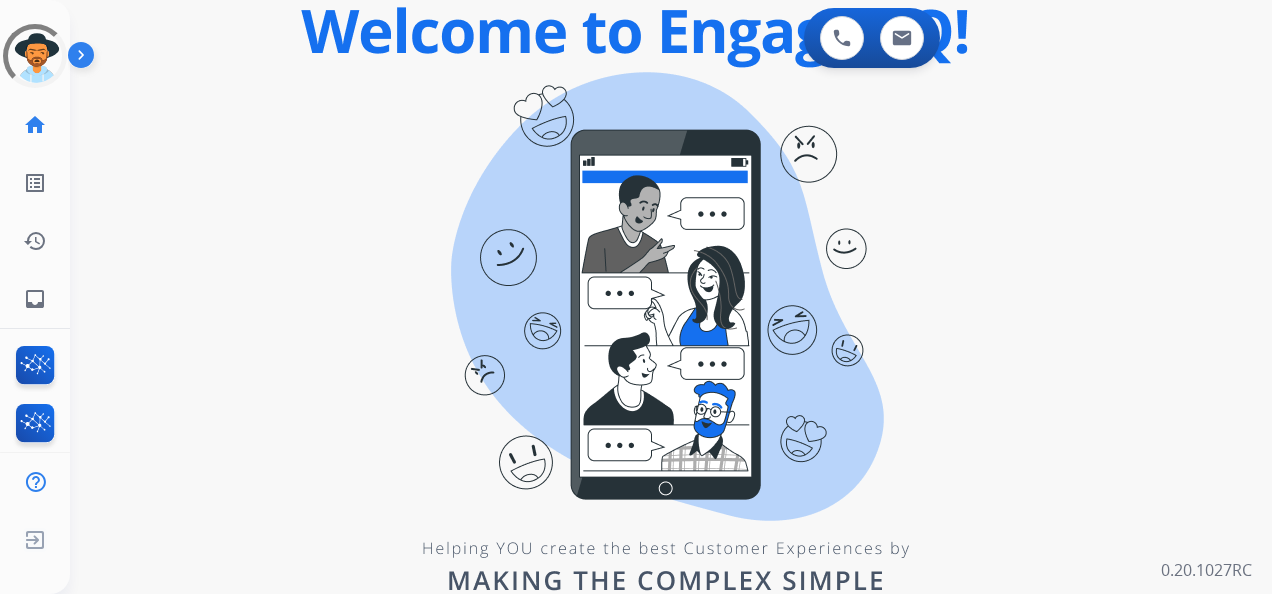 scroll, scrollTop: 0, scrollLeft: 0, axis: both 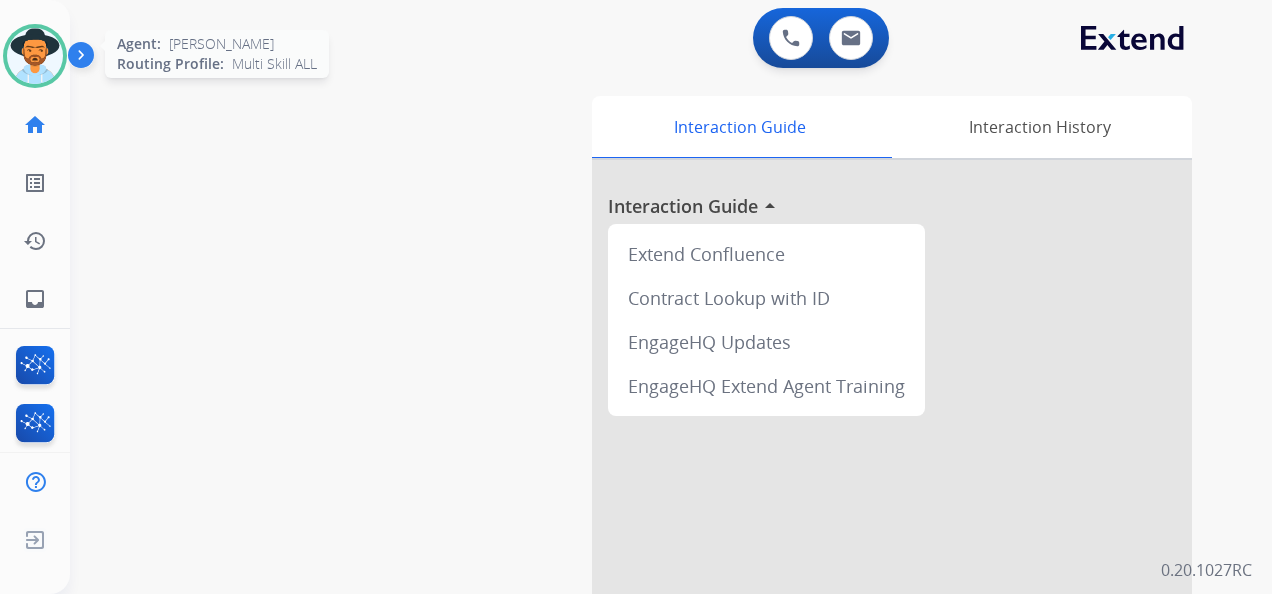 click at bounding box center [35, 56] 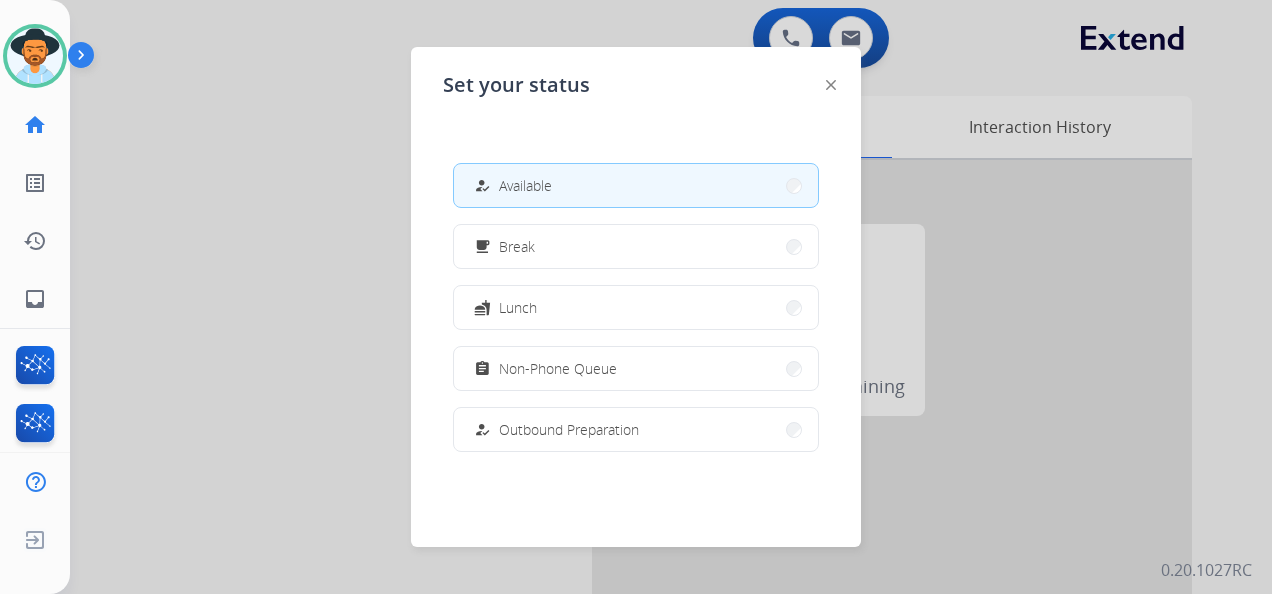 click on "how_to_reg Available" at bounding box center (636, 185) 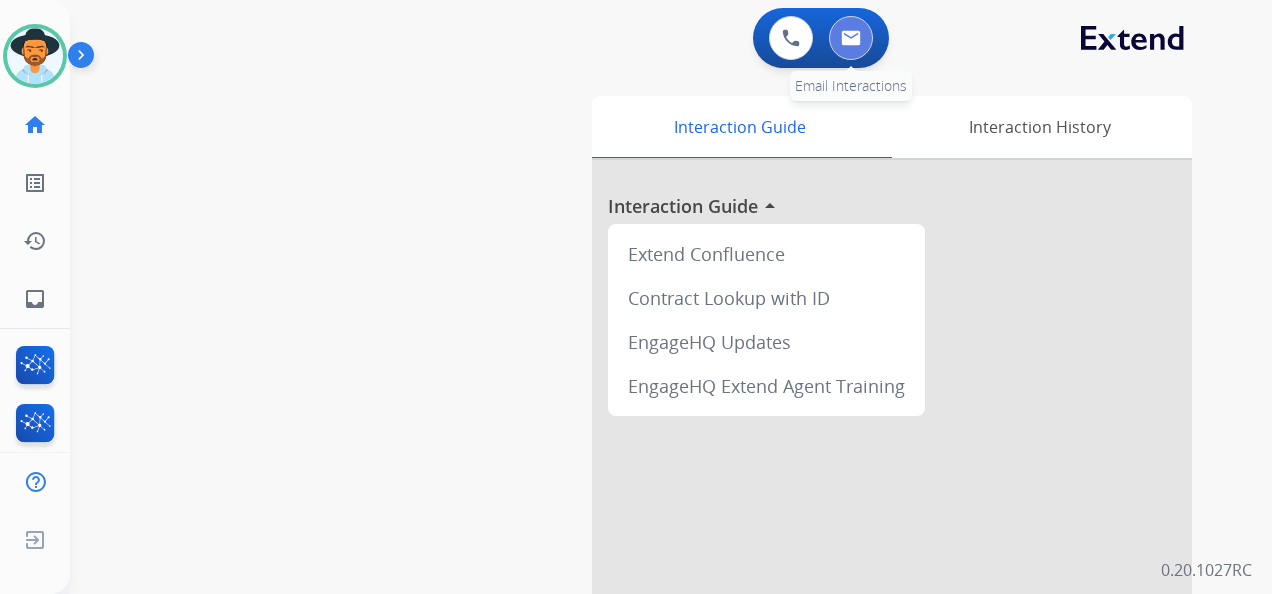 click at bounding box center [851, 38] 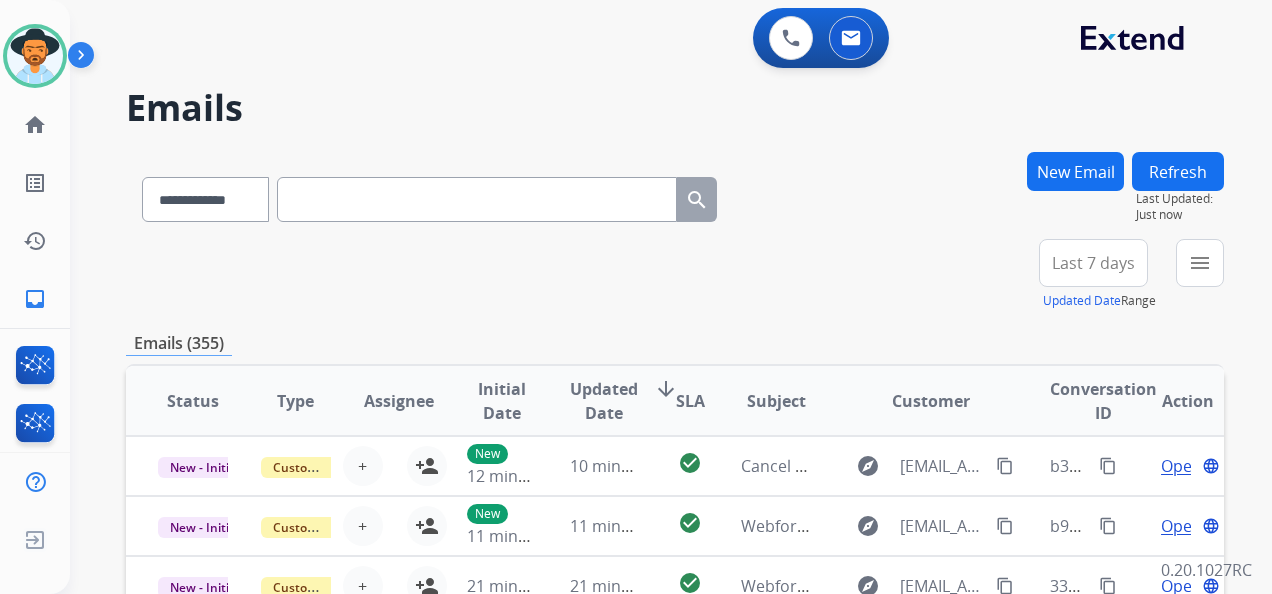 click on "Last 7 days" at bounding box center [1093, 263] 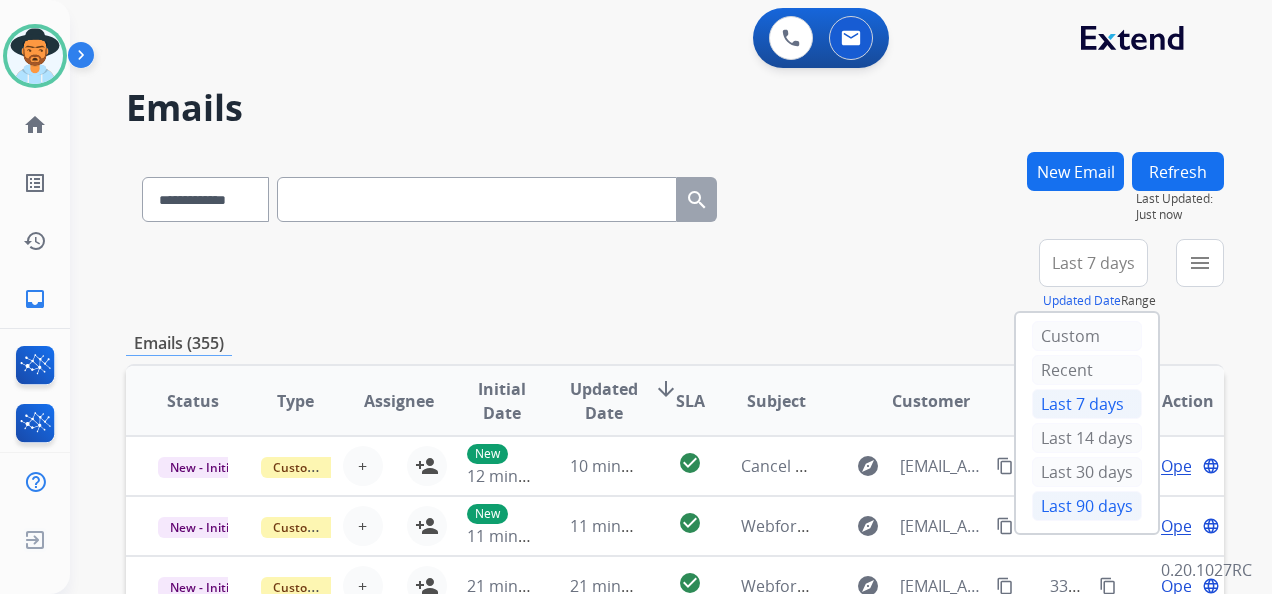 click on "Last 90 days" at bounding box center [1087, 506] 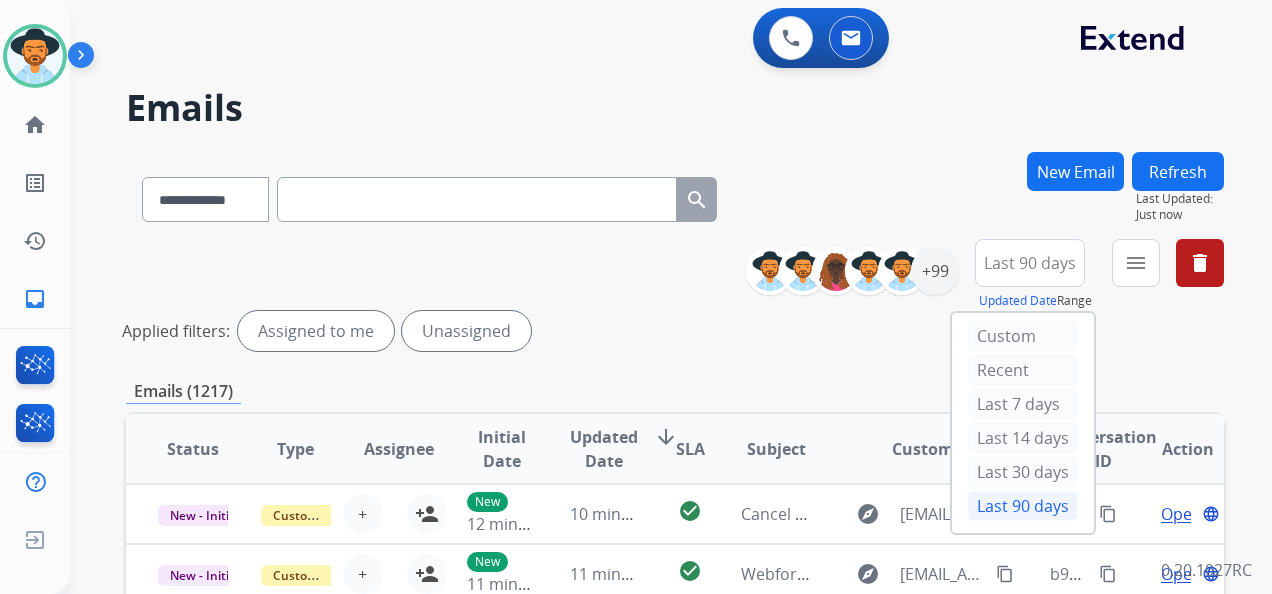 click on "**********" at bounding box center (675, 669) 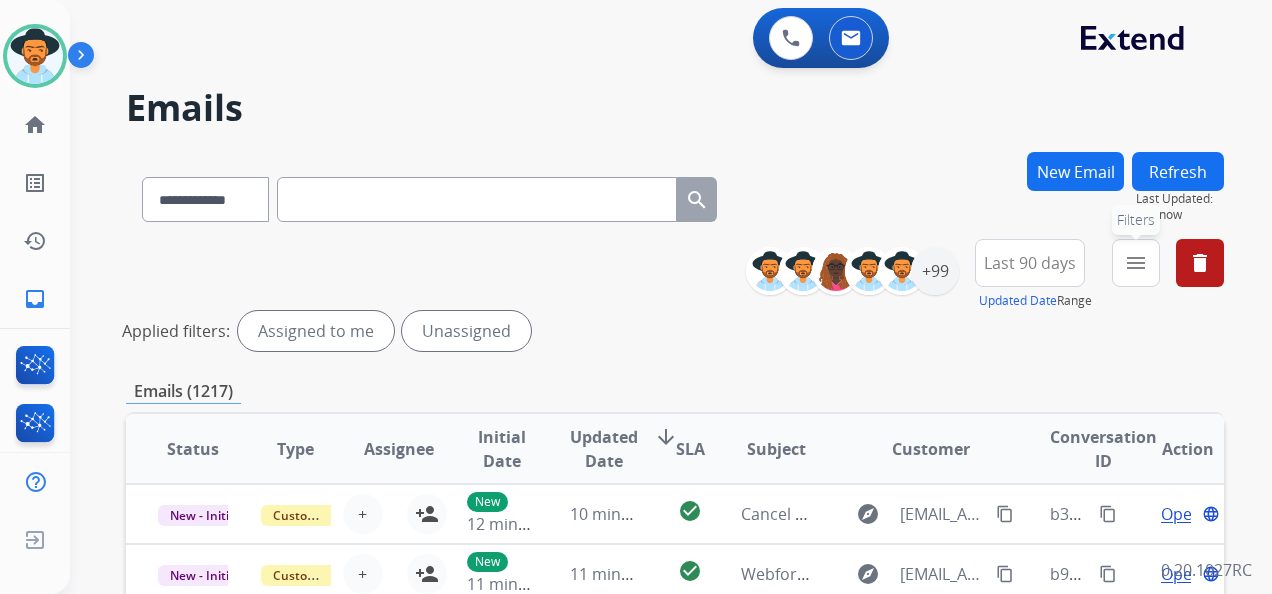 click on "menu" at bounding box center (1136, 263) 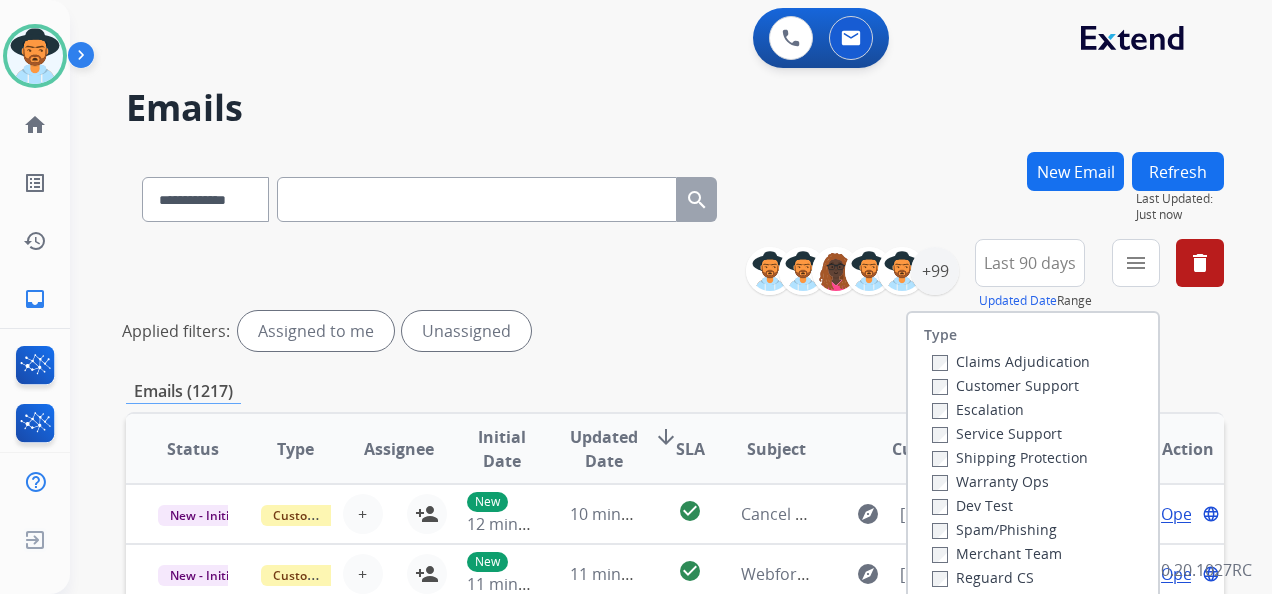 click on "Customer Support" at bounding box center [1005, 385] 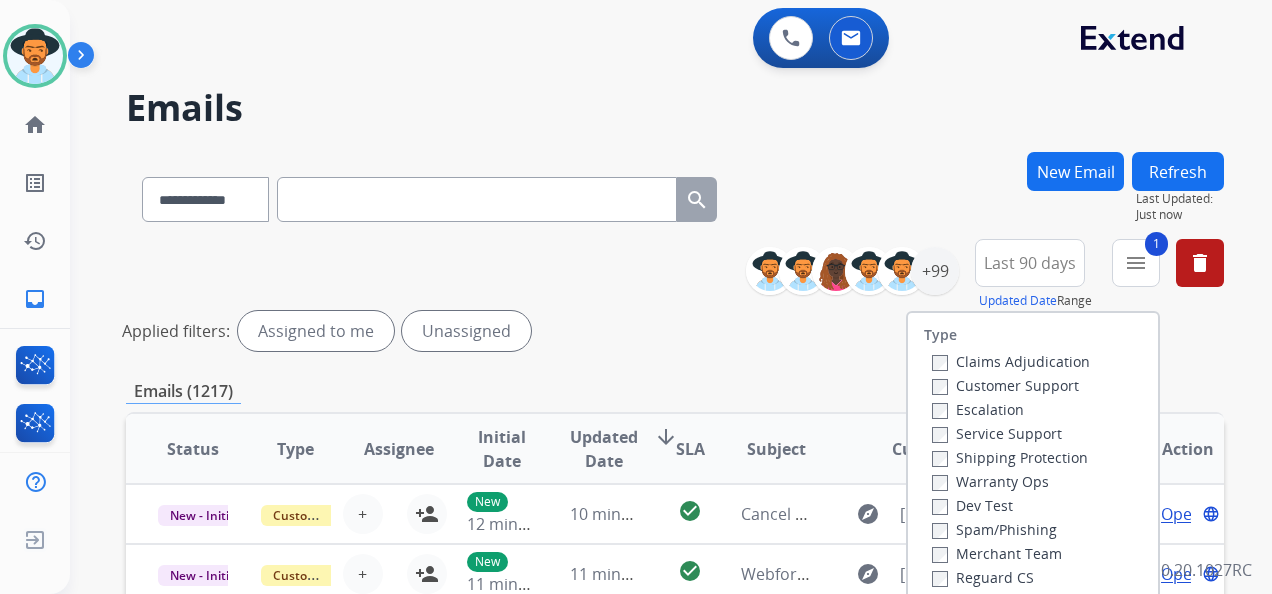 click on "Shipping Protection" at bounding box center [1010, 457] 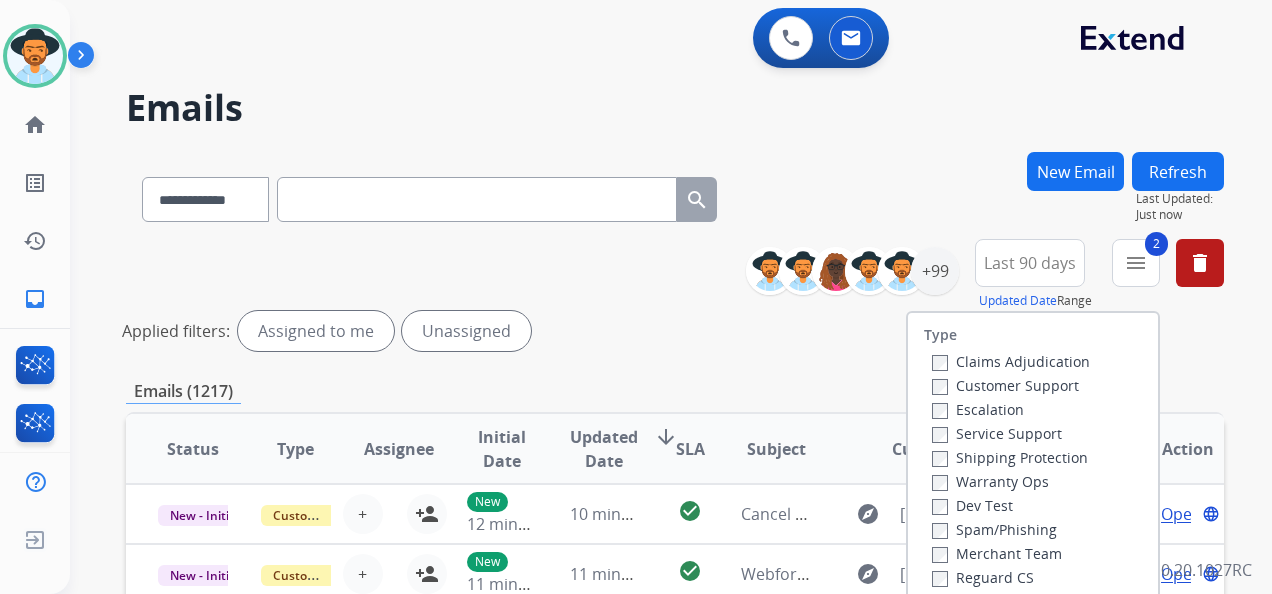 click on "Reguard CS" at bounding box center [983, 577] 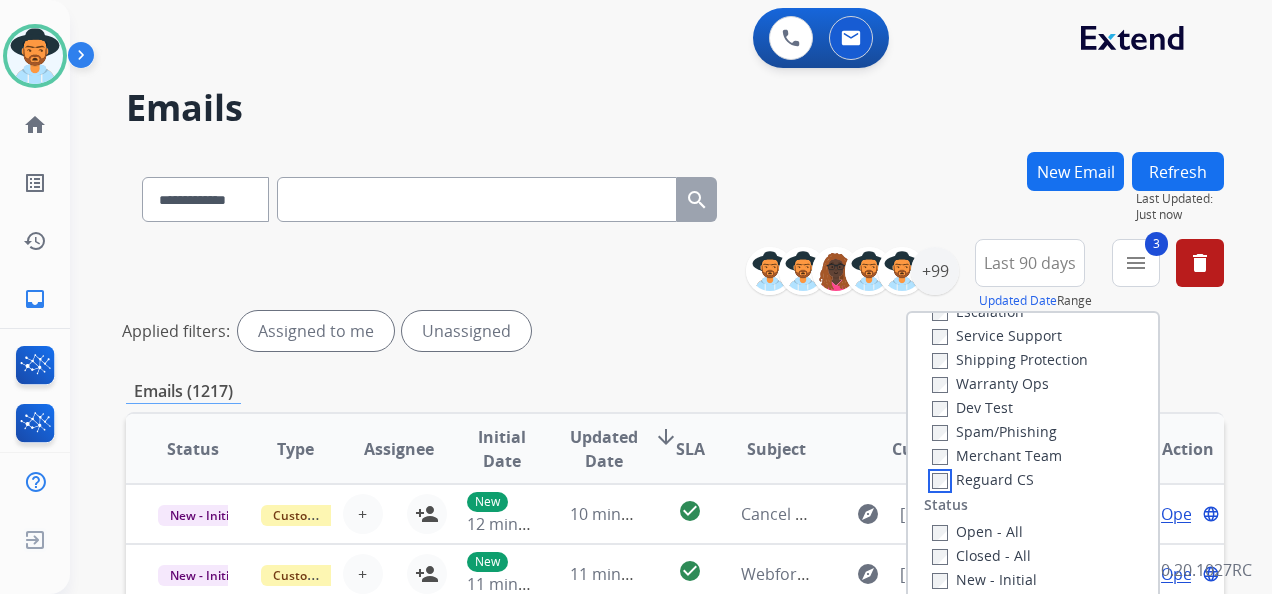 scroll, scrollTop: 300, scrollLeft: 0, axis: vertical 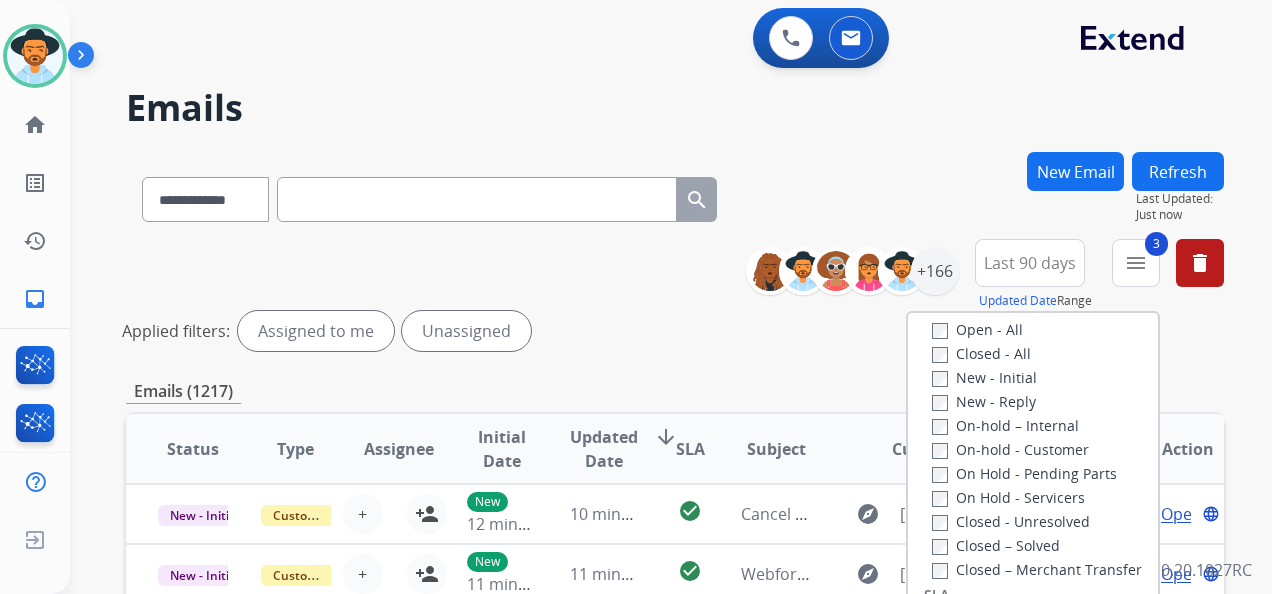 click on "Open - All" at bounding box center (977, 329) 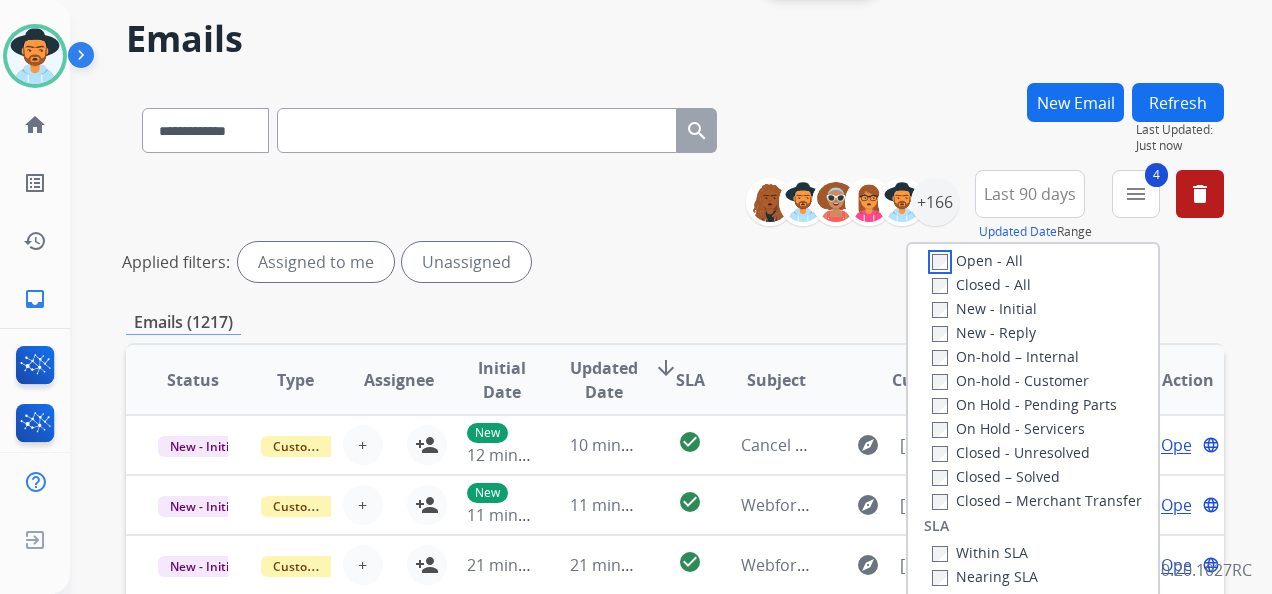 scroll, scrollTop: 100, scrollLeft: 0, axis: vertical 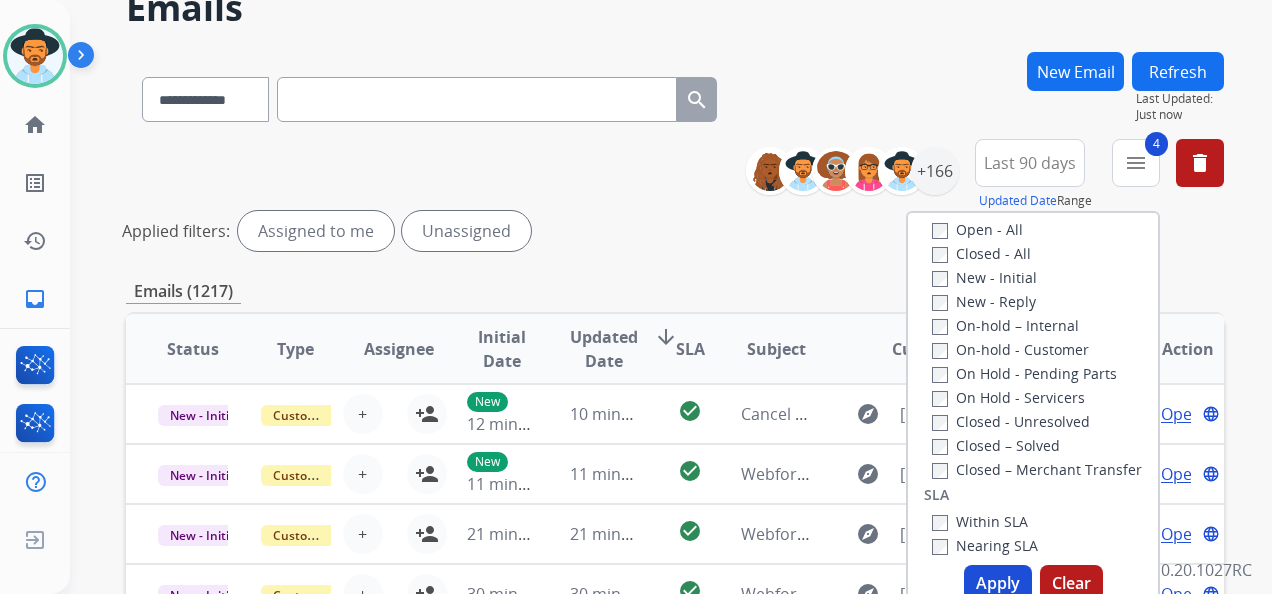 click on "Apply" at bounding box center [998, 583] 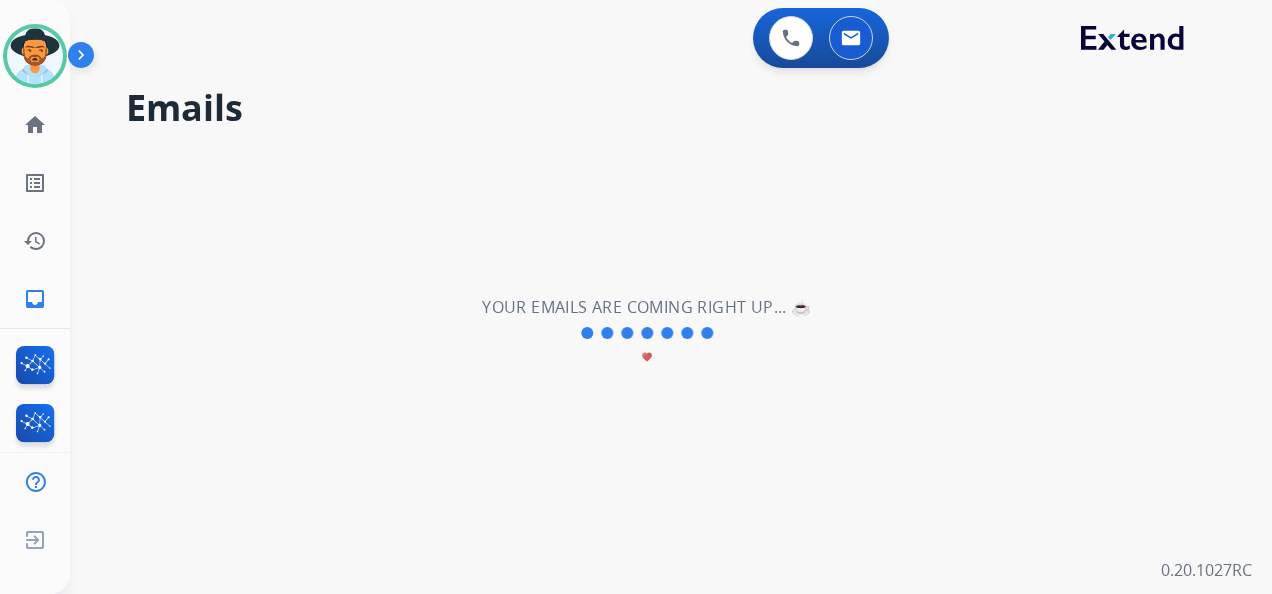 scroll, scrollTop: 0, scrollLeft: 0, axis: both 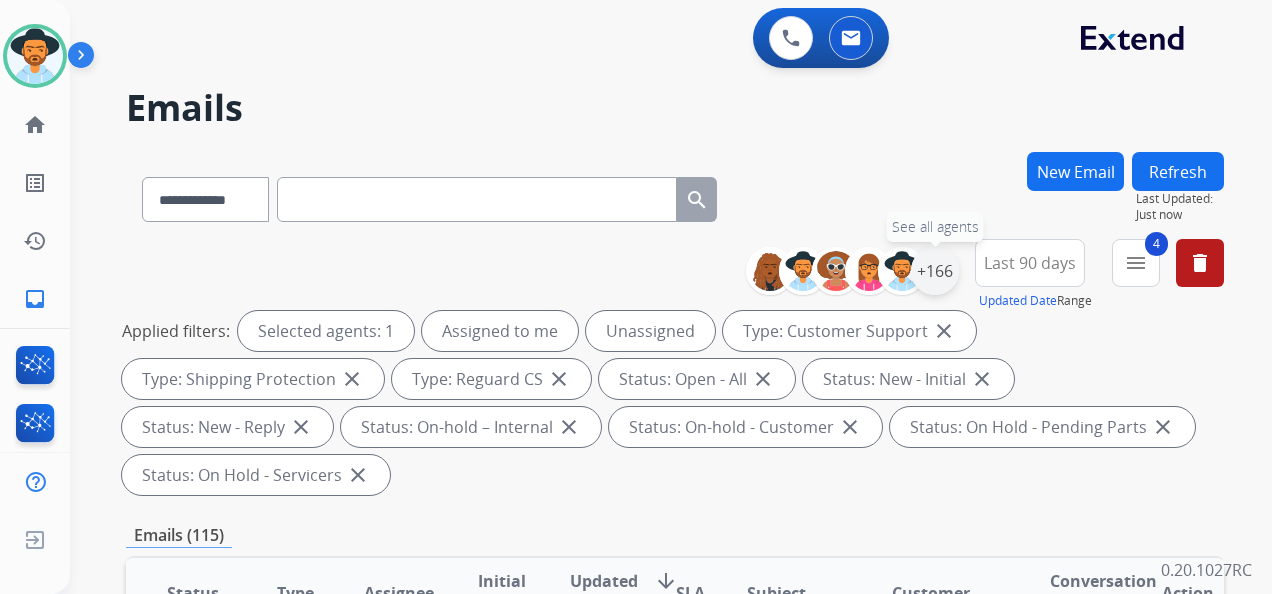 click on "+166" at bounding box center [935, 271] 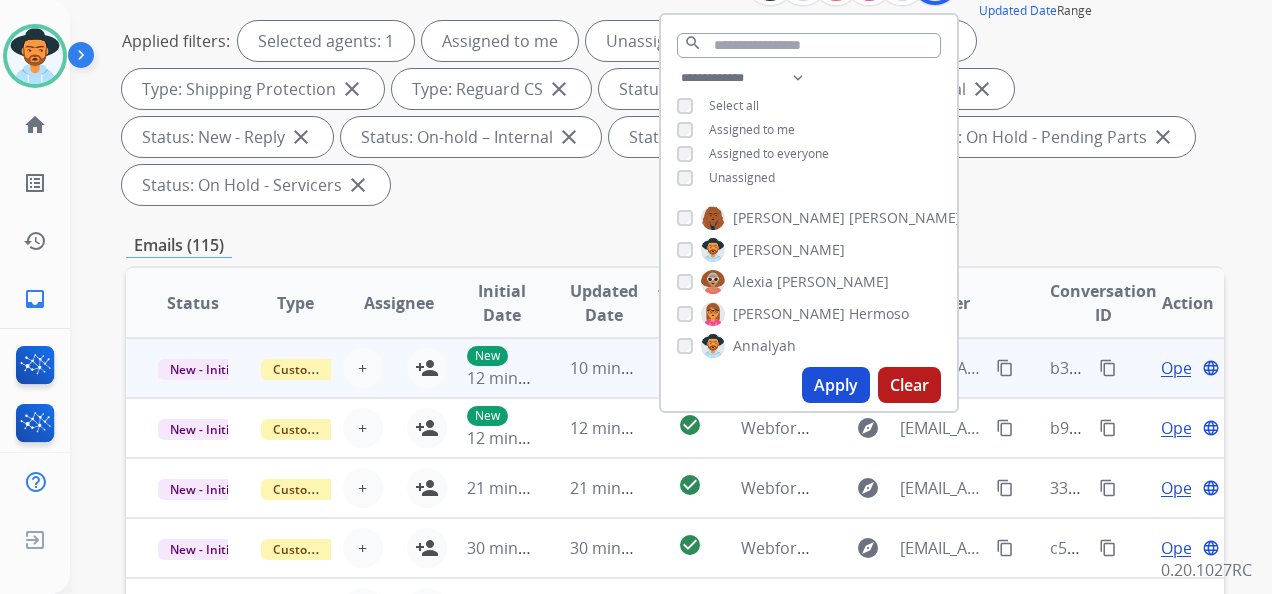 scroll, scrollTop: 300, scrollLeft: 0, axis: vertical 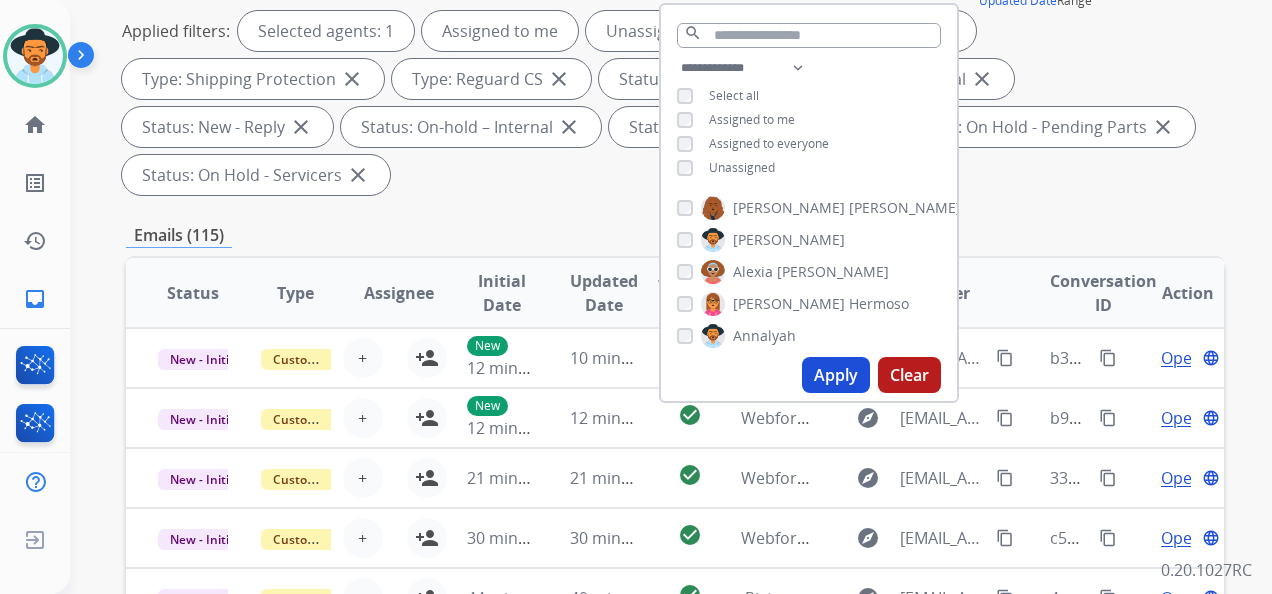 click on "Apply" at bounding box center (836, 375) 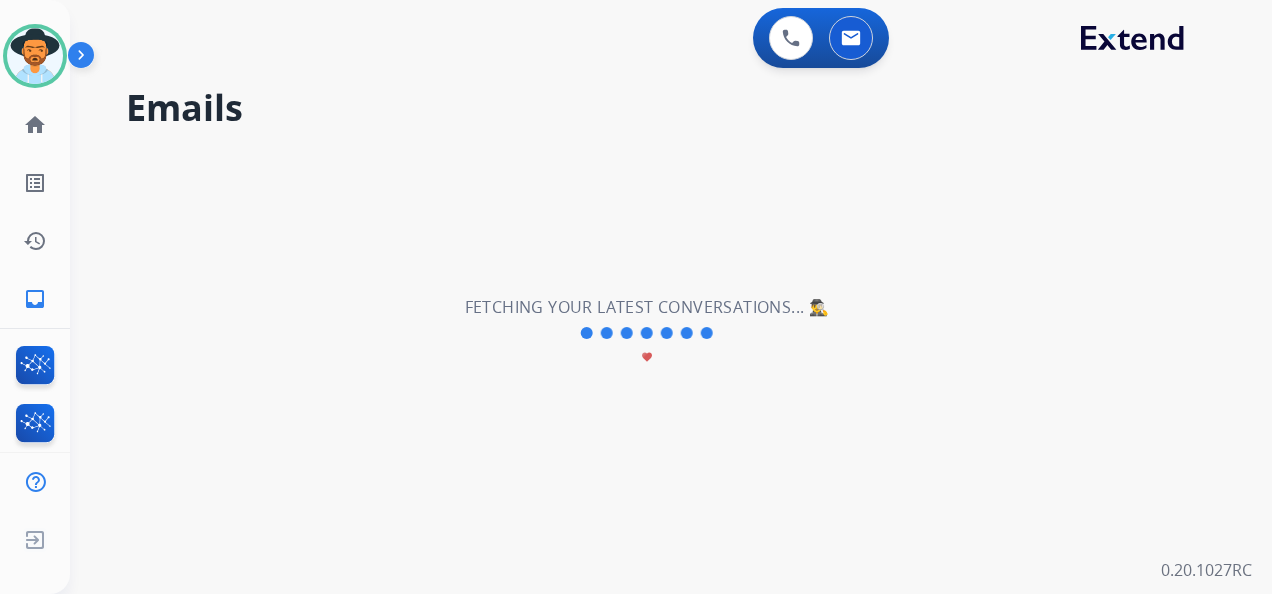 scroll, scrollTop: 0, scrollLeft: 0, axis: both 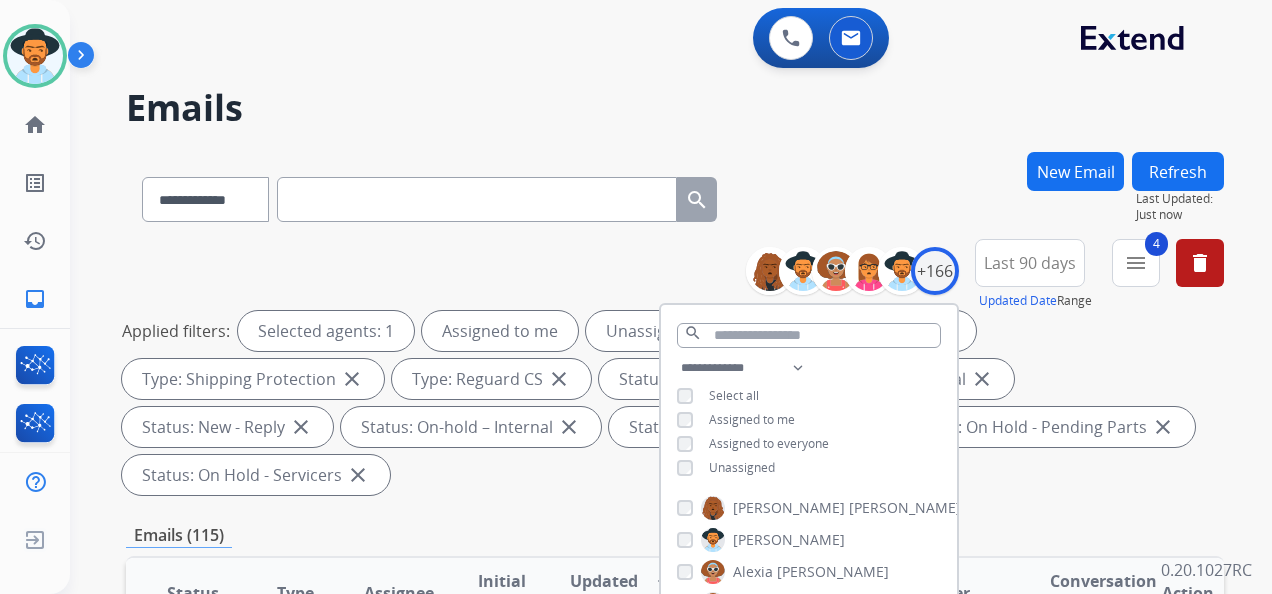 click on "Applied filters:  Selected agents: 1  Assigned to me Unassigned  Type: Customer Support  close  Type: Shipping Protection  close  Type: Reguard CS  close  Status: Open - All  close  Status: New - Initial  close  Status: New - Reply  close  Status: On-hold – Internal  close  Status: On-hold - Customer  close  Status: On Hold - Pending Parts  close  Status: On Hold - Servicers  close" at bounding box center [671, 403] 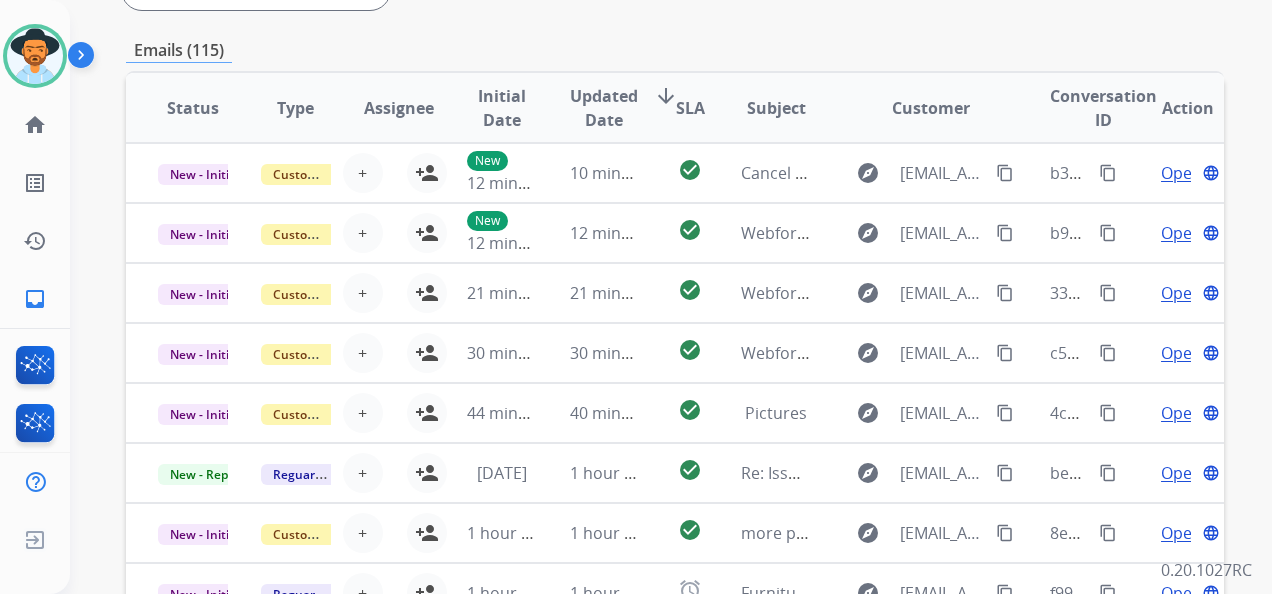 scroll, scrollTop: 500, scrollLeft: 0, axis: vertical 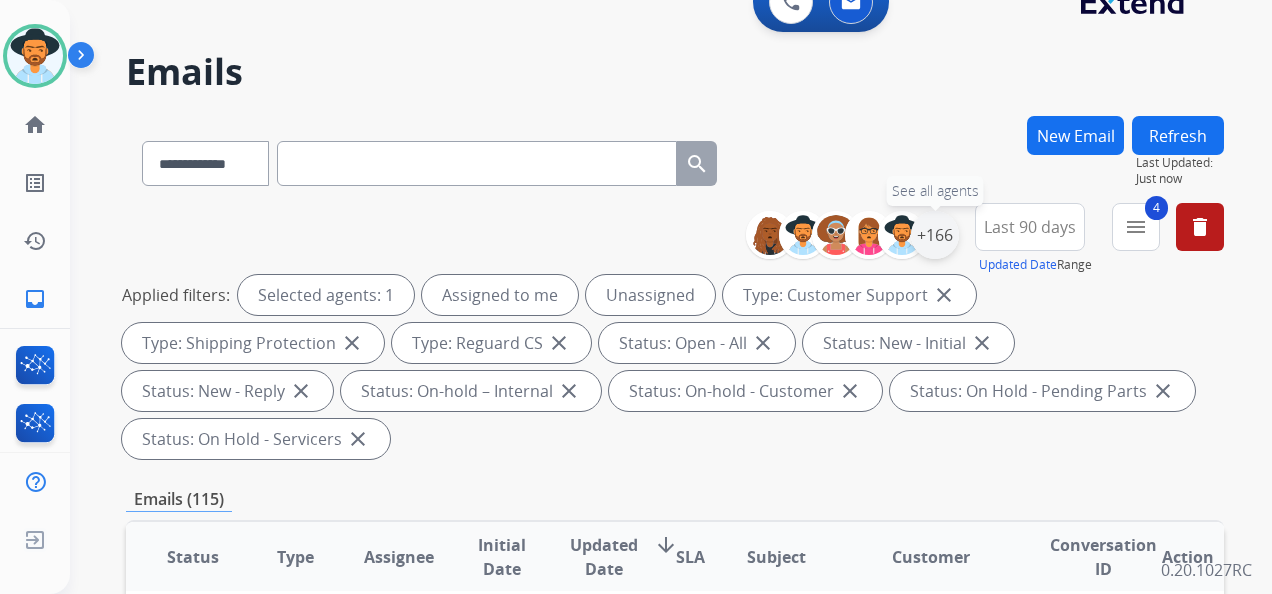 click on "+166" at bounding box center [935, 235] 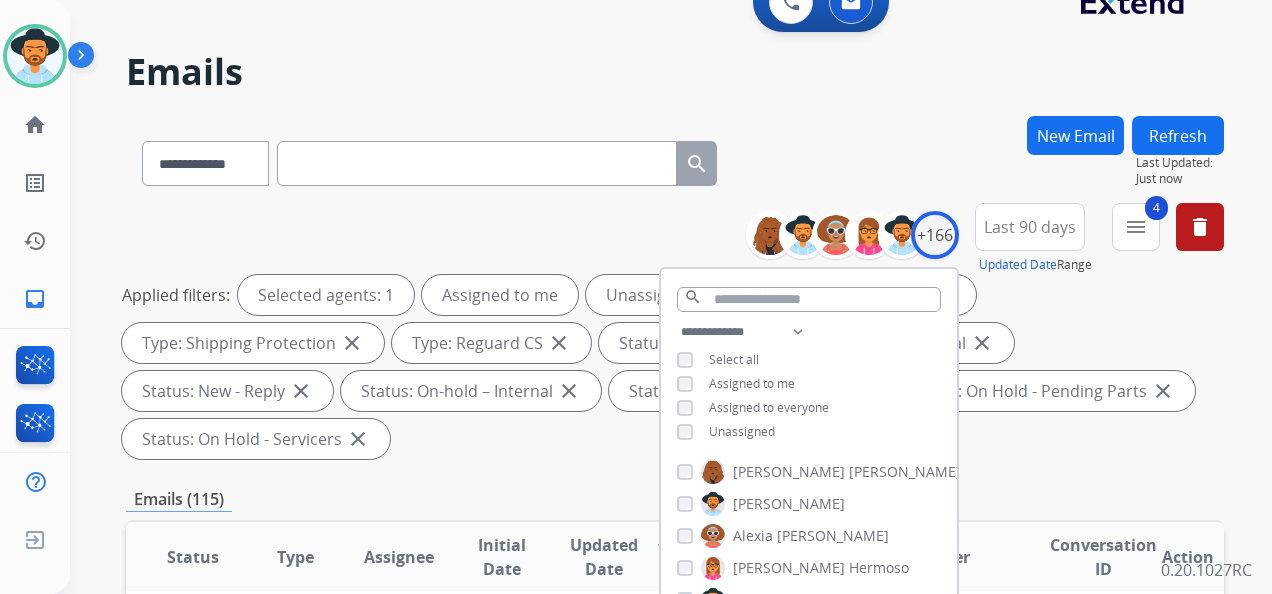 click on "Unassigned" at bounding box center (742, 431) 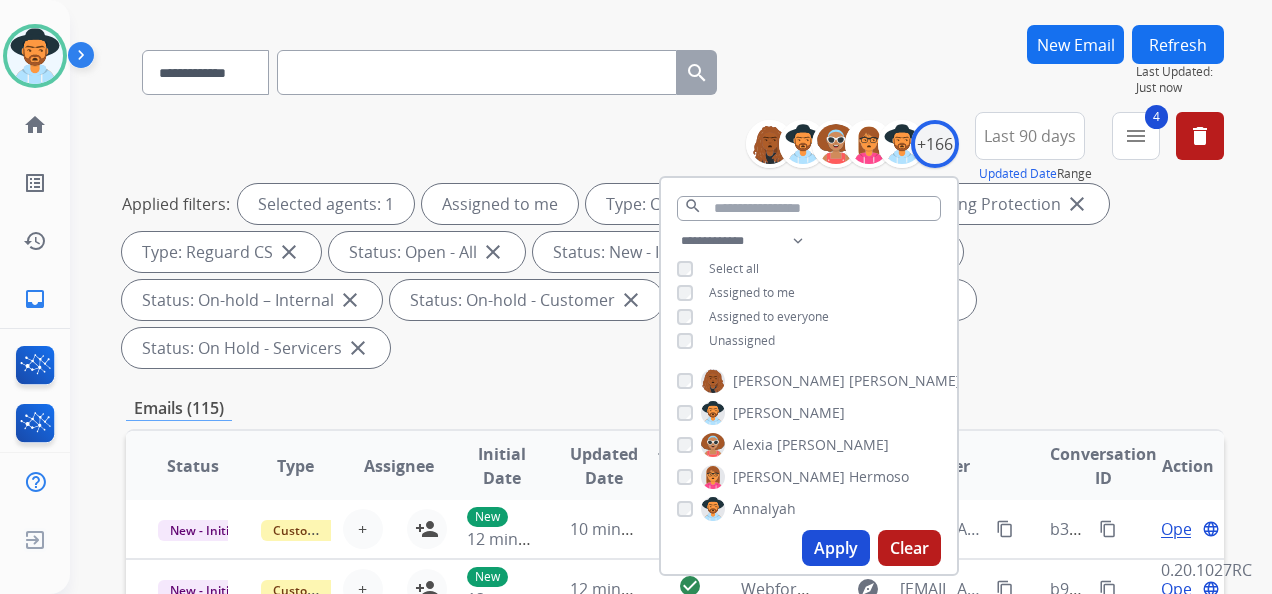scroll, scrollTop: 336, scrollLeft: 0, axis: vertical 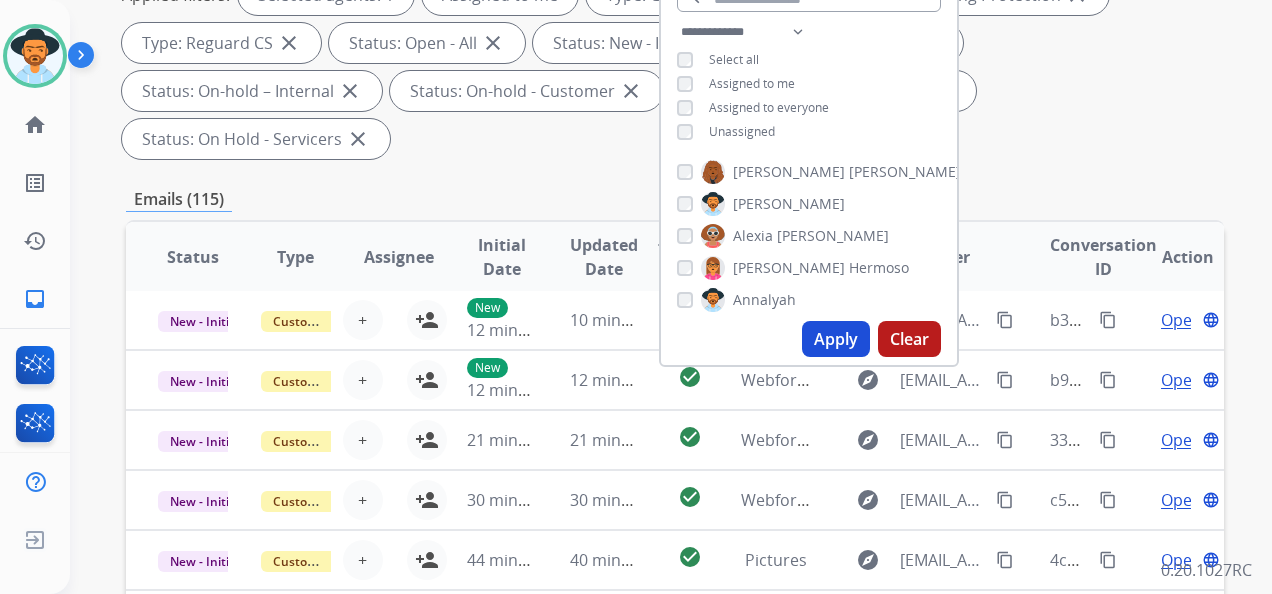 click on "Apply" at bounding box center [836, 339] 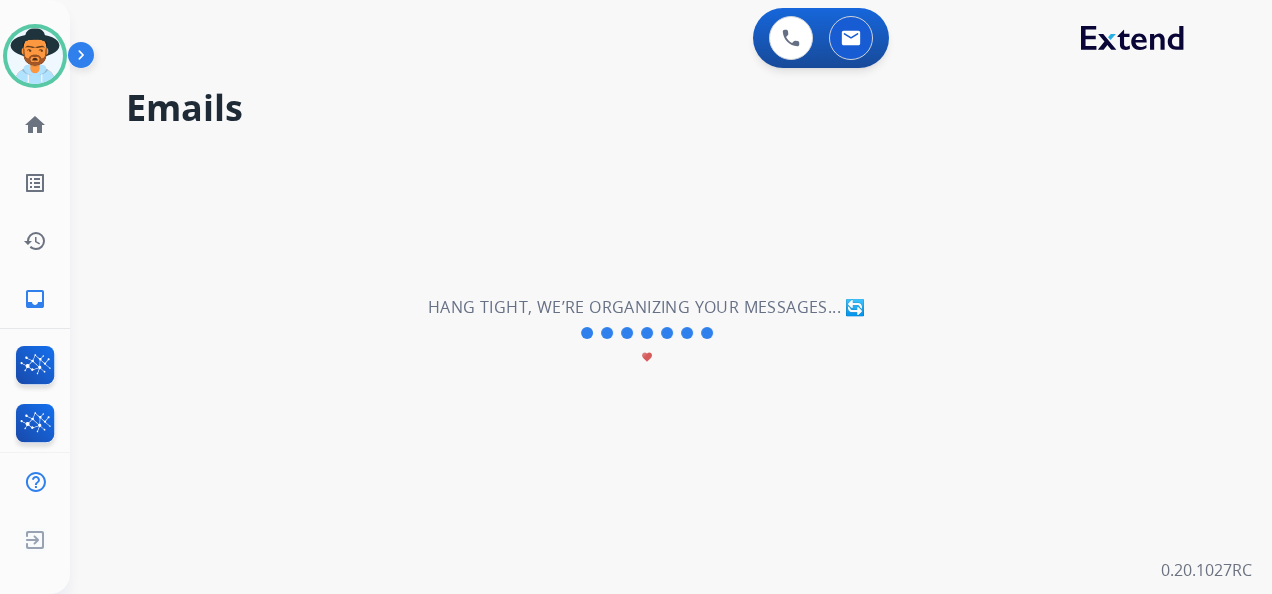 scroll, scrollTop: 0, scrollLeft: 0, axis: both 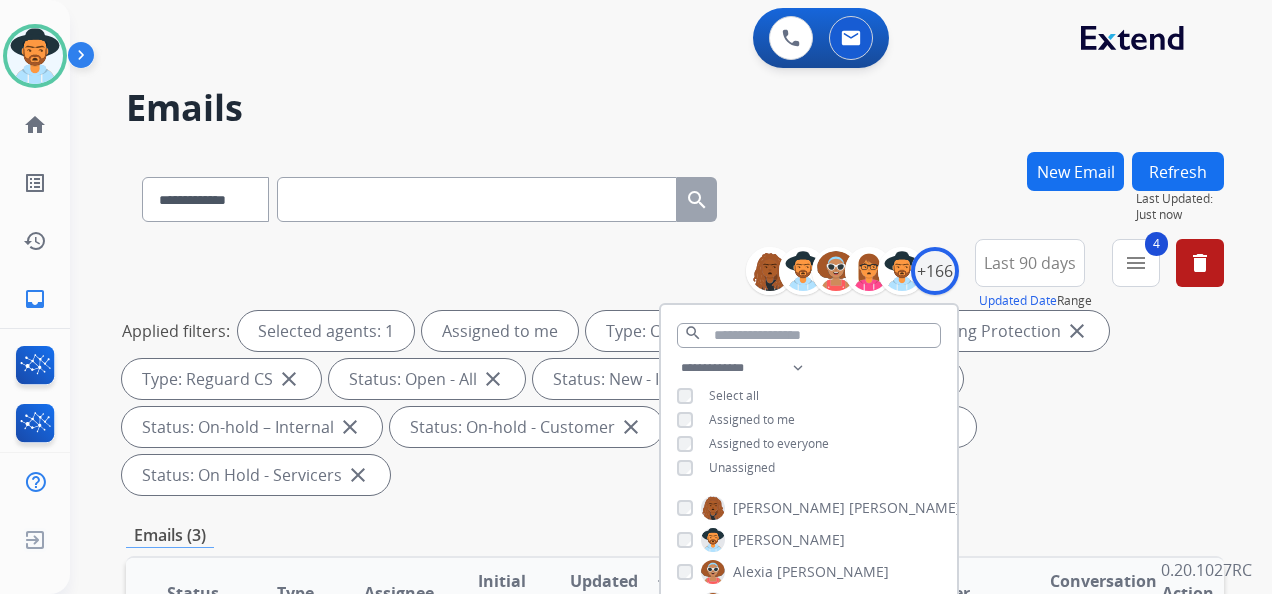 click on "Applied filters:  Selected agents: 1  Assigned to me  Type: Customer Support  close  Type: Shipping Protection  close  Type: Reguard CS  close  Status: Open - All  close  Status: New - Initial  close  Status: New - Reply  close  Status: On-hold – Internal  close  Status: On-hold - Customer  close  Status: On Hold - Pending Parts  close  Status: On Hold - Servicers  close" at bounding box center [671, 403] 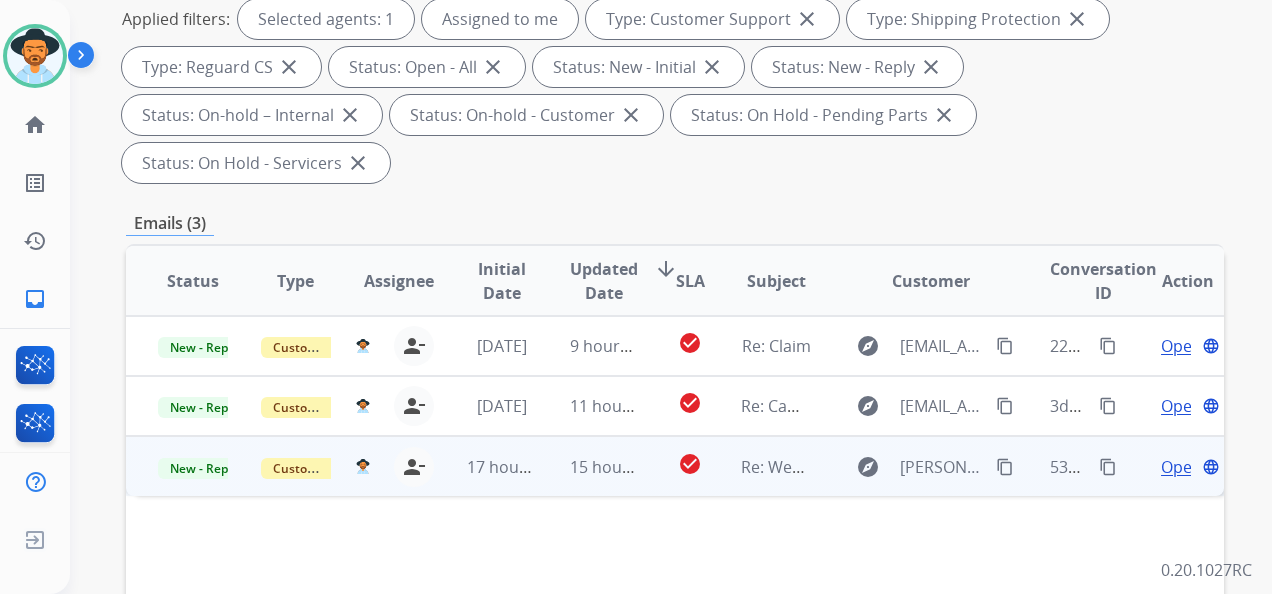 scroll, scrollTop: 500, scrollLeft: 0, axis: vertical 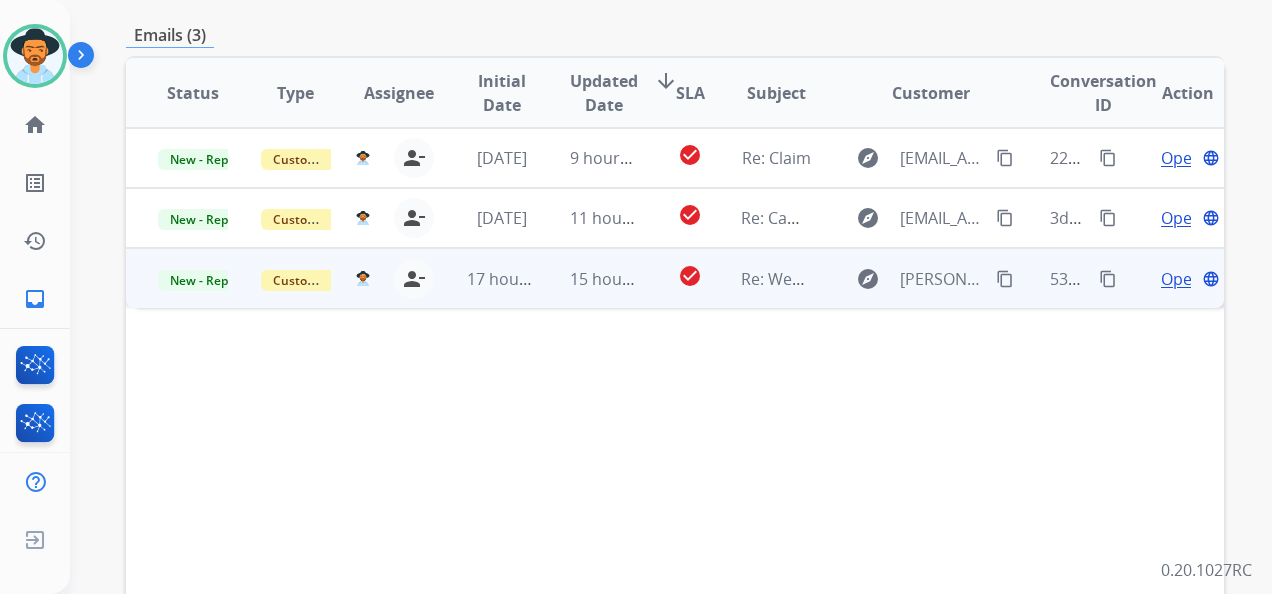 click on "Open" at bounding box center [1181, 279] 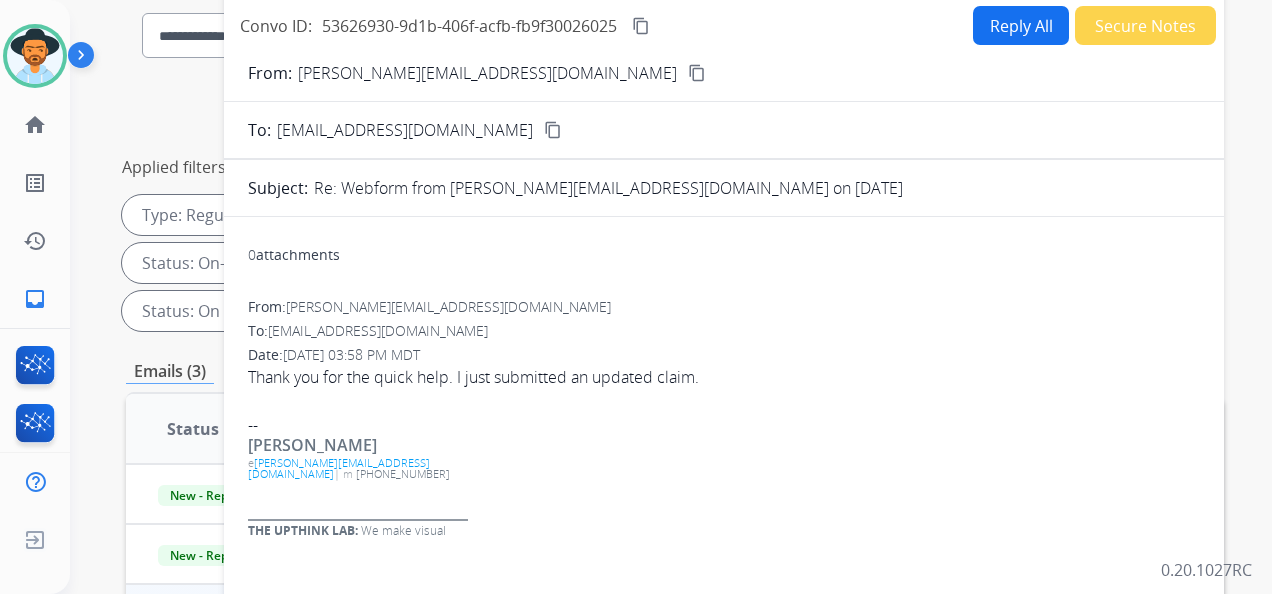 scroll, scrollTop: 100, scrollLeft: 0, axis: vertical 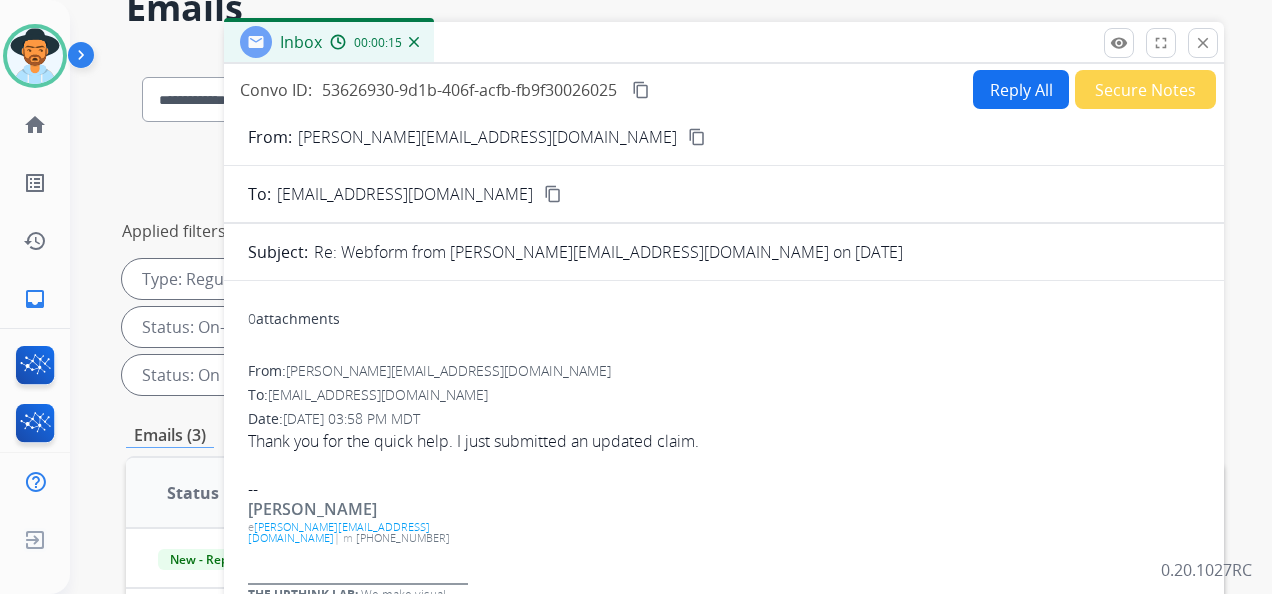 click on "Secure Notes" at bounding box center (1145, 89) 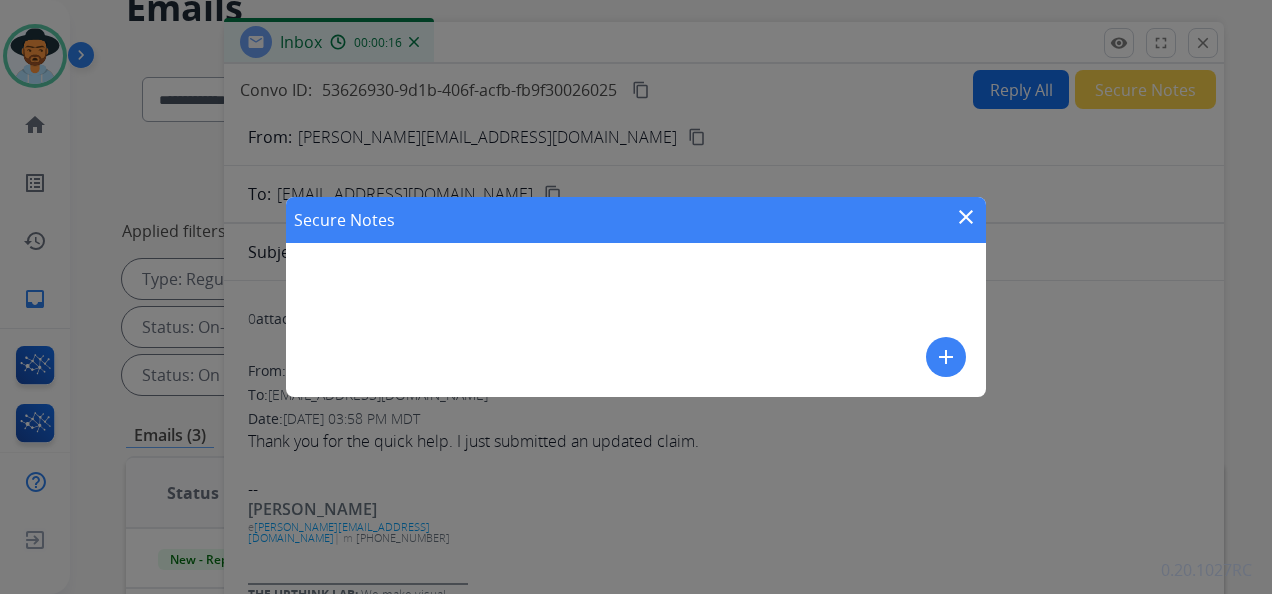 click on "add" at bounding box center (946, 357) 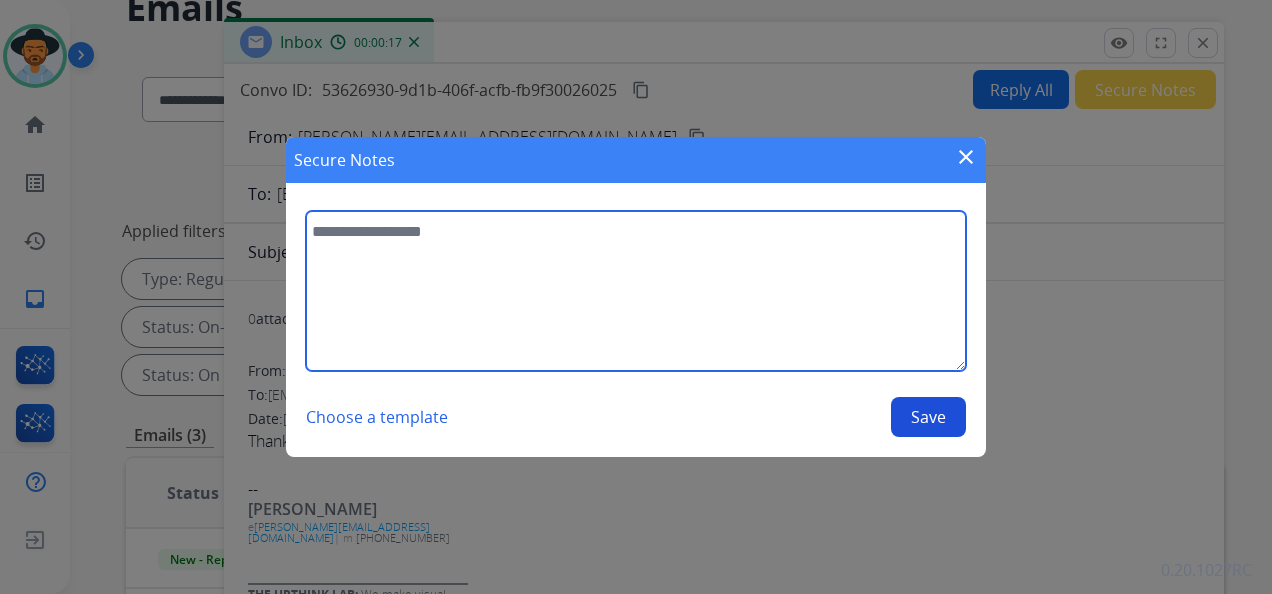 click at bounding box center (636, 291) 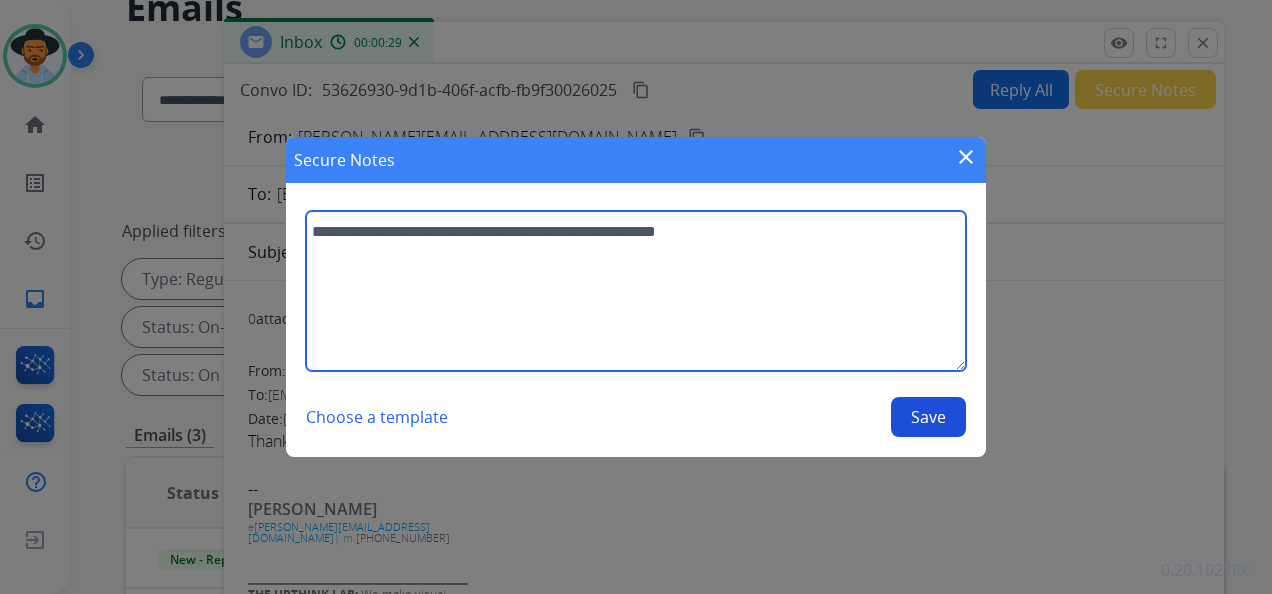 type on "**********" 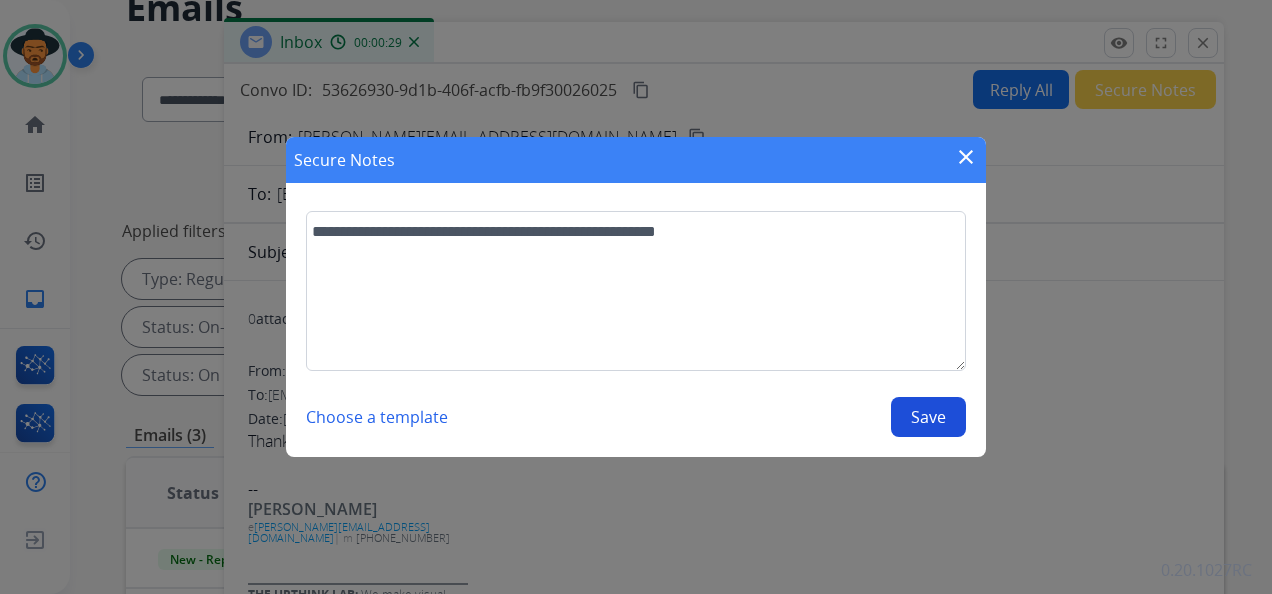 click on "Save" at bounding box center (928, 417) 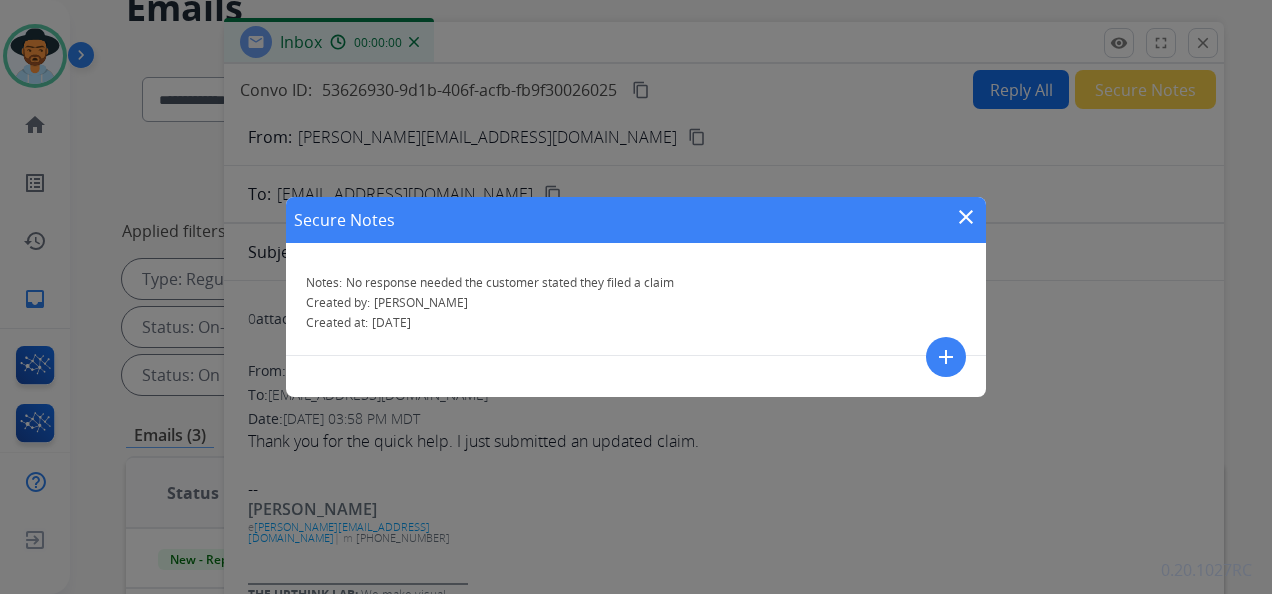 click on "close" at bounding box center (966, 217) 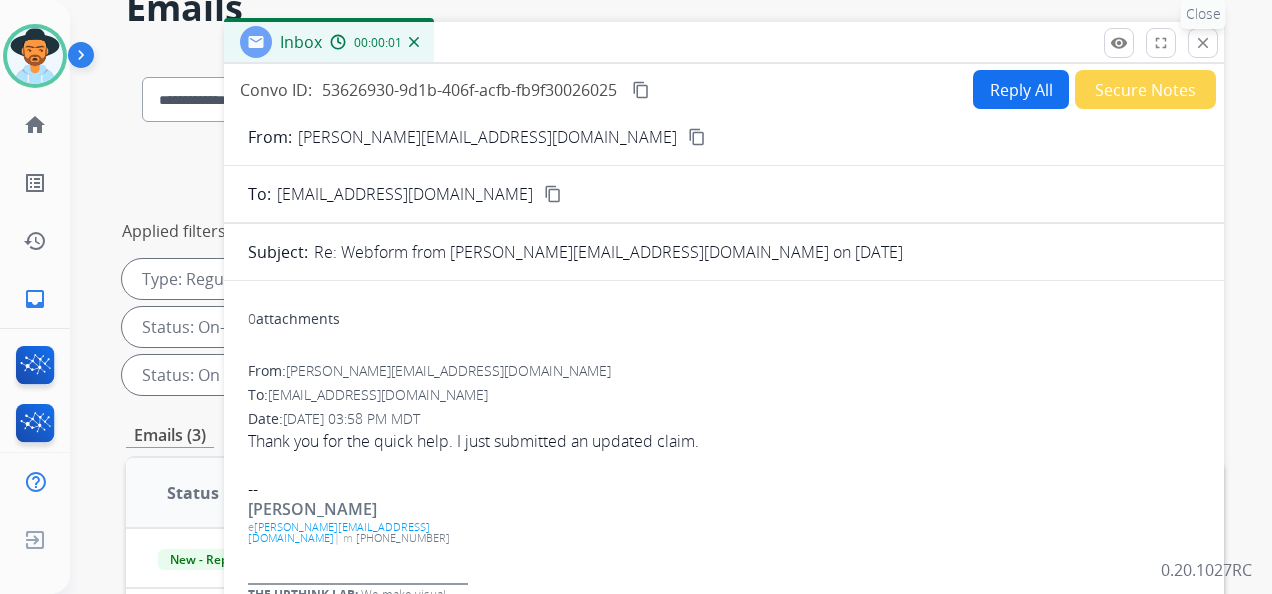 click on "close" at bounding box center [1203, 43] 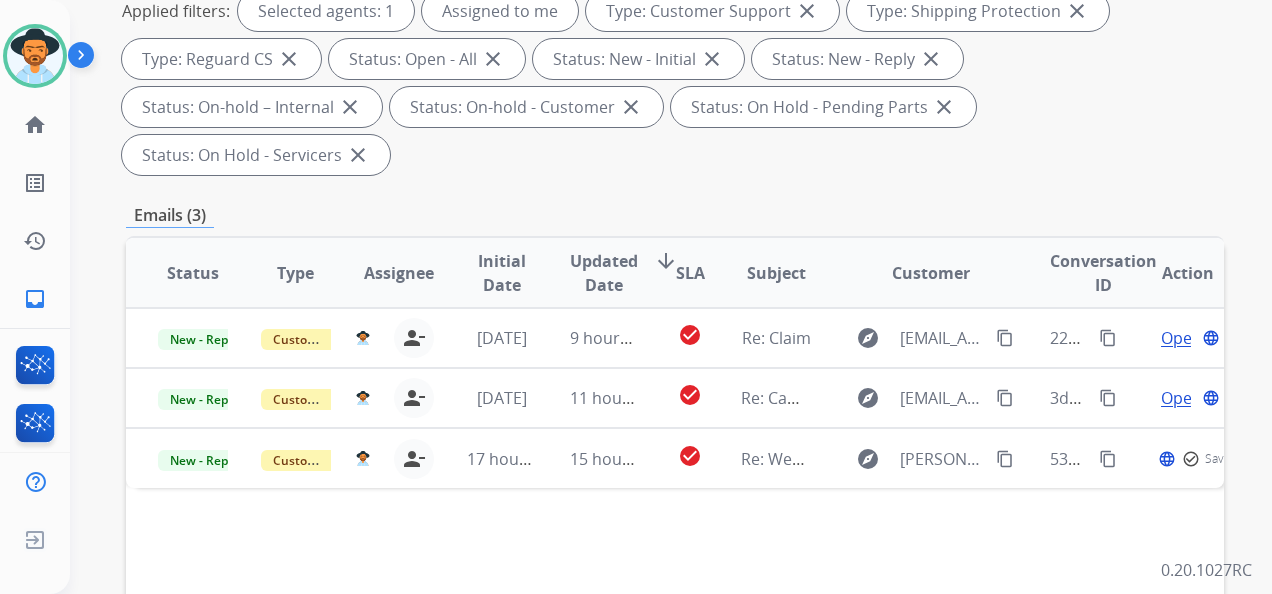 scroll, scrollTop: 500, scrollLeft: 0, axis: vertical 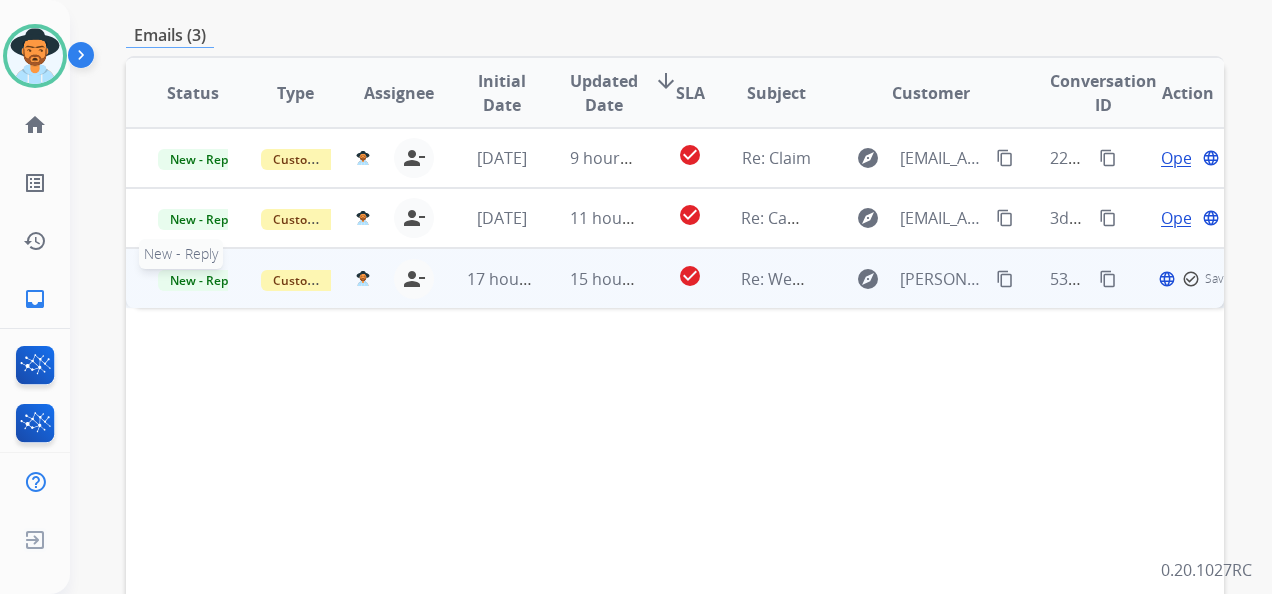 click on "New - Reply" at bounding box center [203, 280] 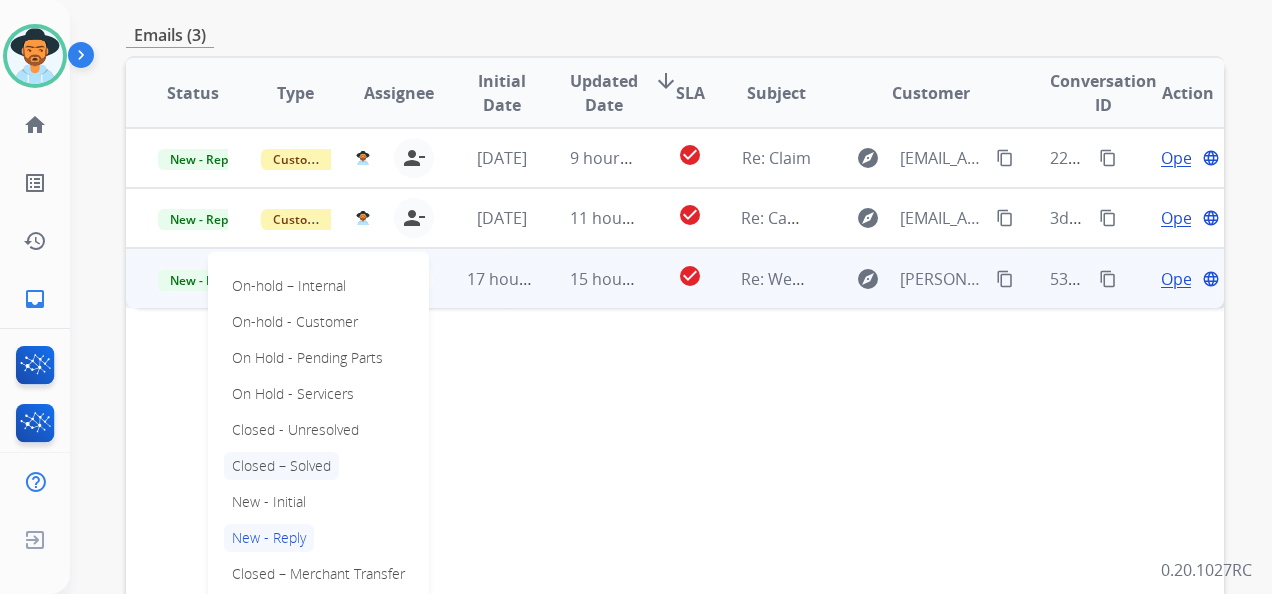 click on "Closed – Solved" at bounding box center (281, 466) 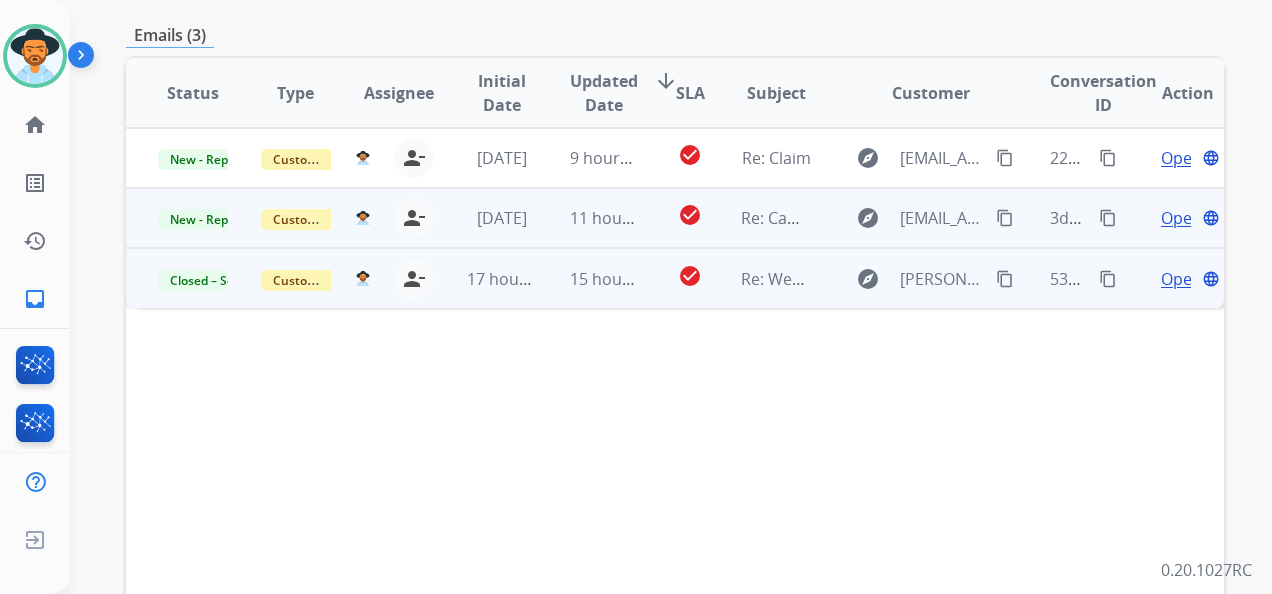 click on "Open" at bounding box center (1181, 218) 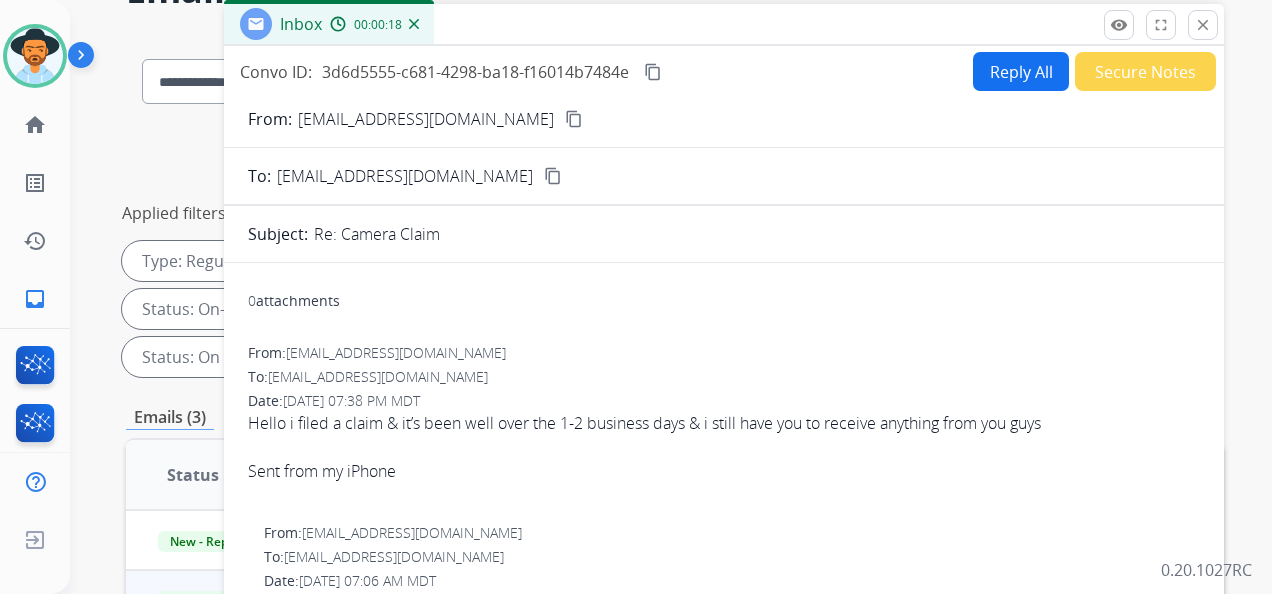 scroll, scrollTop: 100, scrollLeft: 0, axis: vertical 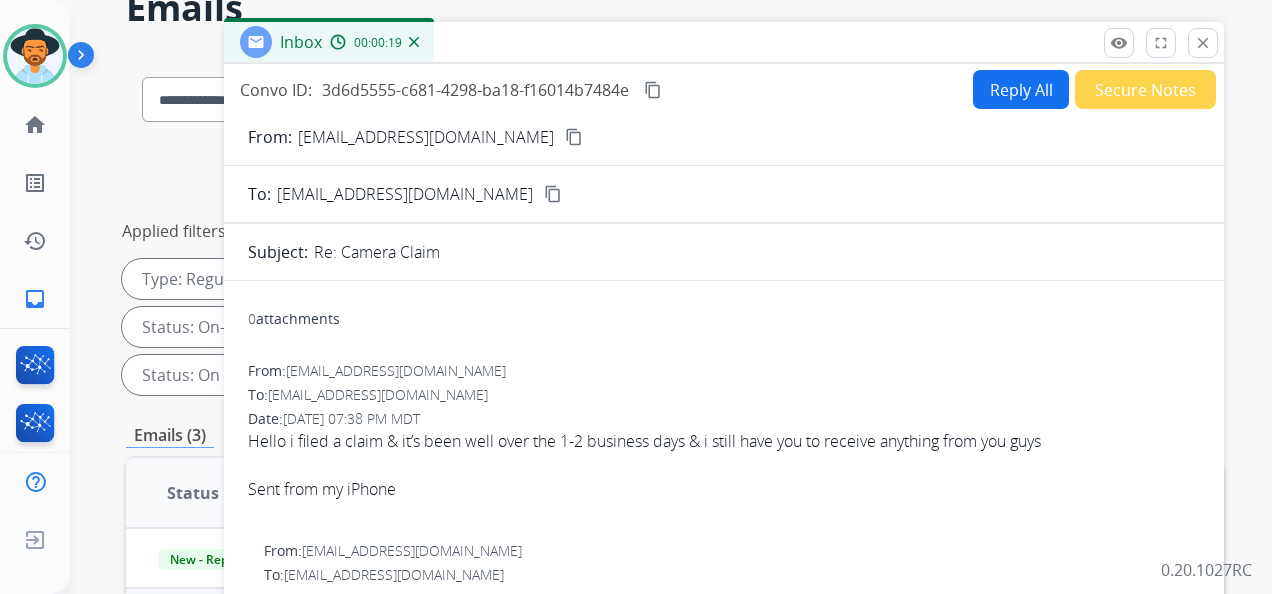 click on "Reply All" at bounding box center (1021, 89) 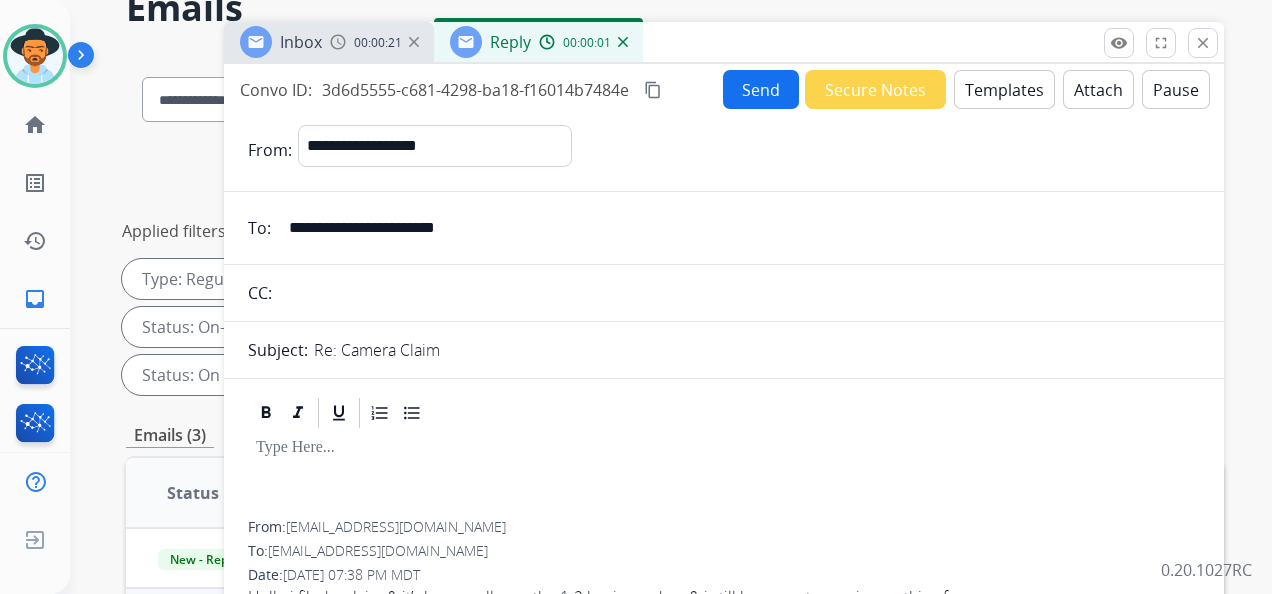 click on "Templates" at bounding box center (1004, 89) 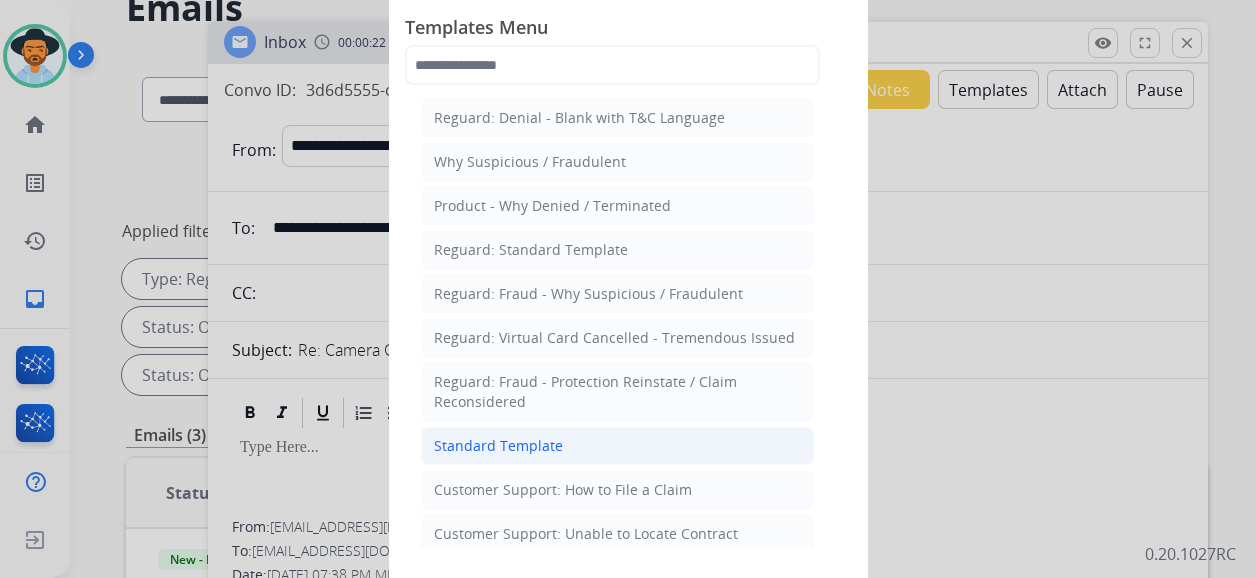 click on "Standard Template" 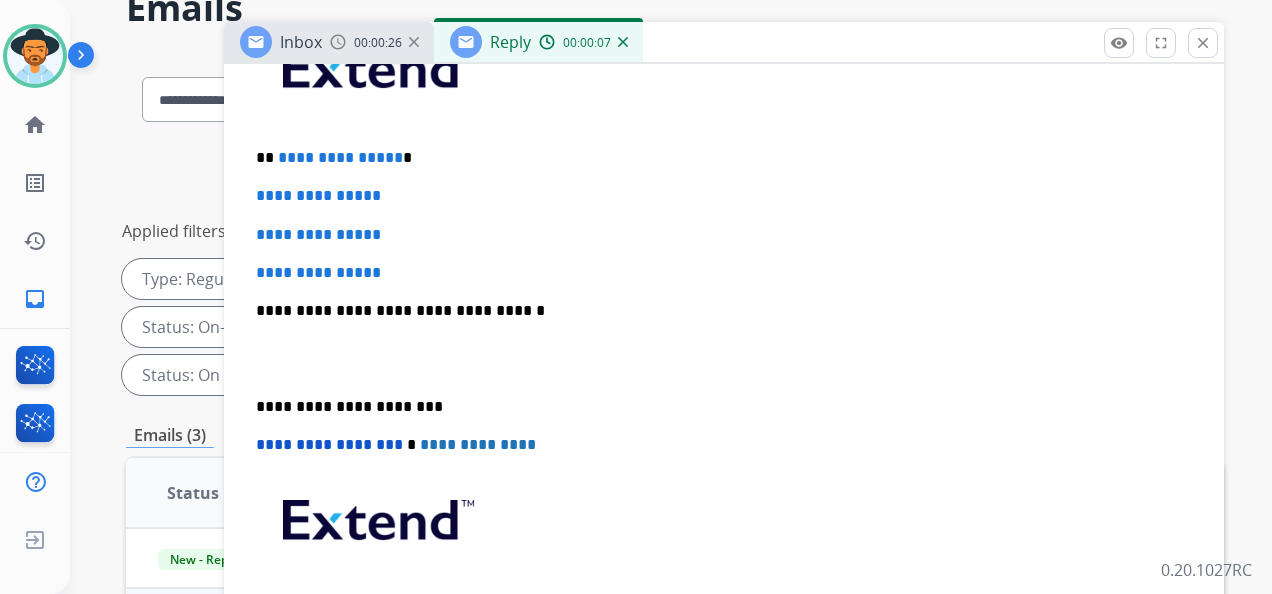 scroll, scrollTop: 400, scrollLeft: 0, axis: vertical 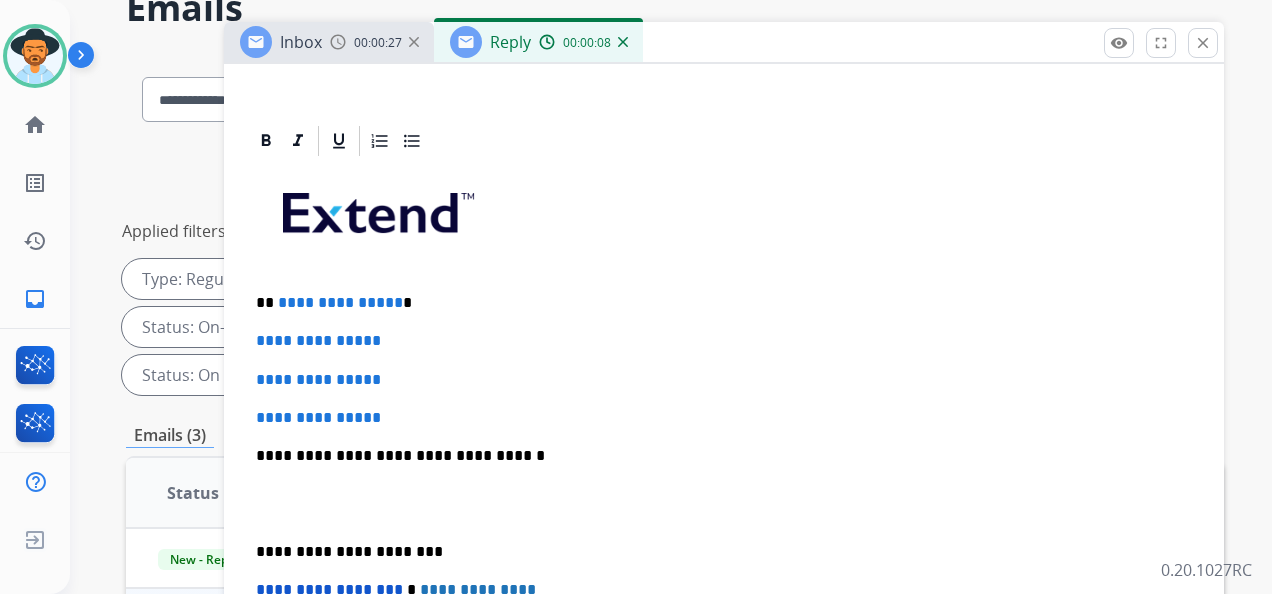drag, startPoint x: 391, startPoint y: 300, endPoint x: 410, endPoint y: 301, distance: 19.026299 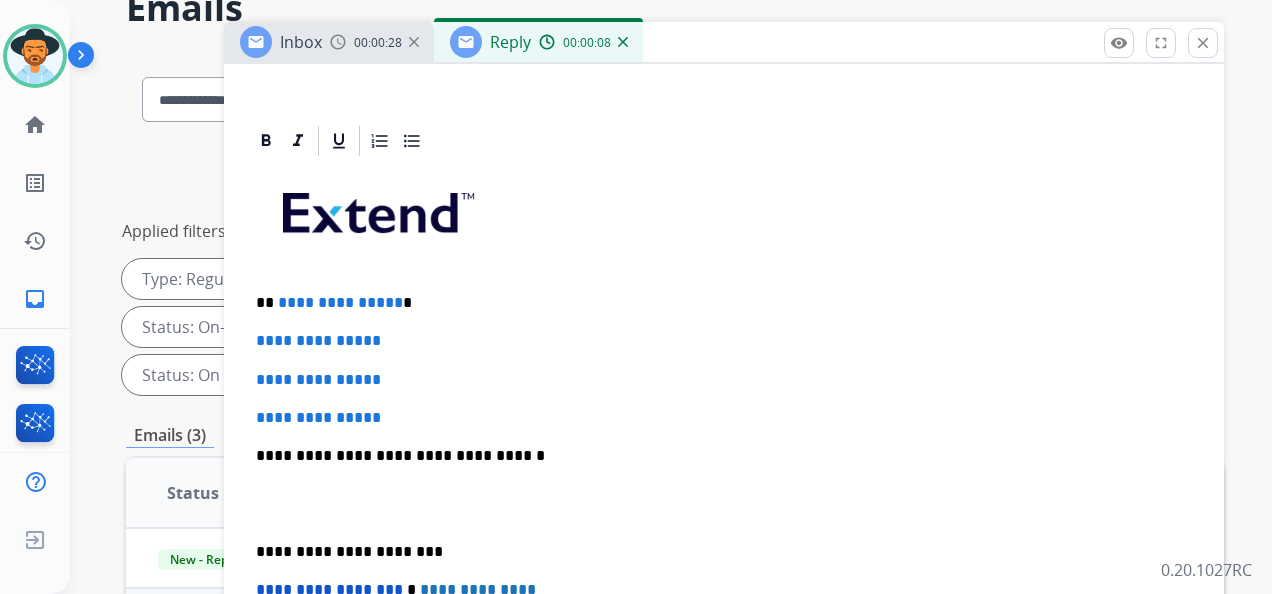 type 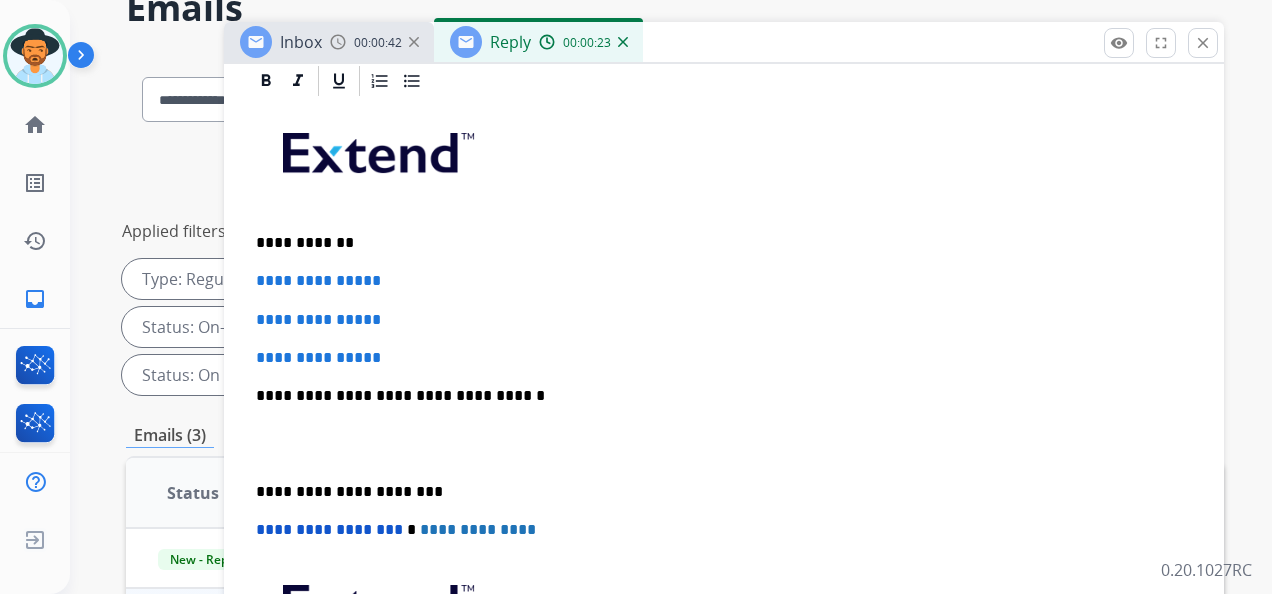 scroll, scrollTop: 500, scrollLeft: 0, axis: vertical 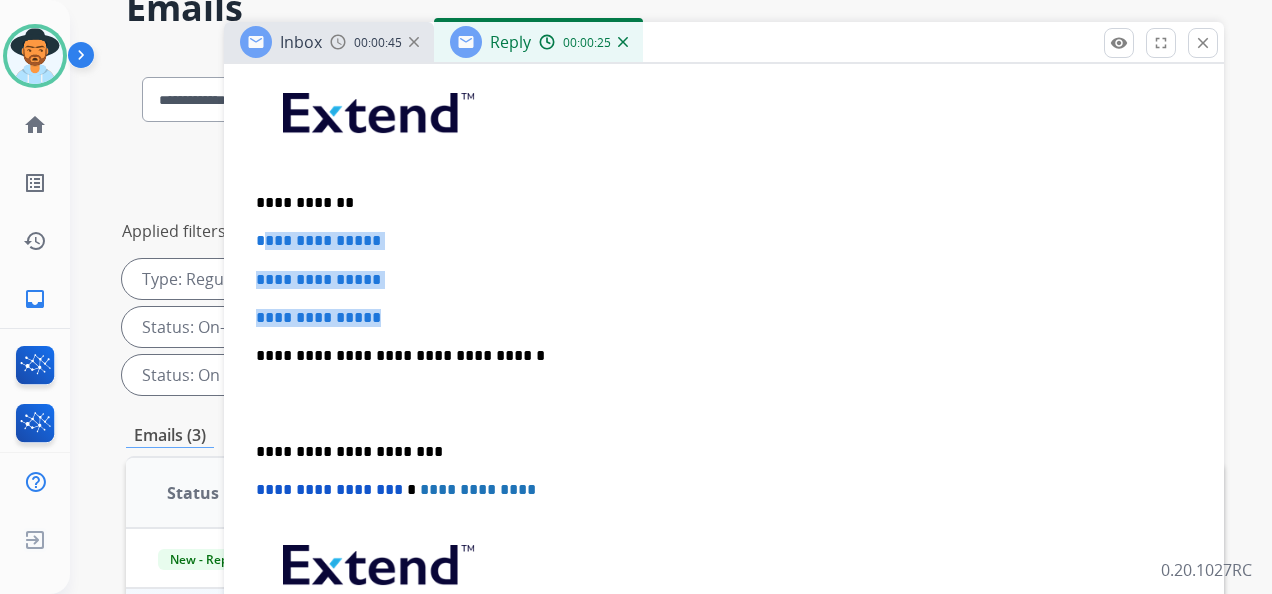 drag, startPoint x: 396, startPoint y: 316, endPoint x: 262, endPoint y: 238, distance: 155.04839 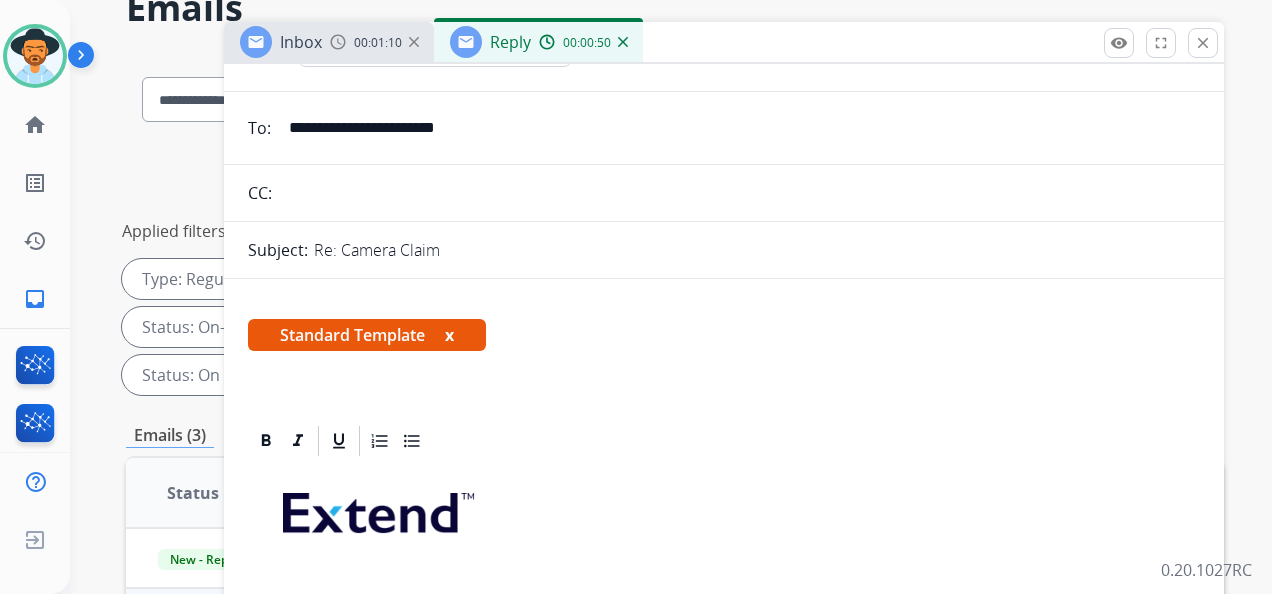 scroll, scrollTop: 0, scrollLeft: 0, axis: both 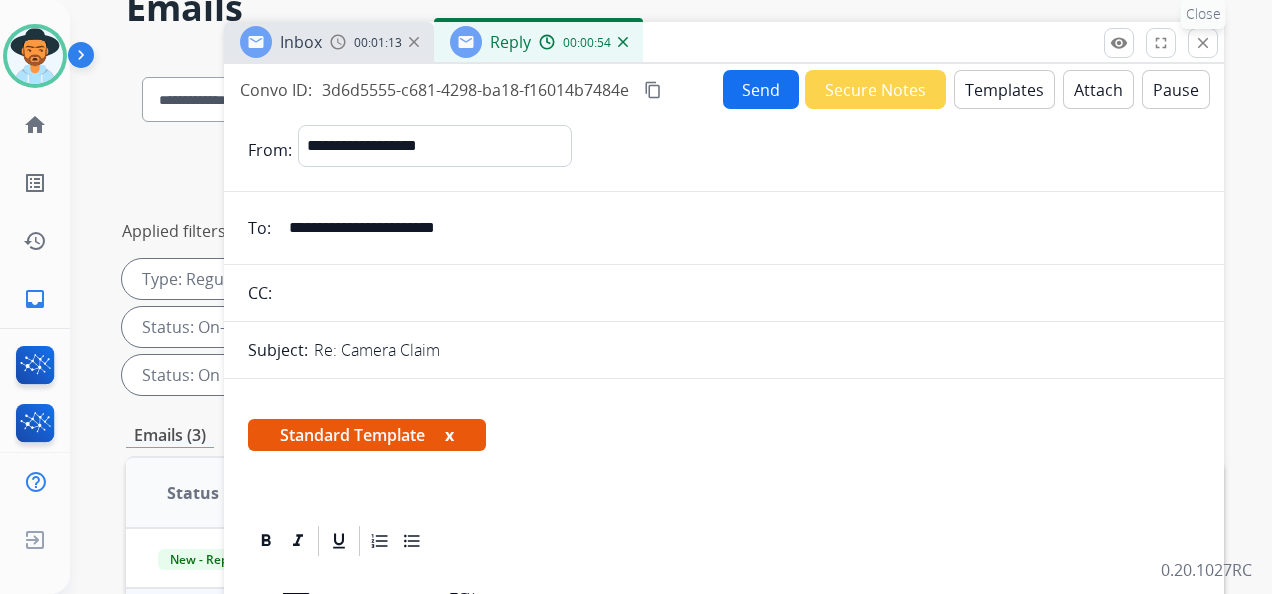 click on "close" at bounding box center [1203, 43] 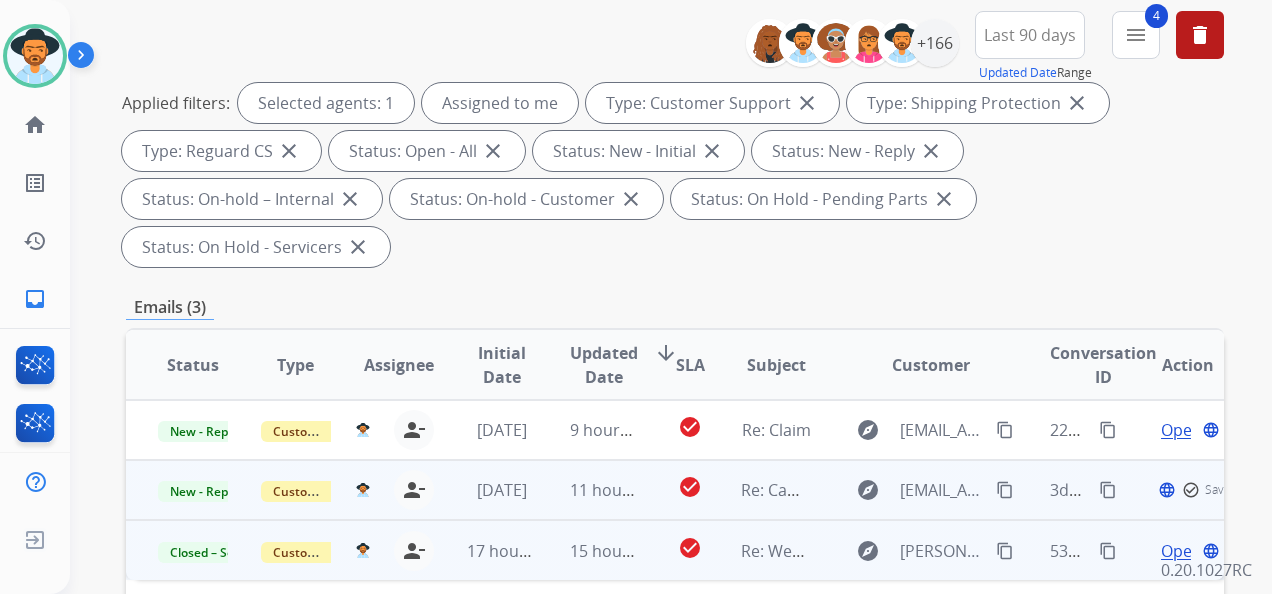 scroll, scrollTop: 300, scrollLeft: 0, axis: vertical 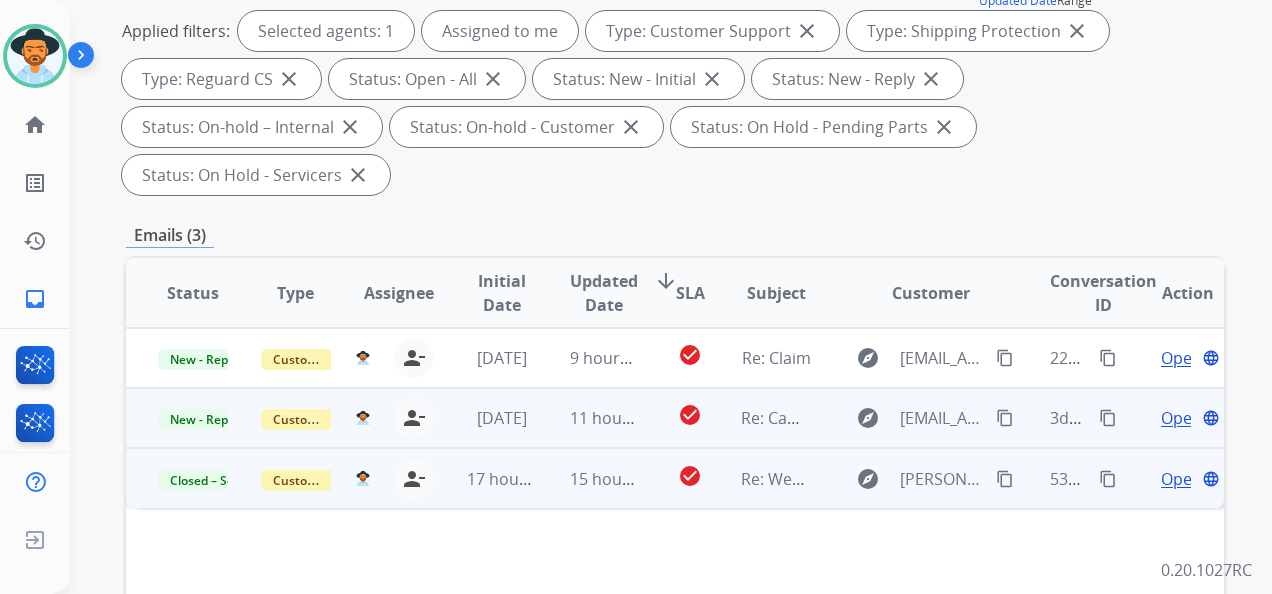 click on "Open" at bounding box center (1181, 418) 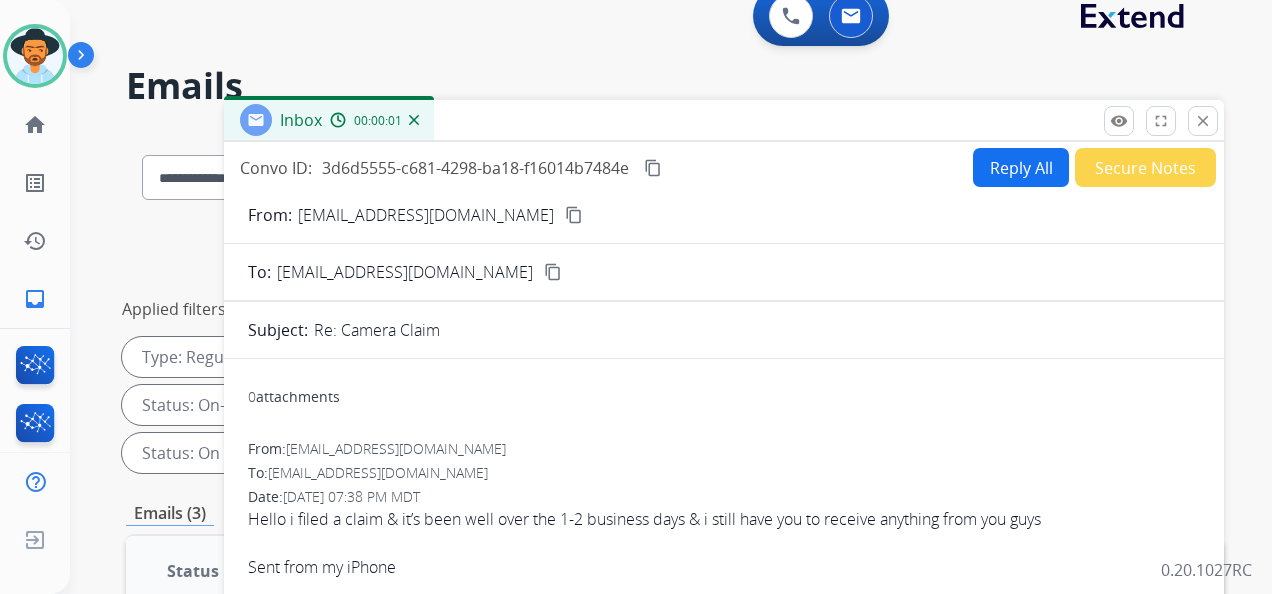 scroll, scrollTop: 0, scrollLeft: 0, axis: both 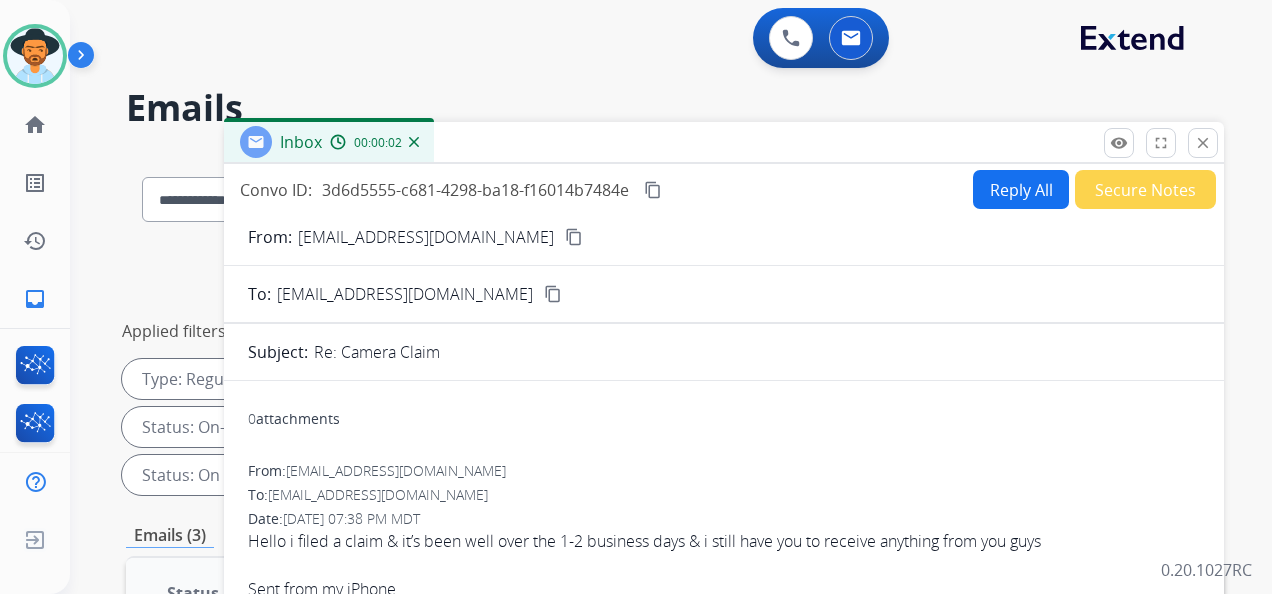 click on "content_copy" at bounding box center [574, 237] 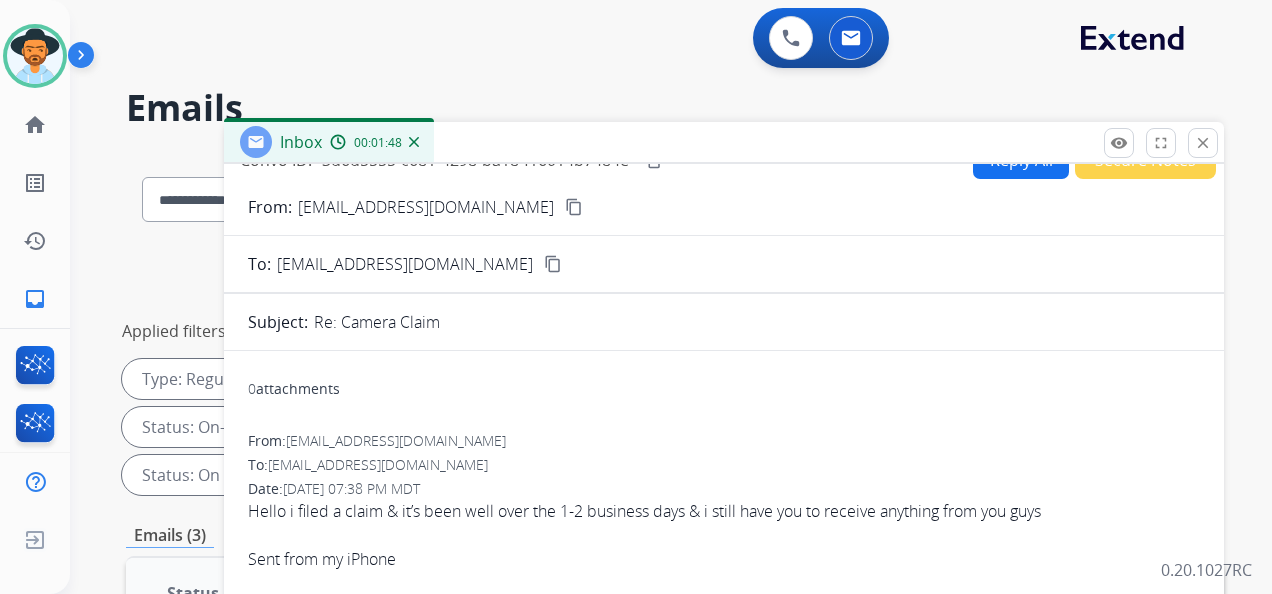 scroll, scrollTop: 0, scrollLeft: 0, axis: both 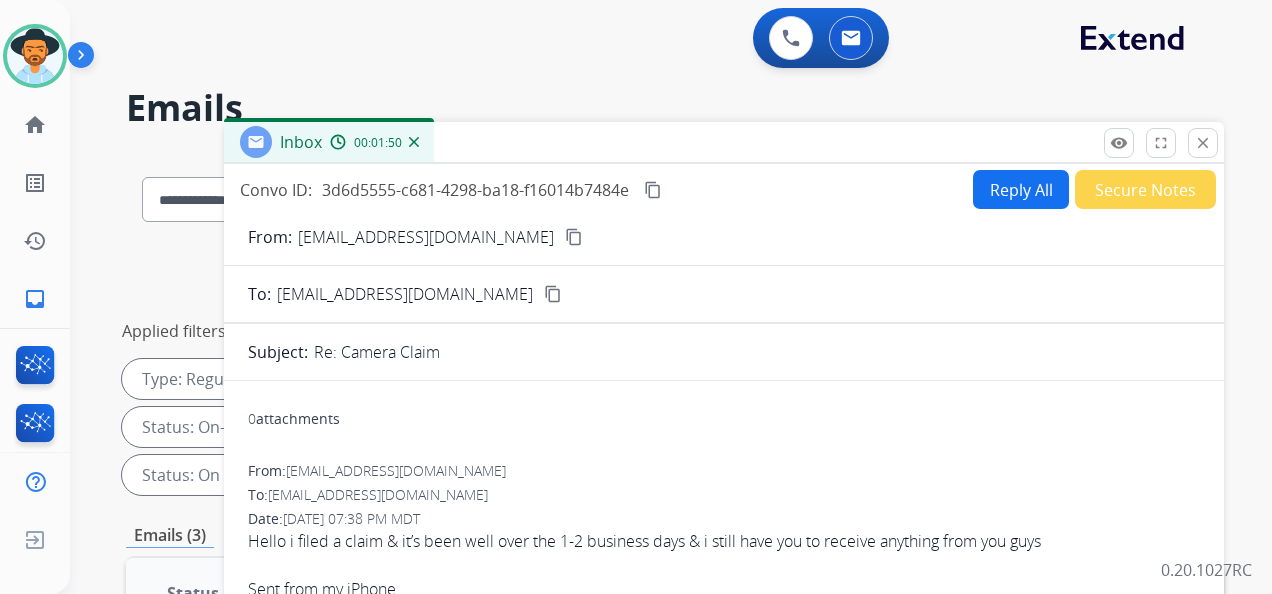 click on "Reply All" at bounding box center (1021, 189) 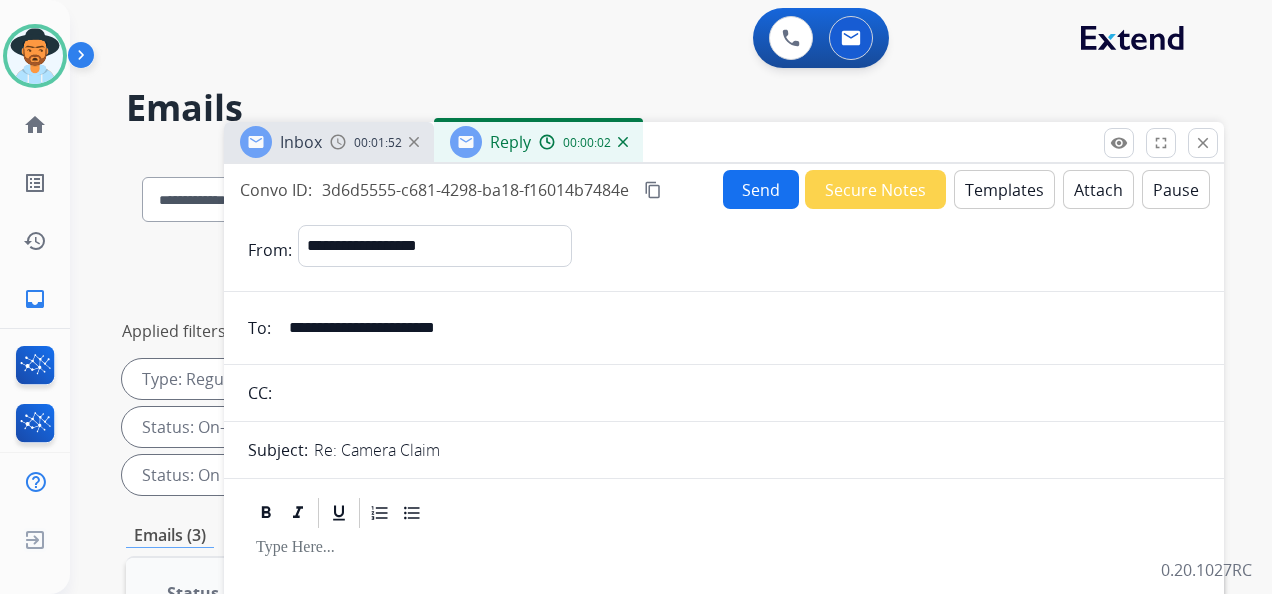 click on "Templates" at bounding box center (1004, 189) 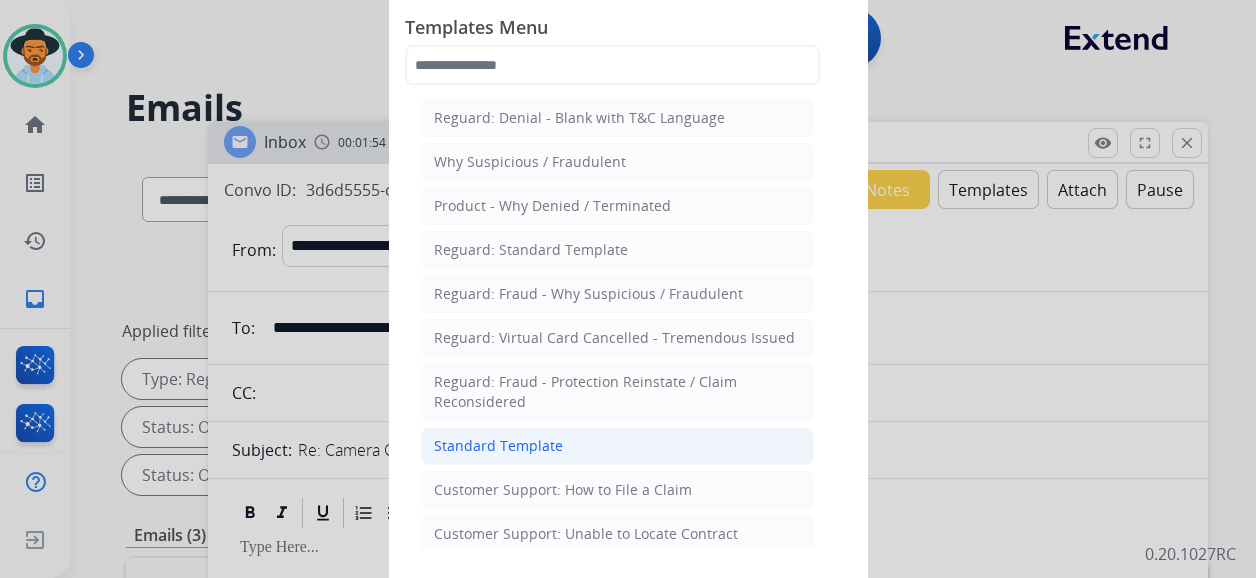 click on "Standard Template" 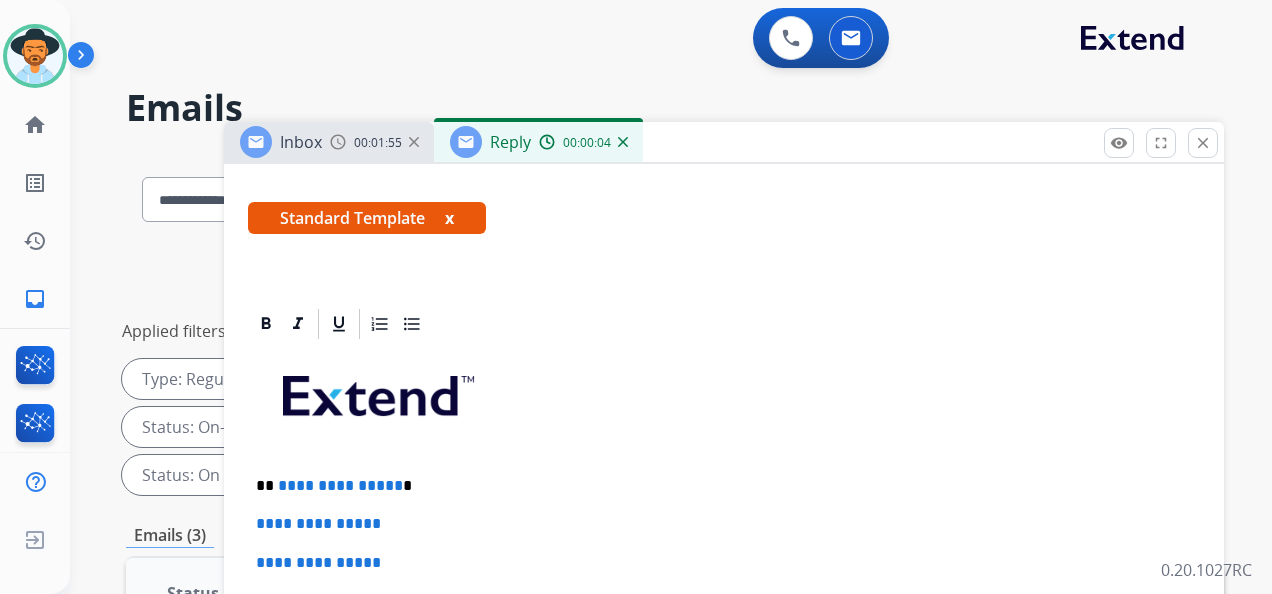 scroll, scrollTop: 400, scrollLeft: 0, axis: vertical 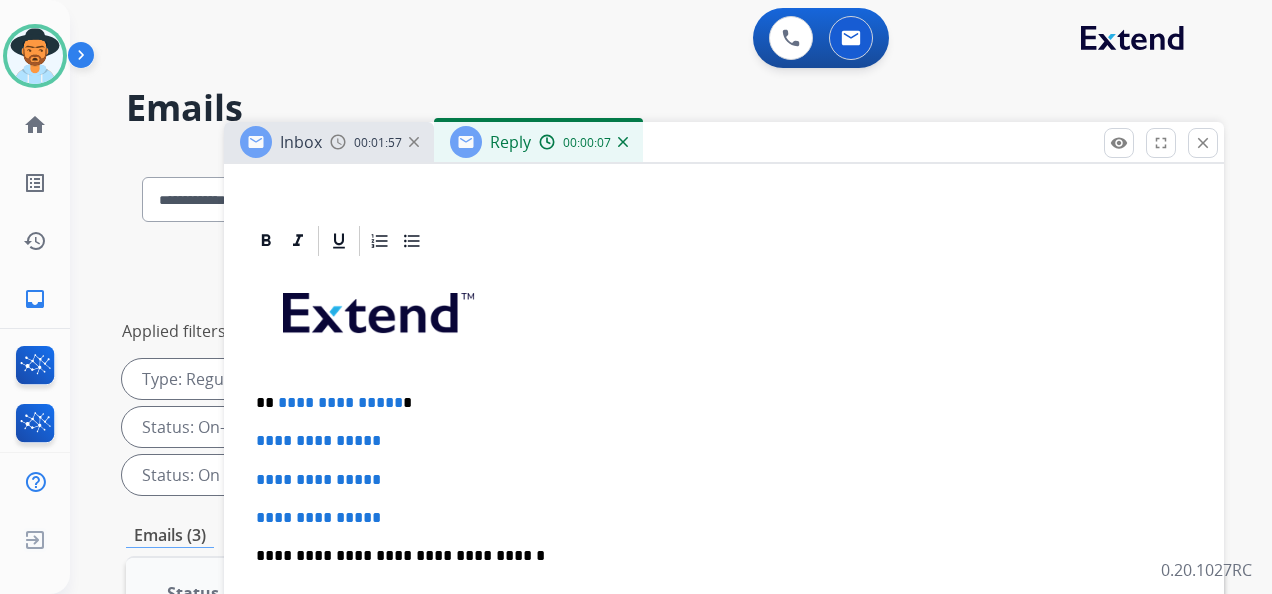 click on "**********" at bounding box center [716, 403] 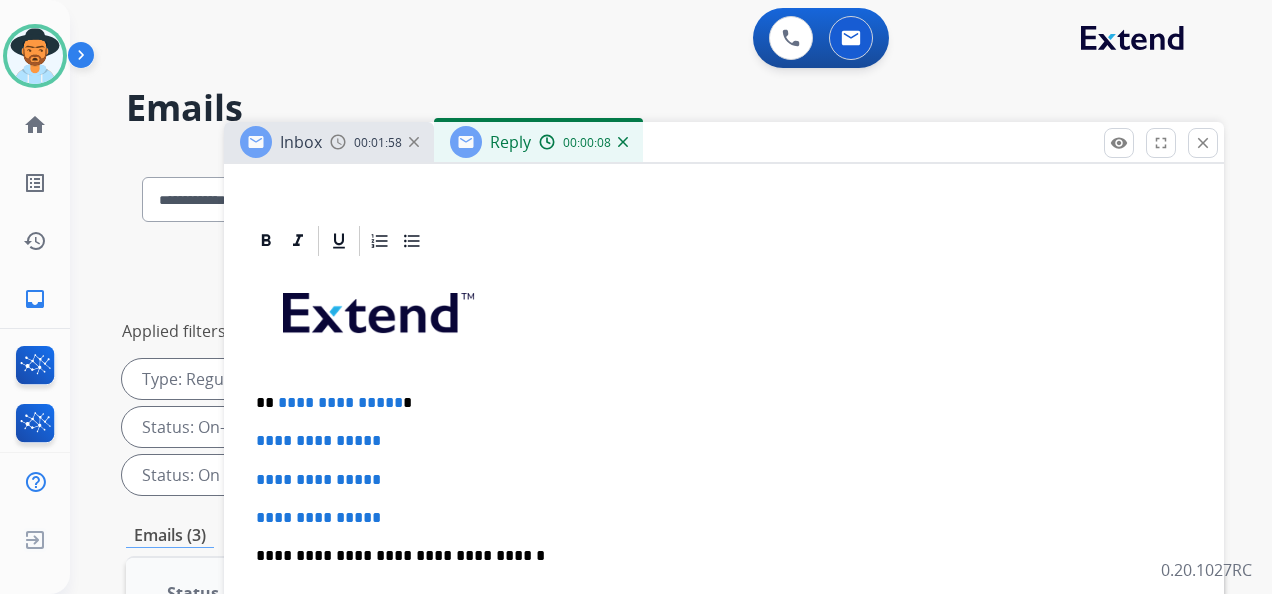 type 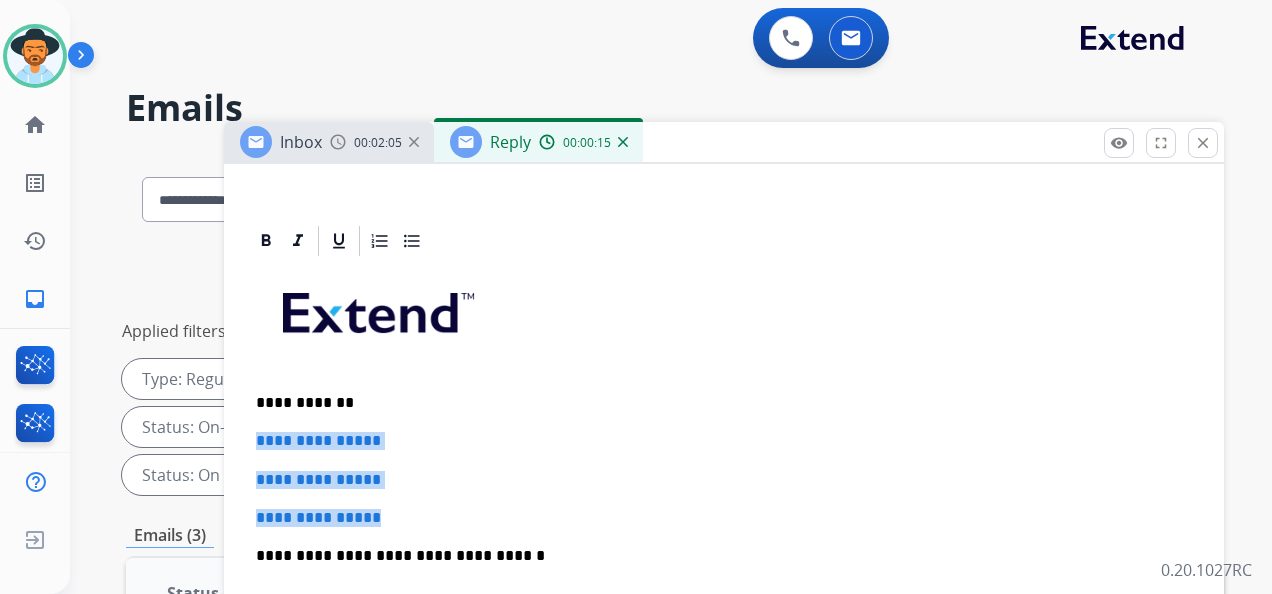 drag, startPoint x: 406, startPoint y: 514, endPoint x: 256, endPoint y: 440, distance: 167.26027 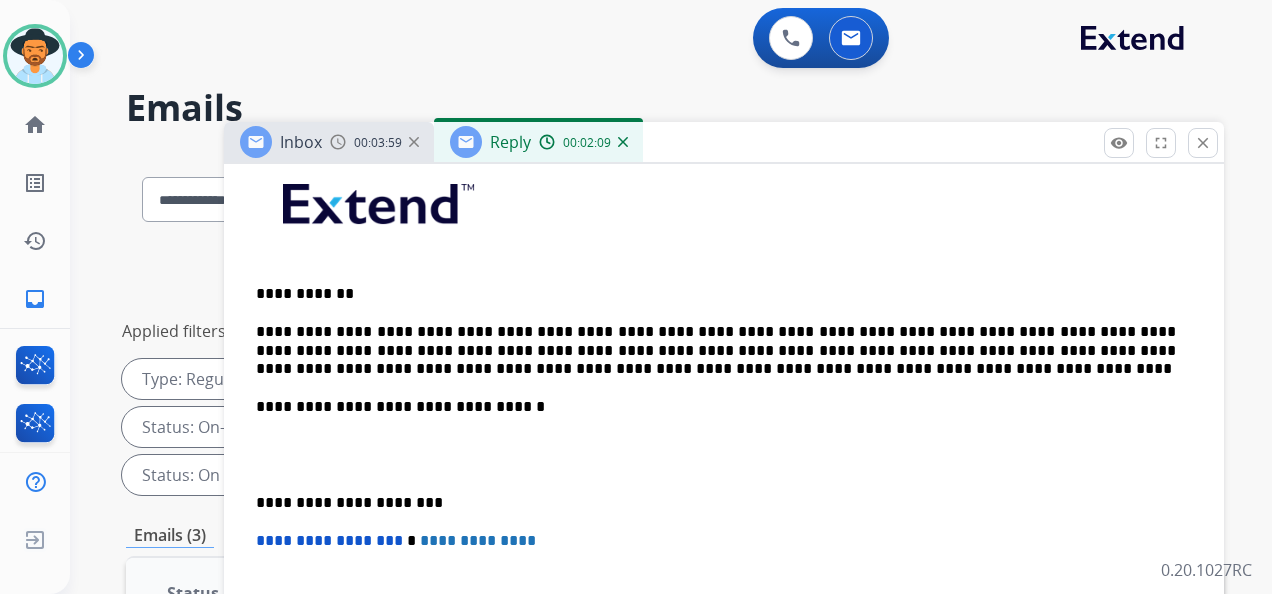 scroll, scrollTop: 600, scrollLeft: 0, axis: vertical 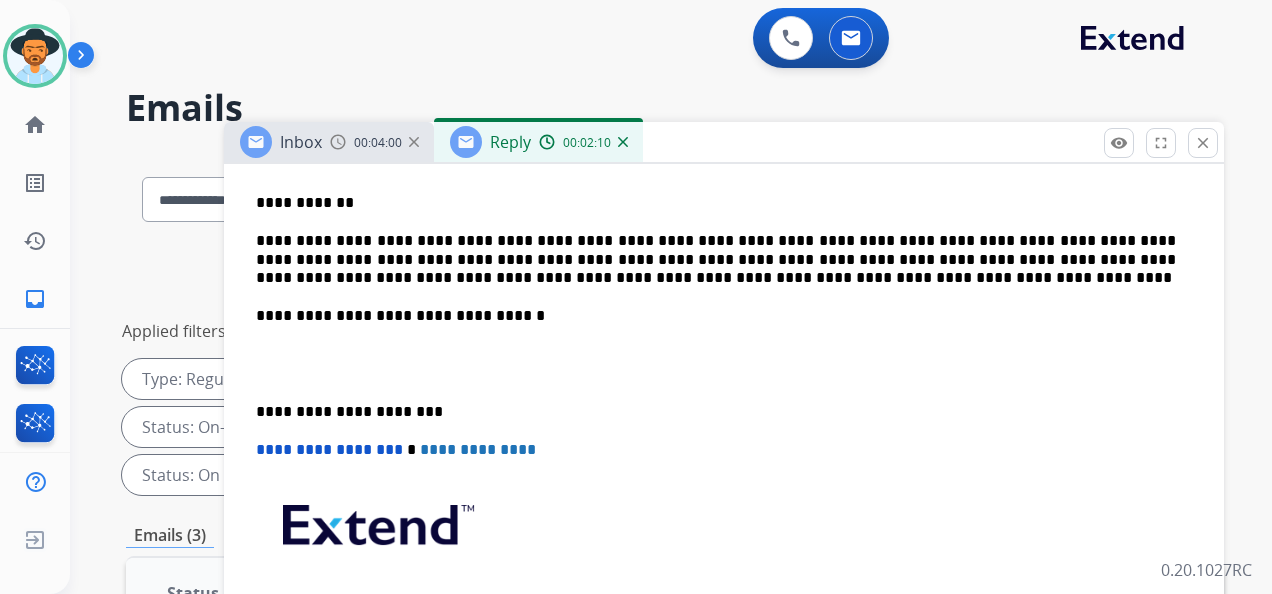 click on "**********" at bounding box center (716, 412) 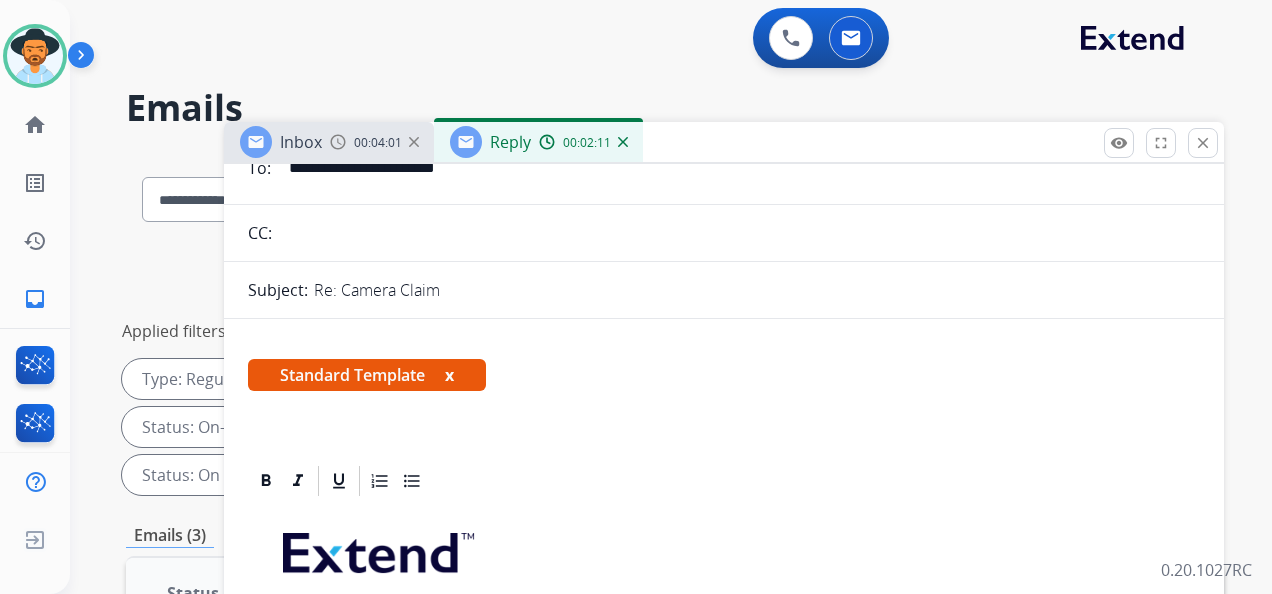 scroll, scrollTop: 0, scrollLeft: 0, axis: both 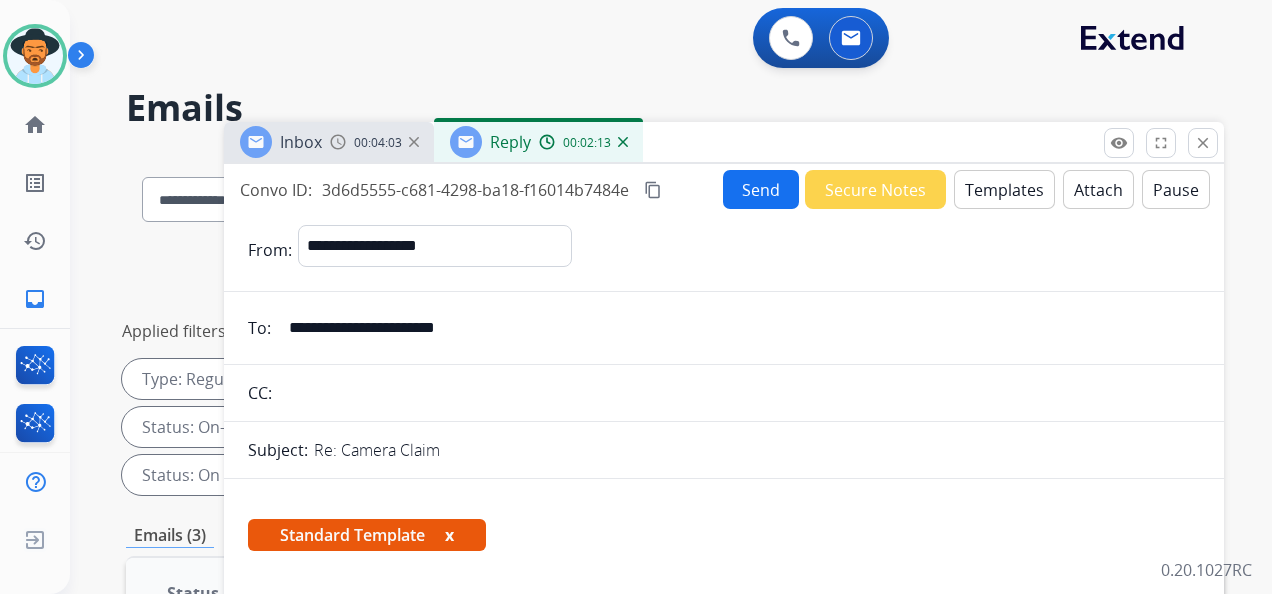 click on "Send" at bounding box center (761, 189) 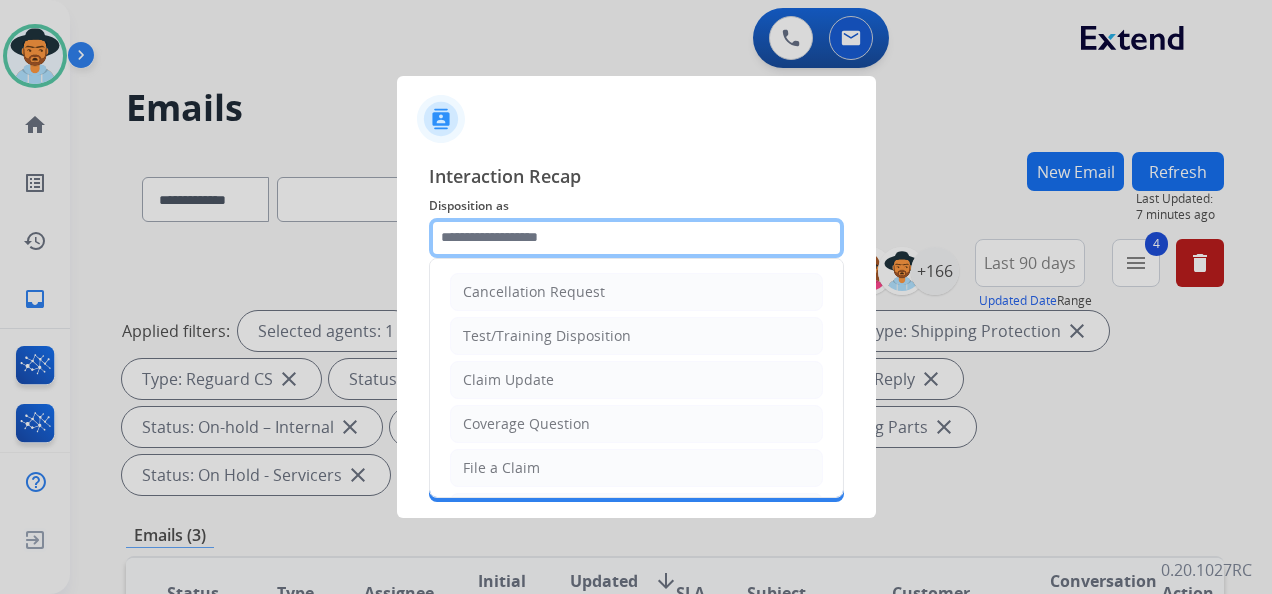 click 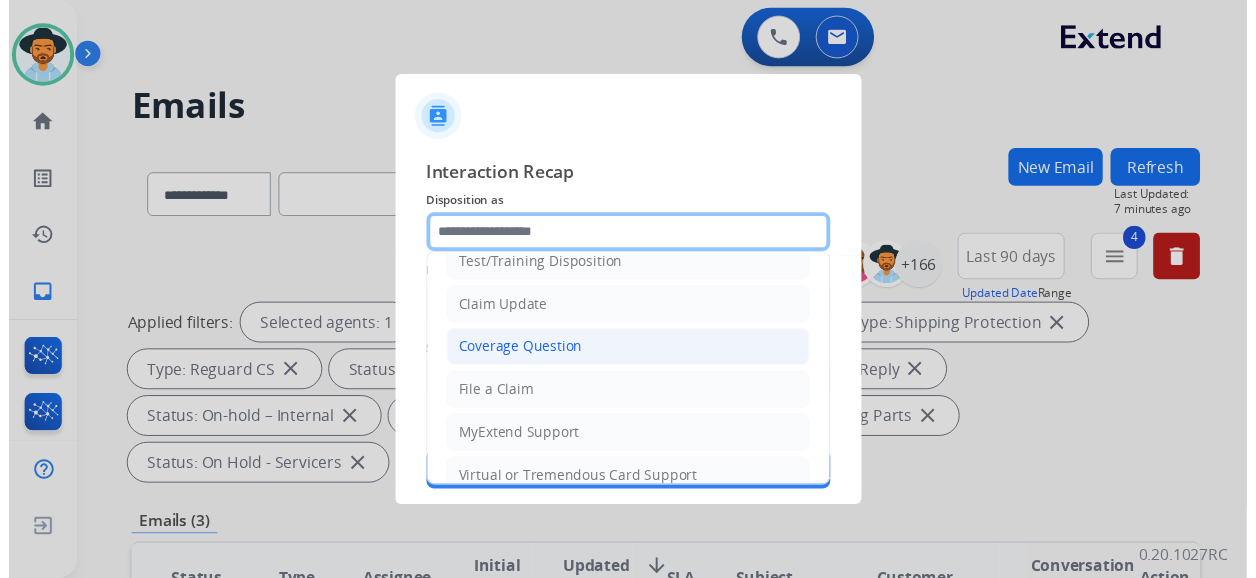 scroll, scrollTop: 100, scrollLeft: 0, axis: vertical 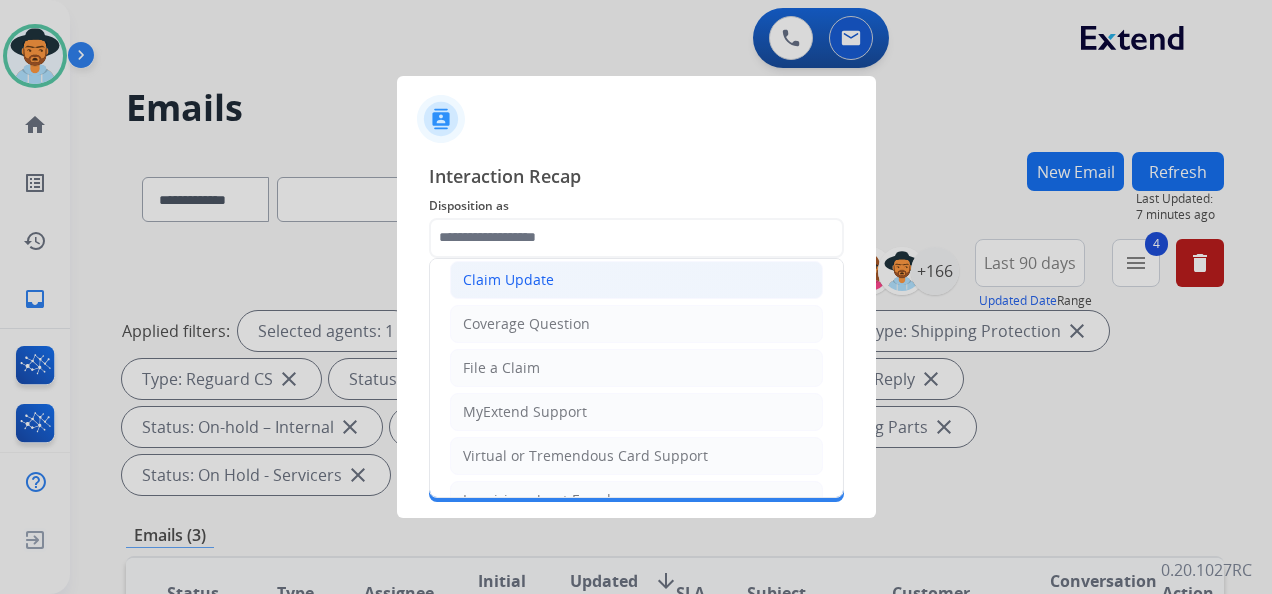 click on "Claim Update" 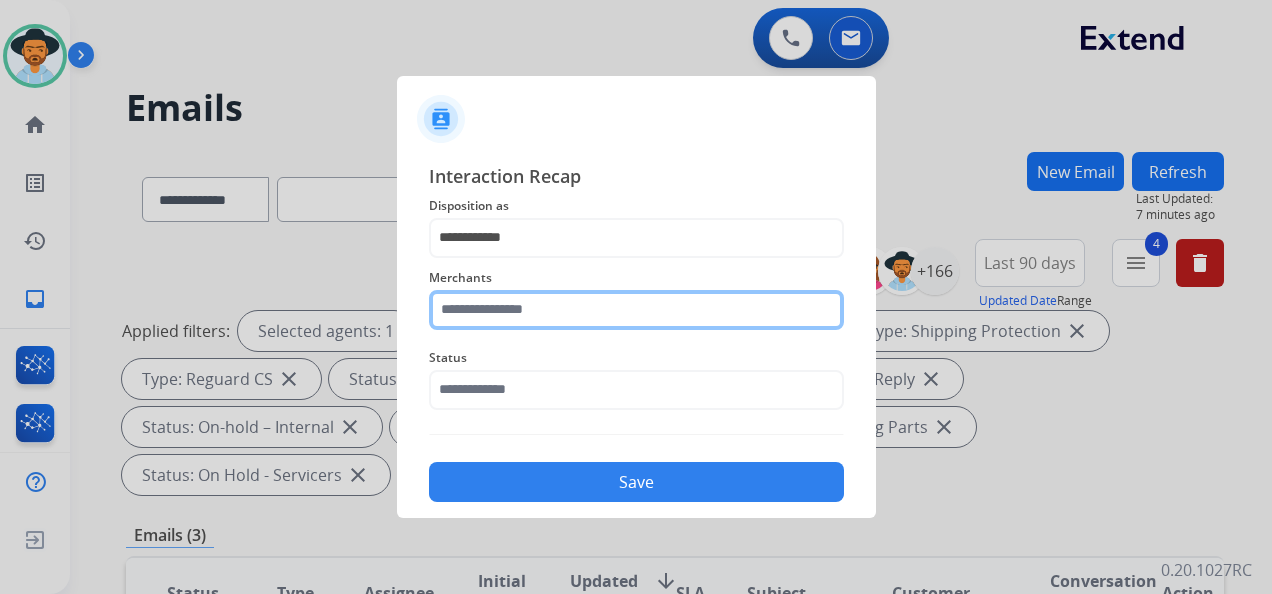 click 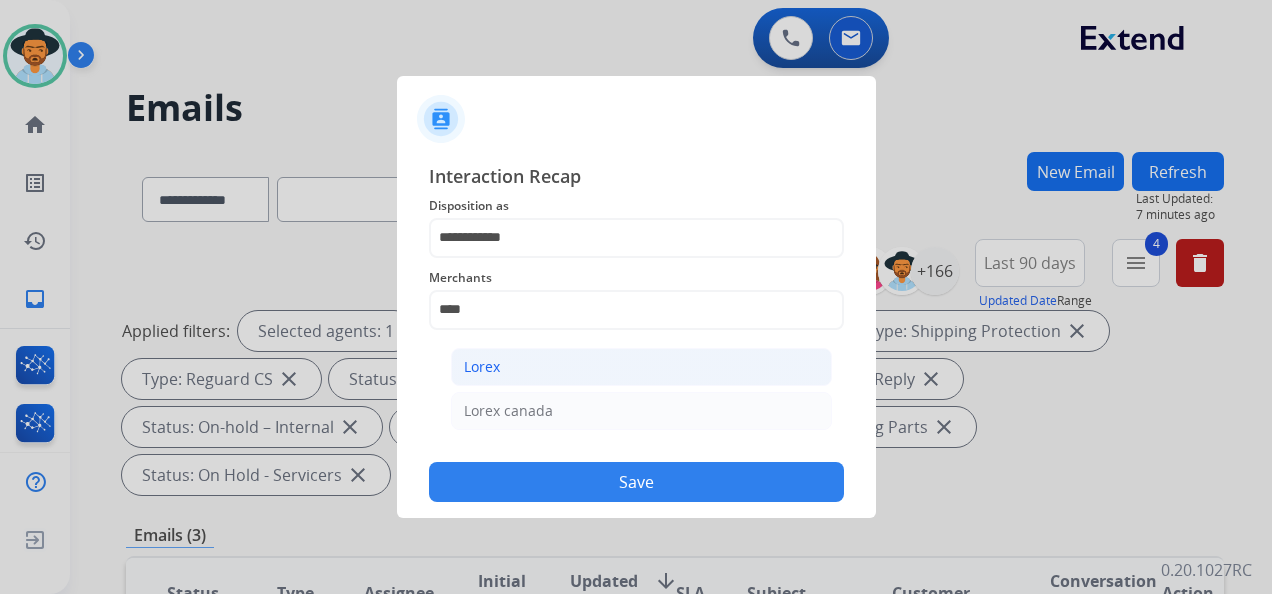 click on "Lorex" 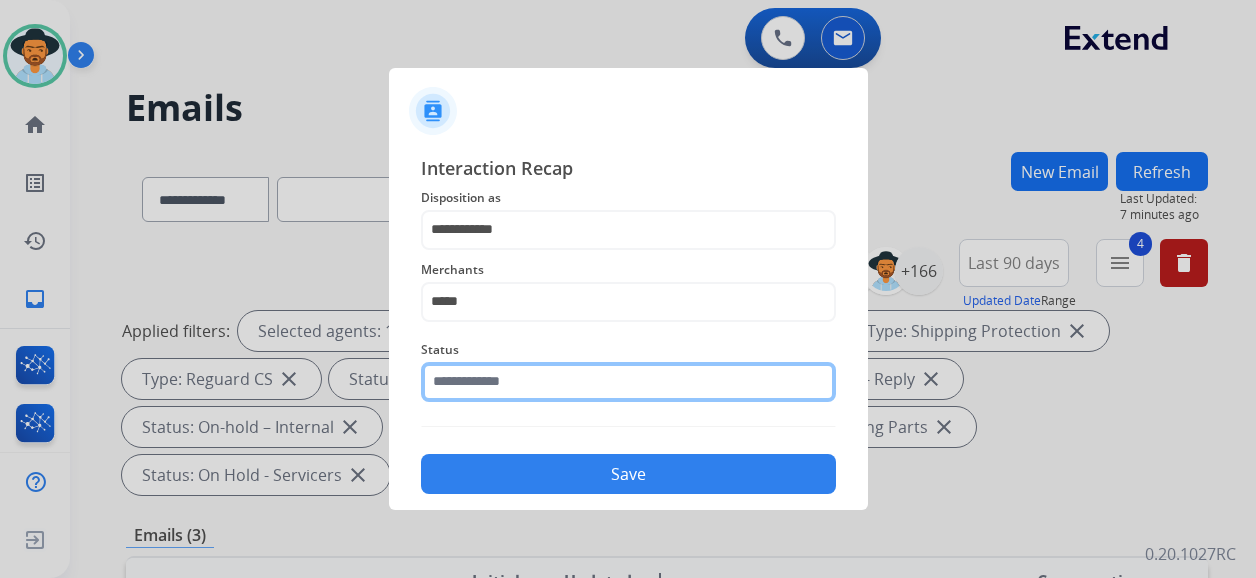 click on "Status" 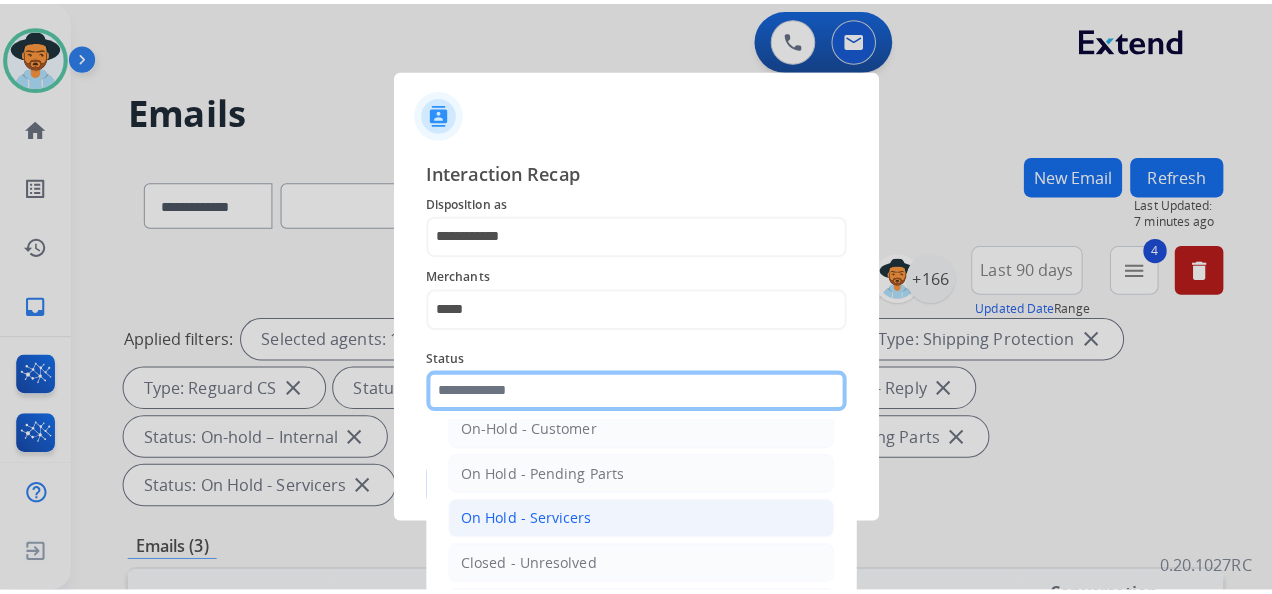 scroll, scrollTop: 114, scrollLeft: 0, axis: vertical 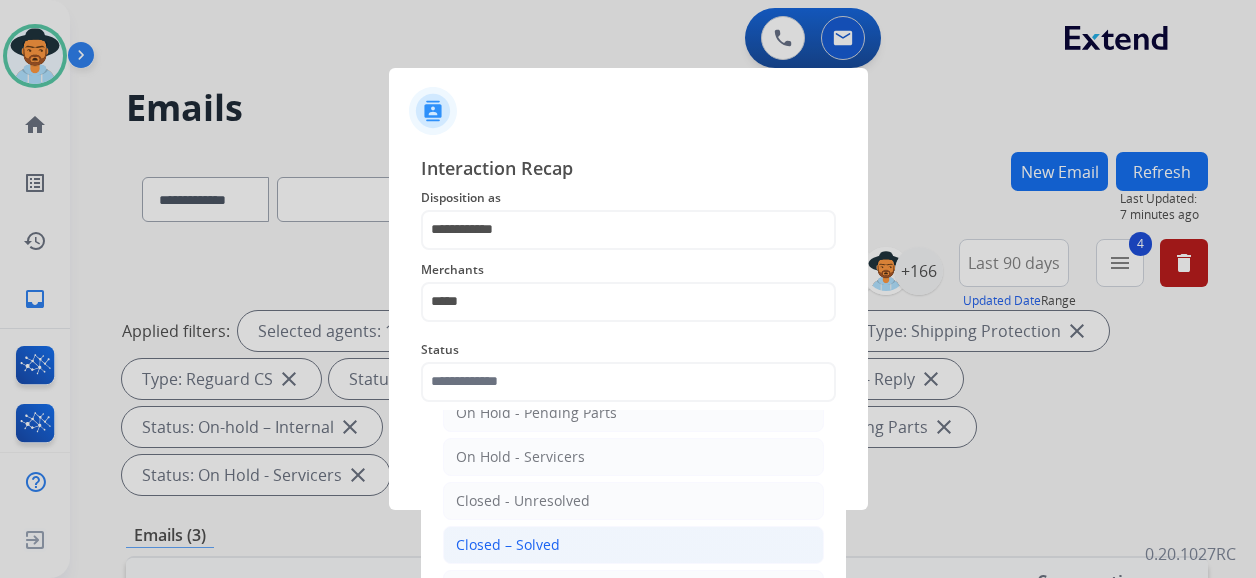 click on "Closed – Solved" 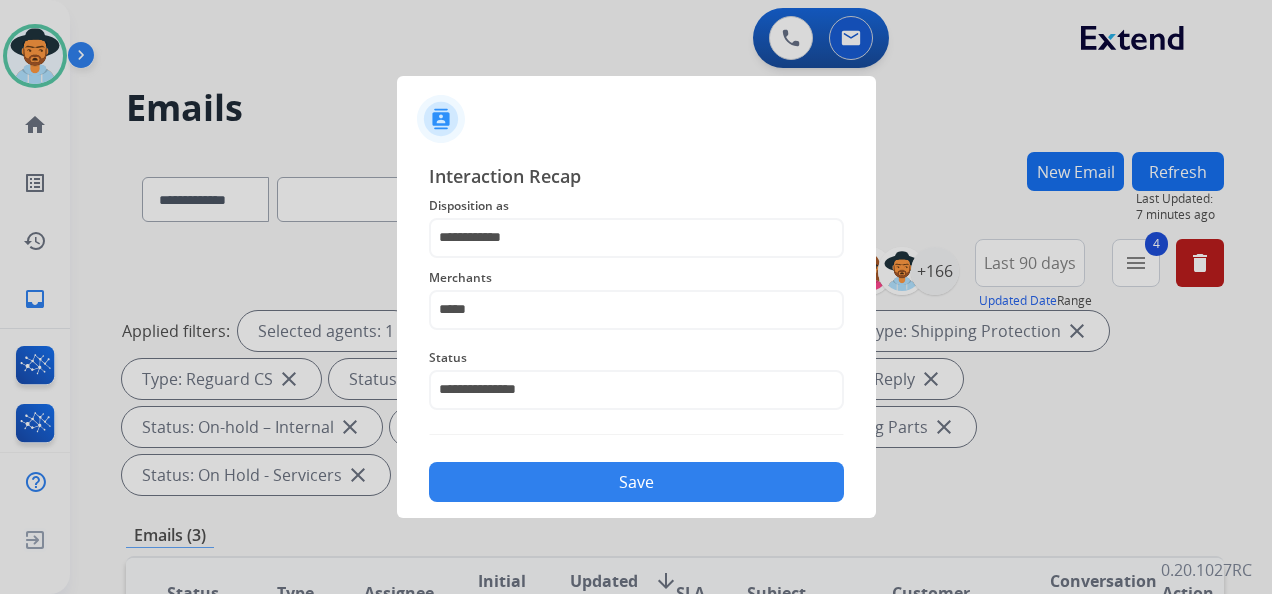 click on "Save" 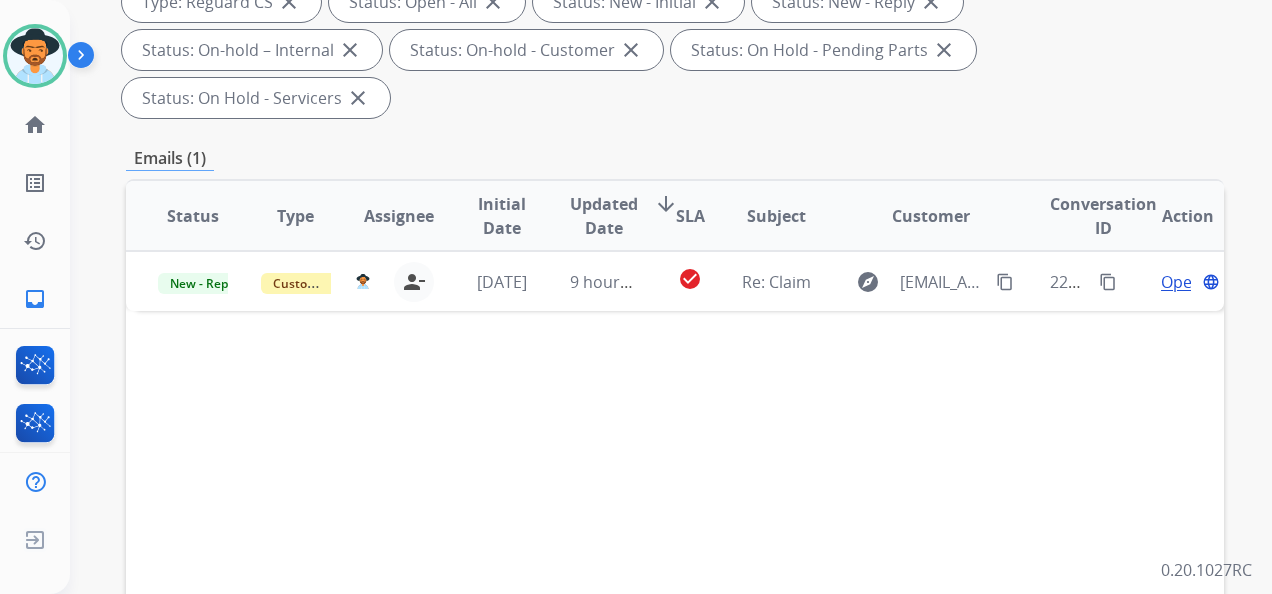 scroll, scrollTop: 400, scrollLeft: 0, axis: vertical 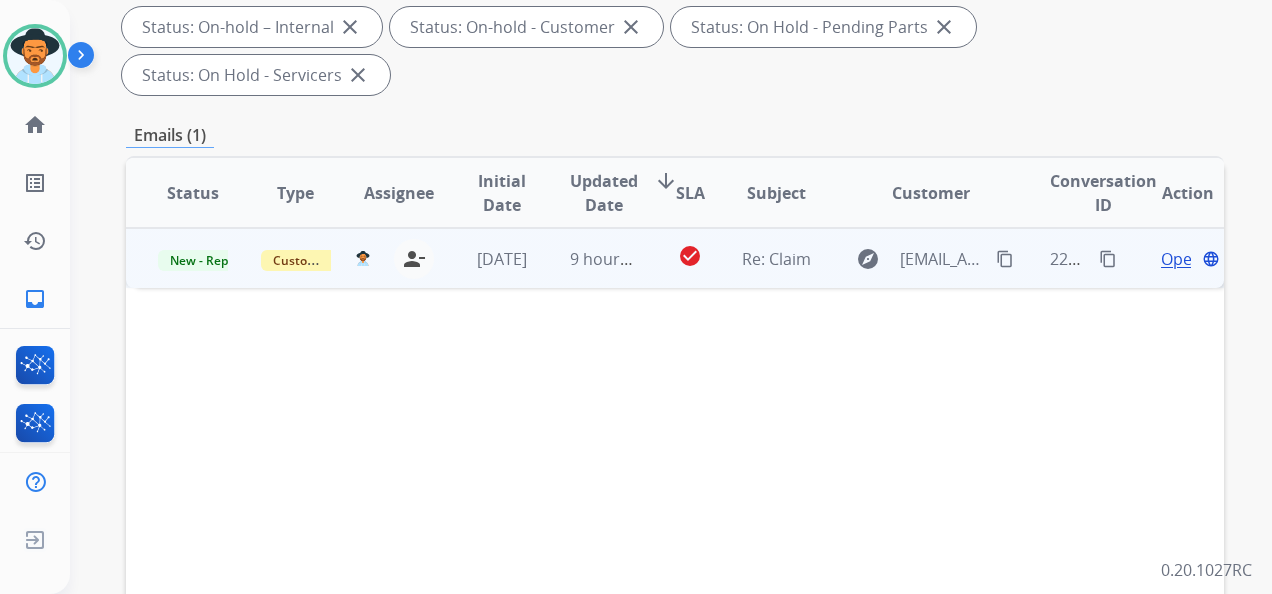 click on "Open" at bounding box center [1181, 259] 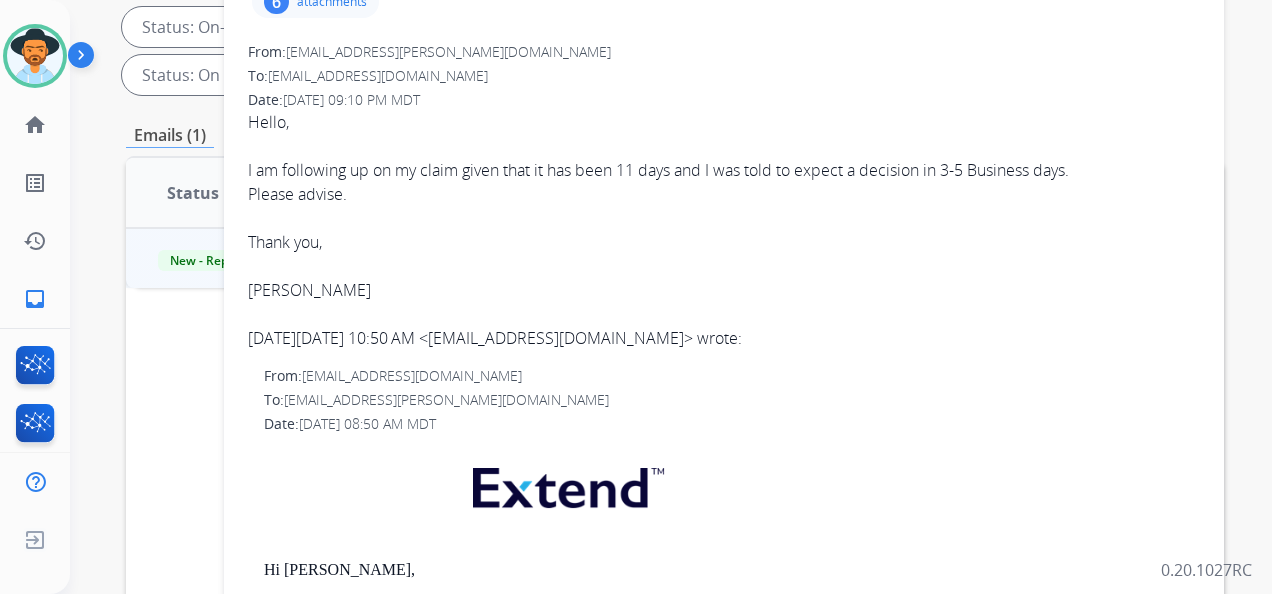 scroll, scrollTop: 0, scrollLeft: 0, axis: both 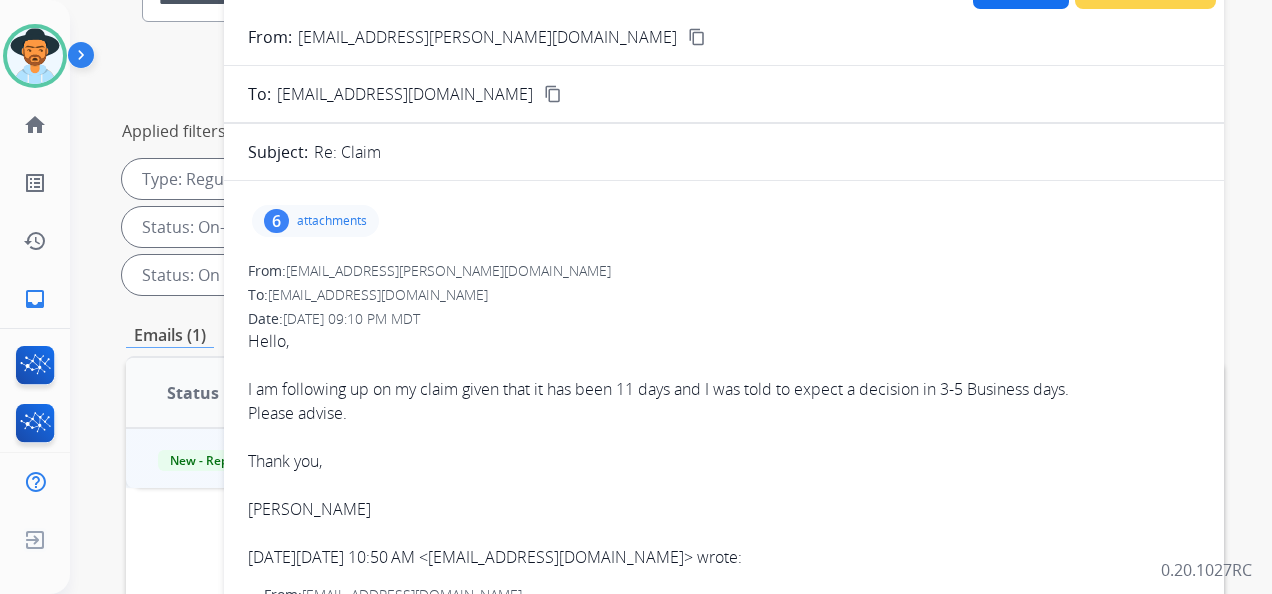 click on "content_copy" at bounding box center (697, 37) 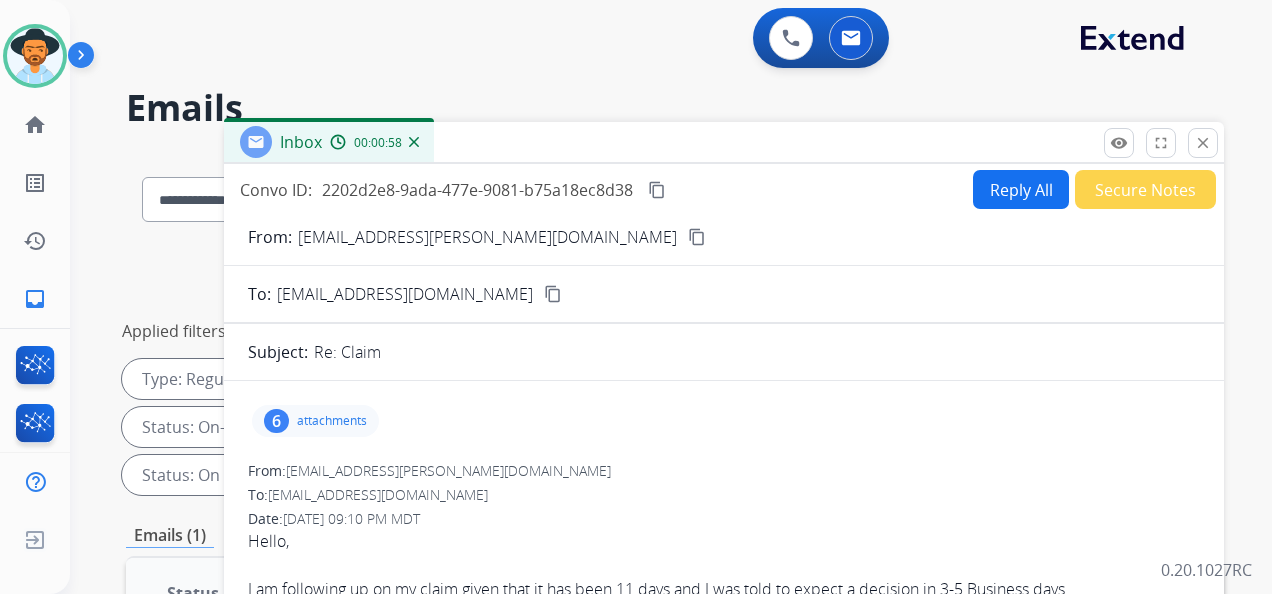 click on "Reply All" at bounding box center [1021, 189] 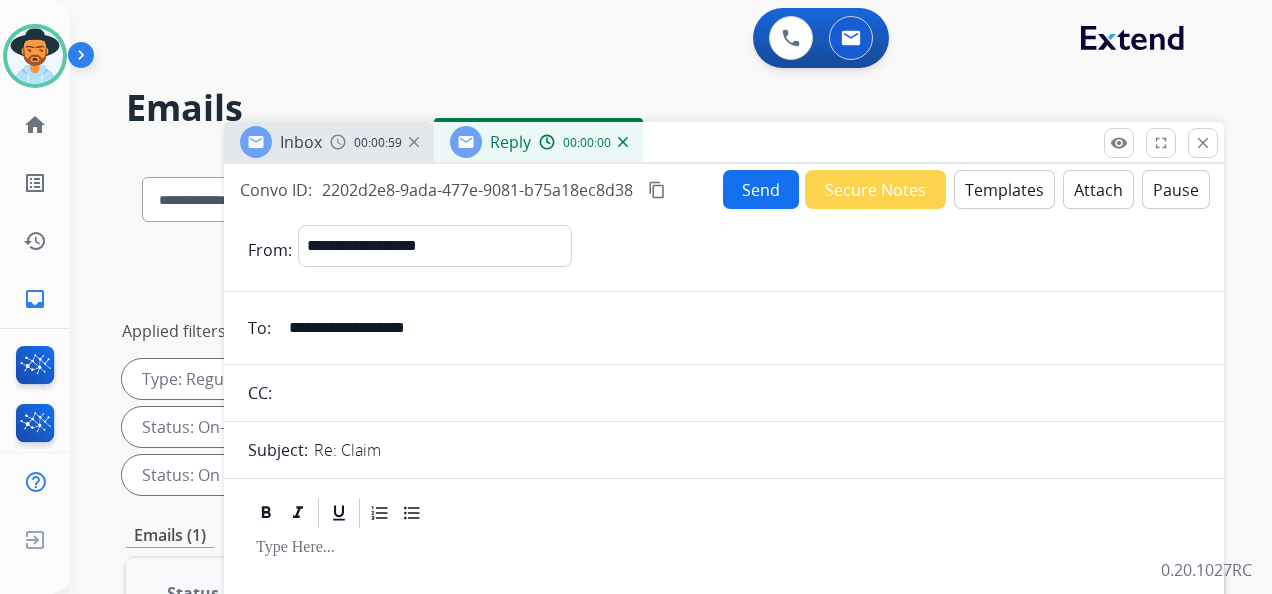 click on "Templates" at bounding box center [1004, 189] 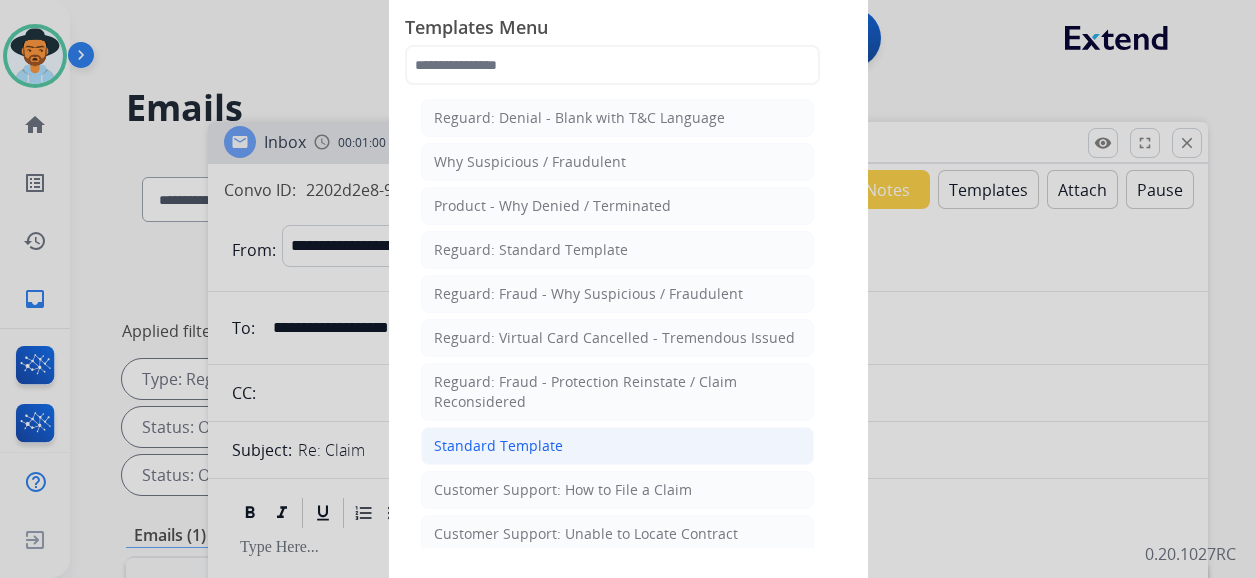click on "Standard Template" 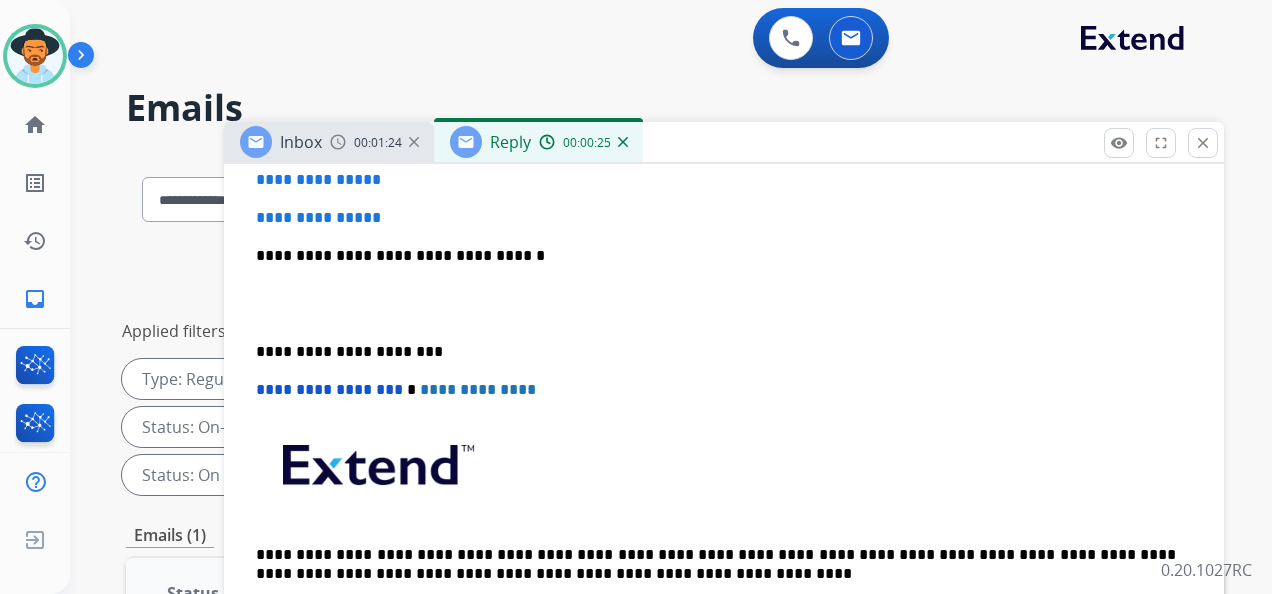 scroll, scrollTop: 300, scrollLeft: 0, axis: vertical 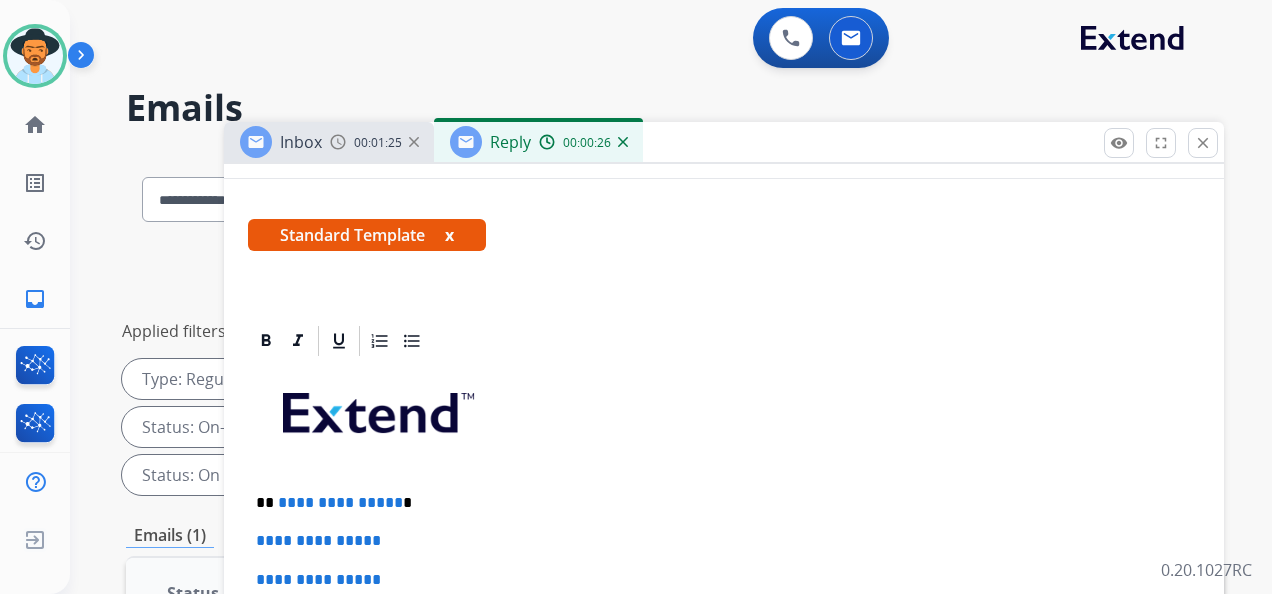 click on "**********" at bounding box center [340, 502] 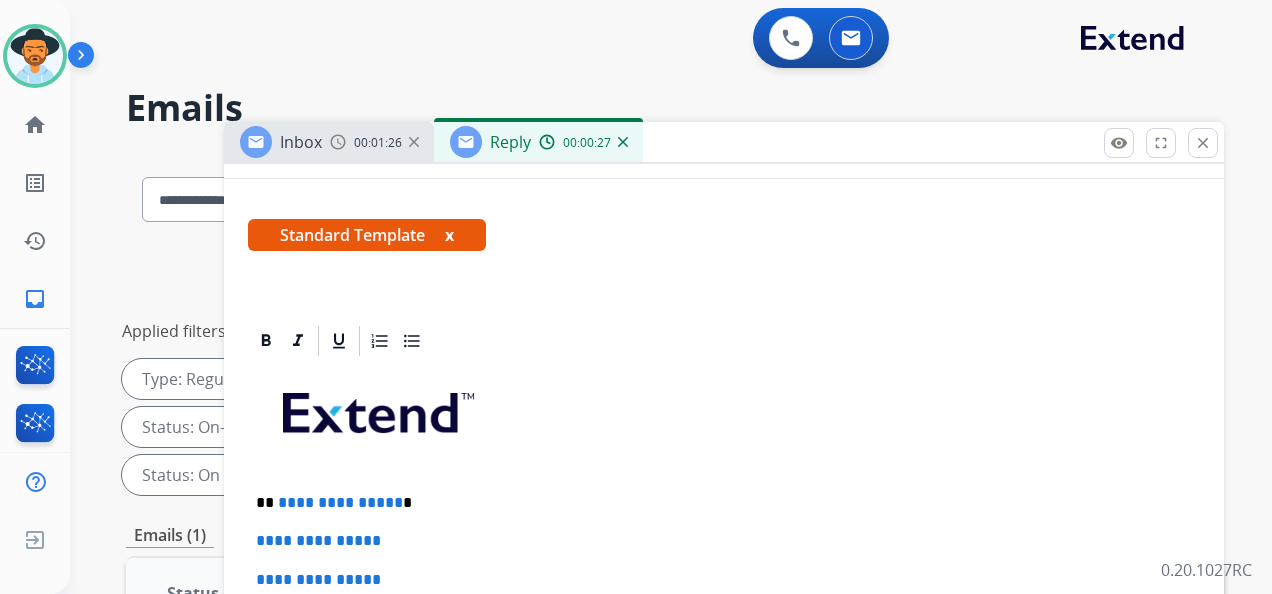 type 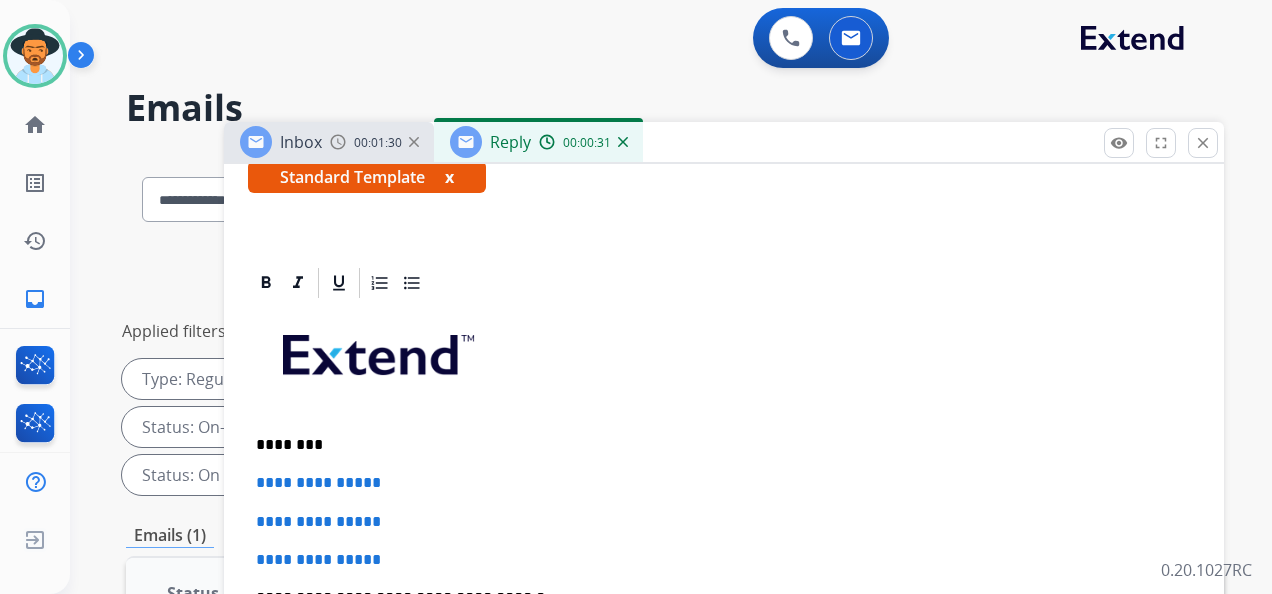 scroll, scrollTop: 400, scrollLeft: 0, axis: vertical 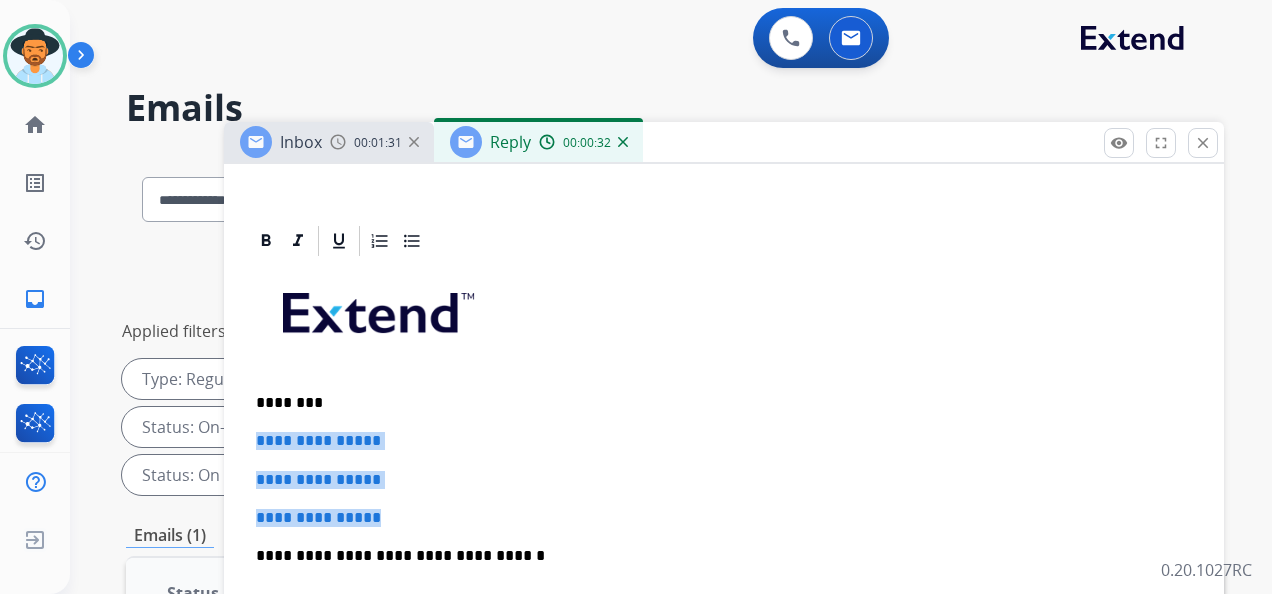 drag, startPoint x: 403, startPoint y: 516, endPoint x: 254, endPoint y: 434, distance: 170.07352 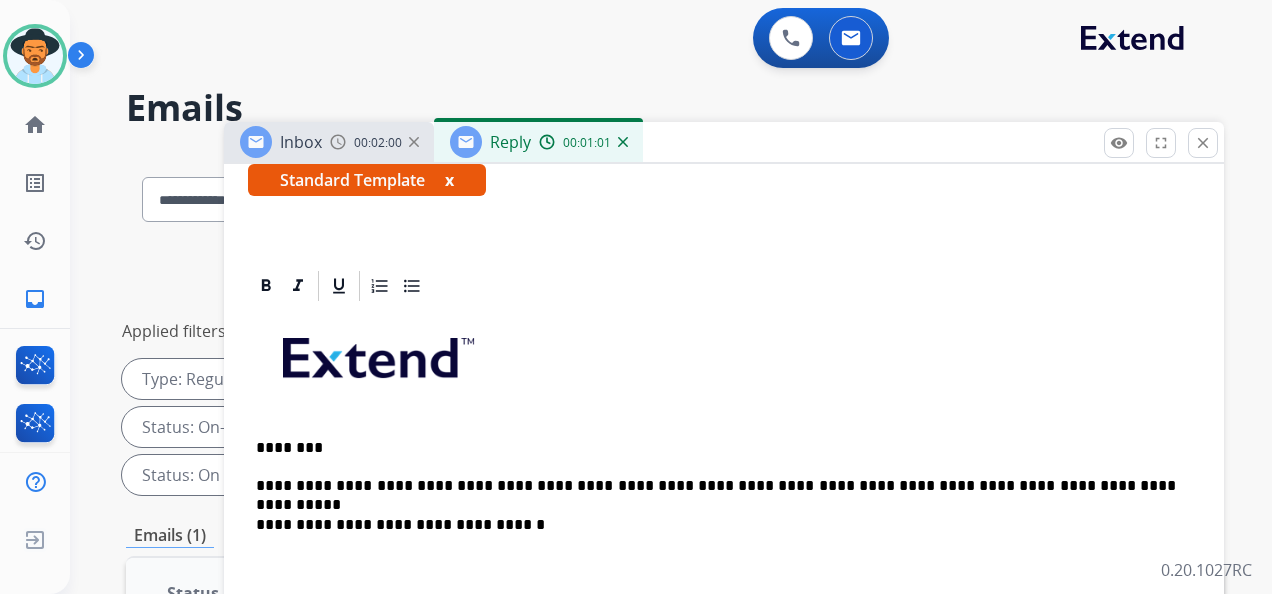scroll, scrollTop: 400, scrollLeft: 0, axis: vertical 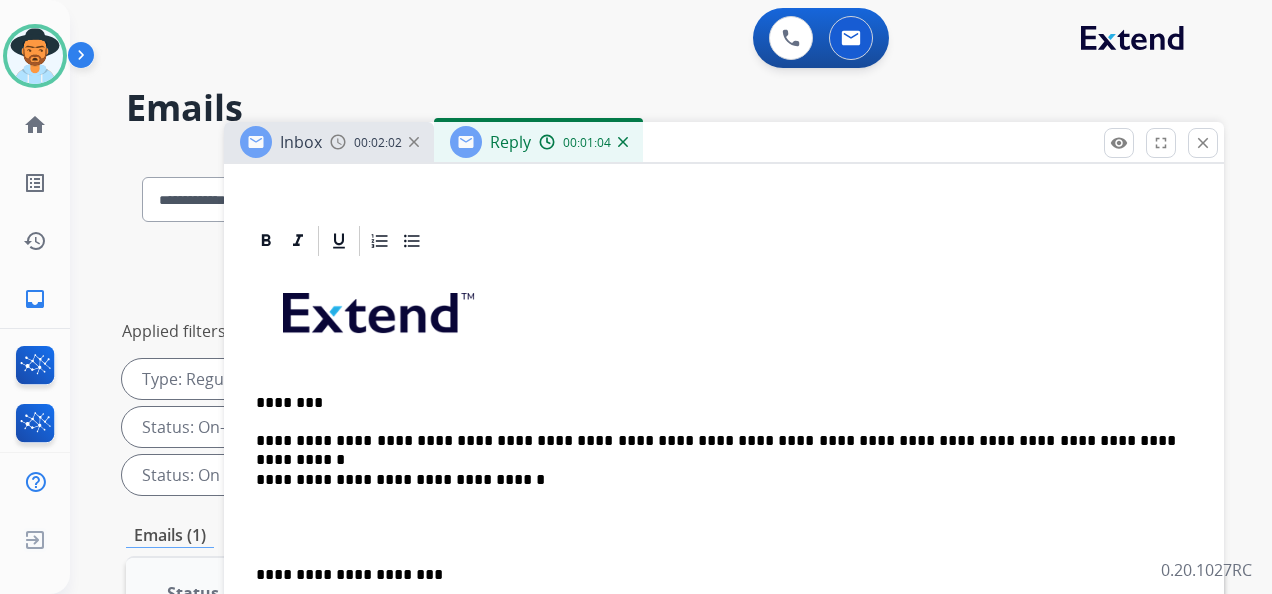 click on "**********" at bounding box center (716, 441) 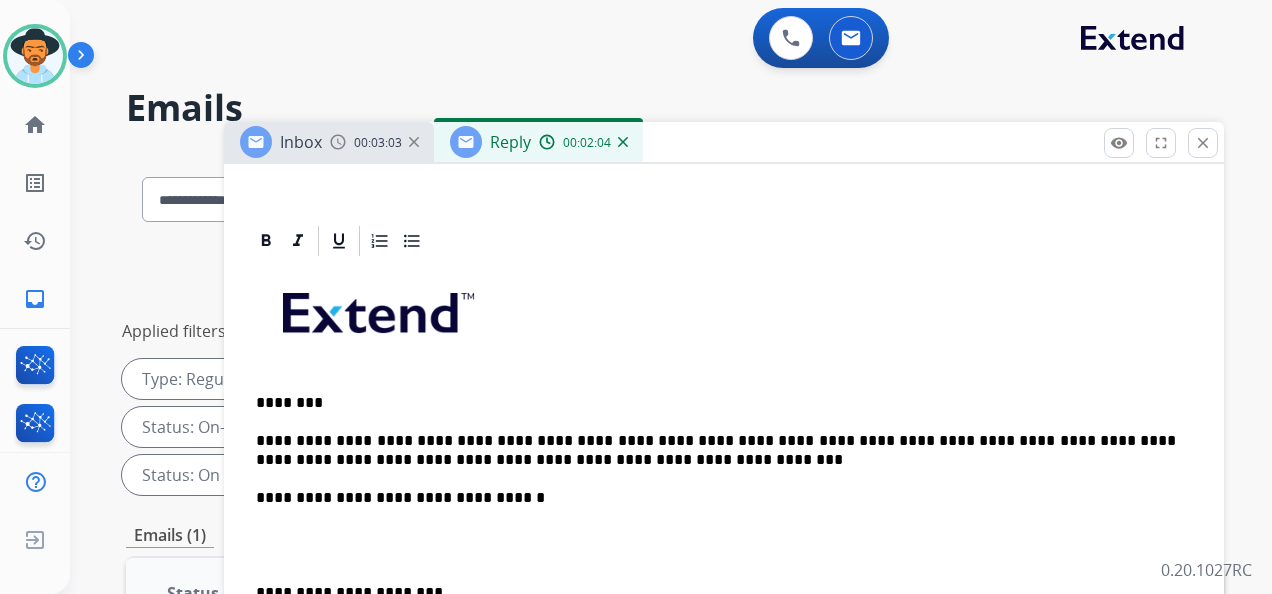 click on "**********" at bounding box center (716, 450) 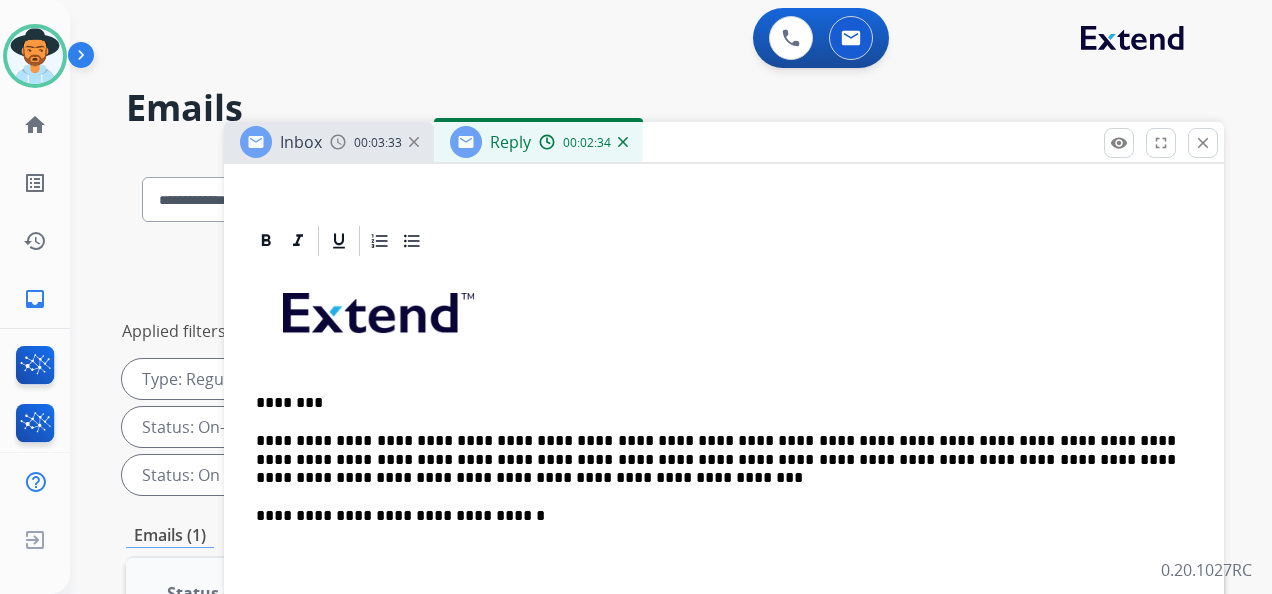 scroll, scrollTop: 600, scrollLeft: 0, axis: vertical 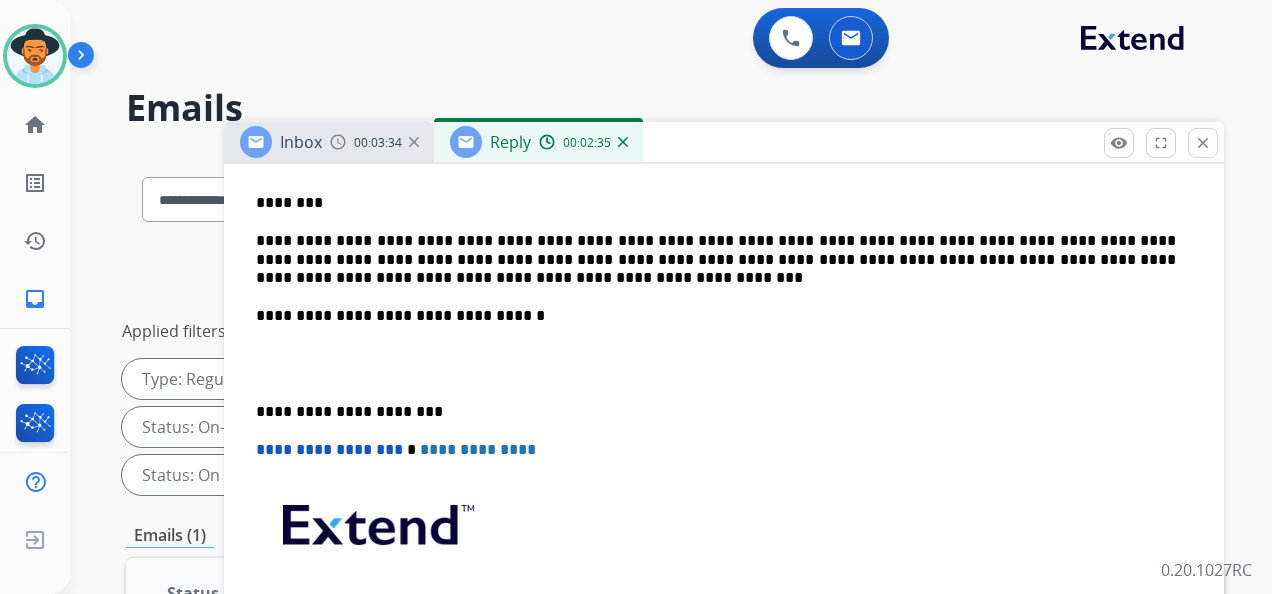 click on "**********" at bounding box center (716, 412) 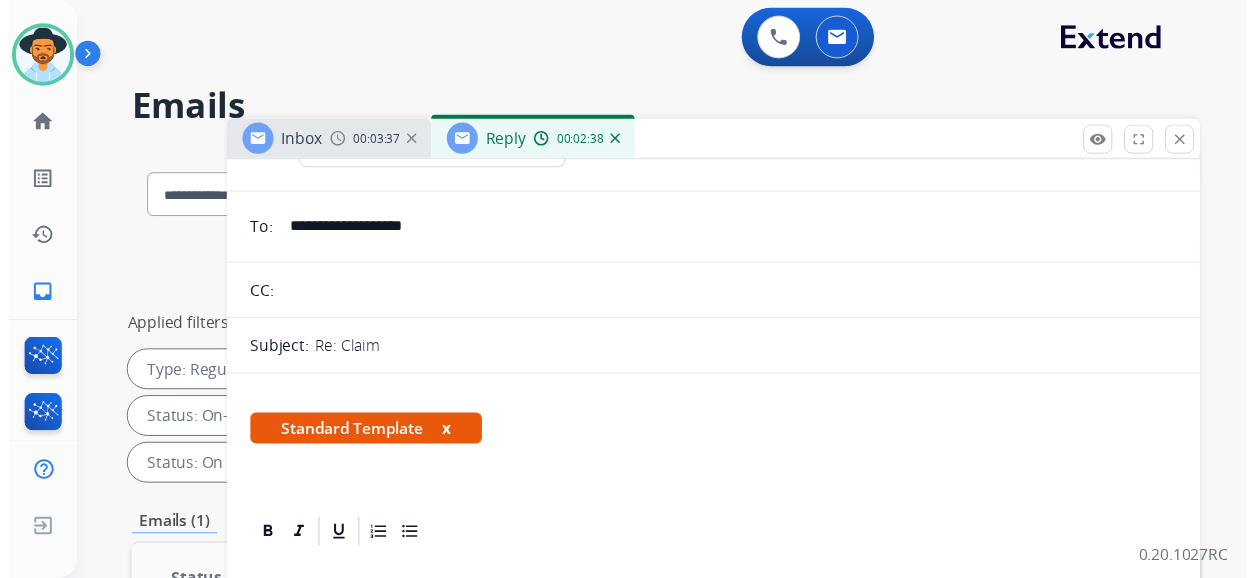 scroll, scrollTop: 0, scrollLeft: 0, axis: both 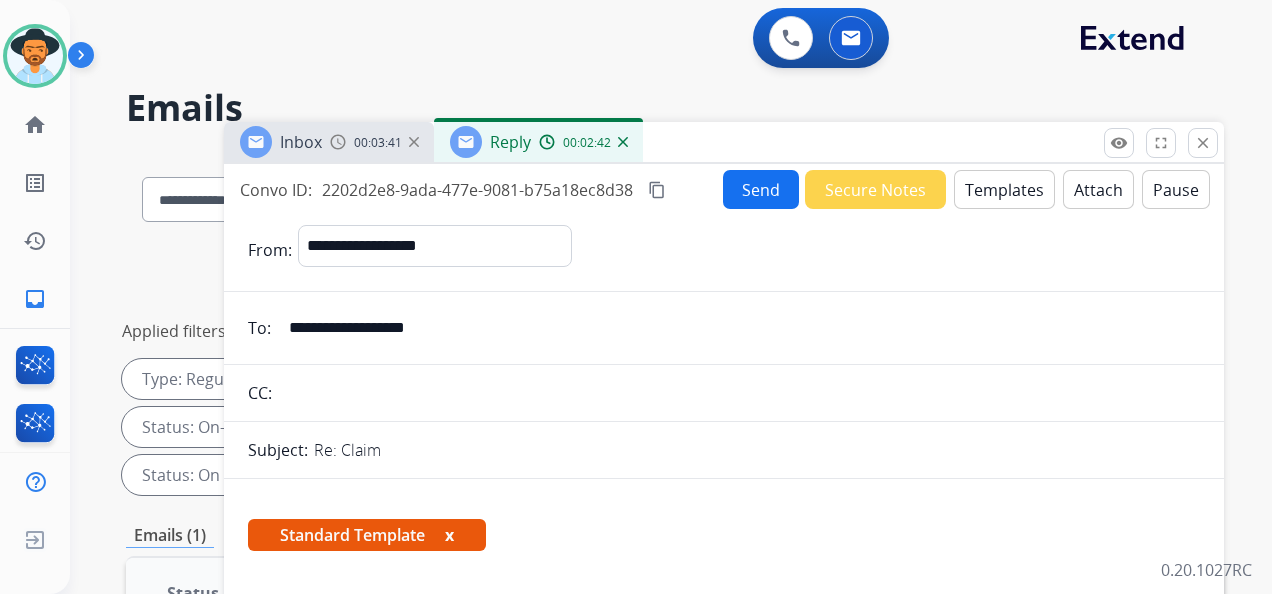 click on "Send" at bounding box center [761, 189] 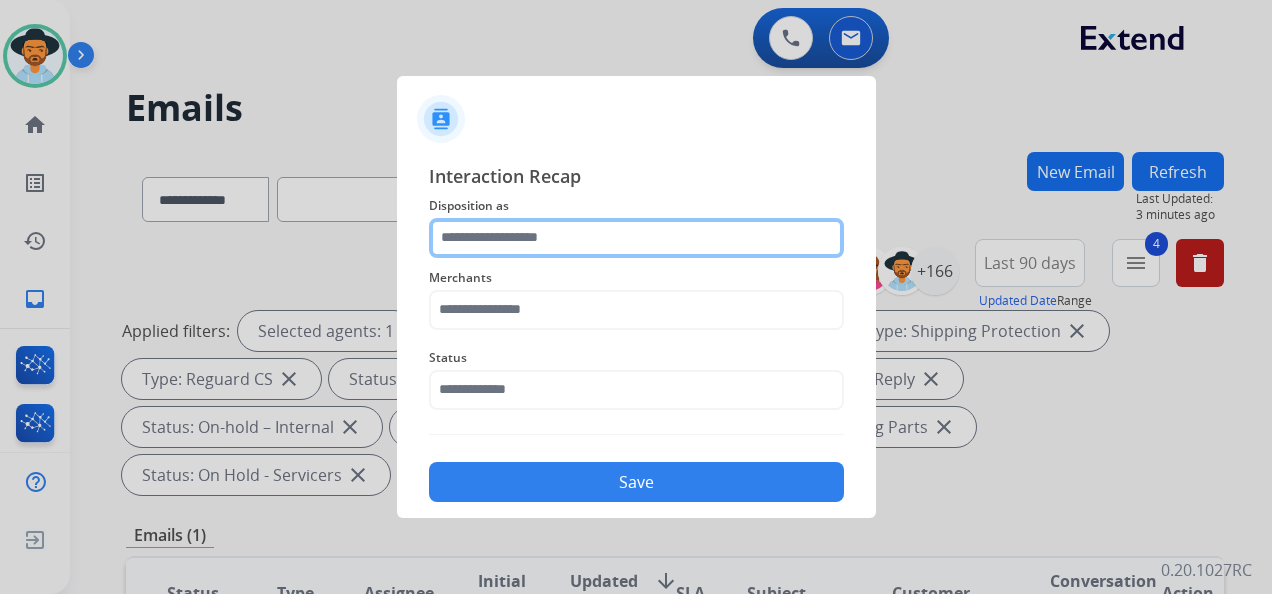 click 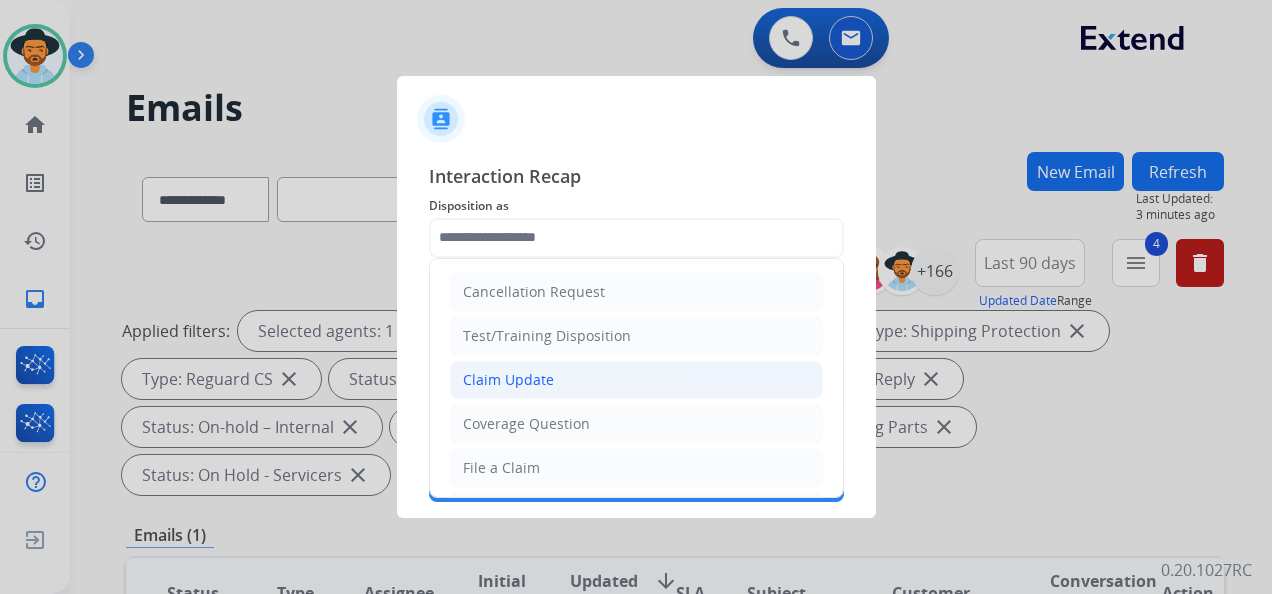 click on "Claim Update" 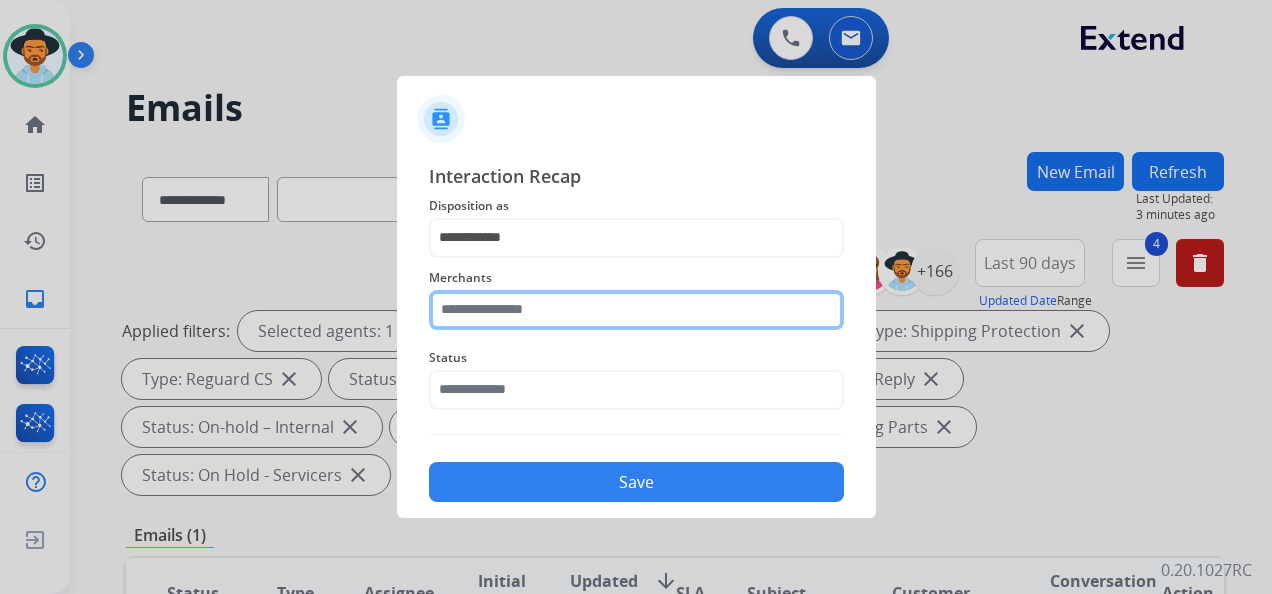 click 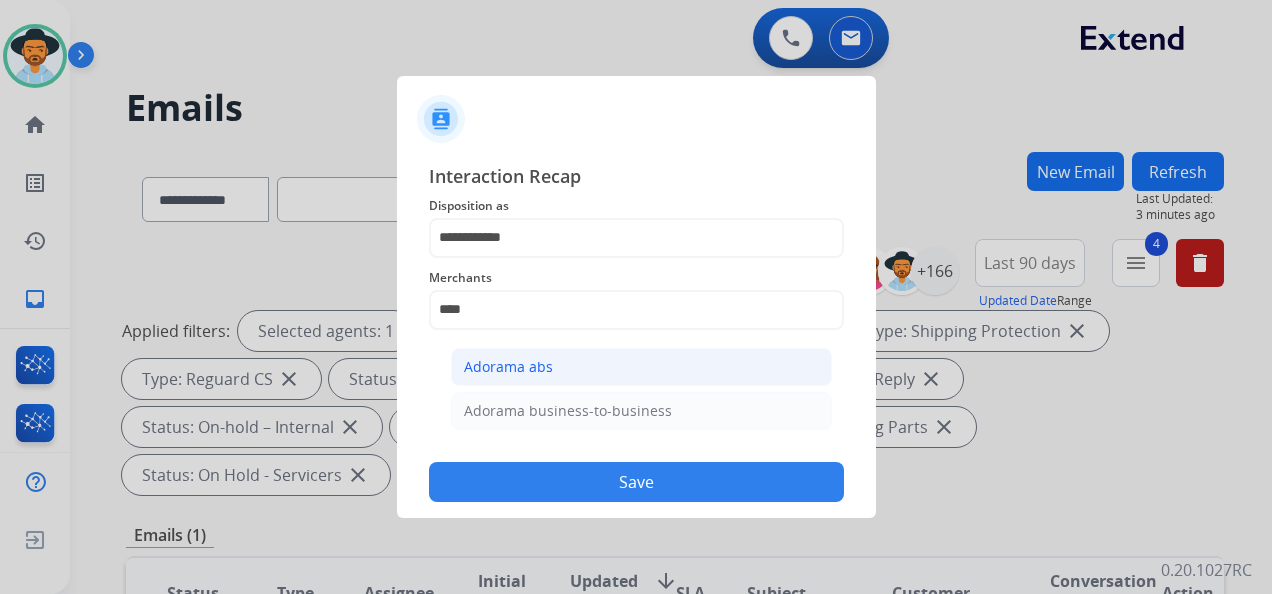 click on "Adorama abs" 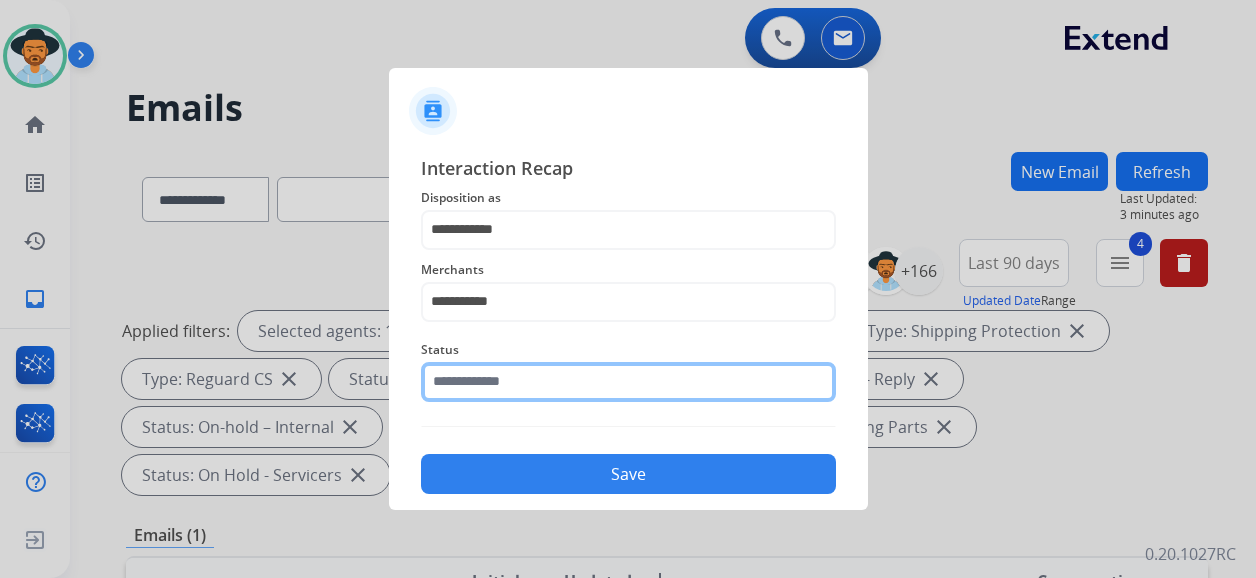 click on "Status" 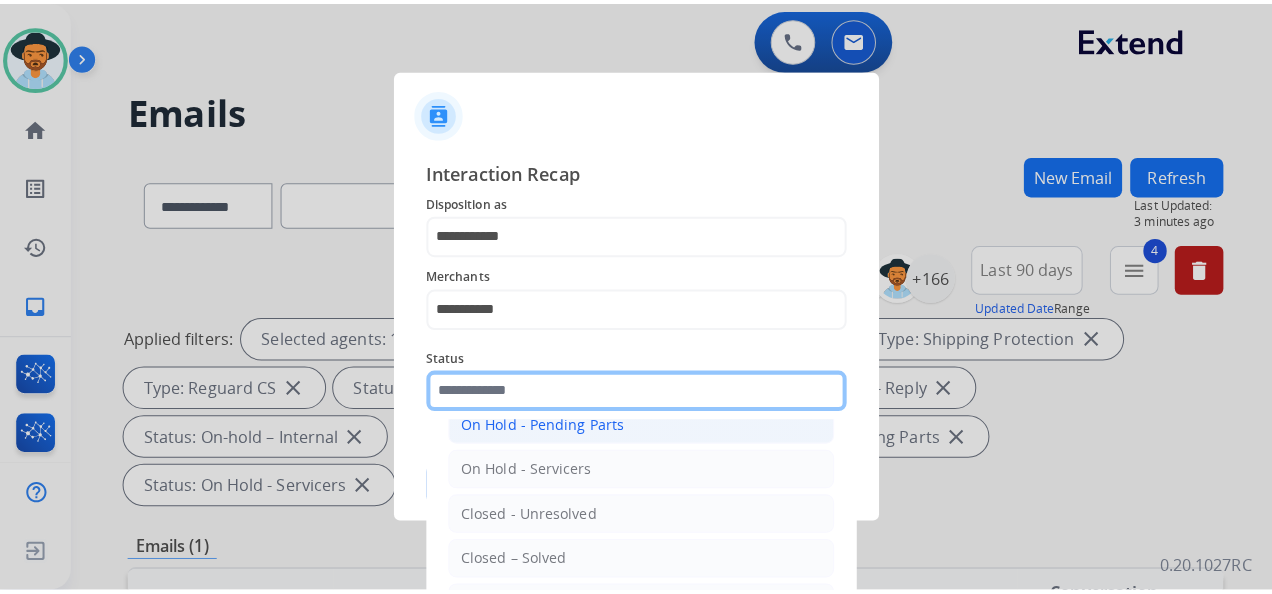 scroll, scrollTop: 114, scrollLeft: 0, axis: vertical 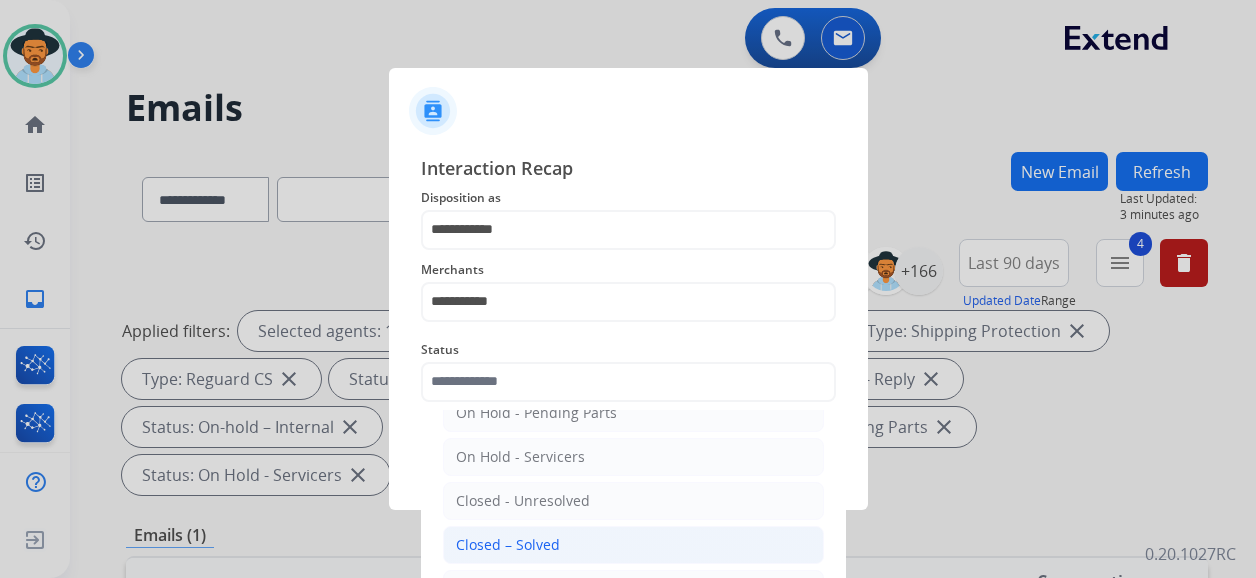 click on "Closed – Solved" 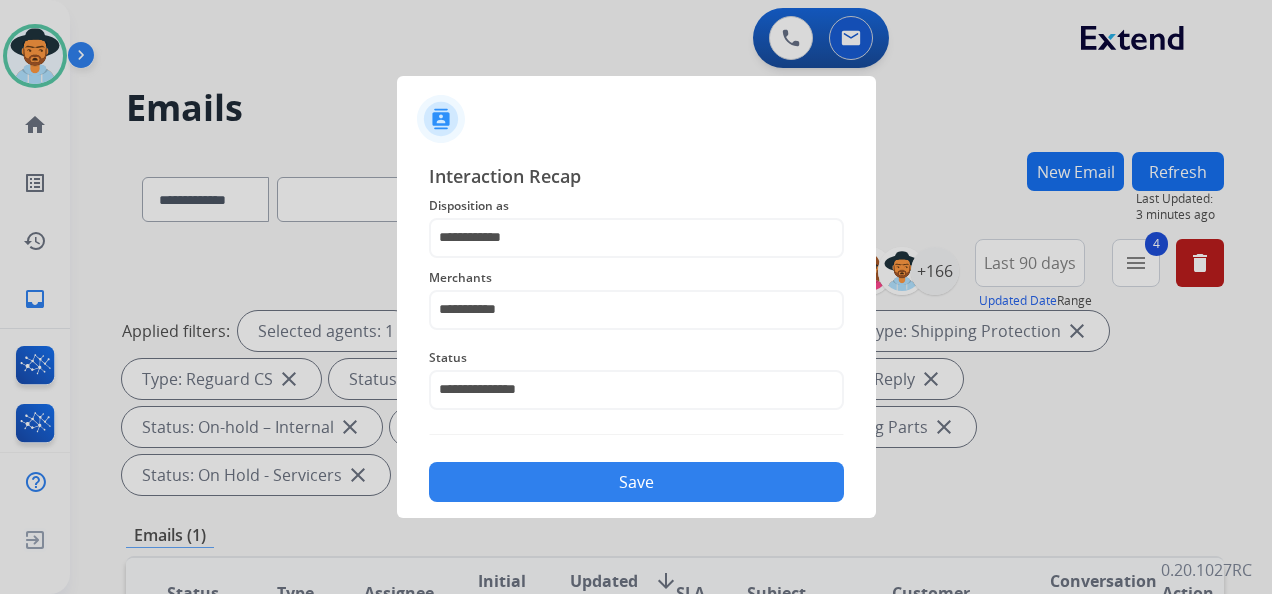 click on "Save" 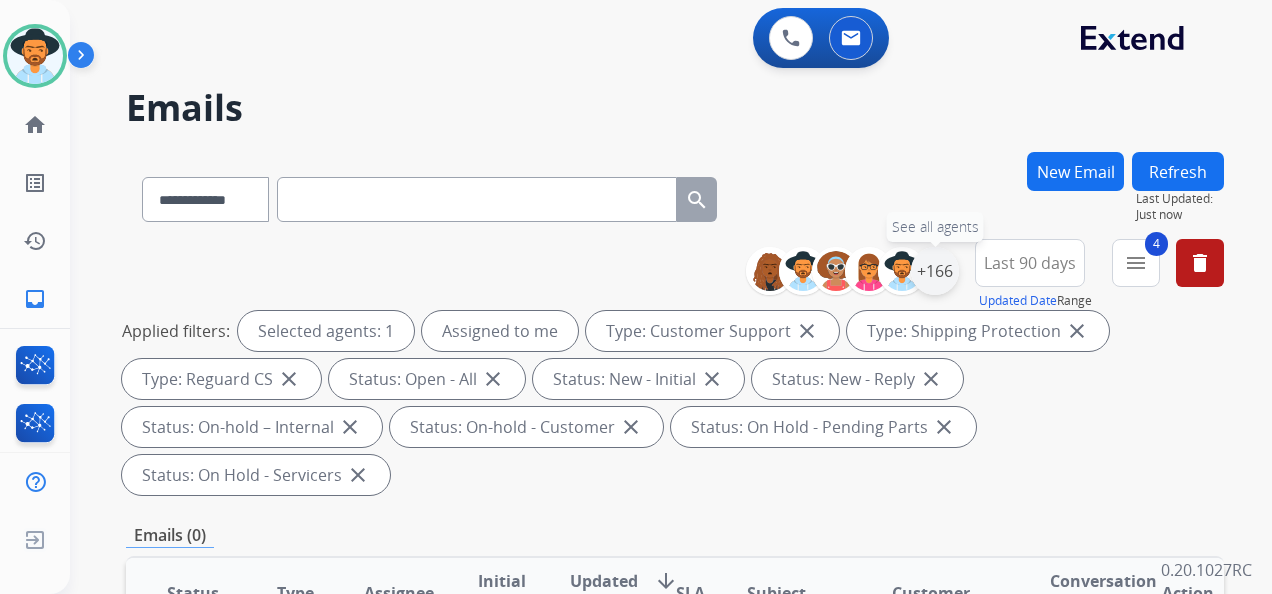 click on "+166" at bounding box center (935, 271) 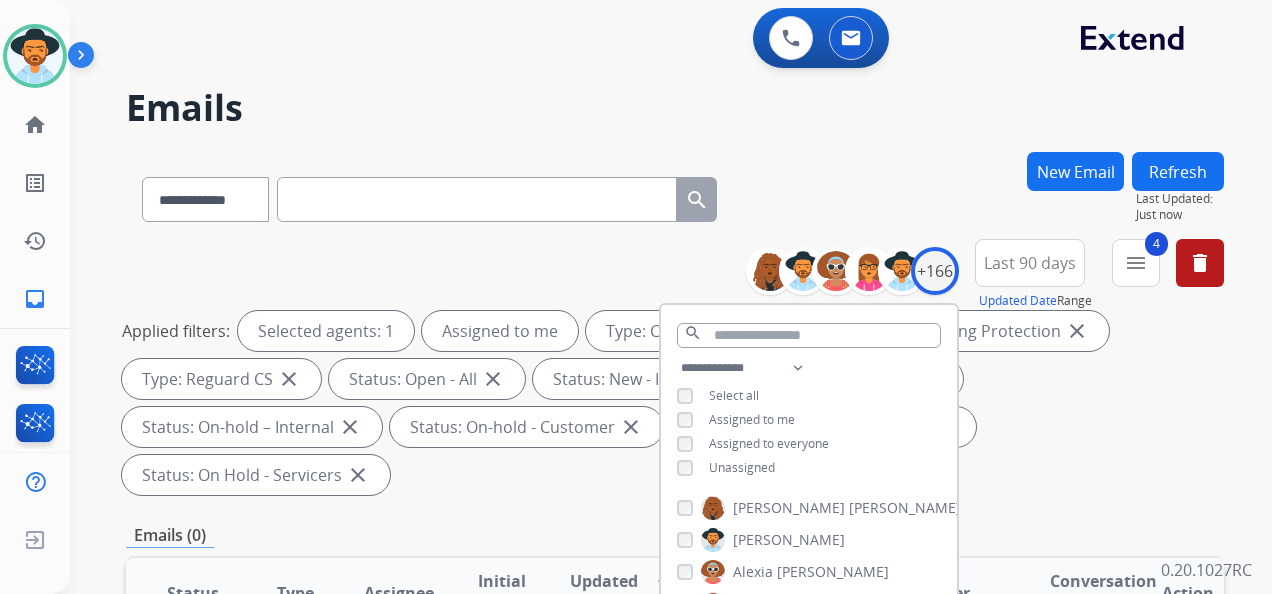 click on "Unassigned" at bounding box center (742, 467) 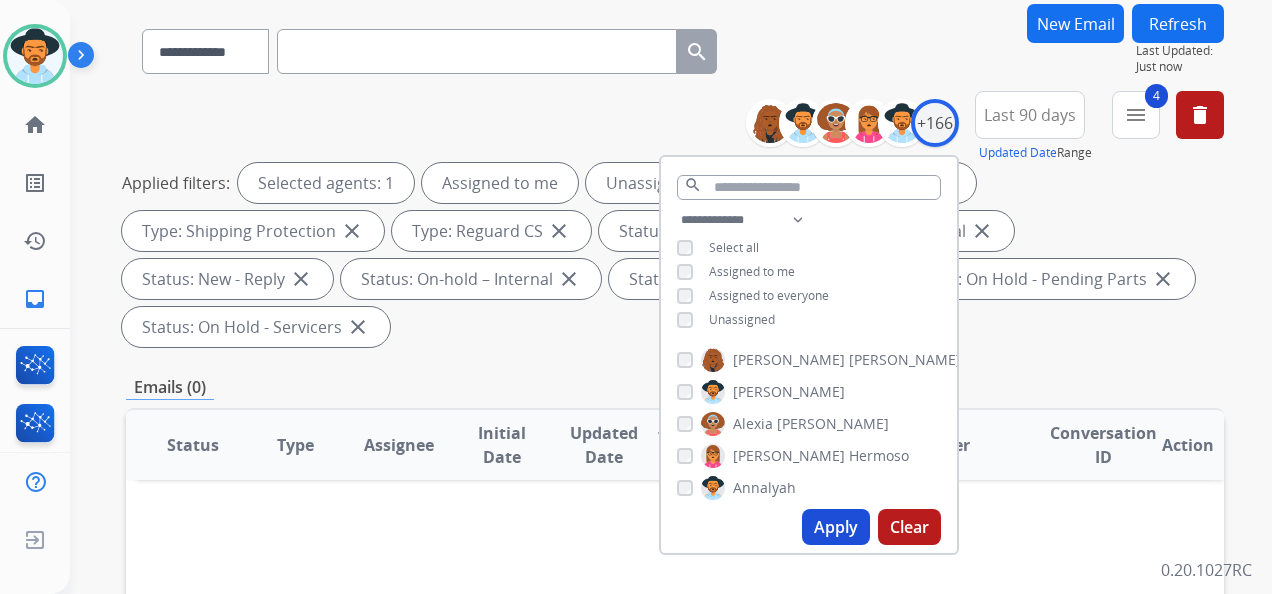 scroll, scrollTop: 200, scrollLeft: 0, axis: vertical 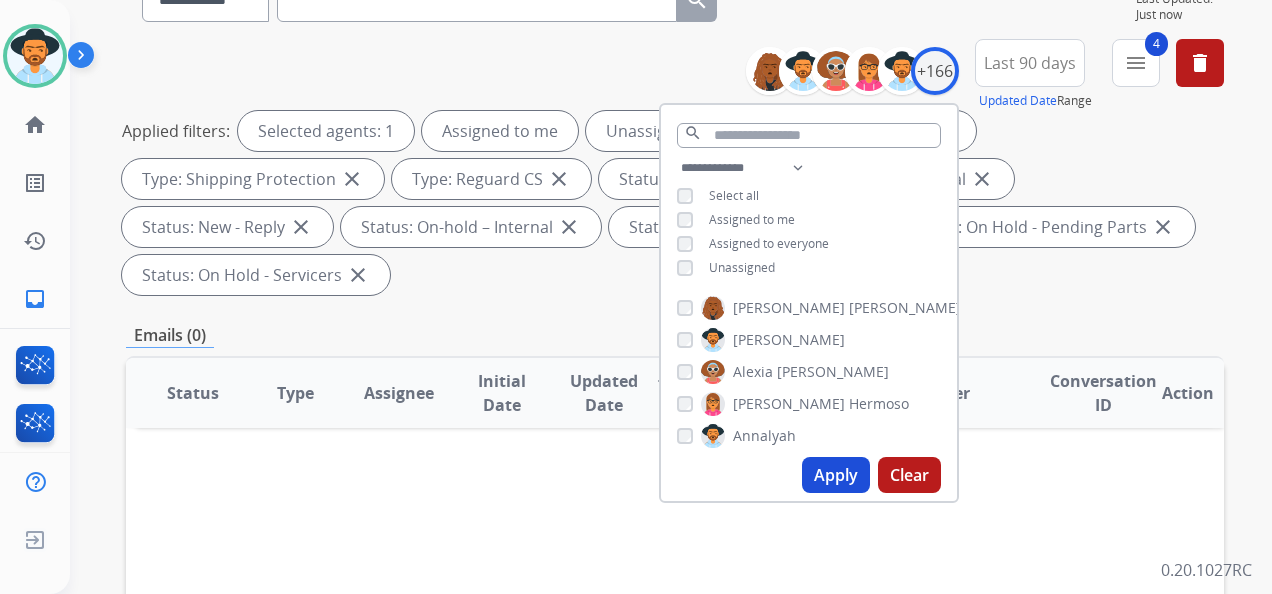 click on "Apply" at bounding box center [836, 475] 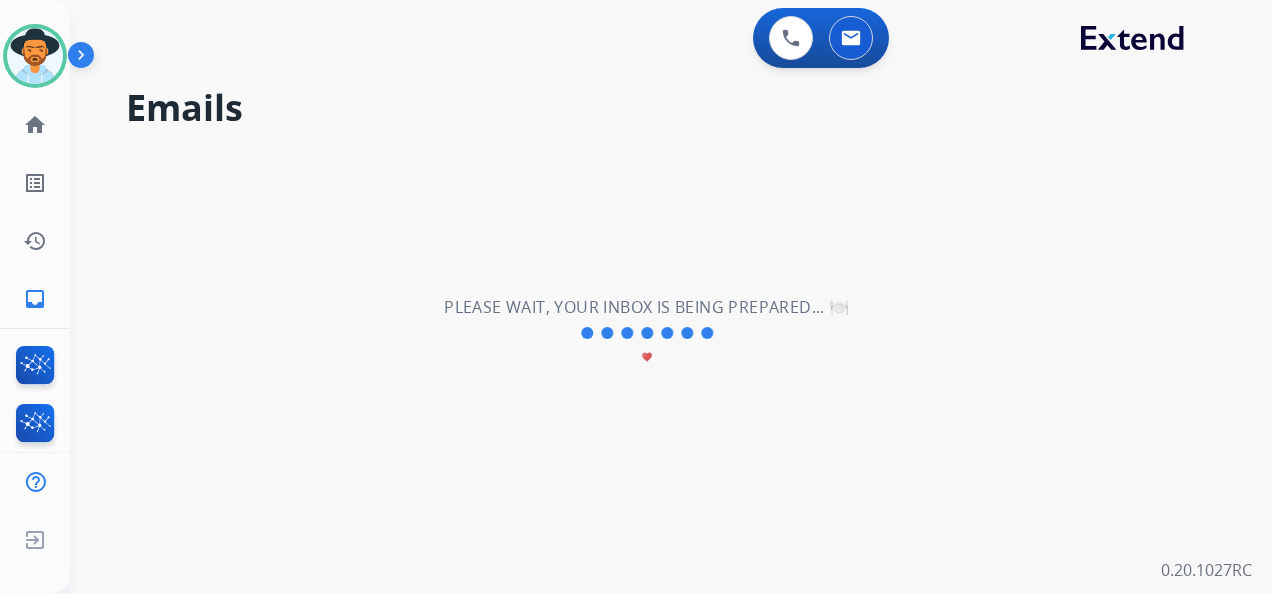 scroll, scrollTop: 0, scrollLeft: 0, axis: both 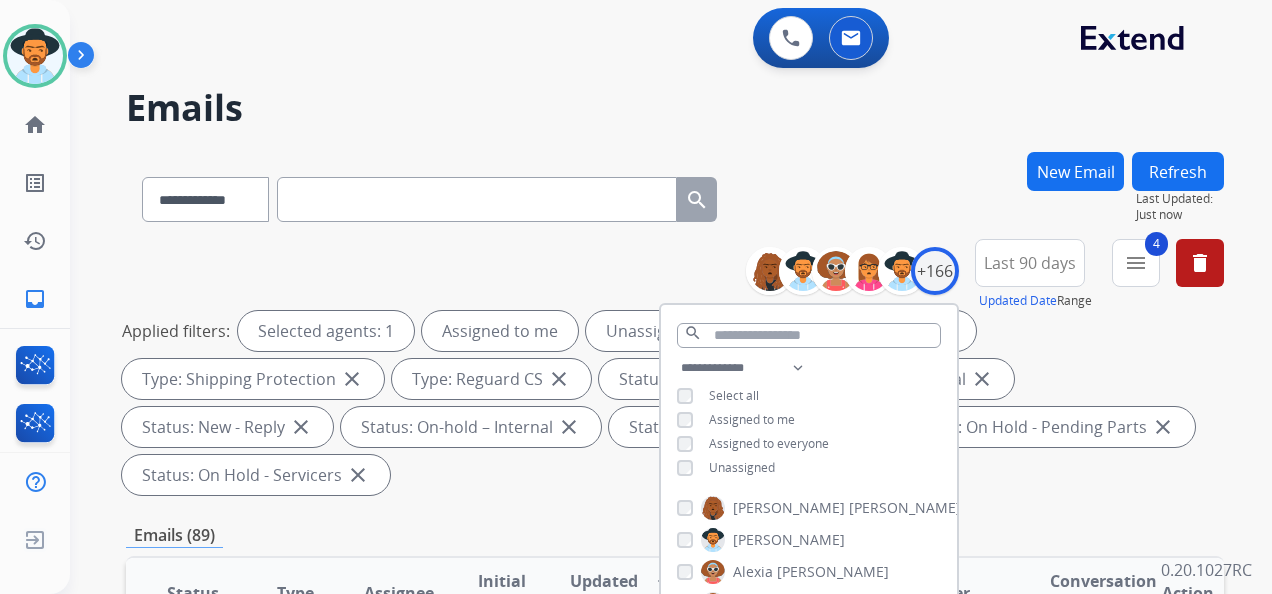 click on "Applied filters:  Selected agents: 1  Assigned to me Unassigned  Type: Customer Support  close  Type: Shipping Protection  close  Type: Reguard CS  close  Status: Open - All  close  Status: New - Initial  close  Status: New - Reply  close  Status: On-hold – Internal  close  Status: On-hold - Customer  close  Status: On Hold - Pending Parts  close  Status: On Hold - Servicers  close" at bounding box center (671, 403) 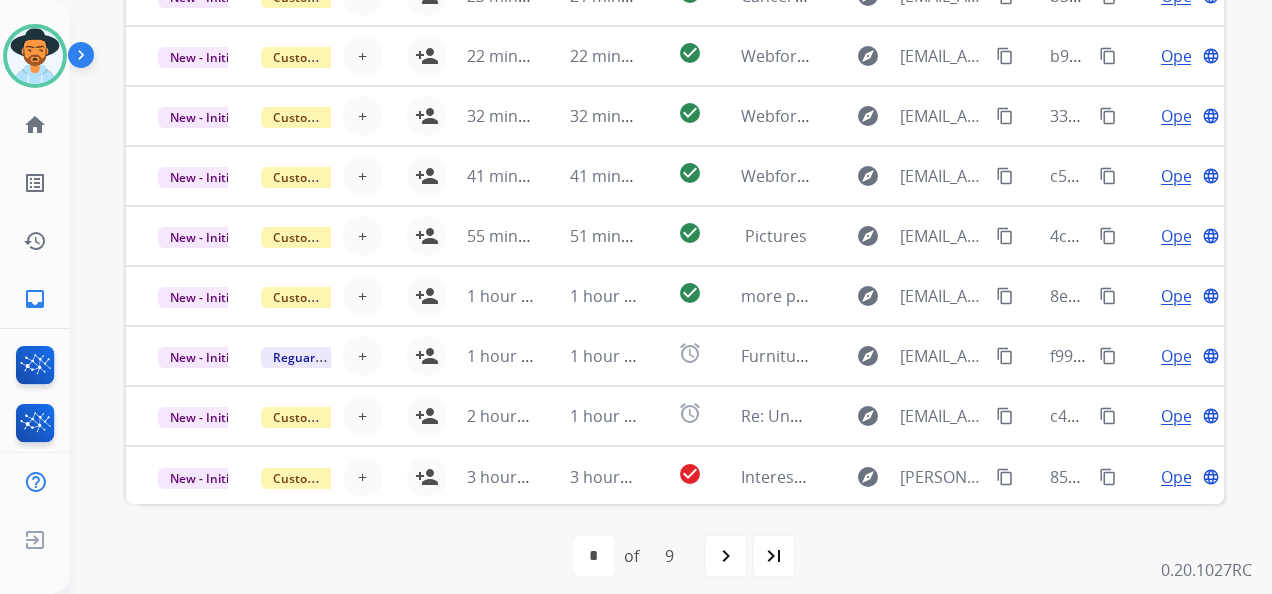 scroll, scrollTop: 736, scrollLeft: 0, axis: vertical 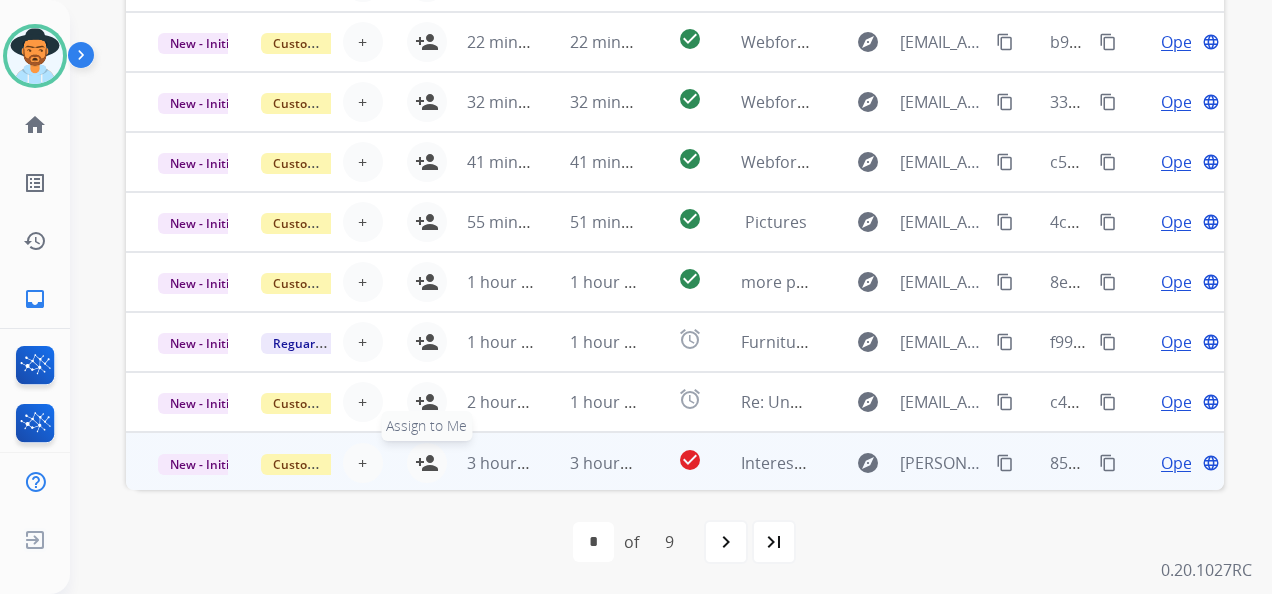 click on "person_add" at bounding box center [427, 463] 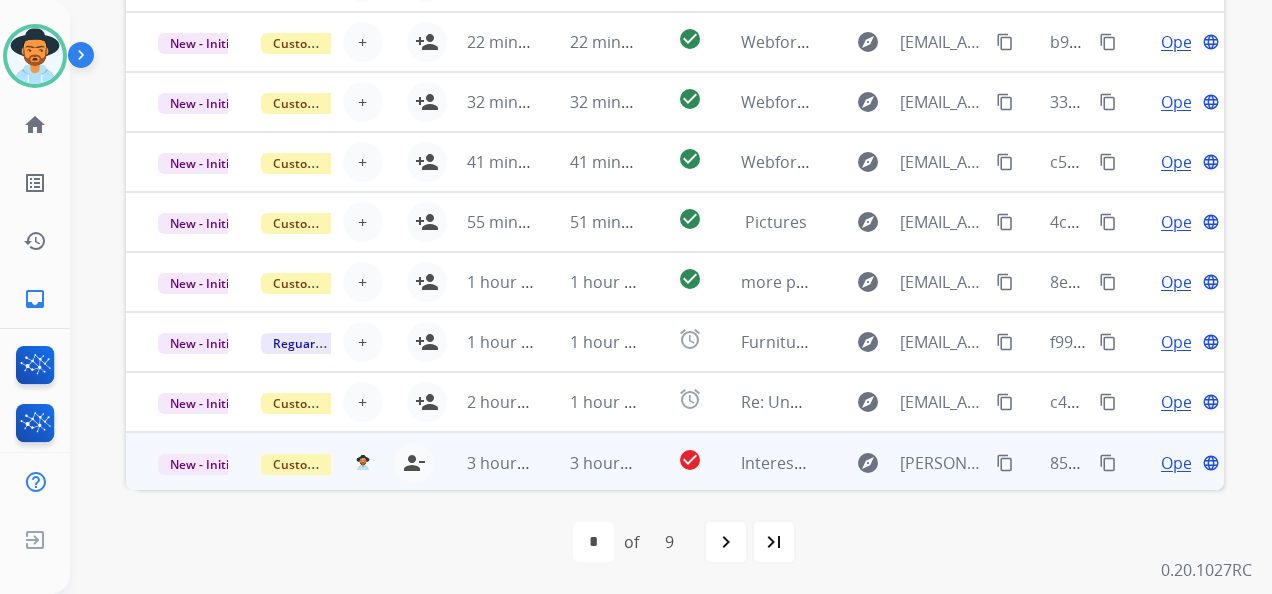 click on "Open" at bounding box center [1181, 463] 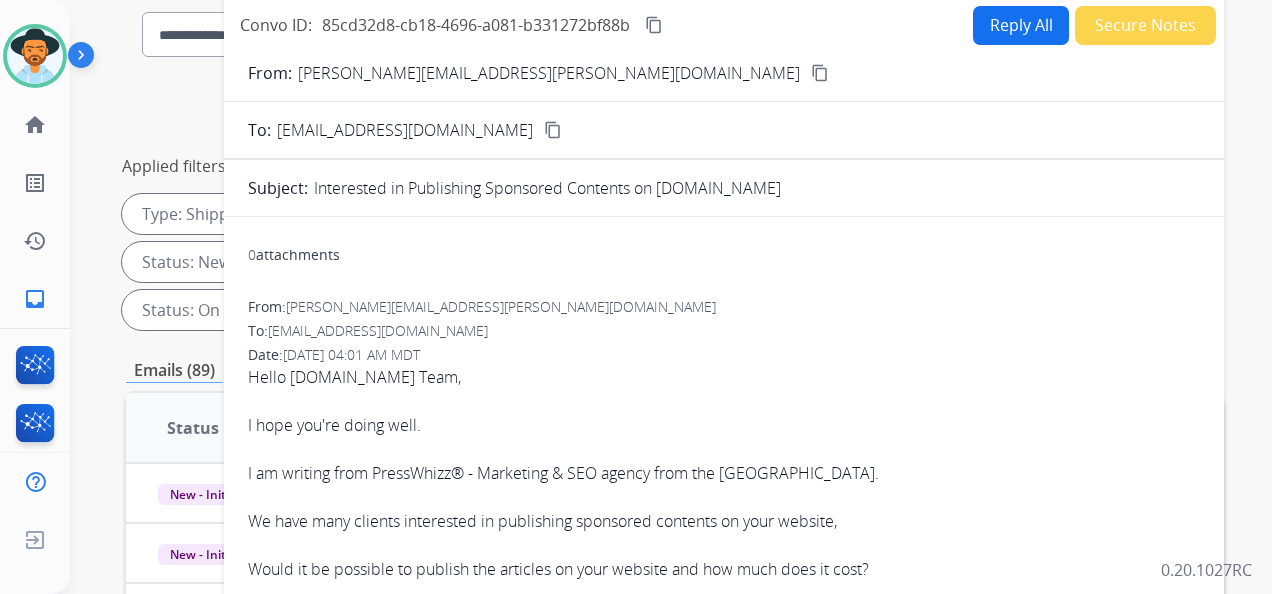 scroll, scrollTop: 136, scrollLeft: 0, axis: vertical 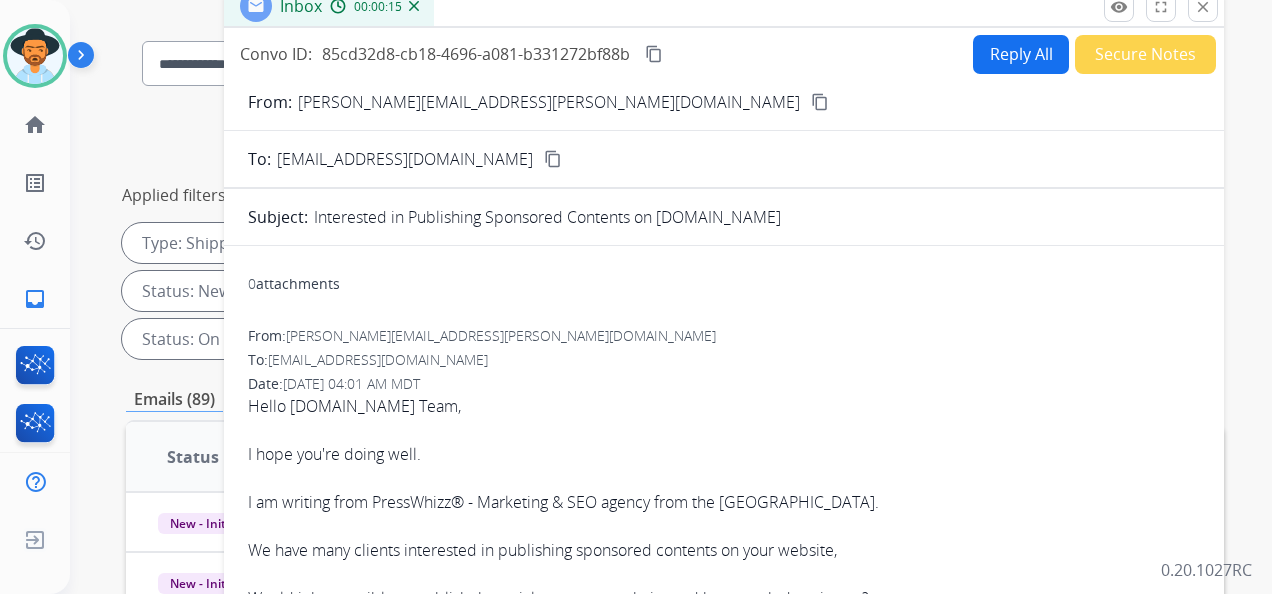 click on "Secure Notes" at bounding box center [1145, 54] 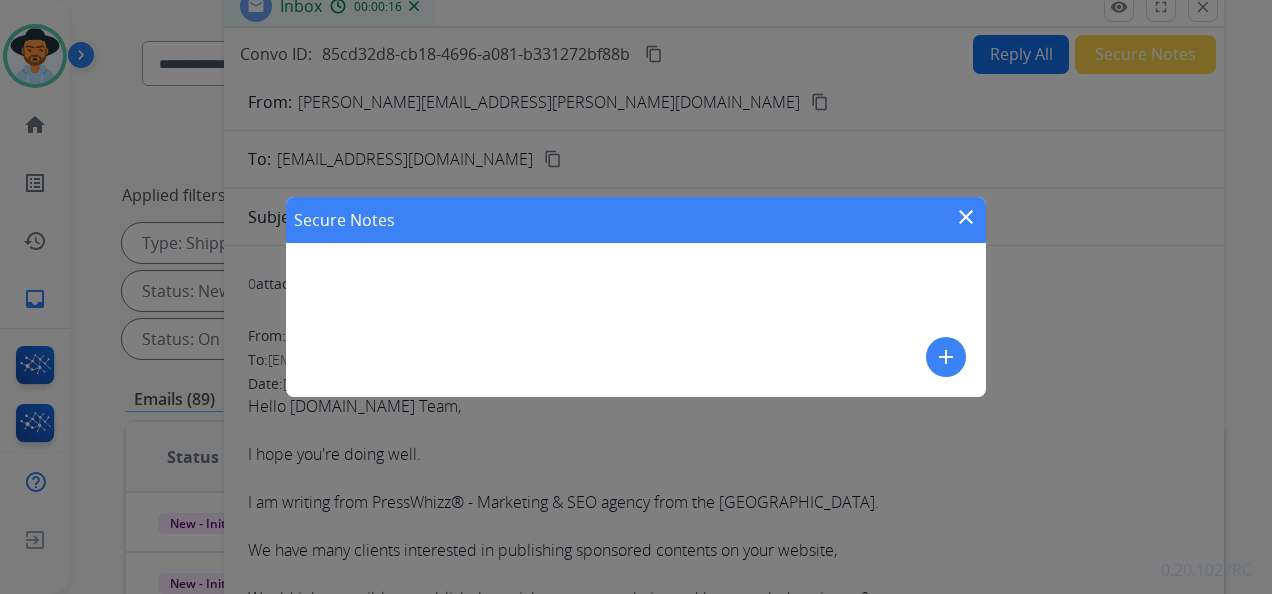 click on "add" at bounding box center (946, 357) 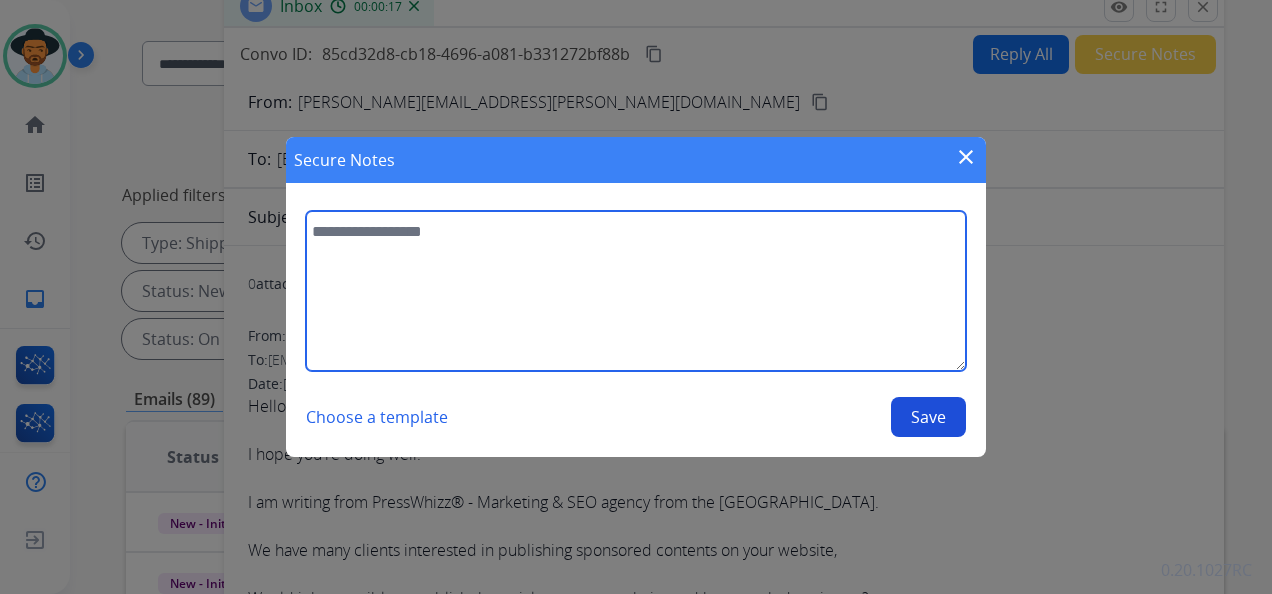 click at bounding box center [636, 291] 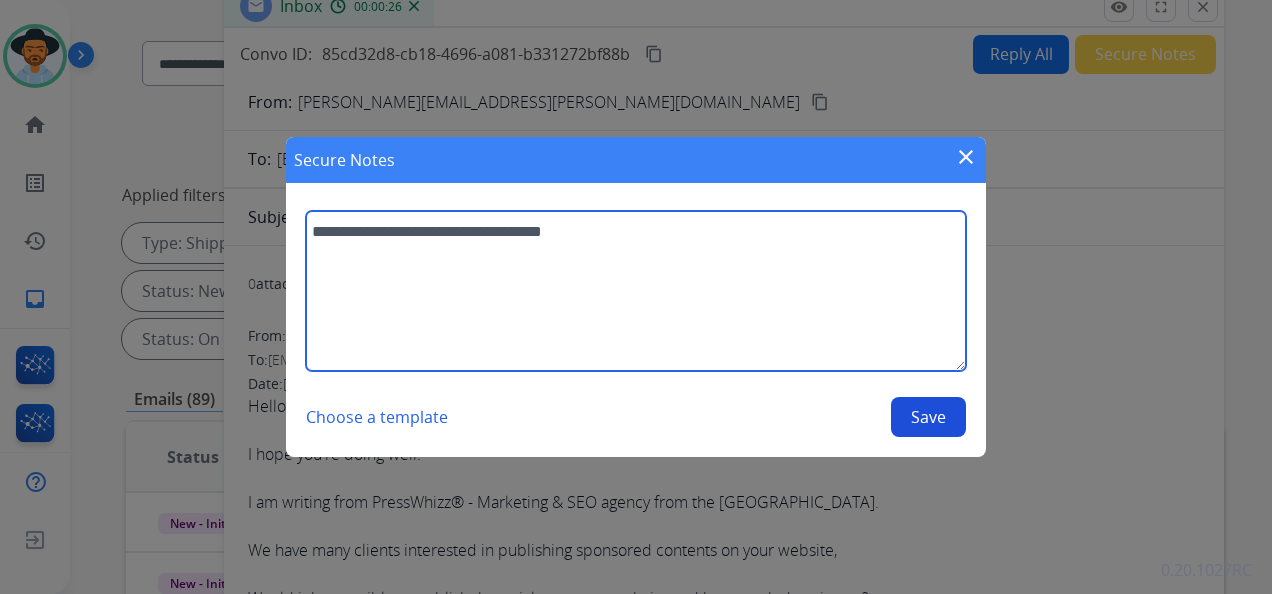 type on "**********" 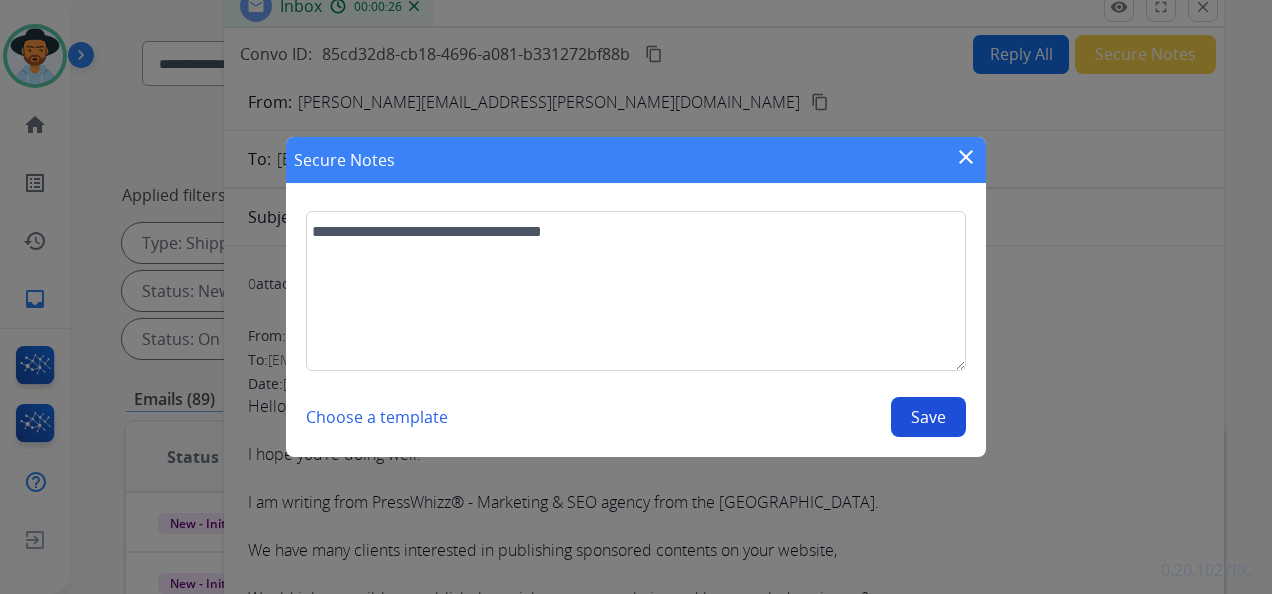 click on "Save" at bounding box center (928, 417) 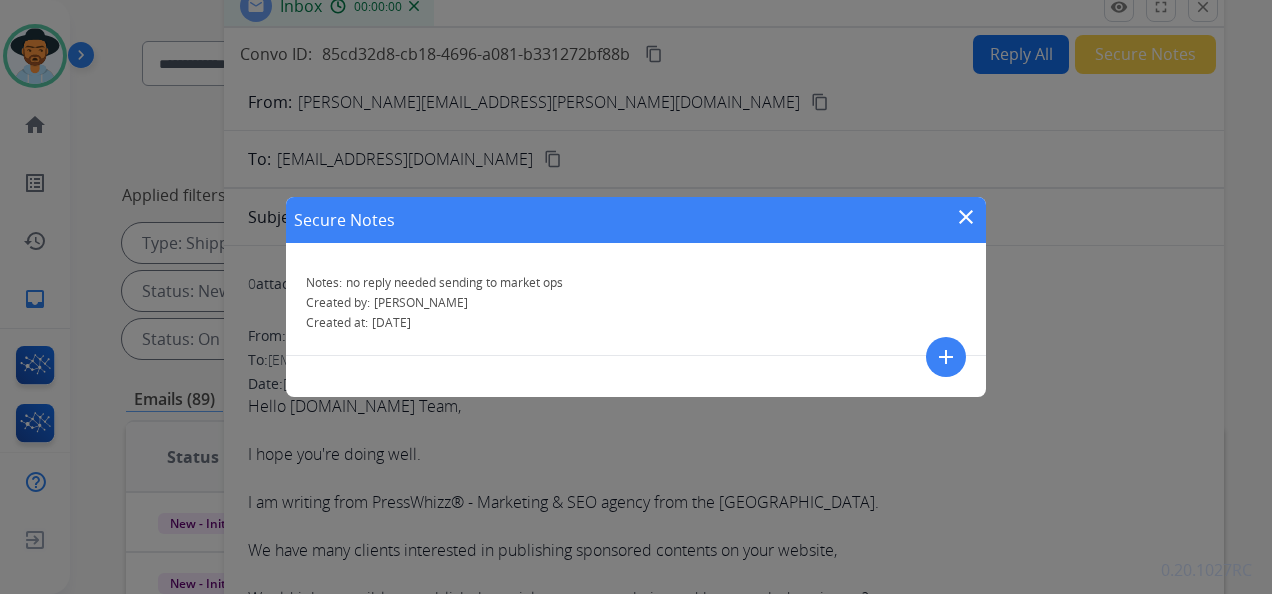 click on "close" at bounding box center [966, 217] 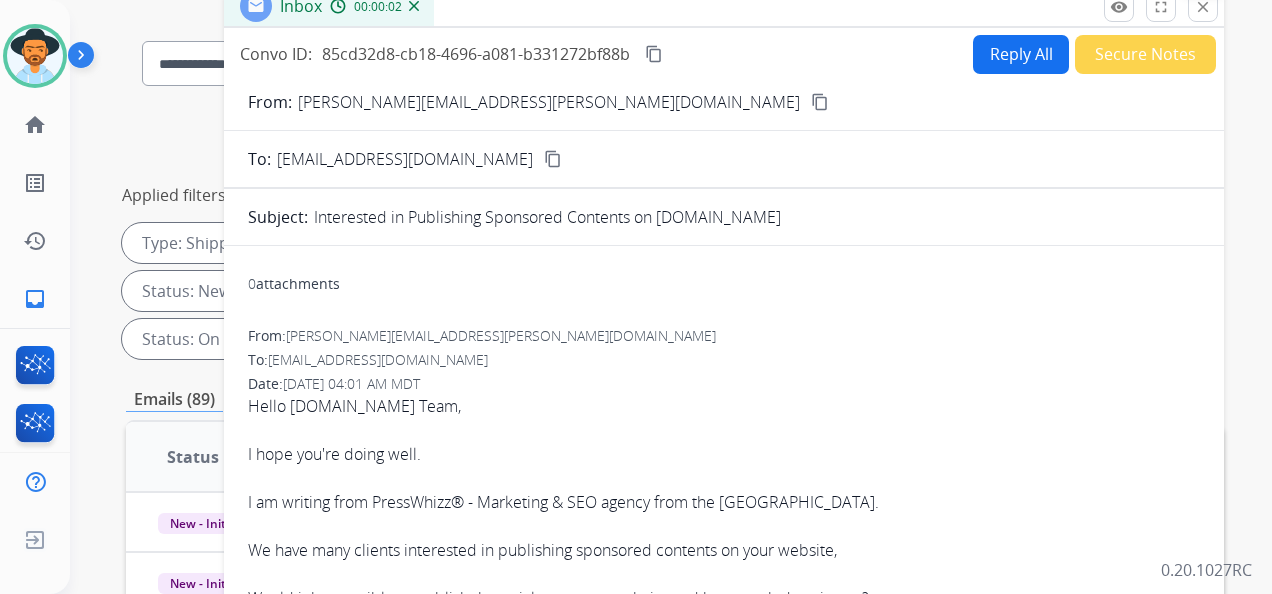 click on "close Close" at bounding box center (1203, 7) 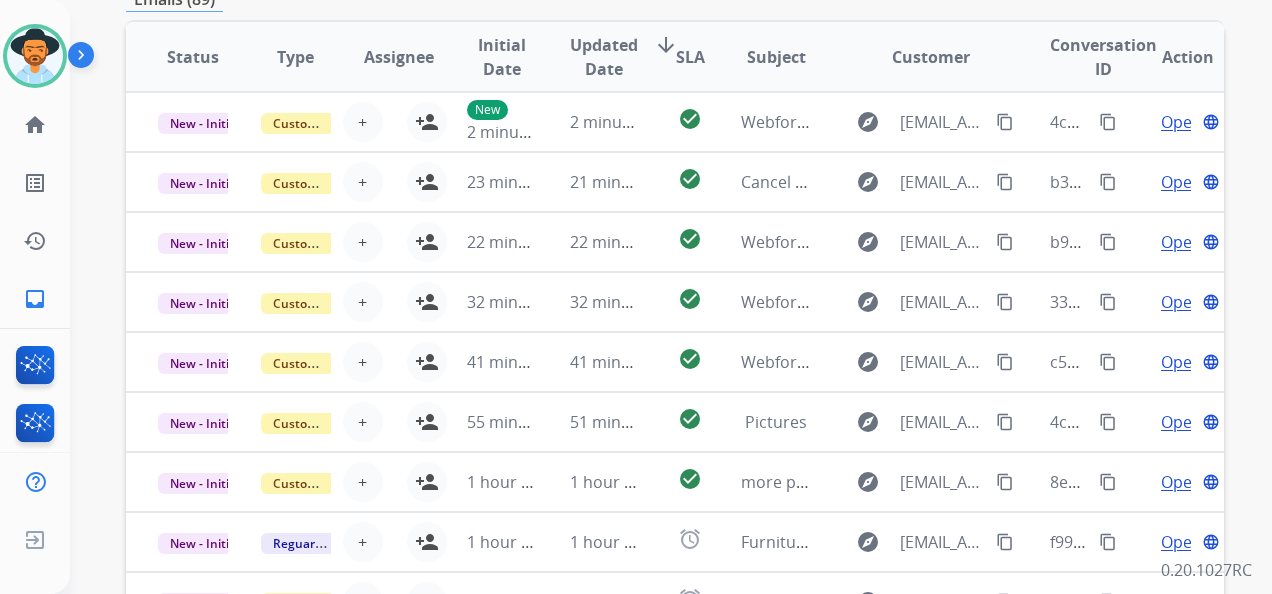 scroll, scrollTop: 736, scrollLeft: 0, axis: vertical 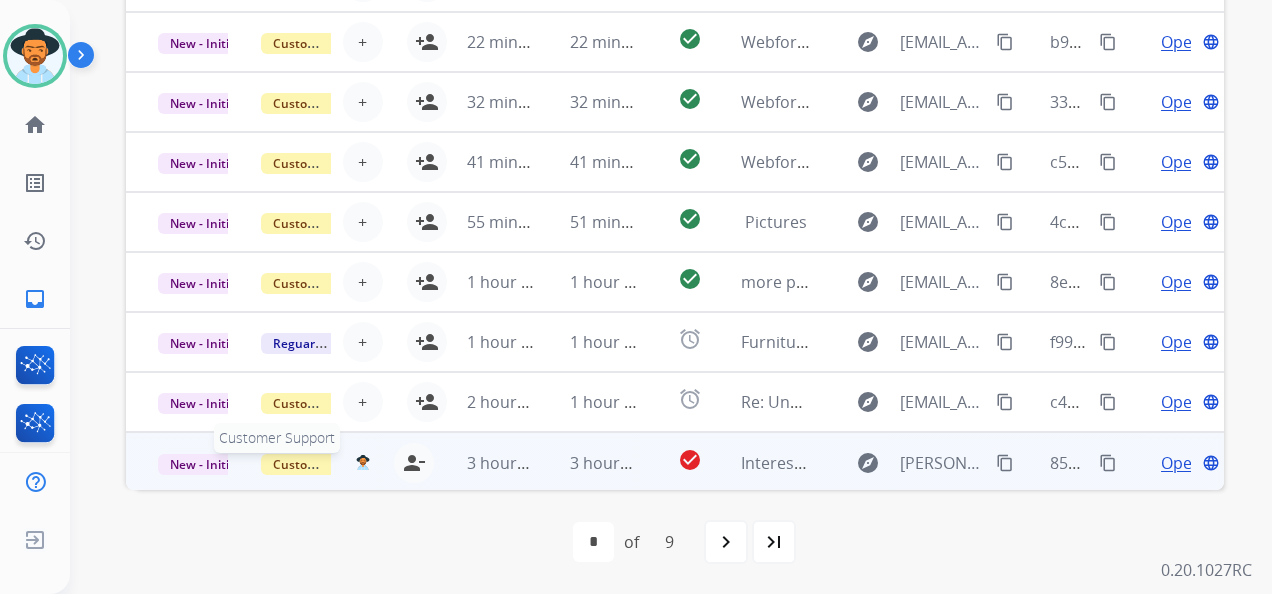 click on "Customer Support" at bounding box center (326, 464) 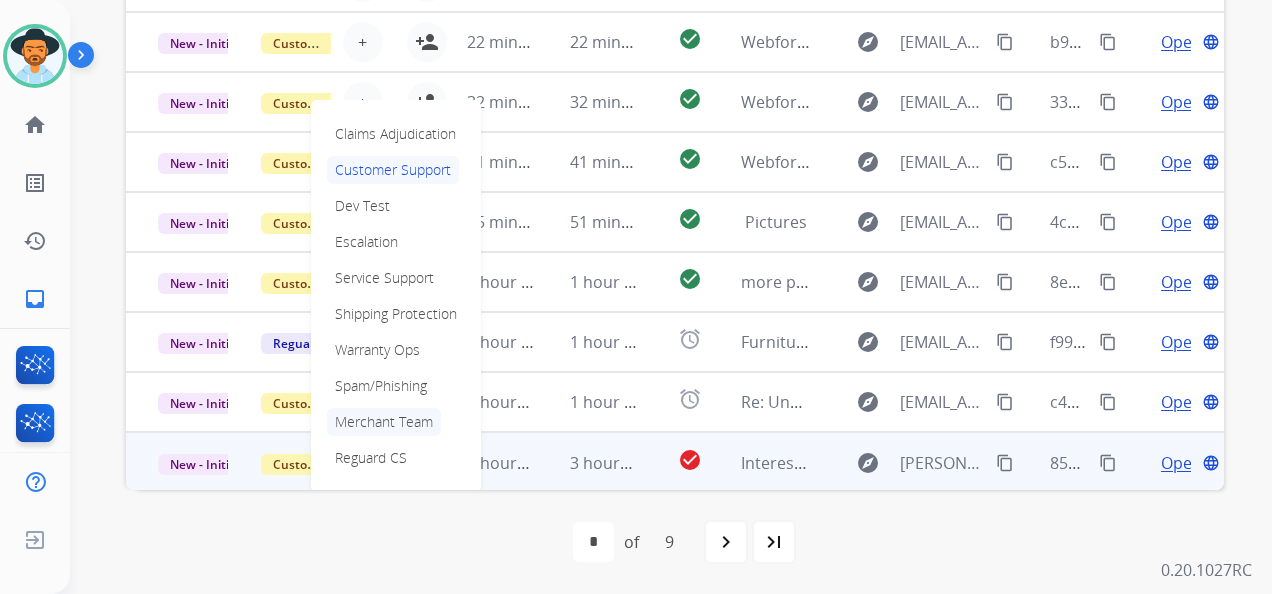 scroll, scrollTop: 2, scrollLeft: 0, axis: vertical 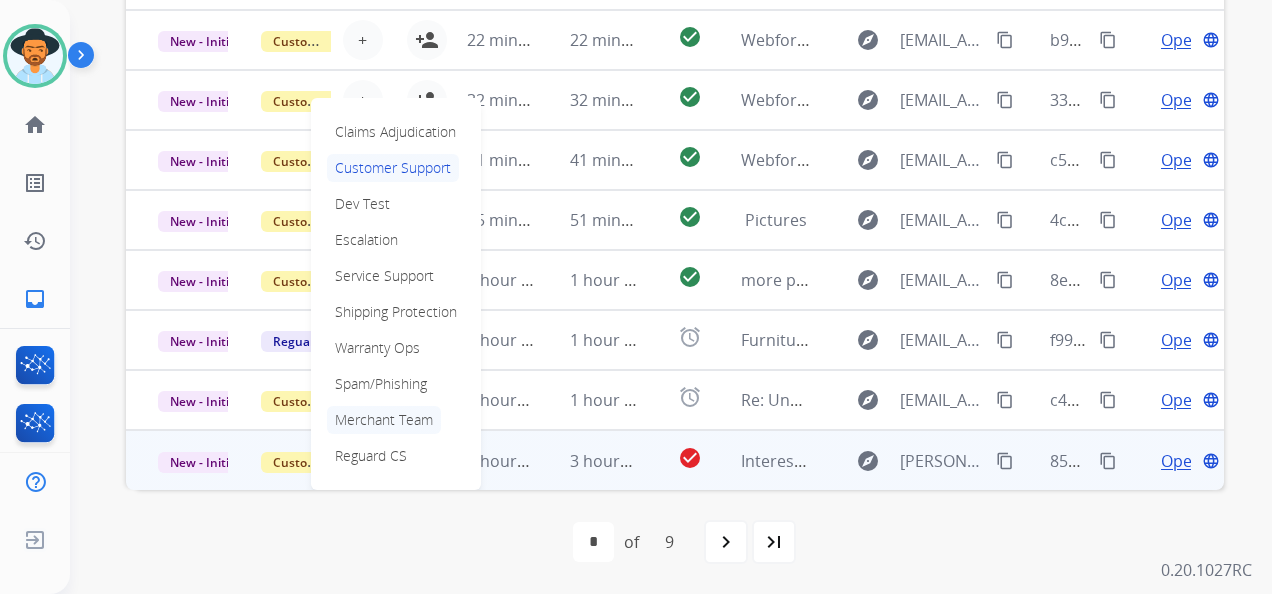 click on "Merchant Team" at bounding box center [384, 420] 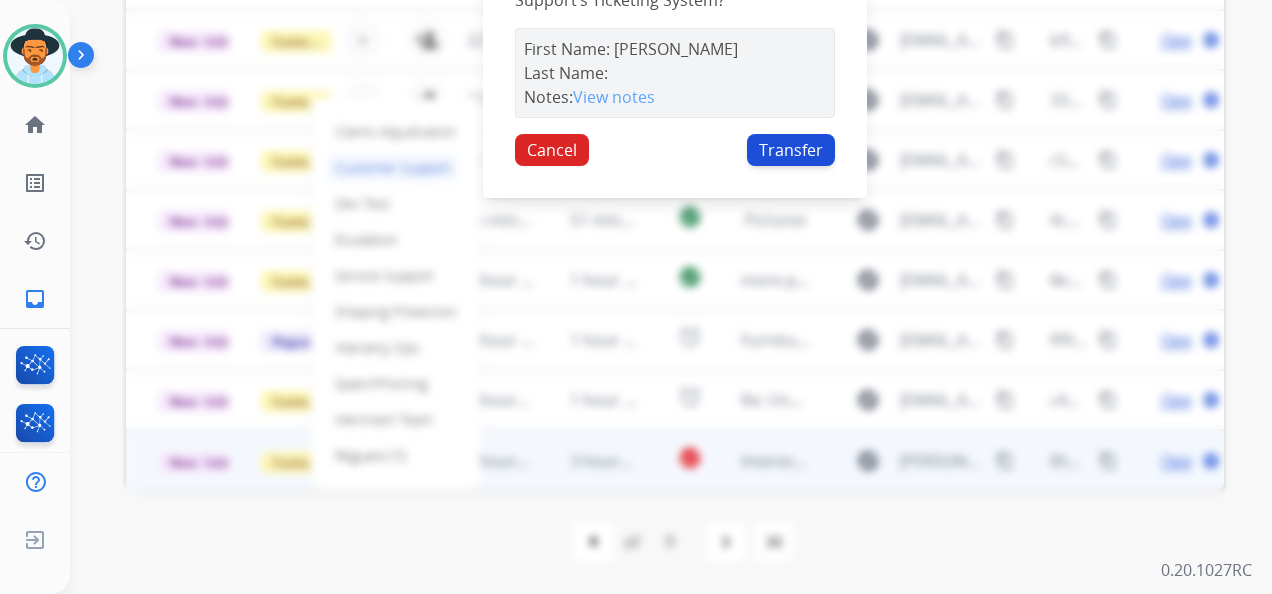 click on "Transfer" at bounding box center [791, 150] 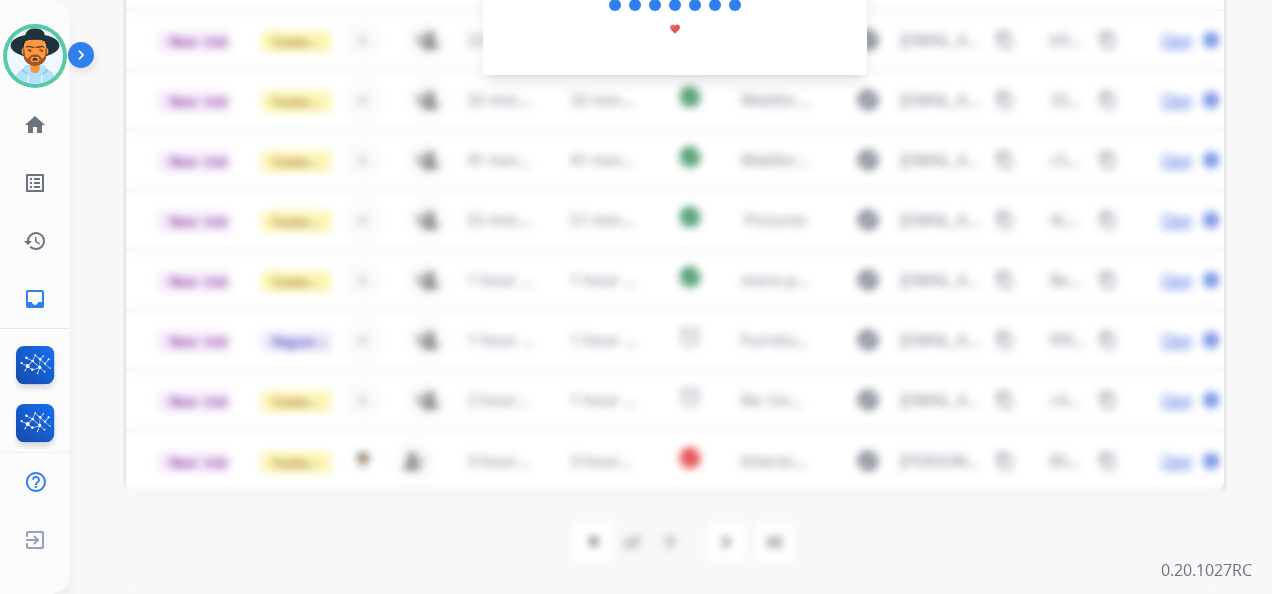 scroll, scrollTop: 536, scrollLeft: 0, axis: vertical 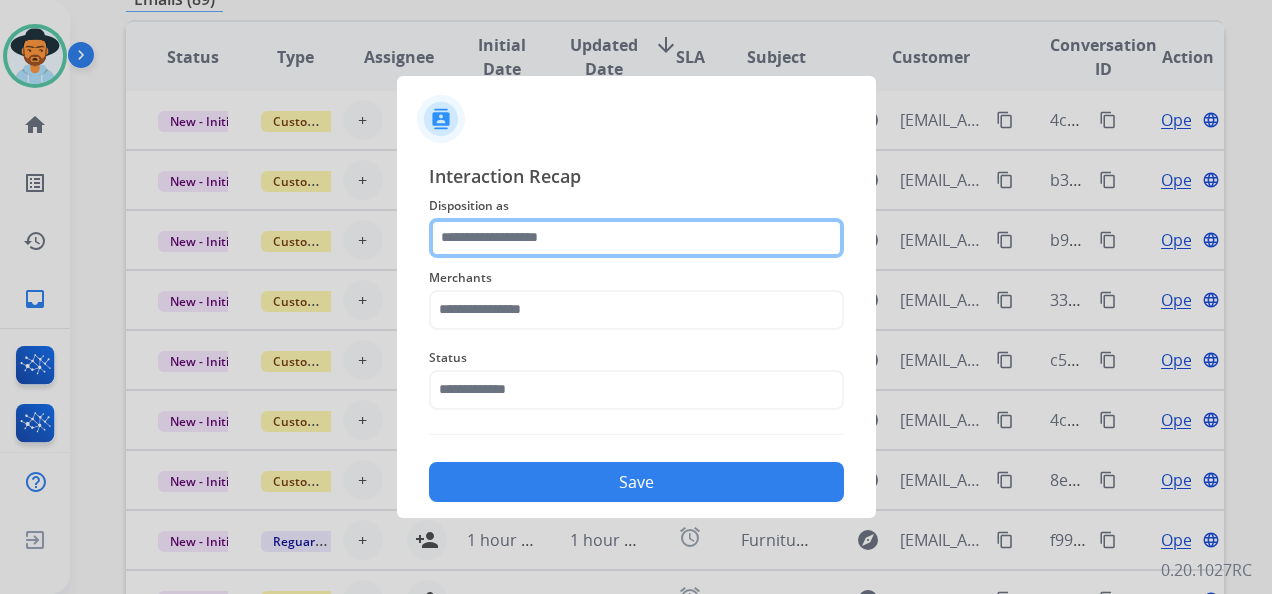 click 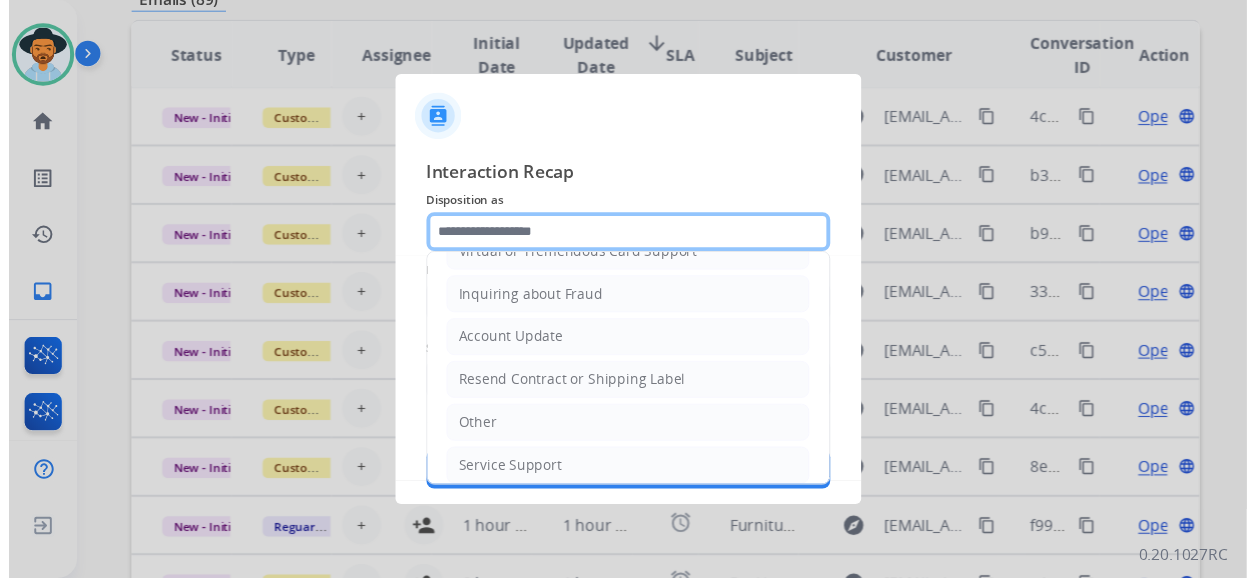 scroll, scrollTop: 303, scrollLeft: 0, axis: vertical 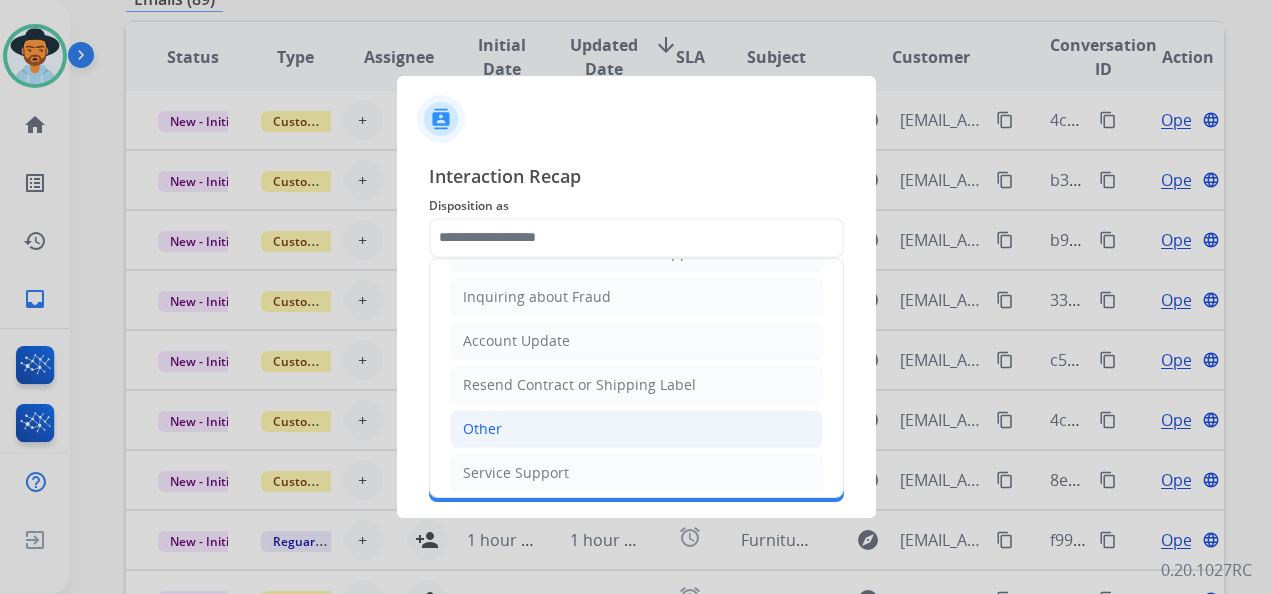 click on "Other" 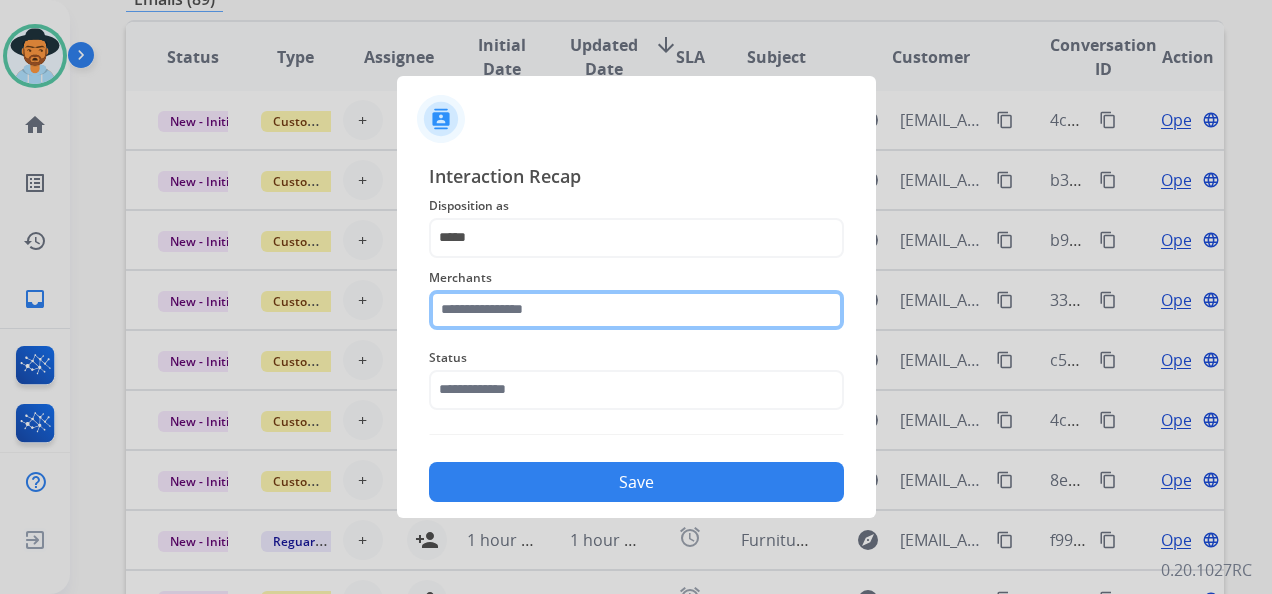 click 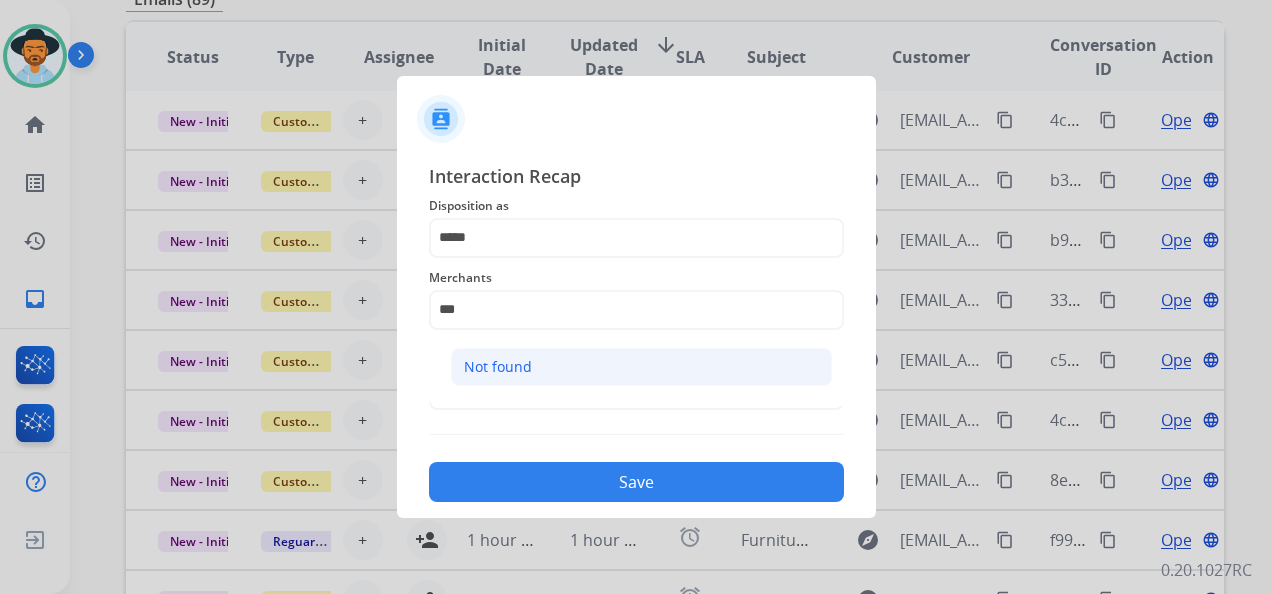 click on "Not found" 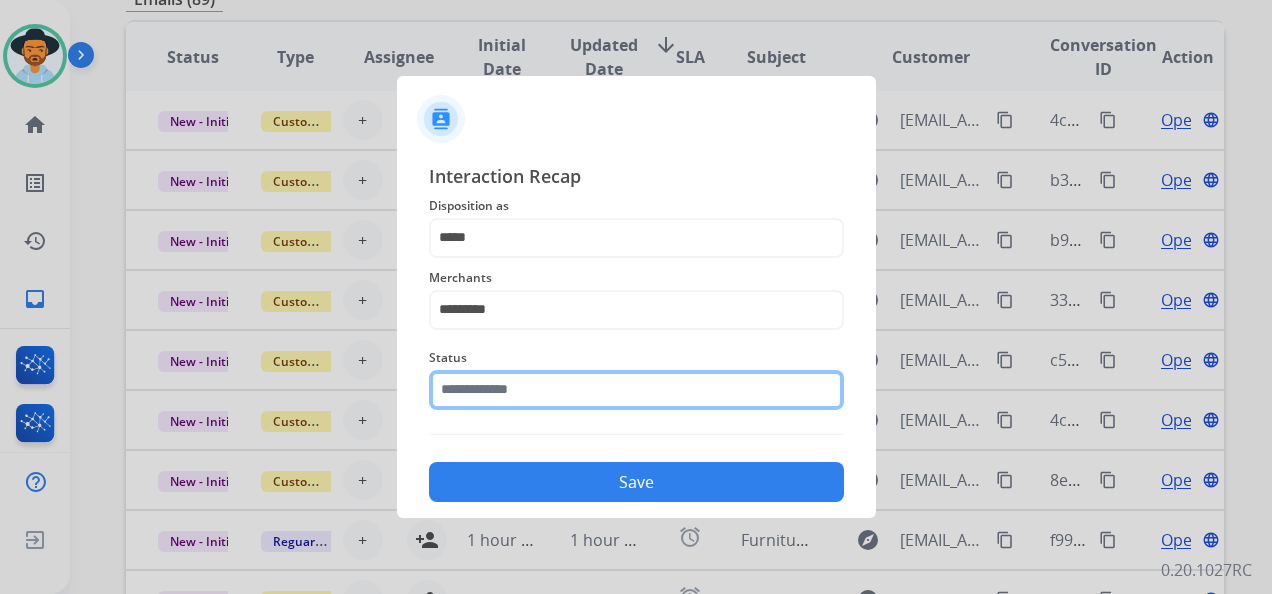 click 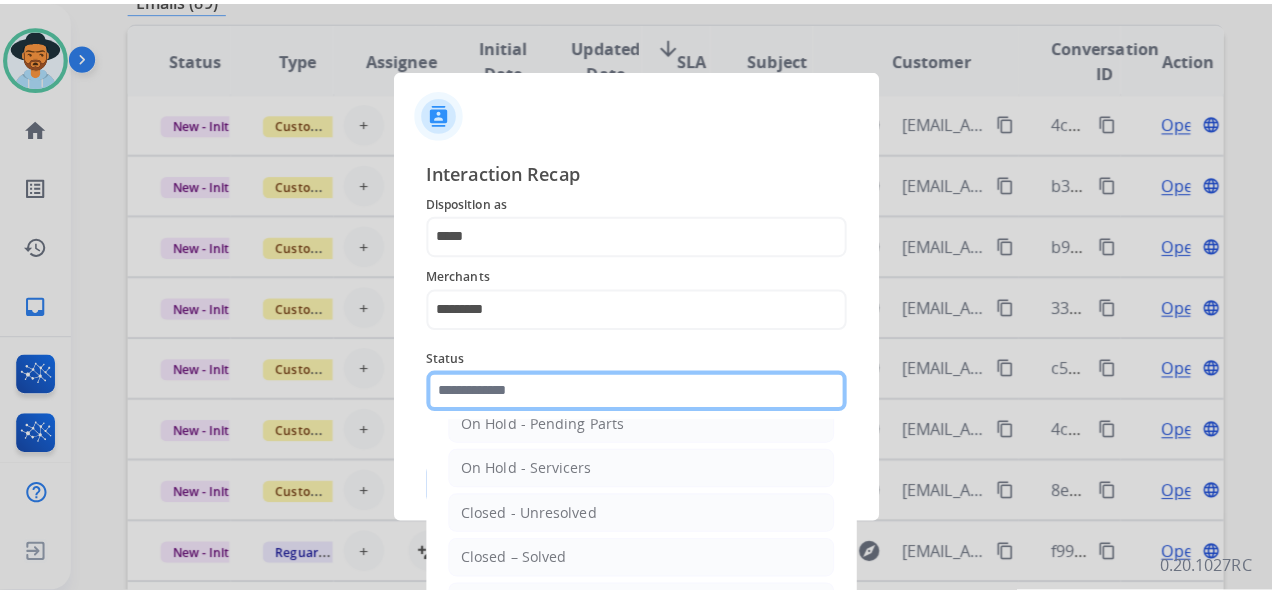 scroll, scrollTop: 114, scrollLeft: 0, axis: vertical 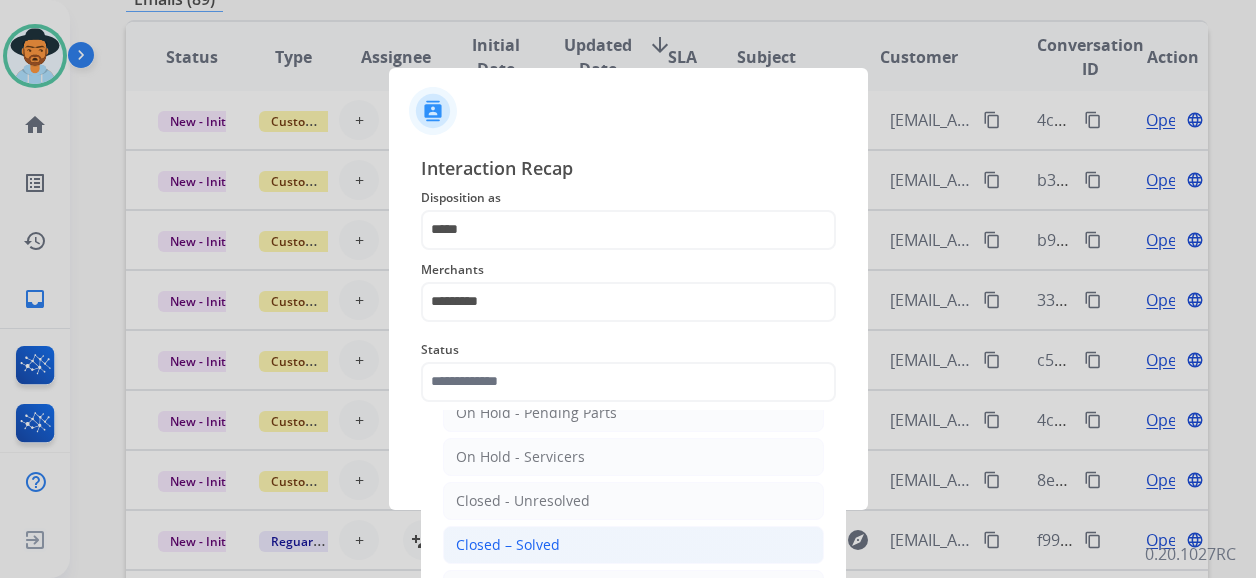 click on "Closed – Solved" 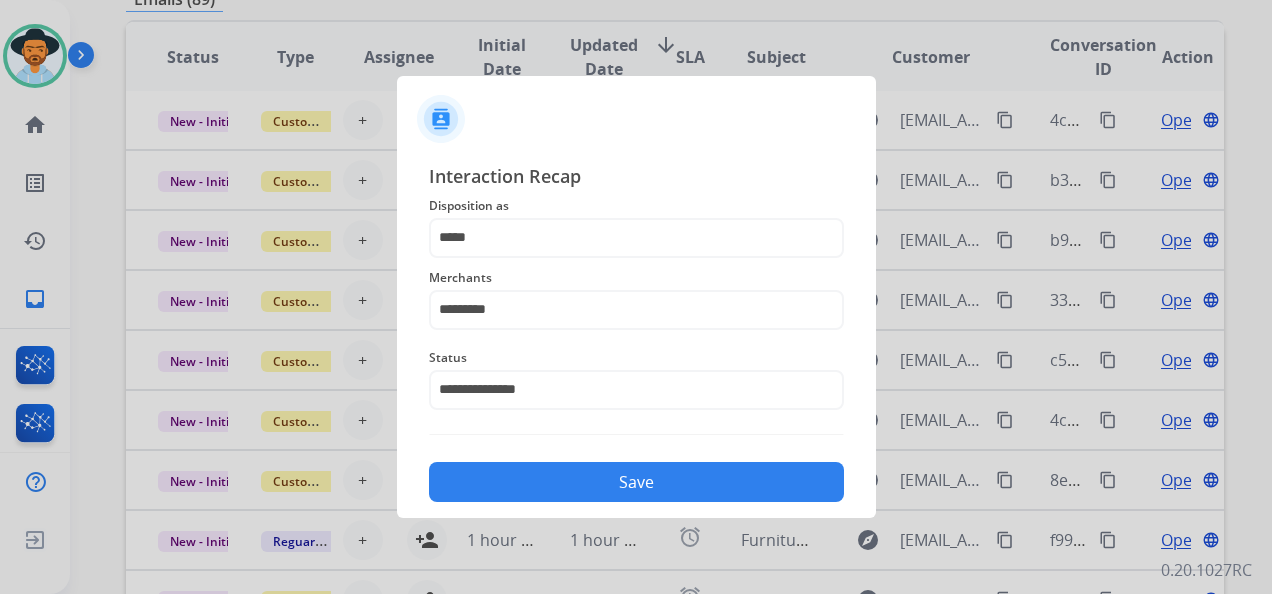 click on "Save" 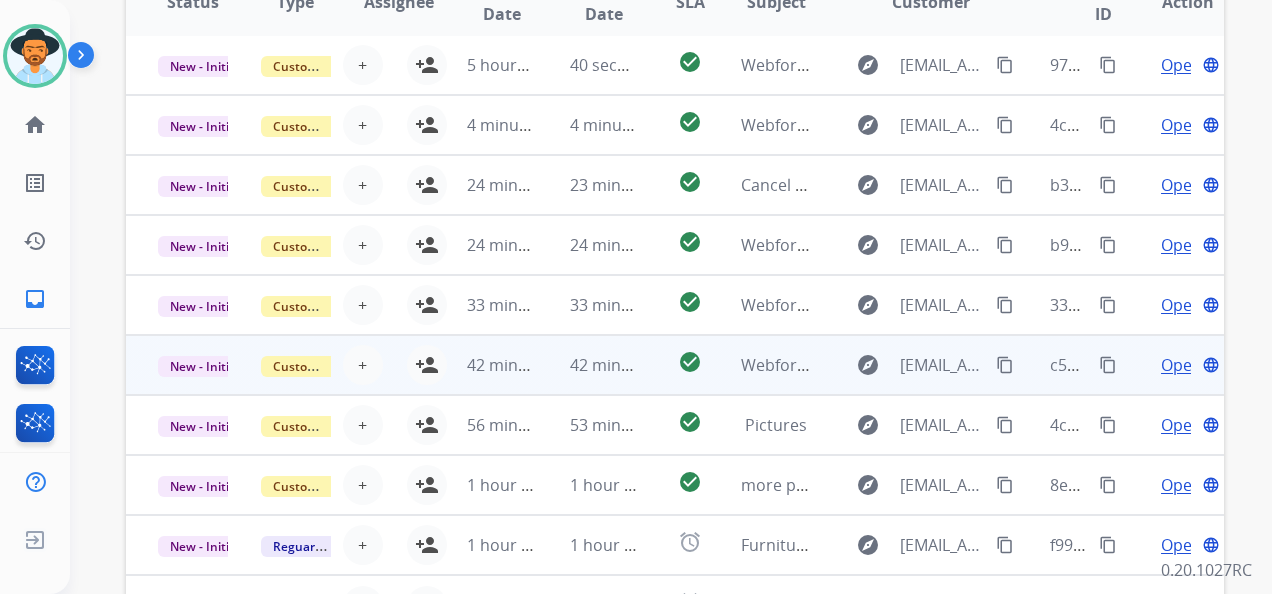 scroll, scrollTop: 736, scrollLeft: 0, axis: vertical 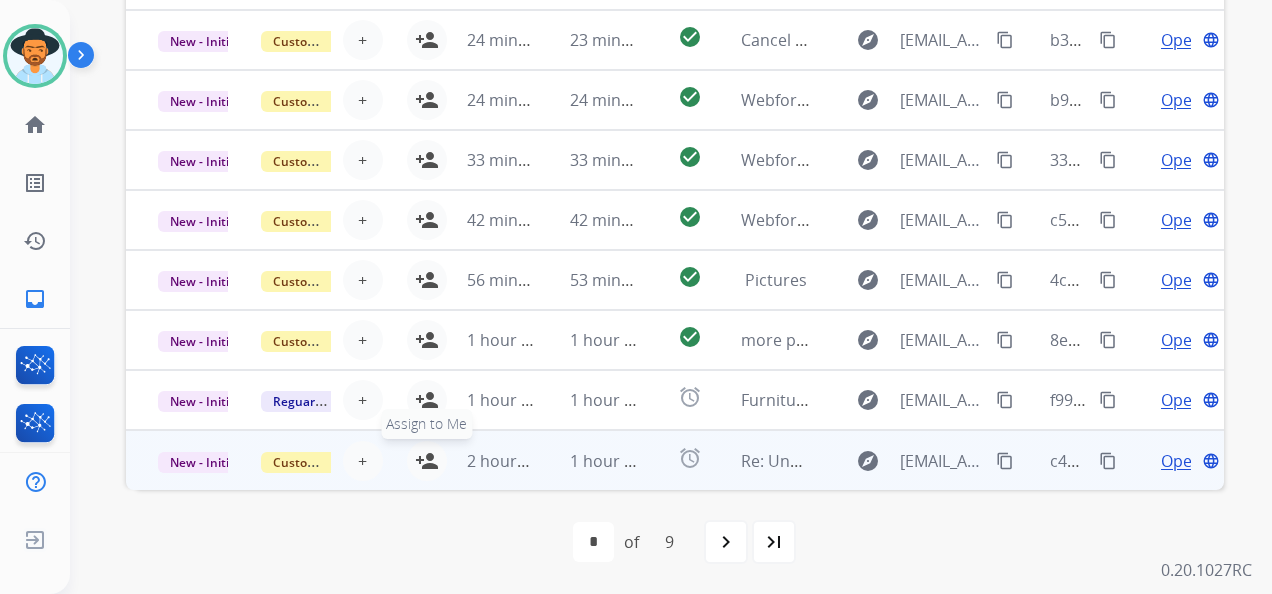 click on "person_add" at bounding box center [427, 461] 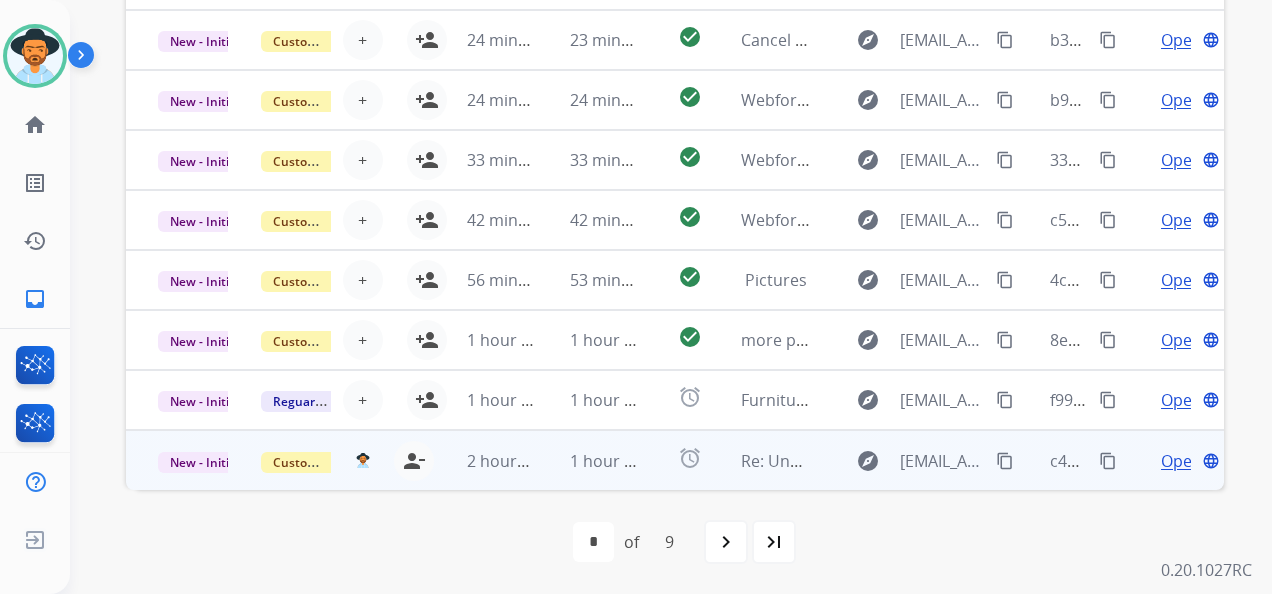 click on "Open" at bounding box center (1181, 461) 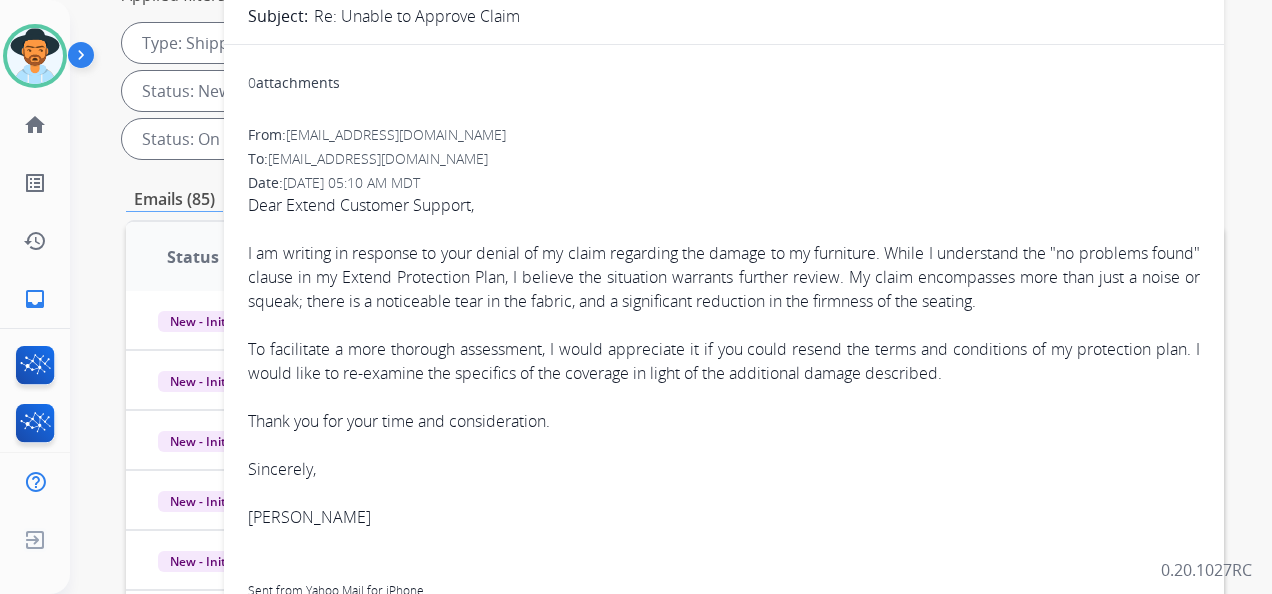 scroll, scrollTop: 136, scrollLeft: 0, axis: vertical 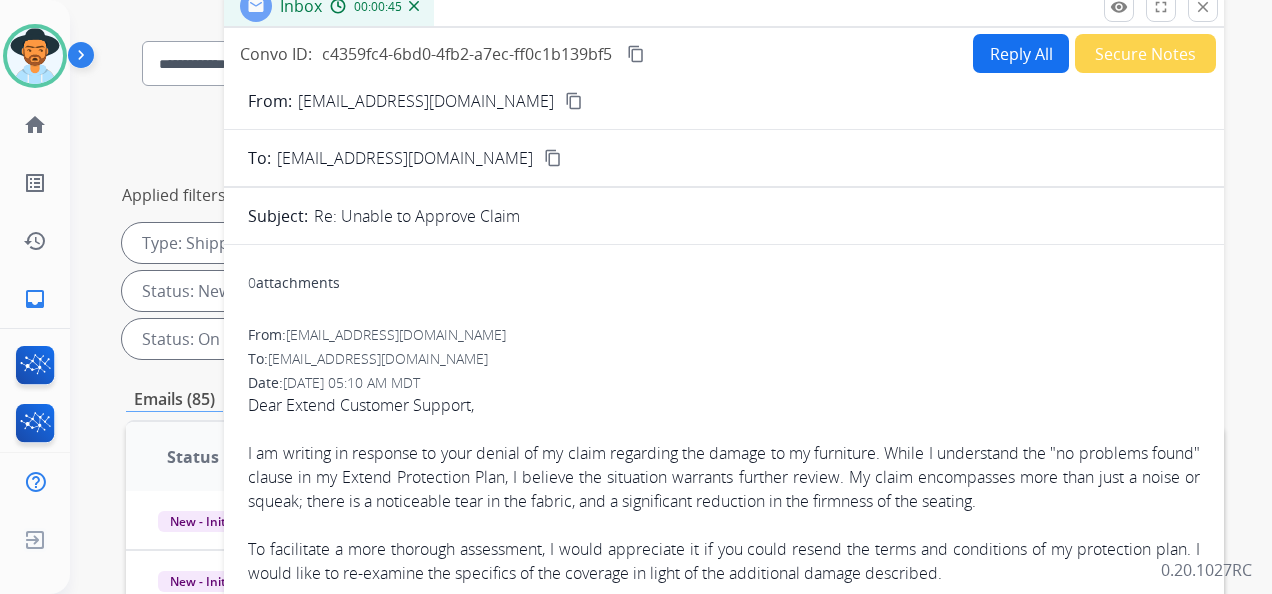 click on "content_copy" at bounding box center (574, 101) 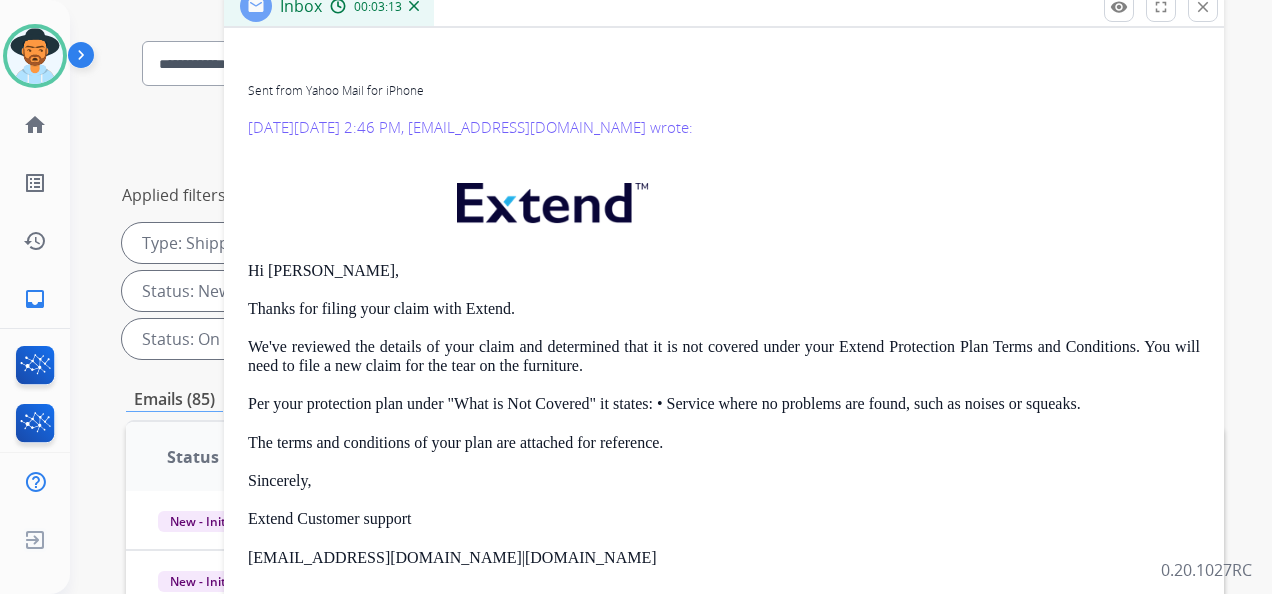 scroll, scrollTop: 730, scrollLeft: 0, axis: vertical 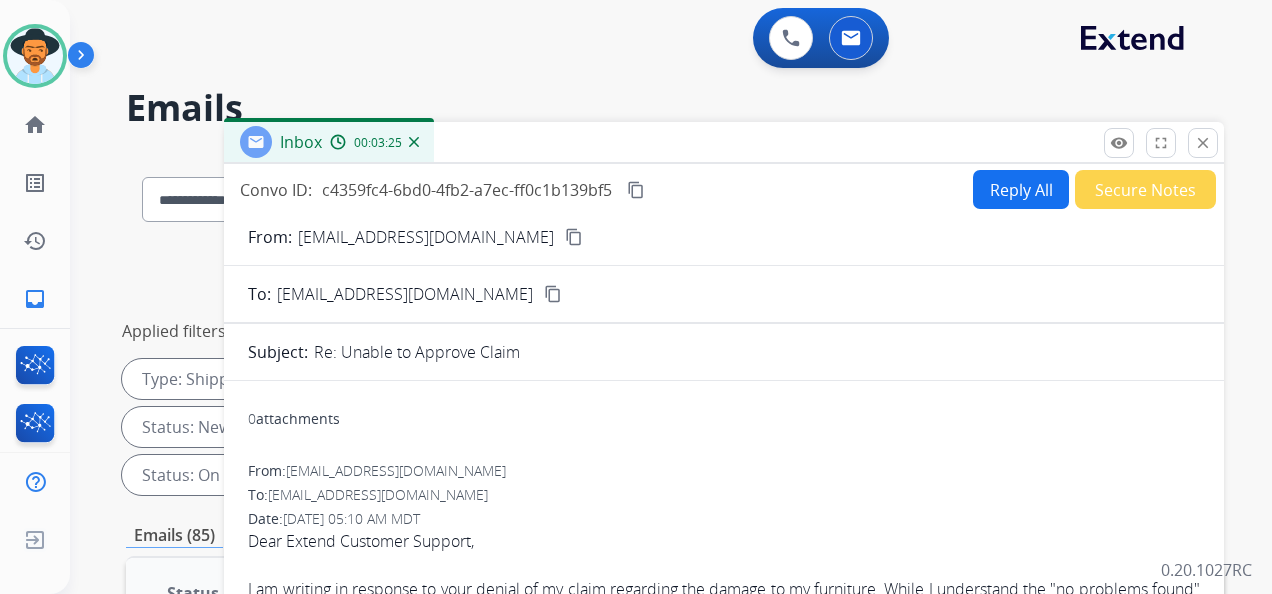 click on "Reply All" at bounding box center [1021, 189] 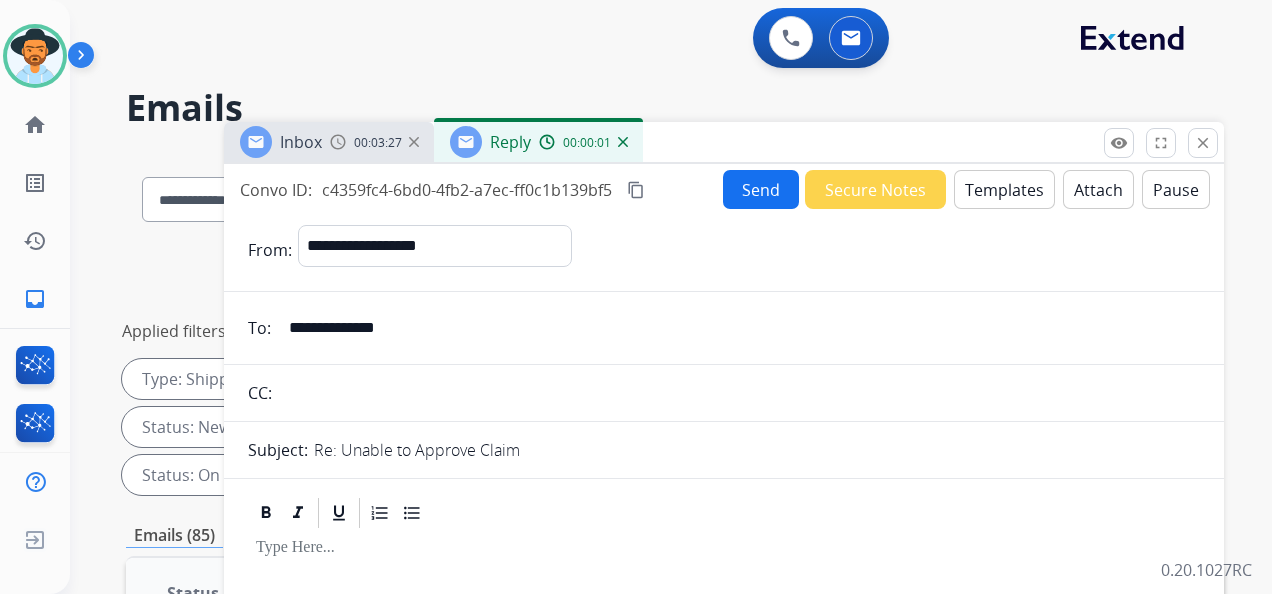 click on "Templates" at bounding box center [1004, 189] 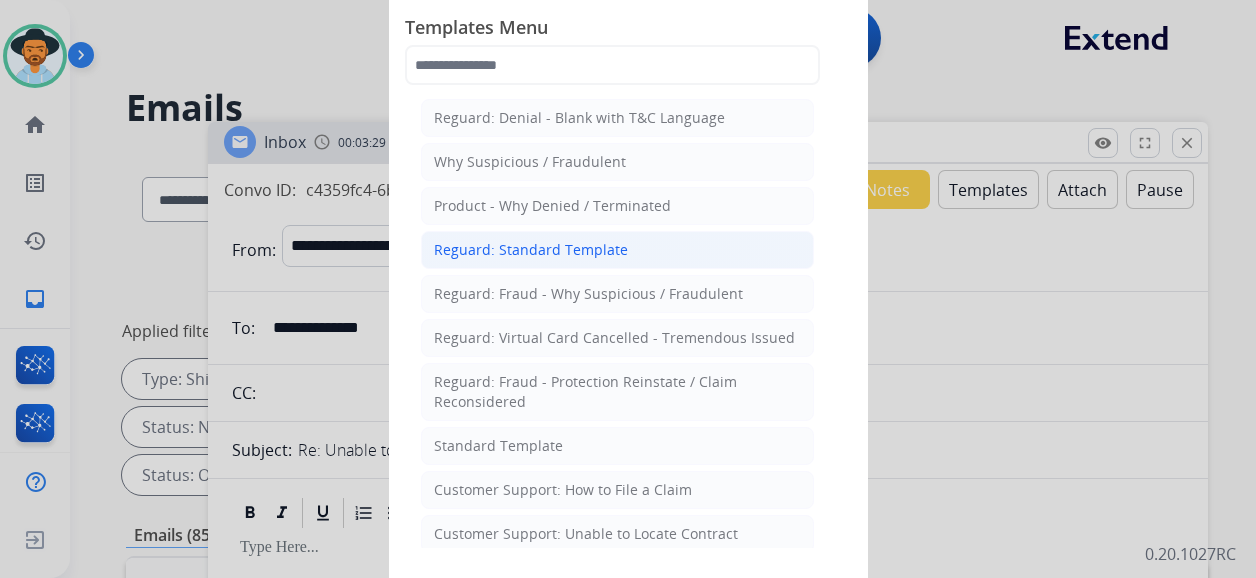 click on "Reguard: Standard Template" 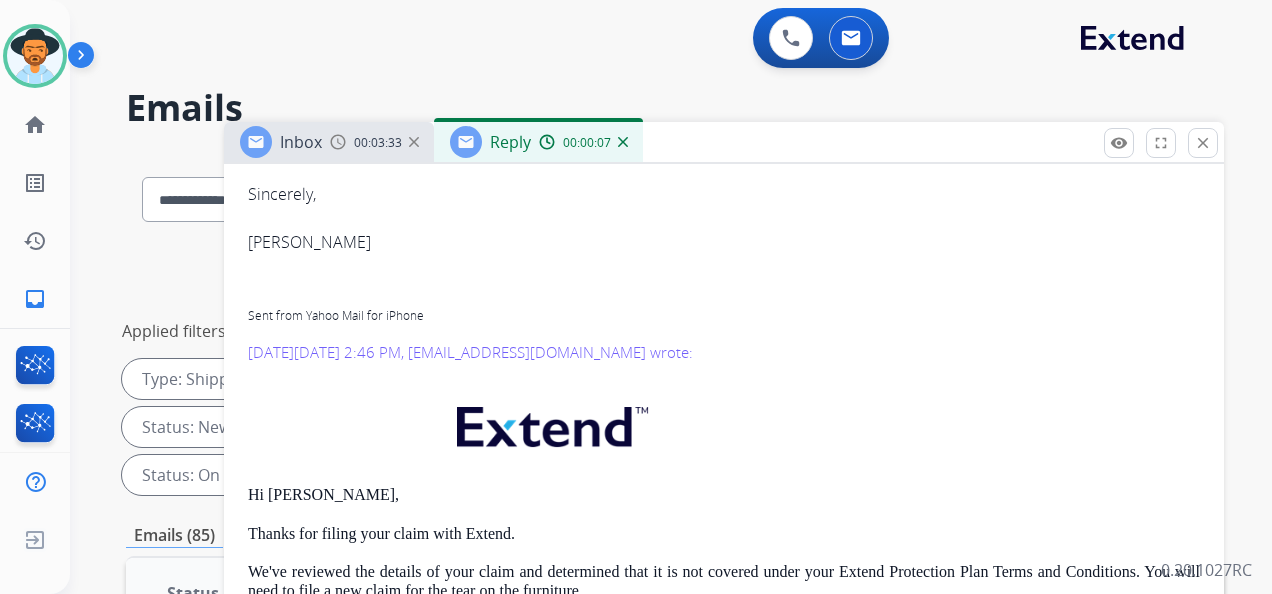 scroll, scrollTop: 500, scrollLeft: 0, axis: vertical 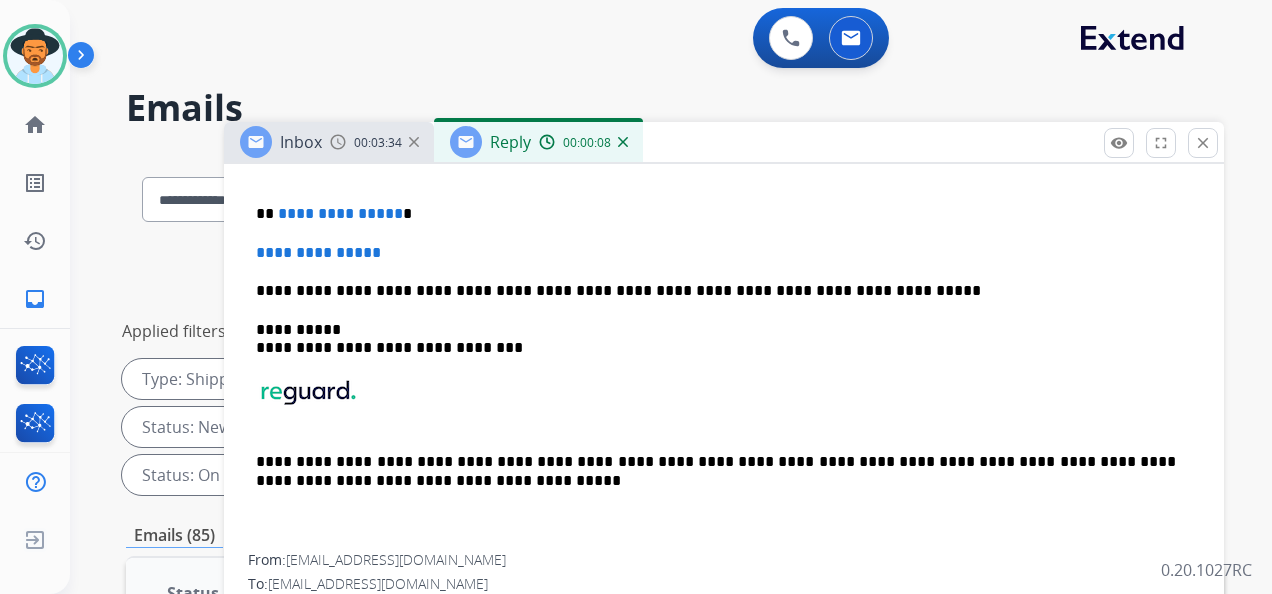 click on "**********" at bounding box center (716, 214) 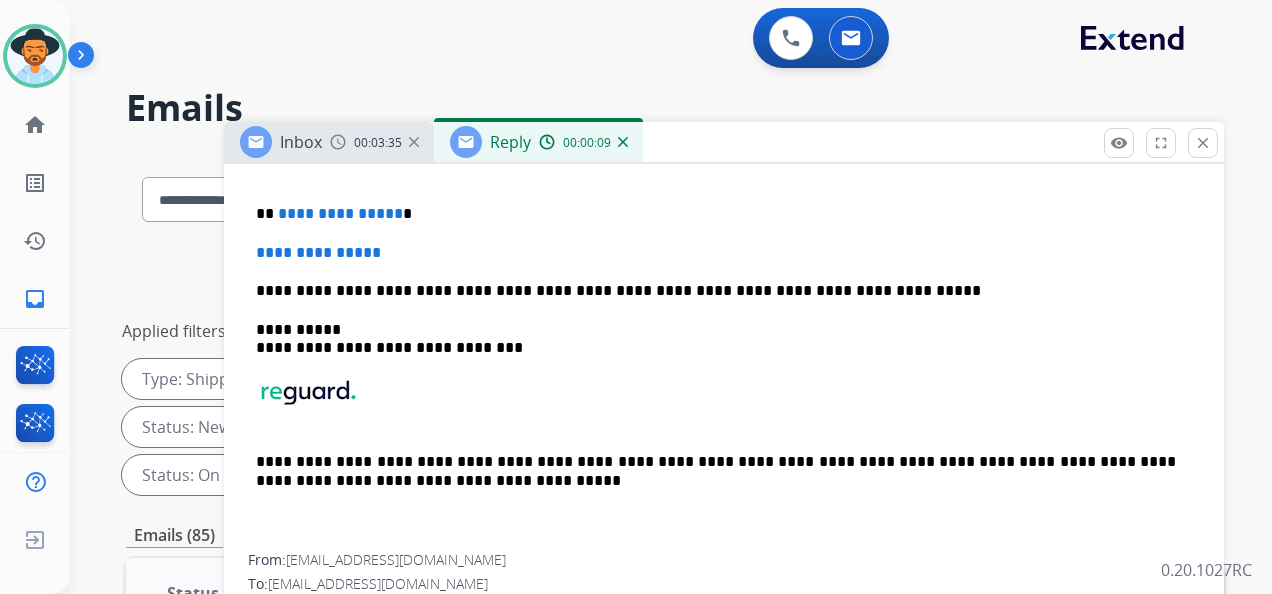 type 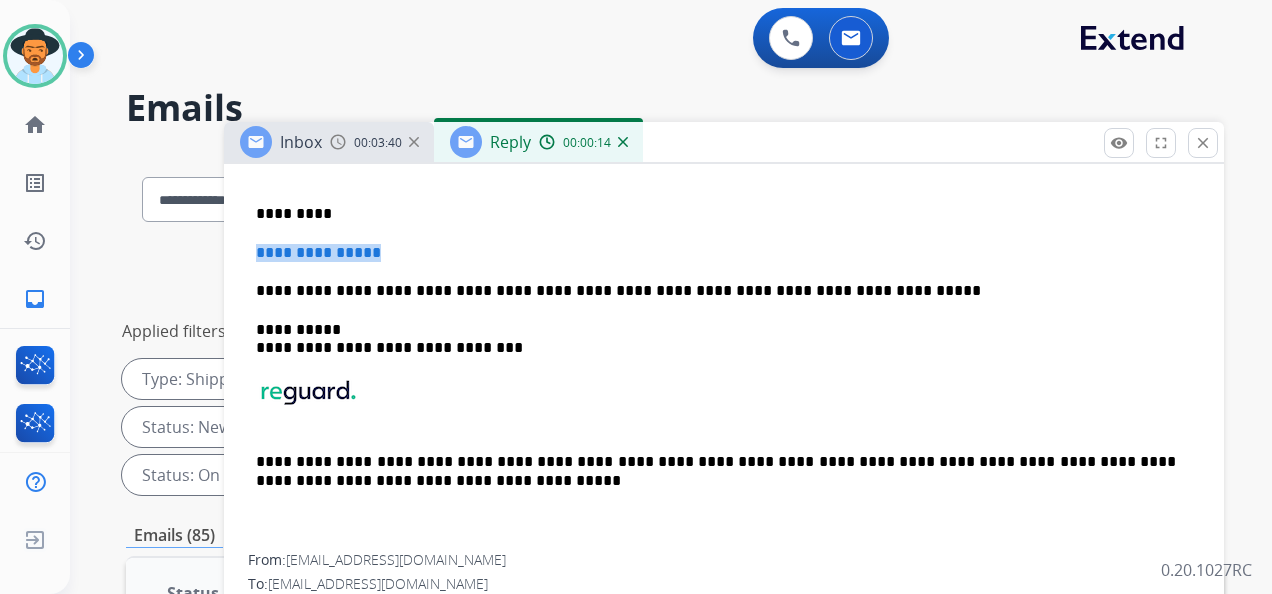 drag, startPoint x: 408, startPoint y: 256, endPoint x: 244, endPoint y: 250, distance: 164.10973 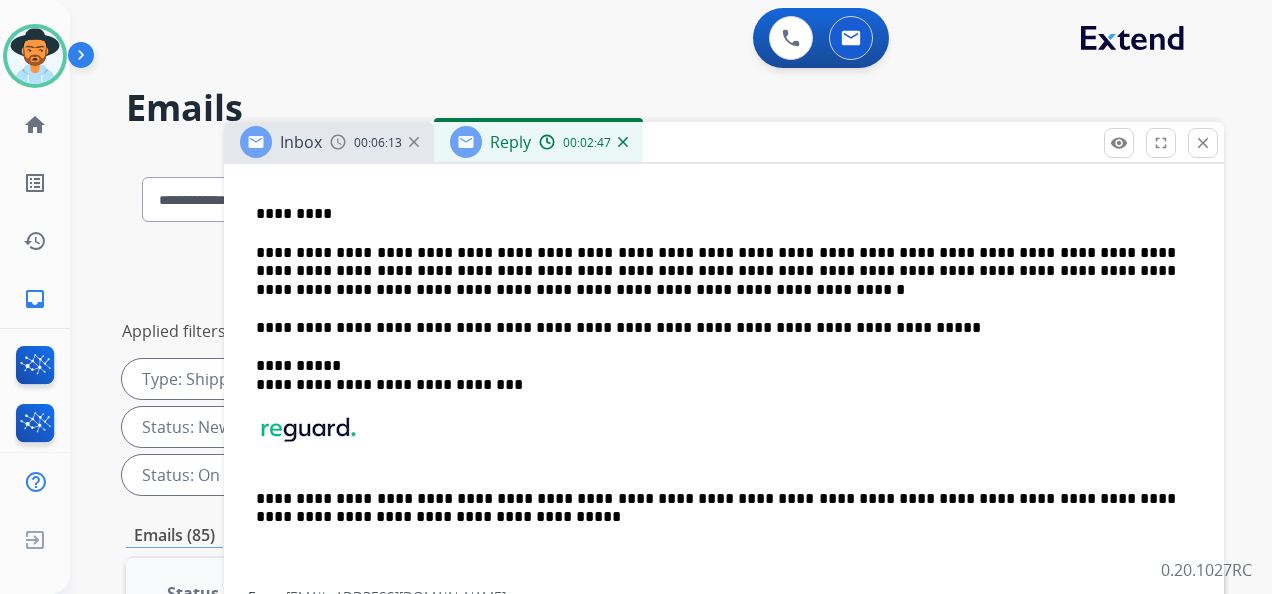 click on "**********" at bounding box center [716, 271] 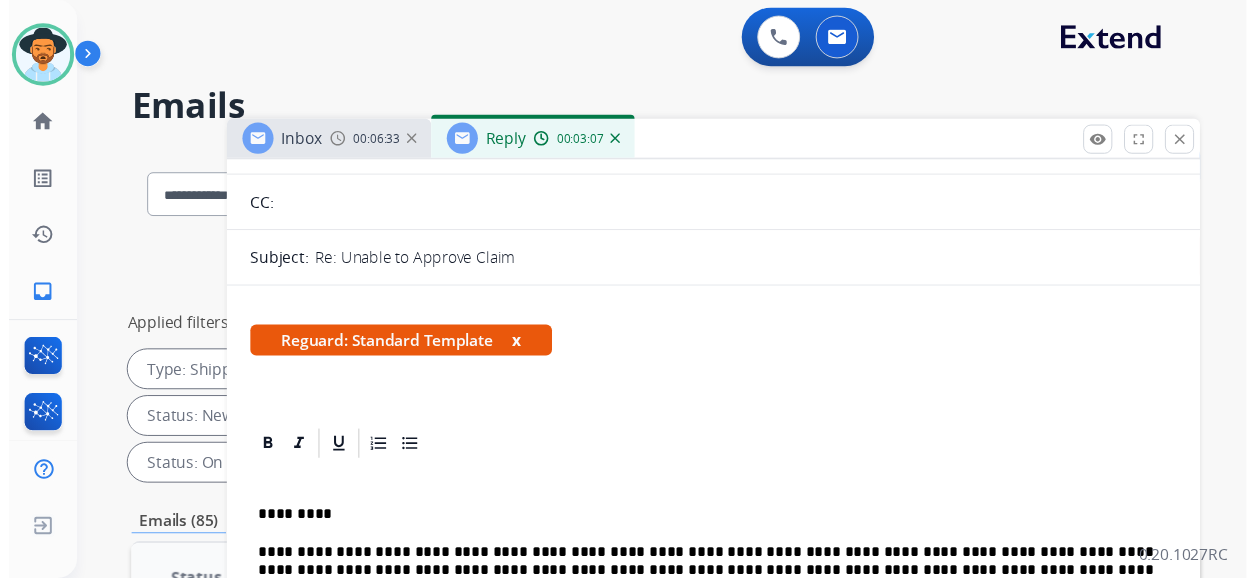 scroll, scrollTop: 0, scrollLeft: 0, axis: both 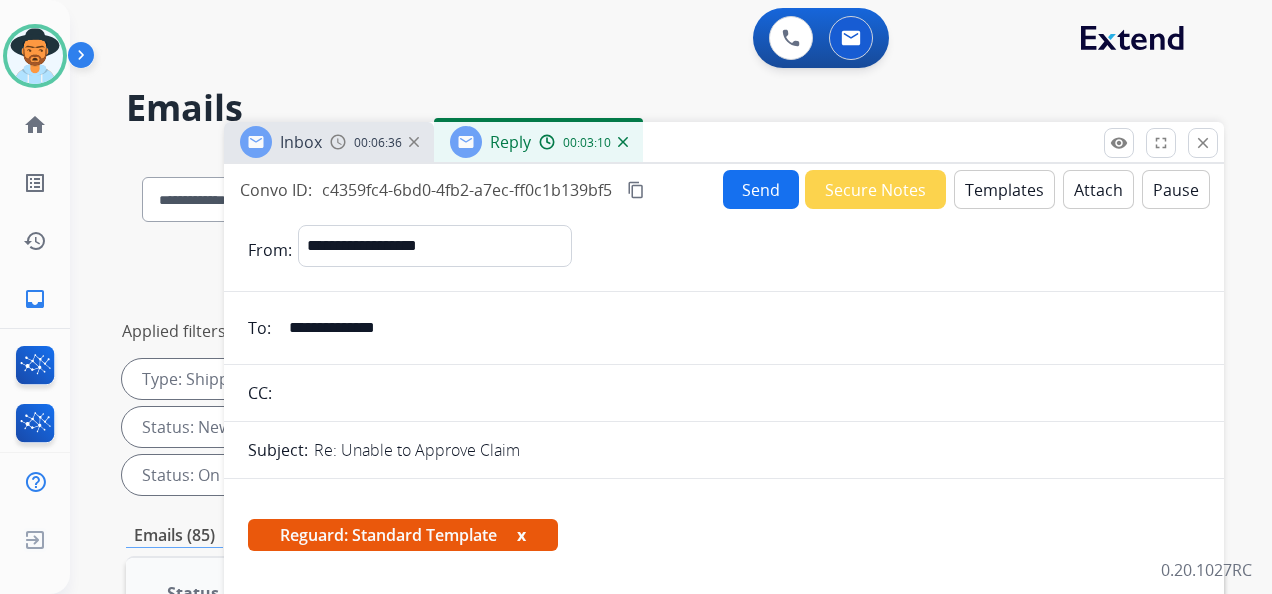 click on "Send" at bounding box center [761, 189] 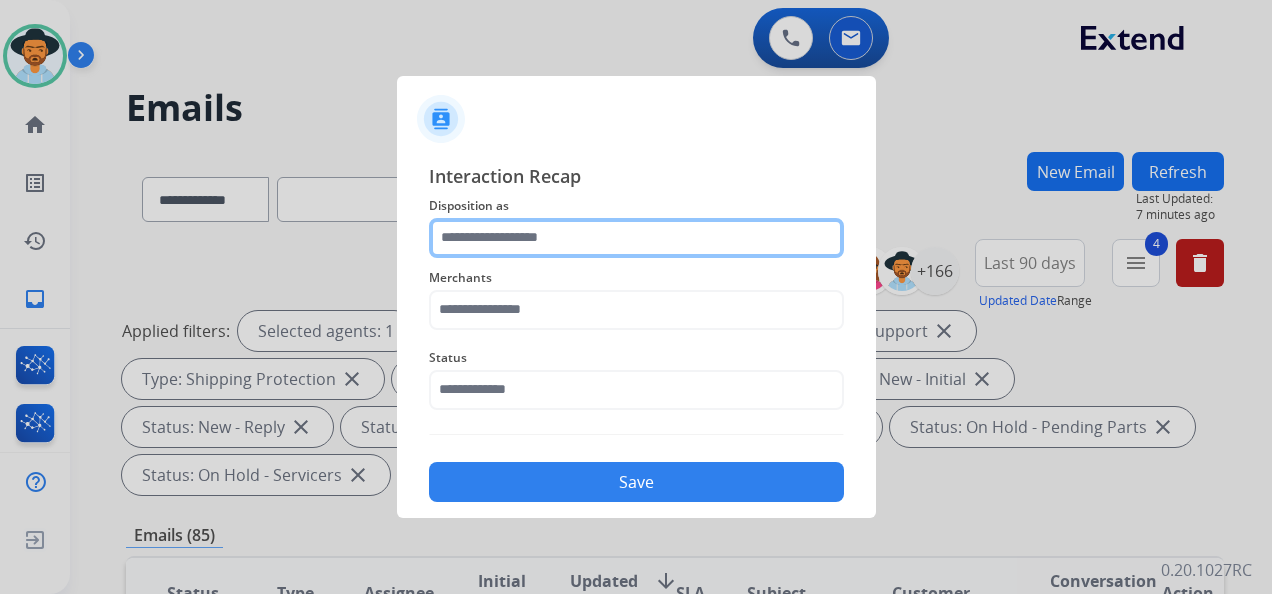 click 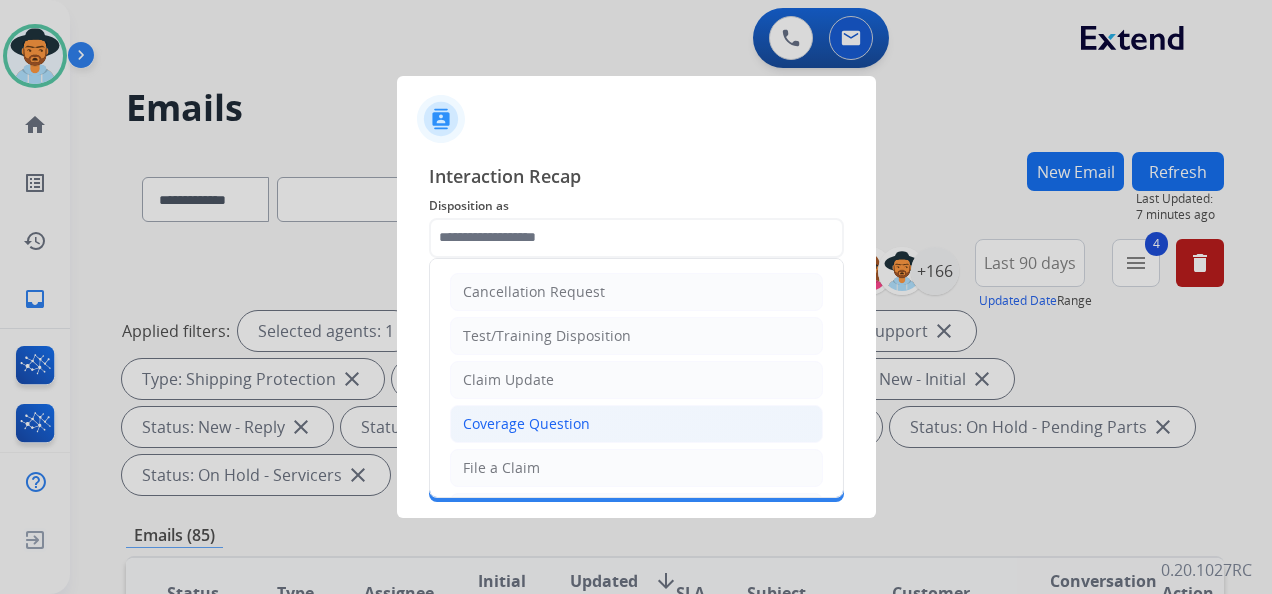 click on "Coverage Question" 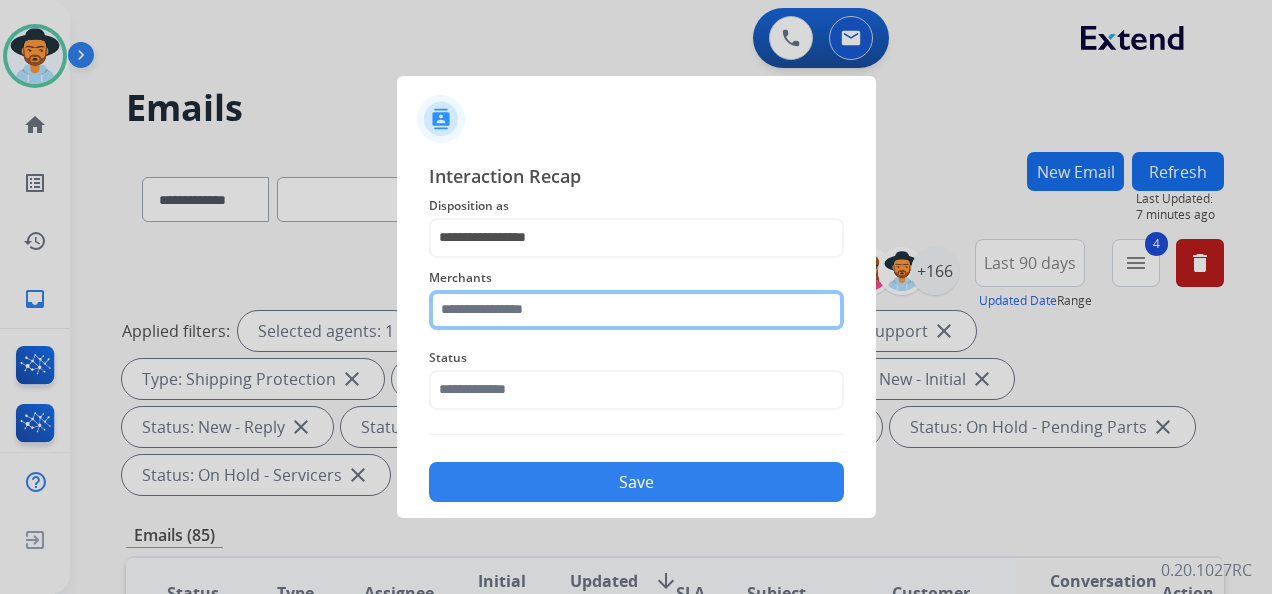 click 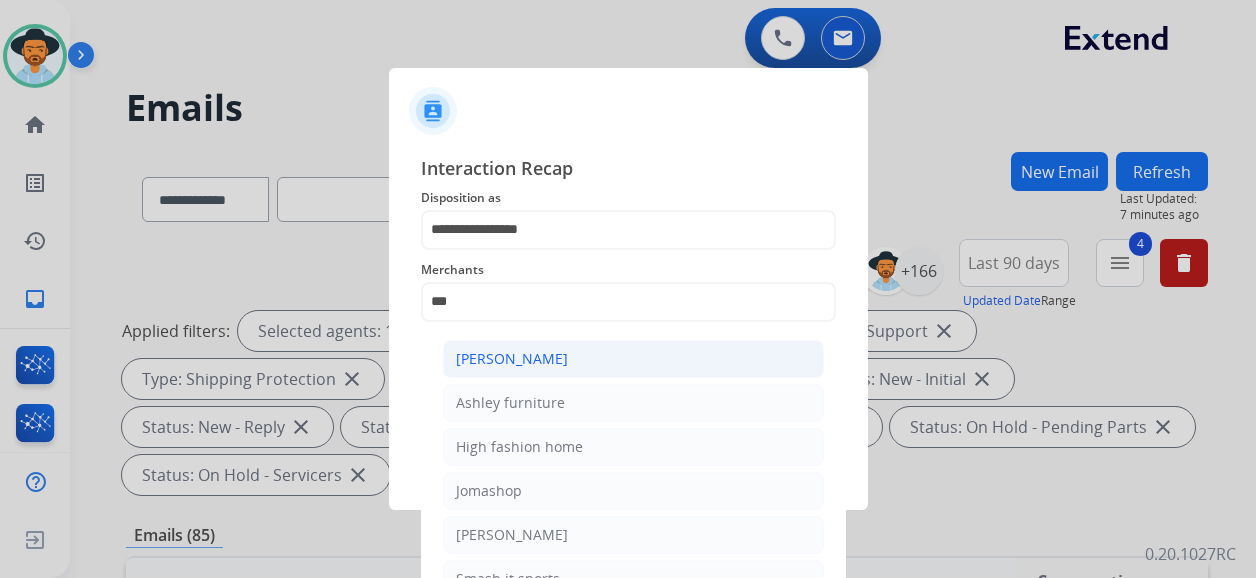 click on "[PERSON_NAME]" 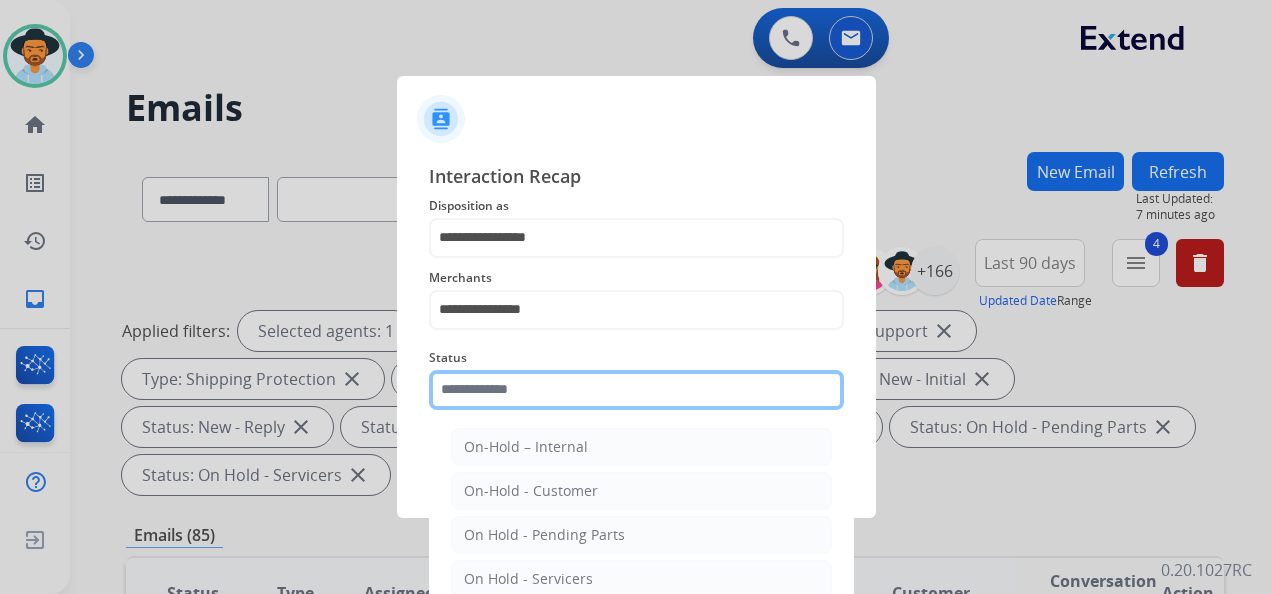 click on "Status    On-Hold – Internal   On-Hold - Customer   On Hold - Pending Parts   On Hold - Servicers   Closed - Unresolved   Closed – Solved   Closed – Merchant Transfer   New - Initial   New - Reply" 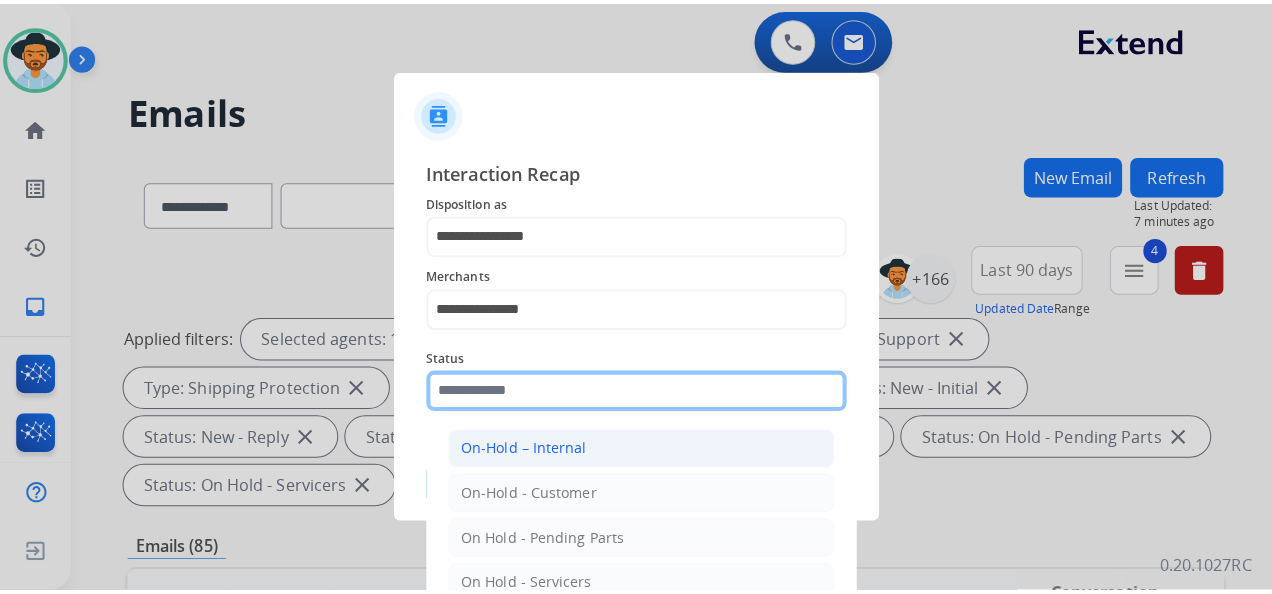 scroll, scrollTop: 114, scrollLeft: 0, axis: vertical 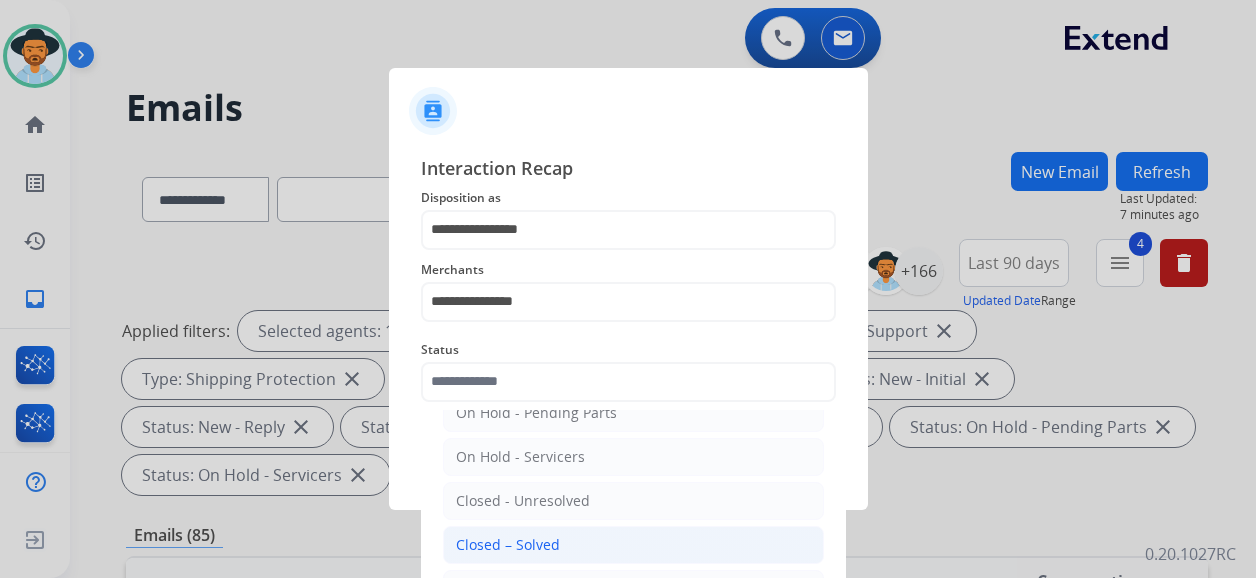 click on "Closed – Solved" 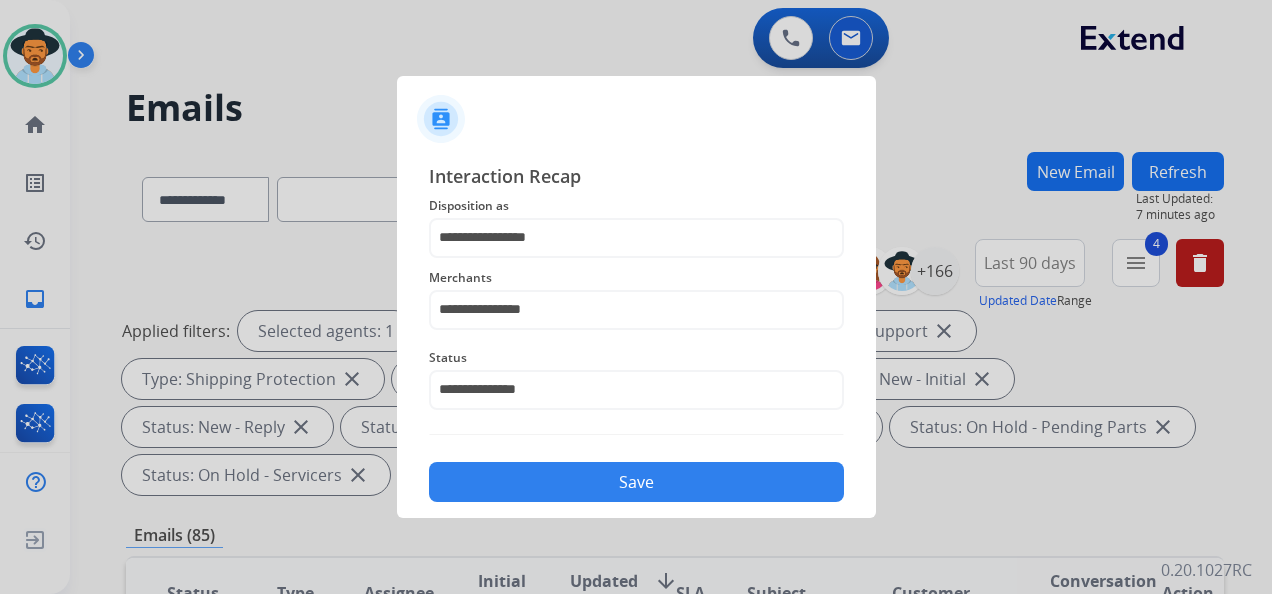 drag, startPoint x: 669, startPoint y: 481, endPoint x: 676, endPoint y: 471, distance: 12.206555 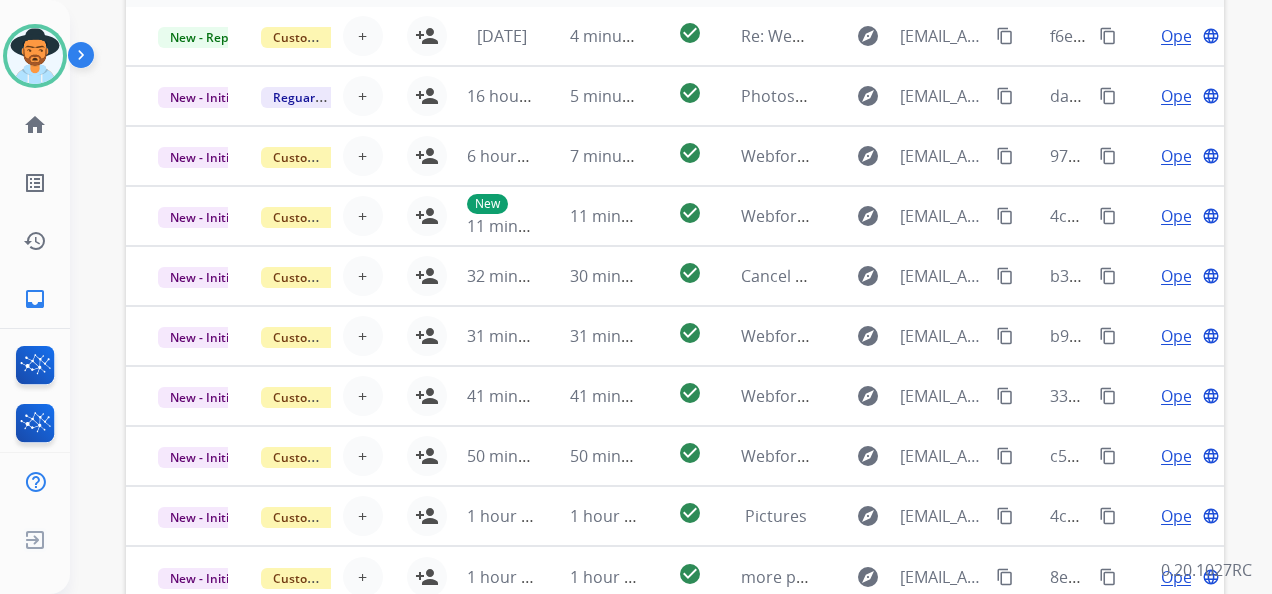 scroll, scrollTop: 736, scrollLeft: 0, axis: vertical 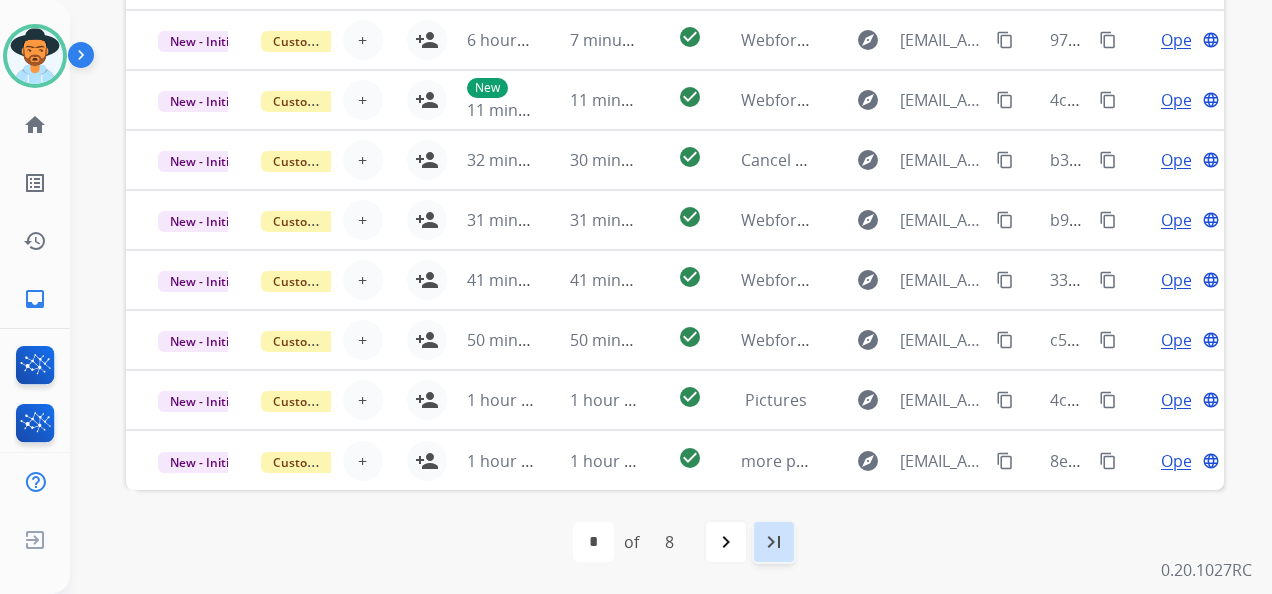 click on "last_page" at bounding box center [774, 542] 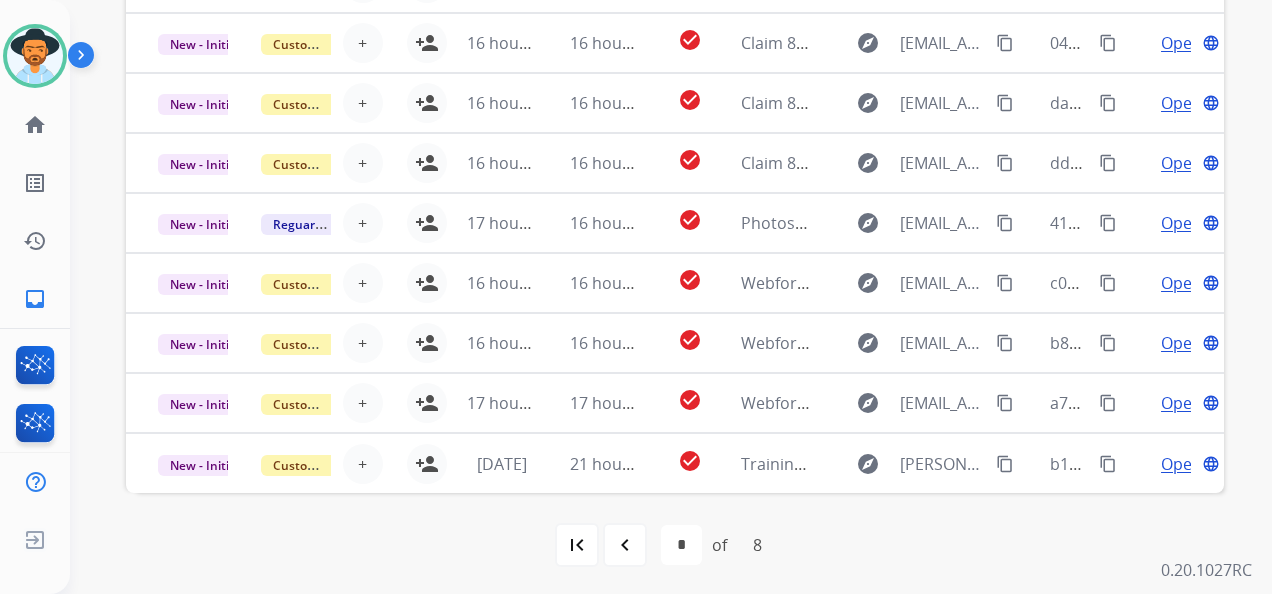 scroll, scrollTop: 736, scrollLeft: 0, axis: vertical 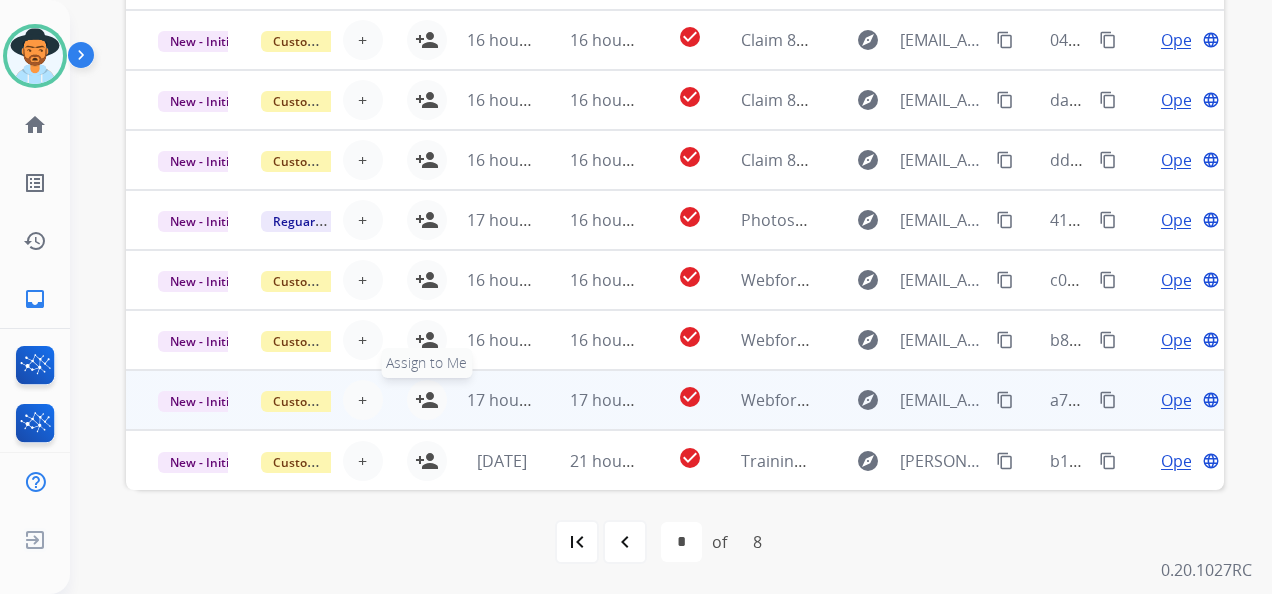 click on "person_add" at bounding box center (427, 400) 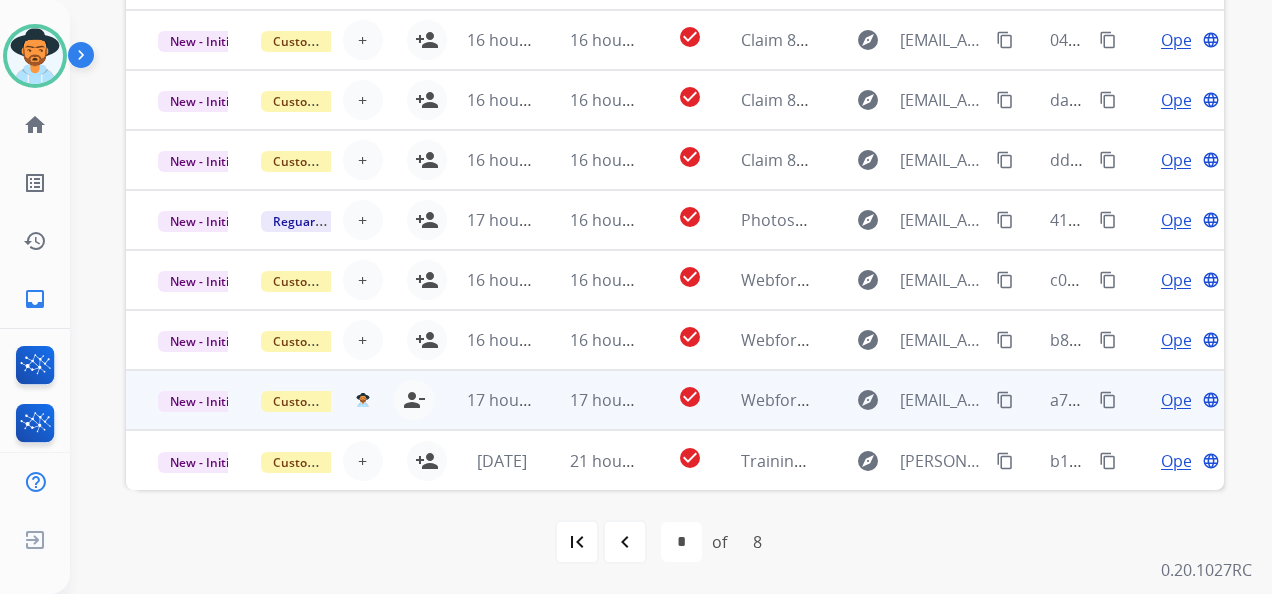 click on "Open" at bounding box center [1181, 400] 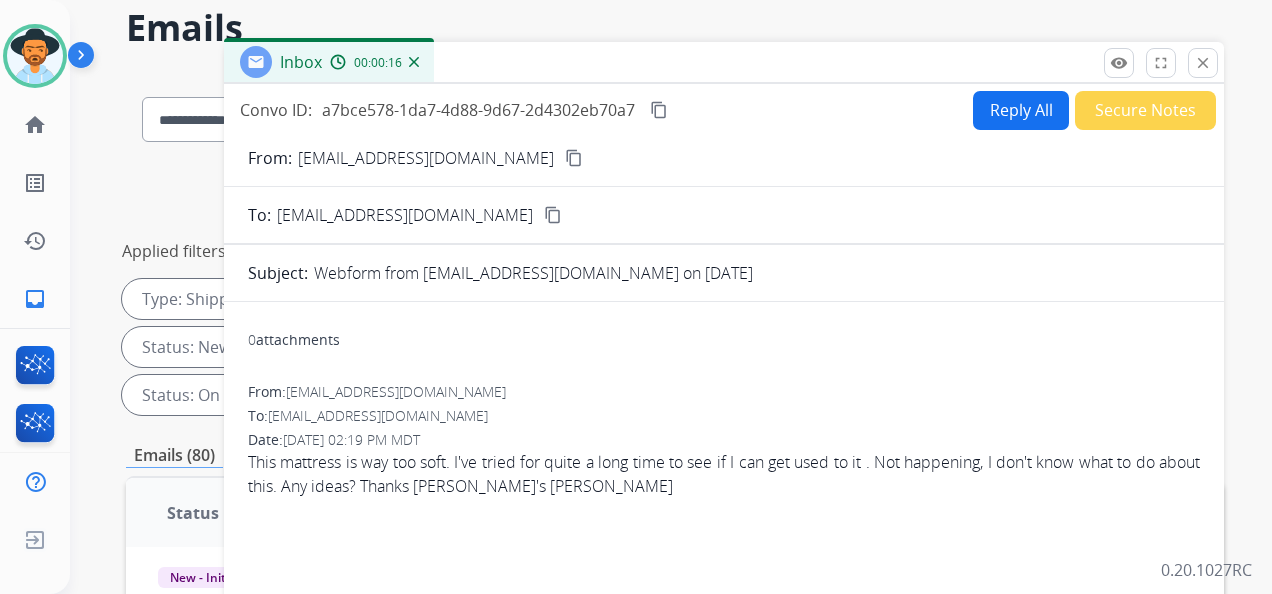 scroll, scrollTop: 0, scrollLeft: 0, axis: both 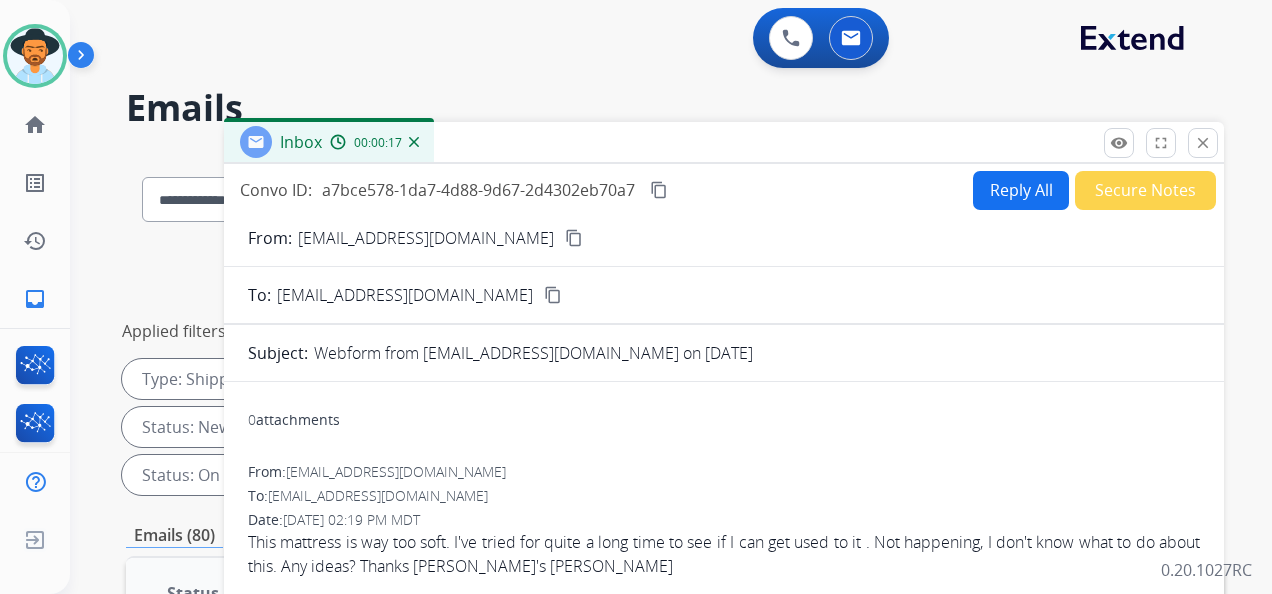 click on "Reply All" at bounding box center [1021, 190] 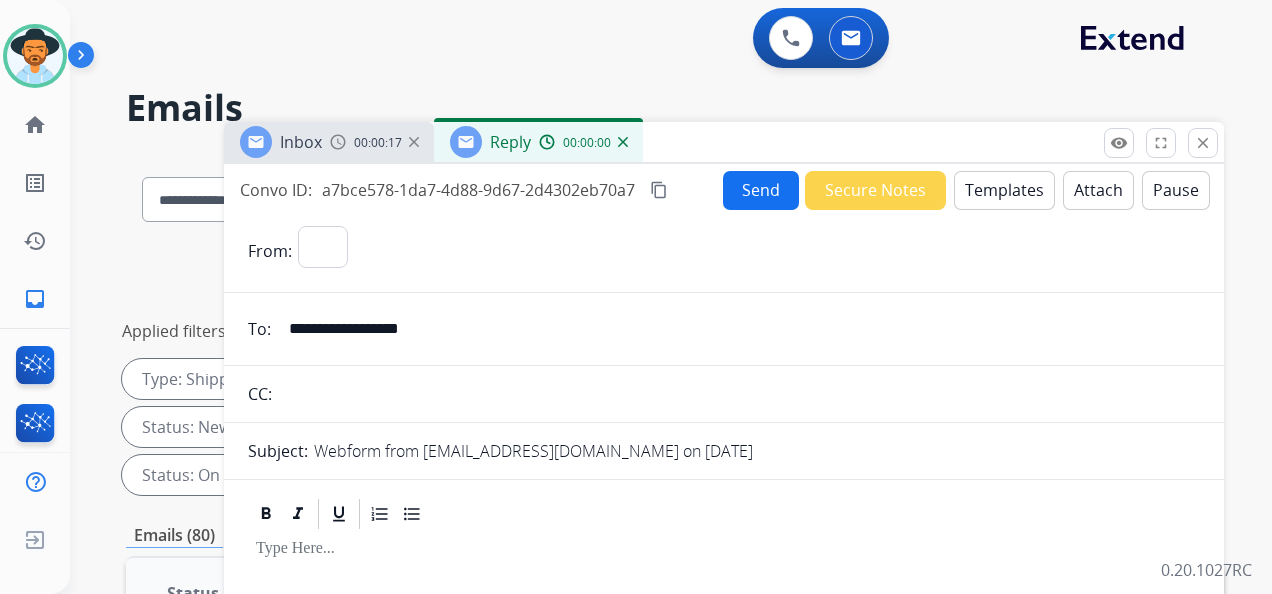 select on "**********" 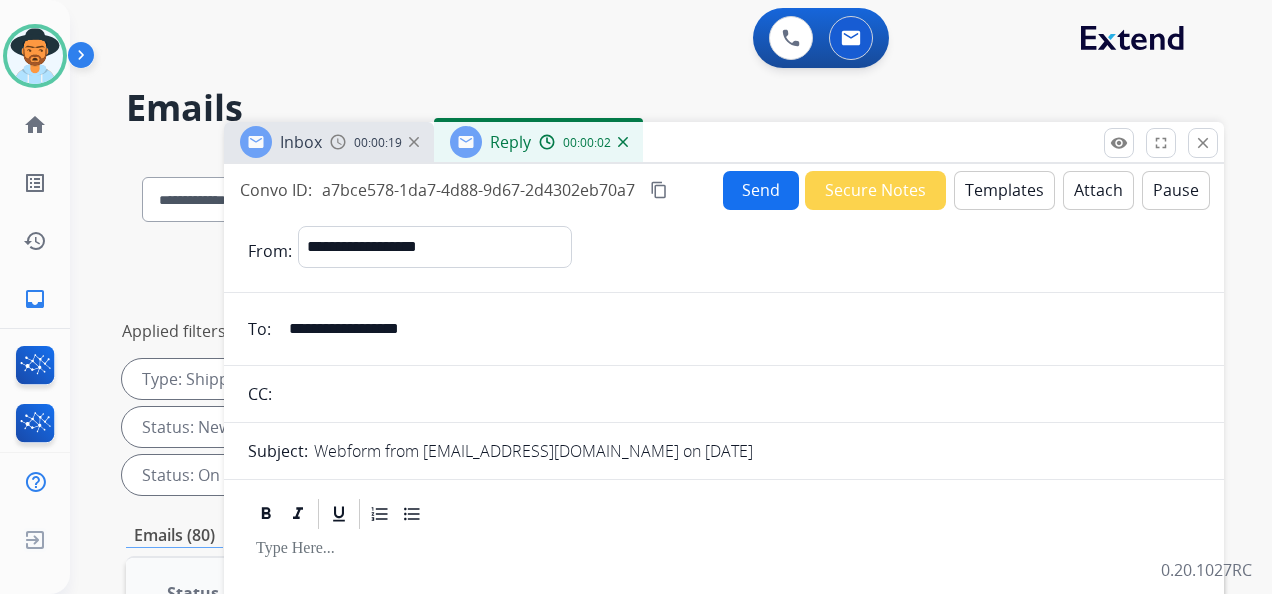 click on "Templates" at bounding box center (1004, 190) 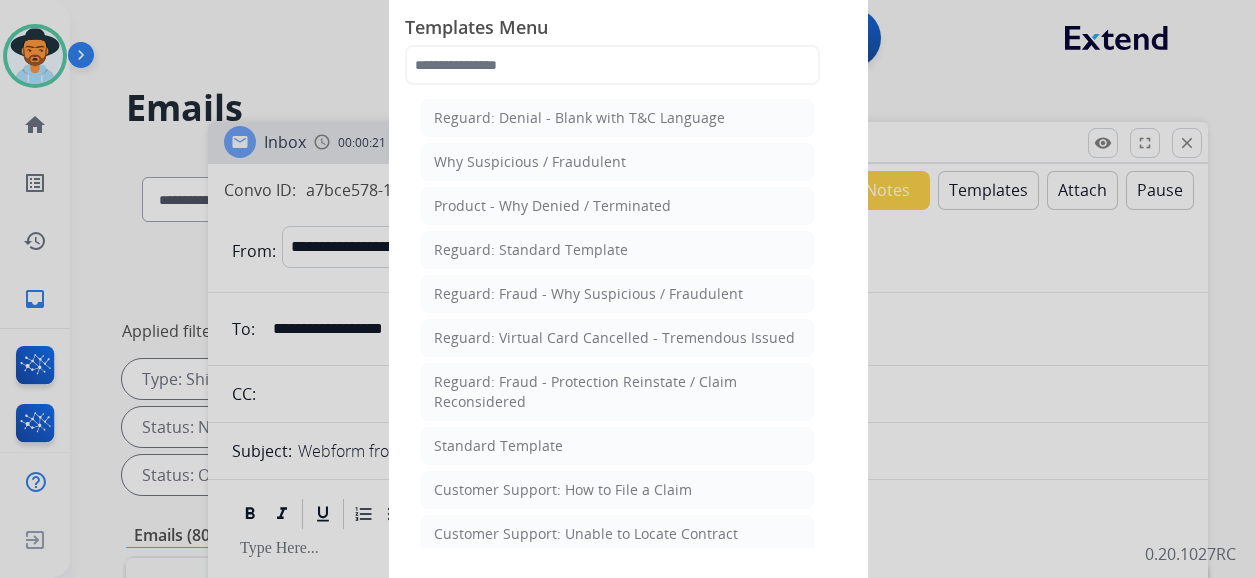 click 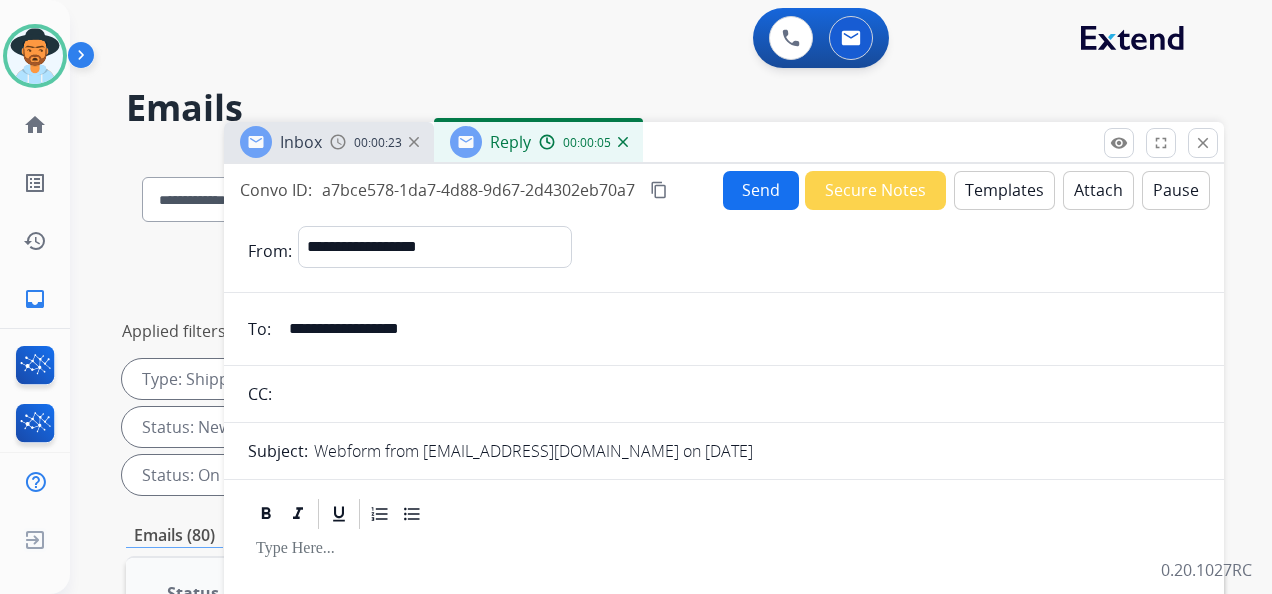 click on "**********" at bounding box center [738, 329] 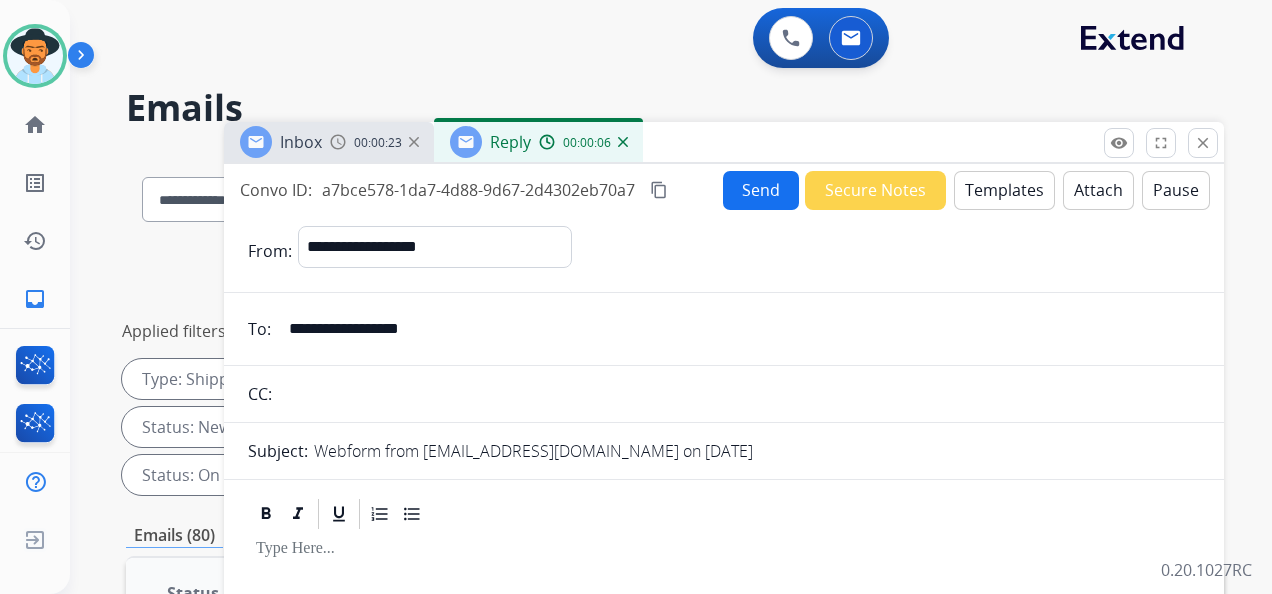 click on "**********" at bounding box center [738, 329] 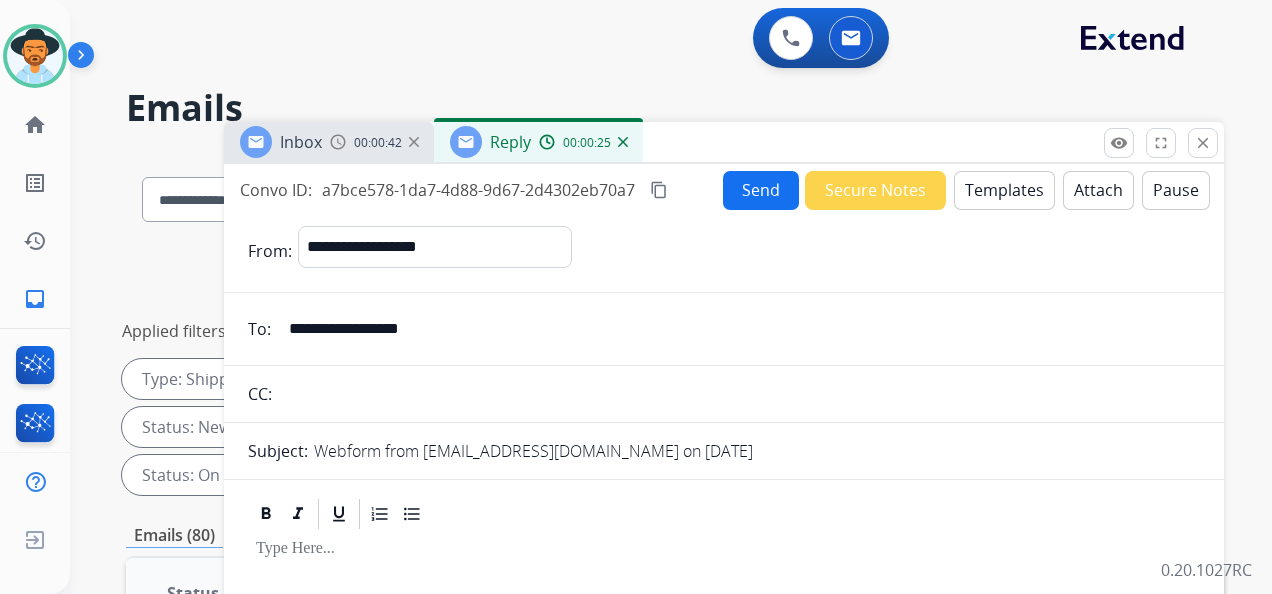 click on "Templates" at bounding box center (1004, 190) 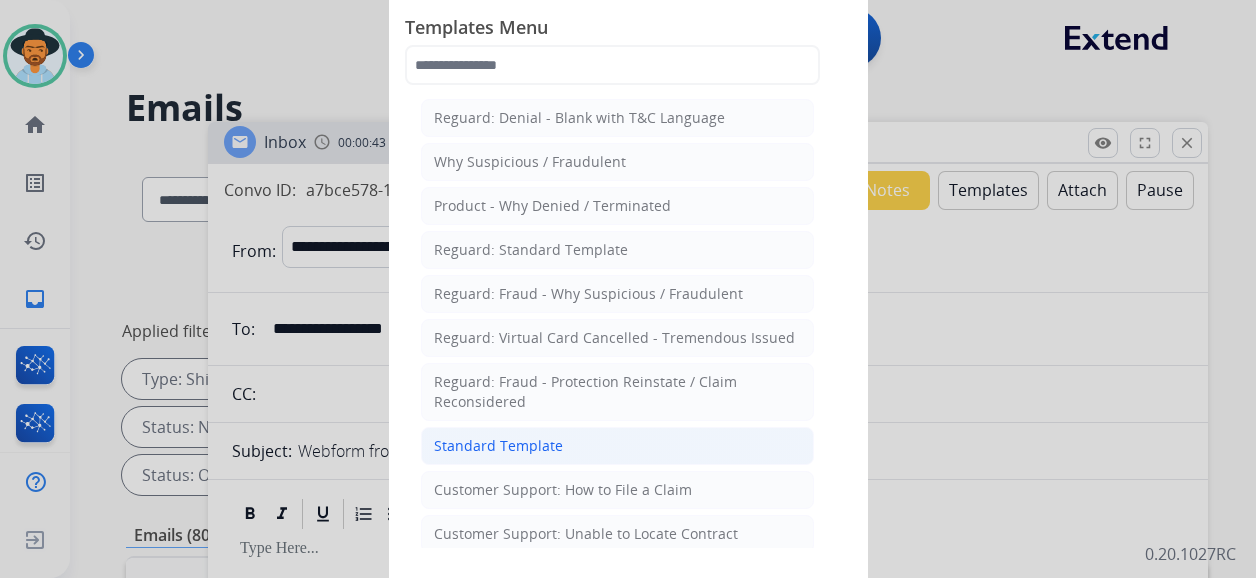 click on "Standard Template" 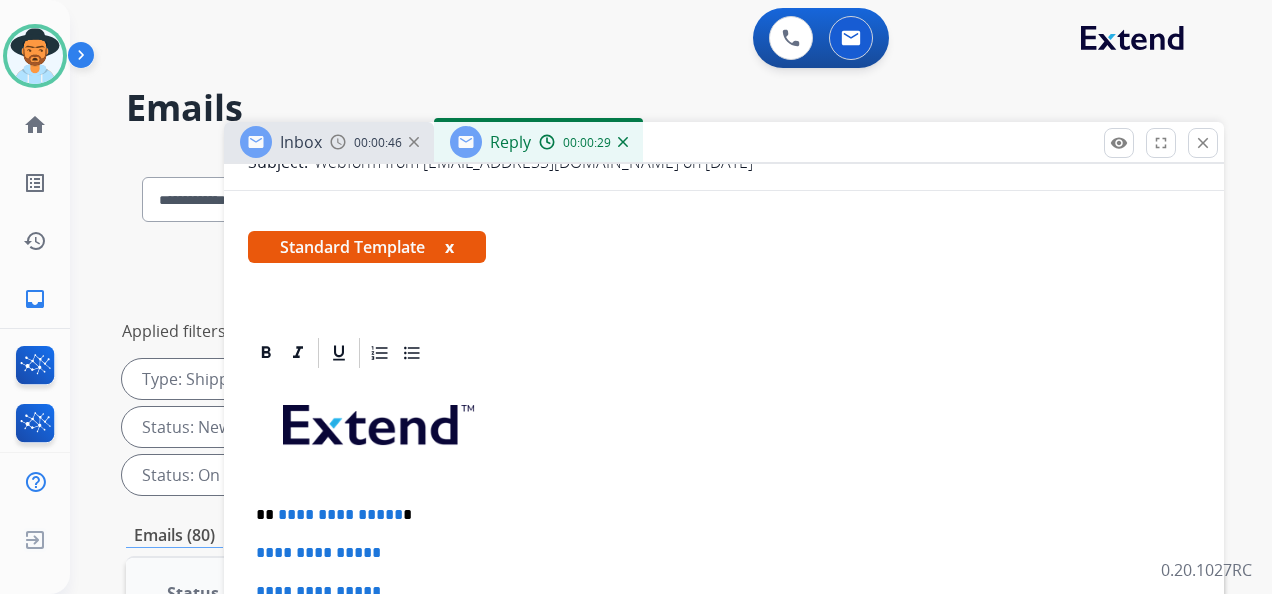 scroll, scrollTop: 400, scrollLeft: 0, axis: vertical 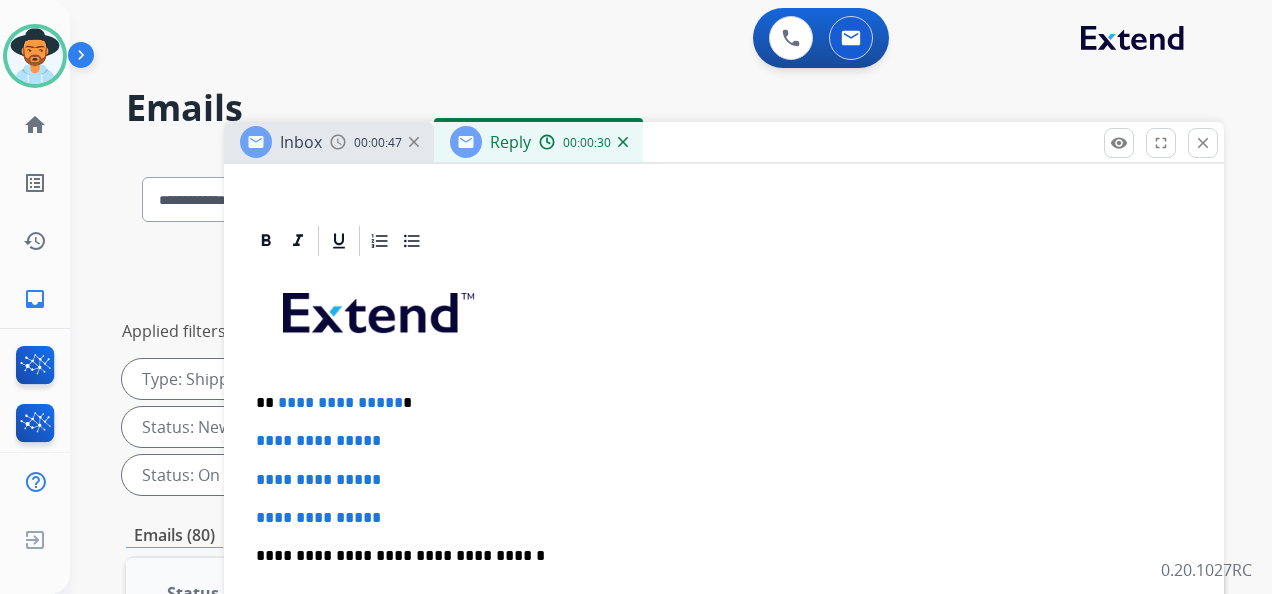 click on "**********" at bounding box center (340, 402) 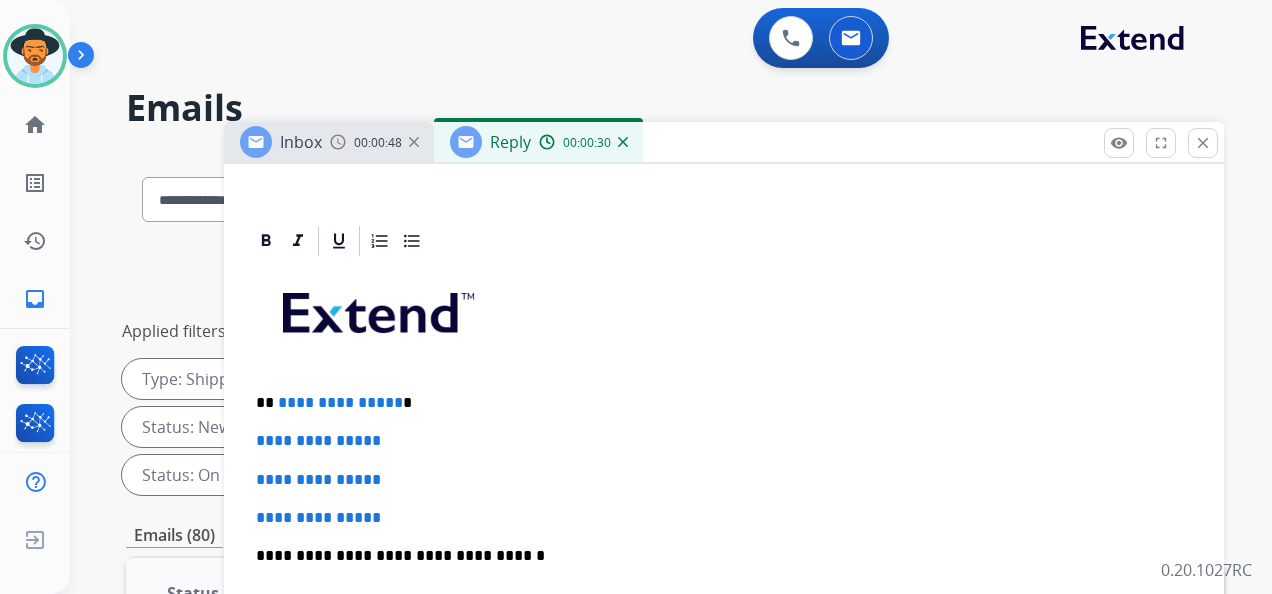 type 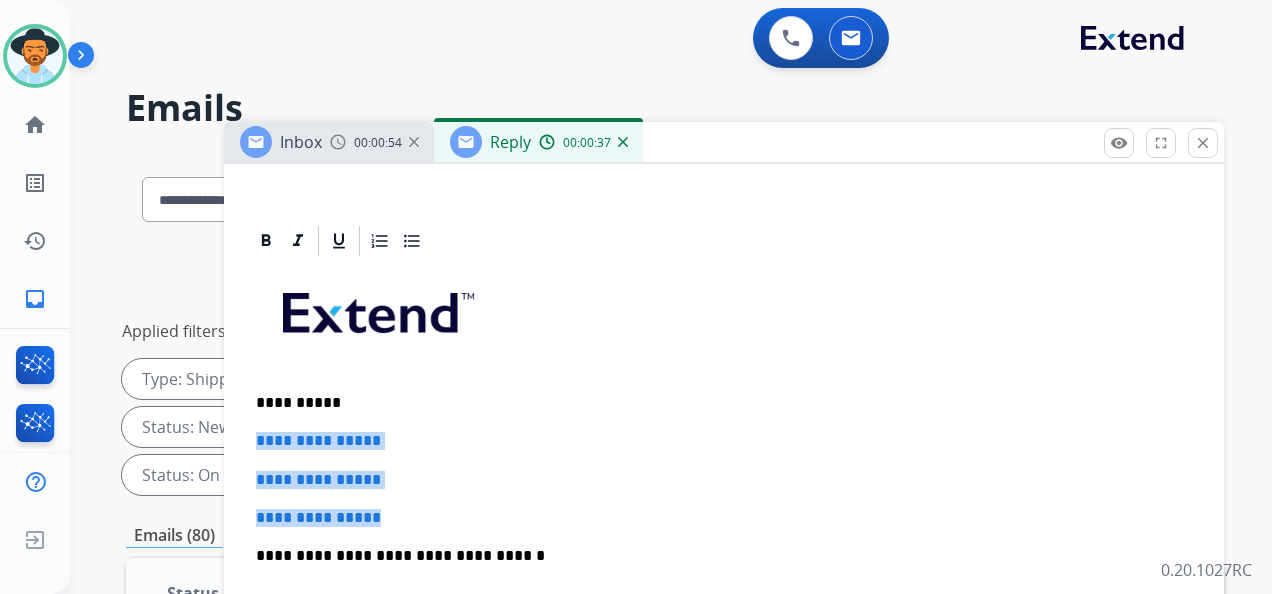 drag, startPoint x: 402, startPoint y: 515, endPoint x: 256, endPoint y: 436, distance: 166.003 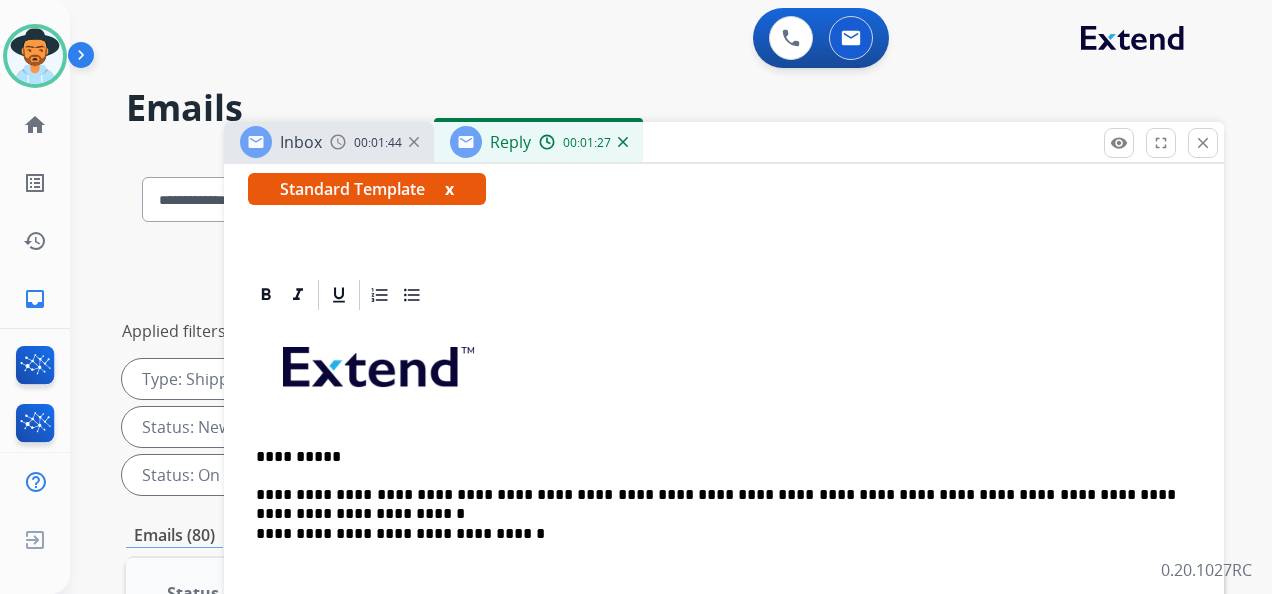 scroll, scrollTop: 364, scrollLeft: 0, axis: vertical 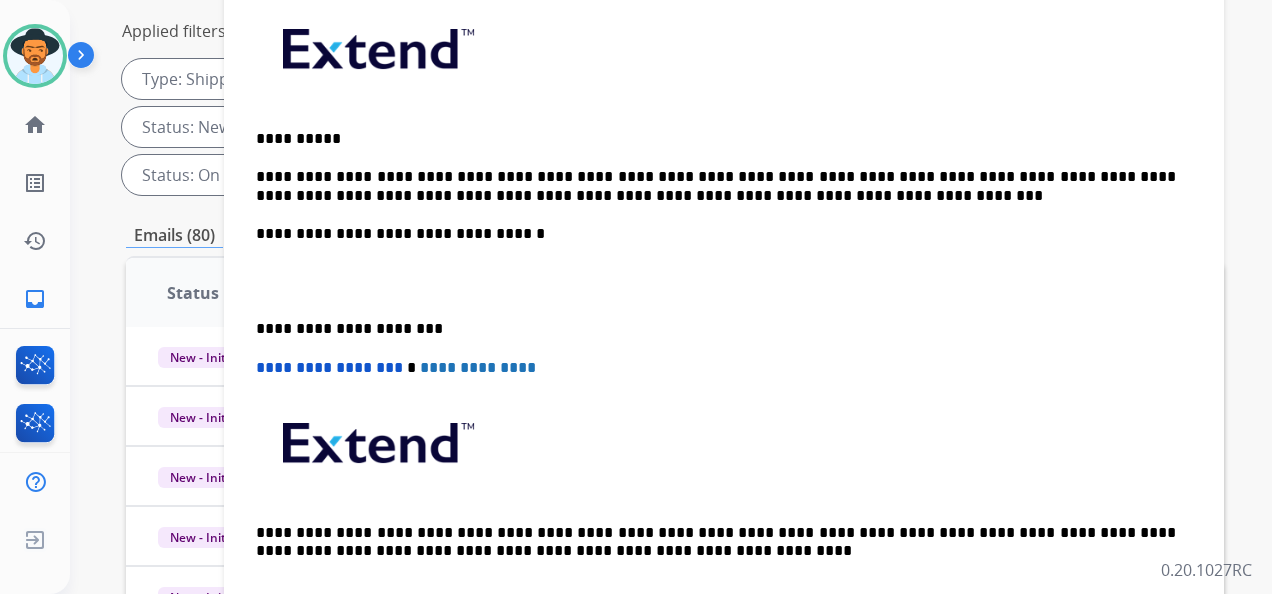 click on "**********" at bounding box center (716, 329) 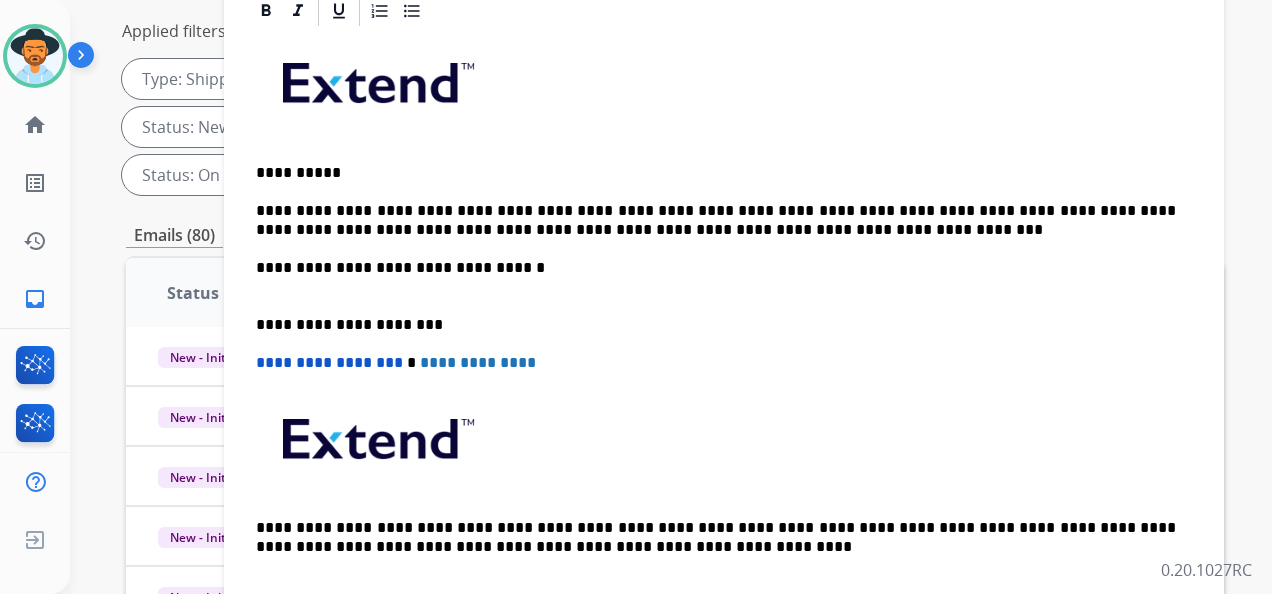 scroll, scrollTop: 326, scrollLeft: 0, axis: vertical 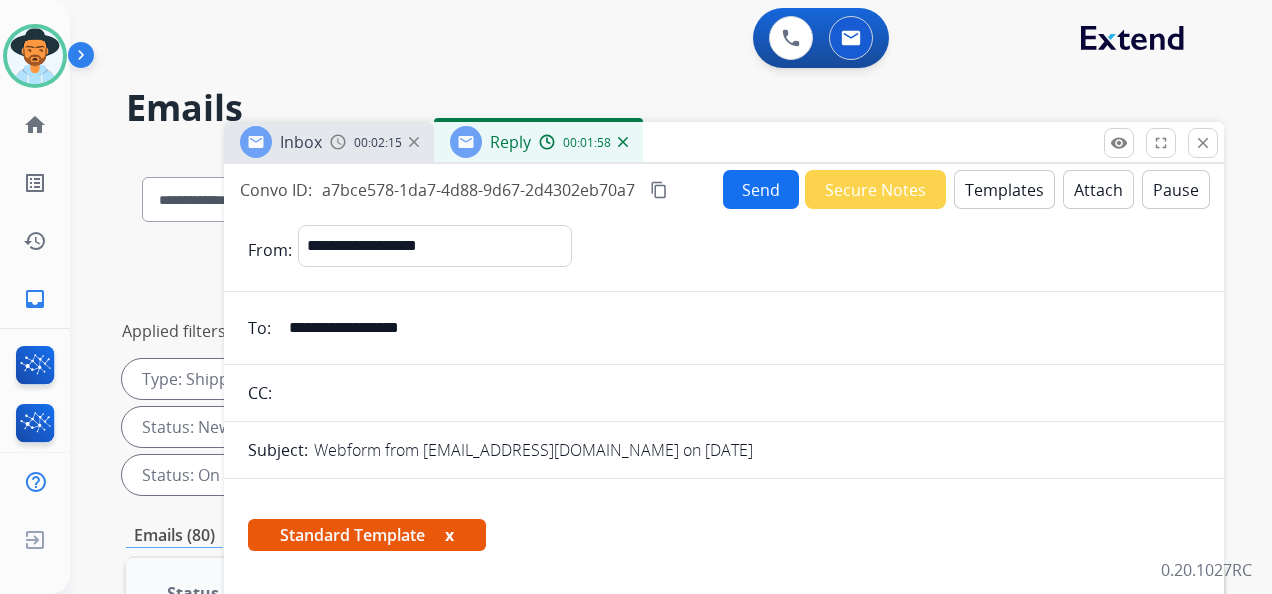 click on "Send" at bounding box center [761, 189] 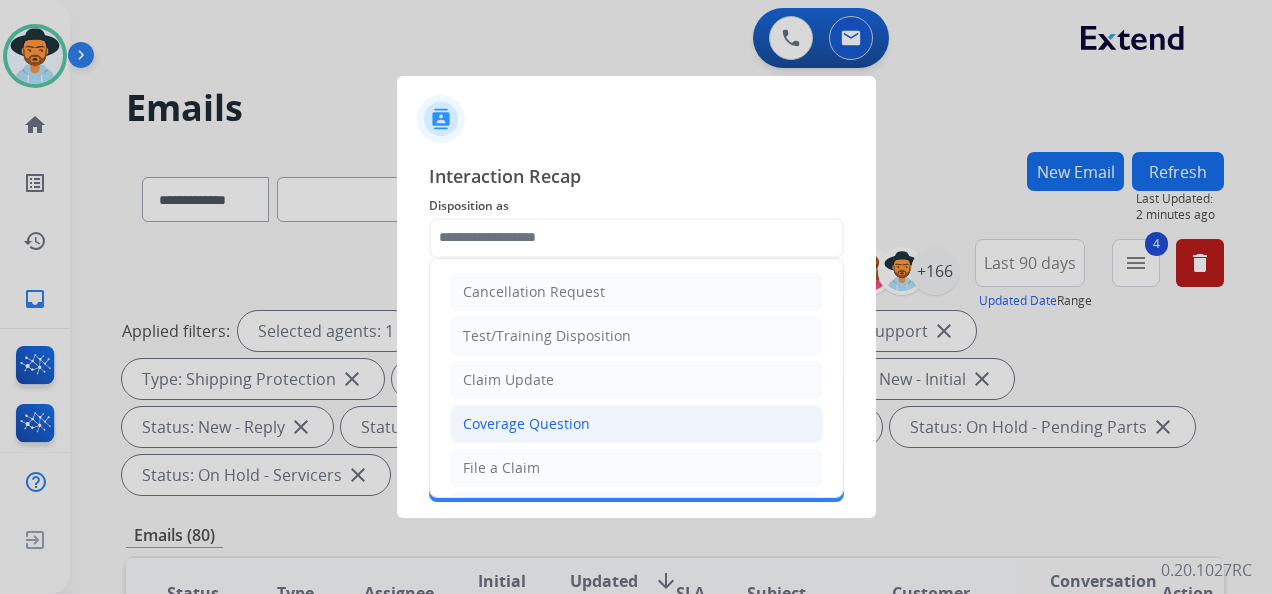 click on "Coverage Question" 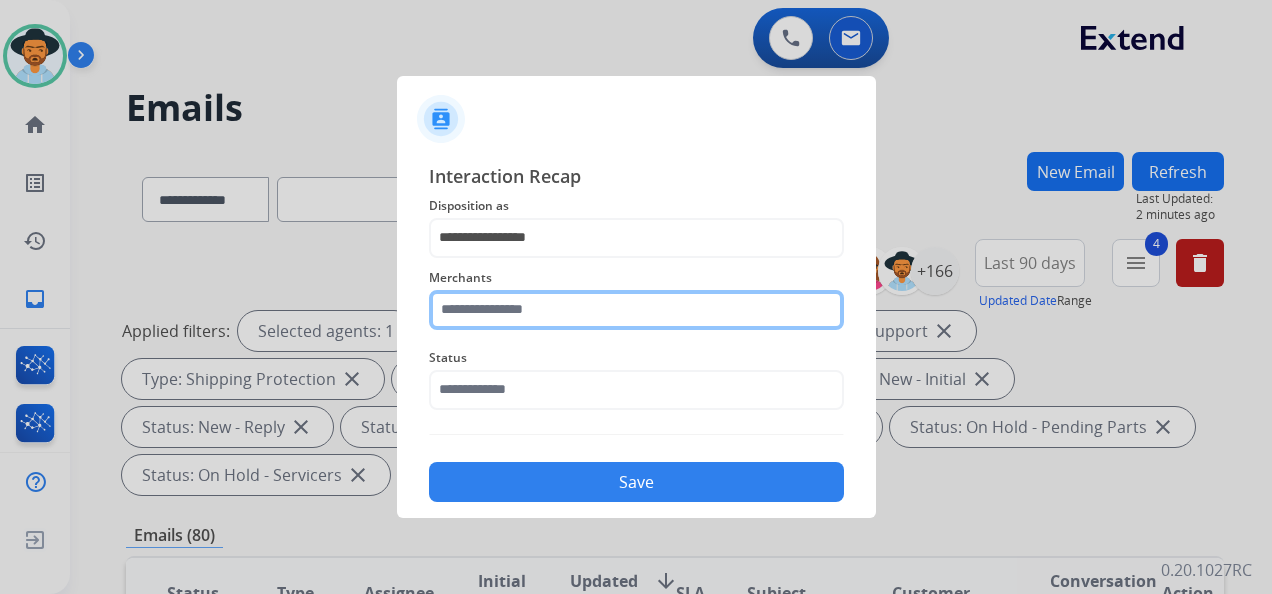 click 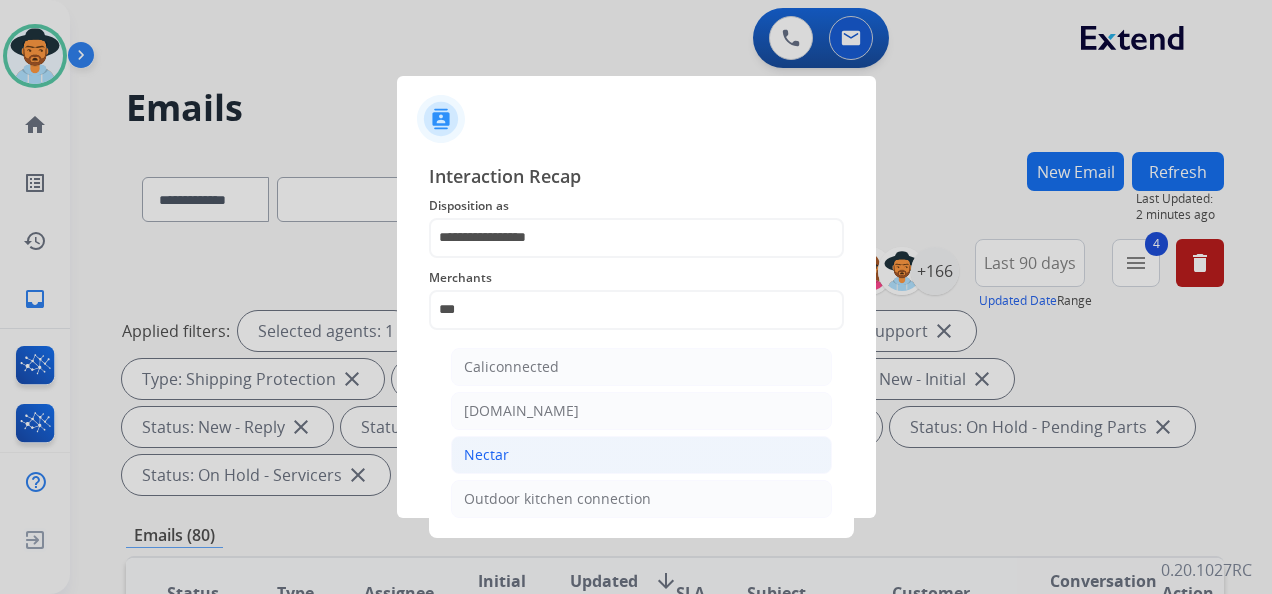 click on "Nectar" 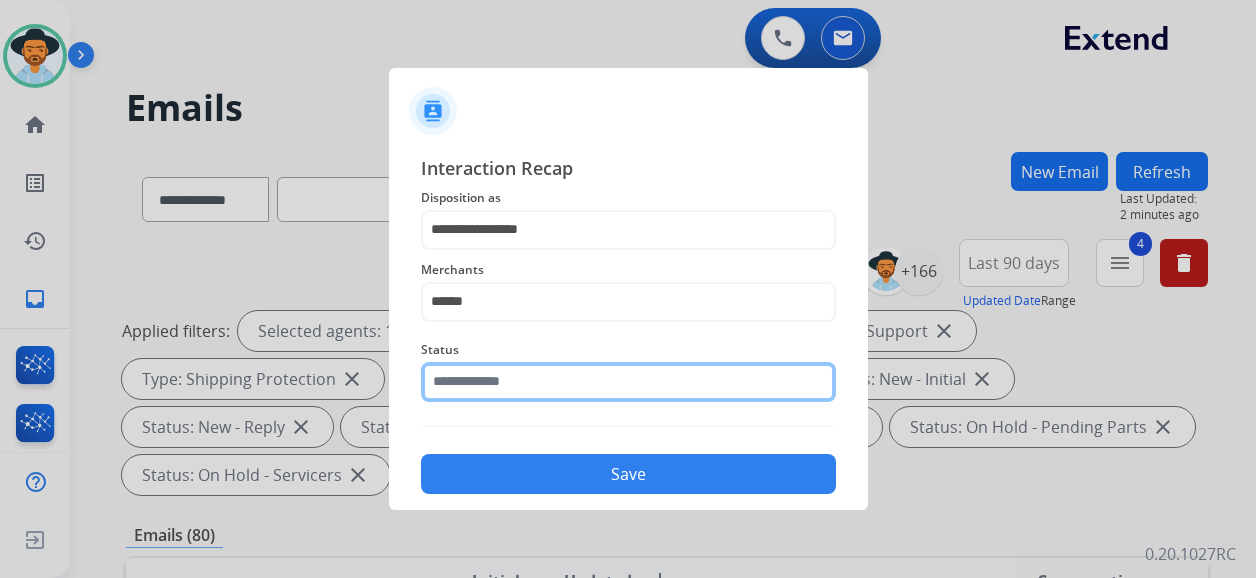 click 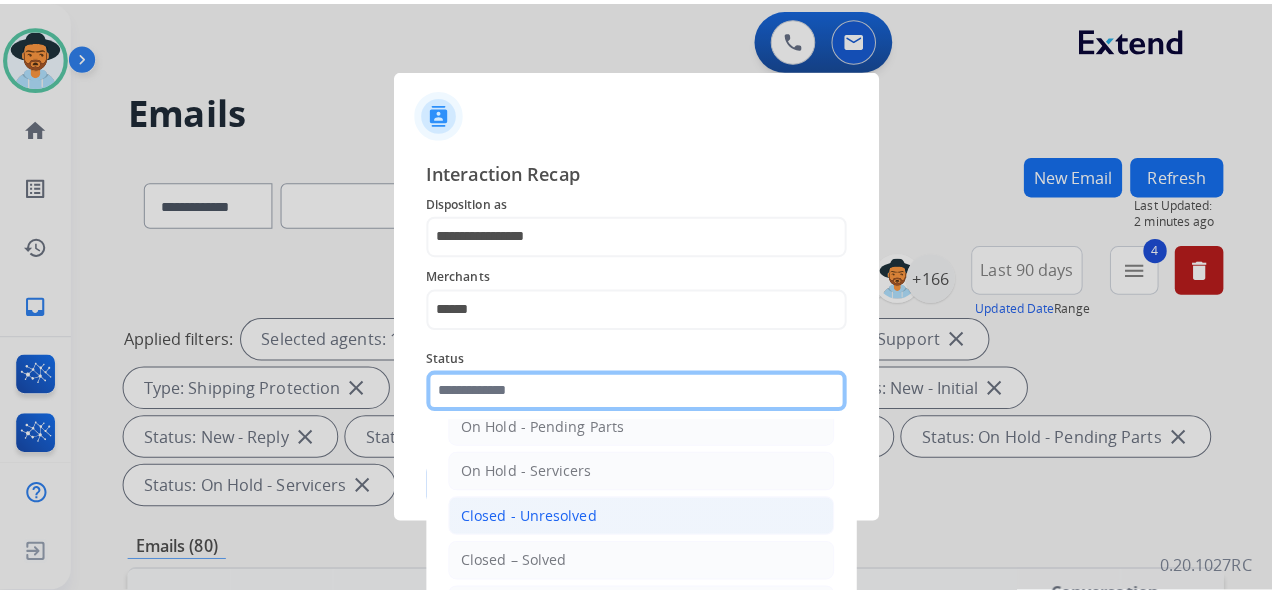 scroll, scrollTop: 114, scrollLeft: 0, axis: vertical 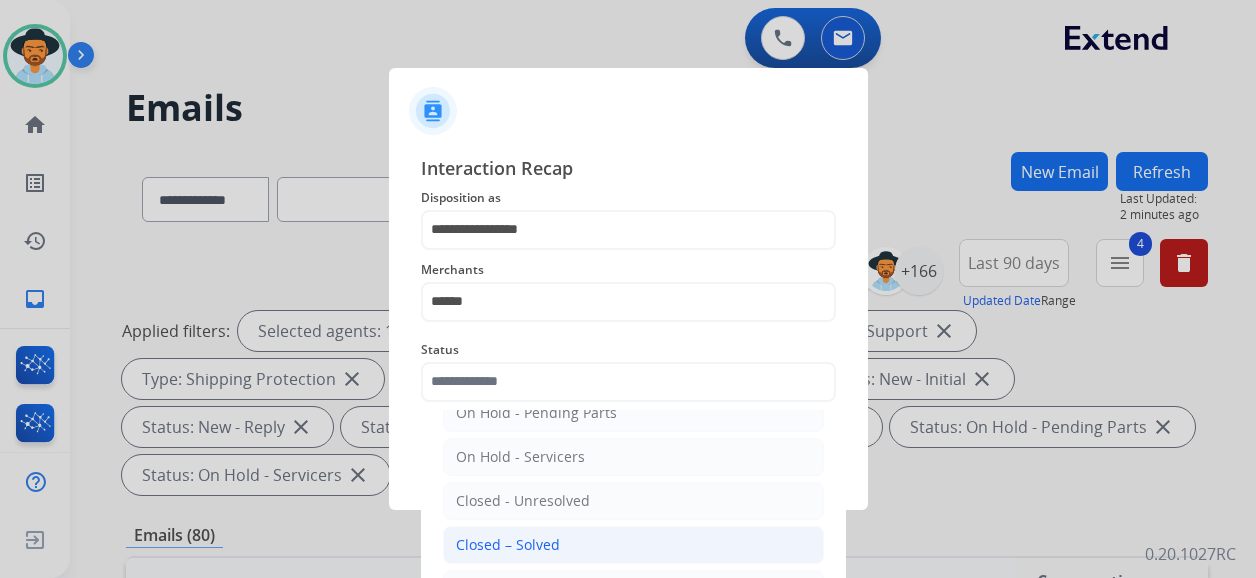 click on "Closed – Solved" 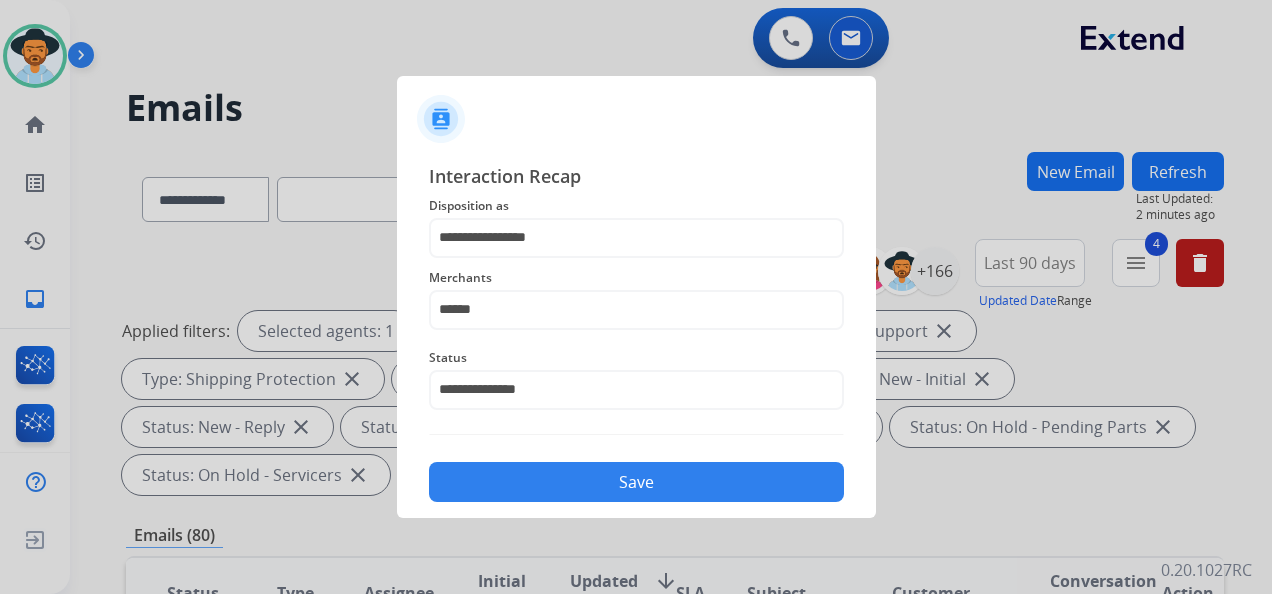 click on "Save" 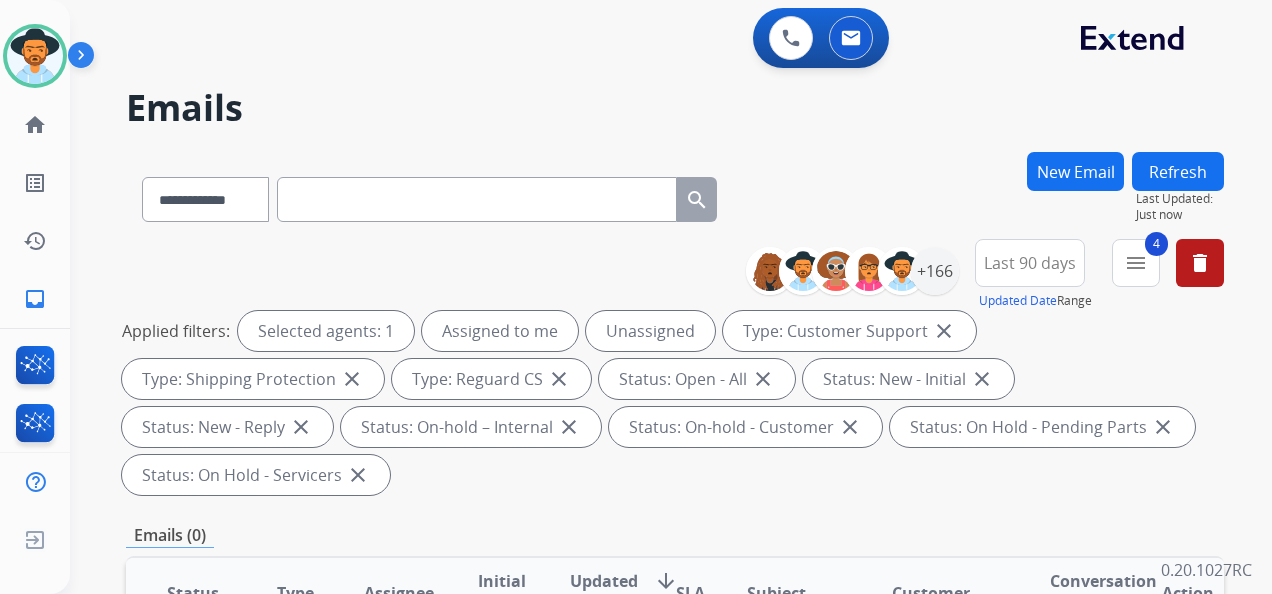 scroll, scrollTop: 0, scrollLeft: 0, axis: both 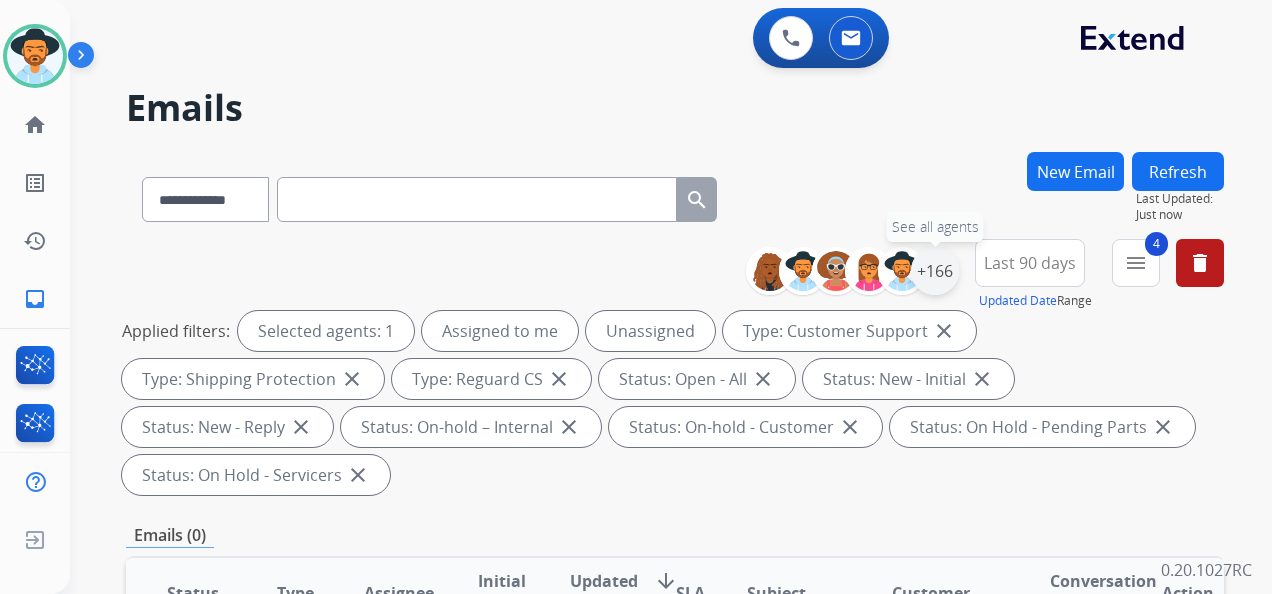 click on "+166" at bounding box center (935, 271) 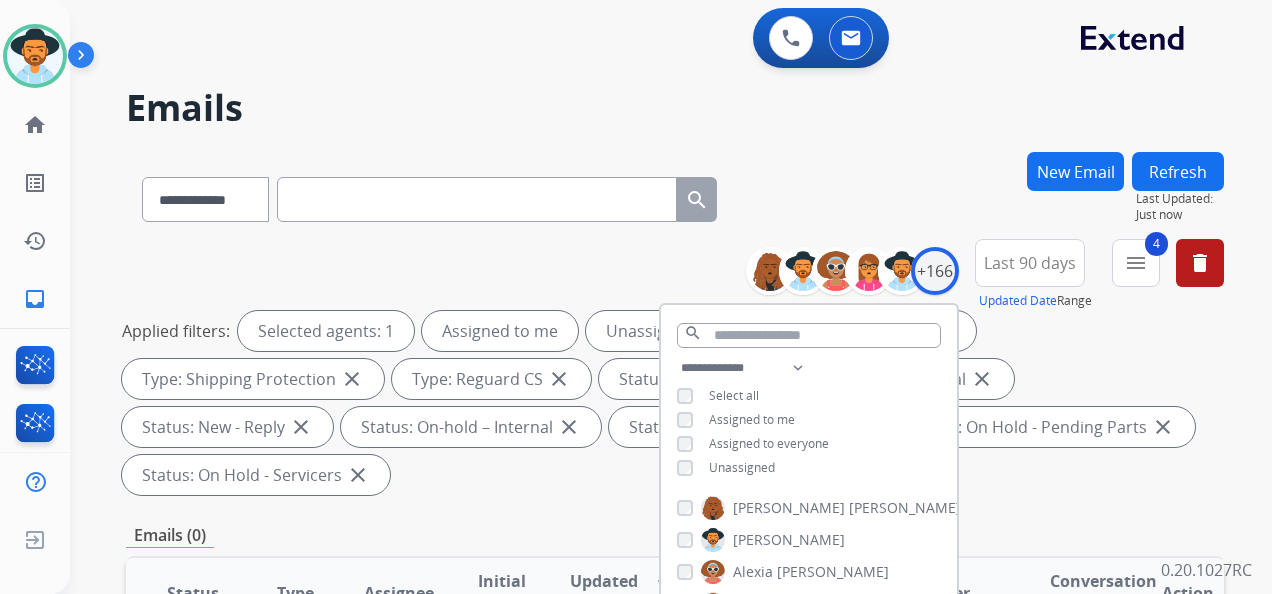 scroll, scrollTop: 200, scrollLeft: 0, axis: vertical 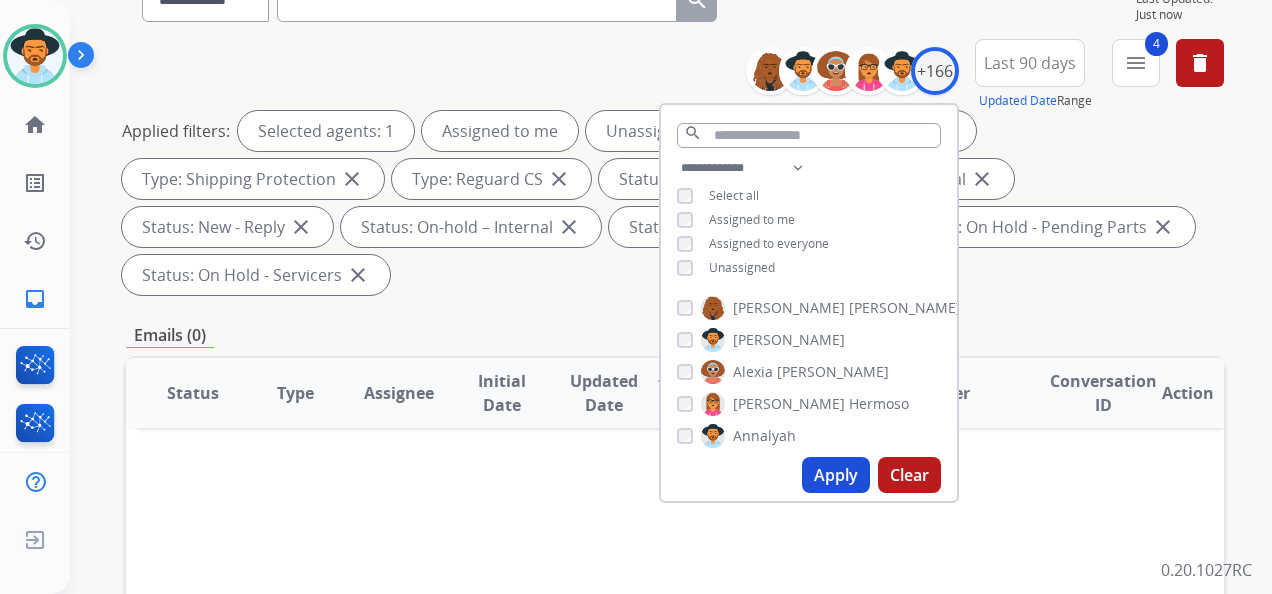 click on "Apply" at bounding box center (836, 475) 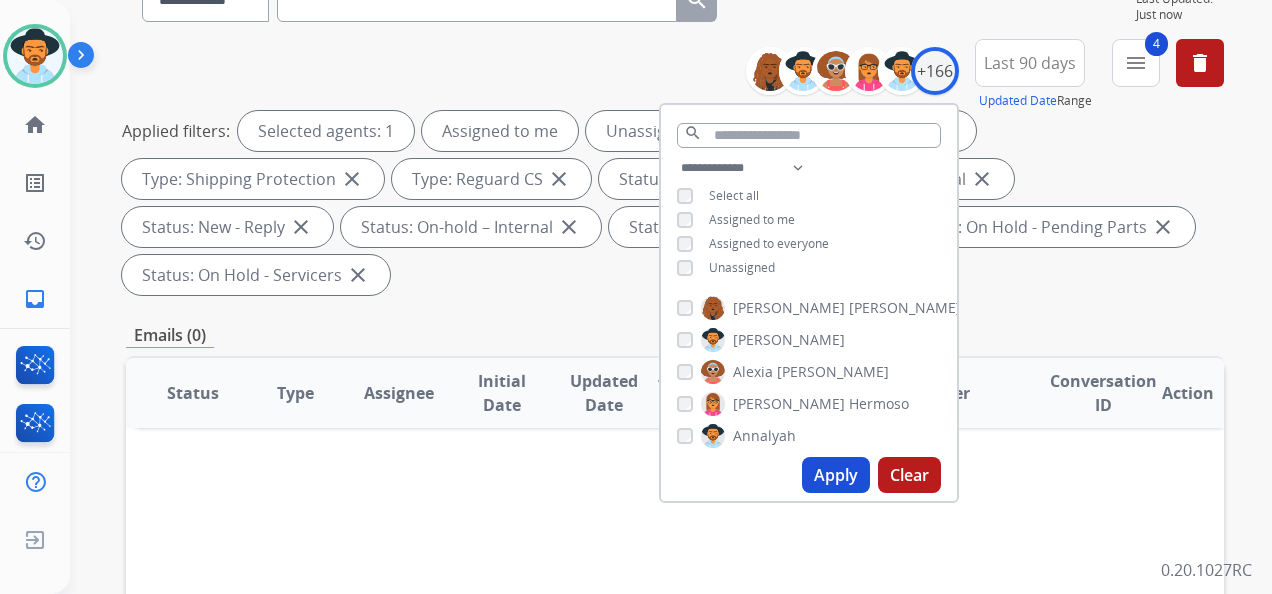 scroll, scrollTop: 0, scrollLeft: 0, axis: both 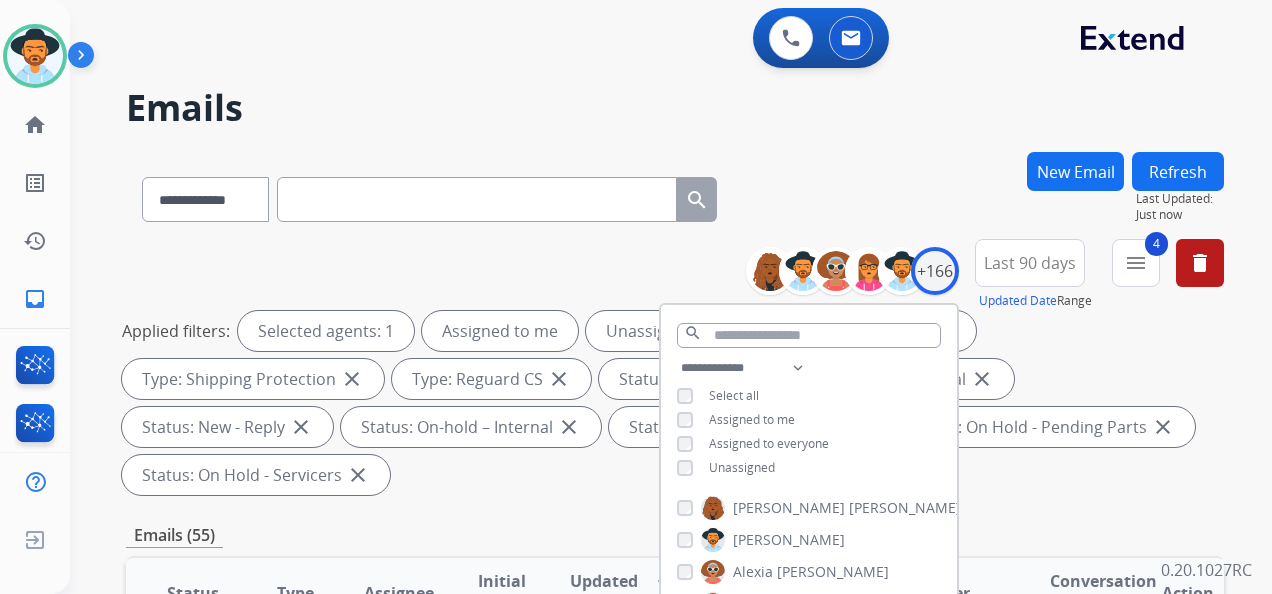 click on "**********" at bounding box center (671, 297) 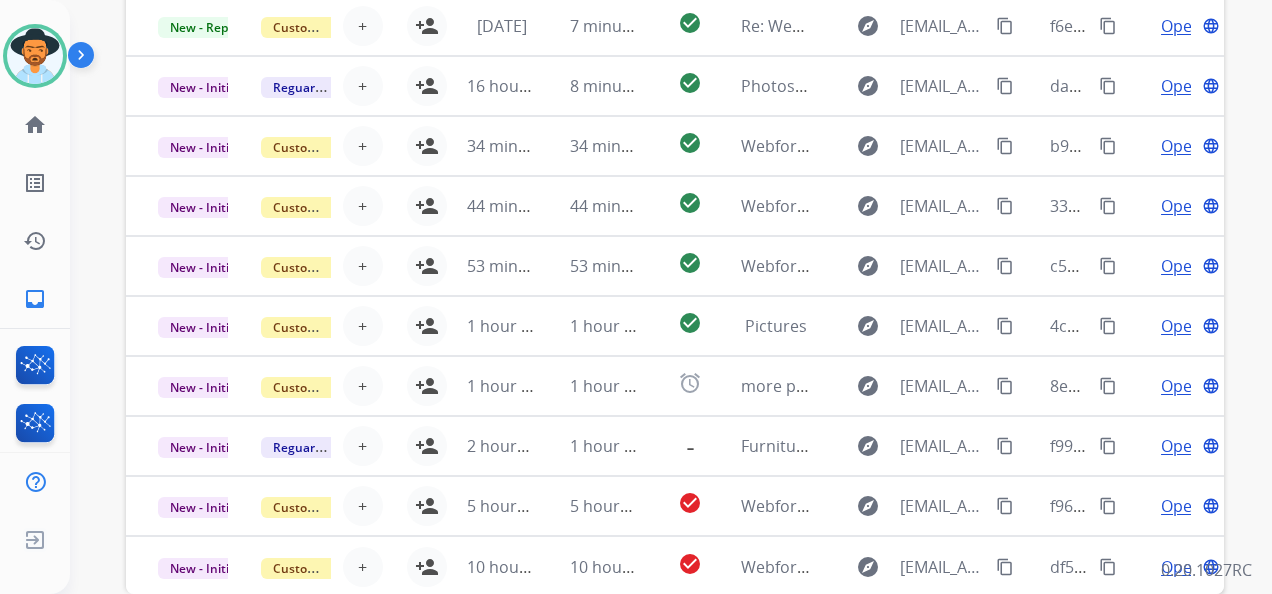 scroll, scrollTop: 736, scrollLeft: 0, axis: vertical 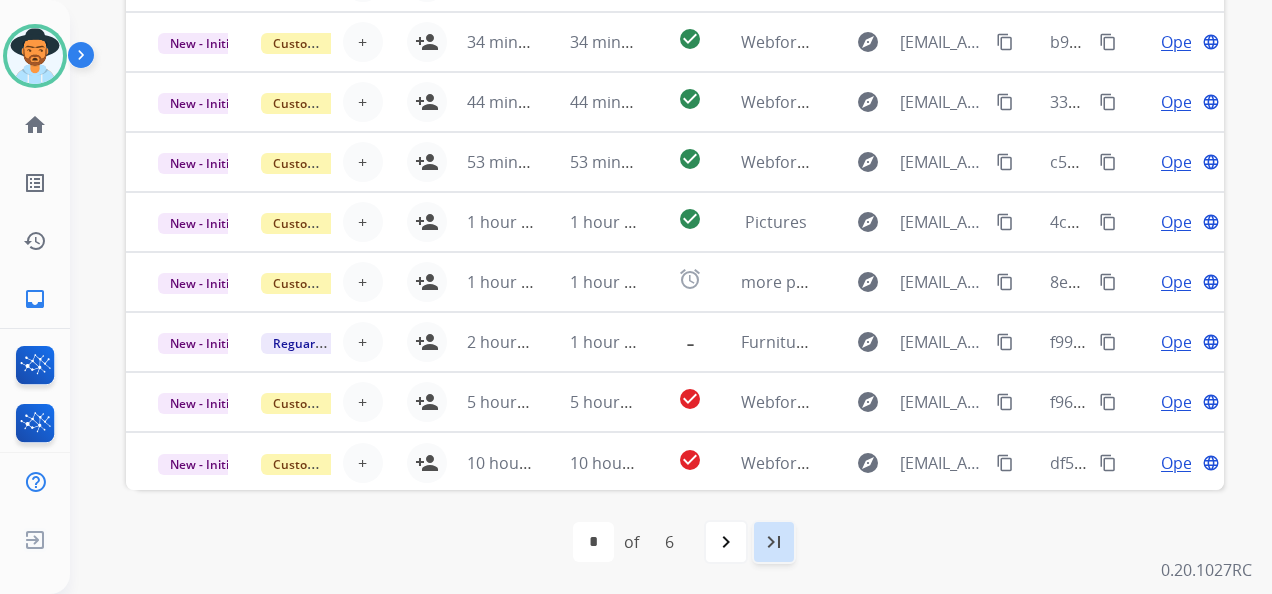 click on "last_page" at bounding box center (774, 542) 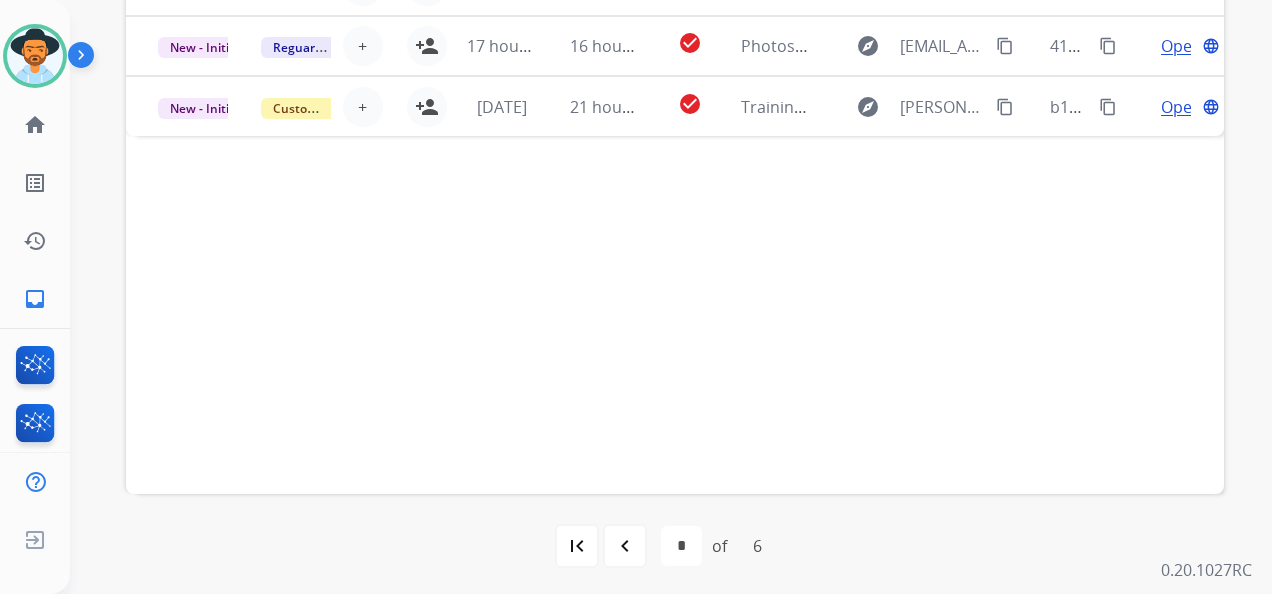 scroll, scrollTop: 736, scrollLeft: 0, axis: vertical 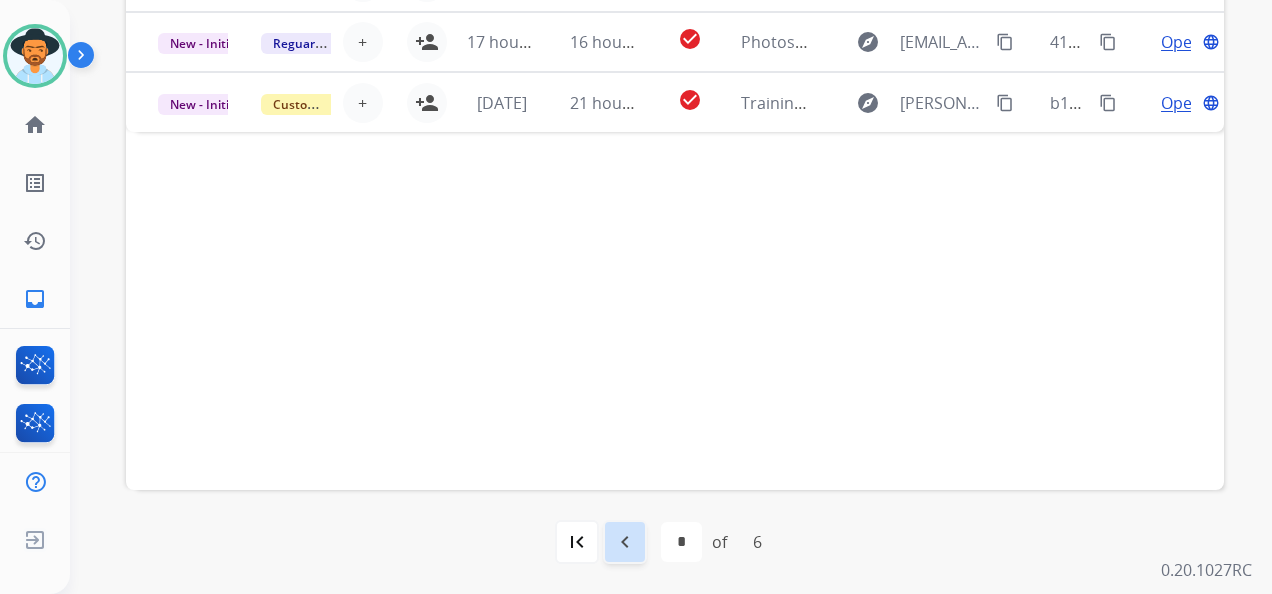 click on "navigate_before" at bounding box center (625, 542) 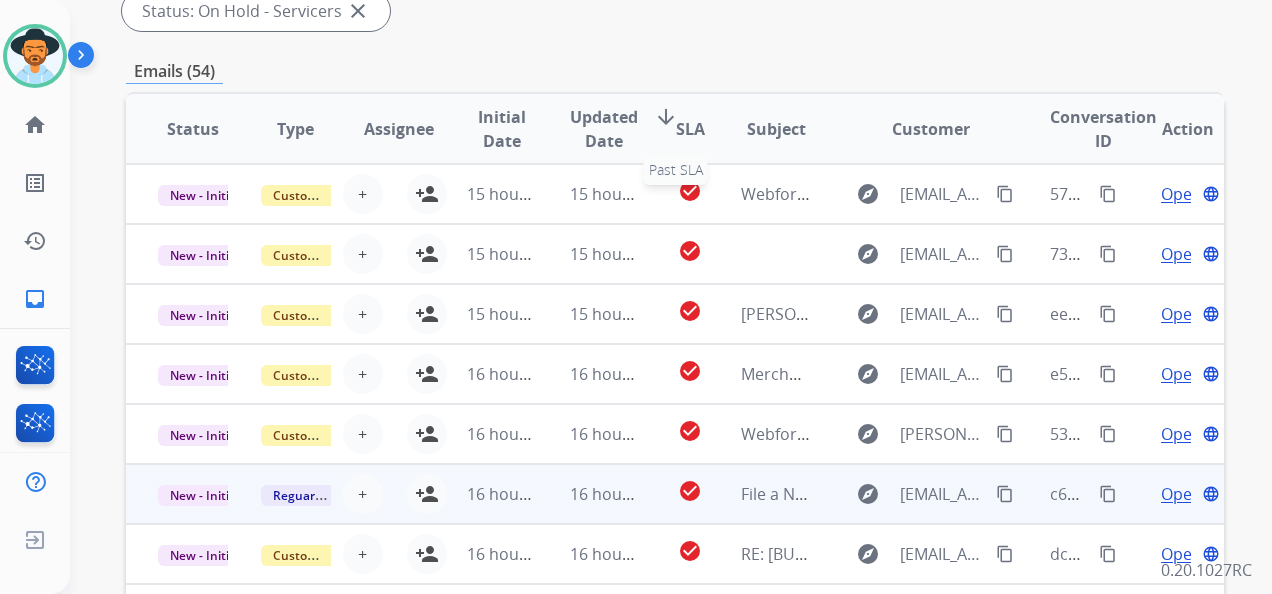 scroll, scrollTop: 500, scrollLeft: 0, axis: vertical 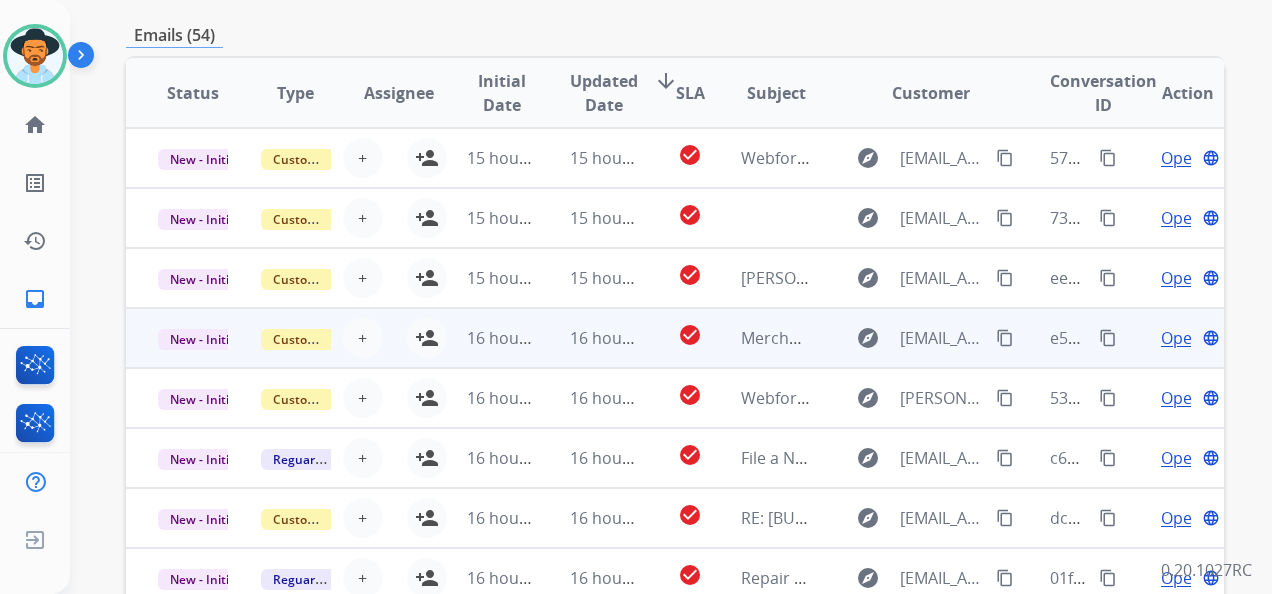 click on "Open" at bounding box center [1181, 338] 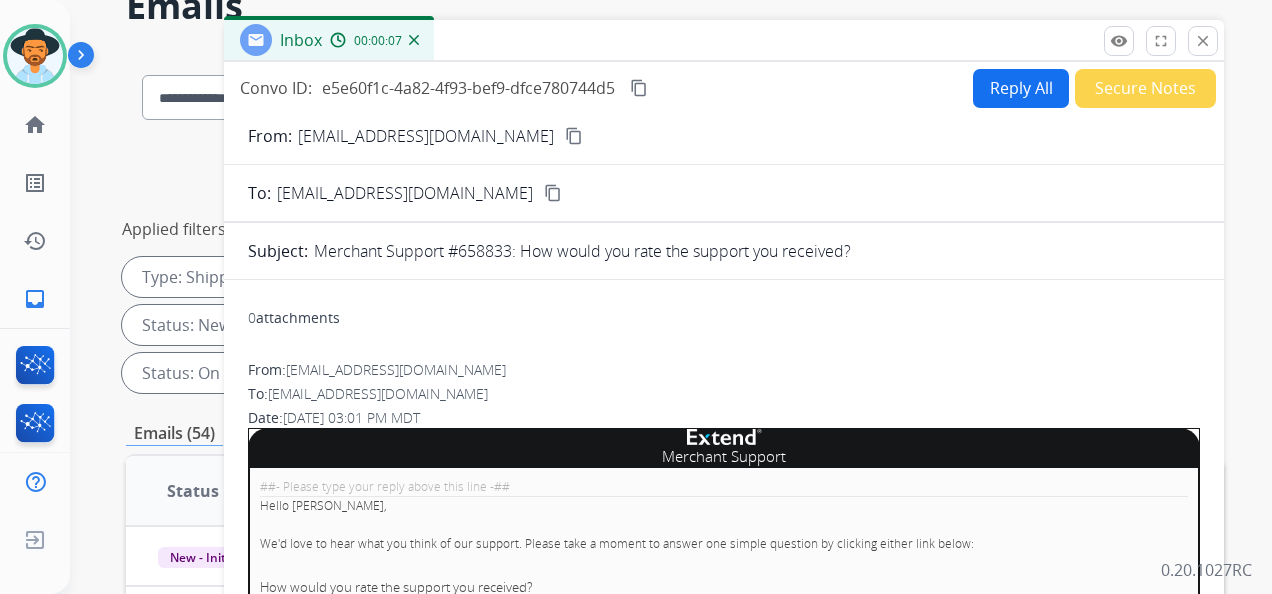 scroll, scrollTop: 100, scrollLeft: 0, axis: vertical 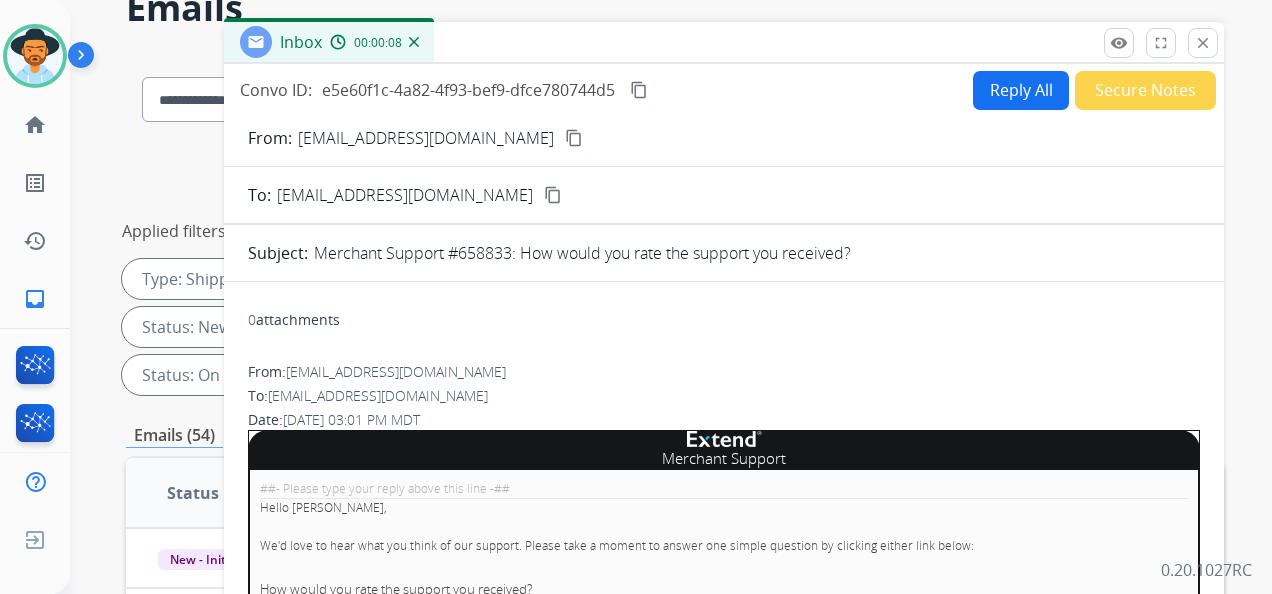 click on "Secure Notes" at bounding box center [1145, 90] 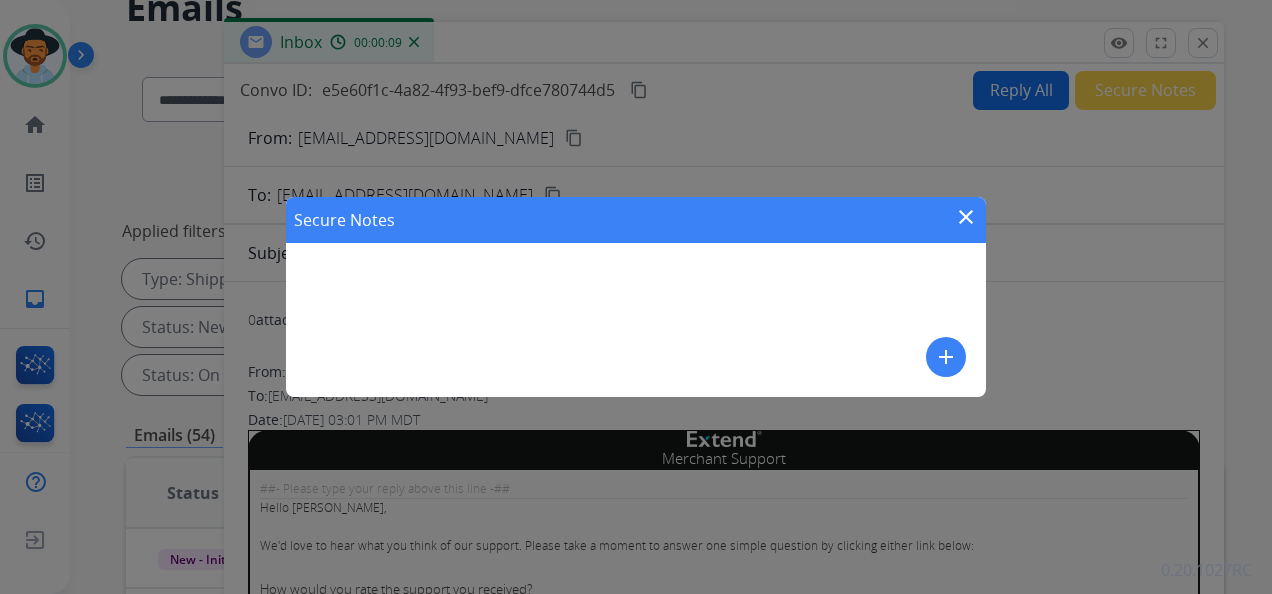 click on "add" at bounding box center (946, 357) 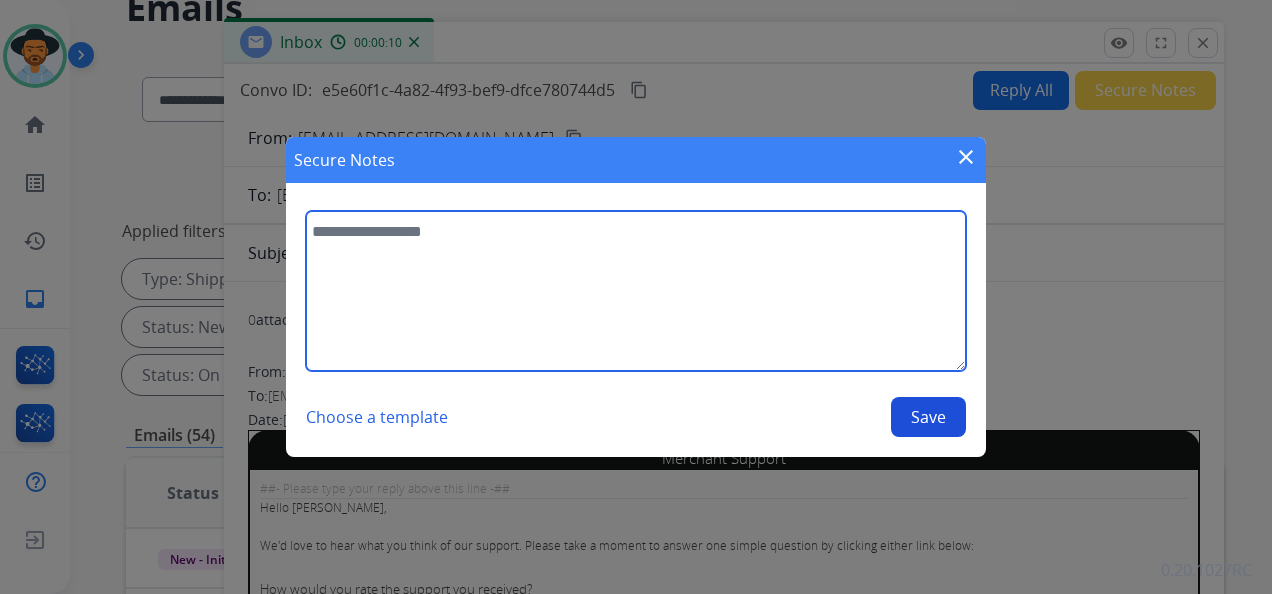 drag, startPoint x: 748, startPoint y: 341, endPoint x: 734, endPoint y: 322, distance: 23.600847 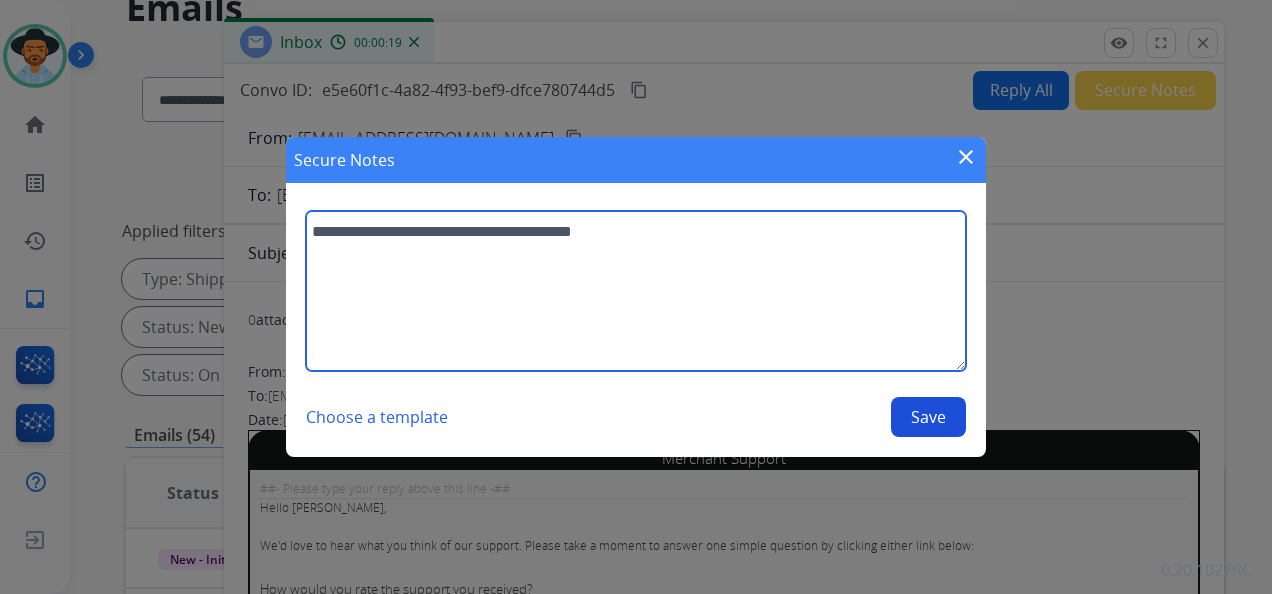 type on "**********" 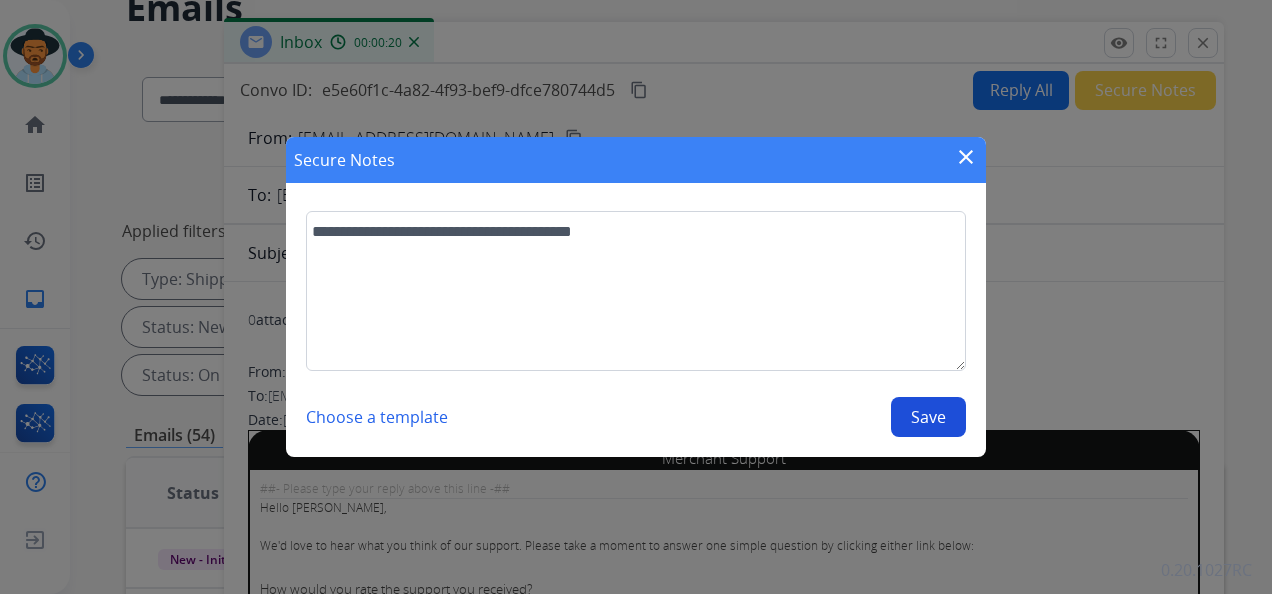 drag, startPoint x: 894, startPoint y: 413, endPoint x: 908, endPoint y: 408, distance: 14.866069 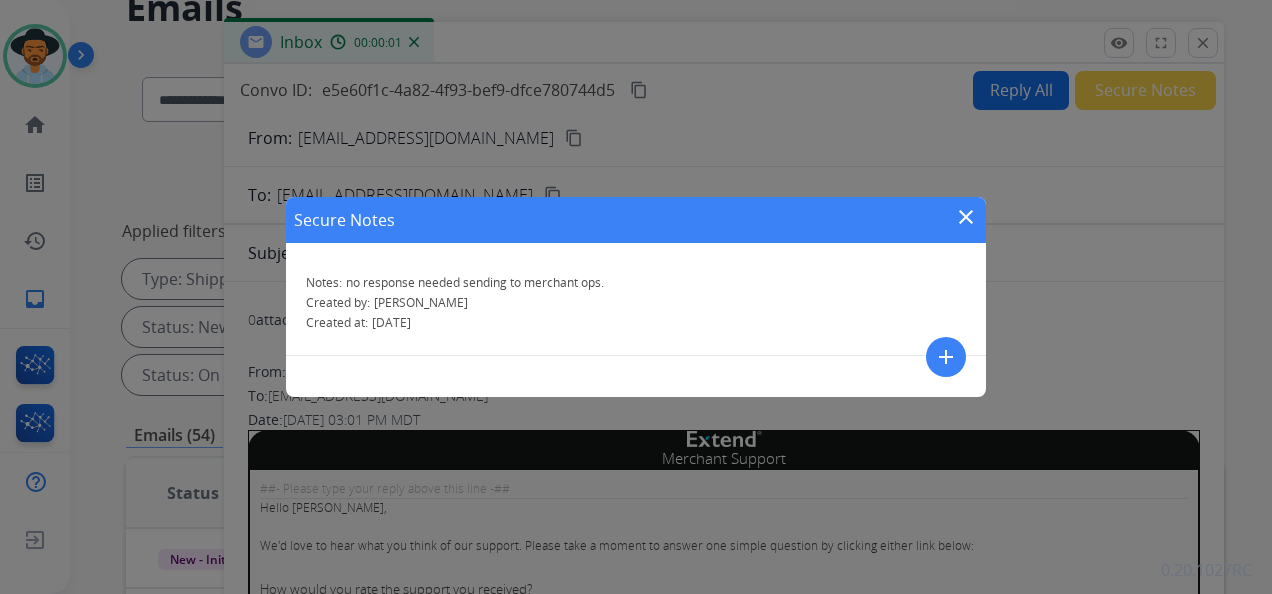 click on "close" at bounding box center (966, 217) 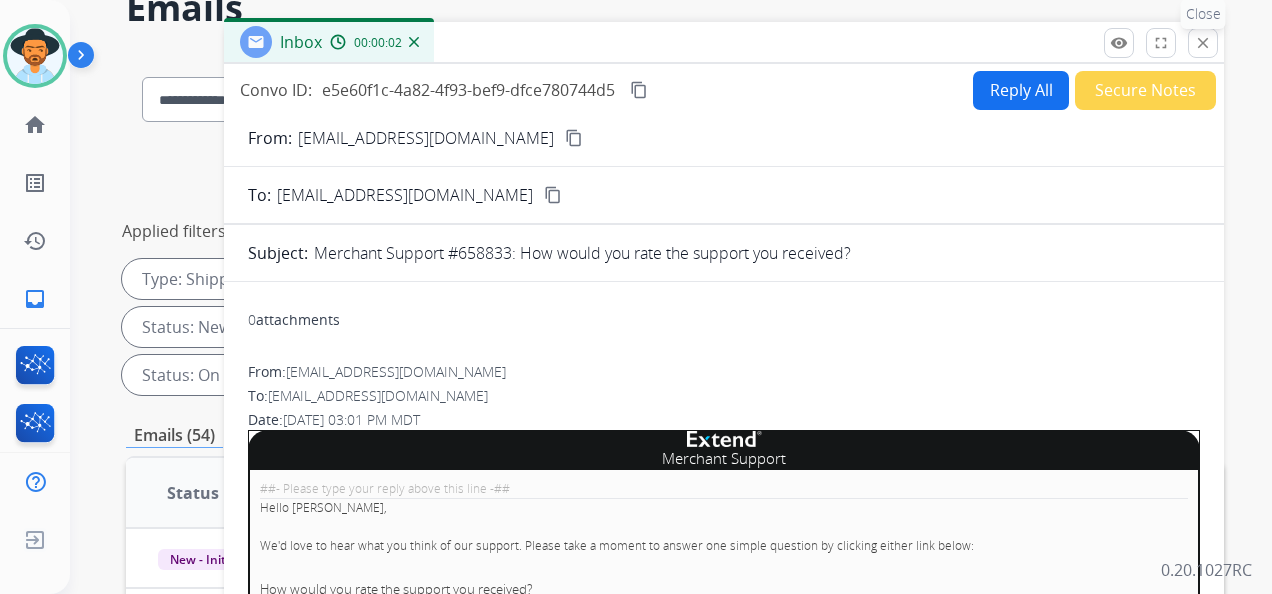 click on "close" at bounding box center [1203, 43] 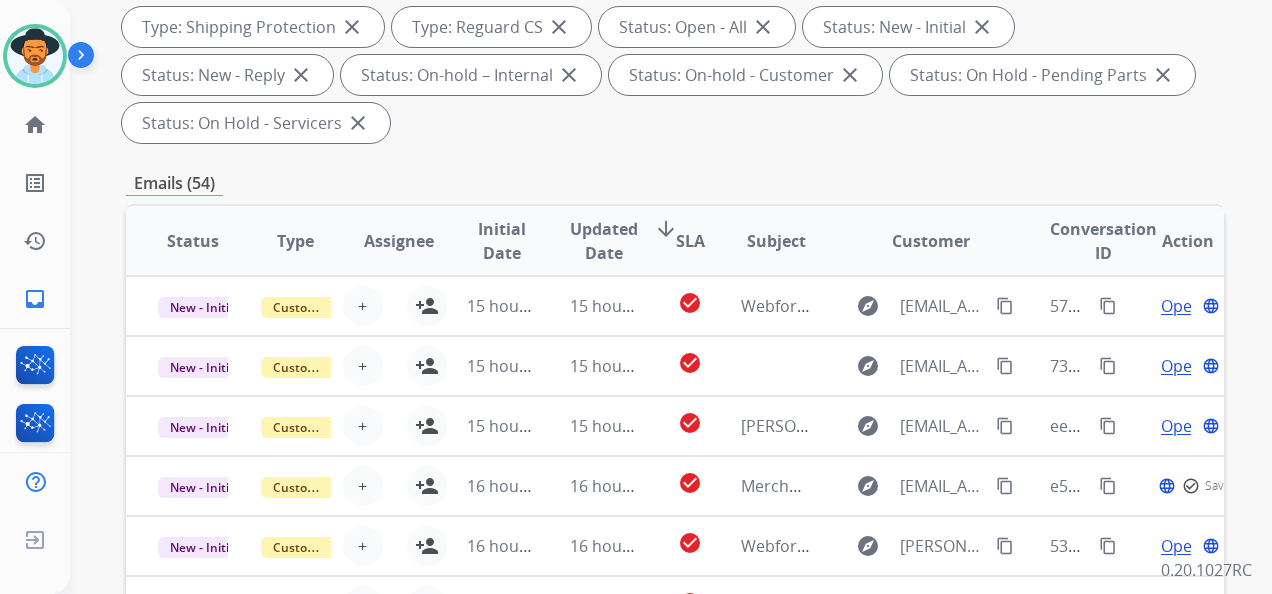 scroll, scrollTop: 400, scrollLeft: 0, axis: vertical 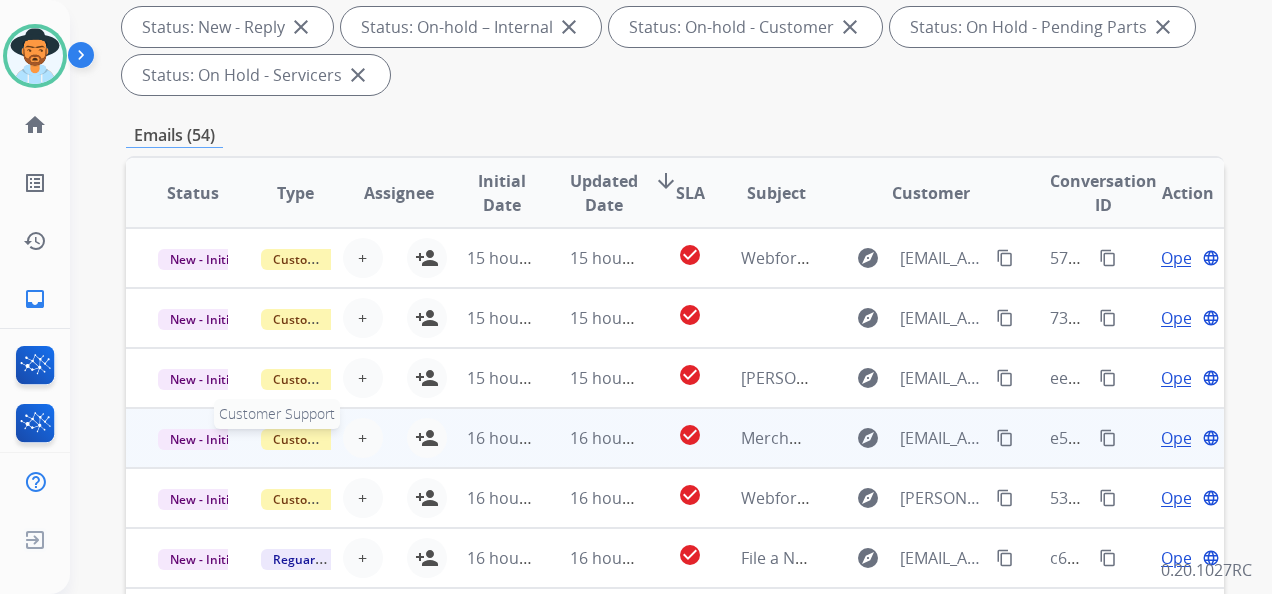 click on "Customer Support" at bounding box center [326, 439] 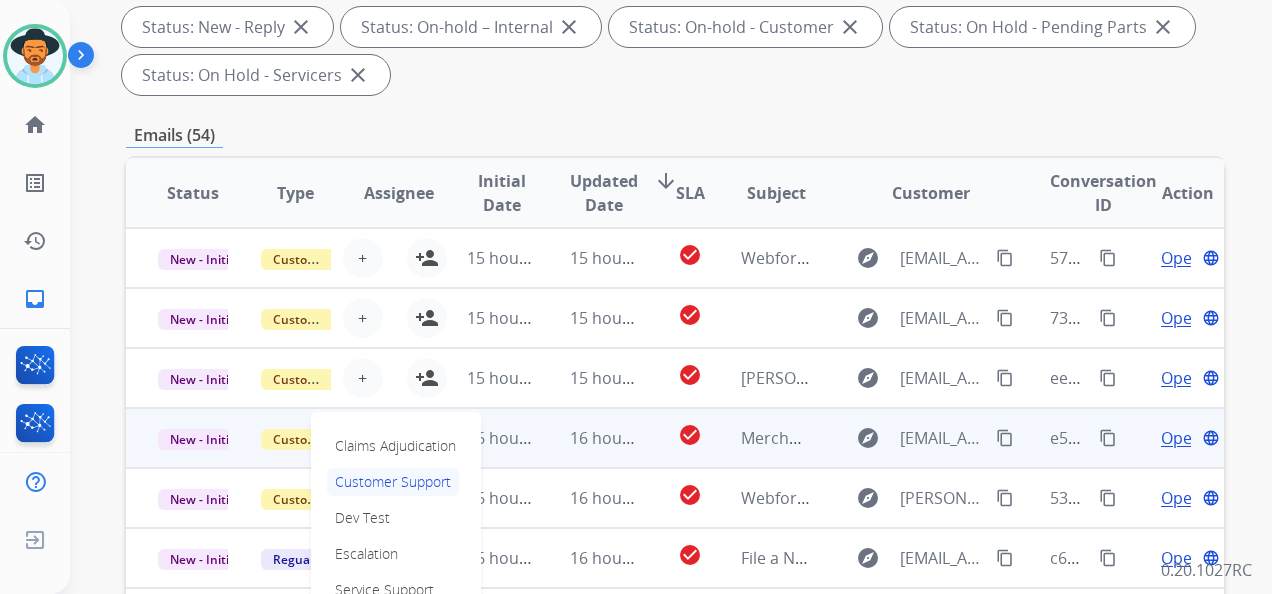 scroll, scrollTop: 2, scrollLeft: 0, axis: vertical 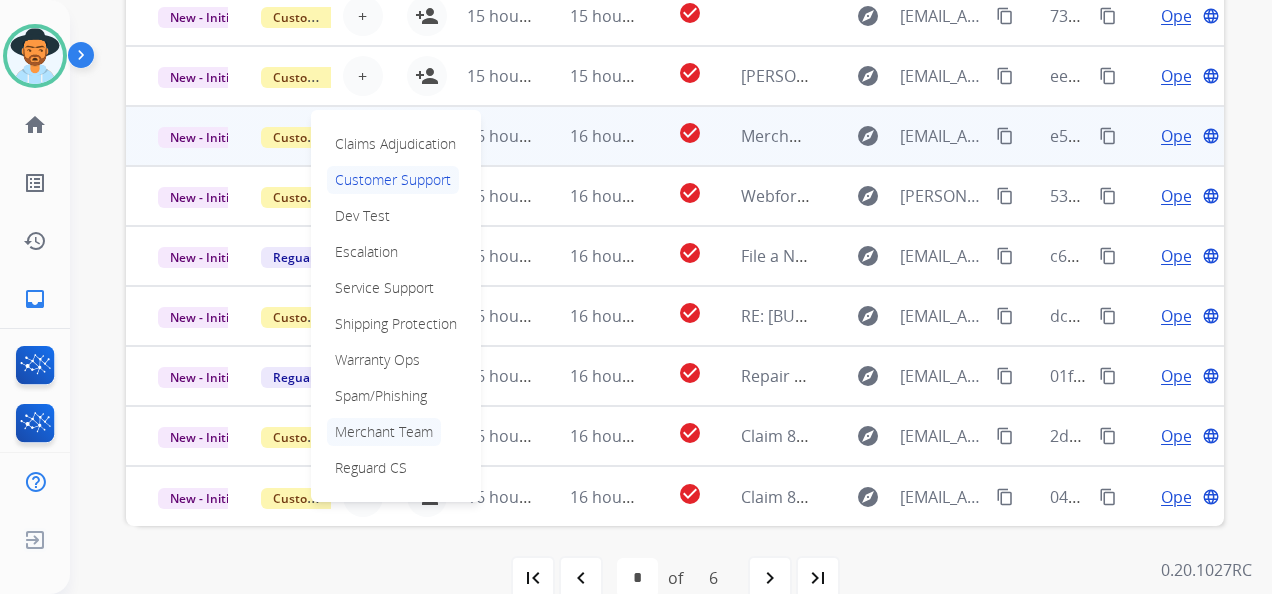 click on "Merchant Team" at bounding box center [384, 432] 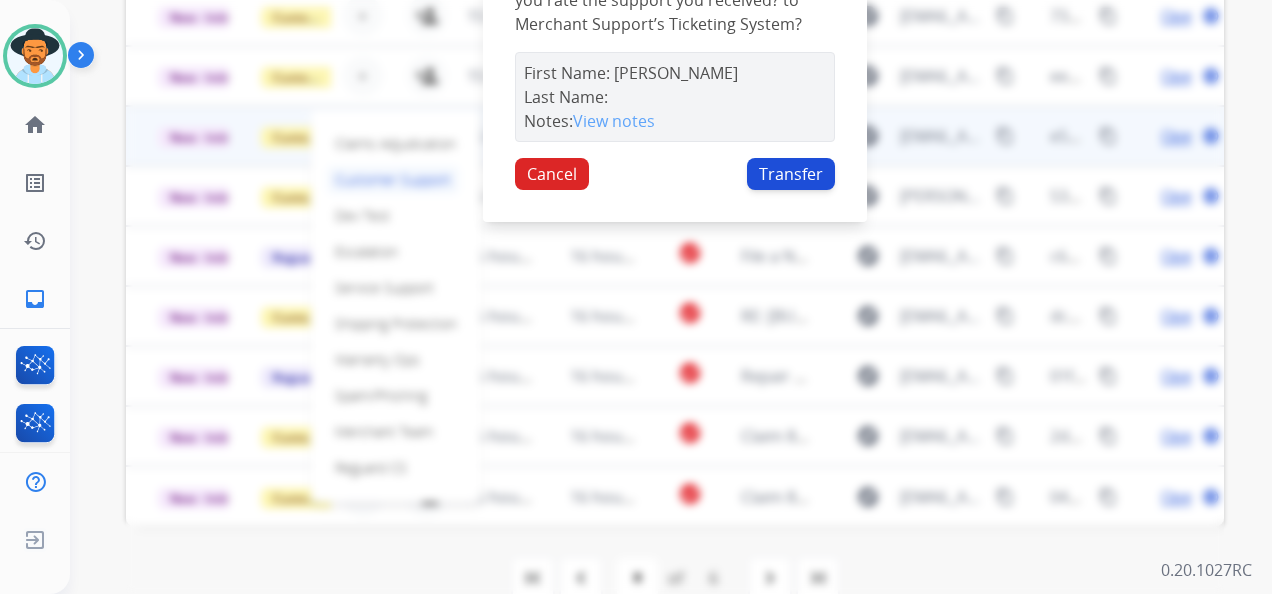 click on "Transfer" at bounding box center [791, 174] 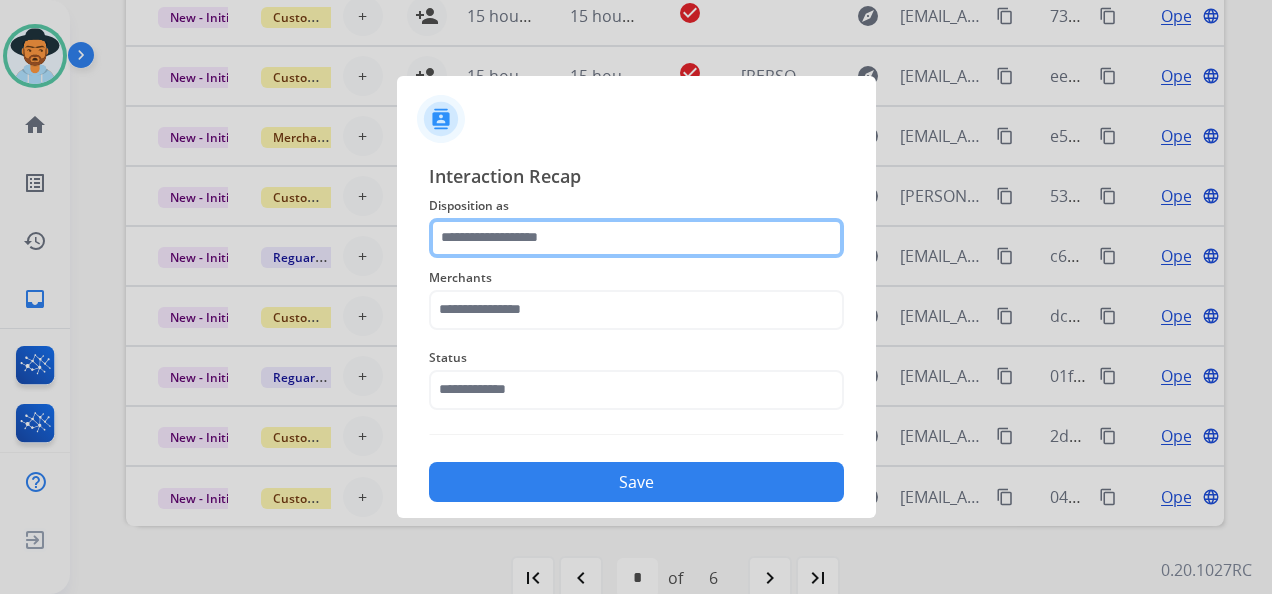 click 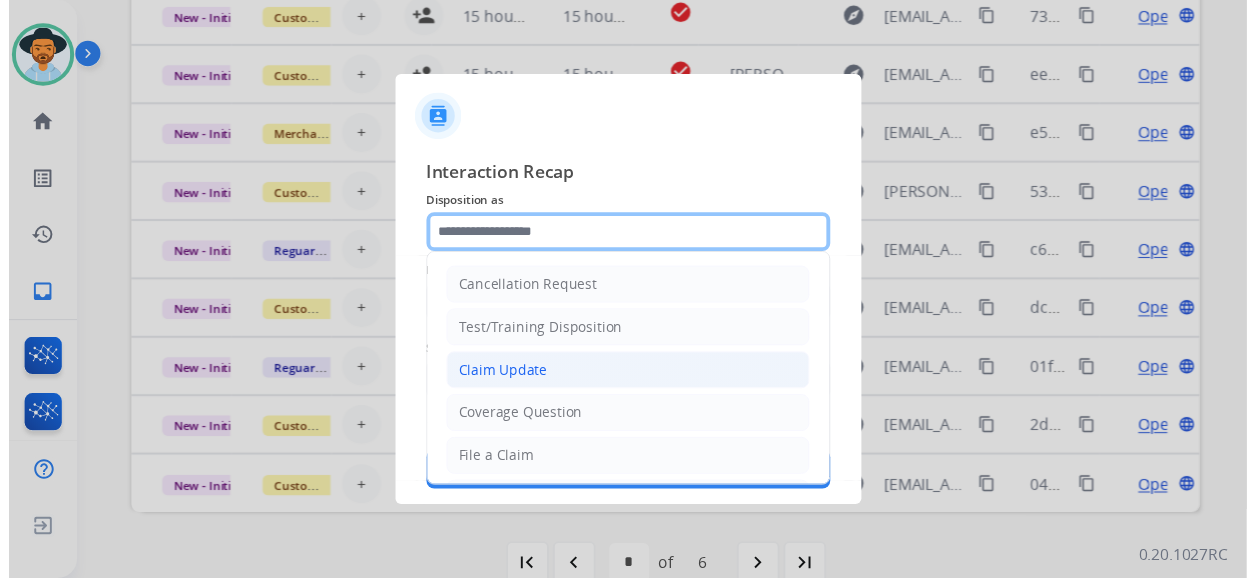 scroll, scrollTop: 303, scrollLeft: 0, axis: vertical 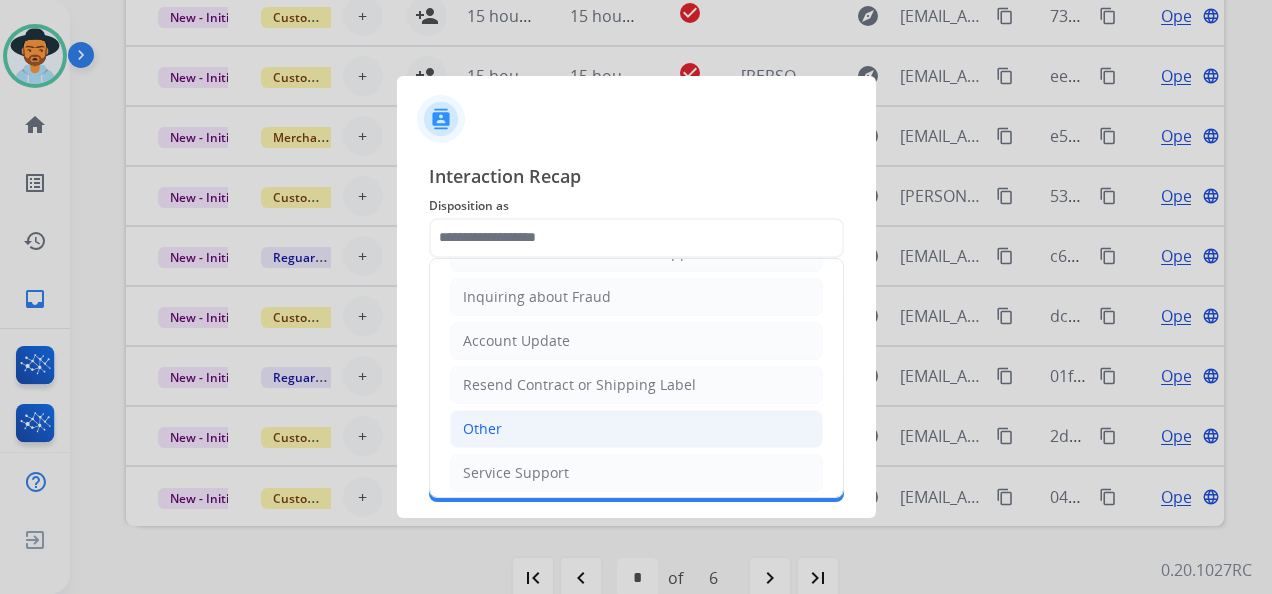 click on "Other" 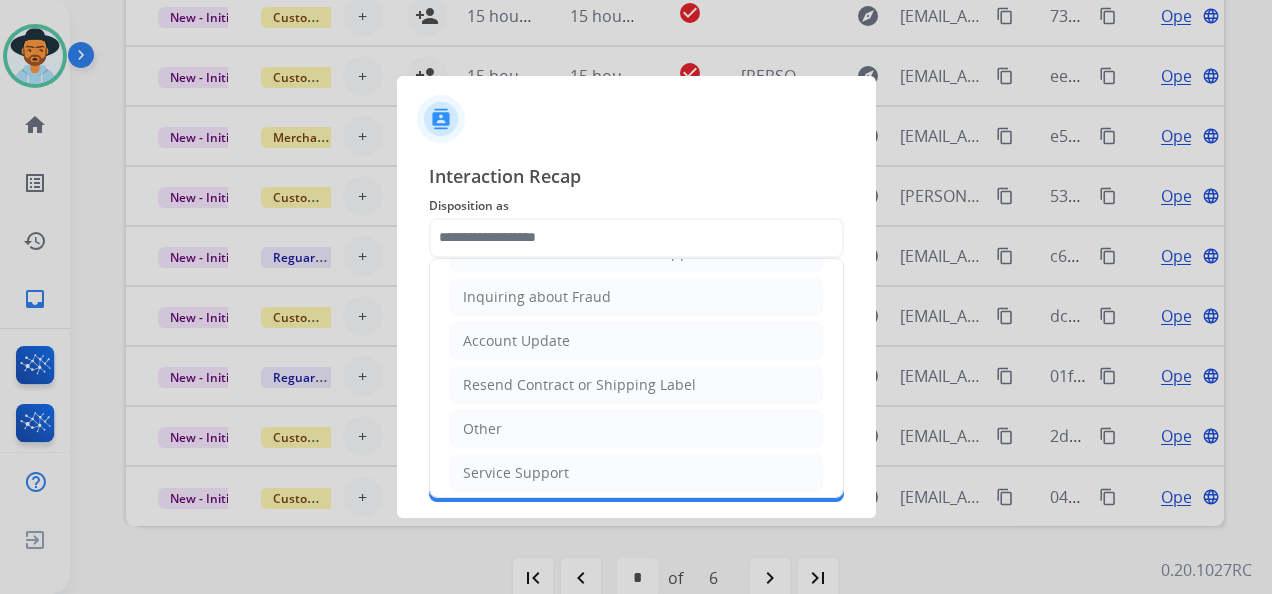 type on "*****" 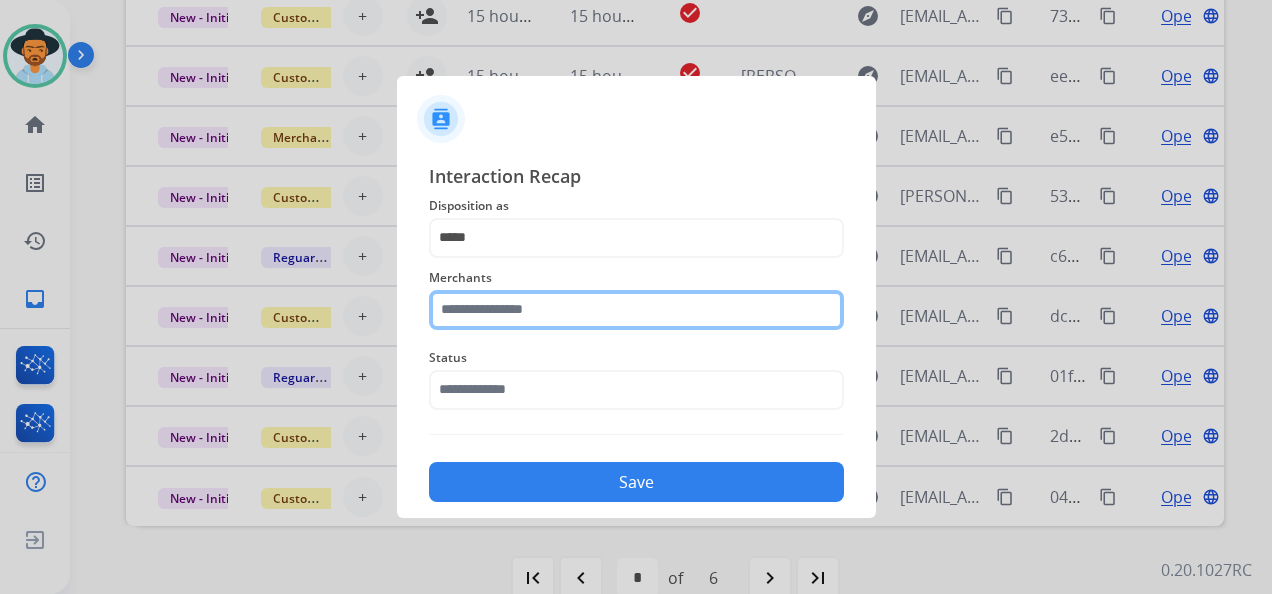 click 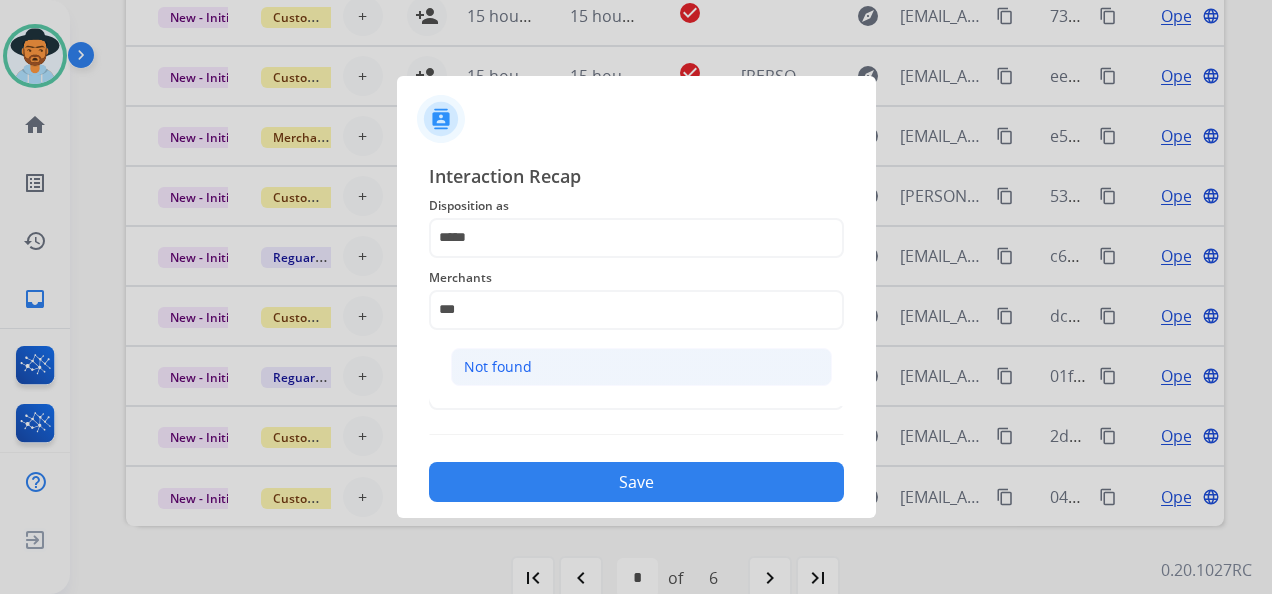 click on "Not found" 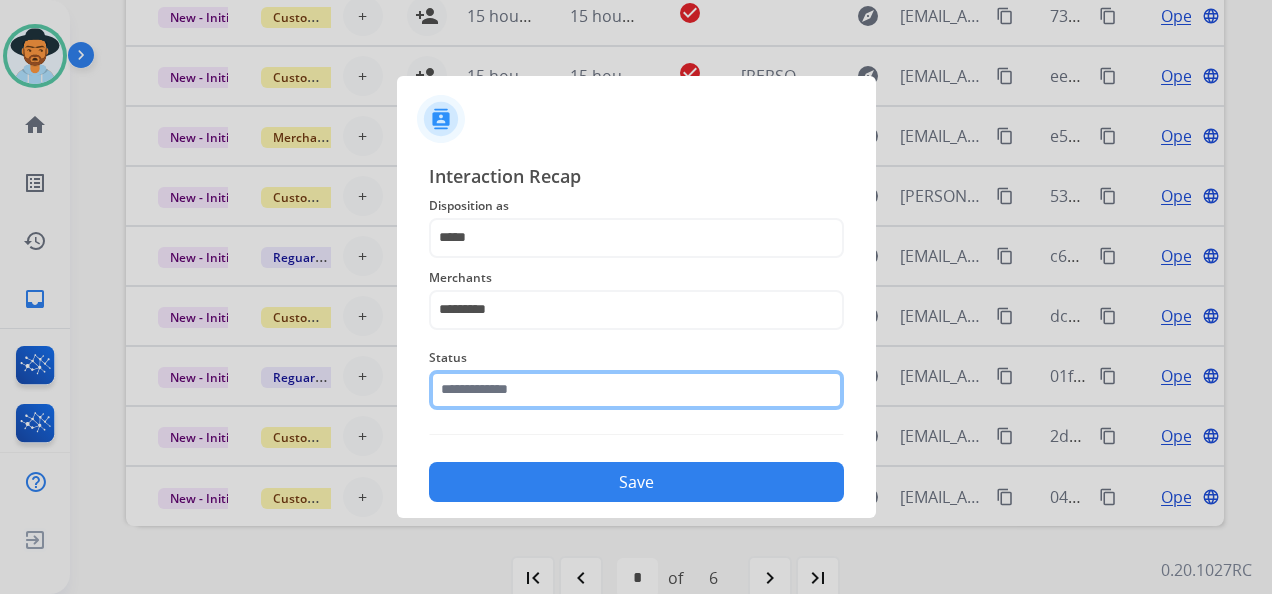 click 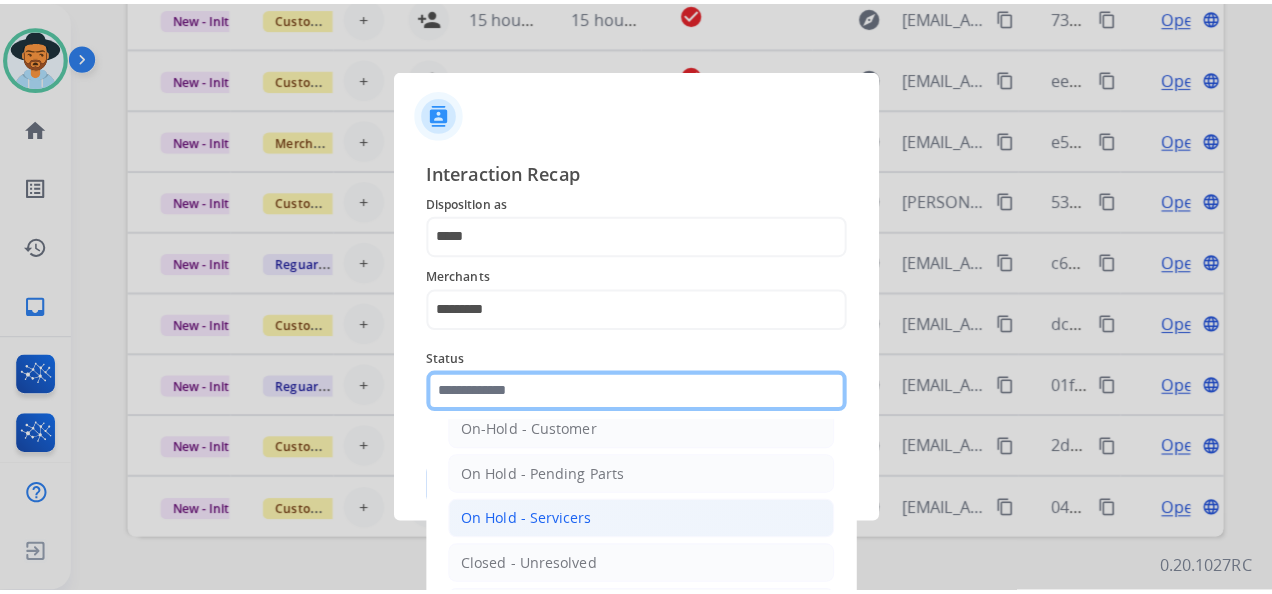 scroll, scrollTop: 114, scrollLeft: 0, axis: vertical 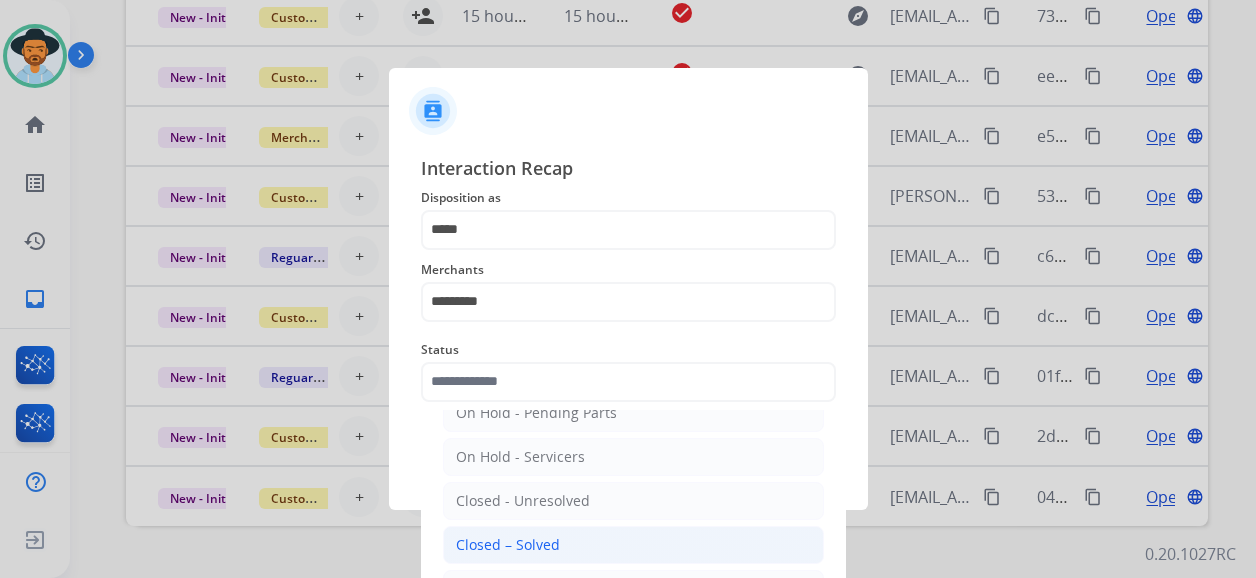 click on "Closed – Solved" 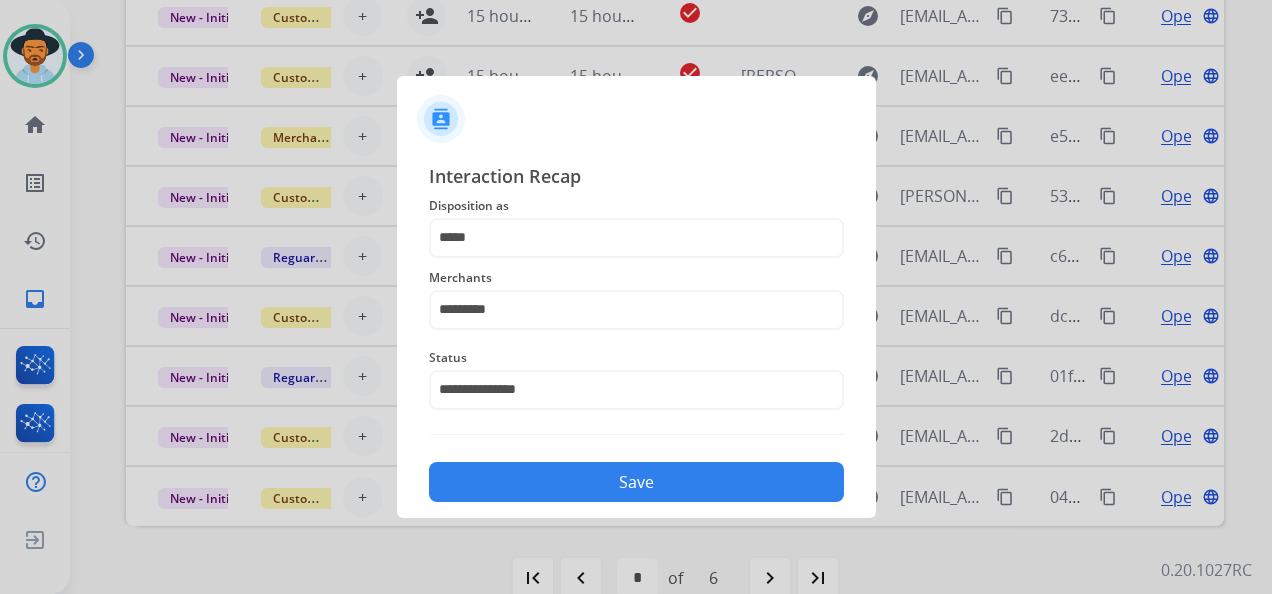 click on "Save" 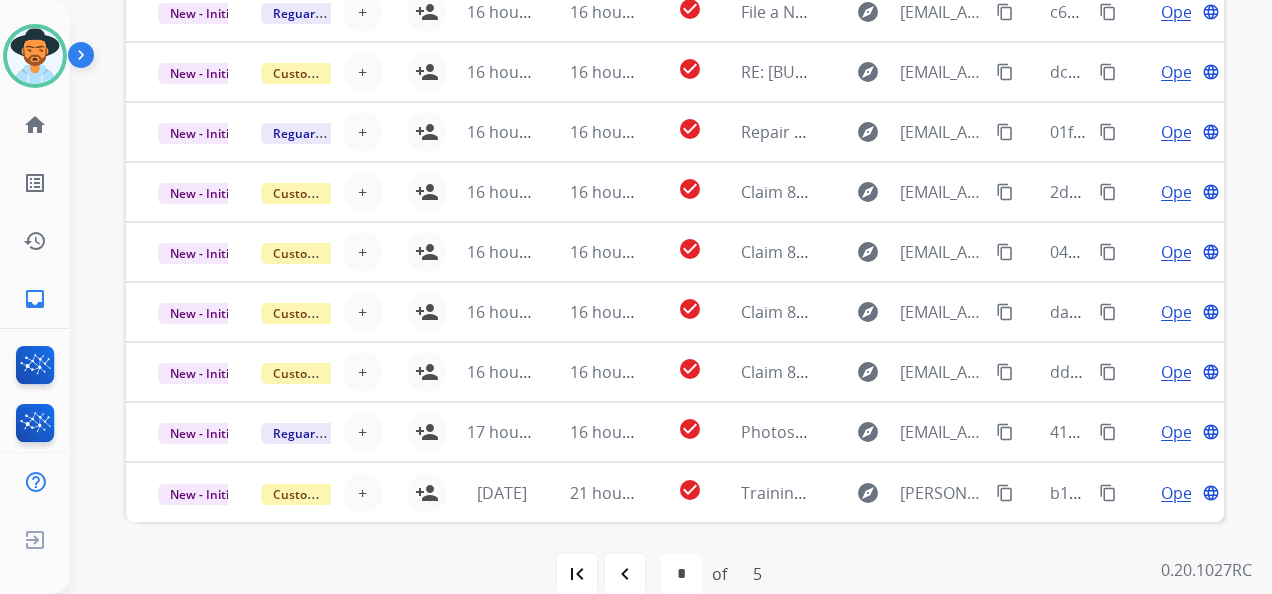 scroll, scrollTop: 736, scrollLeft: 0, axis: vertical 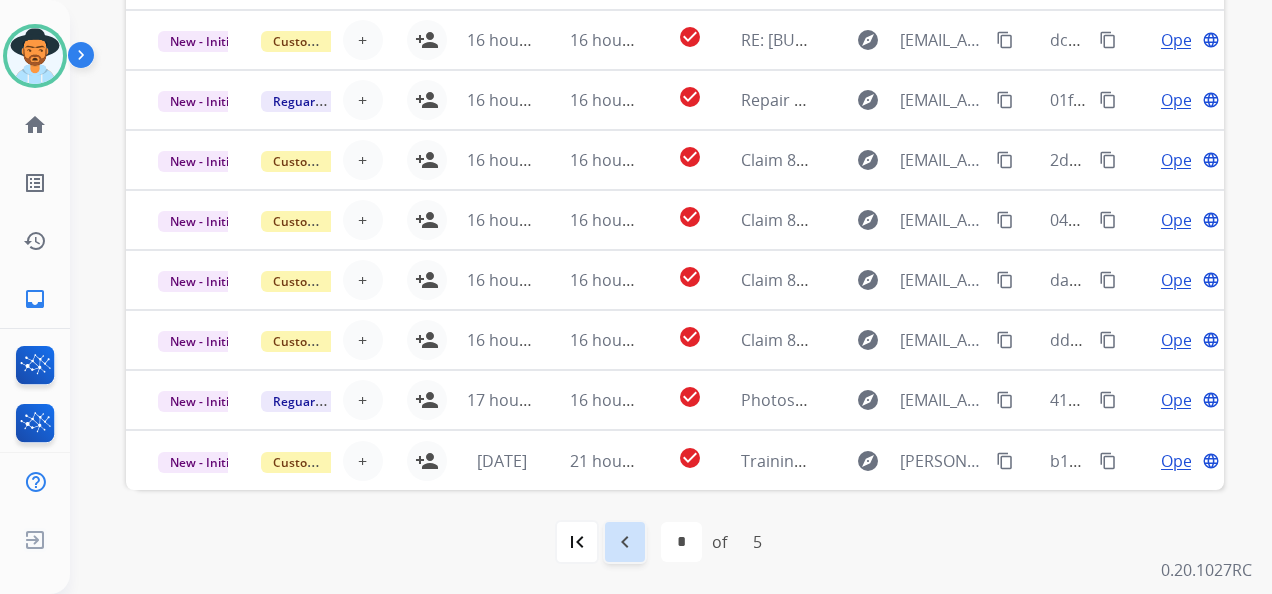 click on "navigate_before" at bounding box center (625, 542) 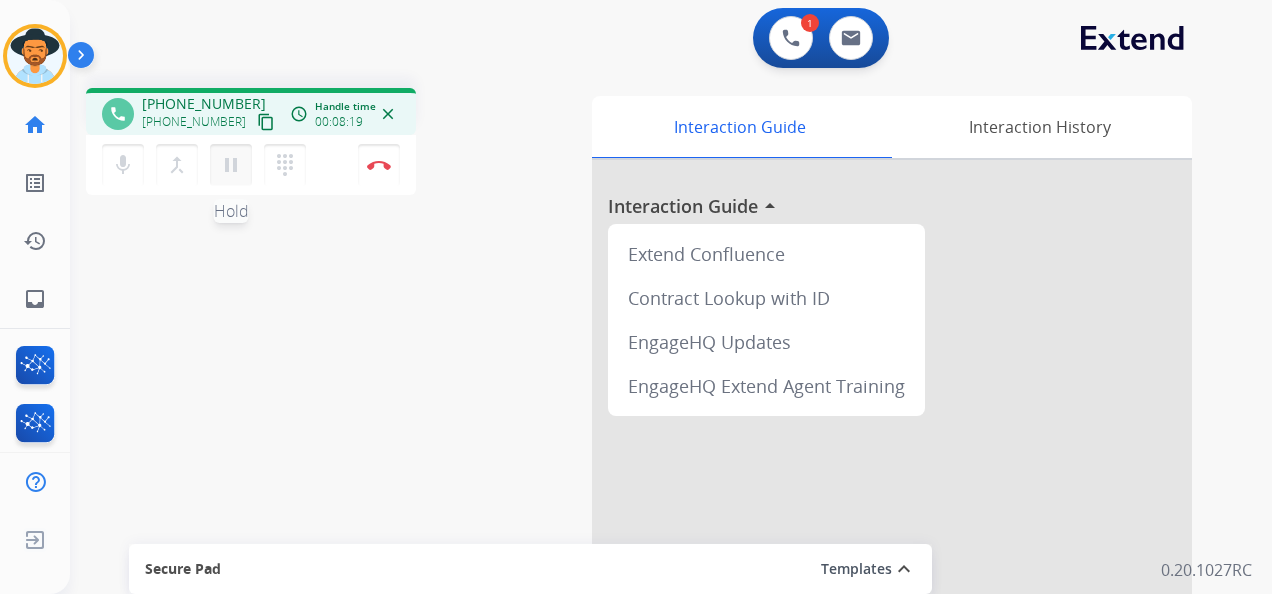 click on "pause" at bounding box center [231, 165] 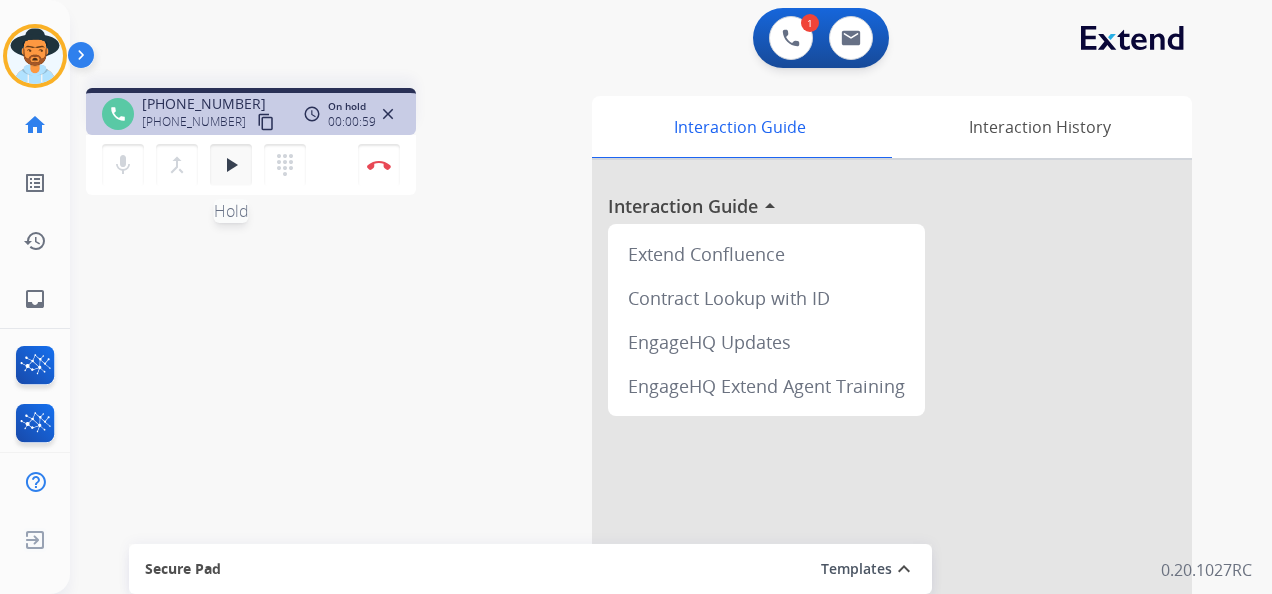 click on "play_arrow" at bounding box center [231, 165] 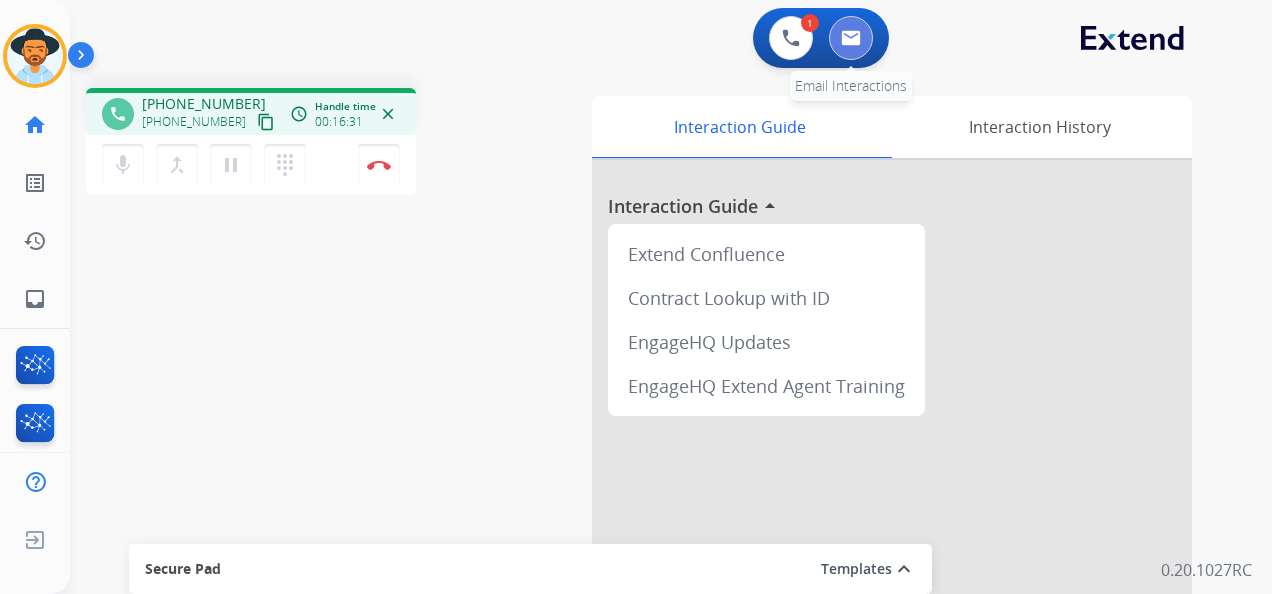 click at bounding box center (851, 38) 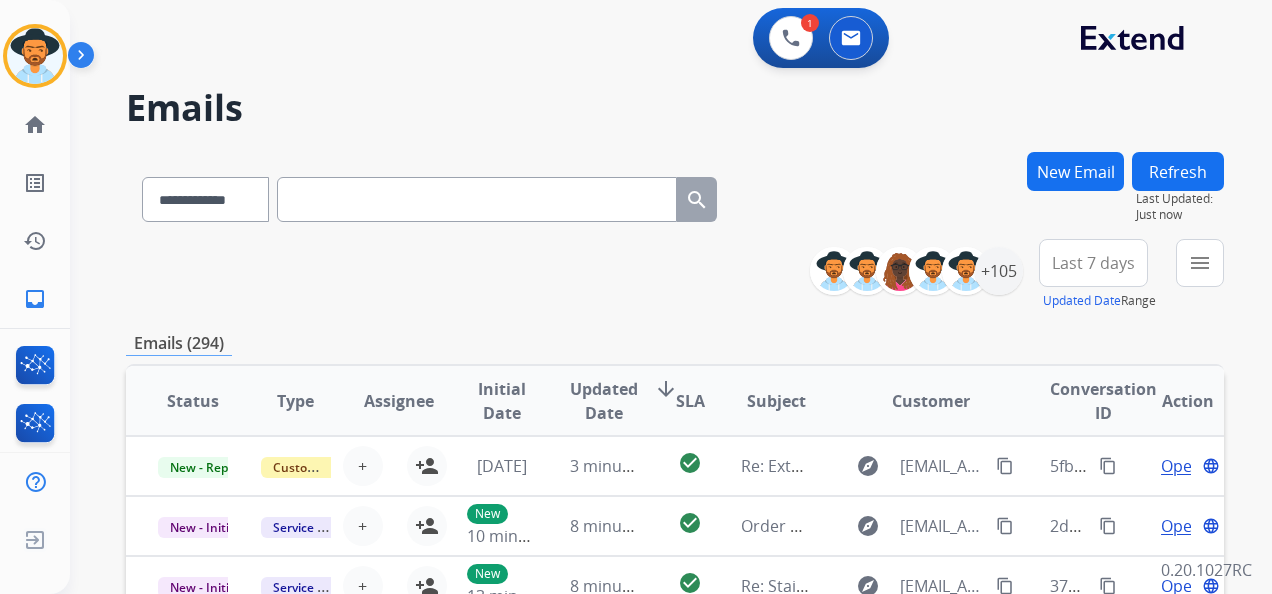 click on "New Email" at bounding box center (1075, 171) 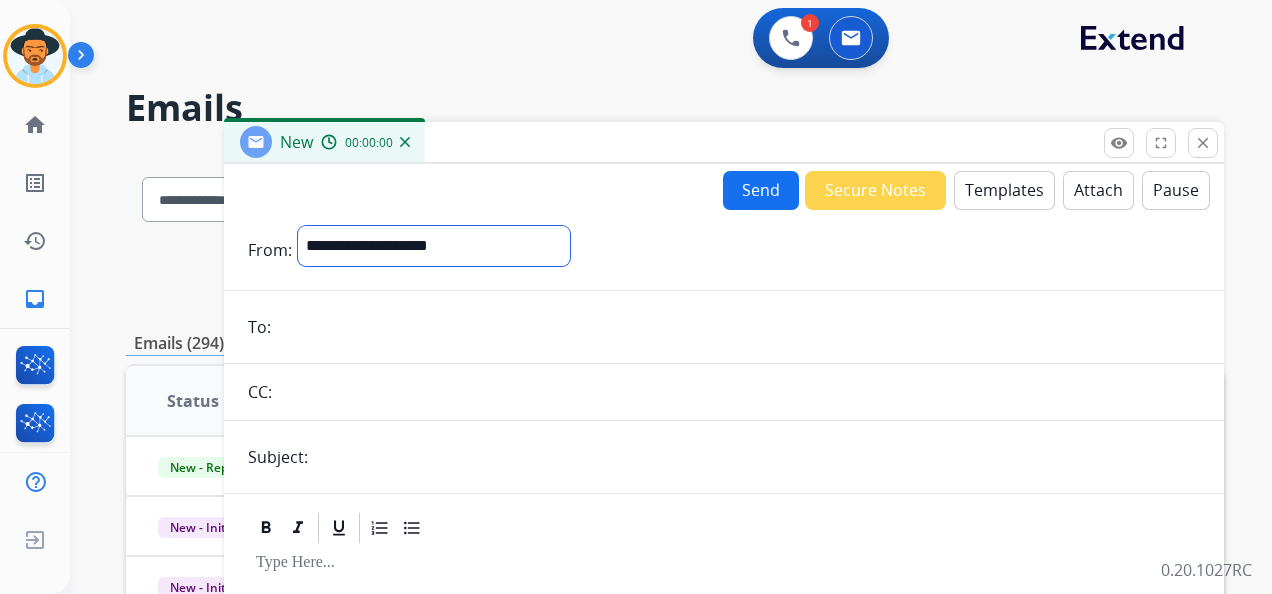 click on "**********" at bounding box center [434, 246] 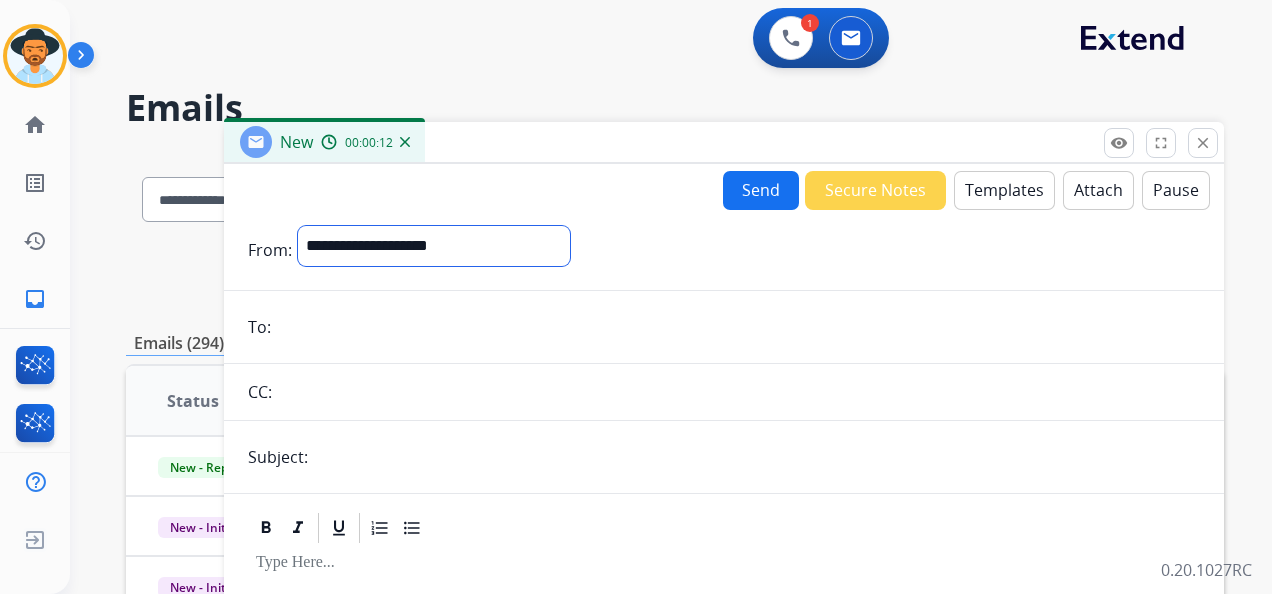 click on "**********" at bounding box center (434, 246) 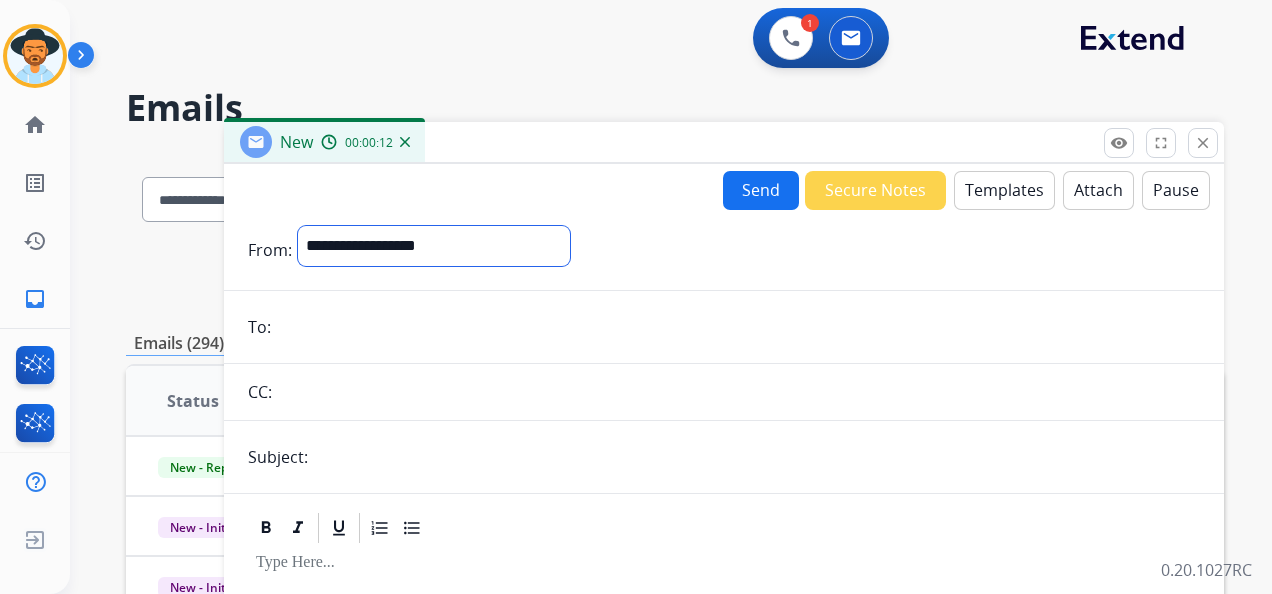 click on "**********" at bounding box center (434, 246) 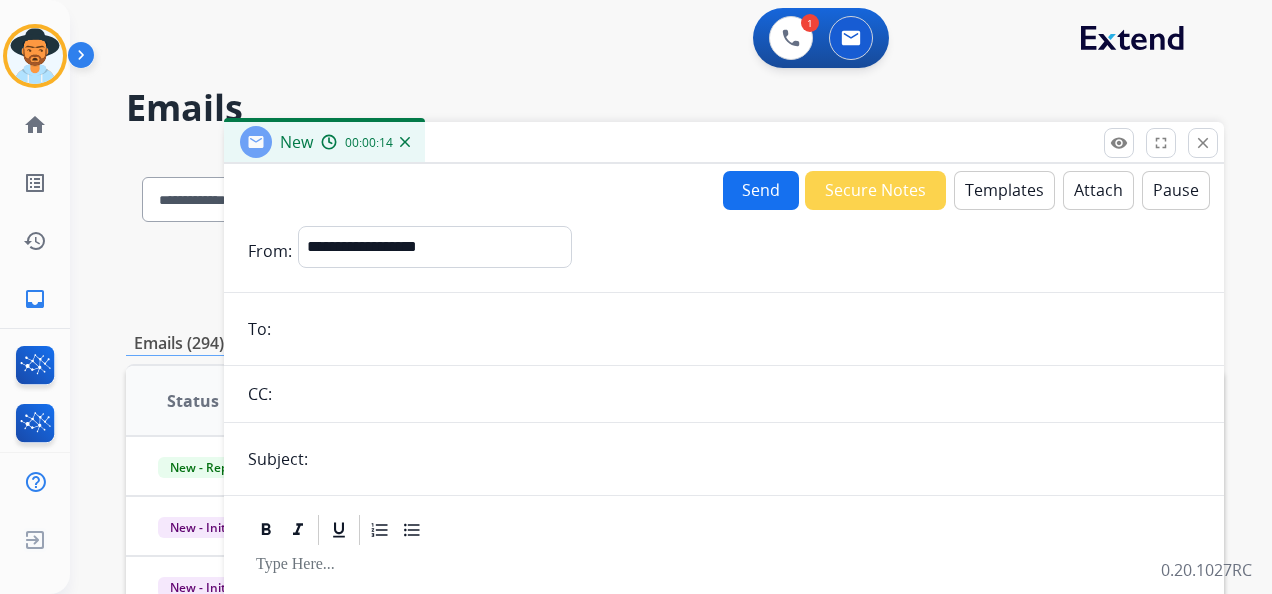 paste on "**********" 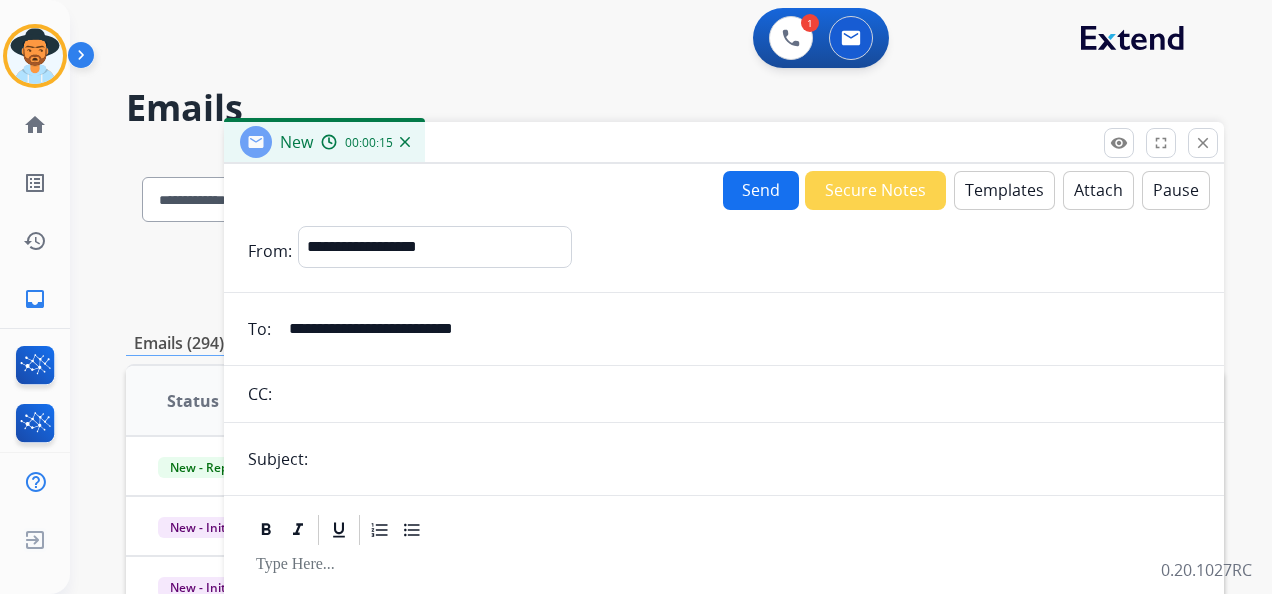 scroll, scrollTop: 100, scrollLeft: 0, axis: vertical 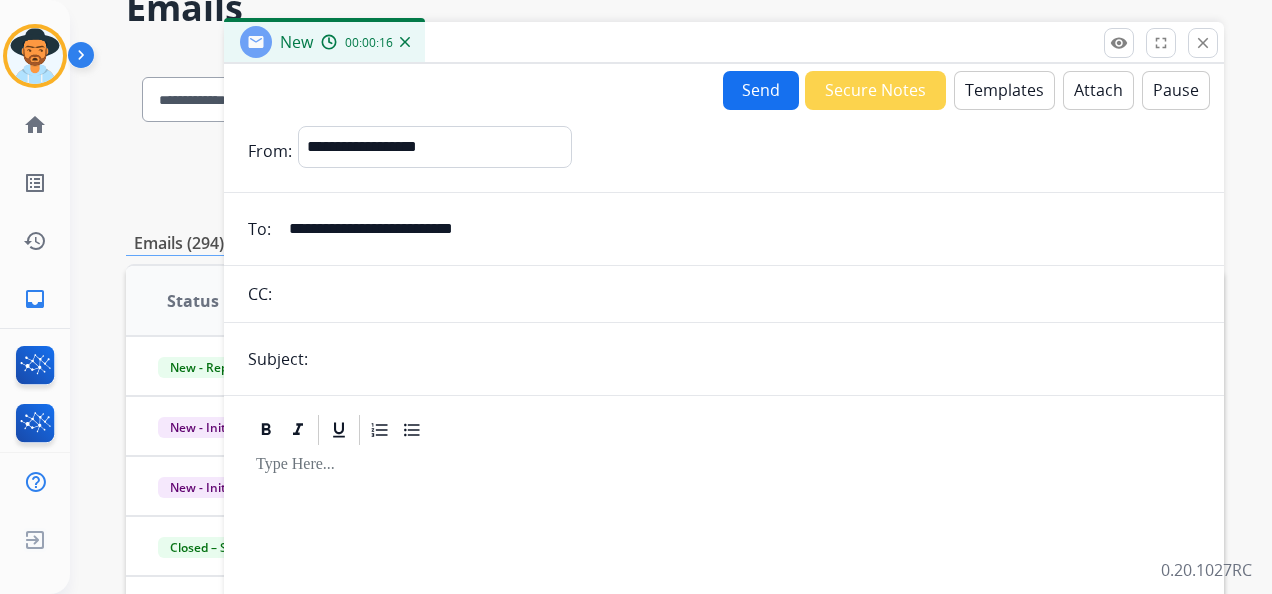 type on "**********" 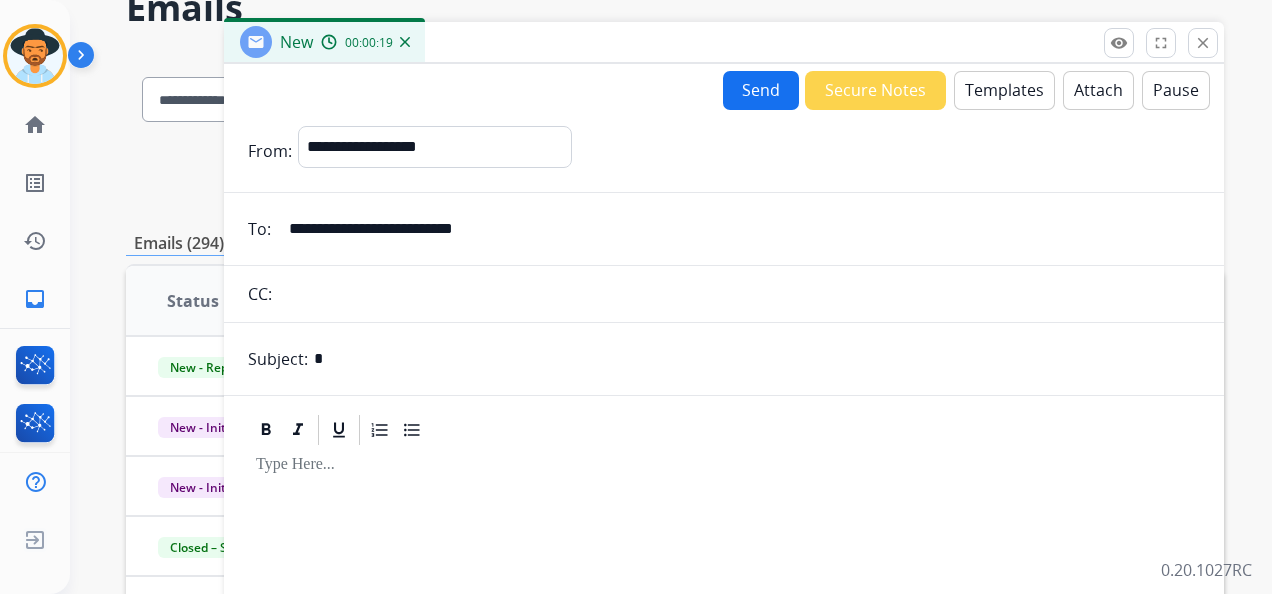 type on "**********" 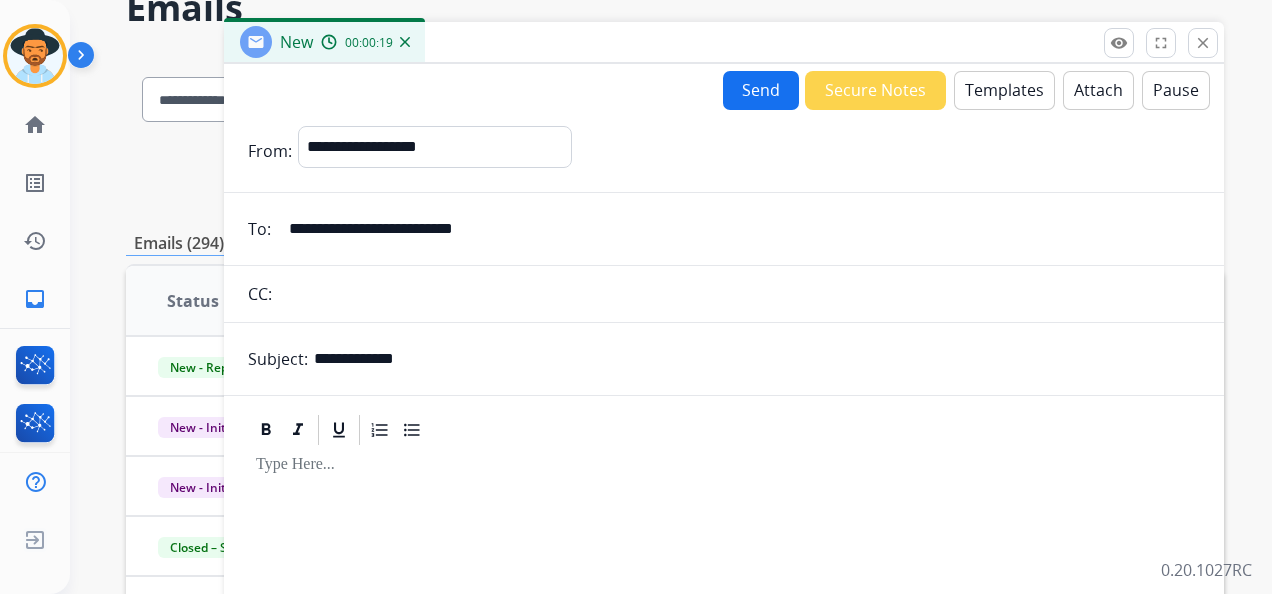 click on "Templates" at bounding box center (1004, 90) 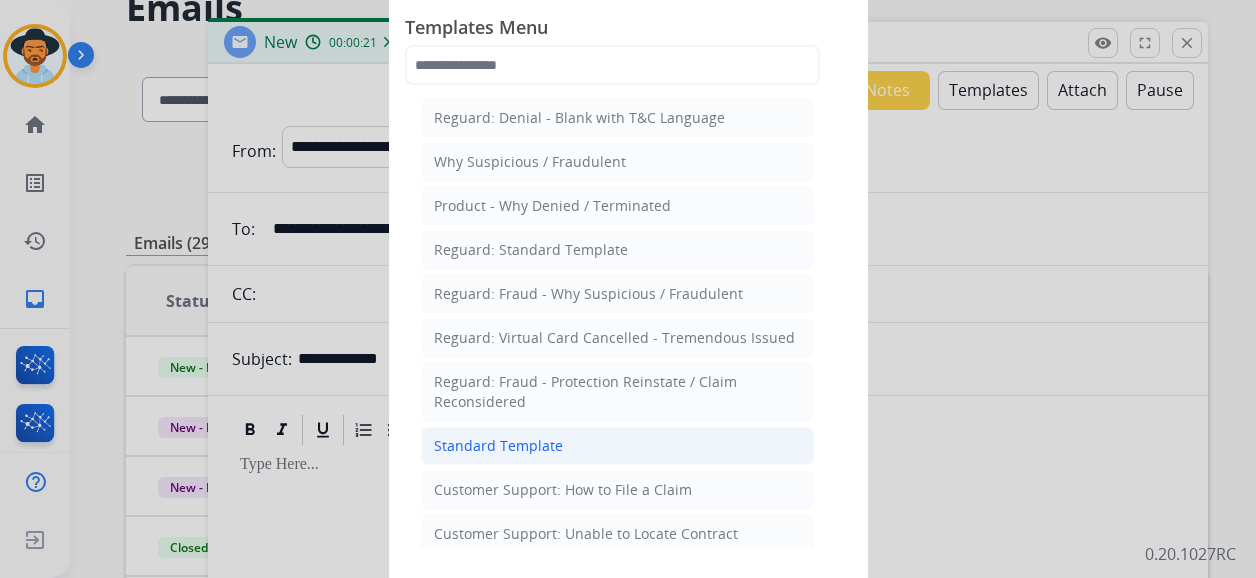 click on "Standard Template" 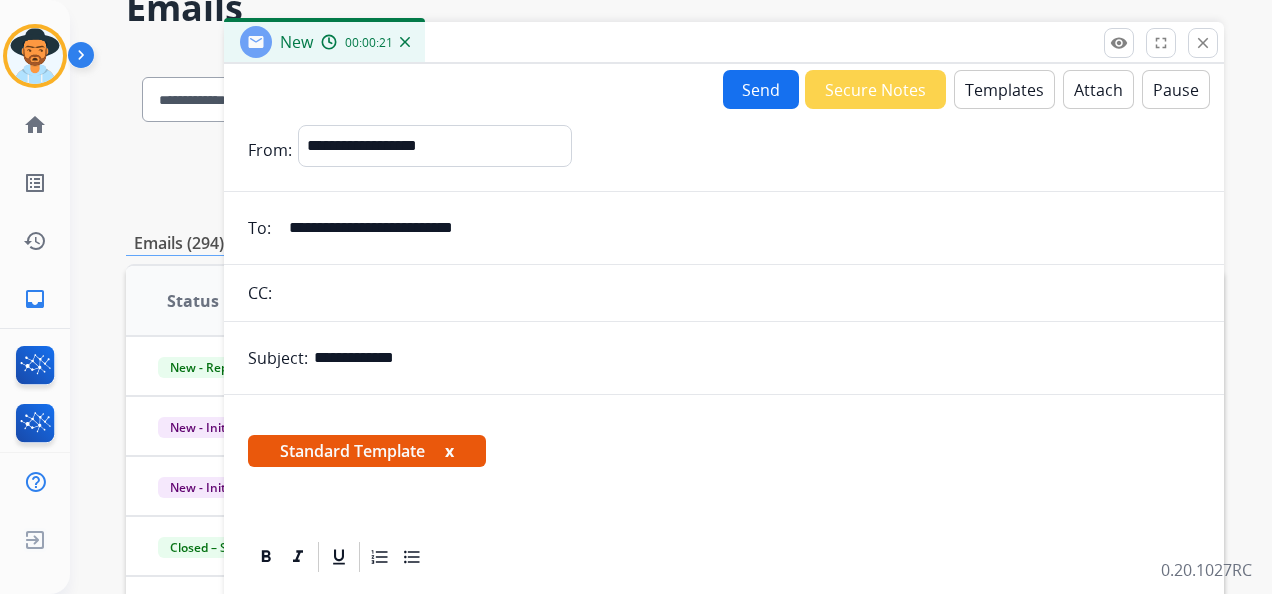 scroll, scrollTop: 400, scrollLeft: 0, axis: vertical 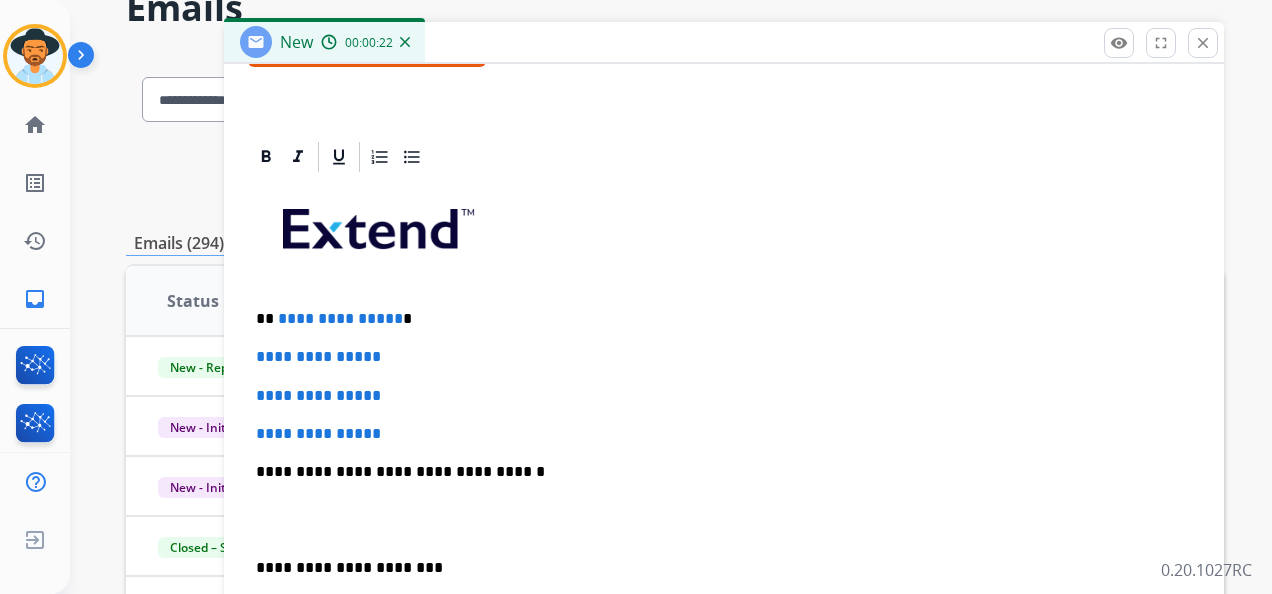 click on "**********" at bounding box center [716, 319] 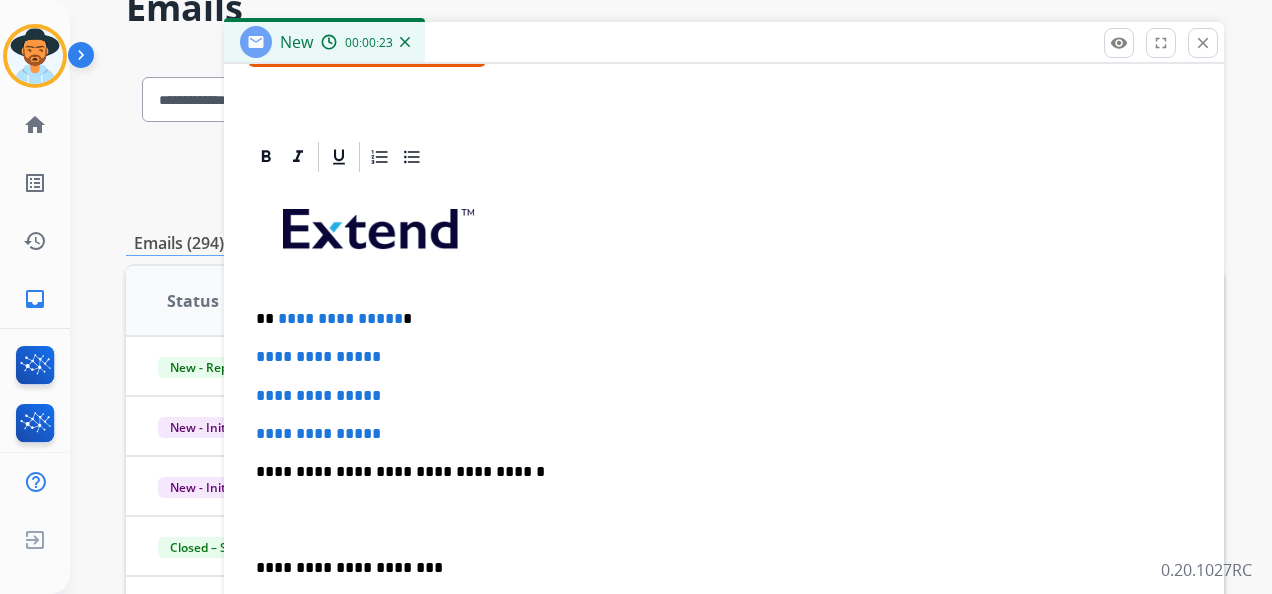type 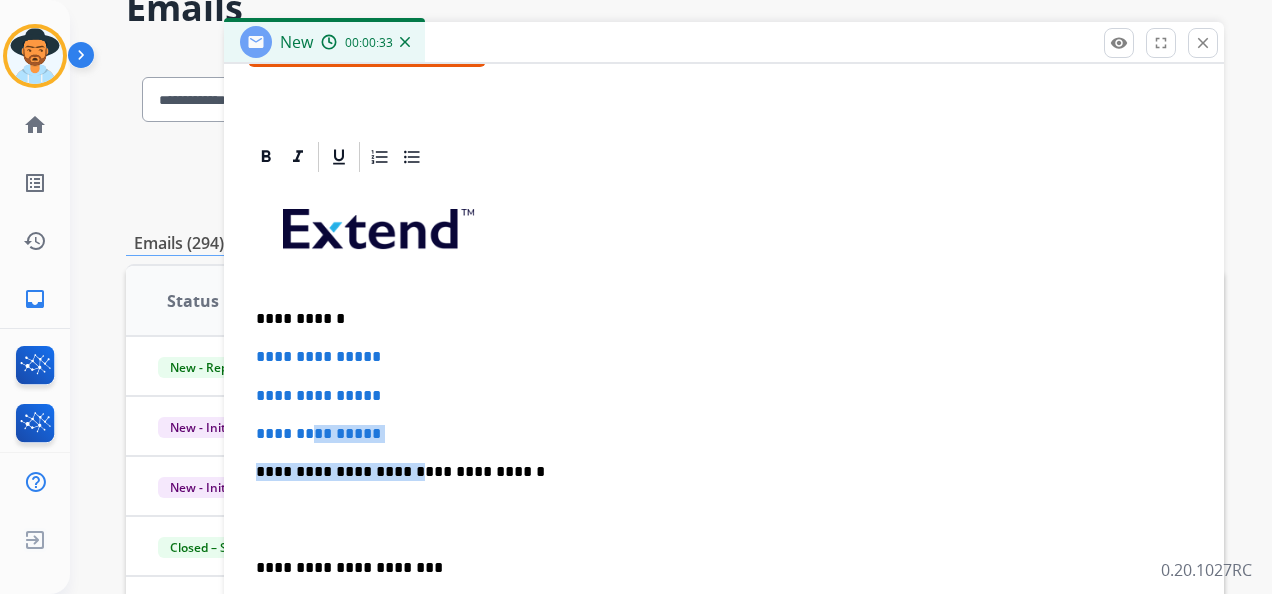 drag, startPoint x: 396, startPoint y: 442, endPoint x: 354, endPoint y: 425, distance: 45.310043 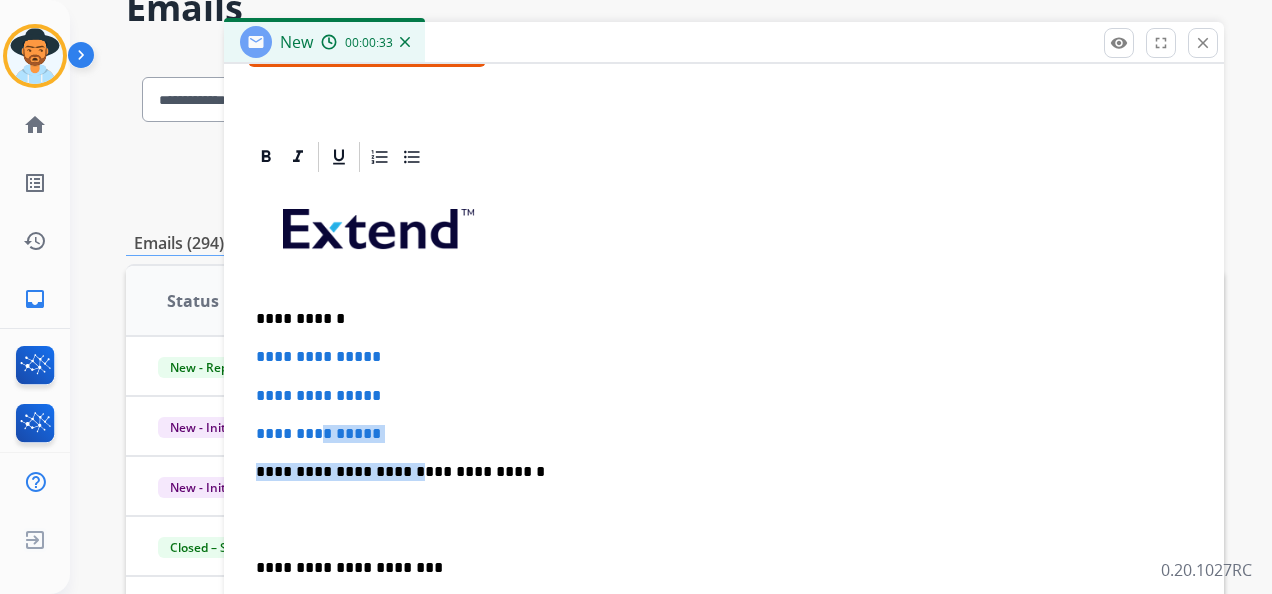 click on "**********" at bounding box center (318, 433) 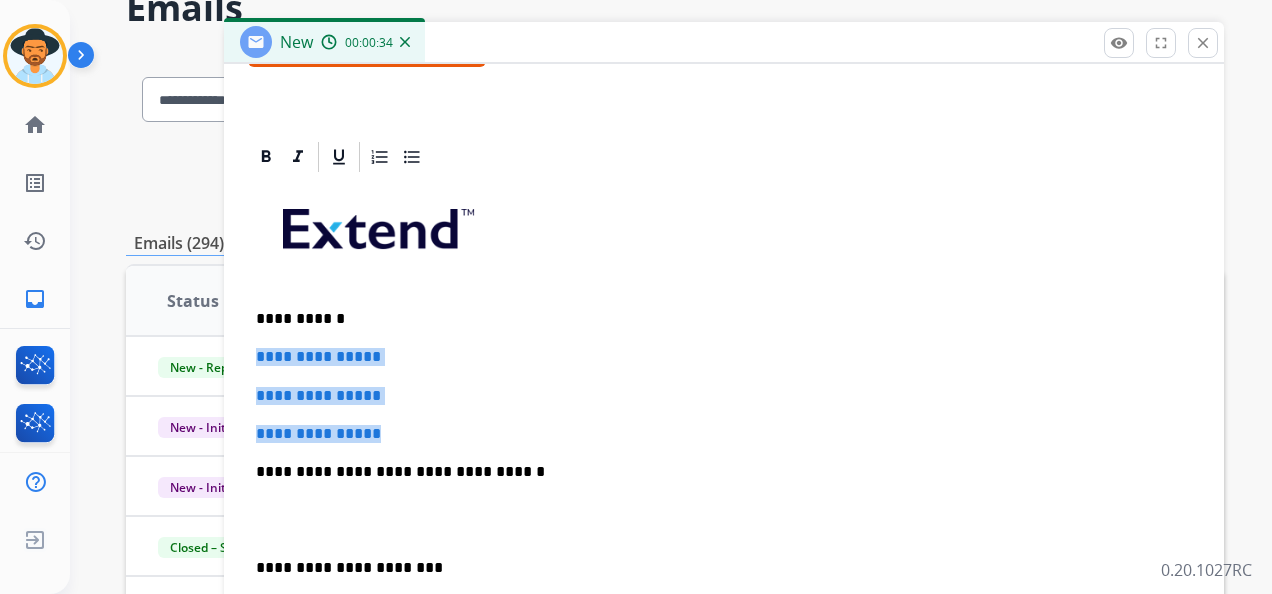 drag, startPoint x: 397, startPoint y: 431, endPoint x: 249, endPoint y: 361, distance: 163.71927 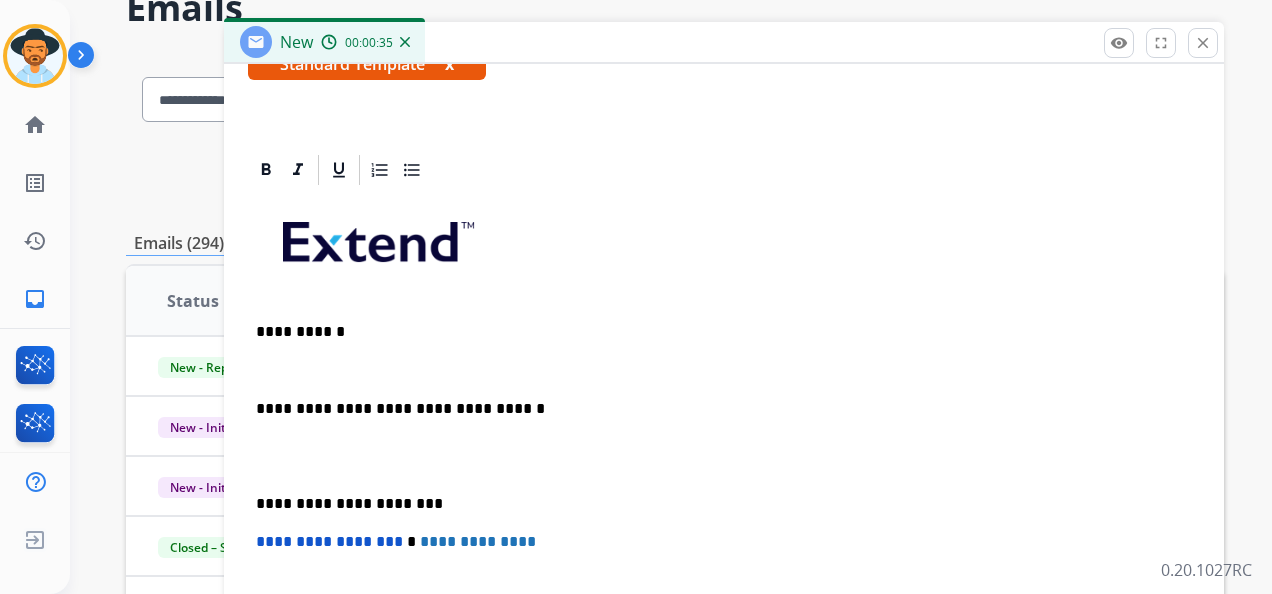 scroll, scrollTop: 383, scrollLeft: 0, axis: vertical 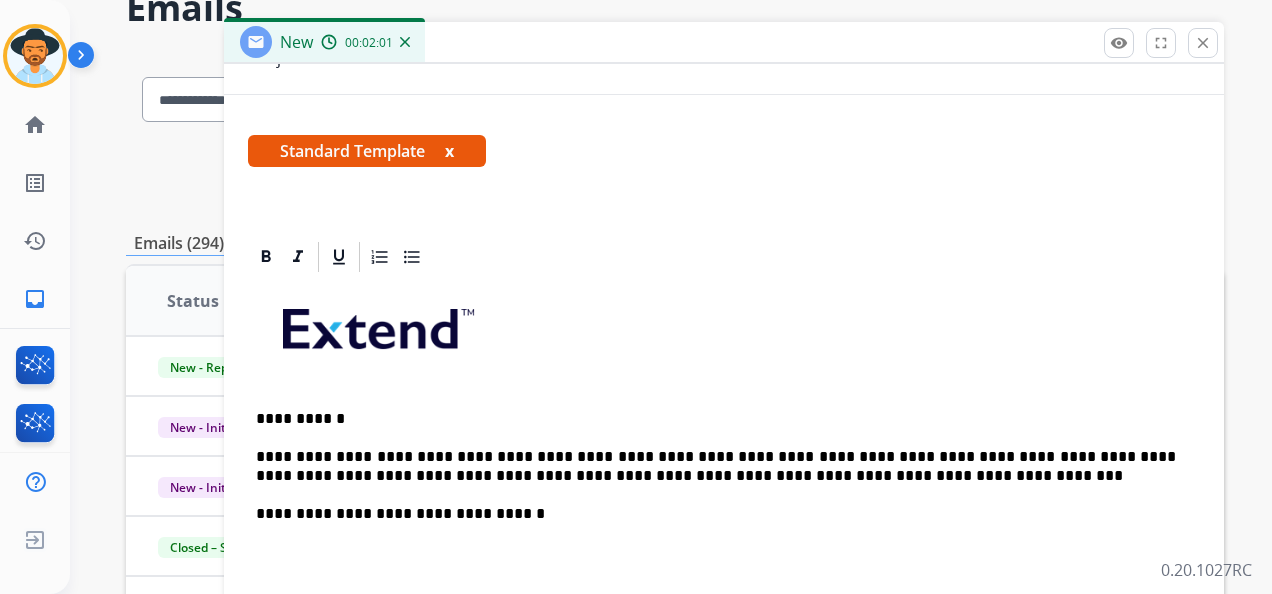 click on "**********" at bounding box center [716, 466] 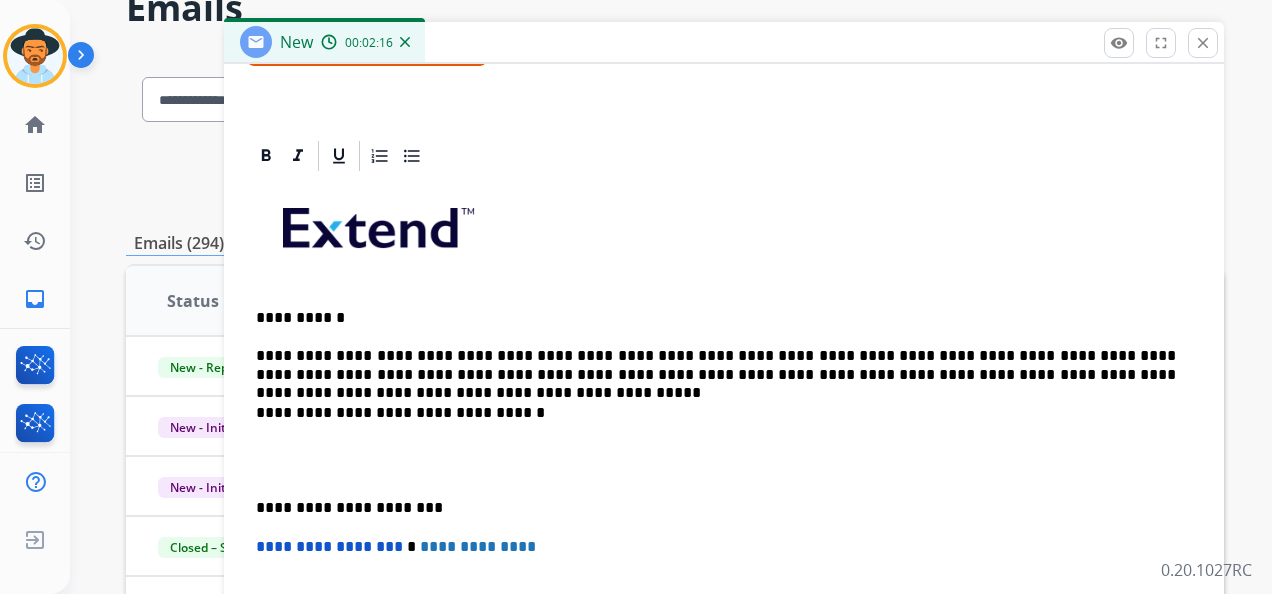 scroll, scrollTop: 402, scrollLeft: 0, axis: vertical 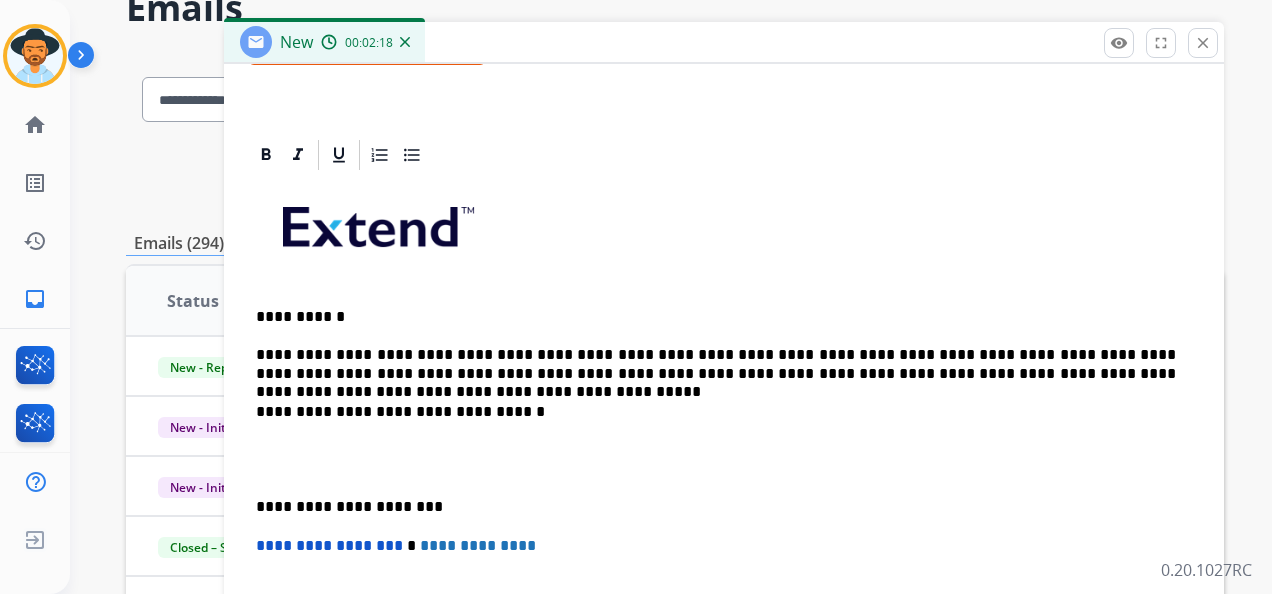 click on "**********" at bounding box center [716, 507] 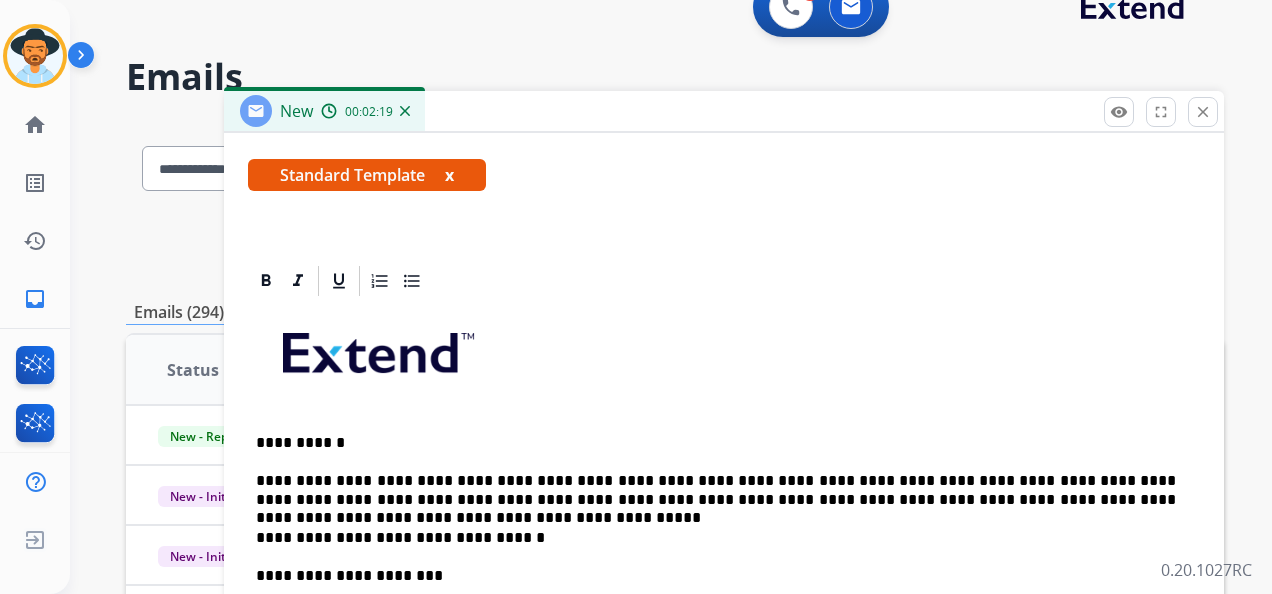 scroll, scrollTop: 0, scrollLeft: 0, axis: both 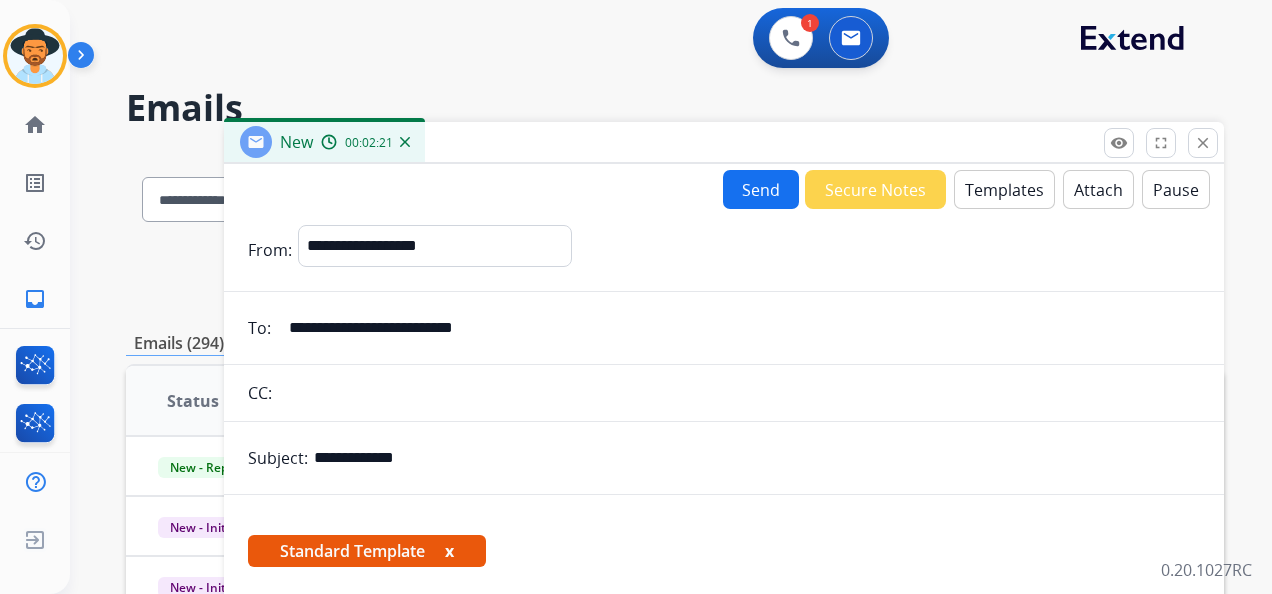 click on "Send" at bounding box center [761, 189] 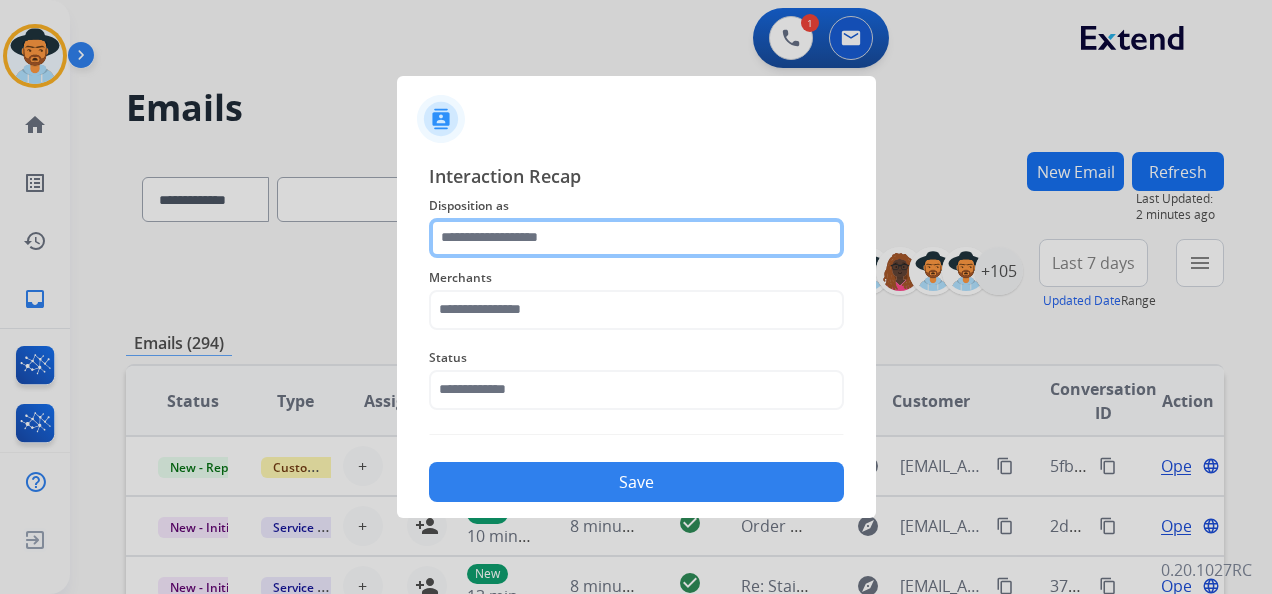 click 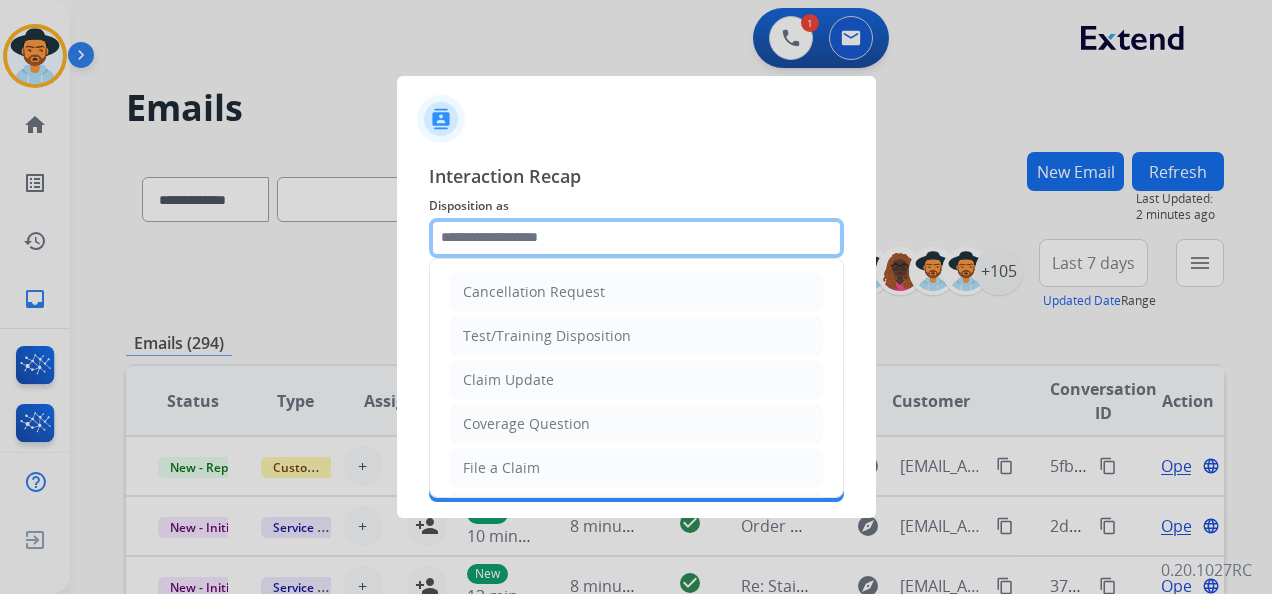 type on "**********" 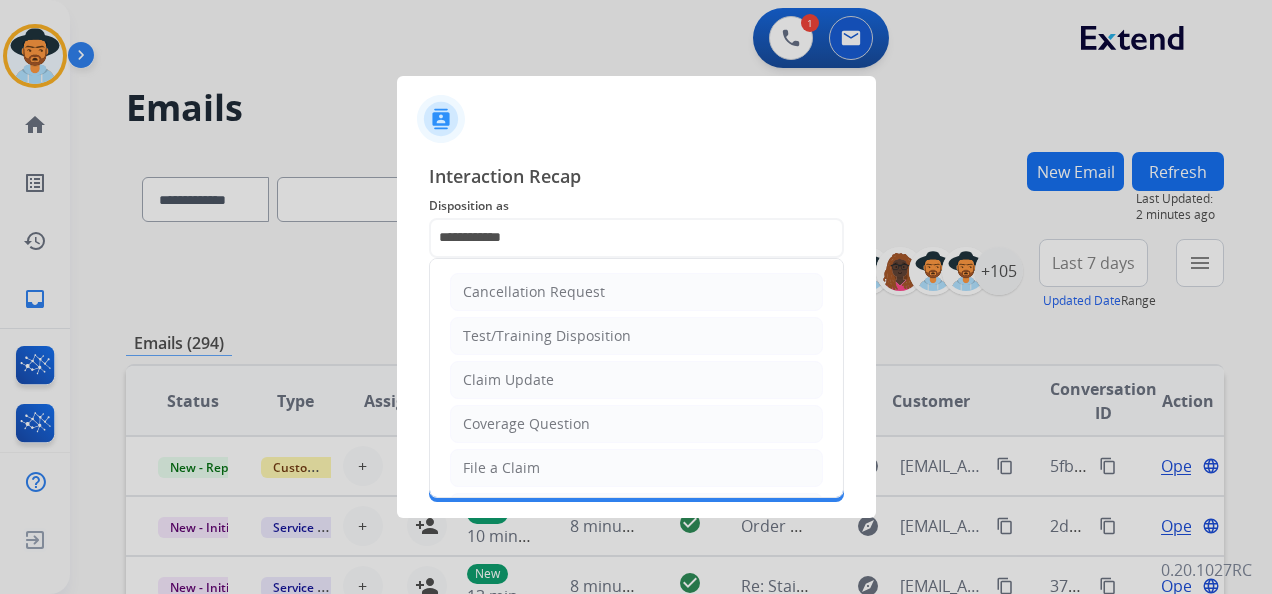 type on "***" 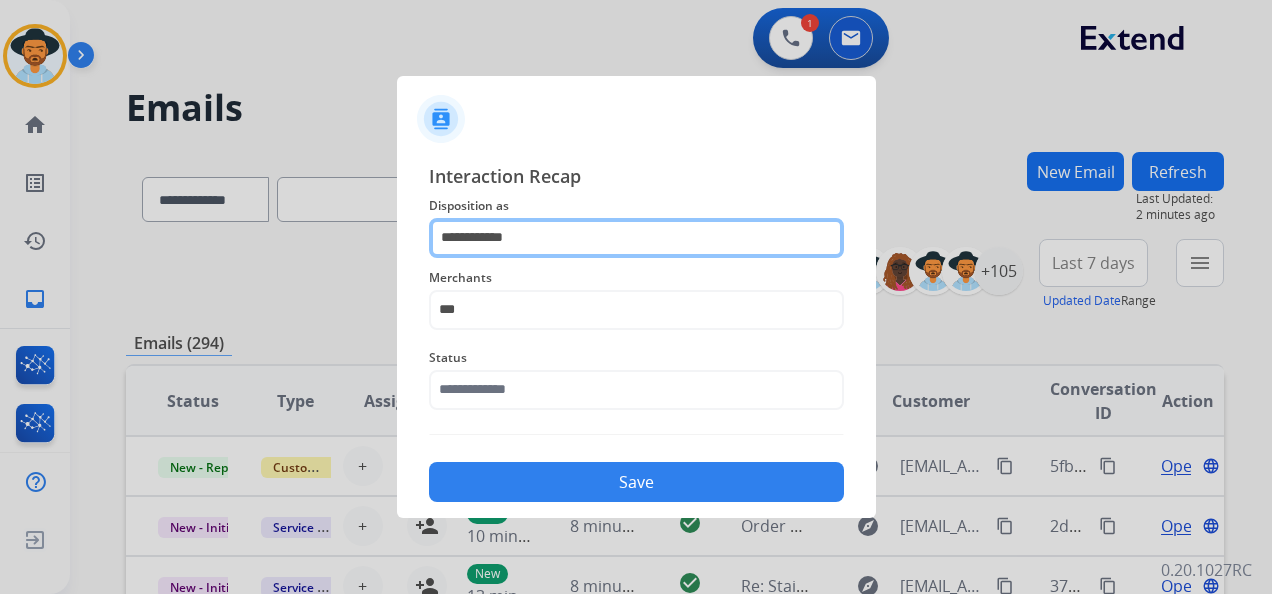 drag, startPoint x: 579, startPoint y: 239, endPoint x: 431, endPoint y: 230, distance: 148.27339 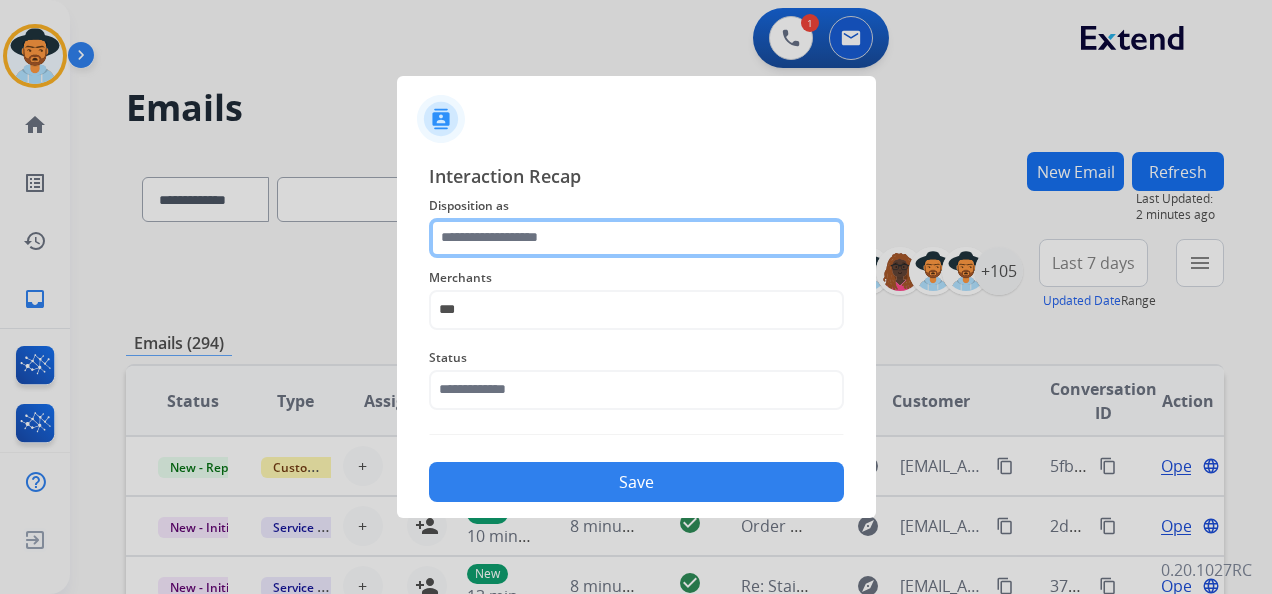 click 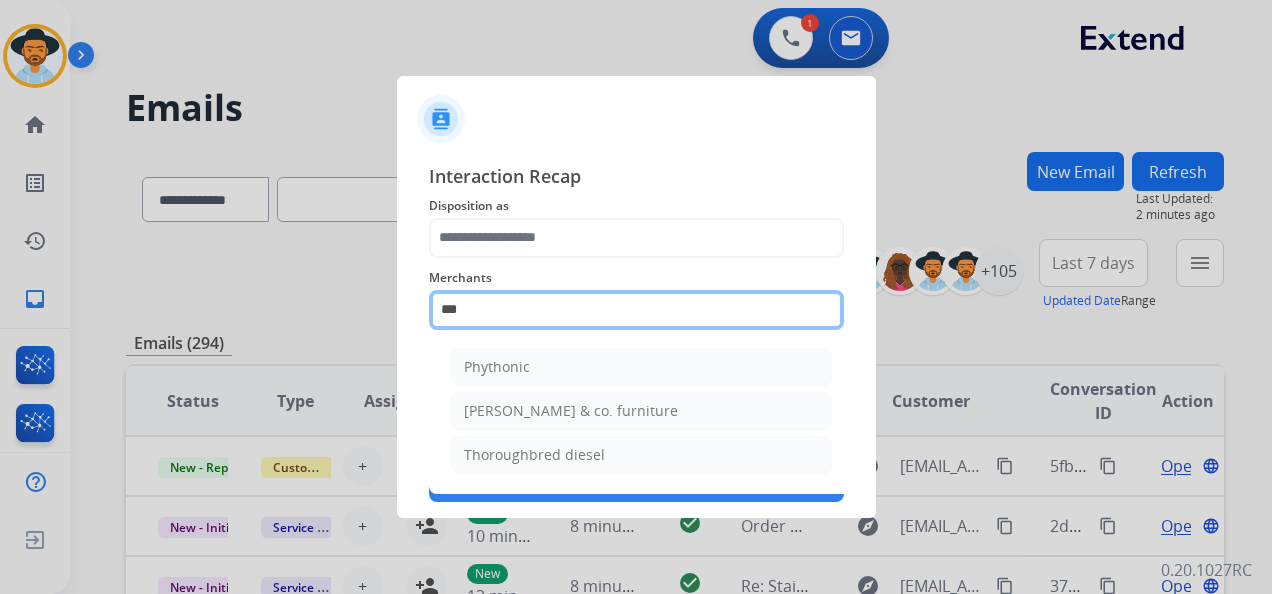 drag, startPoint x: 492, startPoint y: 307, endPoint x: 376, endPoint y: 300, distance: 116.21101 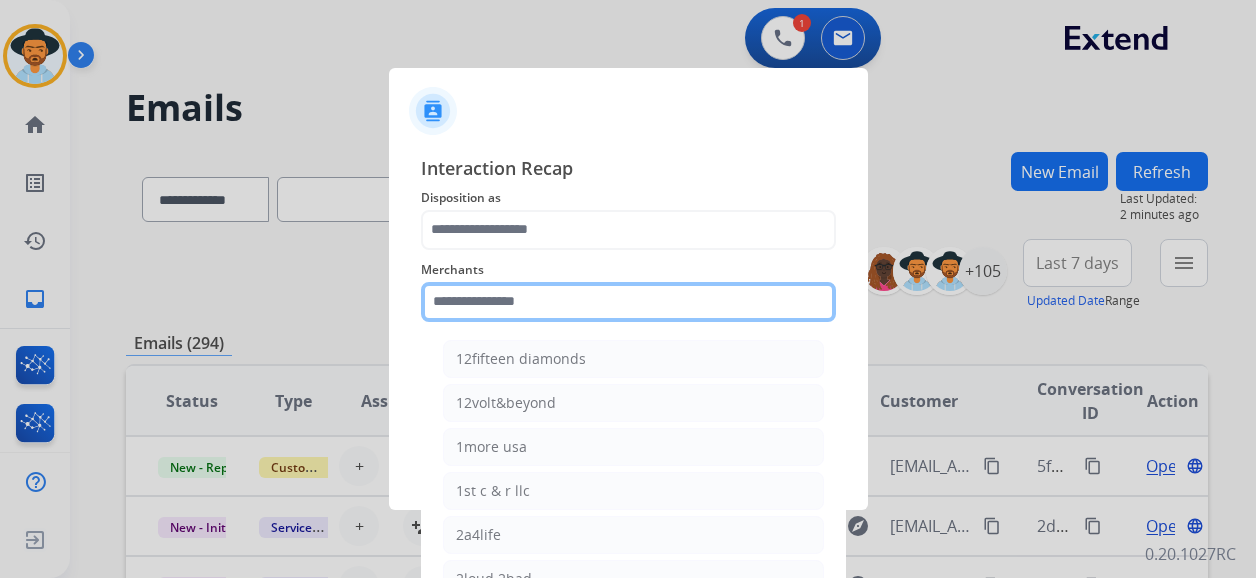 type 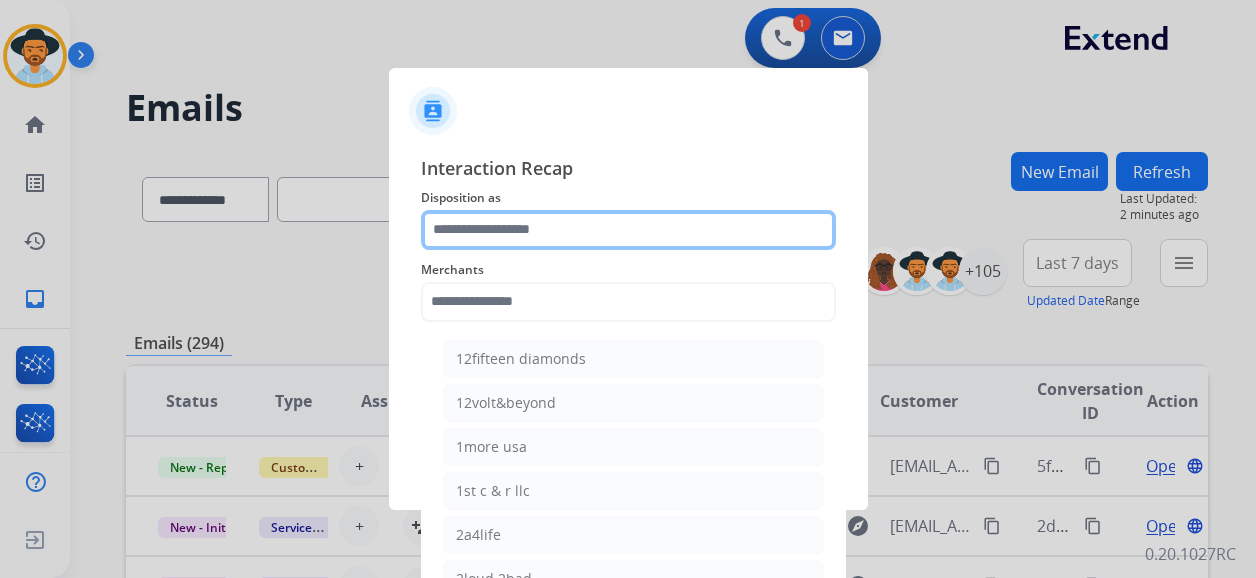click 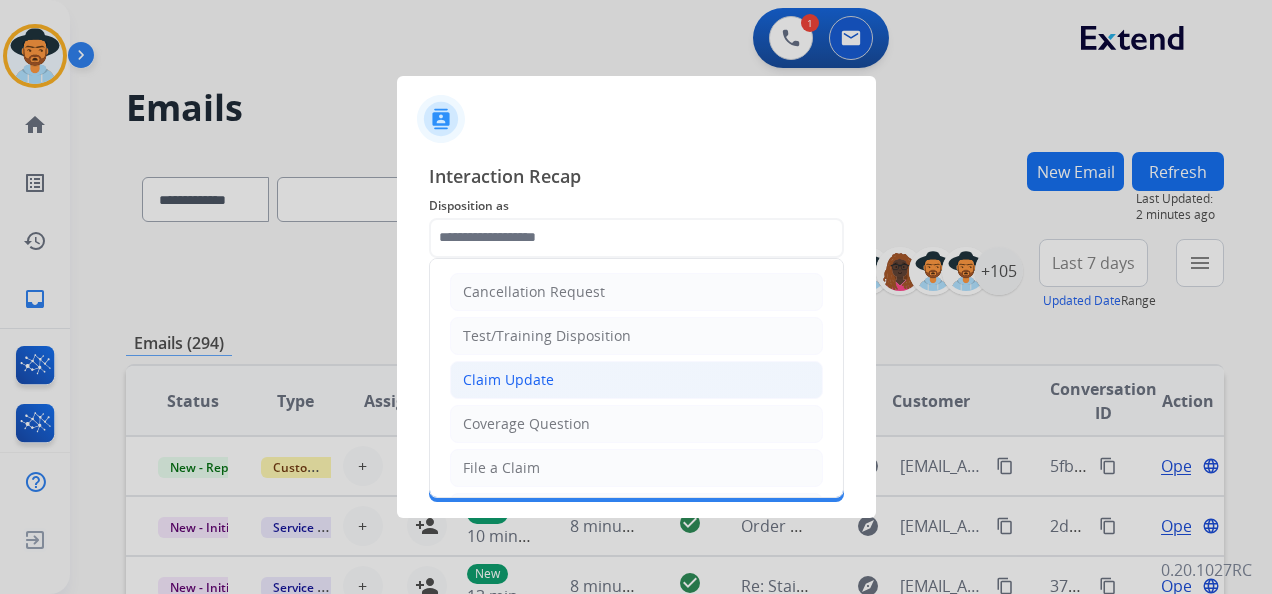 click on "Claim Update" 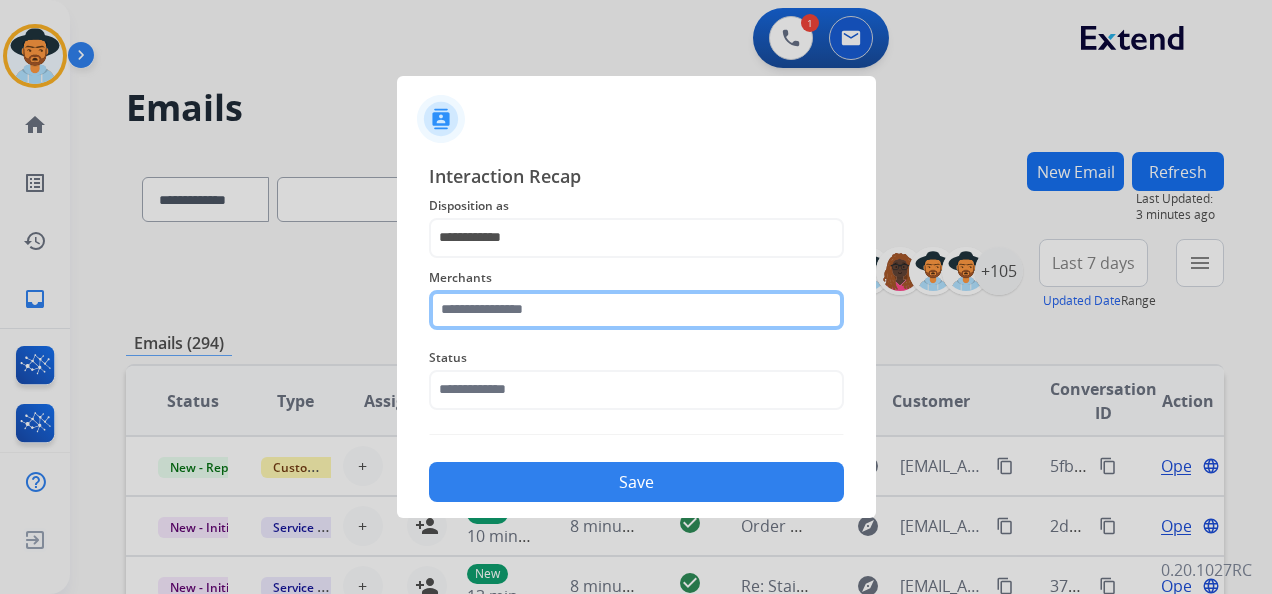 click 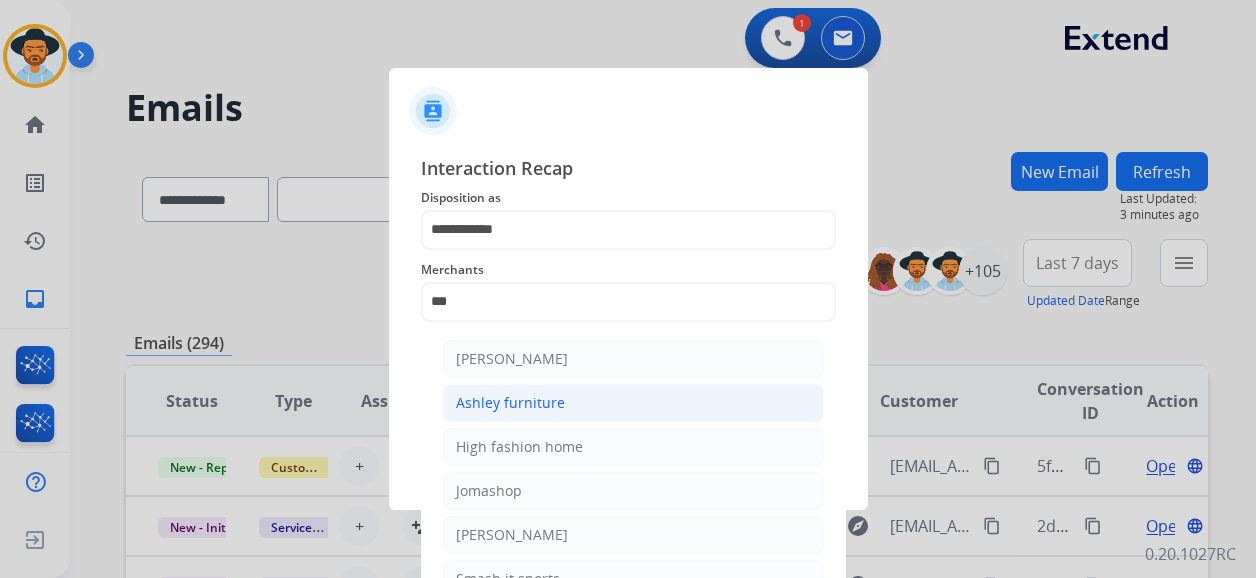 click on "Ashley furniture" 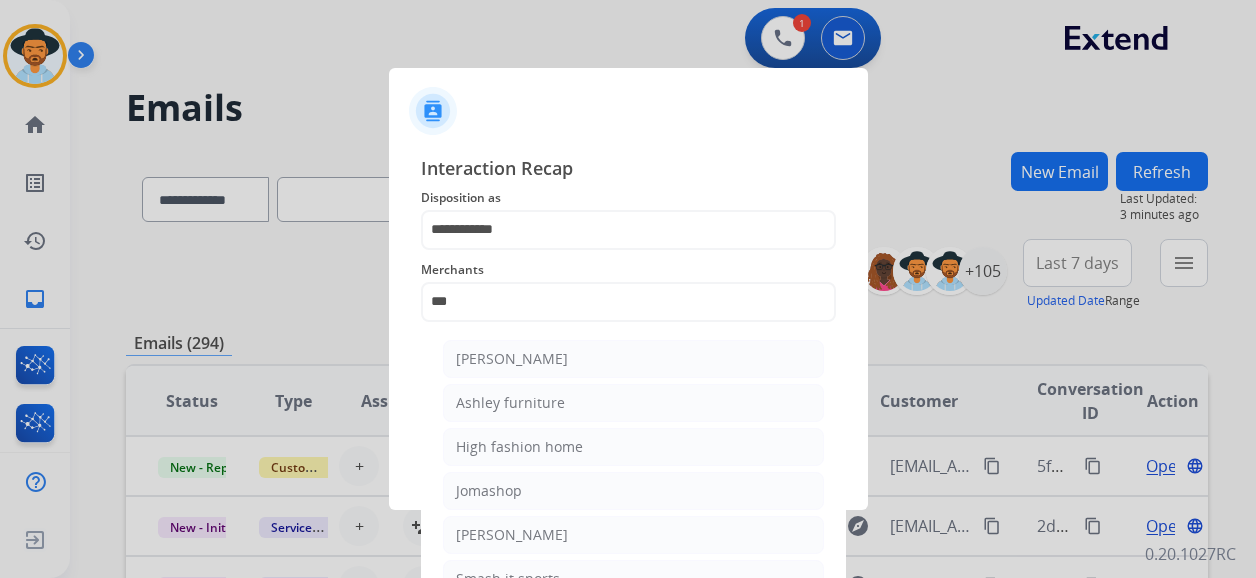 type on "**********" 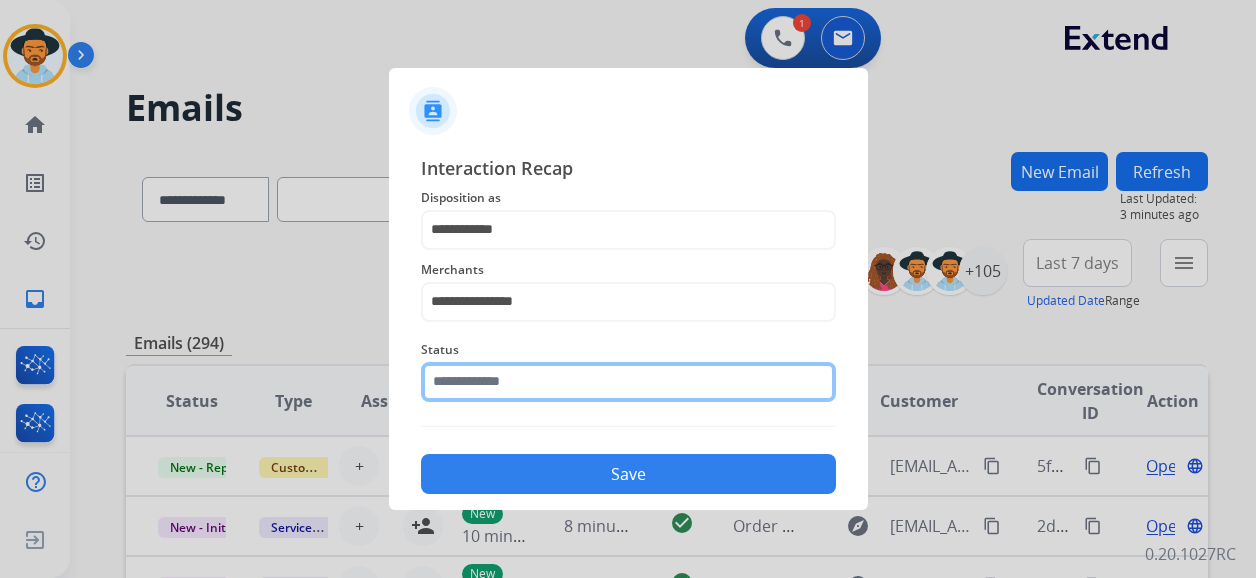 click 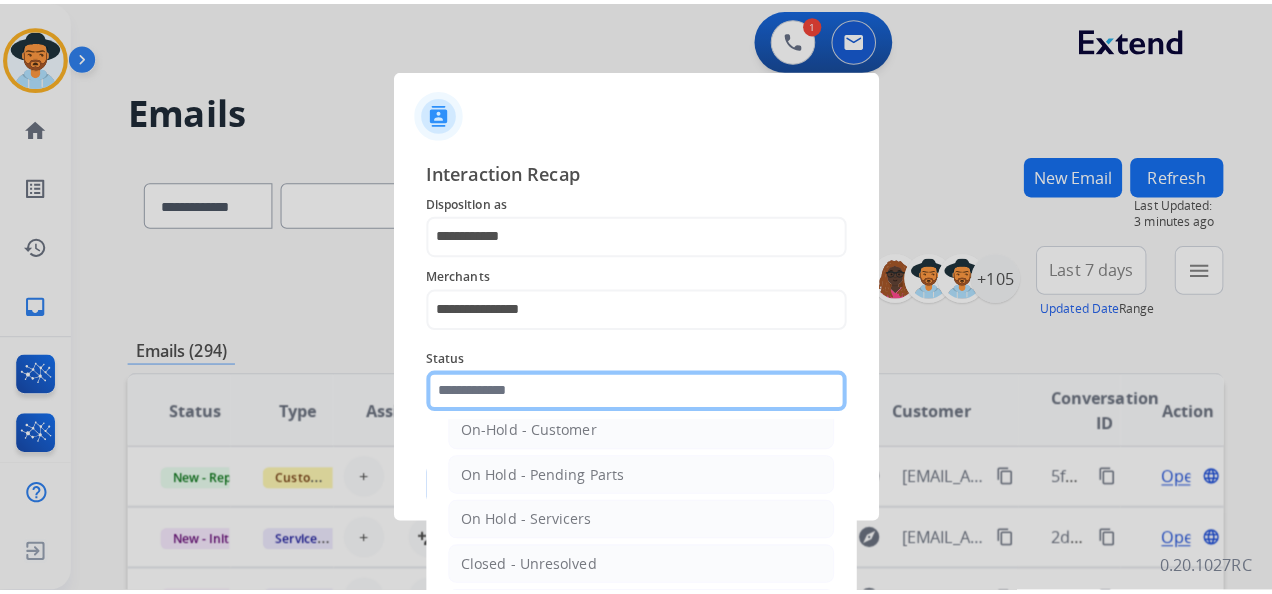 scroll, scrollTop: 114, scrollLeft: 0, axis: vertical 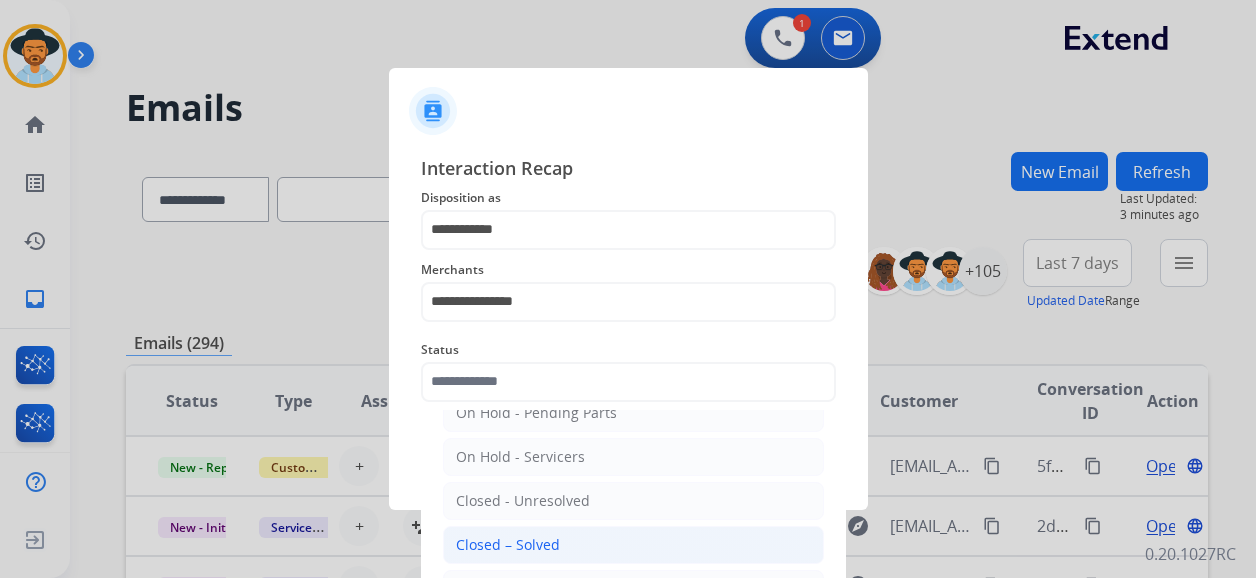 click on "Closed – Solved" 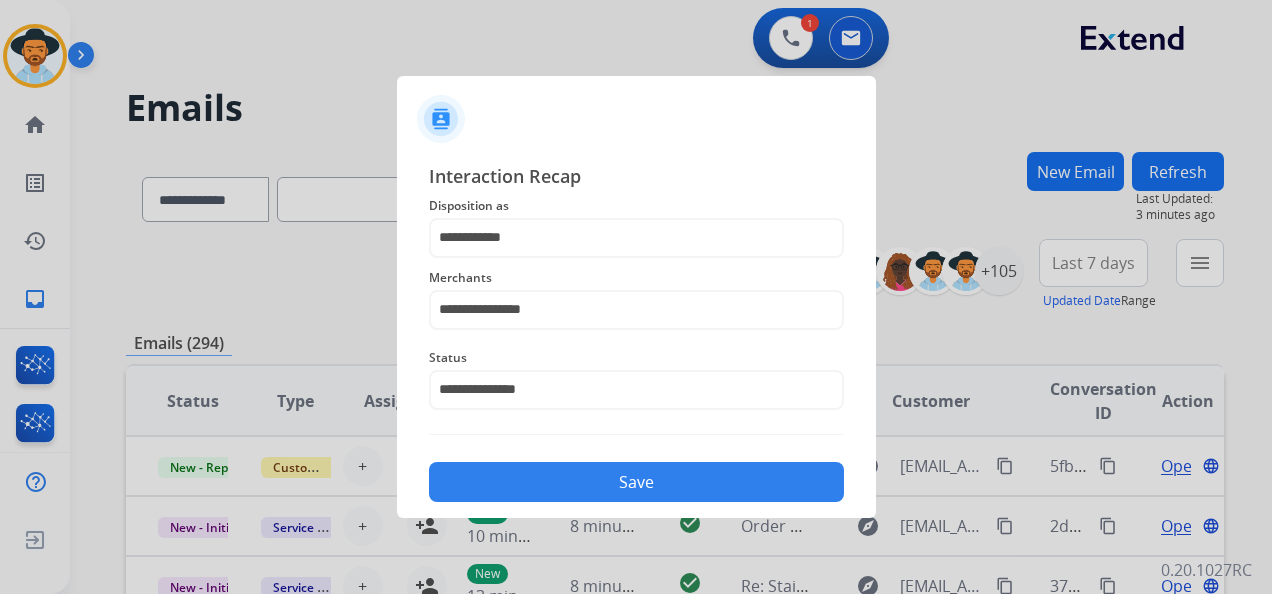 click on "Save" 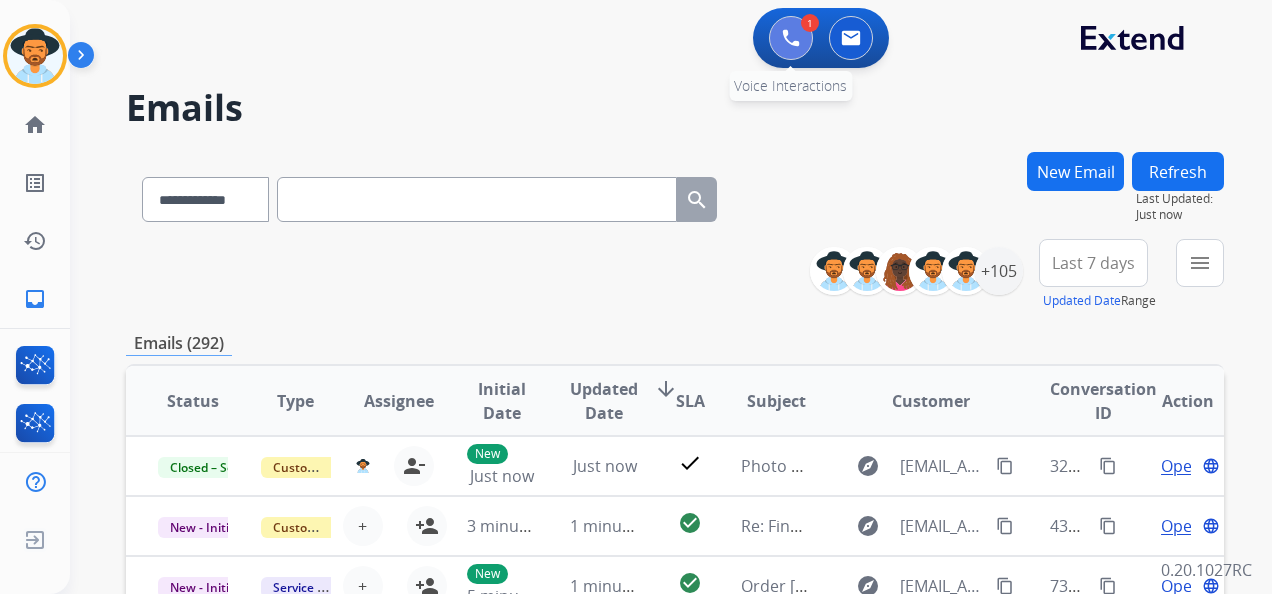 click at bounding box center (791, 38) 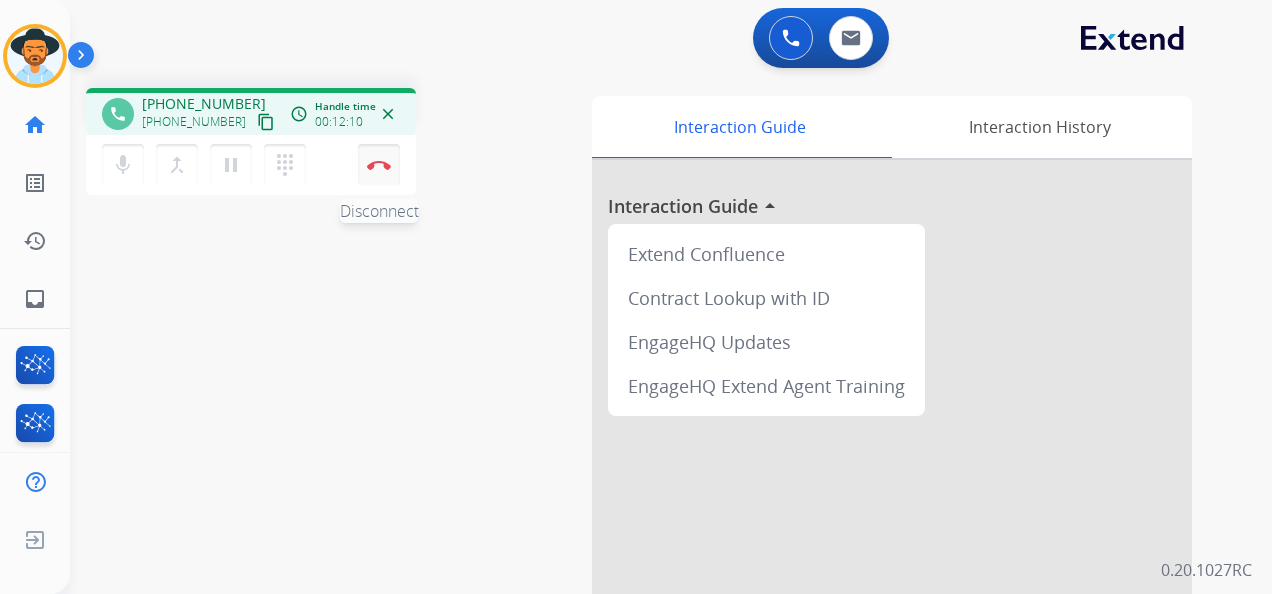 click at bounding box center (379, 165) 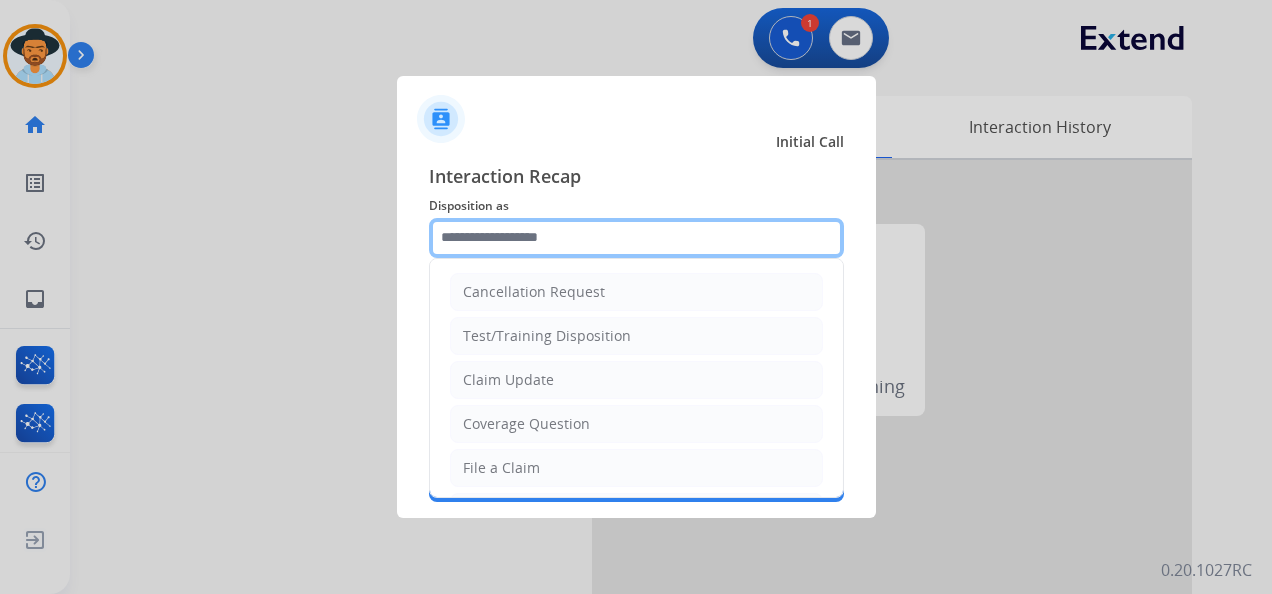 click 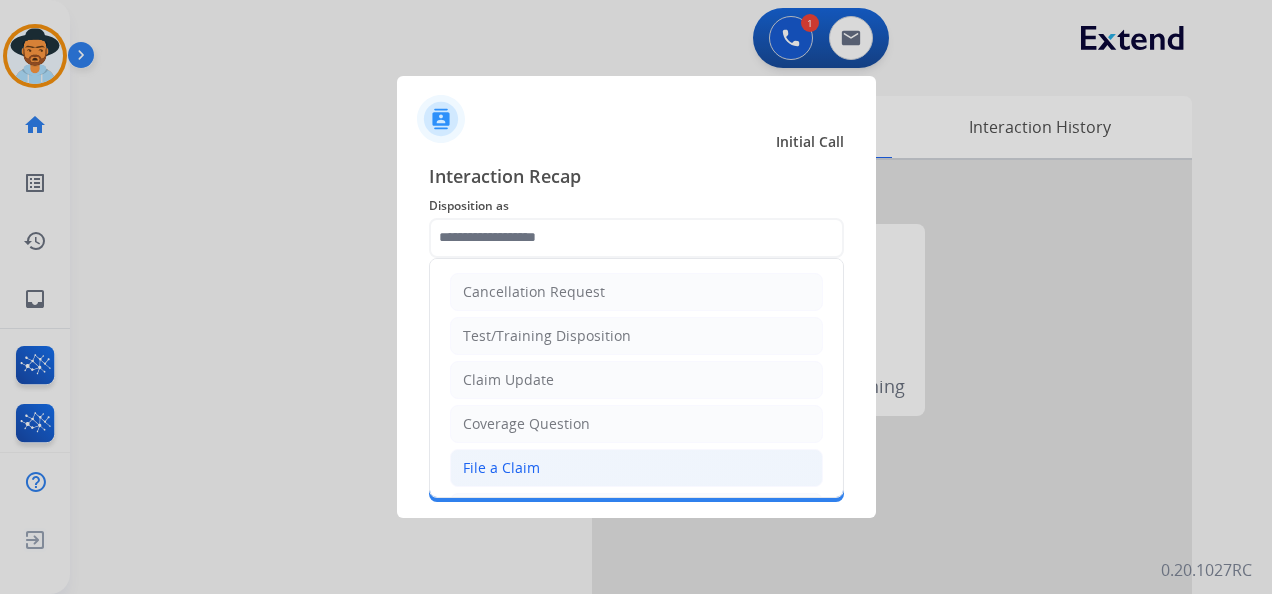 click on "File a Claim" 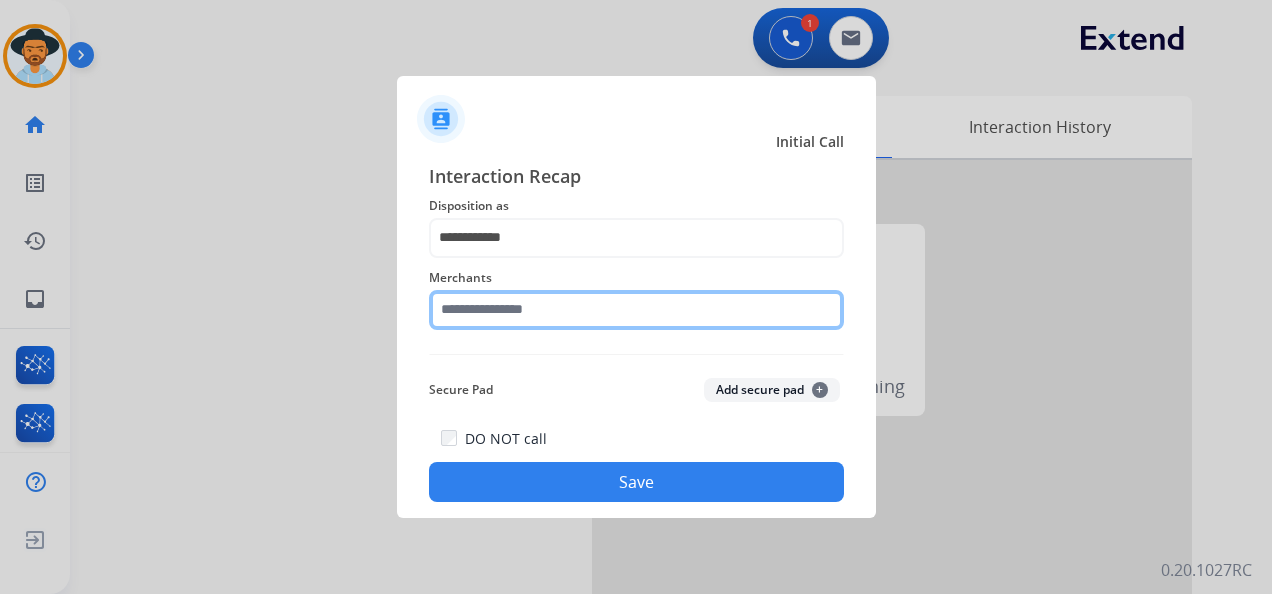 click 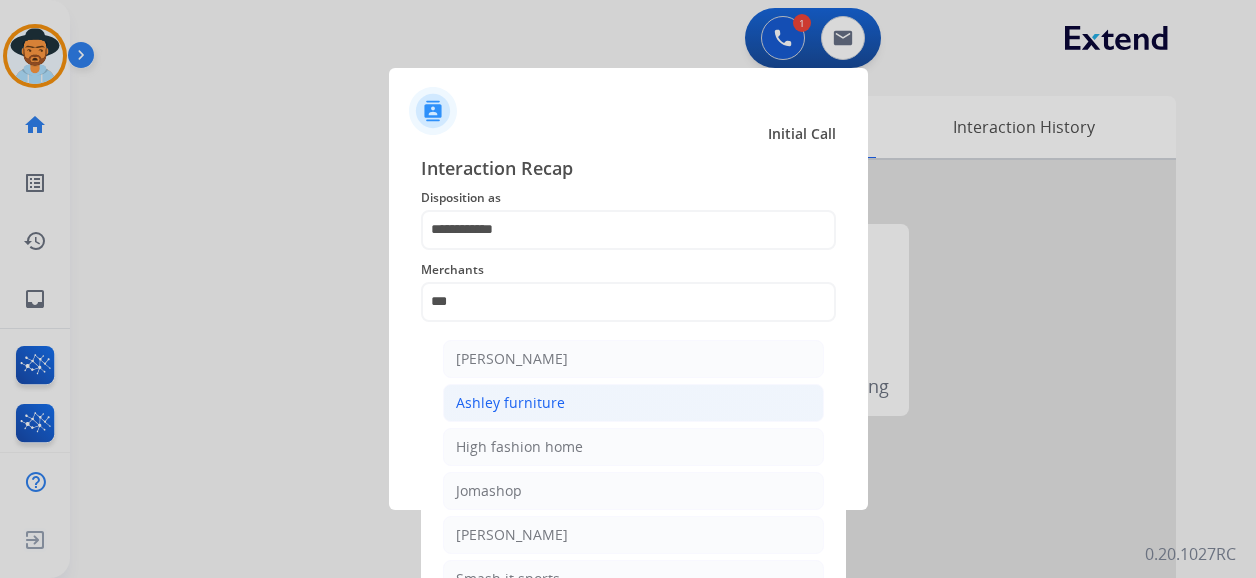click on "Ashley furniture" 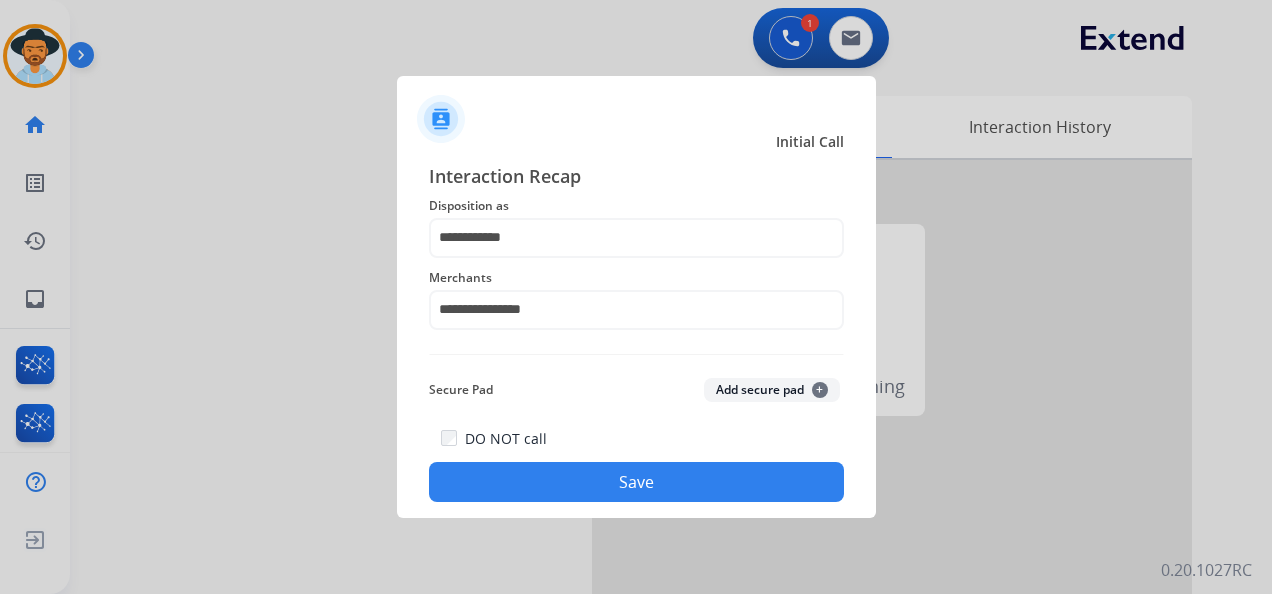 click on "Save" 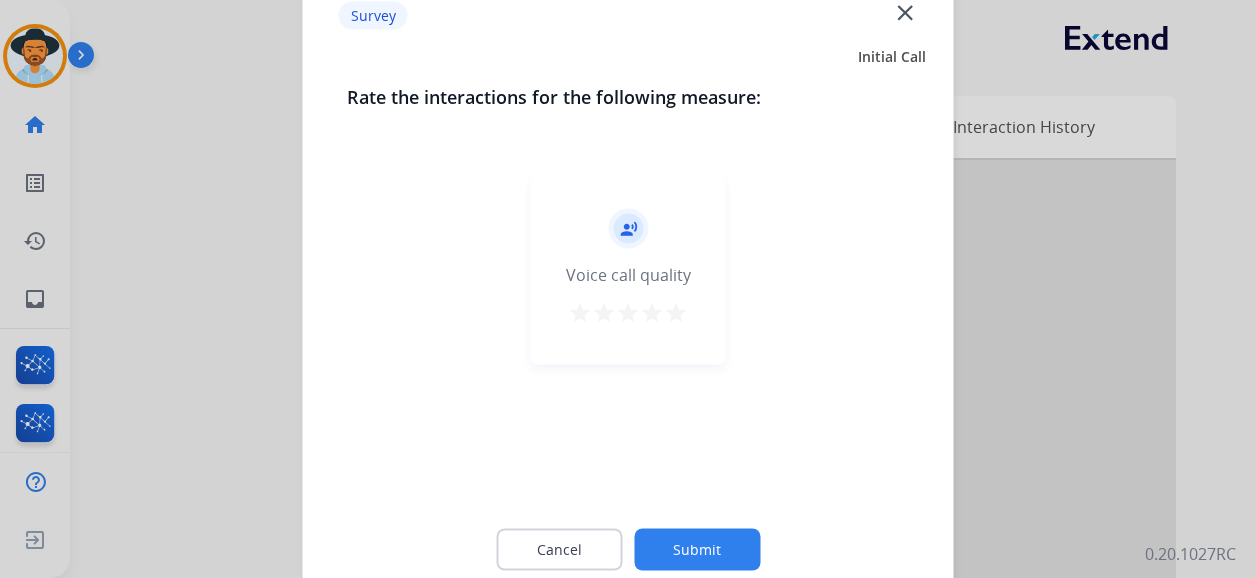 click on "star" at bounding box center [676, 313] 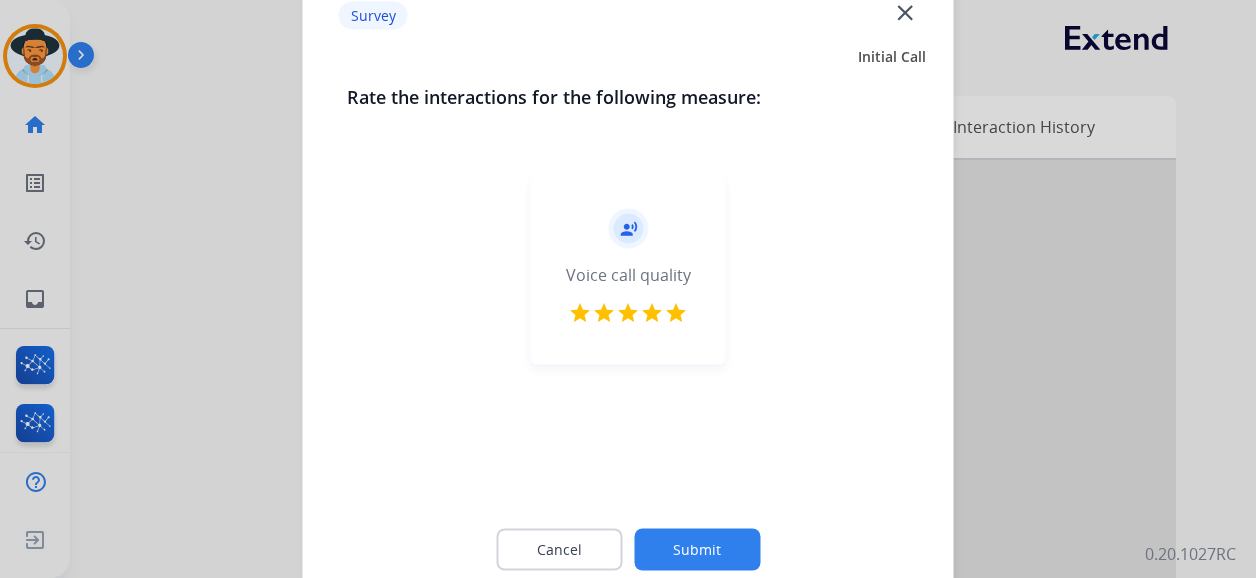 click on "Submit" 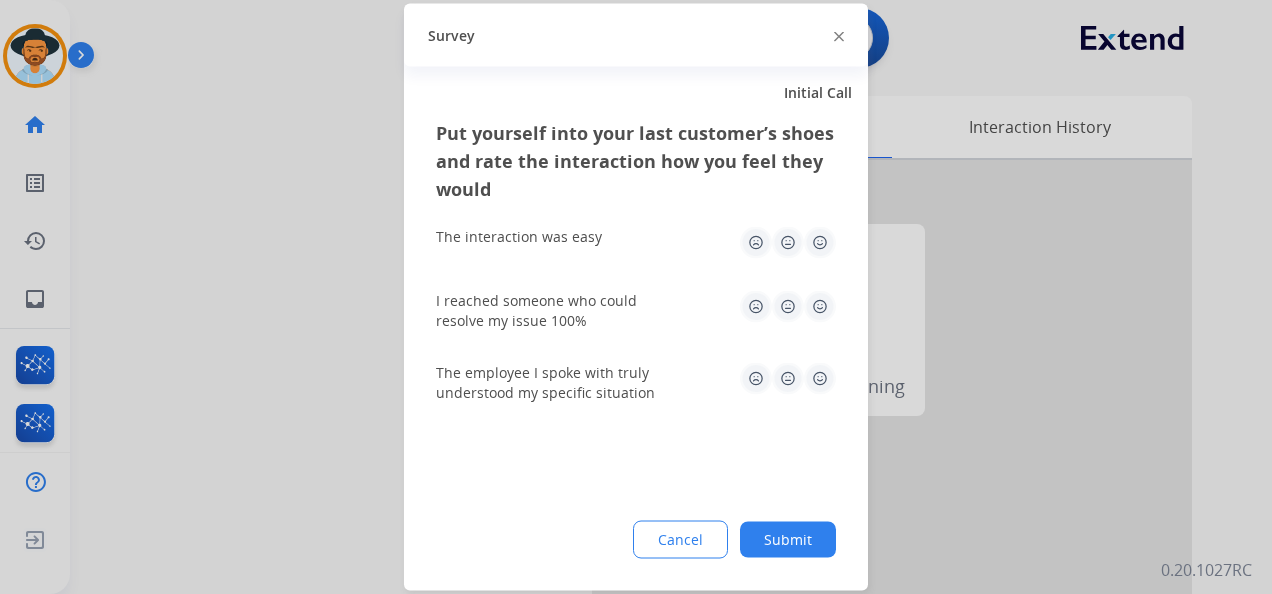 click 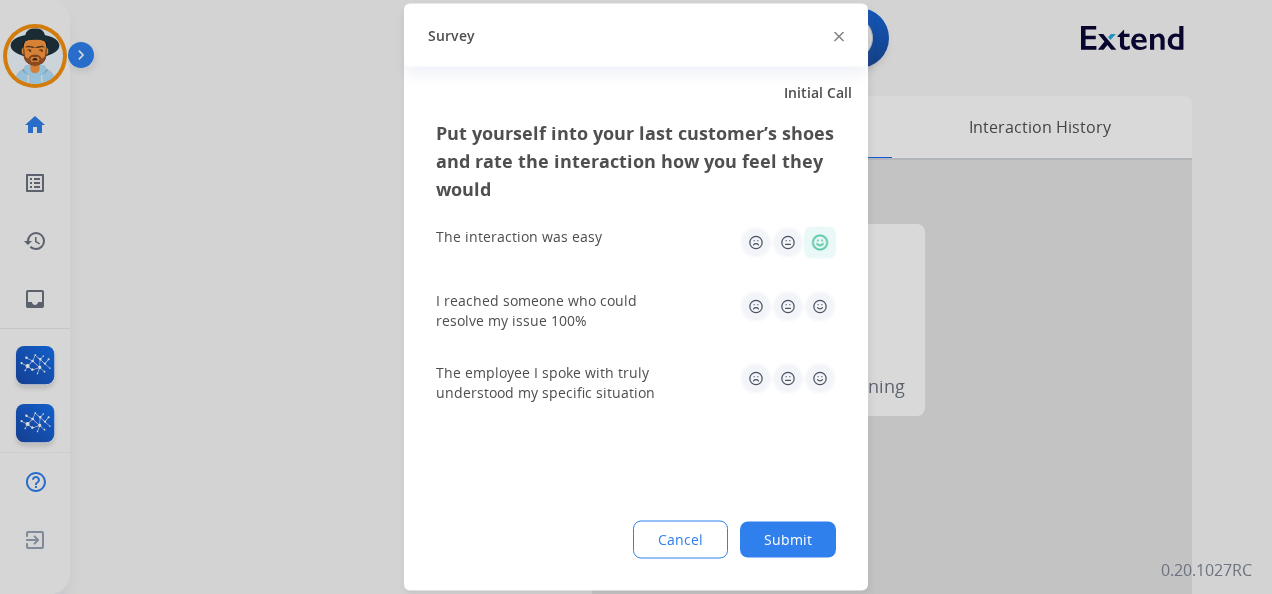 click 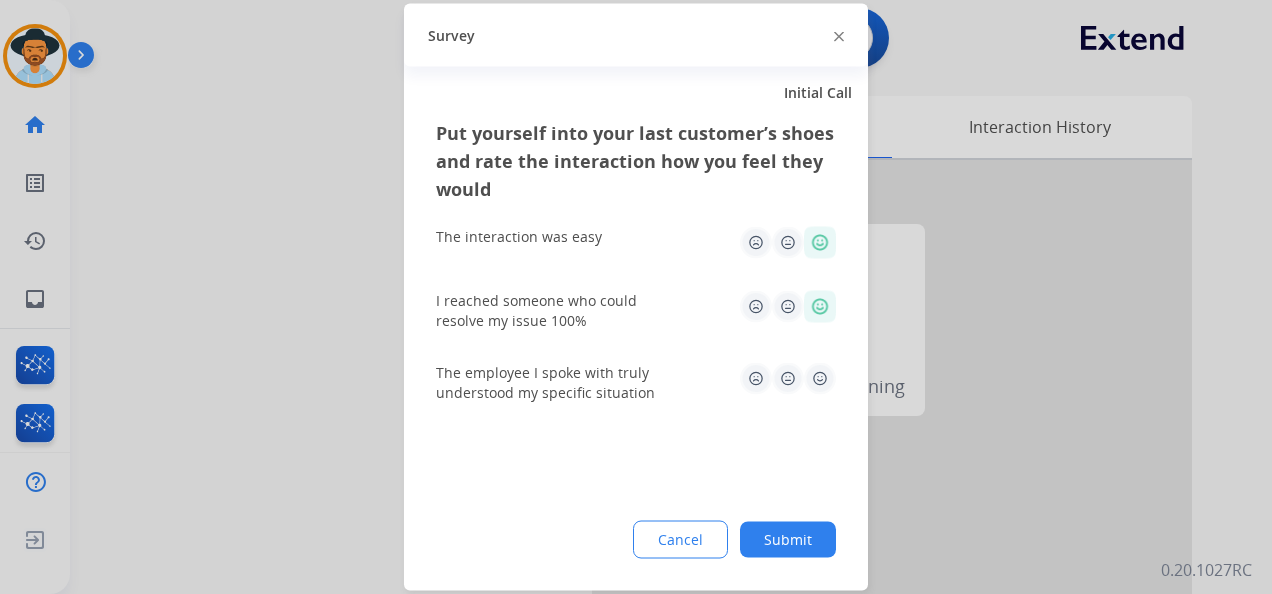 click 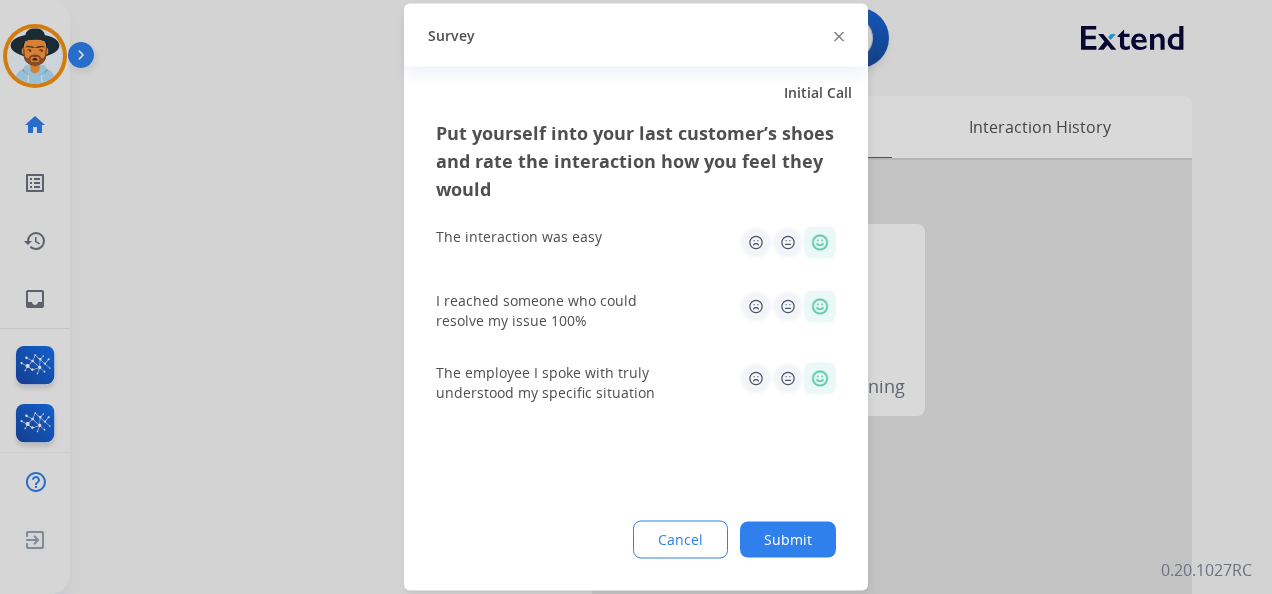 click on "Submit" 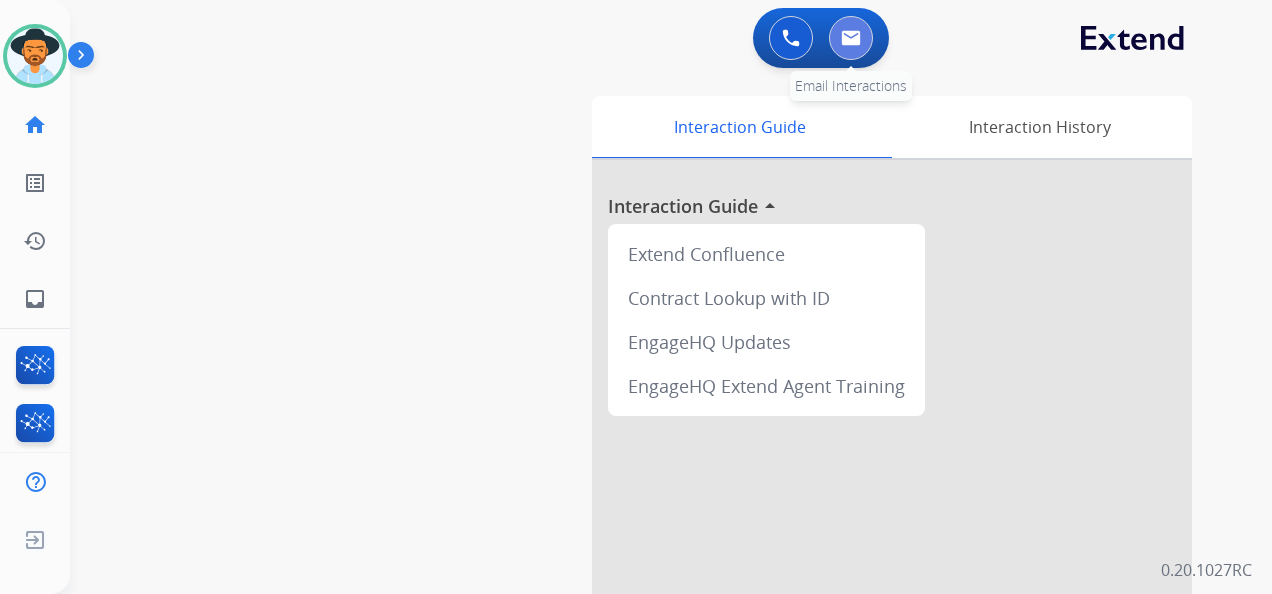 click at bounding box center [851, 38] 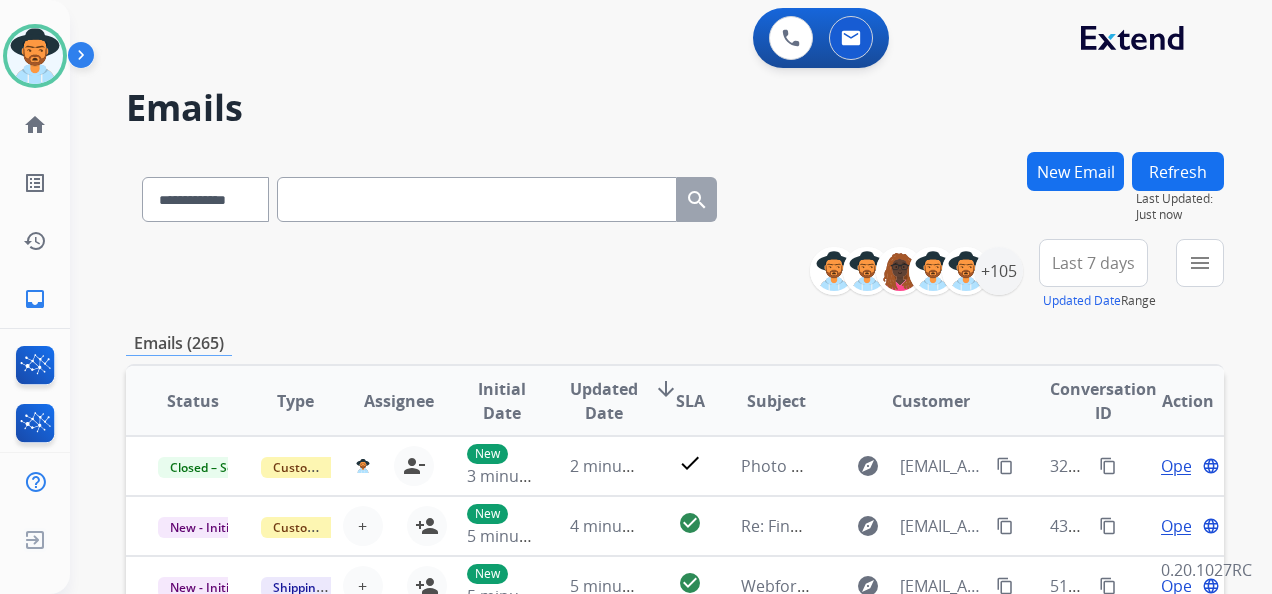 click on "Last 7 days" at bounding box center (1093, 263) 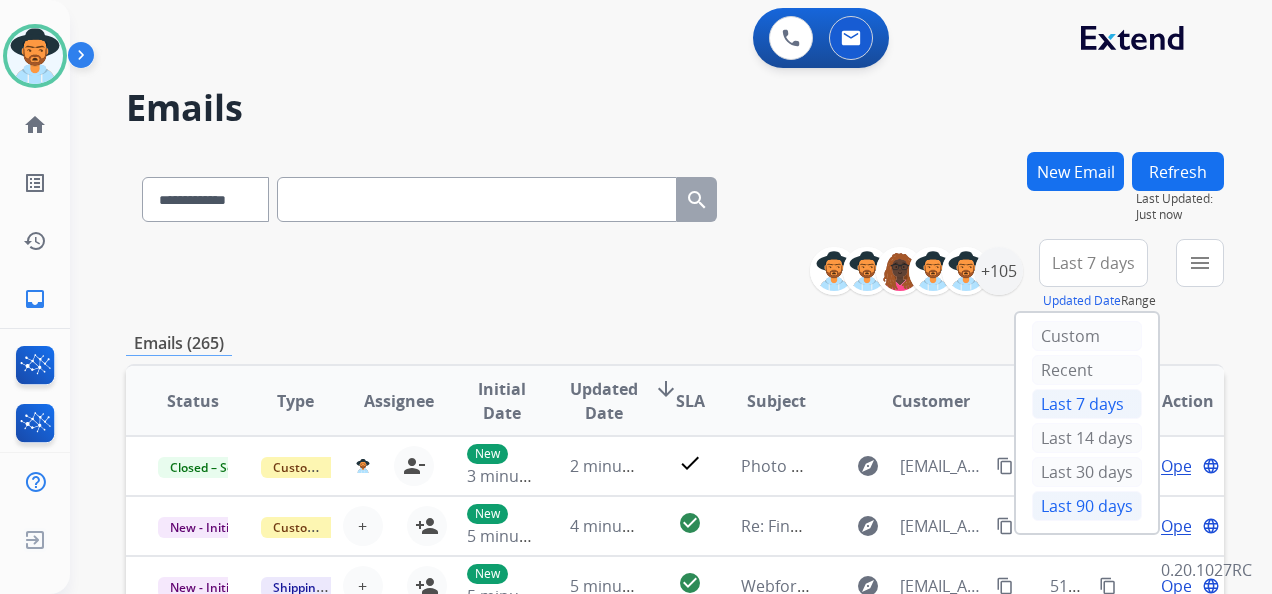 click on "Last 90 days" at bounding box center [1087, 506] 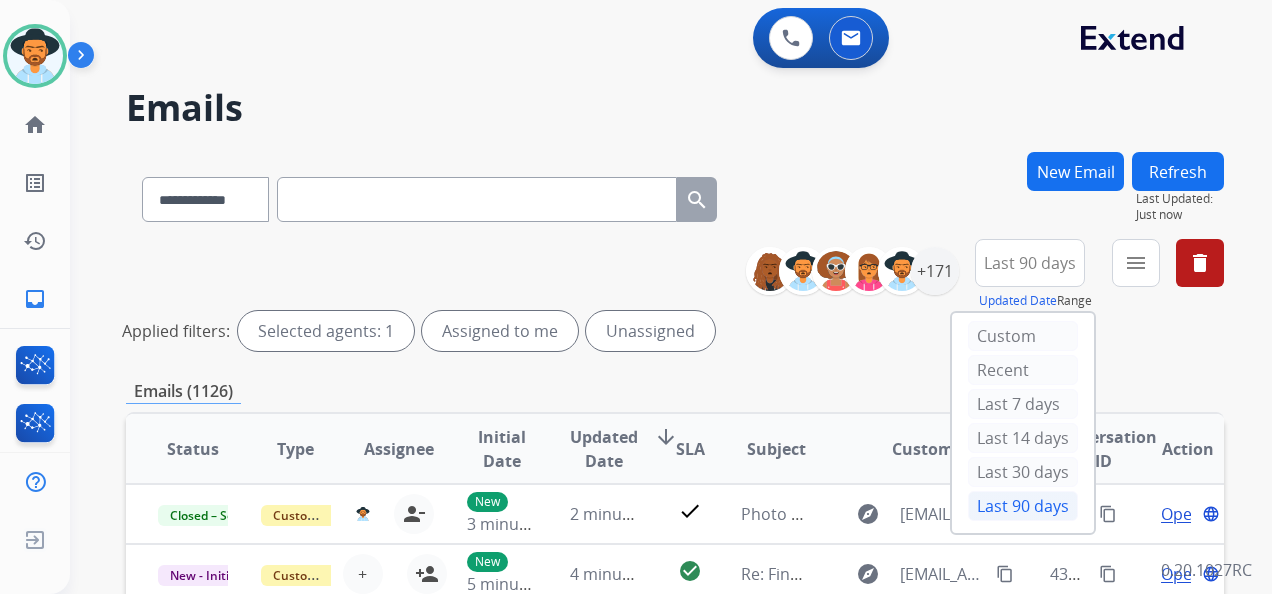 drag, startPoint x: 1170, startPoint y: 324, endPoint x: 1152, endPoint y: 294, distance: 34.98571 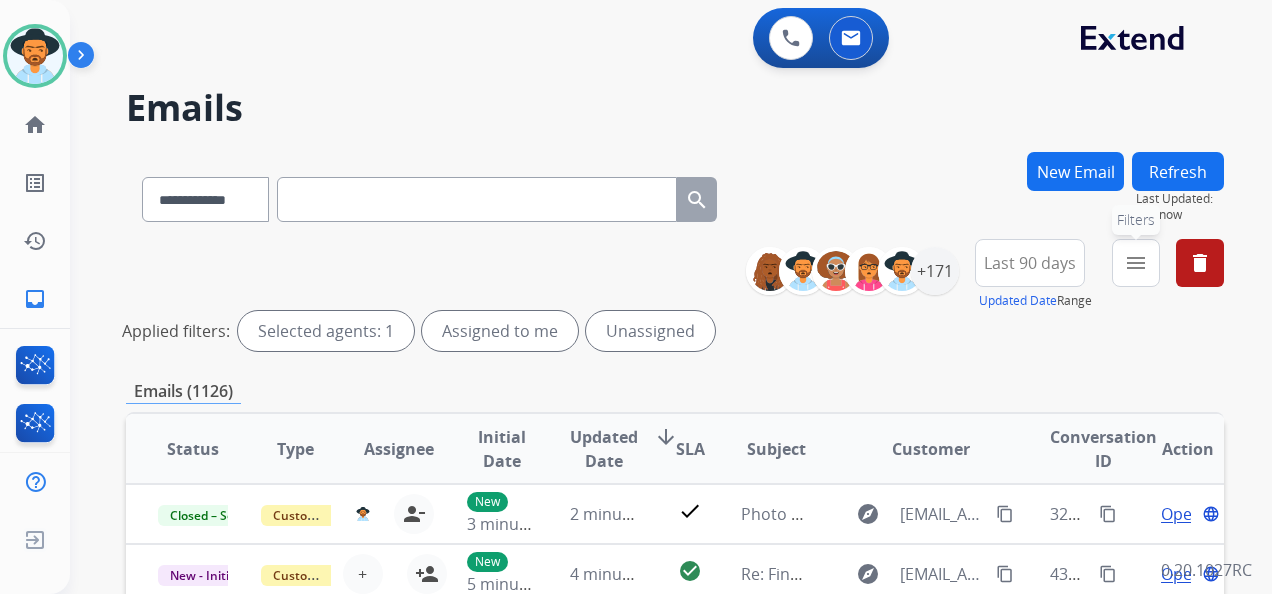 click on "menu" at bounding box center [1136, 263] 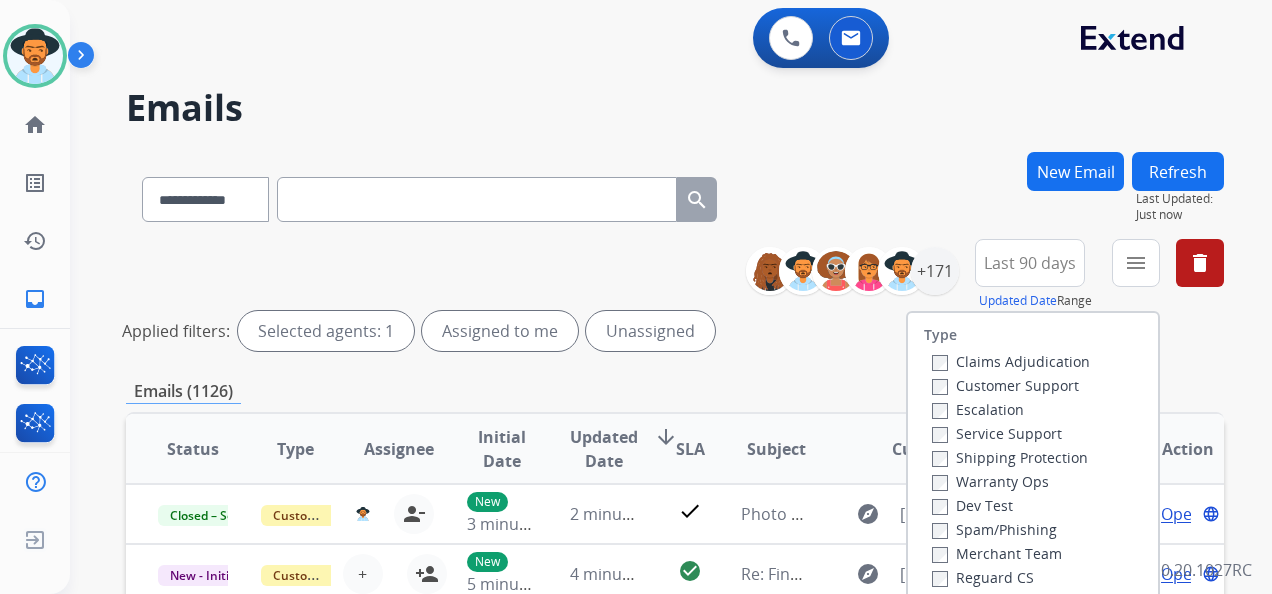 click on "Customer Support" at bounding box center (1005, 385) 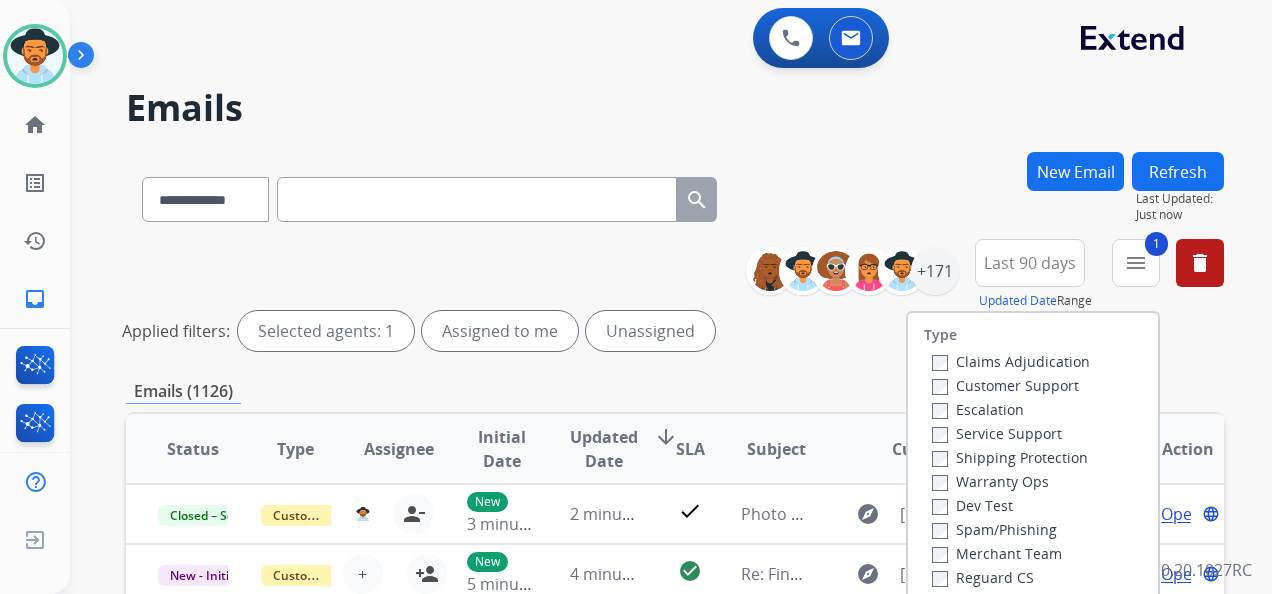 click on "Shipping Protection" at bounding box center [1010, 457] 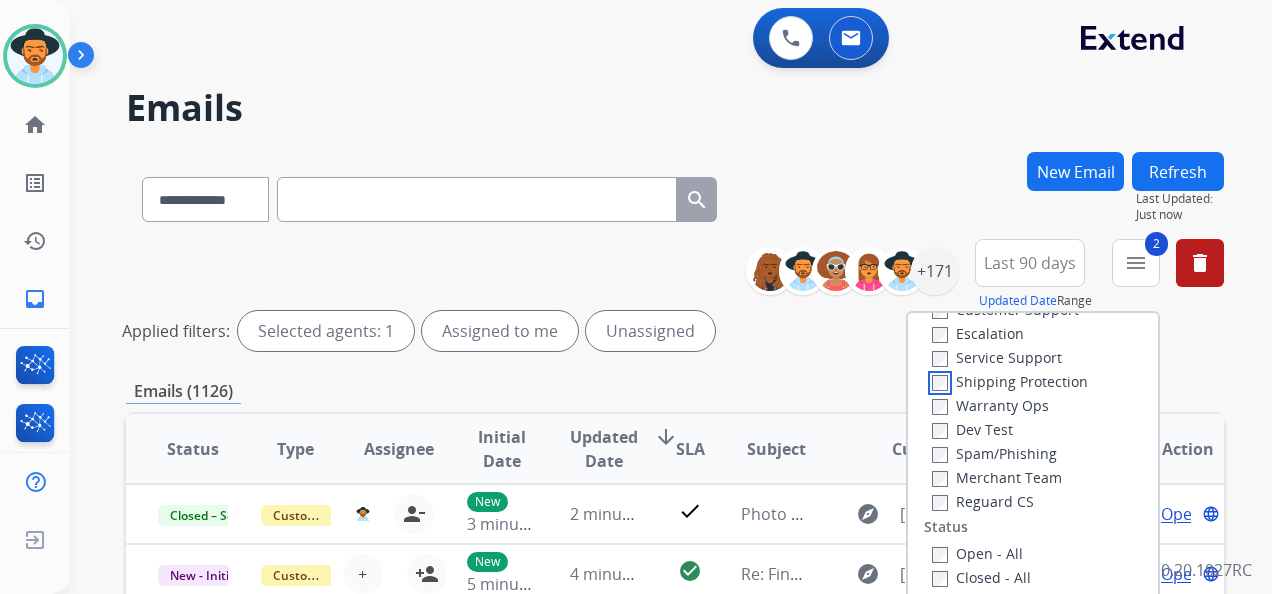 scroll, scrollTop: 200, scrollLeft: 0, axis: vertical 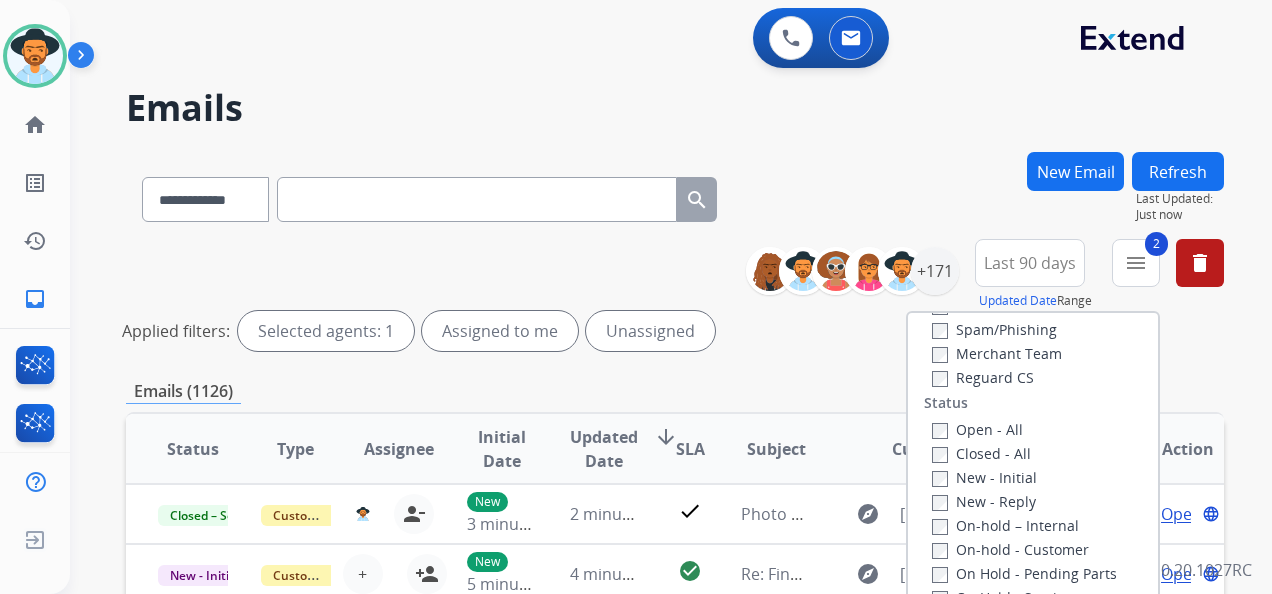 click on "Reguard CS" at bounding box center (983, 377) 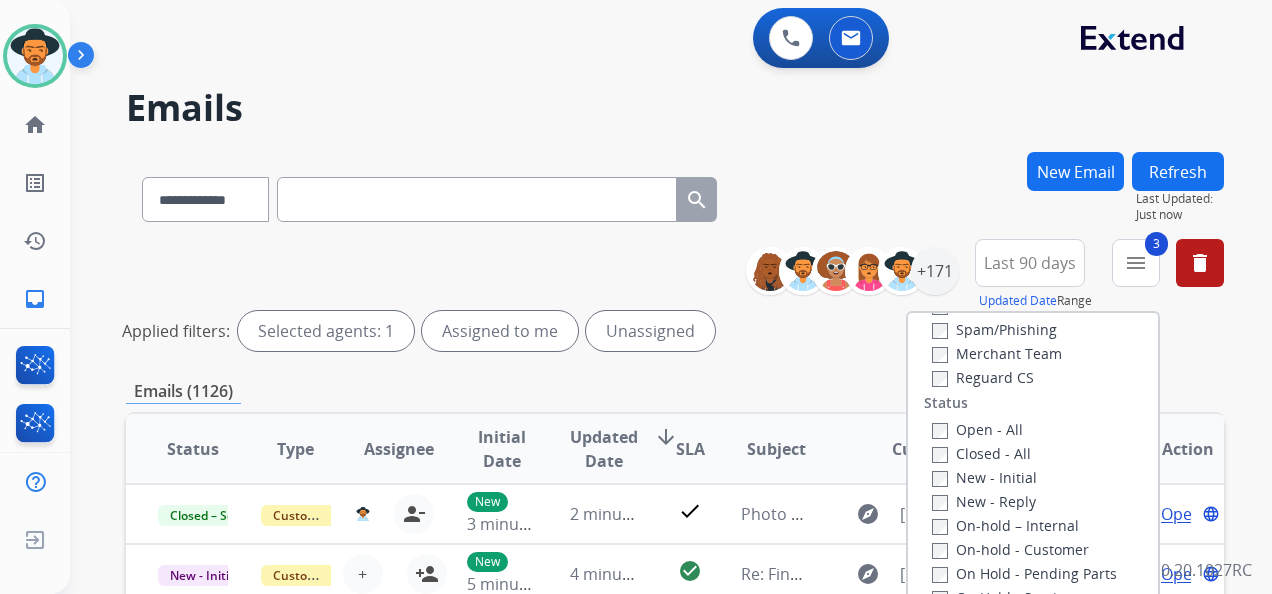 click on "Open - All" at bounding box center [977, 429] 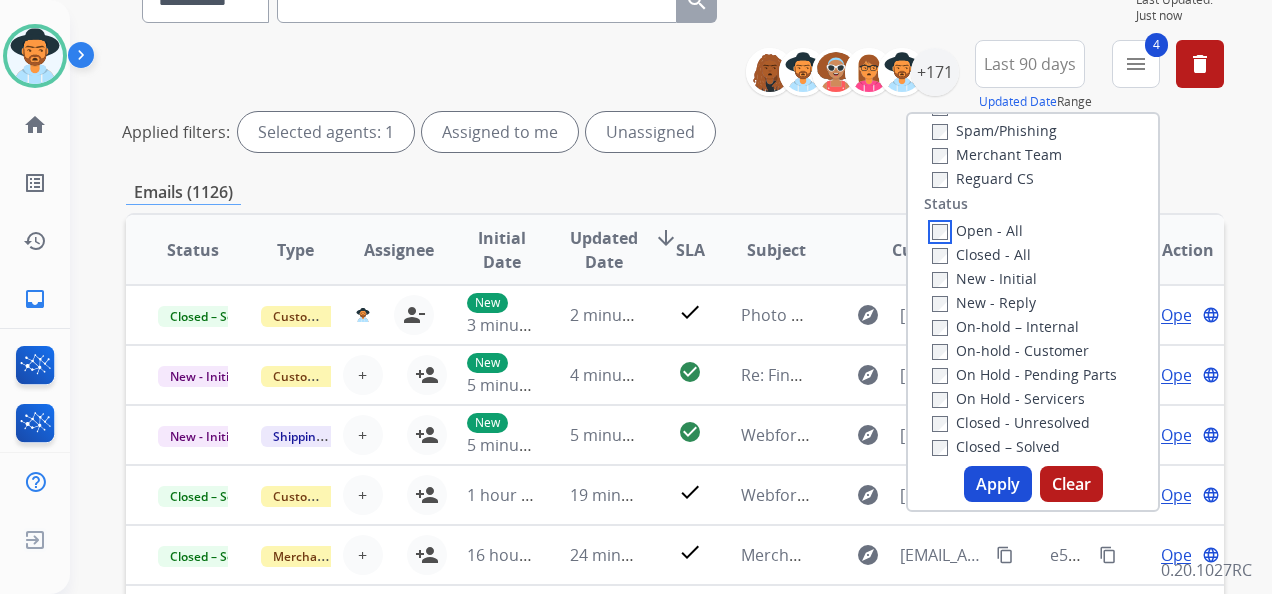 scroll, scrollTop: 200, scrollLeft: 0, axis: vertical 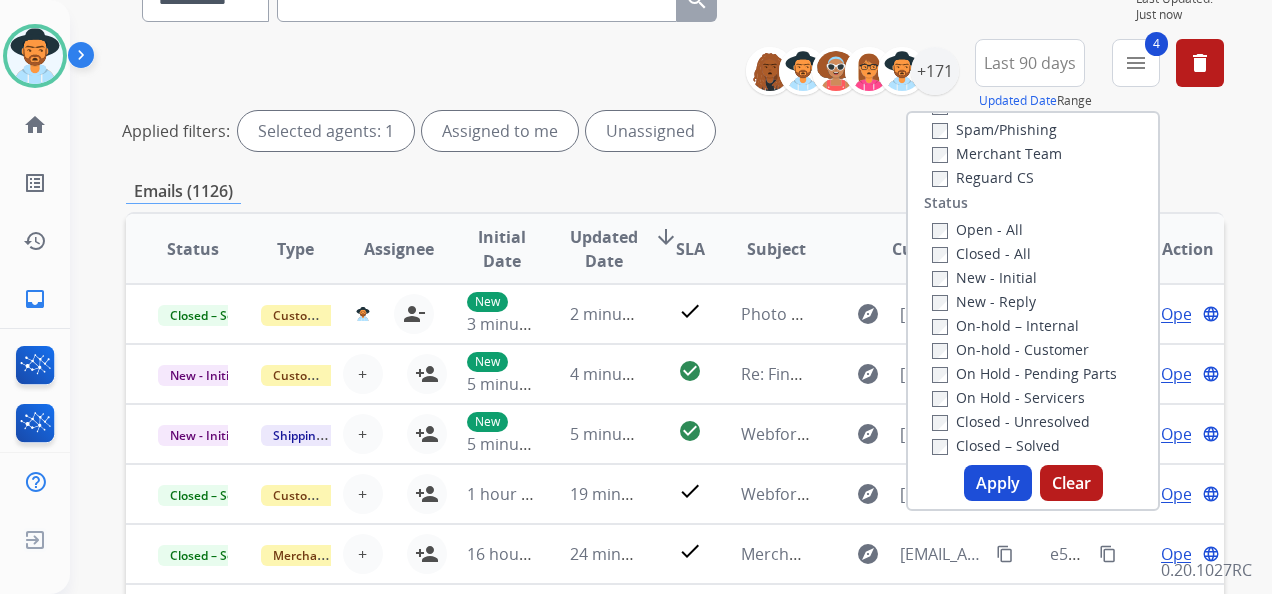 click on "Apply" at bounding box center [998, 483] 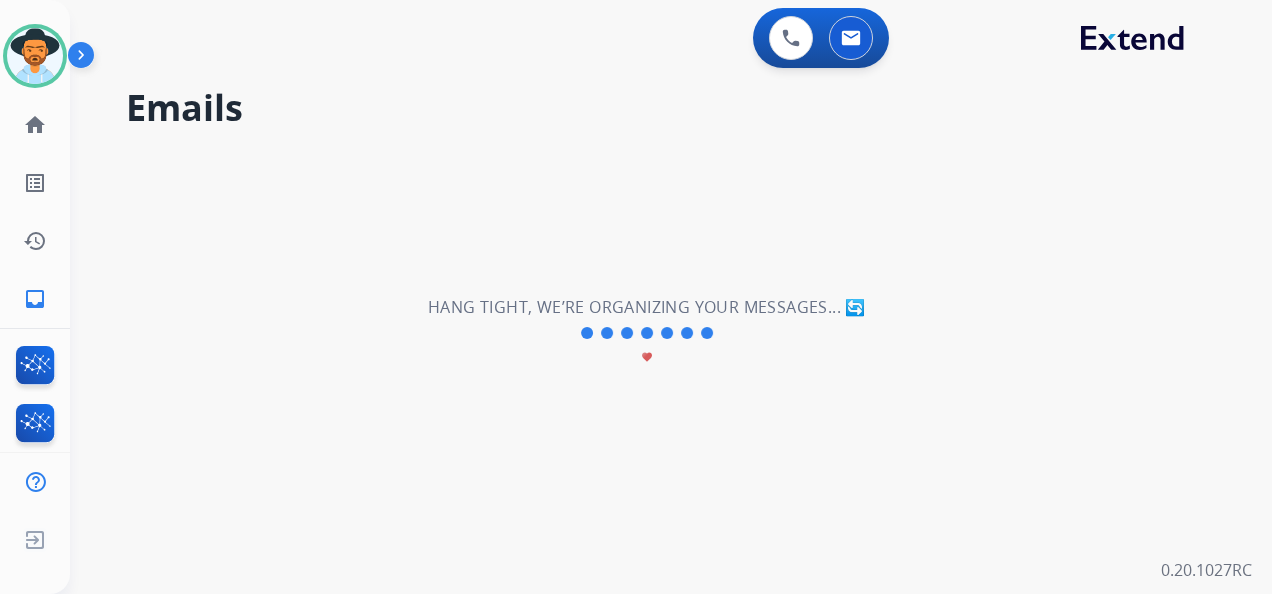 scroll, scrollTop: 0, scrollLeft: 0, axis: both 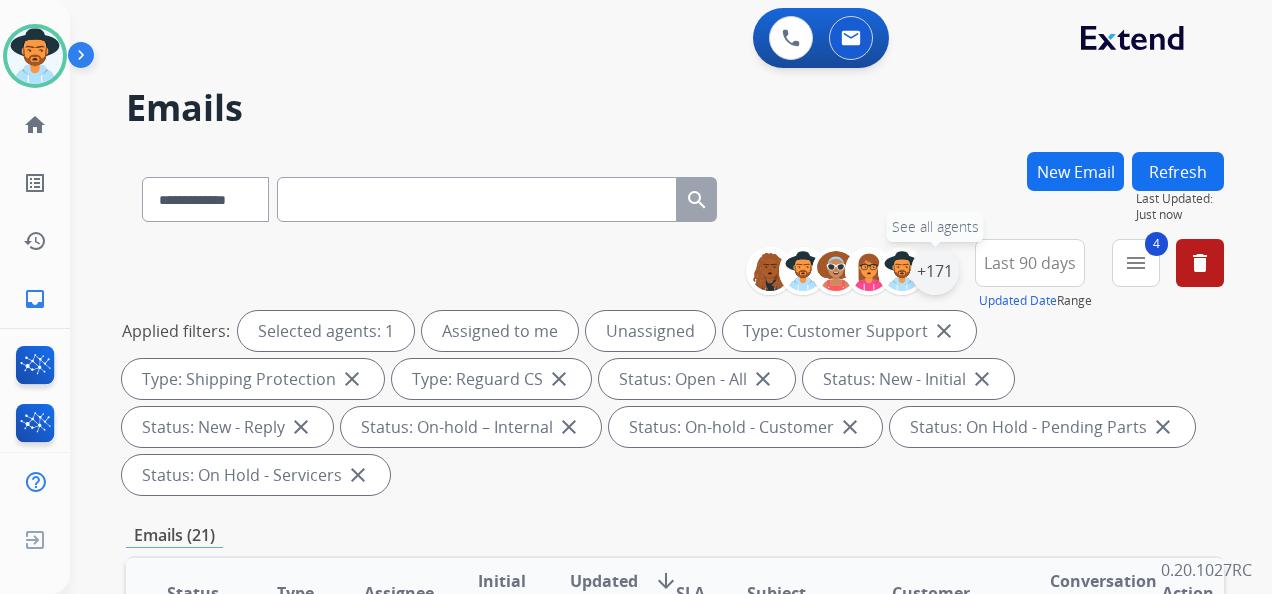 click on "+171" at bounding box center (935, 271) 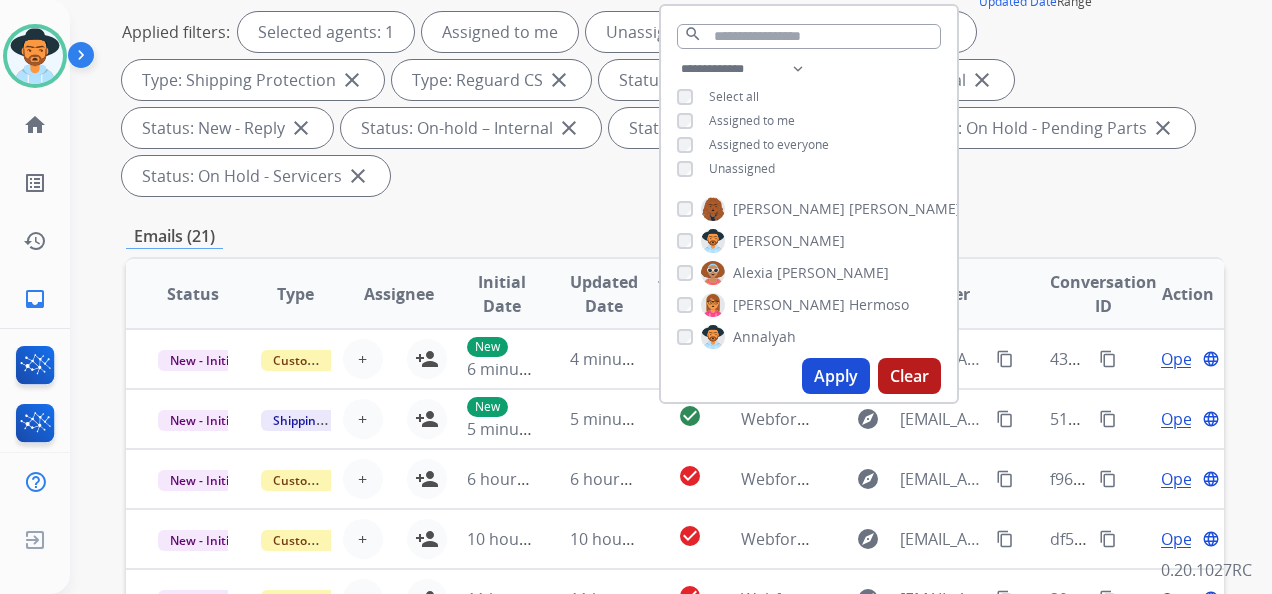 scroll, scrollTop: 300, scrollLeft: 0, axis: vertical 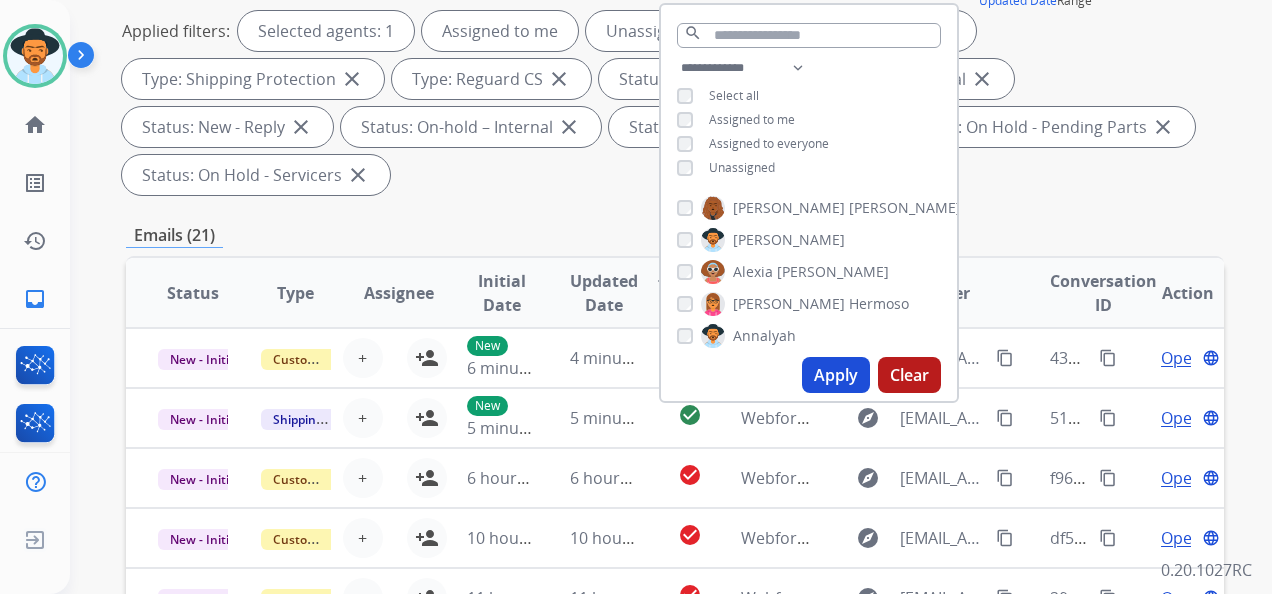 click on "Apply" at bounding box center (836, 375) 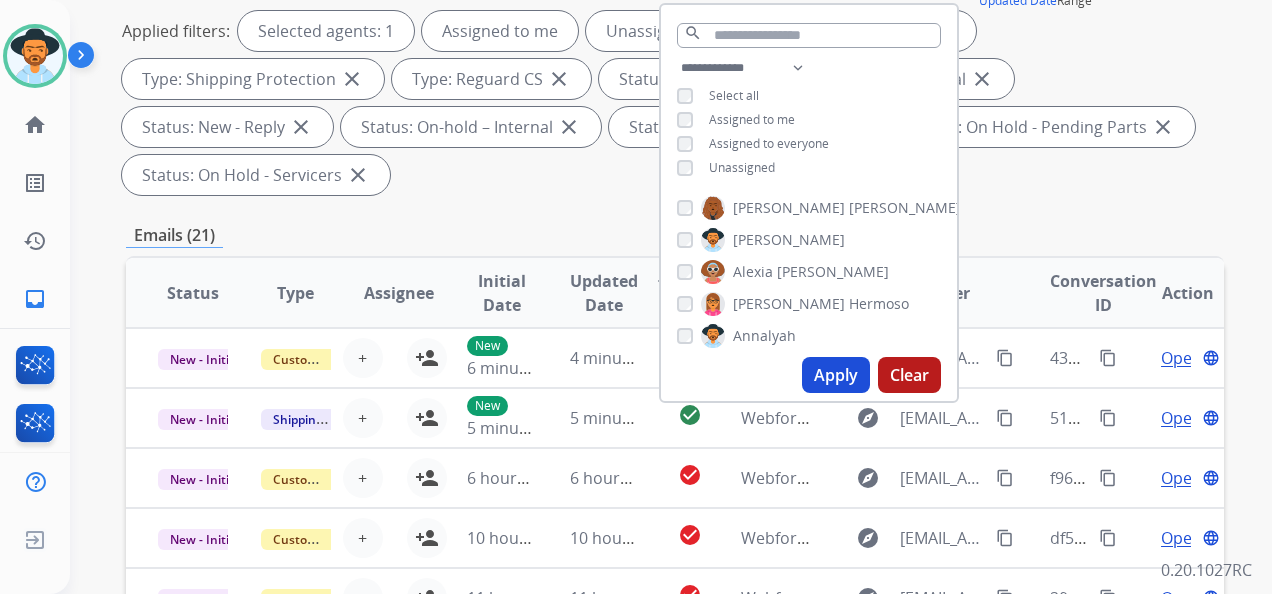 scroll, scrollTop: 0, scrollLeft: 0, axis: both 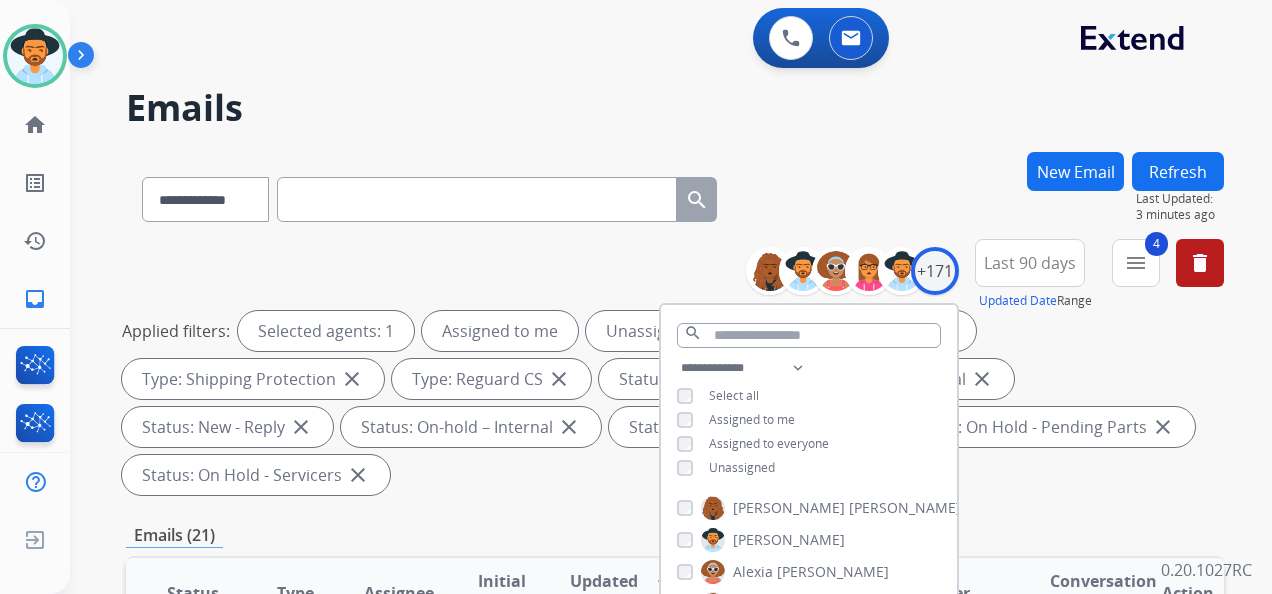 click on "Applied filters:  Selected agents: 1  Assigned to me Unassigned  Type: Customer Support  close  Type: Shipping Protection  close  Type: Reguard CS  close  Status: Open - All  close  Status: New - Initial  close  Status: New - Reply  close  Status: On-hold – Internal  close  Status: On-hold - Customer  close  Status: On Hold - Pending Parts  close  Status: On Hold - Servicers  close" at bounding box center [671, 403] 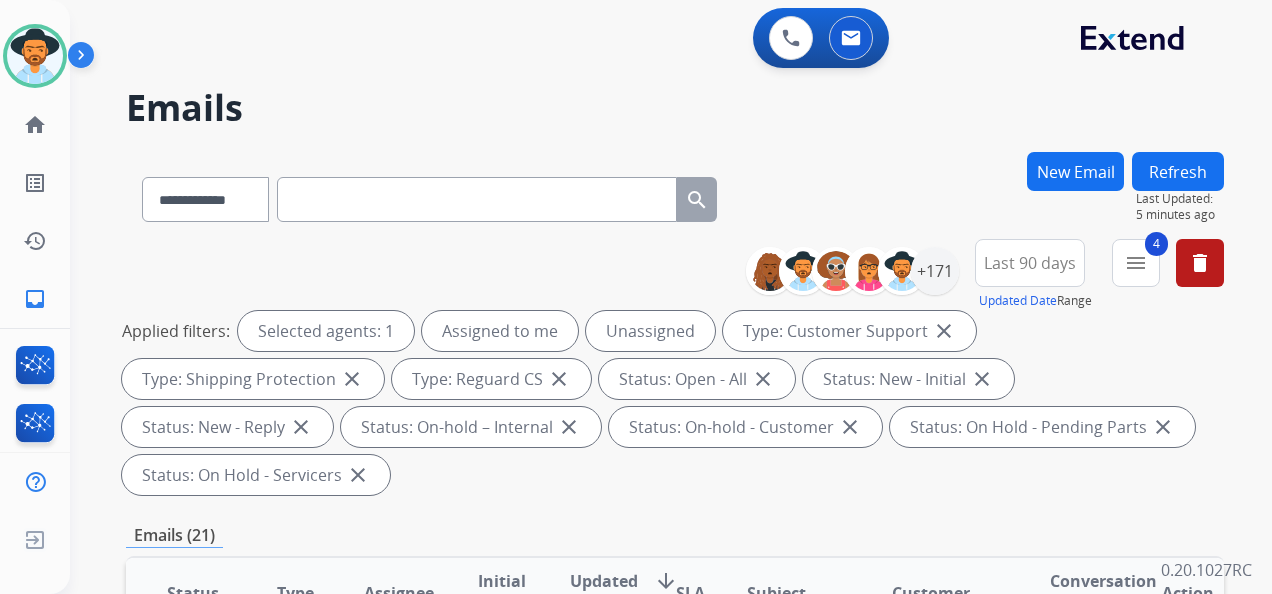 click on "New Email" at bounding box center [1075, 171] 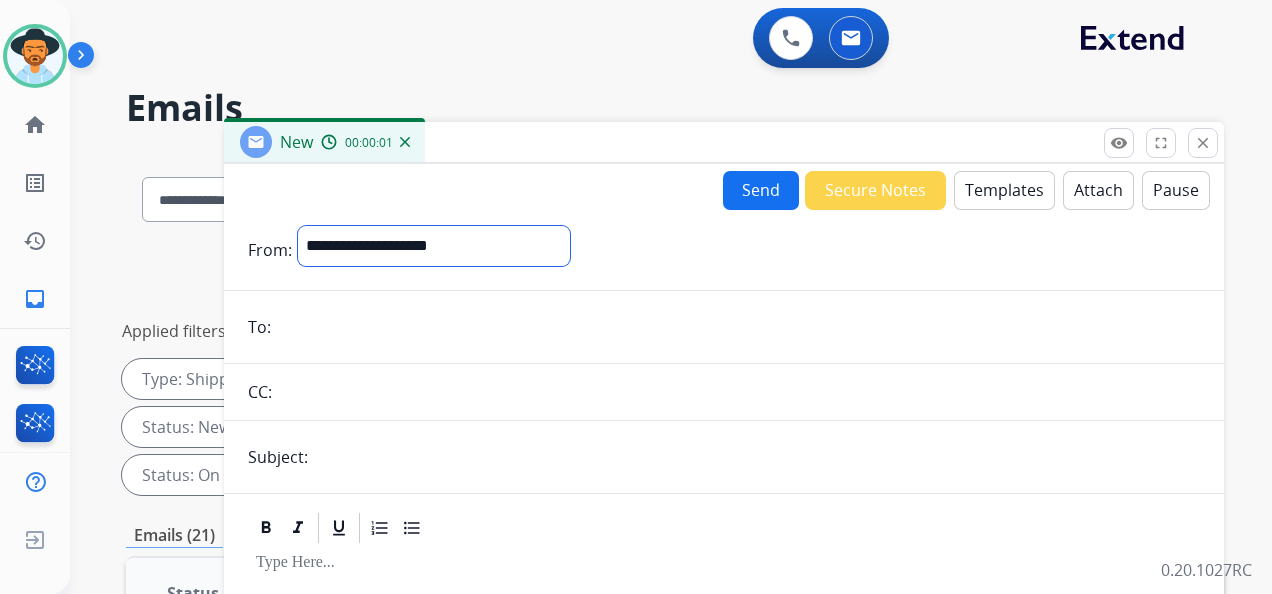 click on "**********" at bounding box center [434, 246] 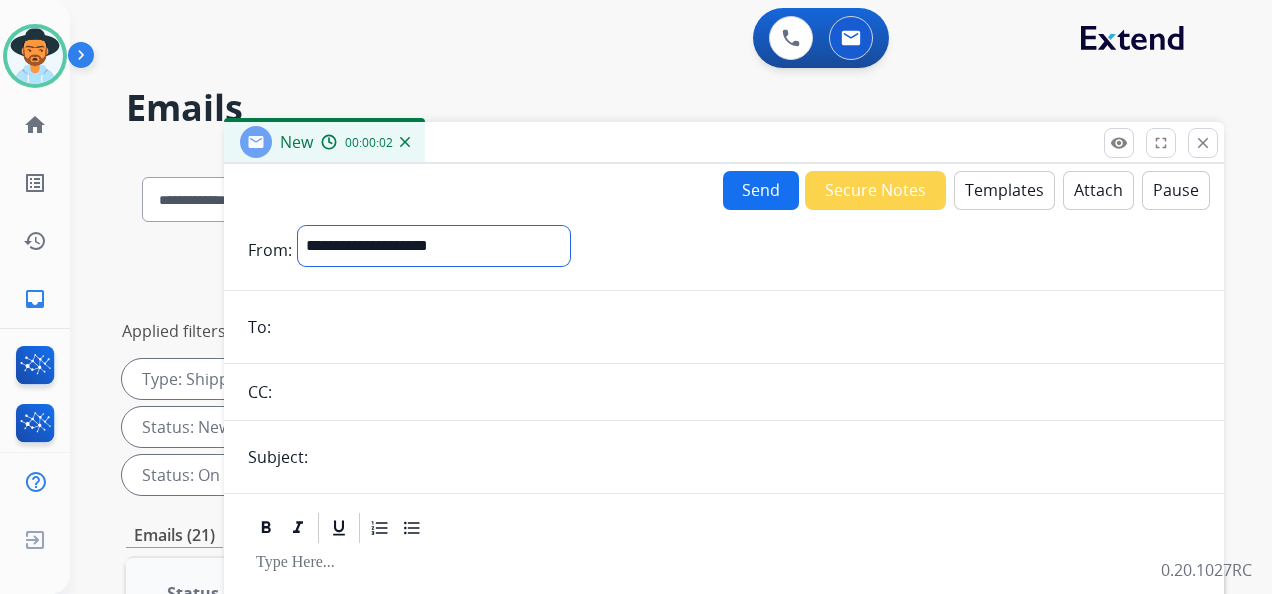 select on "**********" 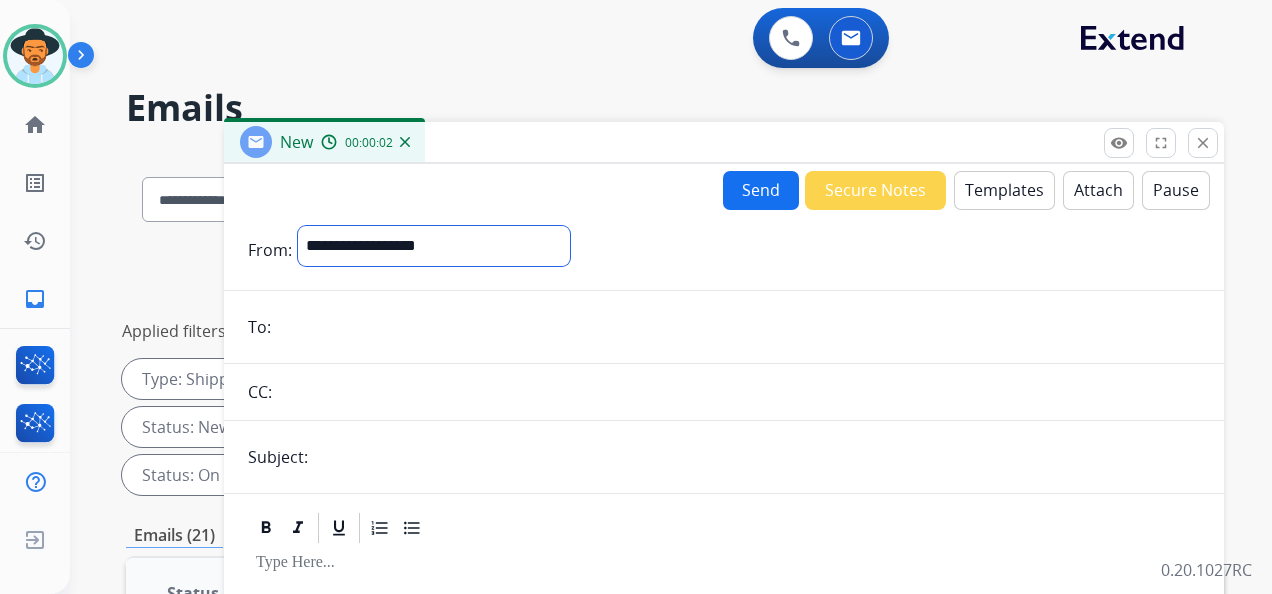 click on "**********" at bounding box center [434, 246] 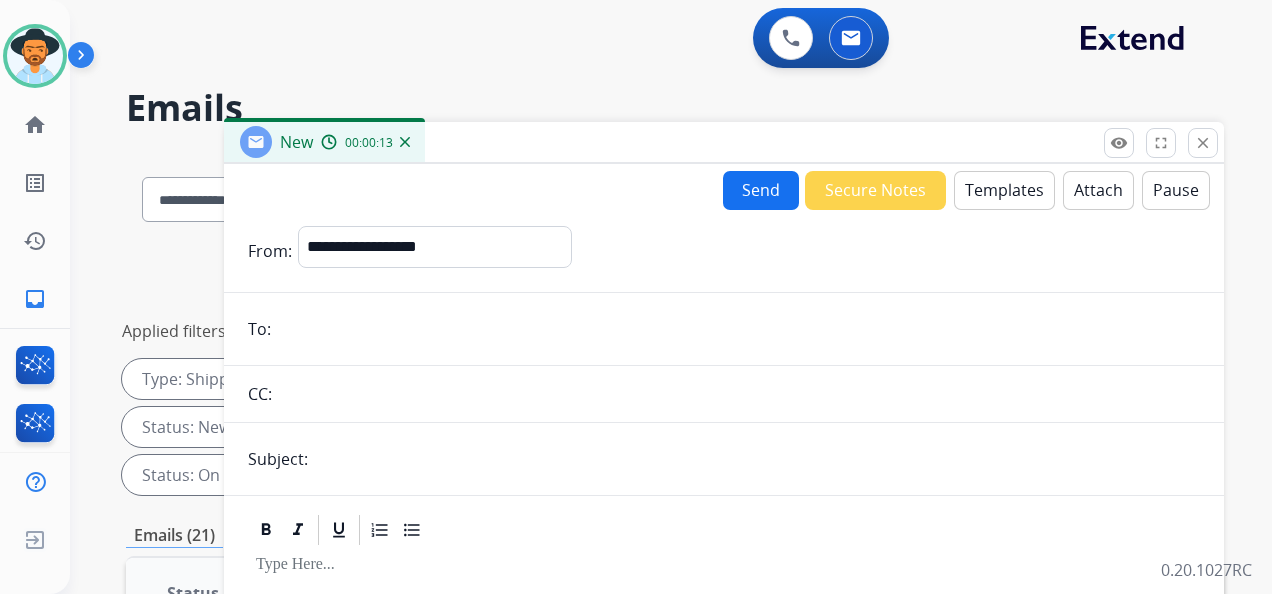 paste on "**********" 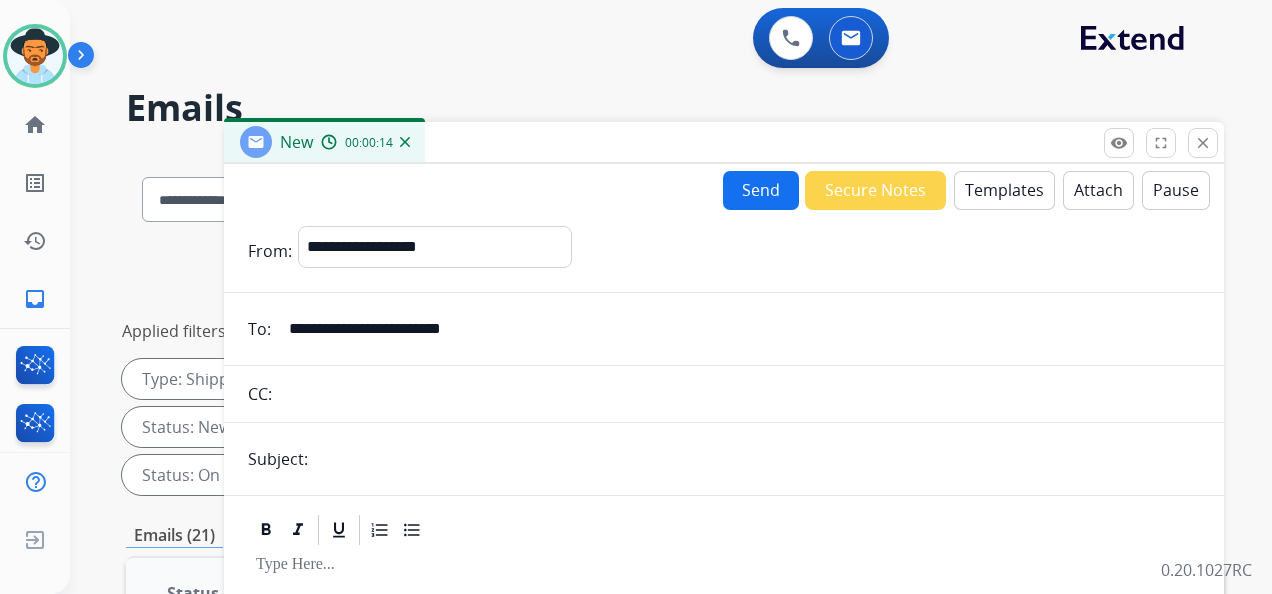 type on "**********" 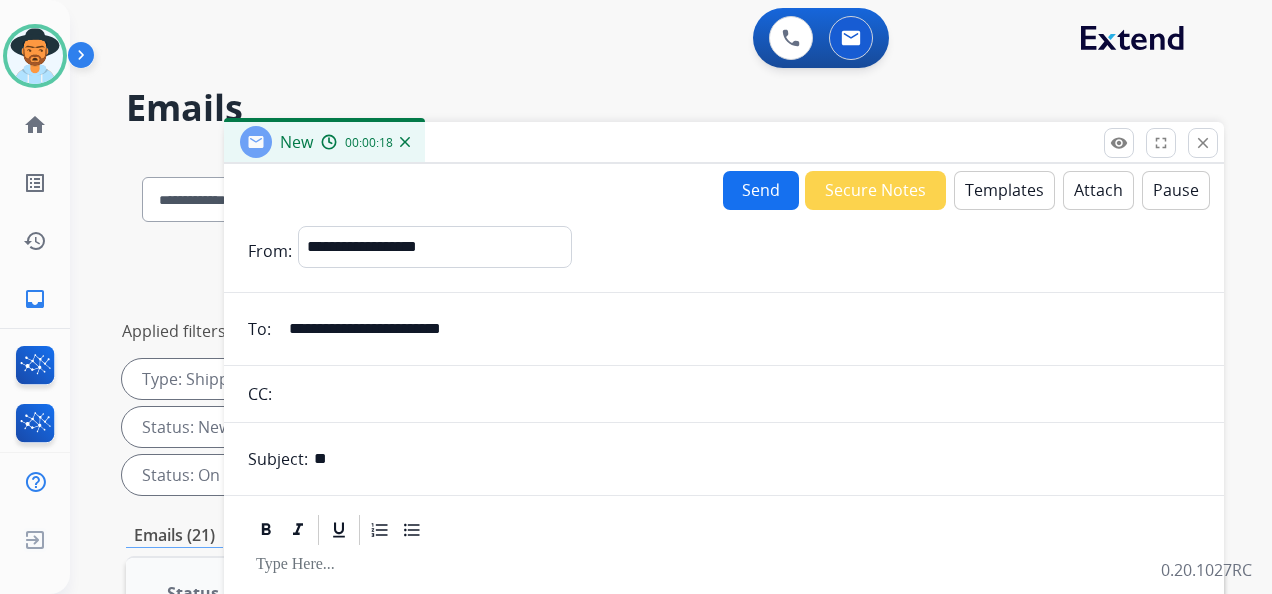 type on "**********" 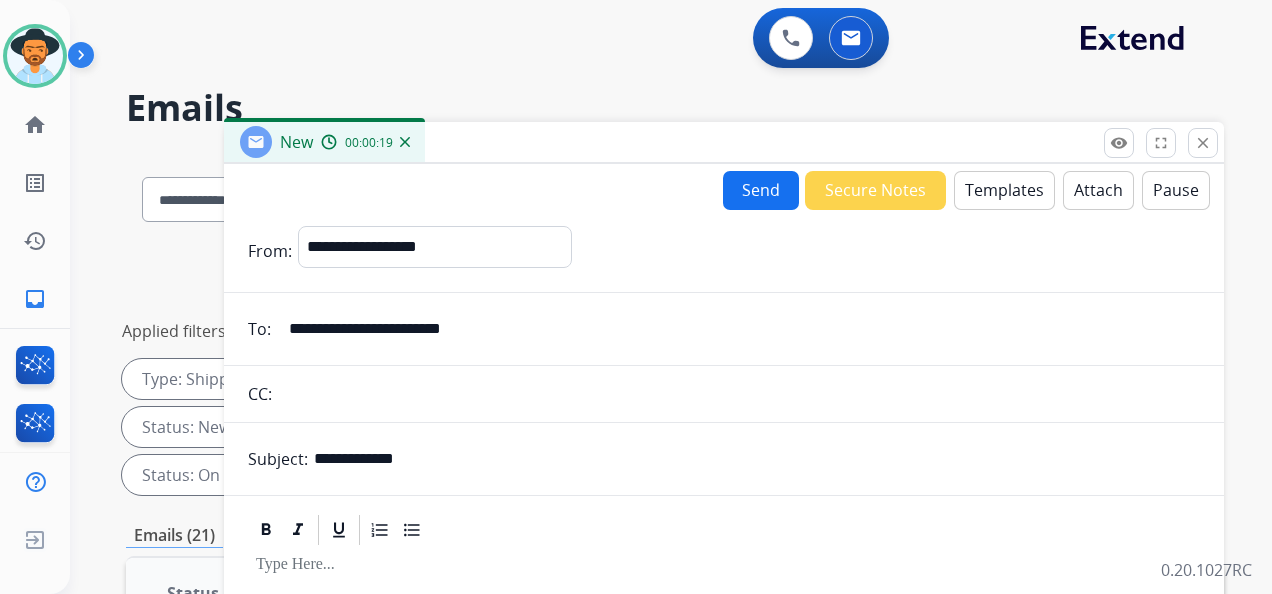 click on "Templates" at bounding box center [1004, 190] 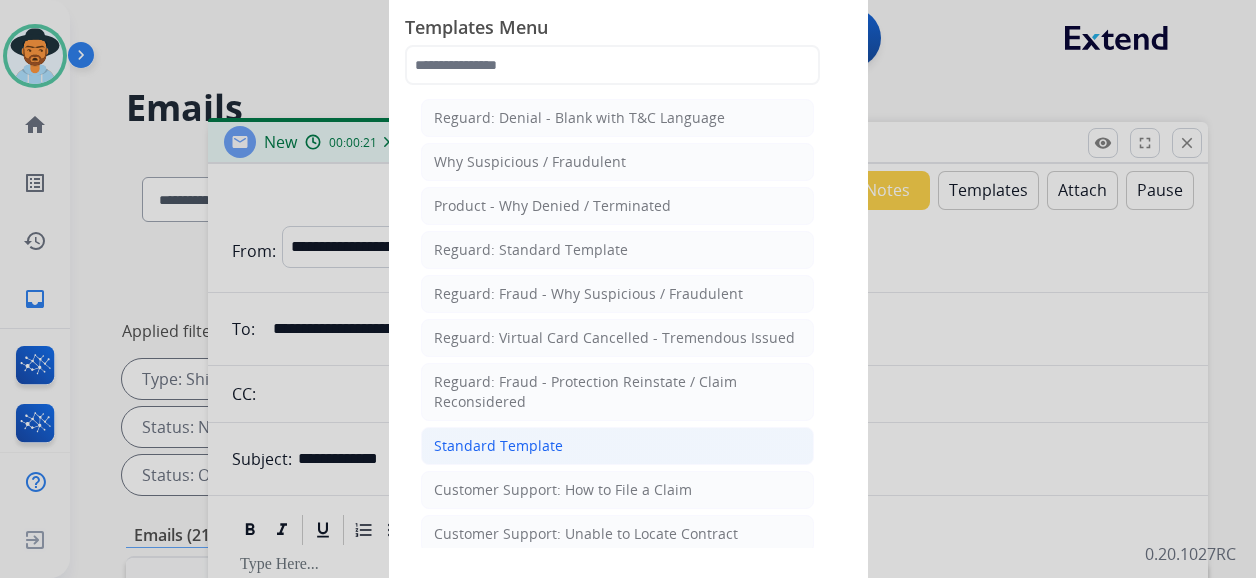 click on "Standard Template" 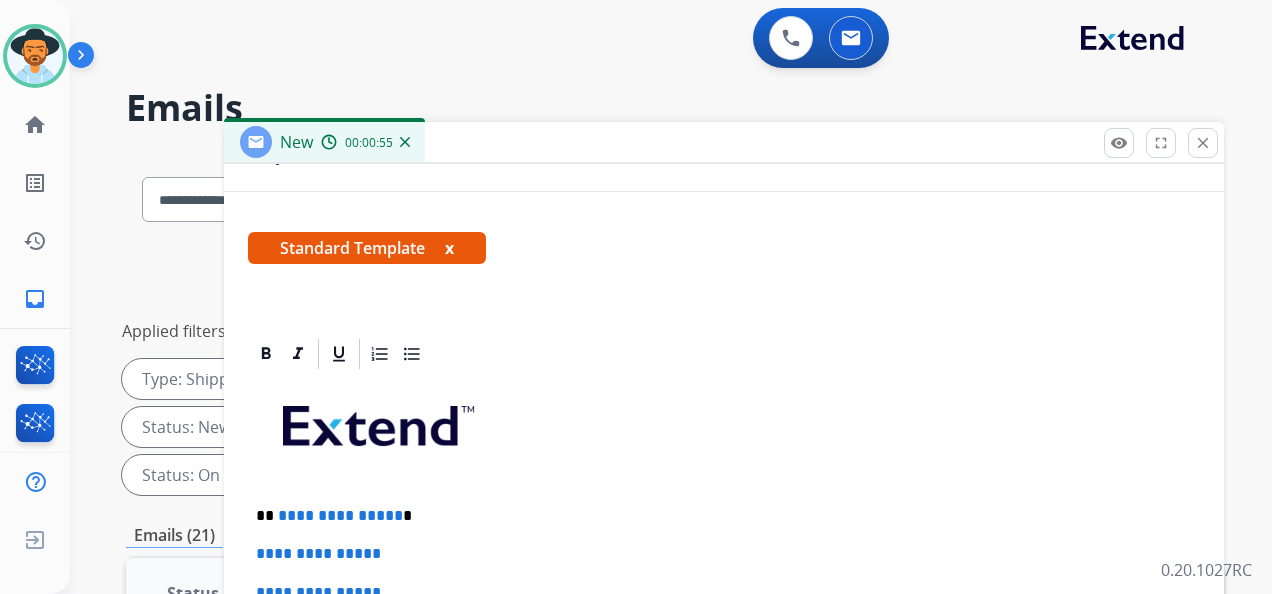 scroll, scrollTop: 306, scrollLeft: 0, axis: vertical 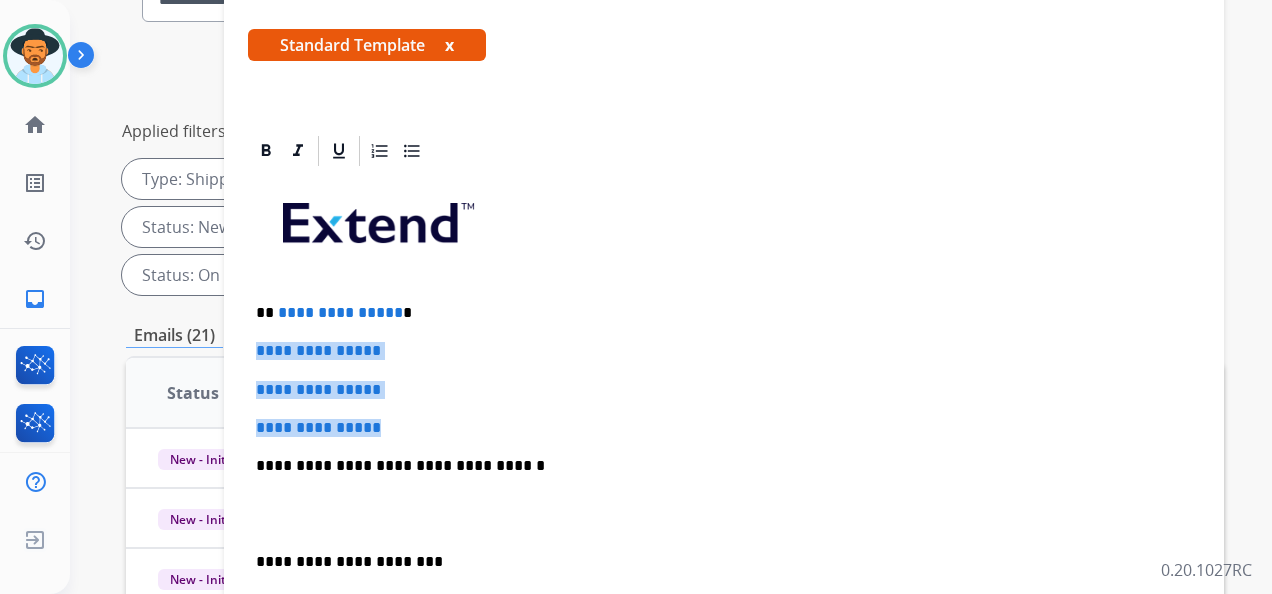 drag, startPoint x: 402, startPoint y: 424, endPoint x: 247, endPoint y: 347, distance: 173.07224 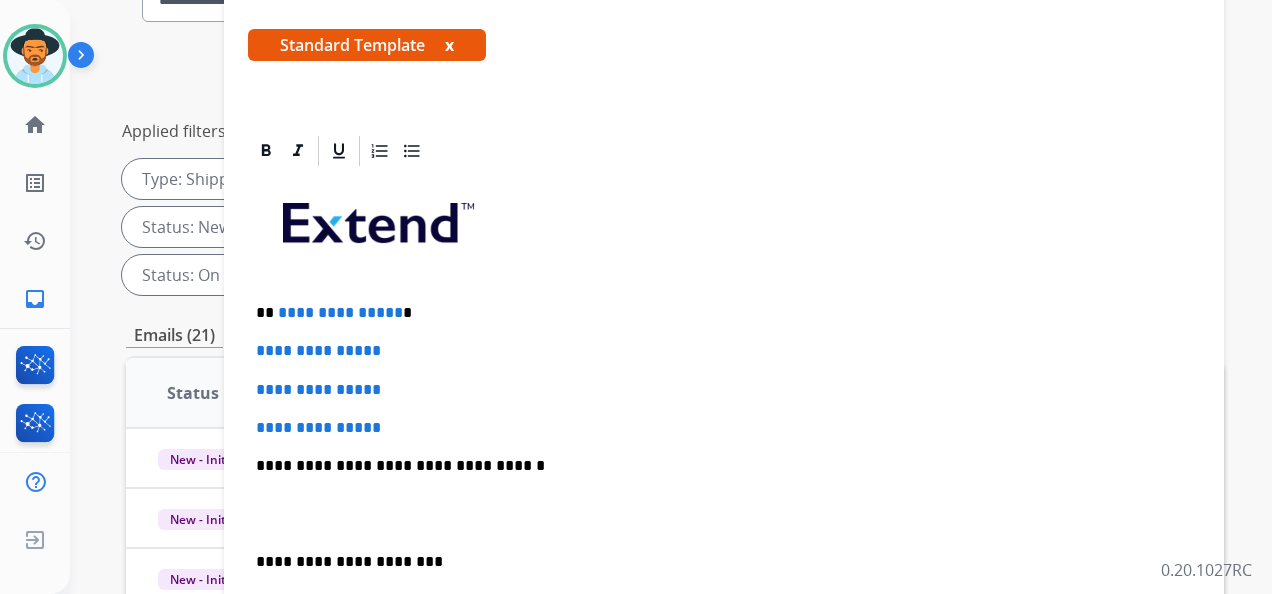 scroll, scrollTop: 230, scrollLeft: 0, axis: vertical 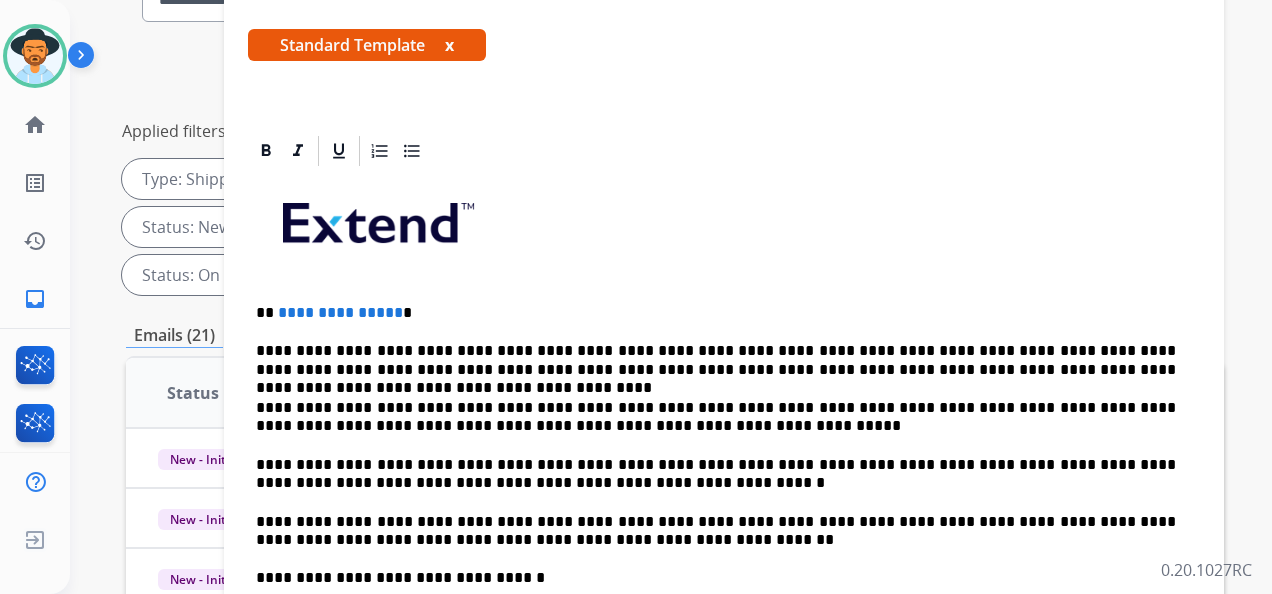 click on "**********" at bounding box center (340, 312) 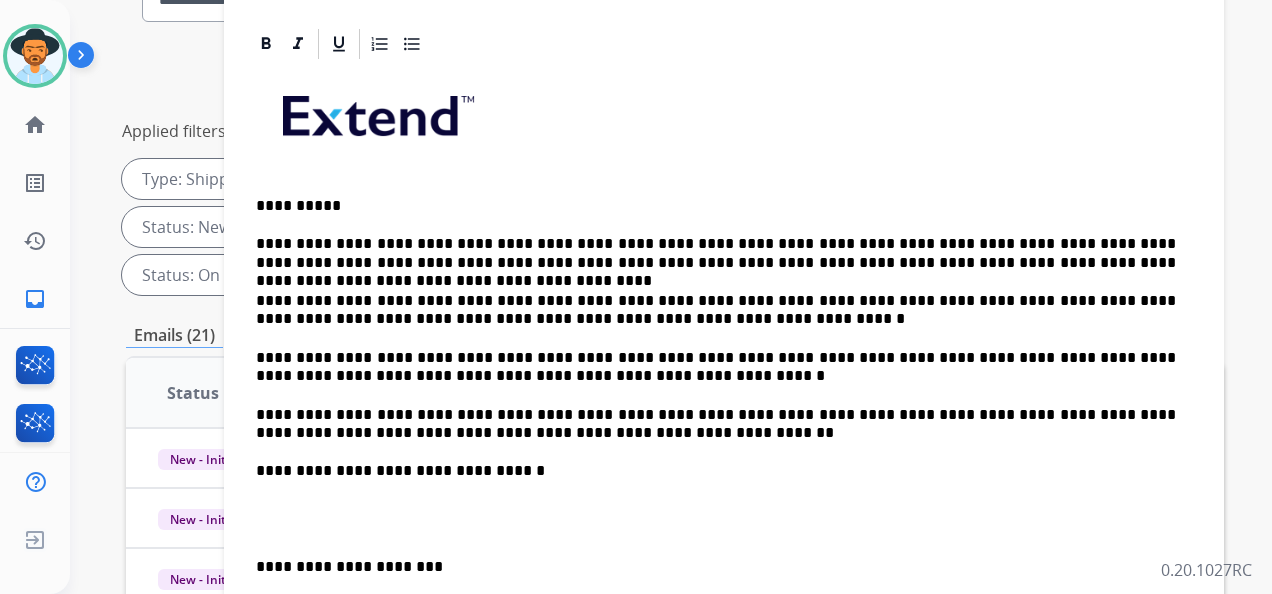 scroll, scrollTop: 418, scrollLeft: 0, axis: vertical 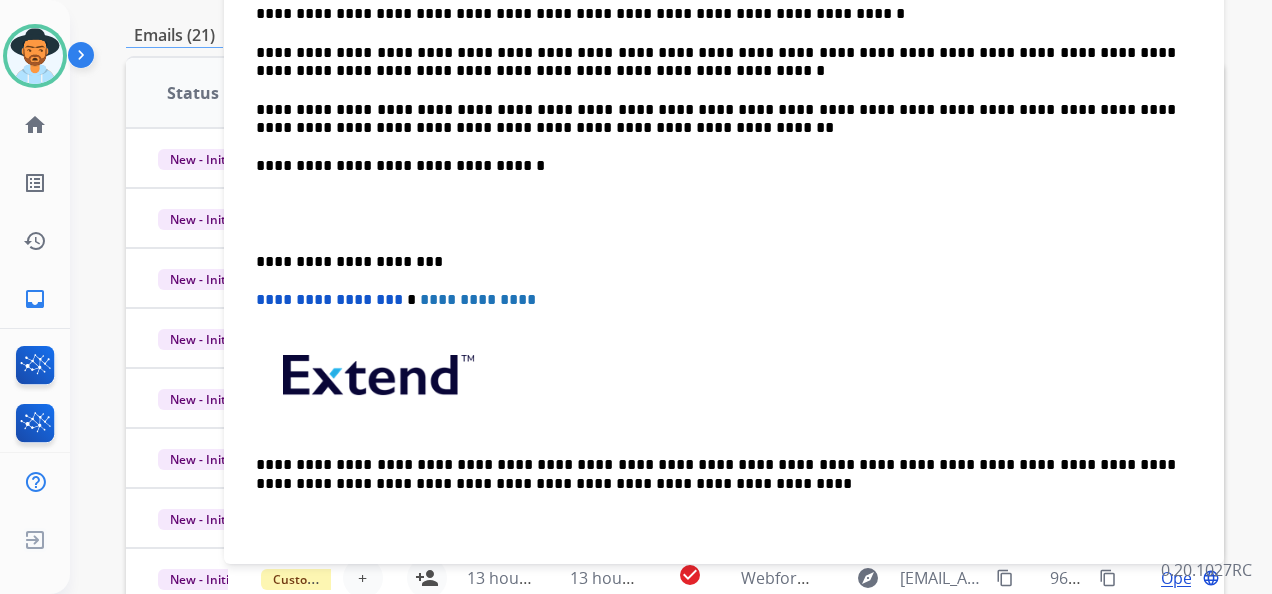 click on "**********" at bounding box center [716, 262] 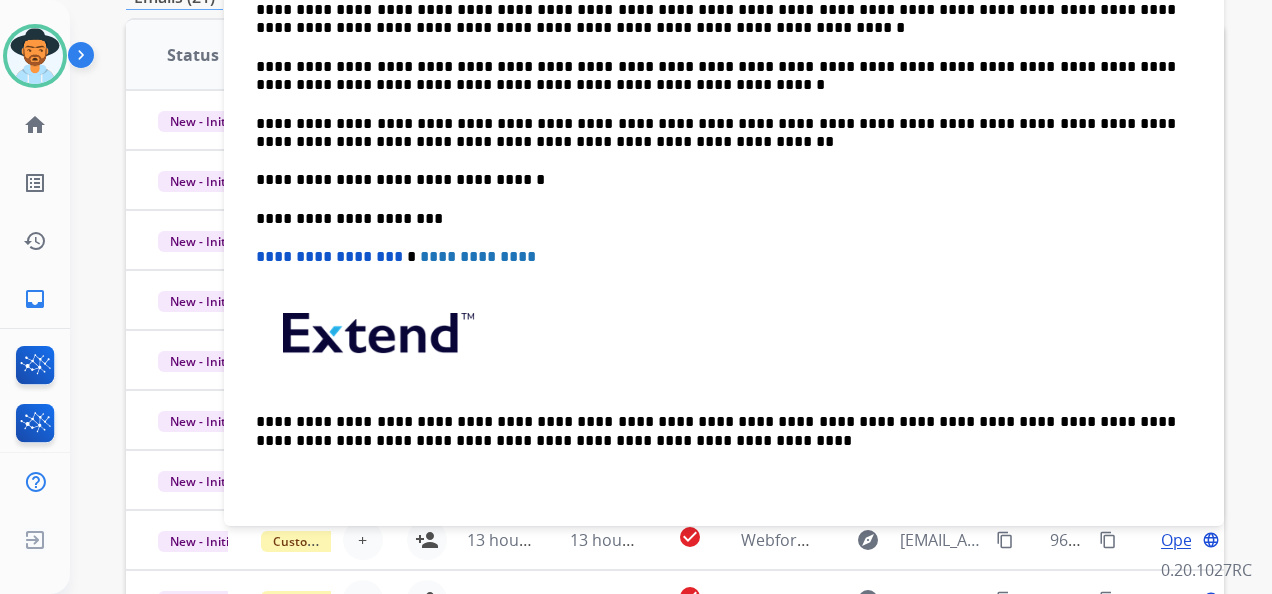 scroll, scrollTop: 362, scrollLeft: 0, axis: vertical 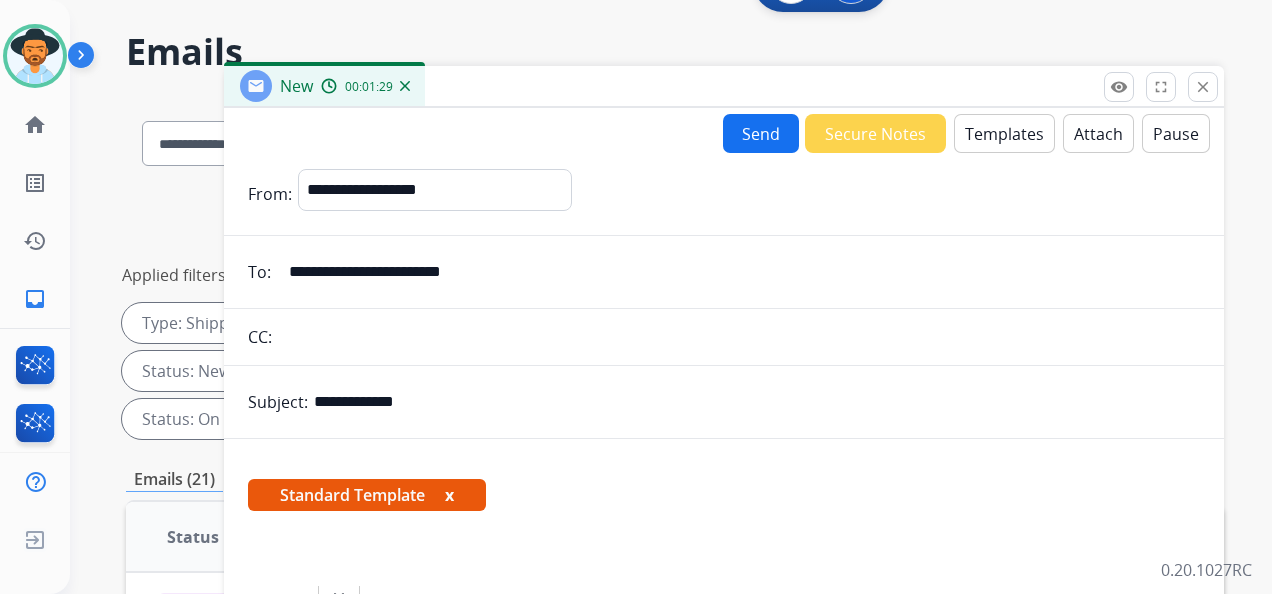 click on "Send" at bounding box center (761, 133) 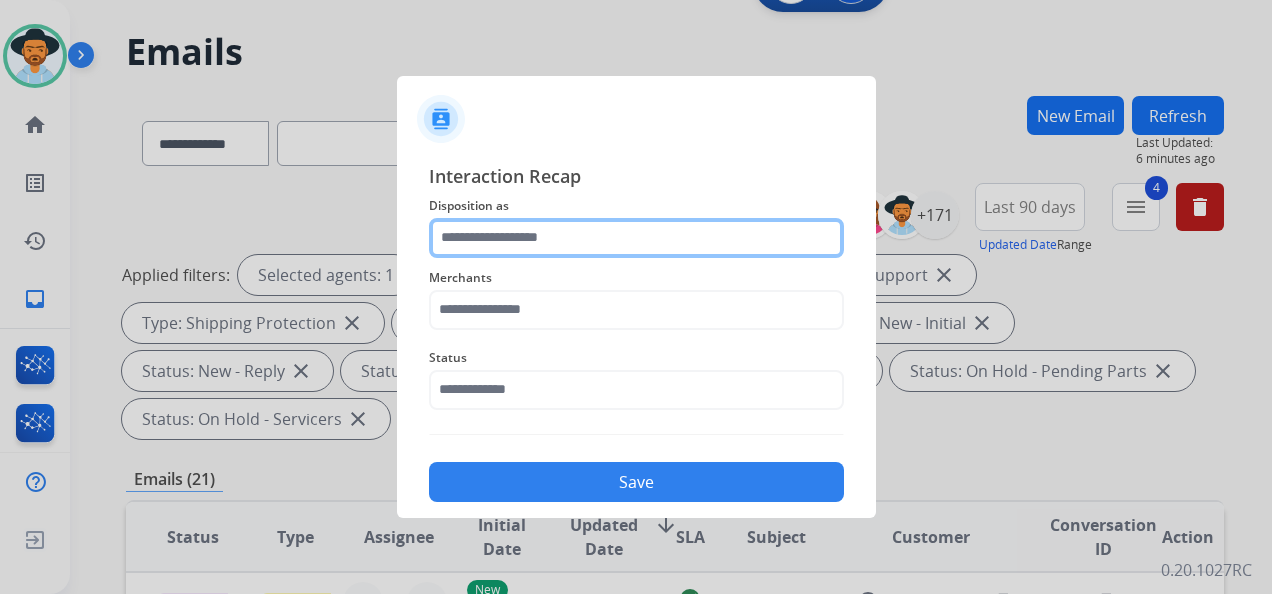 click 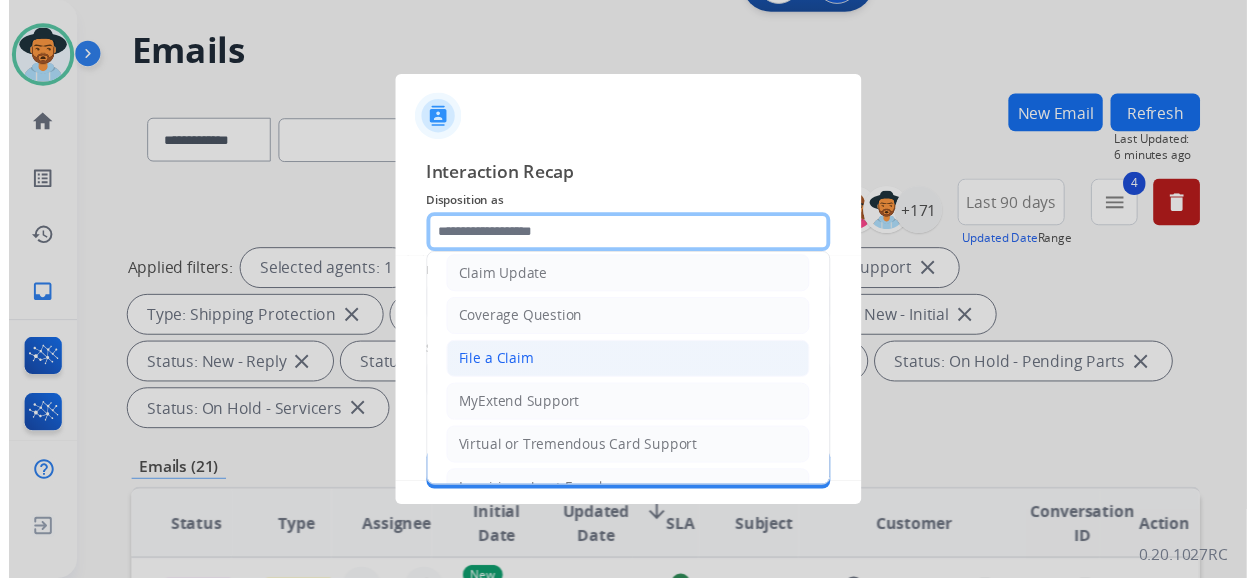 scroll, scrollTop: 0, scrollLeft: 0, axis: both 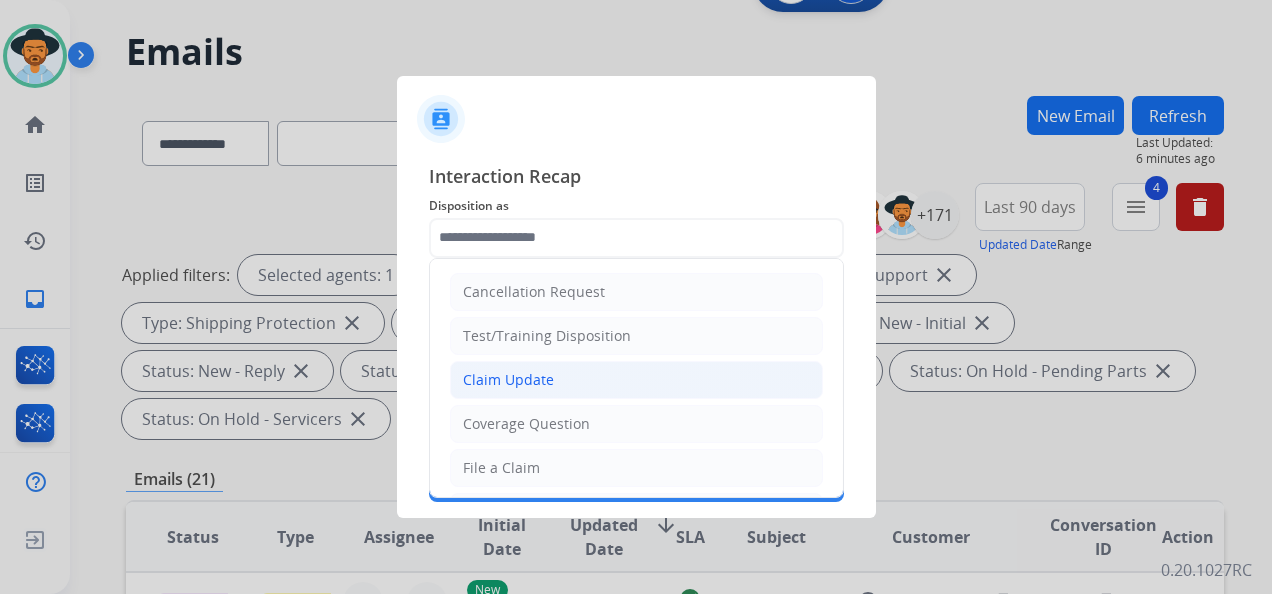 click on "Claim Update" 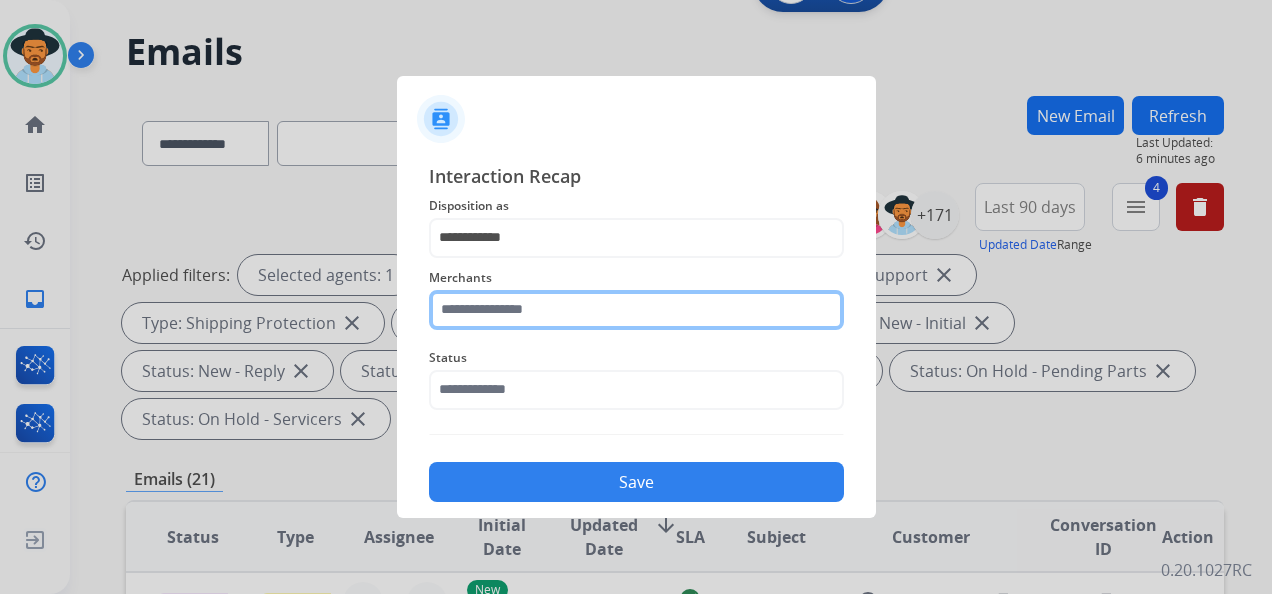 click 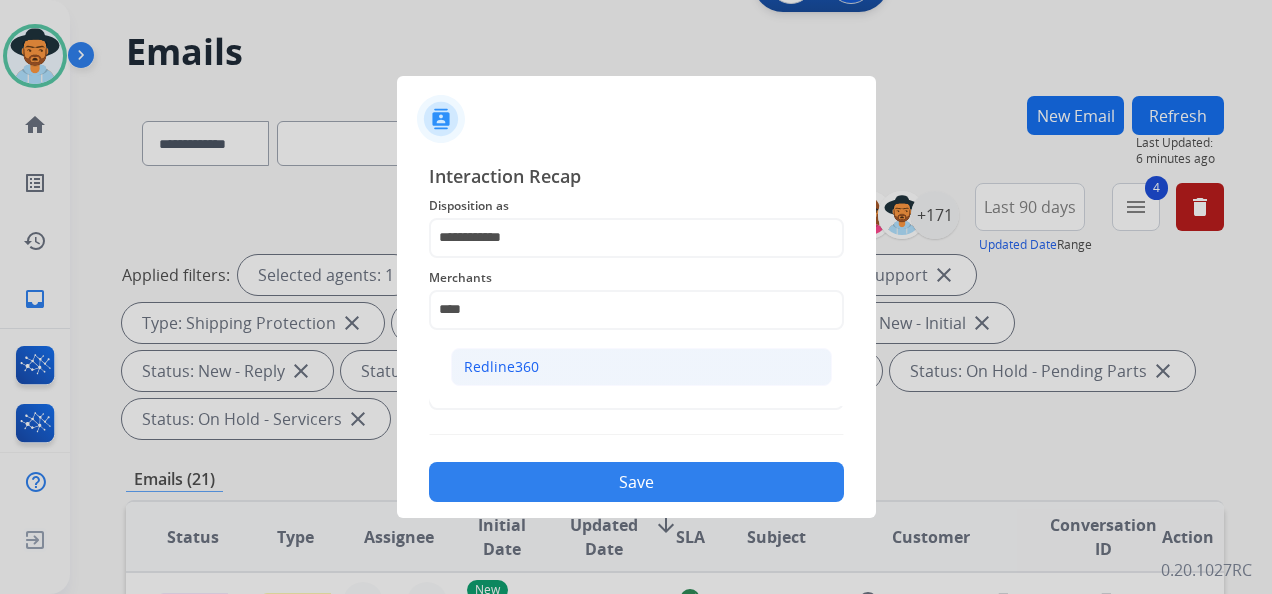 click on "Redline360" 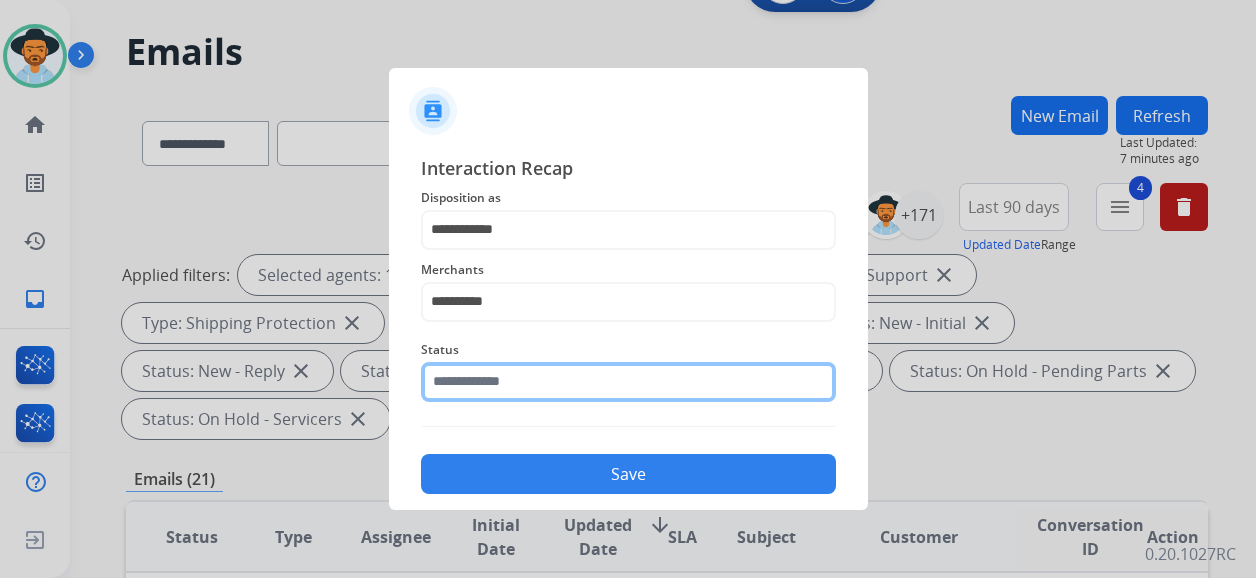 click 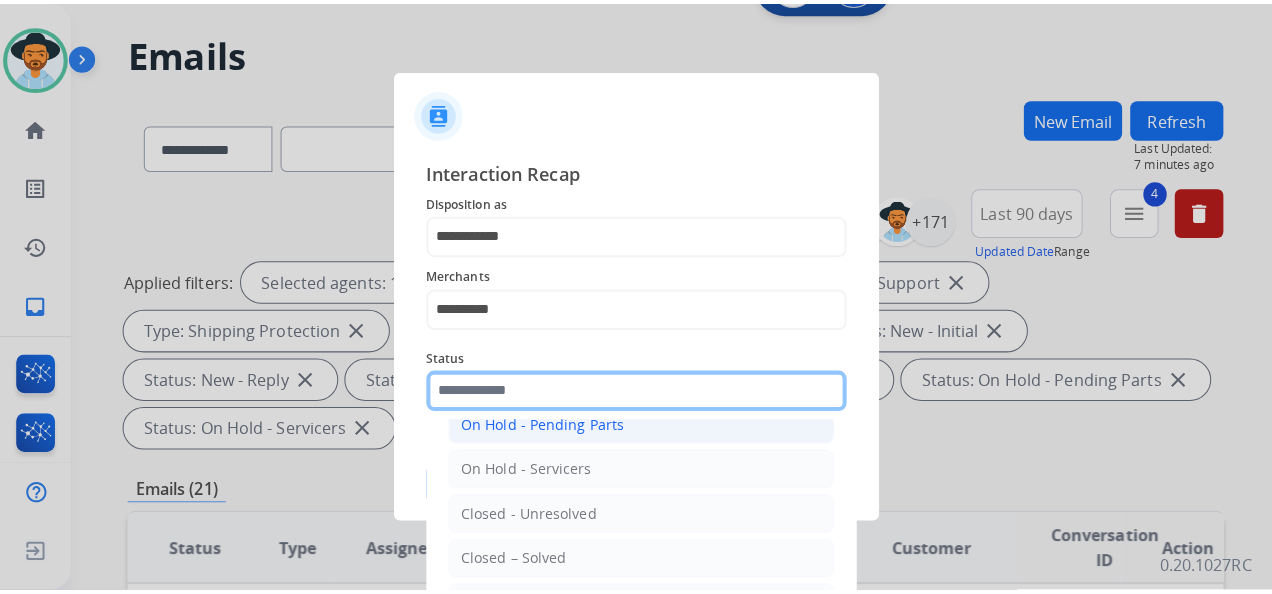 scroll, scrollTop: 114, scrollLeft: 0, axis: vertical 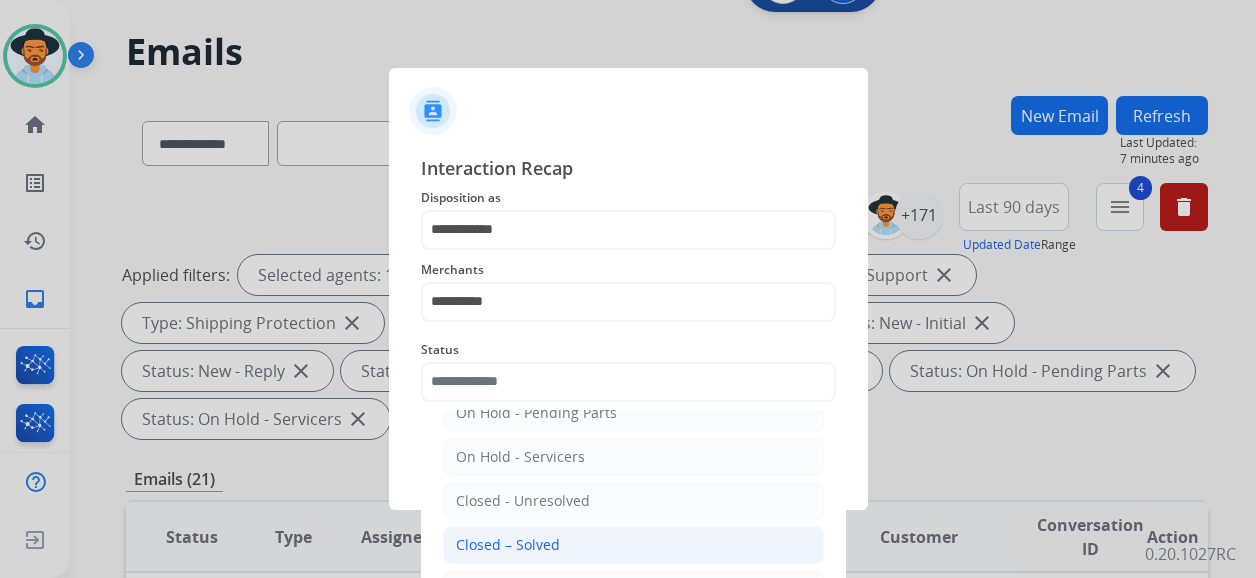 click on "Closed – Solved" 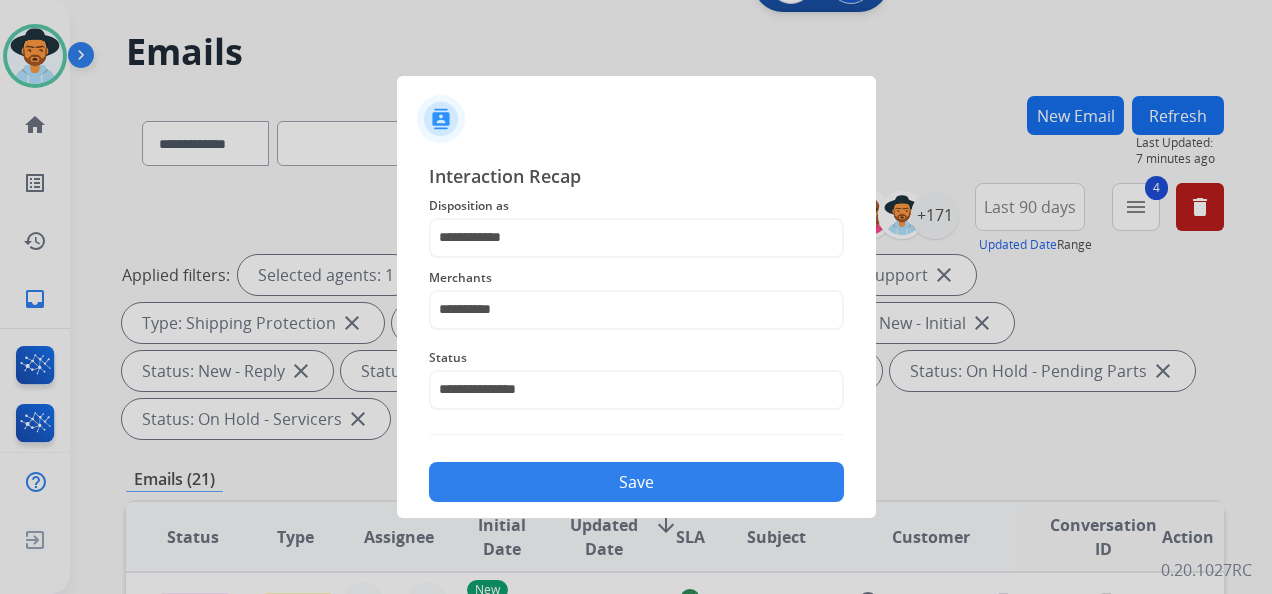 click on "Save" 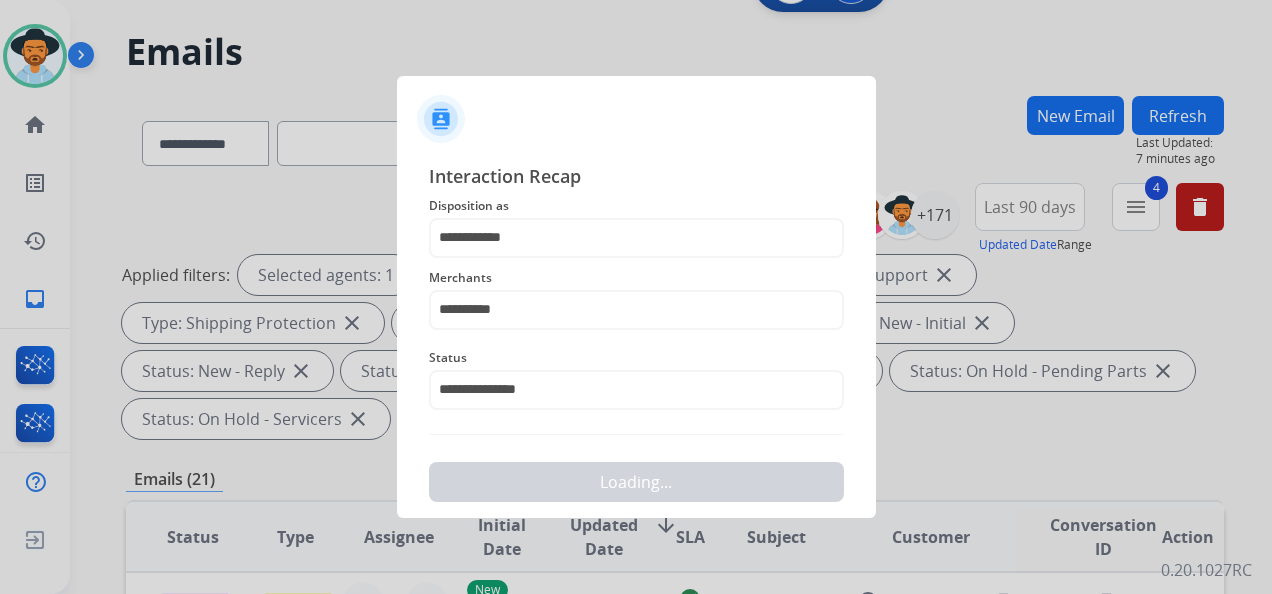 scroll, scrollTop: 0, scrollLeft: 0, axis: both 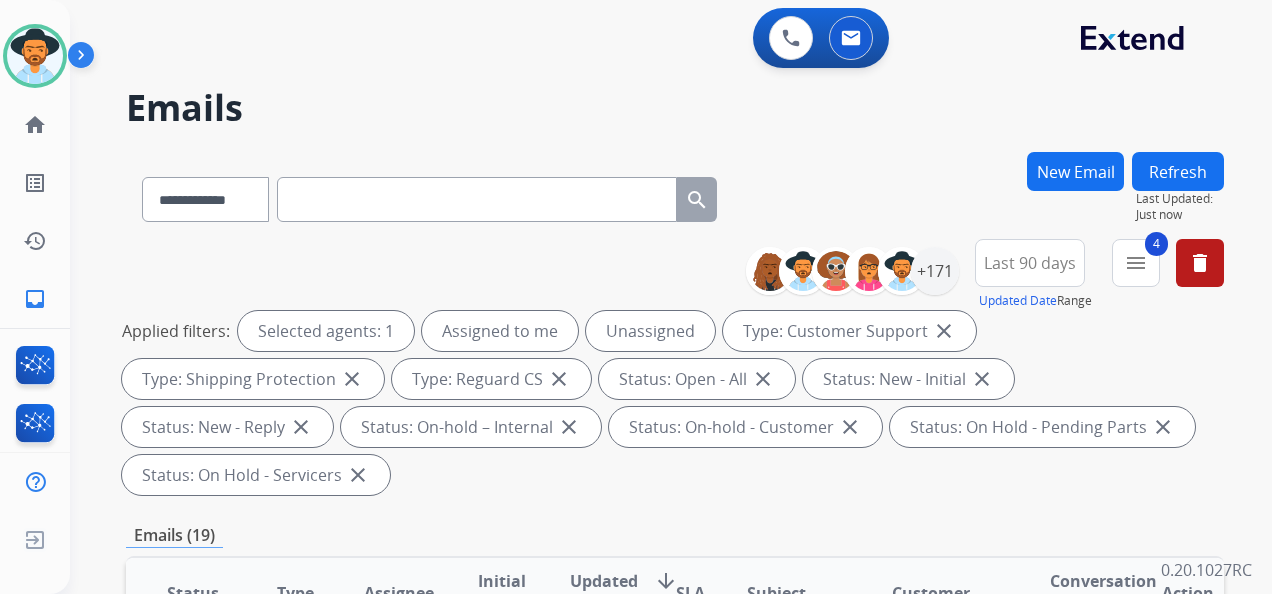 paste on "**********" 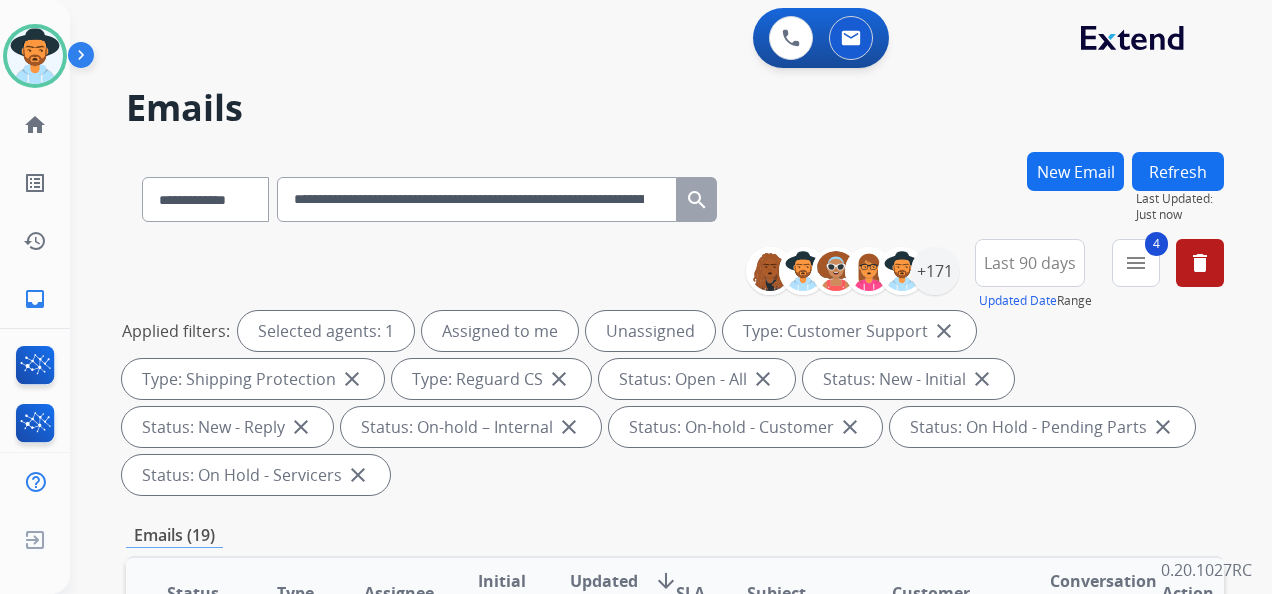 scroll, scrollTop: 0, scrollLeft: 5191, axis: horizontal 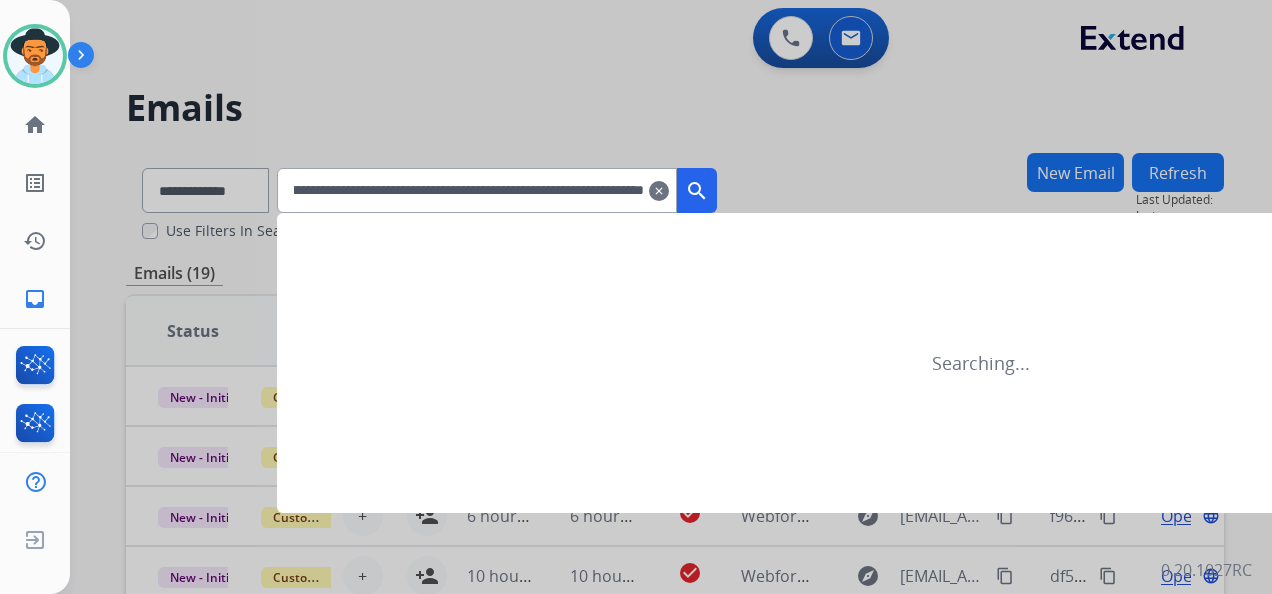 type on "**********" 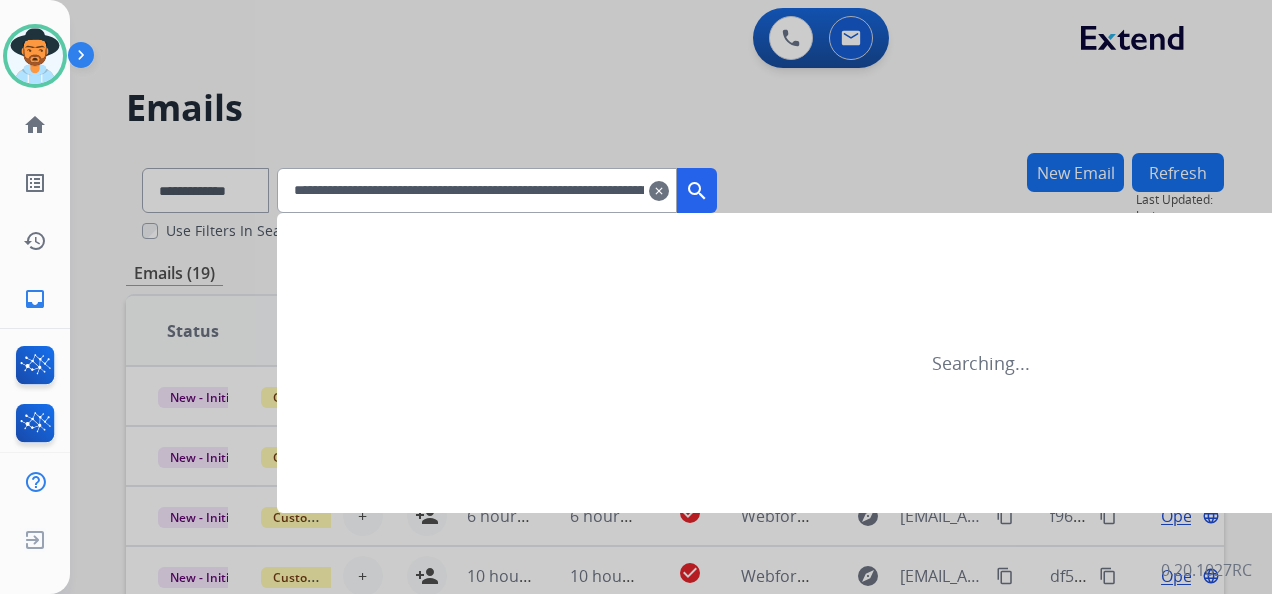 click on "clear" at bounding box center (659, 191) 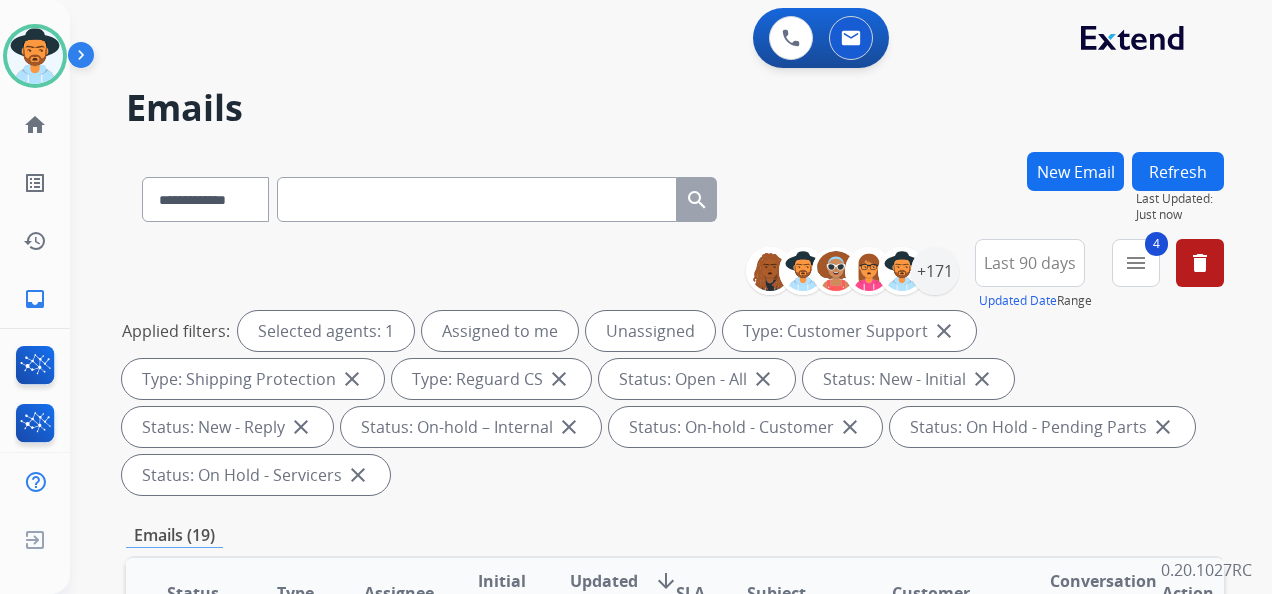 paste on "**********" 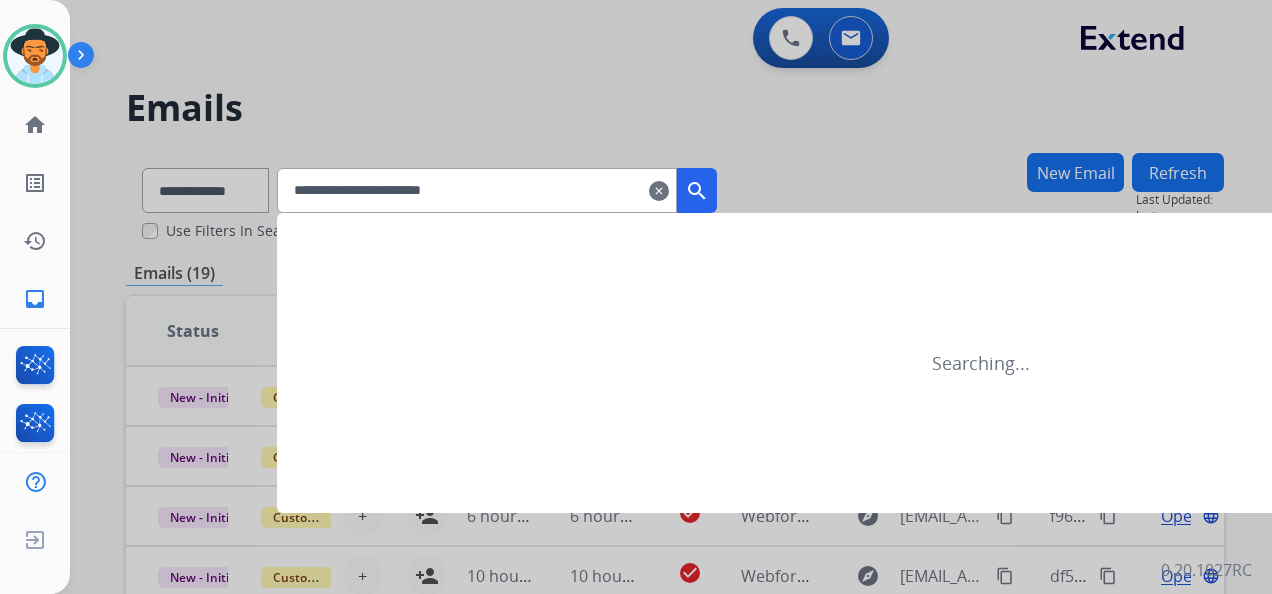 type on "**********" 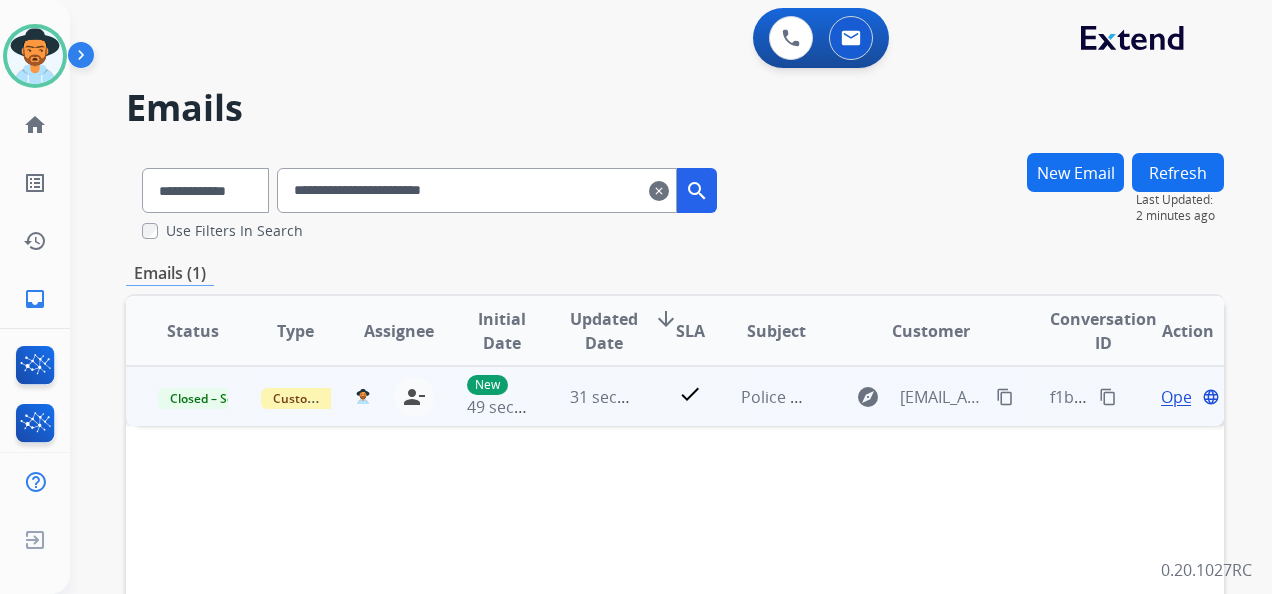 click on "content_copy" at bounding box center (1108, 397) 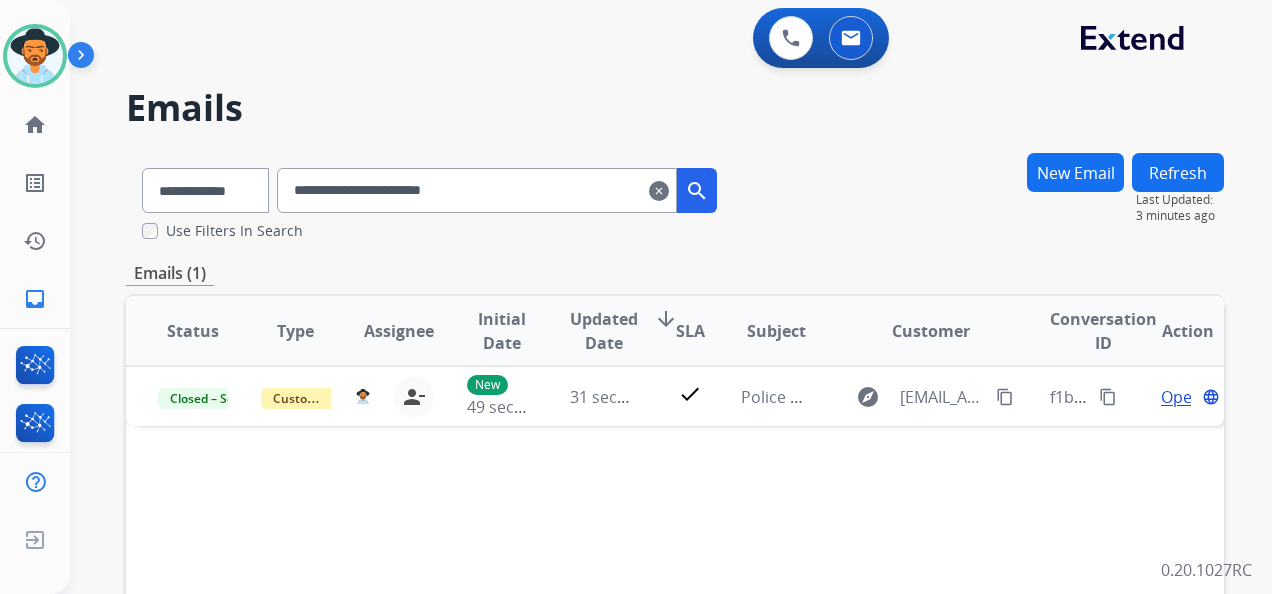 click on "clear" at bounding box center (659, 191) 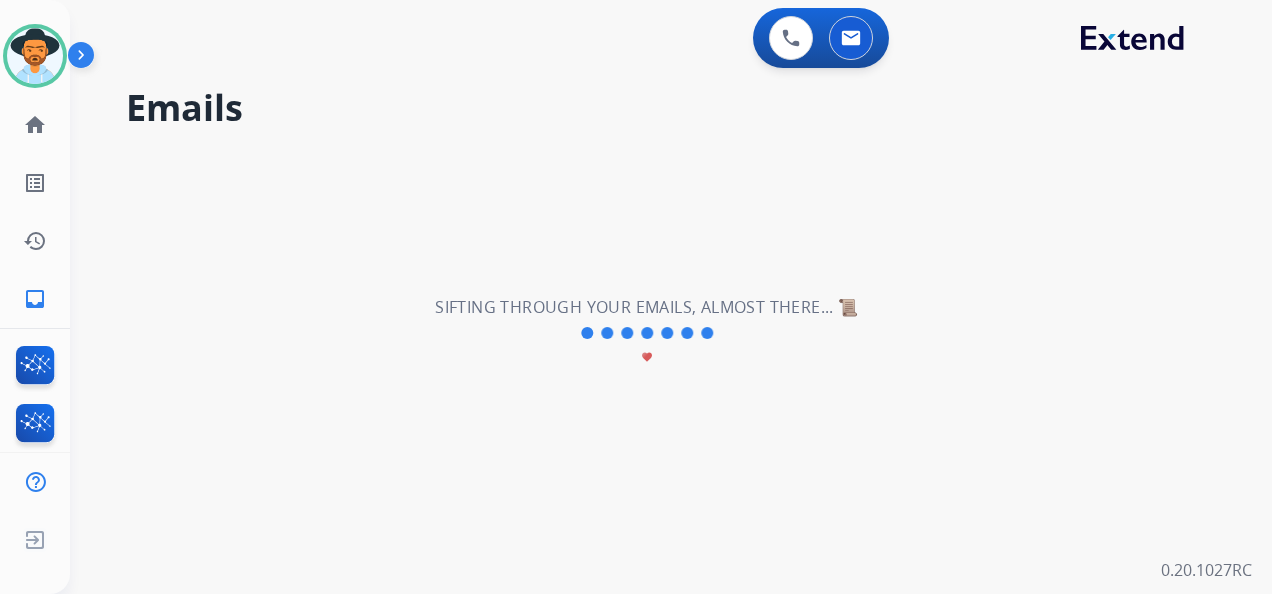 type 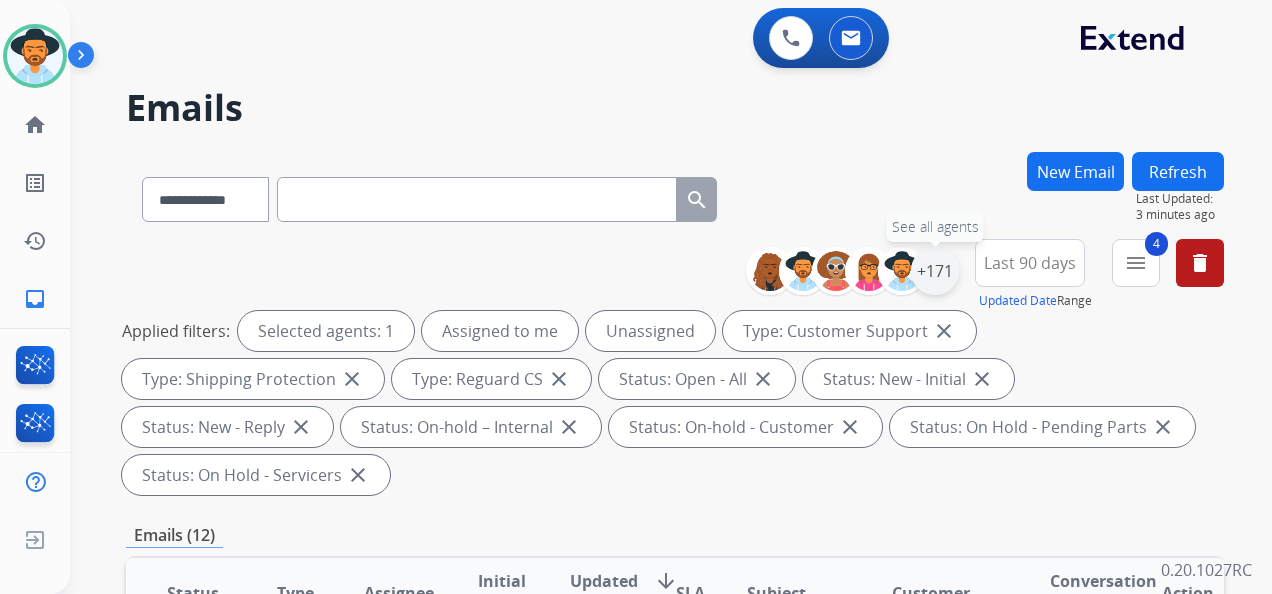 click on "+171" at bounding box center [935, 271] 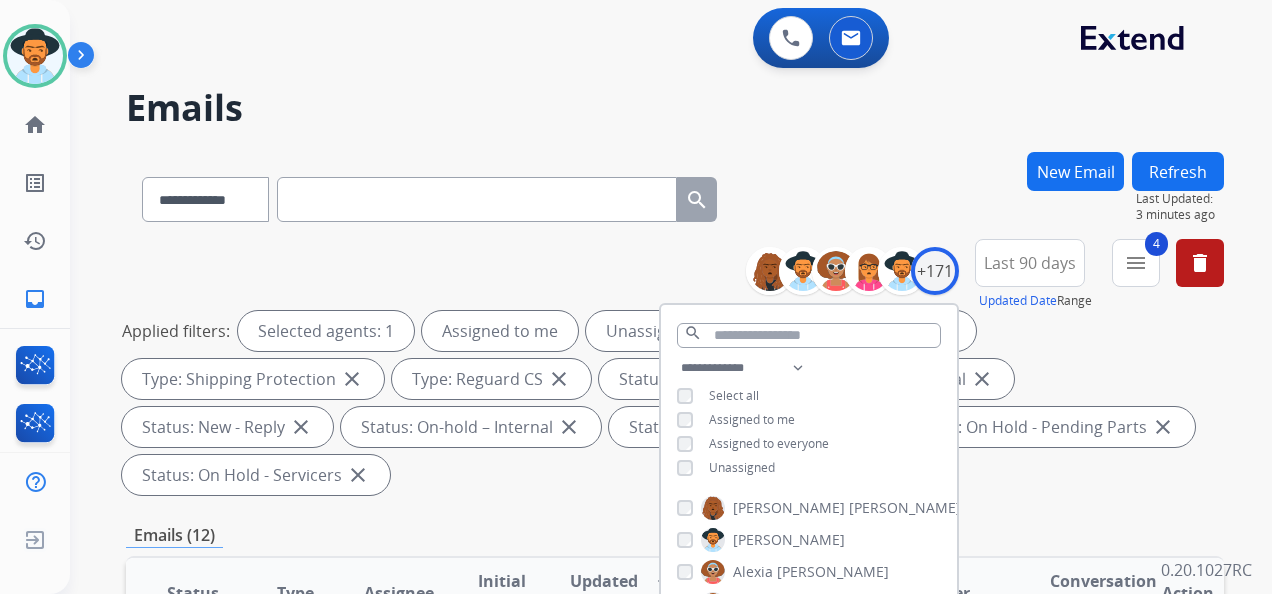 drag, startPoint x: 757, startPoint y: 467, endPoint x: 768, endPoint y: 460, distance: 13.038404 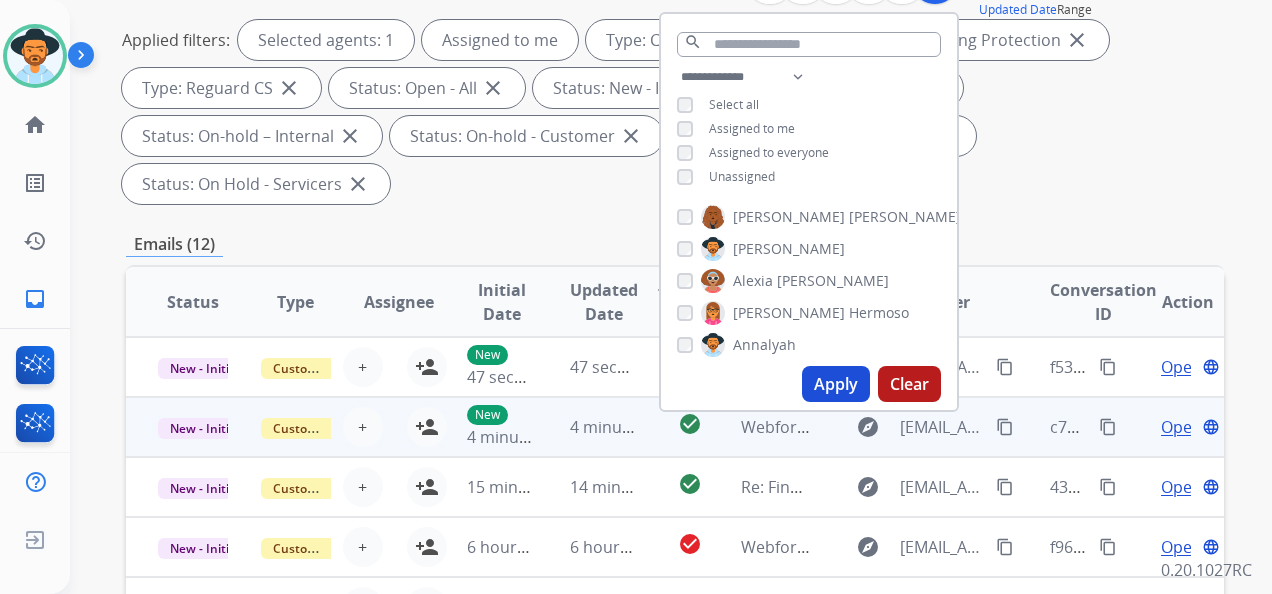 scroll, scrollTop: 300, scrollLeft: 0, axis: vertical 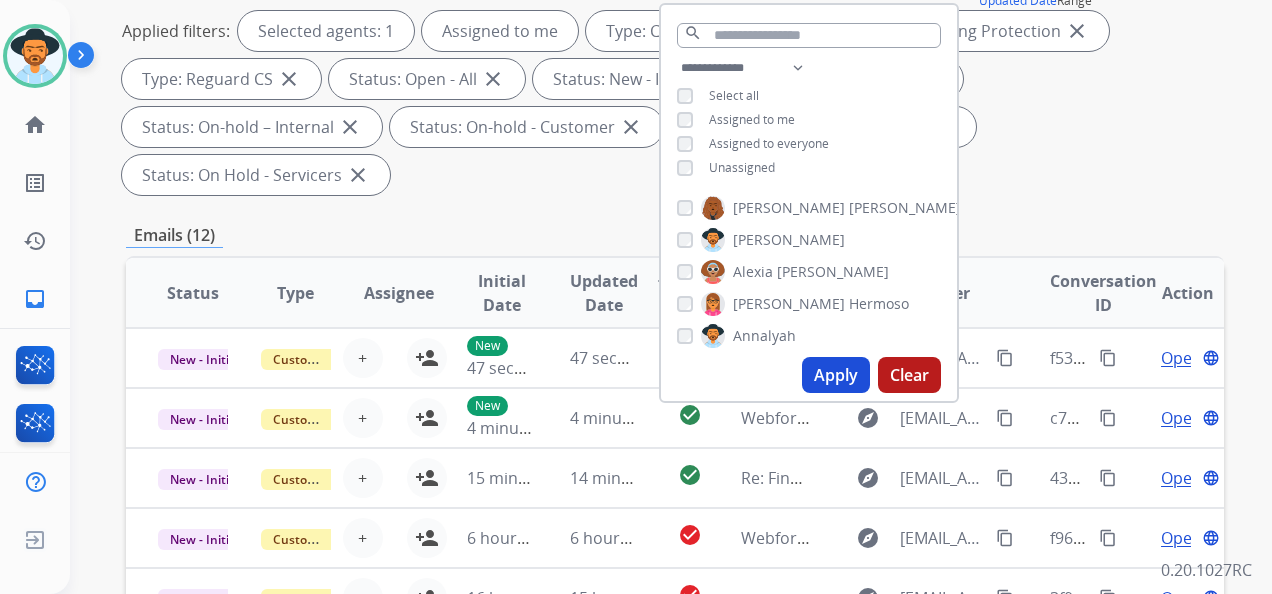 click on "Apply" at bounding box center (836, 375) 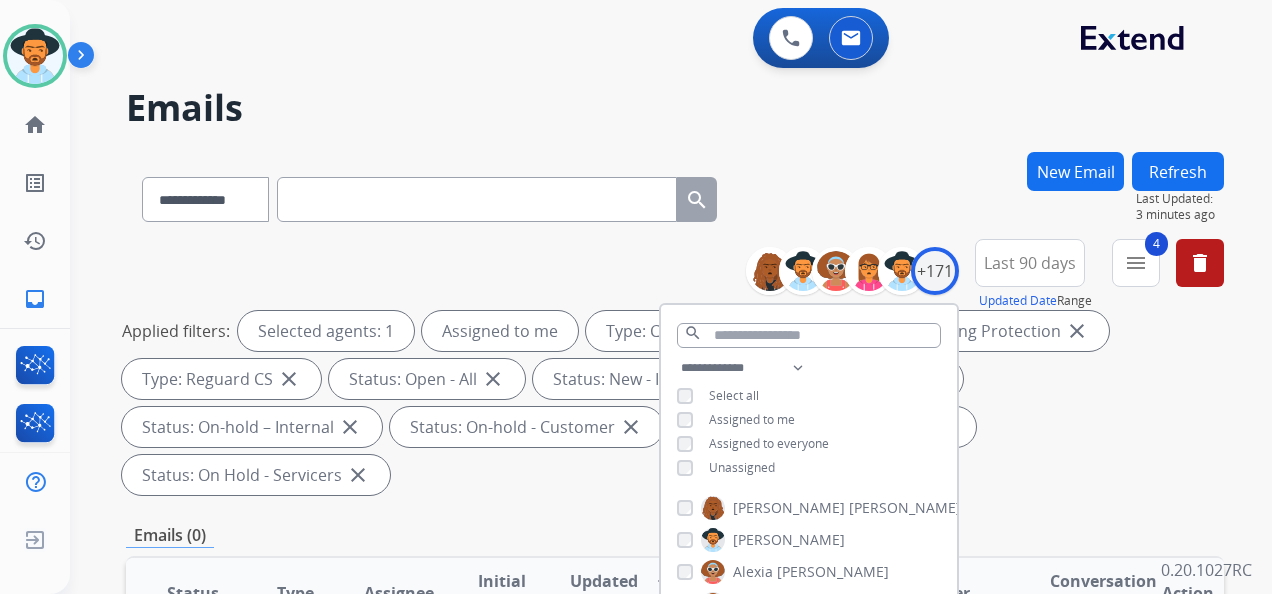 click on "Applied filters:  Selected agents: 1  Assigned to me  Type: Customer Support  close  Type: Shipping Protection  close  Type: Reguard CS  close  Status: Open - All  close  Status: New - Initial  close  Status: New - Reply  close  Status: On-hold – Internal  close  Status: On-hold - Customer  close  Status: On Hold - Pending Parts  close  Status: On Hold - Servicers  close" at bounding box center [671, 403] 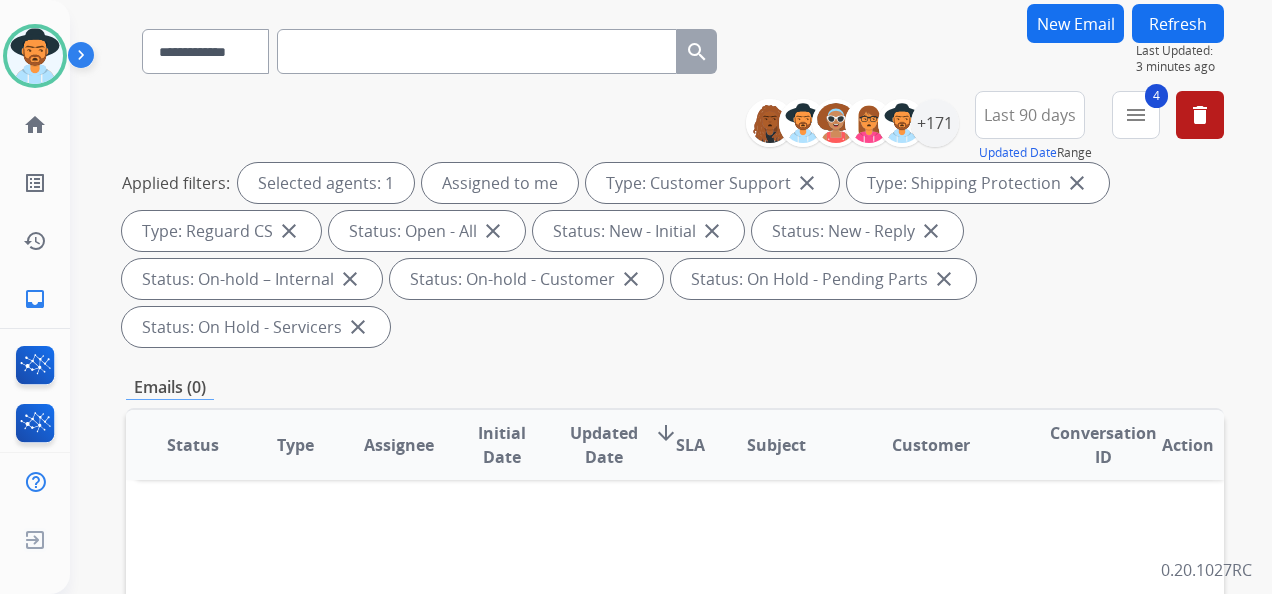 scroll, scrollTop: 0, scrollLeft: 0, axis: both 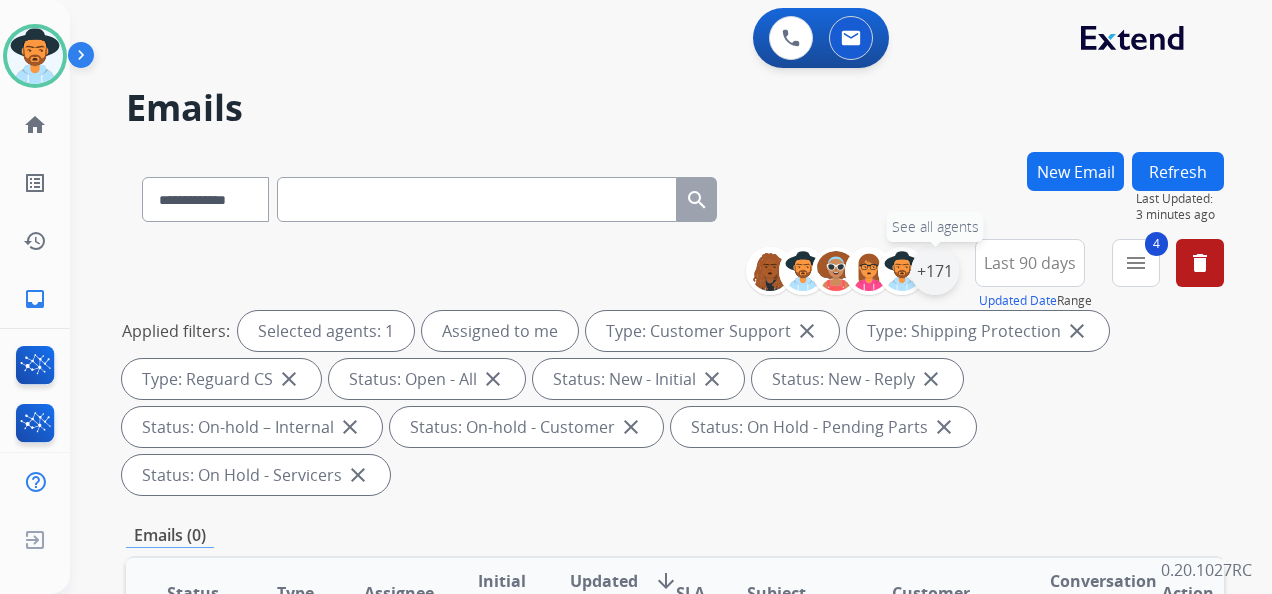 click on "+171" at bounding box center [935, 271] 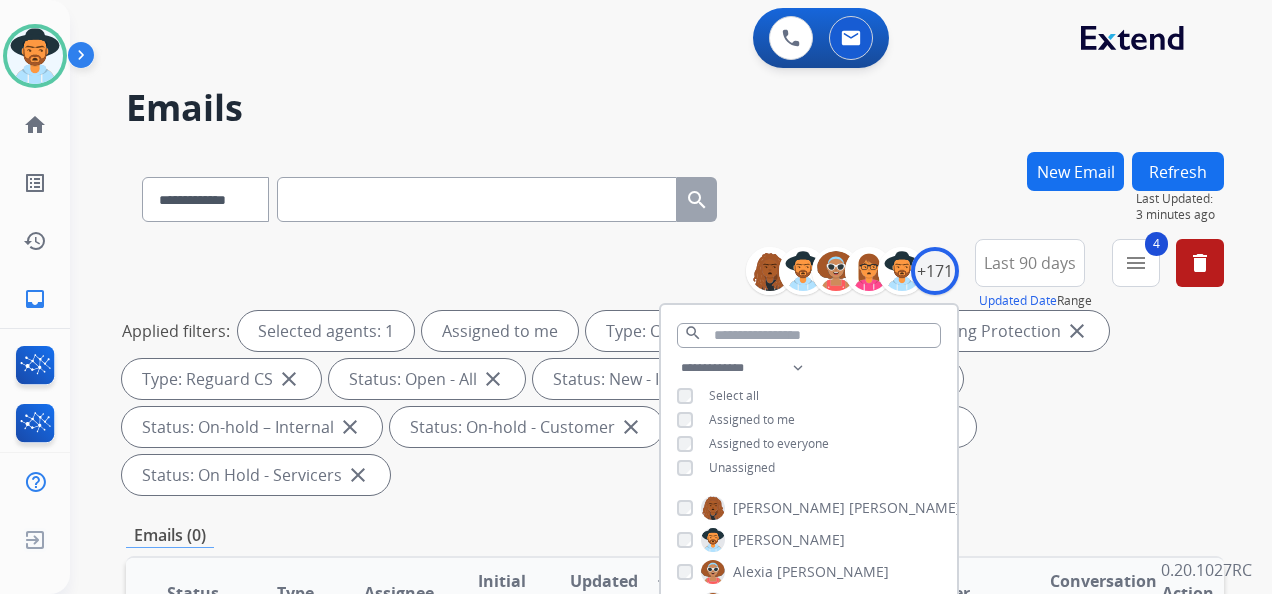 click on "Unassigned" at bounding box center (742, 467) 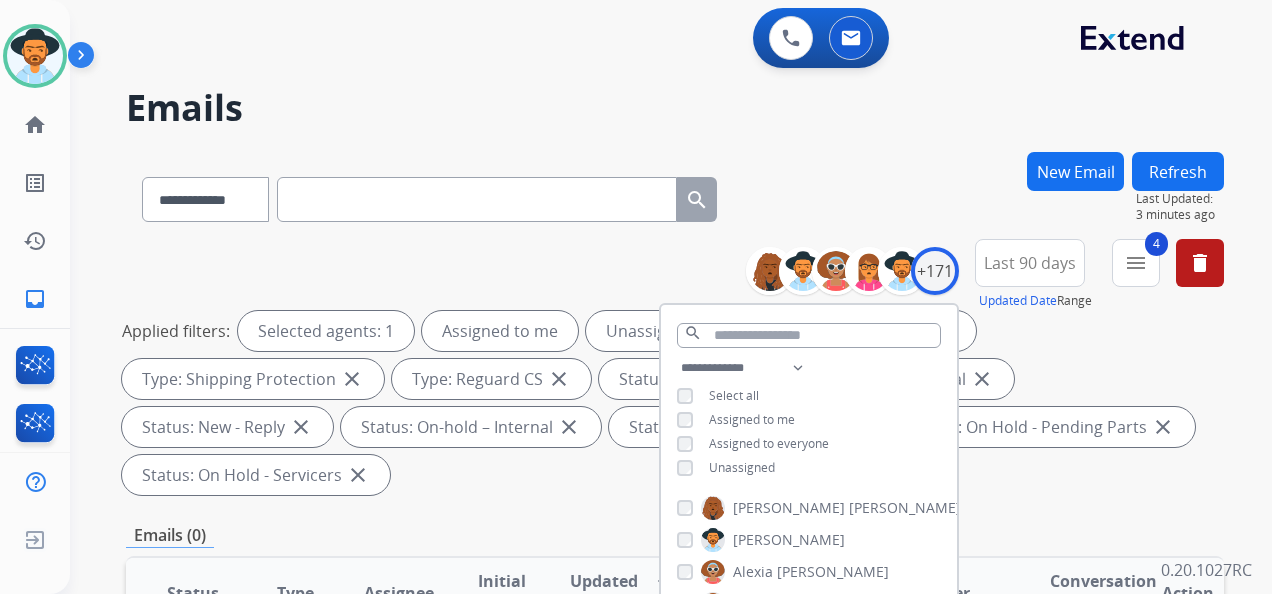 scroll, scrollTop: 200, scrollLeft: 0, axis: vertical 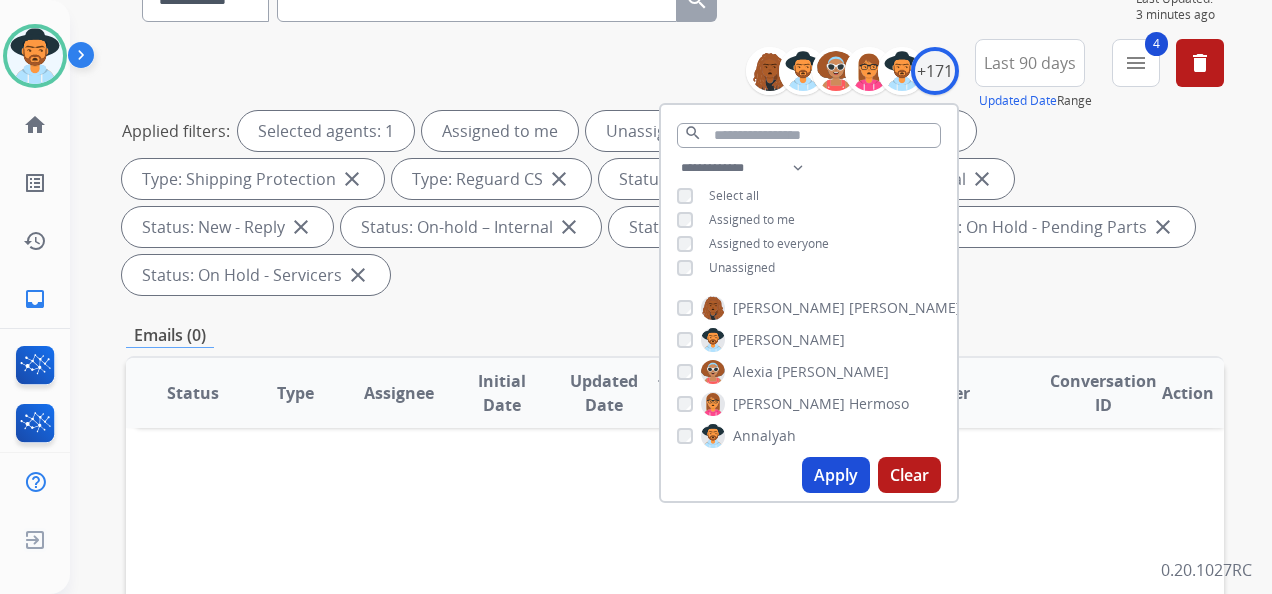 click on "Apply" at bounding box center [836, 475] 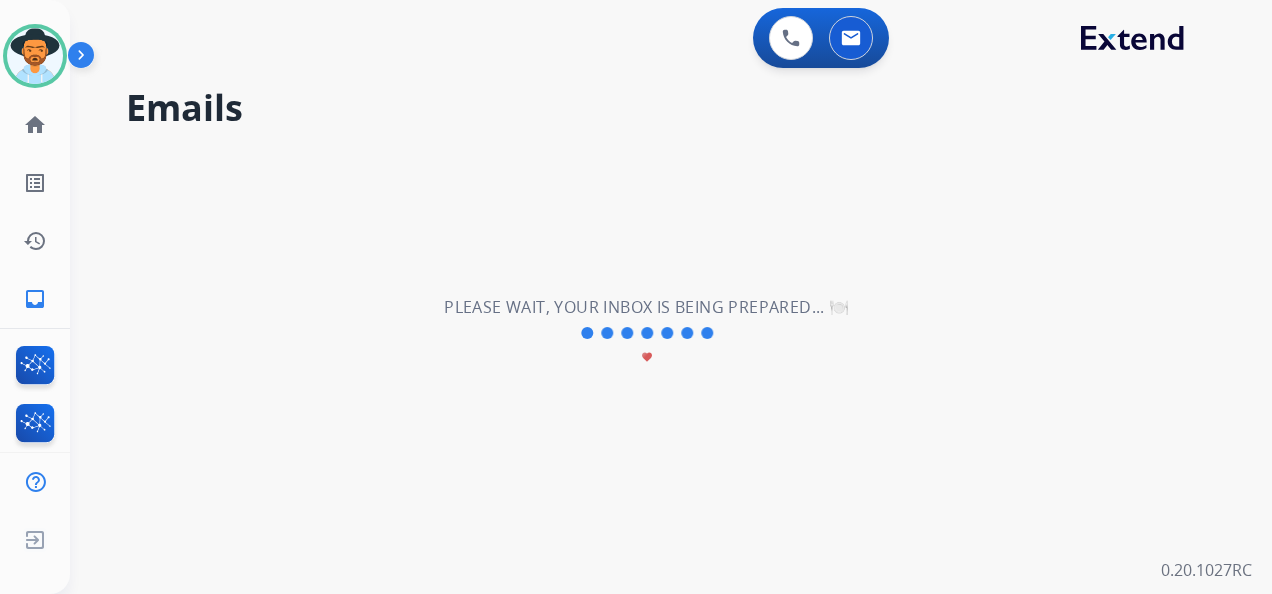 scroll, scrollTop: 0, scrollLeft: 0, axis: both 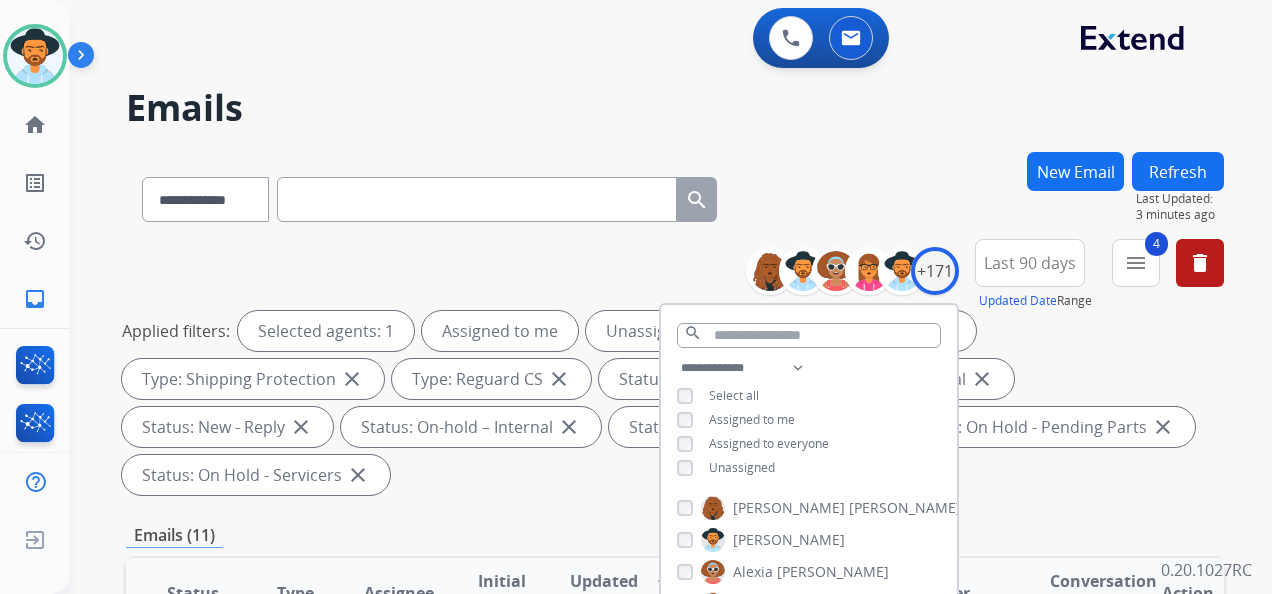 click on "Applied filters:  Selected agents: 1  Assigned to me Unassigned  Type: Customer Support  close  Type: Shipping Protection  close  Type: Reguard CS  close  Status: Open - All  close  Status: New - Initial  close  Status: New - Reply  close  Status: On-hold – Internal  close  Status: On-hold - Customer  close  Status: On Hold - Pending Parts  close  Status: On Hold - Servicers  close" at bounding box center [671, 403] 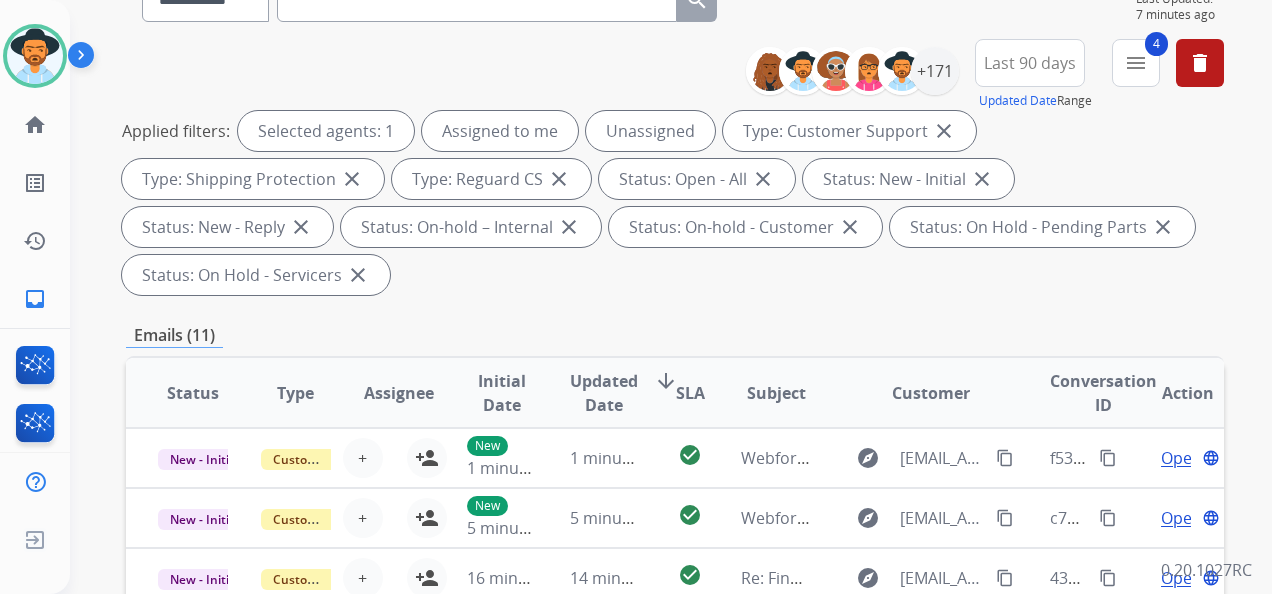 scroll, scrollTop: 100, scrollLeft: 0, axis: vertical 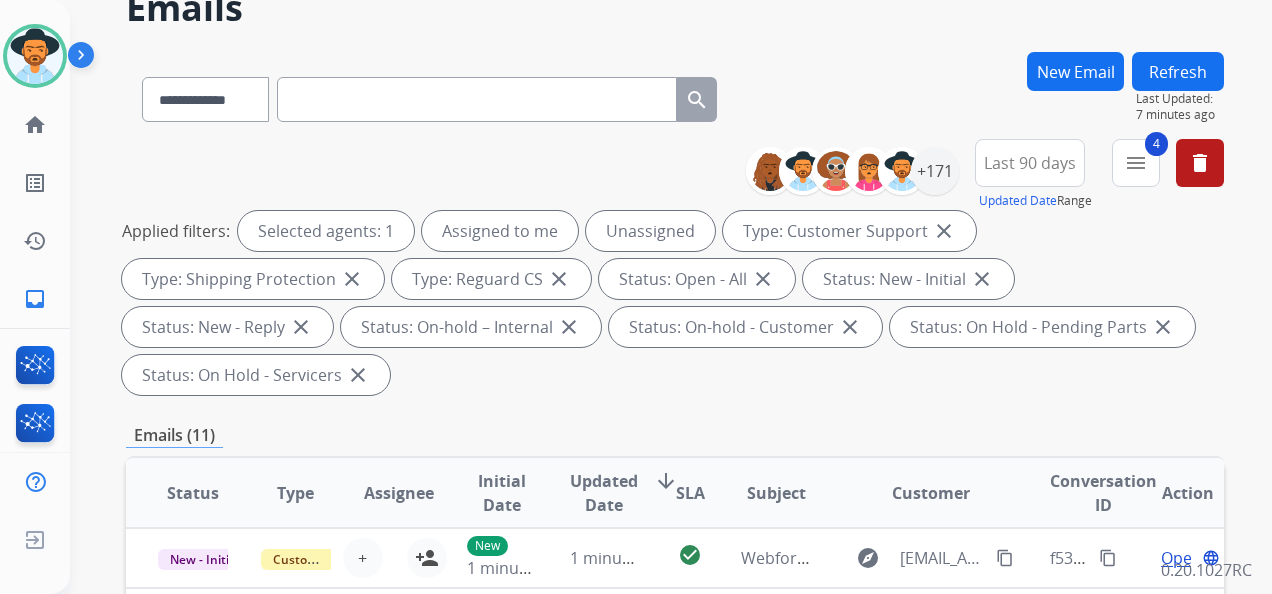 click on "New Email" at bounding box center [1075, 71] 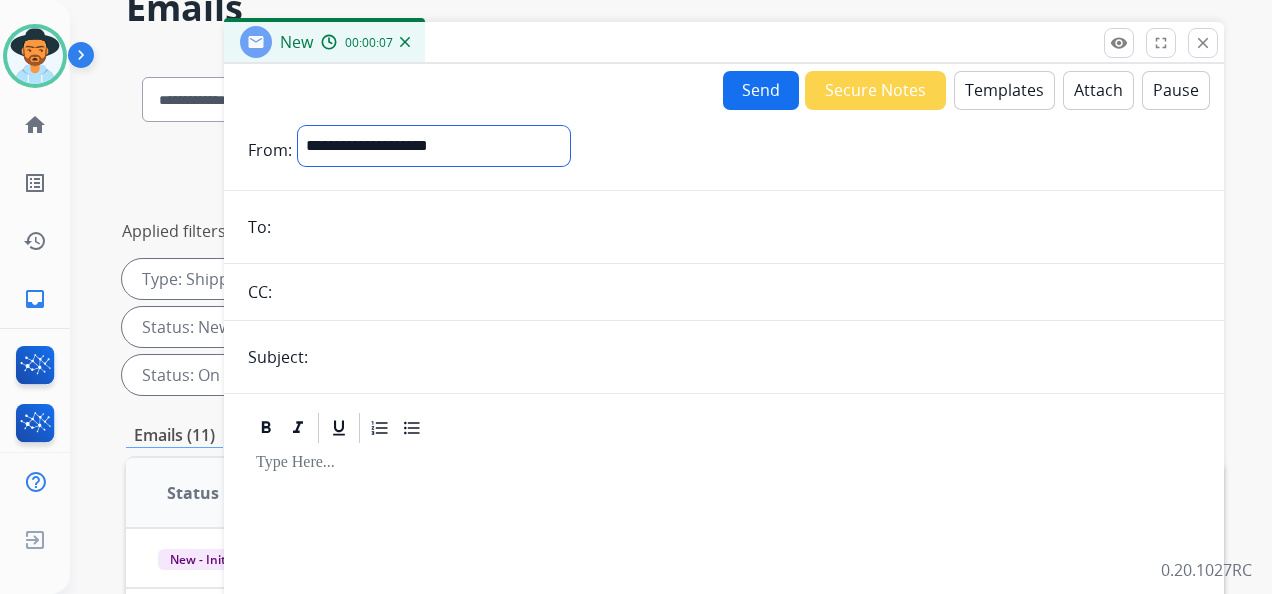 click on "**********" at bounding box center [434, 146] 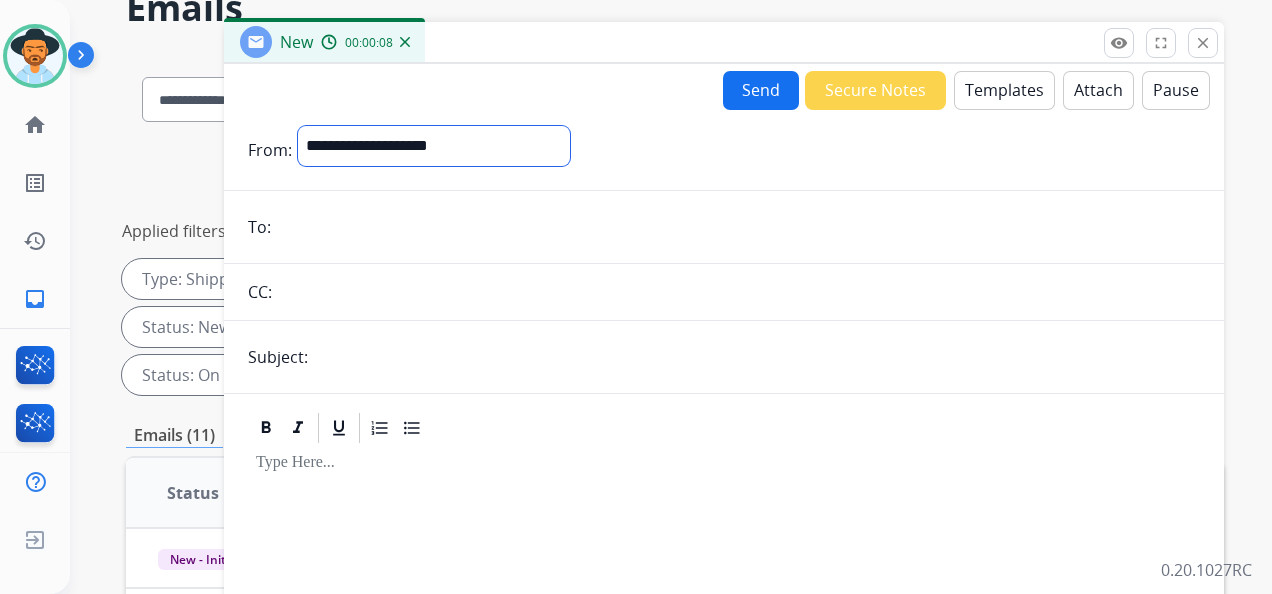 select on "**********" 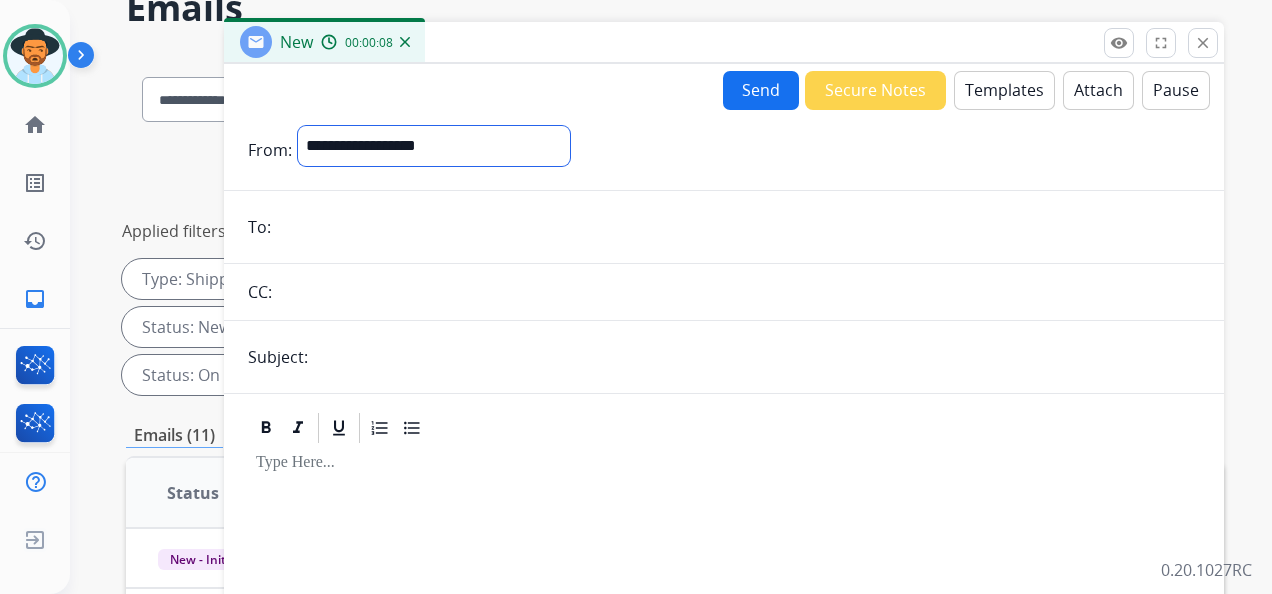 click on "**********" at bounding box center (434, 146) 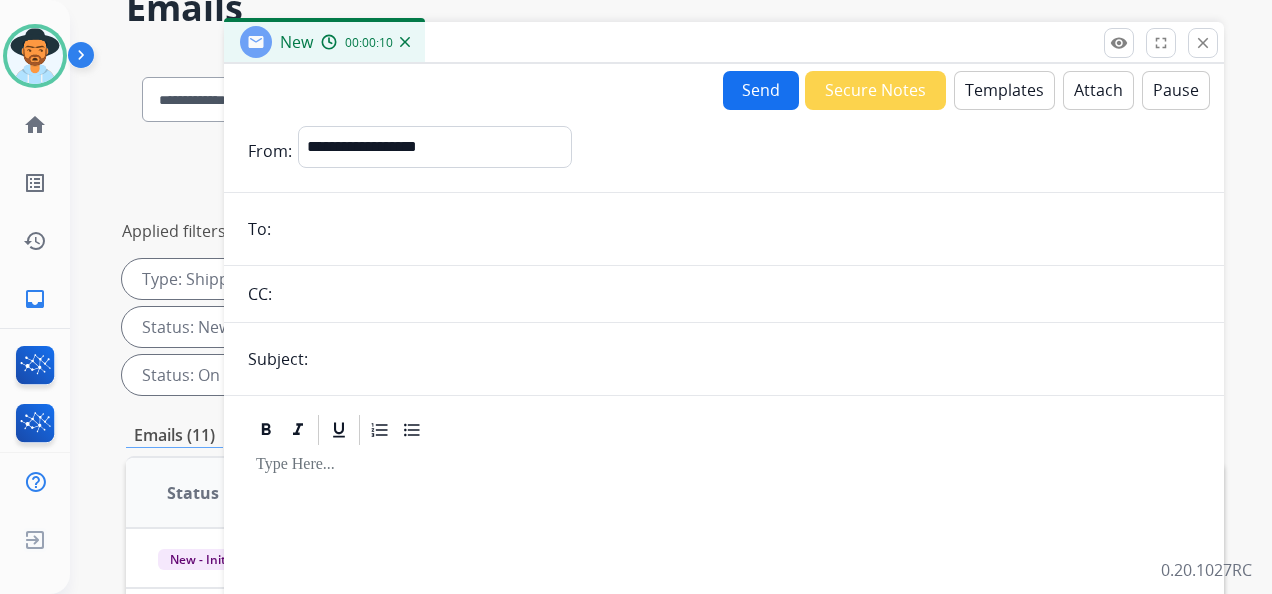 paste on "**********" 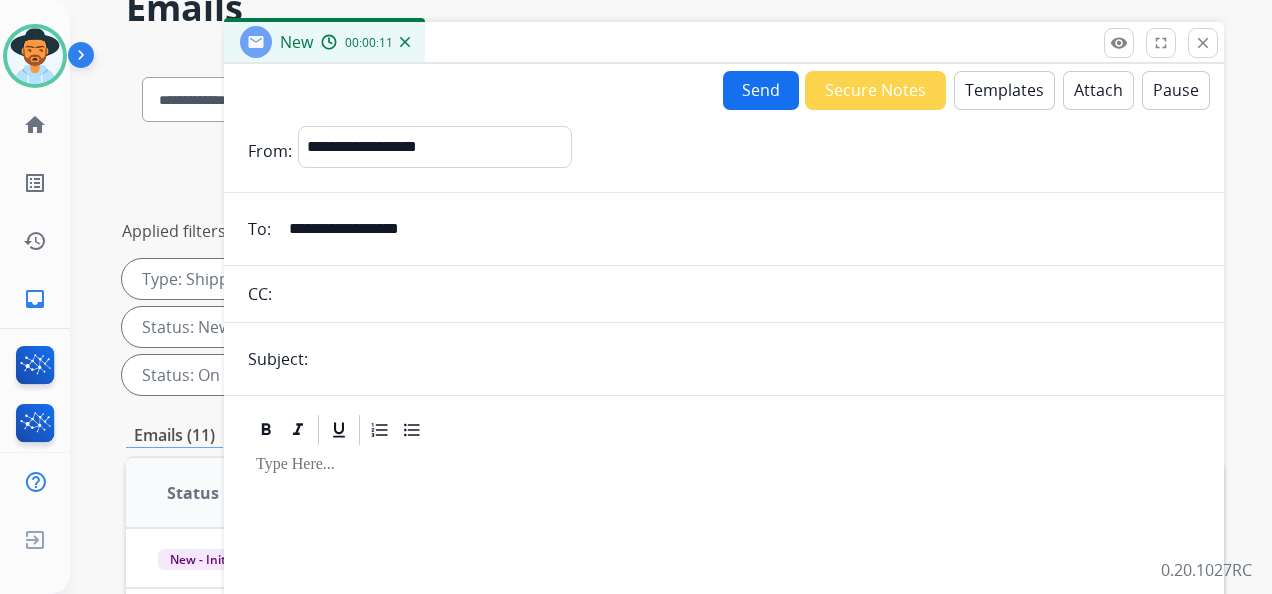 type on "**********" 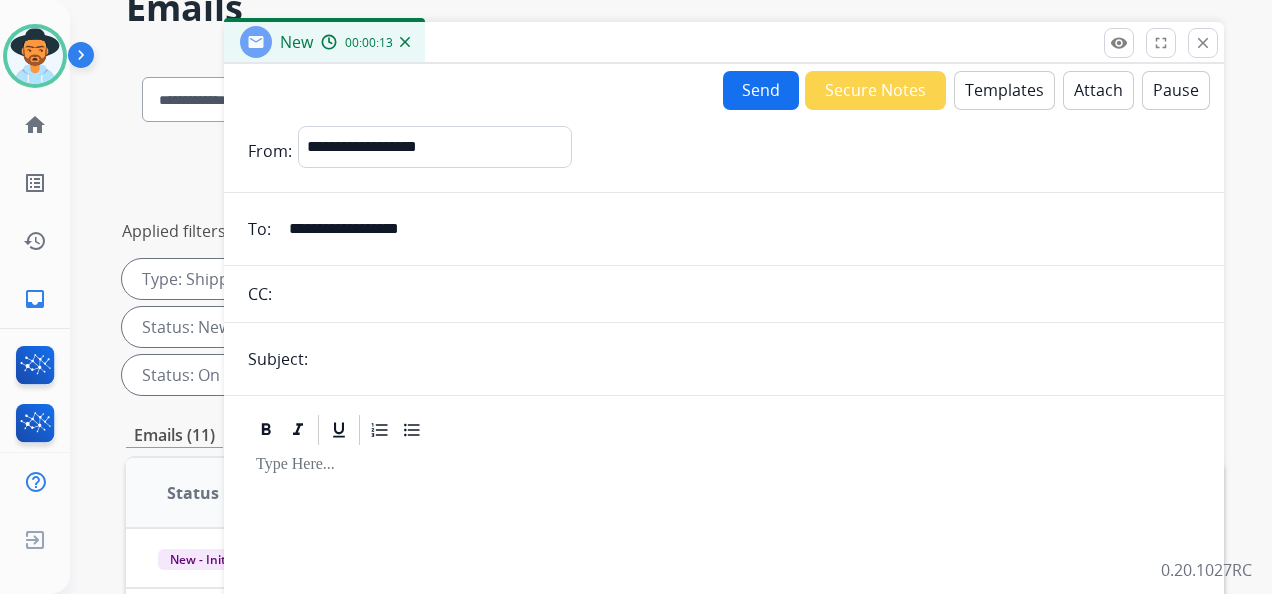type on "**********" 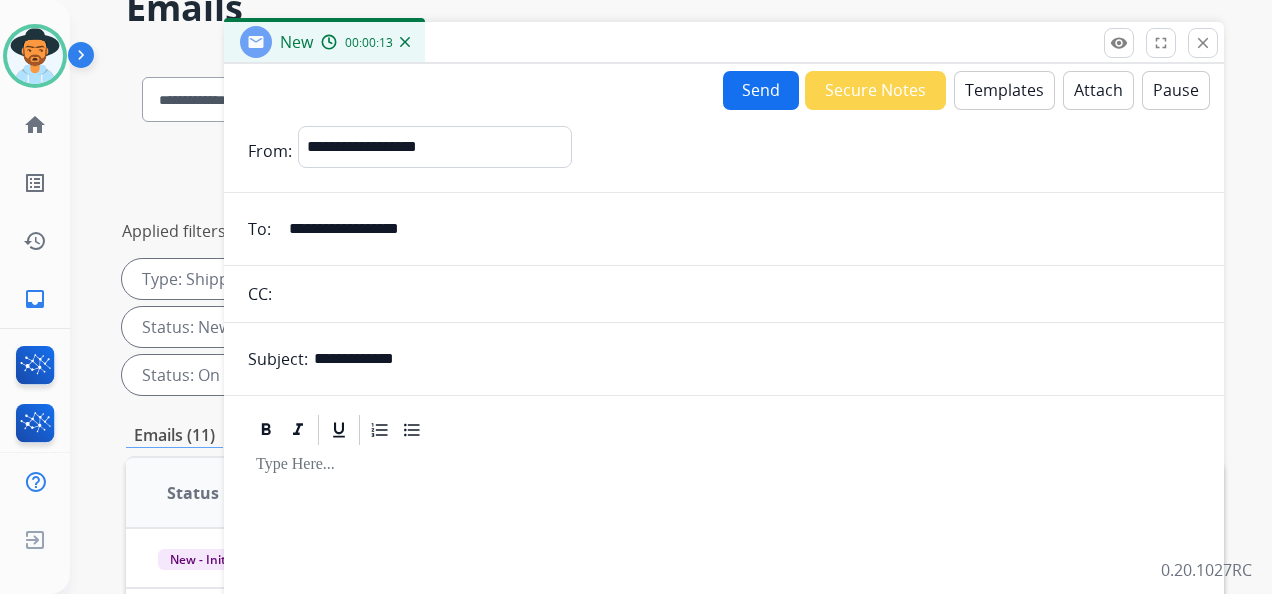 click on "Templates" at bounding box center (1004, 90) 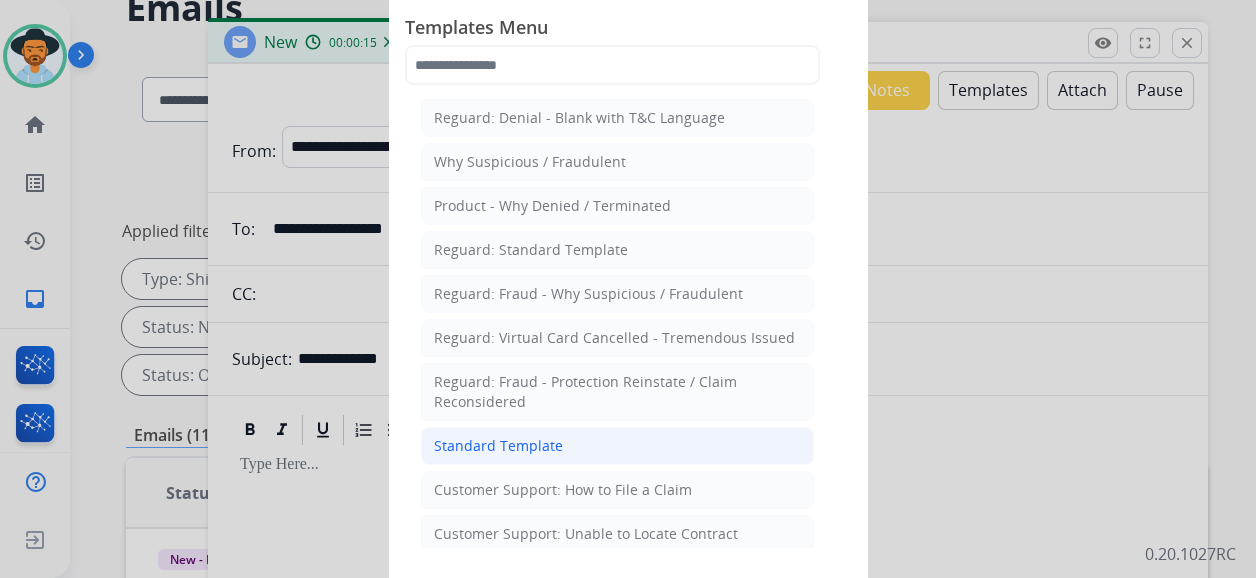 click on "Standard Template" 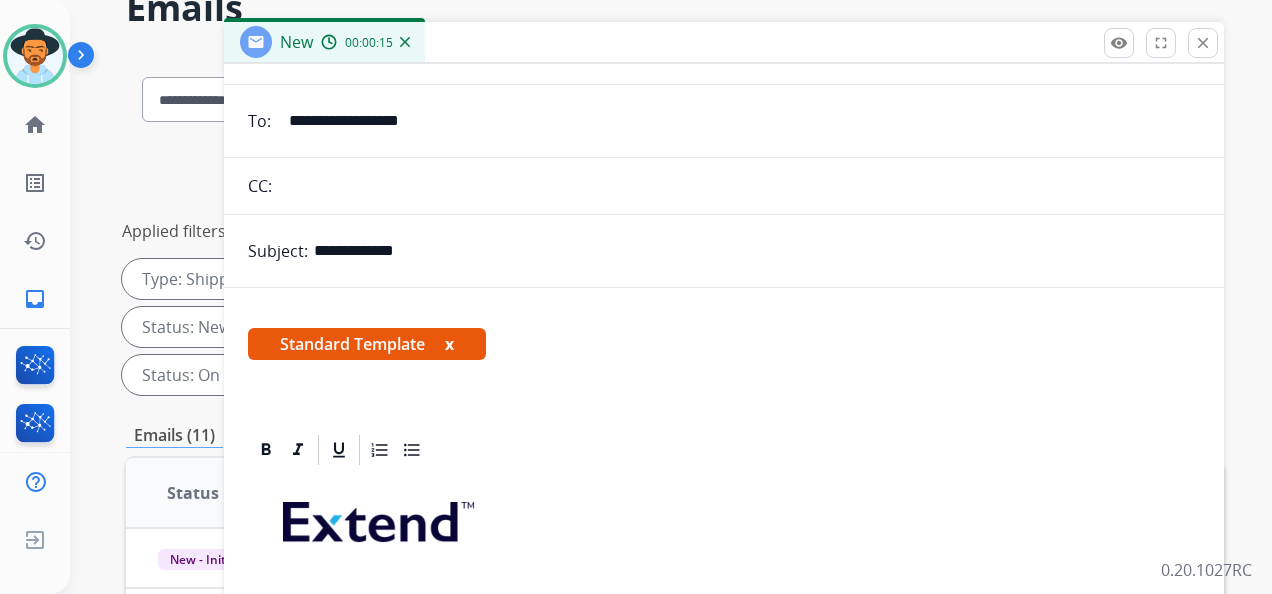 scroll, scrollTop: 306, scrollLeft: 0, axis: vertical 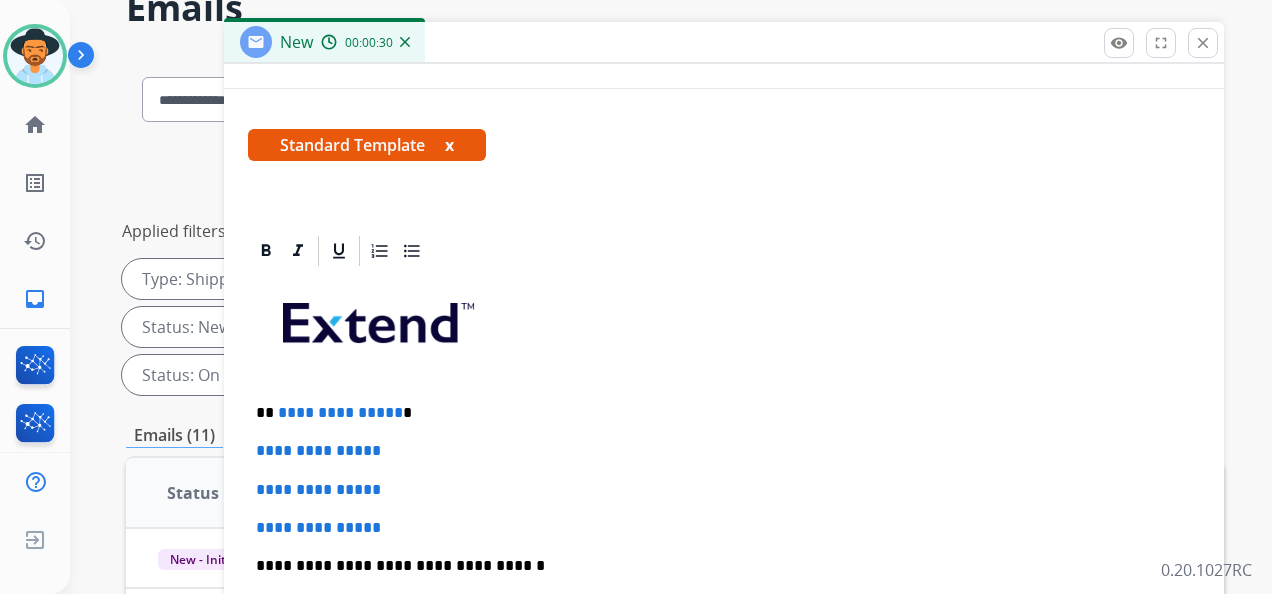 click on "**********" at bounding box center (340, 412) 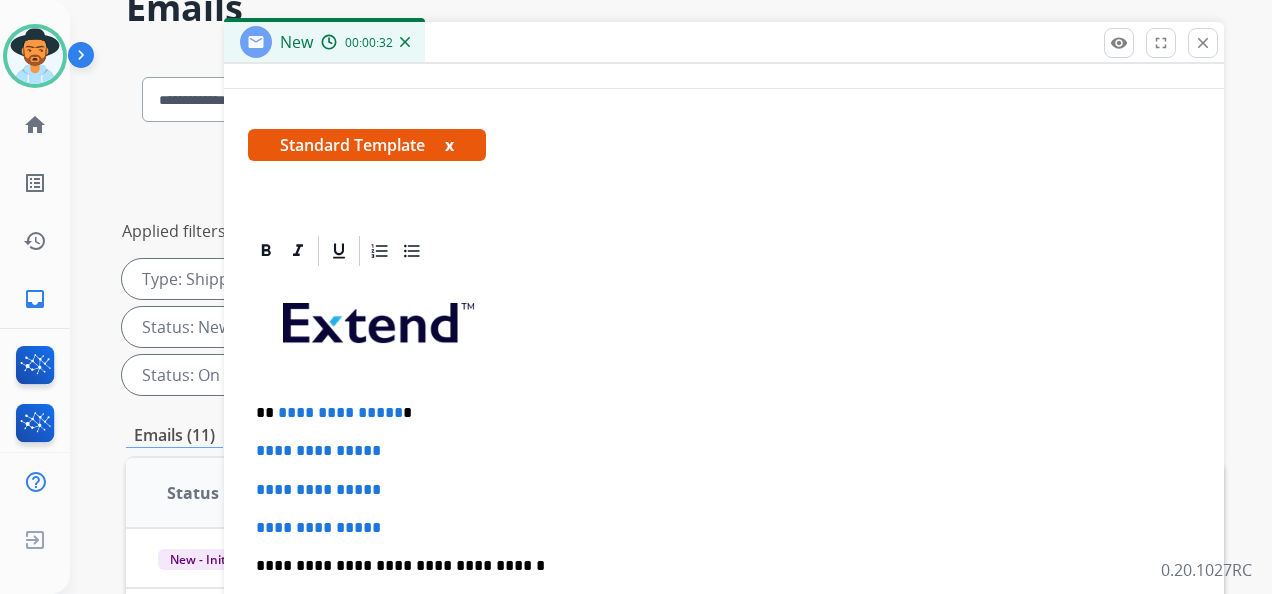 click on "**********" at bounding box center [340, 412] 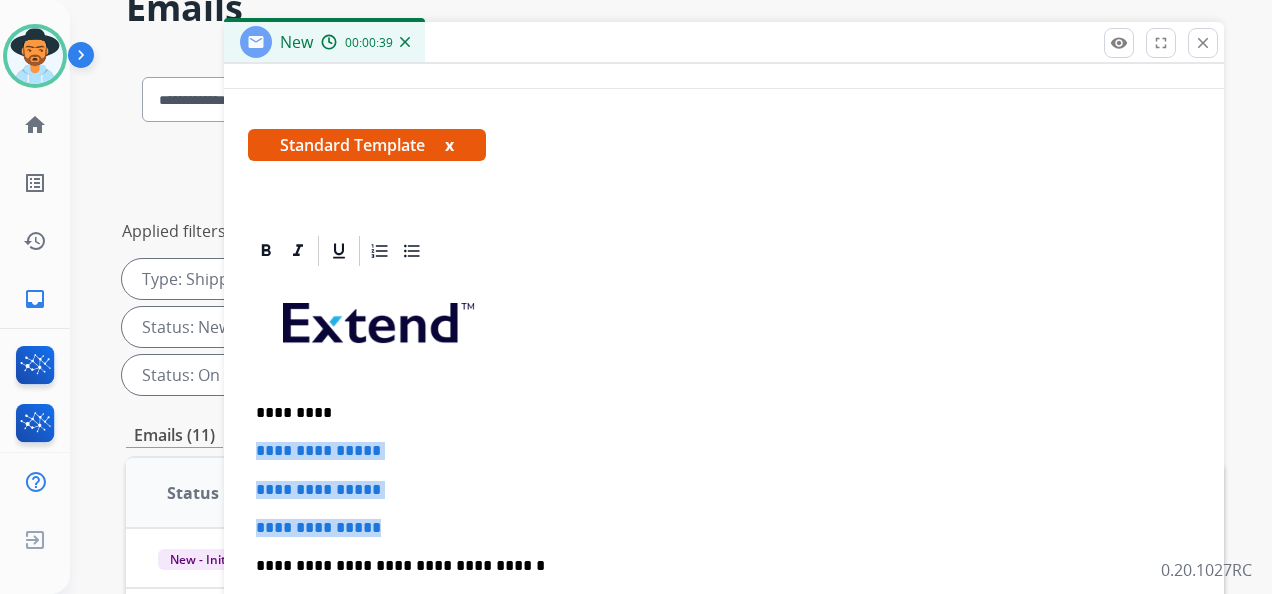 drag, startPoint x: 401, startPoint y: 524, endPoint x: 251, endPoint y: 451, distance: 166.82027 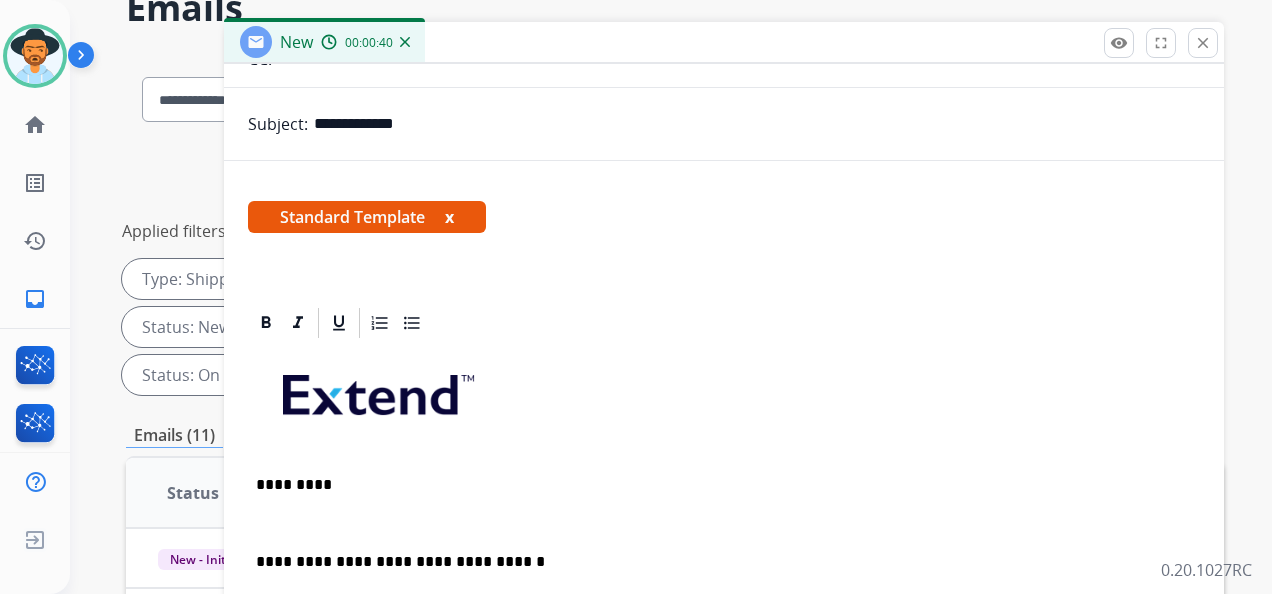 scroll, scrollTop: 230, scrollLeft: 0, axis: vertical 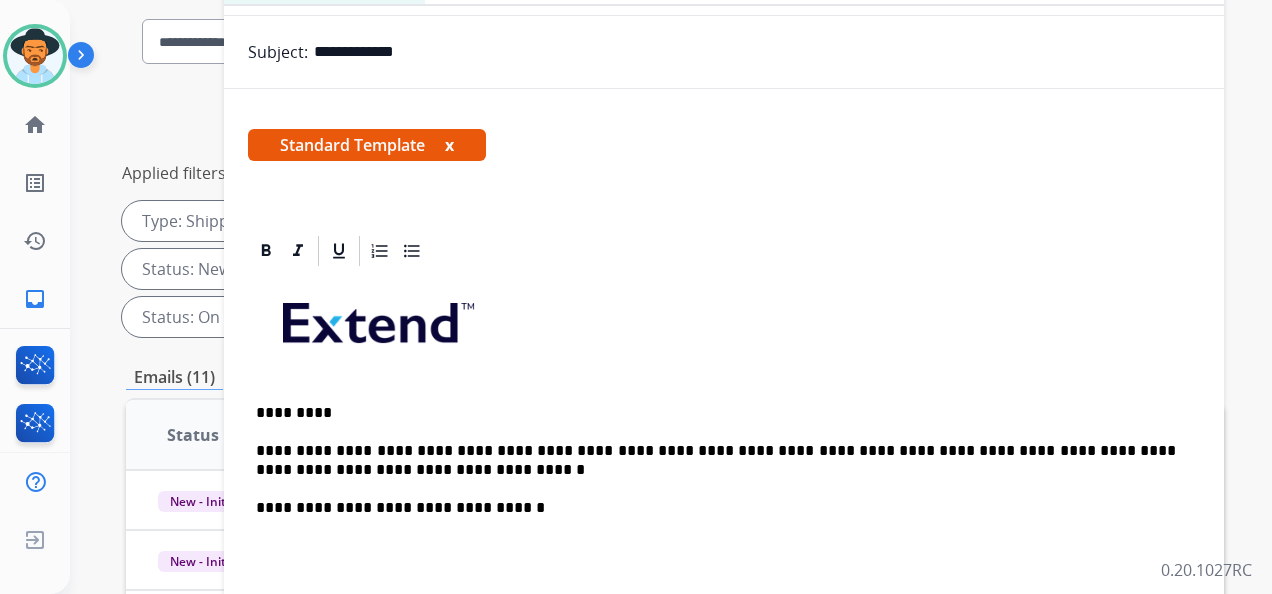 click on "**********" at bounding box center [716, 460] 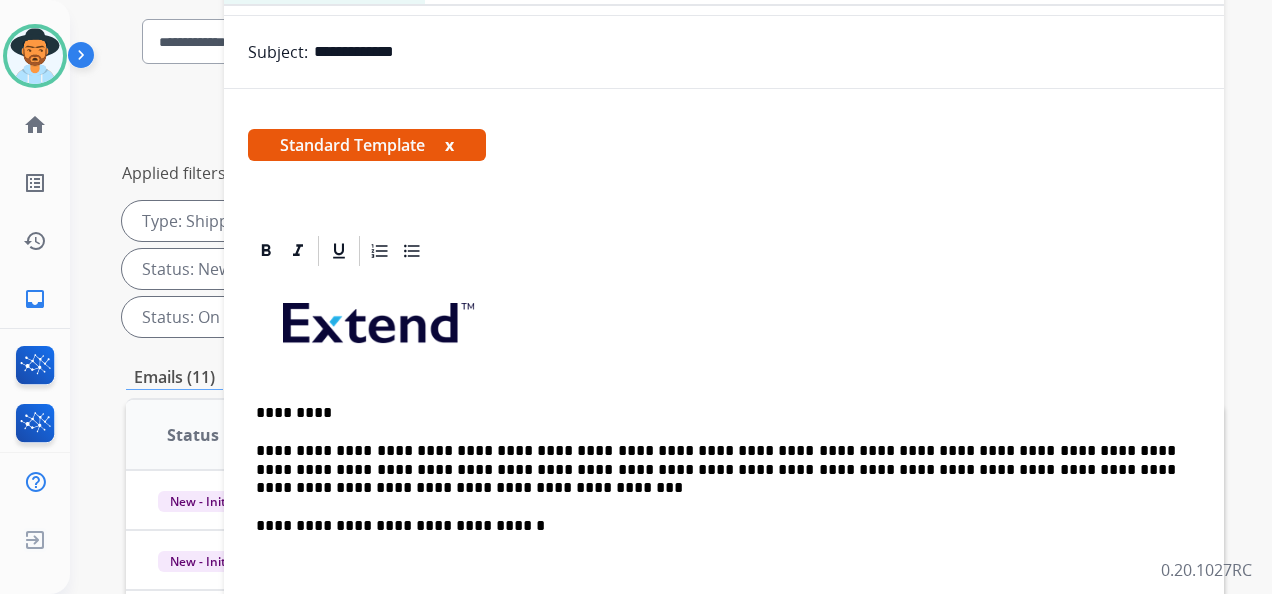 scroll, scrollTop: 266, scrollLeft: 0, axis: vertical 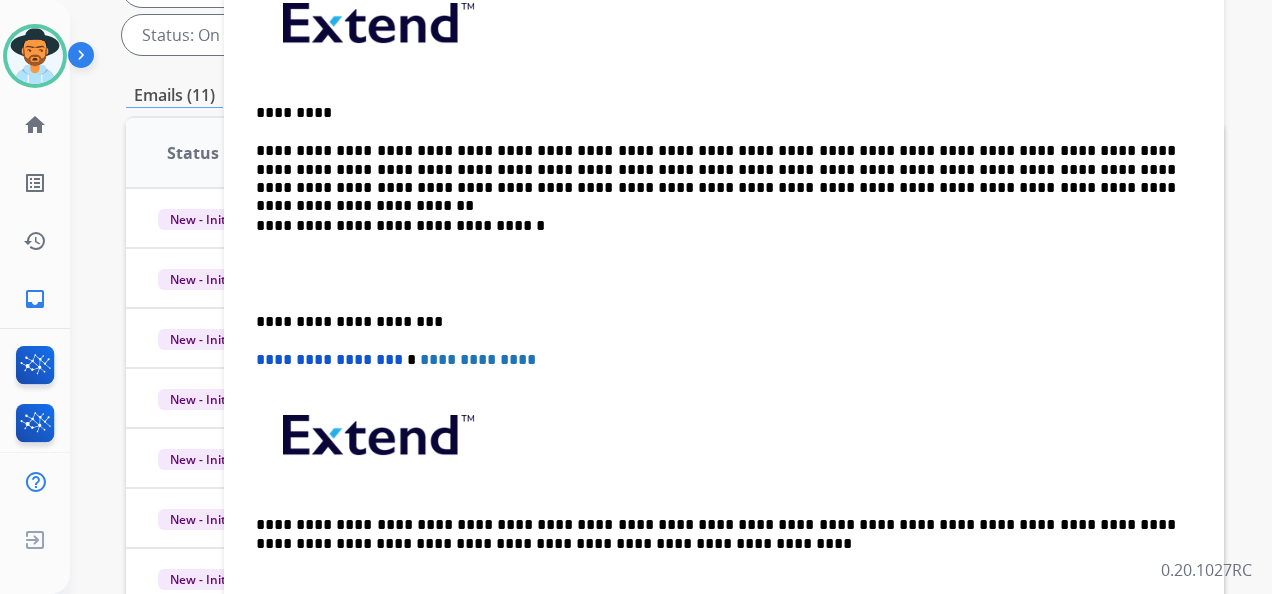 click on "**********" at bounding box center [716, 322] 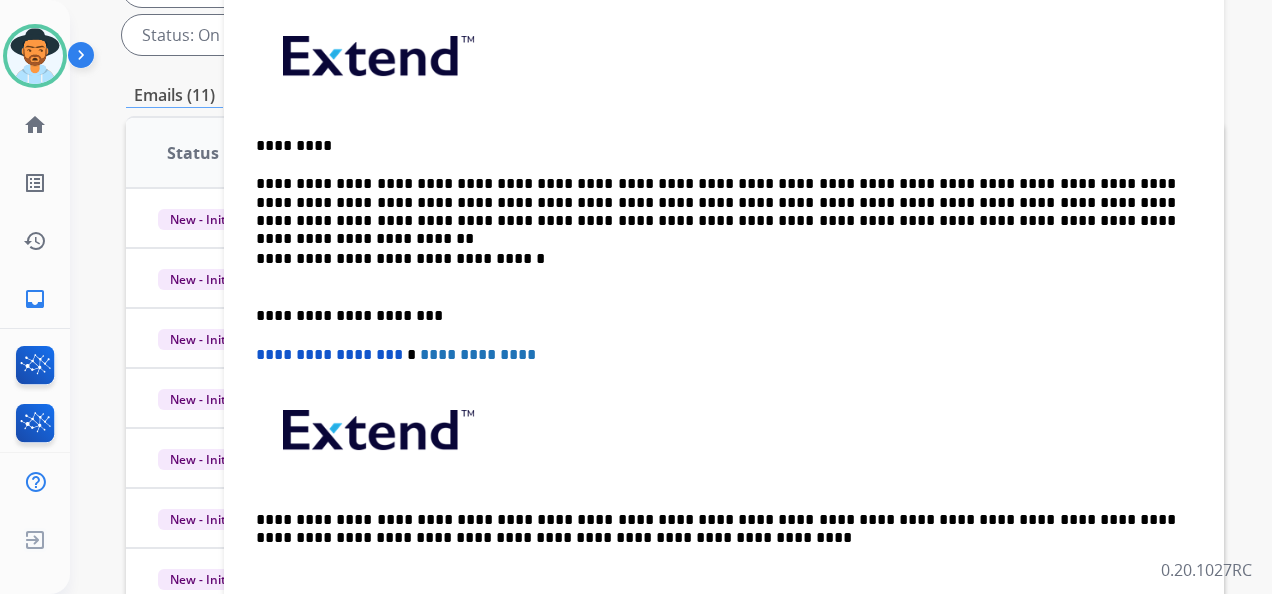scroll, scrollTop: 228, scrollLeft: 0, axis: vertical 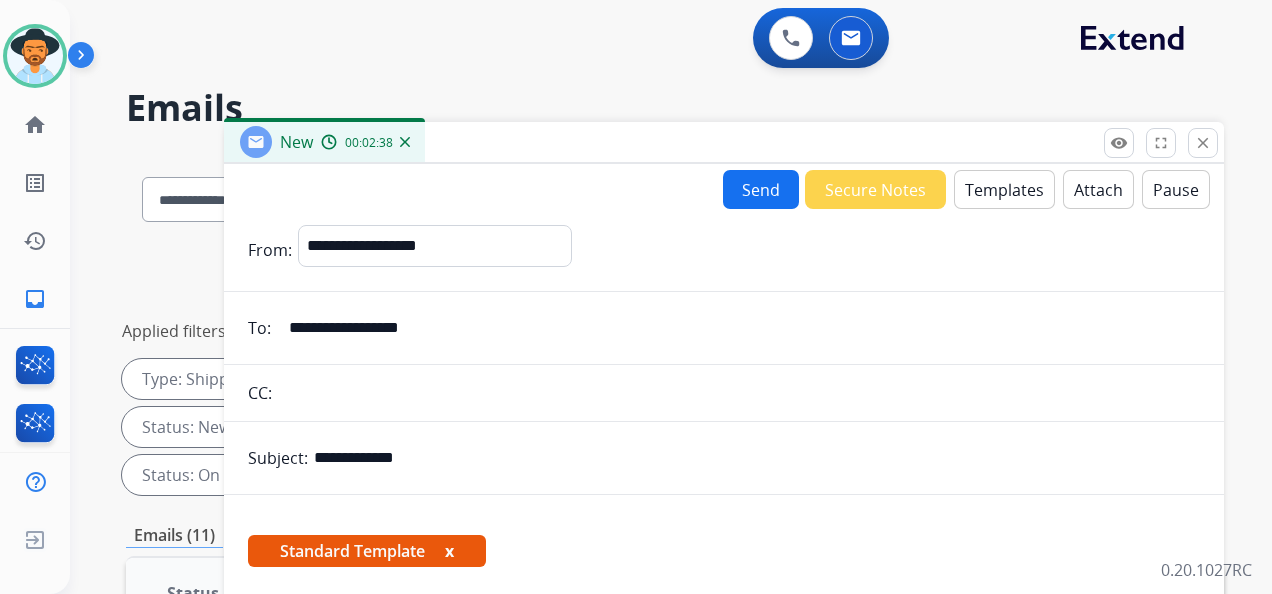 click on "**********" at bounding box center [738, 328] 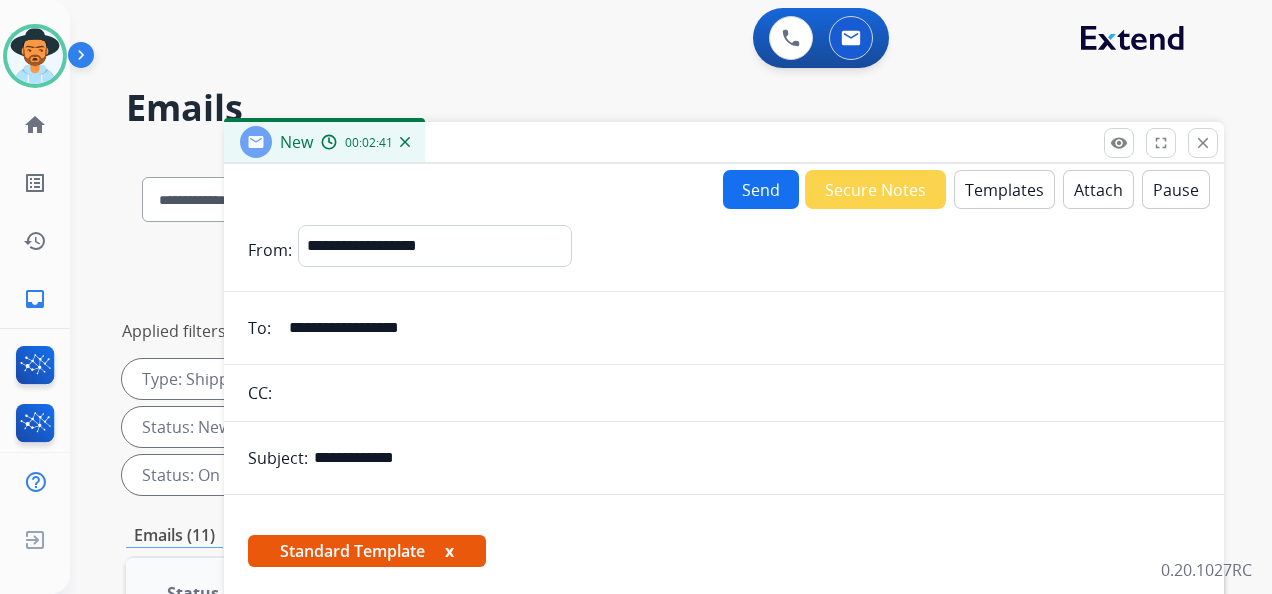 click on "Send" at bounding box center (761, 189) 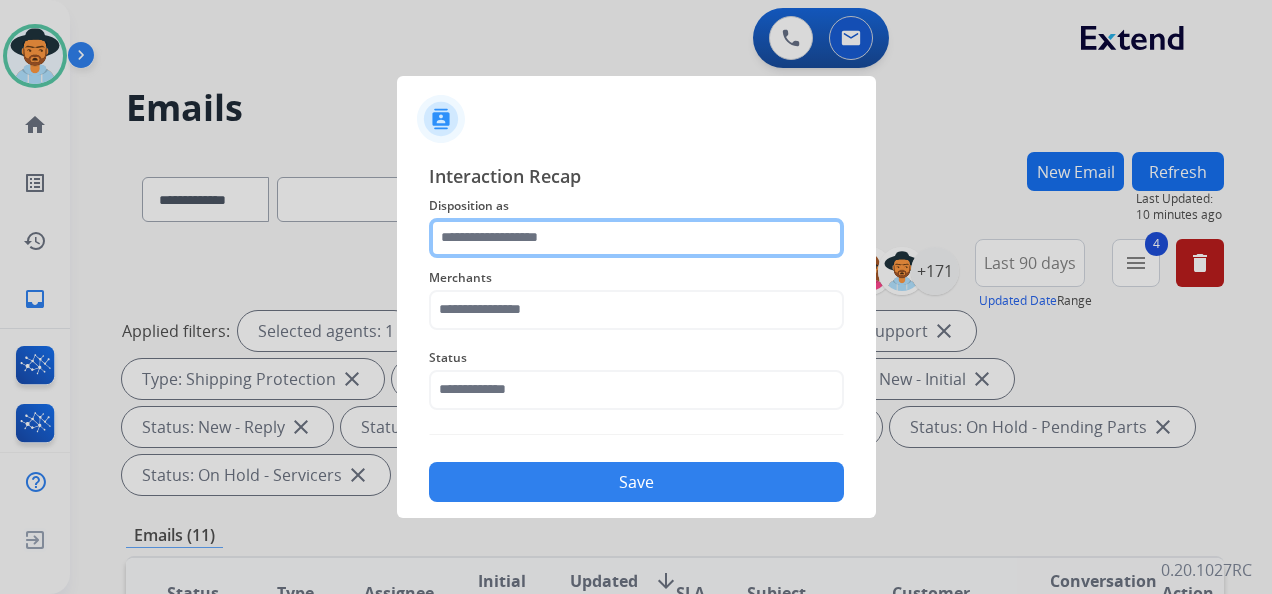 click 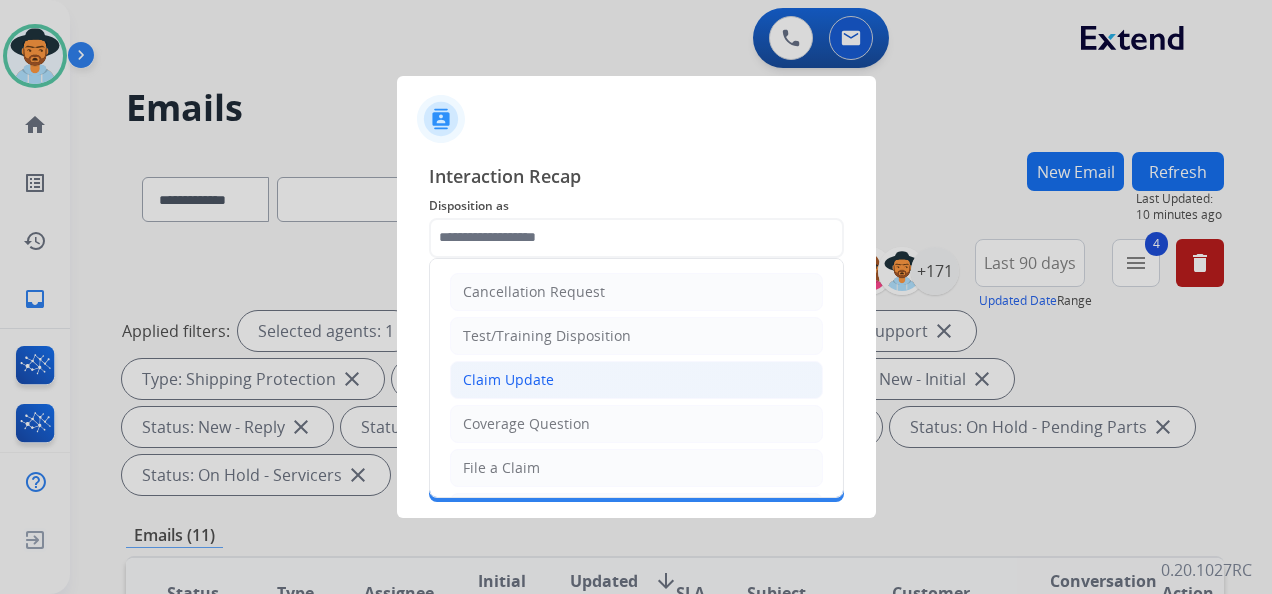 click on "Claim Update" 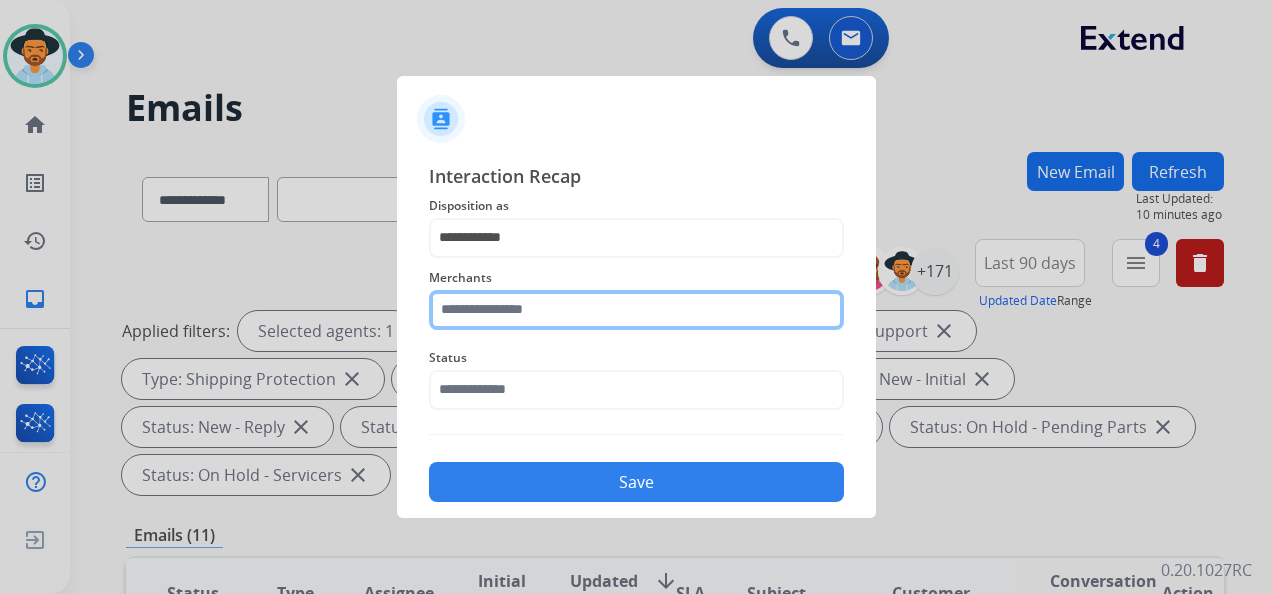 click 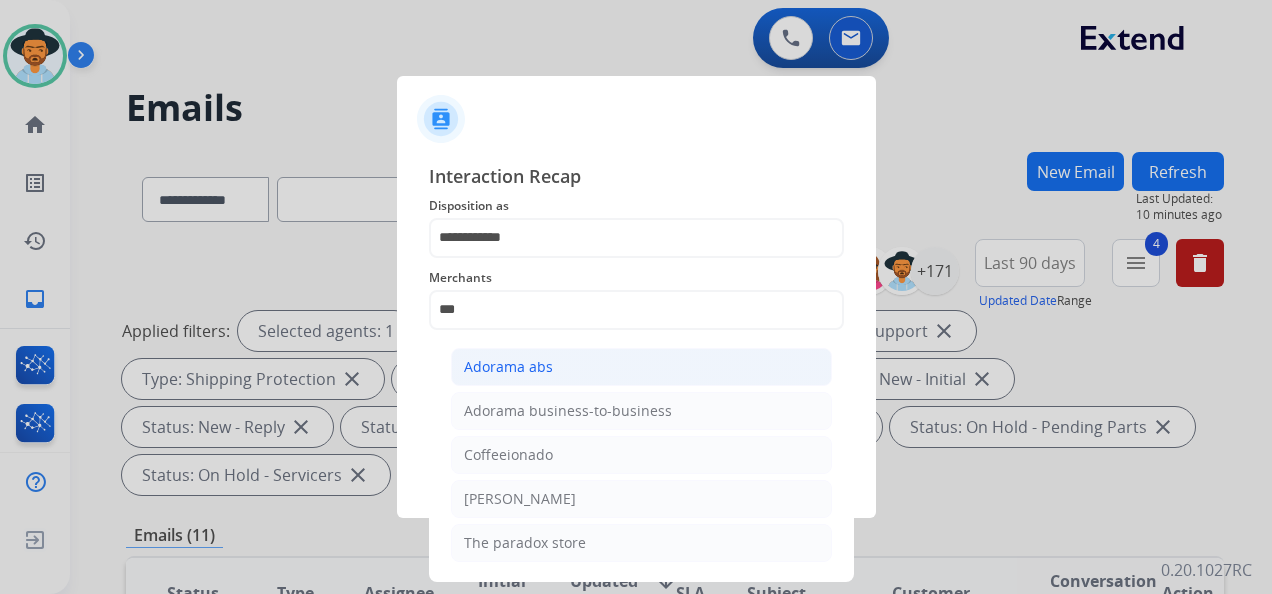 click on "Adorama abs" 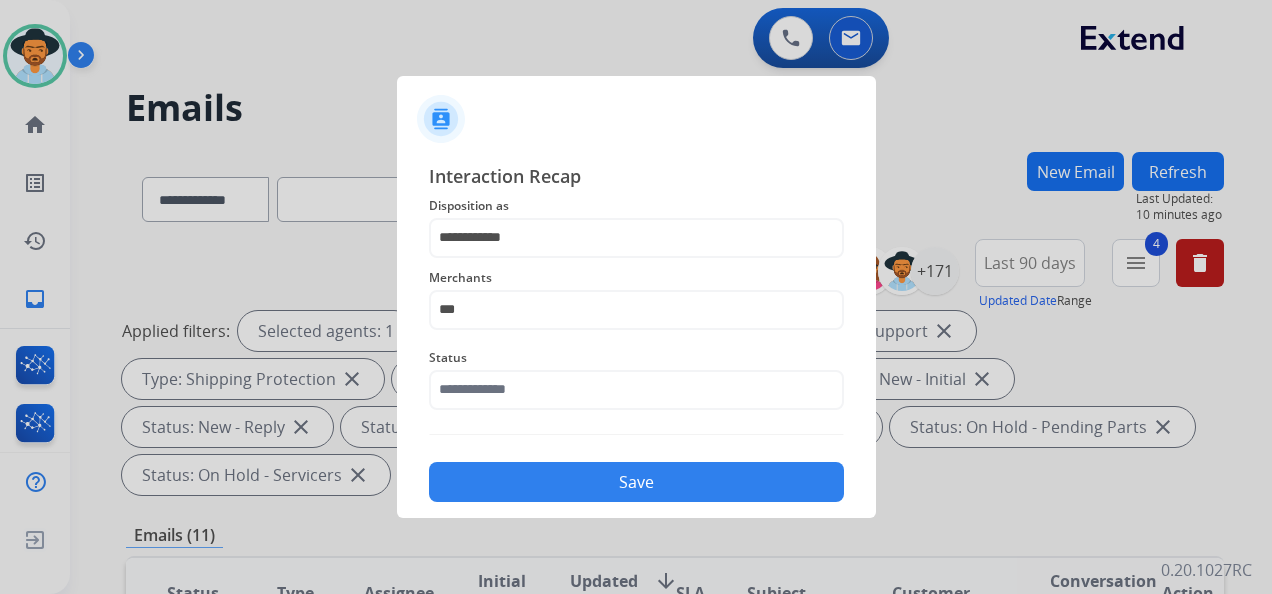 type on "**********" 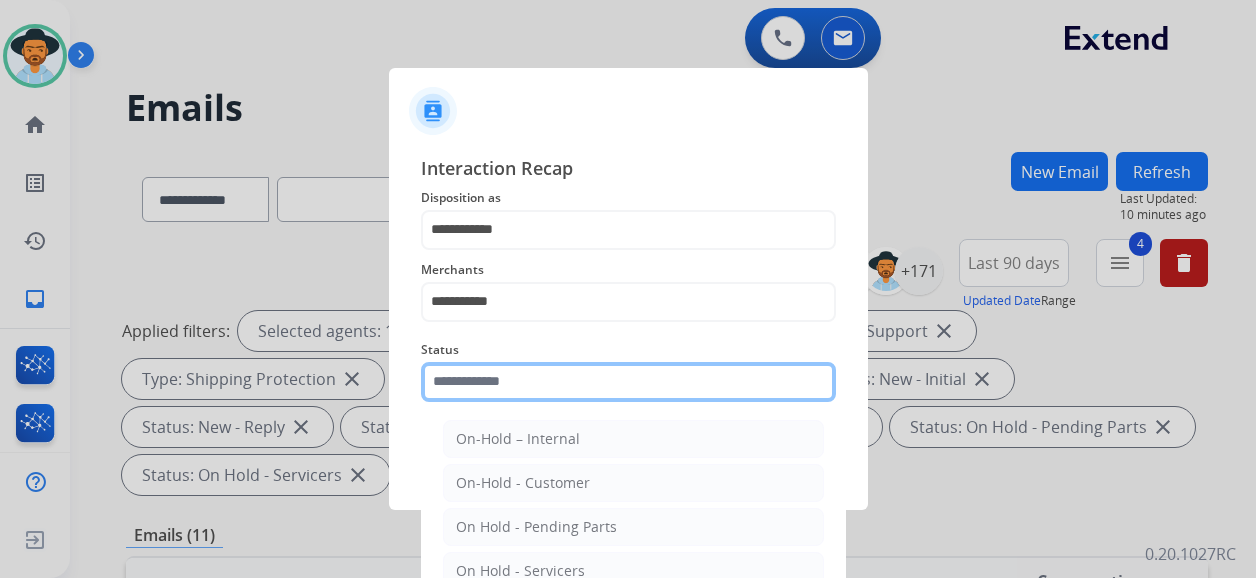 click 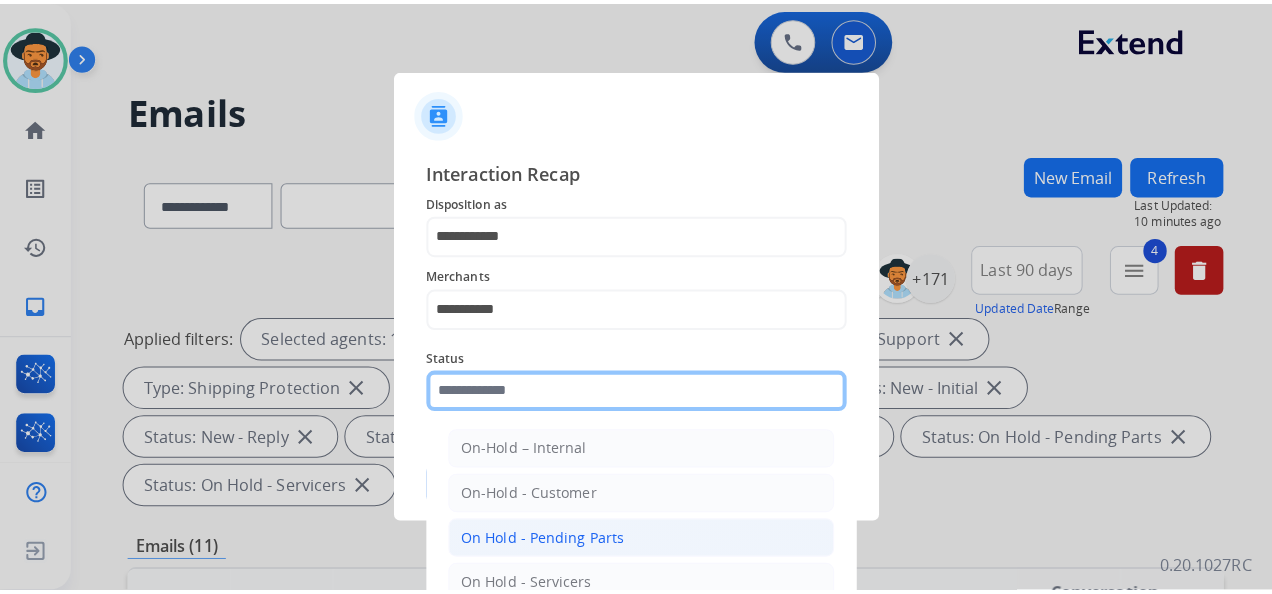 scroll, scrollTop: 114, scrollLeft: 0, axis: vertical 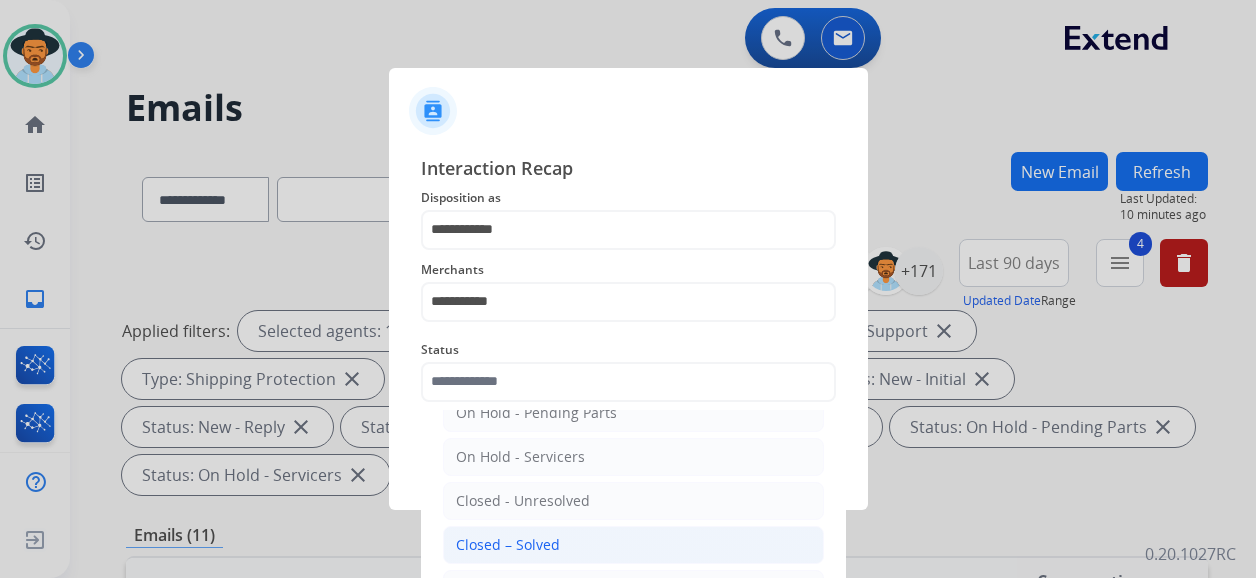 click on "Closed – Solved" 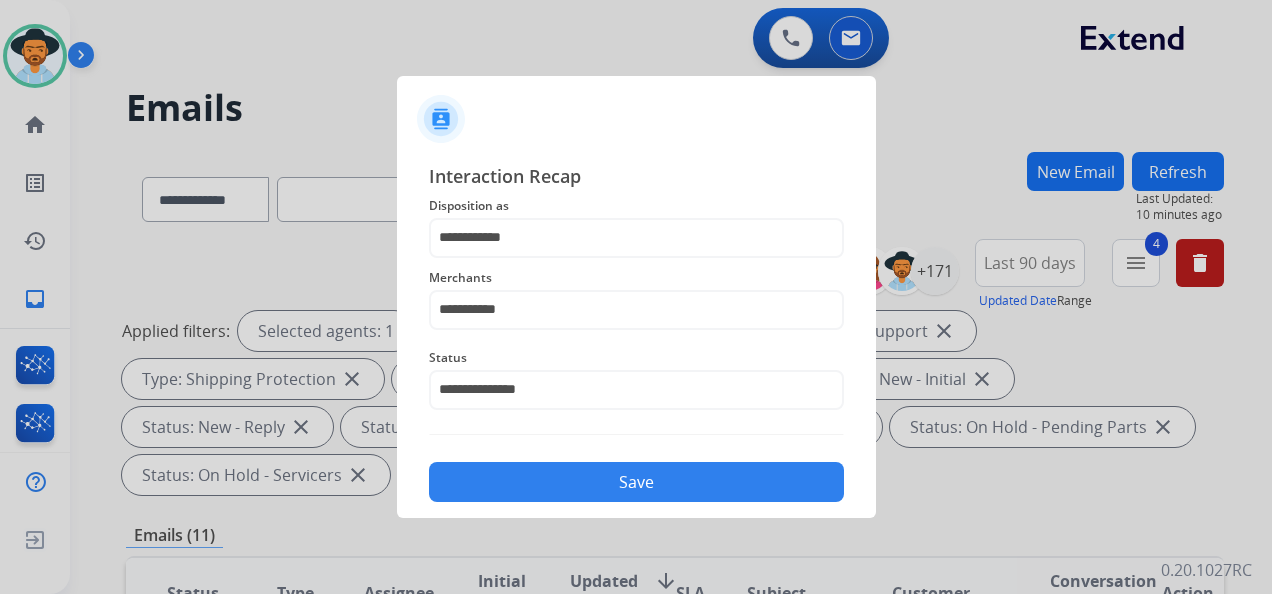 click on "Save" 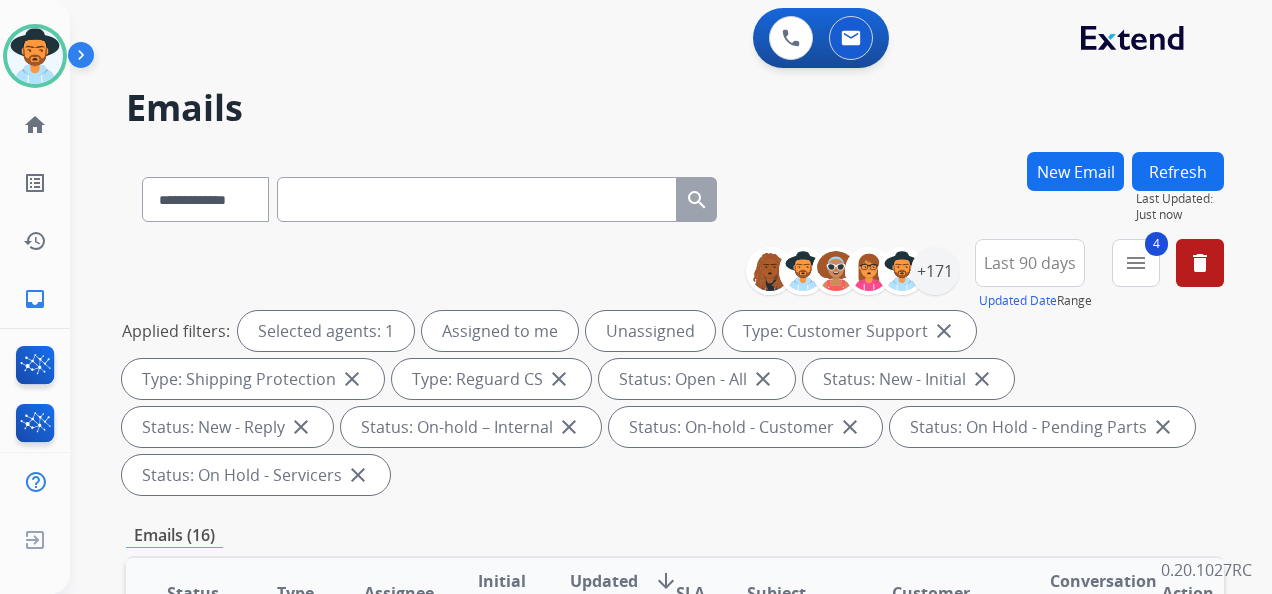 paste on "**********" 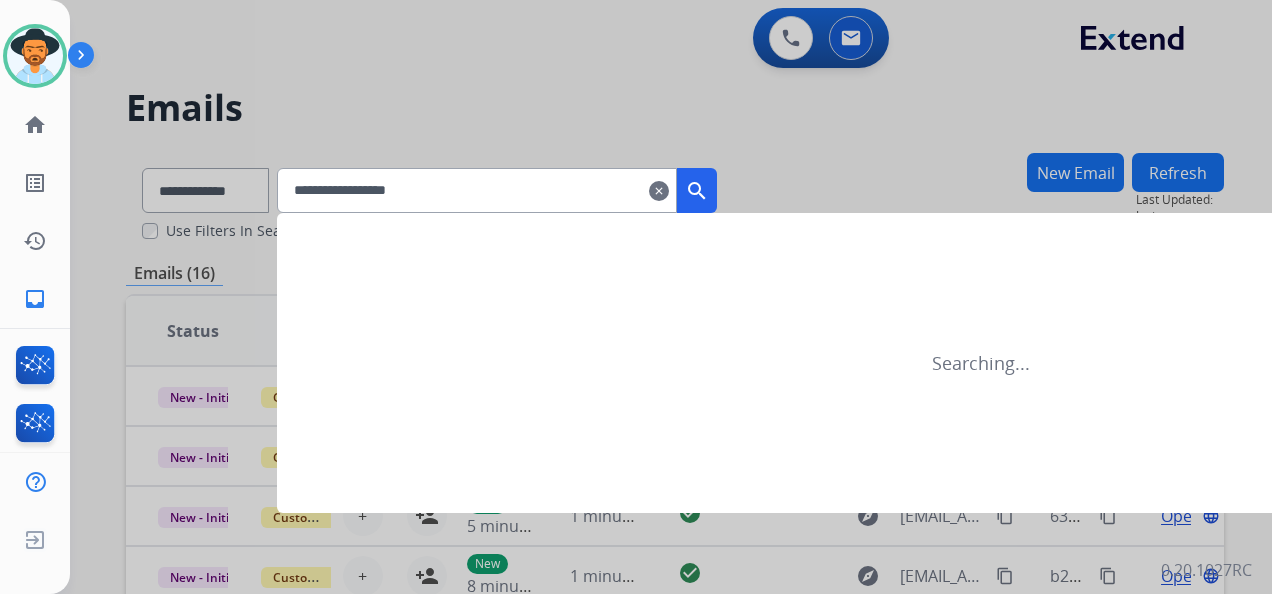 type on "**********" 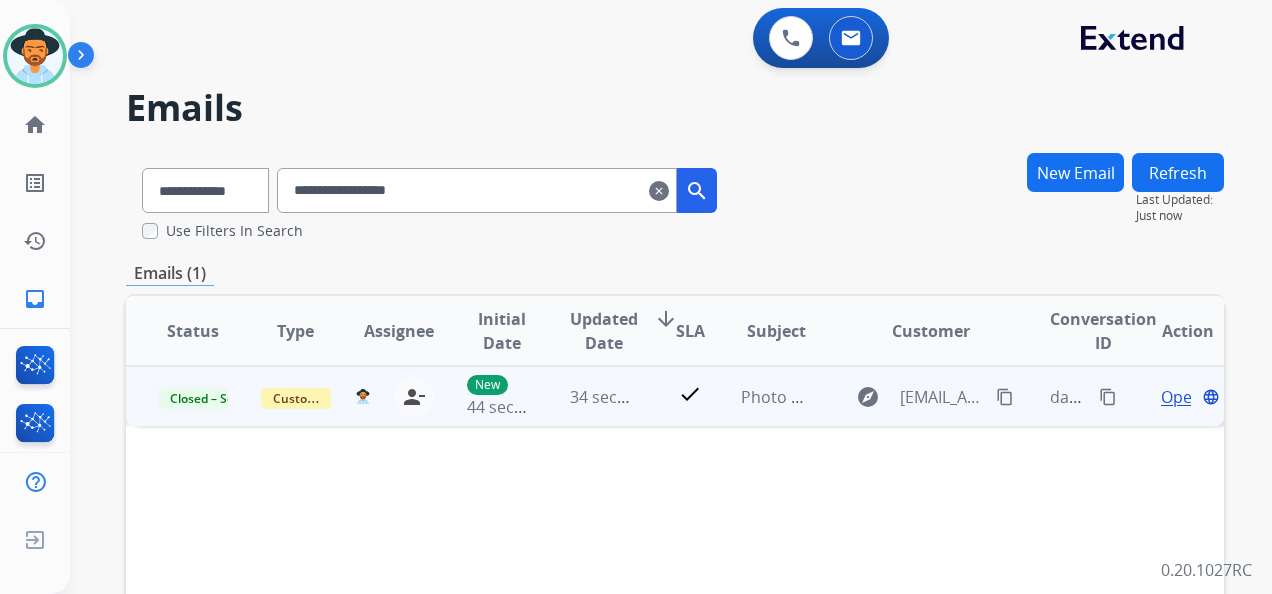 click on "content_copy" at bounding box center (1108, 397) 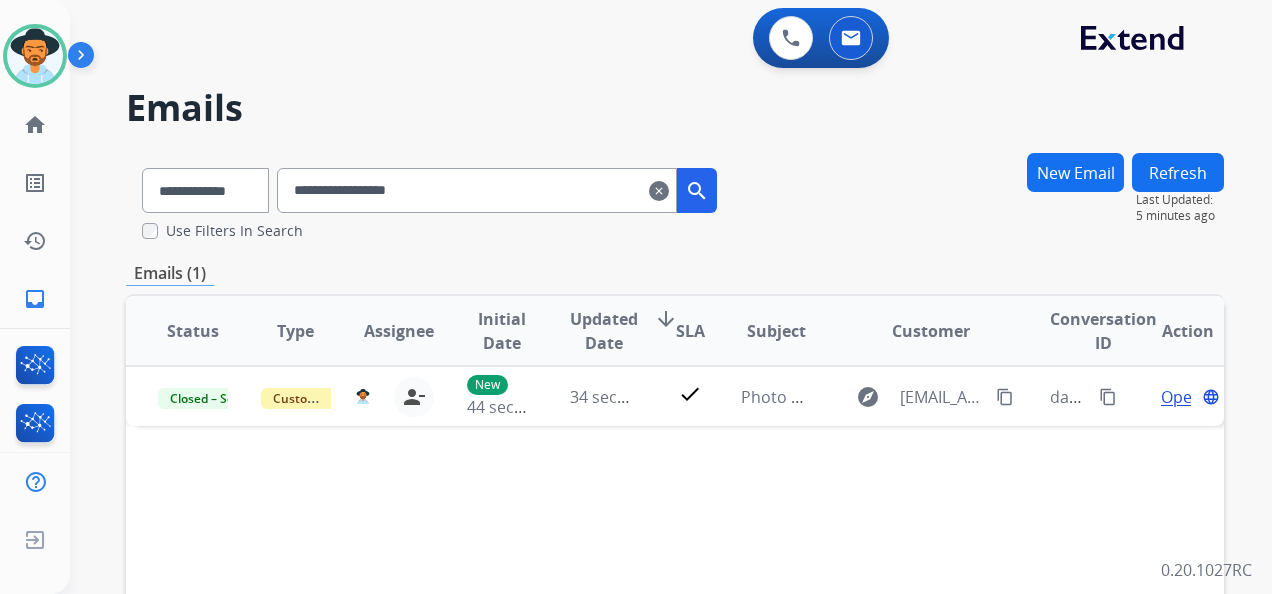 click on "clear" at bounding box center [659, 191] 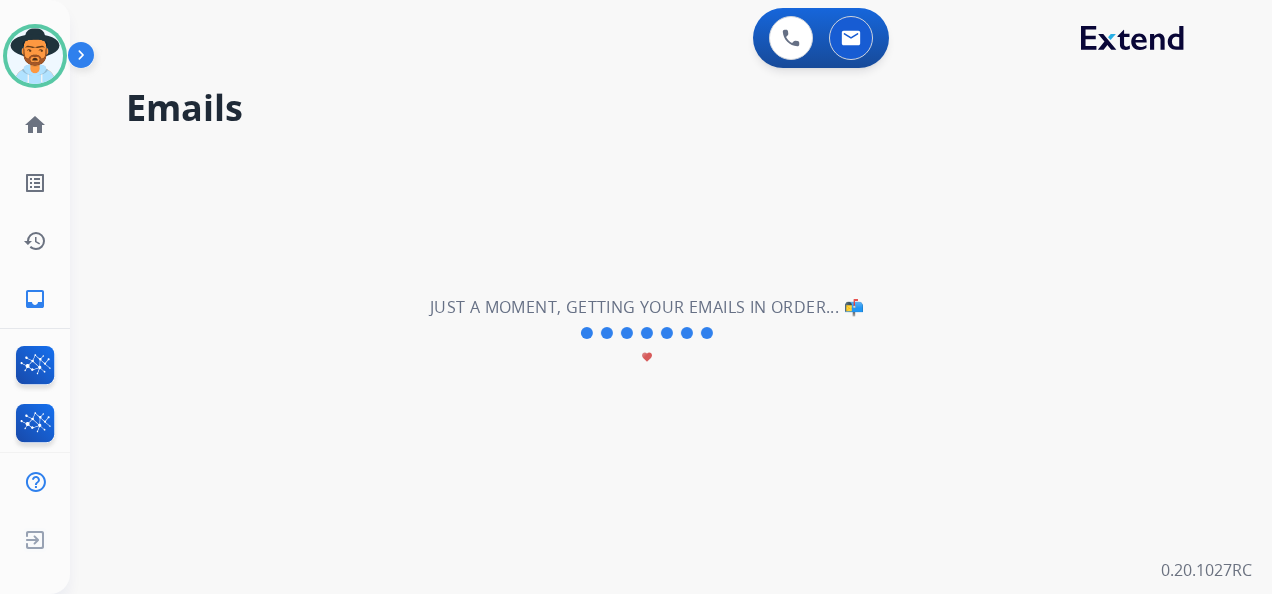 type 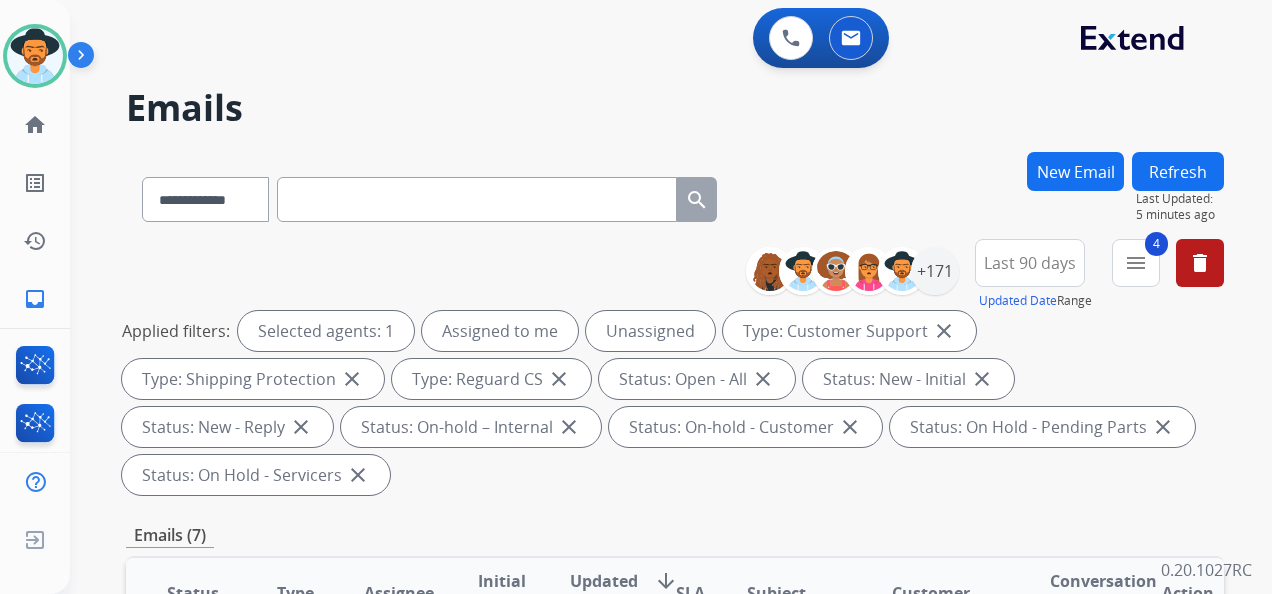 click on "New Email" at bounding box center [1075, 171] 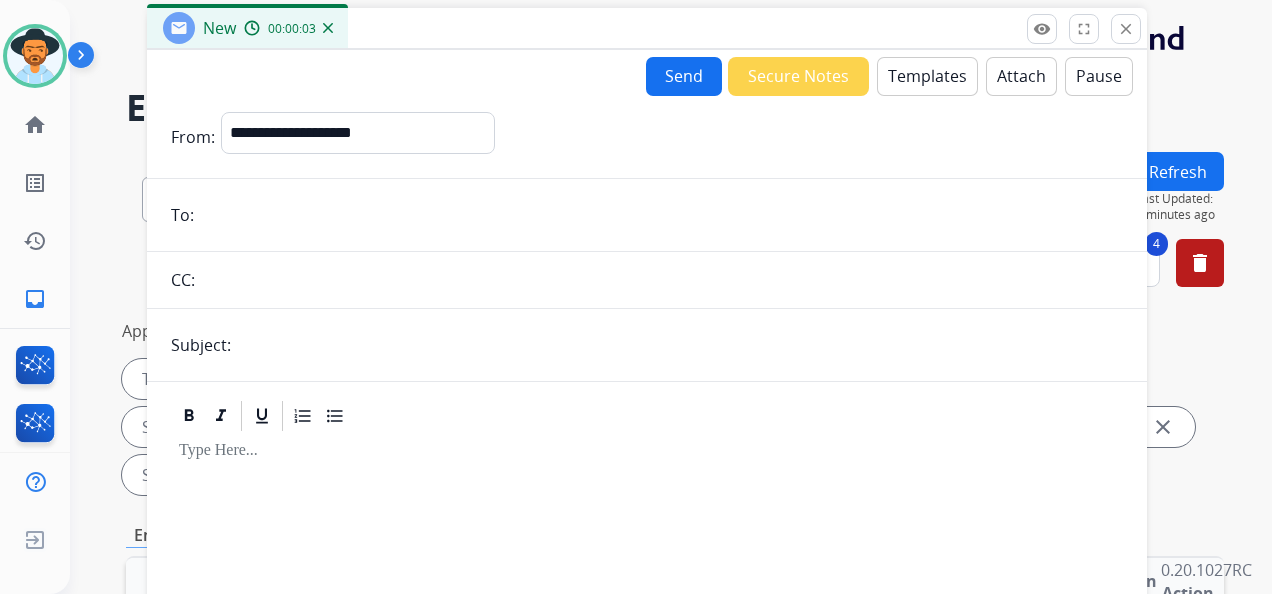 drag, startPoint x: 815, startPoint y: 142, endPoint x: 684, endPoint y: 29, distance: 173.00288 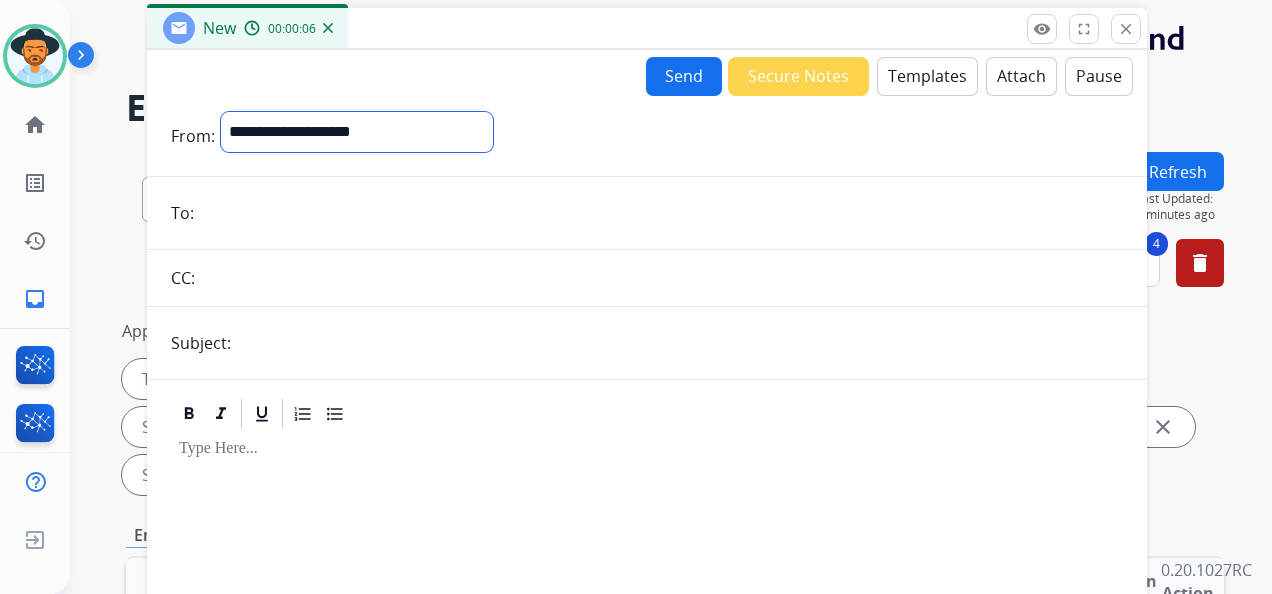 drag, startPoint x: 342, startPoint y: 140, endPoint x: 339, endPoint y: 152, distance: 12.369317 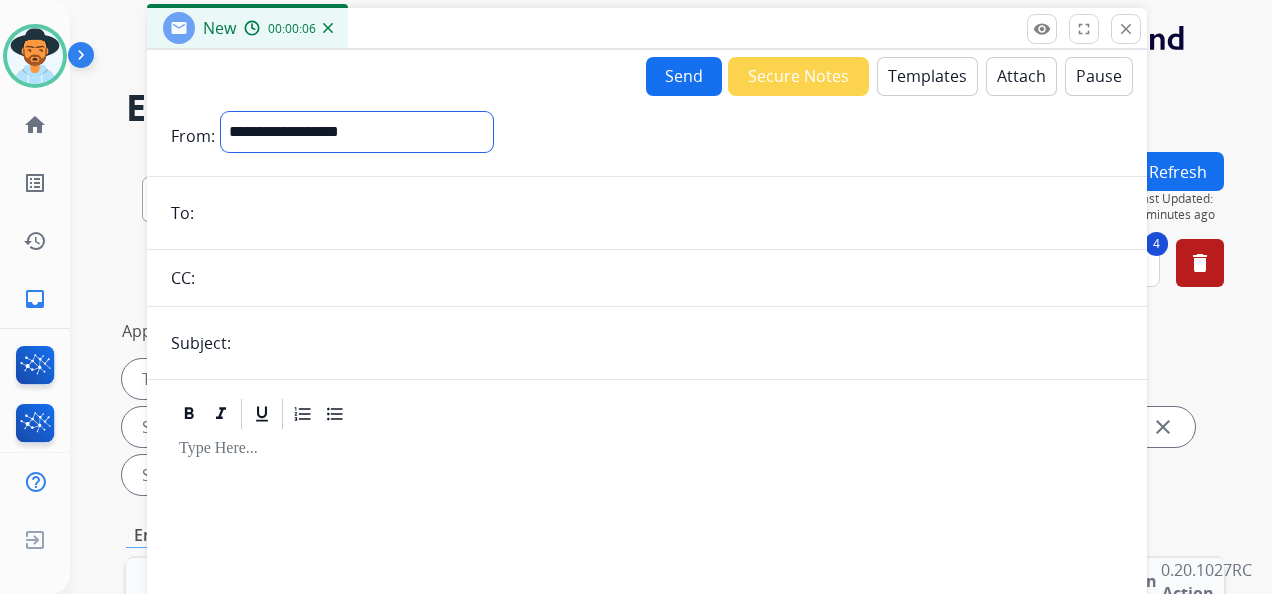 click on "**********" at bounding box center [357, 132] 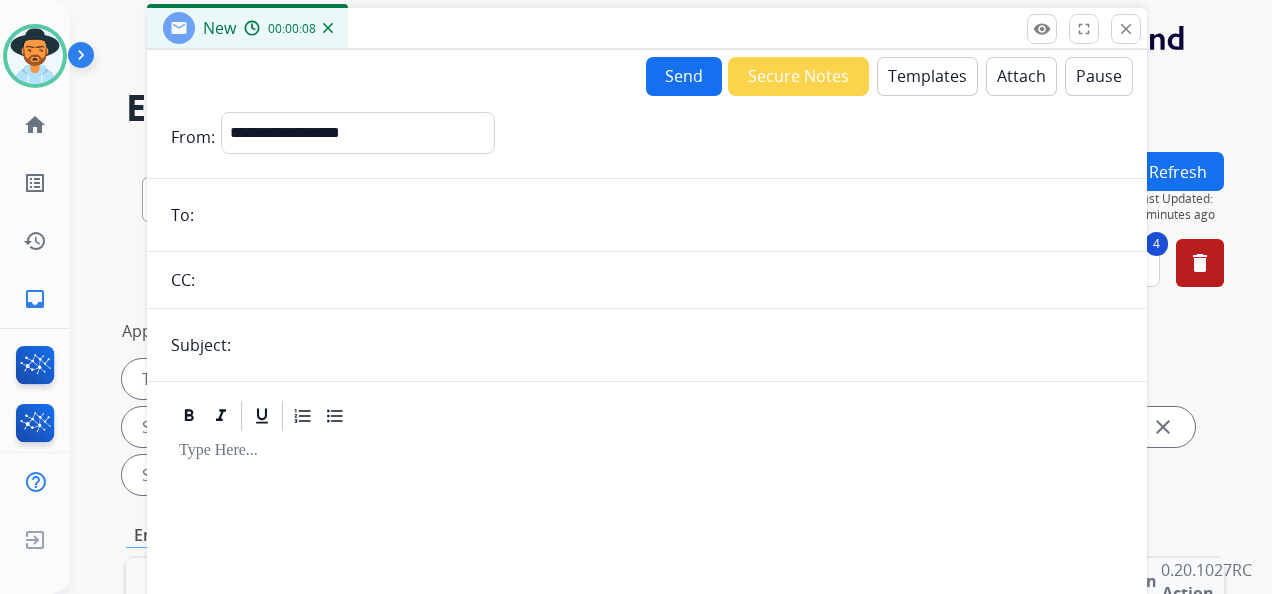 paste on "**********" 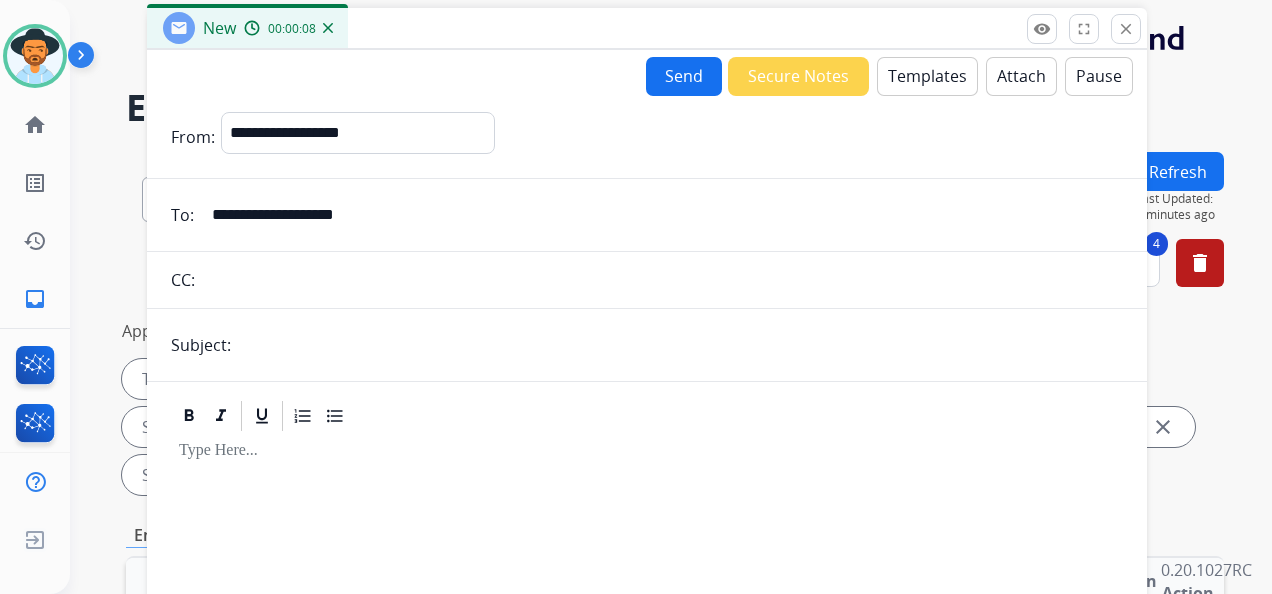 type on "**********" 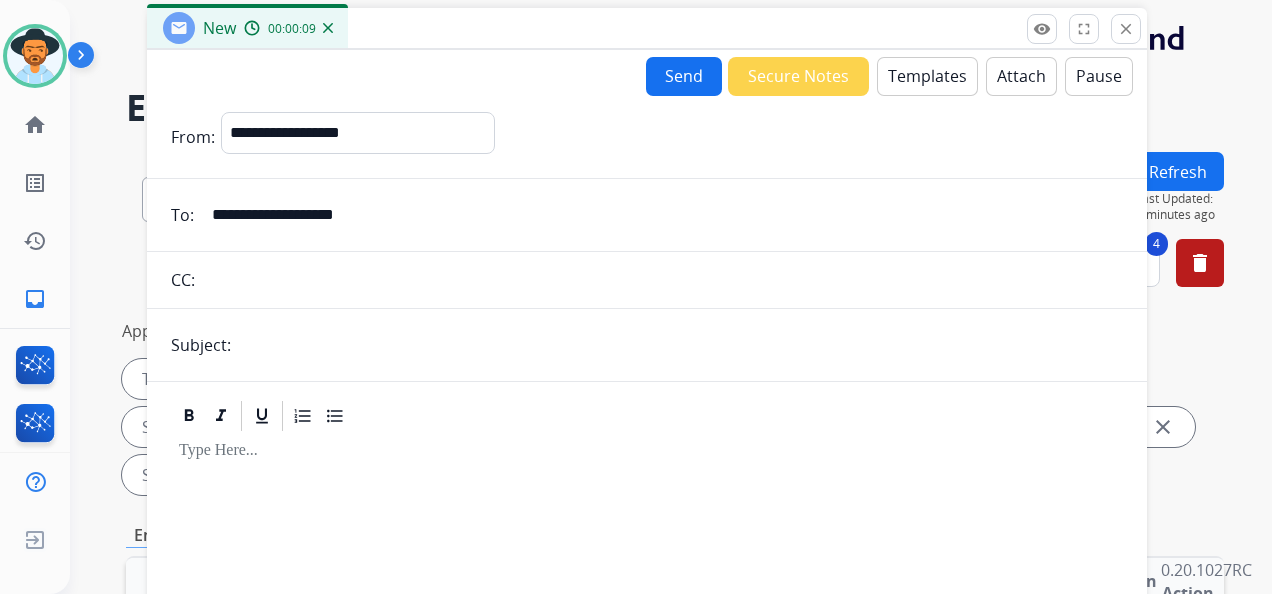 type on "********" 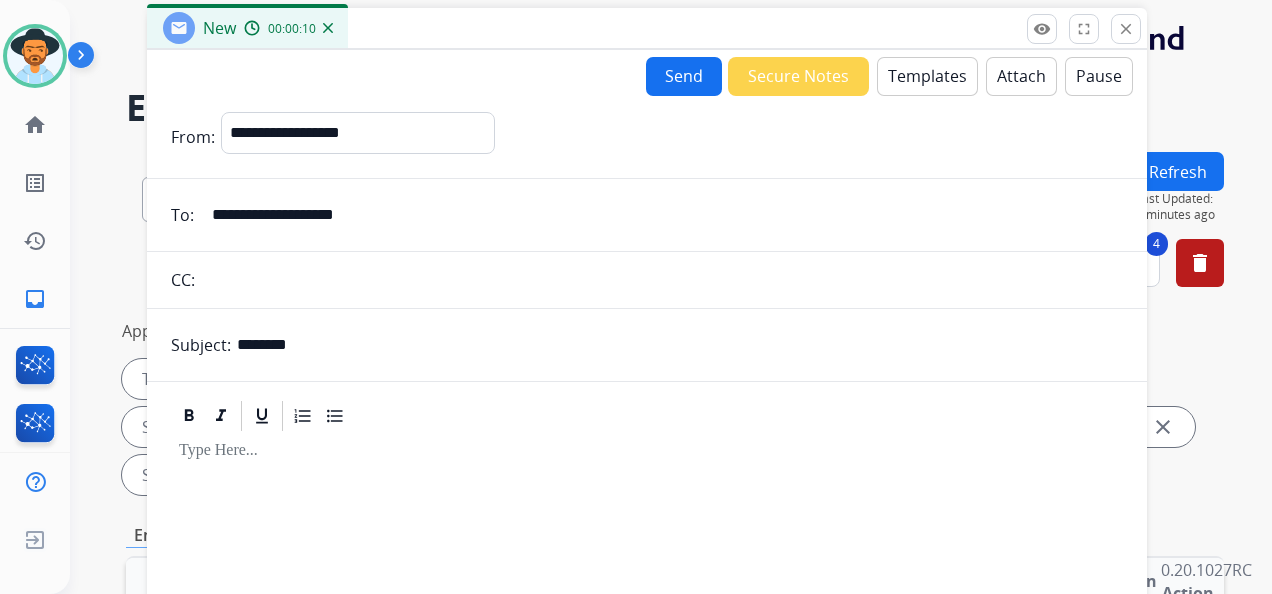 click on "Templates" at bounding box center [927, 76] 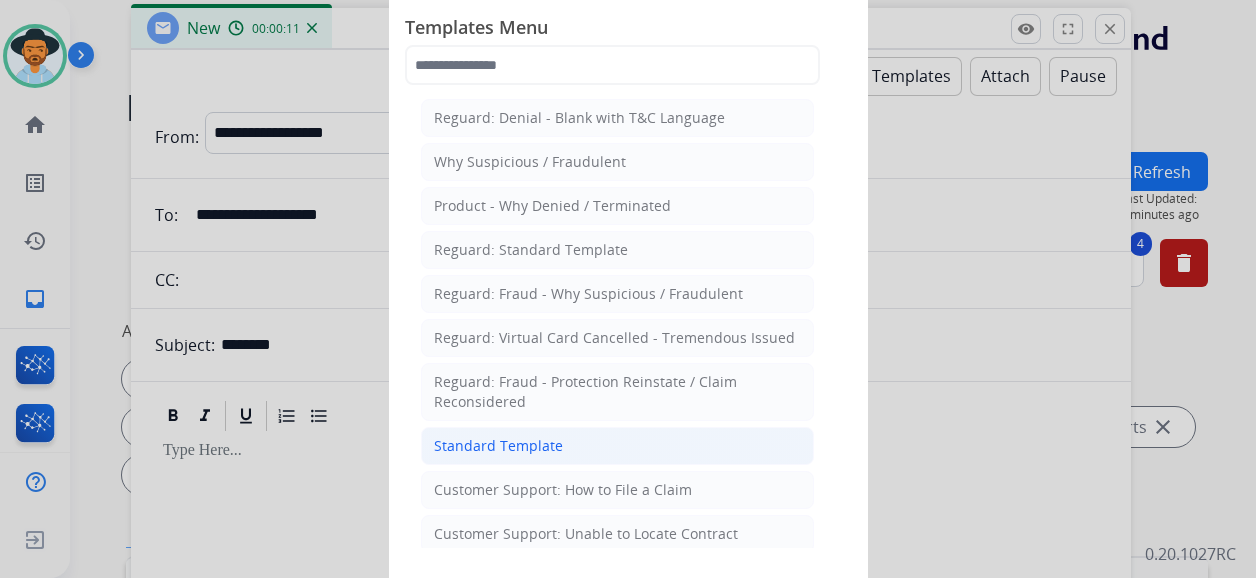 click on "Standard Template" 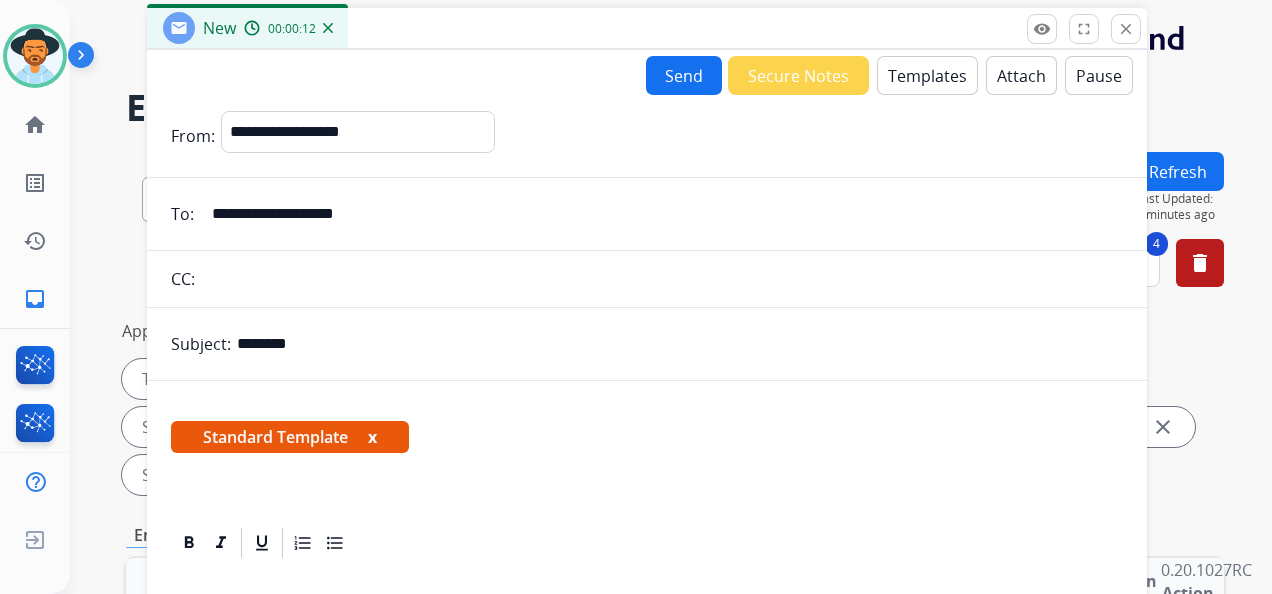 scroll, scrollTop: 300, scrollLeft: 0, axis: vertical 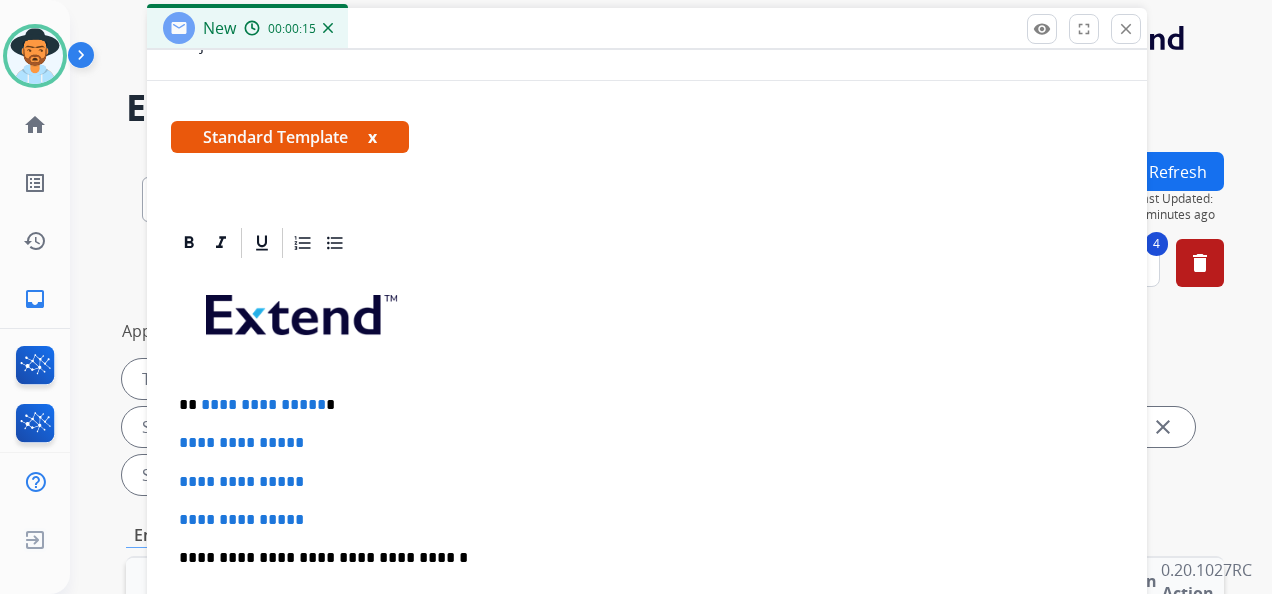 click on "**********" at bounding box center (639, 405) 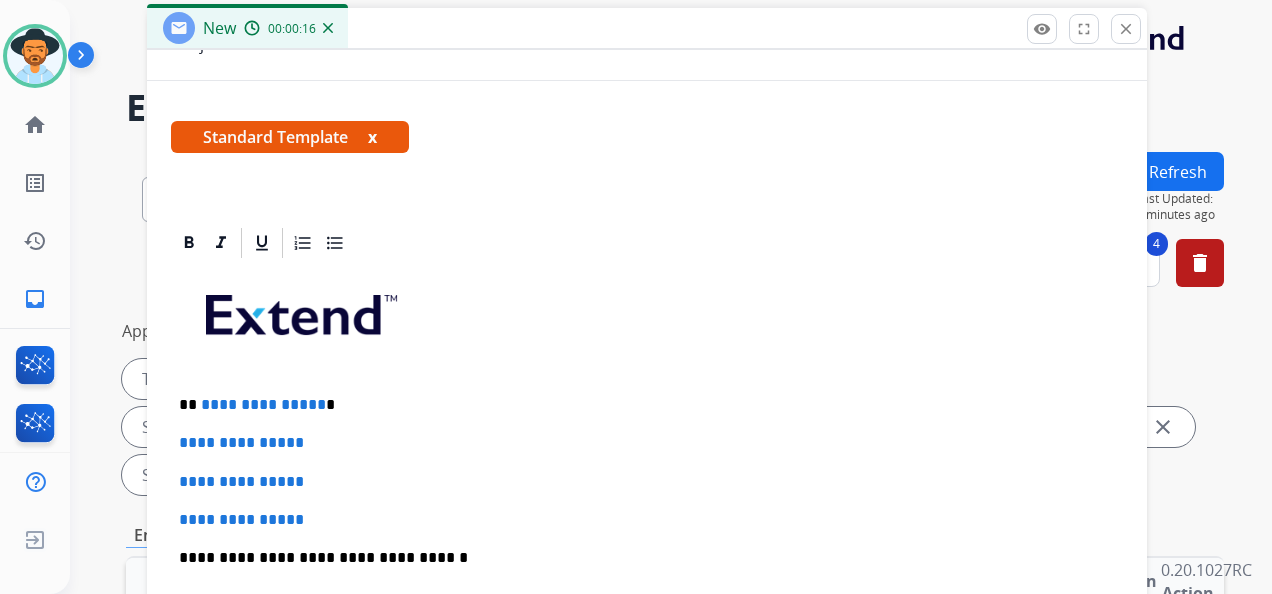 type 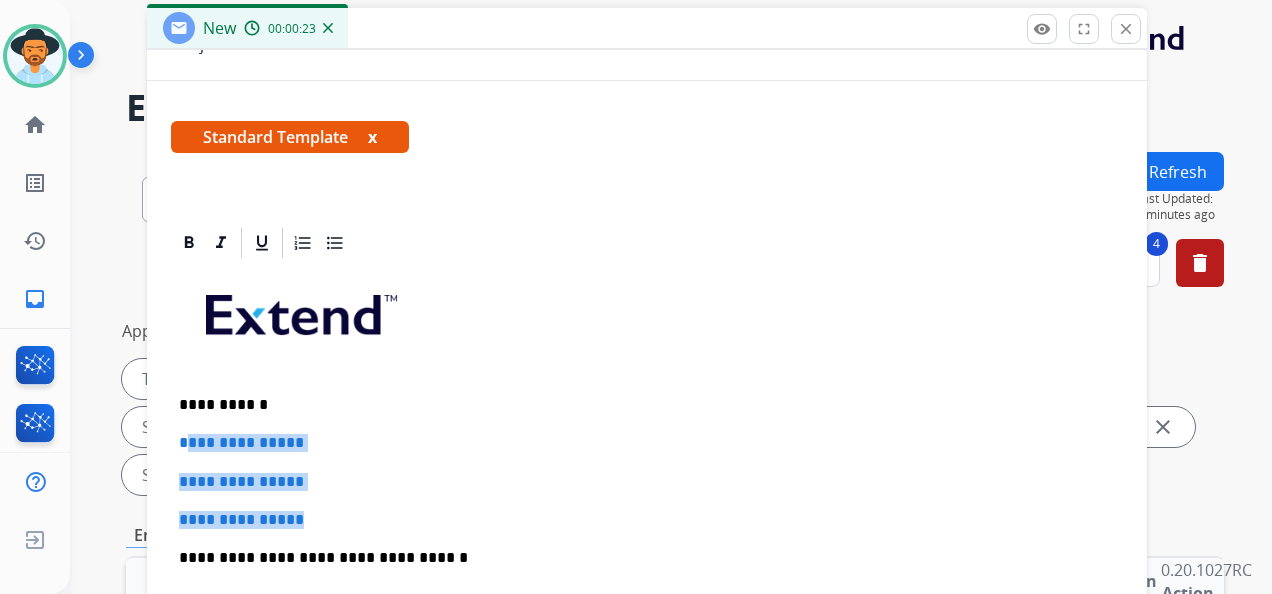 drag, startPoint x: 326, startPoint y: 524, endPoint x: 186, endPoint y: 442, distance: 162.24672 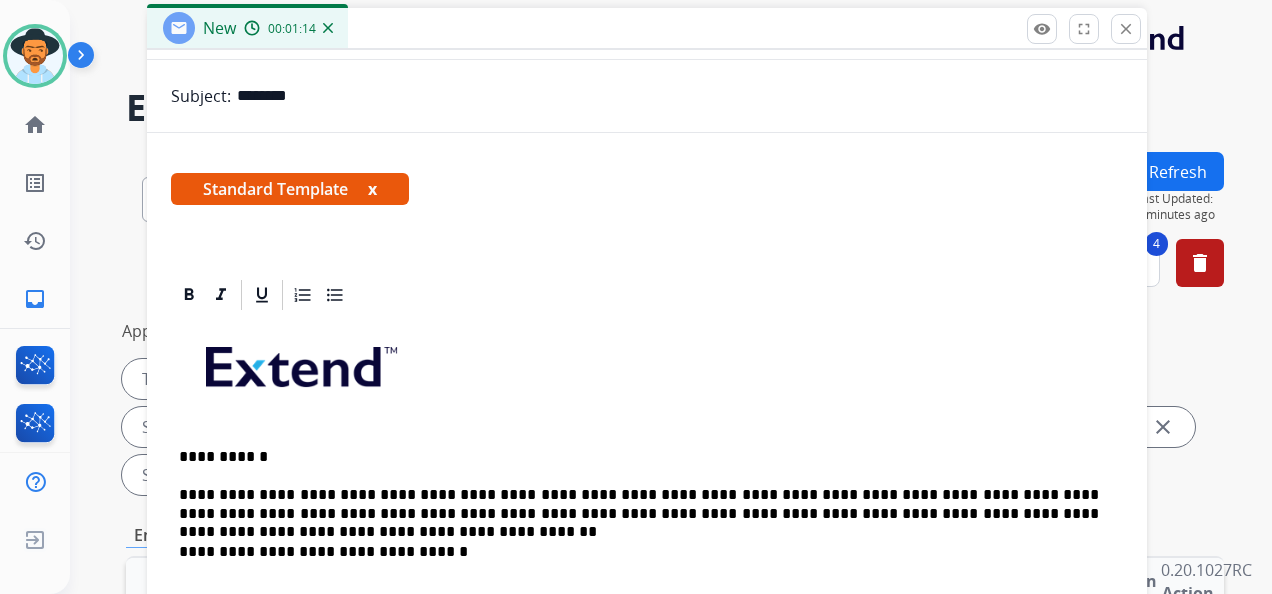 scroll, scrollTop: 266, scrollLeft: 0, axis: vertical 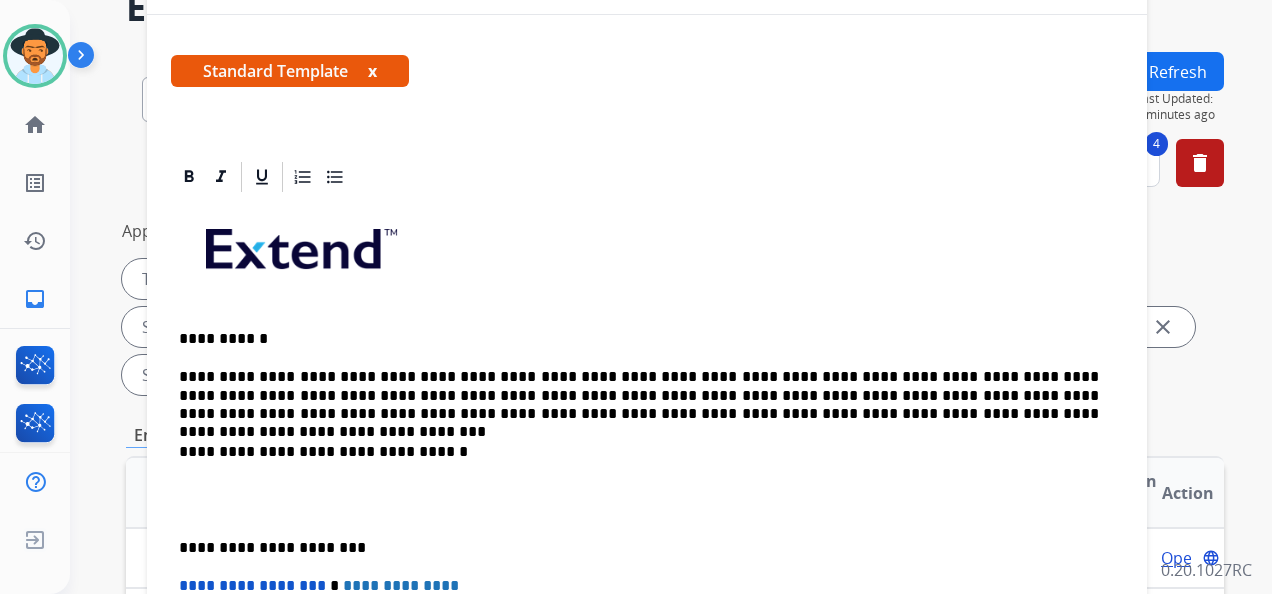 click on "**********" at bounding box center [639, 548] 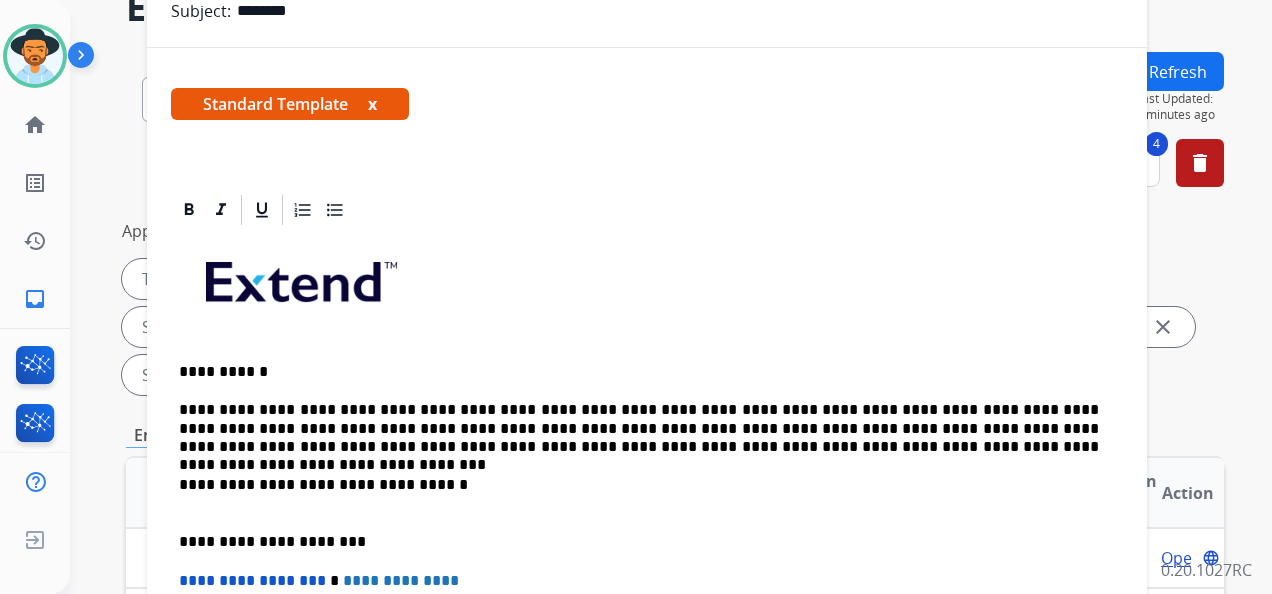 scroll, scrollTop: 228, scrollLeft: 0, axis: vertical 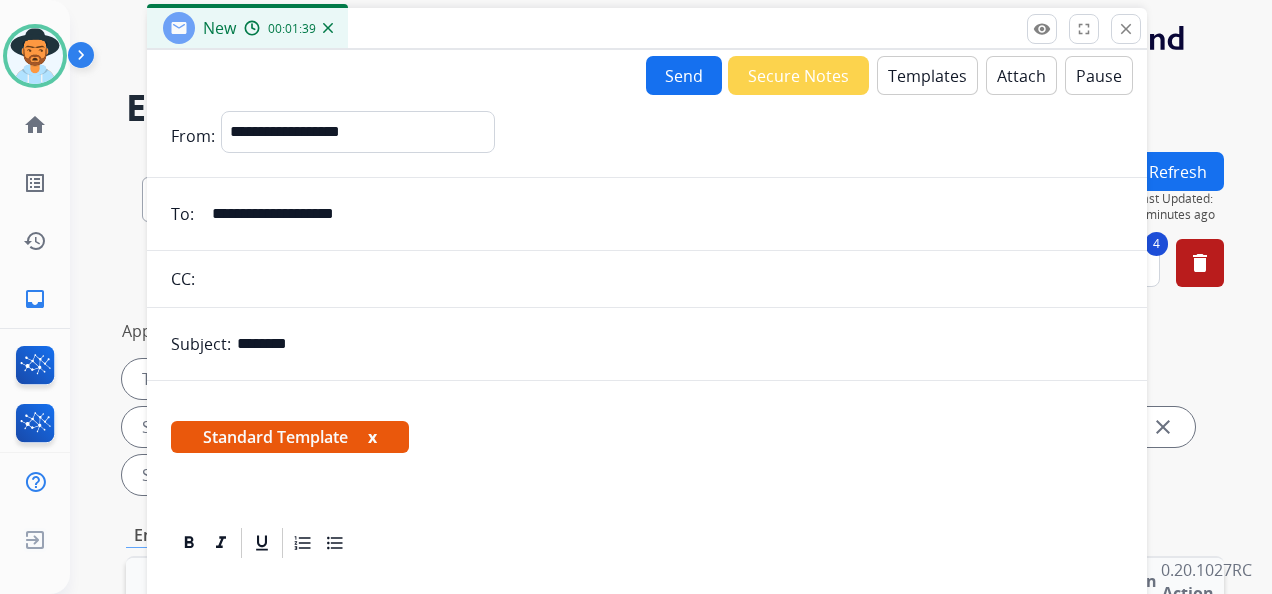 click on "Send" at bounding box center (684, 75) 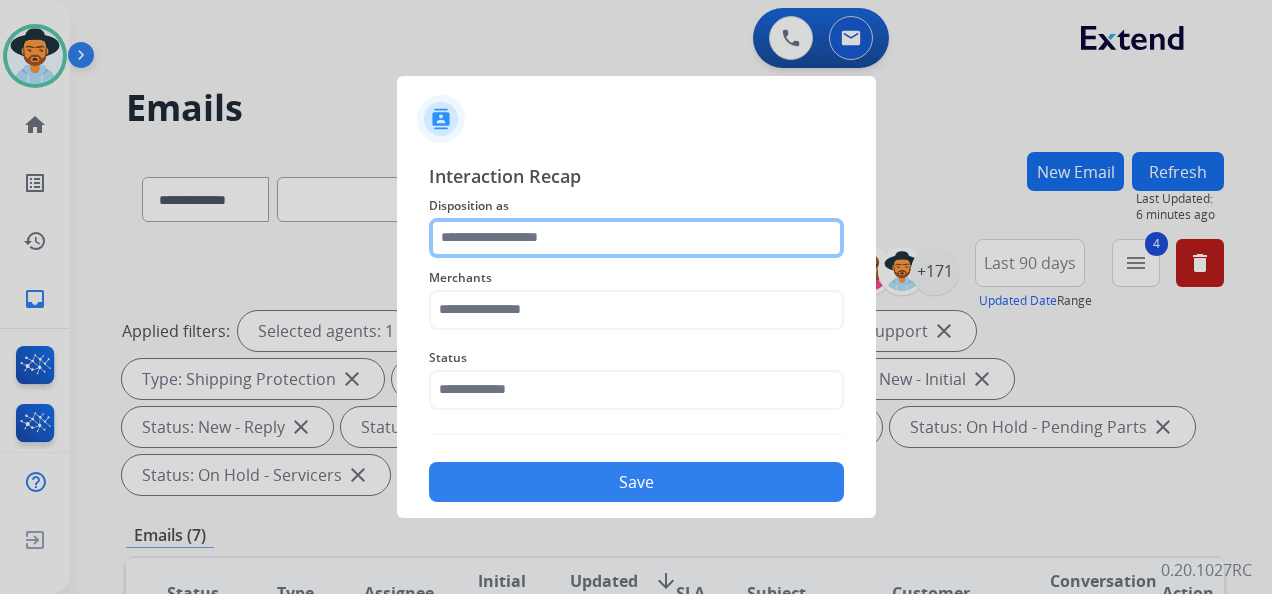 click 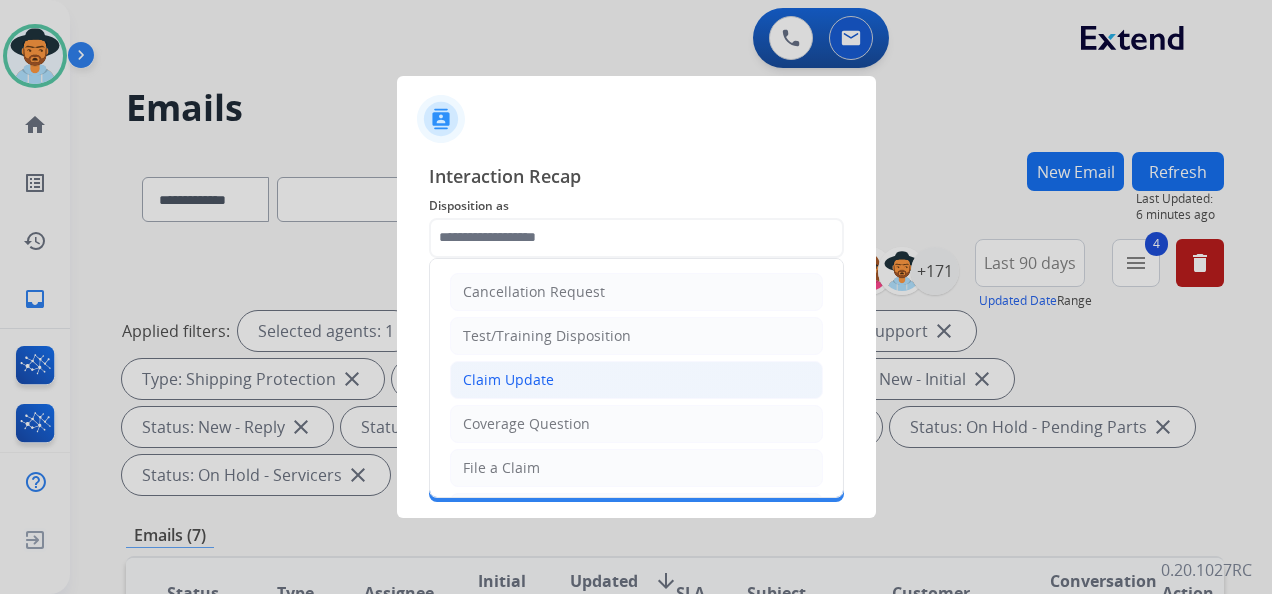 click on "Claim Update" 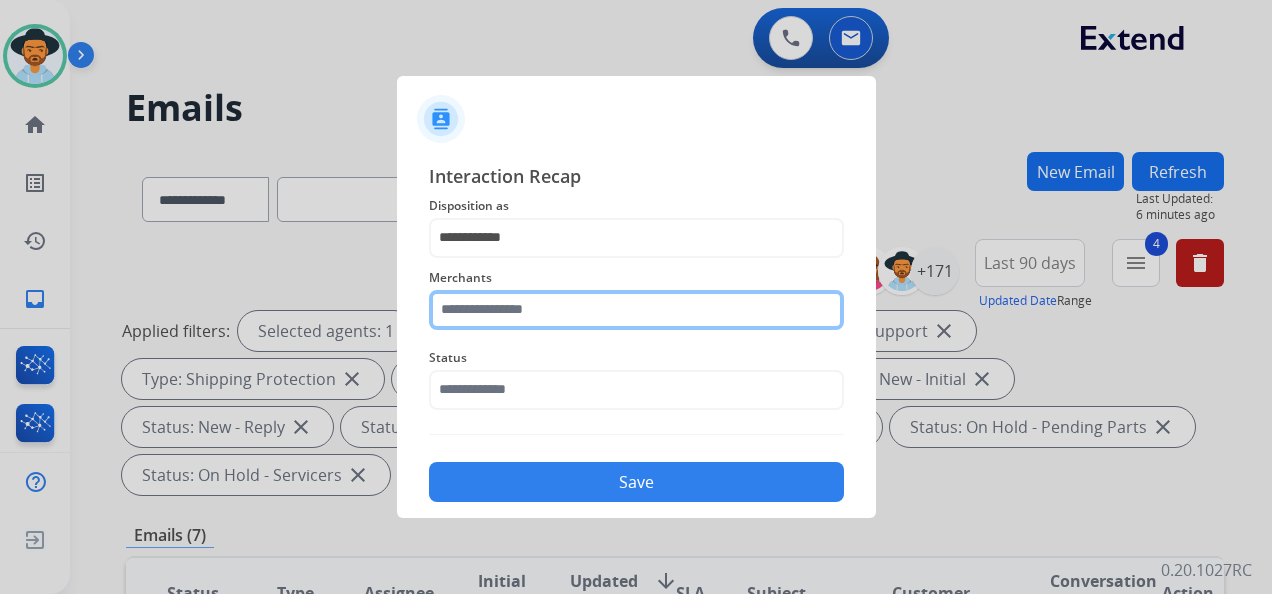 click 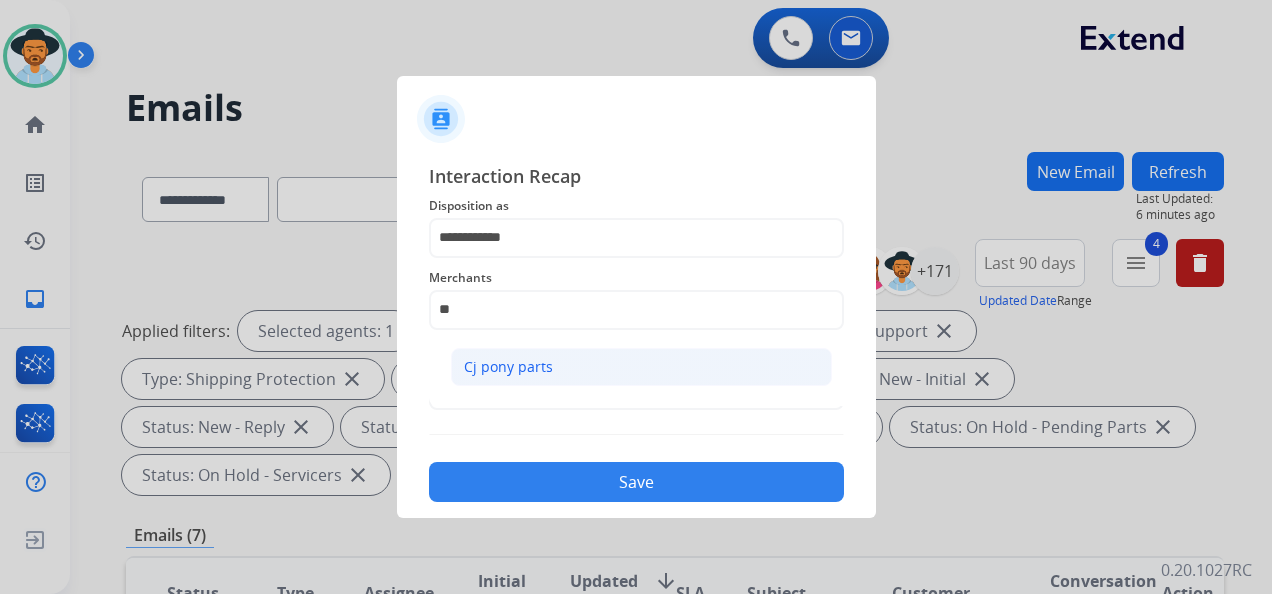click on "Cj pony parts" 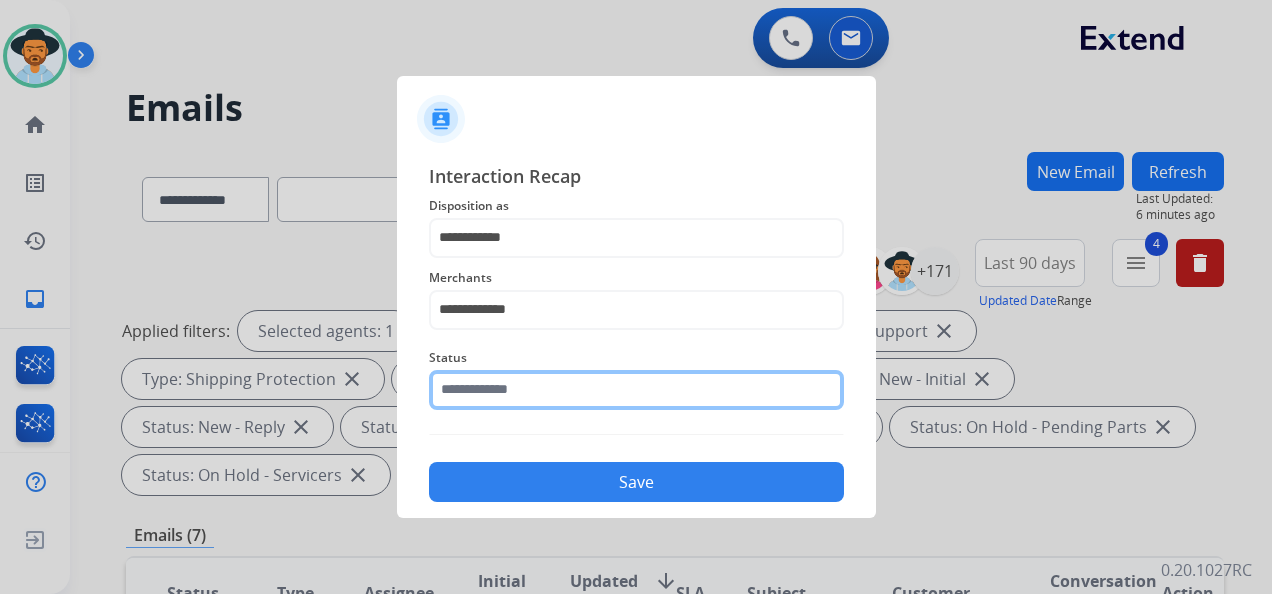 click 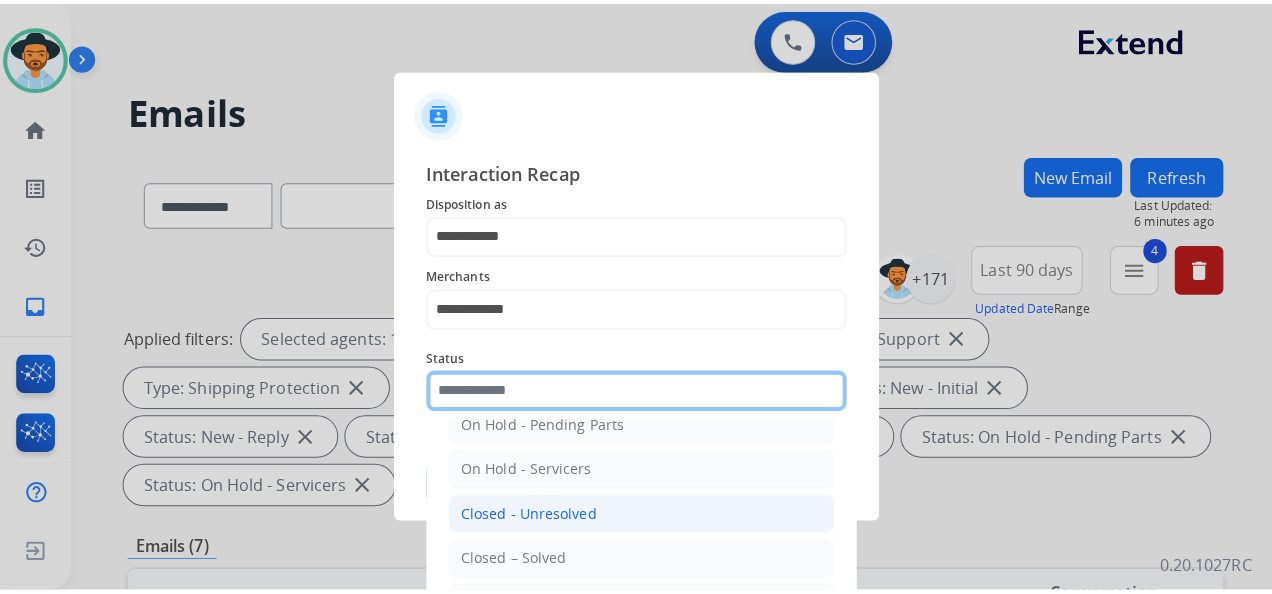 scroll, scrollTop: 114, scrollLeft: 0, axis: vertical 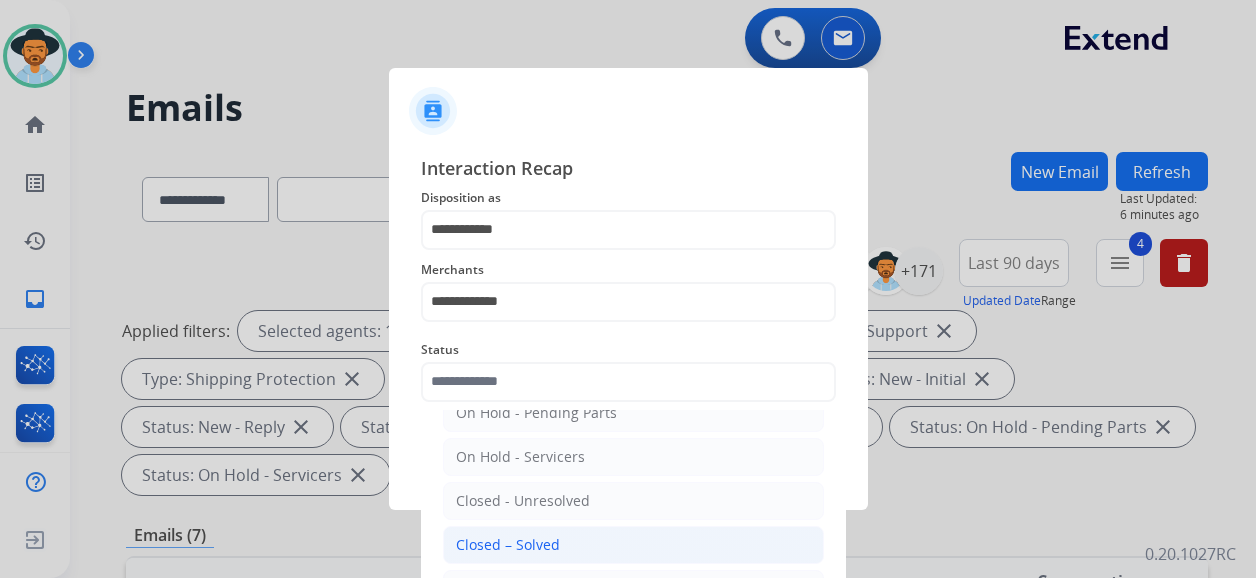 click on "Closed – Solved" 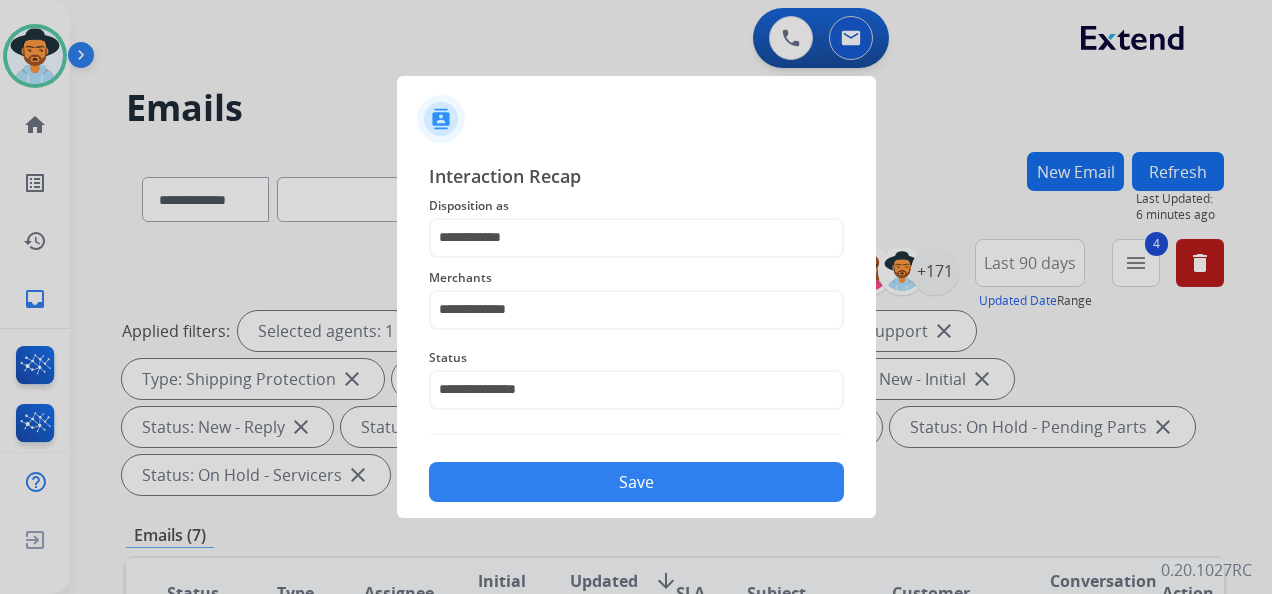 click on "Save" 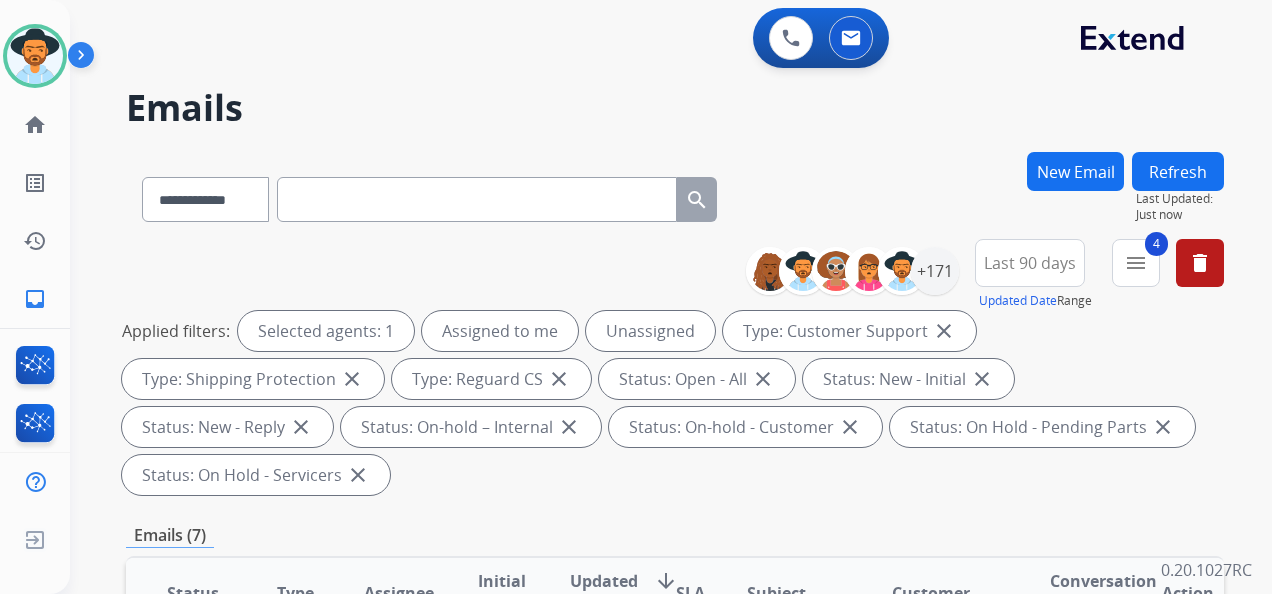 paste on "**********" 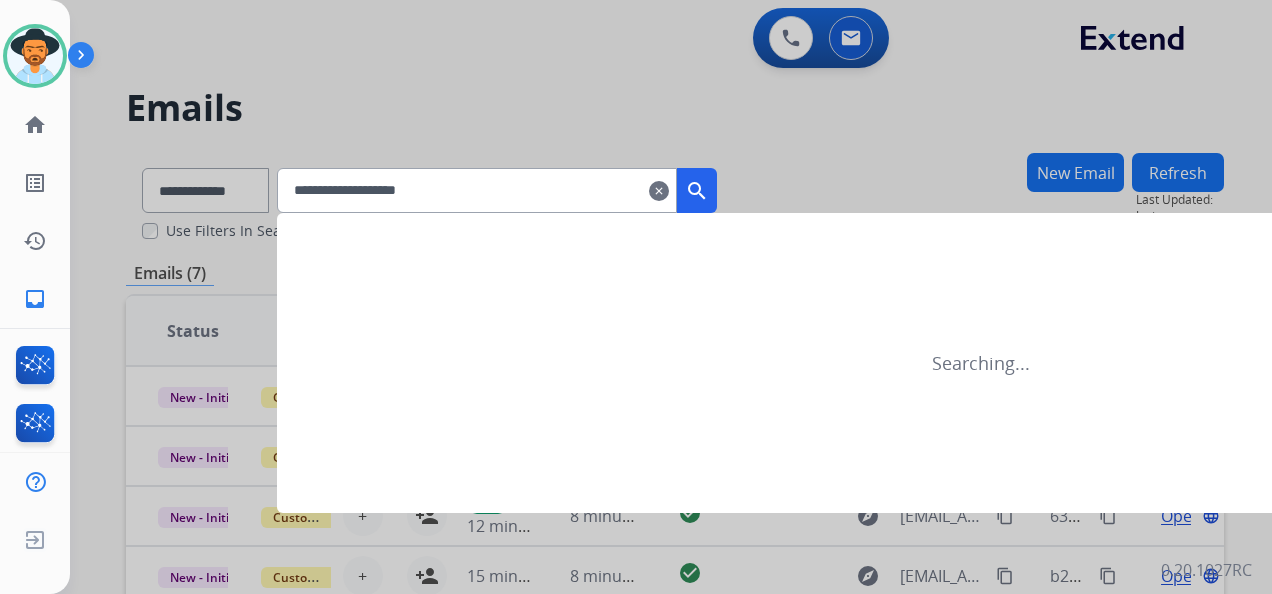 type on "**********" 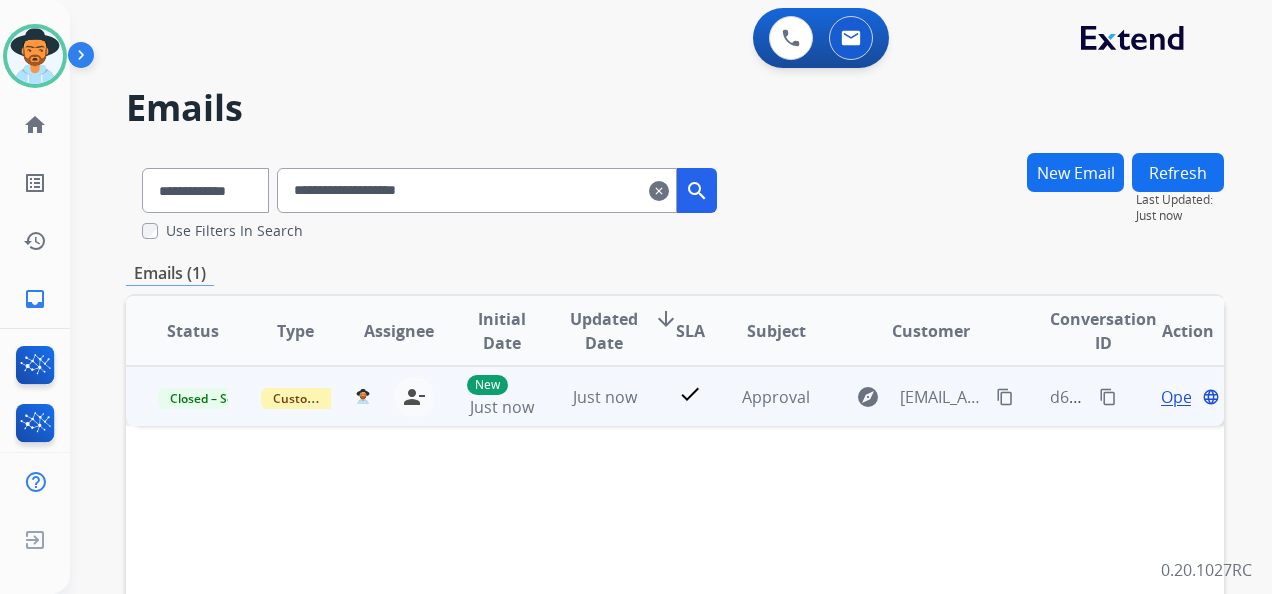 click on "content_copy" at bounding box center (1108, 397) 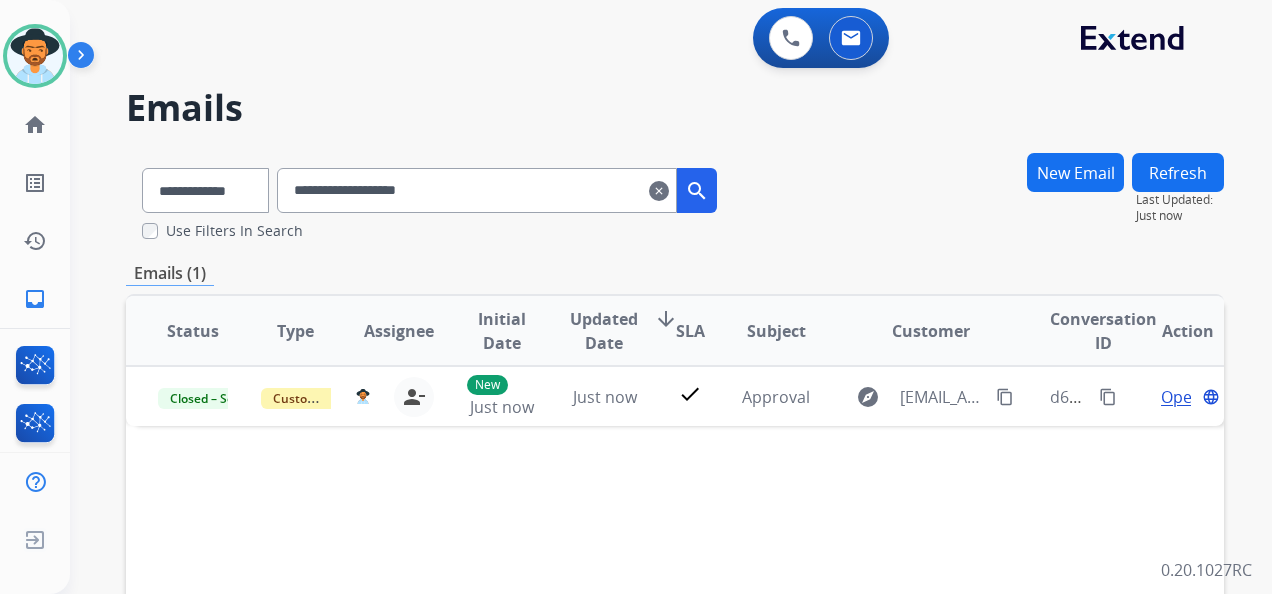 drag, startPoint x: 685, startPoint y: 192, endPoint x: 677, endPoint y: 199, distance: 10.630146 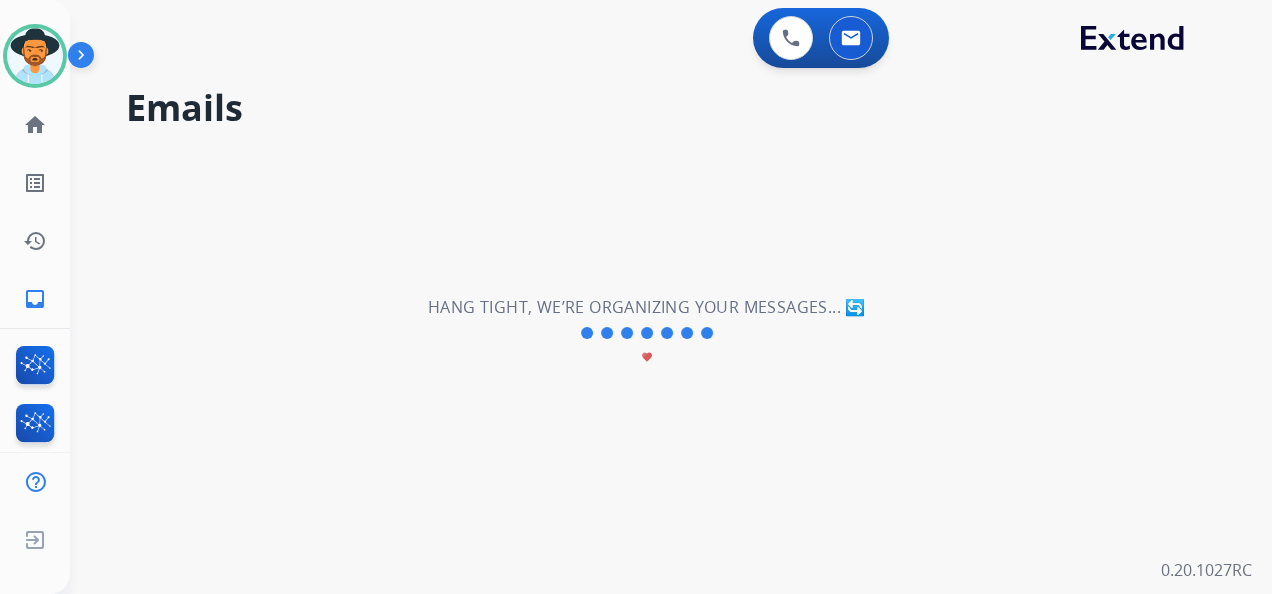 type 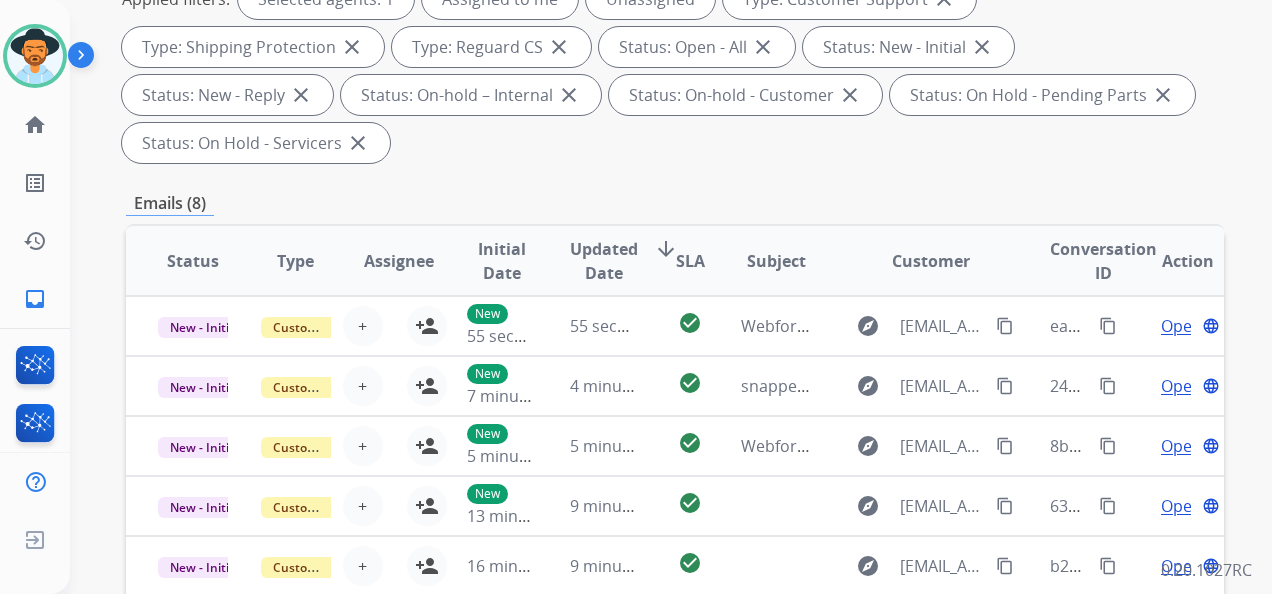 scroll, scrollTop: 236, scrollLeft: 0, axis: vertical 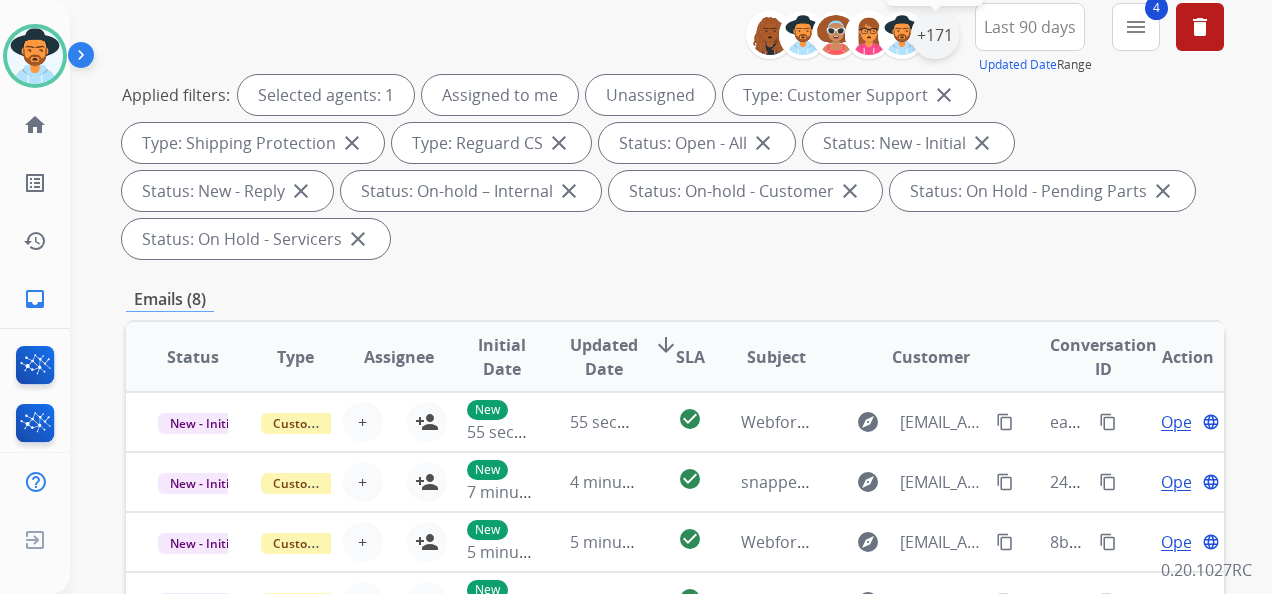 click on "+171" at bounding box center (935, 35) 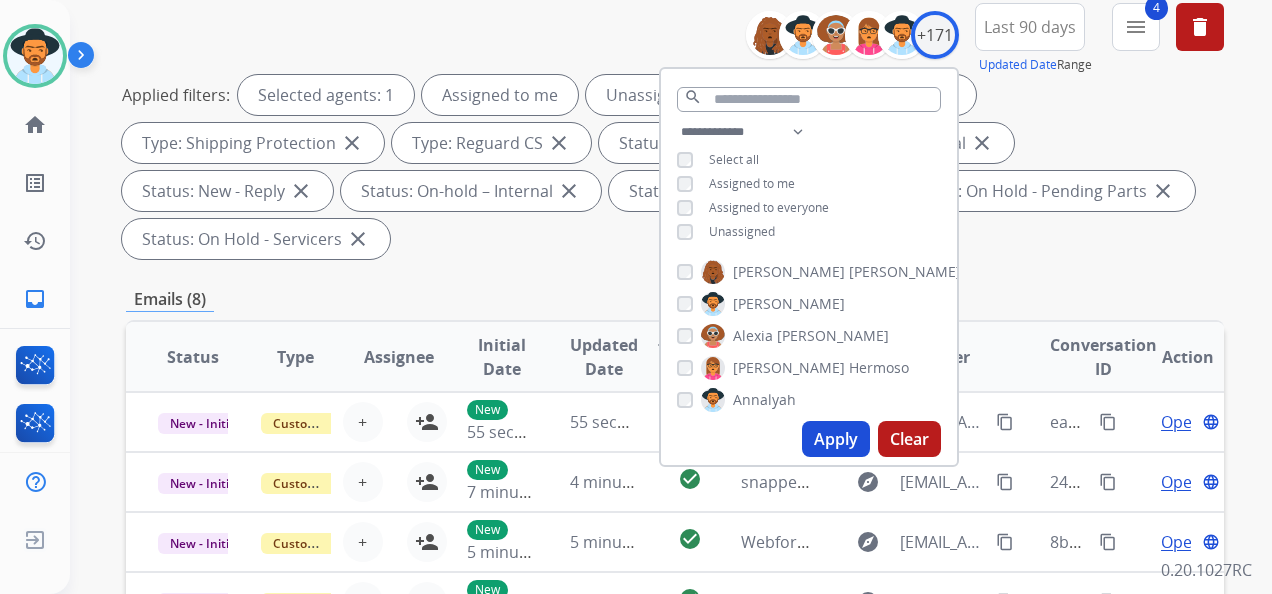 click on "Unassigned" at bounding box center [742, 231] 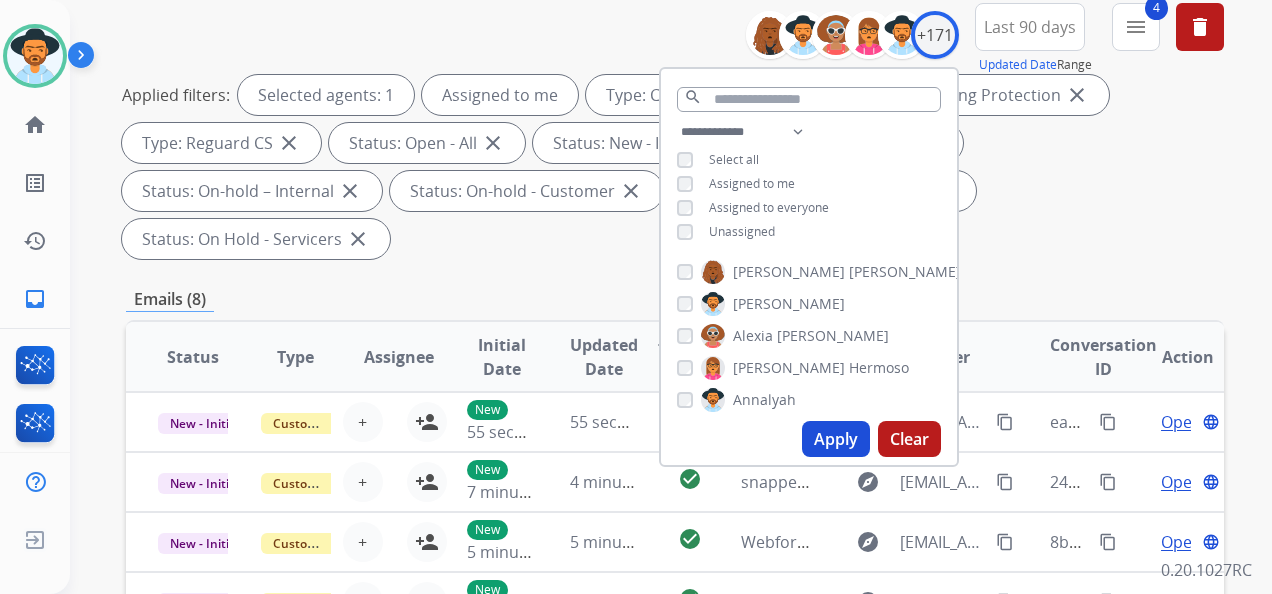 click on "Apply" at bounding box center (836, 439) 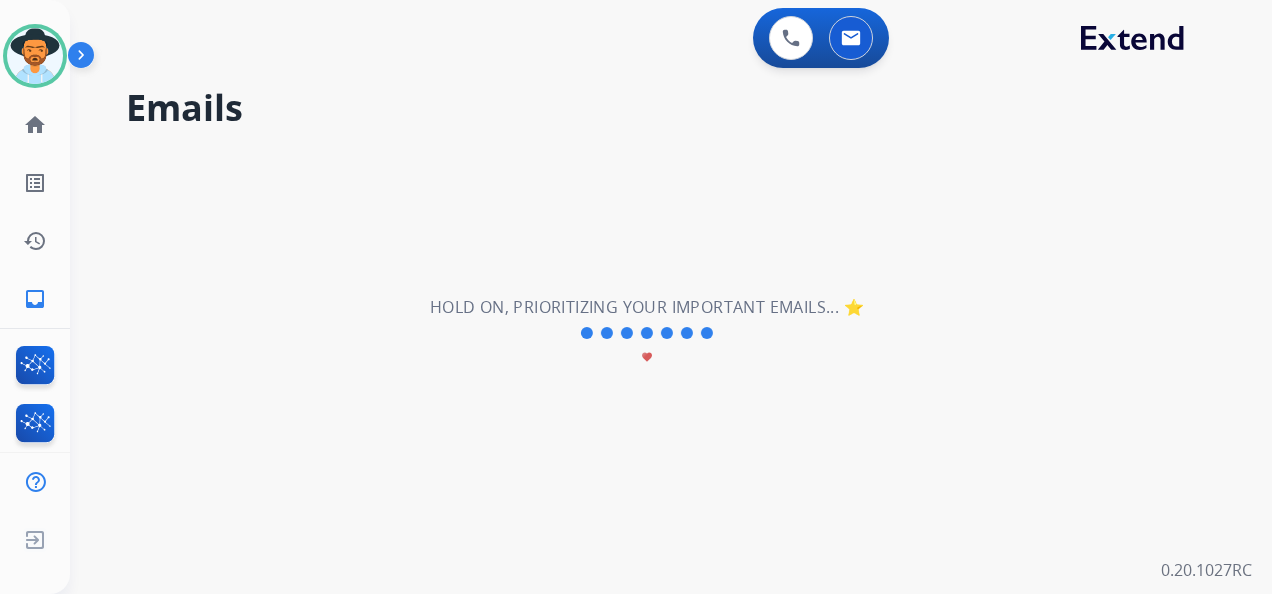 scroll, scrollTop: 0, scrollLeft: 0, axis: both 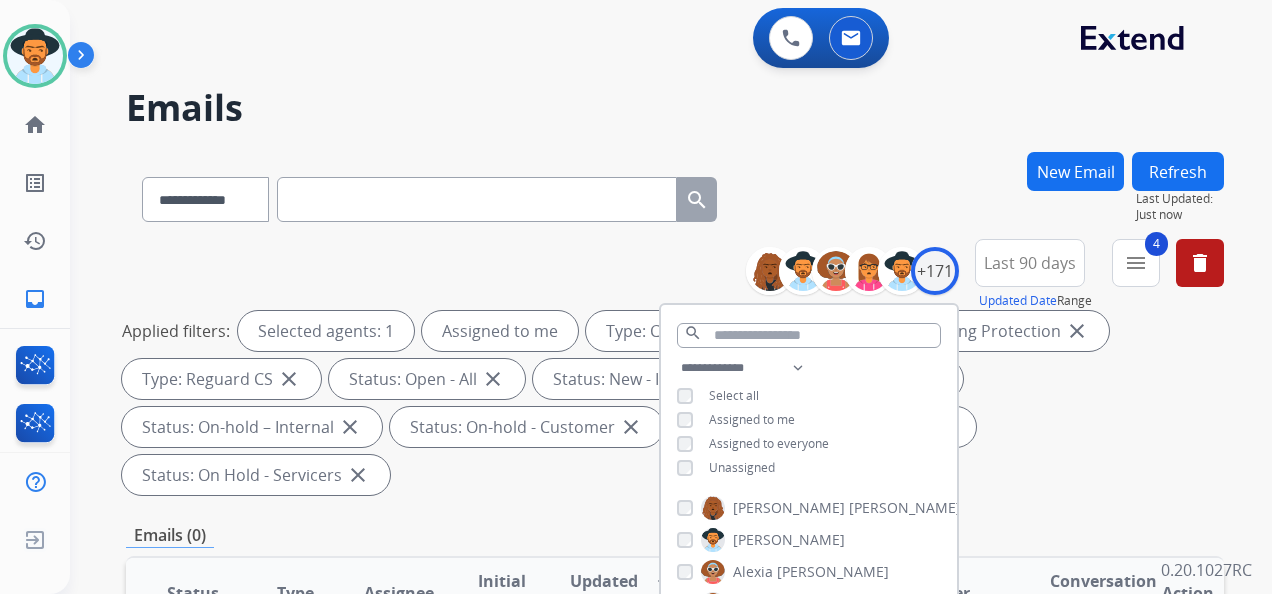 click on "Unassigned" at bounding box center [742, 467] 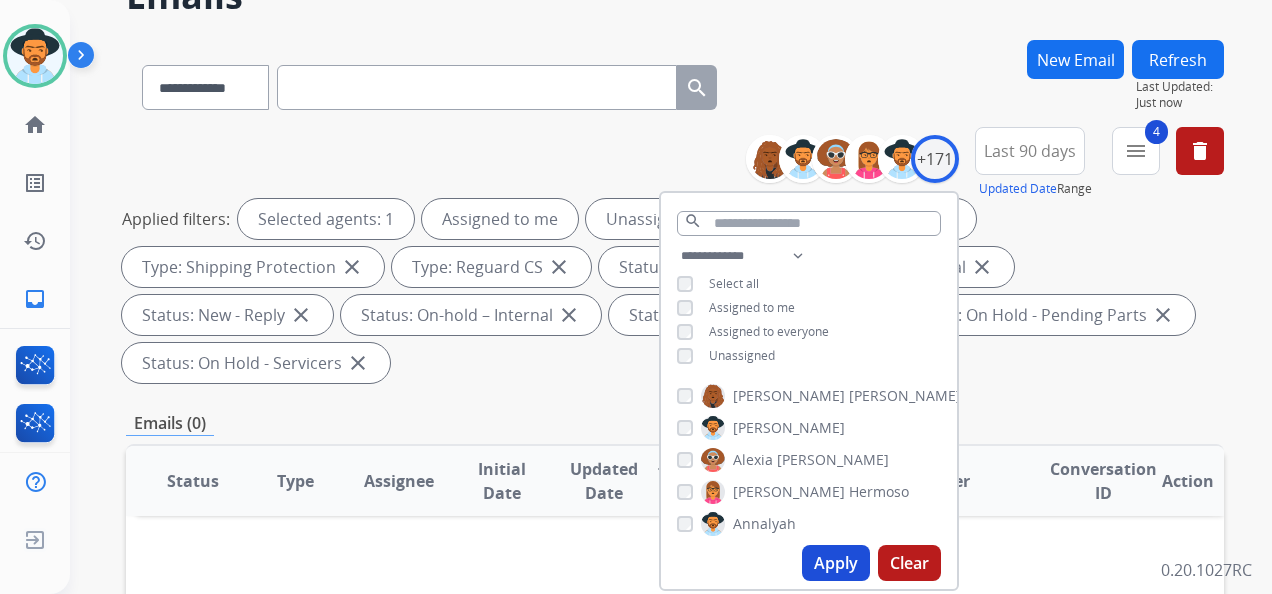 scroll, scrollTop: 200, scrollLeft: 0, axis: vertical 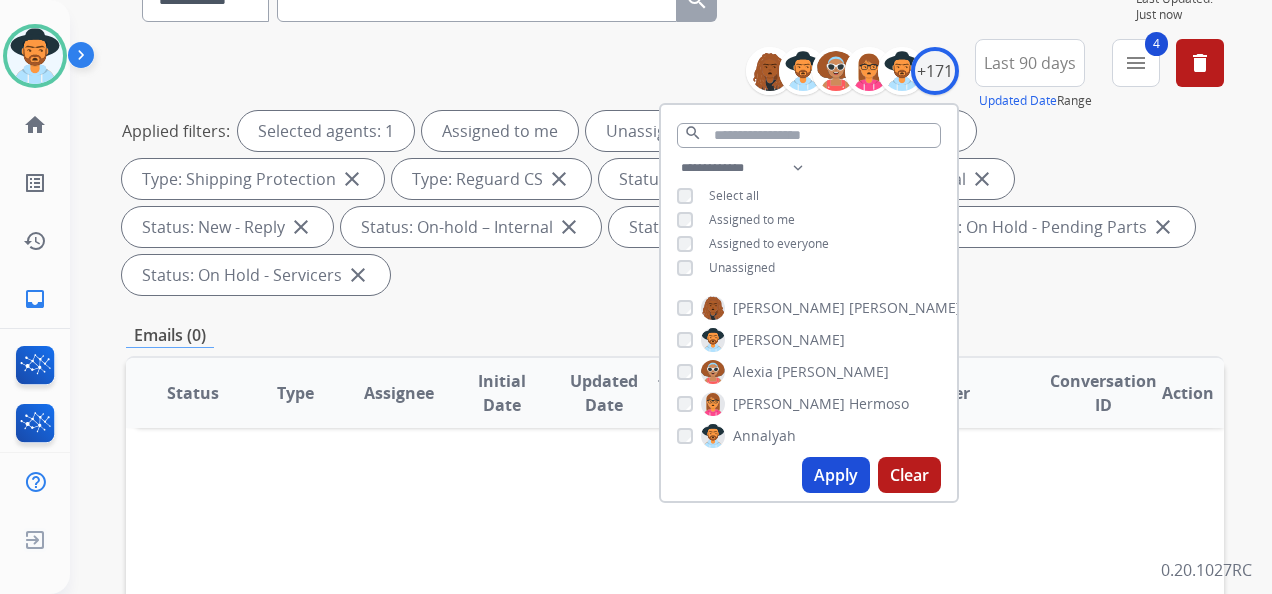 click on "Apply" at bounding box center [836, 475] 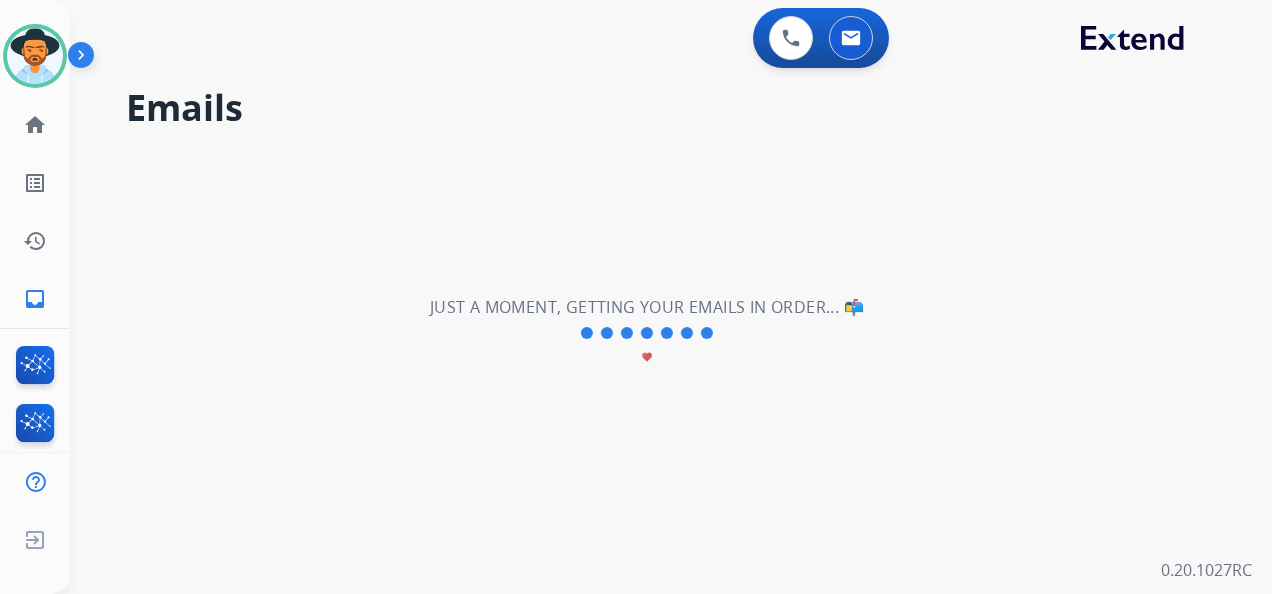scroll, scrollTop: 0, scrollLeft: 0, axis: both 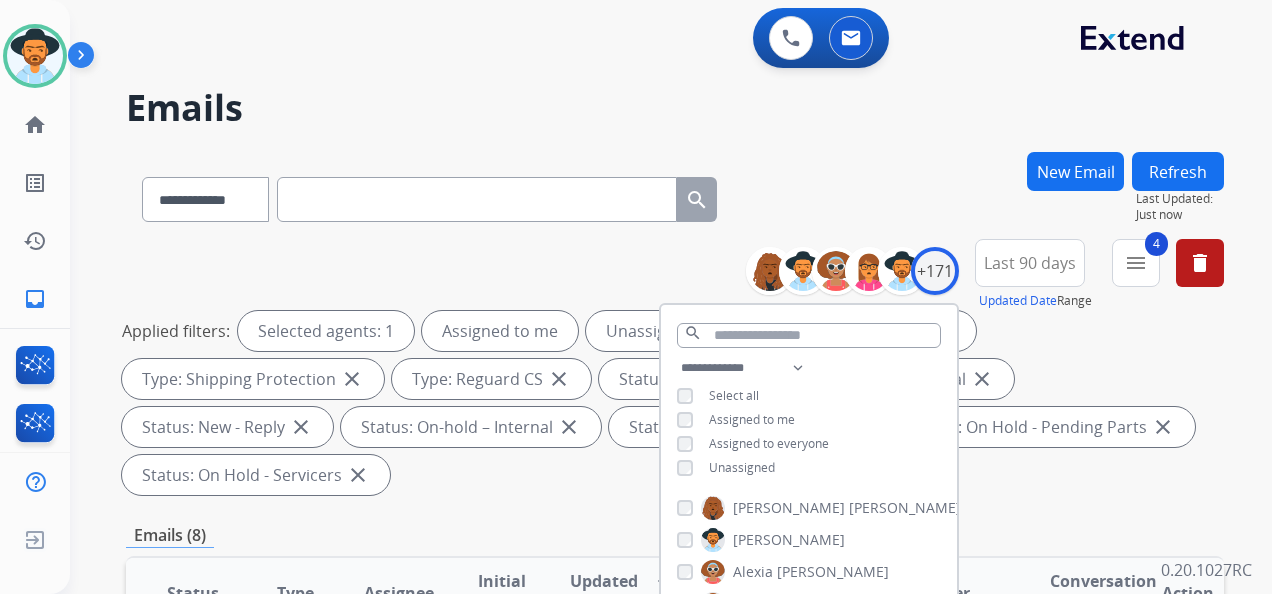 click on "Applied filters:  Selected agents: 1  Assigned to me Unassigned  Type: Customer Support  close  Type: Shipping Protection  close  Type: Reguard CS  close  Status: Open - All  close  Status: New - Initial  close  Status: New - Reply  close  Status: On-hold – Internal  close  Status: On-hold - Customer  close  Status: On Hold - Pending Parts  close  Status: On Hold - Servicers  close" at bounding box center [671, 403] 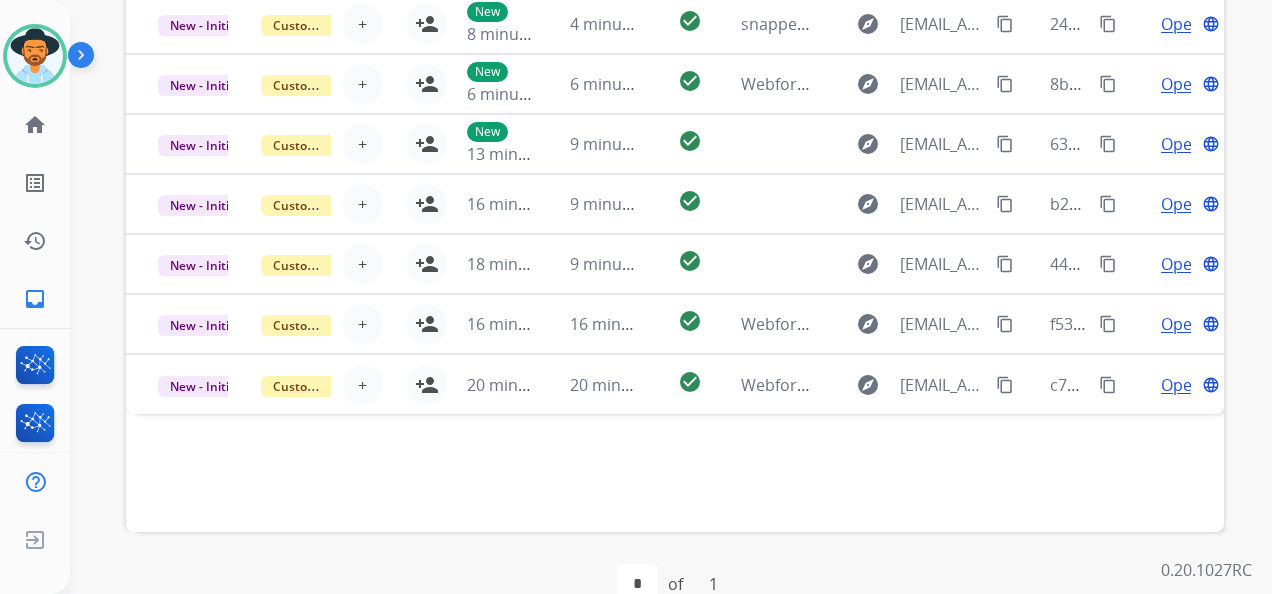 scroll, scrollTop: 700, scrollLeft: 0, axis: vertical 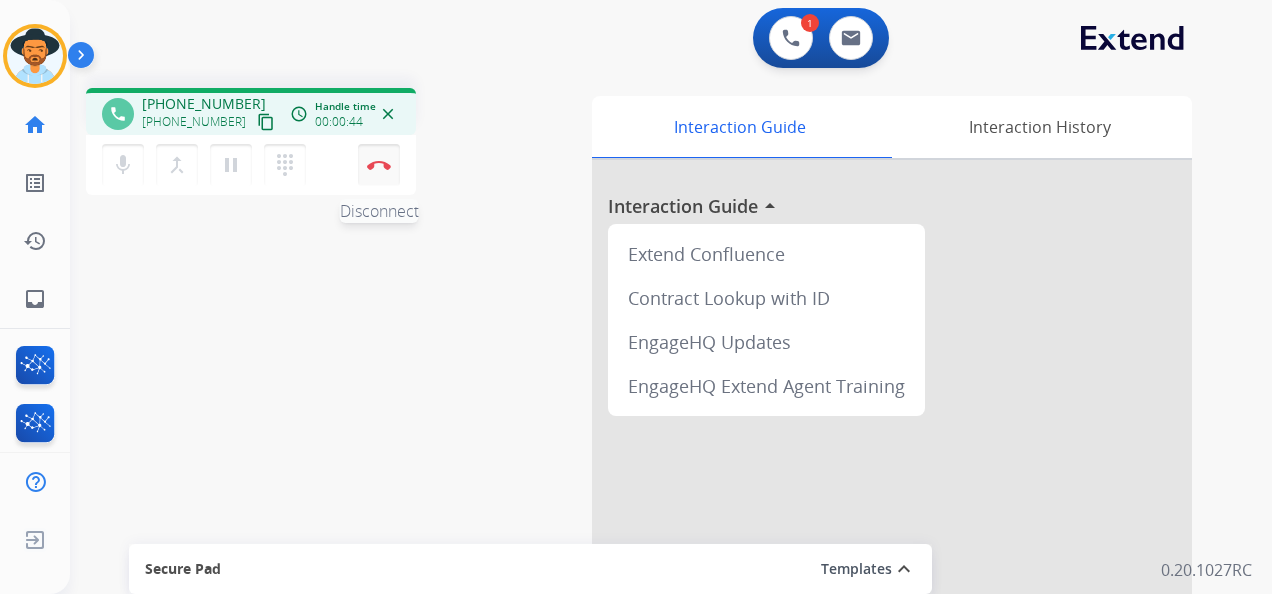 click at bounding box center (379, 165) 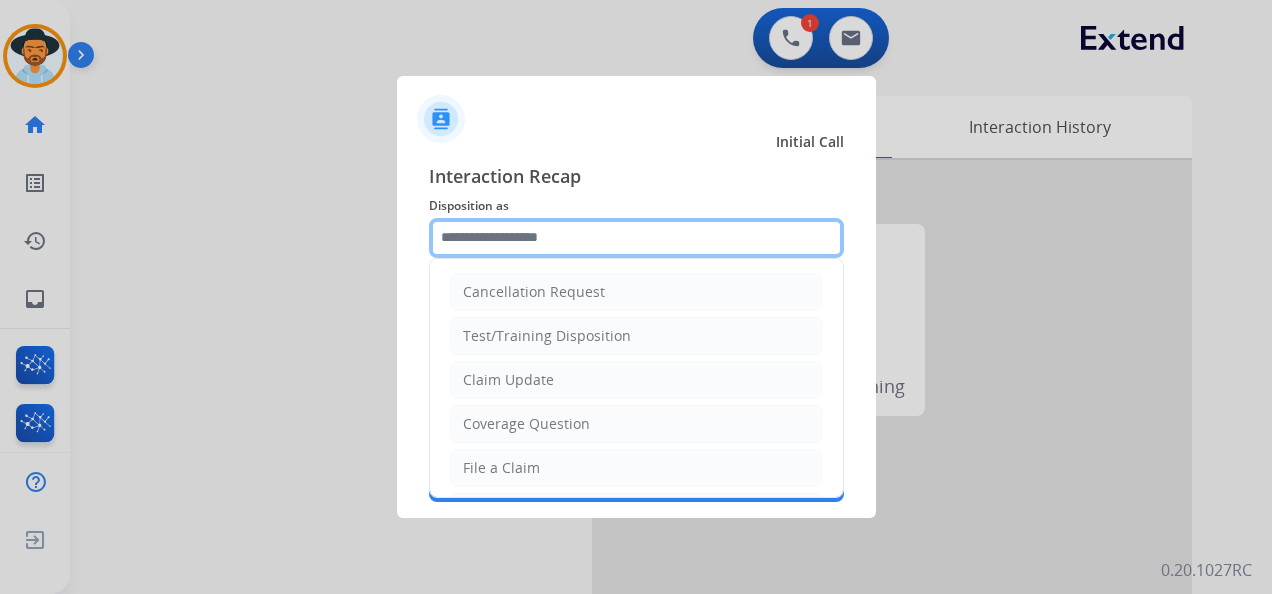 click 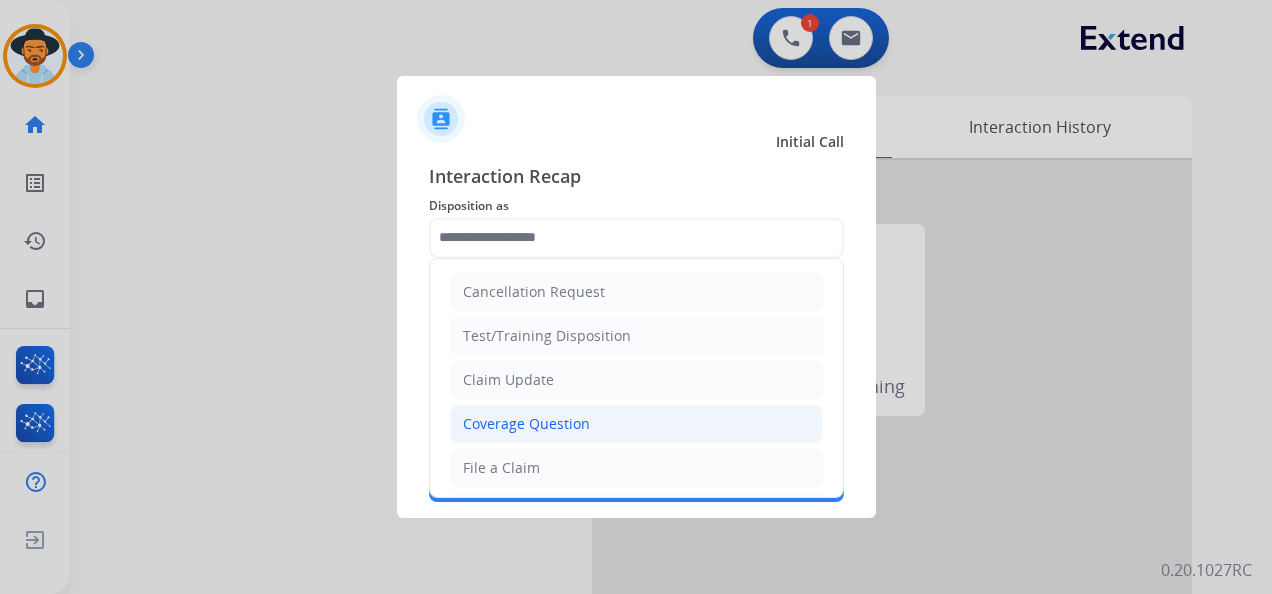 drag, startPoint x: 559, startPoint y: 427, endPoint x: 562, endPoint y: 398, distance: 29.15476 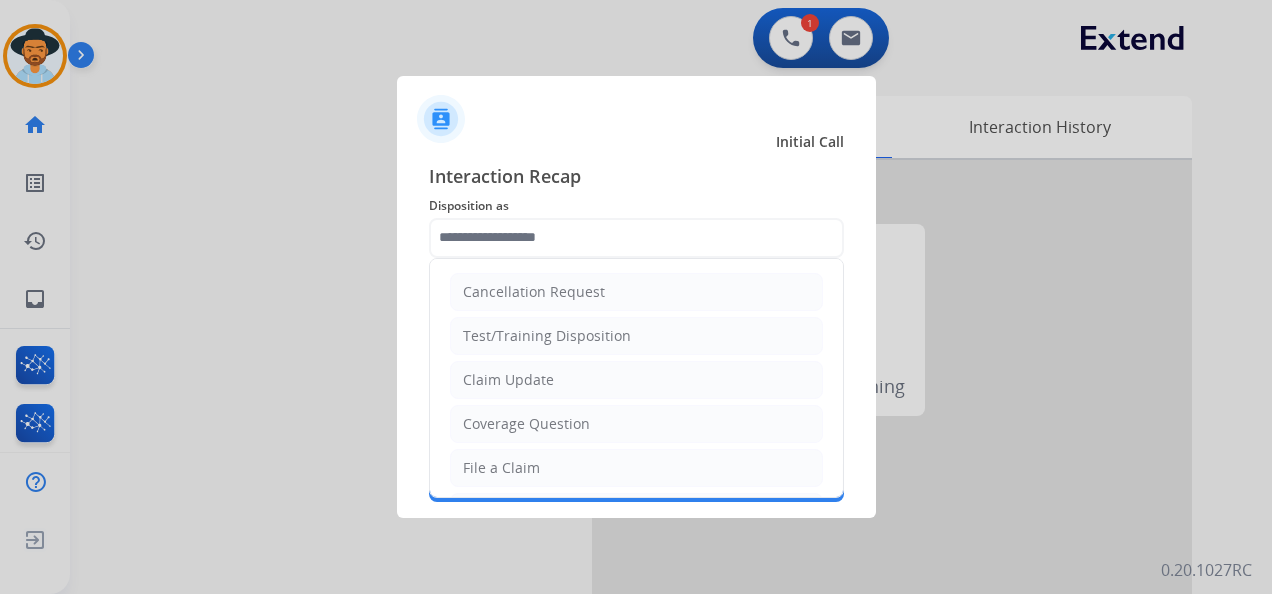 click on "Coverage Question" 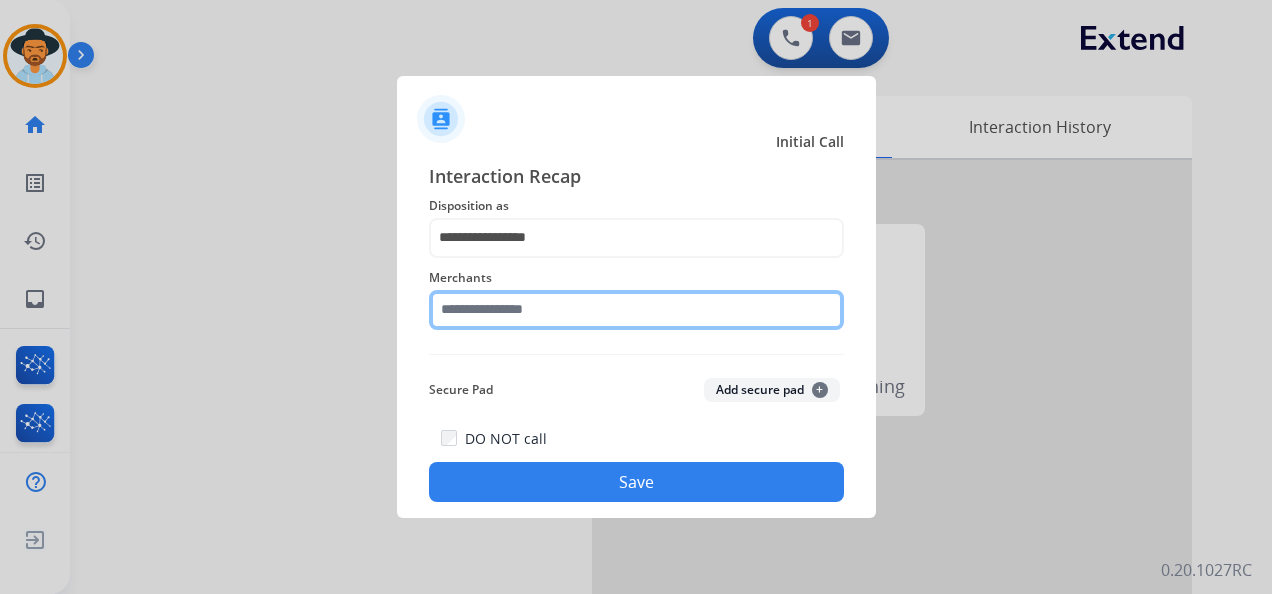click 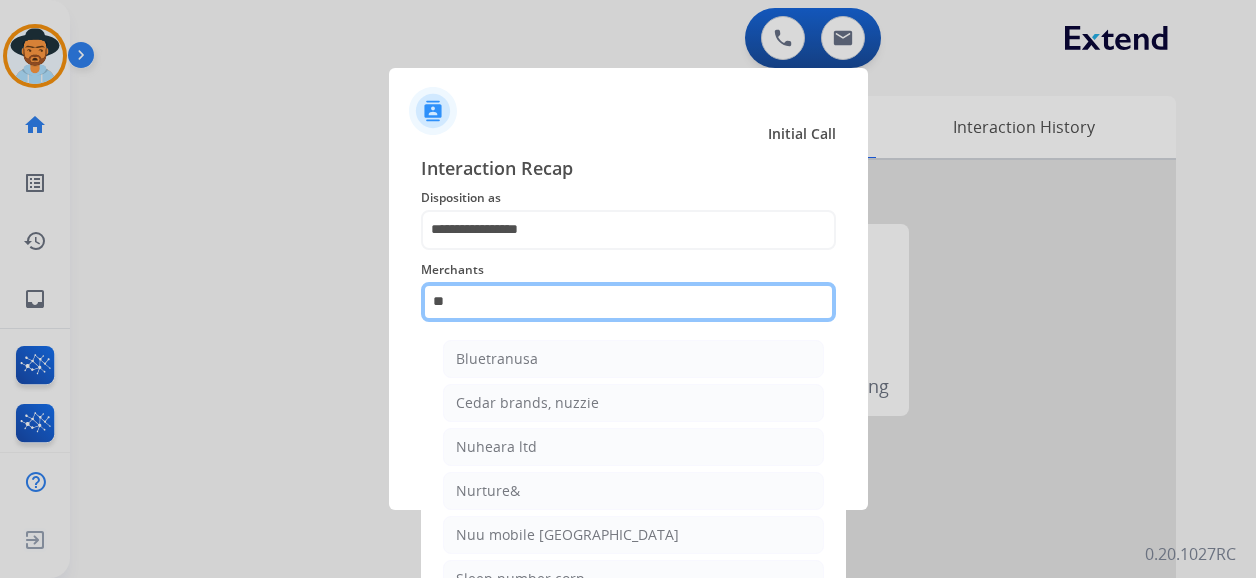 type on "*" 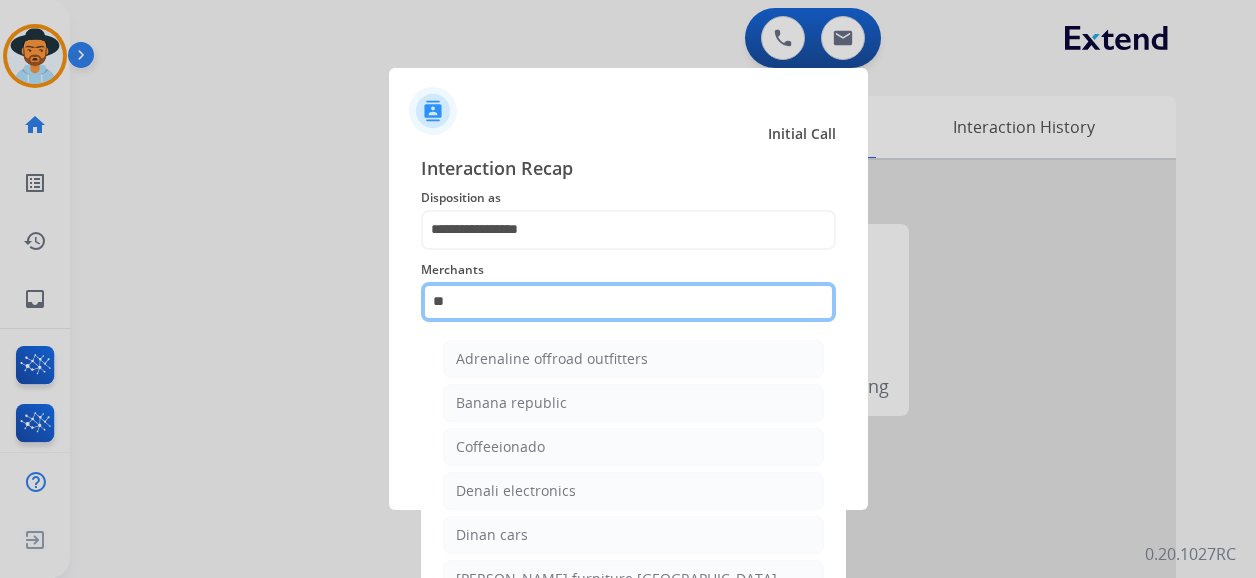 type on "*" 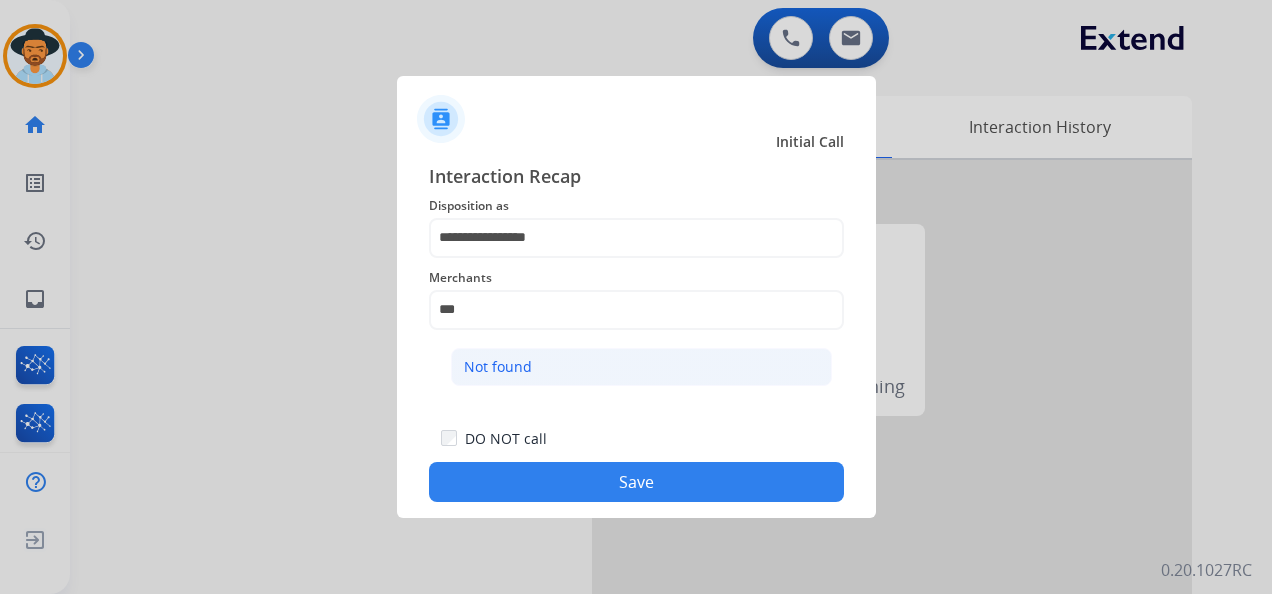 click on "Not found" 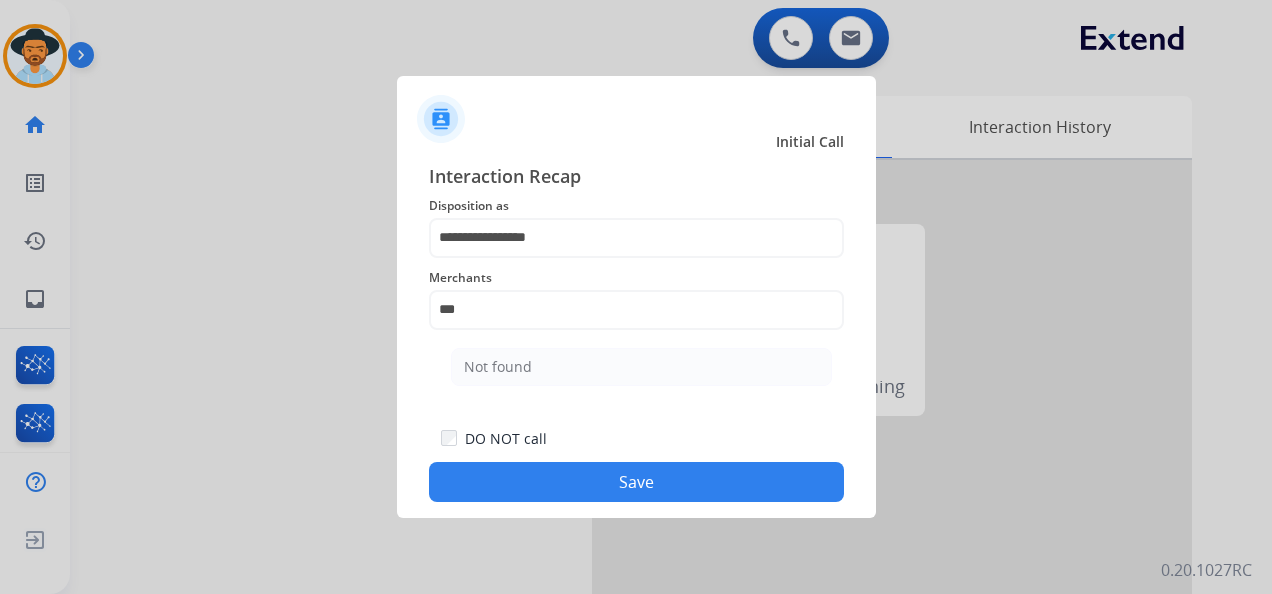 type on "*********" 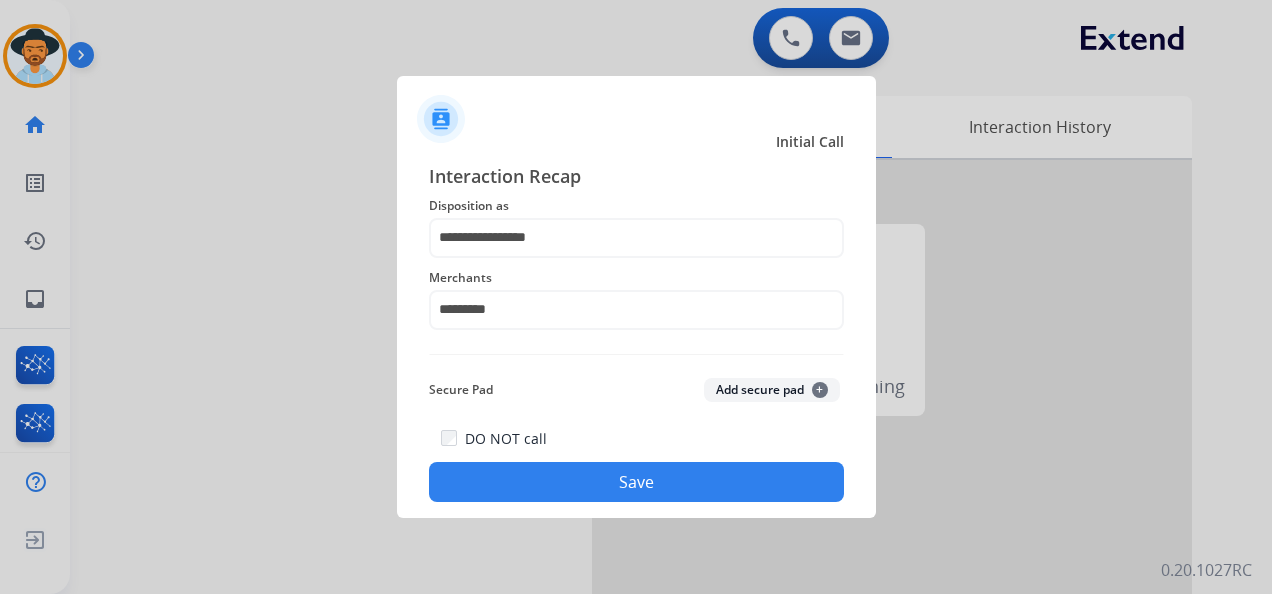click on "Save" 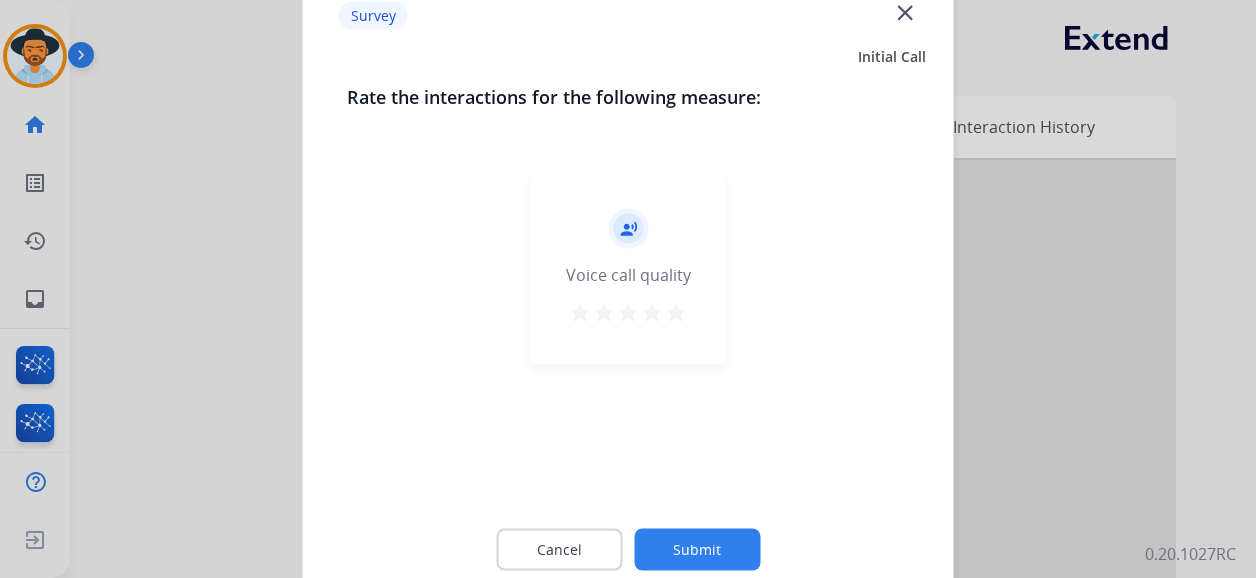 click on "star" at bounding box center (676, 313) 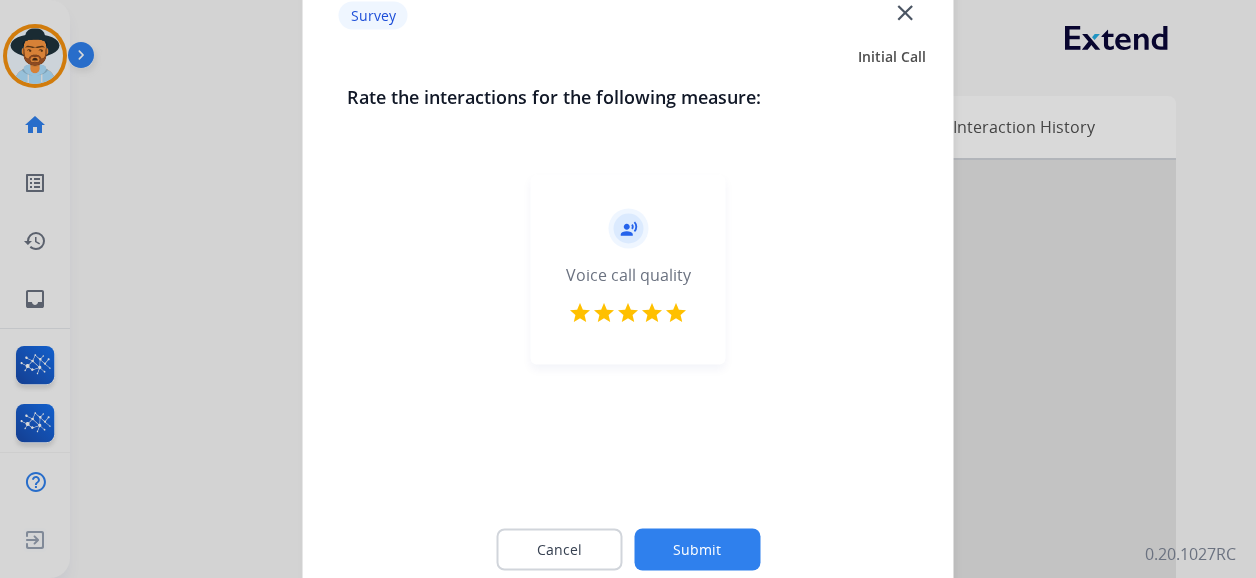 click on "Submit" 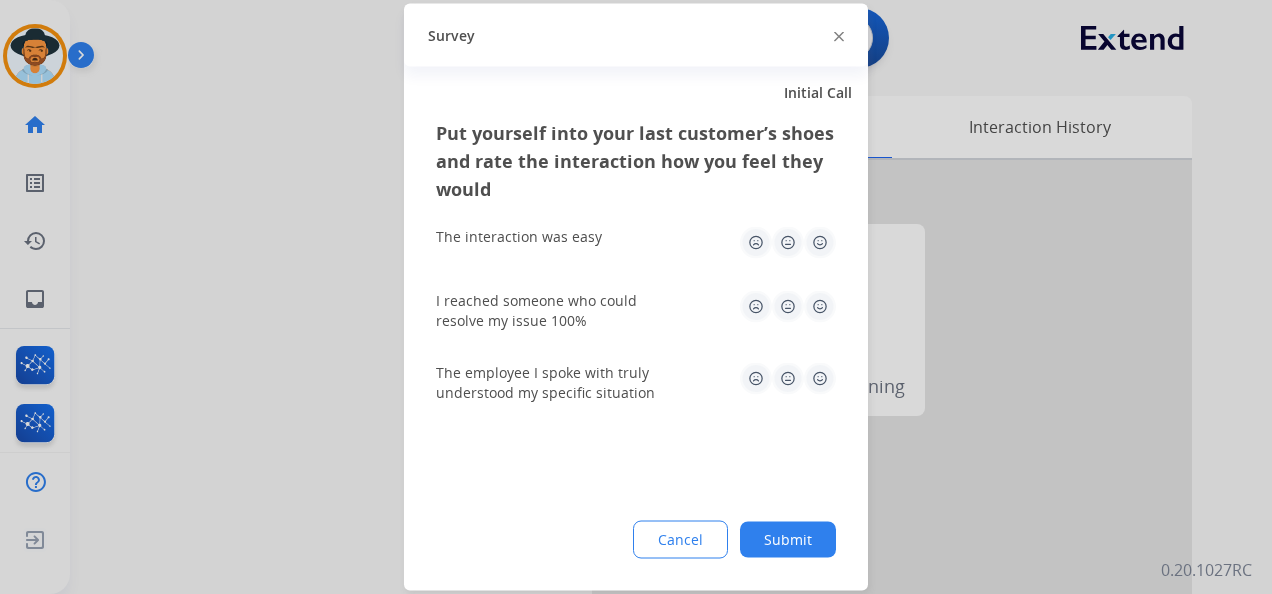 drag, startPoint x: 822, startPoint y: 231, endPoint x: 816, endPoint y: 265, distance: 34.525352 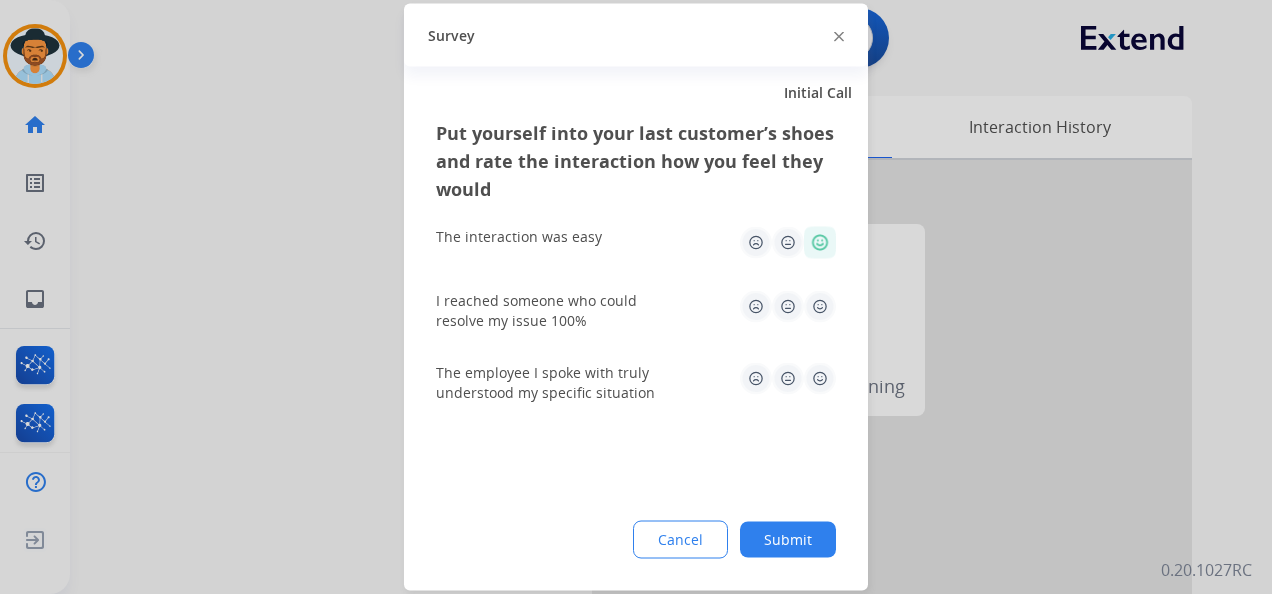 click 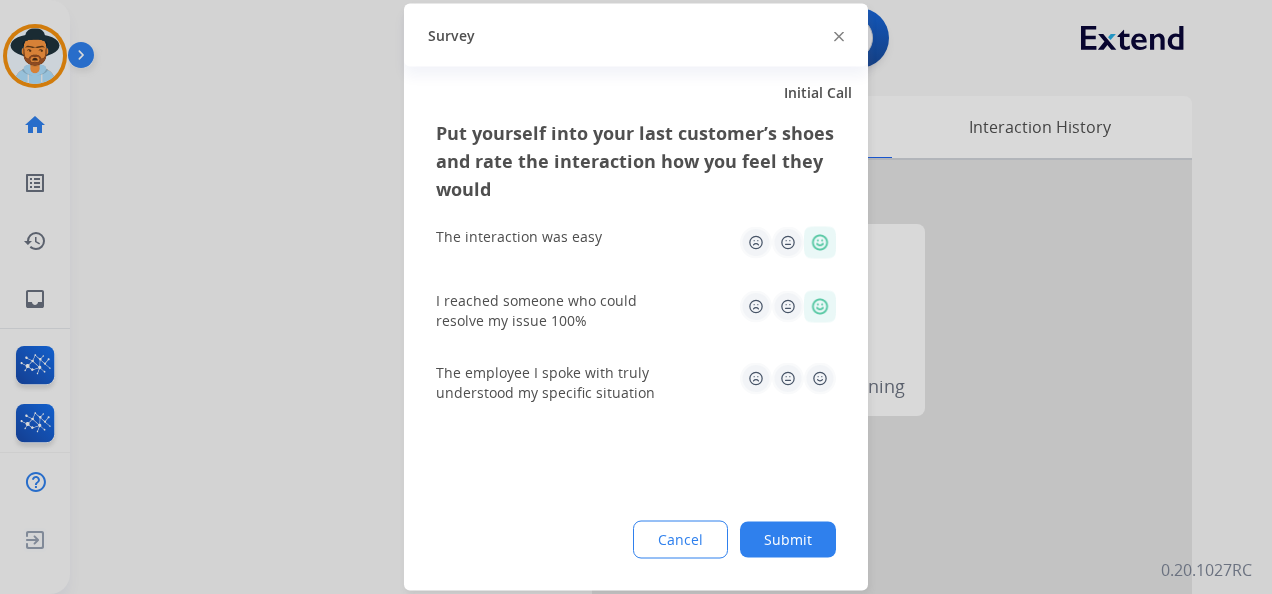 click 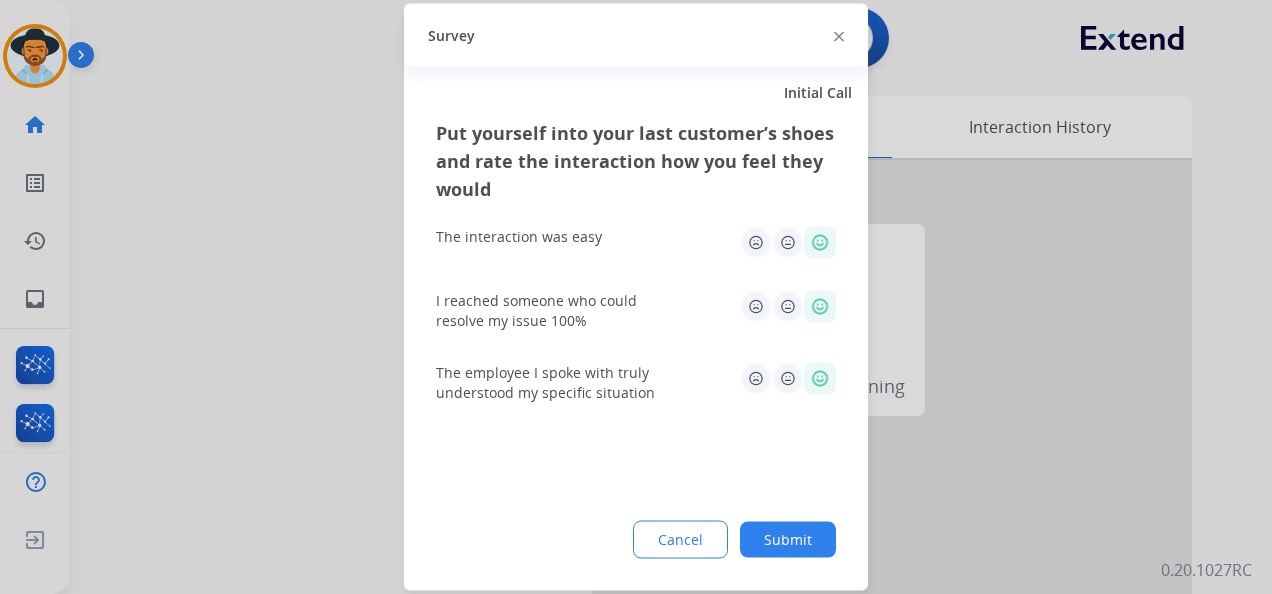 click on "Submit" 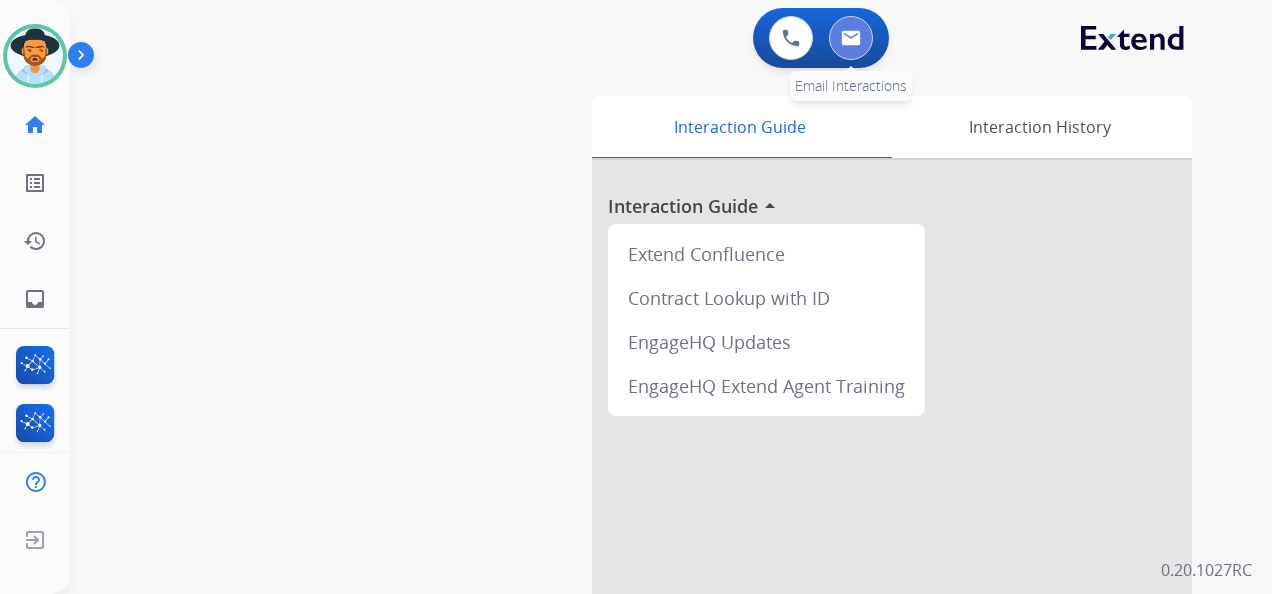 click at bounding box center [851, 38] 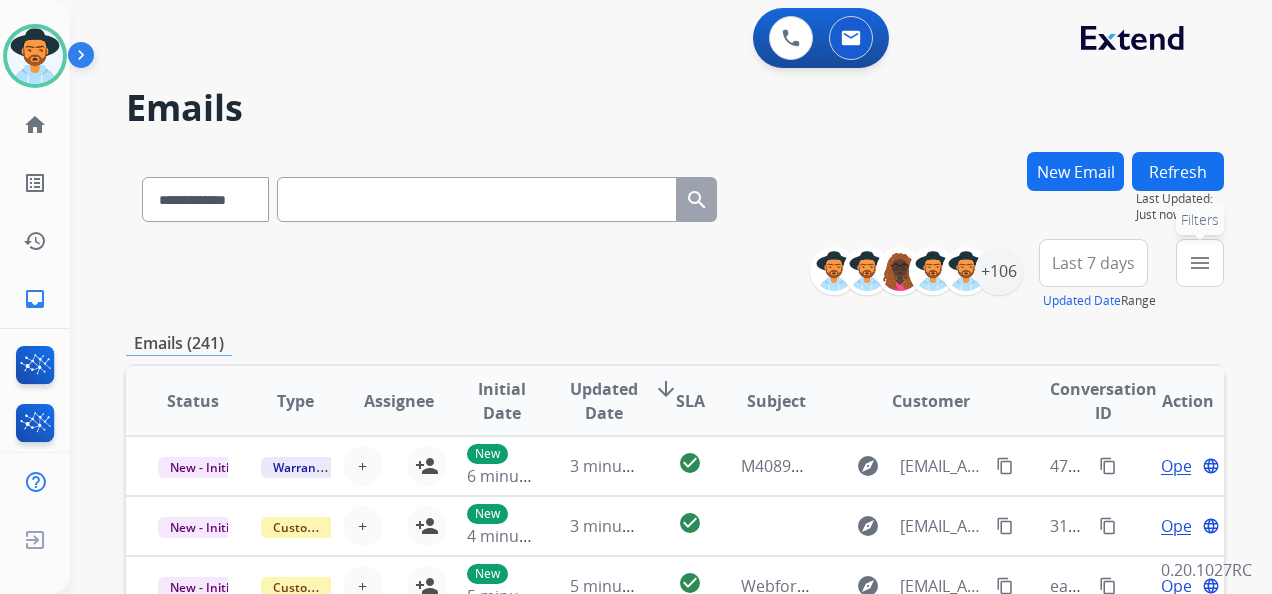 click on "menu" at bounding box center [1200, 263] 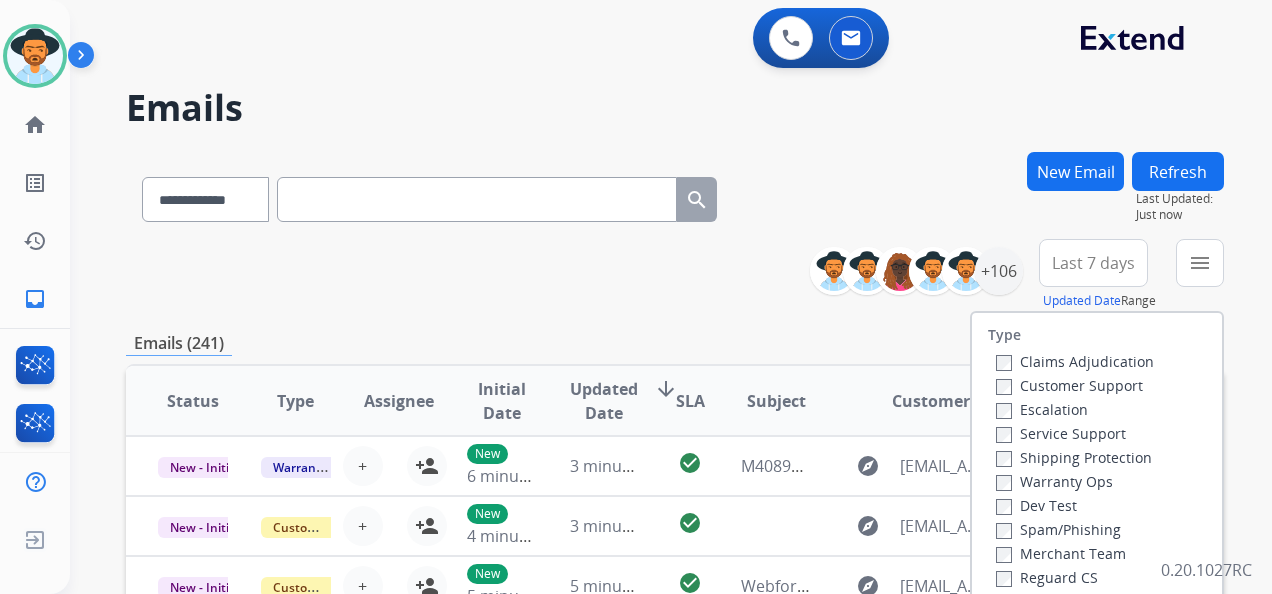 click on "Customer Support" at bounding box center [1069, 385] 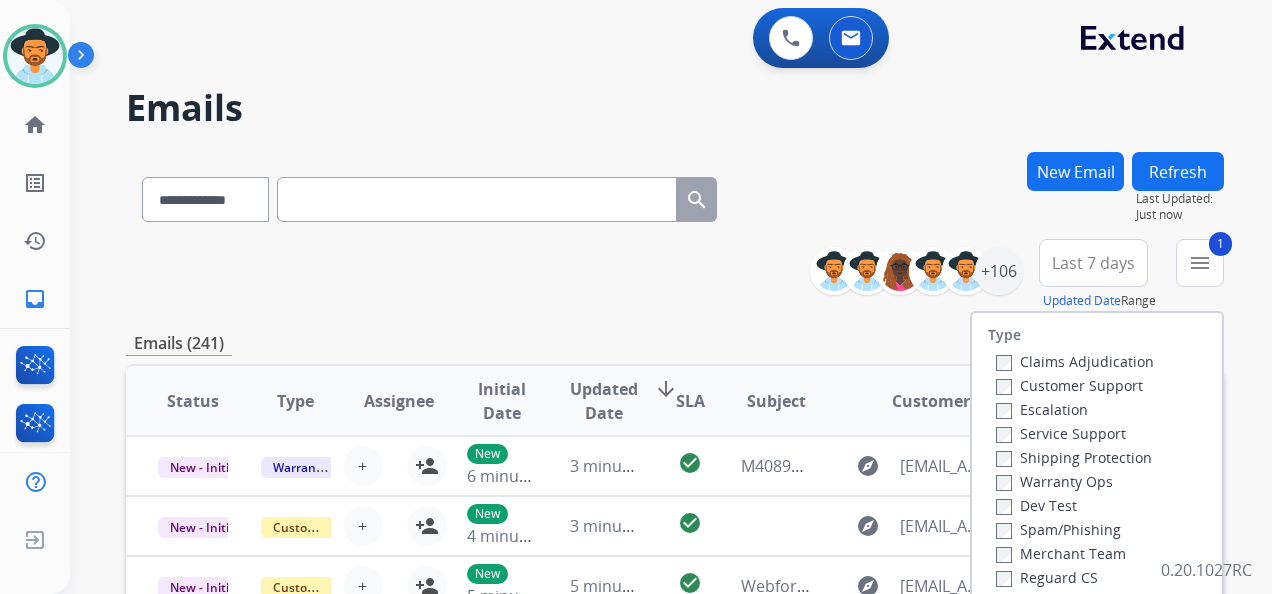 click on "Shipping Protection" at bounding box center [1075, 457] 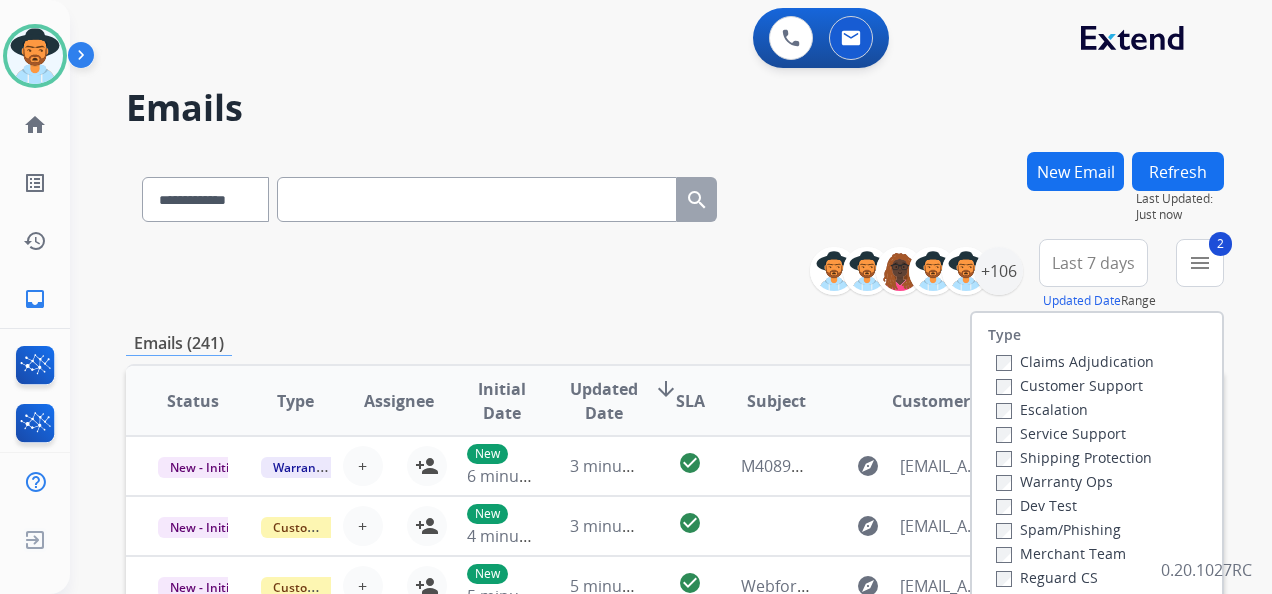 click on "Reguard CS" at bounding box center (1047, 577) 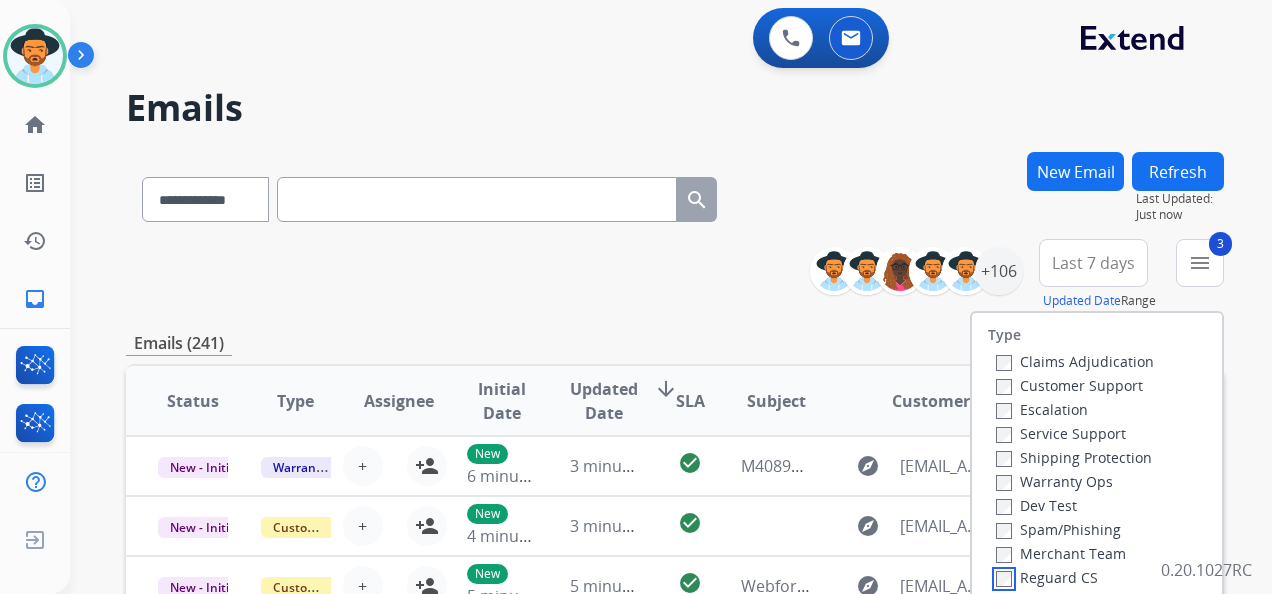 scroll, scrollTop: 100, scrollLeft: 0, axis: vertical 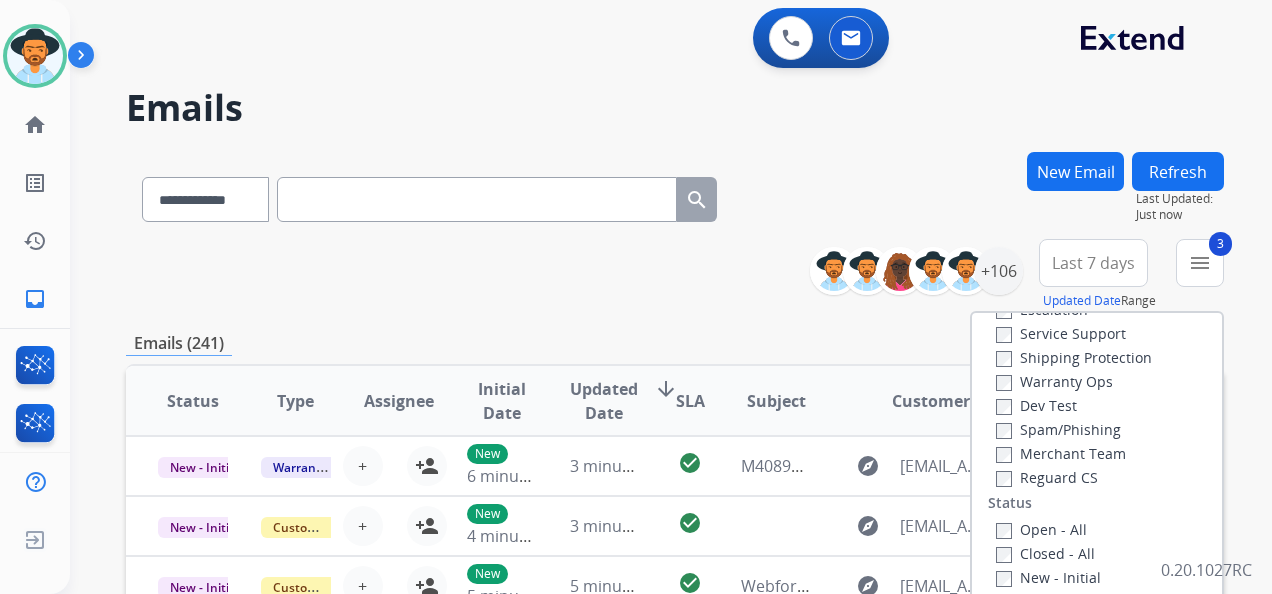 click on "Open - All" at bounding box center [1041, 529] 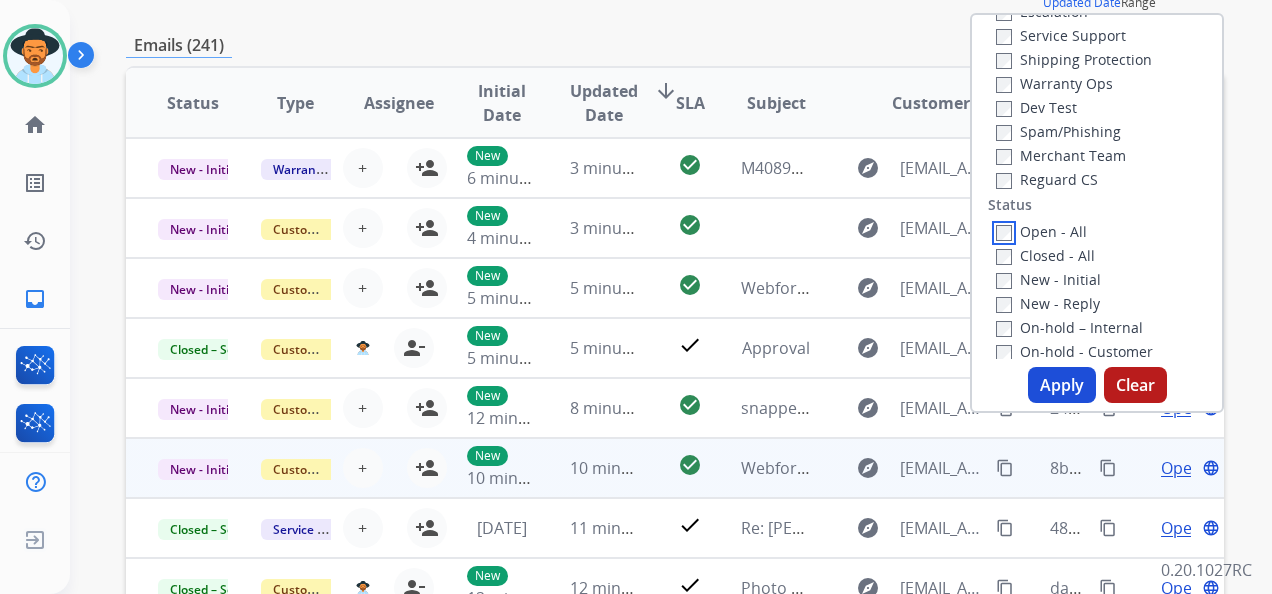 scroll, scrollTop: 300, scrollLeft: 0, axis: vertical 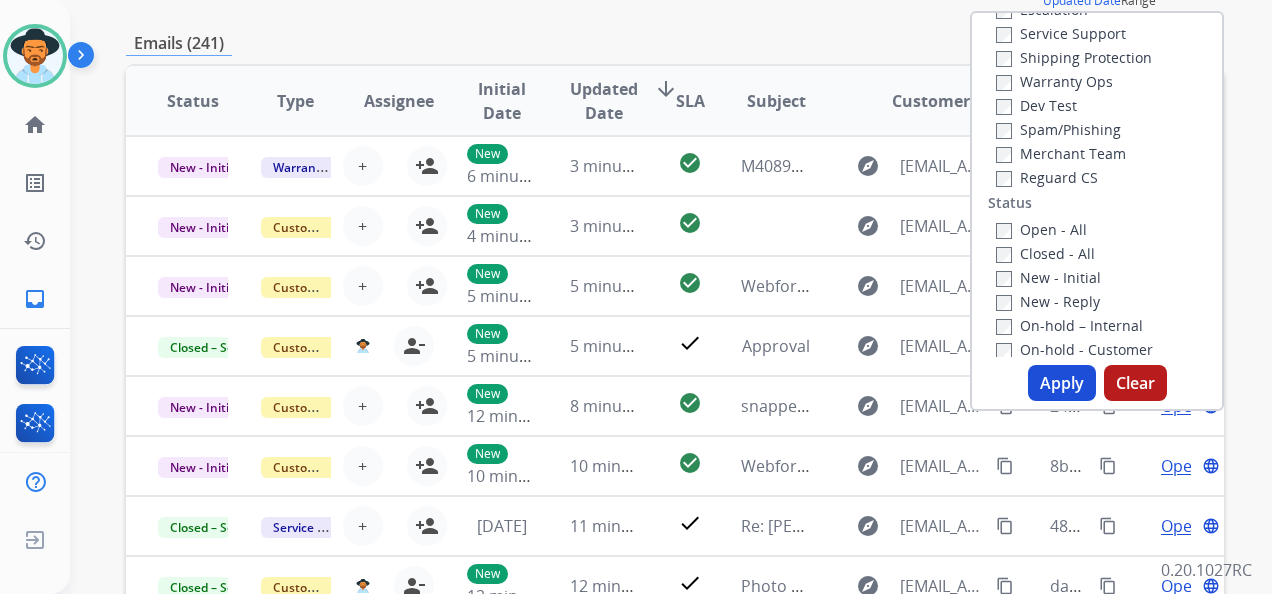 click on "Apply" at bounding box center [1062, 383] 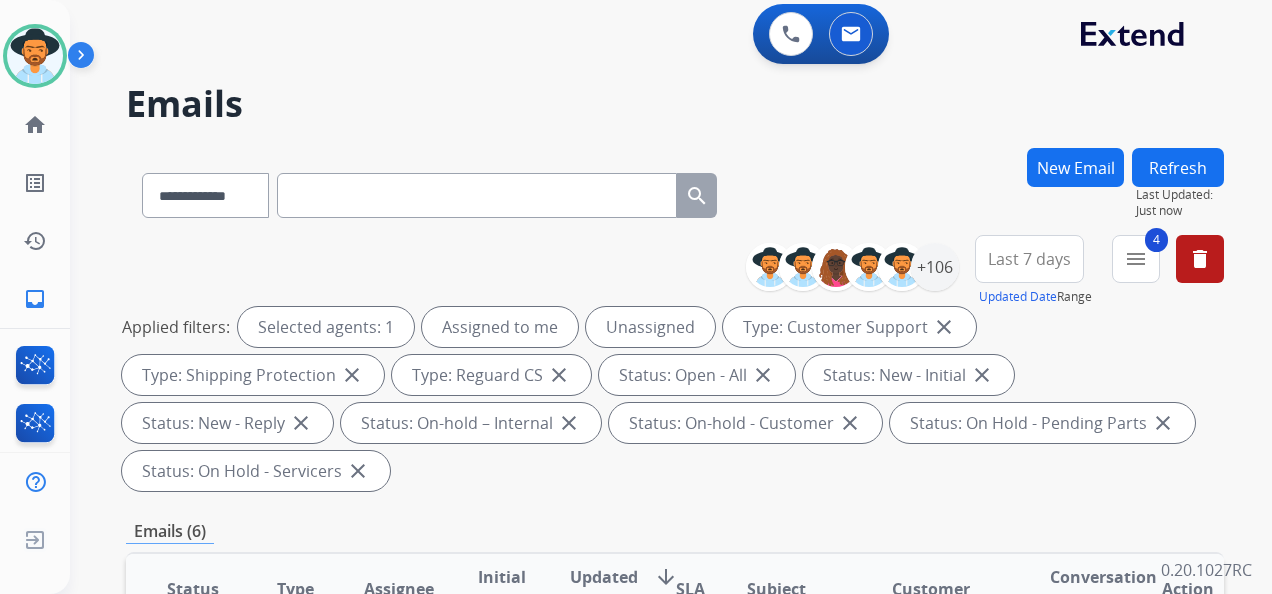 scroll, scrollTop: 0, scrollLeft: 0, axis: both 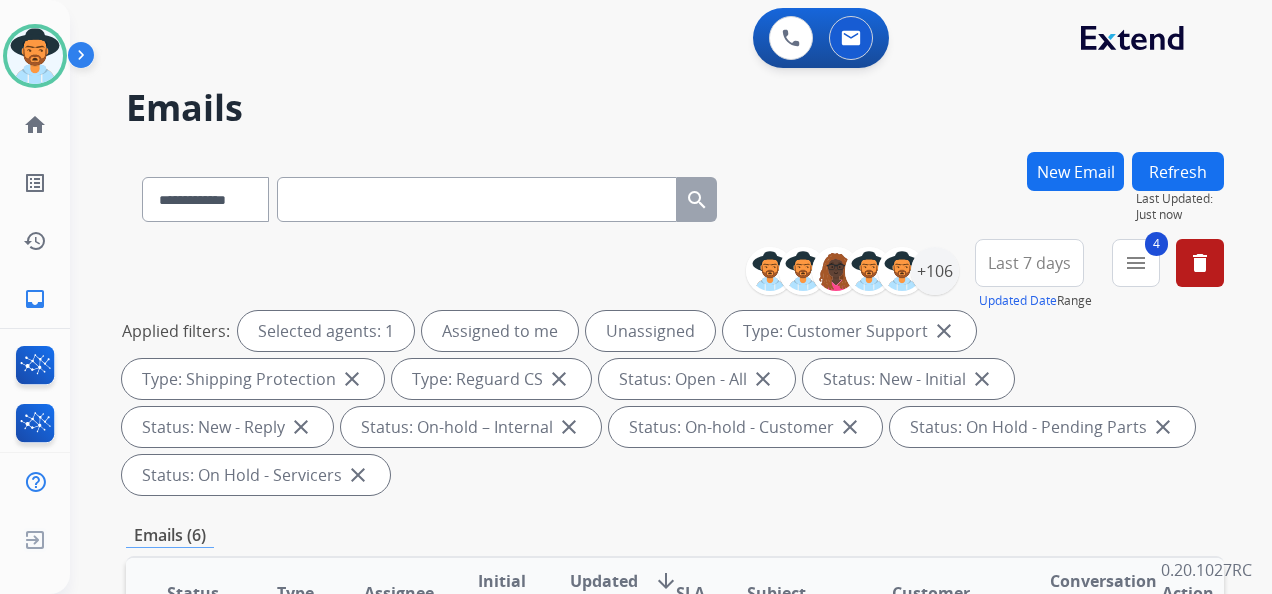 click on "Last 7 days" at bounding box center [1029, 263] 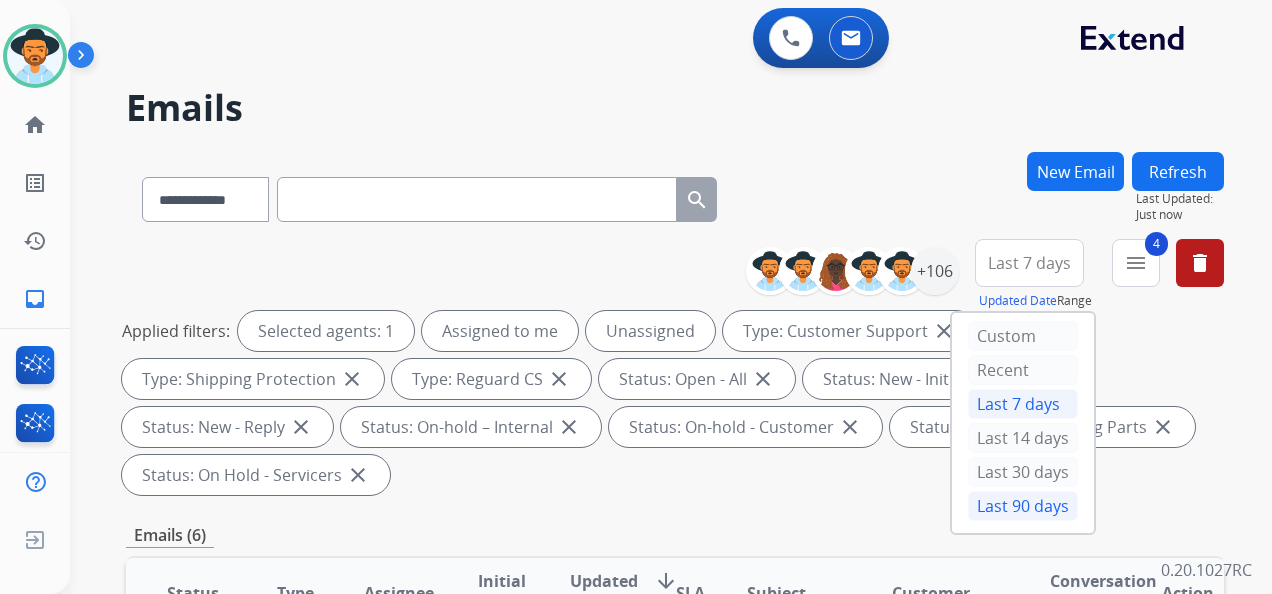 click on "Last 90 days" at bounding box center (1023, 506) 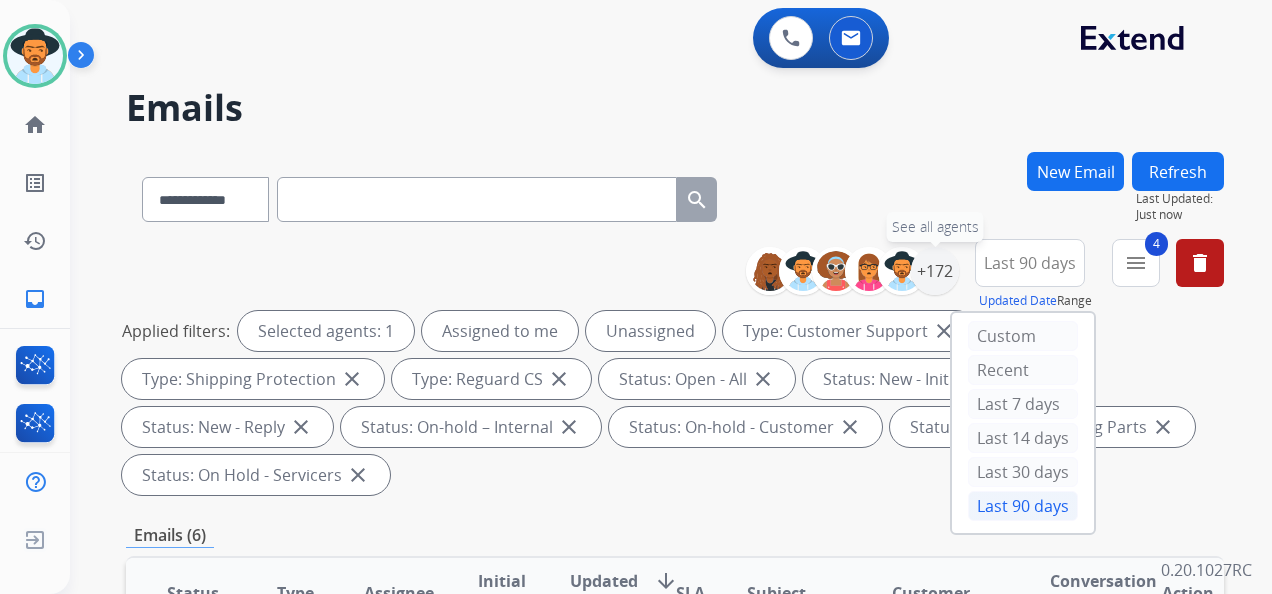 click on "+172" at bounding box center (935, 271) 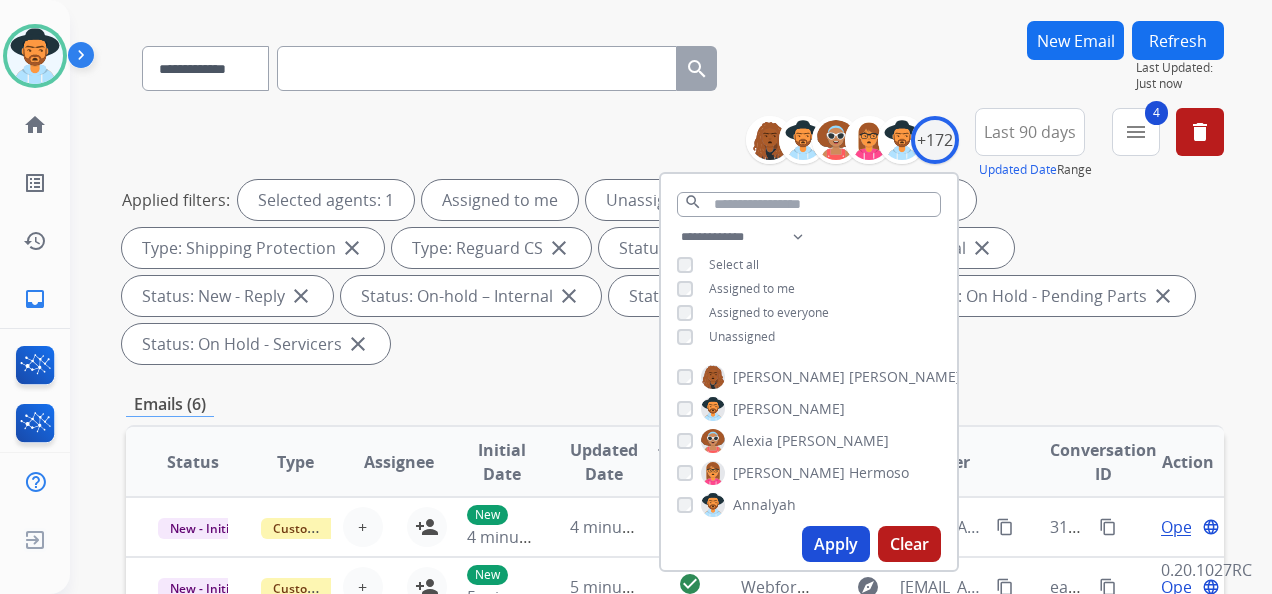 scroll, scrollTop: 200, scrollLeft: 0, axis: vertical 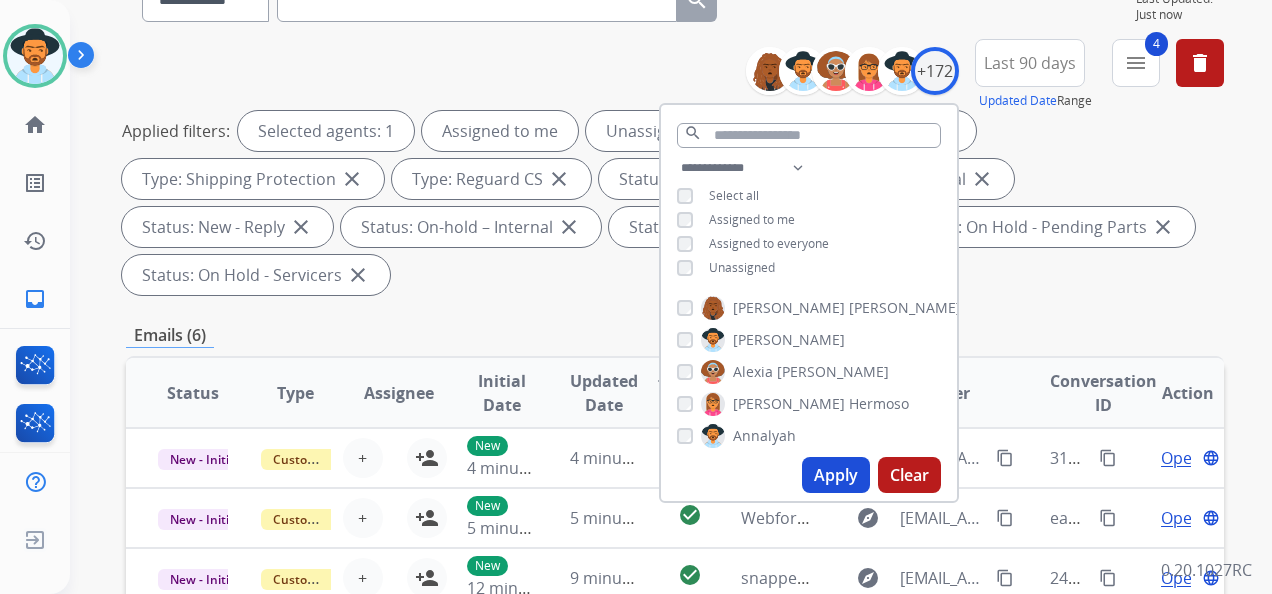 click on "Apply" at bounding box center [836, 475] 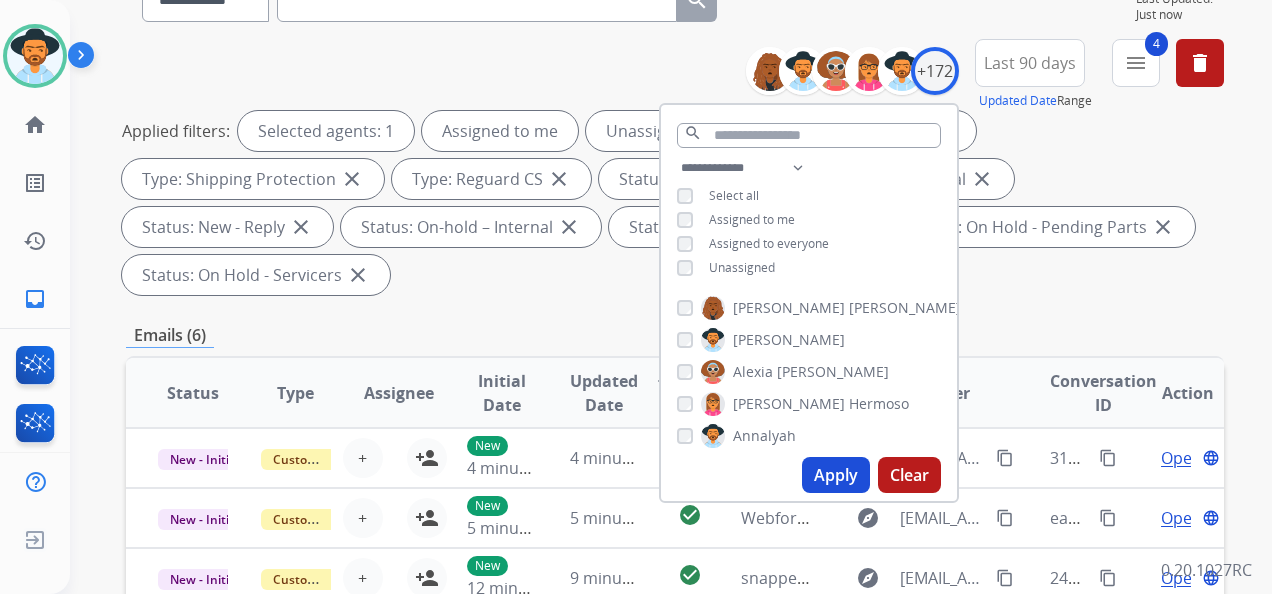 scroll, scrollTop: 0, scrollLeft: 0, axis: both 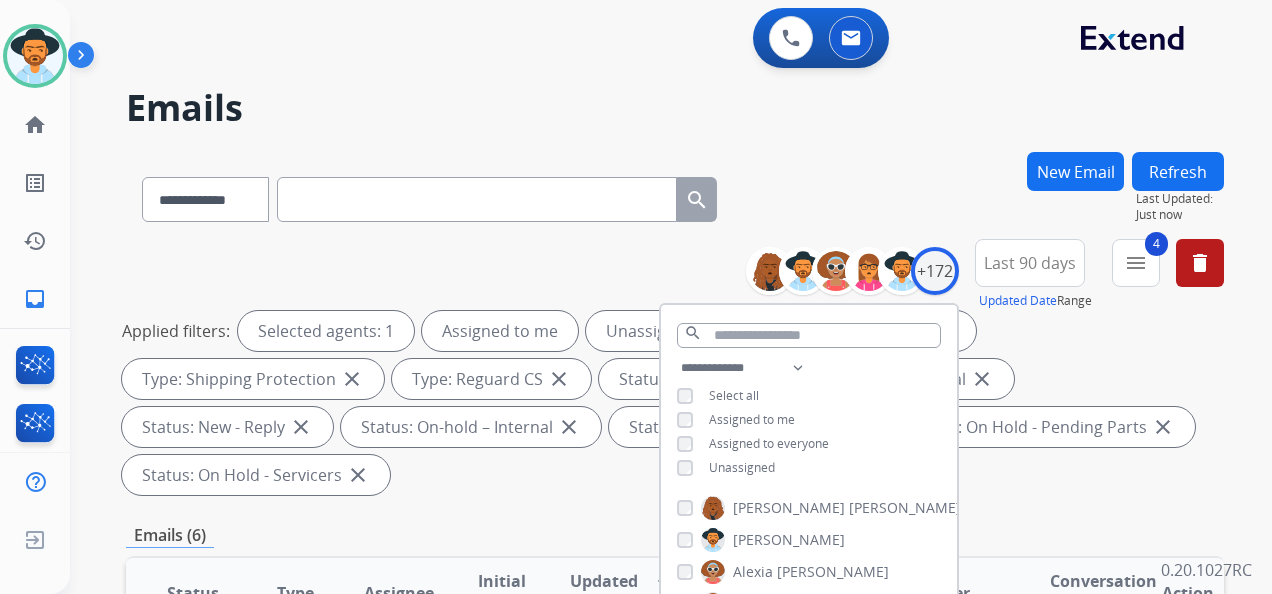 click on "Applied filters:  Selected agents: 1  Assigned to me Unassigned  Type: Customer Support  close  Type: Shipping Protection  close  Type: Reguard CS  close  Status: Open - All  close  Status: New - Initial  close  Status: New - Reply  close  Status: On-hold – Internal  close  Status: On-hold - Customer  close  Status: On Hold - Pending Parts  close  Status: On Hold - Servicers  close" at bounding box center (671, 403) 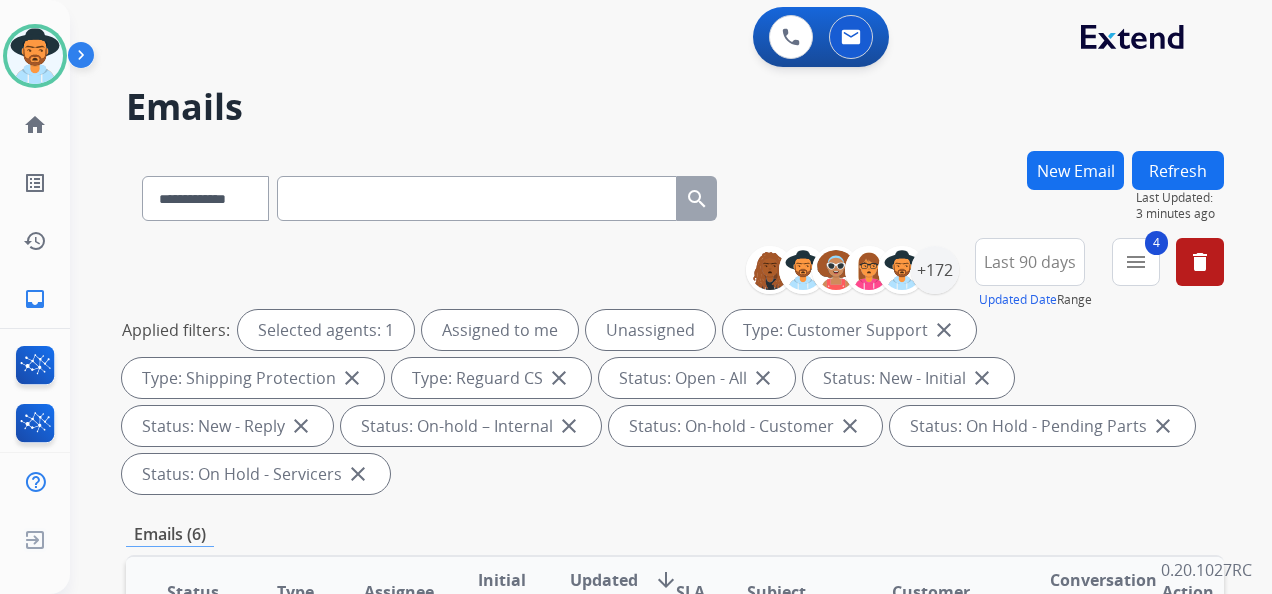 scroll, scrollTop: 0, scrollLeft: 0, axis: both 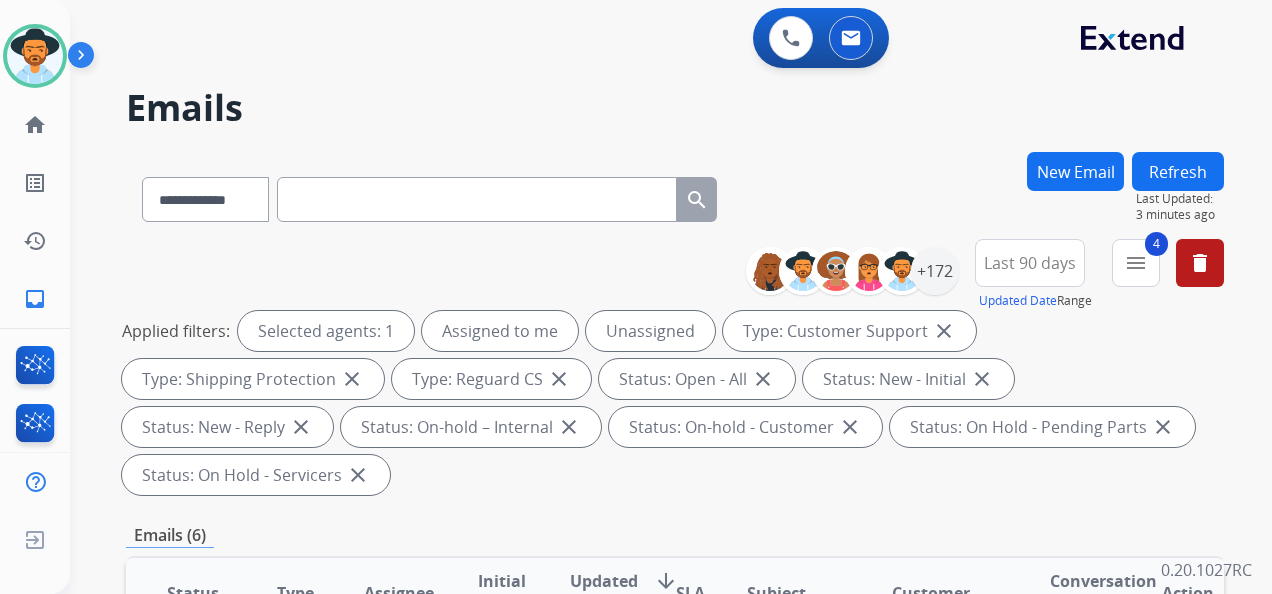 click on "New Email" at bounding box center [1075, 171] 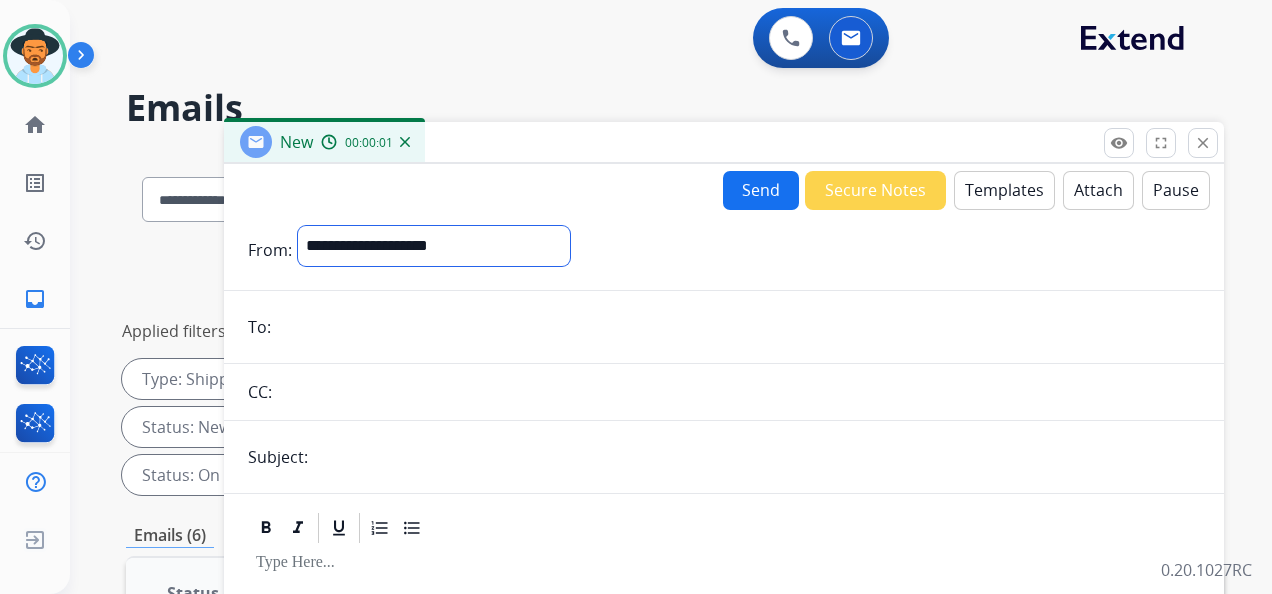 drag, startPoint x: 477, startPoint y: 246, endPoint x: 466, endPoint y: 254, distance: 13.601471 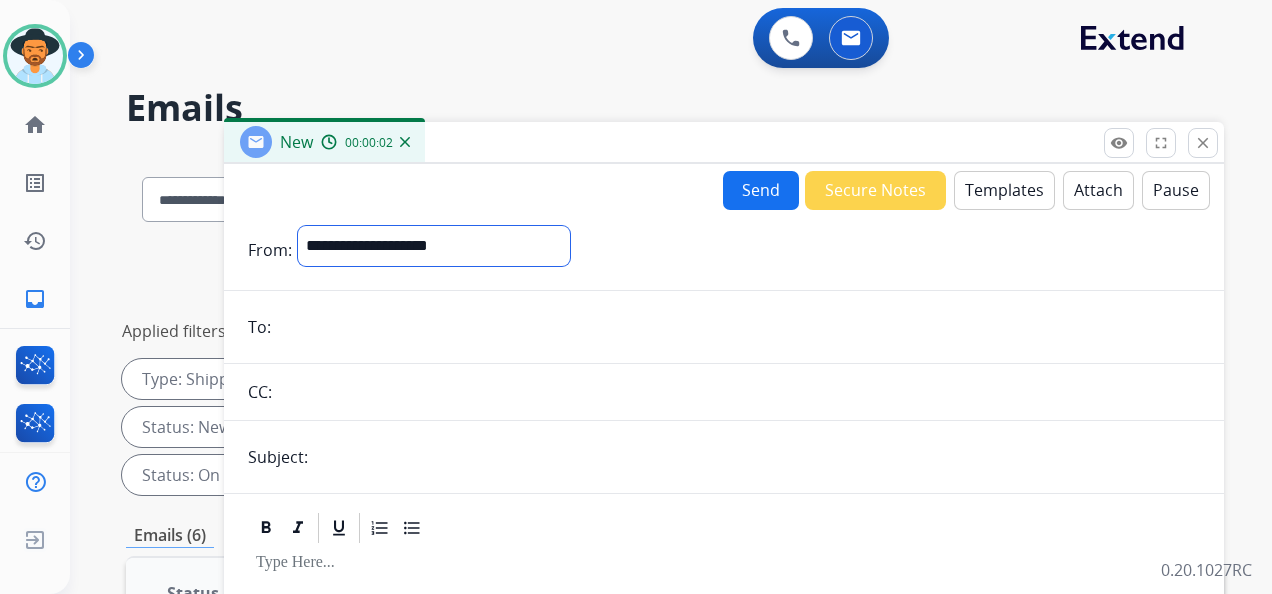 select on "**********" 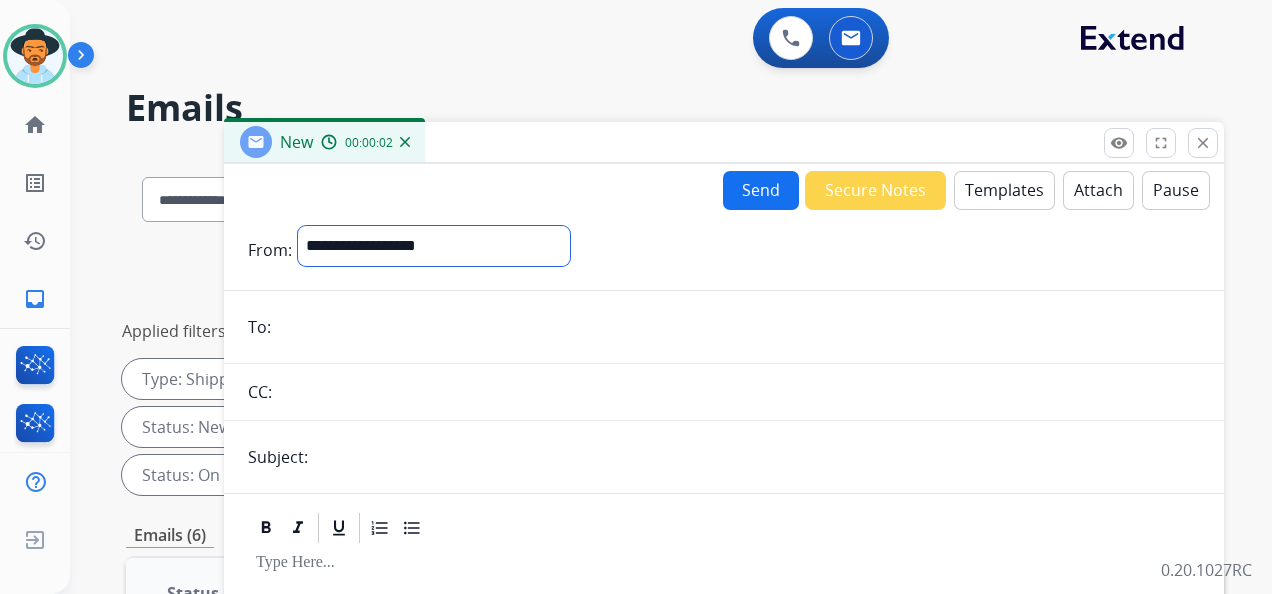 click on "**********" at bounding box center (434, 246) 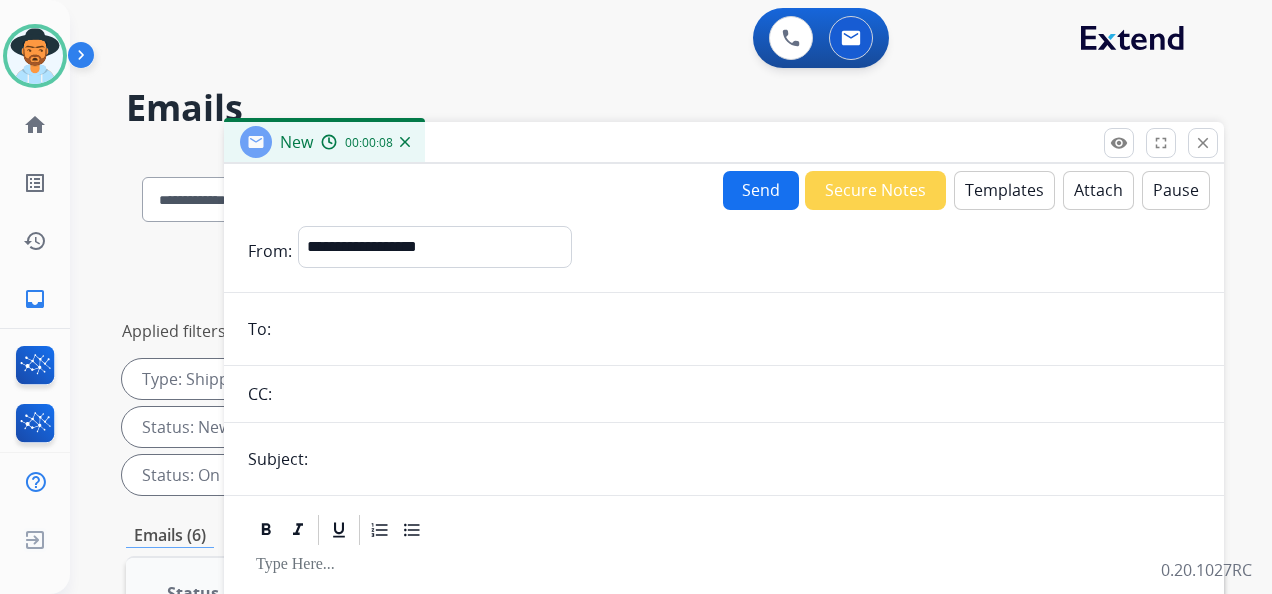 paste on "**********" 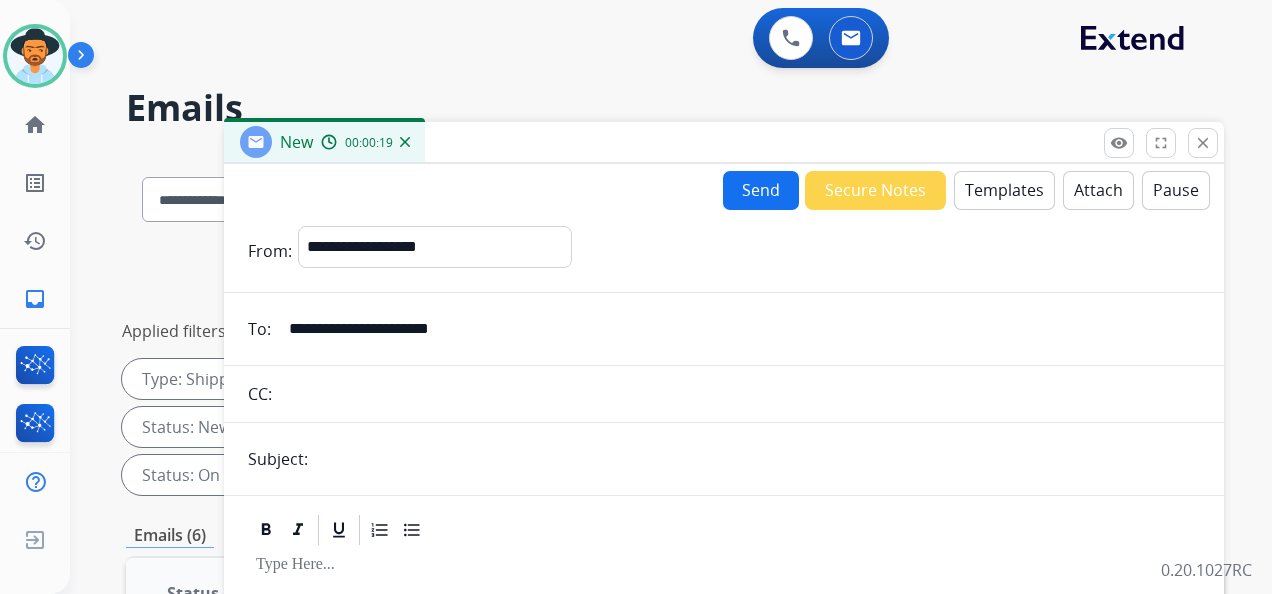 type on "**********" 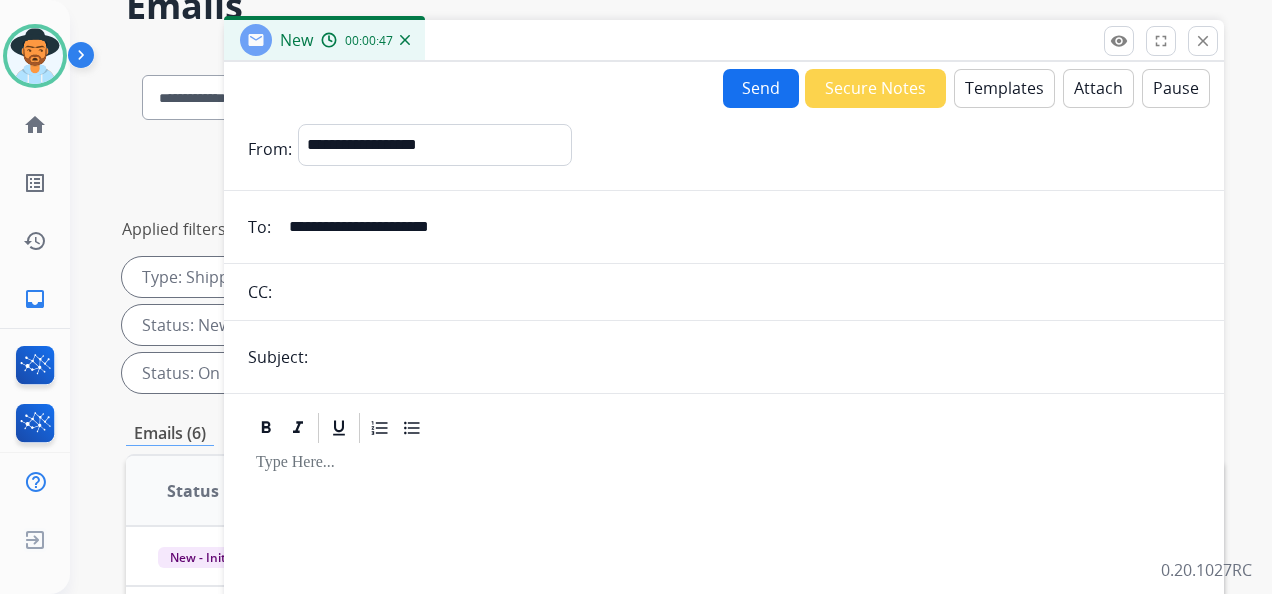 scroll, scrollTop: 0, scrollLeft: 0, axis: both 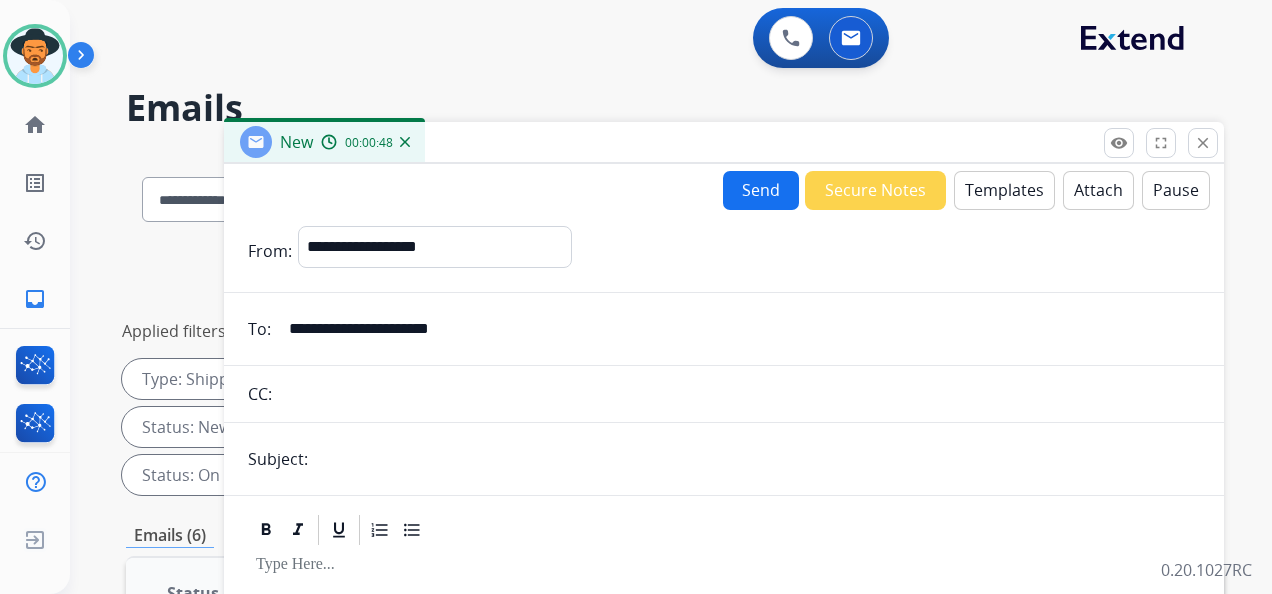 click on "Templates" at bounding box center (1004, 190) 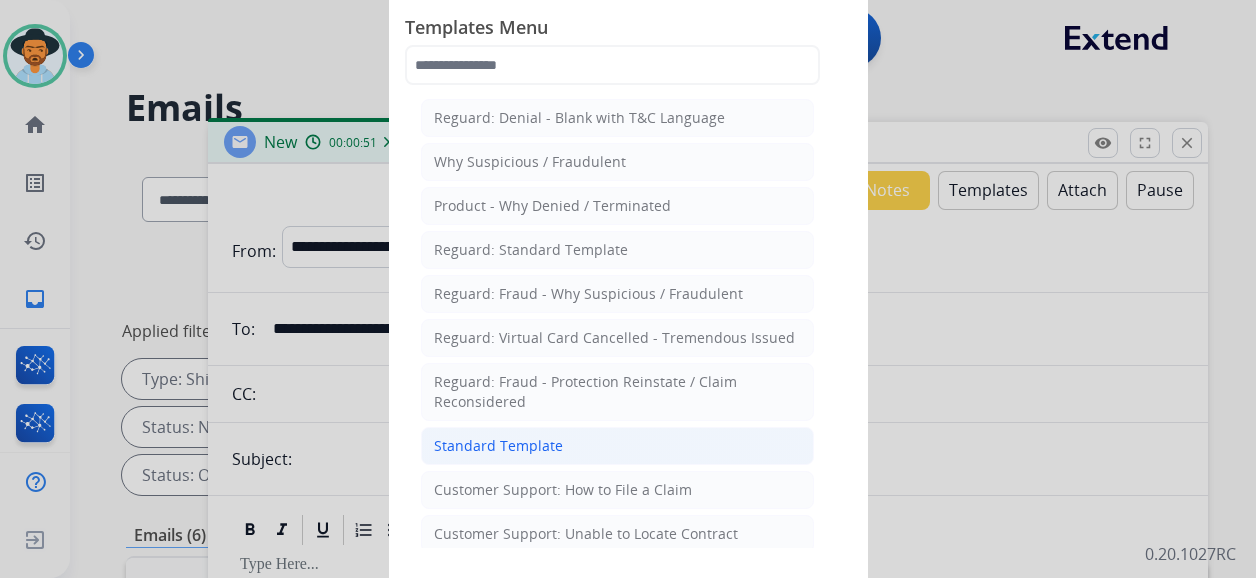 click on "Standard Template" 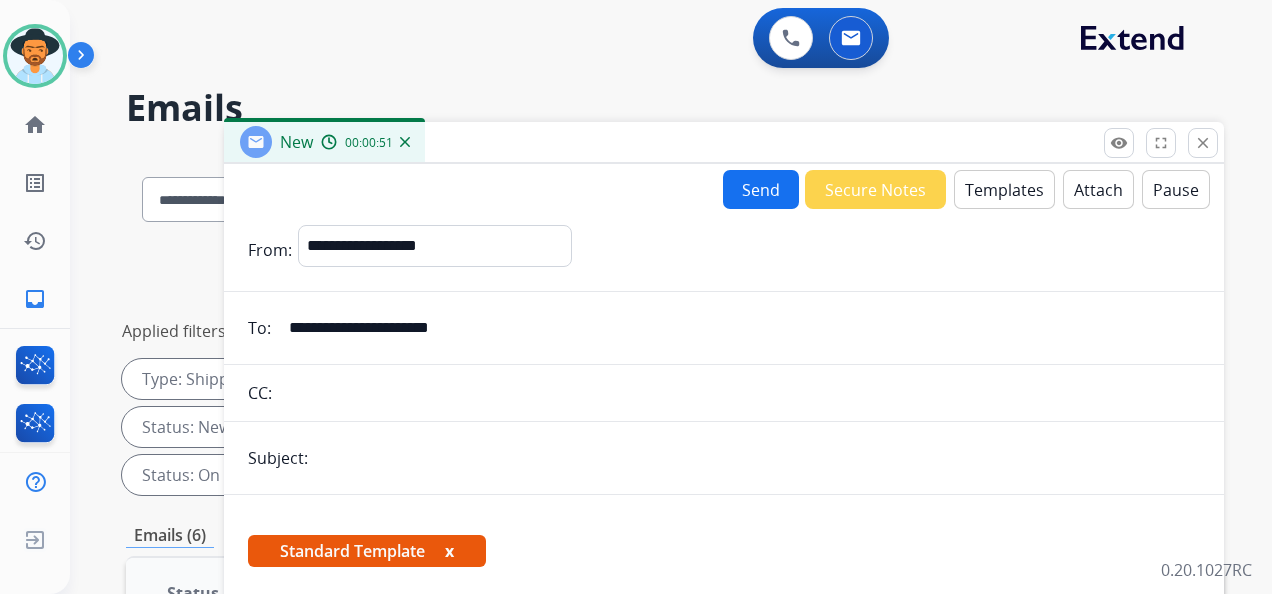 click at bounding box center (757, 458) 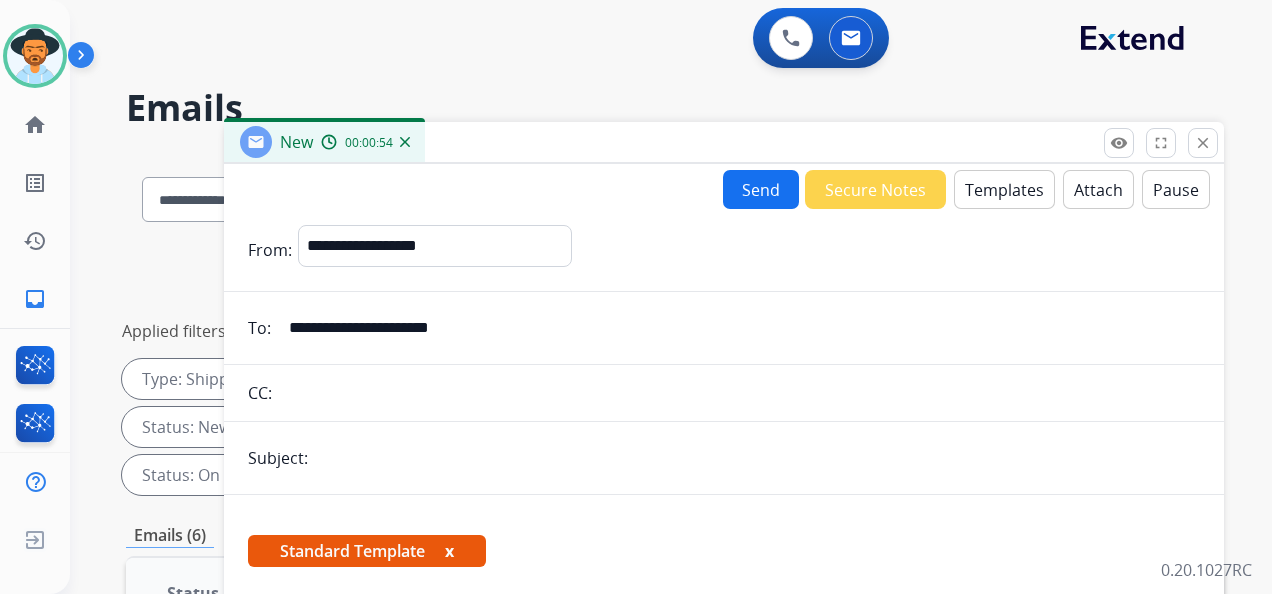 type on "**********" 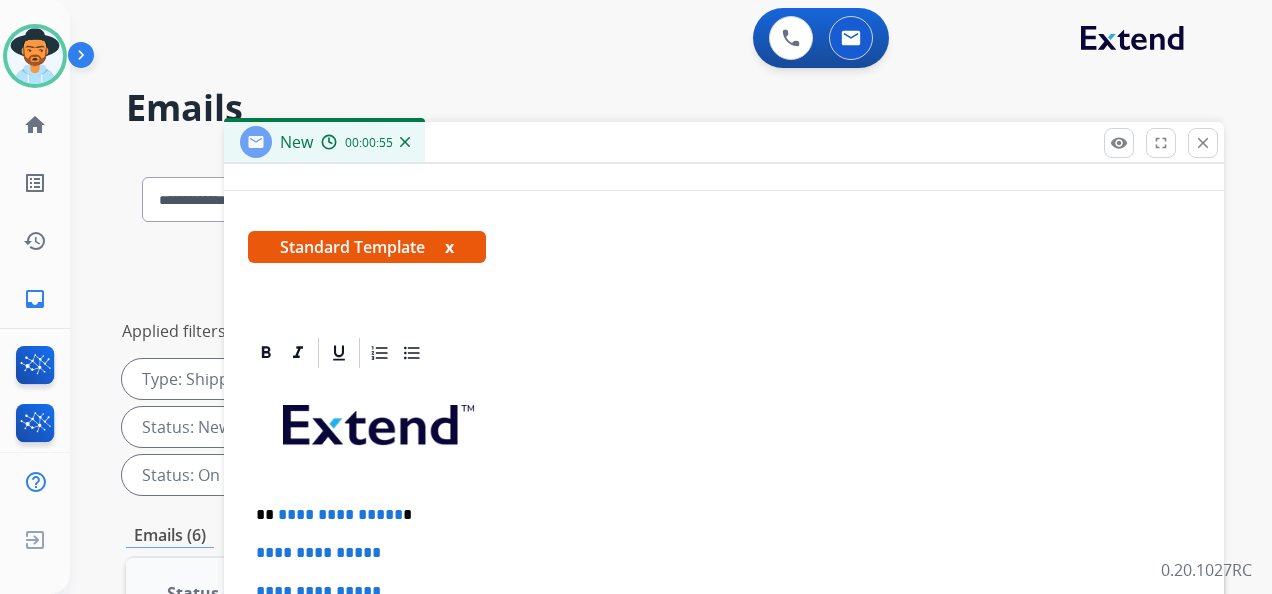scroll, scrollTop: 306, scrollLeft: 0, axis: vertical 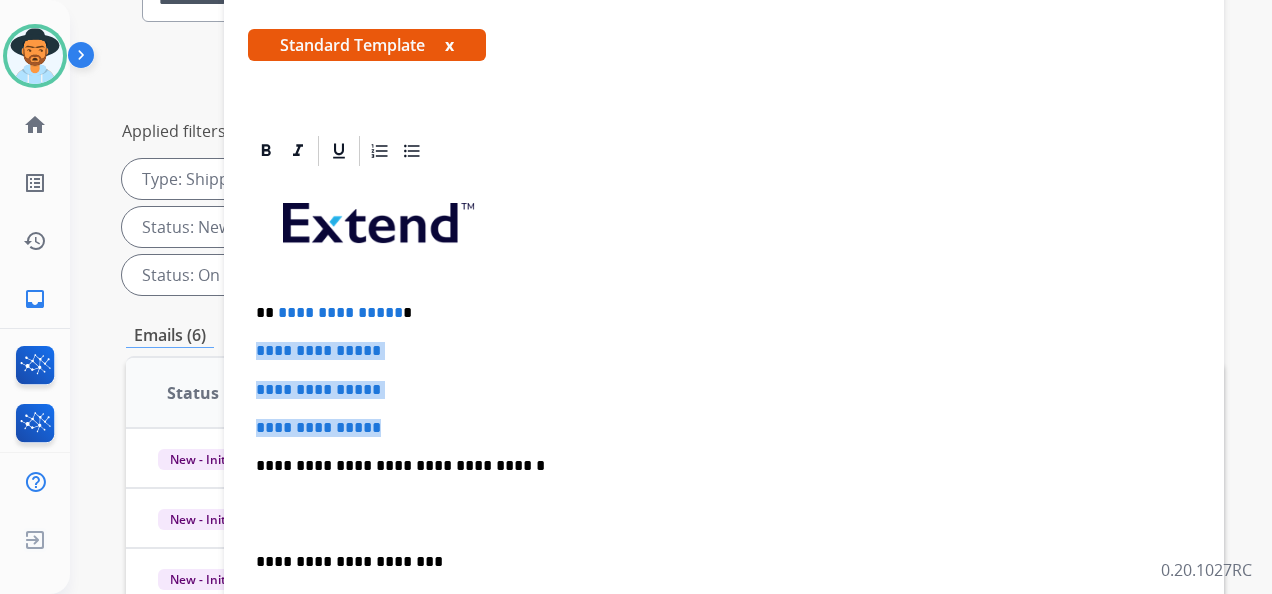 drag, startPoint x: 406, startPoint y: 424, endPoint x: 256, endPoint y: 344, distance: 170 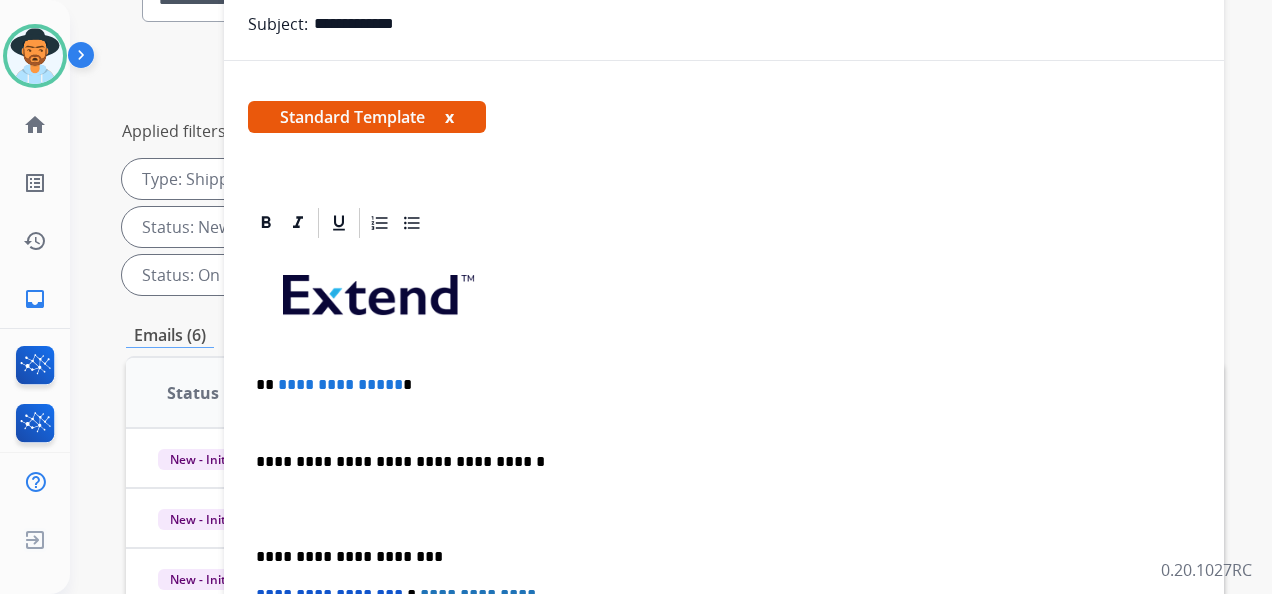 scroll, scrollTop: 230, scrollLeft: 0, axis: vertical 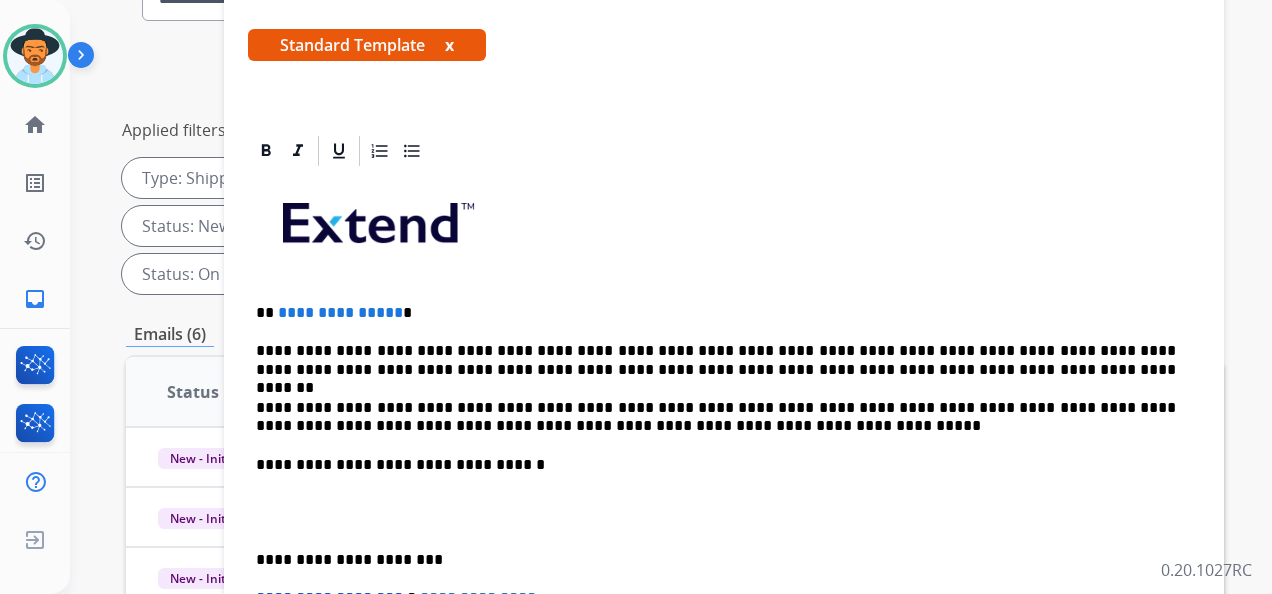 click on "**********" at bounding box center (716, 313) 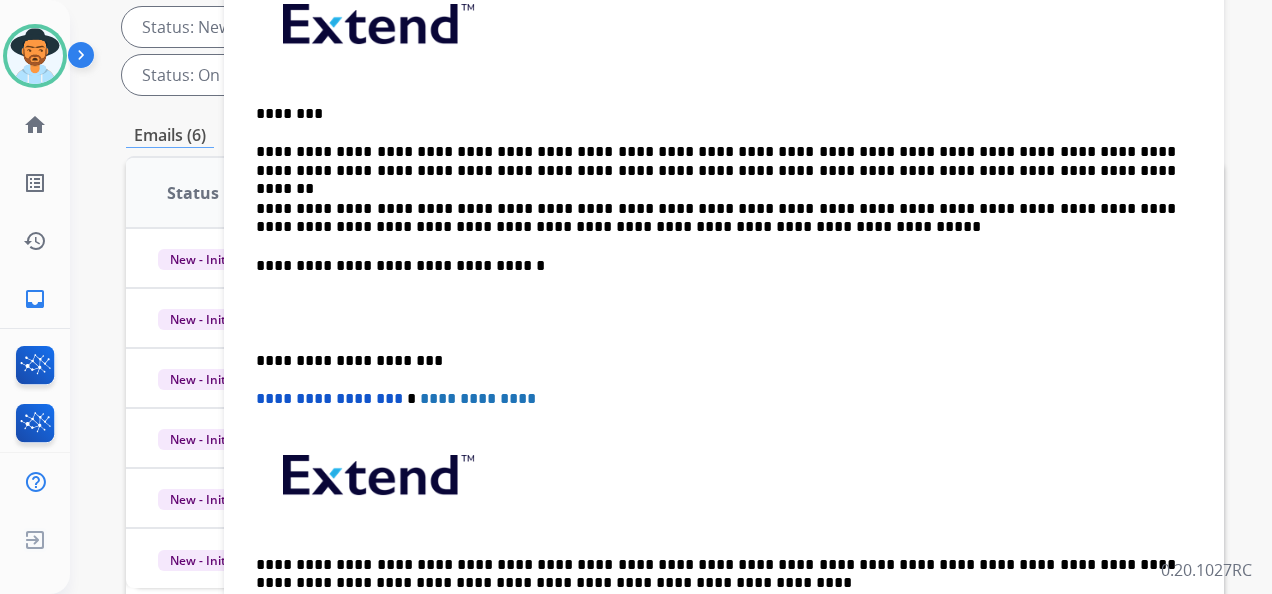 scroll, scrollTop: 401, scrollLeft: 0, axis: vertical 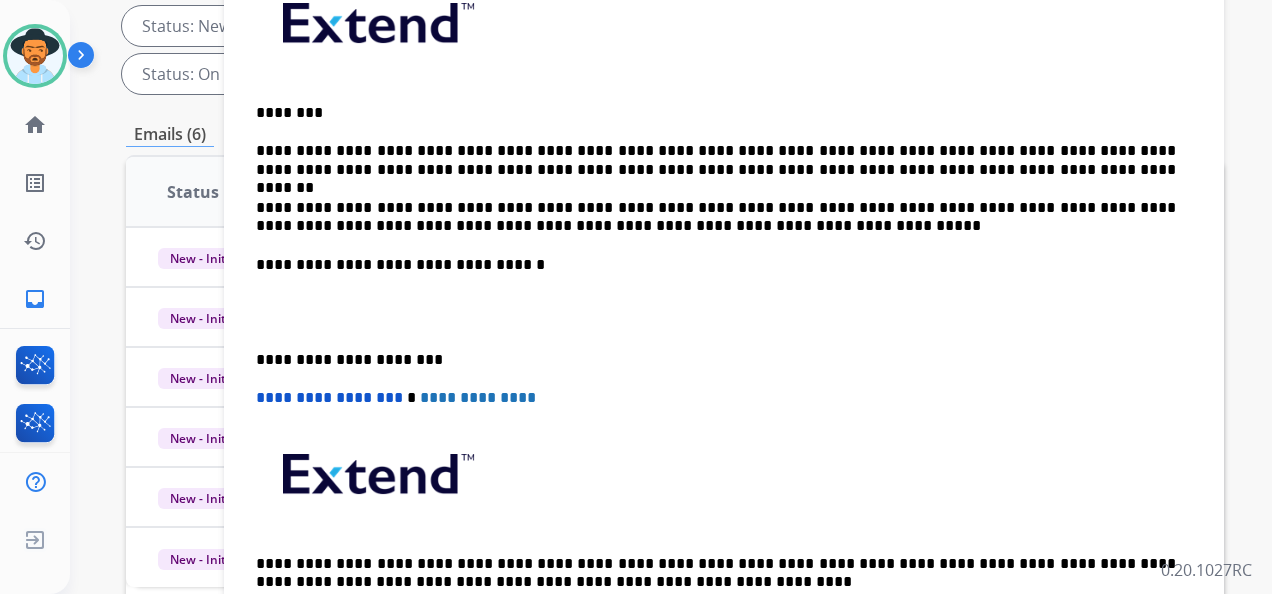 click on "**********" at bounding box center [724, 312] 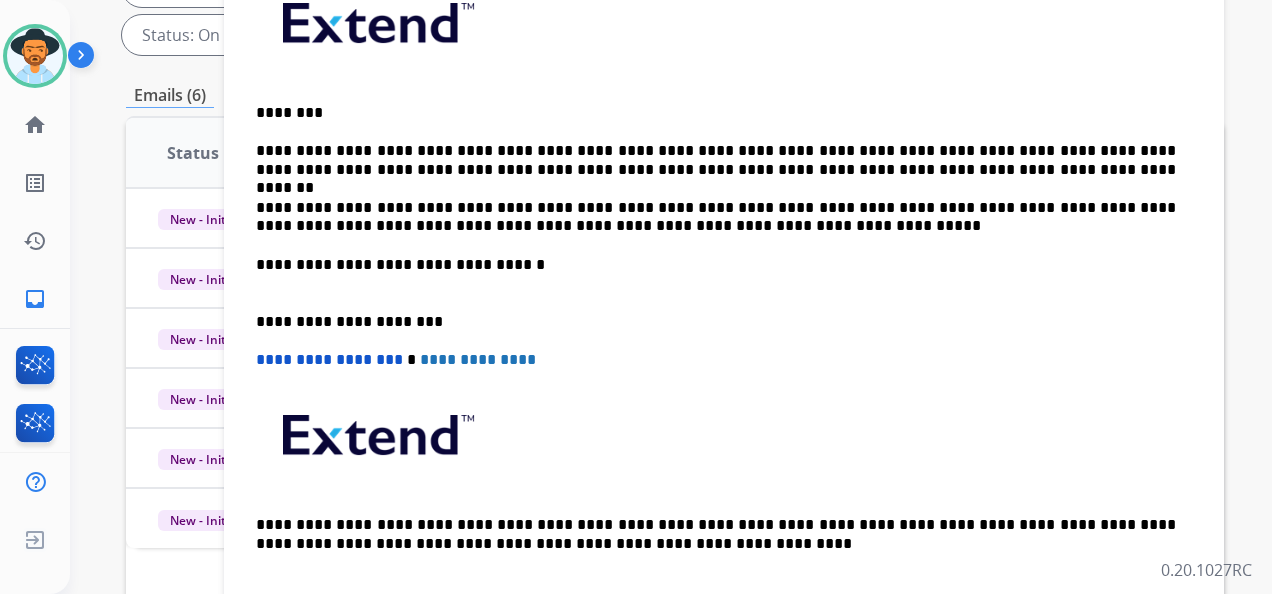 scroll, scrollTop: 248, scrollLeft: 0, axis: vertical 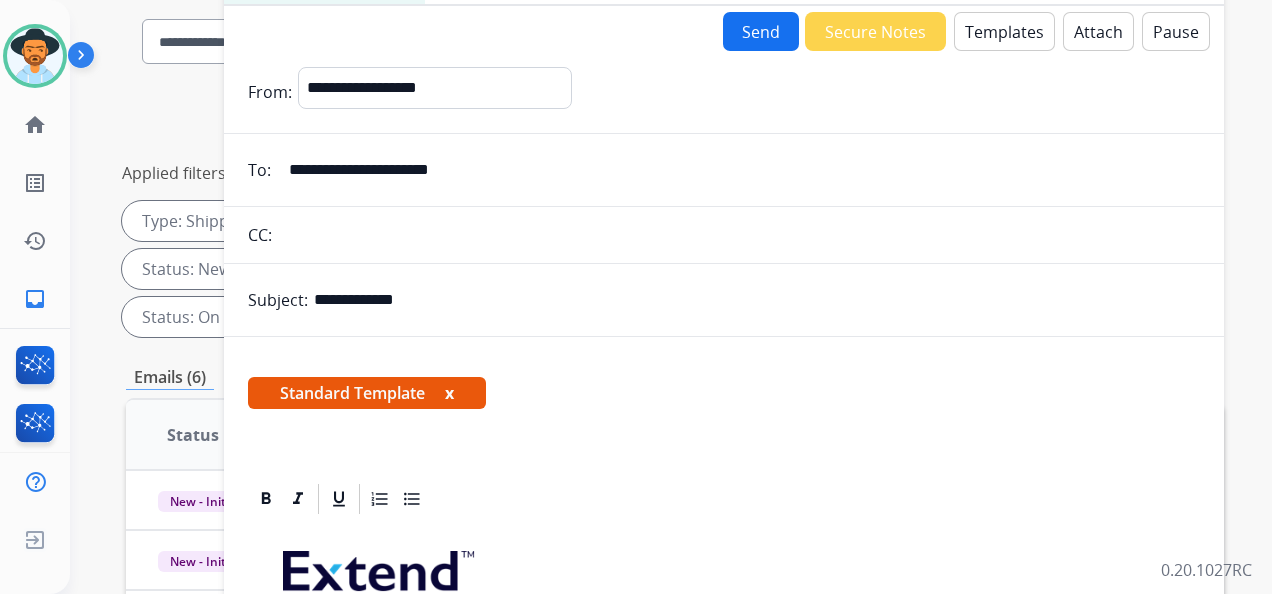 click on "**********" at bounding box center (738, 170) 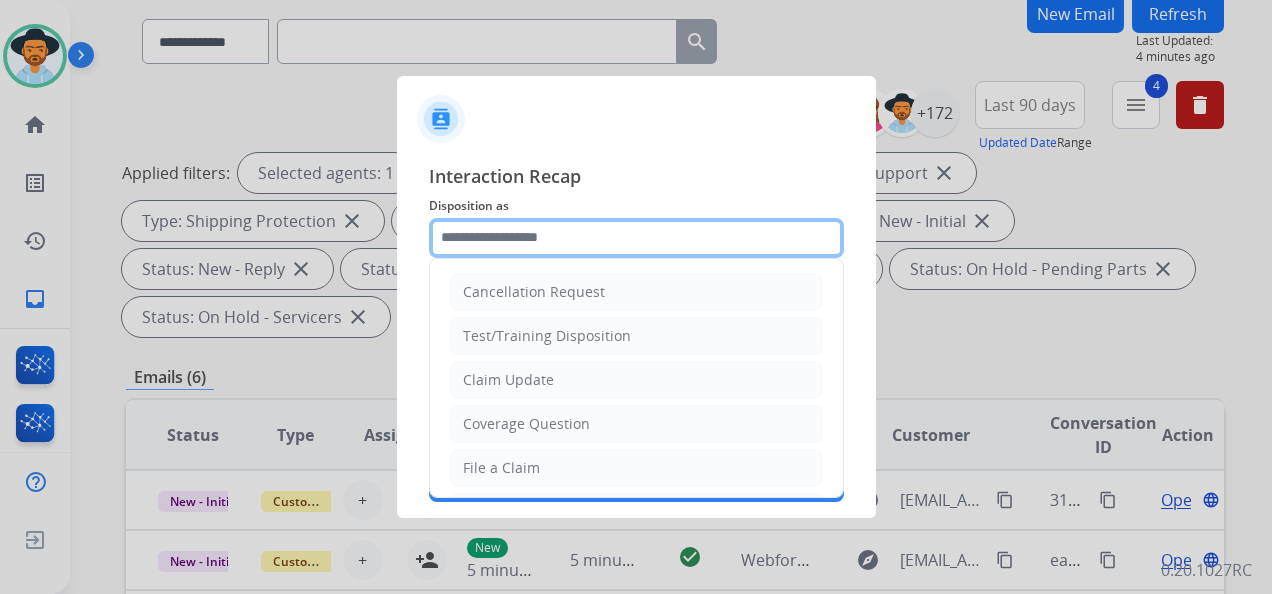 click 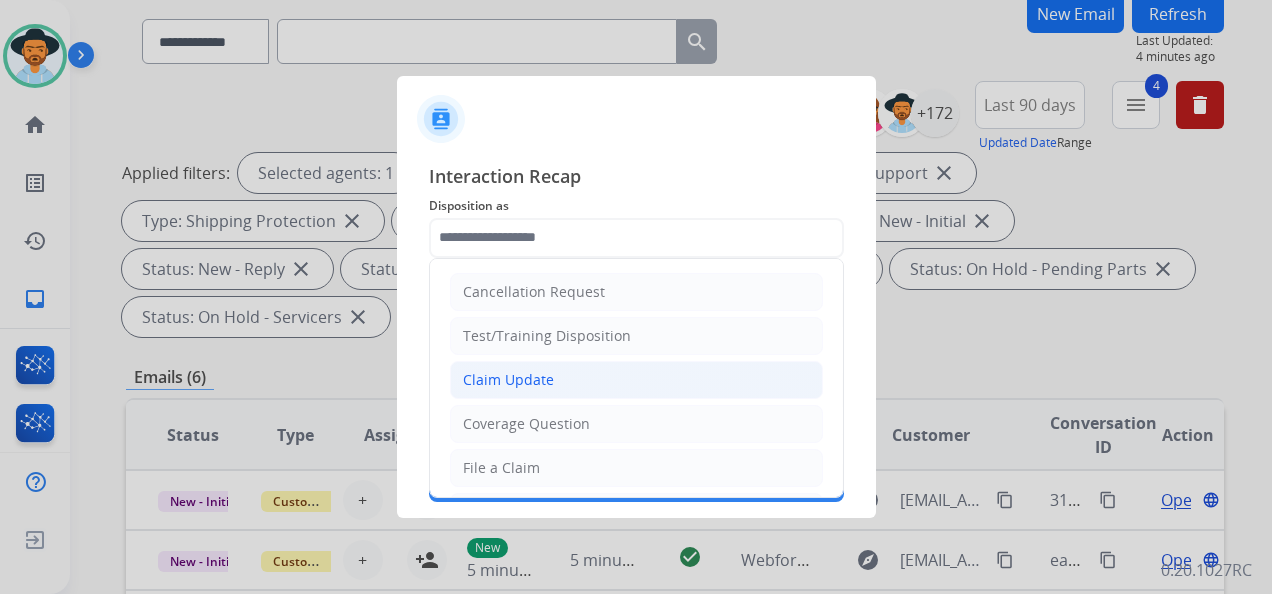 click on "Claim Update" 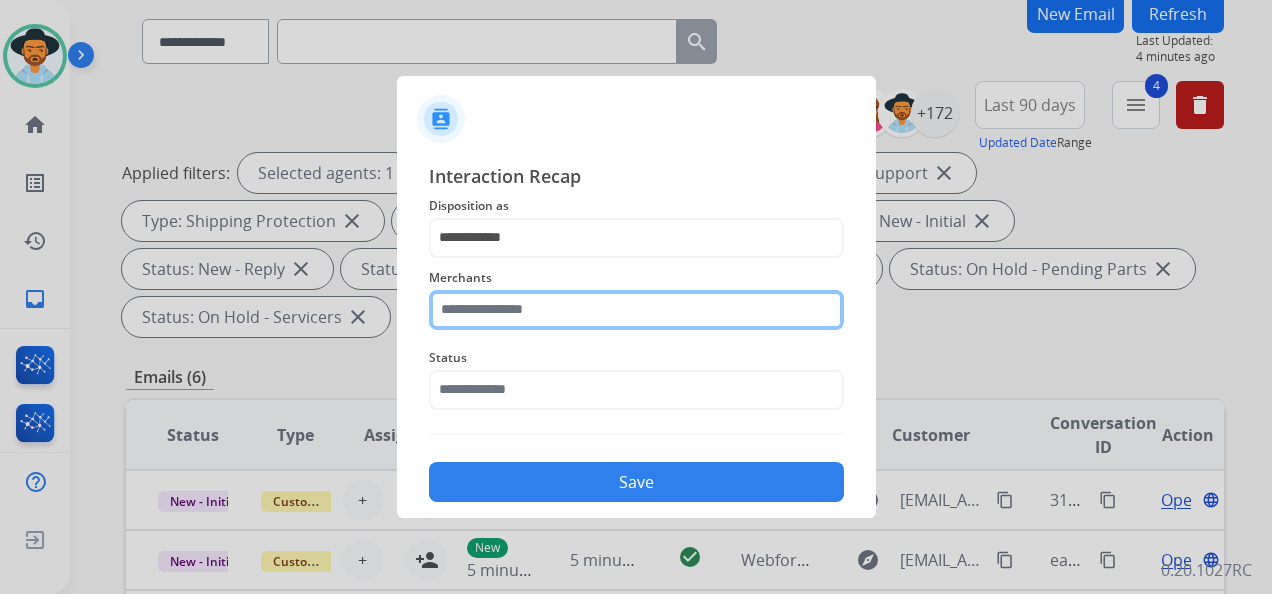 click 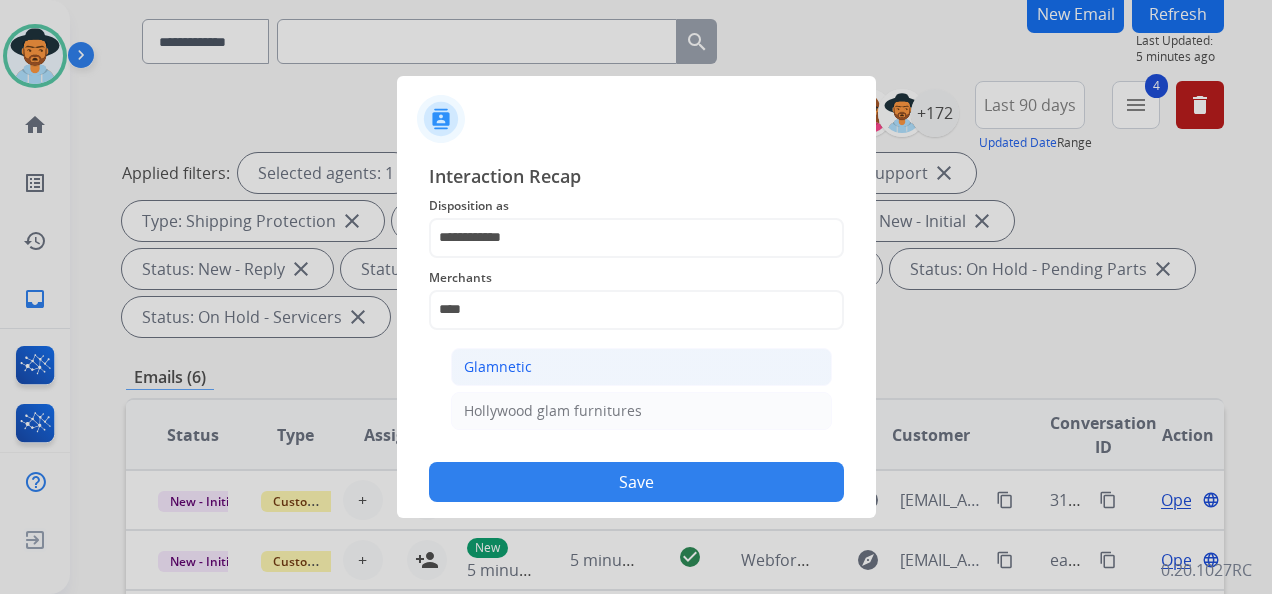 click on "Glamnetic" 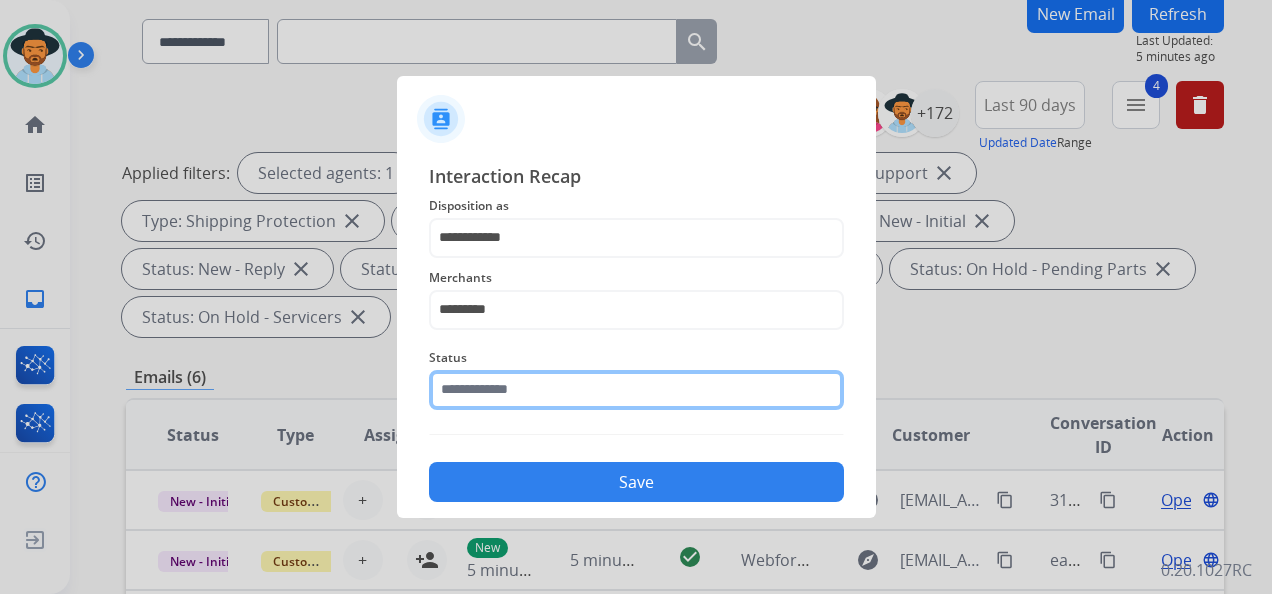 click 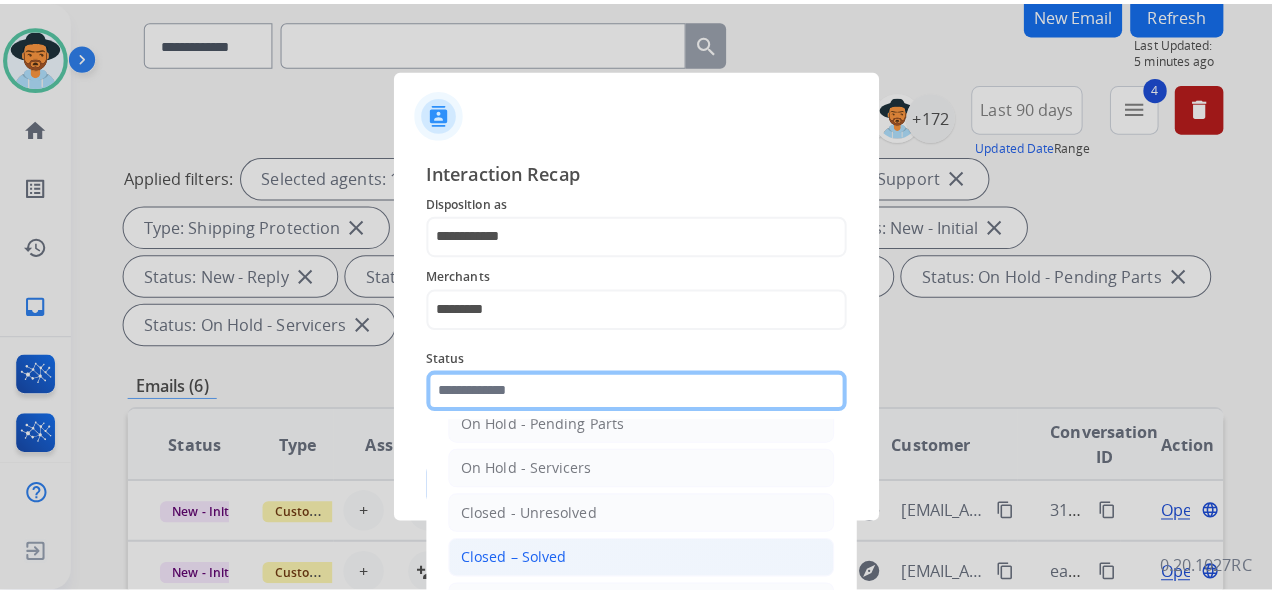 scroll, scrollTop: 114, scrollLeft: 0, axis: vertical 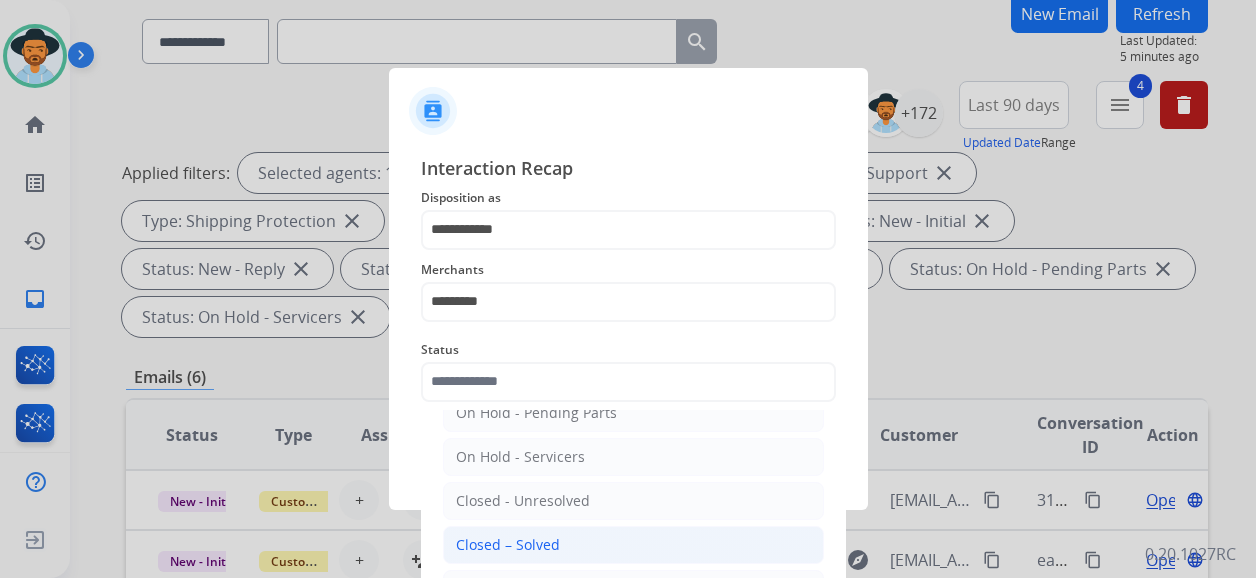 click on "Closed – Solved" 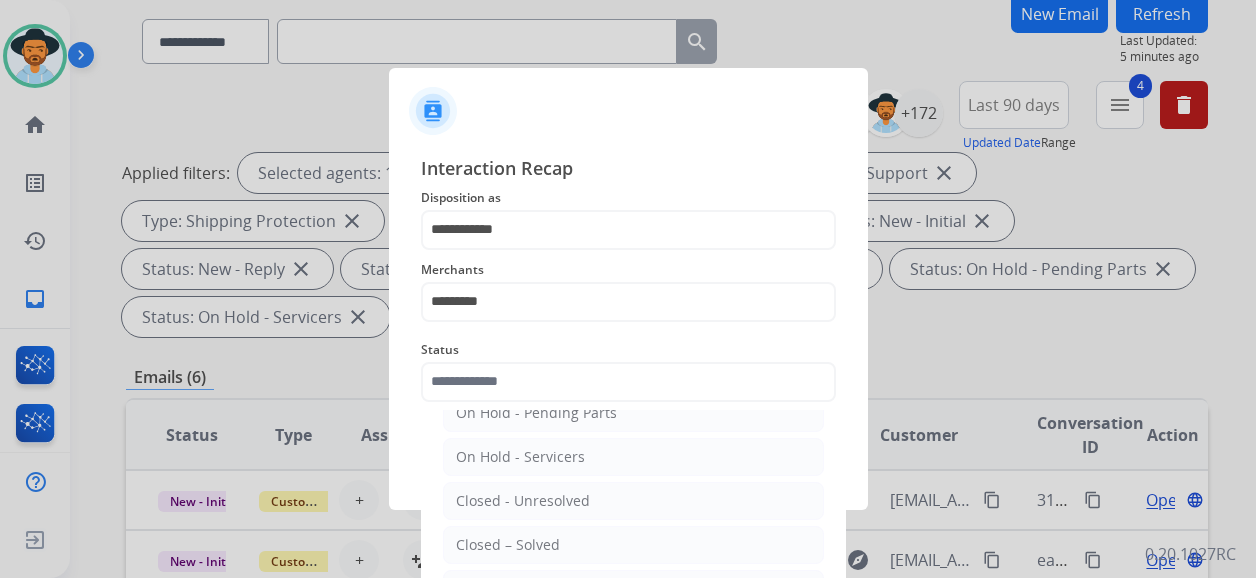 type on "**********" 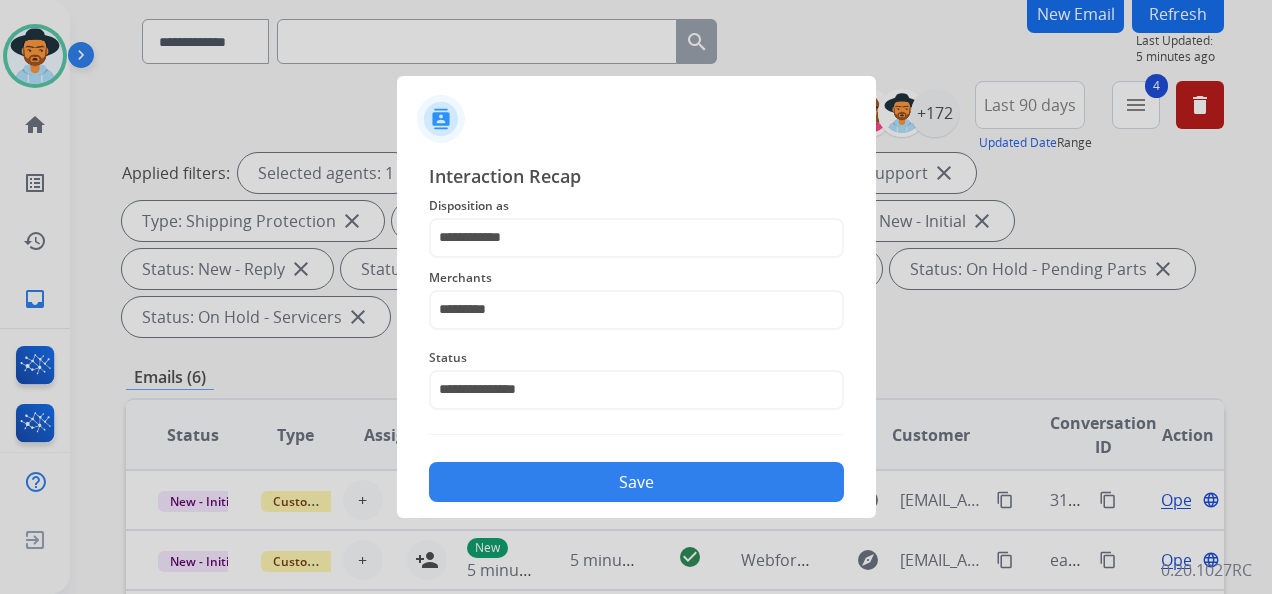 click on "Save" 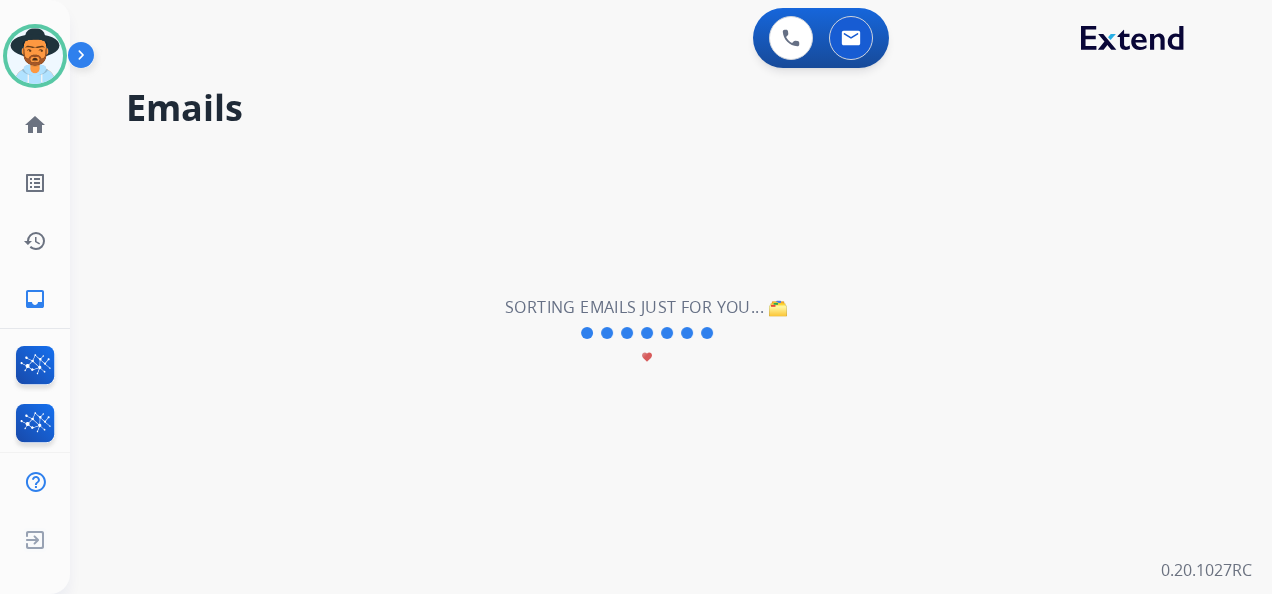 scroll, scrollTop: 0, scrollLeft: 0, axis: both 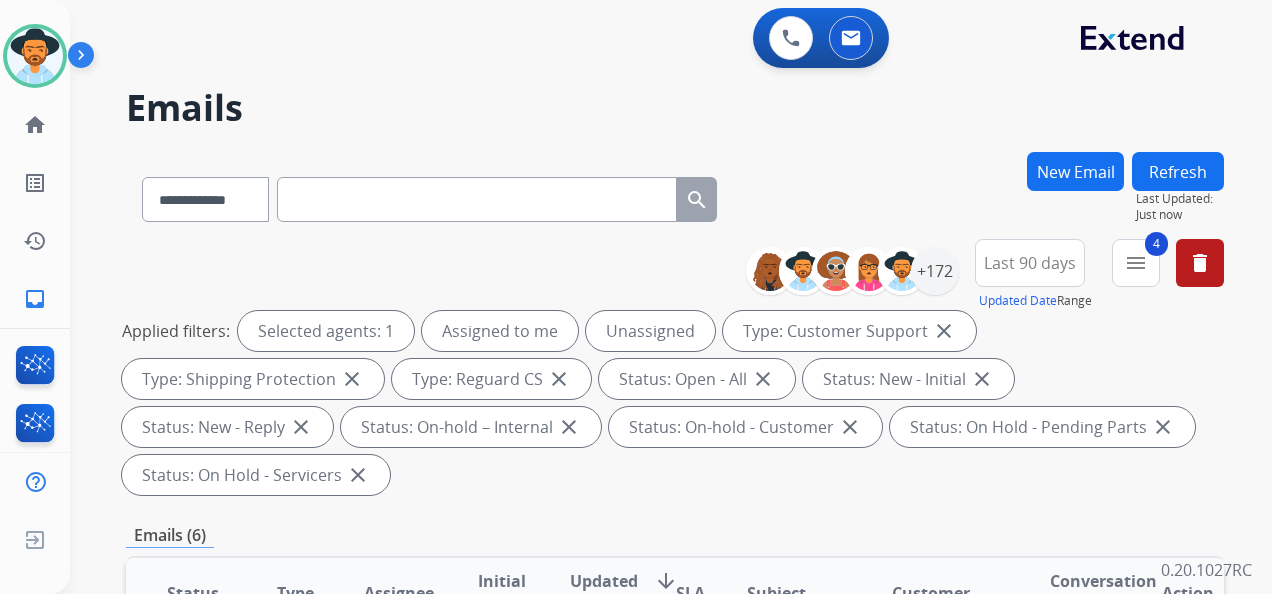 paste on "**********" 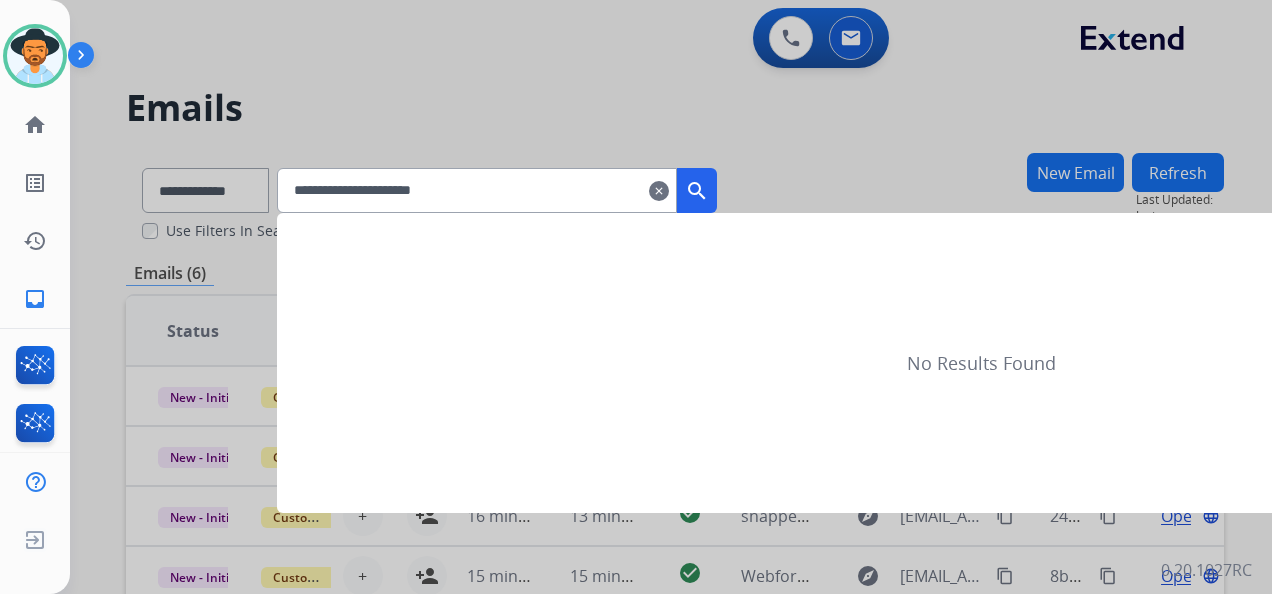 type on "**********" 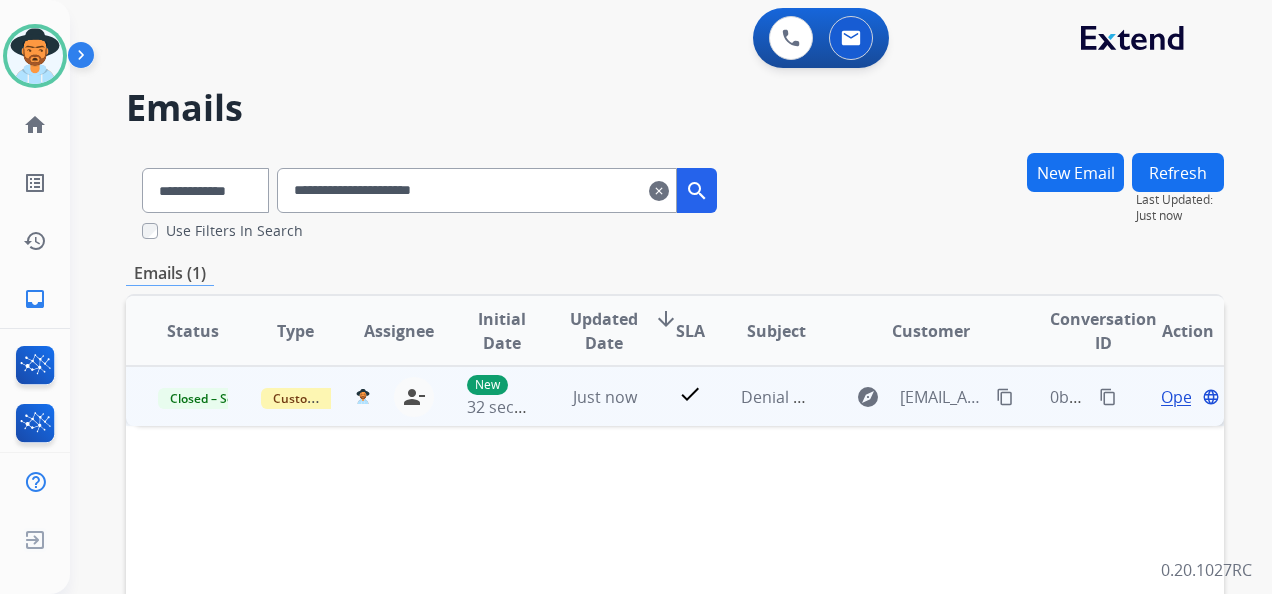 click on "content_copy" at bounding box center (1108, 397) 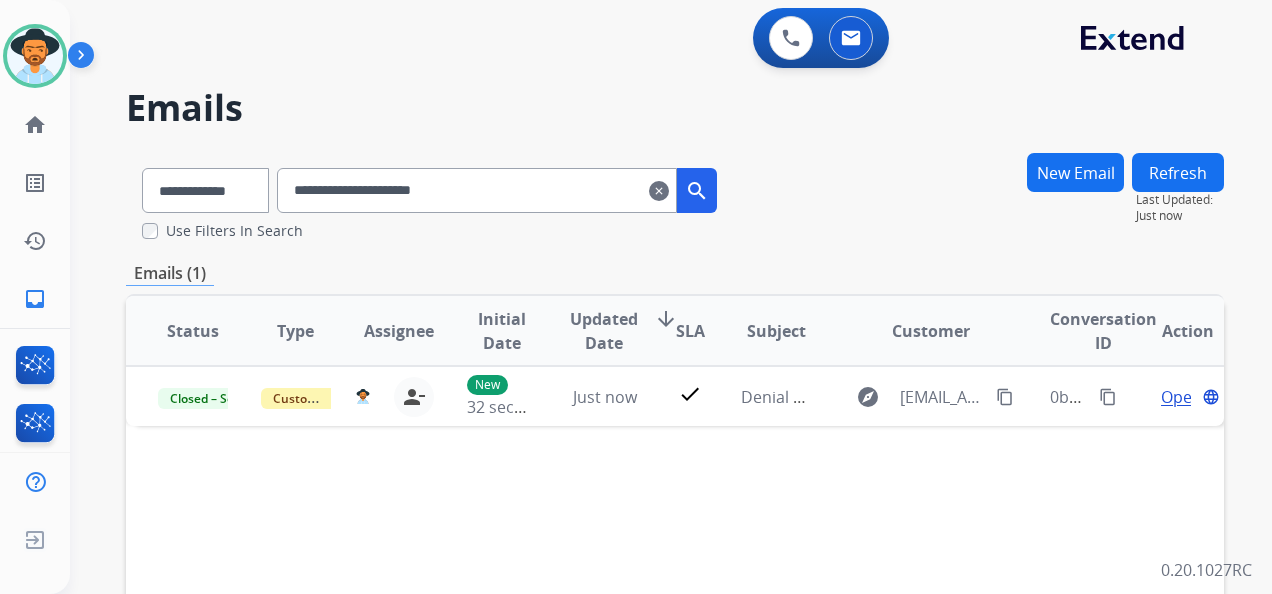 click on "clear" at bounding box center [659, 191] 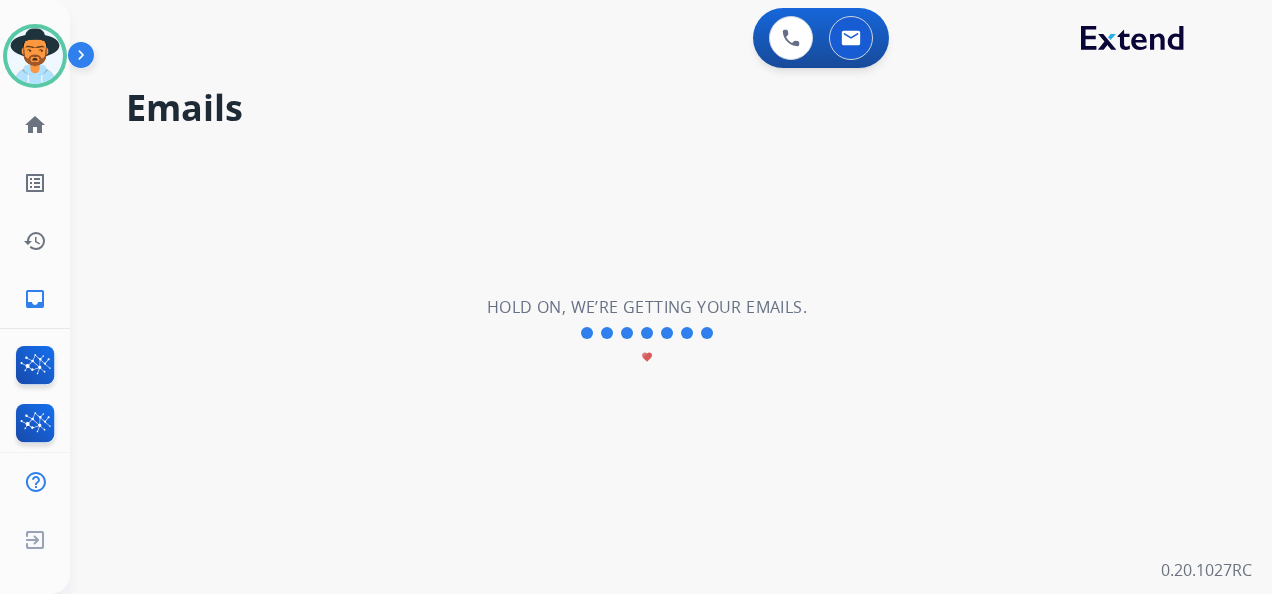 type 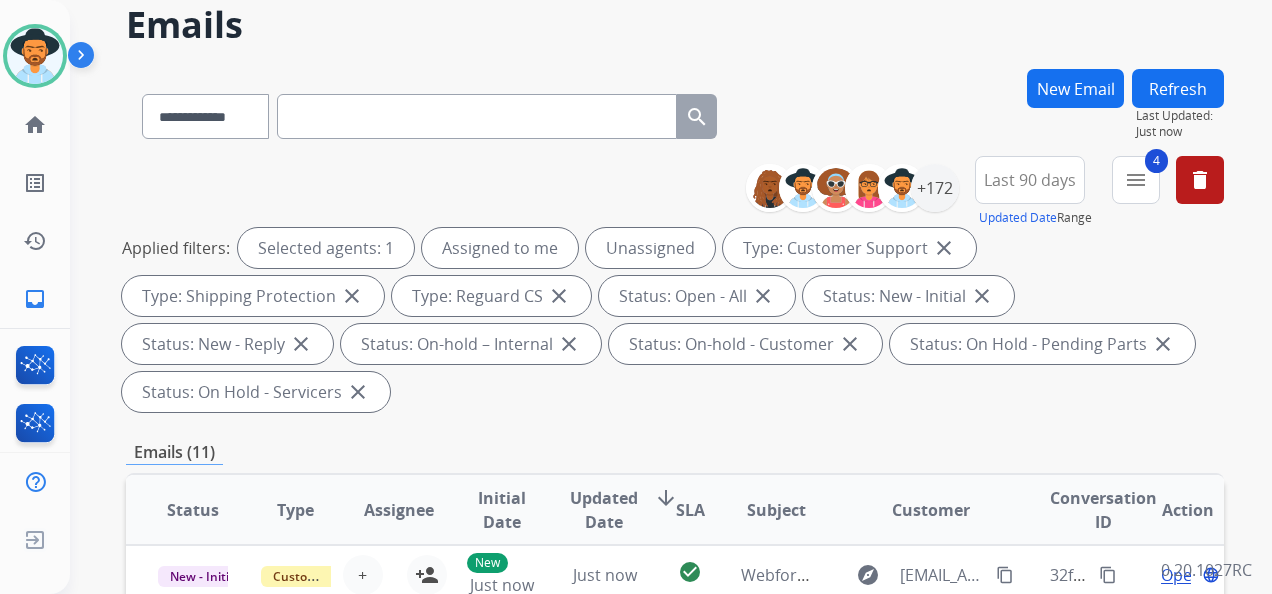 scroll, scrollTop: 500, scrollLeft: 0, axis: vertical 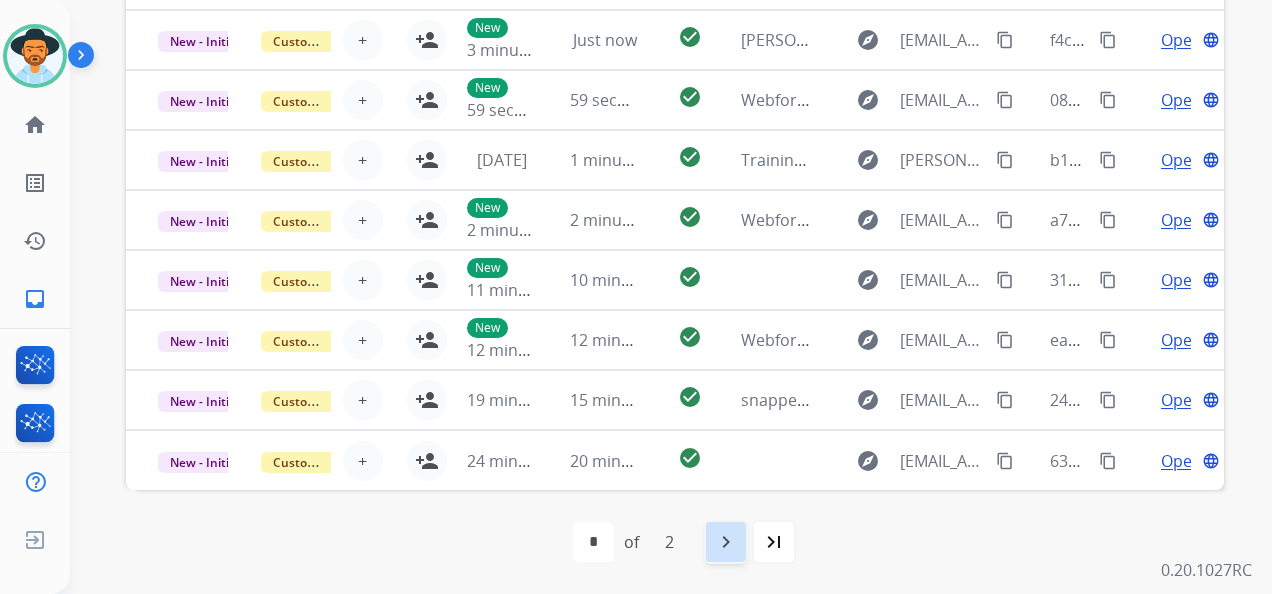 click on "navigate_next" at bounding box center (726, 542) 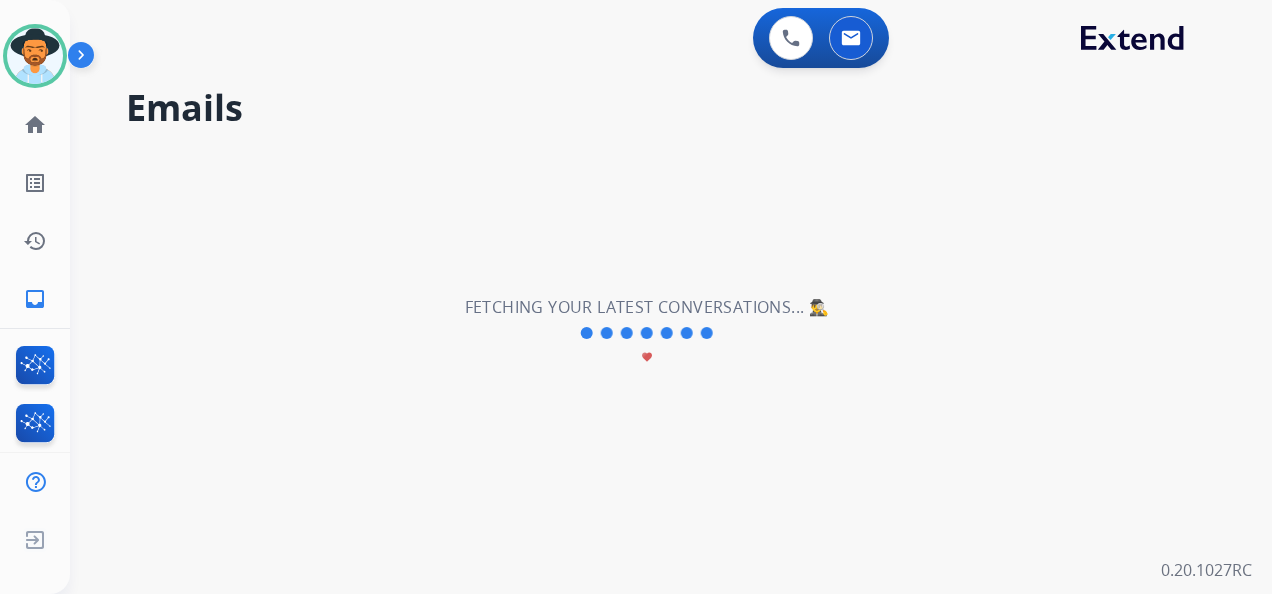 scroll, scrollTop: 0, scrollLeft: 0, axis: both 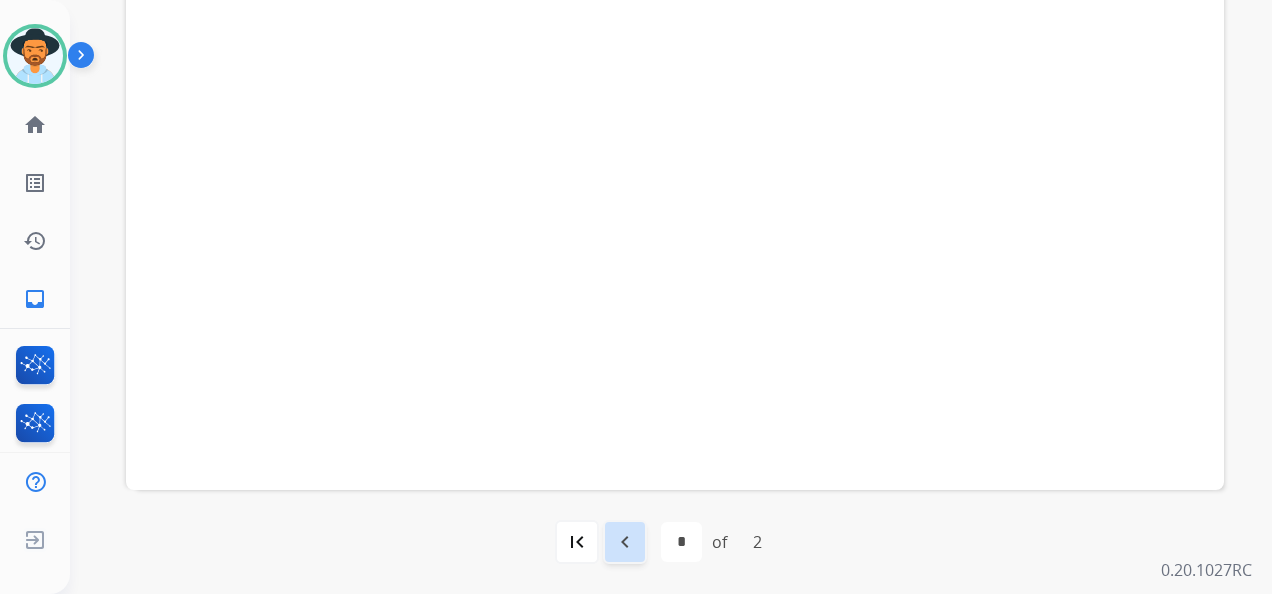 click on "navigate_before" at bounding box center [625, 542] 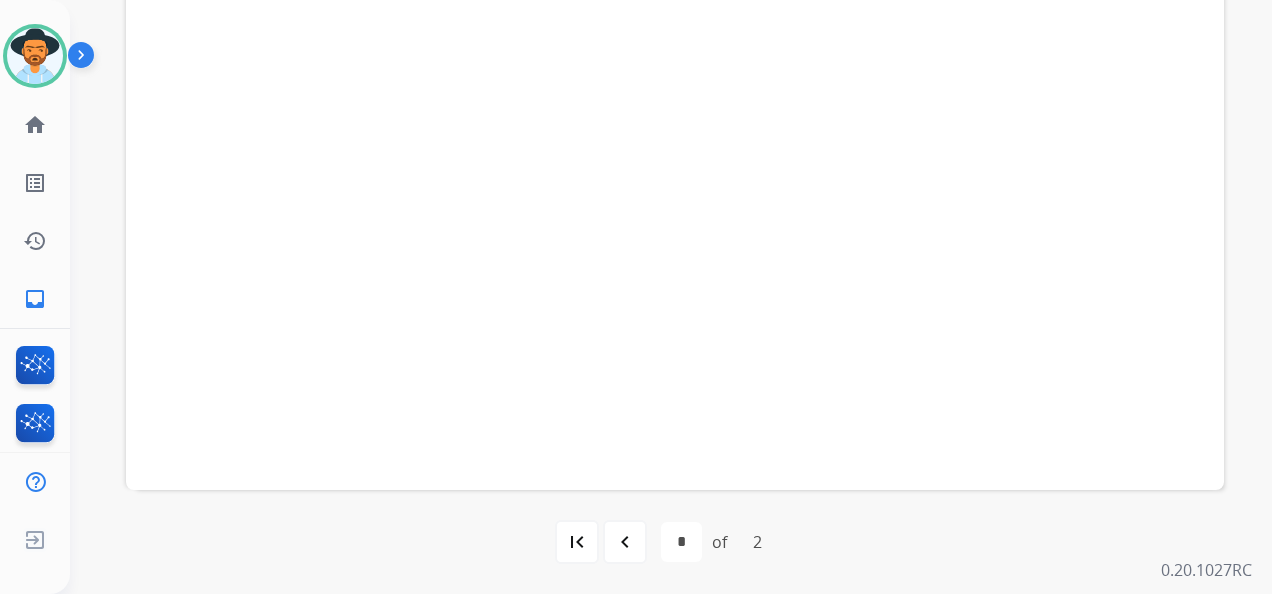 scroll, scrollTop: 0, scrollLeft: 0, axis: both 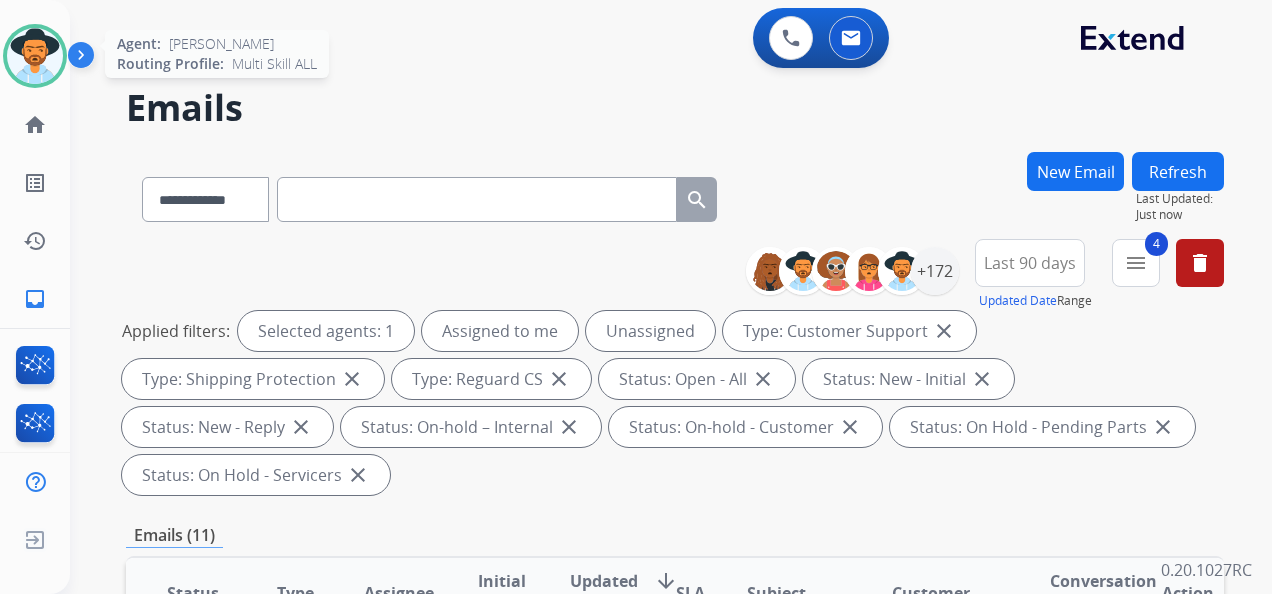 click at bounding box center [35, 56] 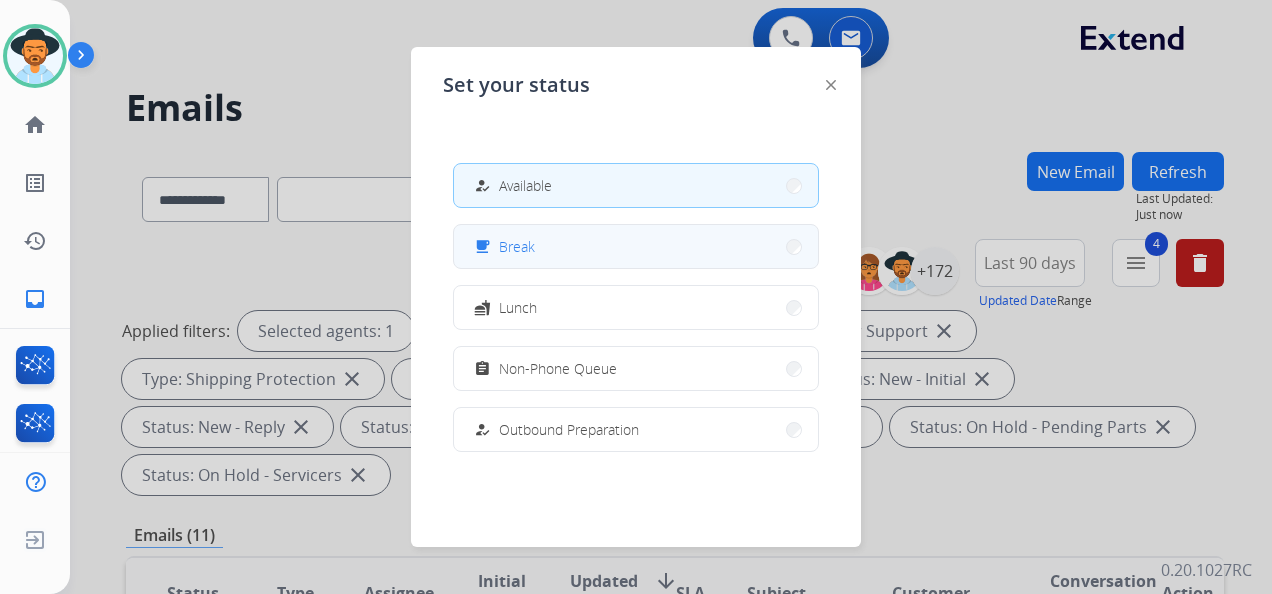 click on "free_breakfast Break" at bounding box center [636, 246] 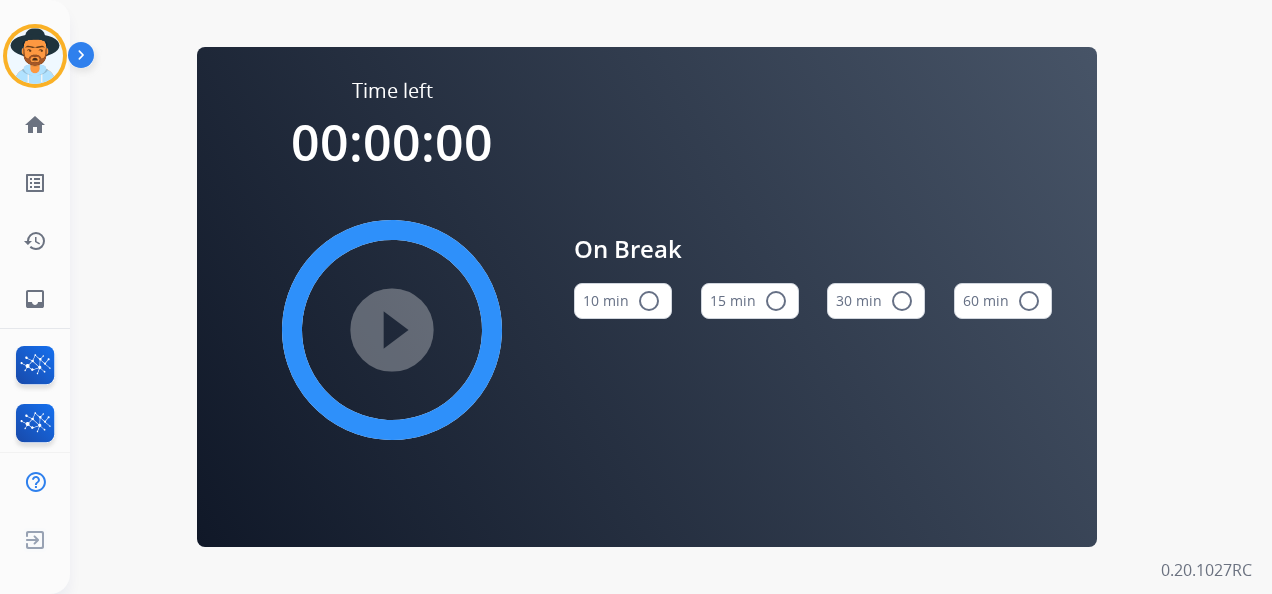 click on "radio_button_unchecked" at bounding box center (649, 301) 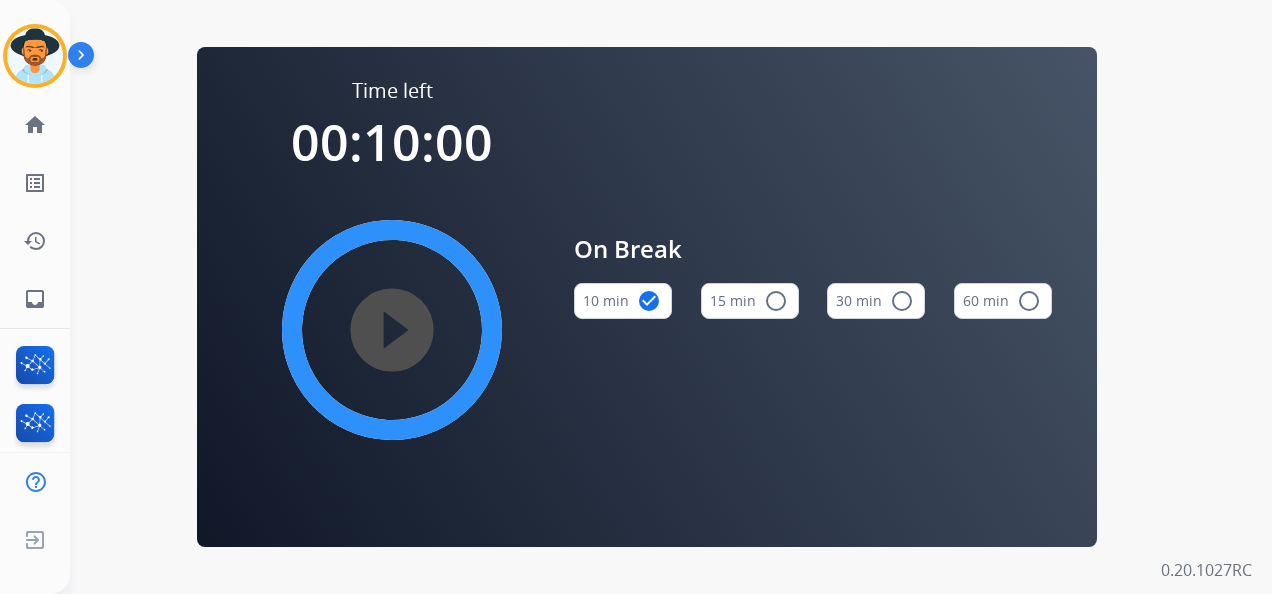 click on "play_circle_filled" at bounding box center [392, 330] 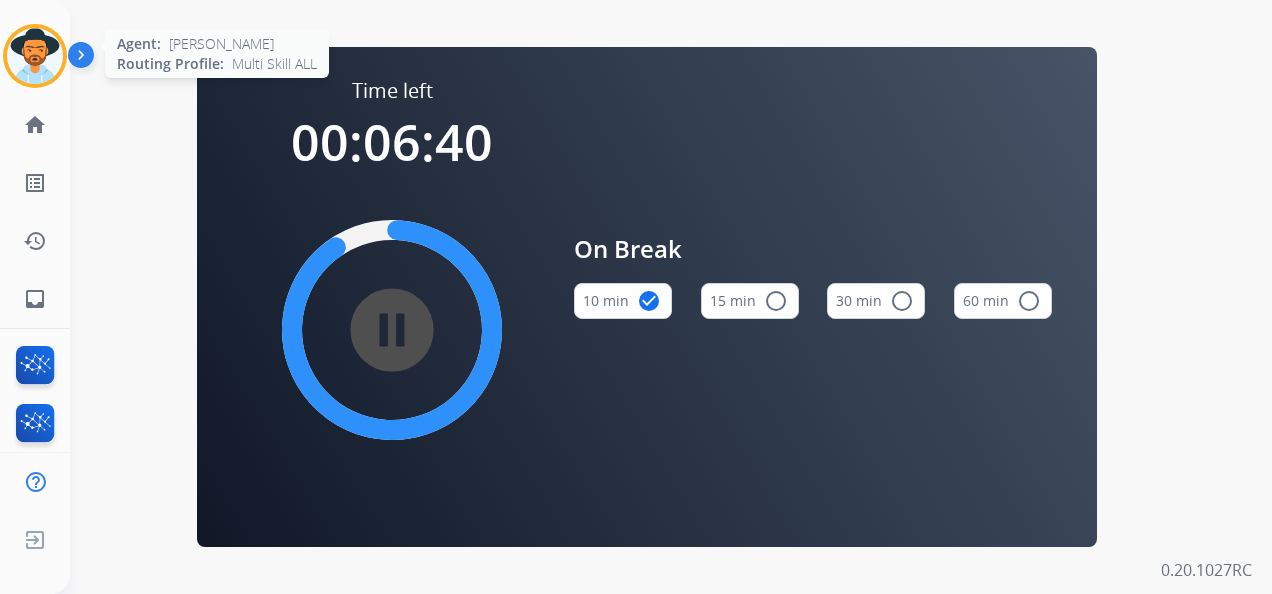click at bounding box center [35, 56] 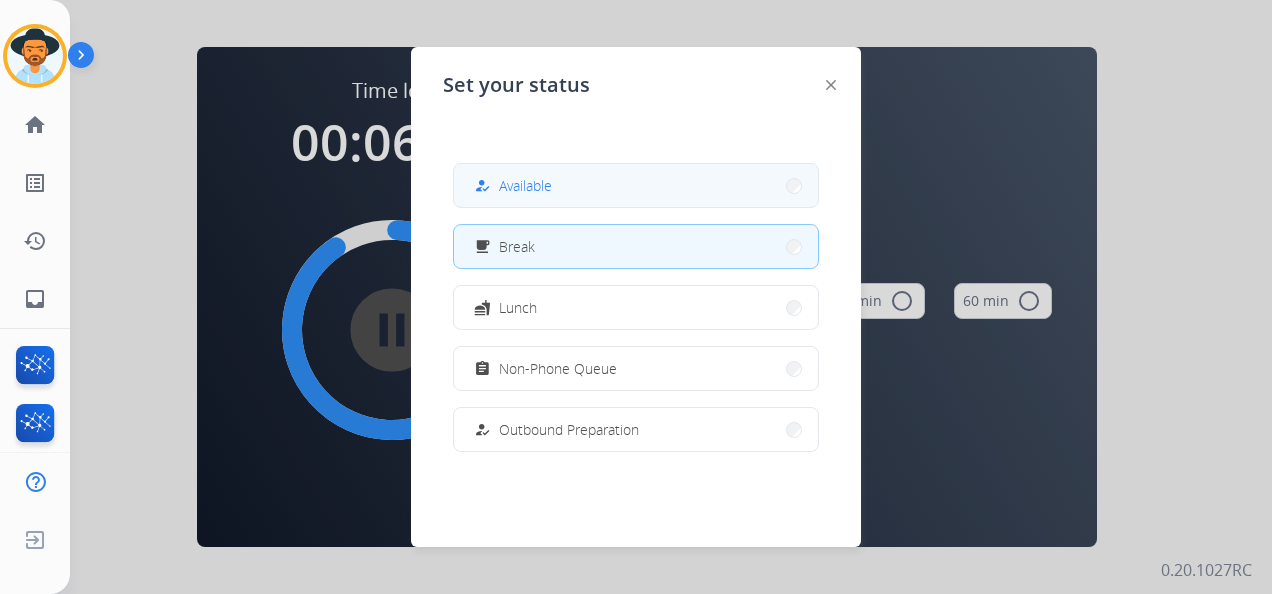 click on "how_to_reg Available" at bounding box center (636, 185) 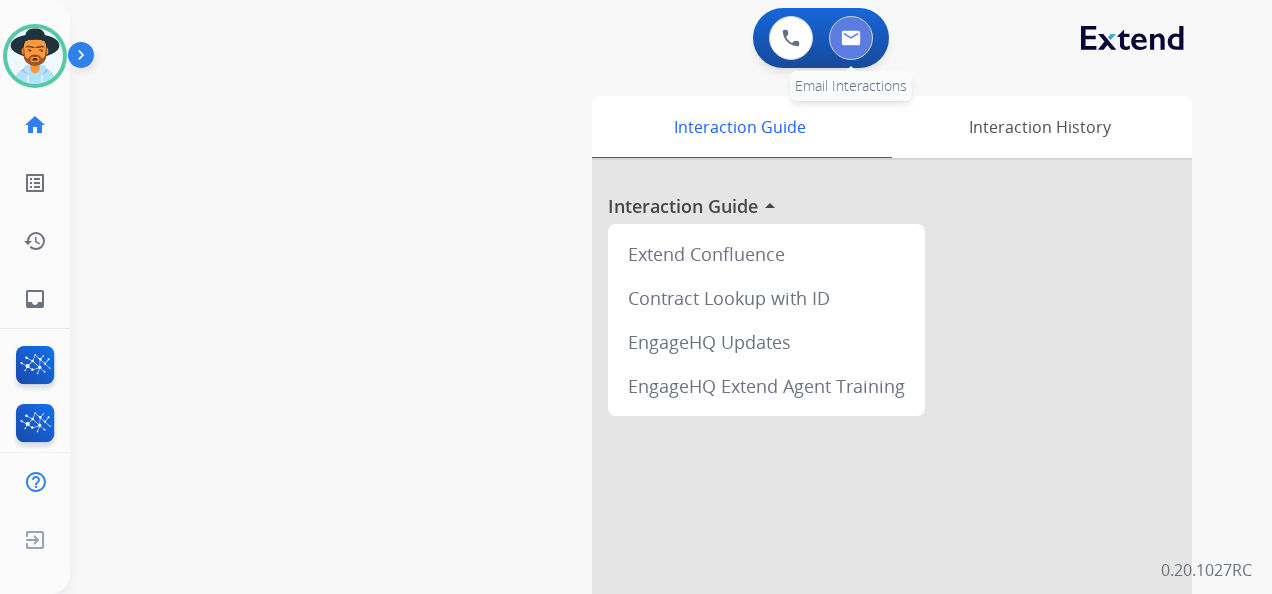 click at bounding box center (851, 38) 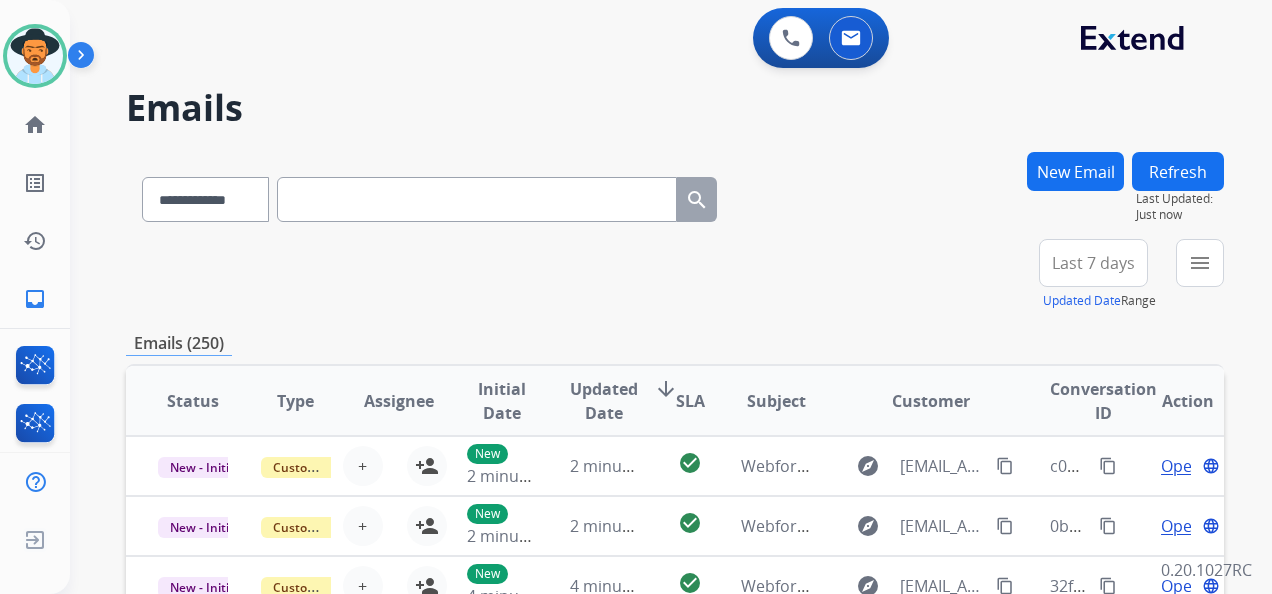 click on "Last 7 days" at bounding box center [1093, 263] 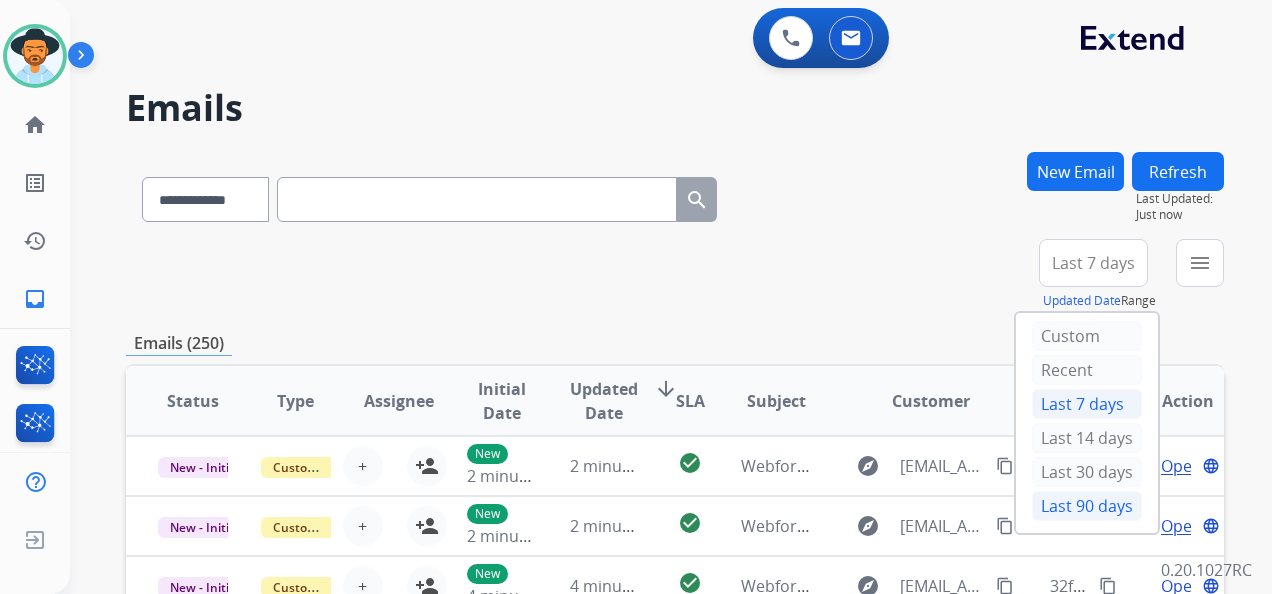 click on "Last 90 days" at bounding box center (1087, 506) 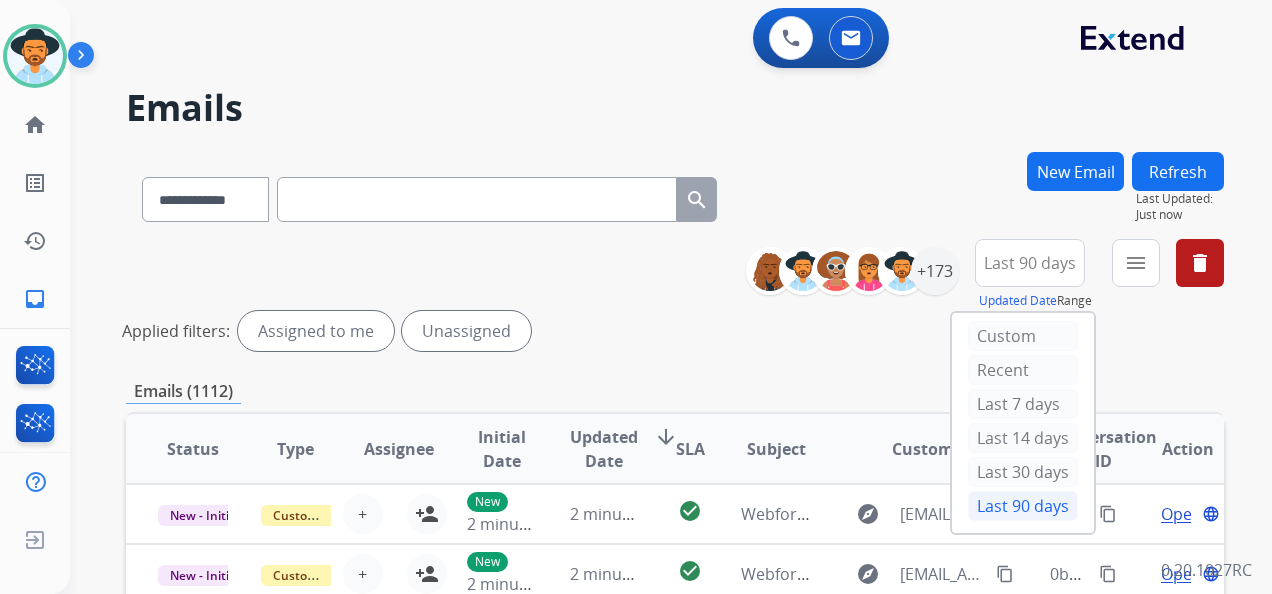 click on "**********" at bounding box center [675, 669] 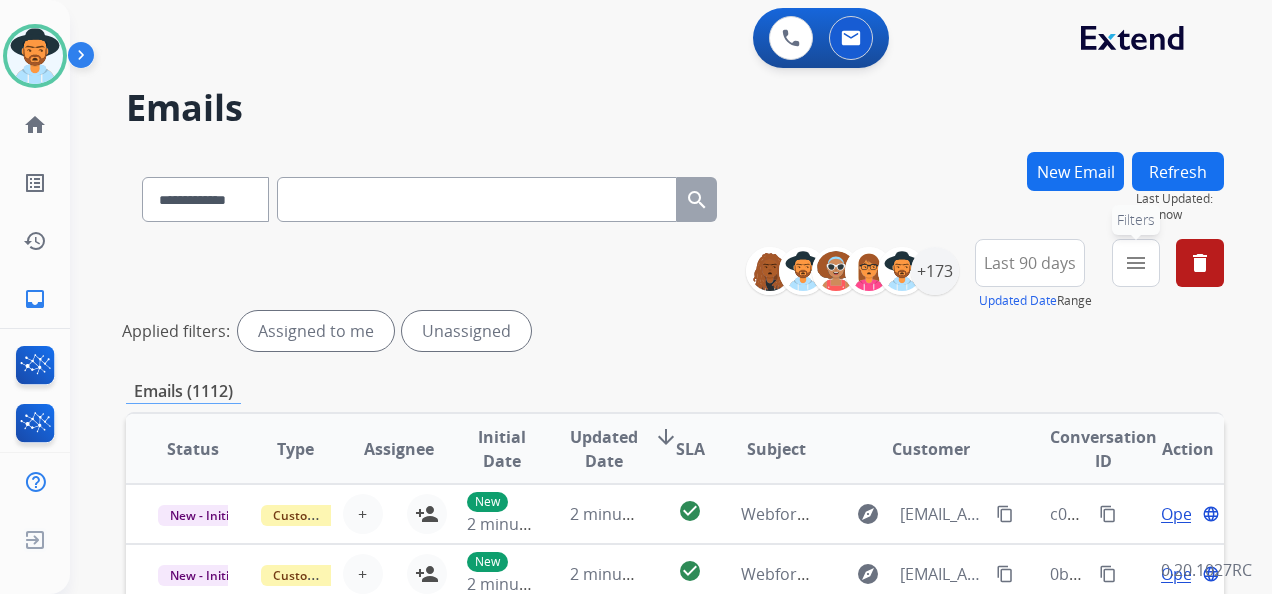 click on "menu  Filters" at bounding box center [1136, 263] 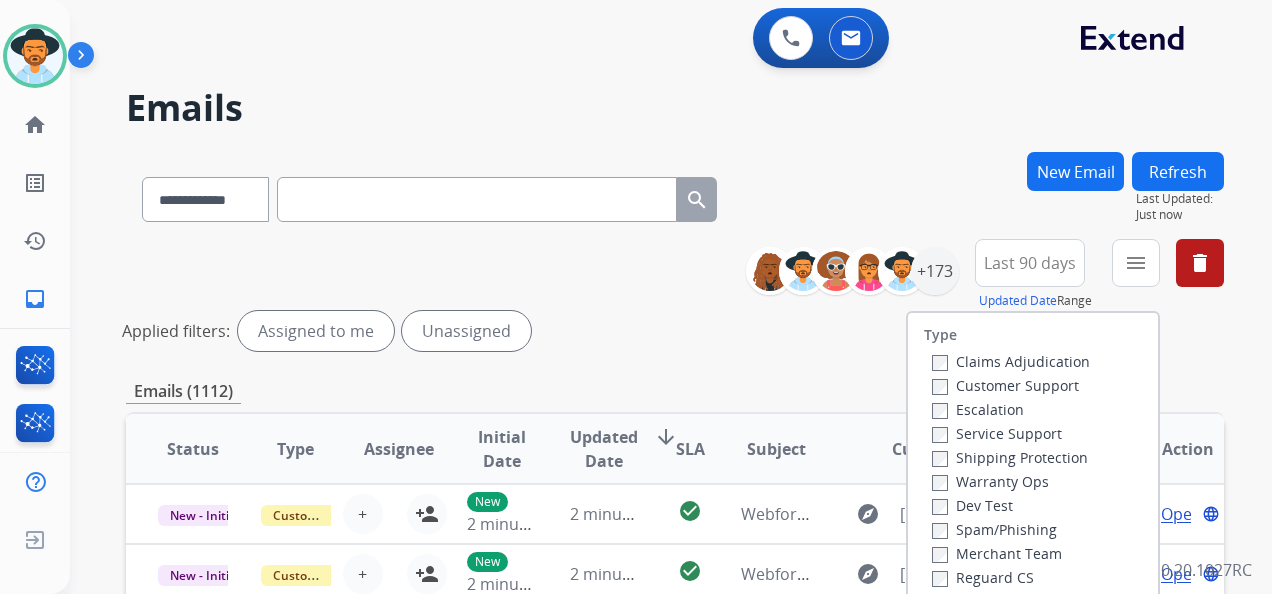 click on "Customer Support" at bounding box center [1005, 385] 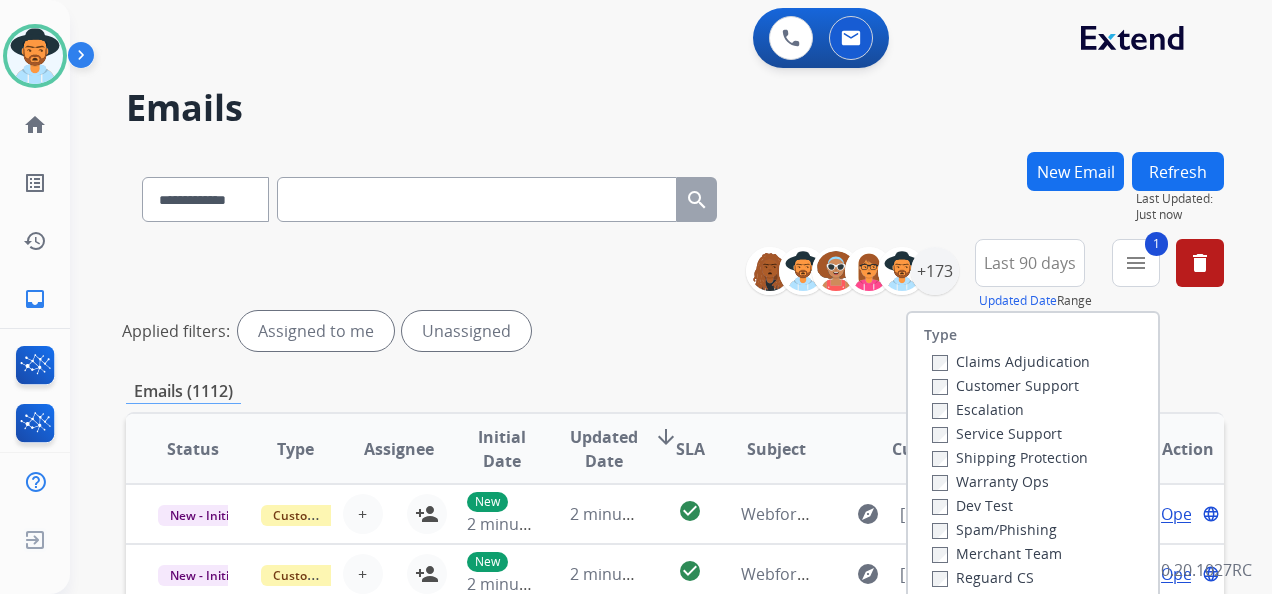 click on "Shipping Protection" at bounding box center (1010, 457) 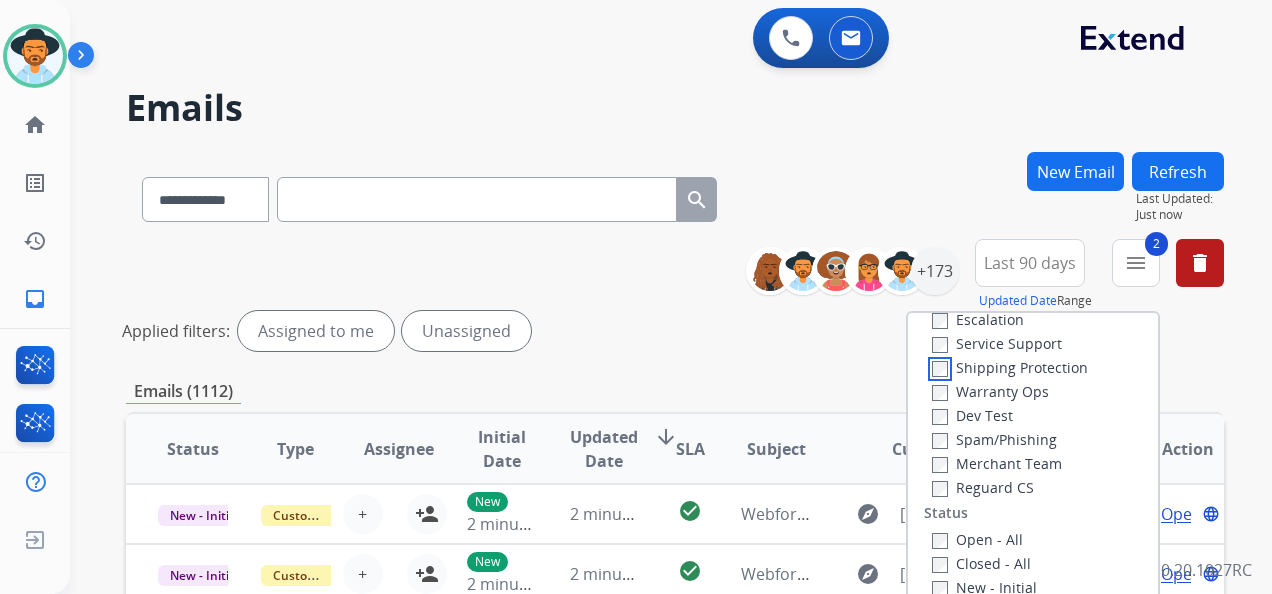 scroll, scrollTop: 200, scrollLeft: 0, axis: vertical 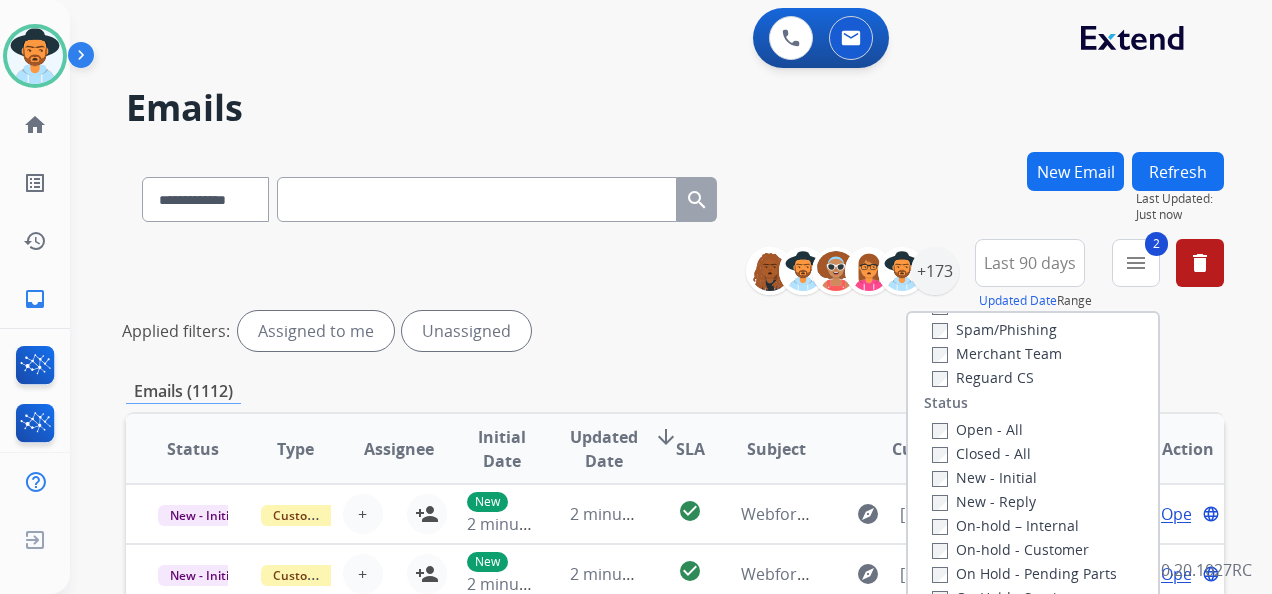 click on "Reguard CS" at bounding box center [983, 377] 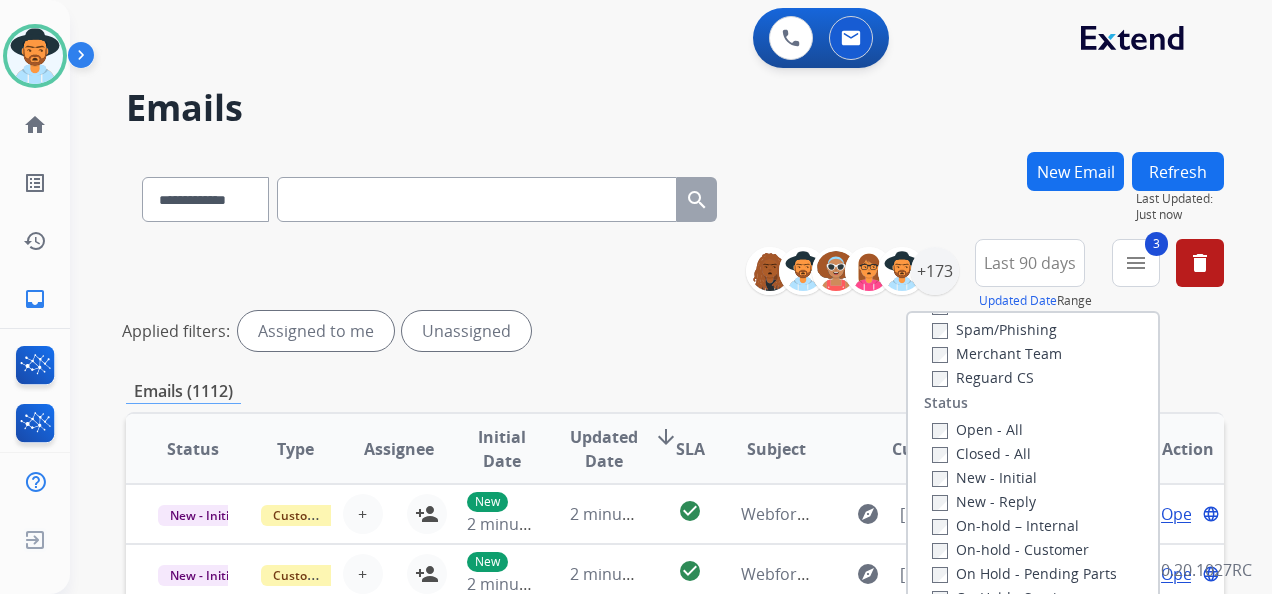 click on "Open - All   Closed - All   New - Initial   New - Reply   On-hold – Internal   On-hold - Customer   On Hold - Pending Parts   On Hold - Servicers   Closed - Unresolved   Closed – Solved   Closed – Merchant Transfer" at bounding box center (1033, 549) 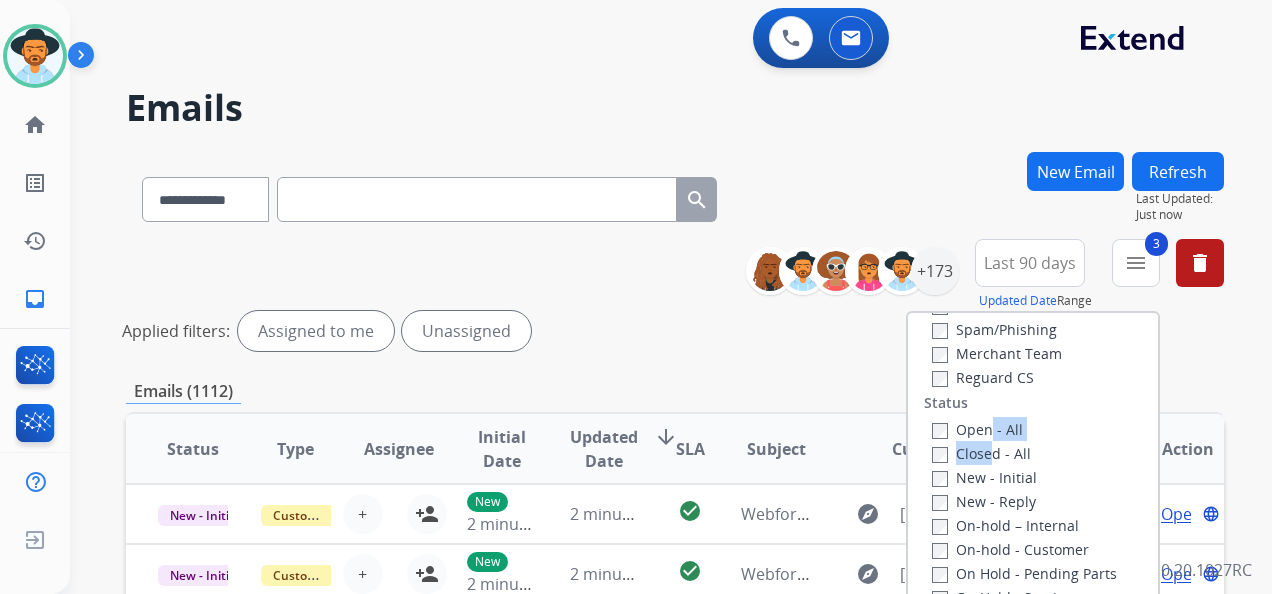 drag, startPoint x: 976, startPoint y: 440, endPoint x: 971, endPoint y: 430, distance: 11.18034 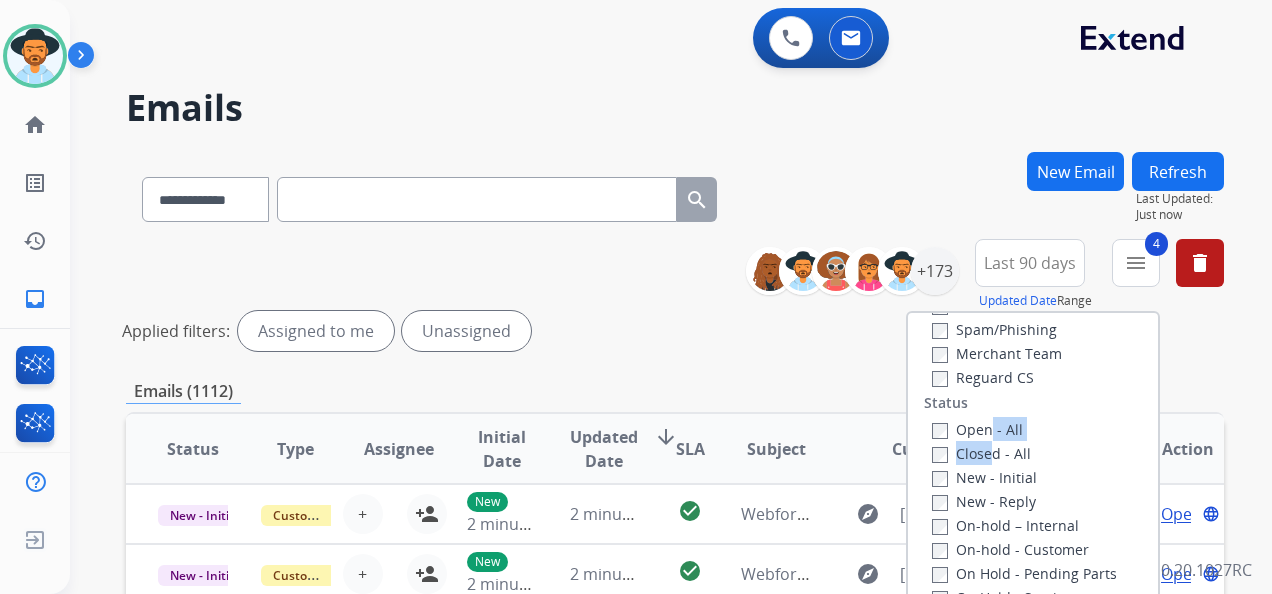 click on "Open - All" at bounding box center (1037, 429) 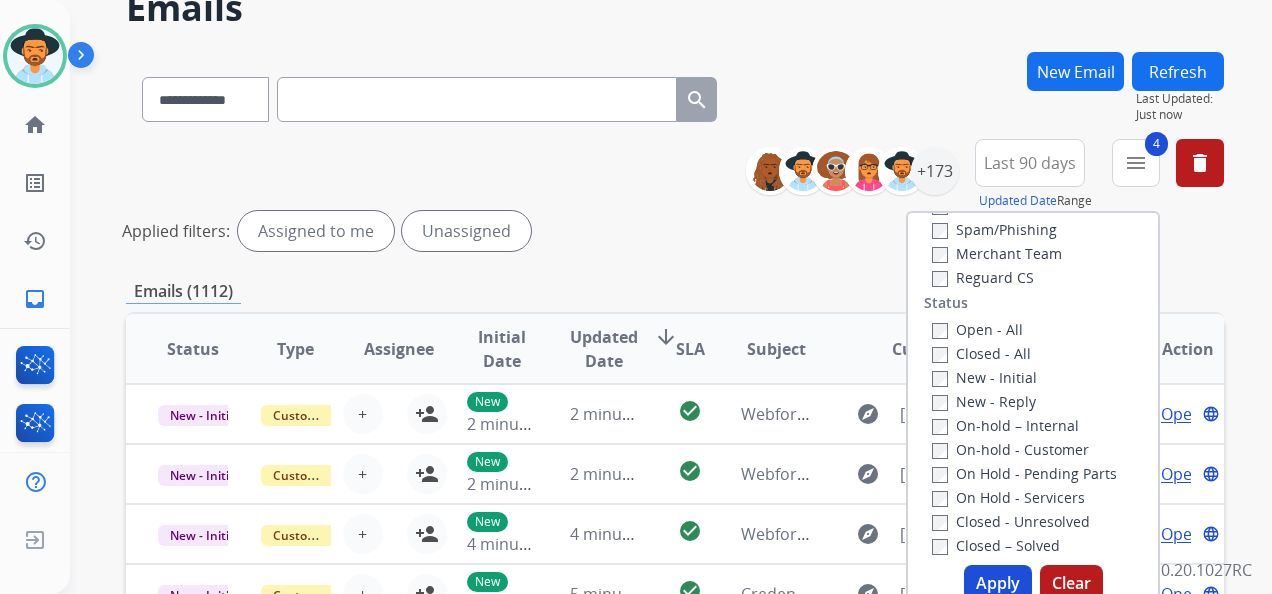 scroll, scrollTop: 0, scrollLeft: 0, axis: both 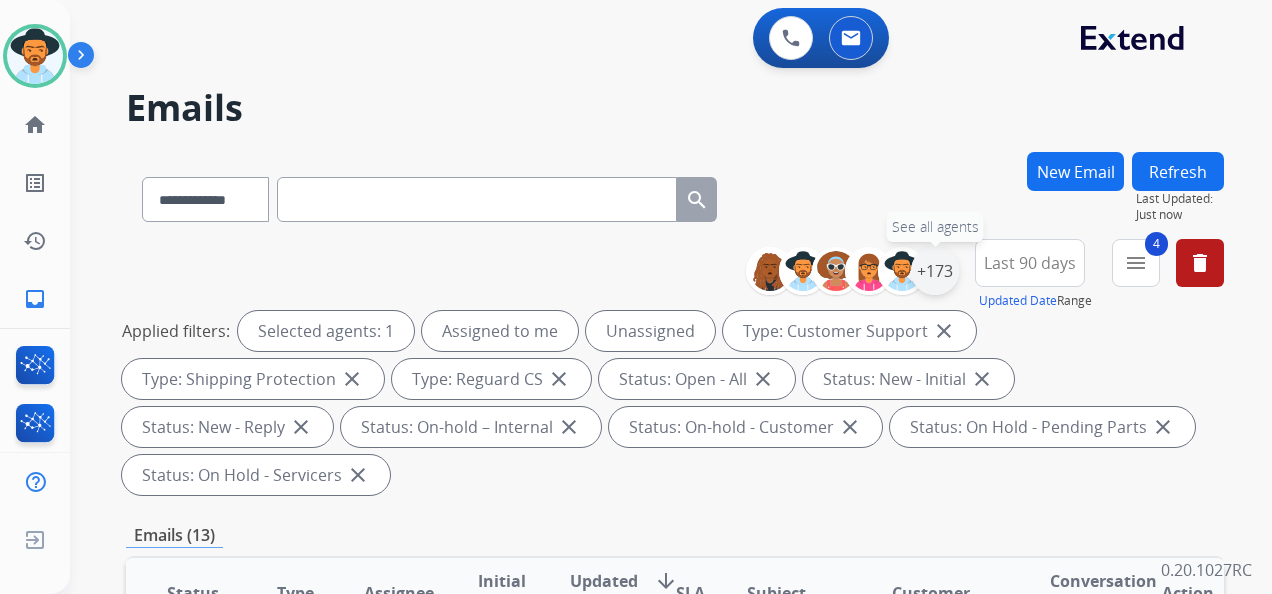 click on "+173" at bounding box center [935, 271] 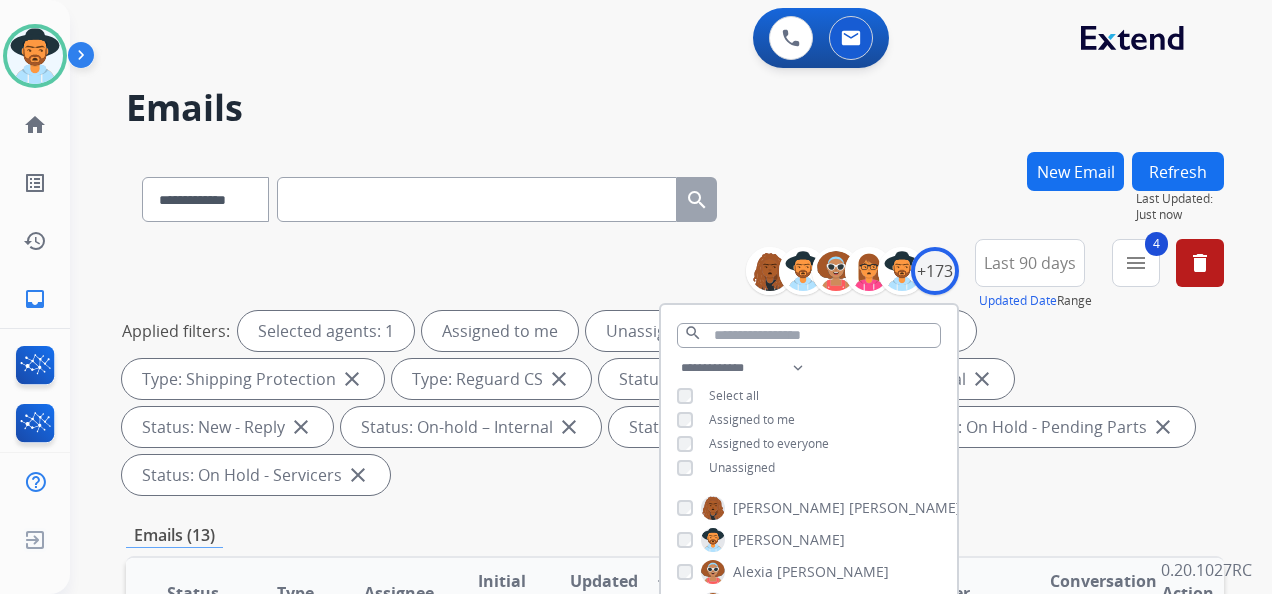 scroll, scrollTop: 400, scrollLeft: 0, axis: vertical 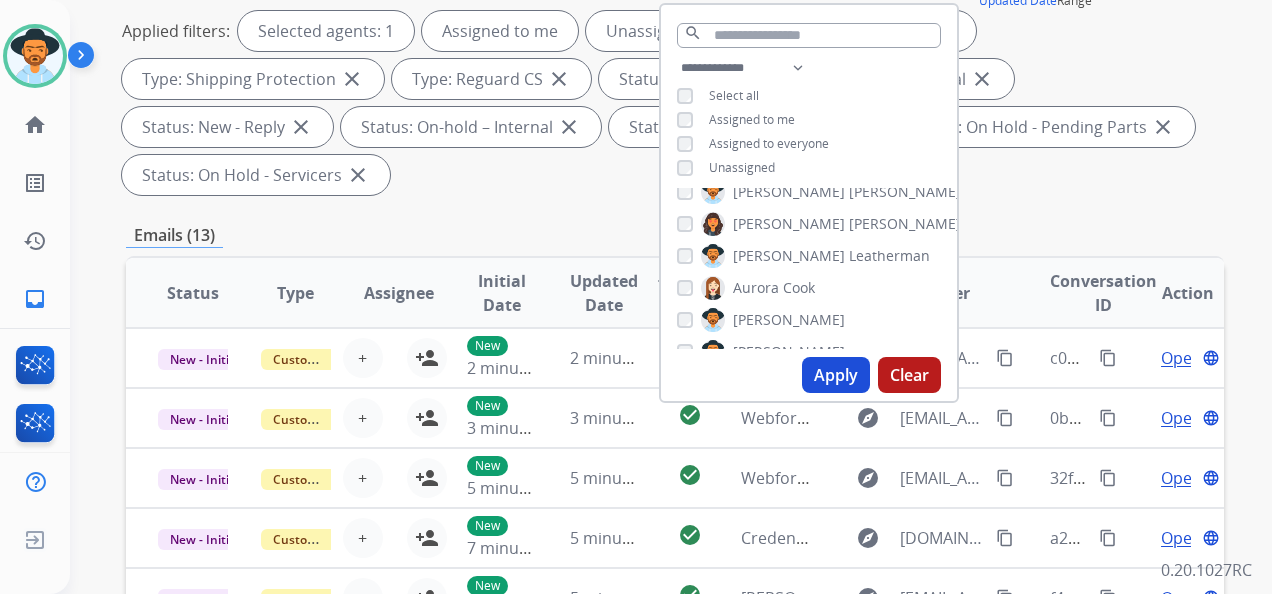 click on "Apply" at bounding box center [836, 375] 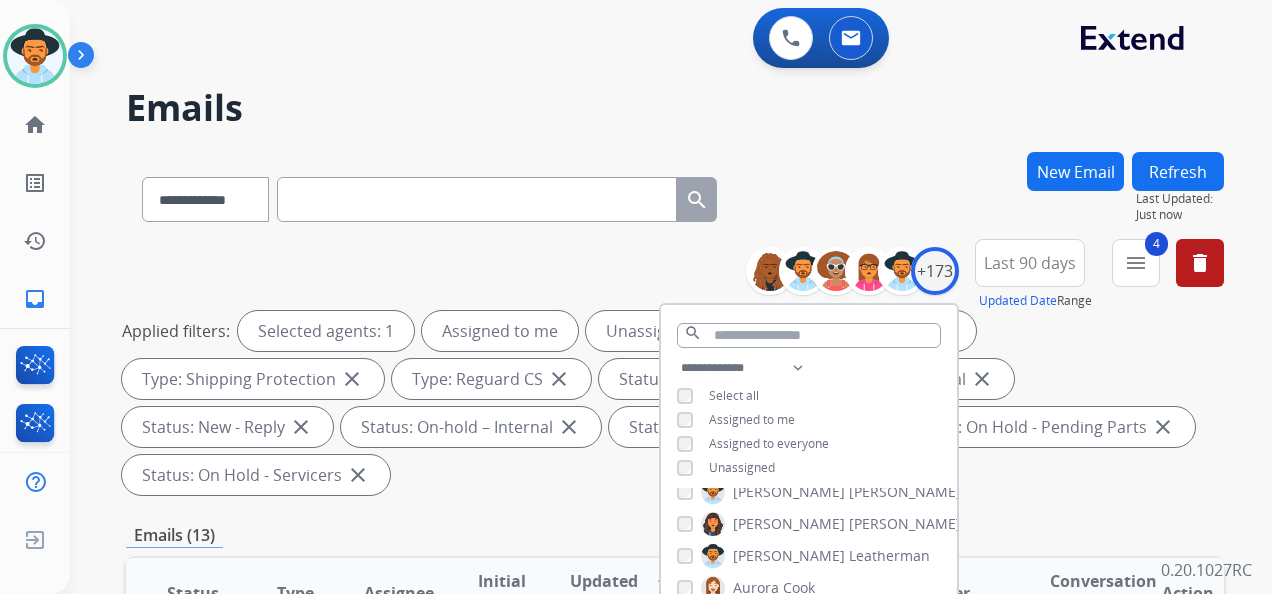 click on "Applied filters:  Selected agents: 1  Assigned to me Unassigned  Type: Customer Support  close  Type: Shipping Protection  close  Type: Reguard CS  close  Status: Open - All  close  Status: New - Initial  close  Status: New - Reply  close  Status: On-hold – Internal  close  Status: On-hold - Customer  close  Status: On Hold - Pending Parts  close  Status: On Hold - Servicers  close" at bounding box center (671, 403) 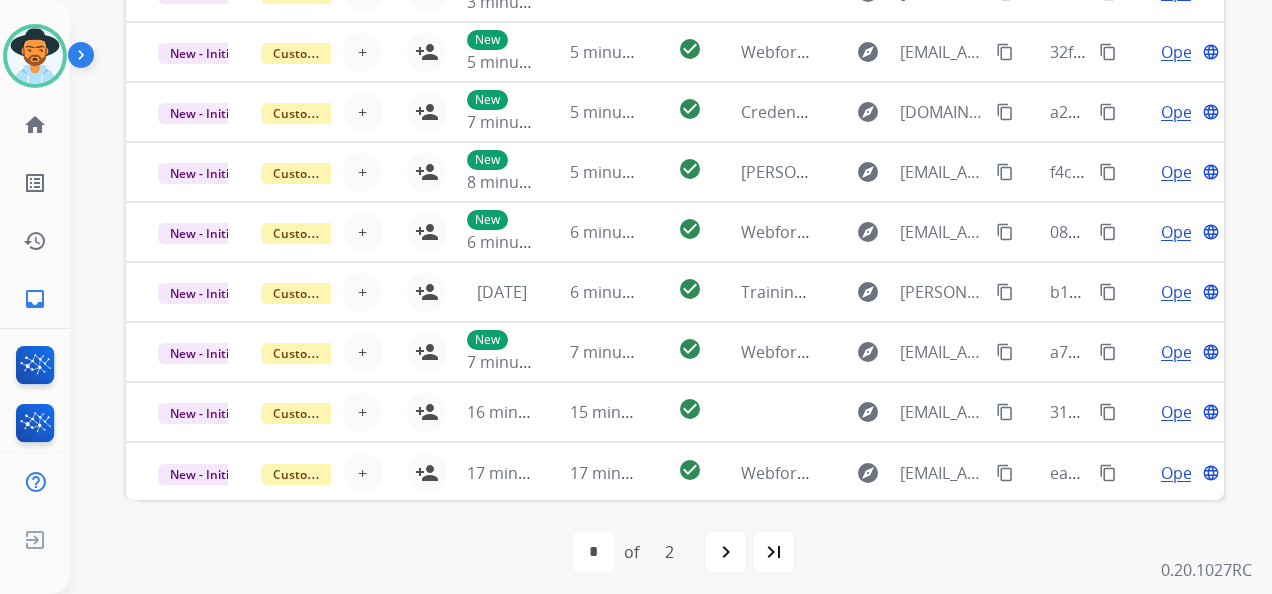 scroll, scrollTop: 736, scrollLeft: 0, axis: vertical 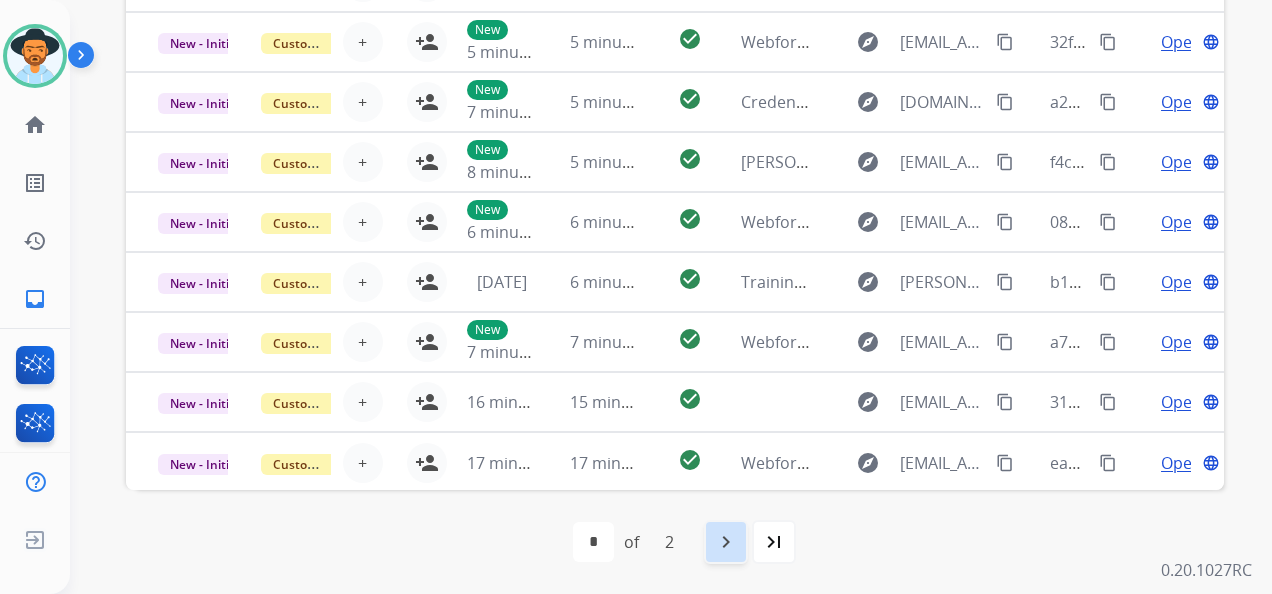 click on "navigate_next" at bounding box center [726, 542] 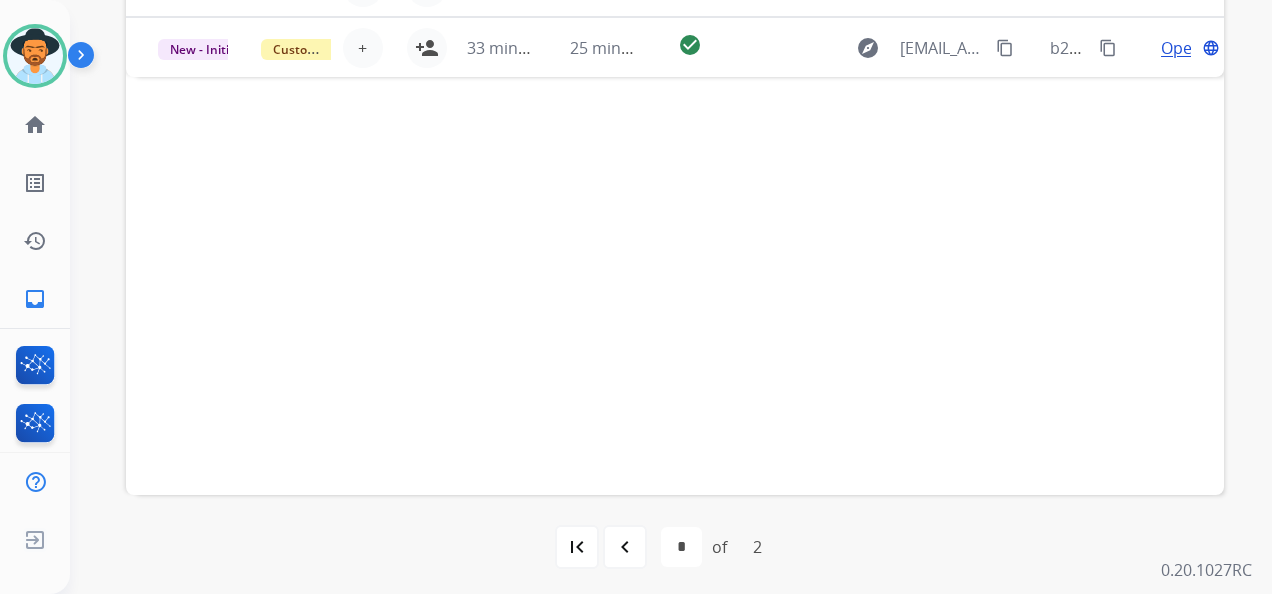 scroll, scrollTop: 736, scrollLeft: 0, axis: vertical 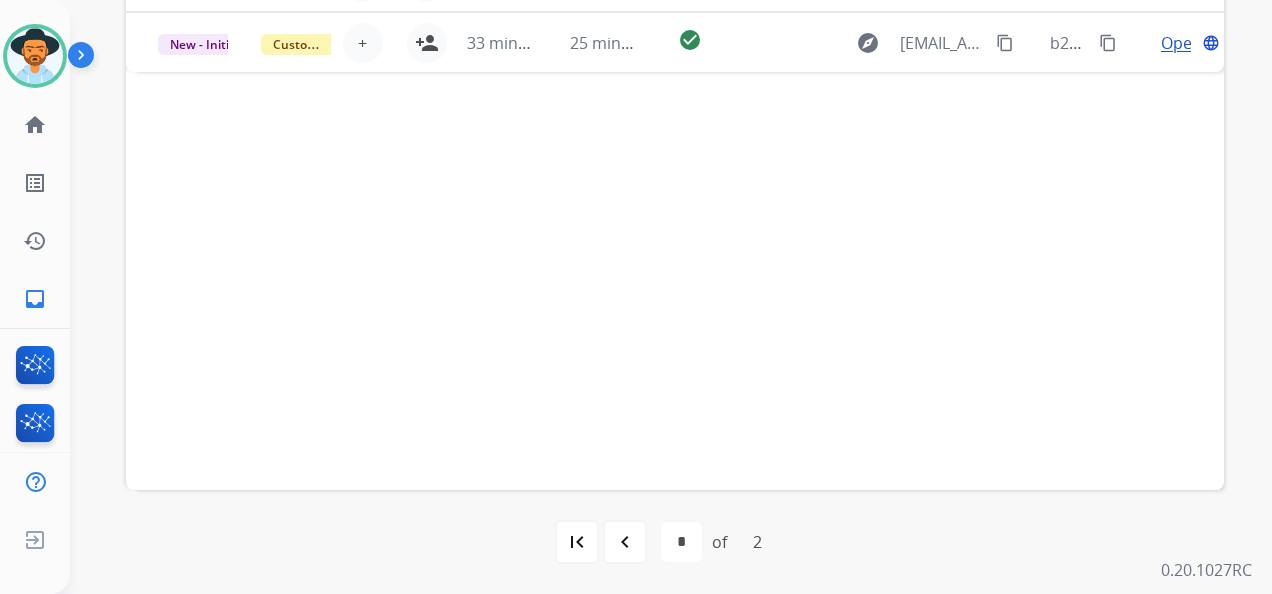 drag, startPoint x: 640, startPoint y: 547, endPoint x: 676, endPoint y: 538, distance: 37.107952 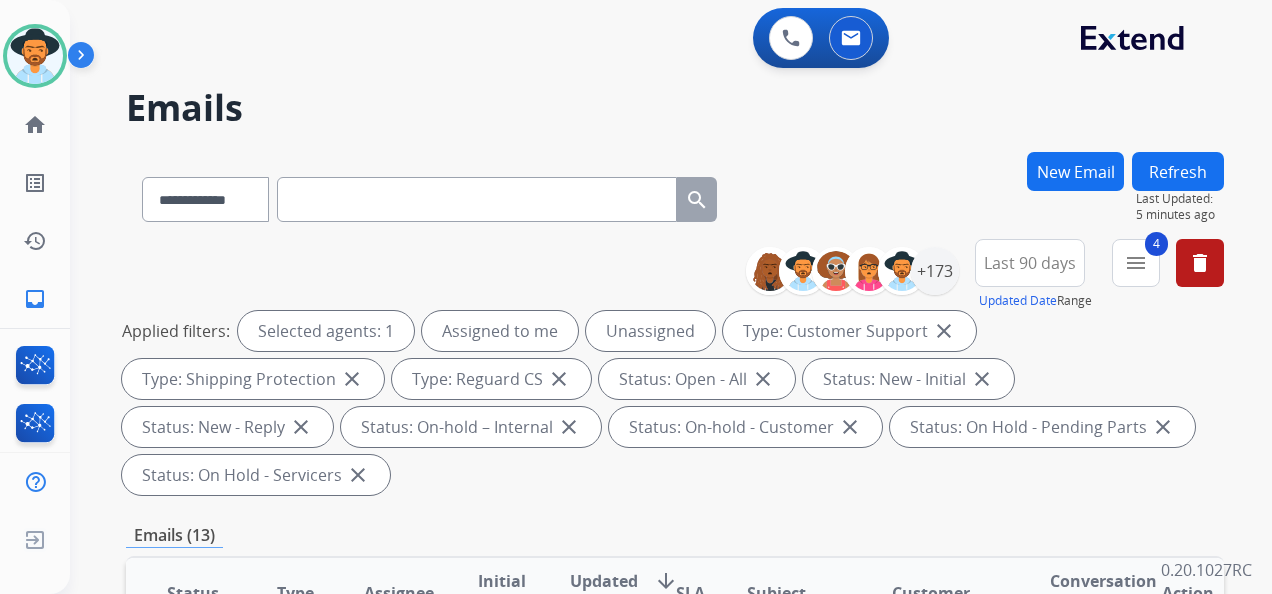 click on "Applied filters:  Selected agents: 1  Assigned to me Unassigned  Type: Customer Support  close  Type: Shipping Protection  close  Type: Reguard CS  close  Status: Open - All  close  Status: New - Initial  close  Status: New - Reply  close  Status: On-hold – Internal  close  Status: On-hold - Customer  close  Status: On Hold - Pending Parts  close  Status: On Hold - Servicers  close" at bounding box center [671, 403] 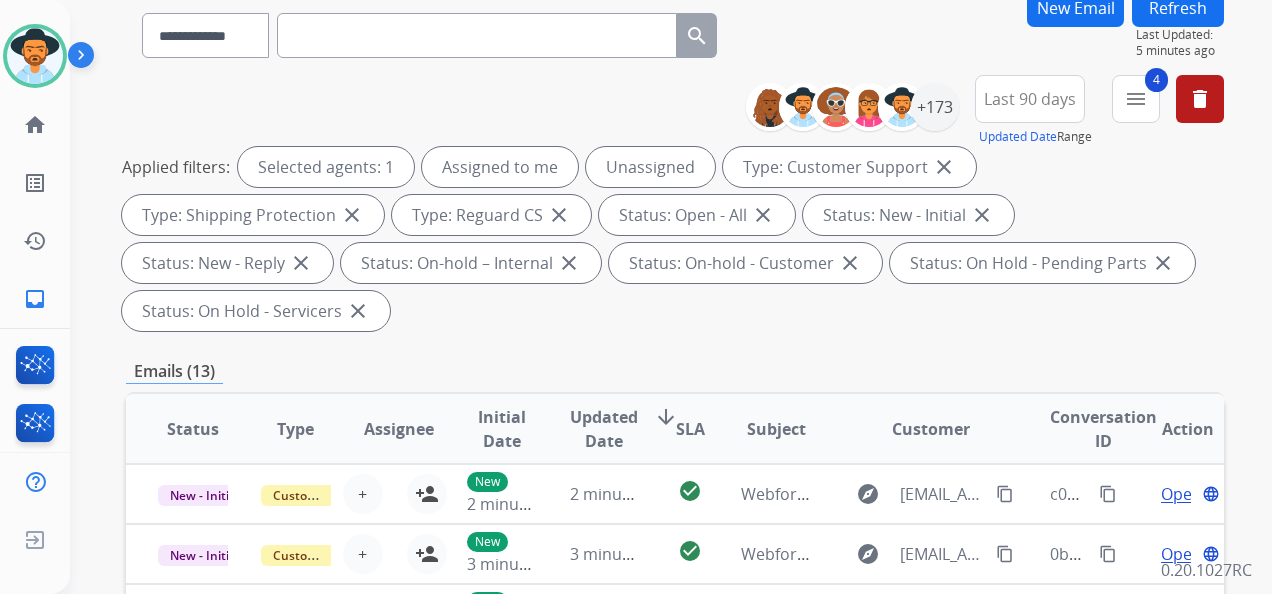 scroll, scrollTop: 136, scrollLeft: 0, axis: vertical 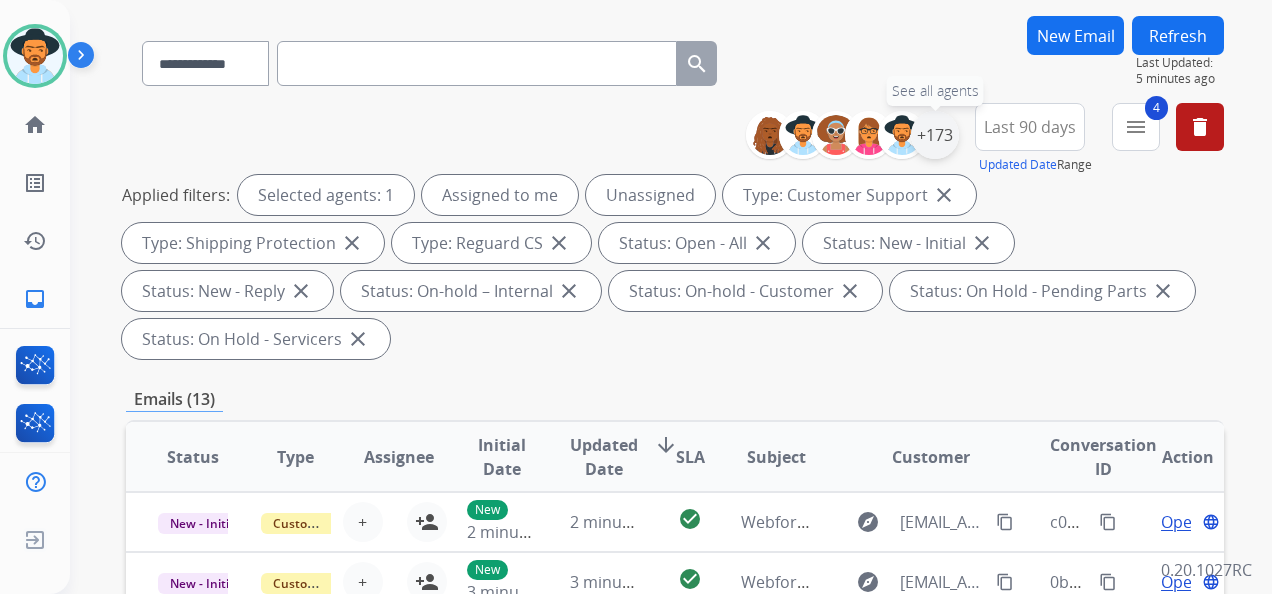 click on "+173" at bounding box center [935, 135] 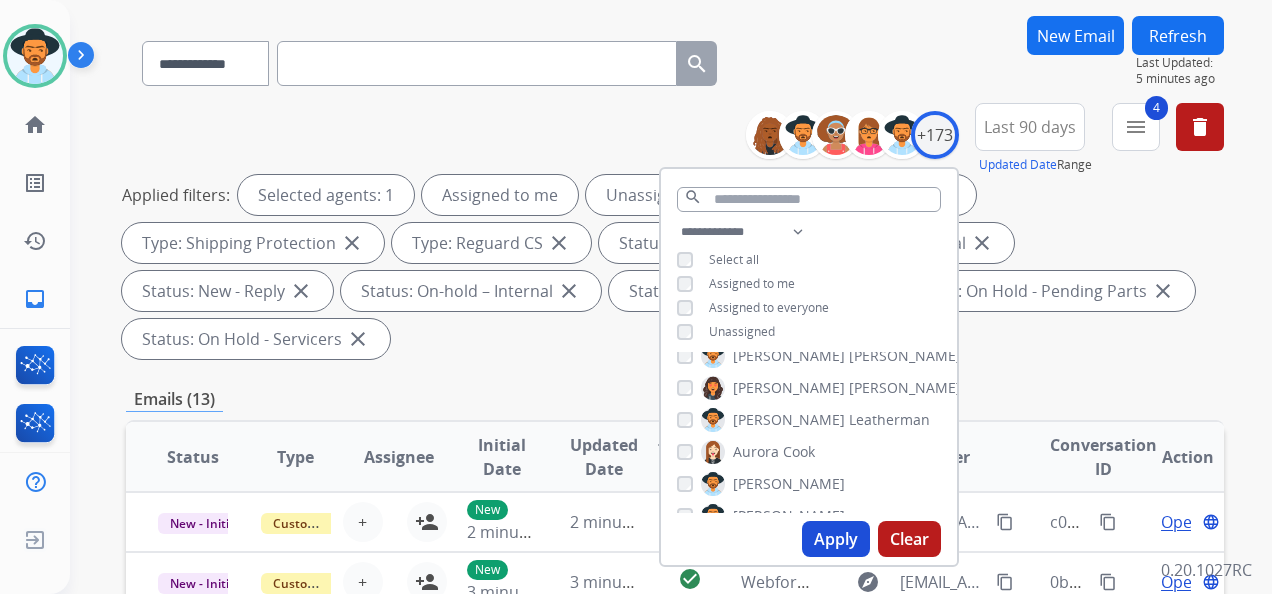 click on "Apply" at bounding box center [836, 539] 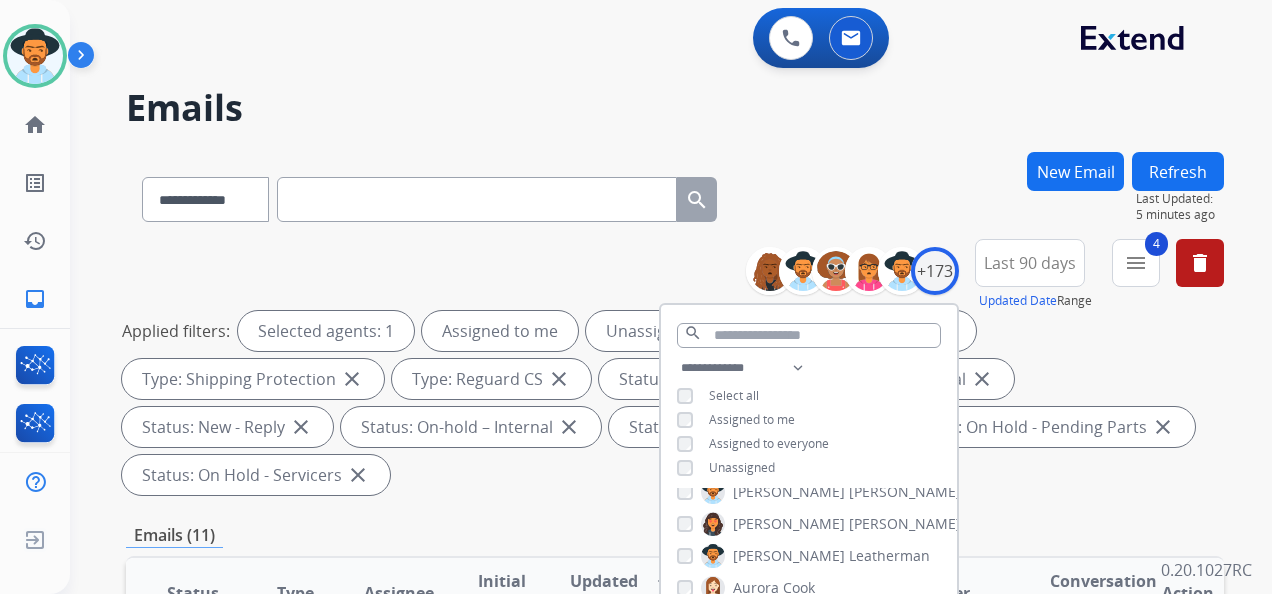 click on "Applied filters:  Selected agents: 1  Assigned to me Unassigned  Type: Customer Support  close  Type: Shipping Protection  close  Type: Reguard CS  close  Status: Open - All  close  Status: New - Initial  close  Status: New - Reply  close  Status: On-hold – Internal  close  Status: On-hold - Customer  close  Status: On Hold - Pending Parts  close  Status: On Hold - Servicers  close" at bounding box center [671, 403] 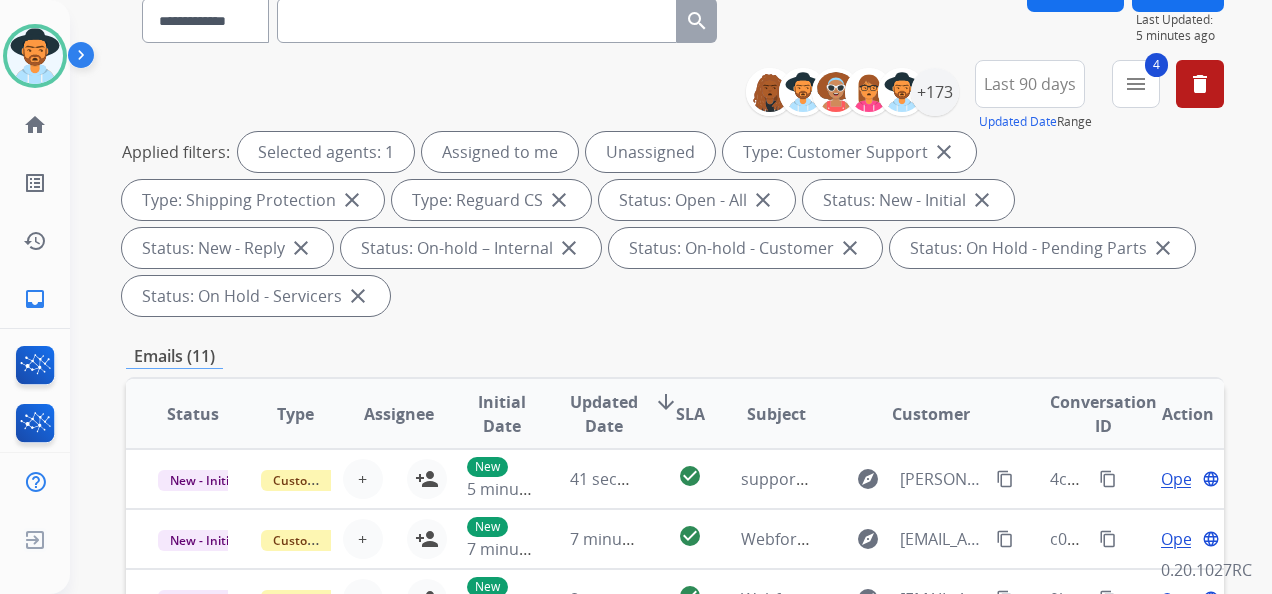 scroll, scrollTop: 400, scrollLeft: 0, axis: vertical 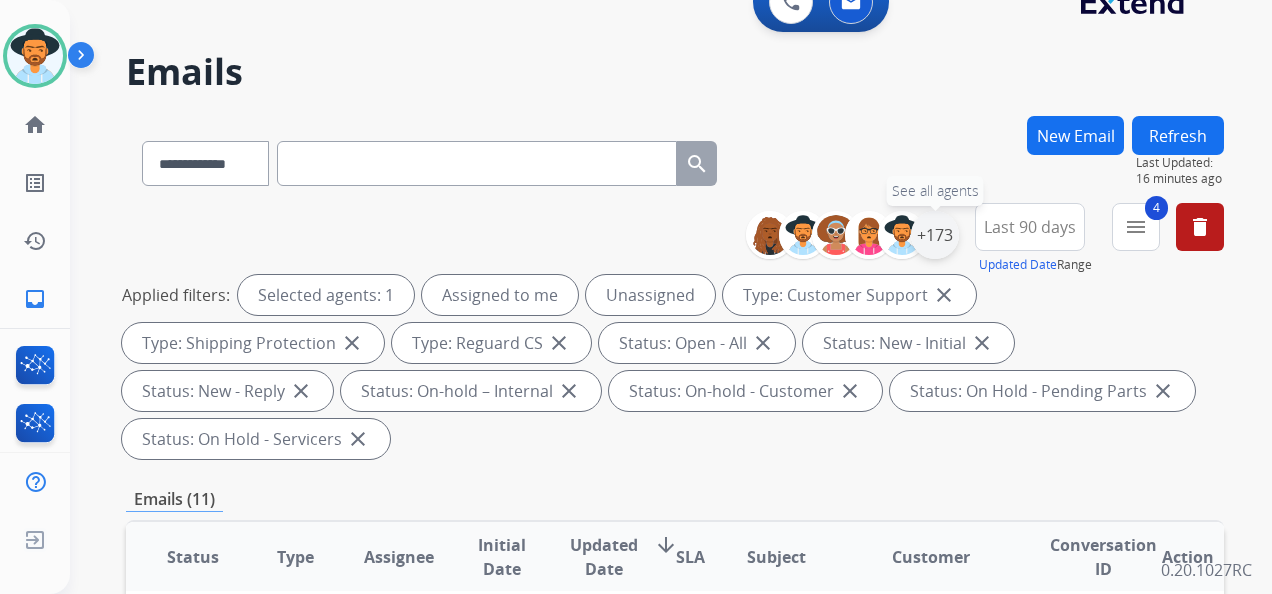 click on "+173" at bounding box center [935, 235] 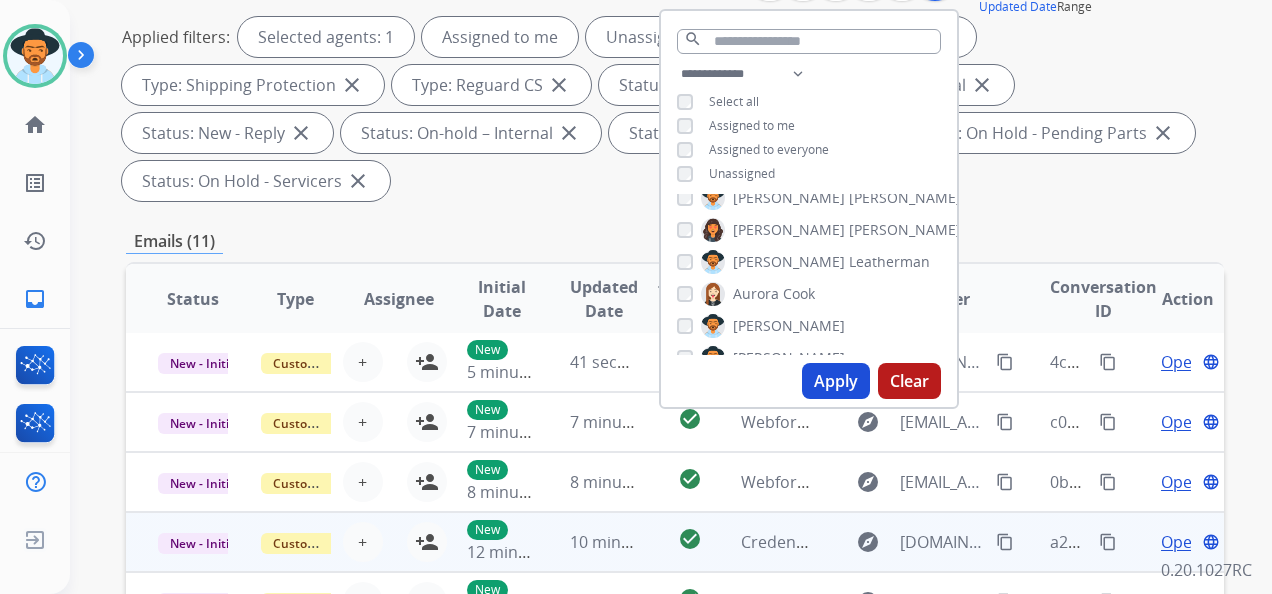 scroll, scrollTop: 336, scrollLeft: 0, axis: vertical 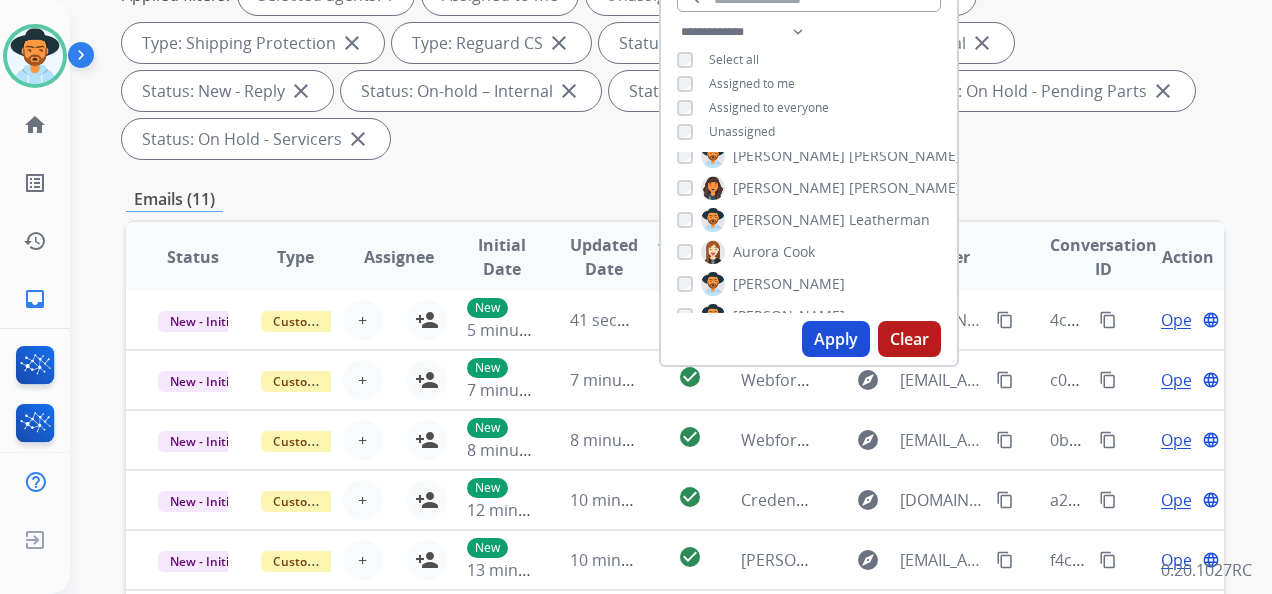 click on "Apply" at bounding box center [836, 339] 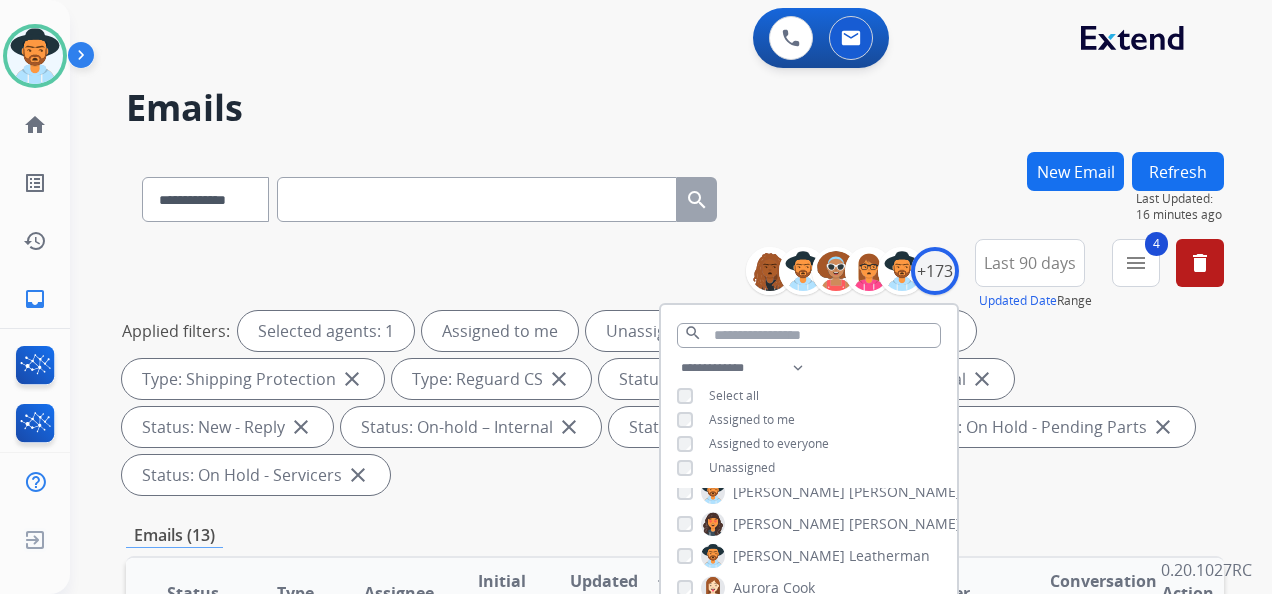 click on "Applied filters:  Selected agents: 1  Assigned to me Unassigned  Type: Customer Support  close  Type: Shipping Protection  close  Type: Reguard CS  close  Status: Open - All  close  Status: New - Initial  close  Status: New - Reply  close  Status: On-hold – Internal  close  Status: On-hold - Customer  close  Status: On Hold - Pending Parts  close  Status: On Hold - Servicers  close" at bounding box center [671, 403] 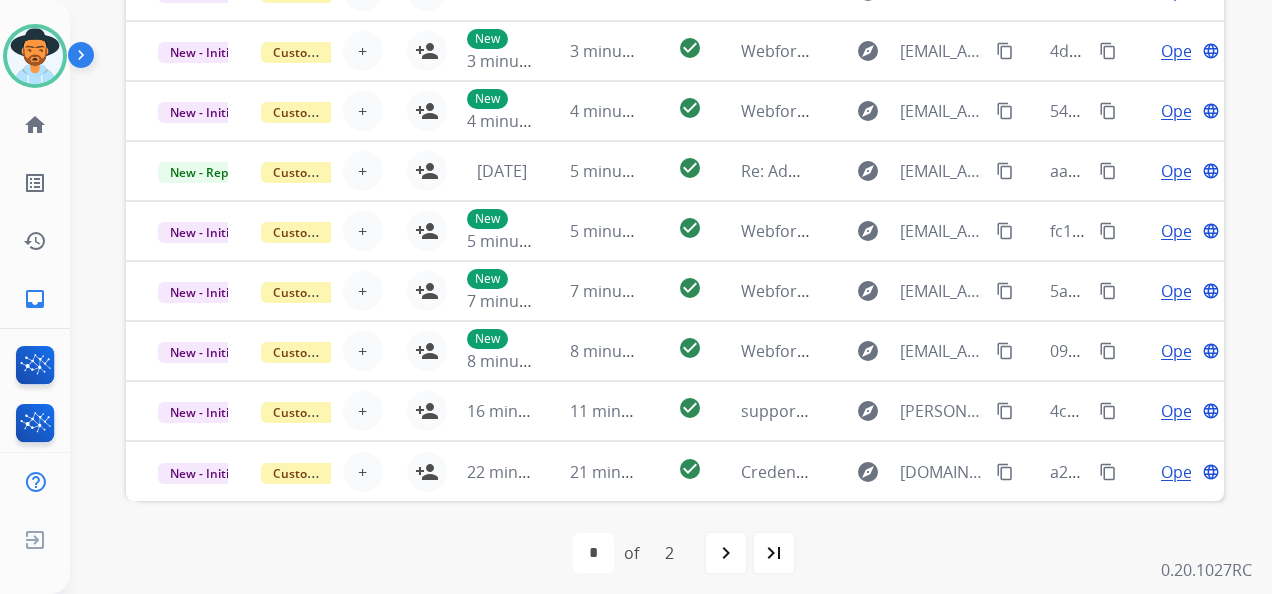 scroll, scrollTop: 736, scrollLeft: 0, axis: vertical 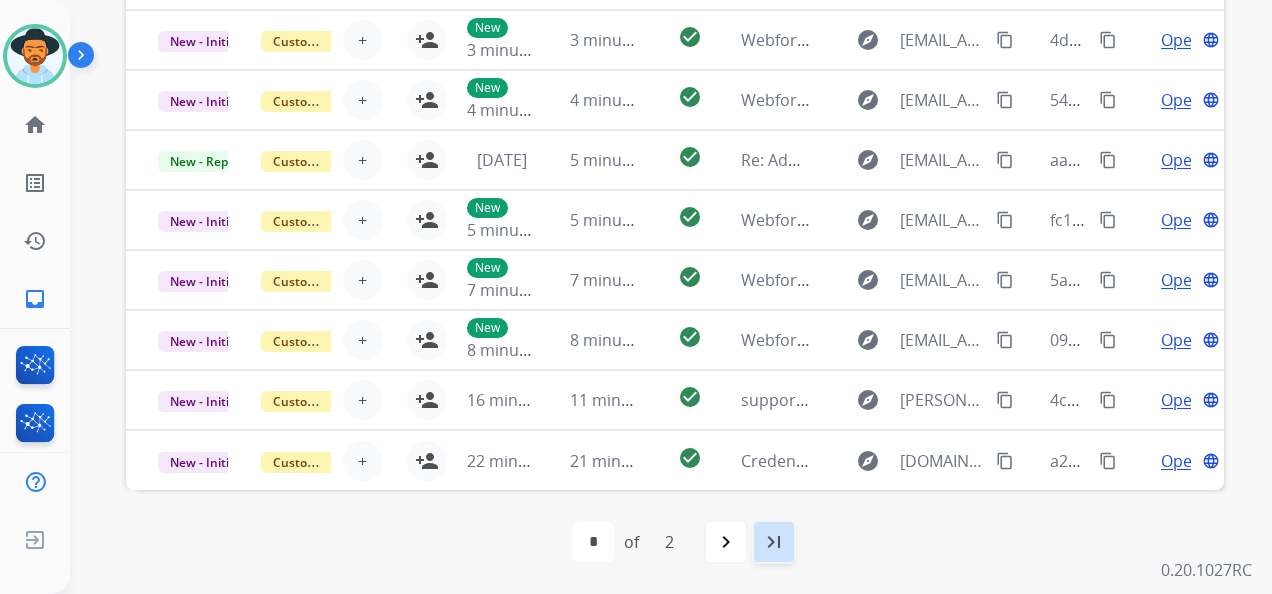 click on "last_page" at bounding box center (774, 542) 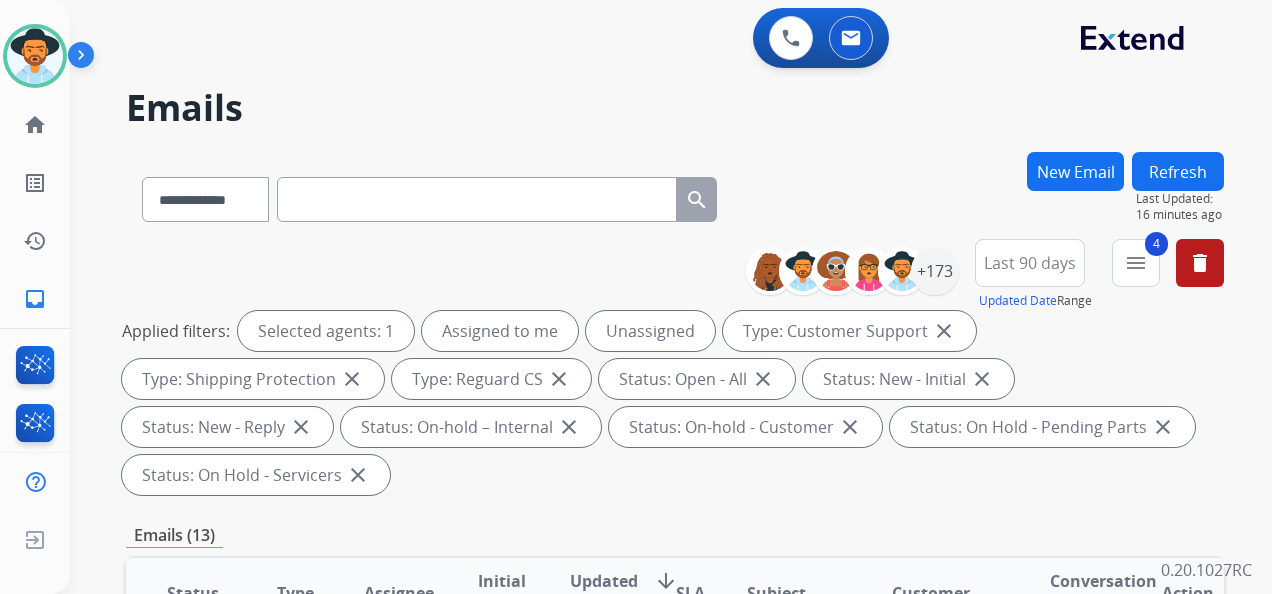 scroll, scrollTop: 0, scrollLeft: 0, axis: both 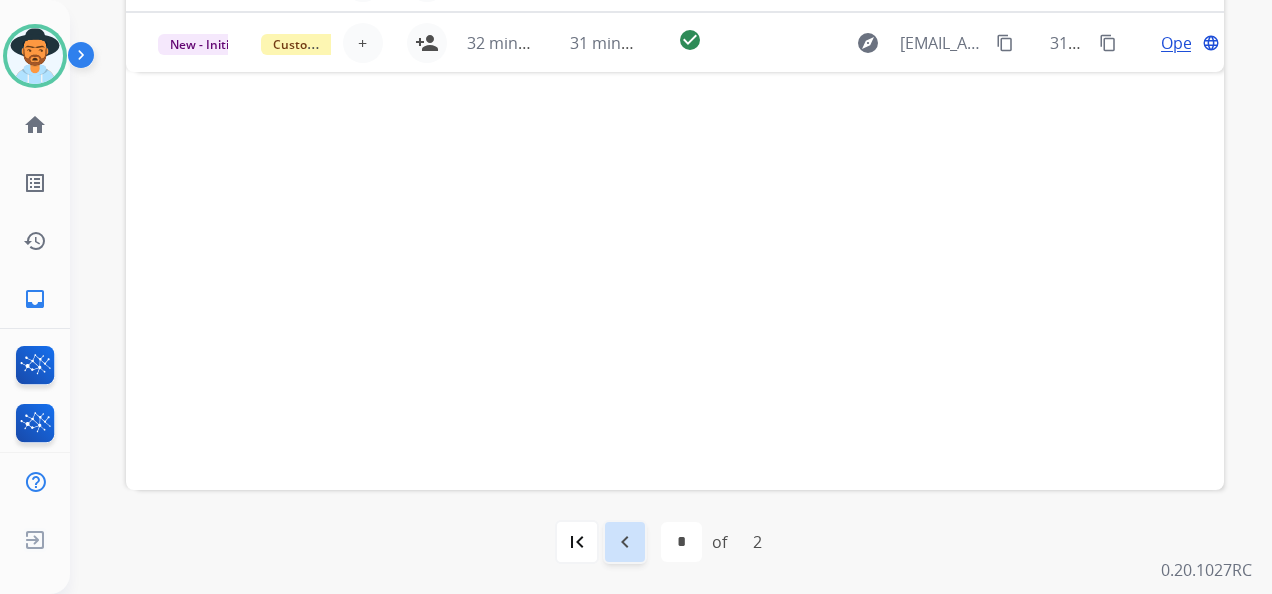 click on "navigate_before" at bounding box center [625, 542] 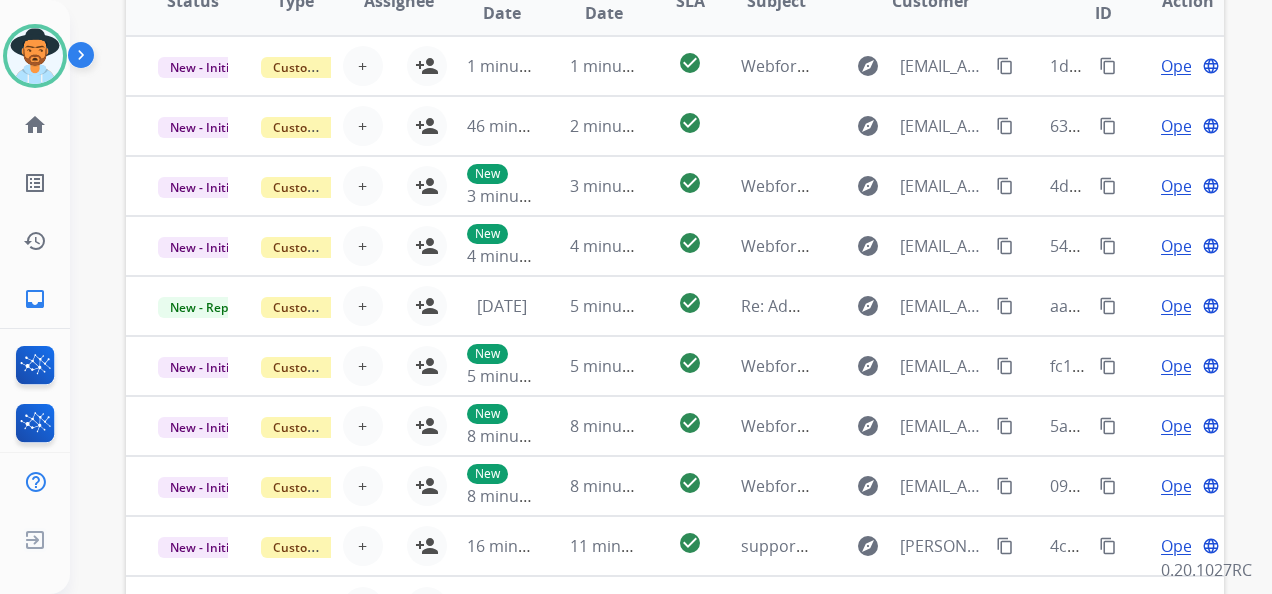 scroll, scrollTop: 600, scrollLeft: 0, axis: vertical 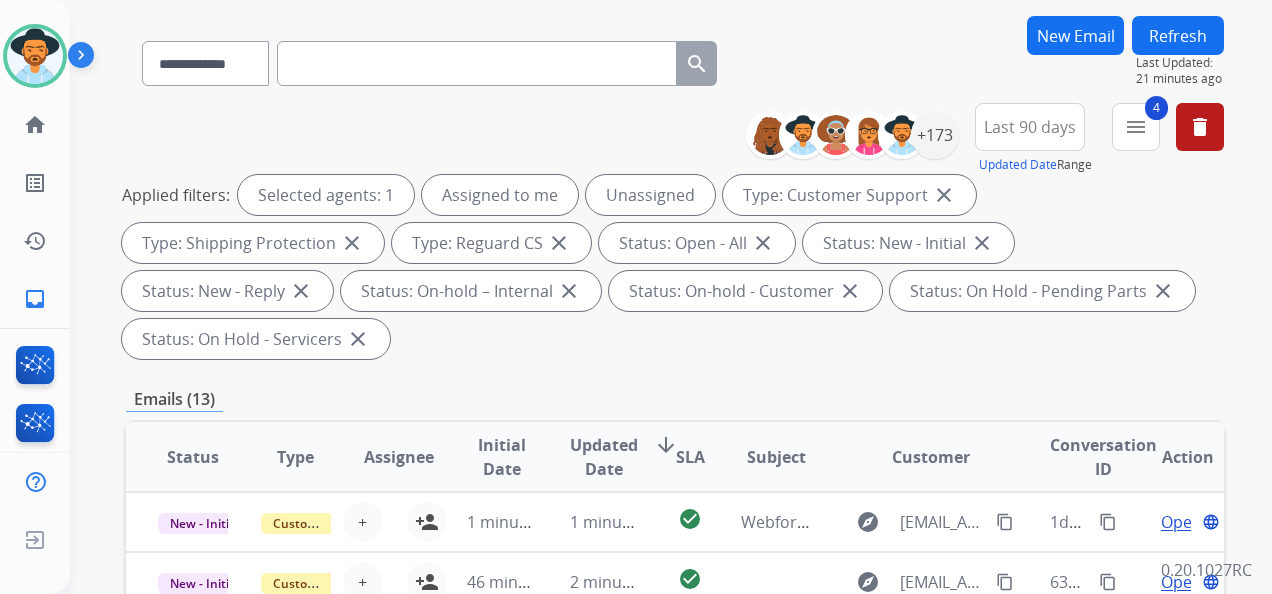 click on "New Email" at bounding box center [1075, 35] 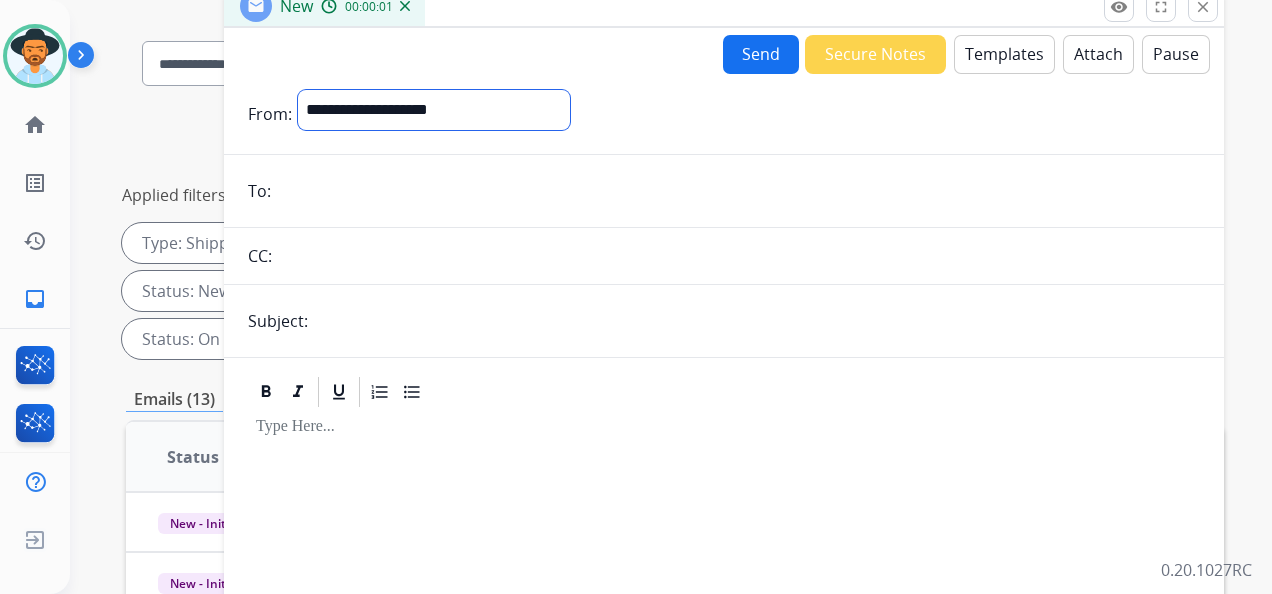 drag, startPoint x: 391, startPoint y: 106, endPoint x: 398, endPoint y: 122, distance: 17.464249 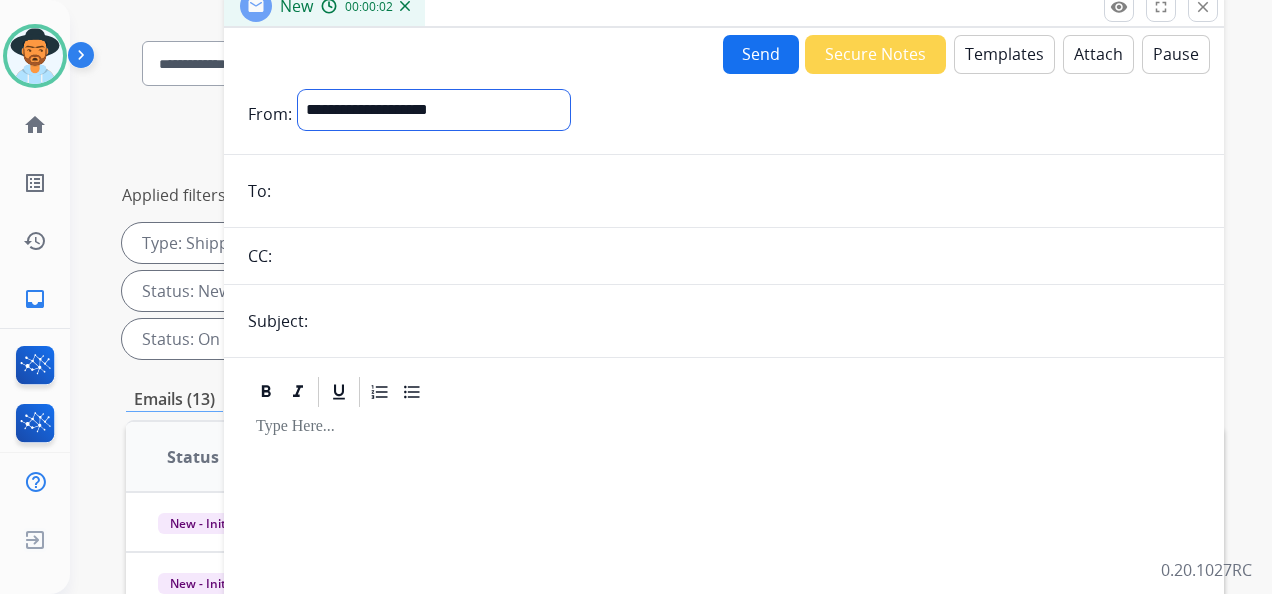 select on "**********" 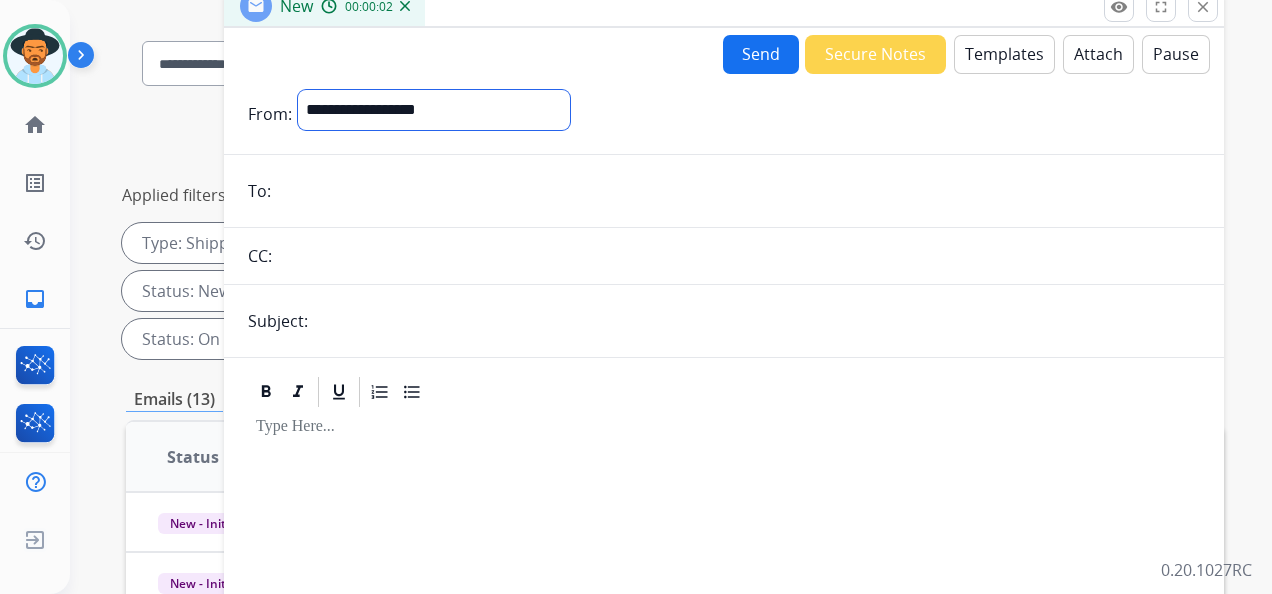 click on "**********" at bounding box center [434, 110] 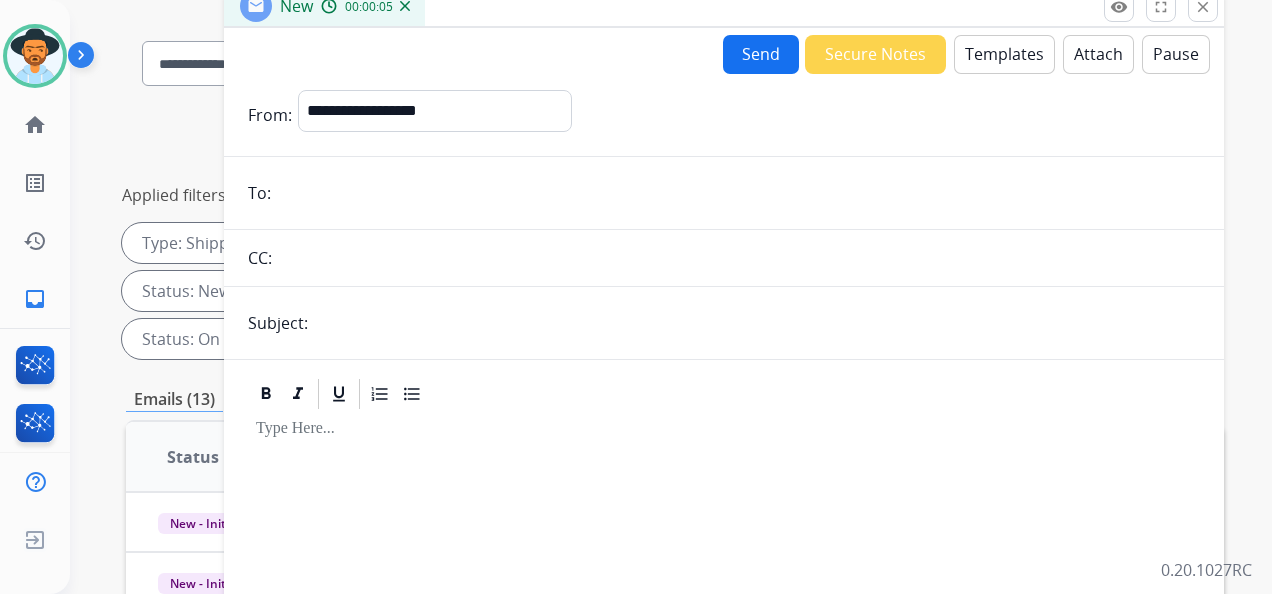 click at bounding box center [738, 193] 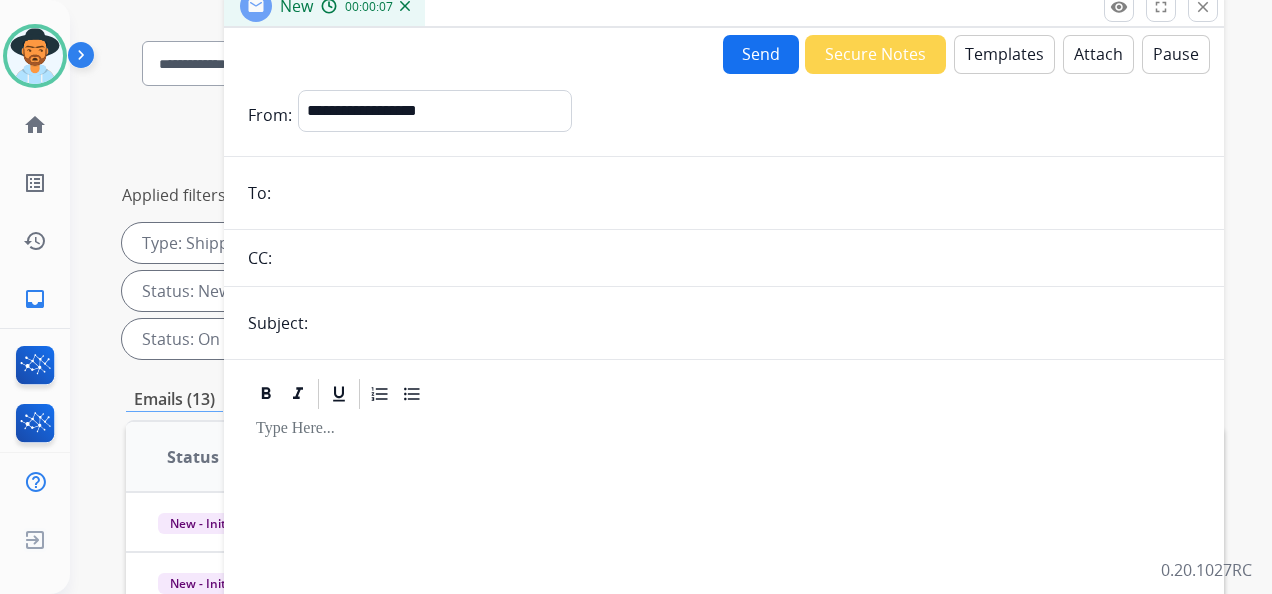 paste on "**********" 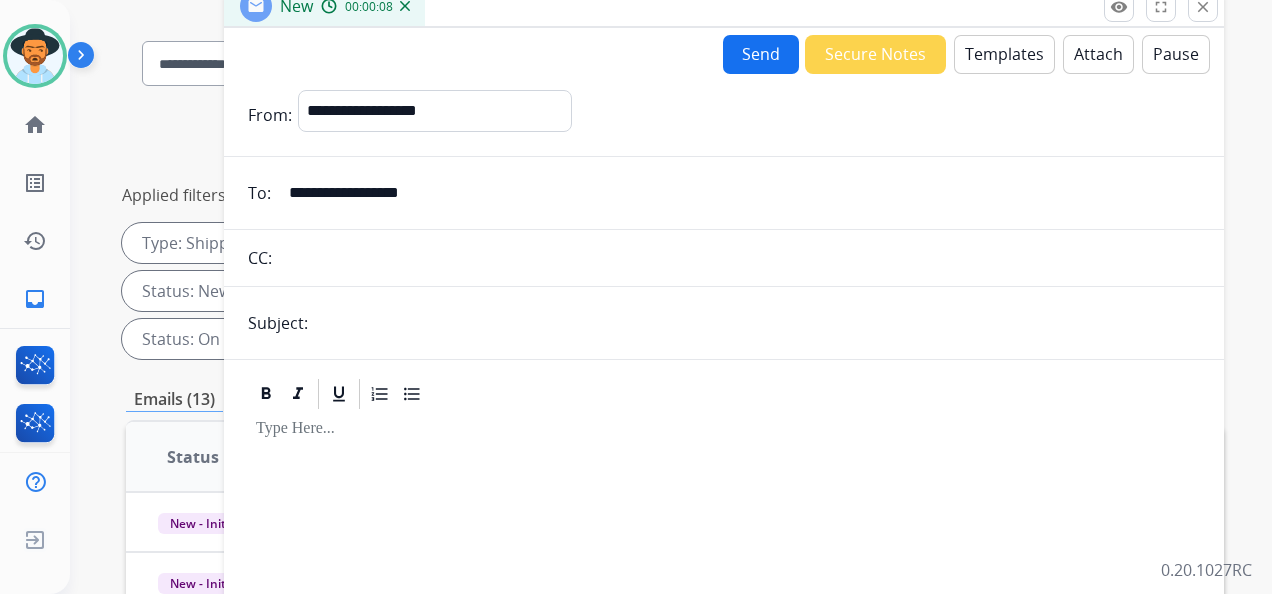 type on "**********" 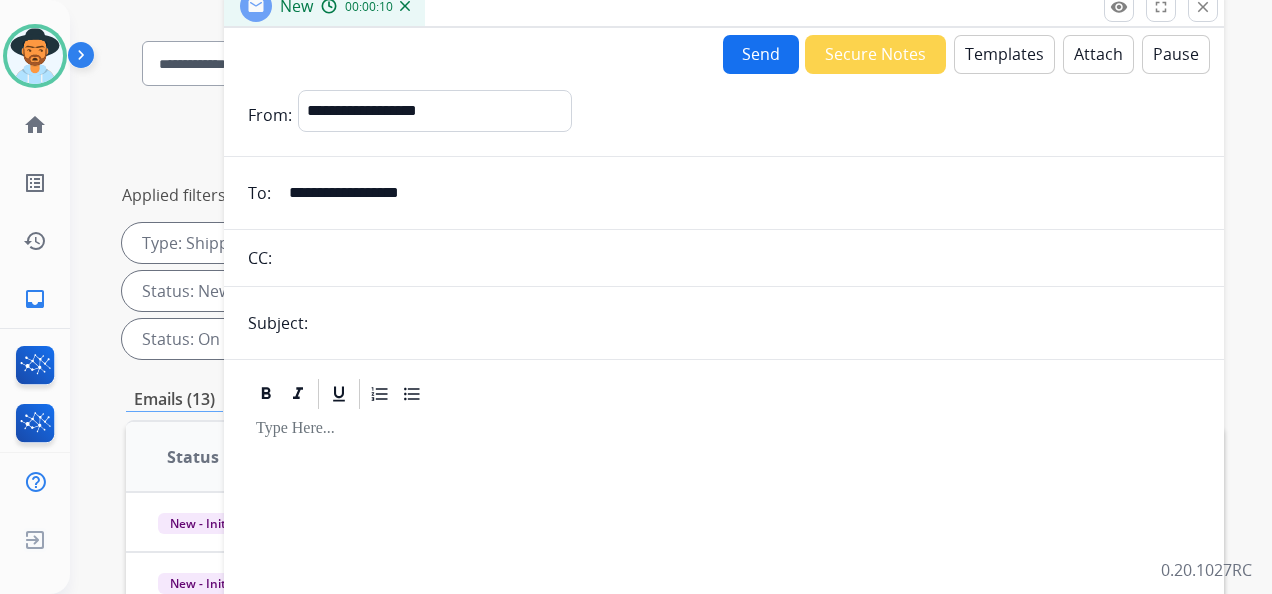 type on "**********" 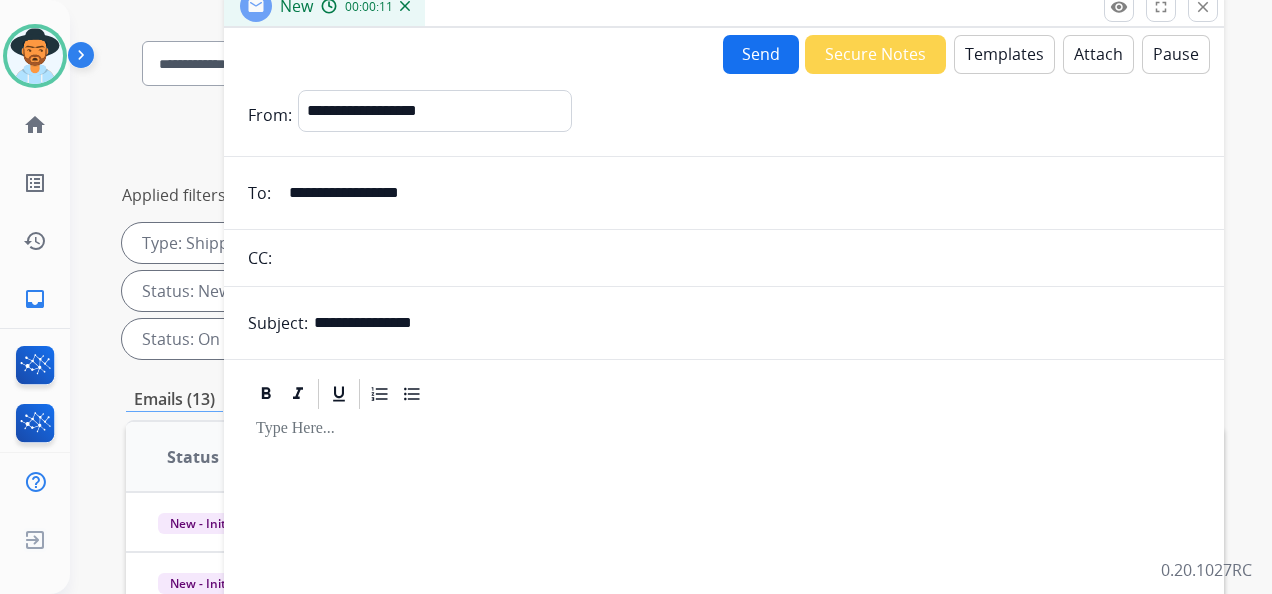 click on "Templates" at bounding box center (1004, 54) 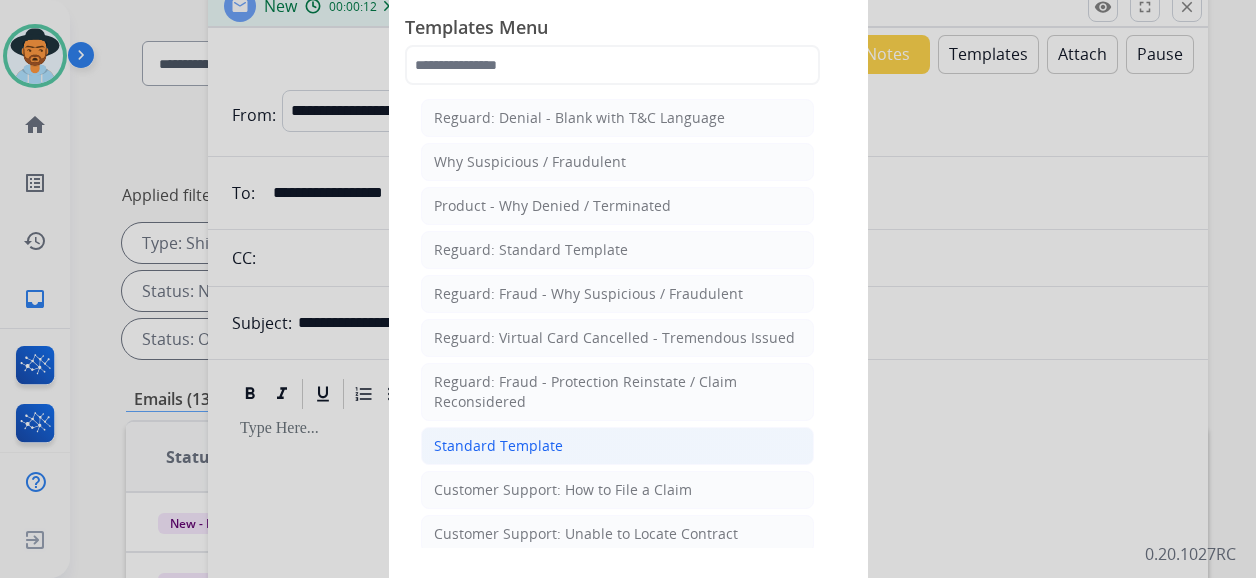 click on "Standard Template" 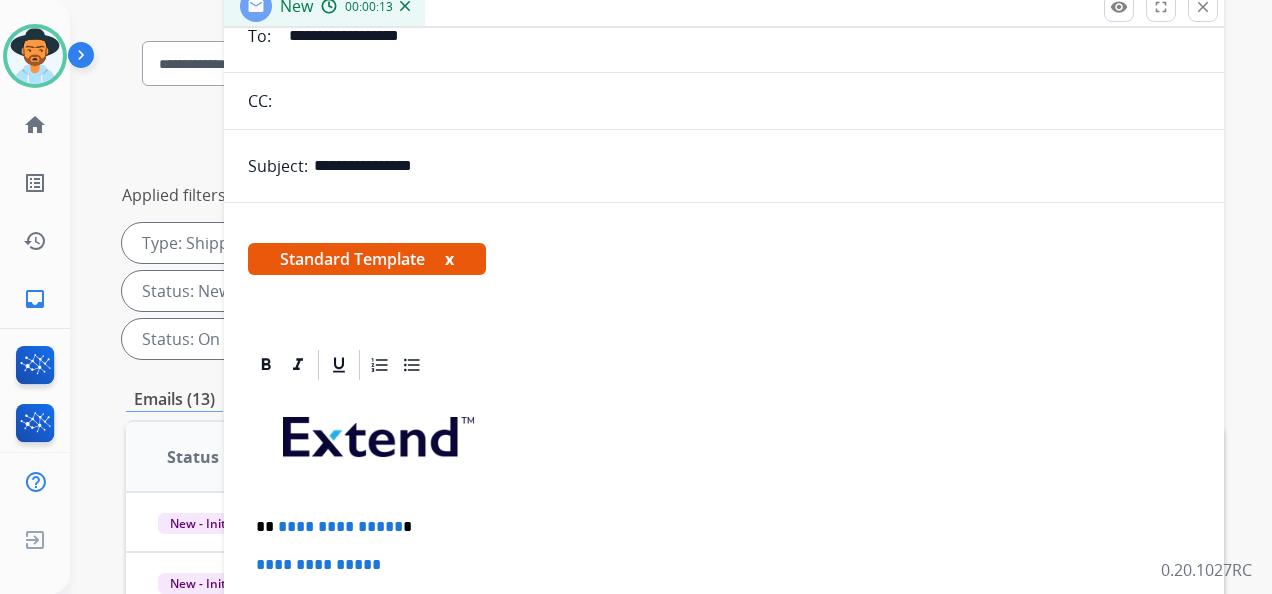 scroll, scrollTop: 306, scrollLeft: 0, axis: vertical 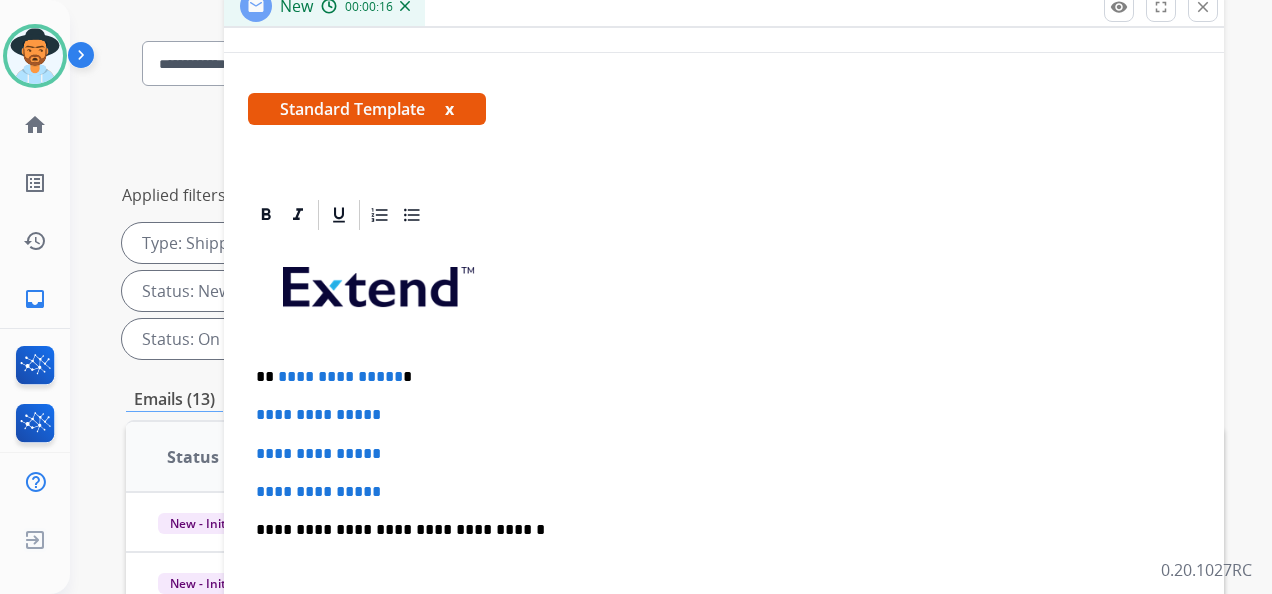 click on "**********" at bounding box center (340, 376) 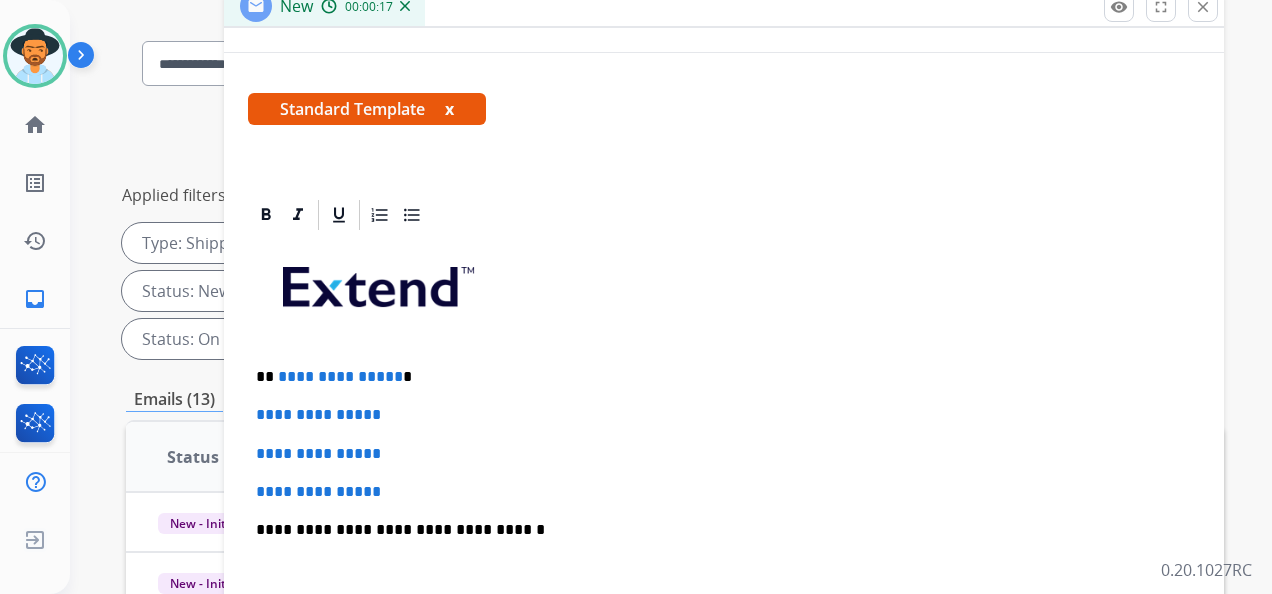 type 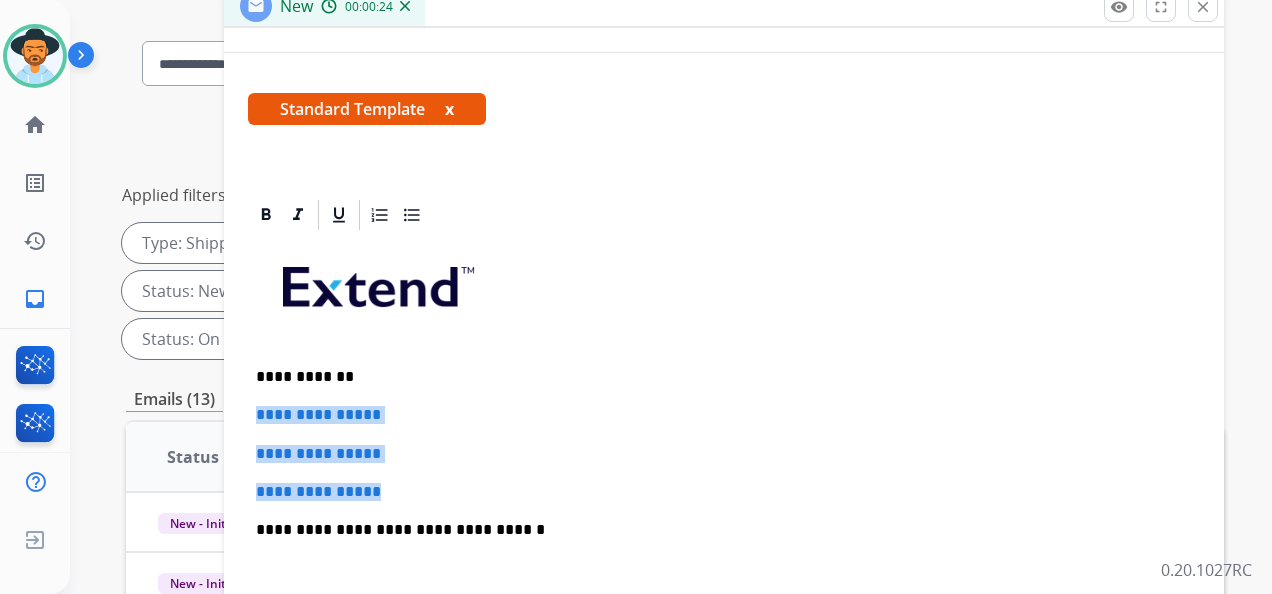 drag, startPoint x: 412, startPoint y: 491, endPoint x: 266, endPoint y: 401, distance: 171.51093 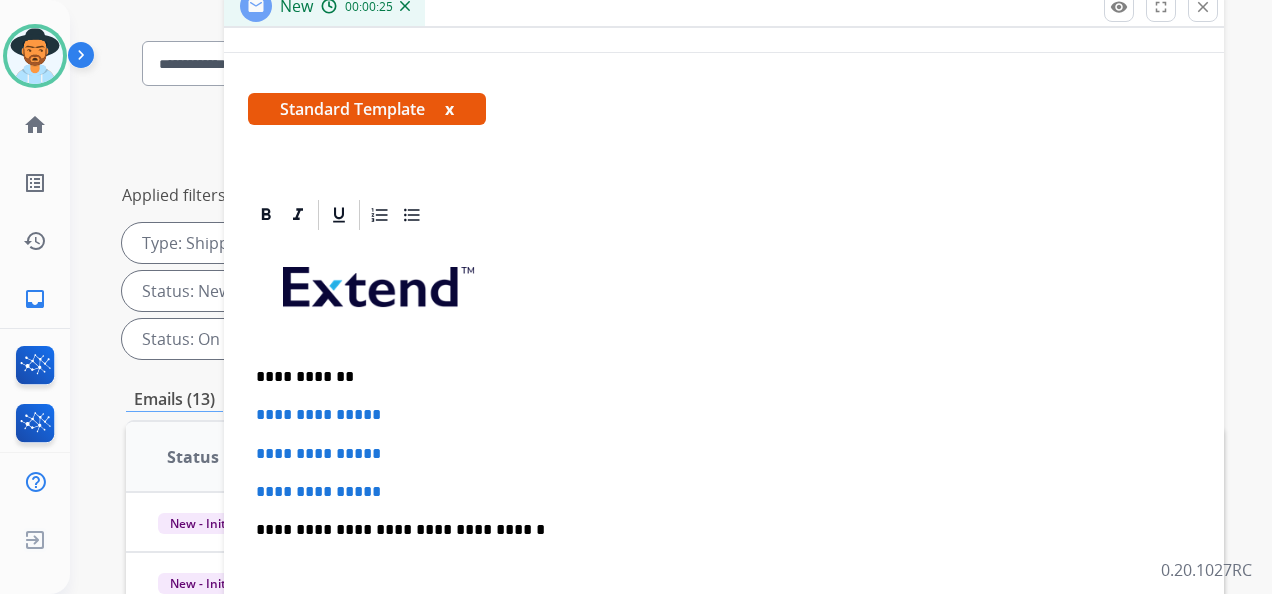 scroll, scrollTop: 230, scrollLeft: 0, axis: vertical 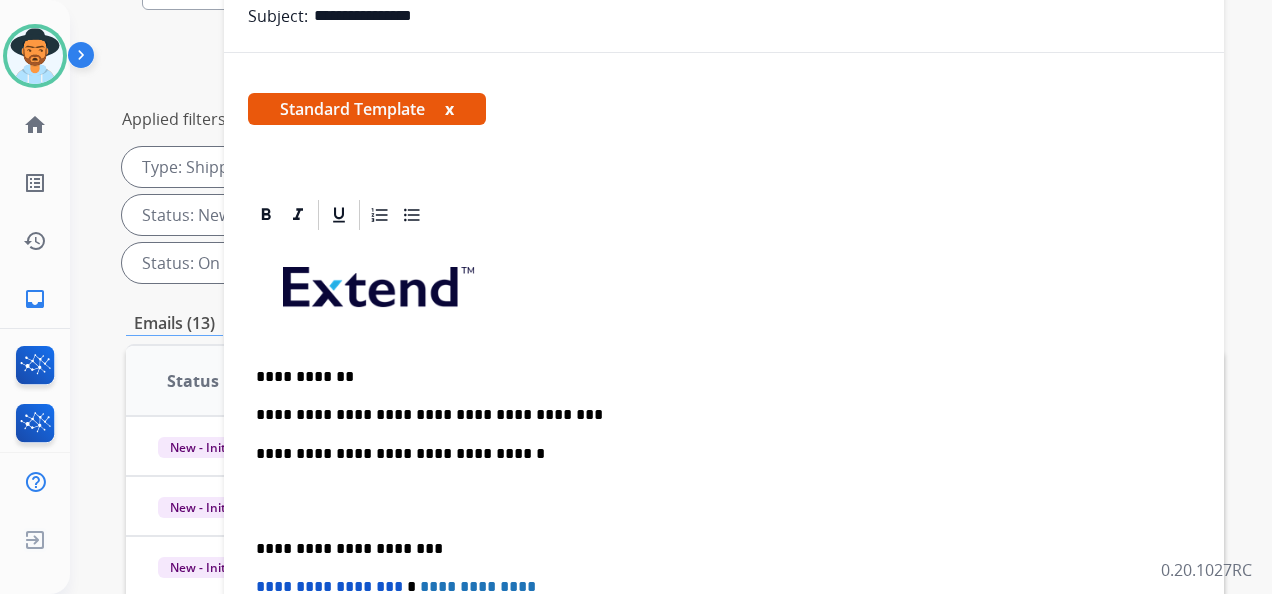 click on "**********" at bounding box center (716, 415) 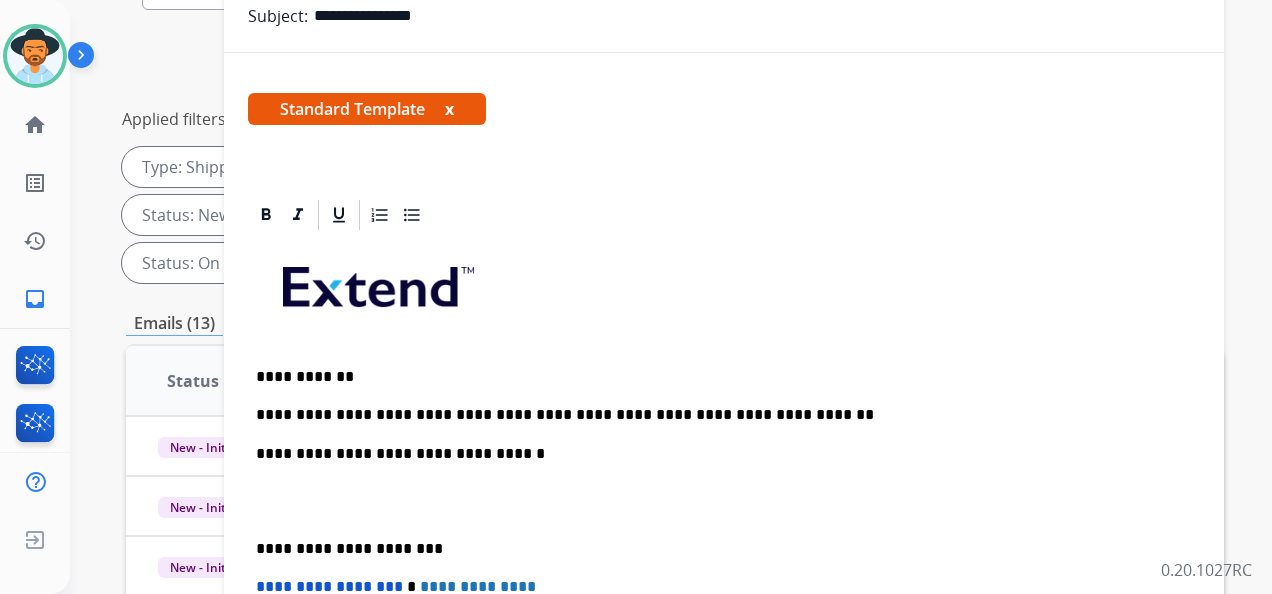 click on "**********" at bounding box center [716, 415] 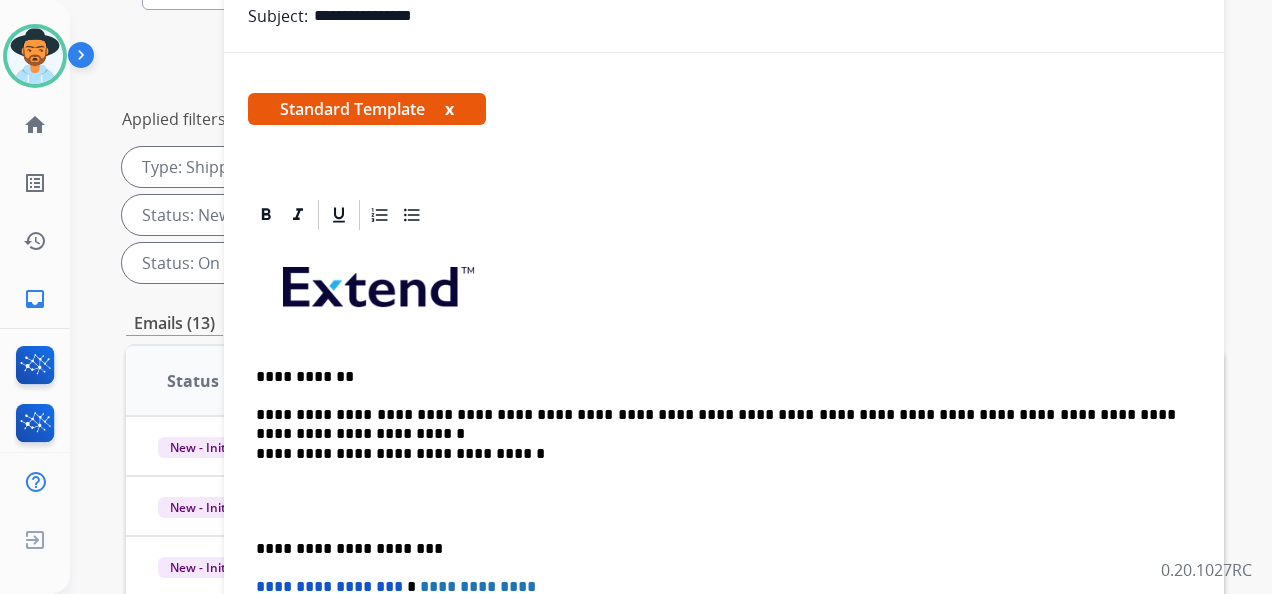 scroll, scrollTop: 248, scrollLeft: 0, axis: vertical 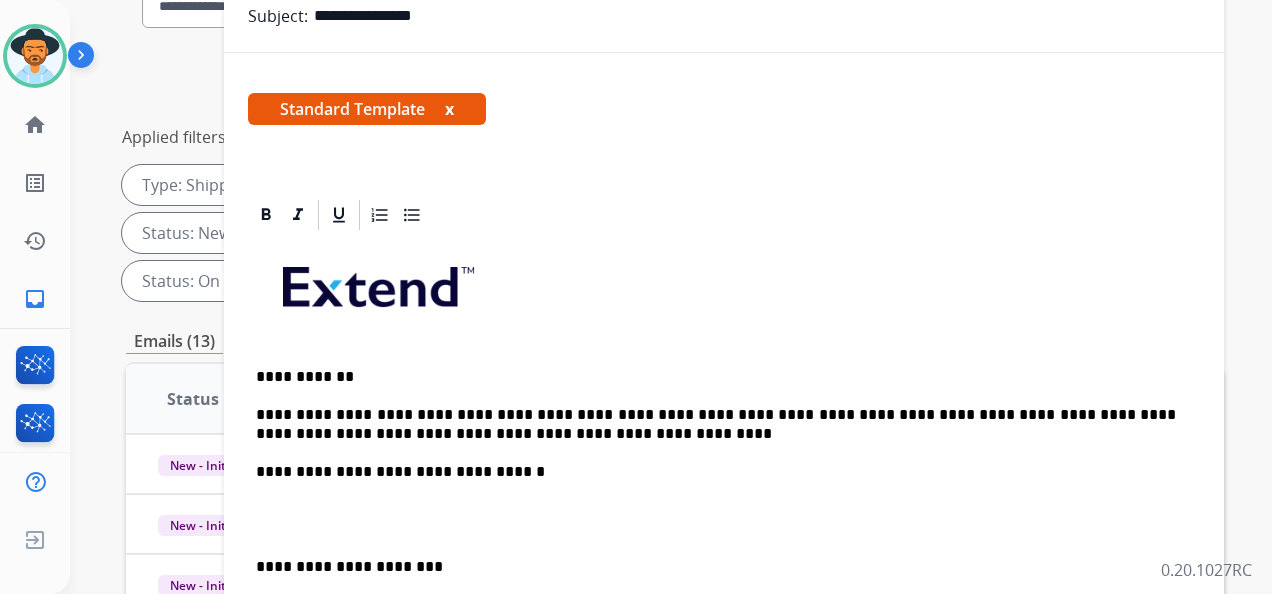 click on "**********" at bounding box center [724, 548] 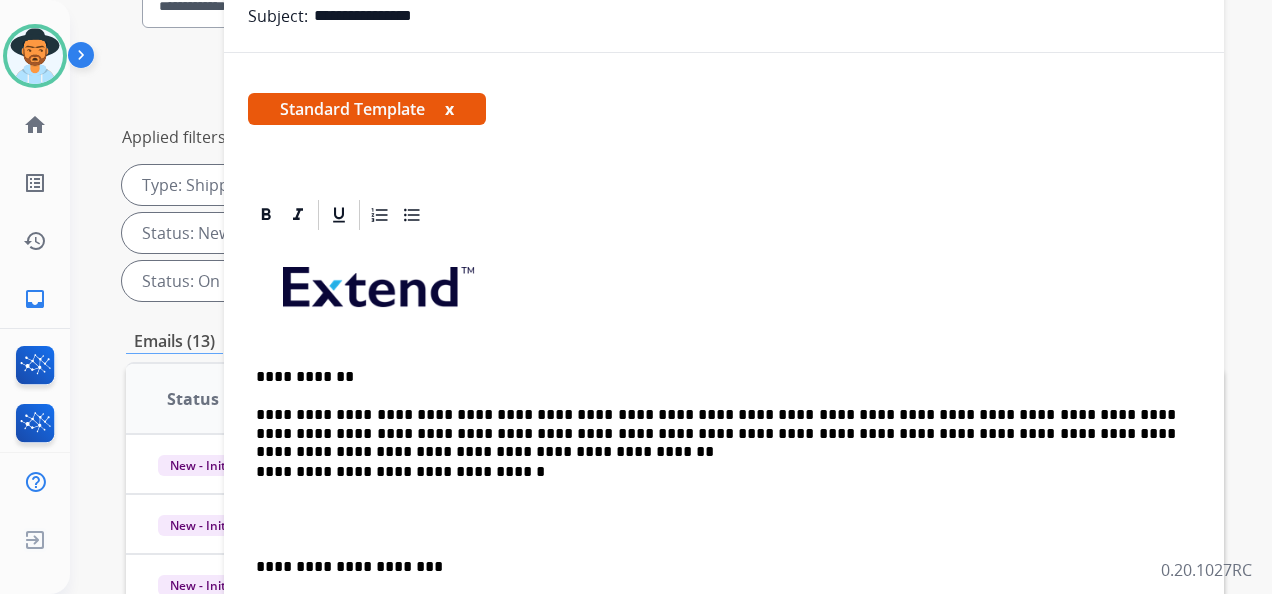 scroll, scrollTop: 266, scrollLeft: 0, axis: vertical 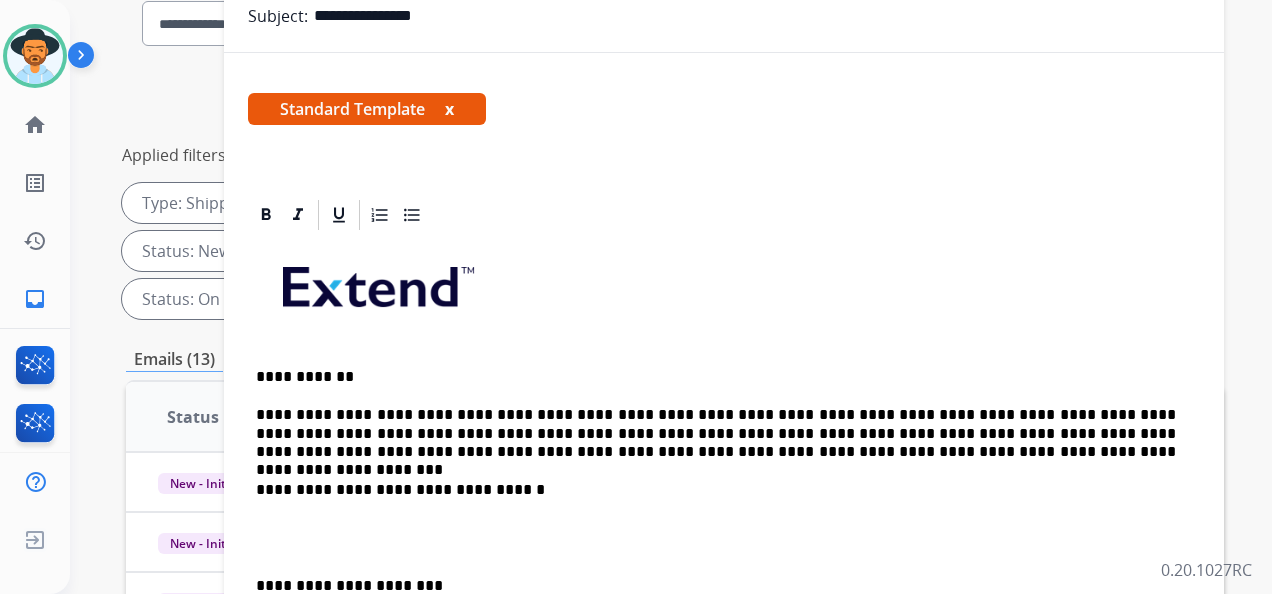 click on "**********" at bounding box center [716, 586] 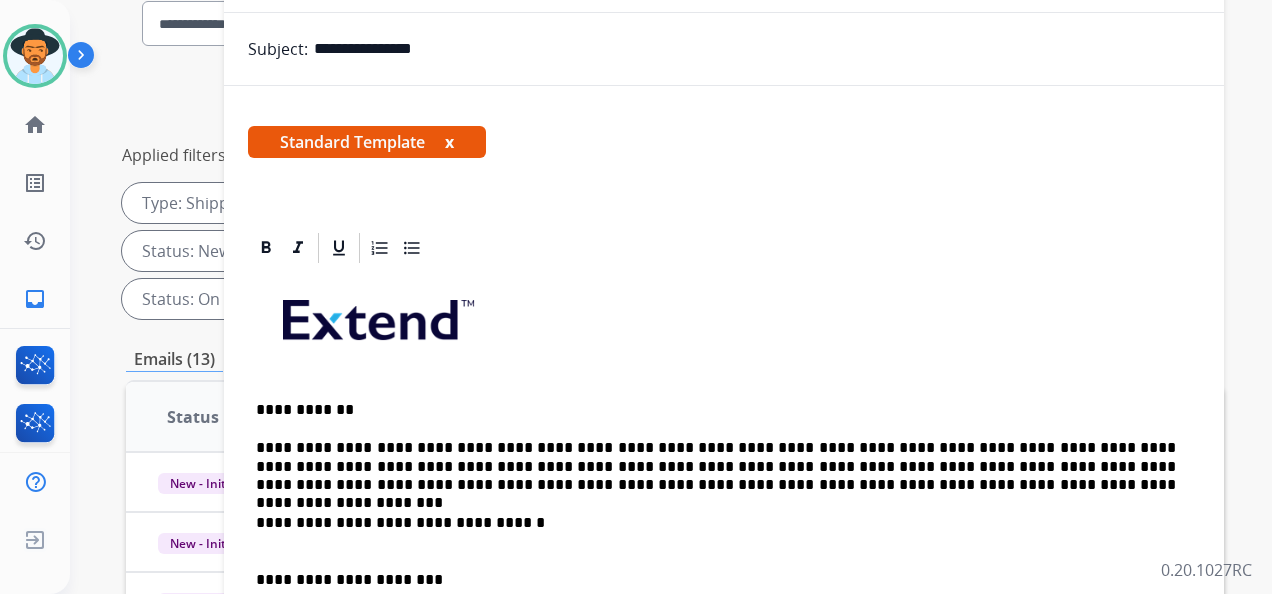 scroll, scrollTop: 228, scrollLeft: 0, axis: vertical 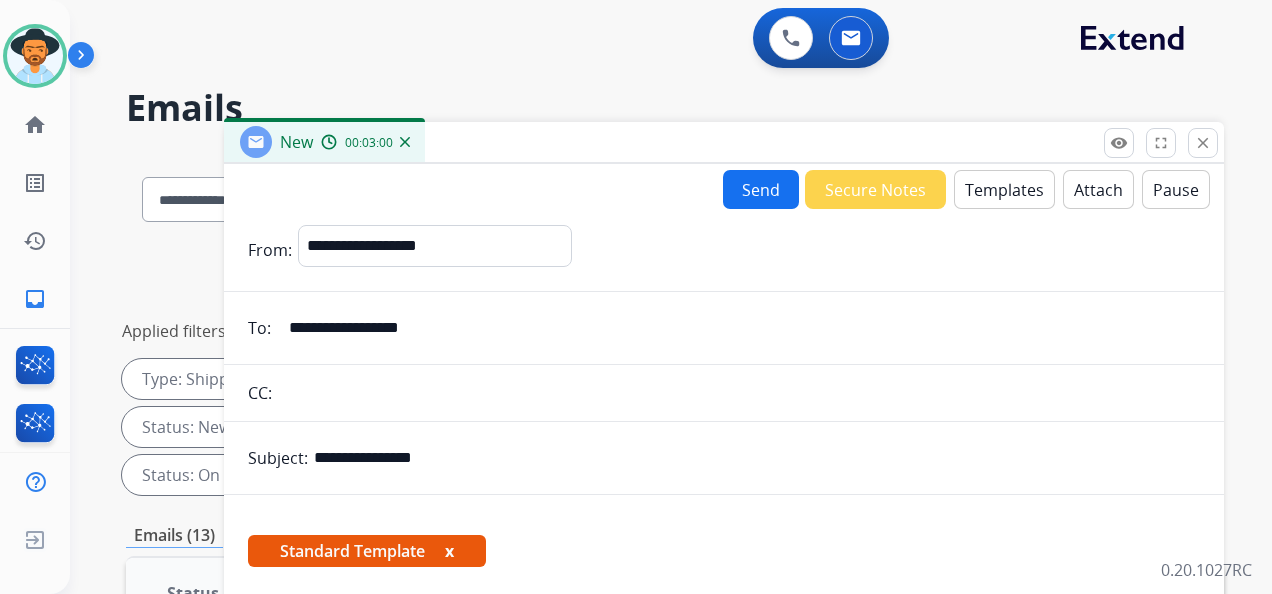 click on "Send" at bounding box center (761, 189) 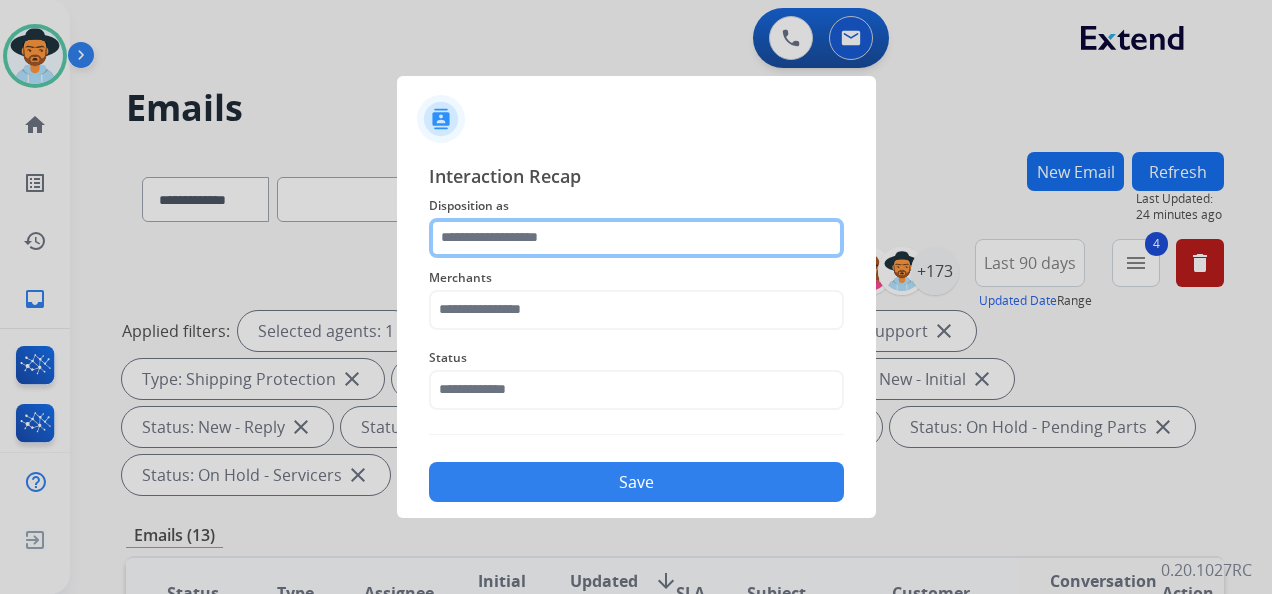 click 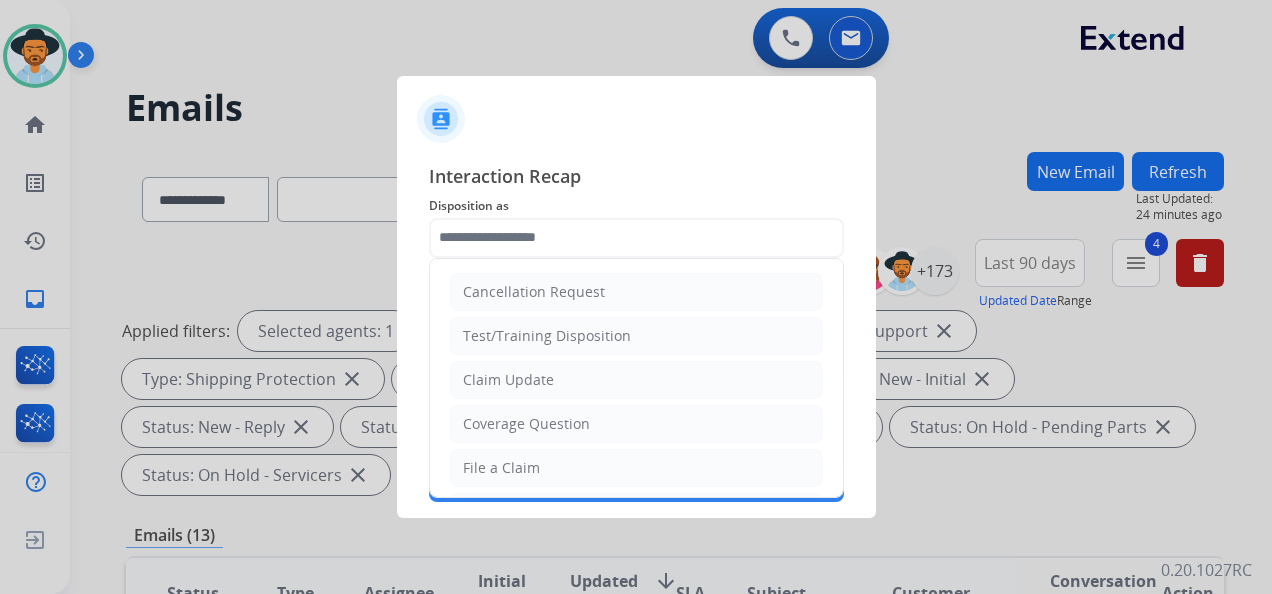 click on "Claim Update" 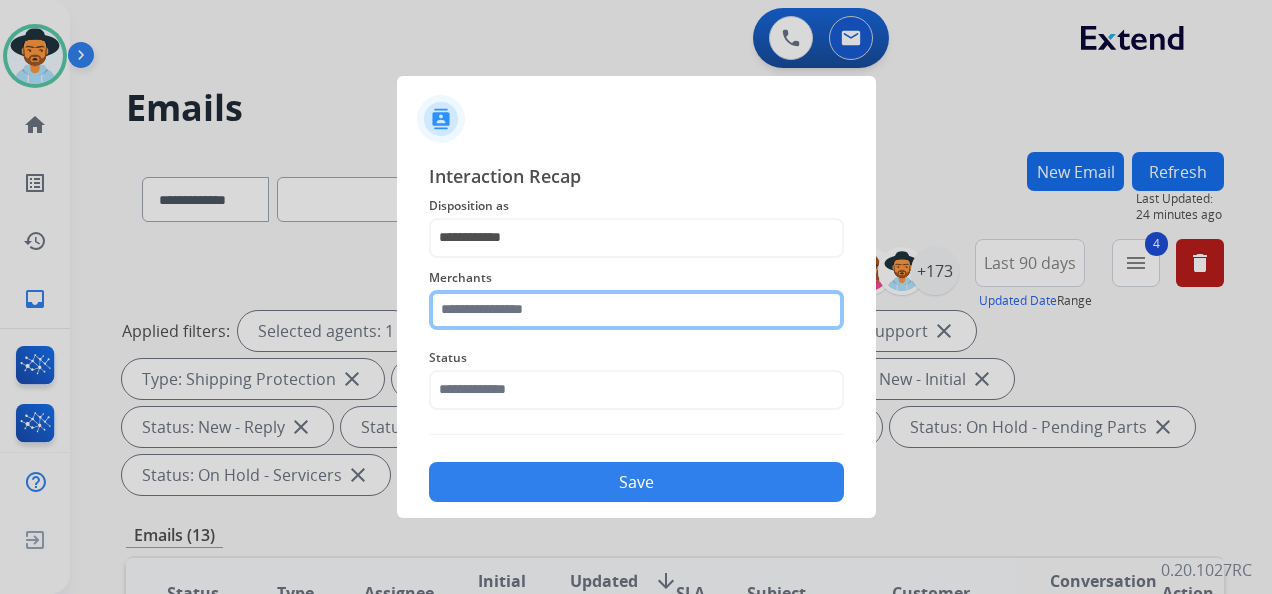 click 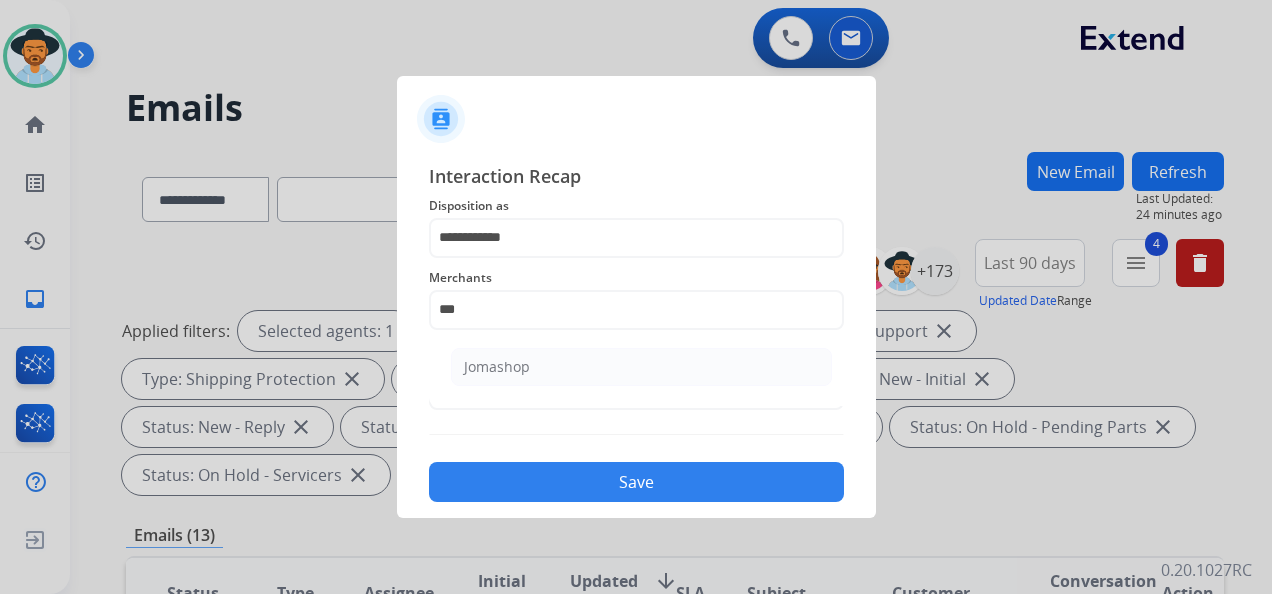click on "Jomashop" 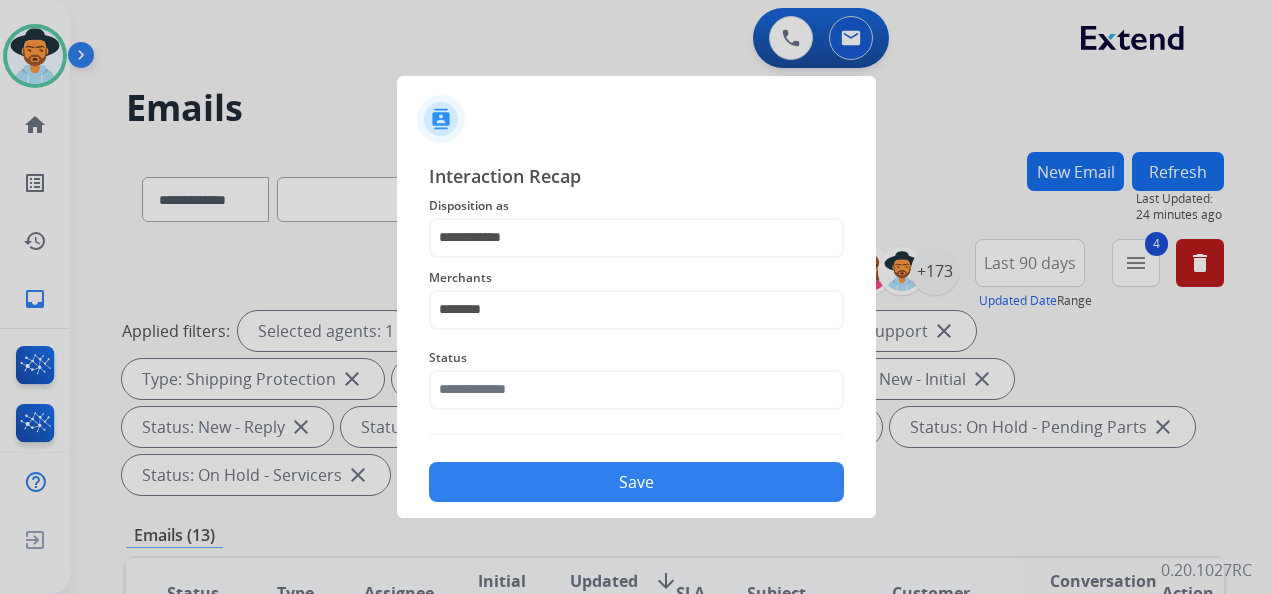 click on "Status" 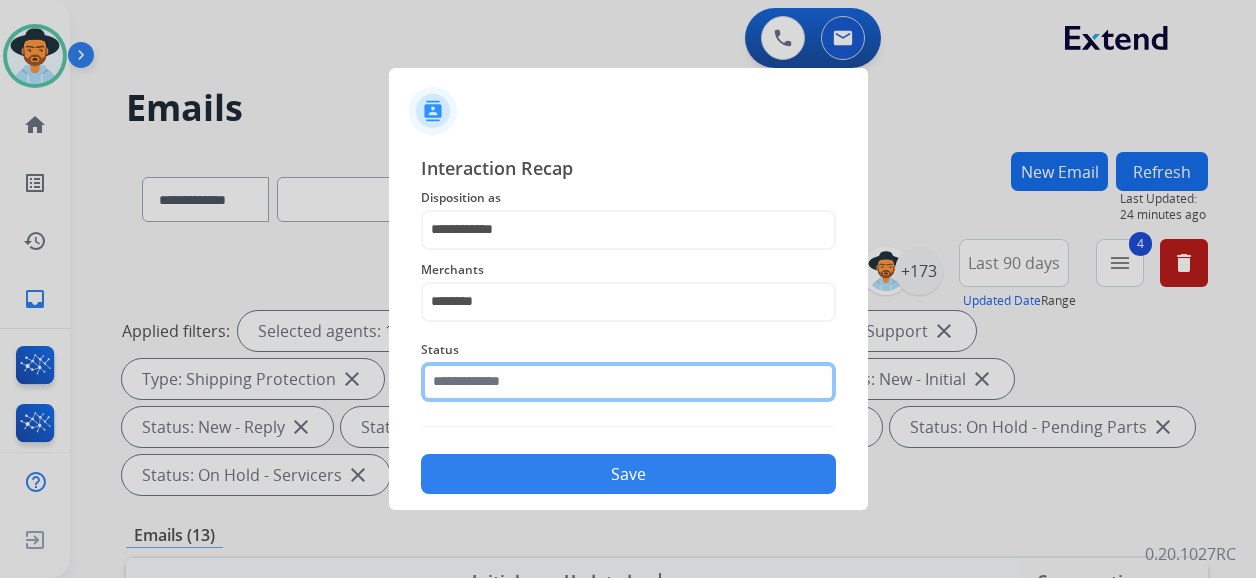 click 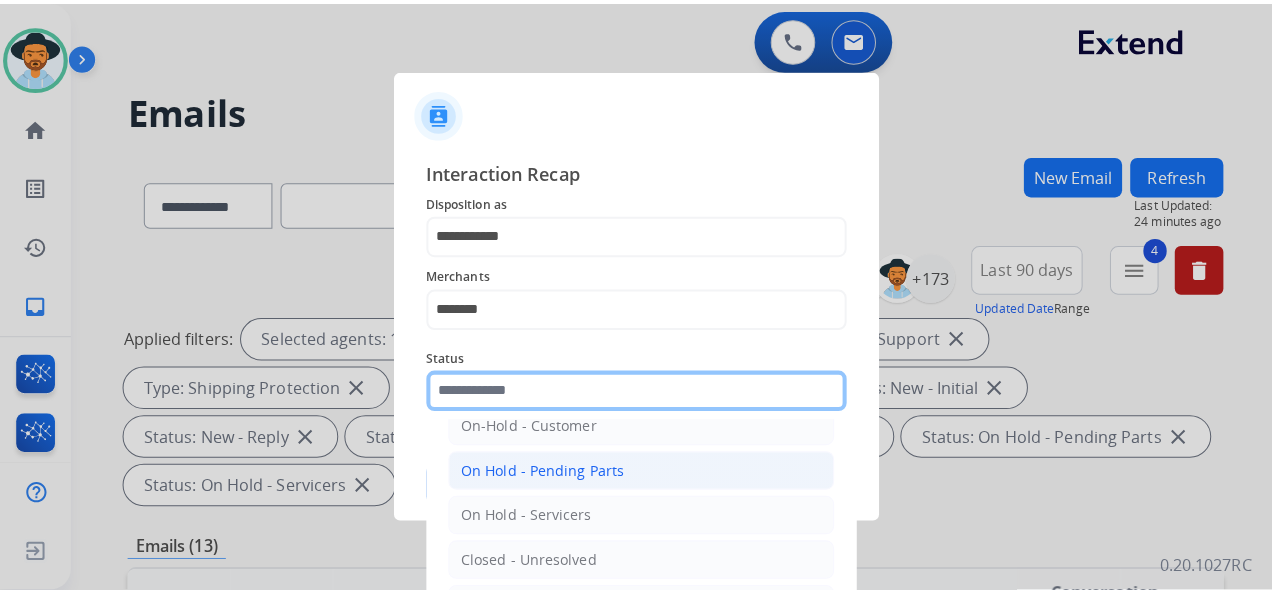 scroll, scrollTop: 114, scrollLeft: 0, axis: vertical 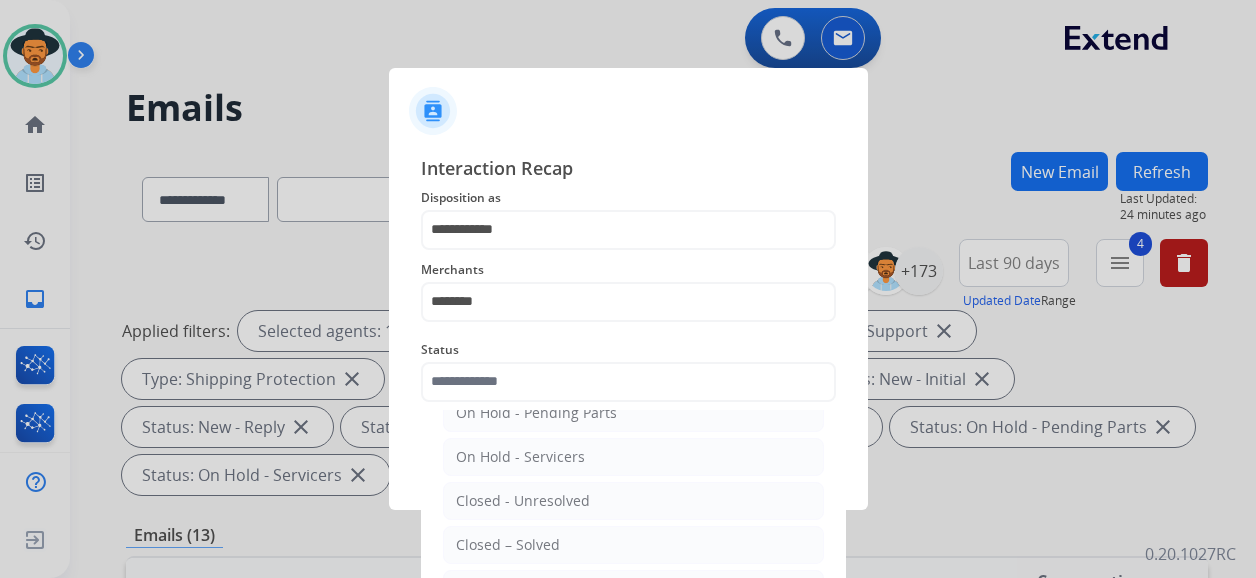 drag, startPoint x: 604, startPoint y: 538, endPoint x: 716, endPoint y: 500, distance: 118.270874 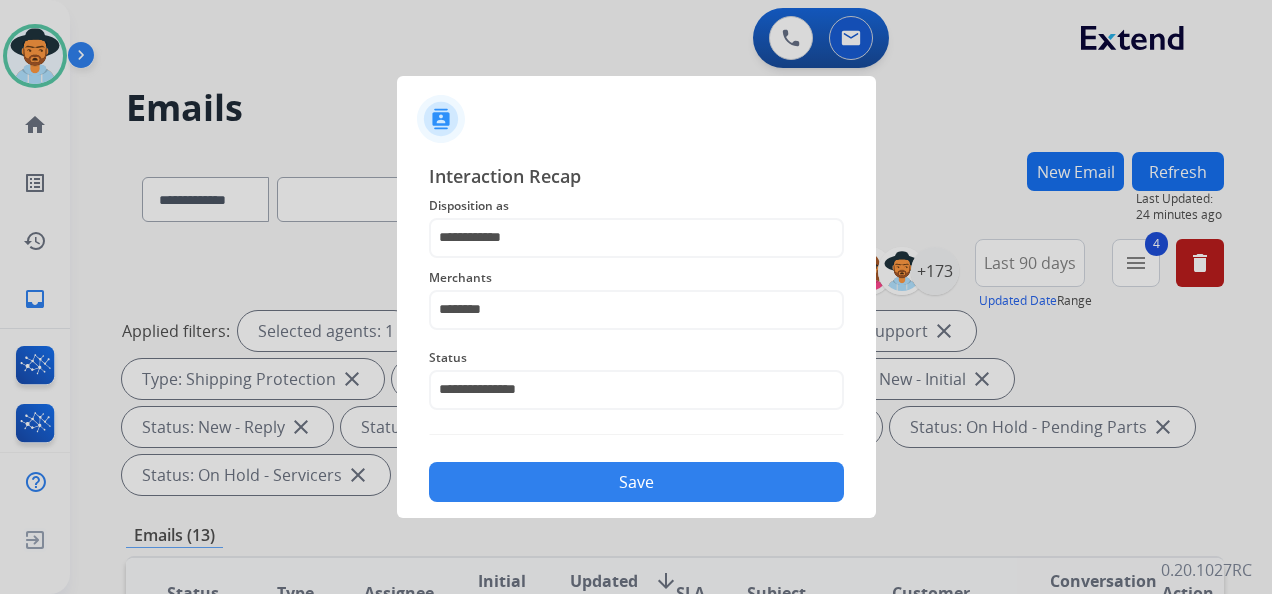 click on "Save" 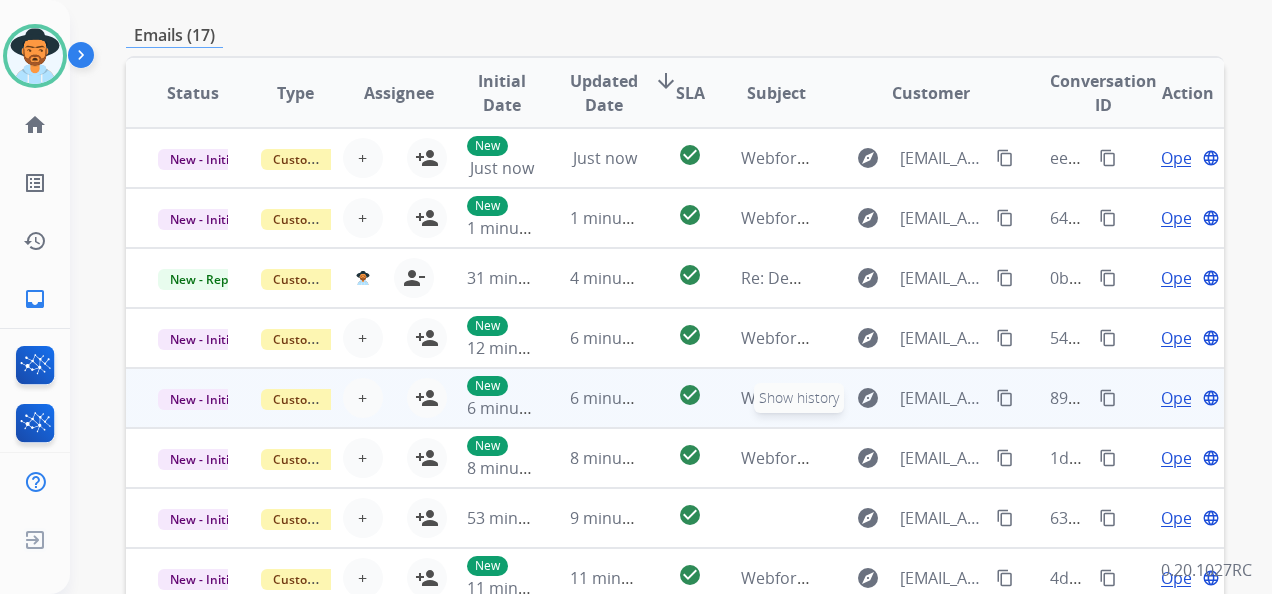 scroll, scrollTop: 0, scrollLeft: 0, axis: both 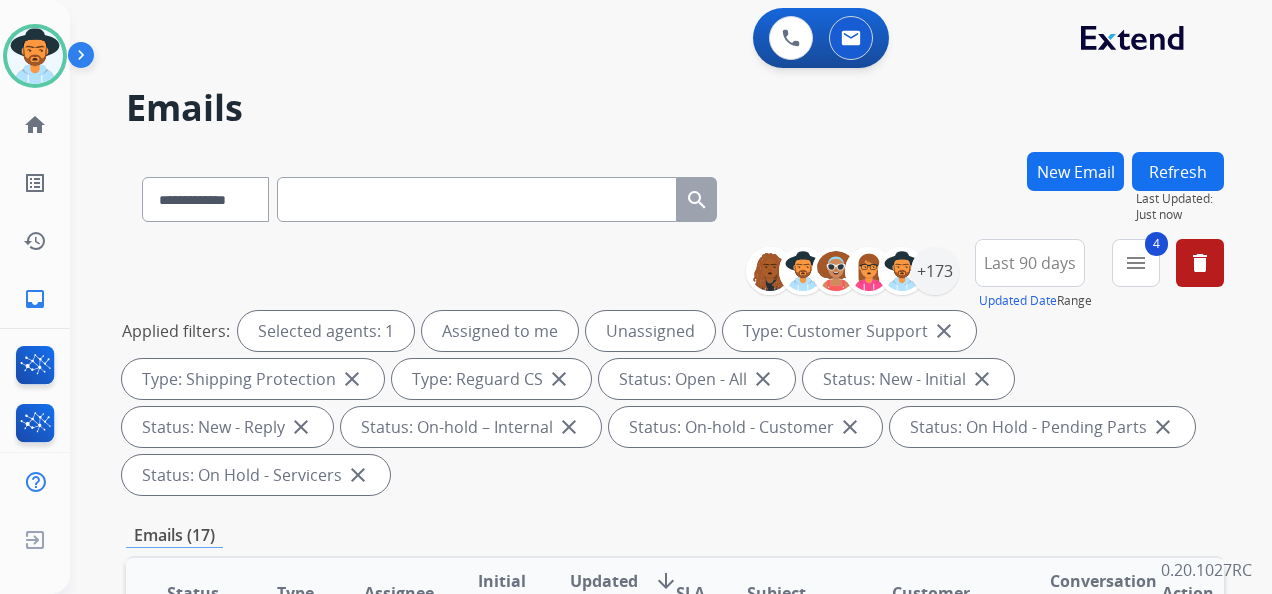 paste on "**********" 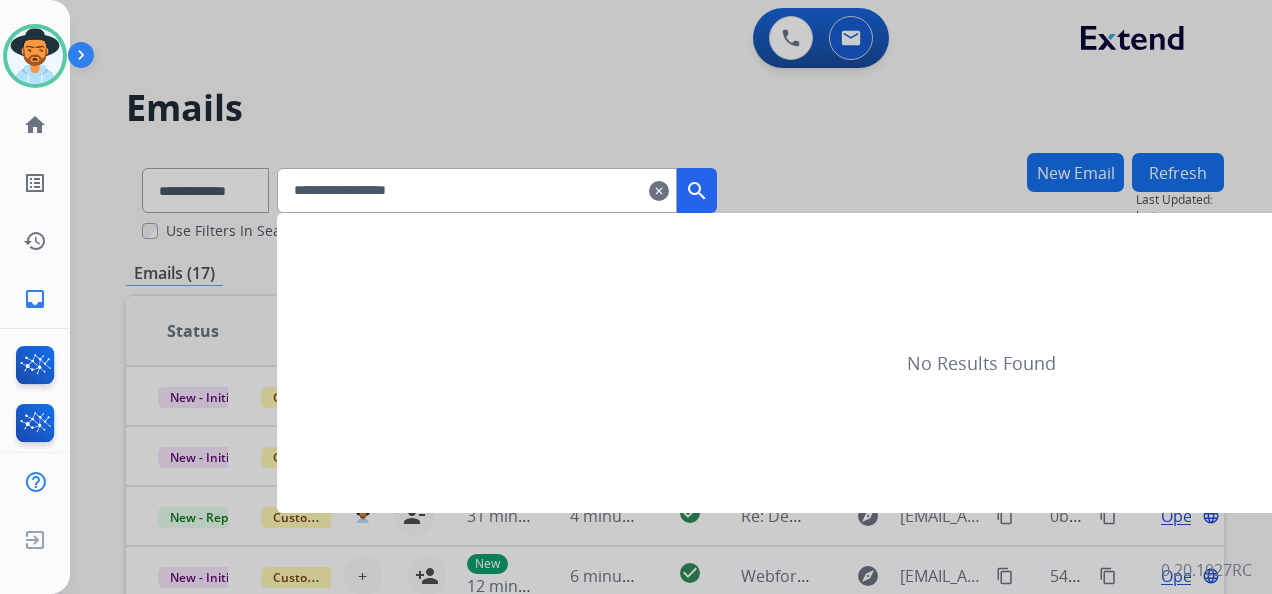 type on "**********" 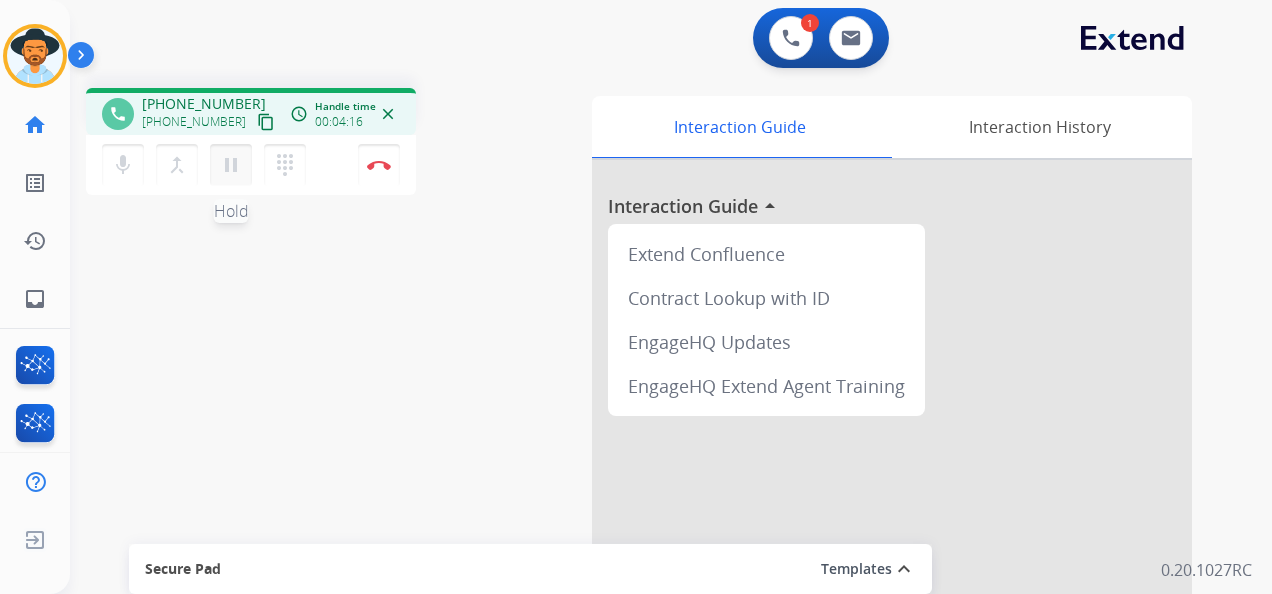 click on "pause" at bounding box center [231, 165] 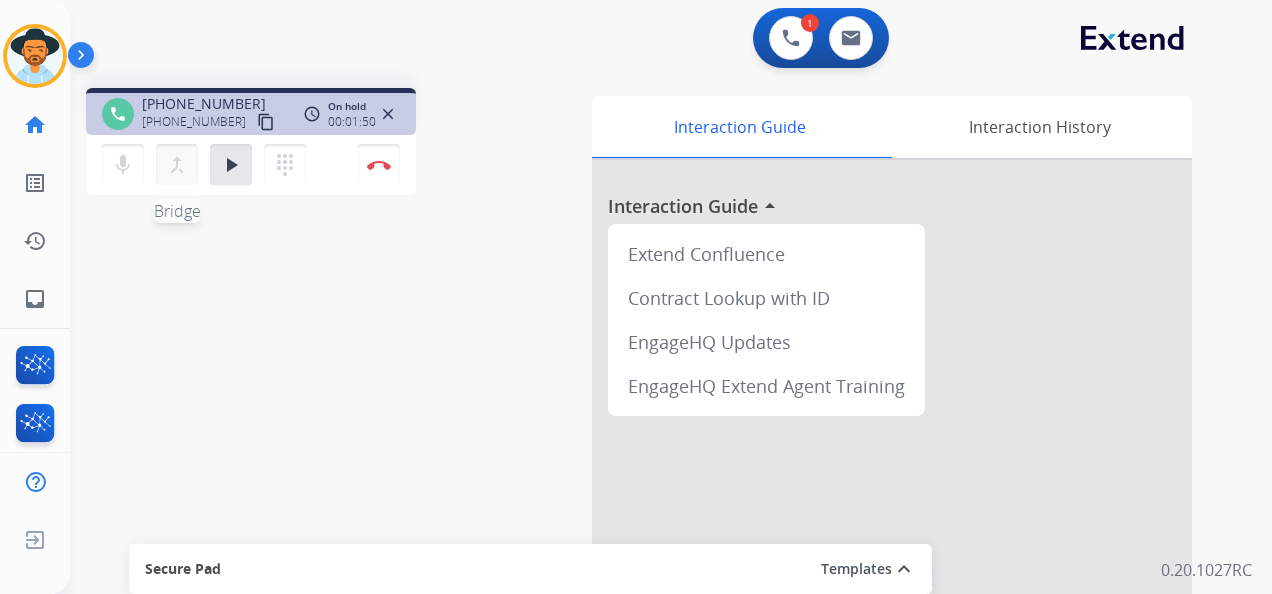 click on "merge_type" at bounding box center (177, 165) 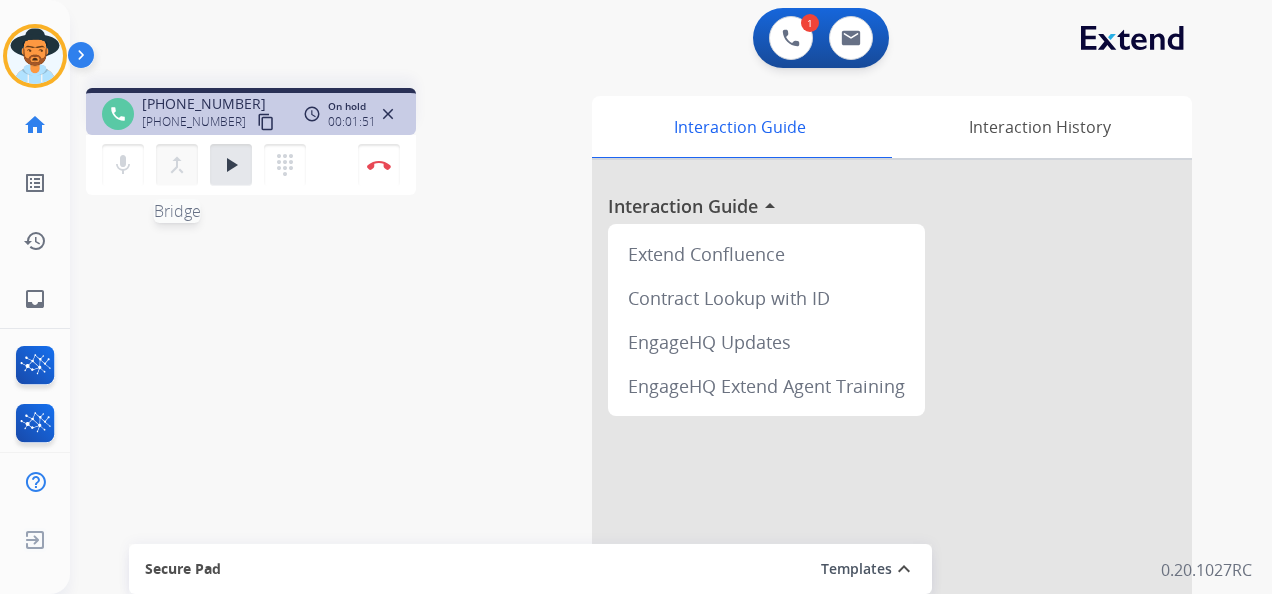 click on "merge_type" at bounding box center [177, 165] 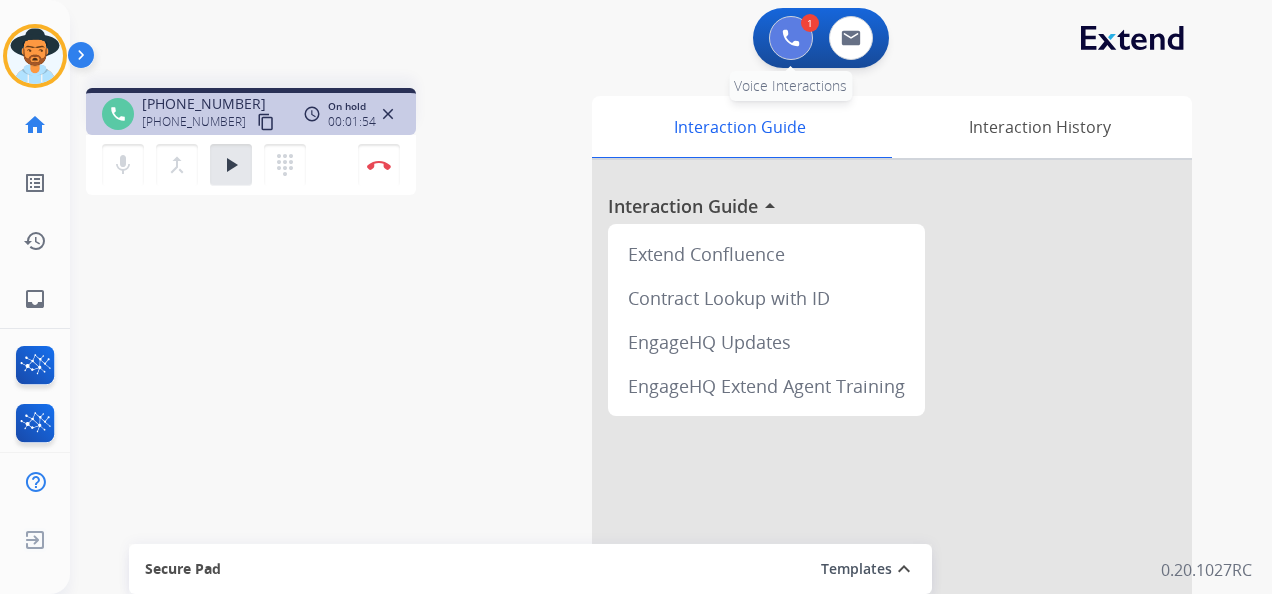 click at bounding box center [791, 38] 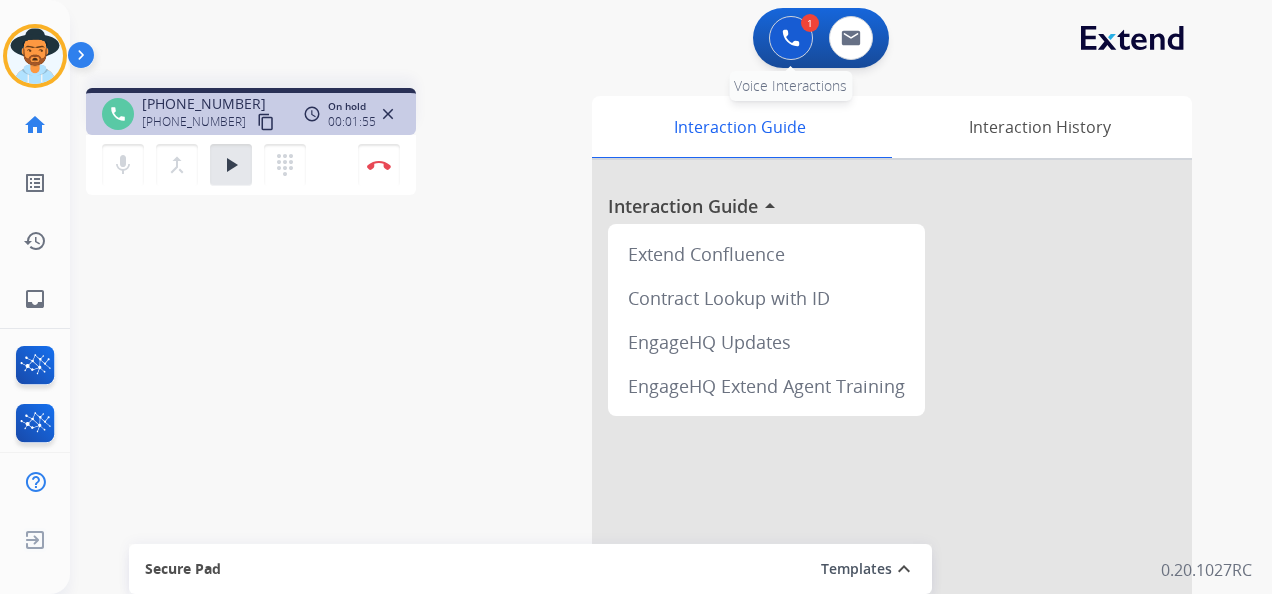 click at bounding box center [791, 38] 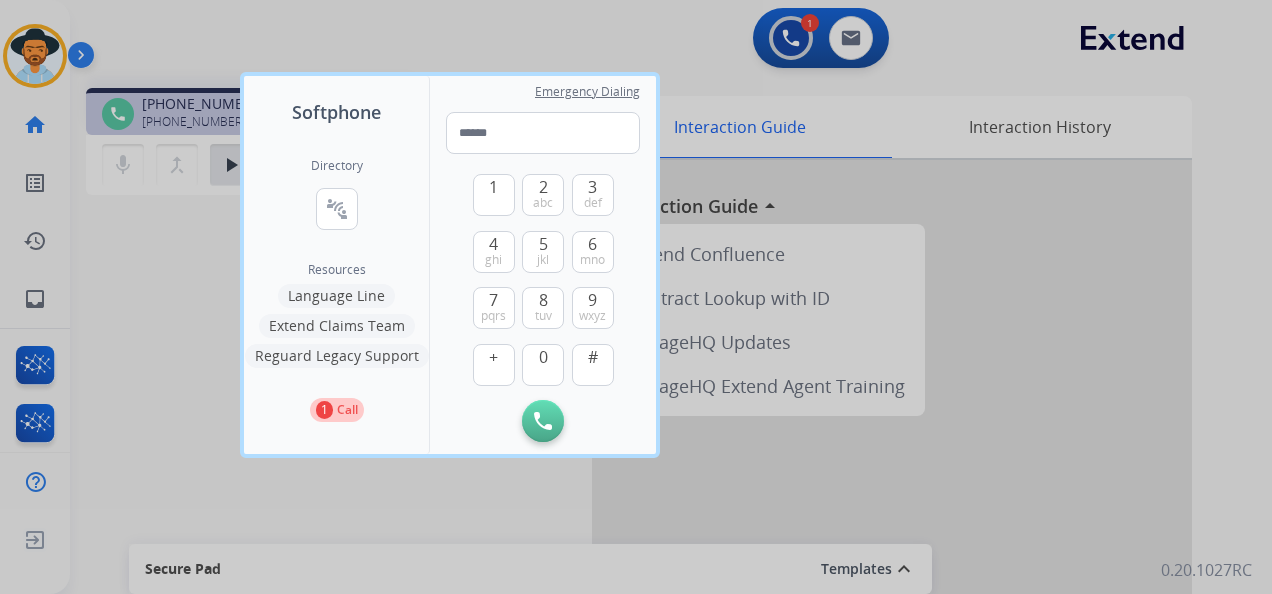 click on "Call" at bounding box center (347, 410) 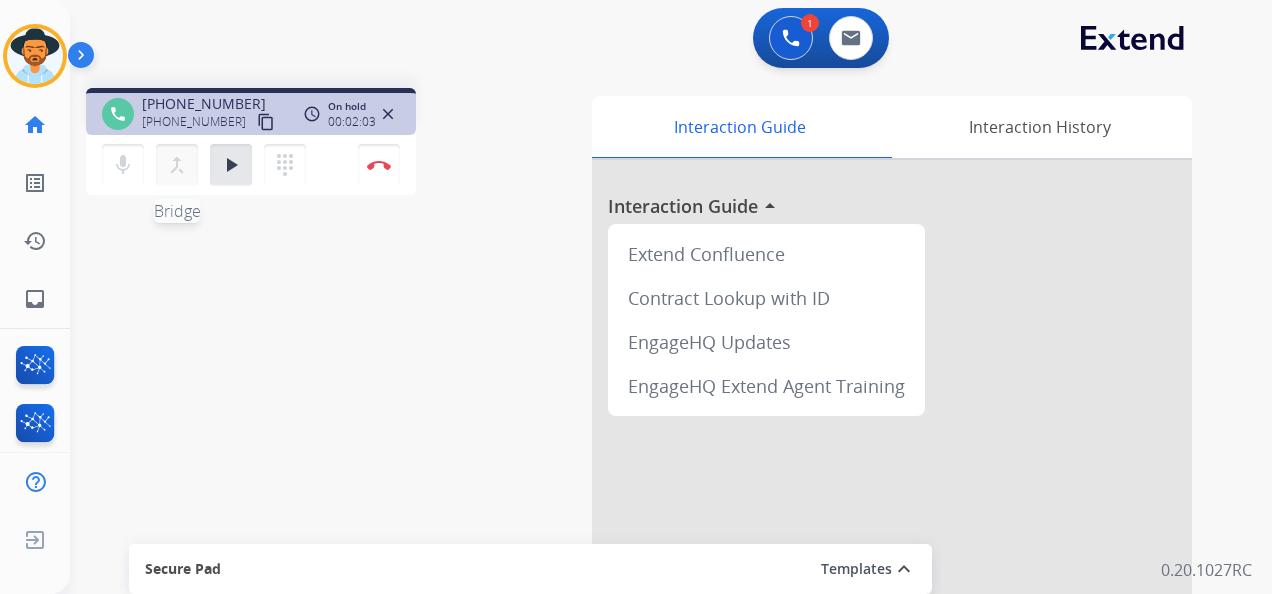 click on "merge_type Bridge" at bounding box center [177, 165] 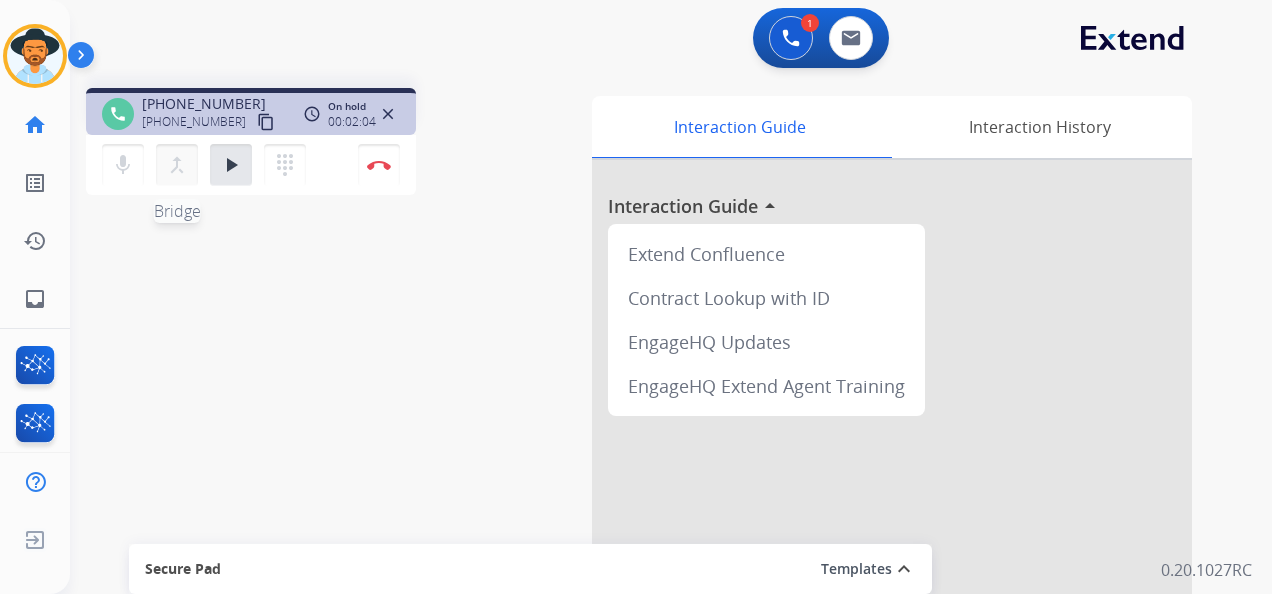 click on "merge_type" at bounding box center [177, 165] 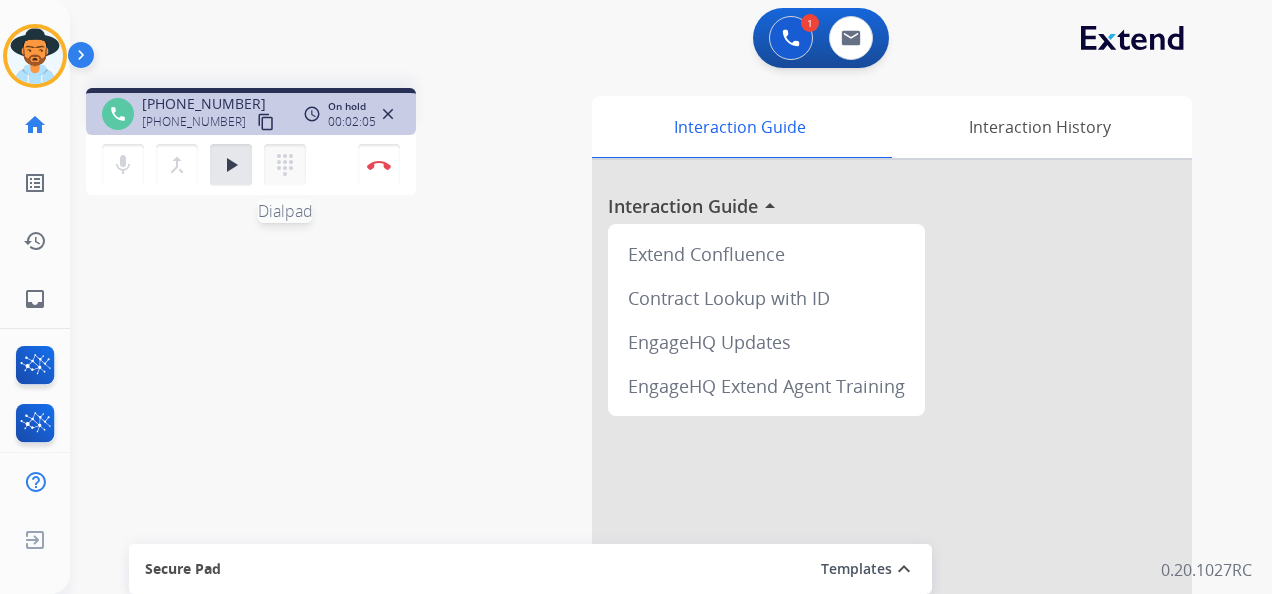 click on "dialpad" at bounding box center [285, 165] 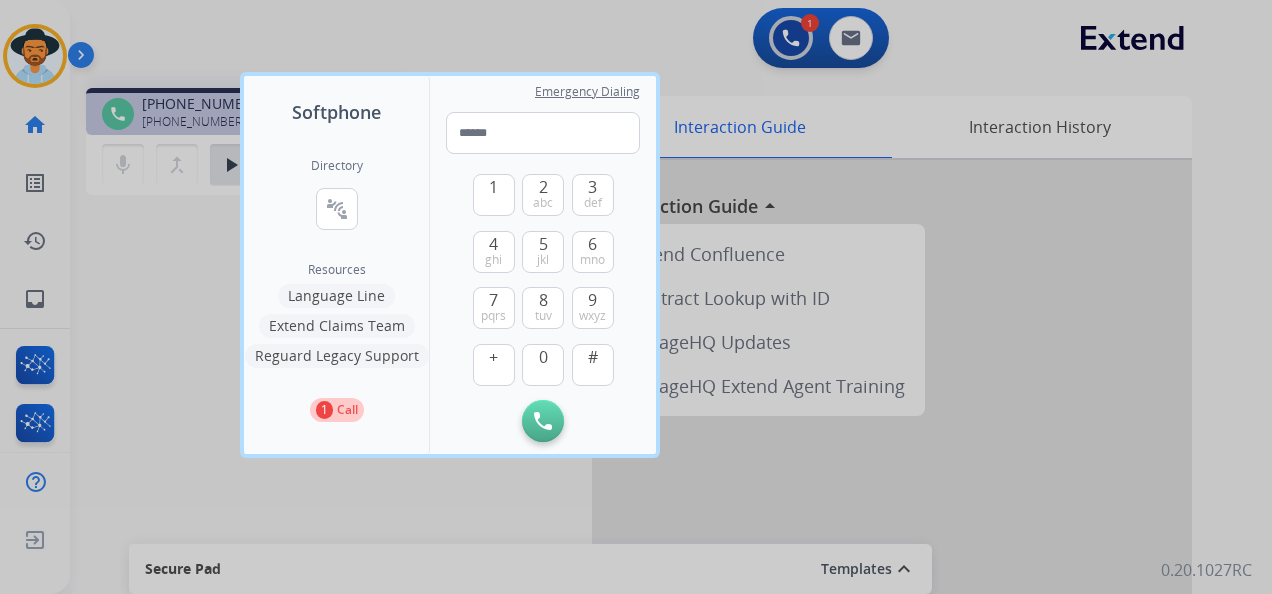 click on "Call" at bounding box center (347, 410) 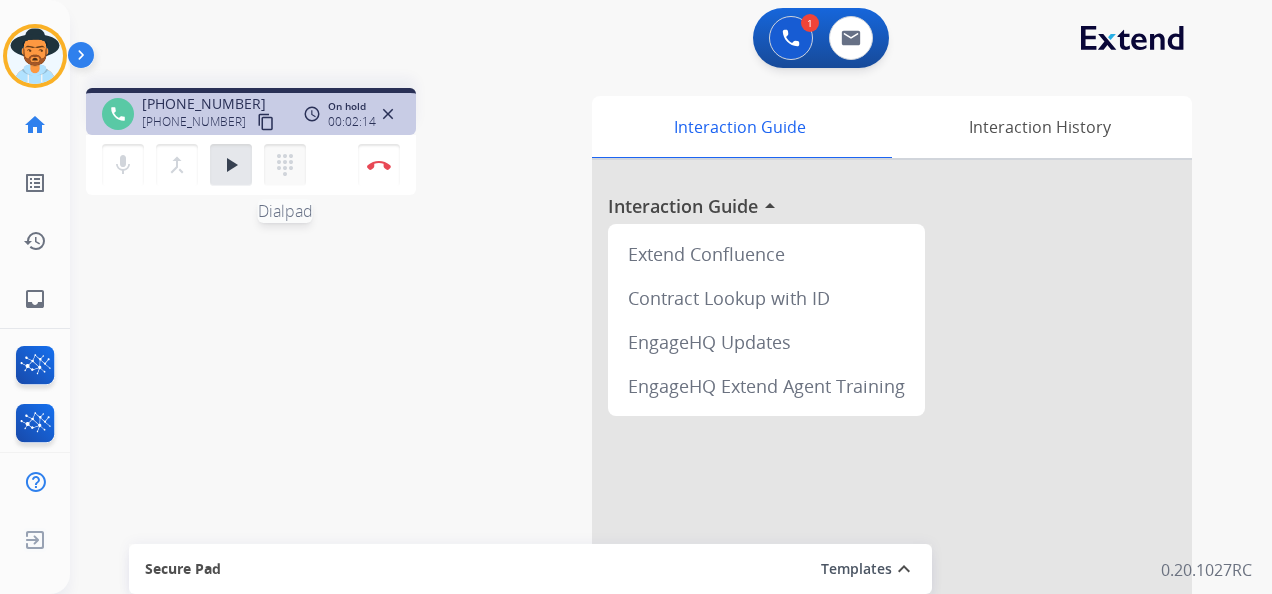 click on "dialpad" at bounding box center (285, 165) 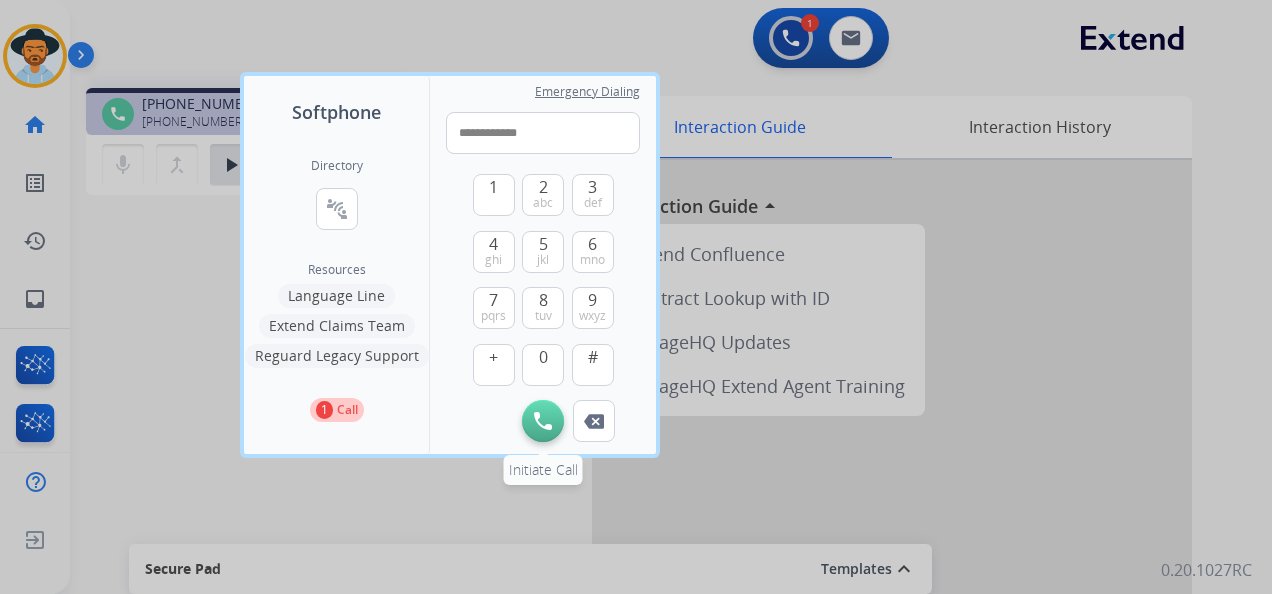 type on "**********" 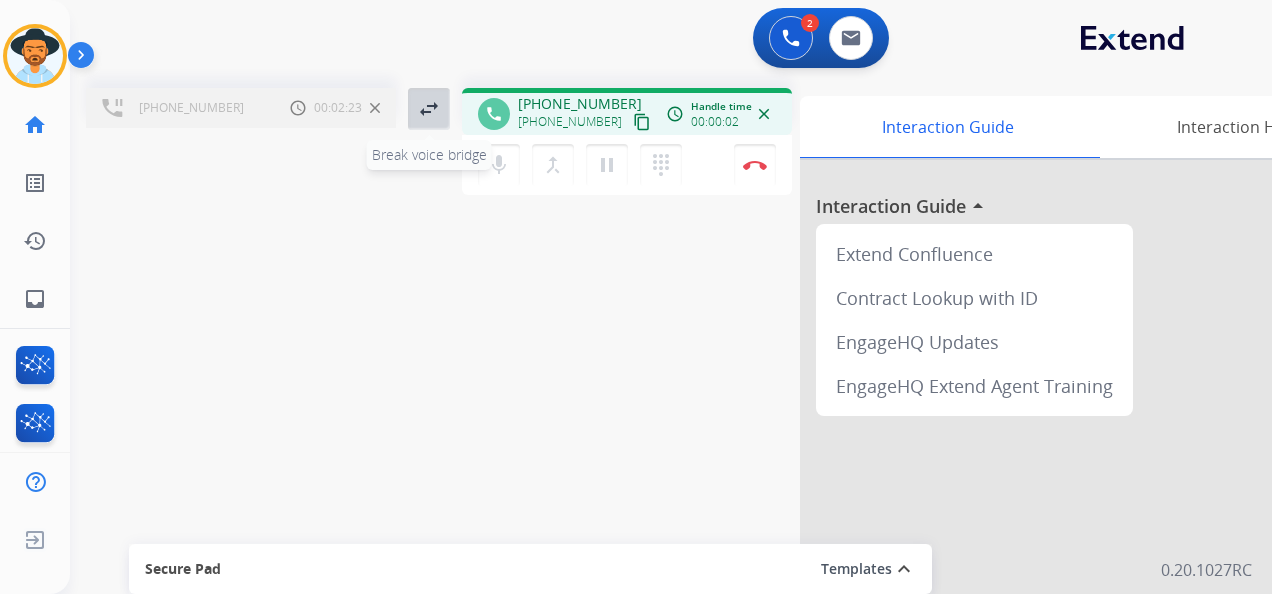 click on "swap_horiz" at bounding box center [429, 109] 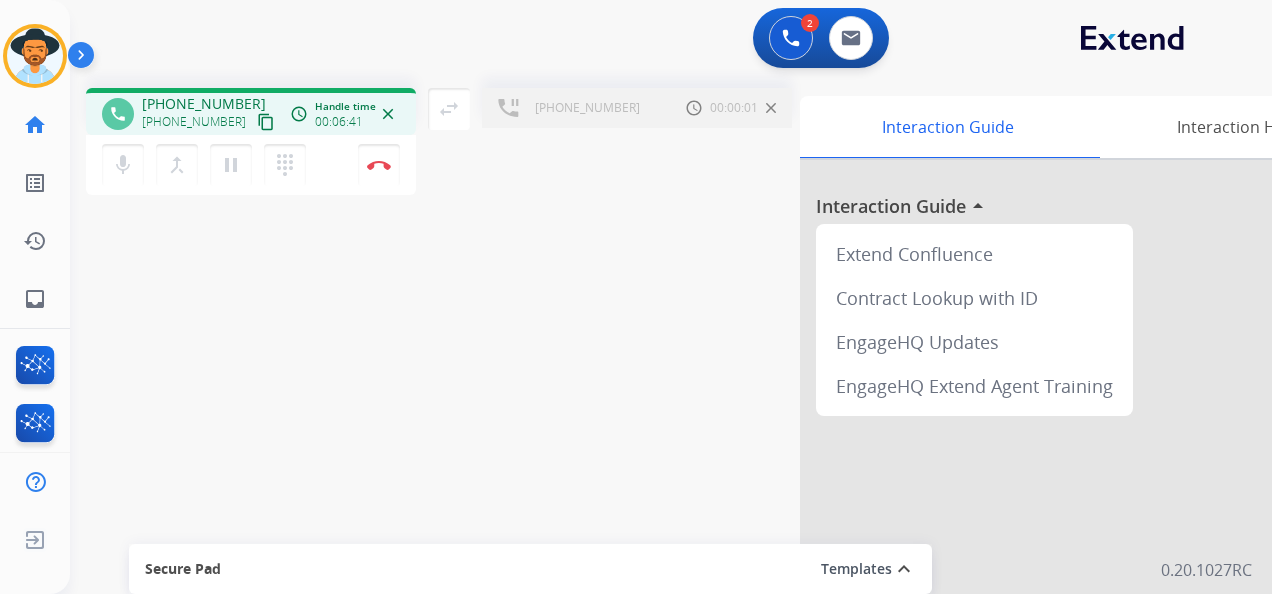 click on "+18667877930" at bounding box center (587, 108) 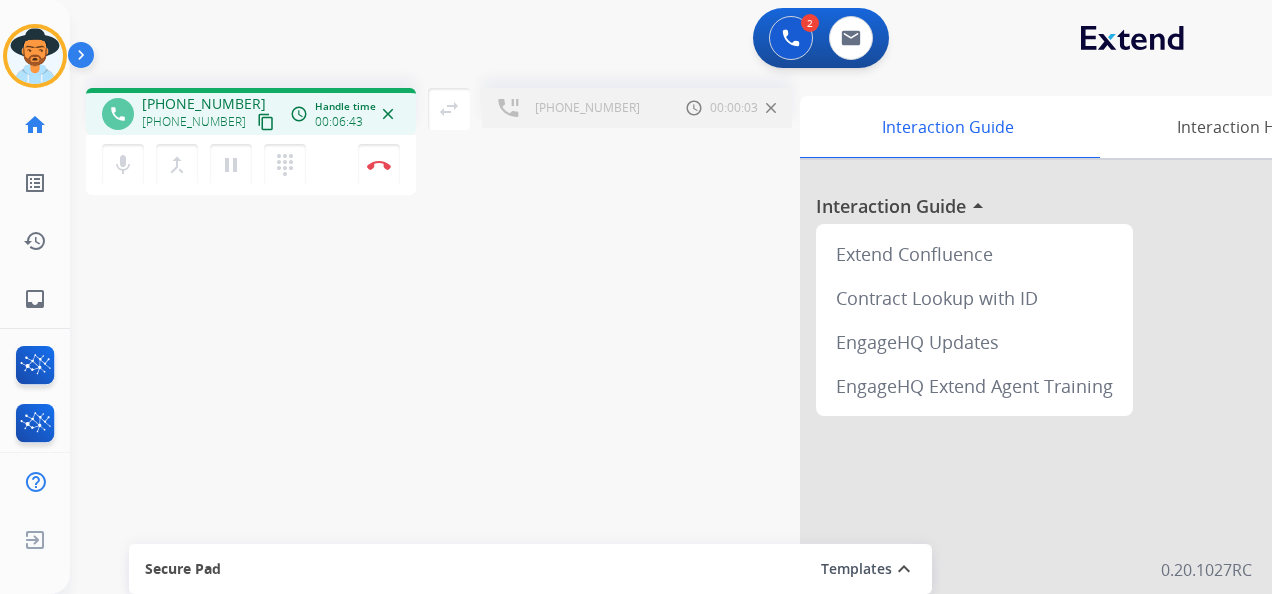 click on "+18667877930 Call metrics Hold   00:00:03 00:00:03" at bounding box center [637, 108] 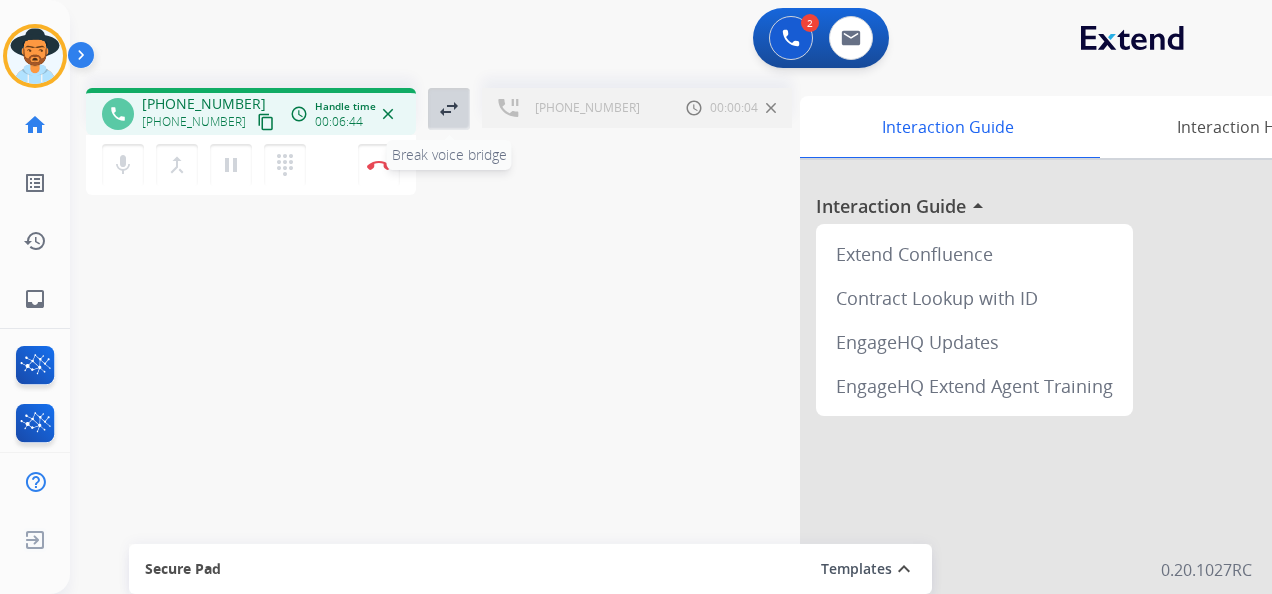 click on "swap_horiz" at bounding box center (449, 109) 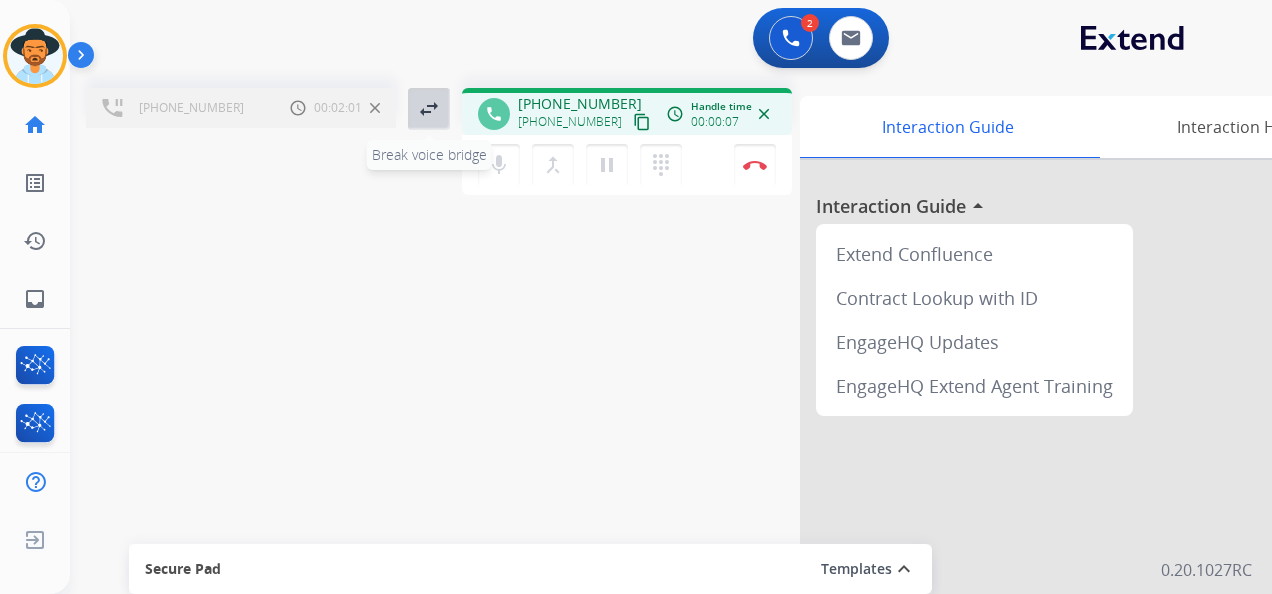 click on "swap_horiz" at bounding box center [429, 109] 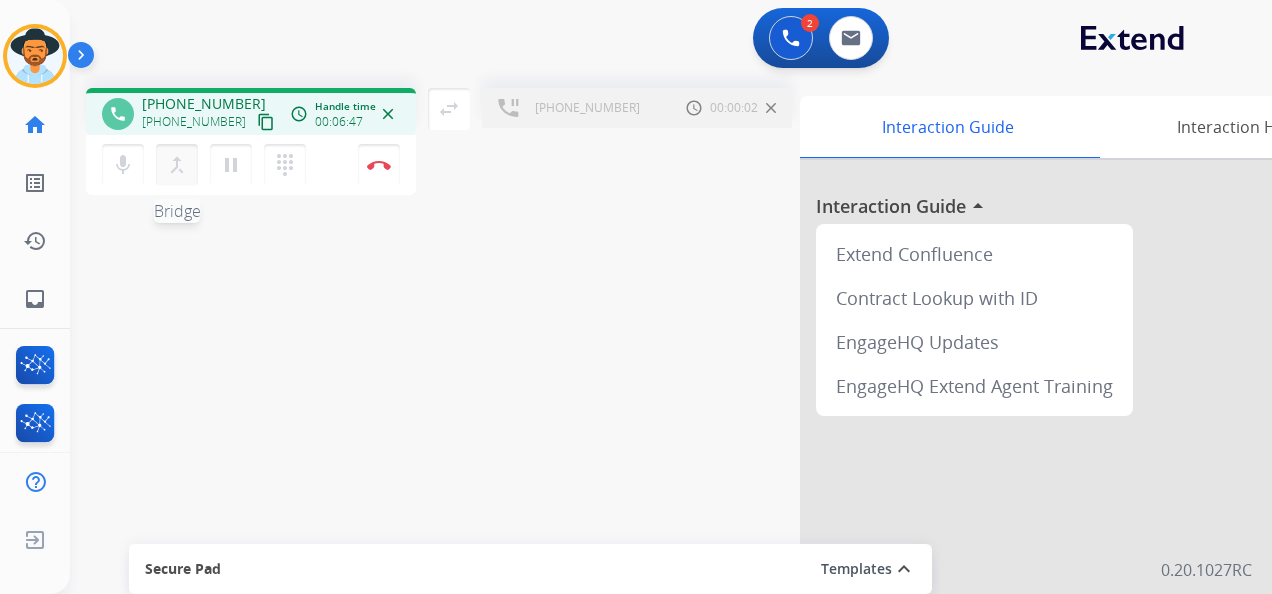 click on "merge_type" at bounding box center [177, 165] 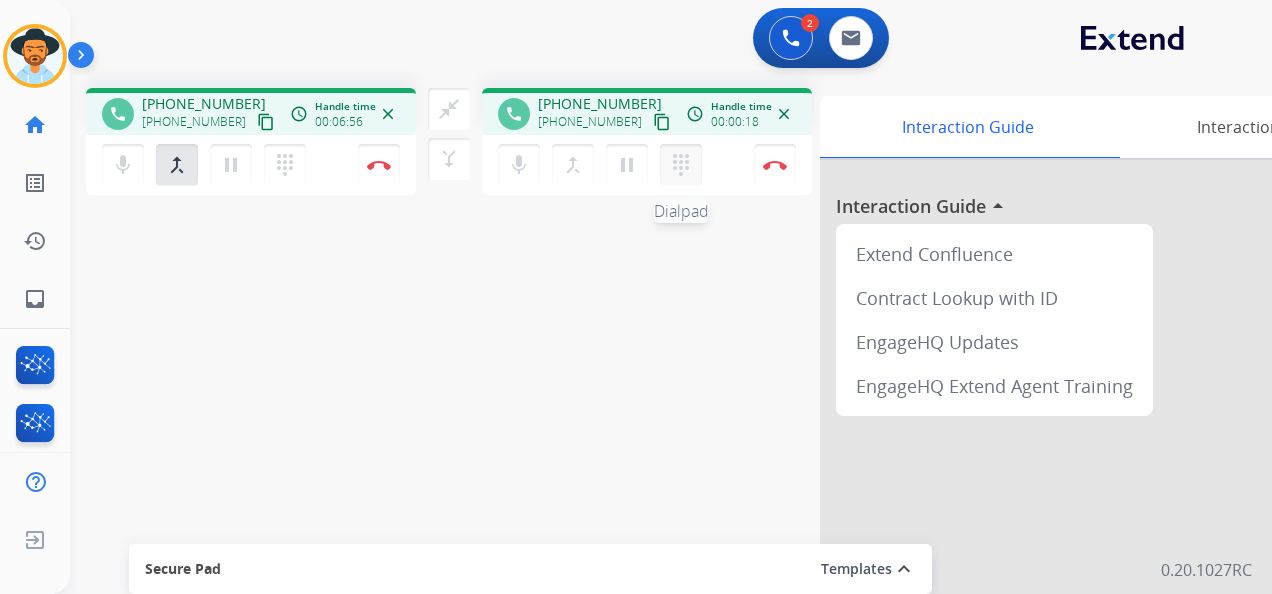 click on "dialpad" at bounding box center (285, 165) 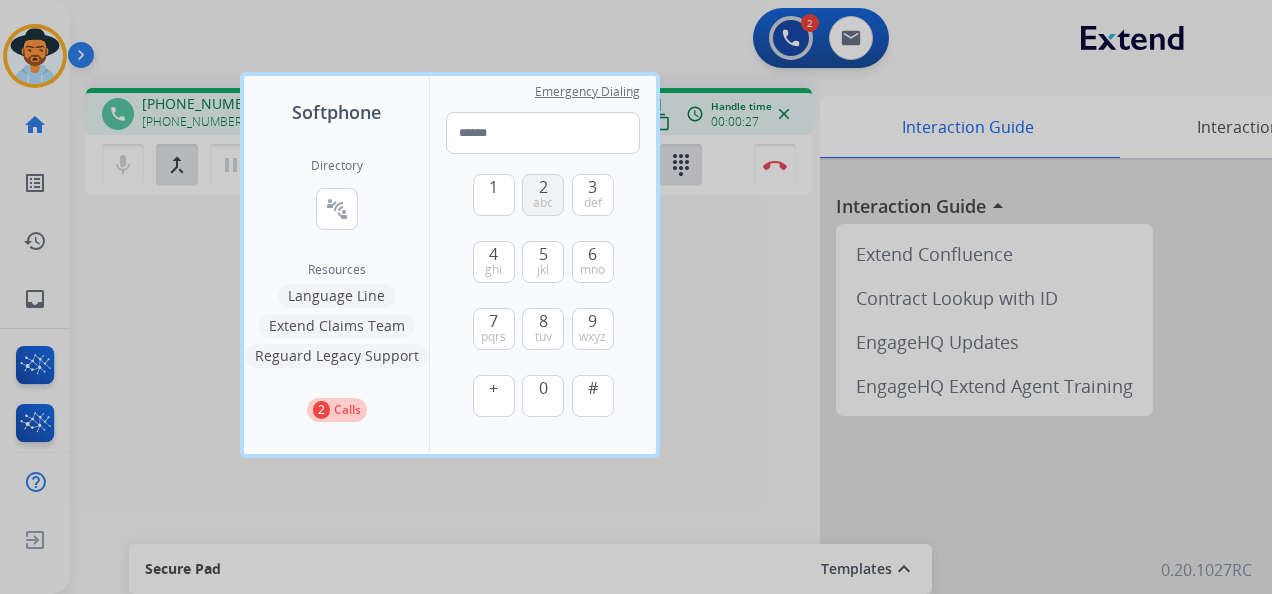 click on "abc" at bounding box center [543, 203] 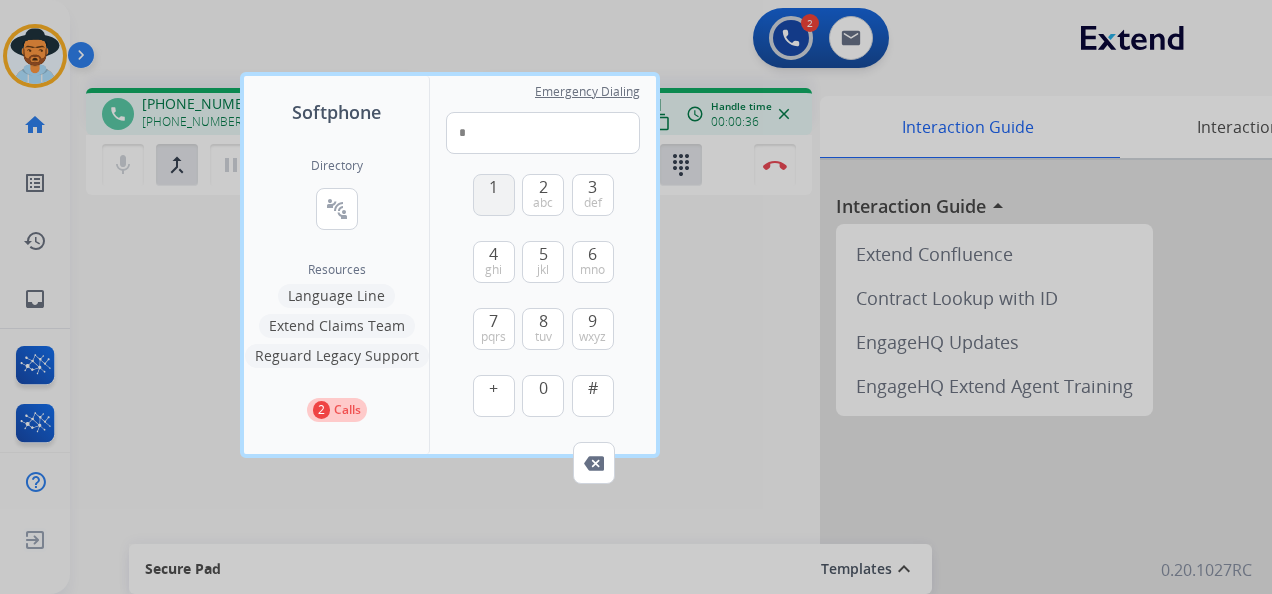 click on "1" at bounding box center (494, 195) 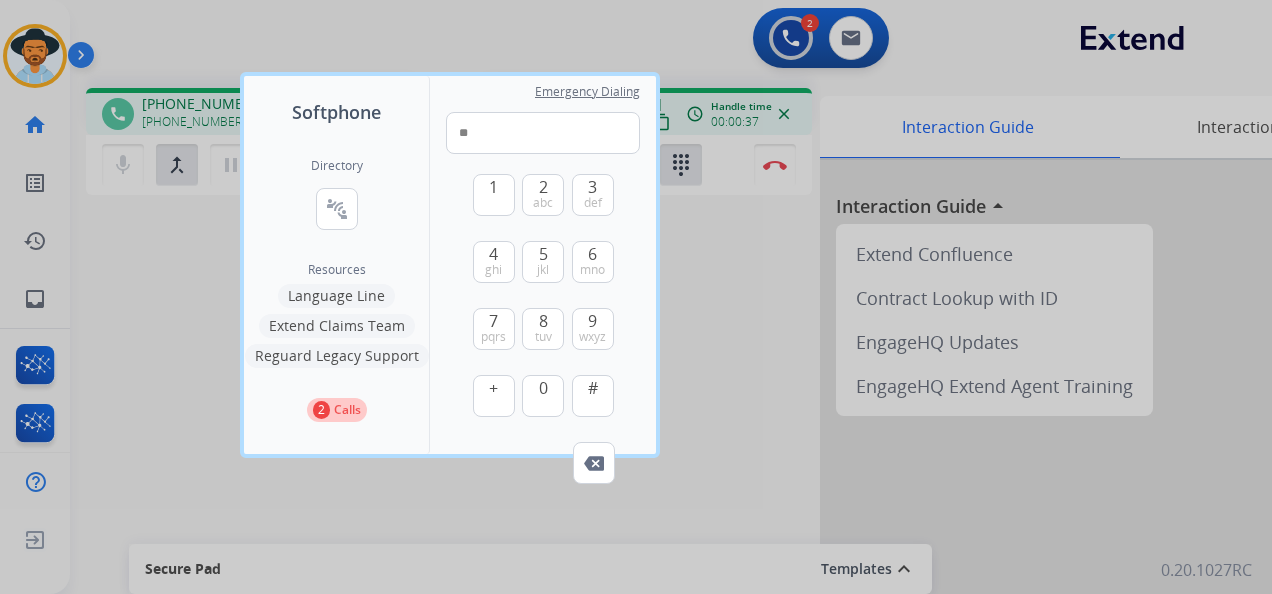 click on "1 2 abc 3 def 4 ghi 5 jkl 6 mno 7 pqrs 8 tuv 9 wxyz + 0 #" at bounding box center [543, 298] 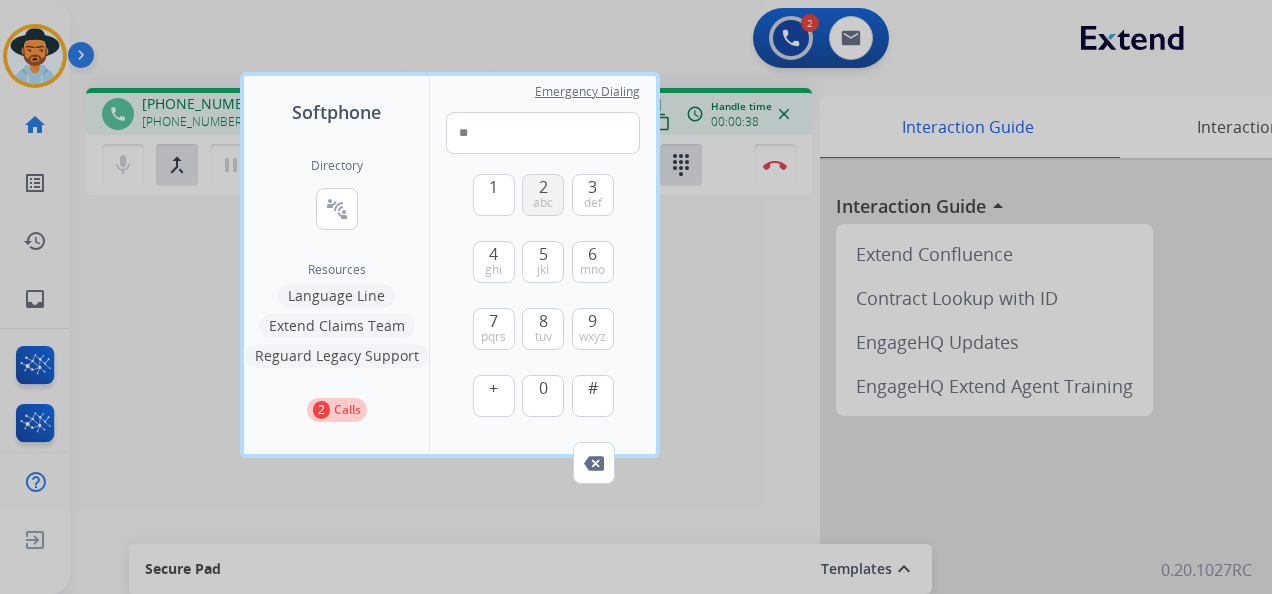 click on "2 abc" at bounding box center [543, 195] 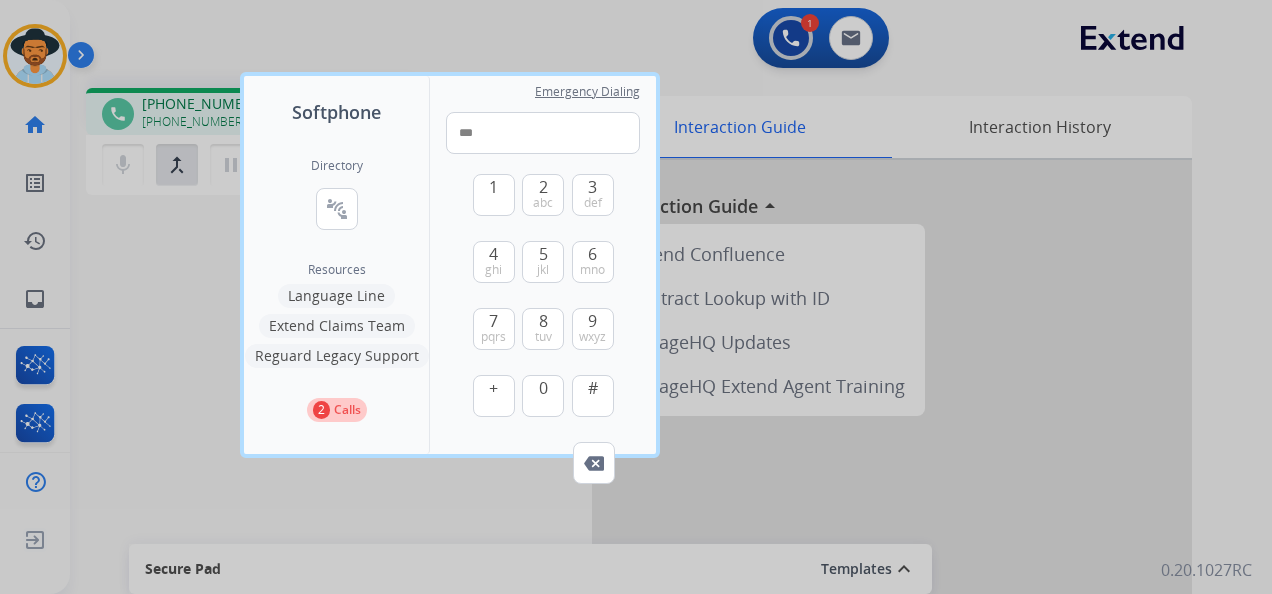 click on "Calls" at bounding box center [347, 410] 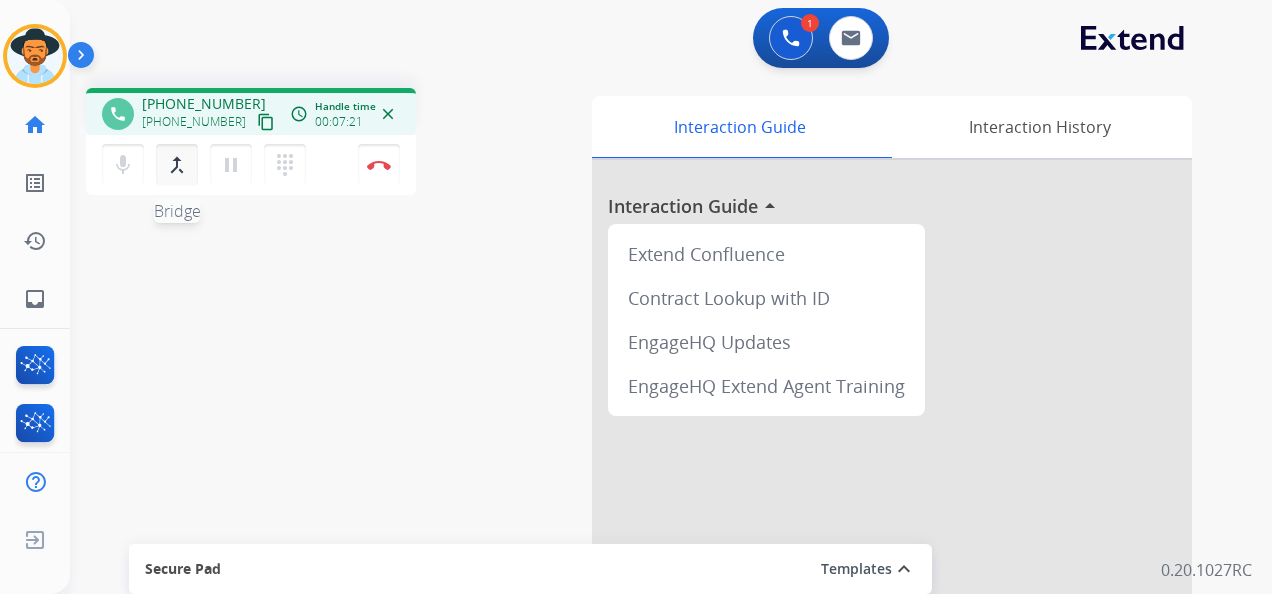 click on "merge_type" at bounding box center [177, 165] 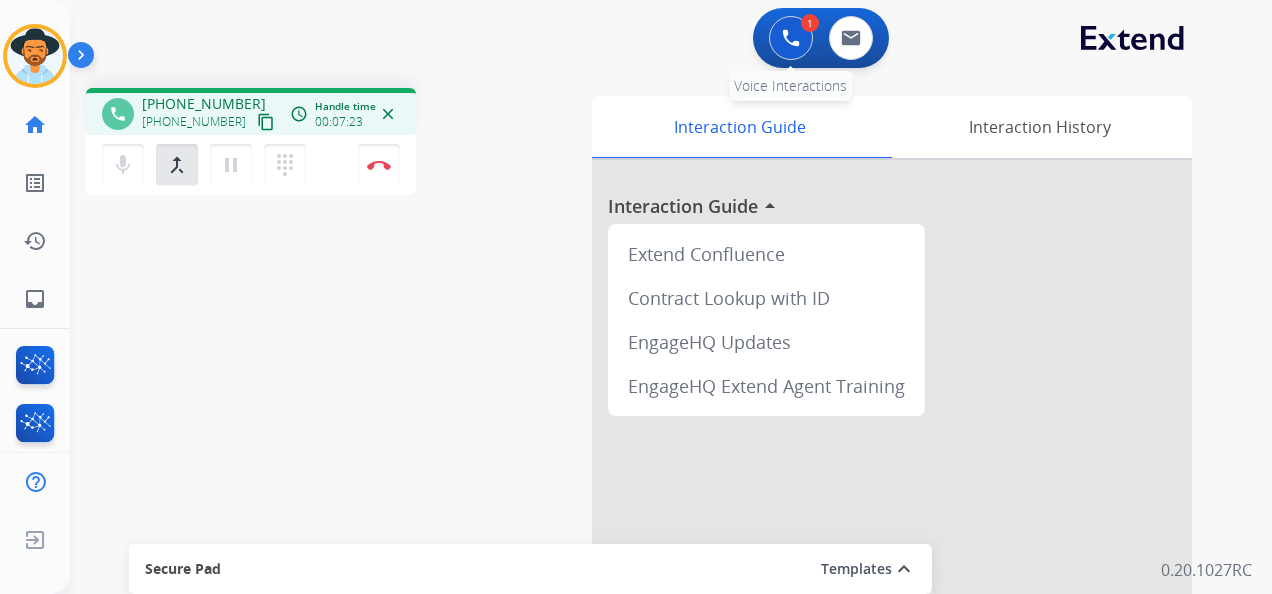 click at bounding box center (791, 38) 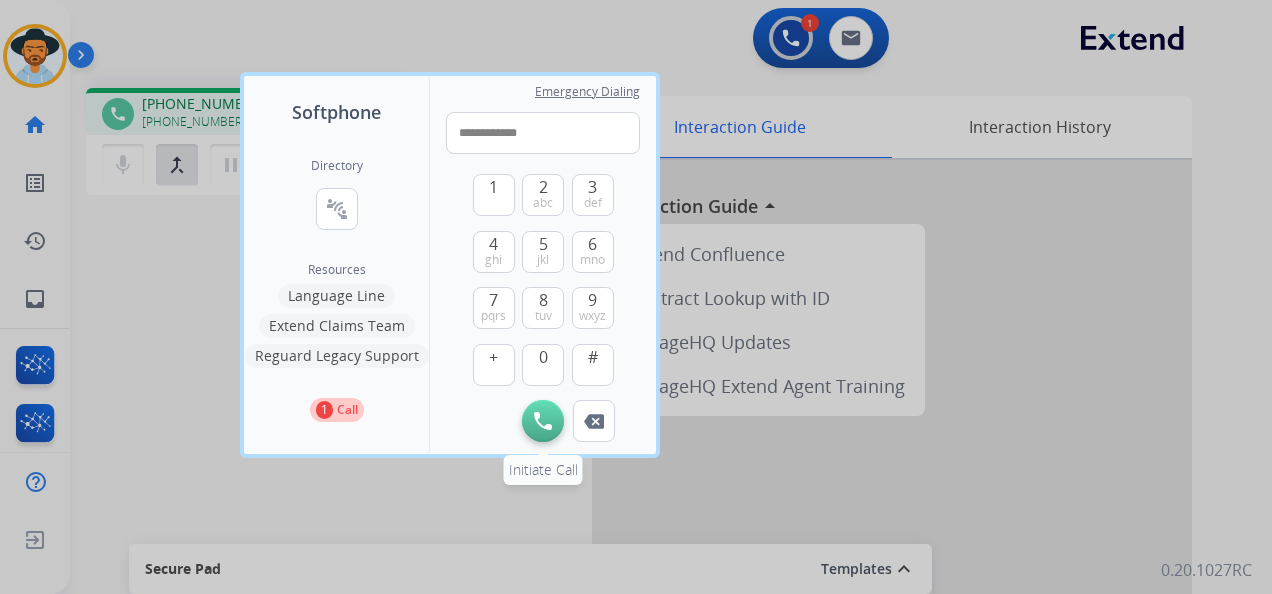 type on "**********" 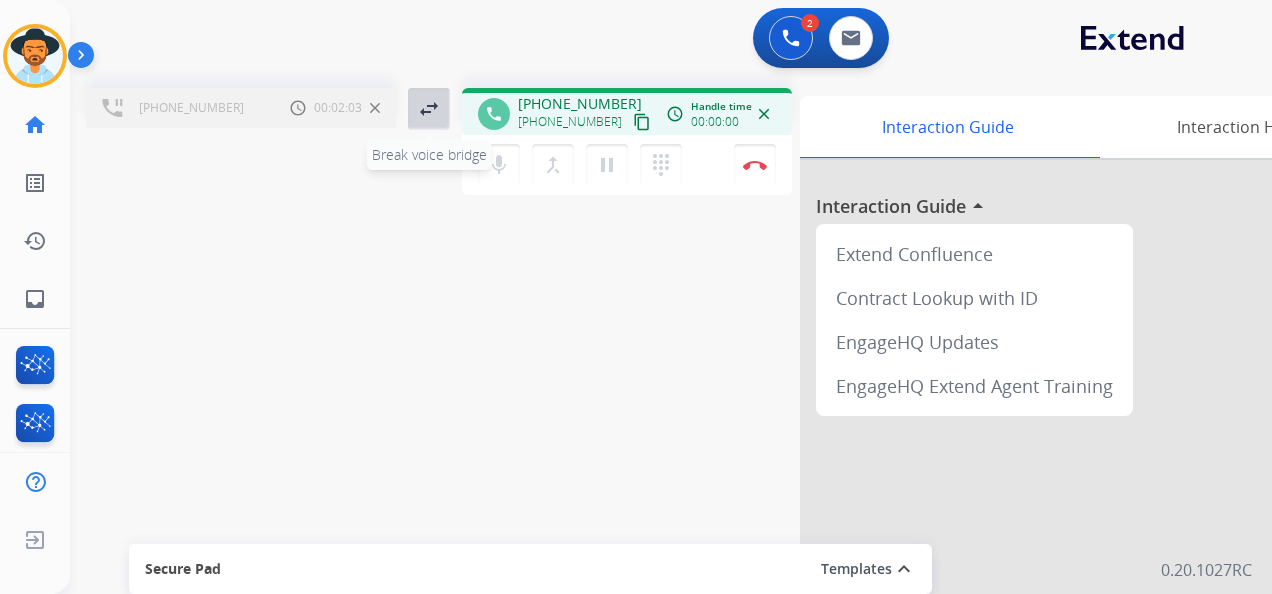 click on "swap_horiz" at bounding box center (429, 109) 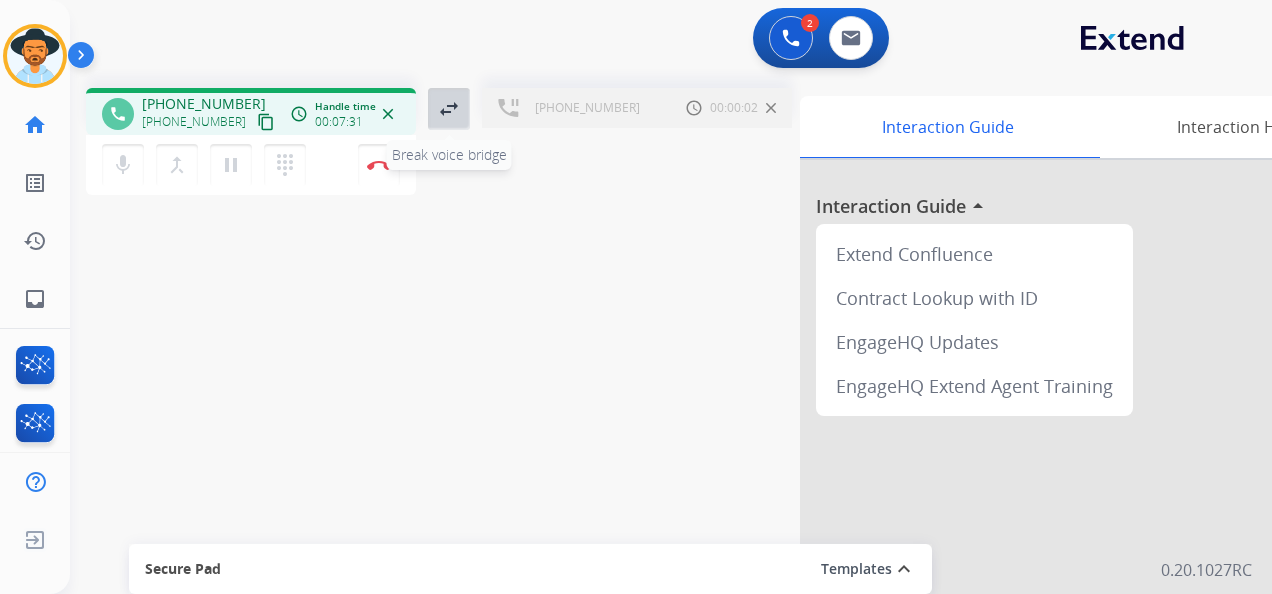 click on "swap_horiz" at bounding box center [449, 109] 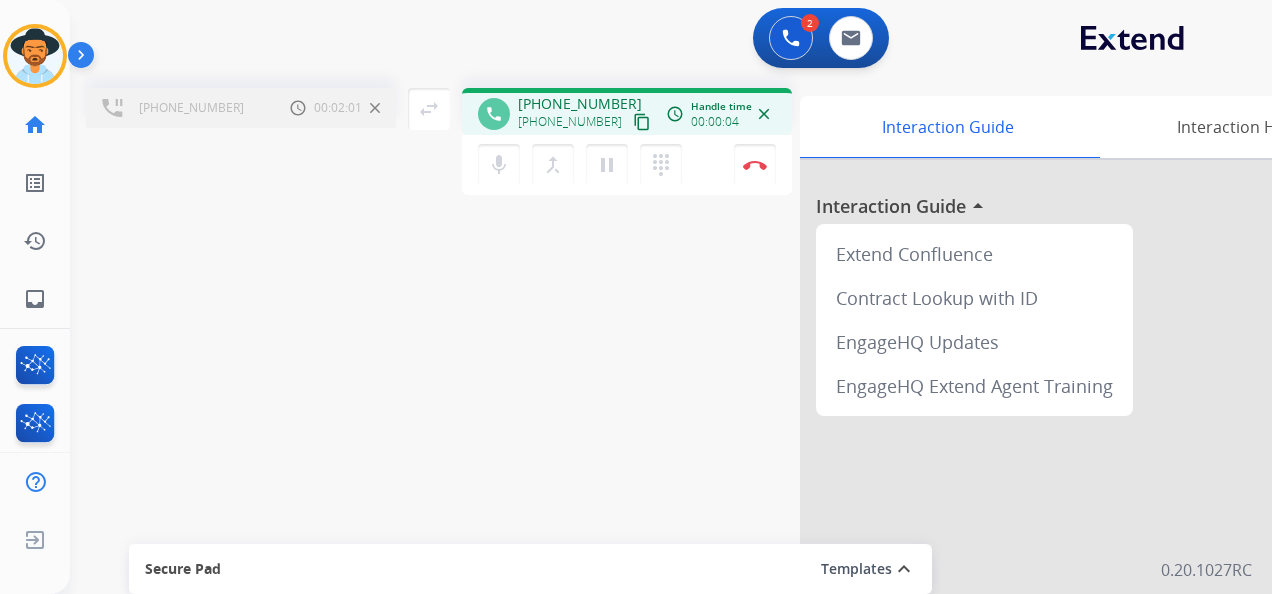 click on "+18667877930" at bounding box center [570, 122] 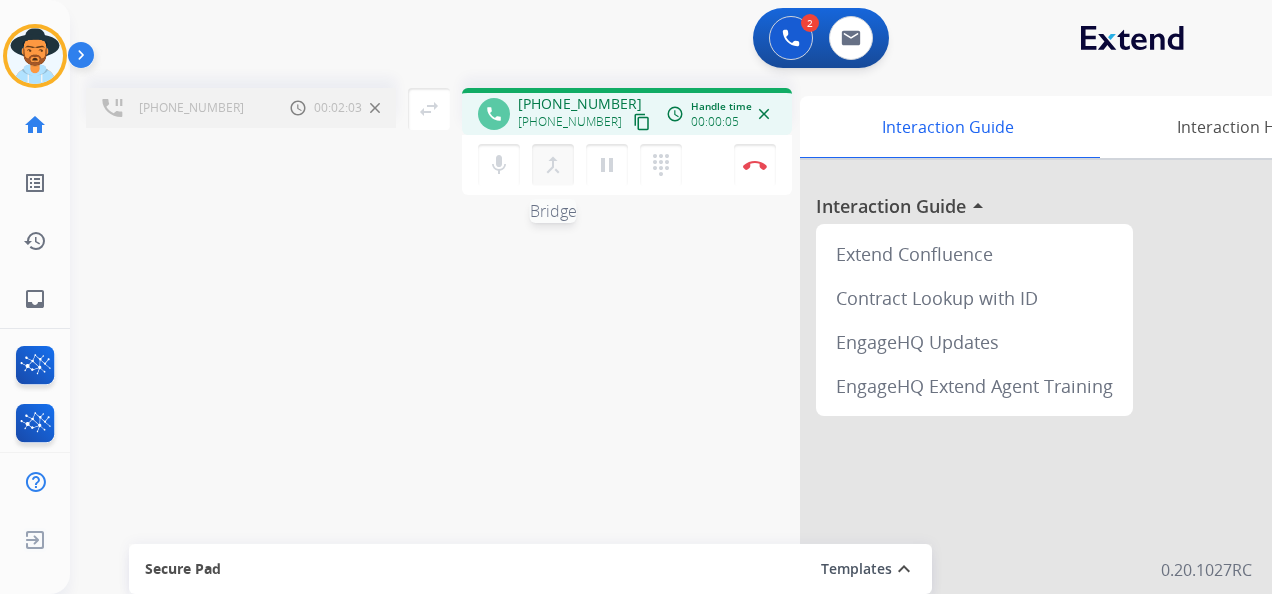 click on "merge_type" at bounding box center [553, 165] 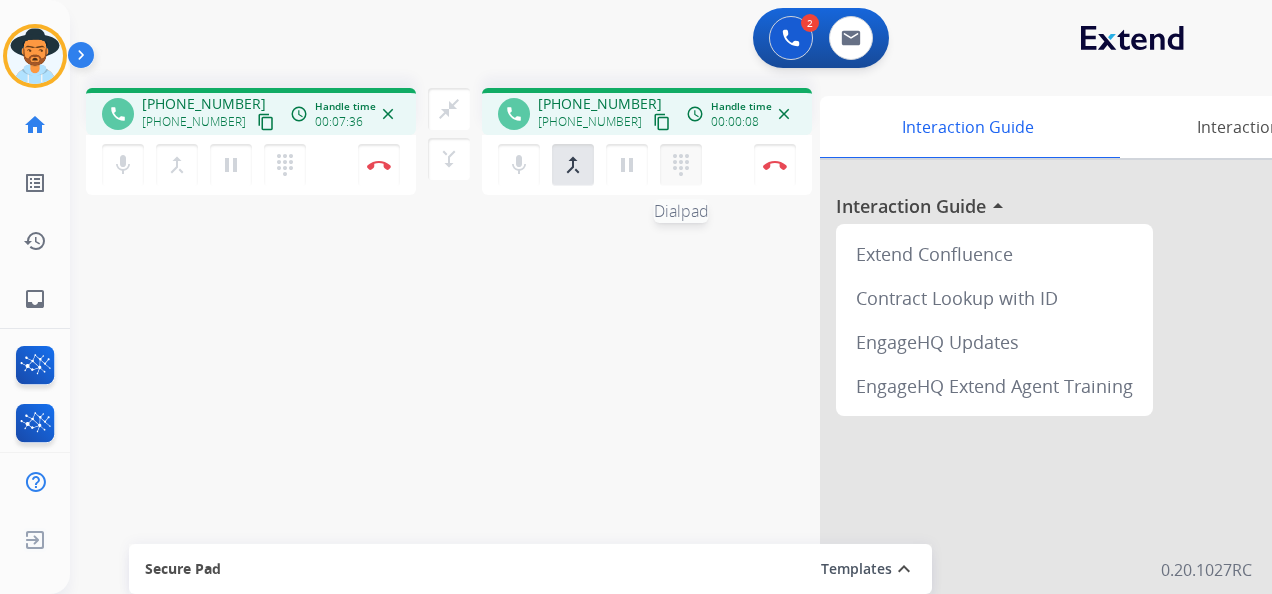 click on "dialpad" at bounding box center [285, 165] 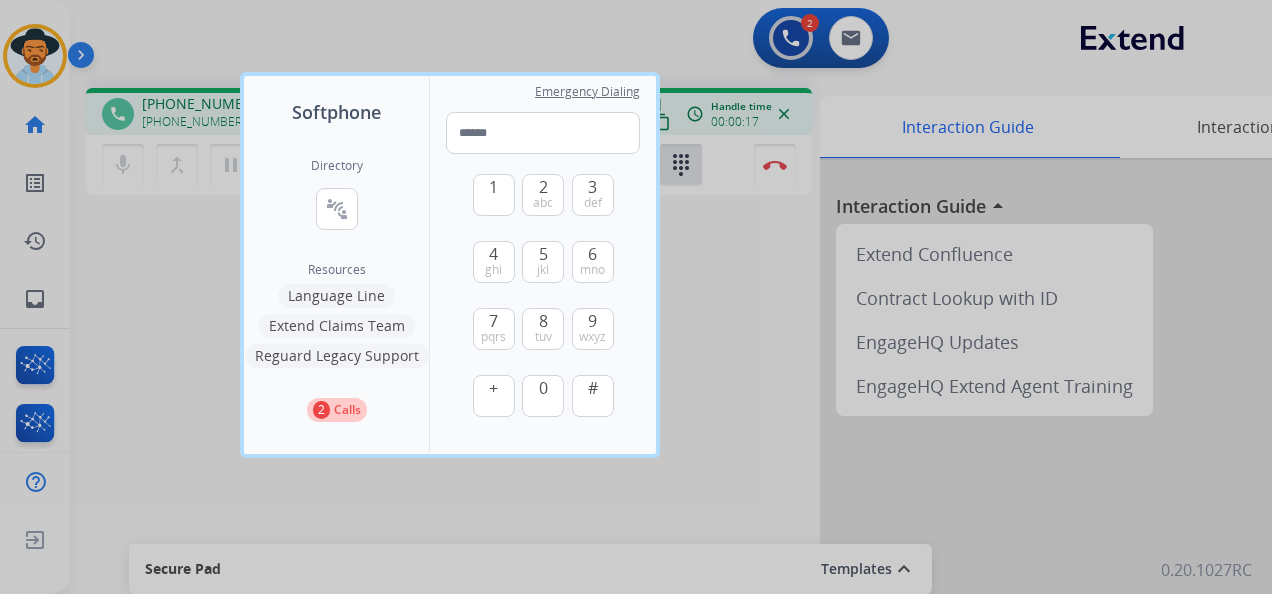 click on "Calls" at bounding box center (347, 410) 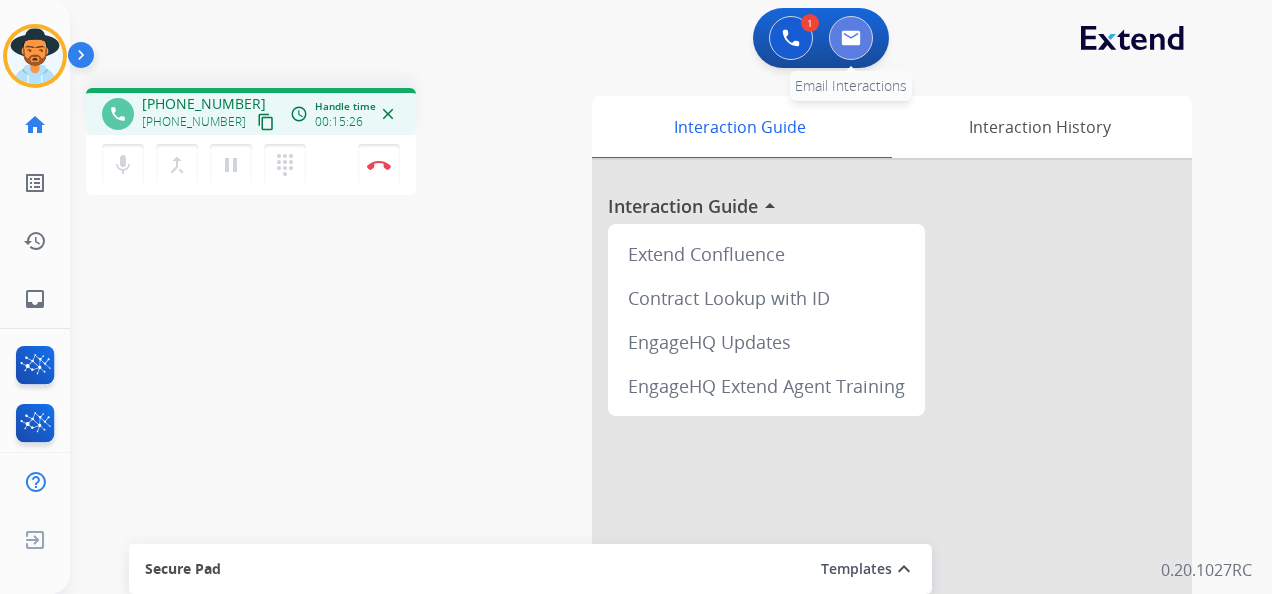 click at bounding box center [851, 38] 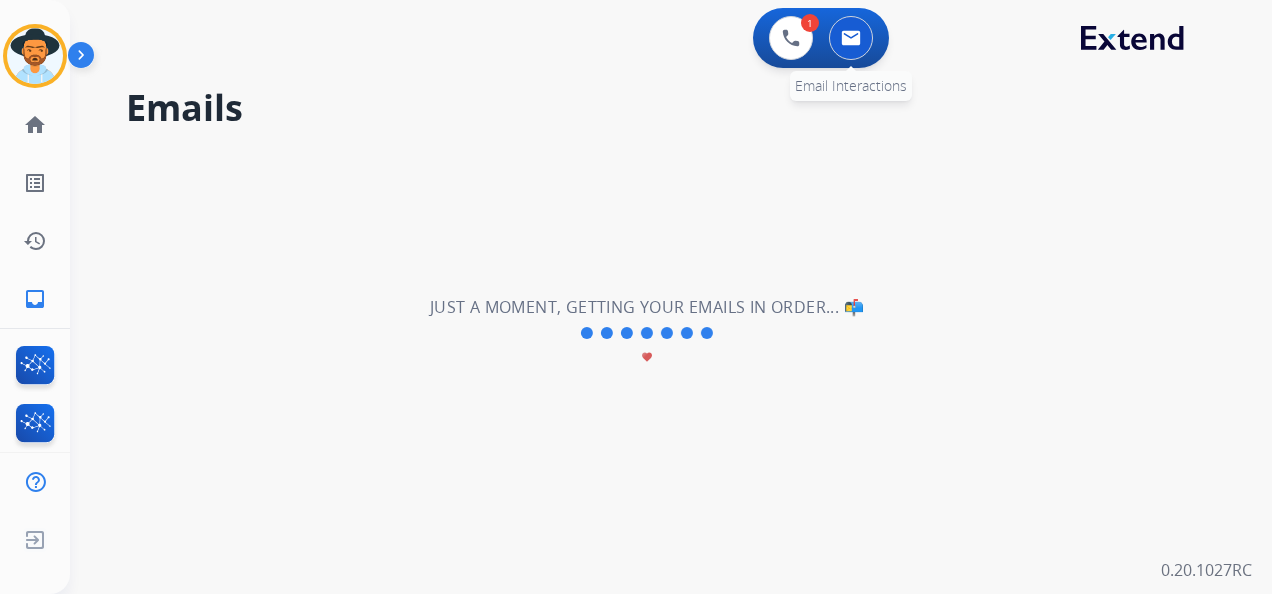click at bounding box center [851, 38] 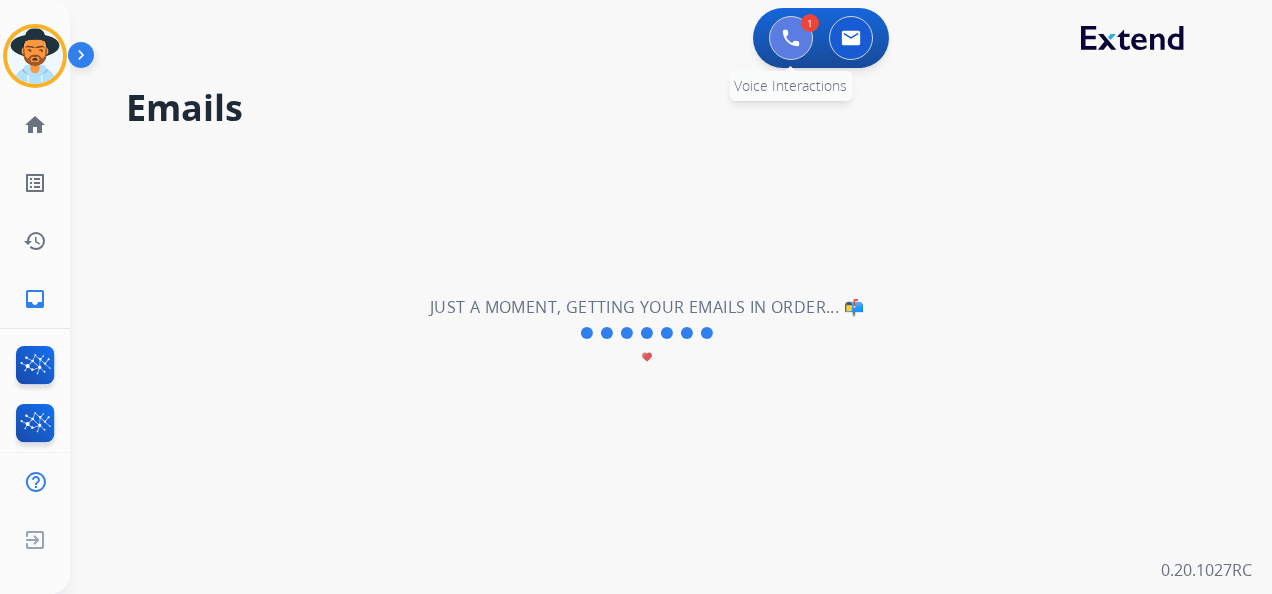 click at bounding box center [791, 38] 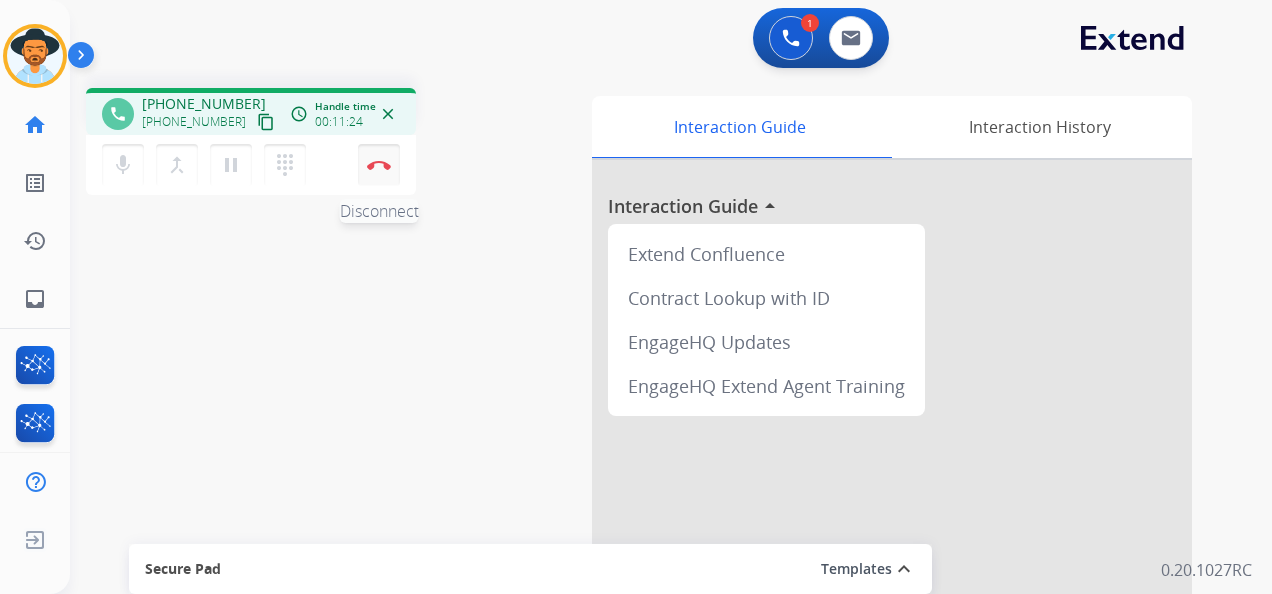 click at bounding box center [379, 165] 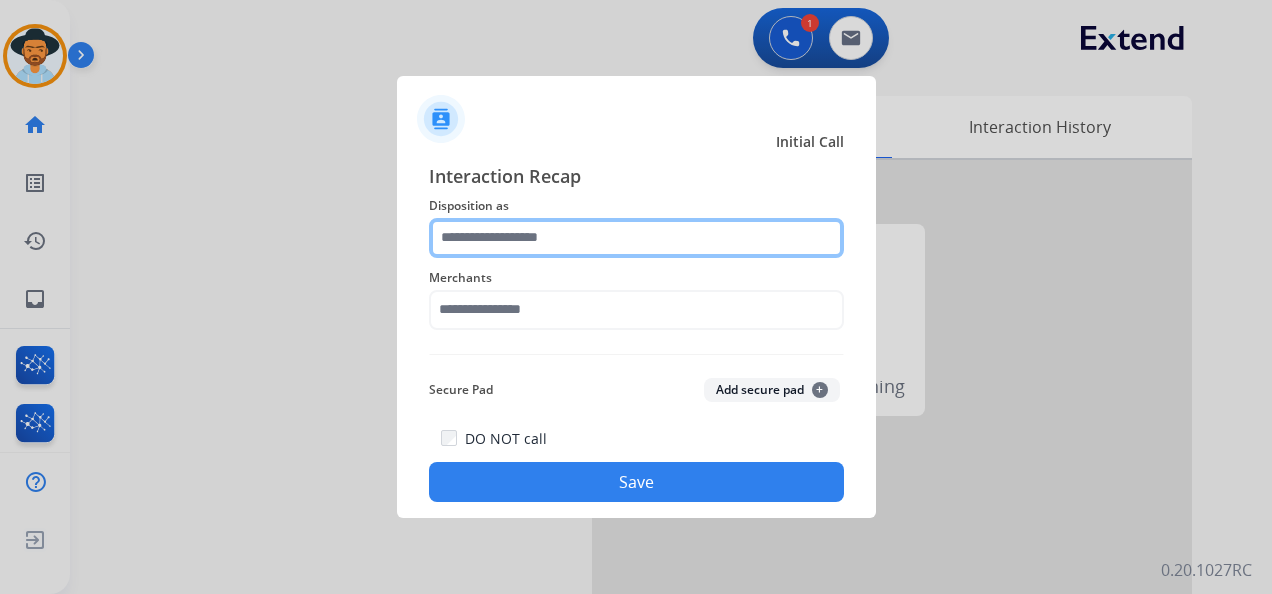 drag, startPoint x: 560, startPoint y: 234, endPoint x: 534, endPoint y: 244, distance: 27.856777 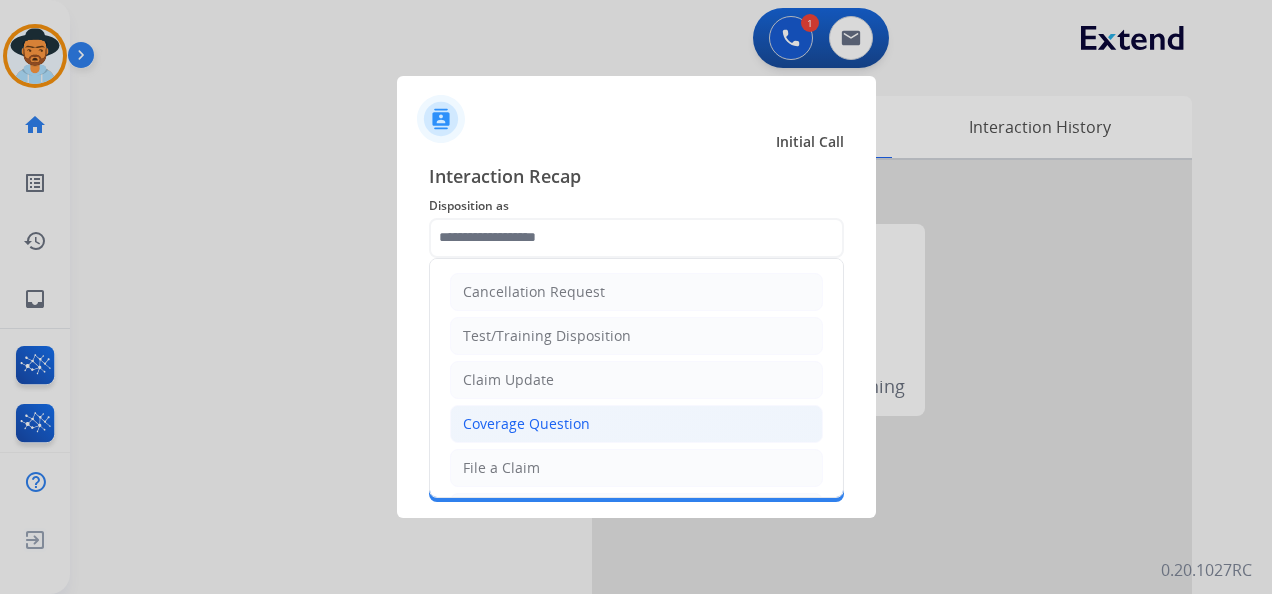 click on "Coverage Question" 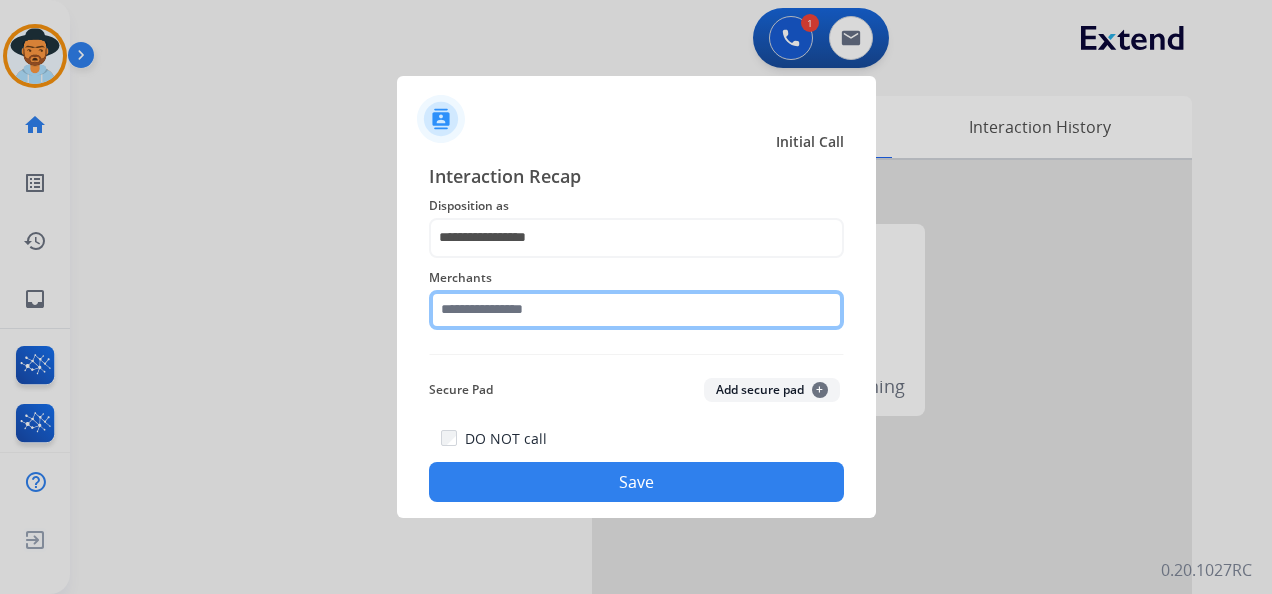 click 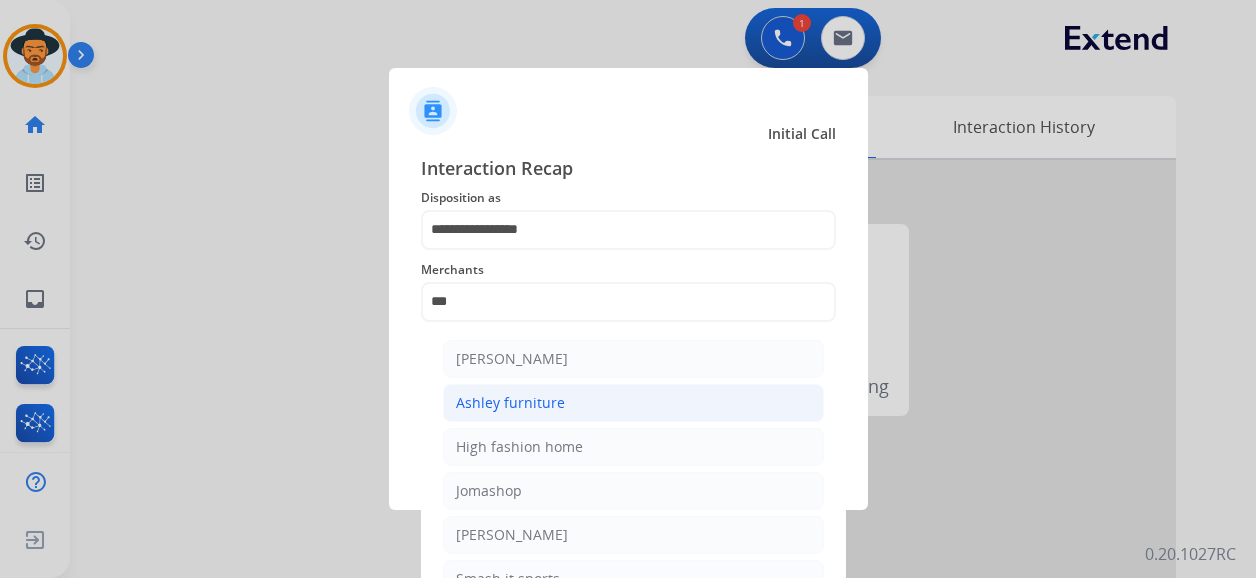 click on "Ashley furniture" 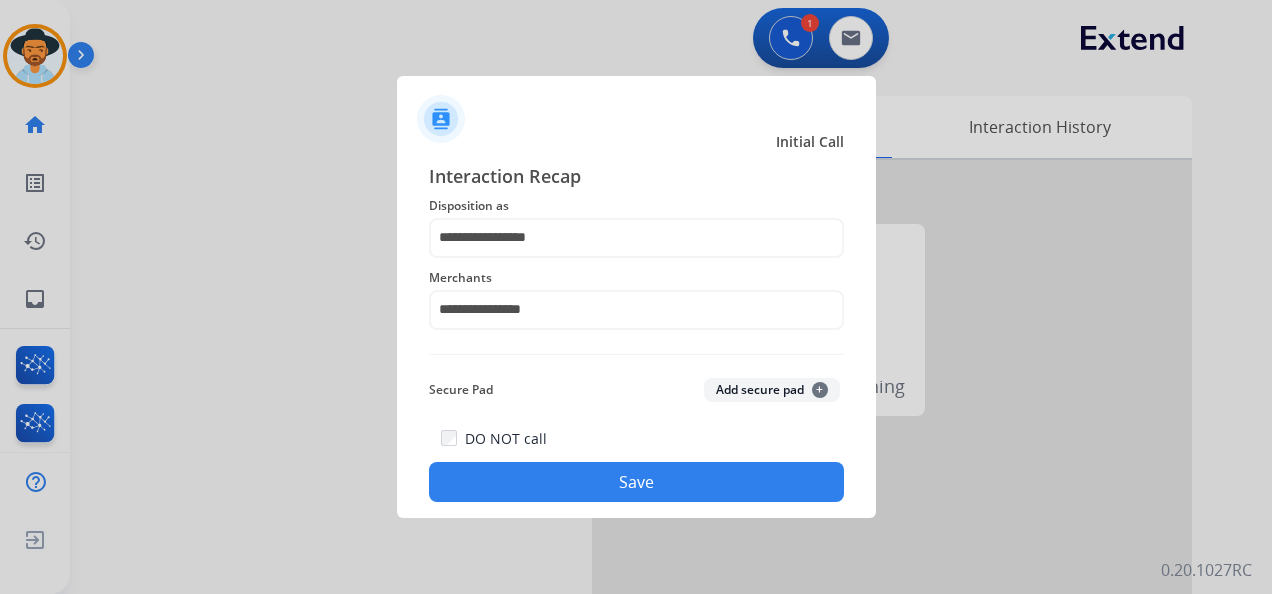 click on "Save" 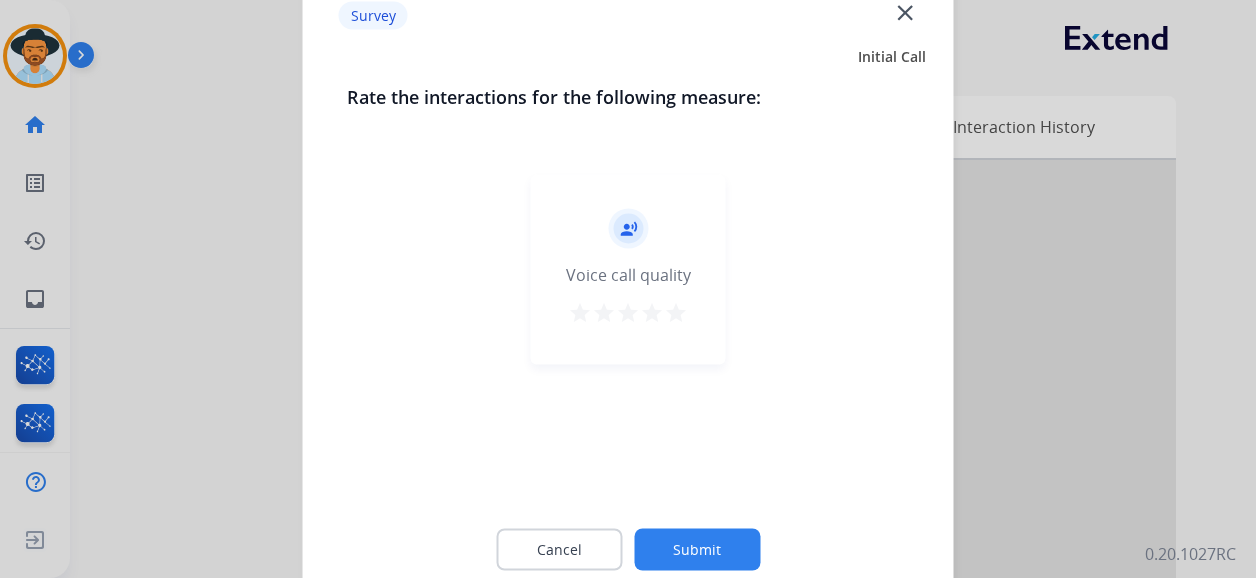 click on "star" at bounding box center [676, 313] 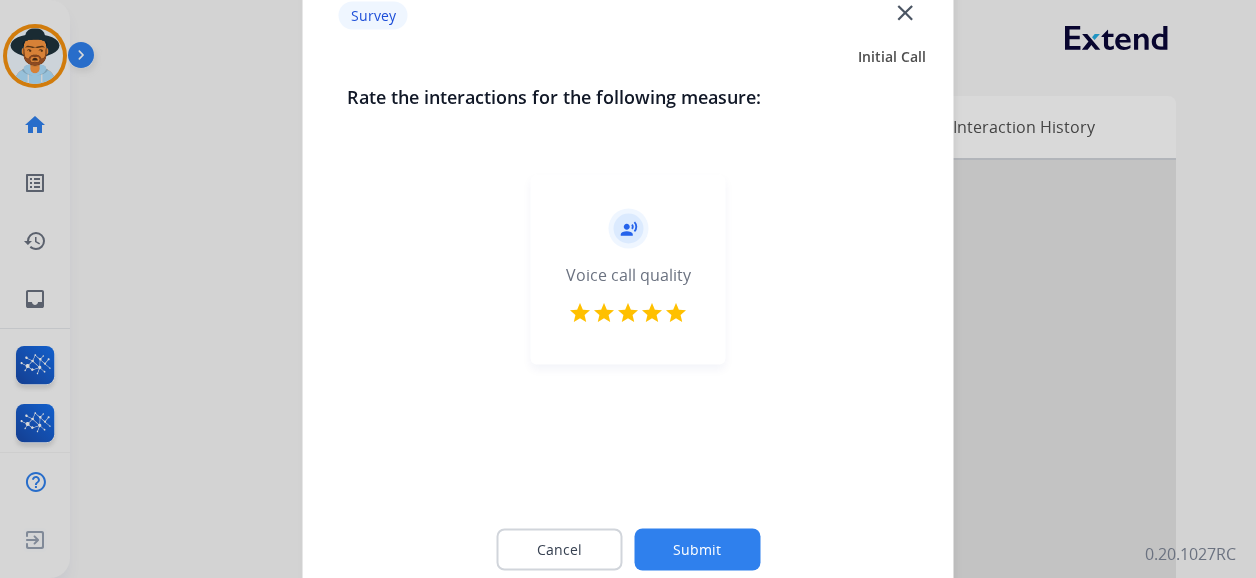 click on "Submit" 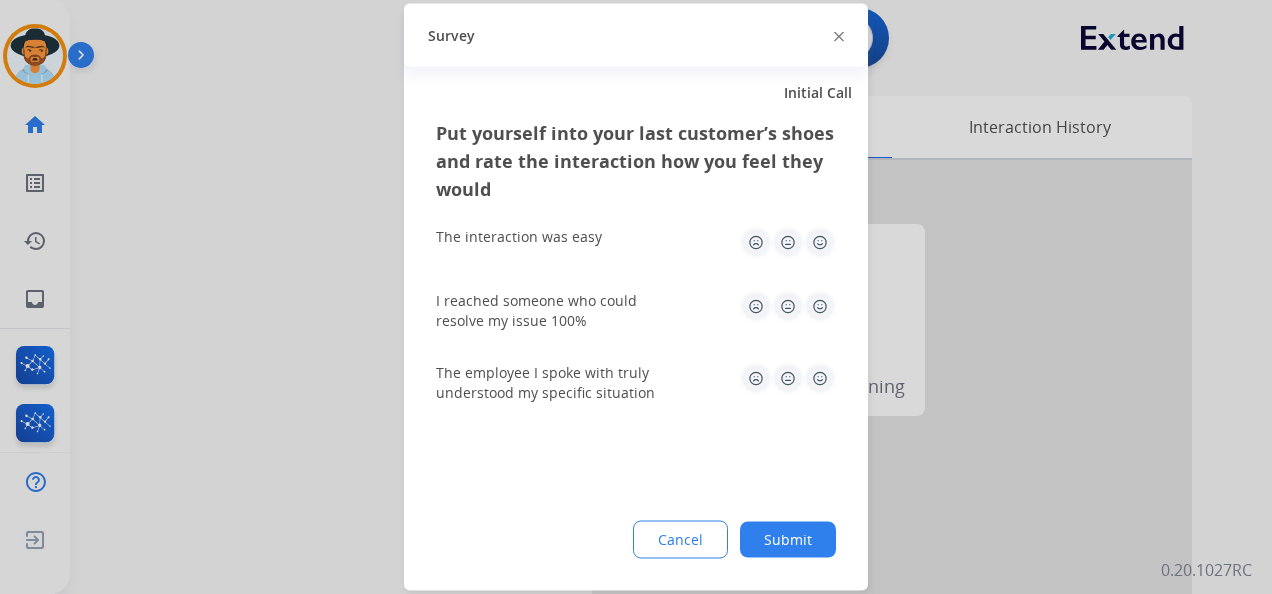 click 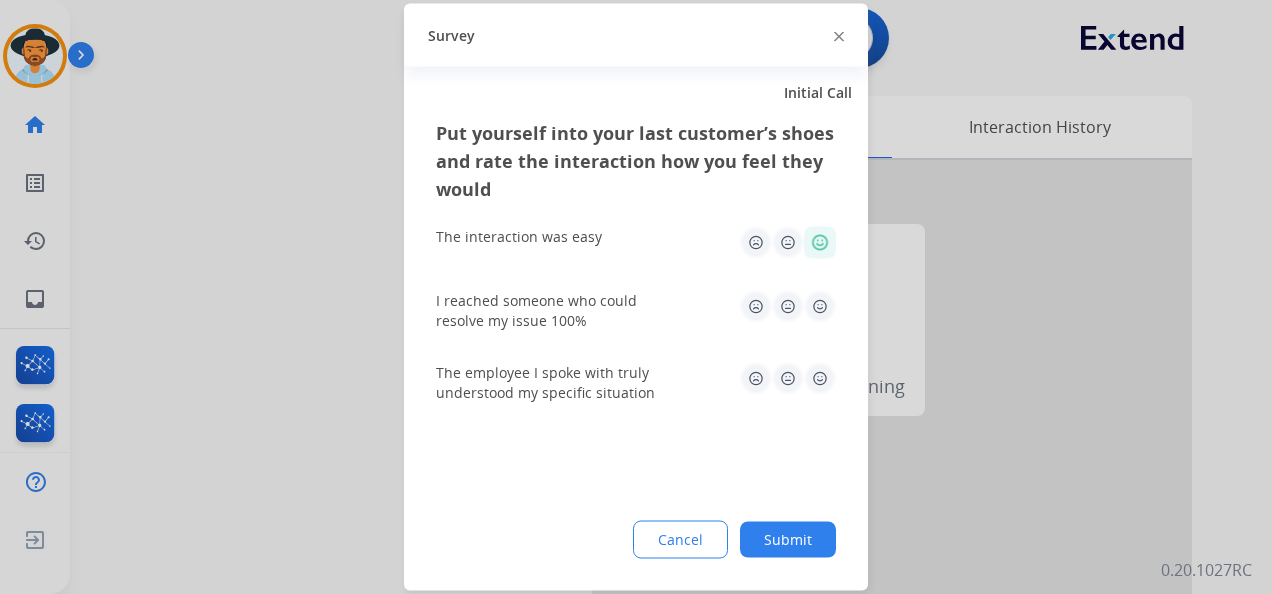 click 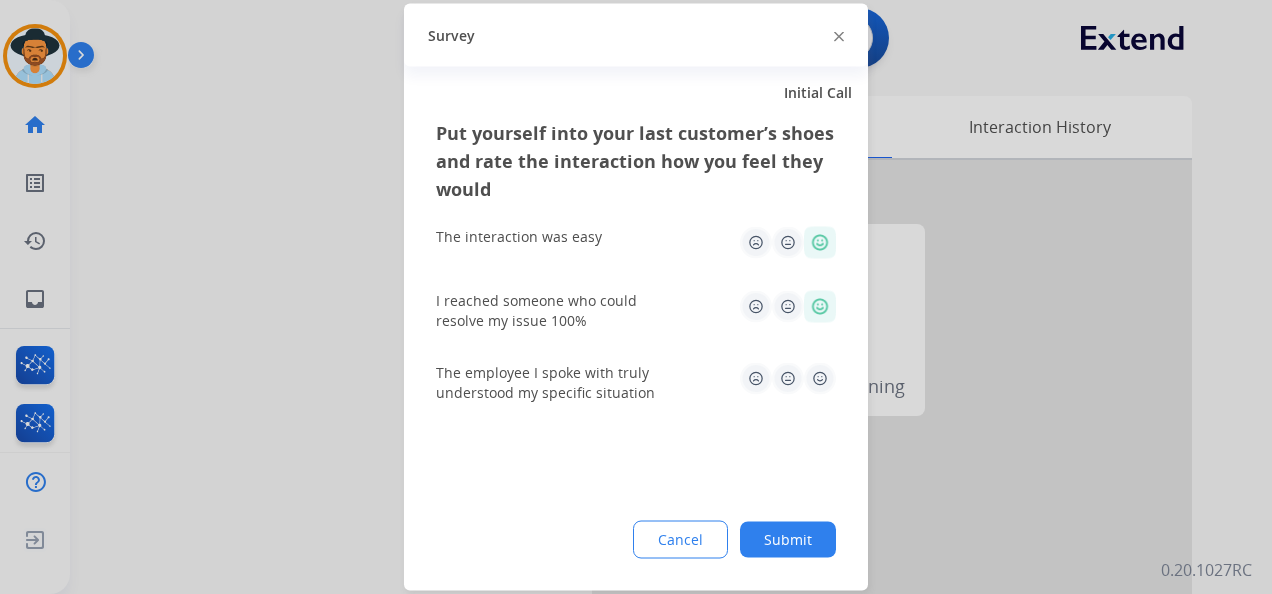 click 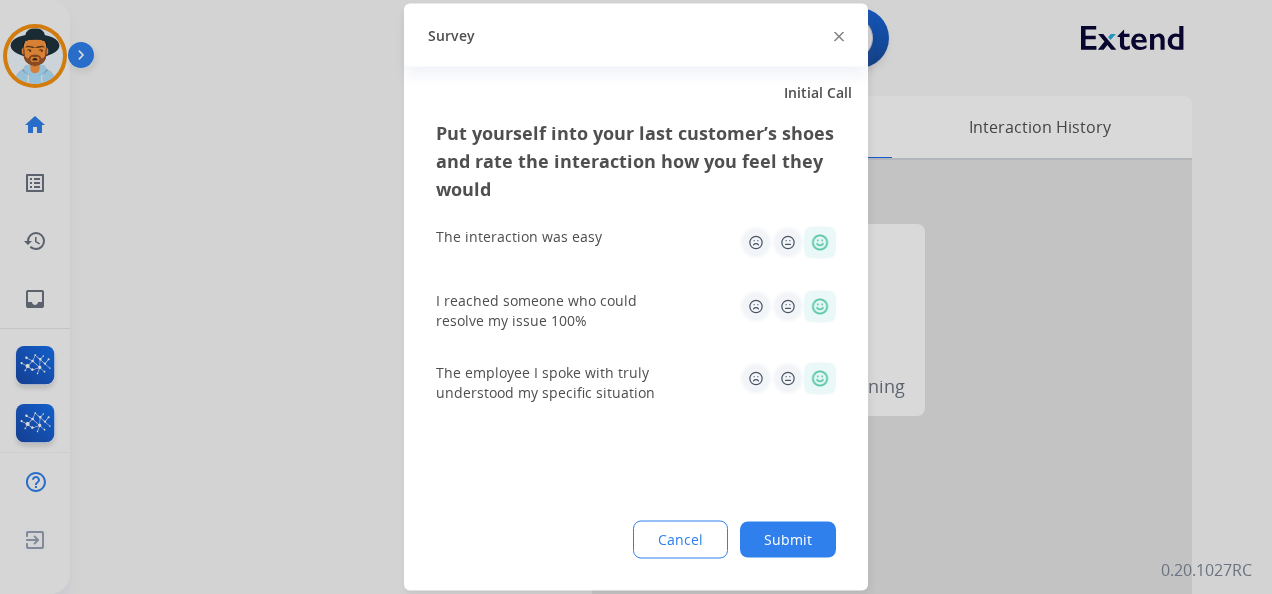 click on "Submit" 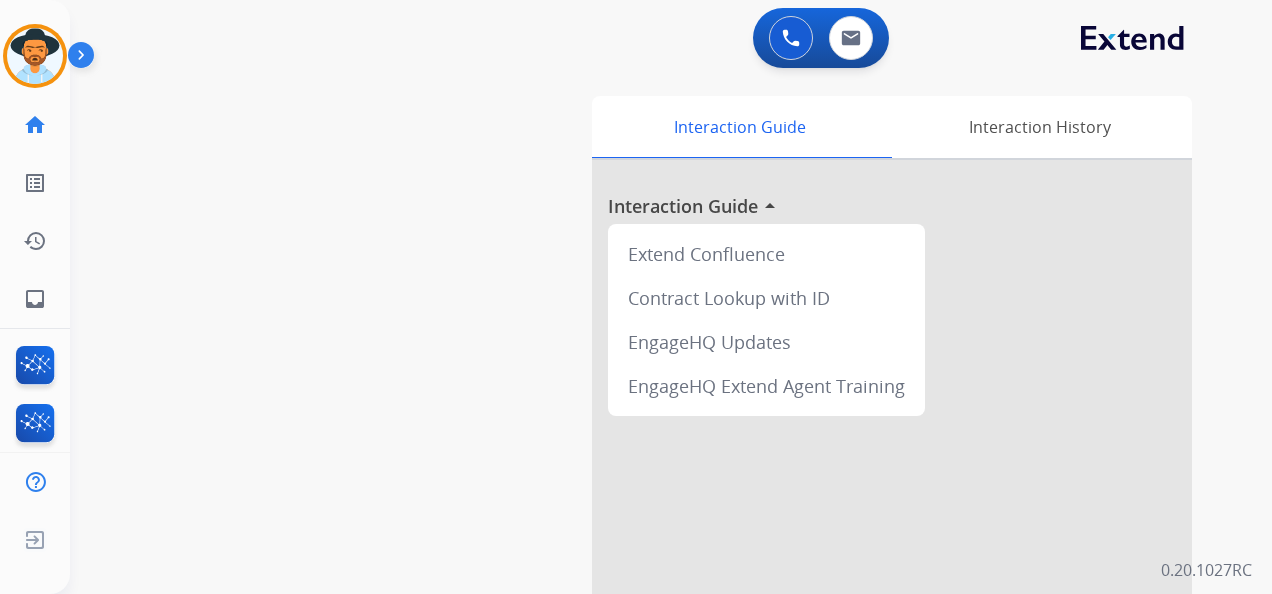 click at bounding box center (85, 59) 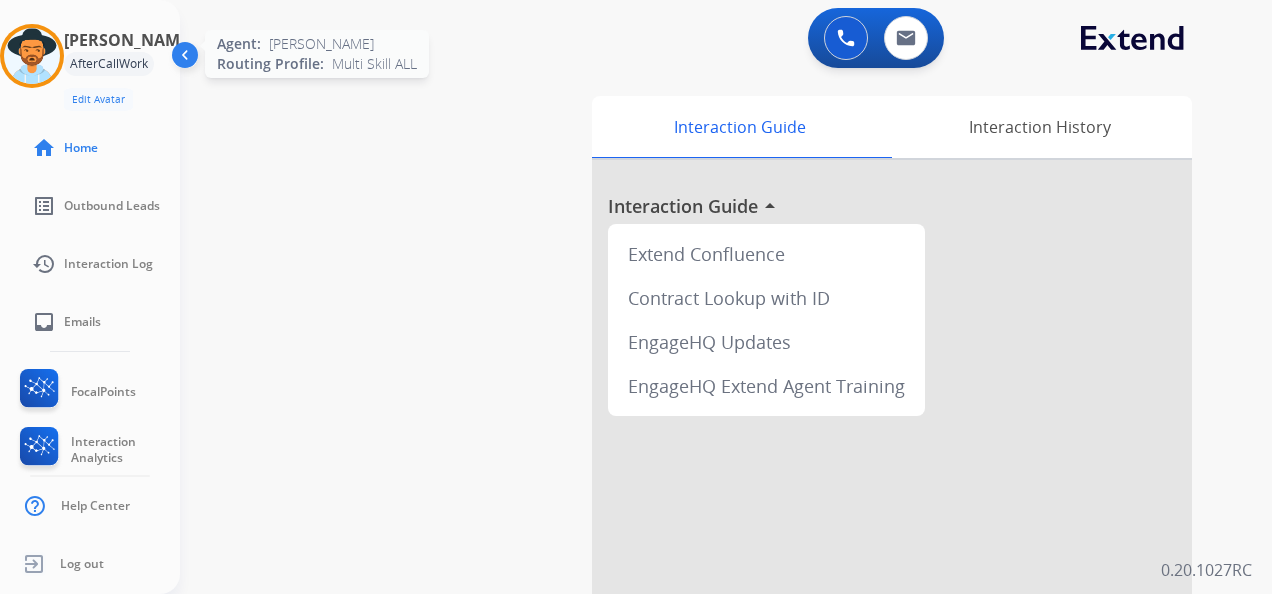 click at bounding box center (32, 56) 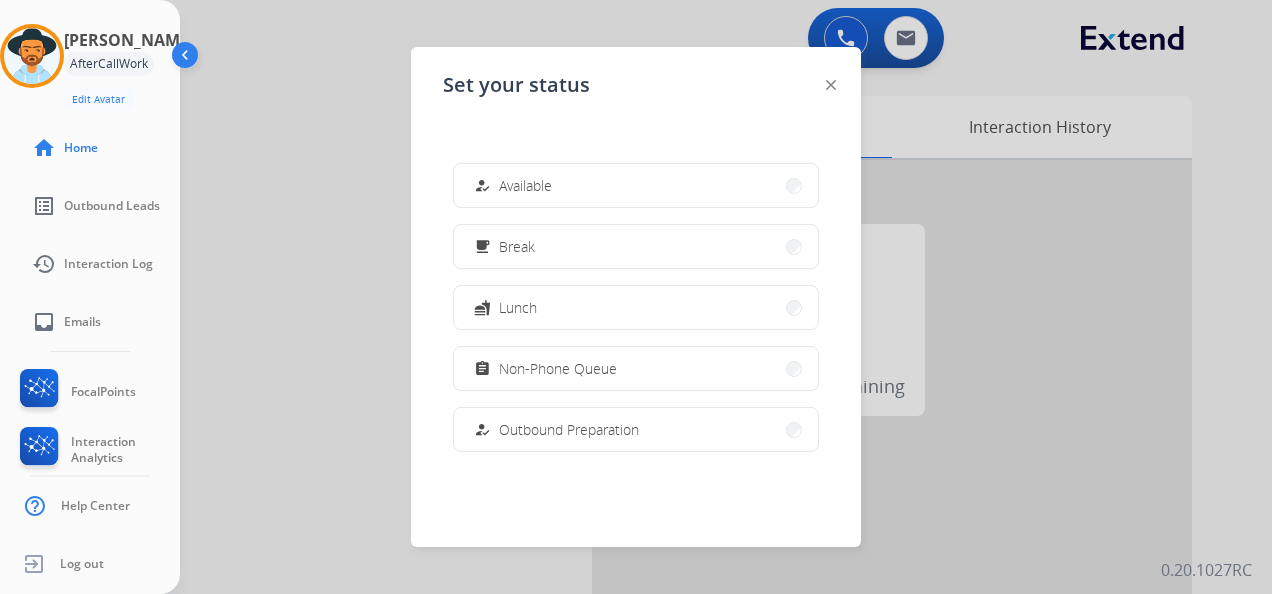 click on "Non-Phone Queue" at bounding box center (558, 368) 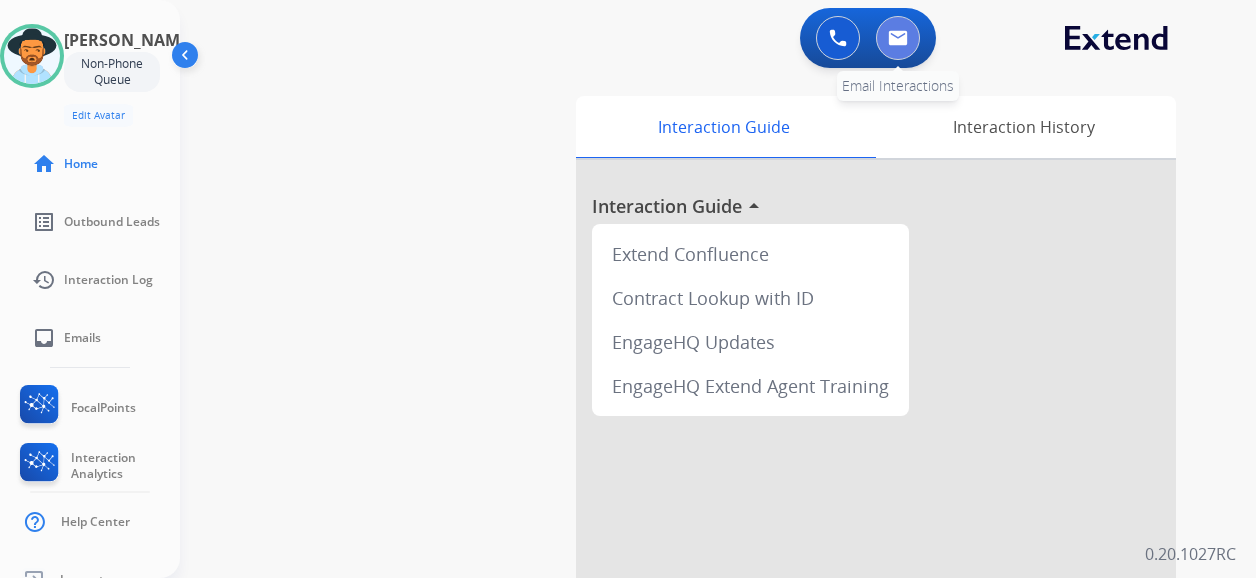 click at bounding box center [898, 38] 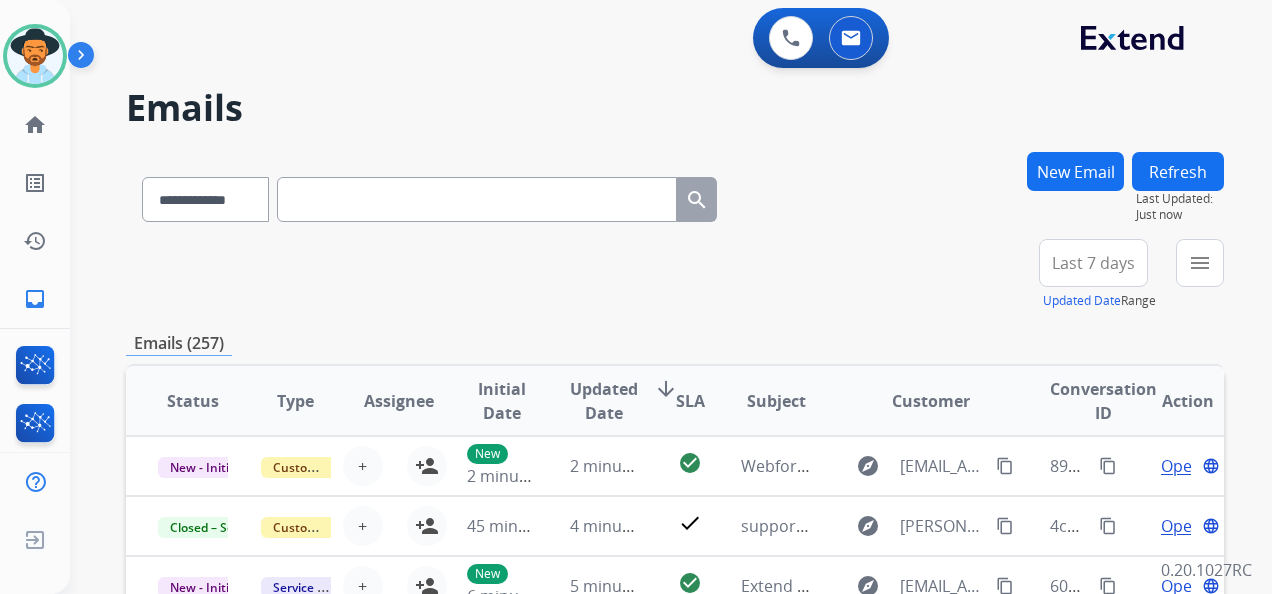 click on "New Email" at bounding box center [1075, 171] 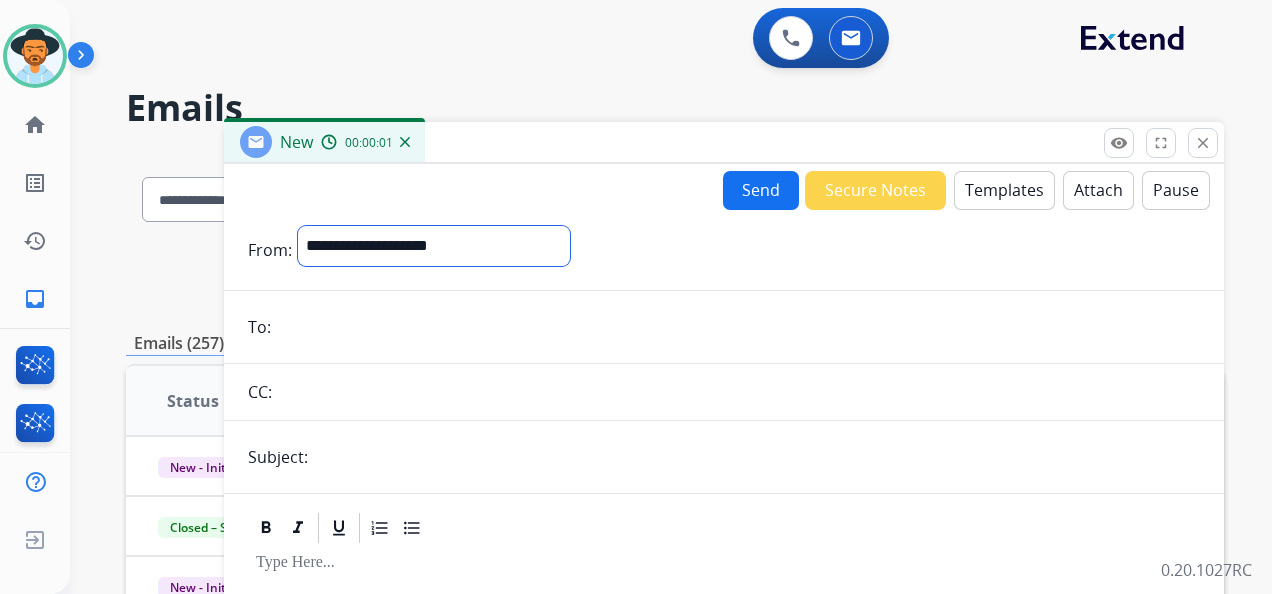 click on "**********" at bounding box center [434, 246] 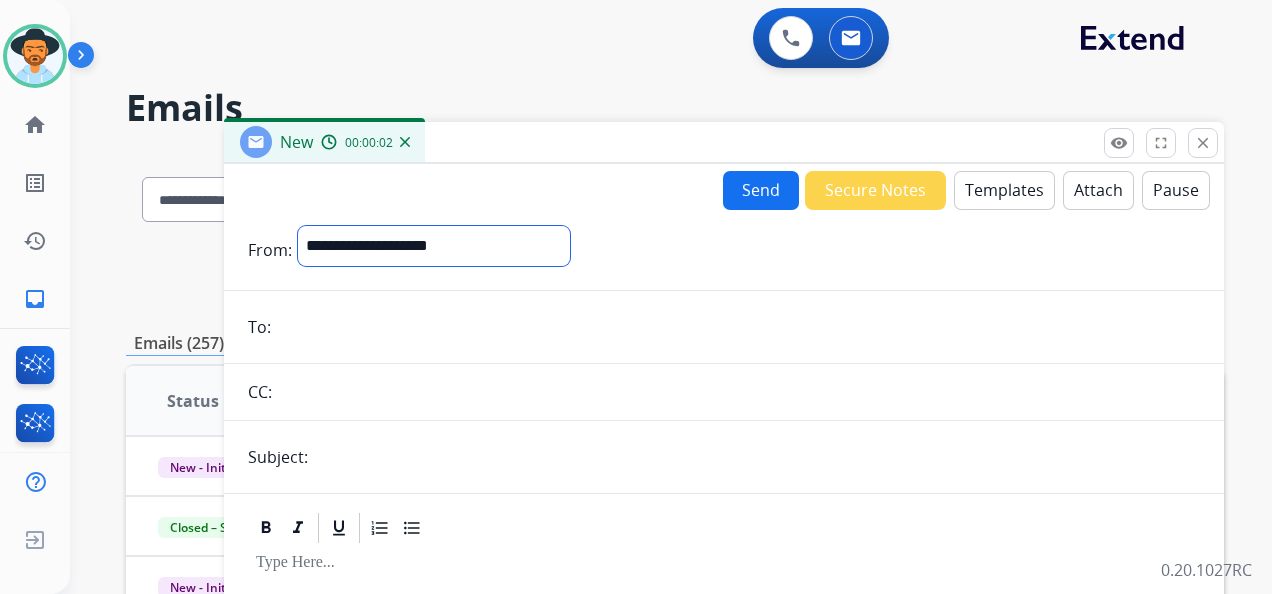 select on "**********" 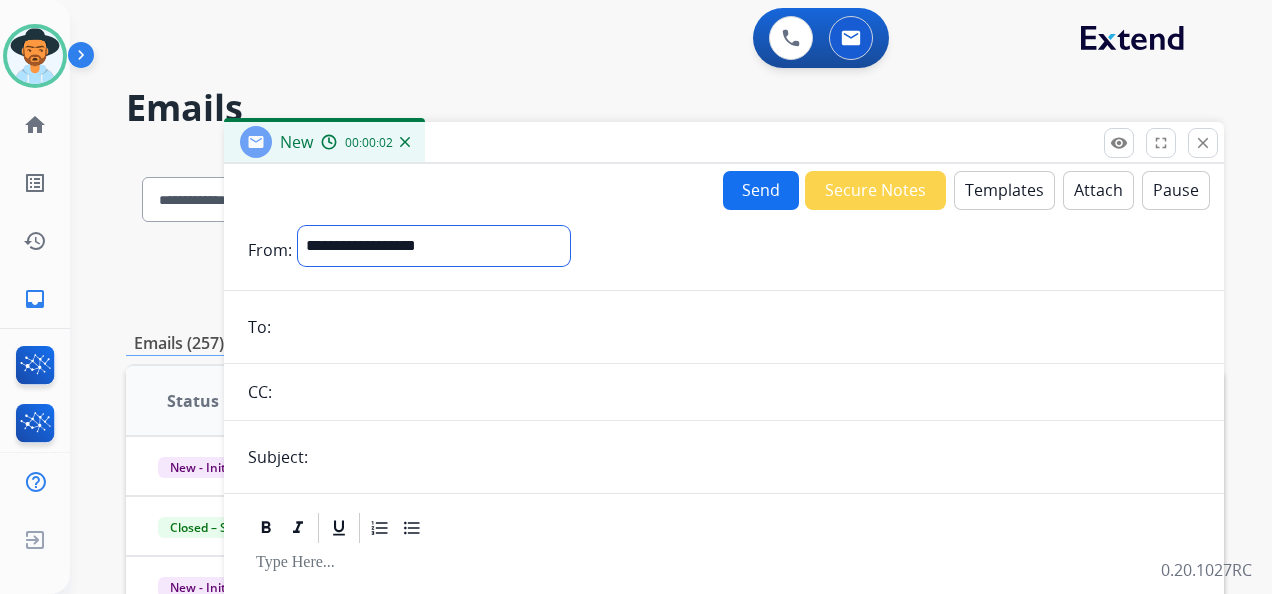 click on "**********" at bounding box center (434, 246) 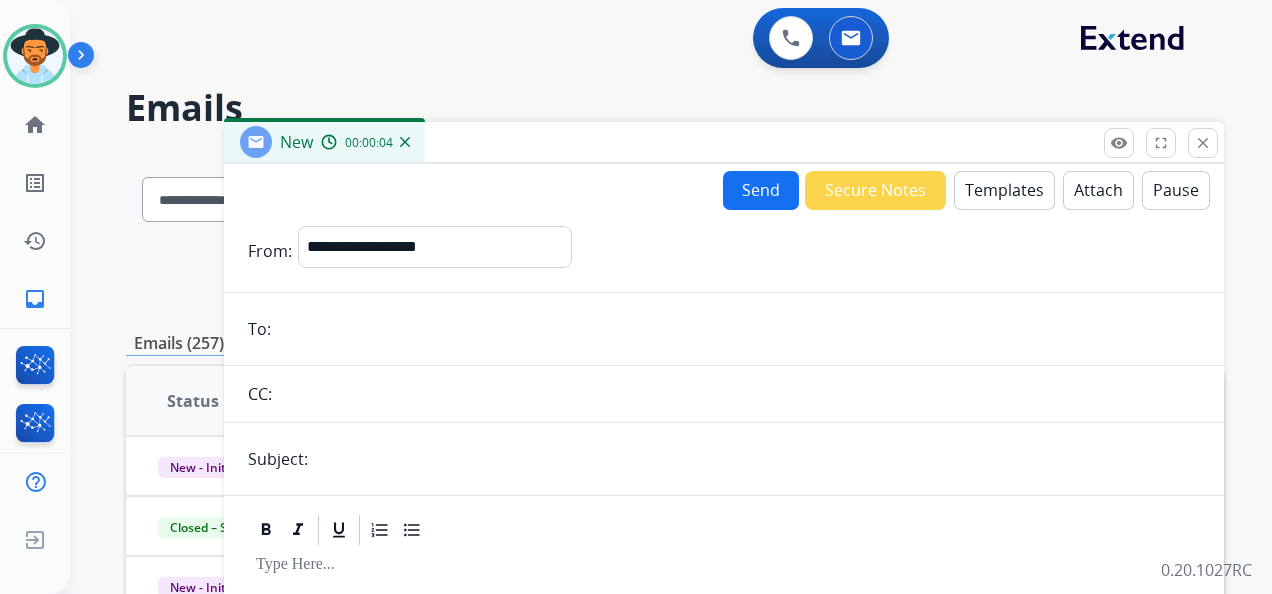 paste on "**********" 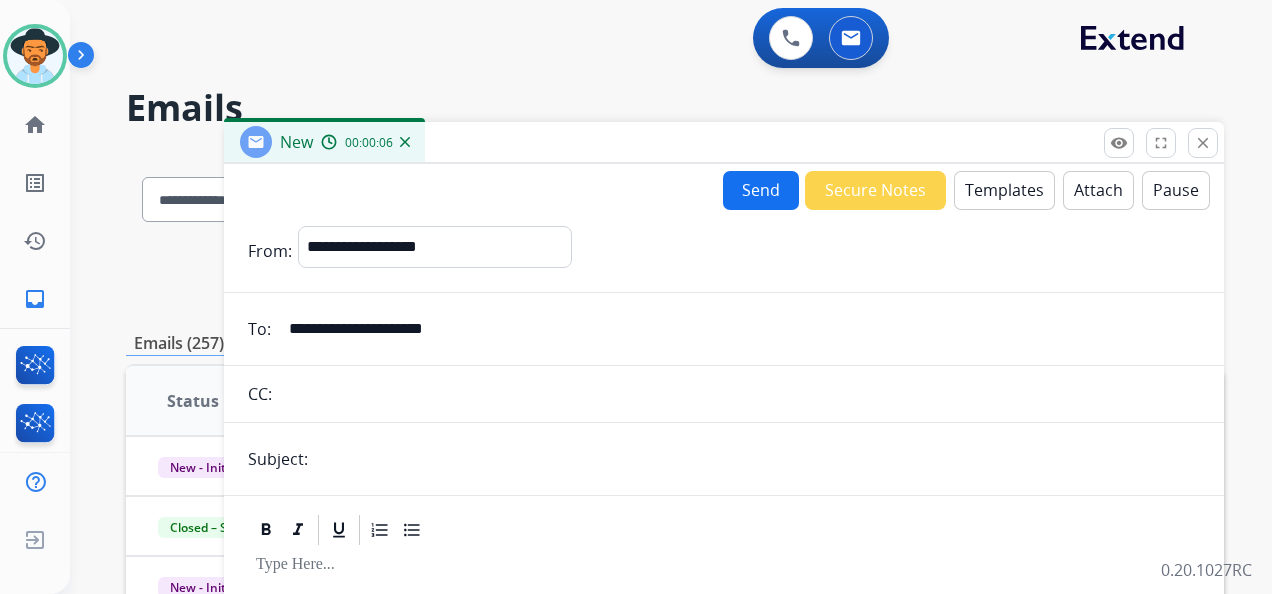 type on "**********" 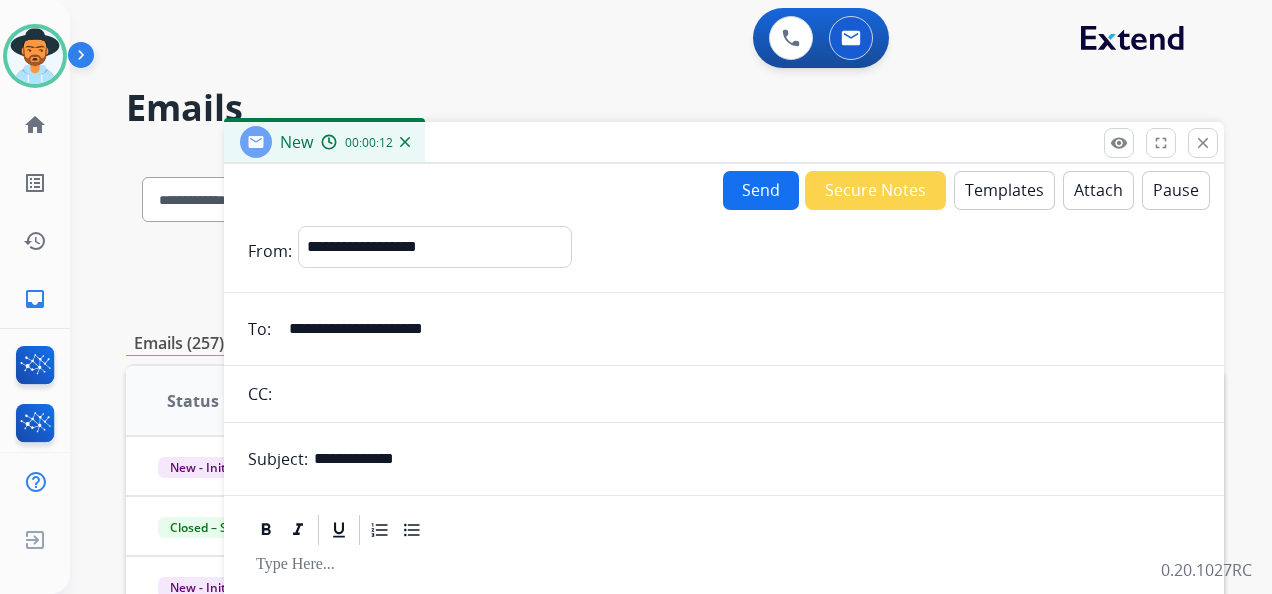type on "**********" 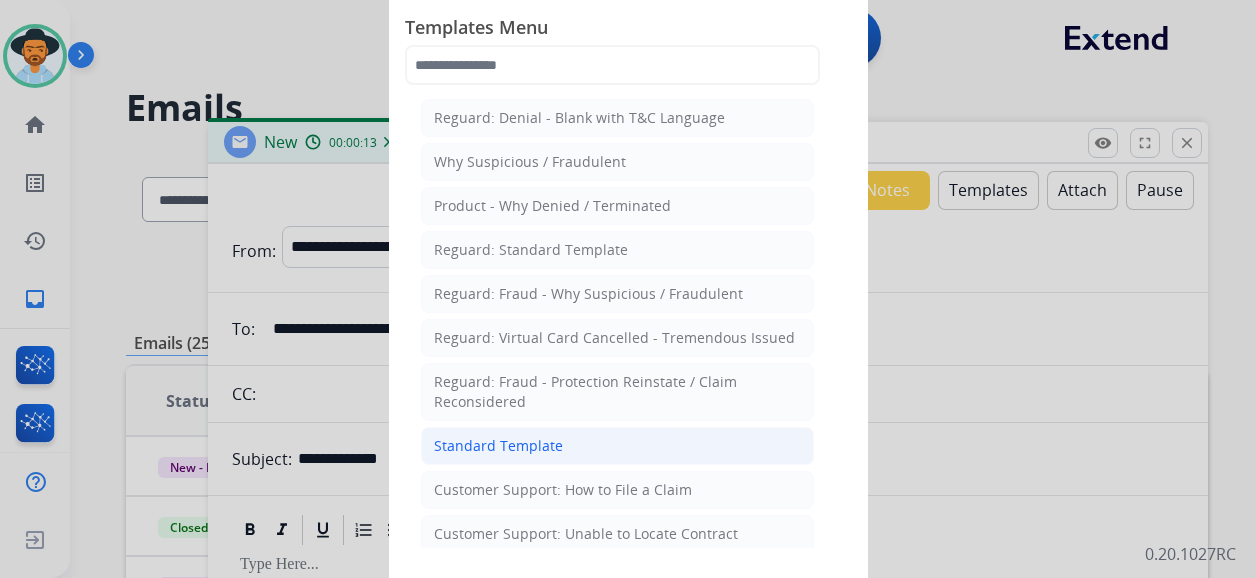 click on "Standard Template" 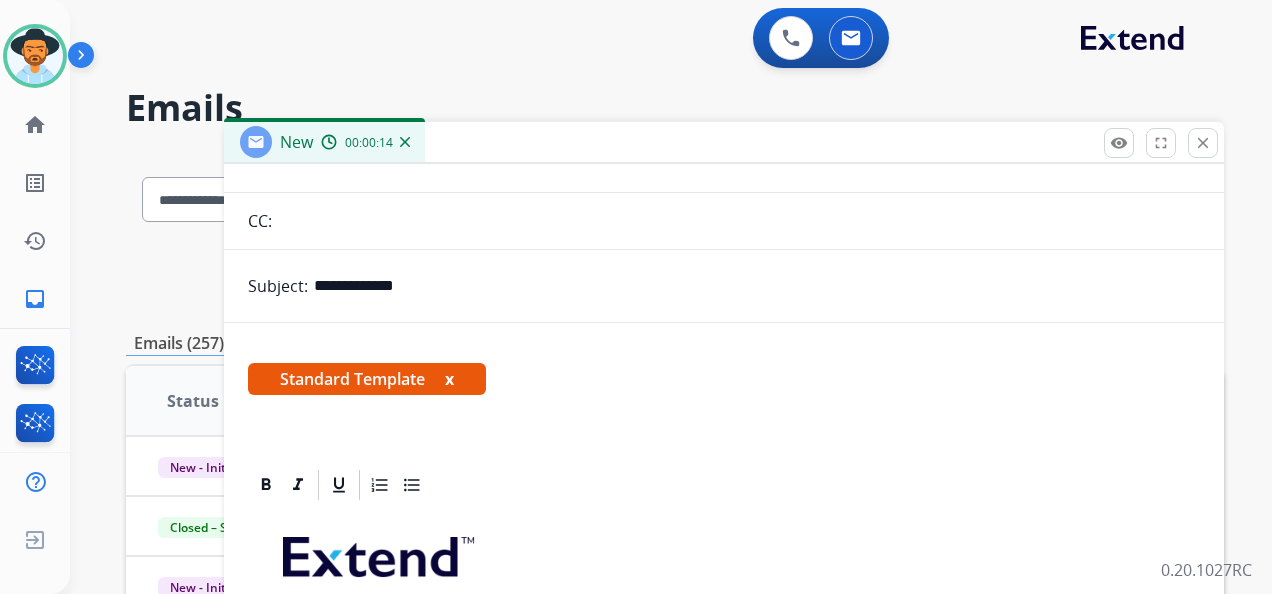 scroll, scrollTop: 460, scrollLeft: 0, axis: vertical 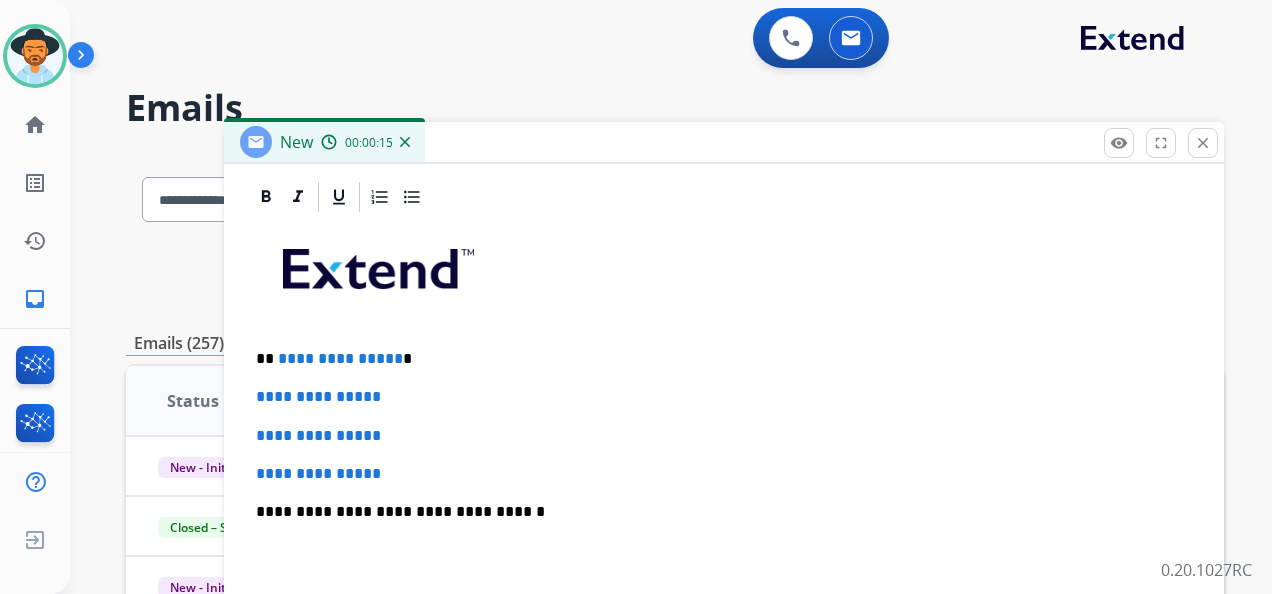 click on "**********" at bounding box center (716, 359) 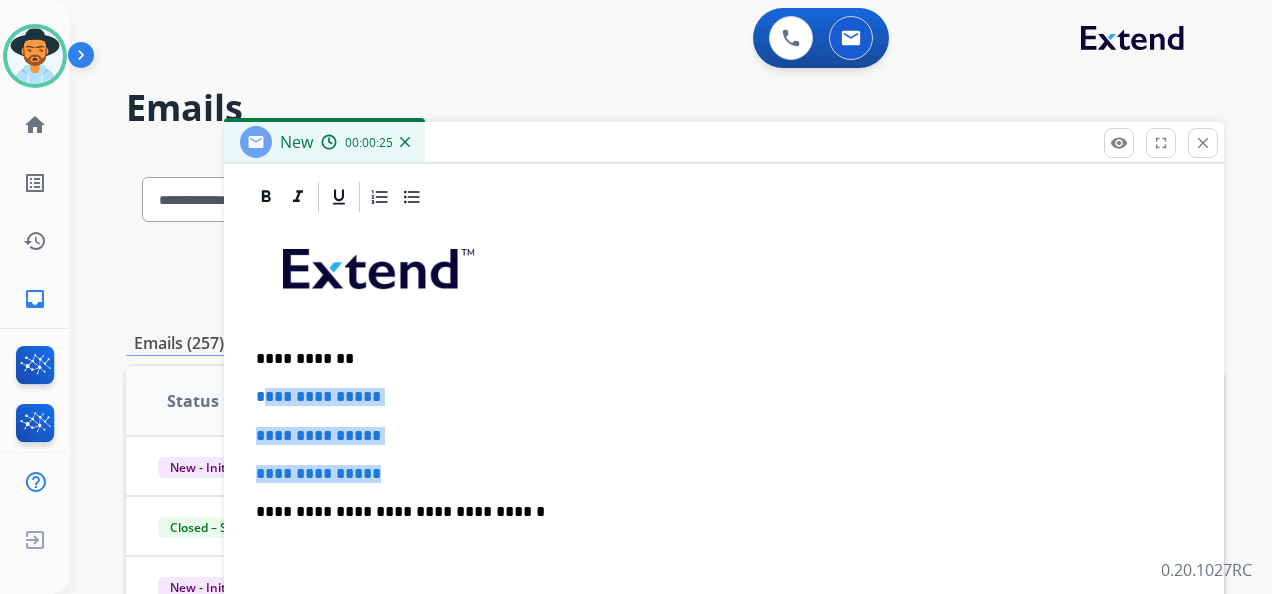 drag, startPoint x: 401, startPoint y: 474, endPoint x: 260, endPoint y: 403, distance: 157.86703 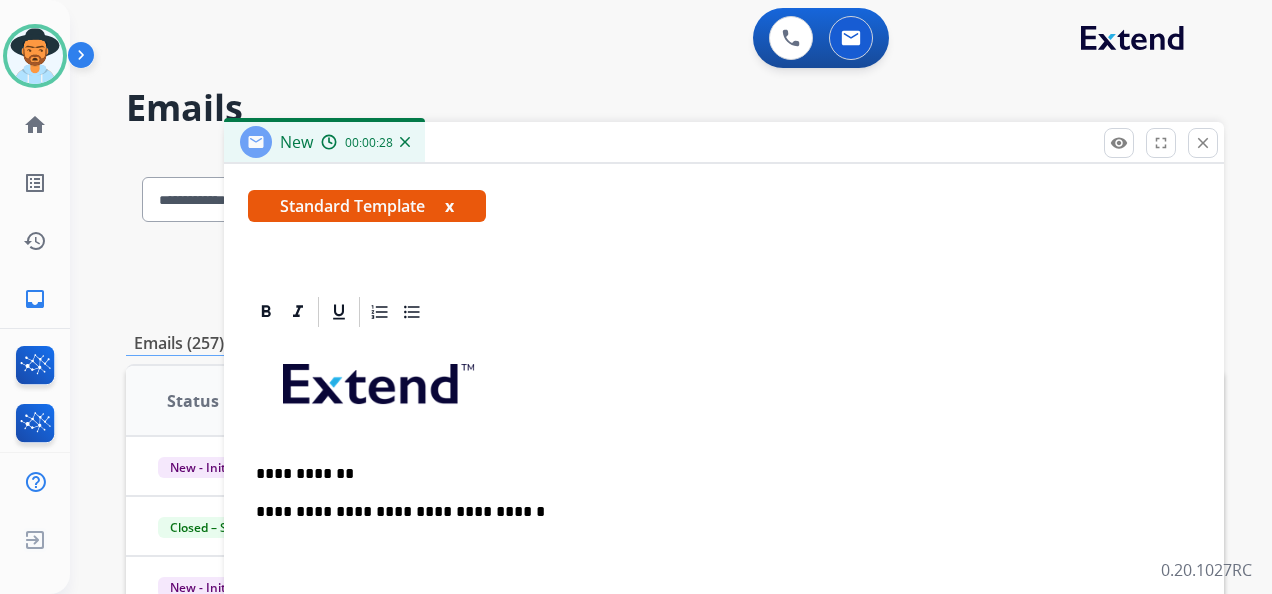 scroll, scrollTop: 383, scrollLeft: 0, axis: vertical 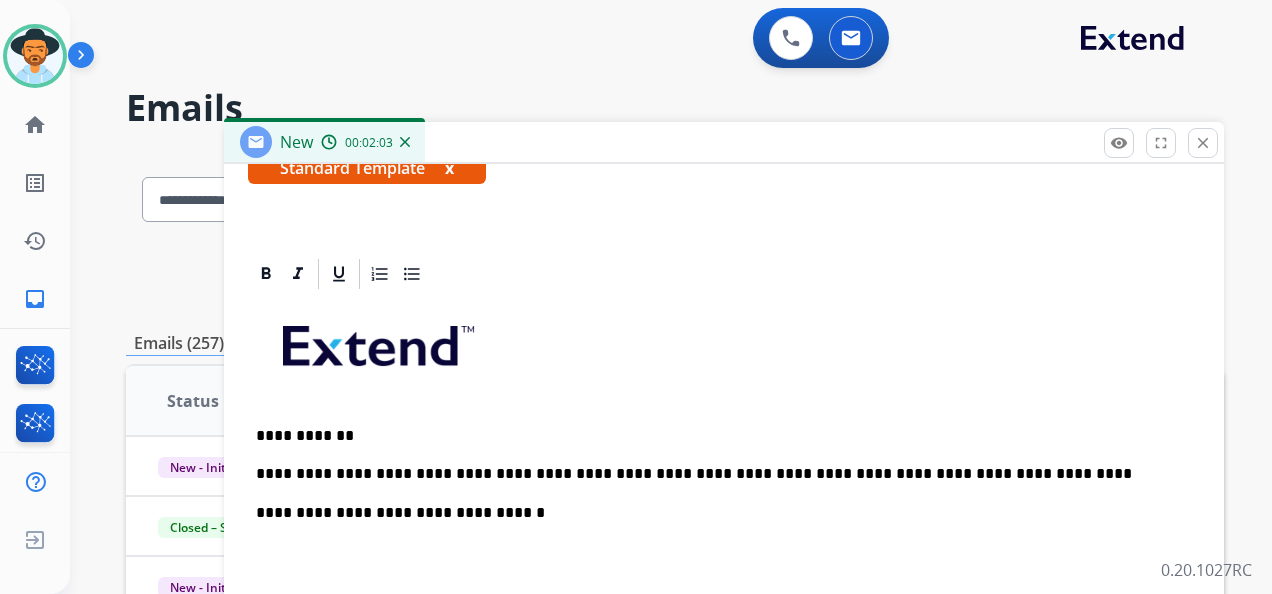 click on "**********" at bounding box center (716, 474) 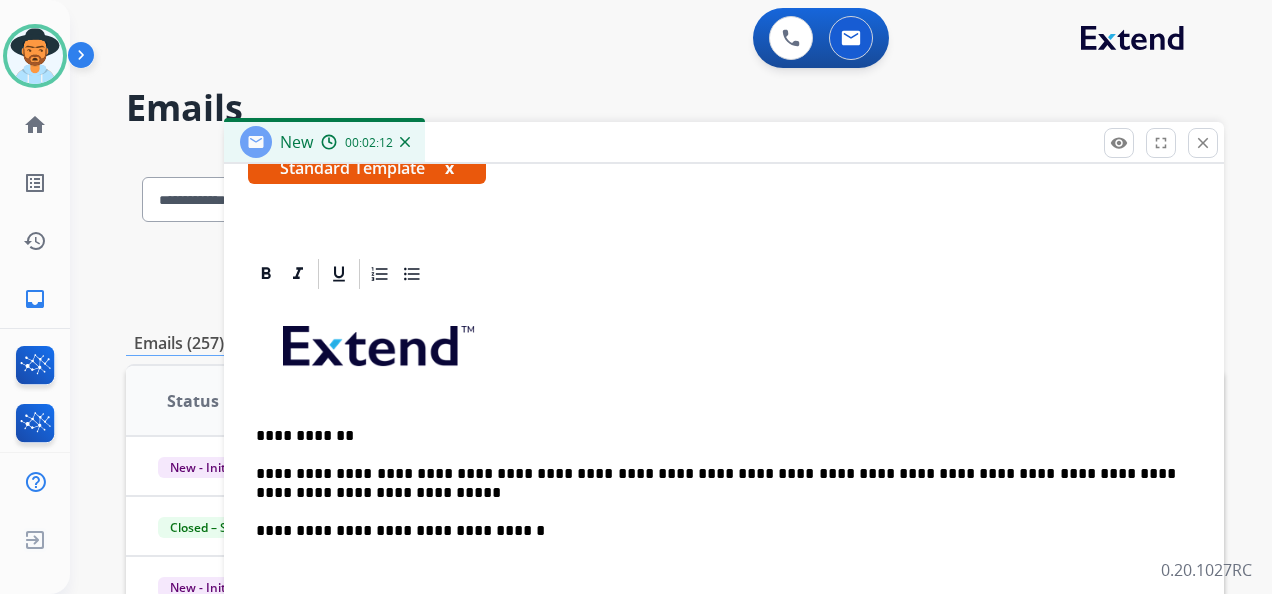 scroll, scrollTop: 402, scrollLeft: 0, axis: vertical 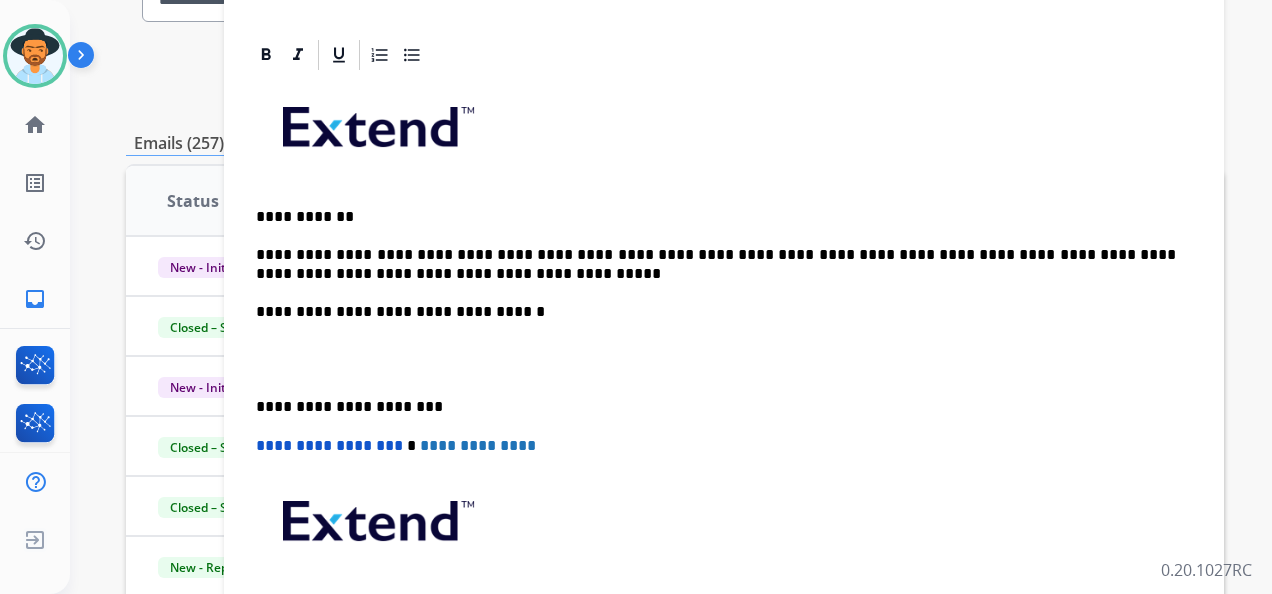 click on "**********" at bounding box center [724, 388] 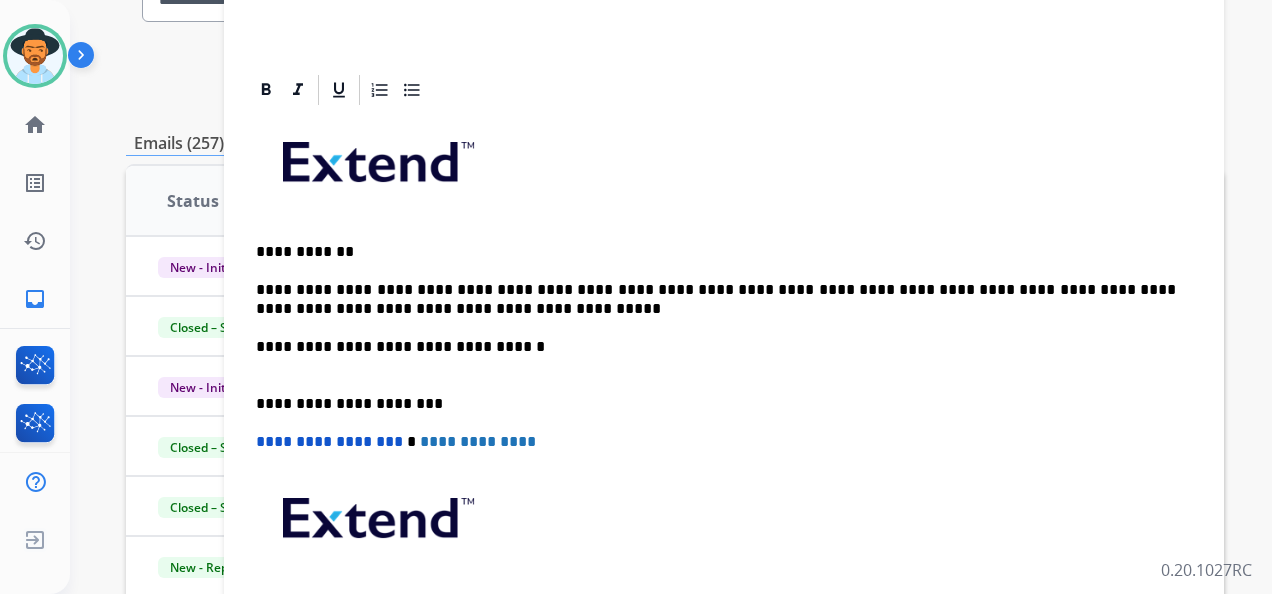 scroll, scrollTop: 363, scrollLeft: 0, axis: vertical 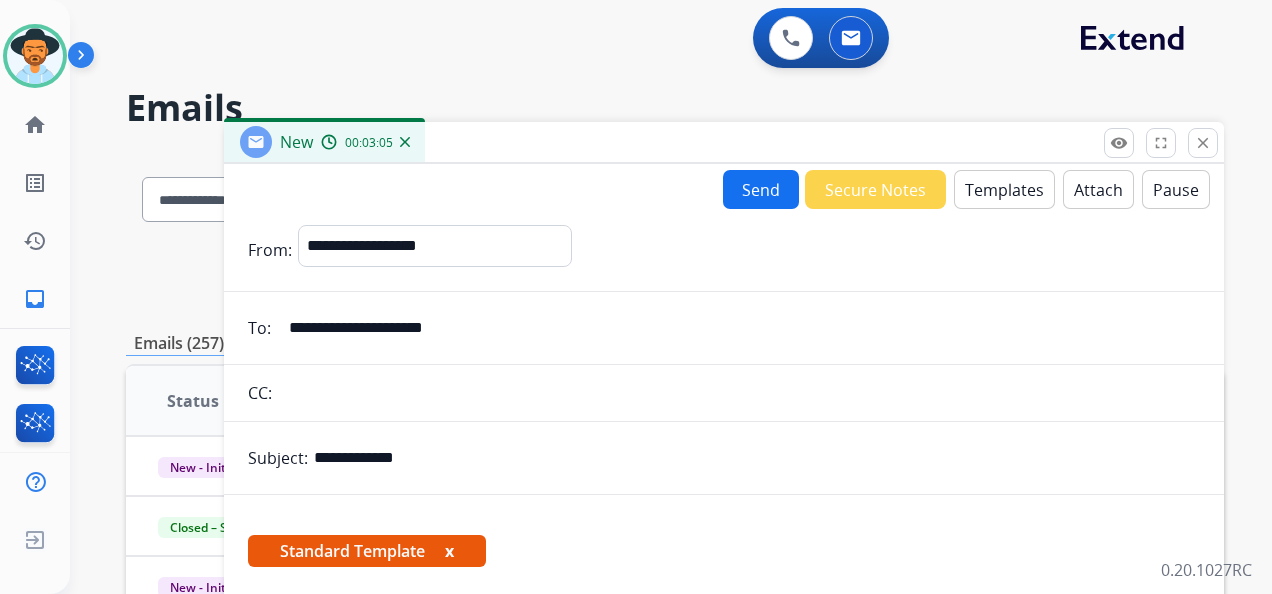 click on "Send" at bounding box center (761, 189) 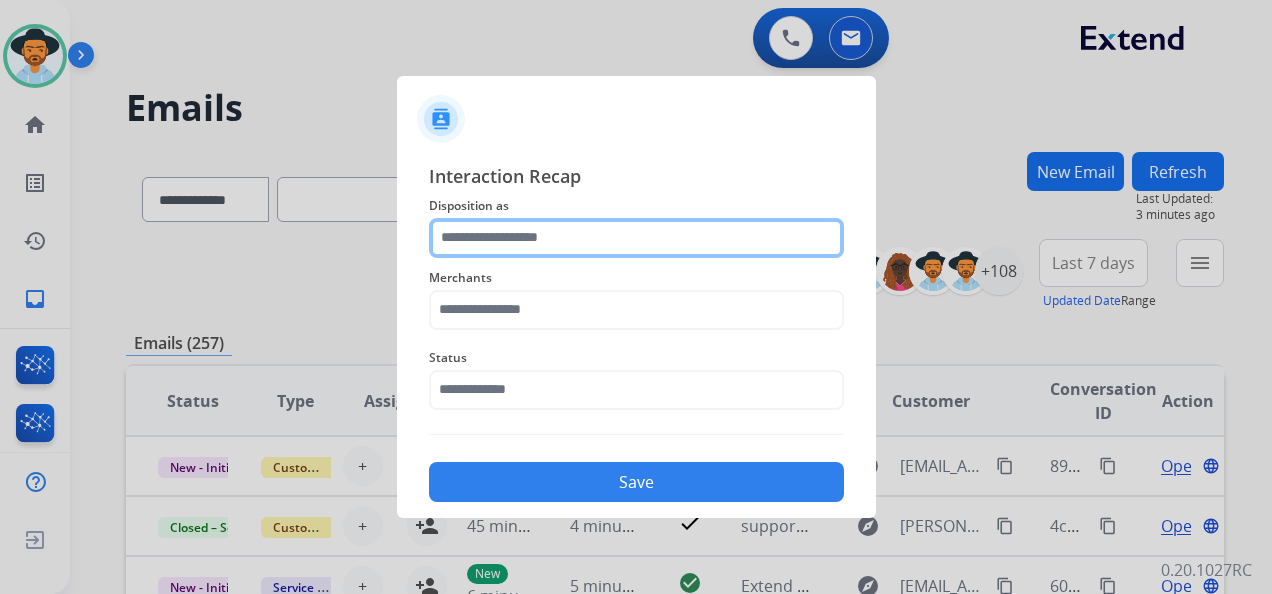 click 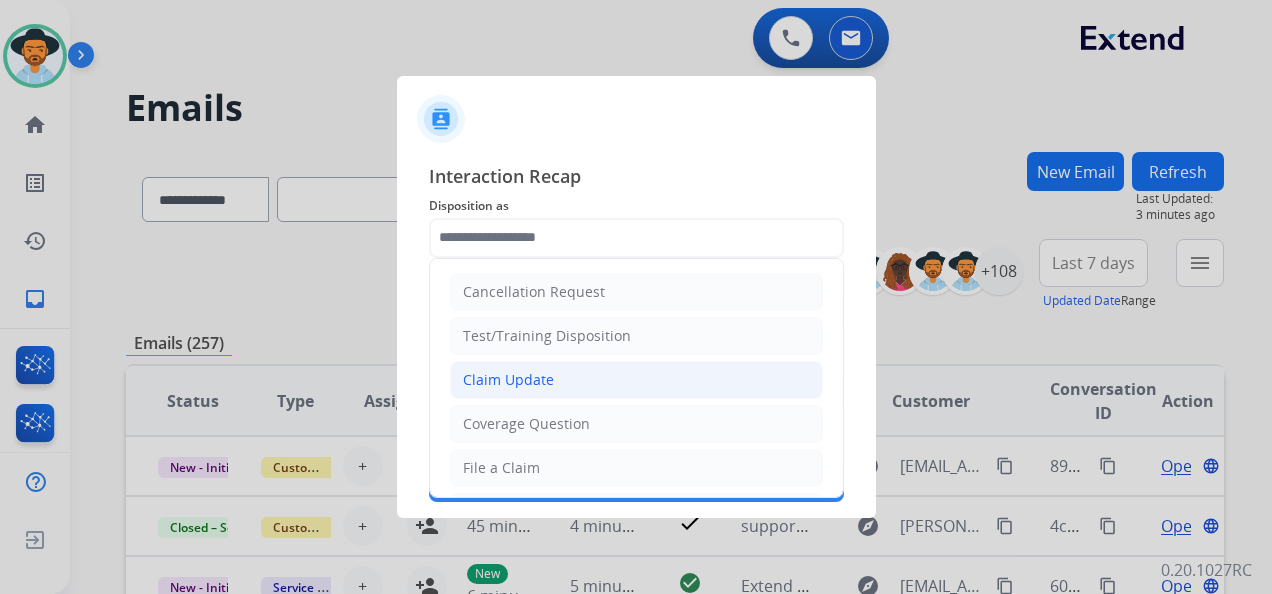 click on "Claim Update" 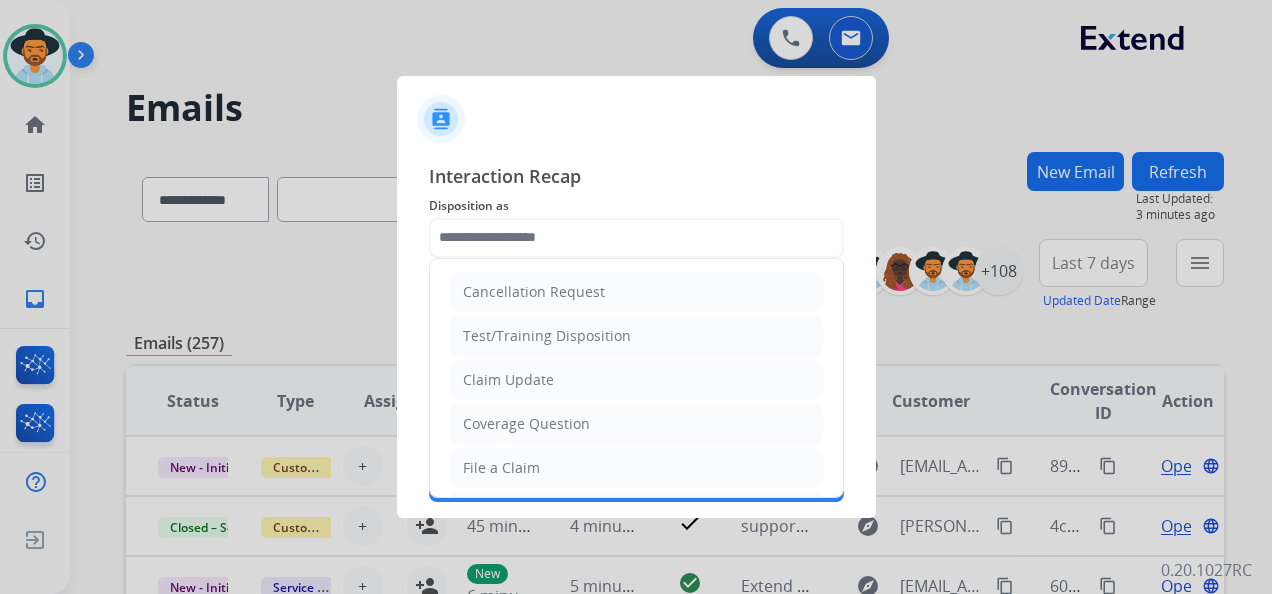 type on "**********" 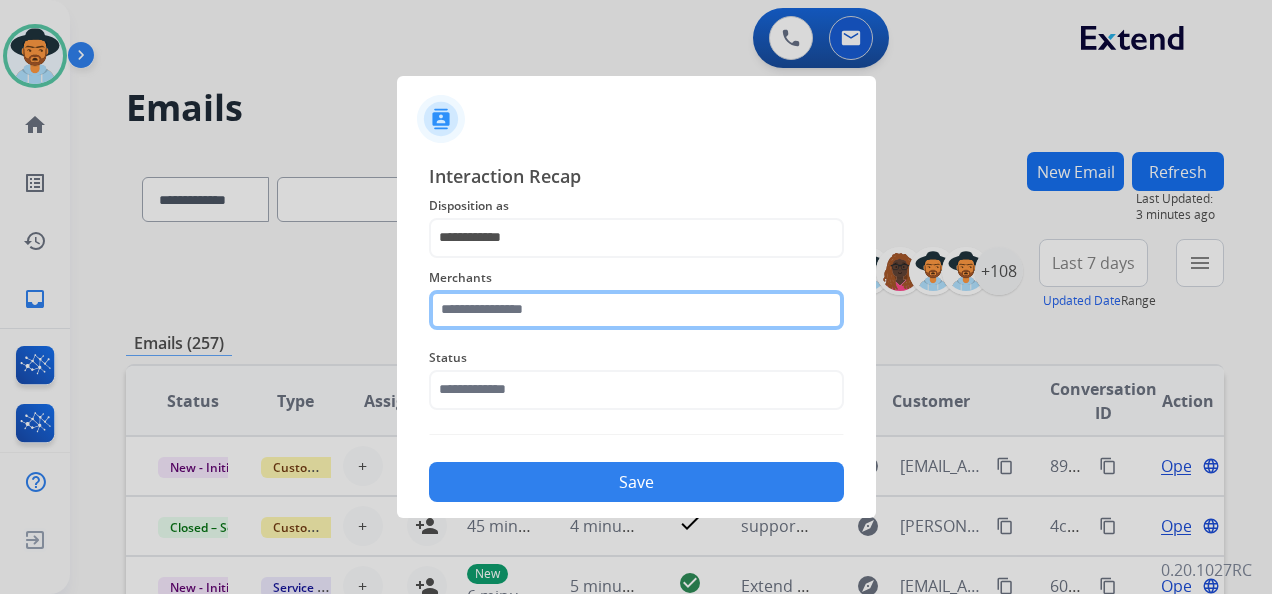 click 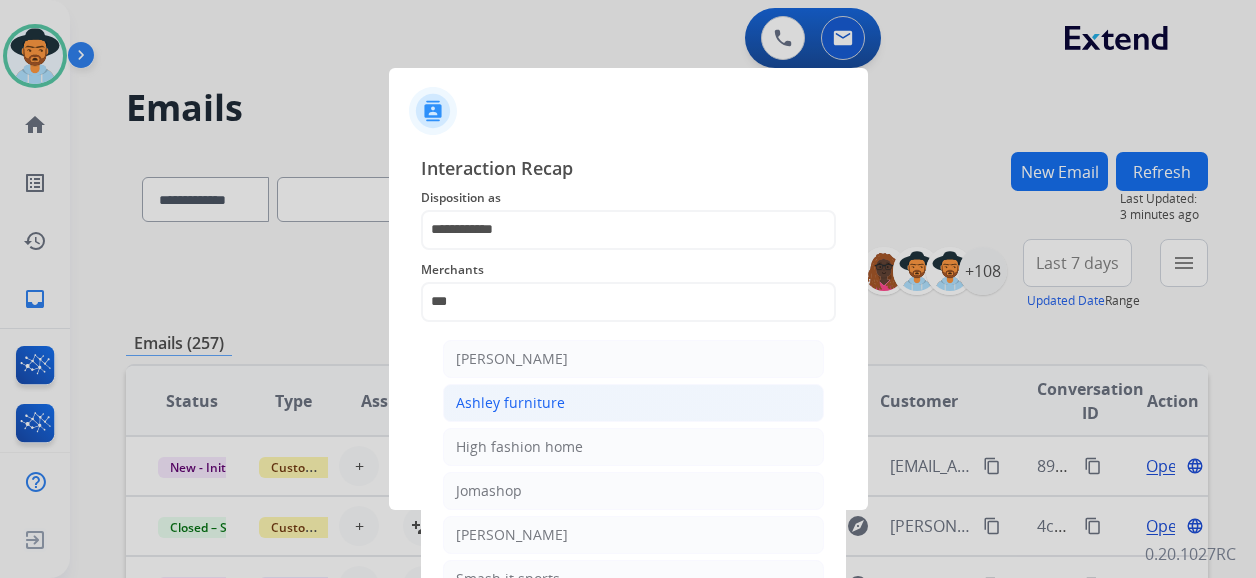 click on "Ashley furniture" 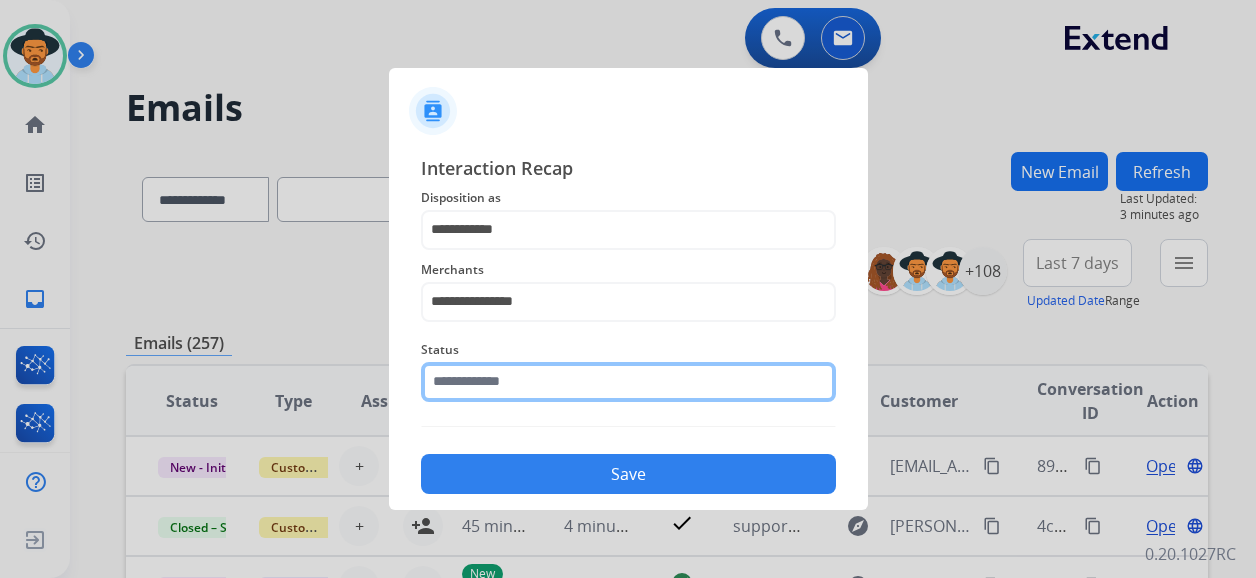 click 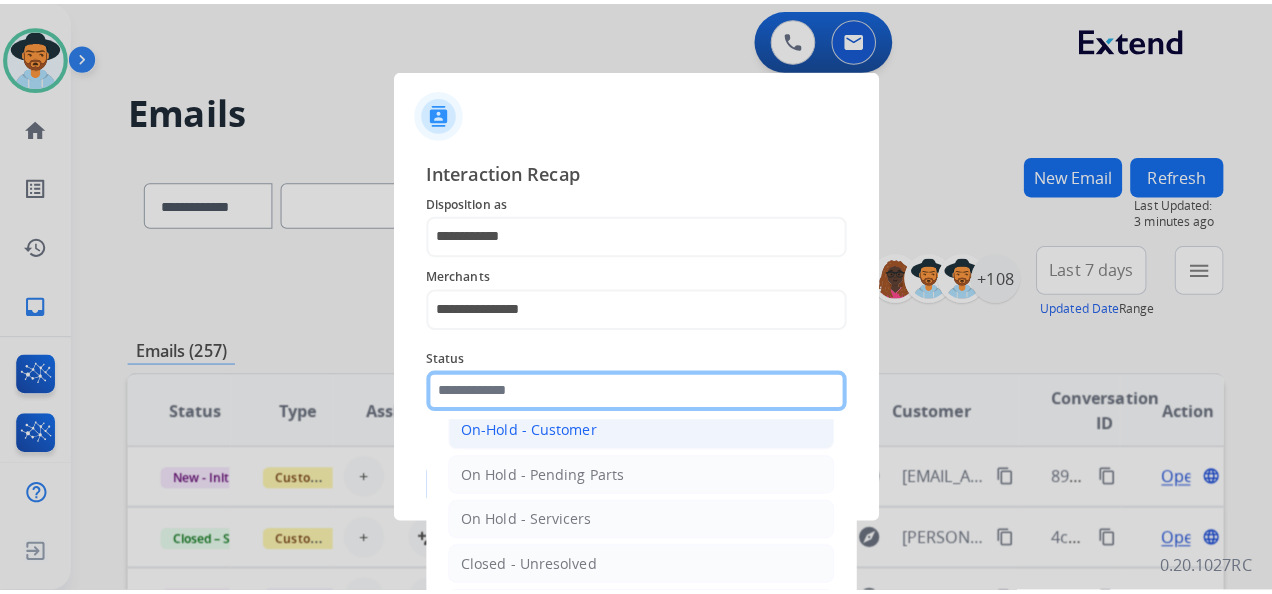 scroll, scrollTop: 114, scrollLeft: 0, axis: vertical 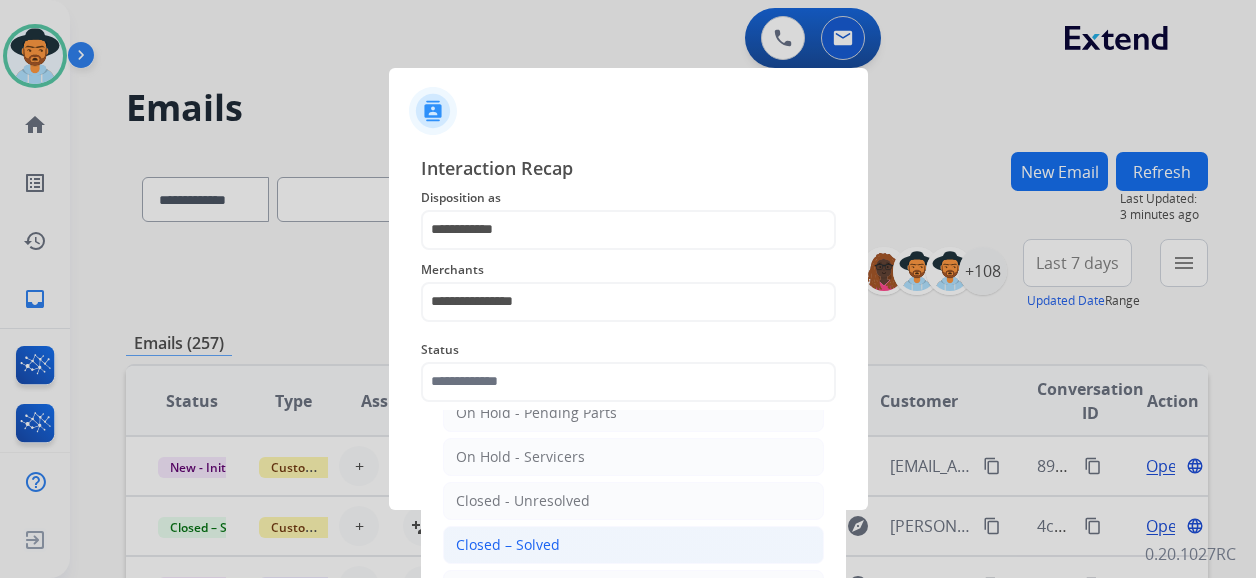 click on "Closed – Solved" 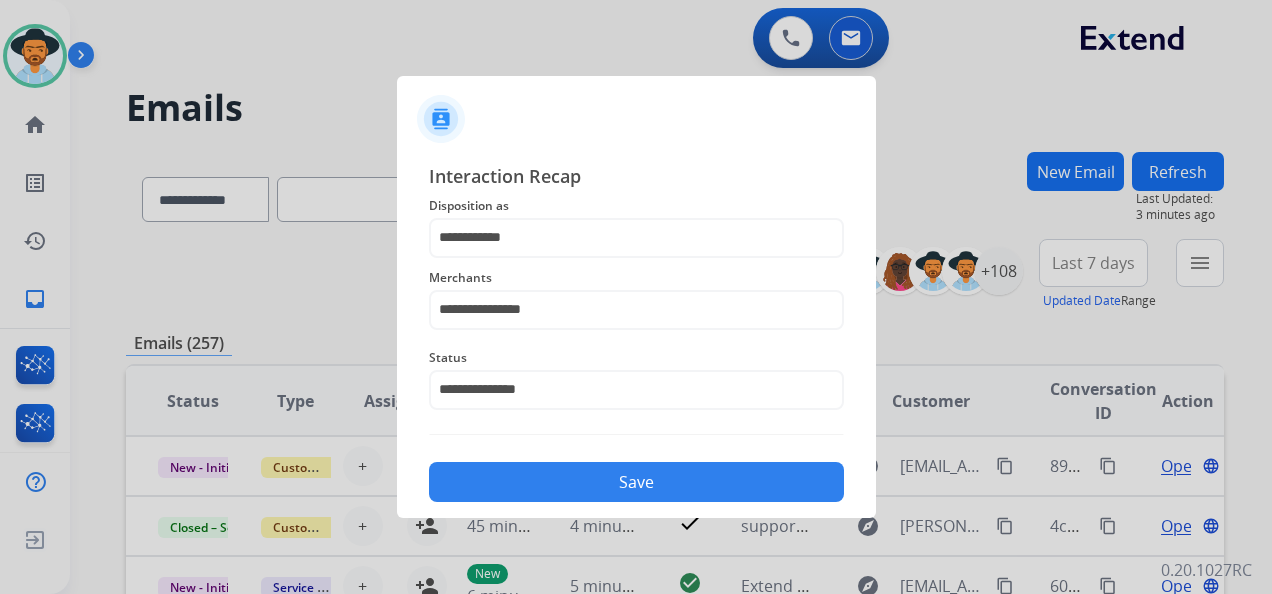 click on "Save" 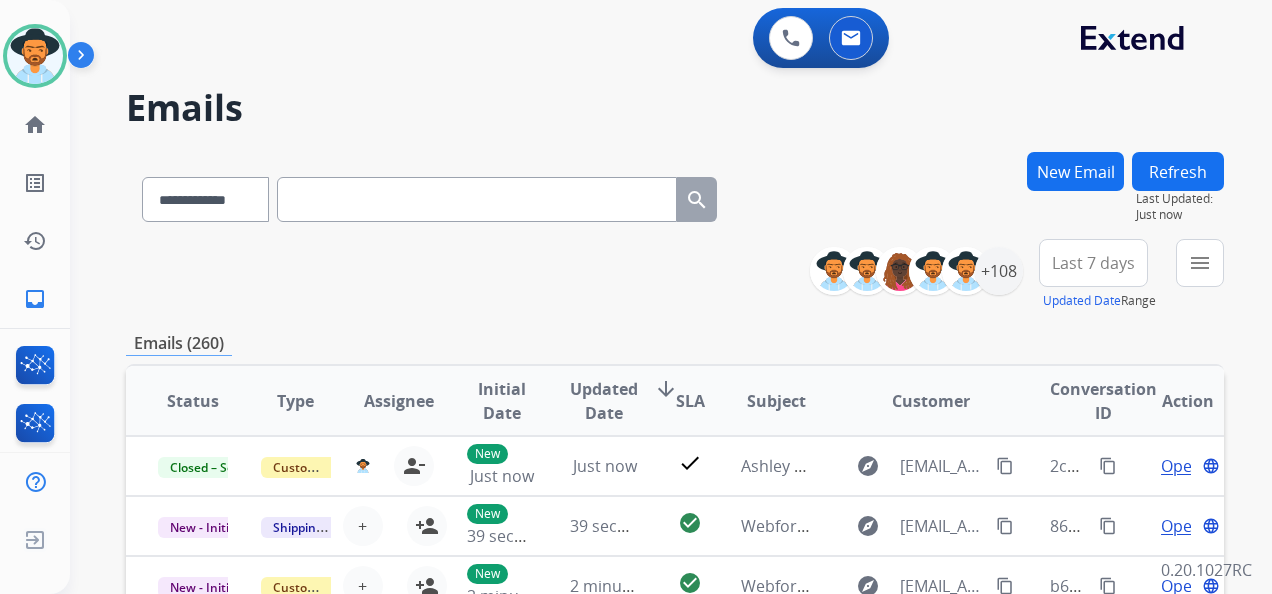 click on "Emails (260)" at bounding box center (675, 343) 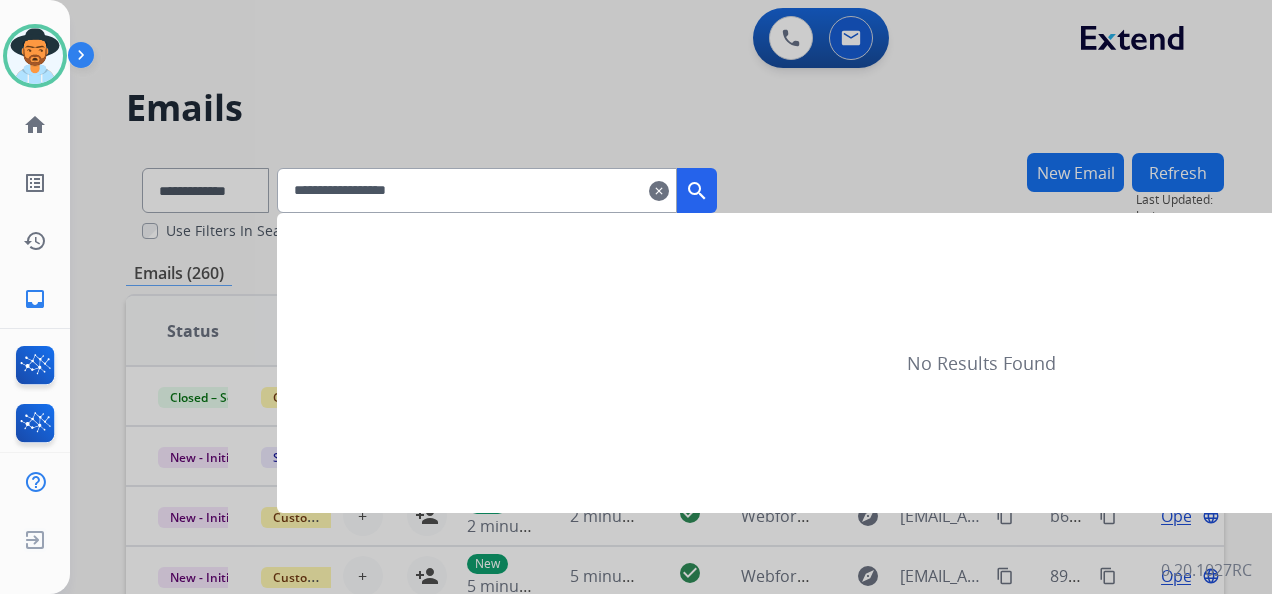 type on "**********" 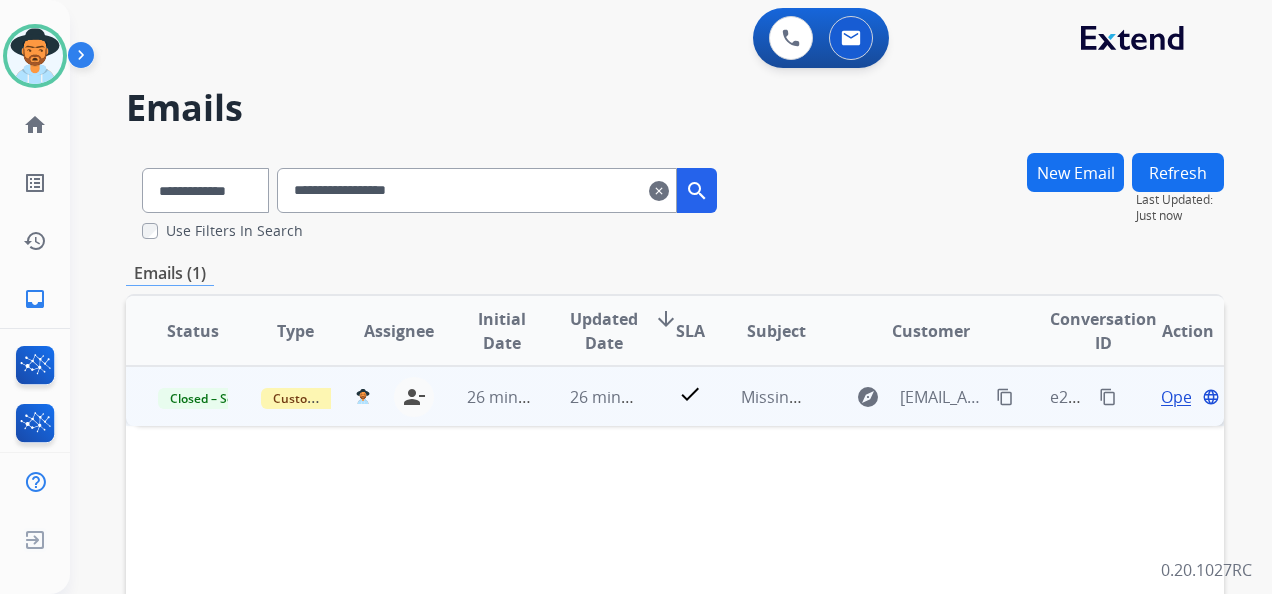 click on "Open" at bounding box center (1181, 397) 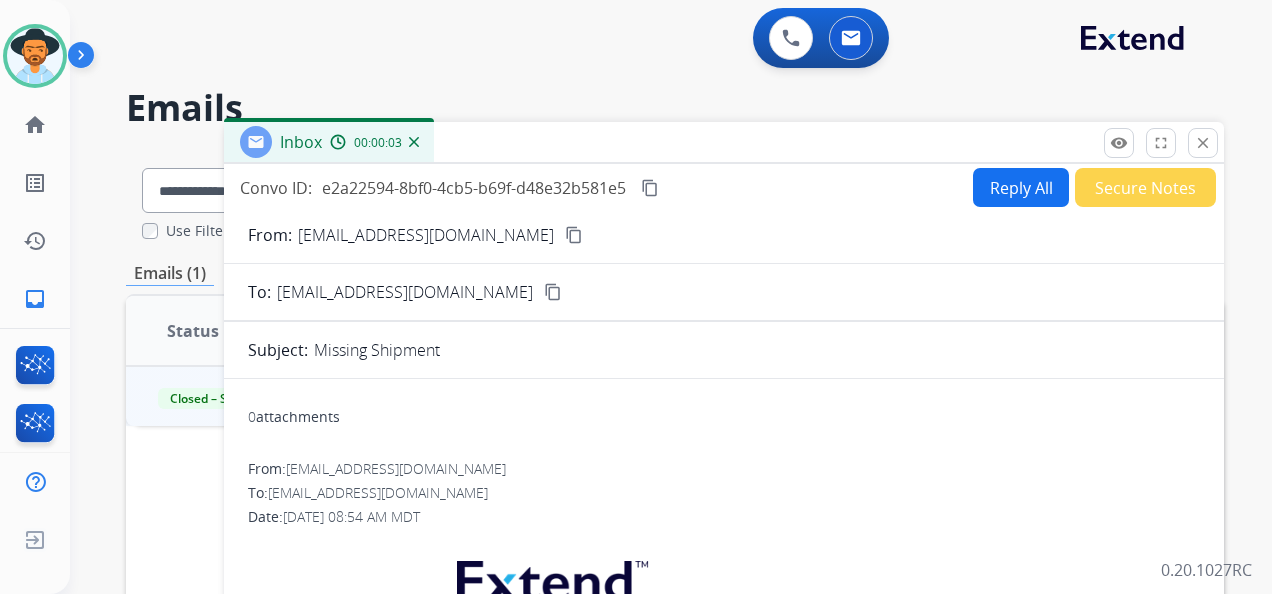 scroll, scrollTop: 0, scrollLeft: 0, axis: both 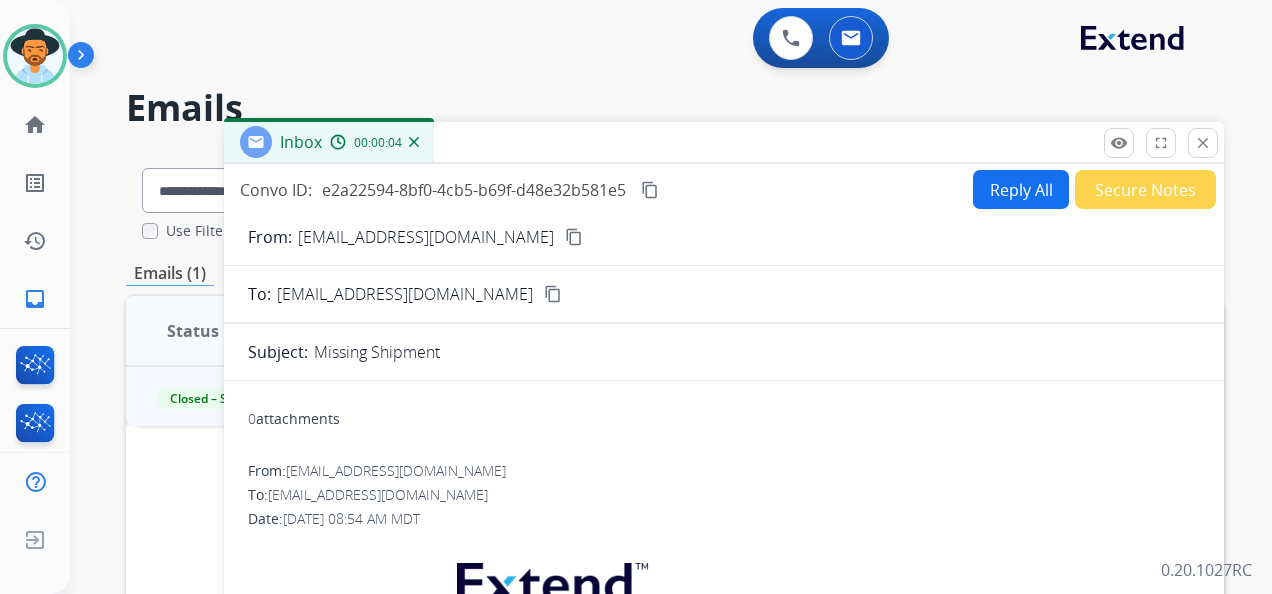 click on "content_copy" at bounding box center (650, 190) 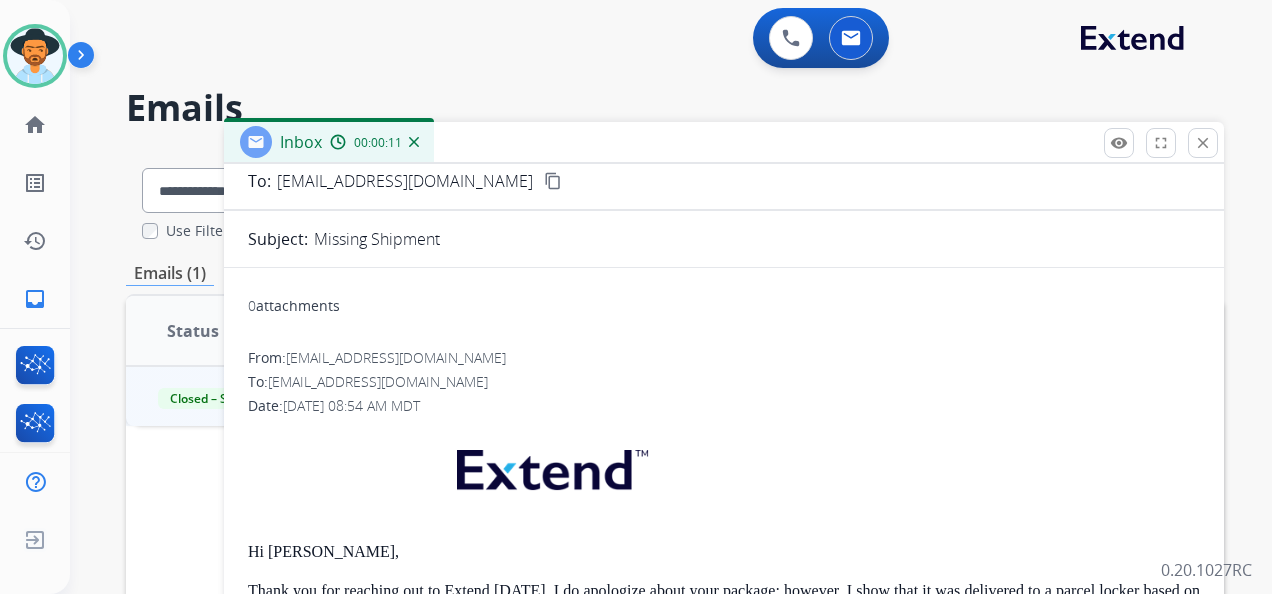 scroll, scrollTop: 0, scrollLeft: 0, axis: both 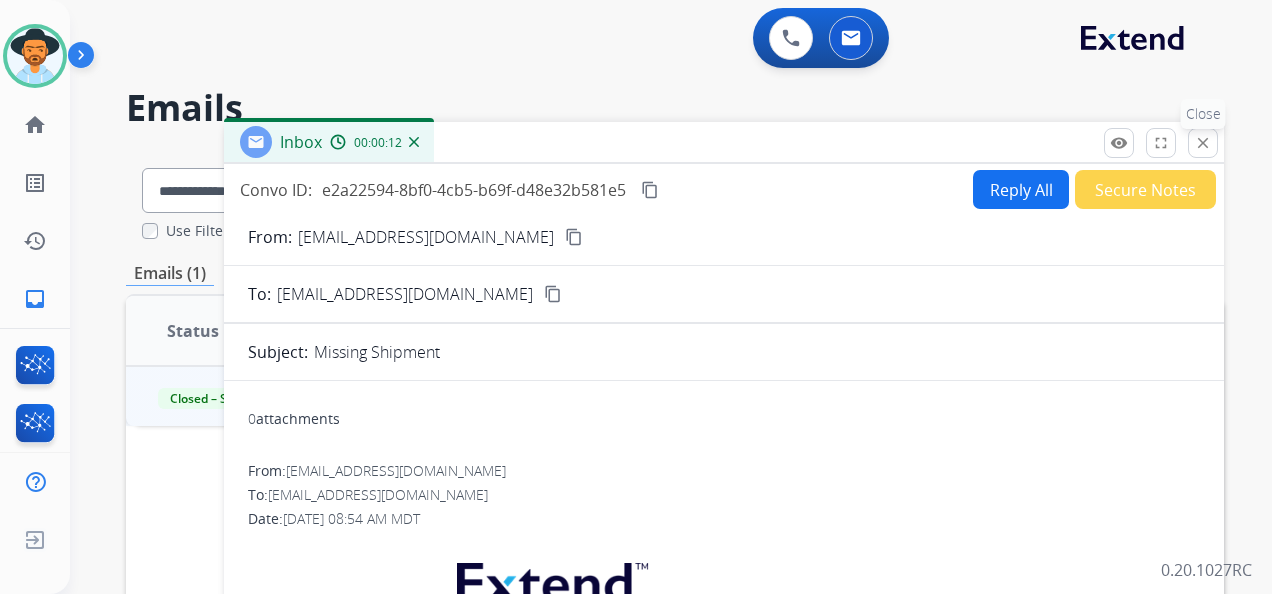 click on "close" at bounding box center (1203, 143) 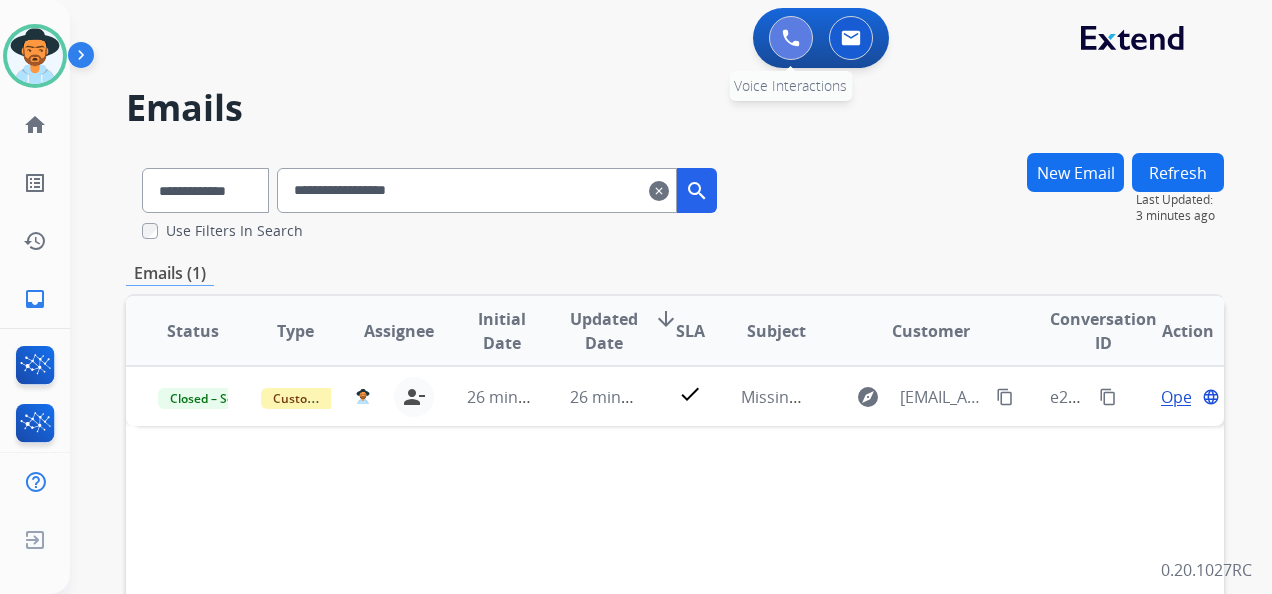 click at bounding box center [791, 38] 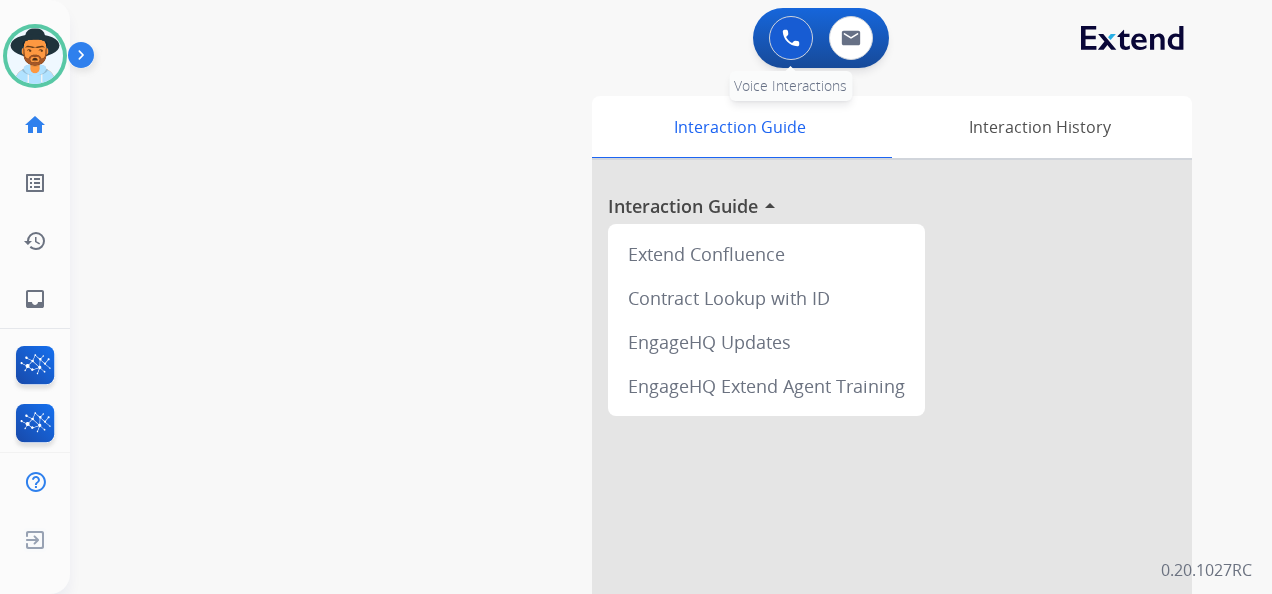click at bounding box center [791, 38] 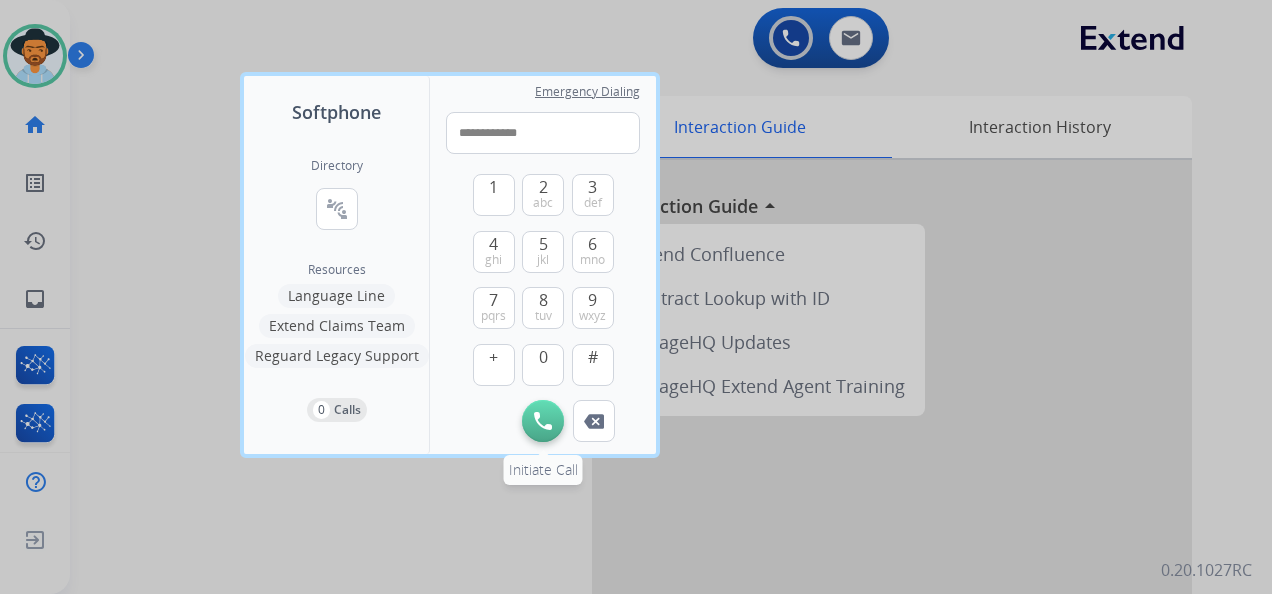 type on "**********" 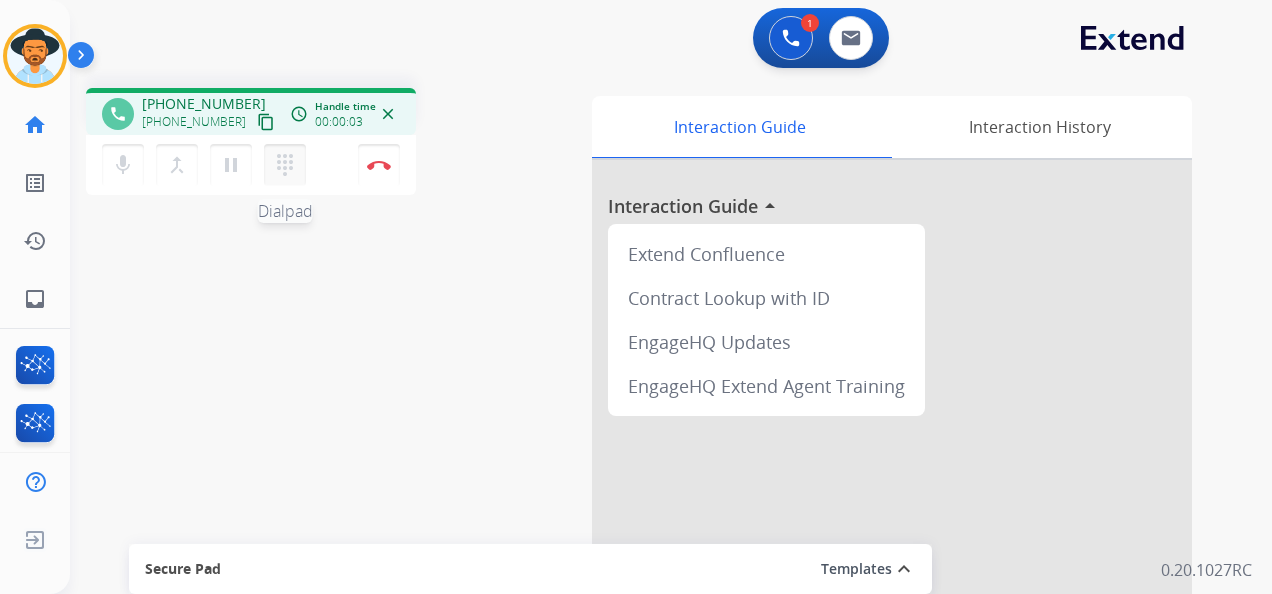 click on "dialpad Dialpad" at bounding box center (285, 165) 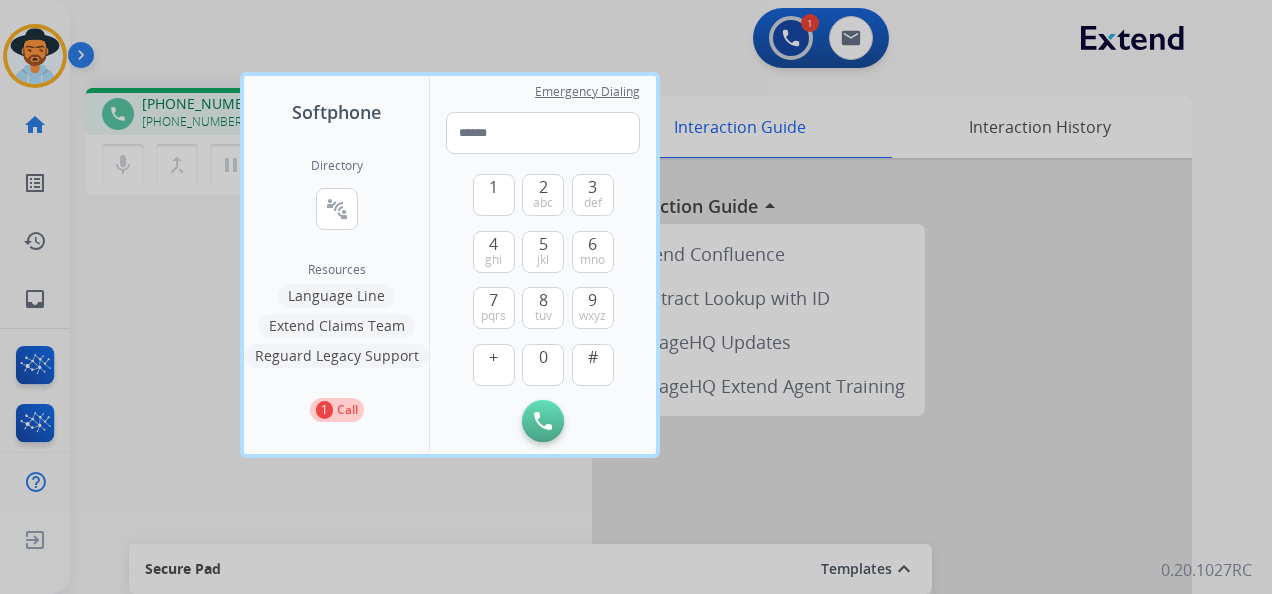 click on "Call" at bounding box center [347, 410] 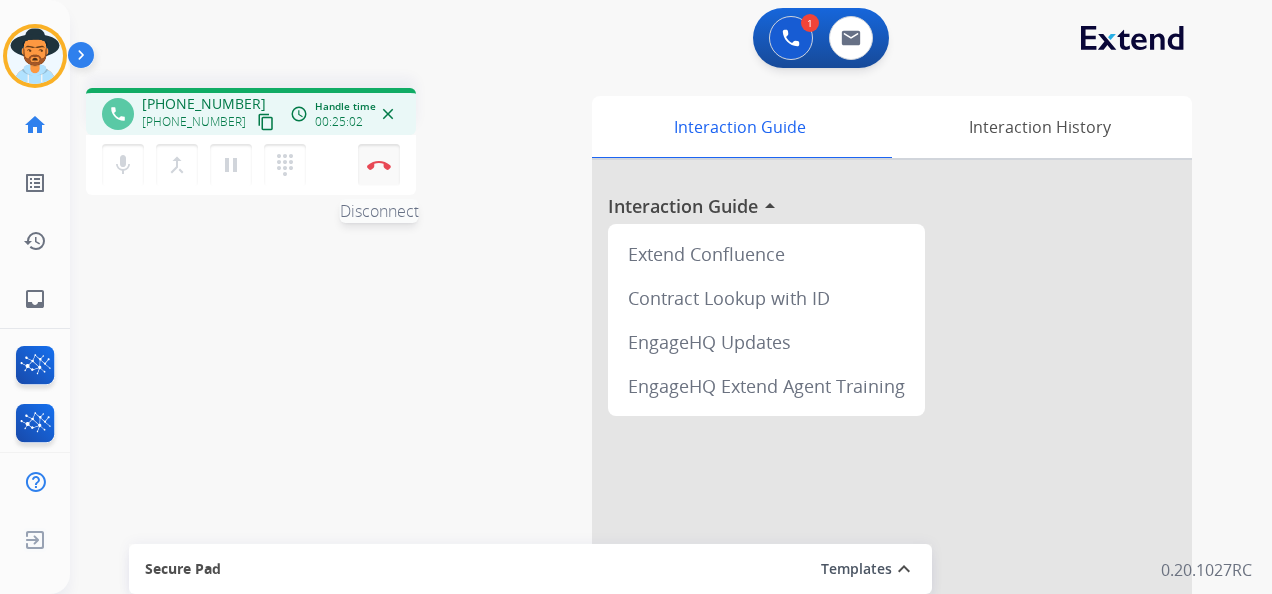 click at bounding box center (379, 165) 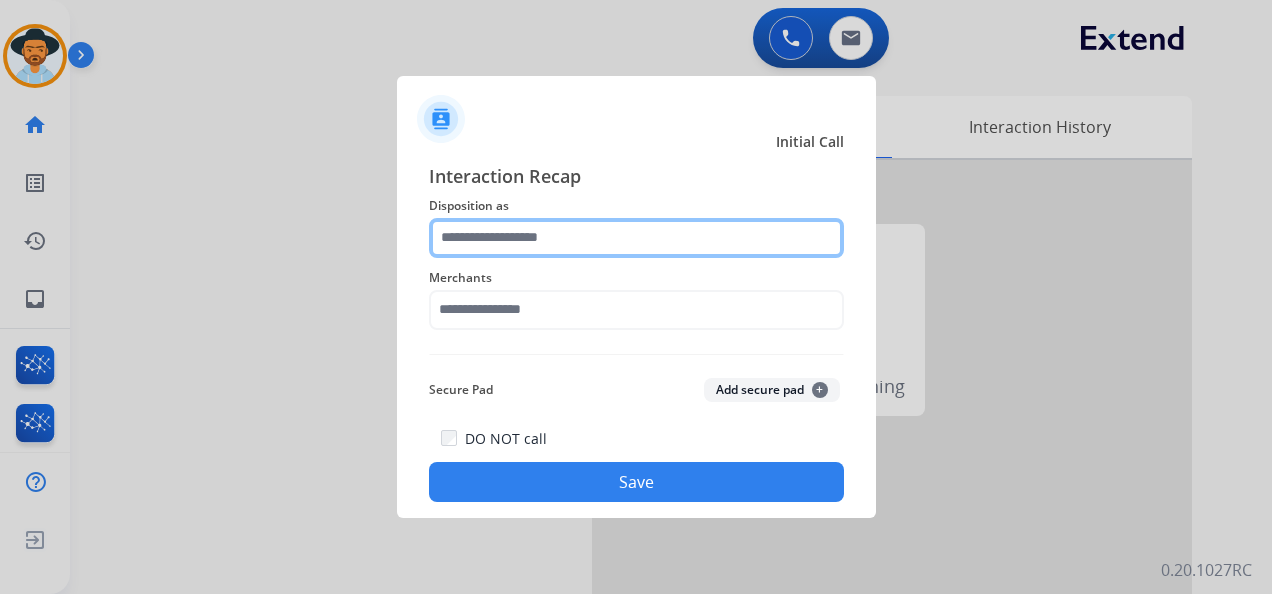 click 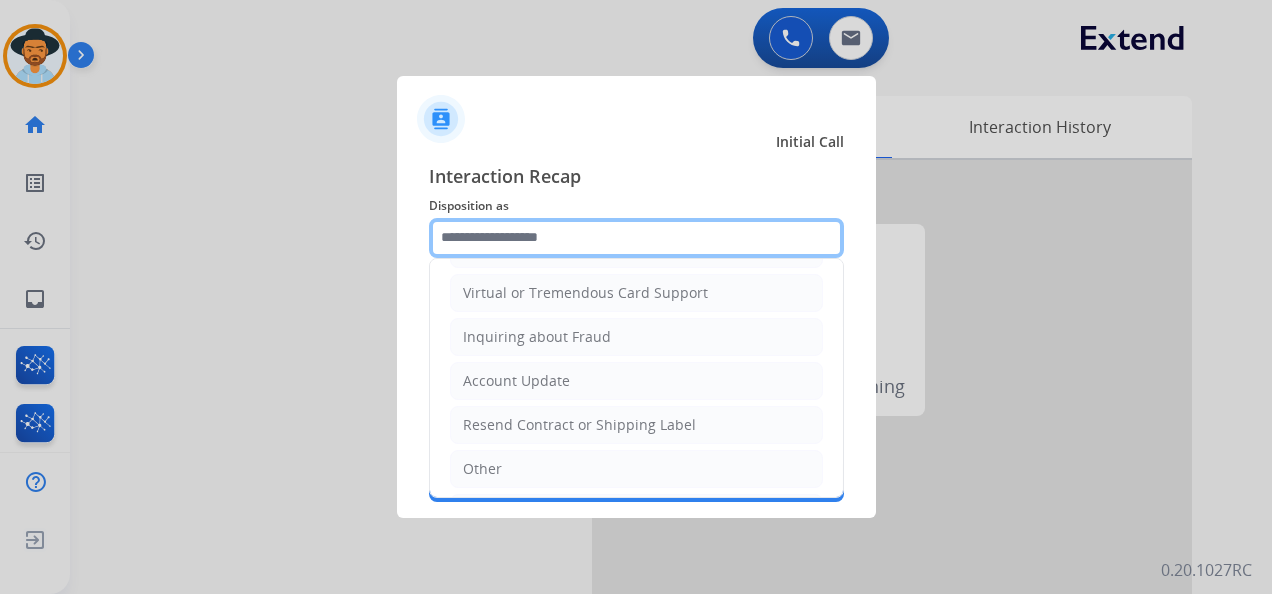 scroll, scrollTop: 300, scrollLeft: 0, axis: vertical 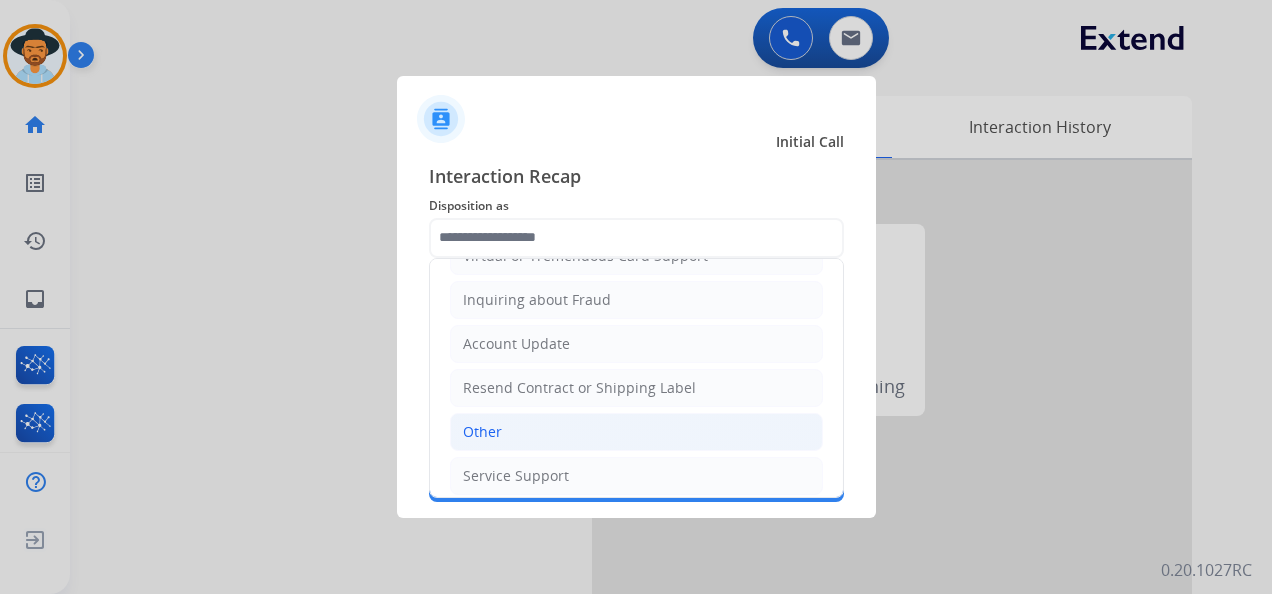 click on "Other" 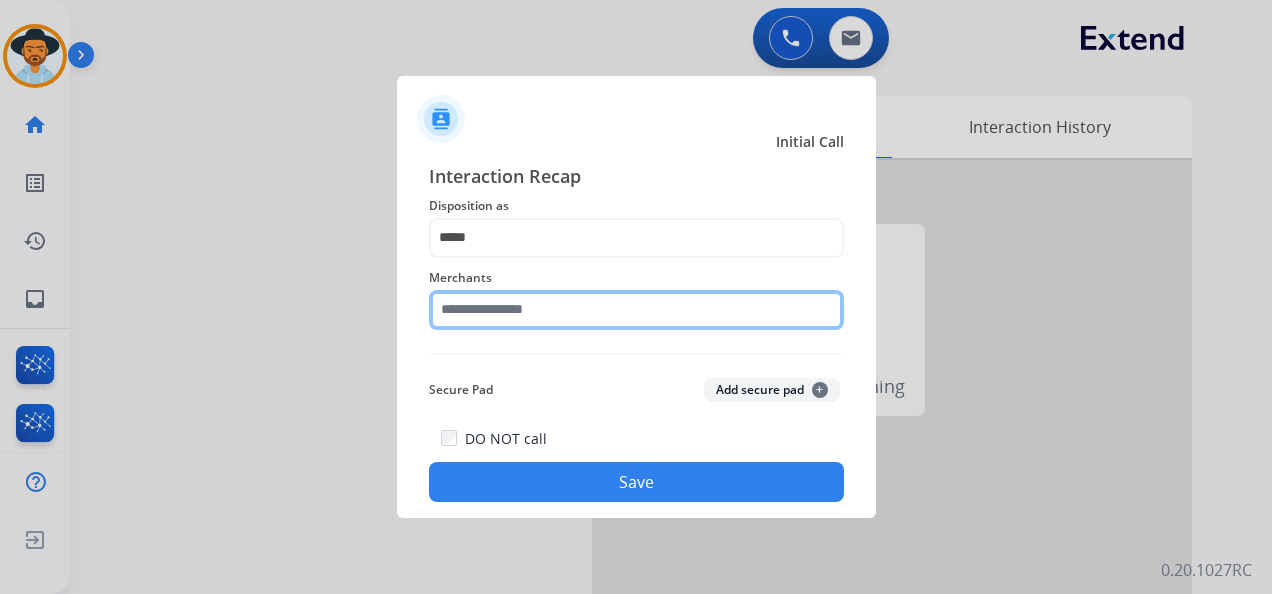 click 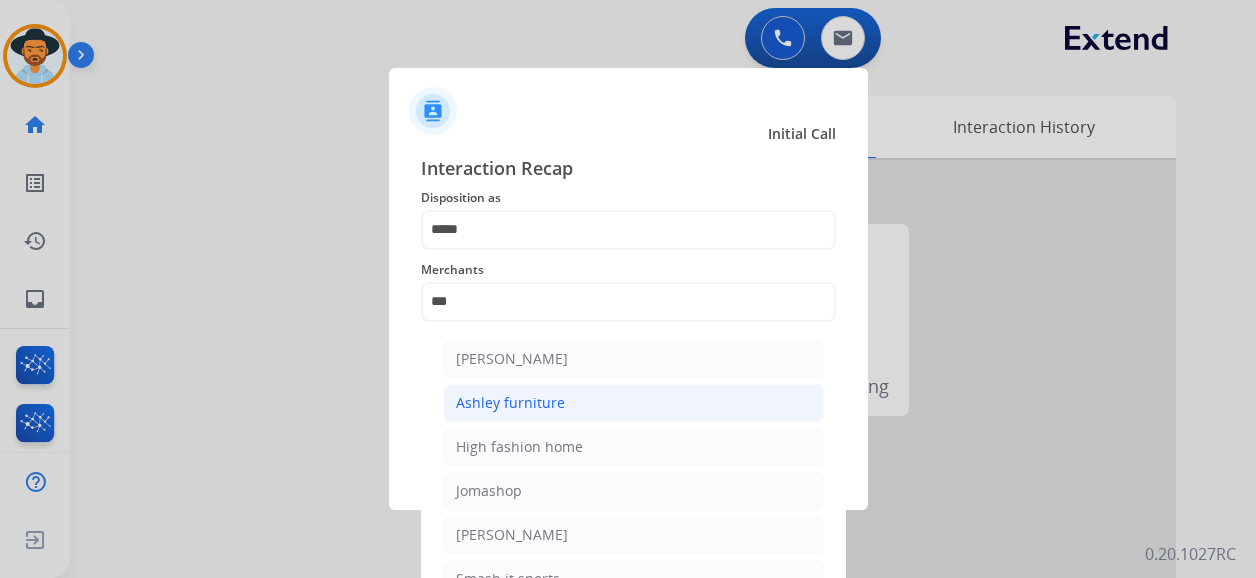 click on "Ashley furniture" 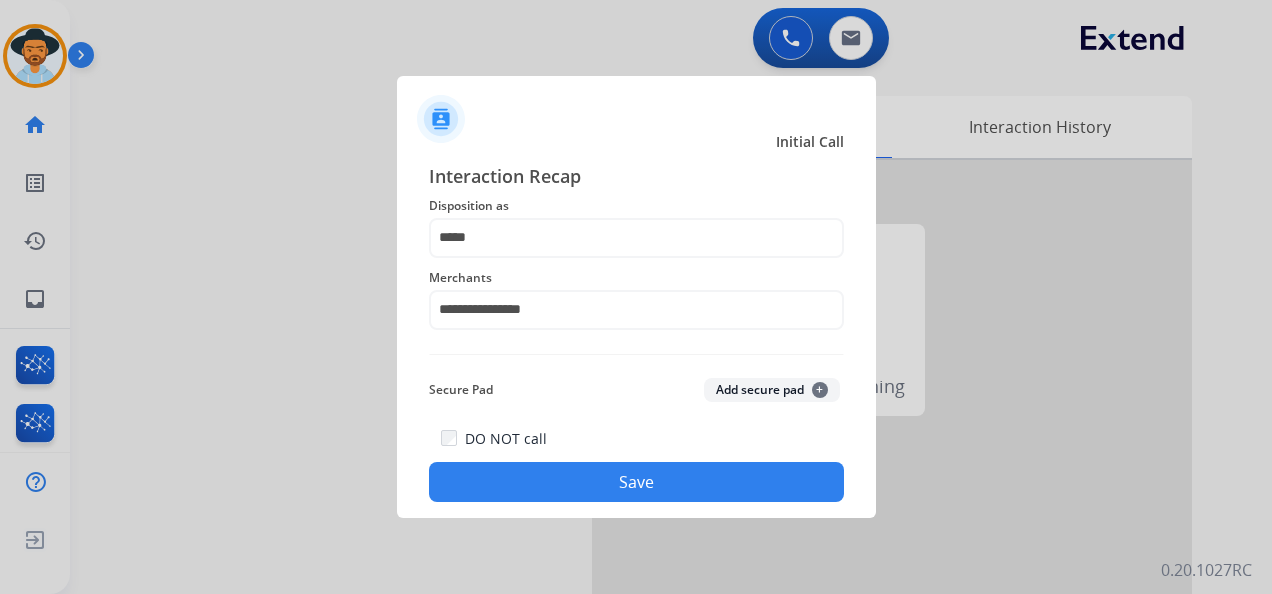 click on "Save" 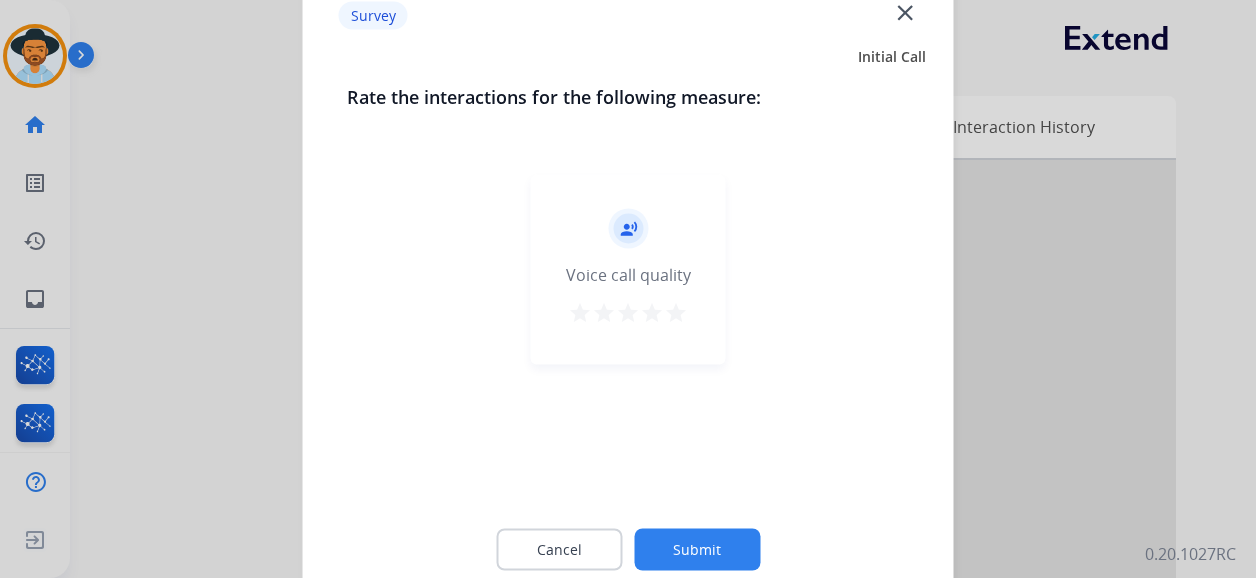 click on "star" at bounding box center (676, 313) 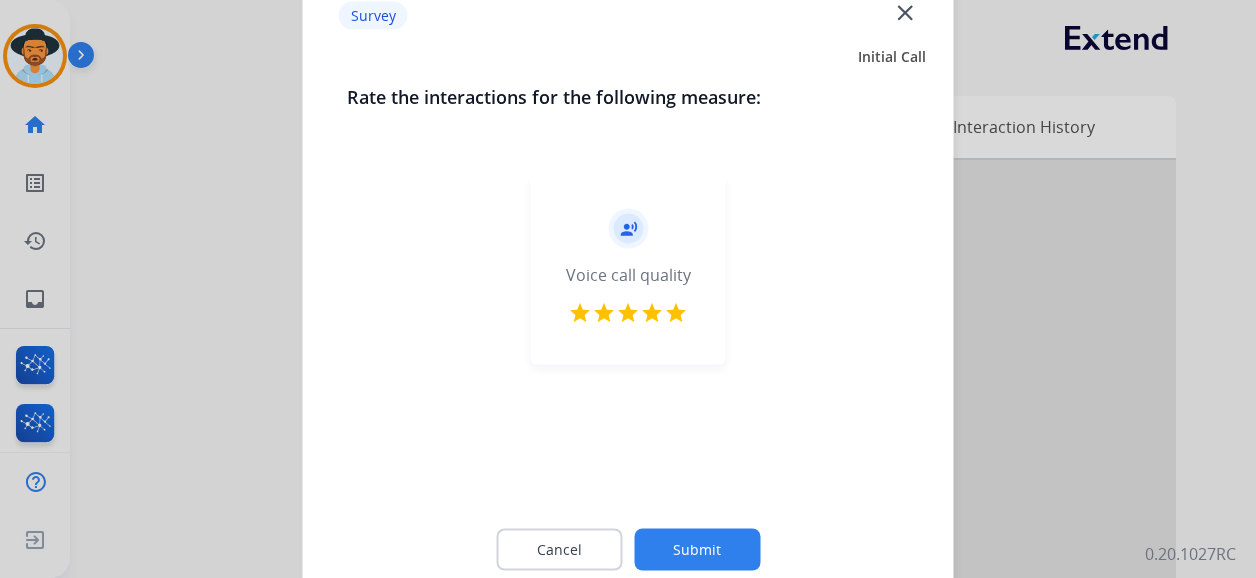 click on "Submit" 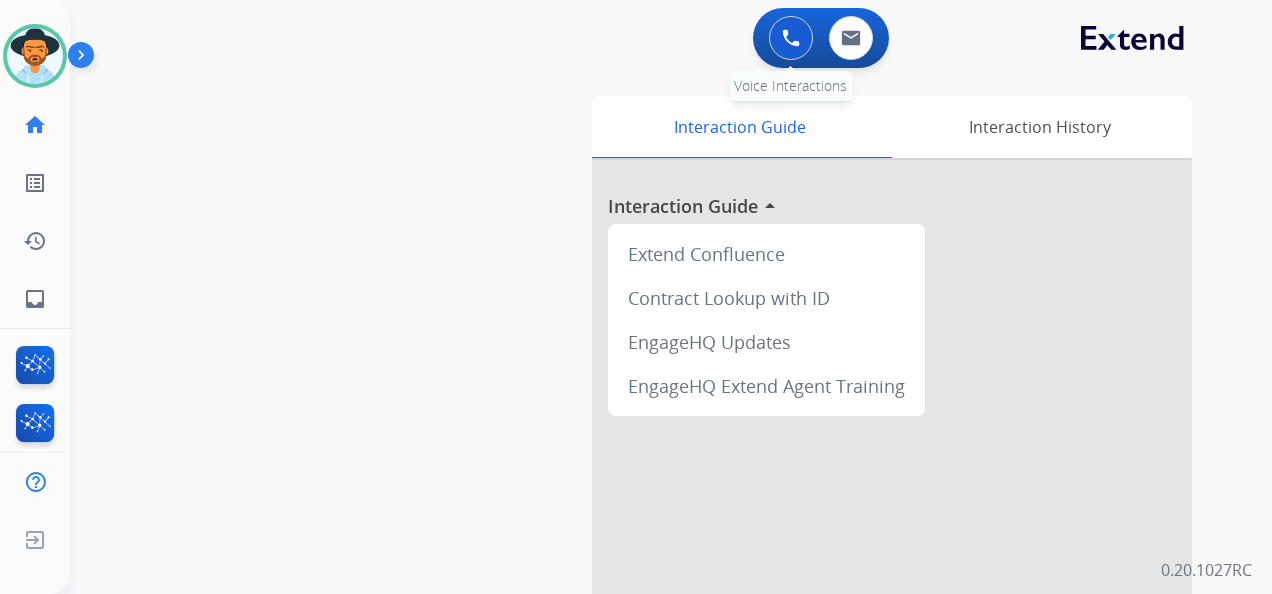 click at bounding box center (791, 38) 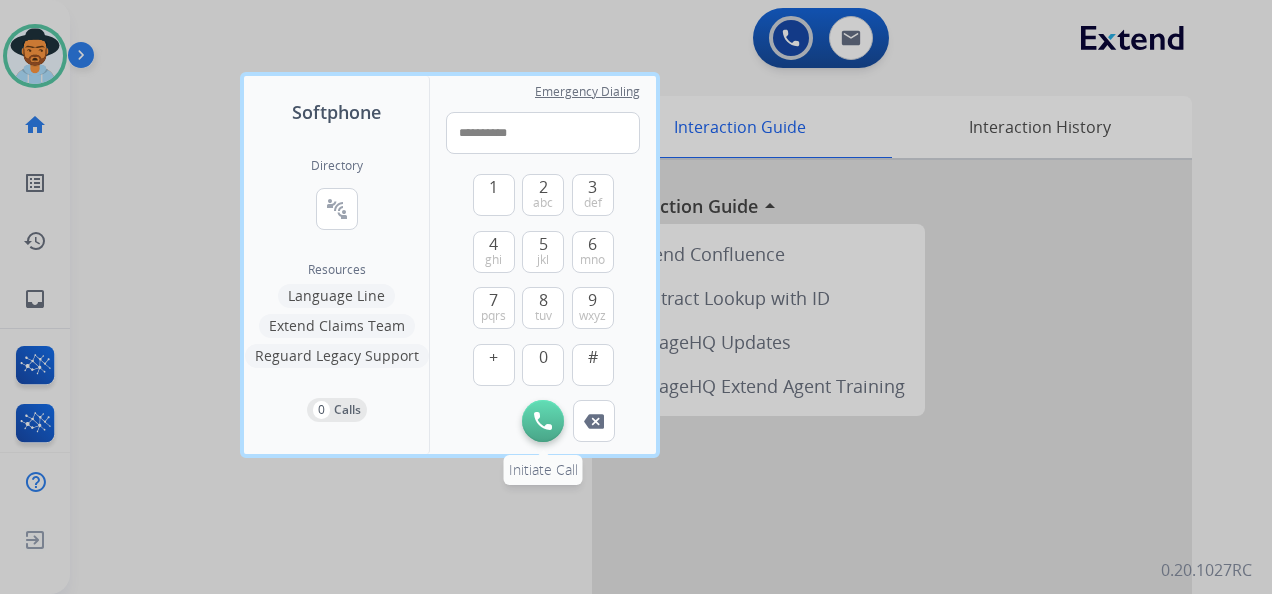 type on "**********" 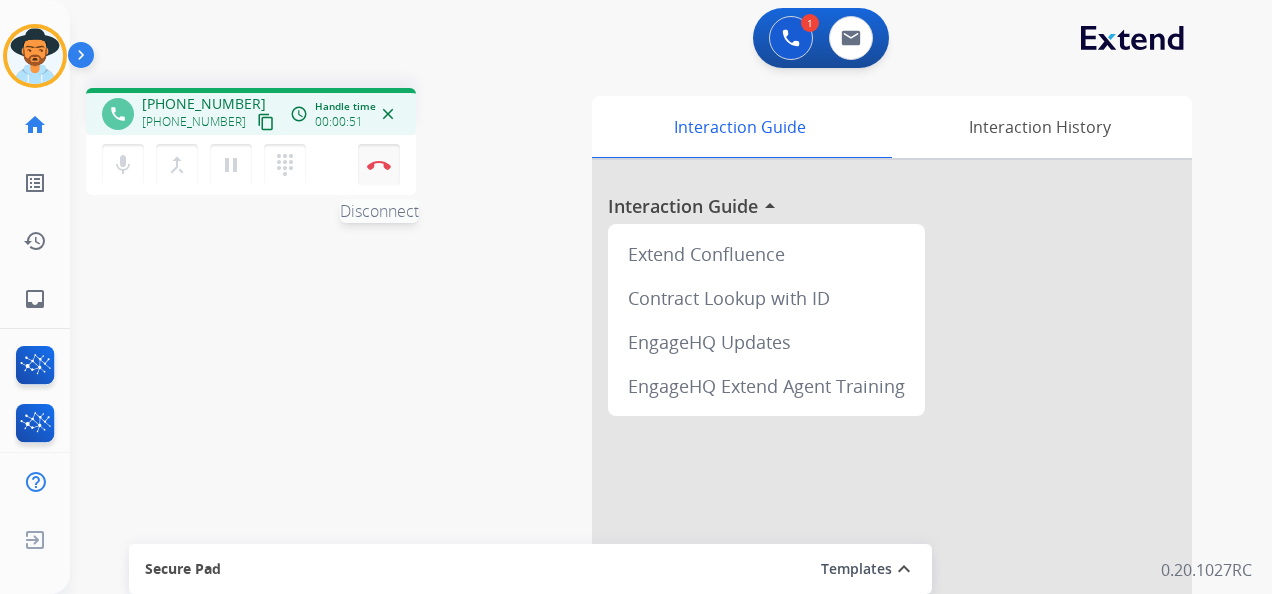 click on "Disconnect" at bounding box center (379, 165) 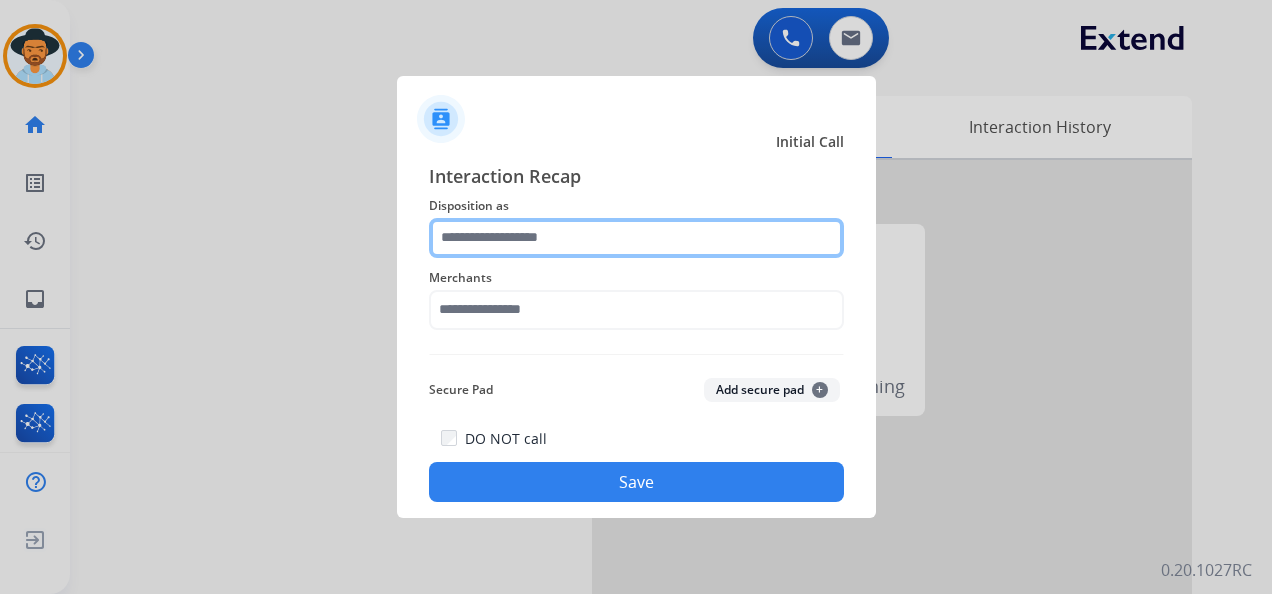 click 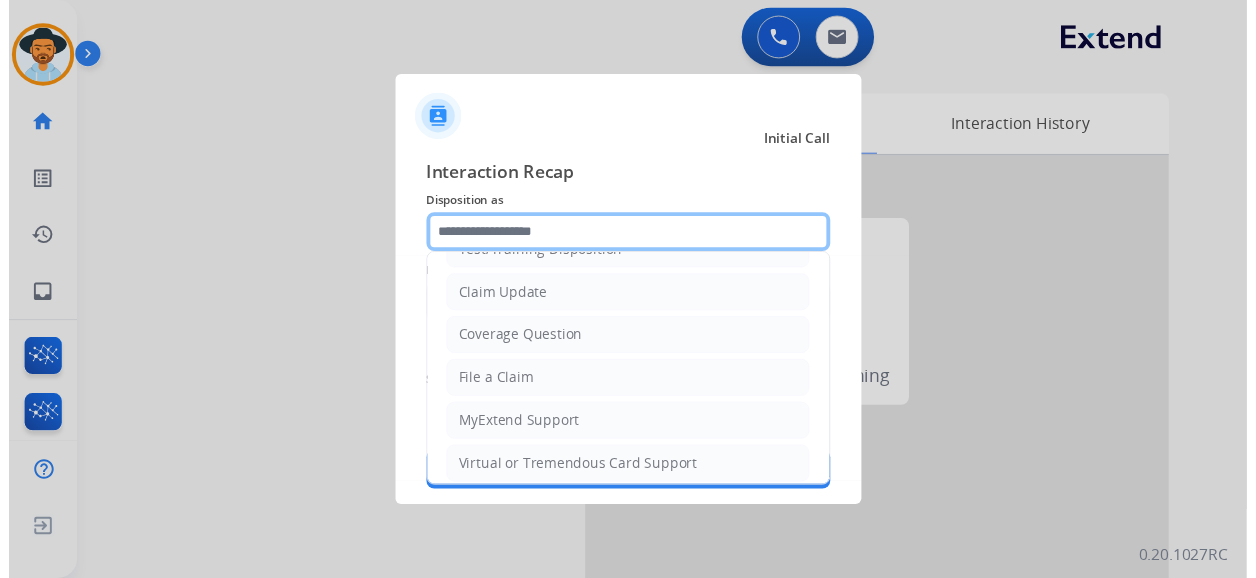 scroll, scrollTop: 0, scrollLeft: 0, axis: both 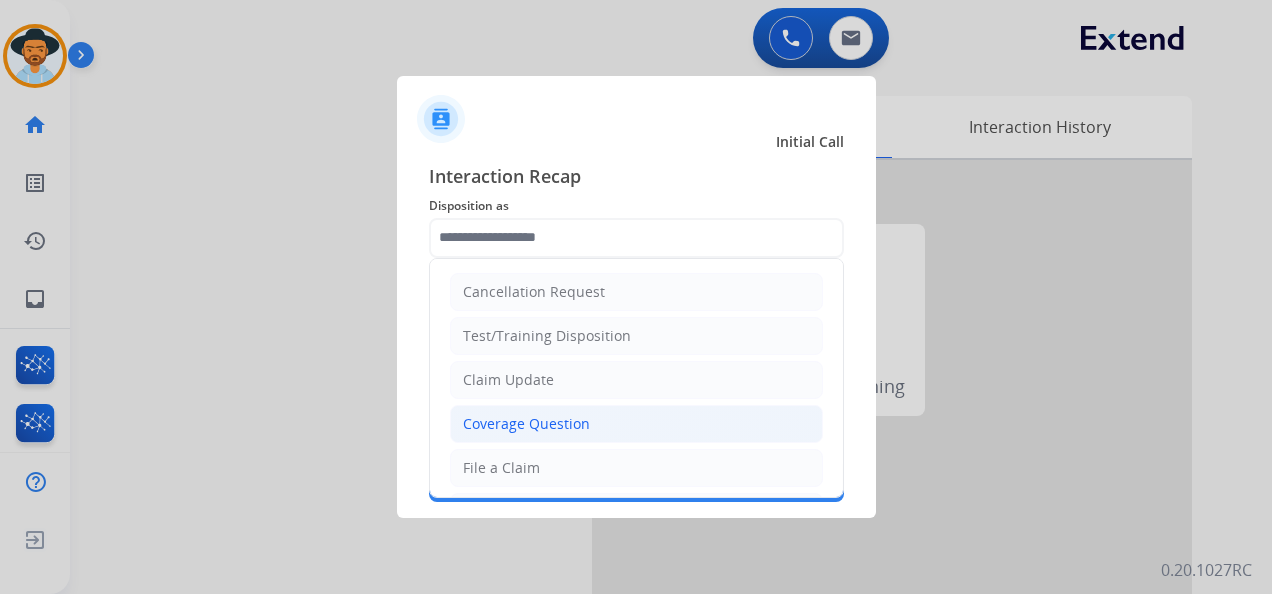 click on "Coverage Question" 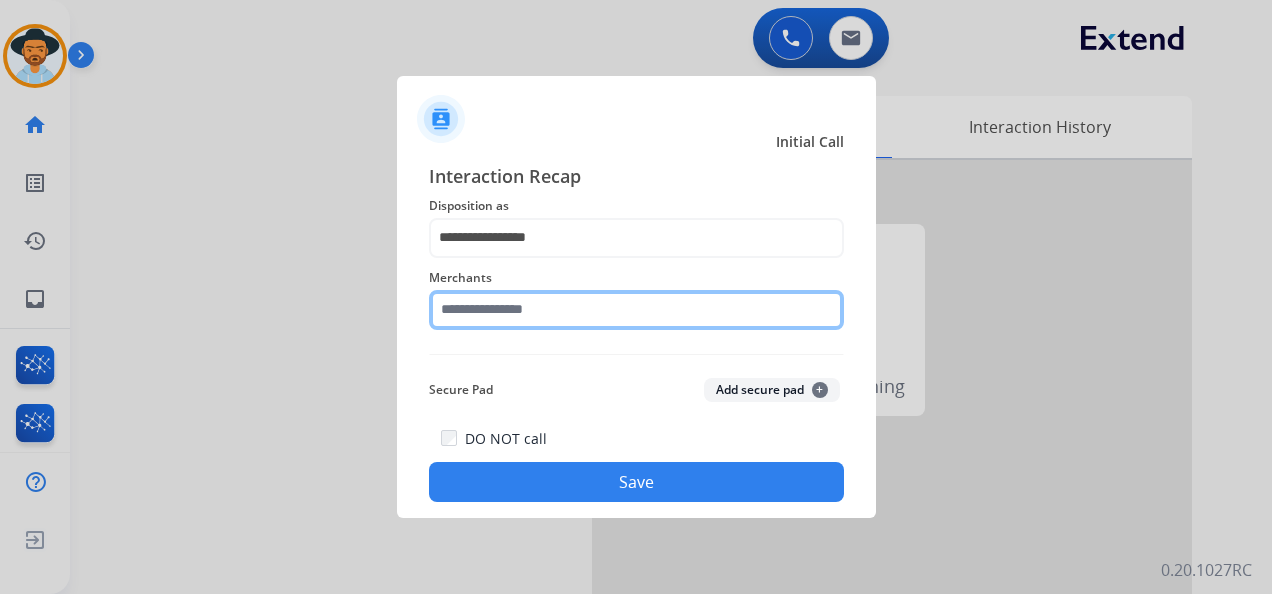 click 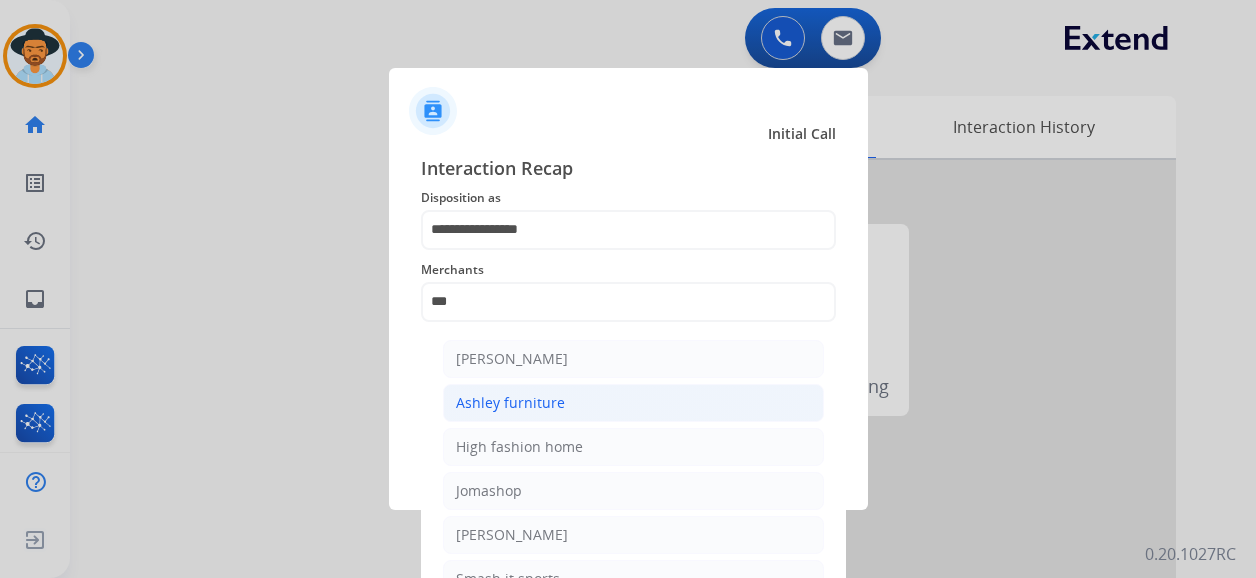 click on "Ashley furniture" 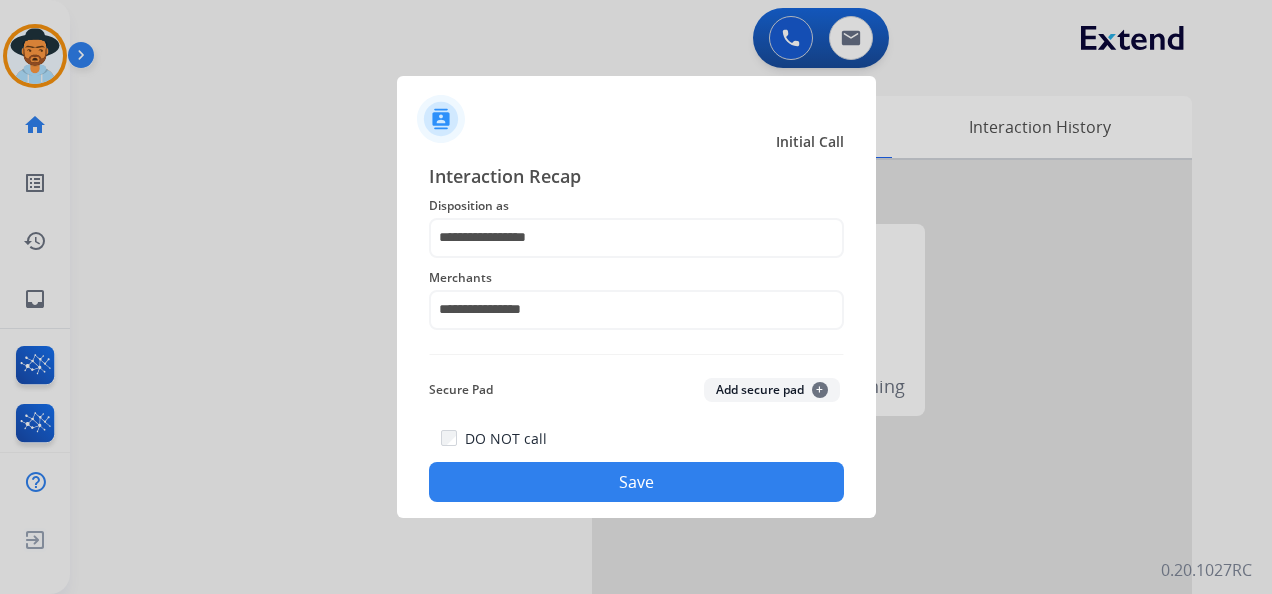 click on "Save" 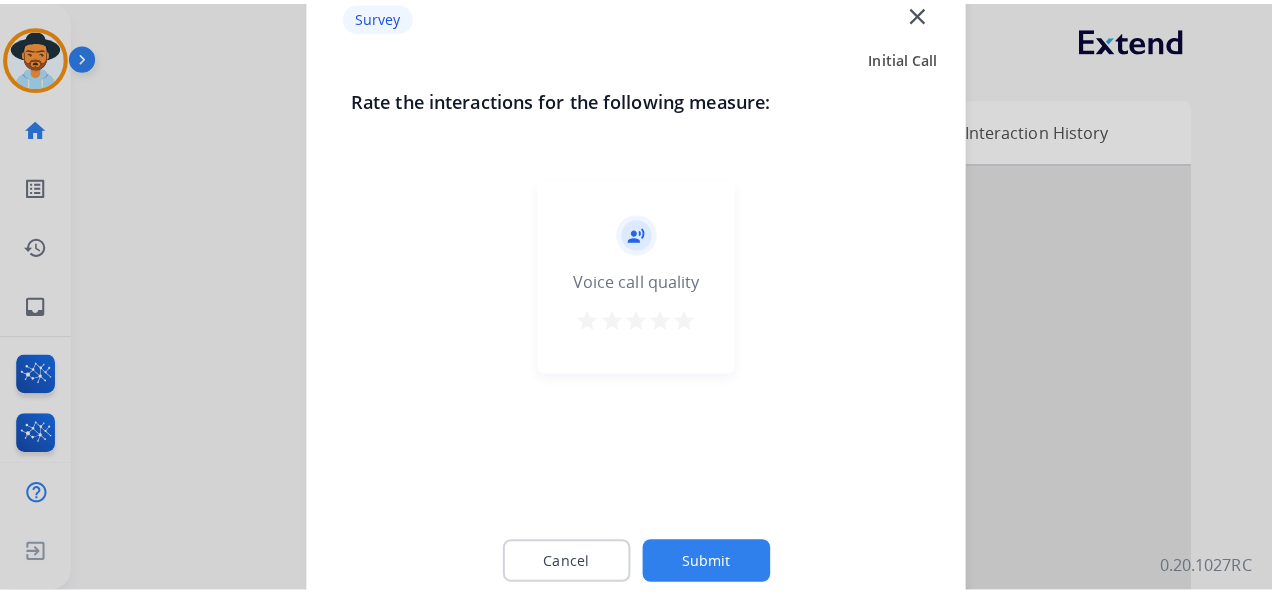 scroll, scrollTop: 0, scrollLeft: 0, axis: both 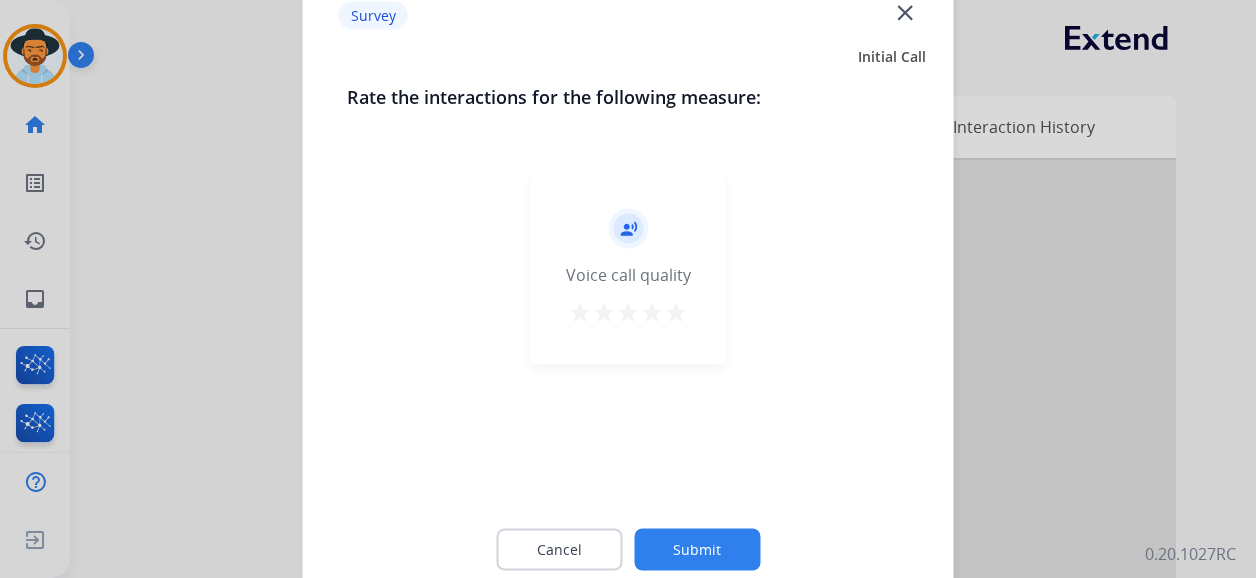 click on "star" at bounding box center [676, 313] 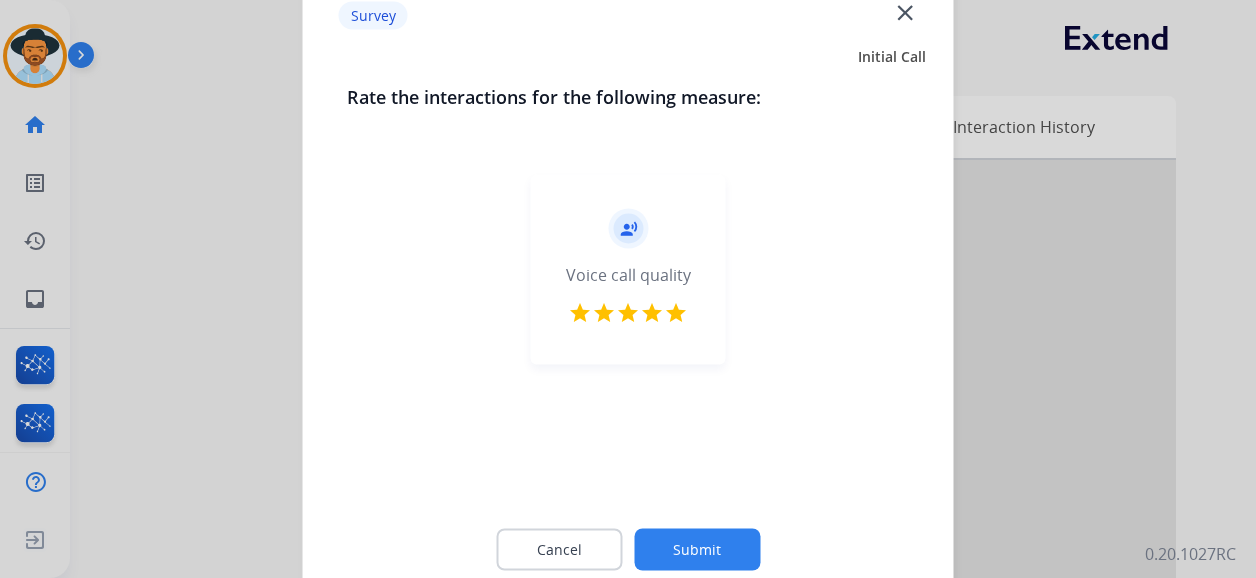 click on "Submit" 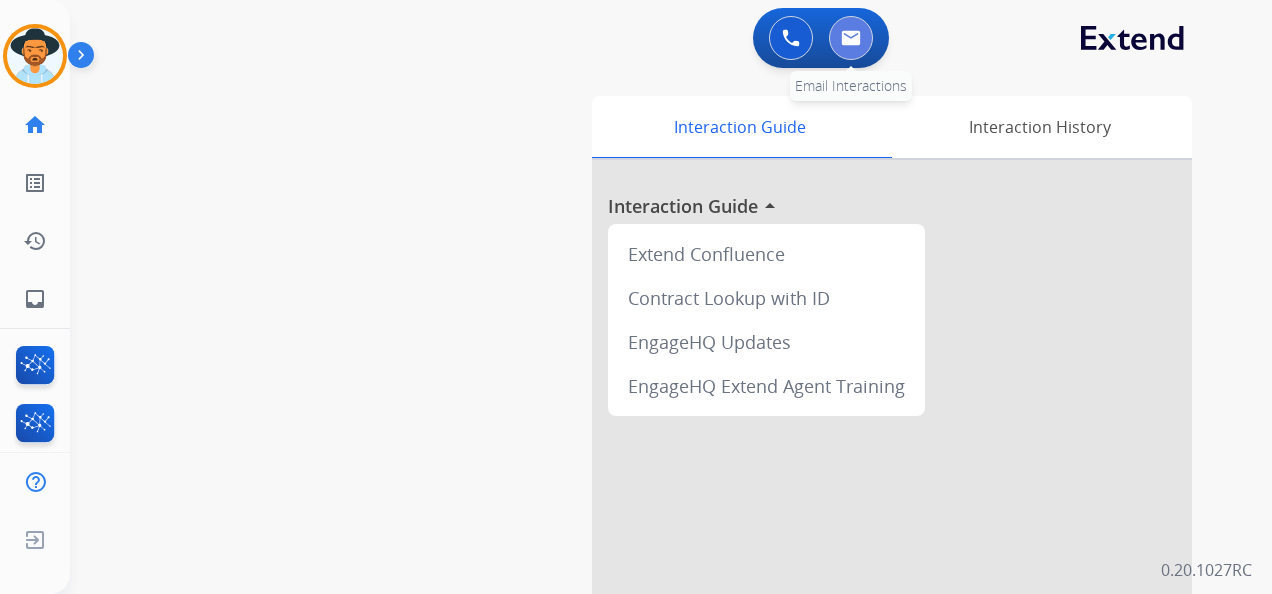 click at bounding box center [851, 38] 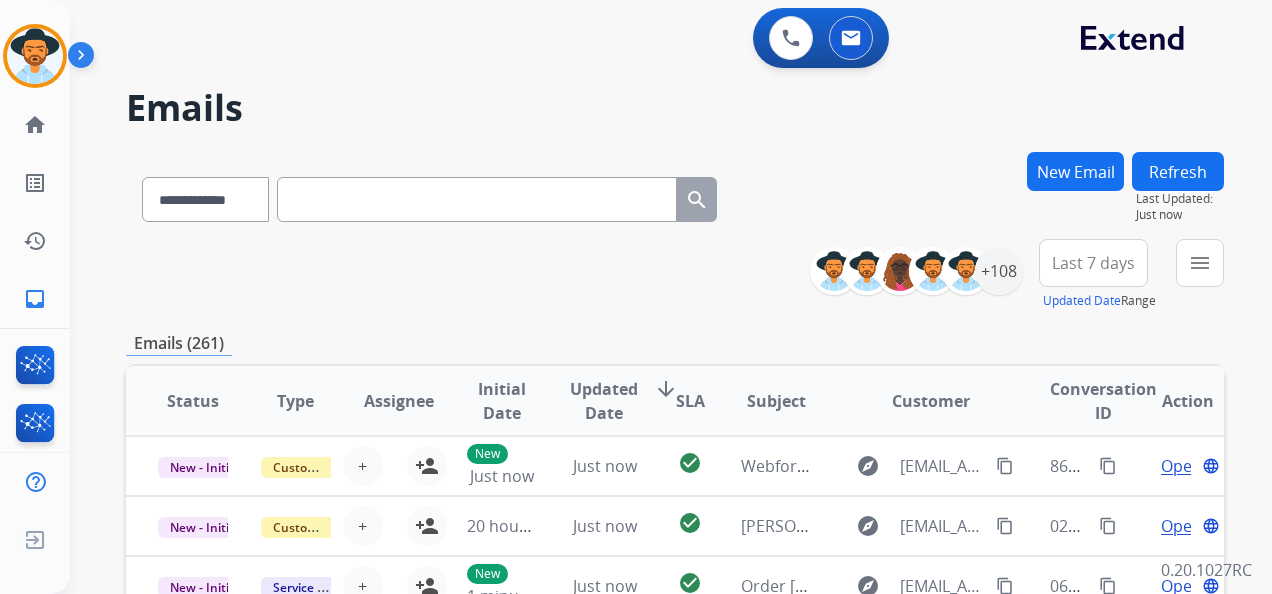 paste on "**********" 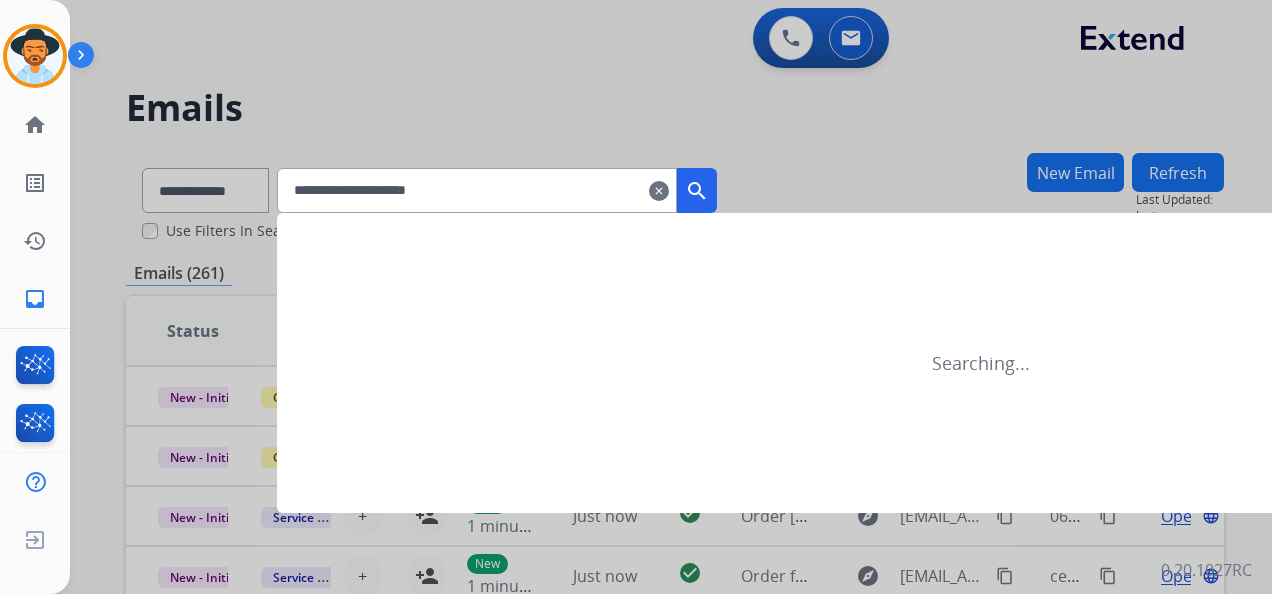 type on "**********" 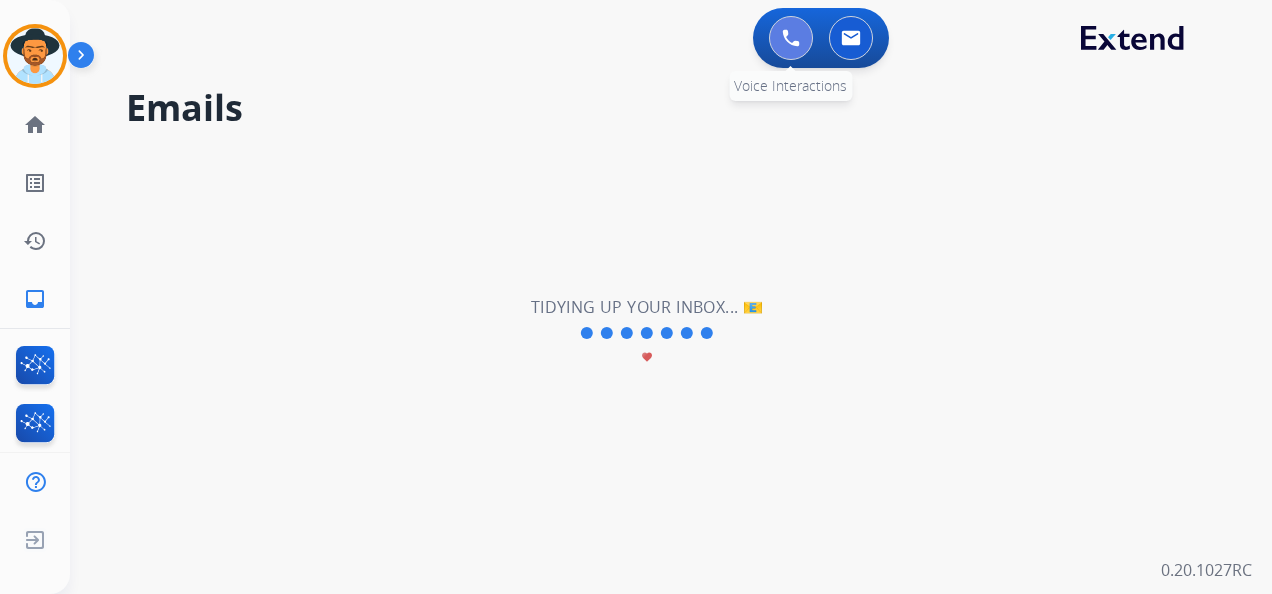 click at bounding box center (791, 38) 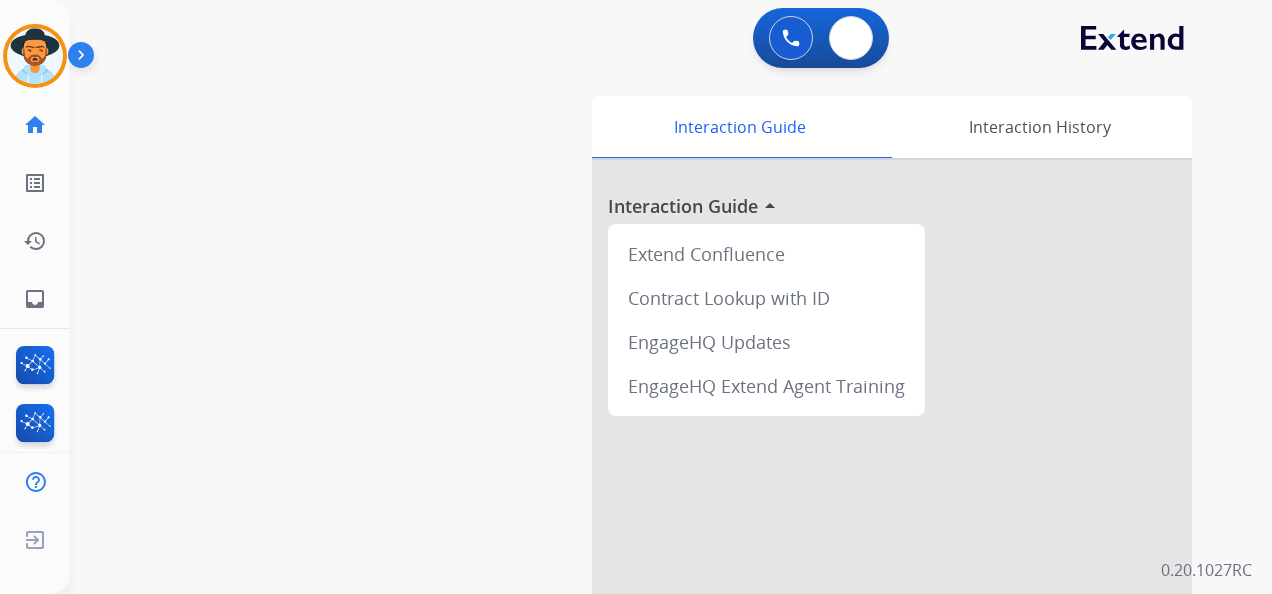 click at bounding box center (851, 38) 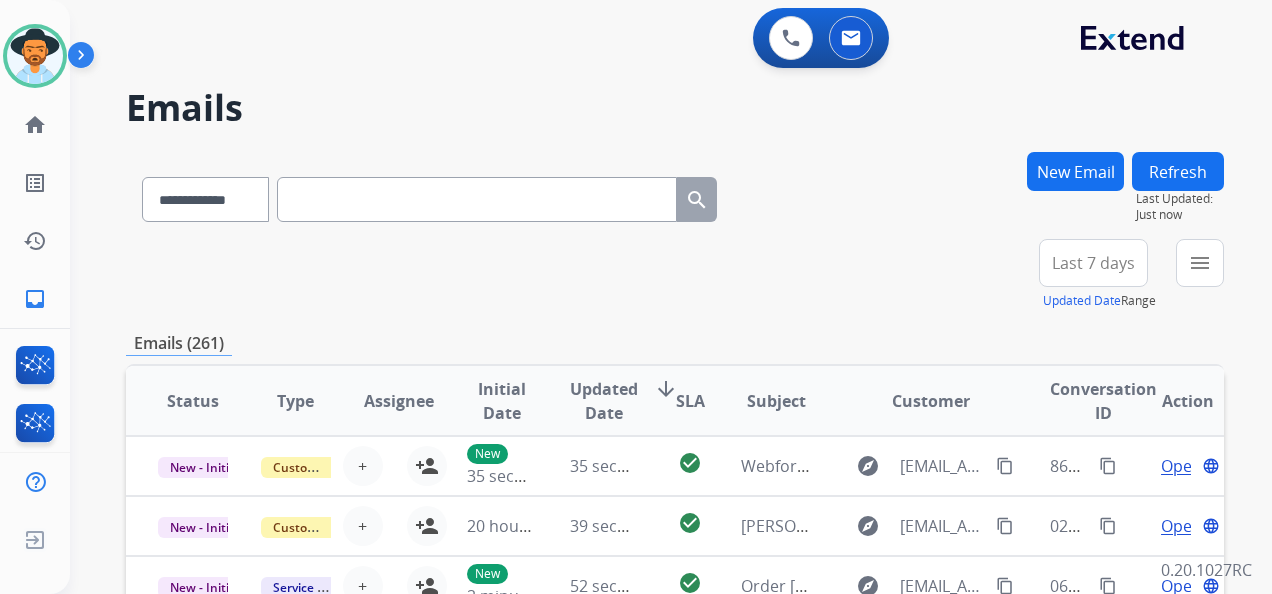 paste on "**********" 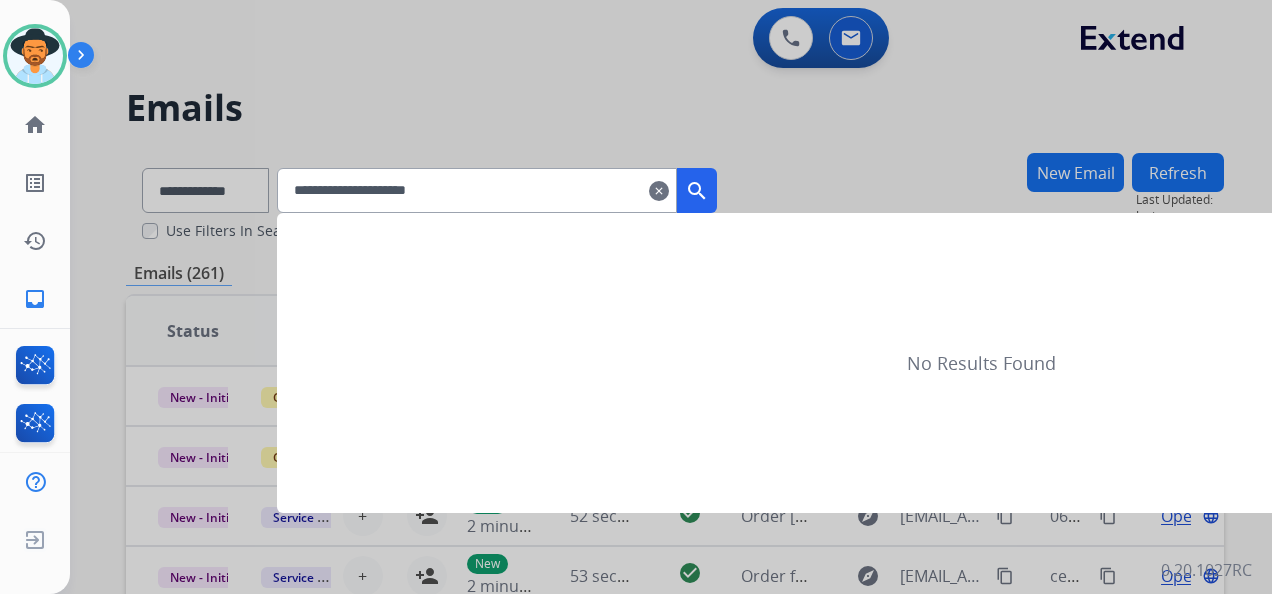 type on "**********" 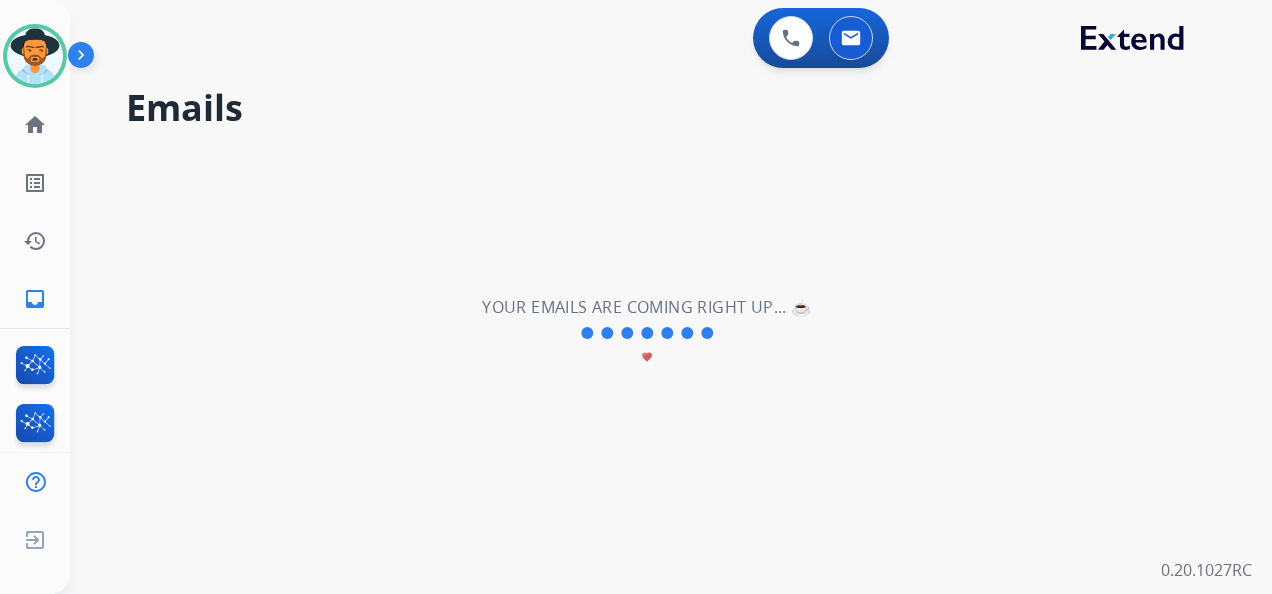 click at bounding box center [85, 59] 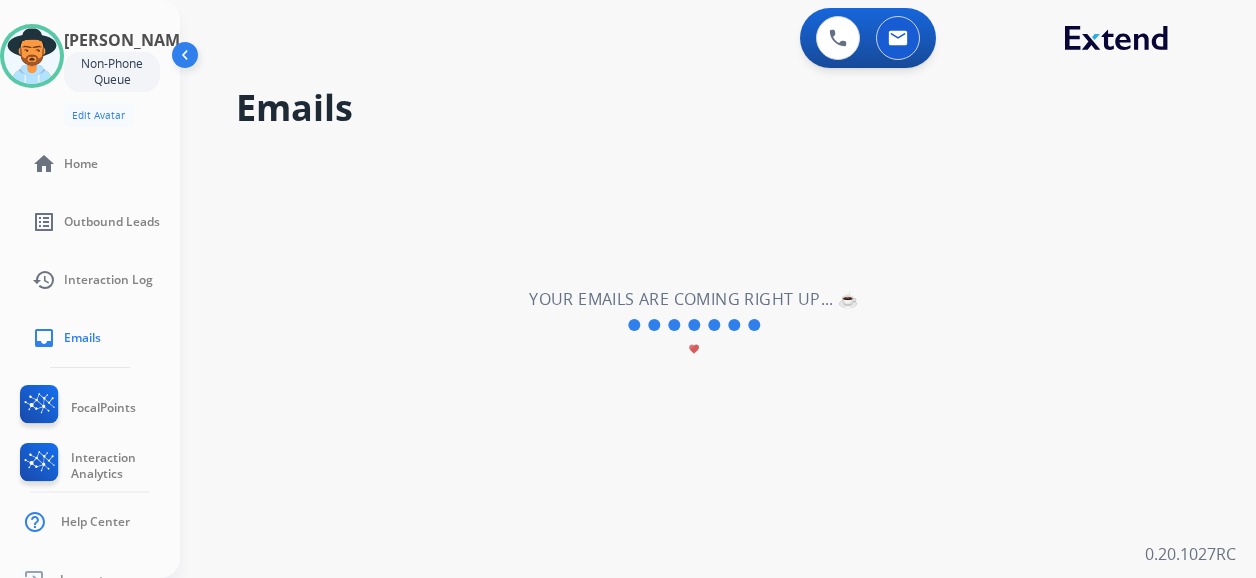 click at bounding box center (187, 59) 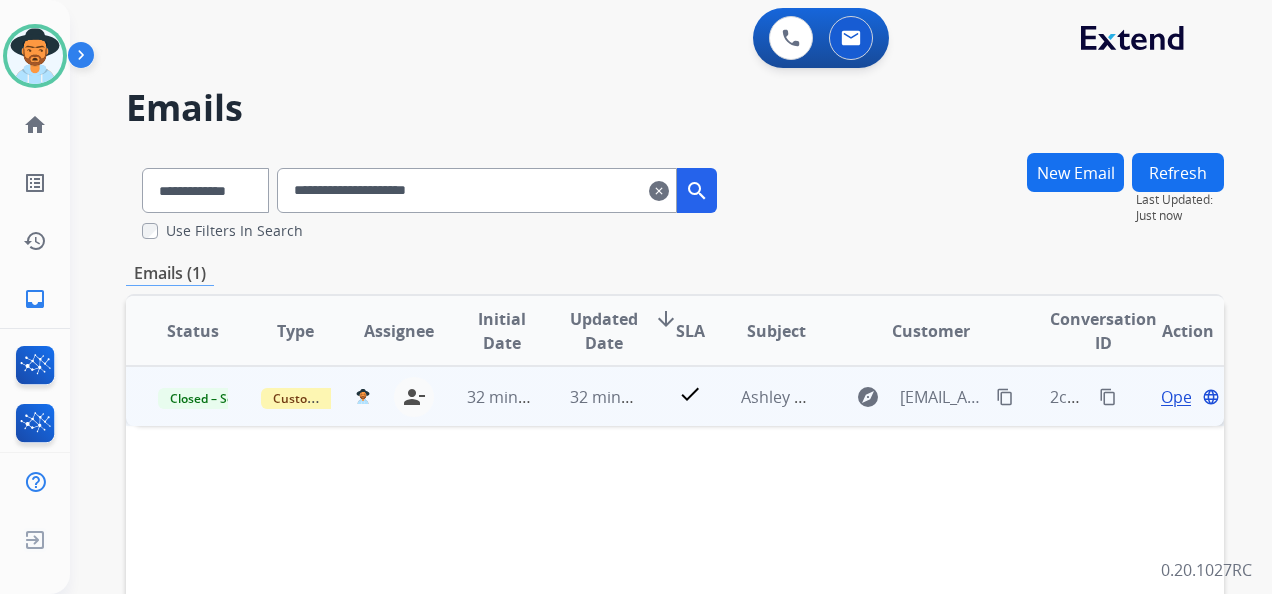 click on "Open" at bounding box center [1181, 397] 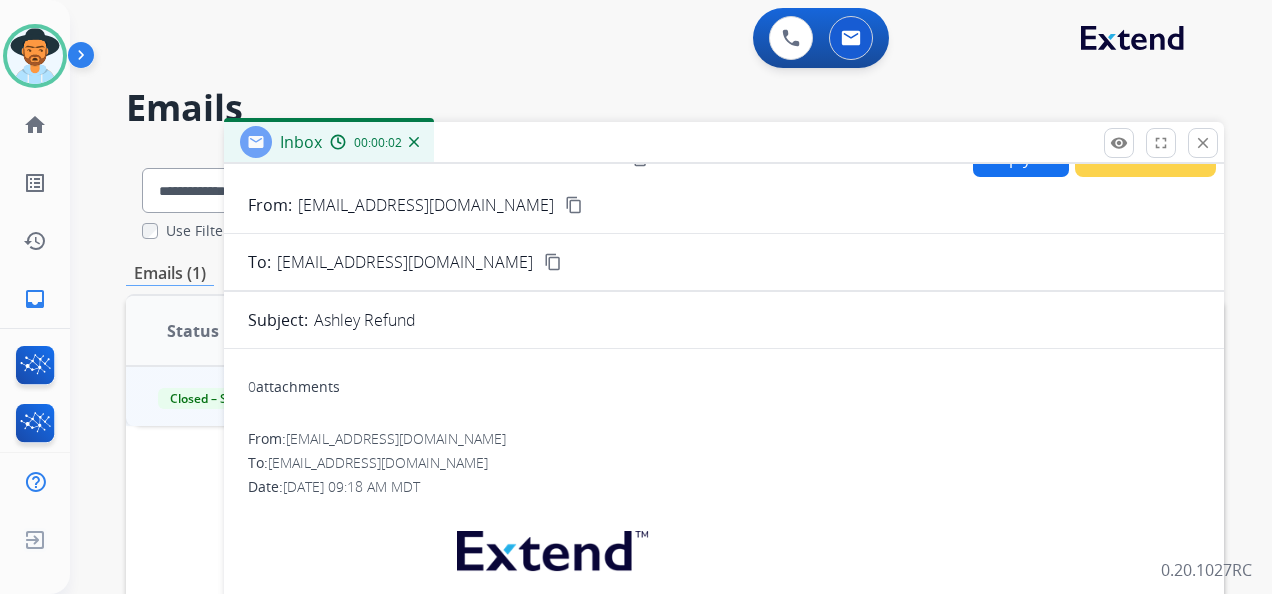 scroll, scrollTop: 0, scrollLeft: 0, axis: both 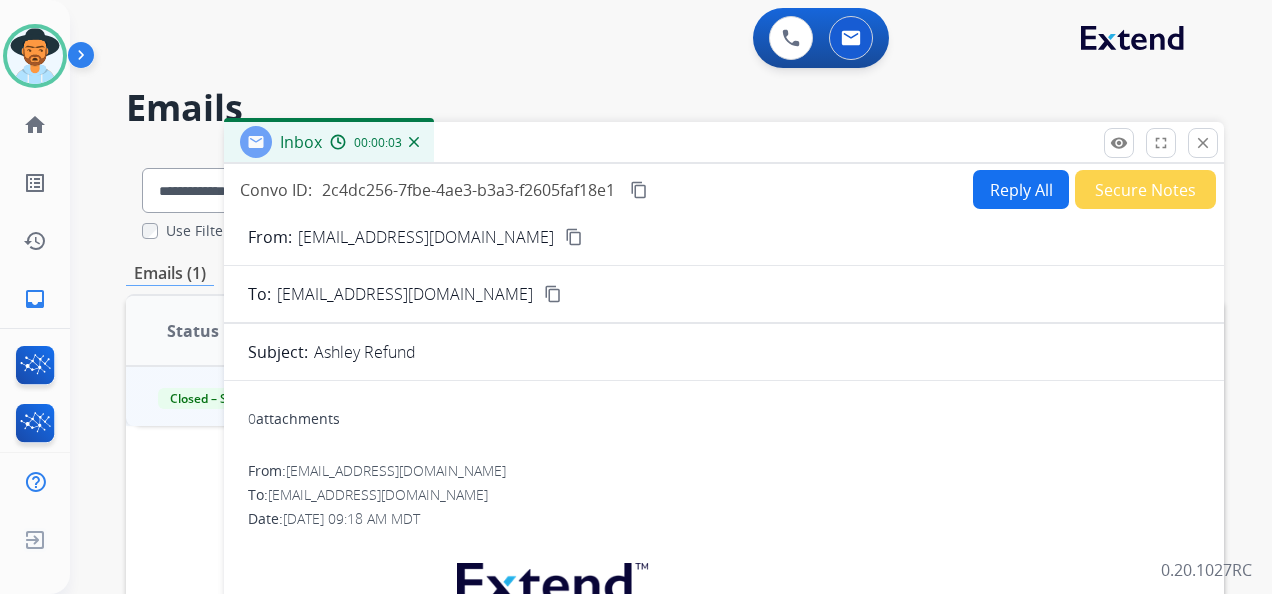 click on "Reply All" at bounding box center [1021, 189] 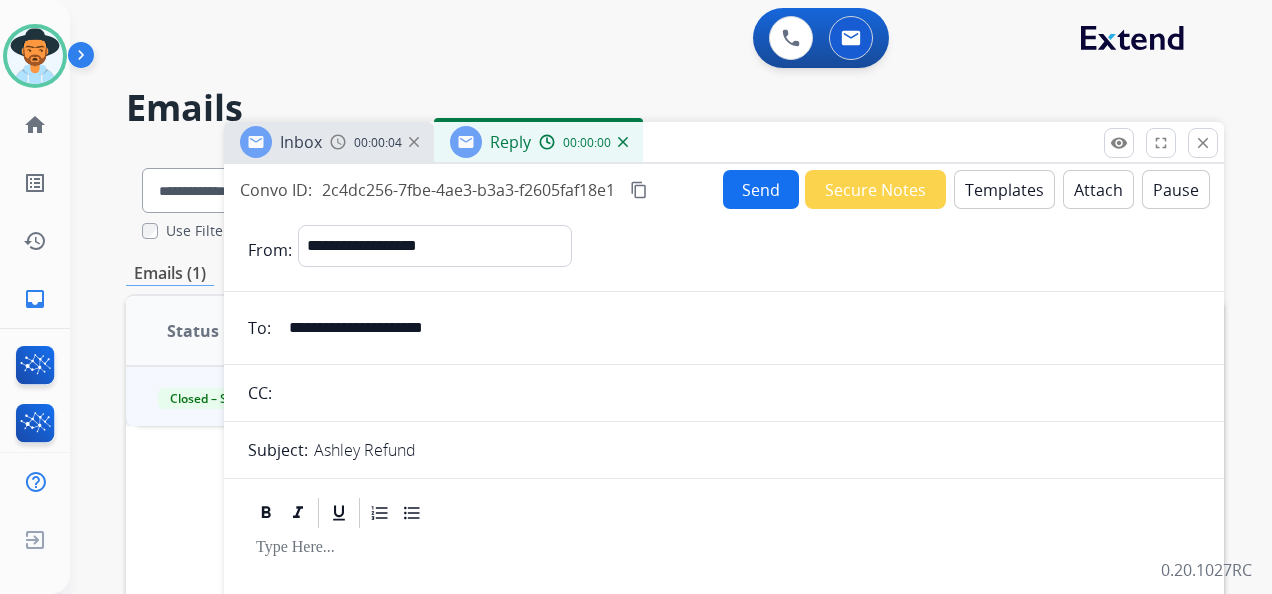 click on "Templates" at bounding box center (1004, 189) 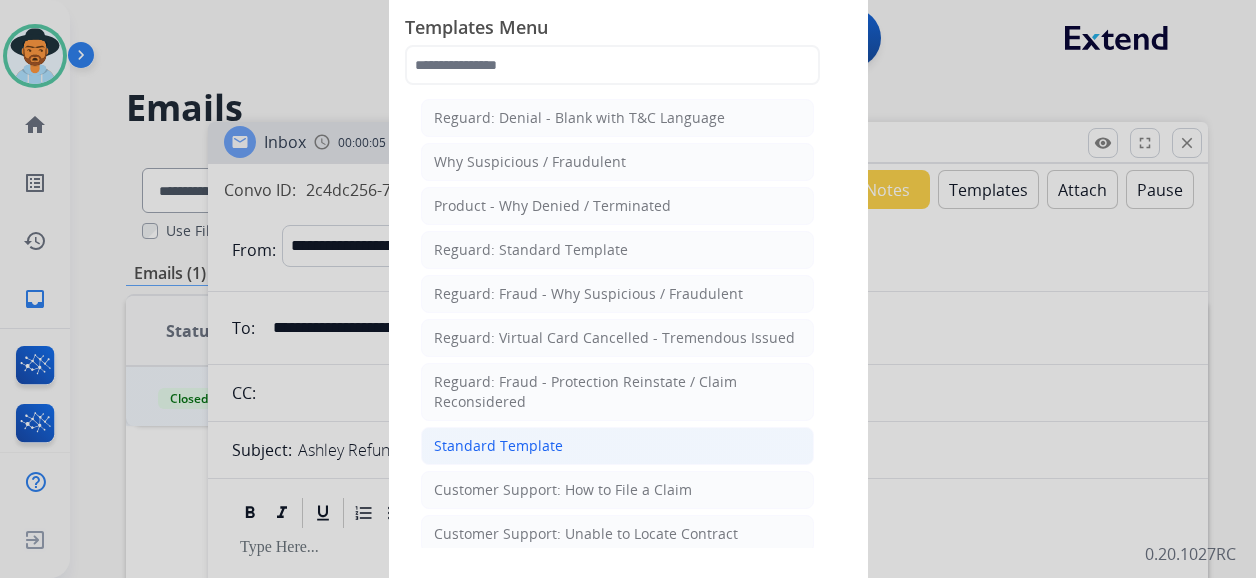 click on "Standard Template" 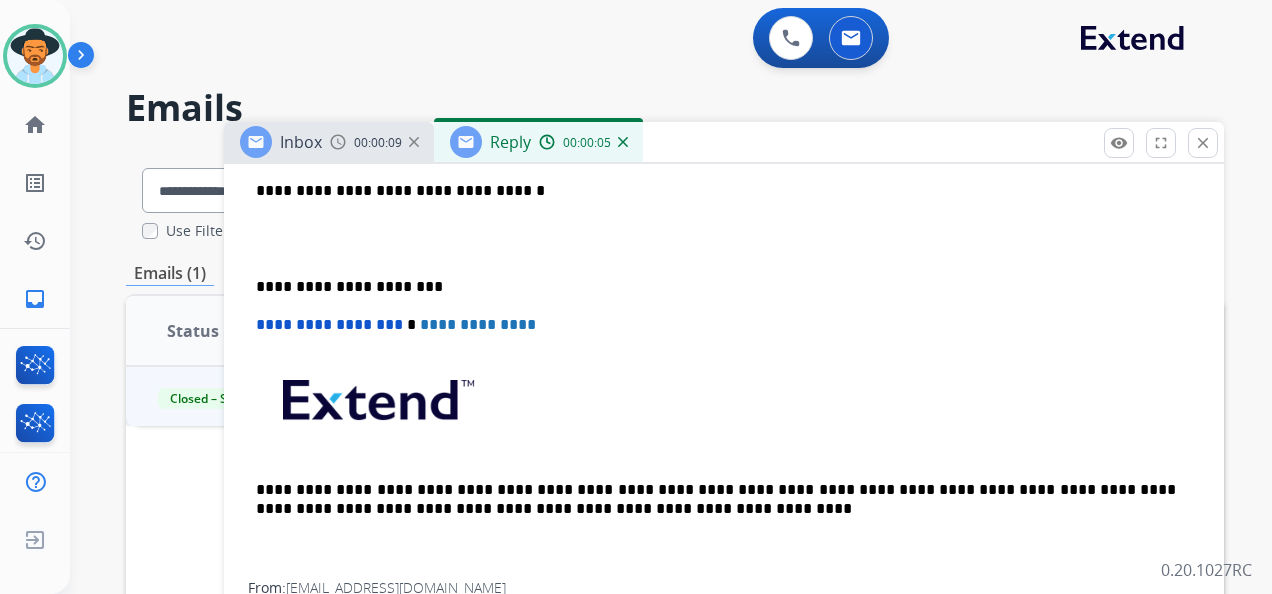 scroll, scrollTop: 408, scrollLeft: 0, axis: vertical 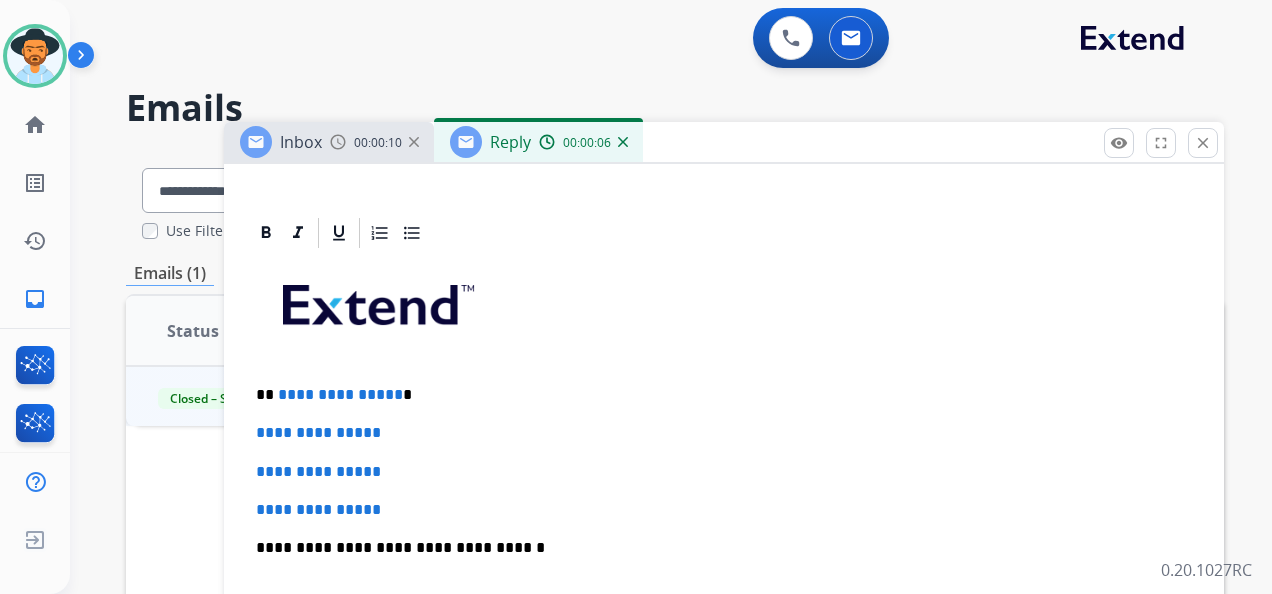 click on "**********" at bounding box center [716, 395] 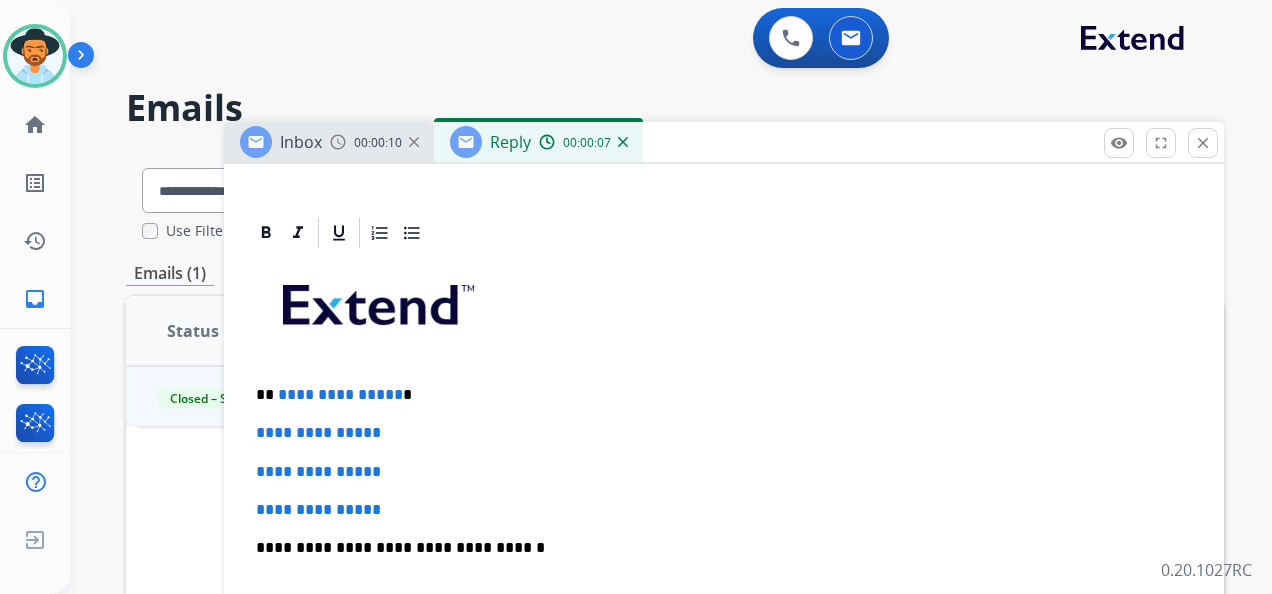 type 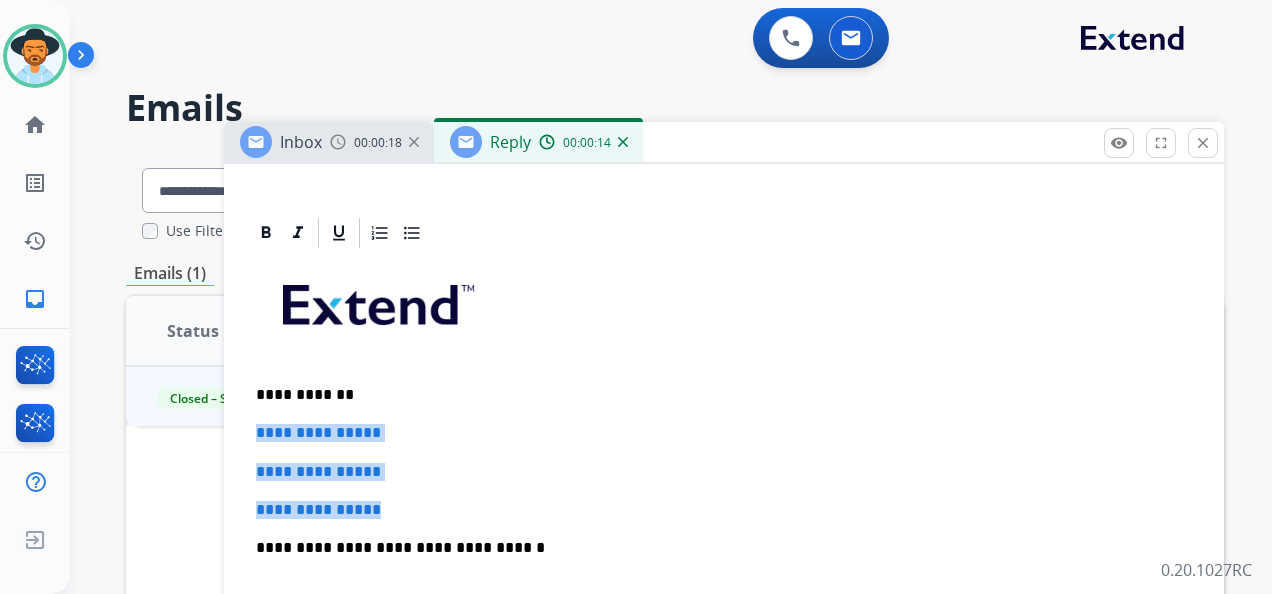 drag, startPoint x: 395, startPoint y: 506, endPoint x: 255, endPoint y: 430, distance: 159.29846 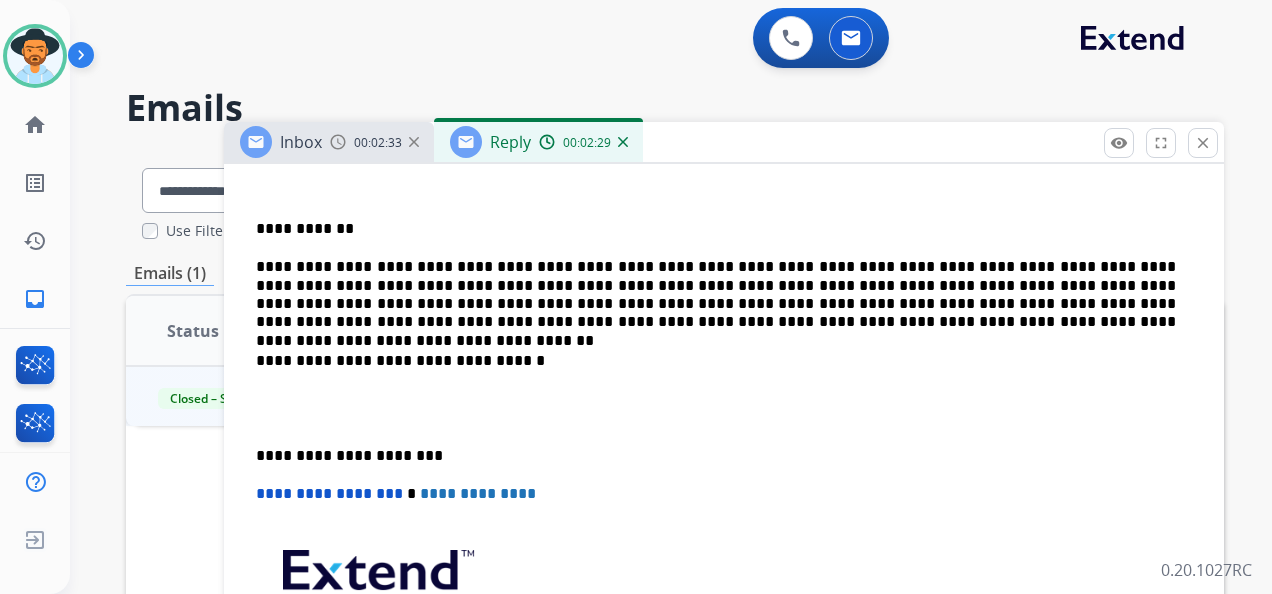 scroll, scrollTop: 608, scrollLeft: 0, axis: vertical 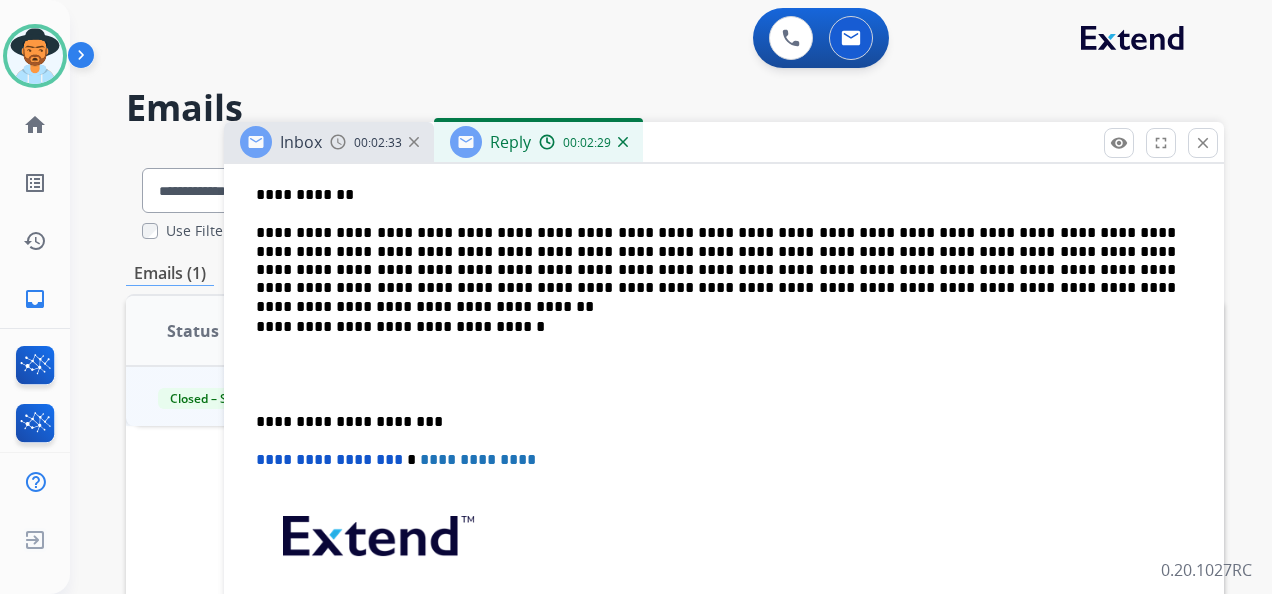 click on "**********" at bounding box center [716, 422] 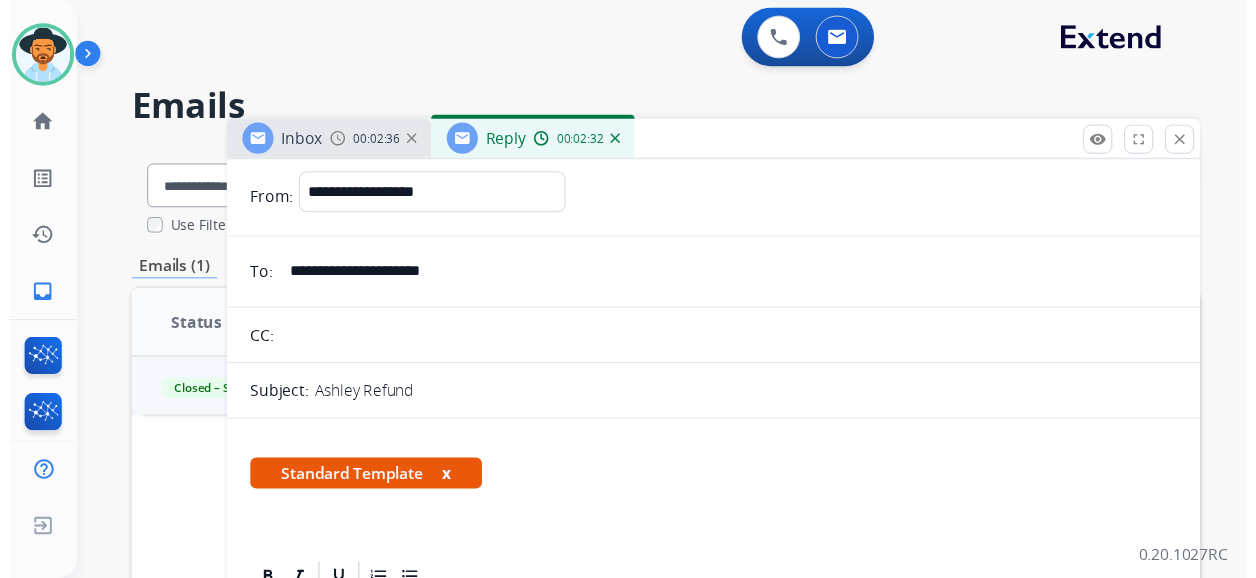scroll, scrollTop: 0, scrollLeft: 0, axis: both 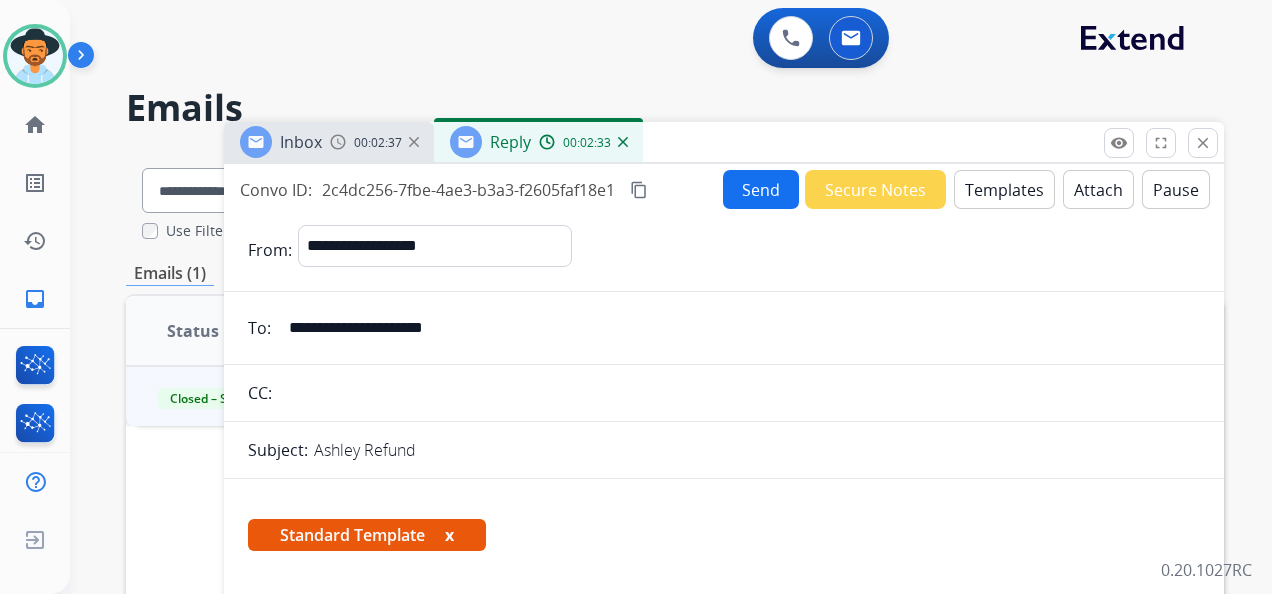 click on "Send" at bounding box center [761, 189] 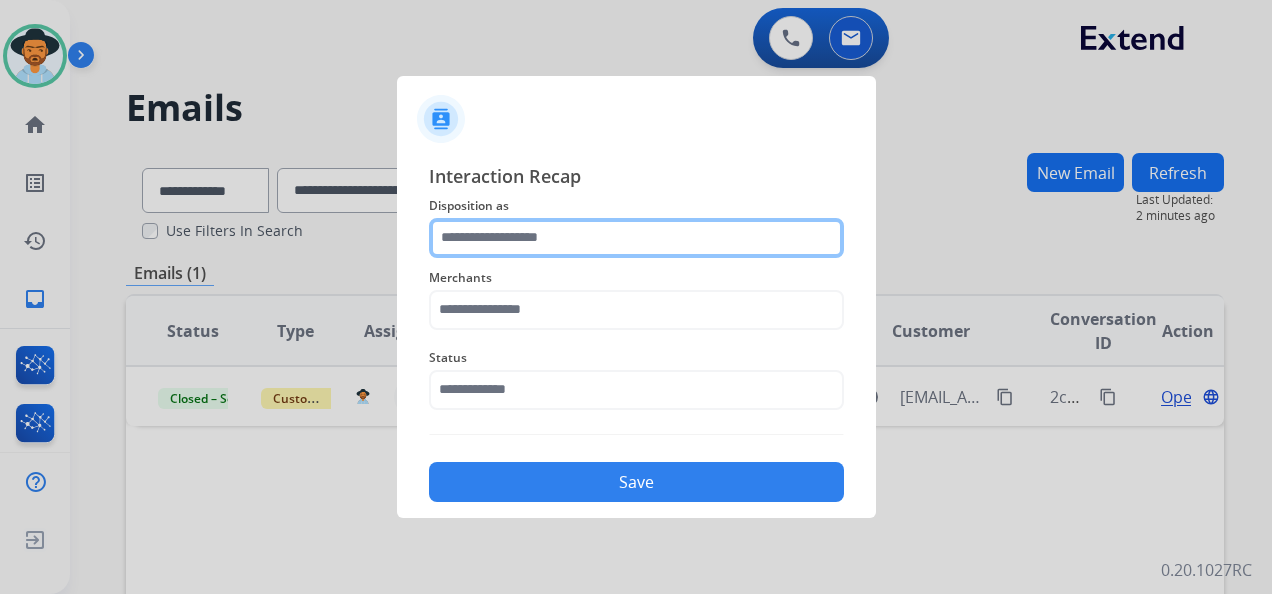 click 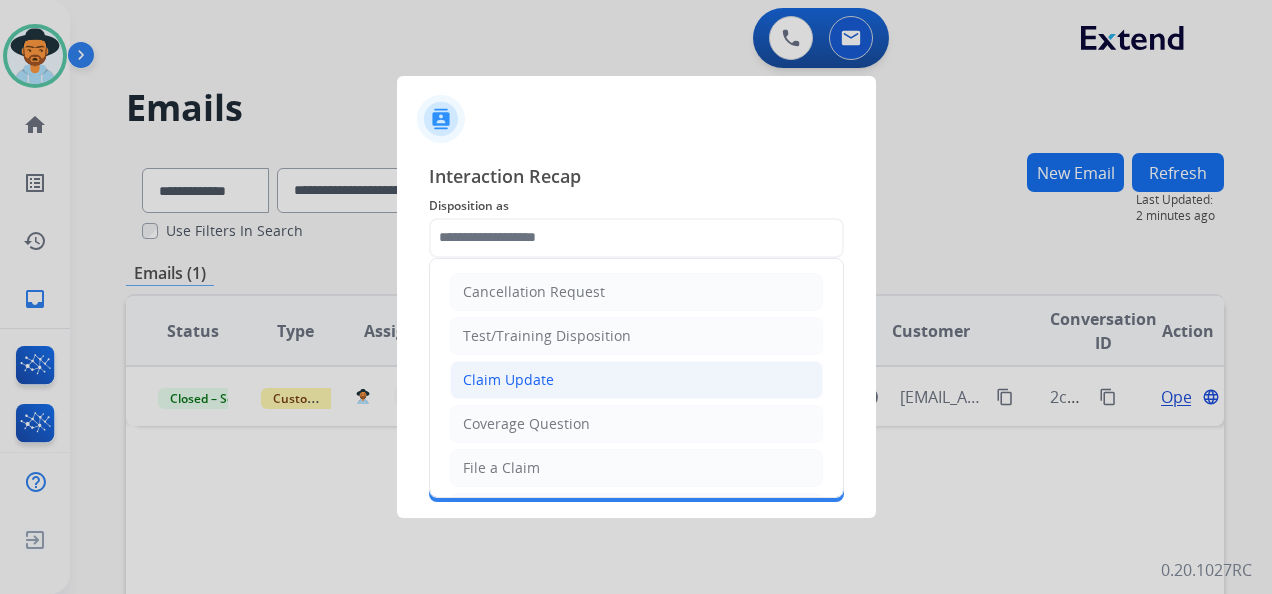 click on "Claim Update" 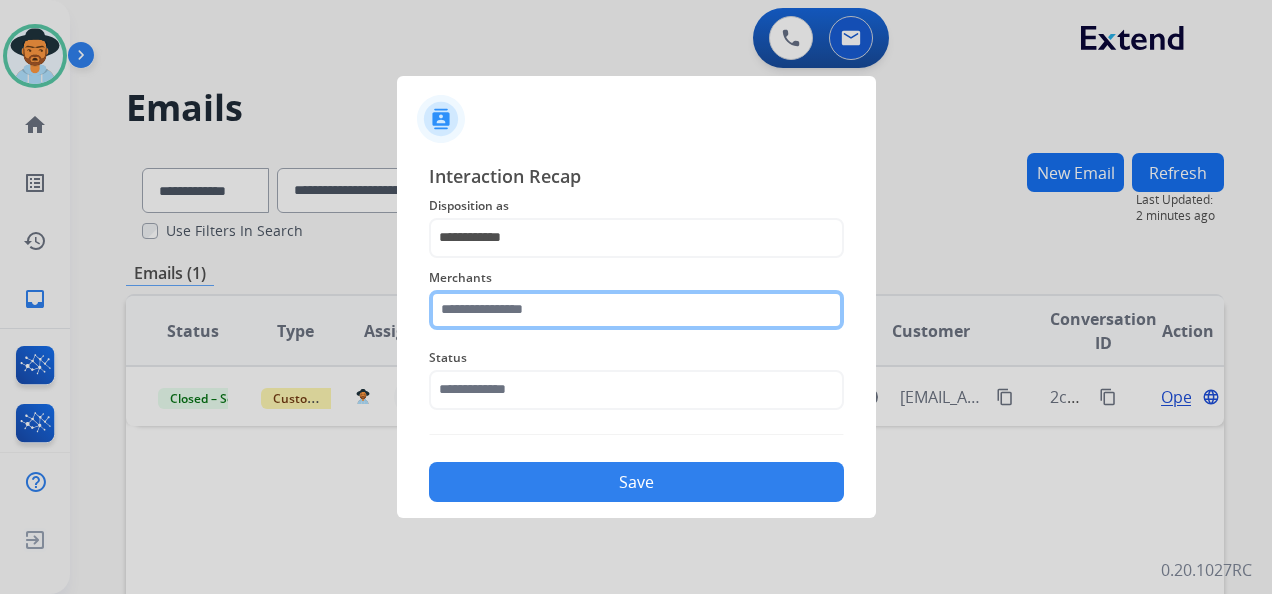 click 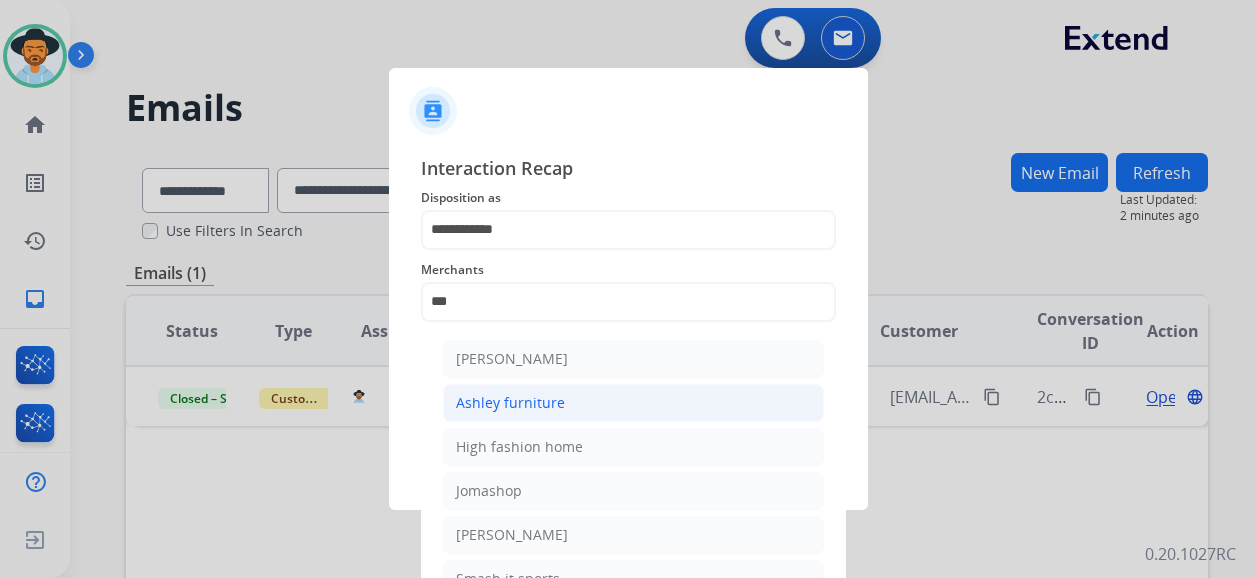 click on "Ashley furniture" 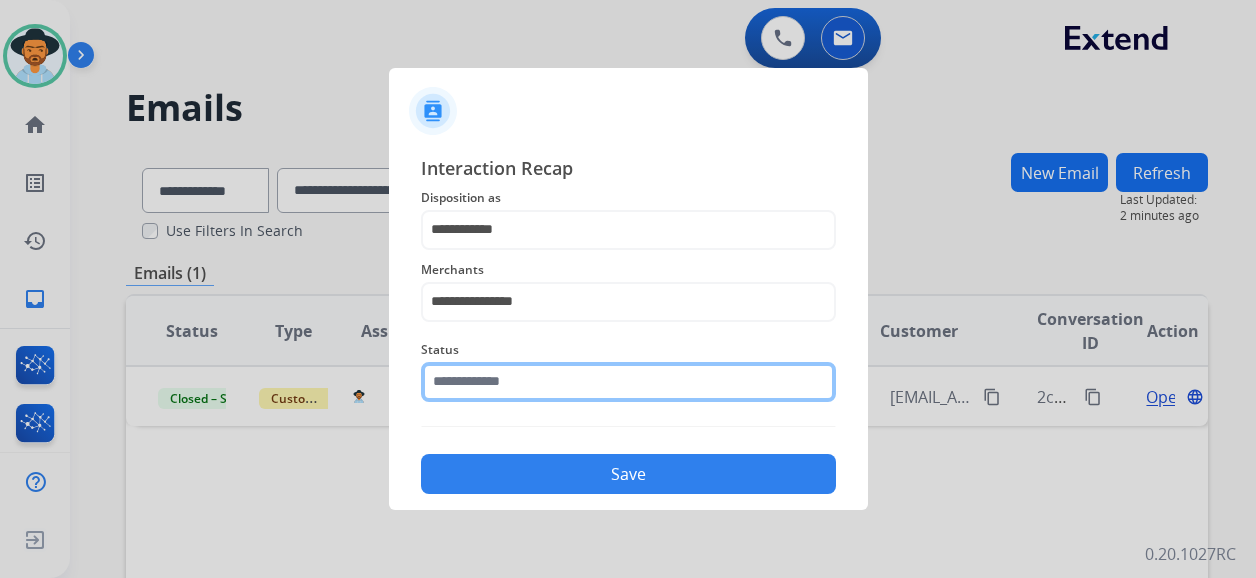 click 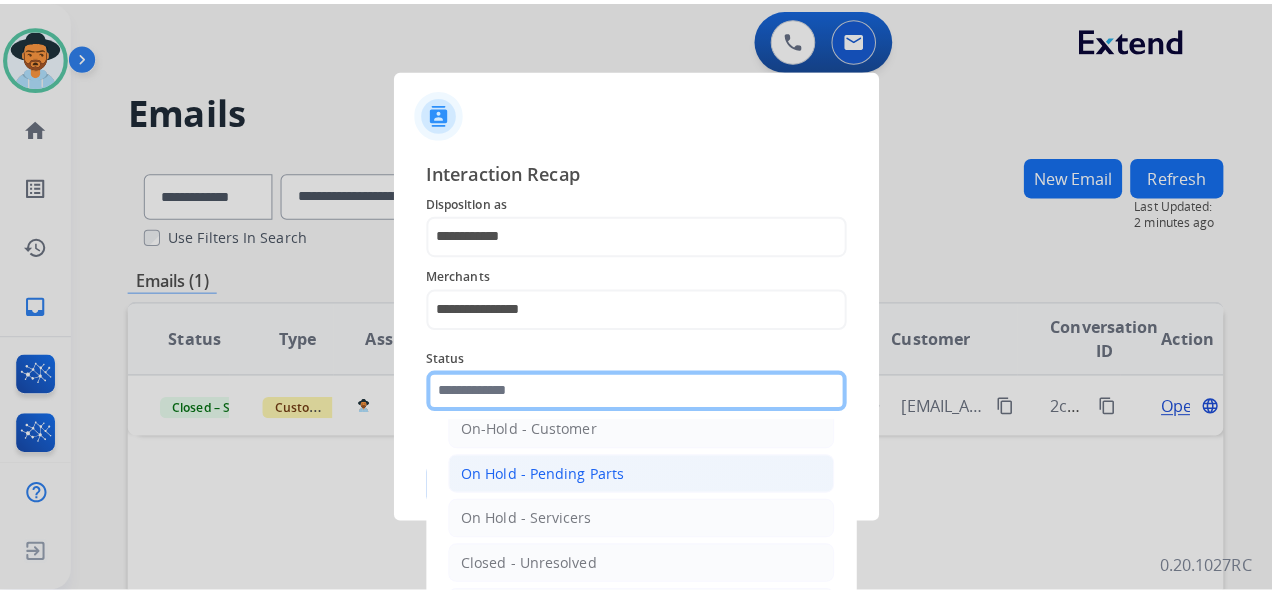 scroll, scrollTop: 114, scrollLeft: 0, axis: vertical 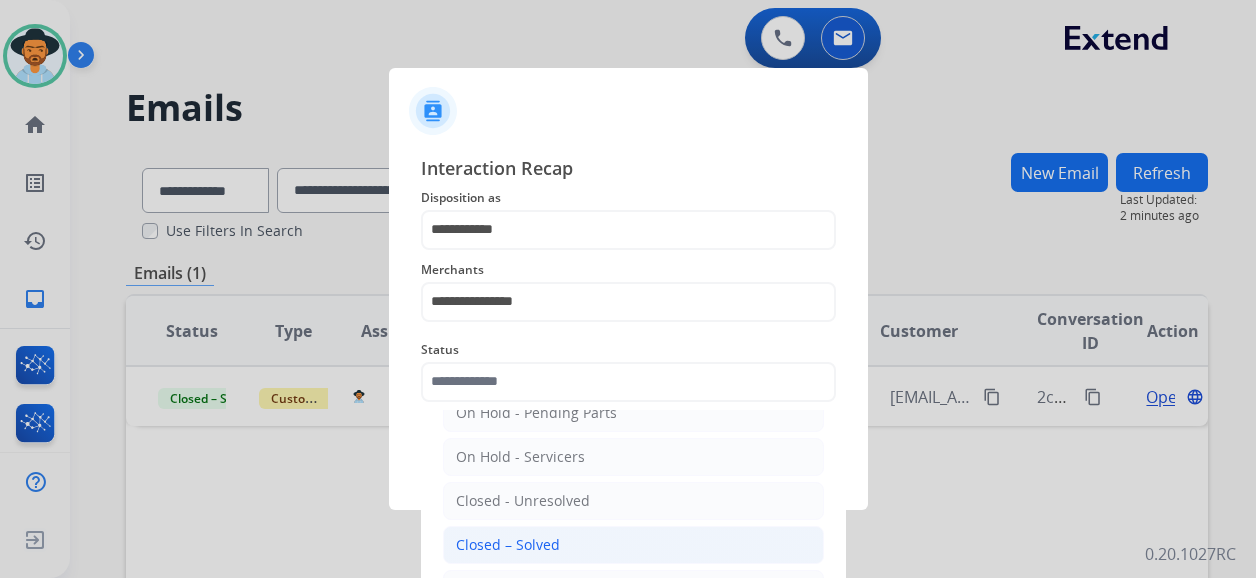 click on "Closed – Solved" 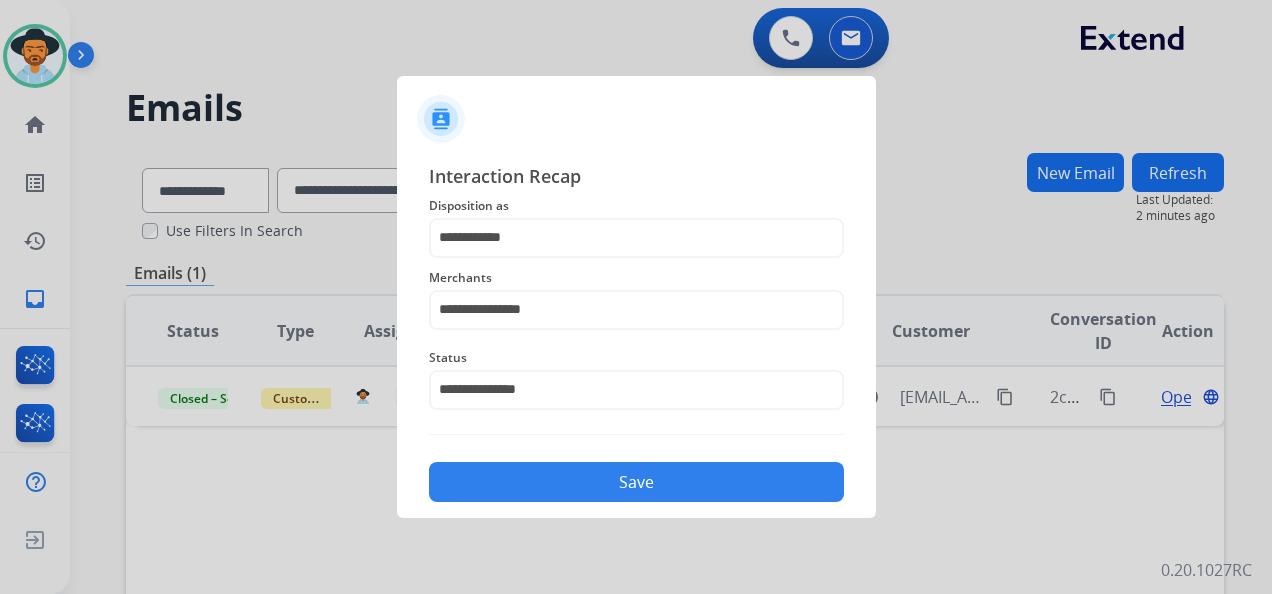 click on "Save" 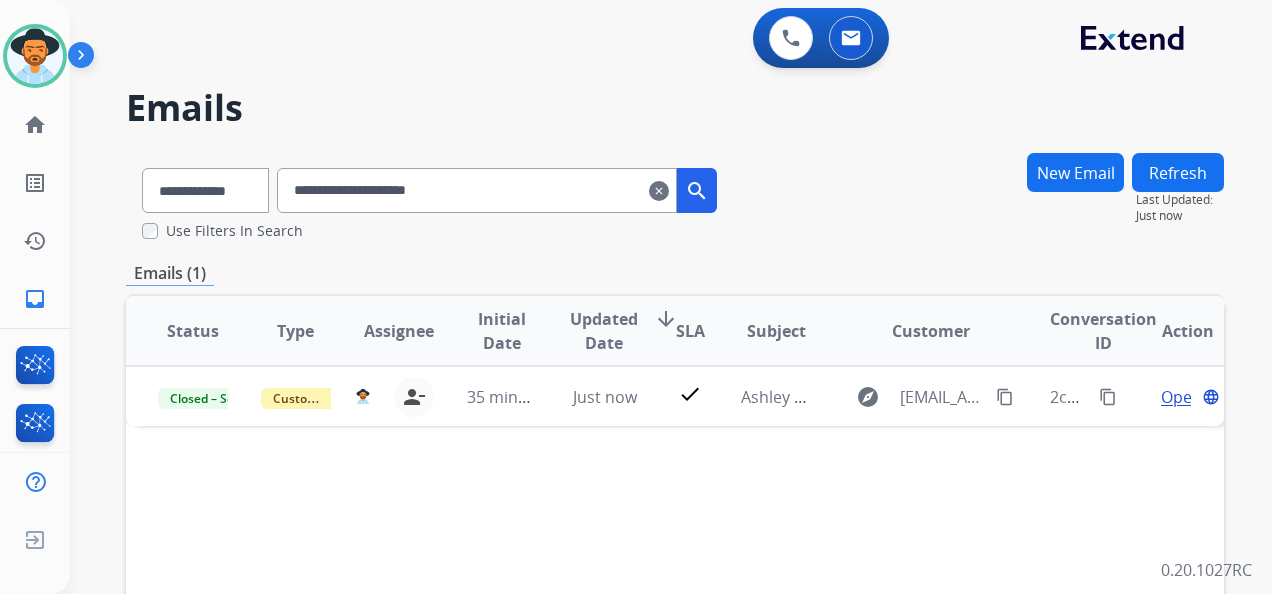 click on "clear" at bounding box center [659, 191] 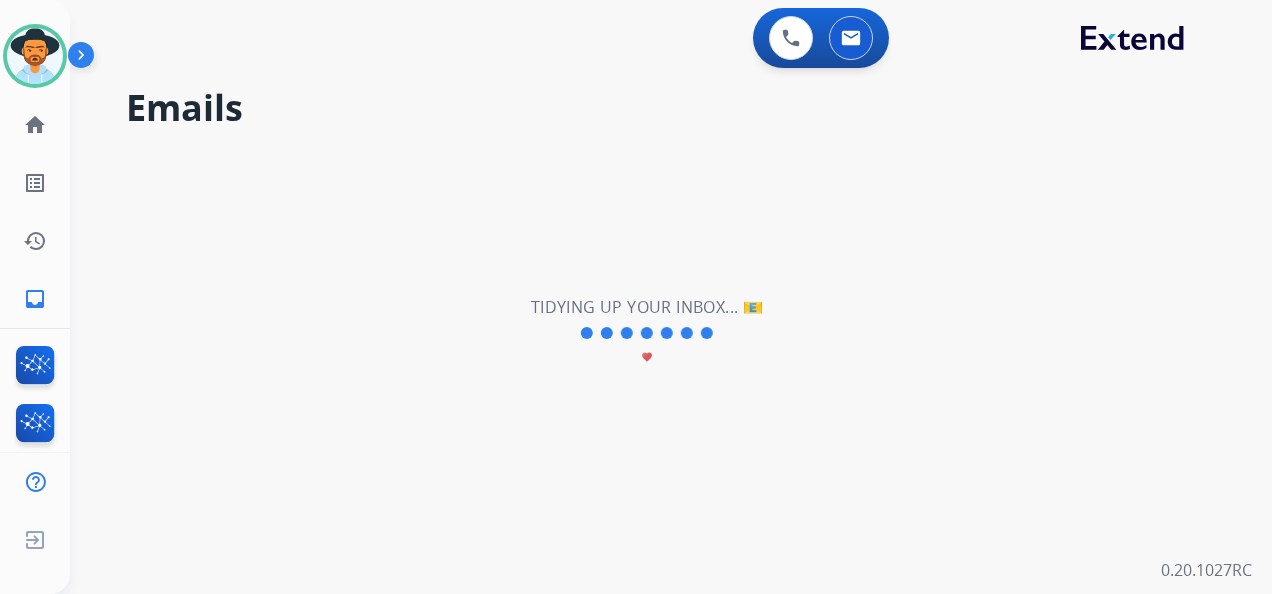 type 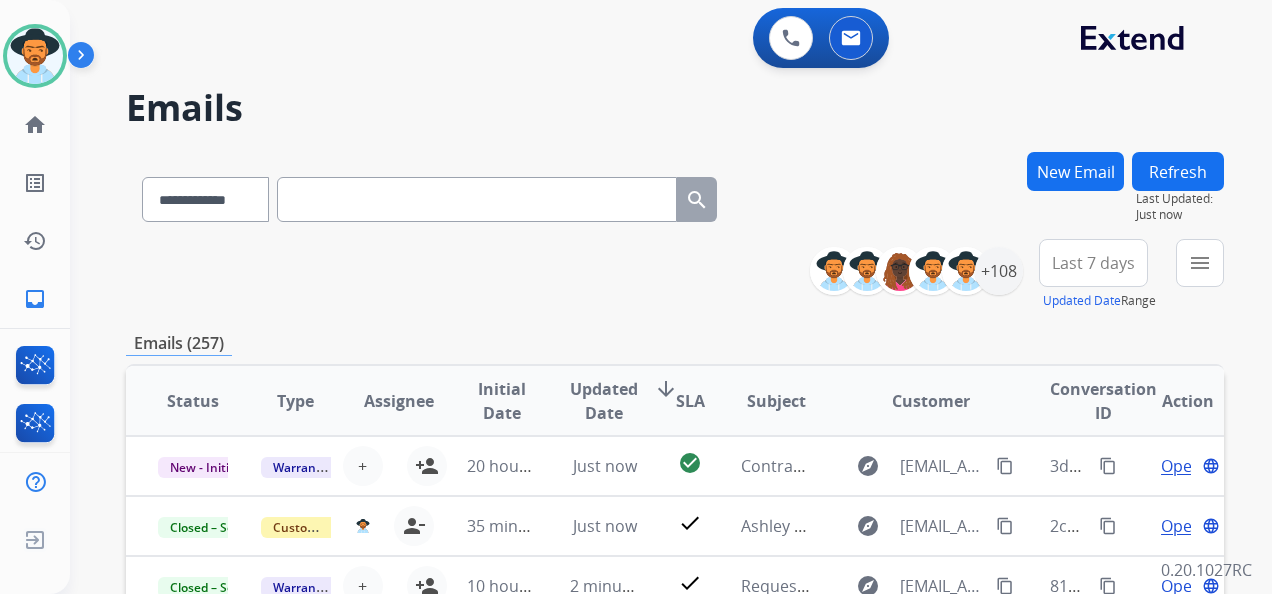 click at bounding box center [85, 59] 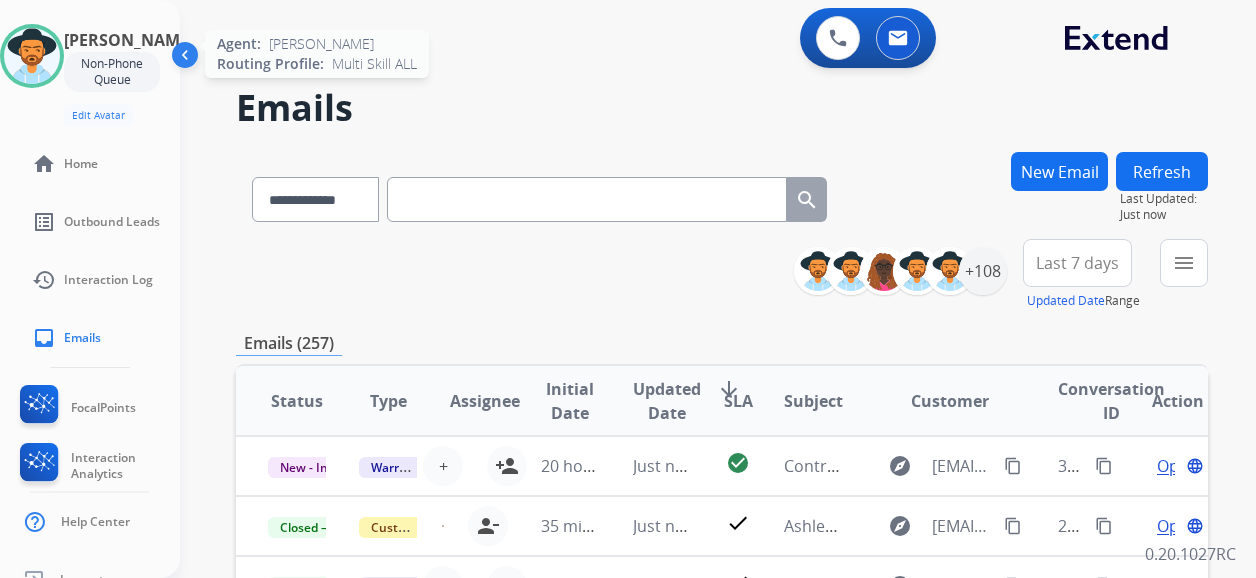 click at bounding box center [32, 56] 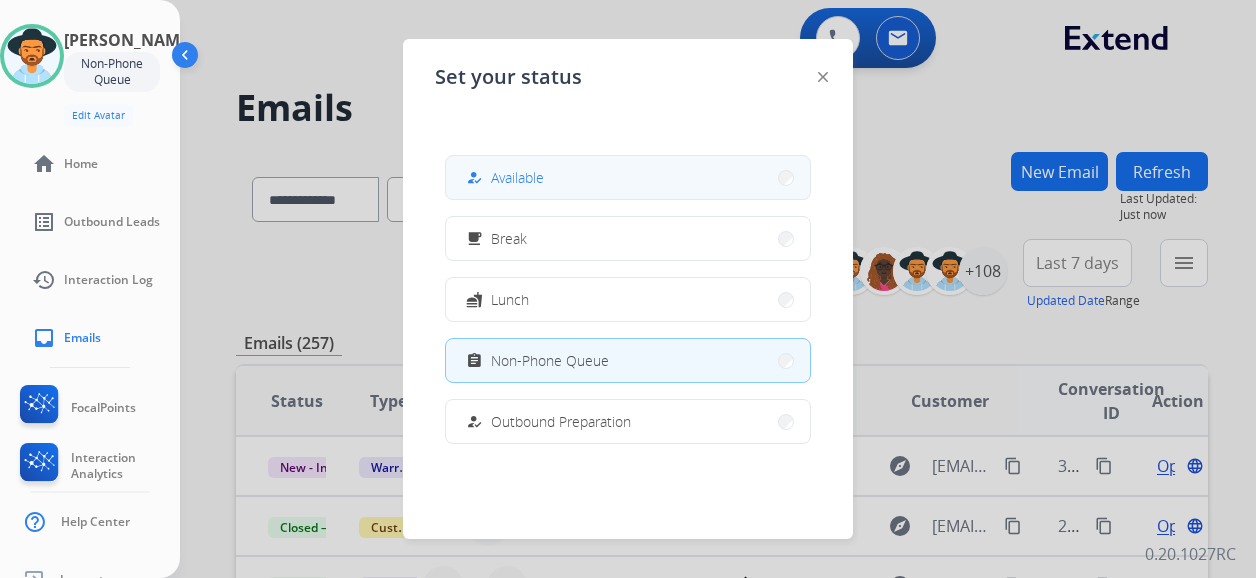 click on "how_to_reg Available" at bounding box center (628, 177) 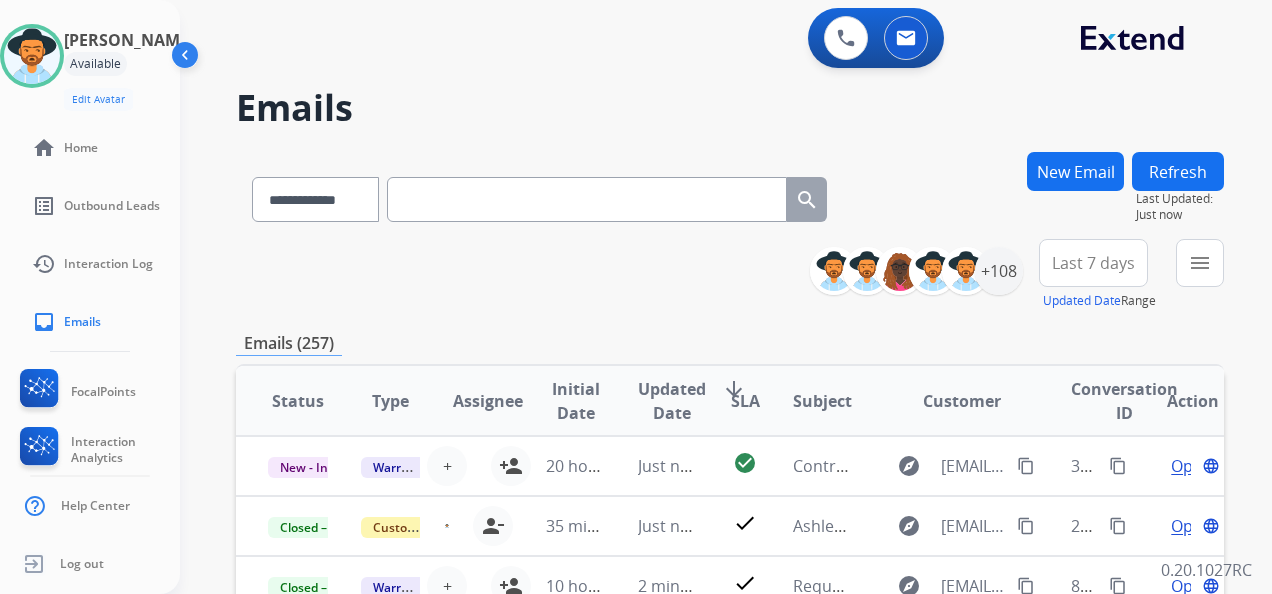click on "Last 7 days" at bounding box center (1093, 263) 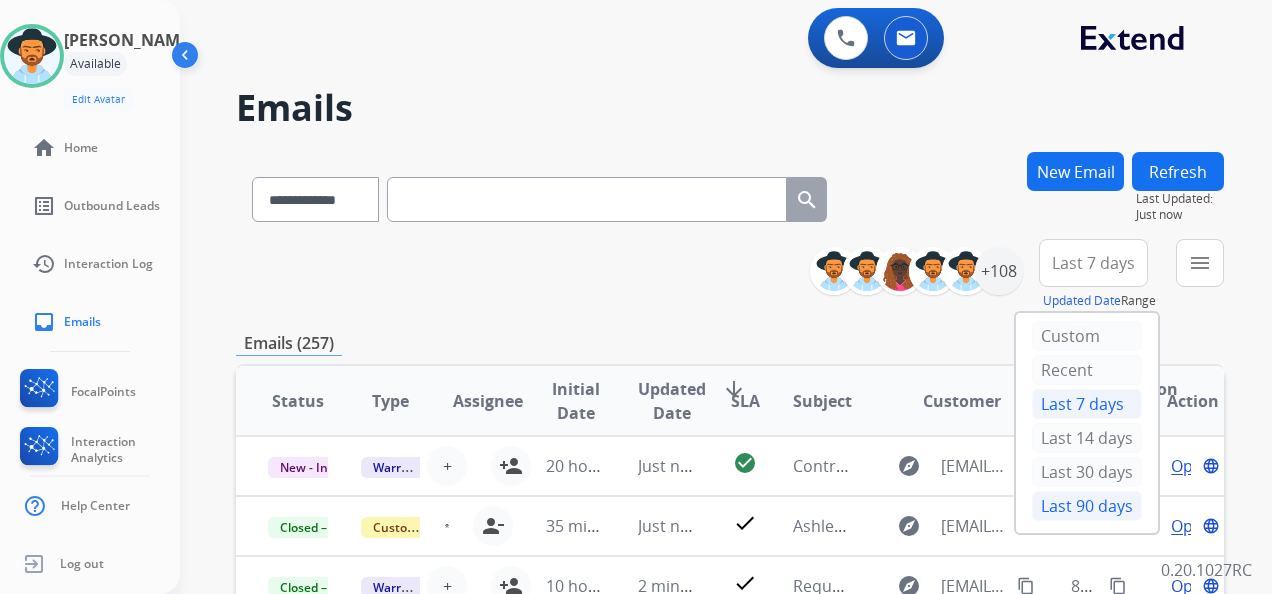 click on "Last 90 days" at bounding box center [1087, 506] 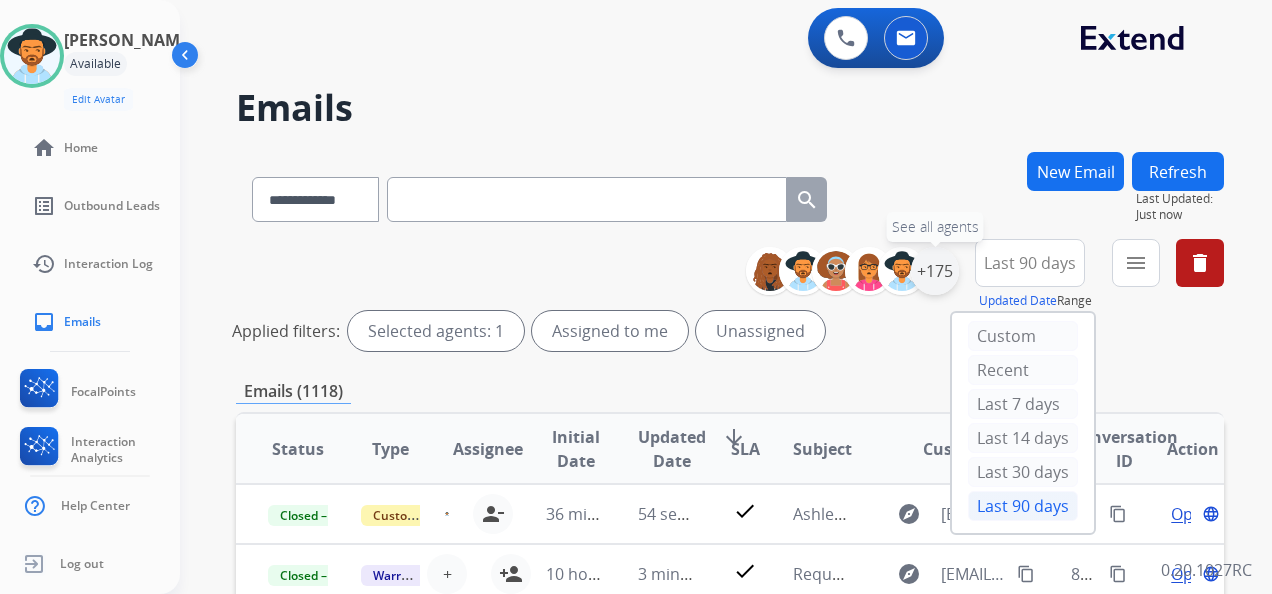 click on "+175" at bounding box center [935, 271] 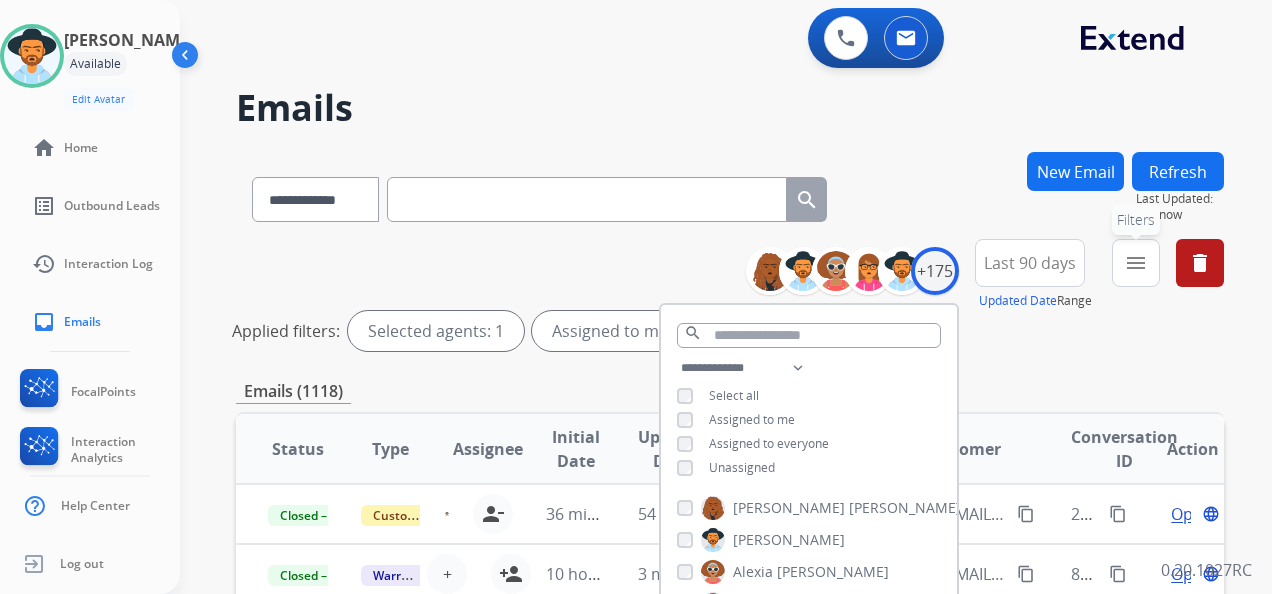 click on "menu  Filters" at bounding box center (1136, 263) 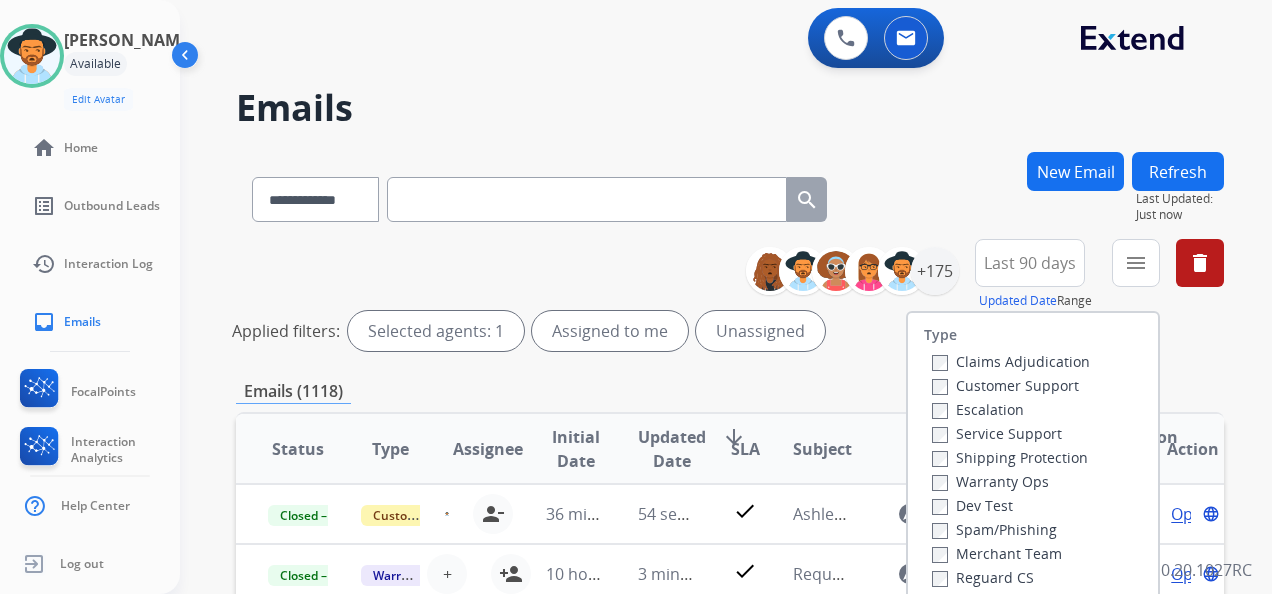 click on "Customer Support" at bounding box center [1005, 385] 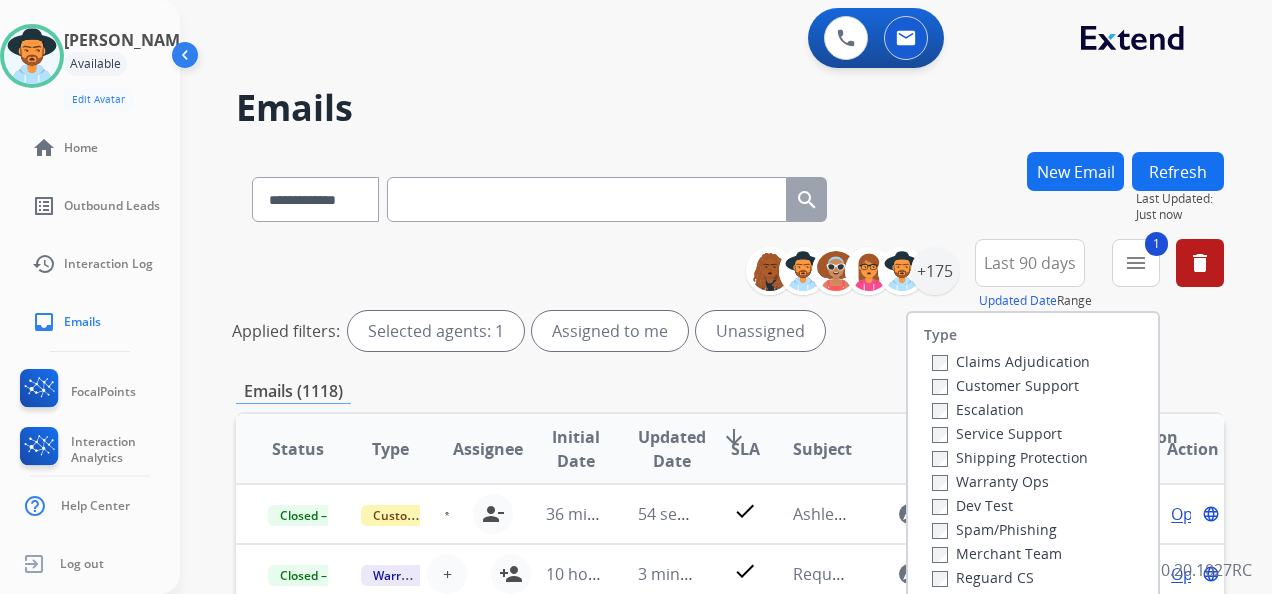 click on "Shipping Protection" at bounding box center [1010, 457] 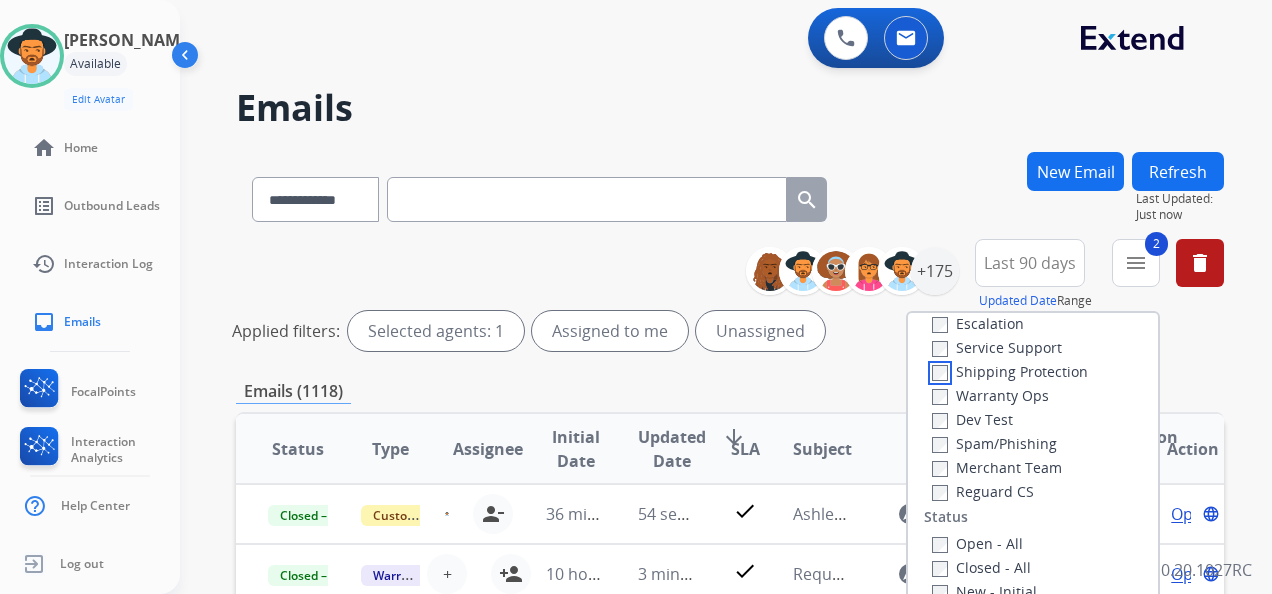 scroll, scrollTop: 200, scrollLeft: 0, axis: vertical 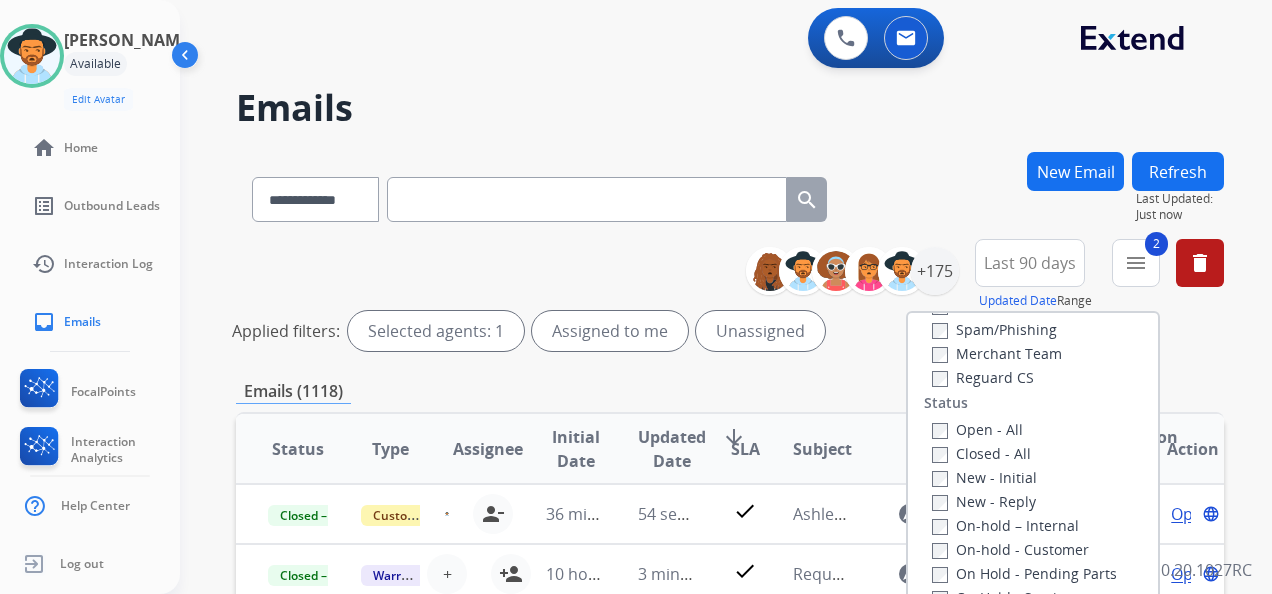click on "Reguard CS" at bounding box center [983, 377] 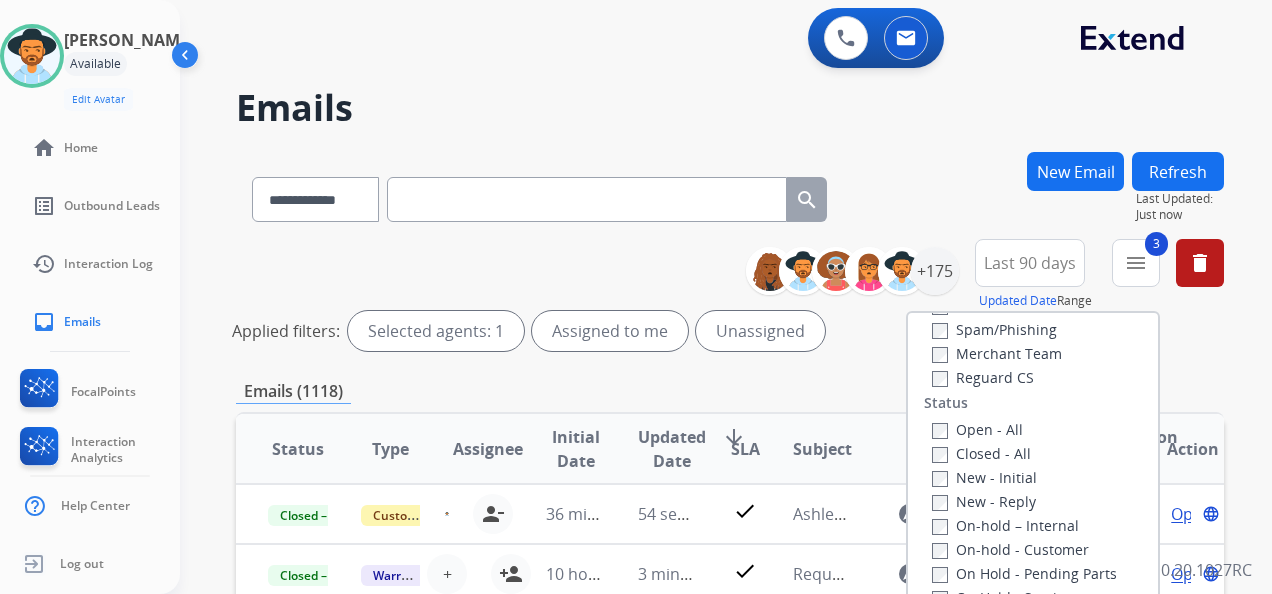 click on "Open - All" at bounding box center [977, 429] 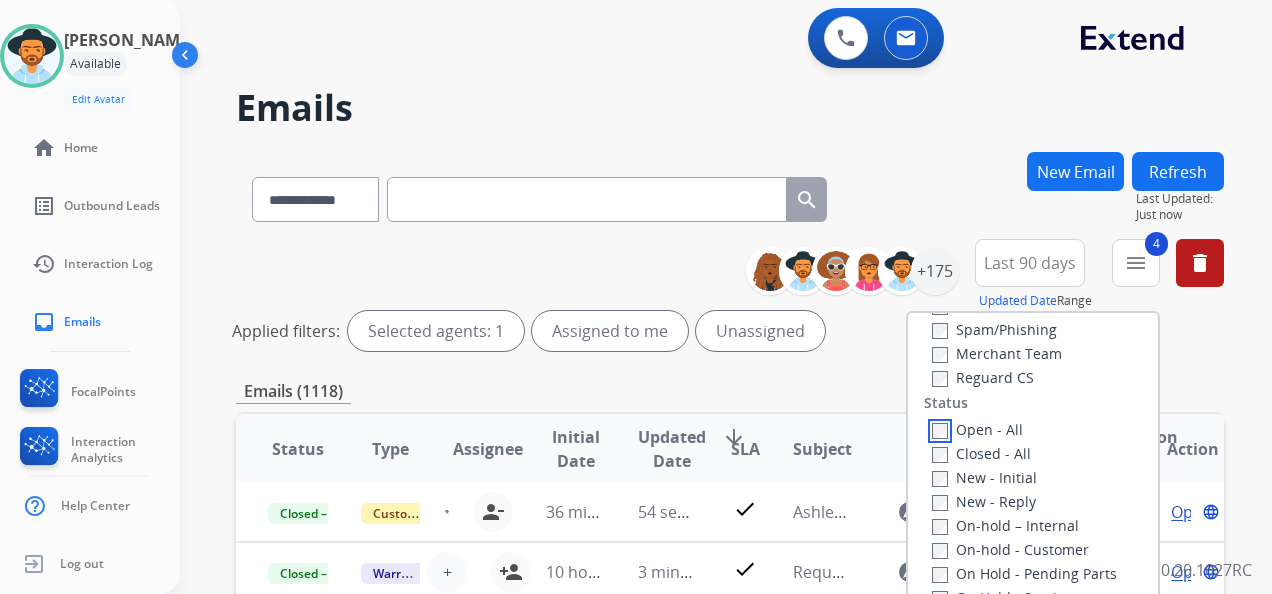 scroll, scrollTop: 0, scrollLeft: 0, axis: both 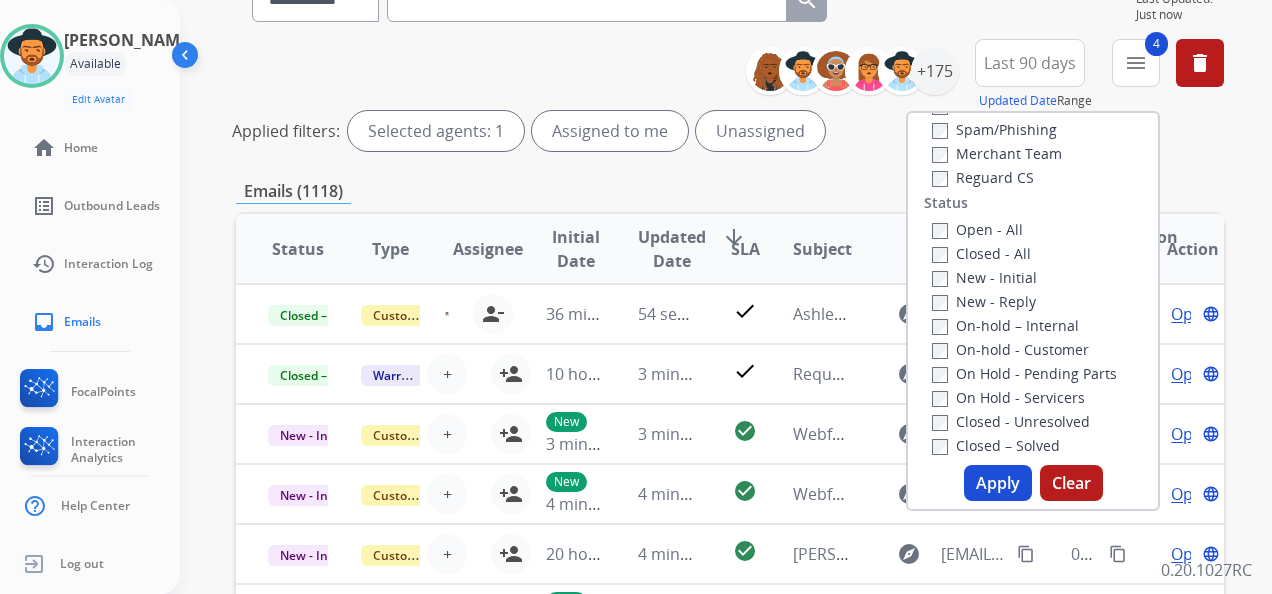click on "Apply" at bounding box center (998, 483) 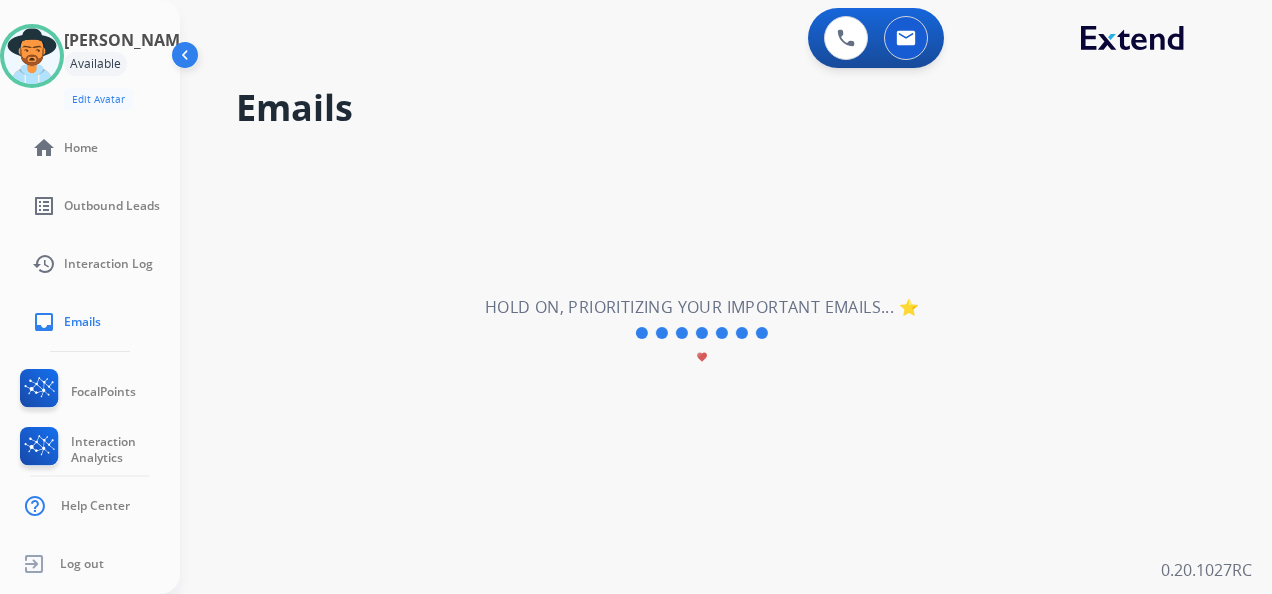 scroll, scrollTop: 0, scrollLeft: 0, axis: both 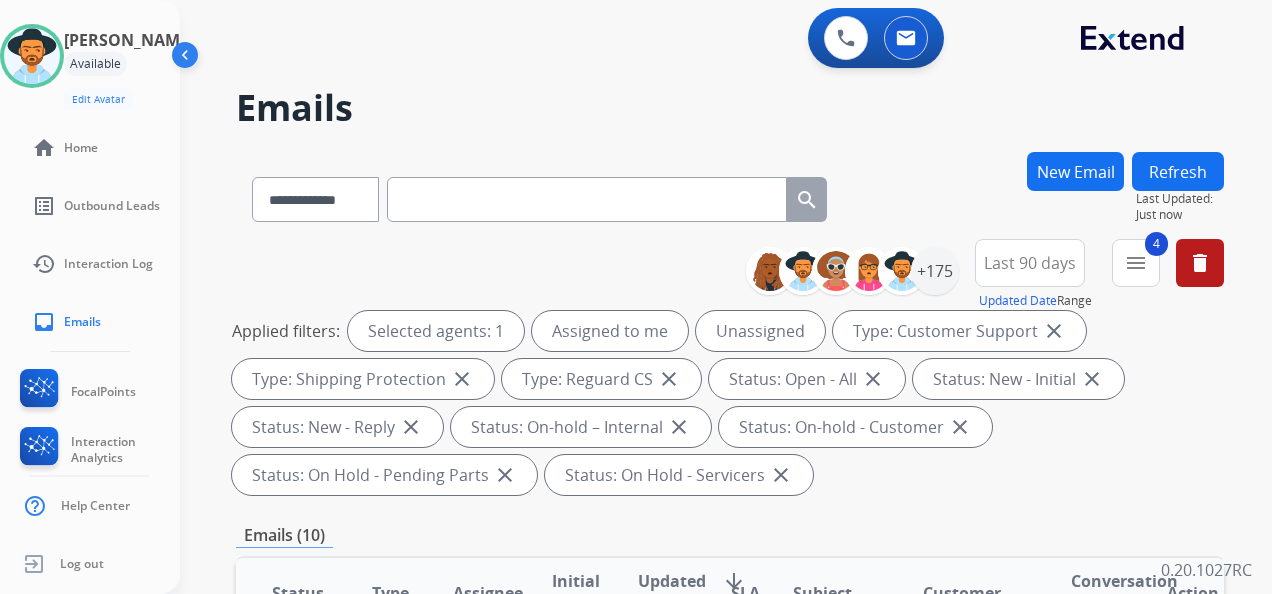 click on "Applied filters:  Selected agents: 1  Assigned to me Unassigned  Type: Customer Support  close  Type: Shipping Protection  close  Type: Reguard CS  close  Status: Open - All  close  Status: New - Initial  close  Status: New - Reply  close  Status: On-hold – Internal  close  Status: On-hold - Customer  close  Status: On Hold - Pending Parts  close  Status: On Hold - Servicers  close" at bounding box center [726, 403] 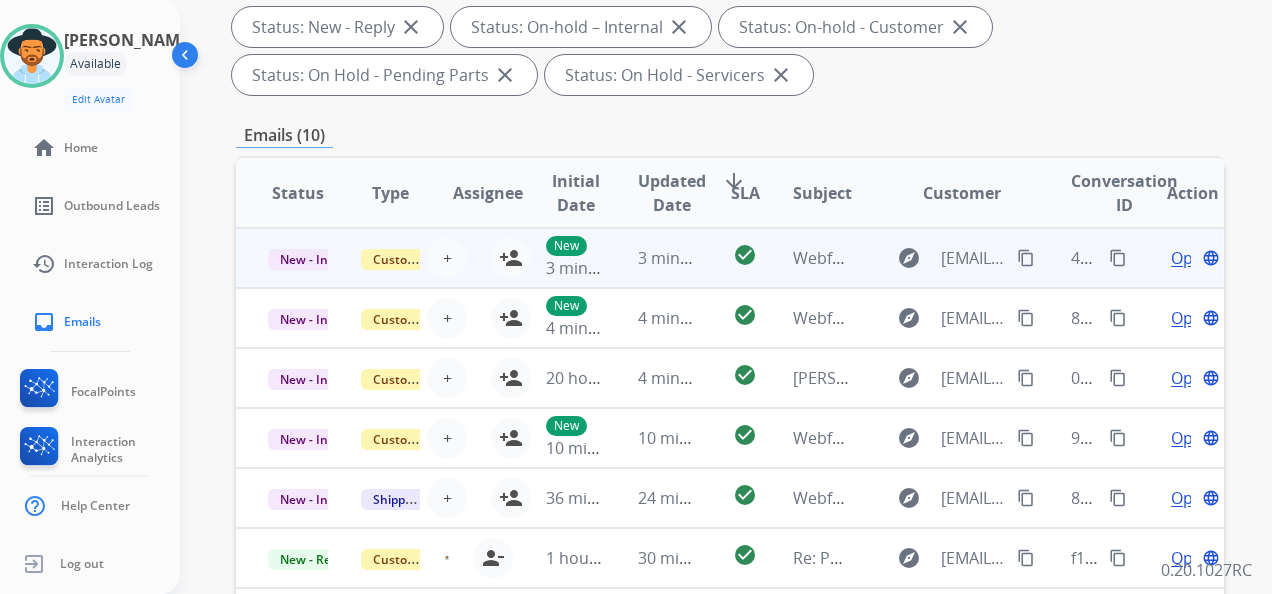 scroll, scrollTop: 2, scrollLeft: 0, axis: vertical 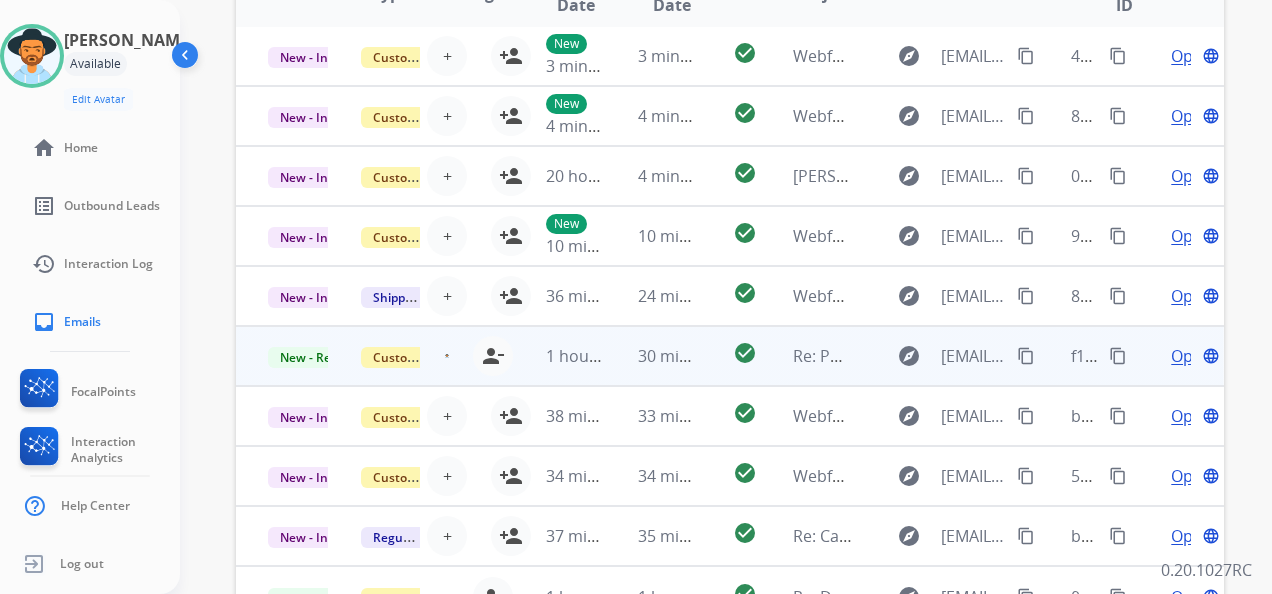 click on "Open" at bounding box center (1191, 356) 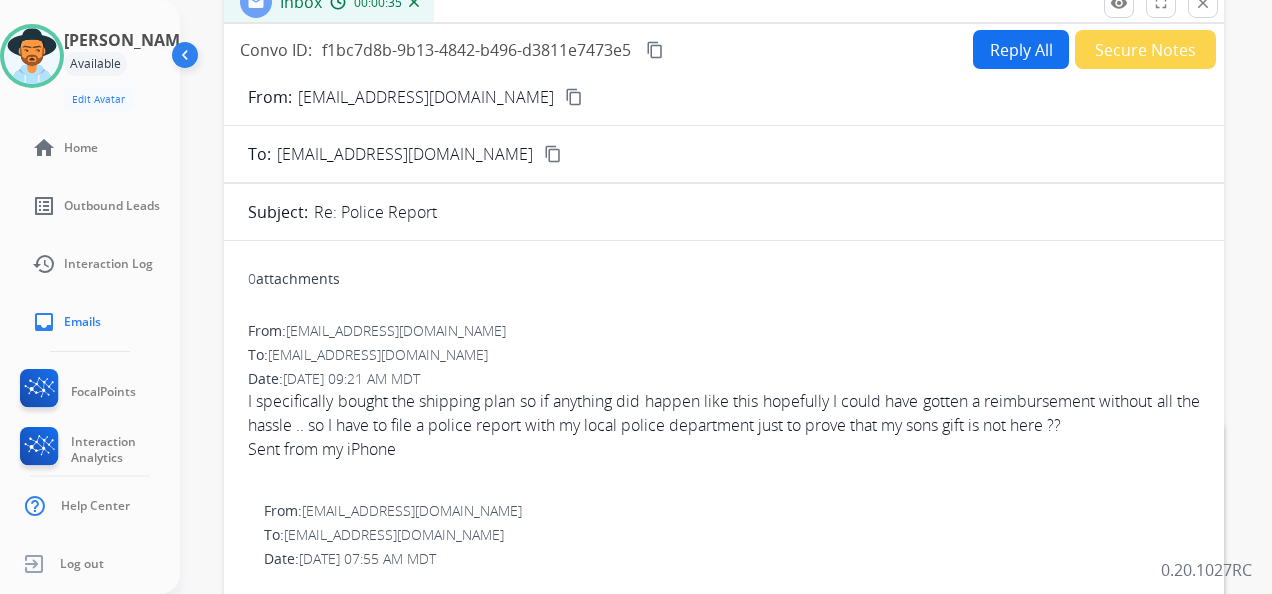 scroll, scrollTop: 100, scrollLeft: 0, axis: vertical 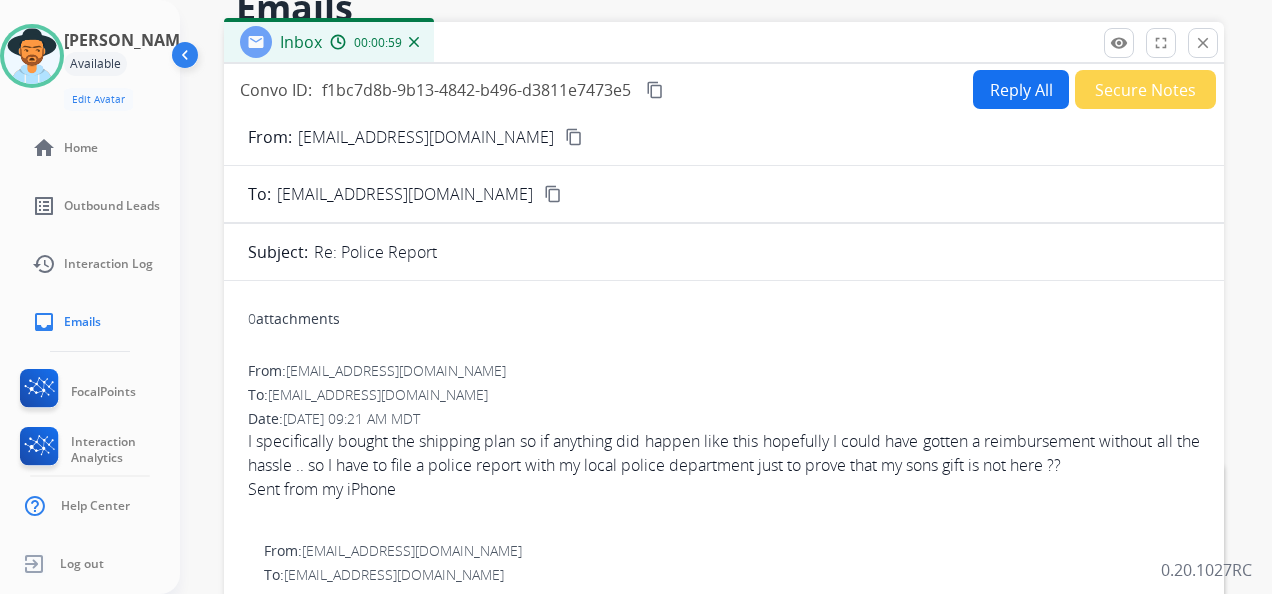 click on "Reply All" at bounding box center (1021, 89) 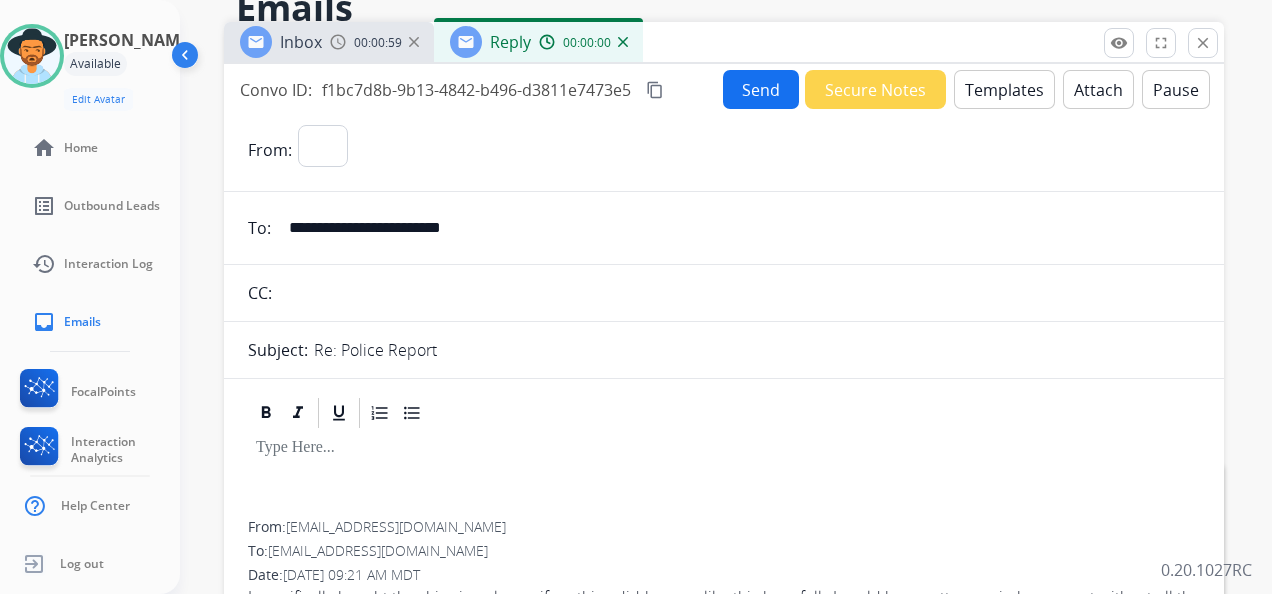 select on "**********" 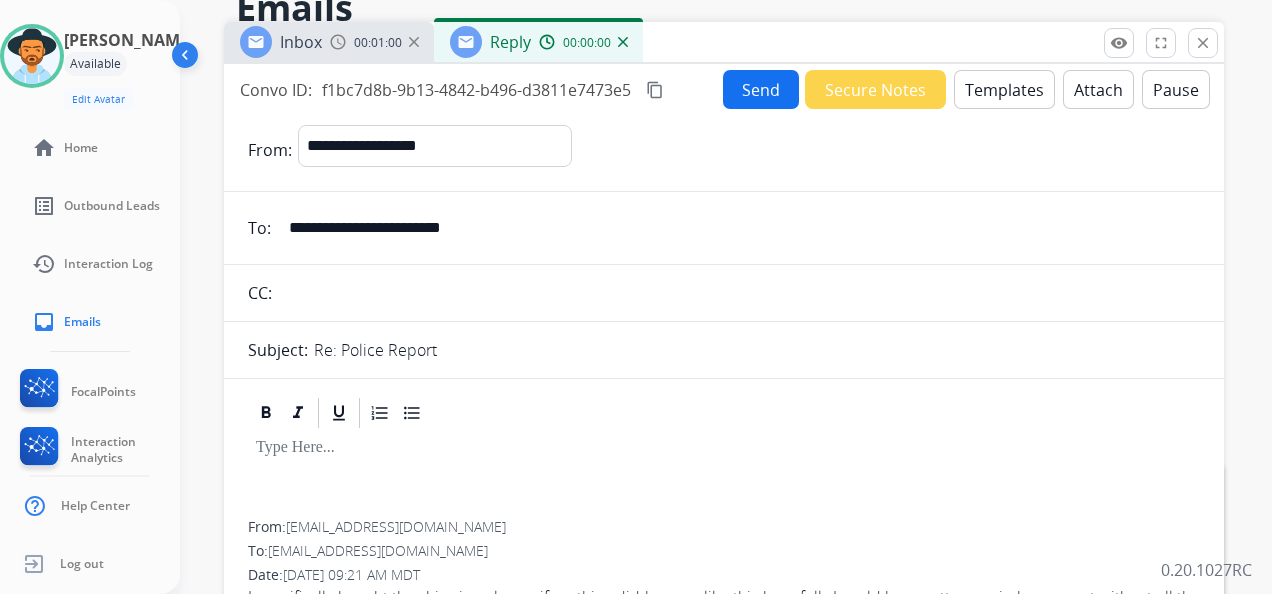 click on "Templates" at bounding box center [1004, 89] 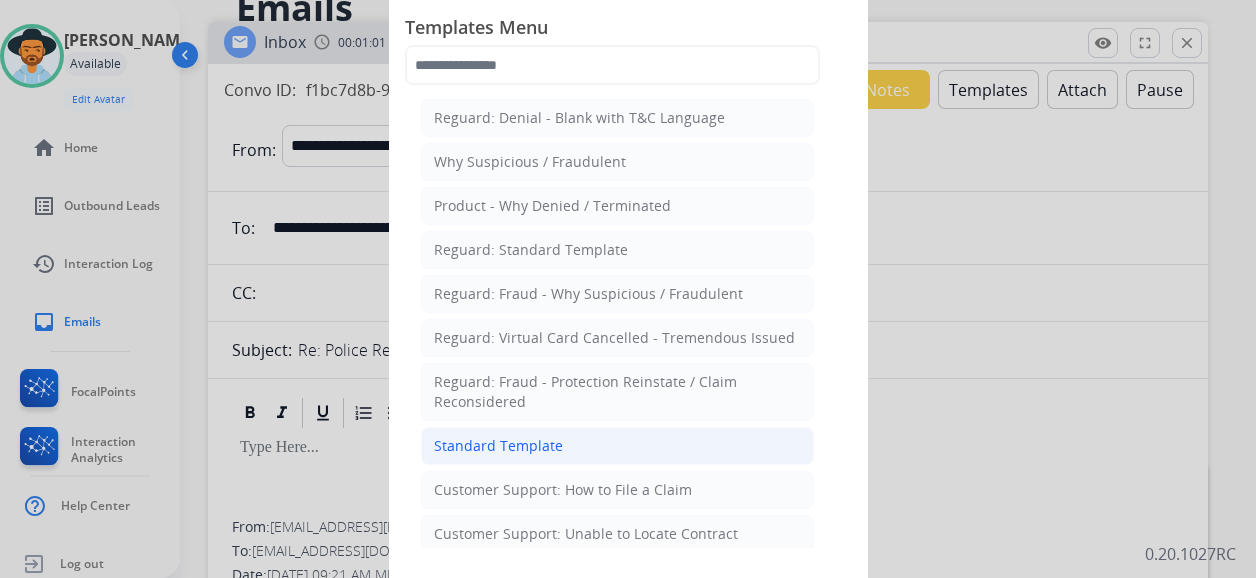 click on "Standard Template" 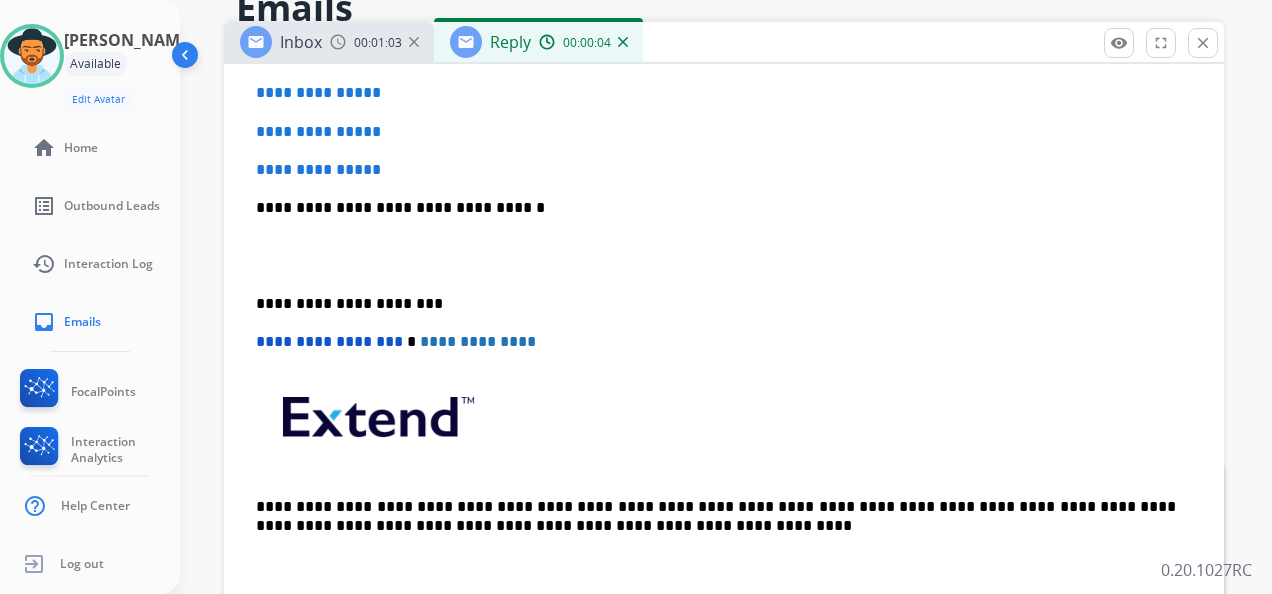 scroll, scrollTop: 400, scrollLeft: 0, axis: vertical 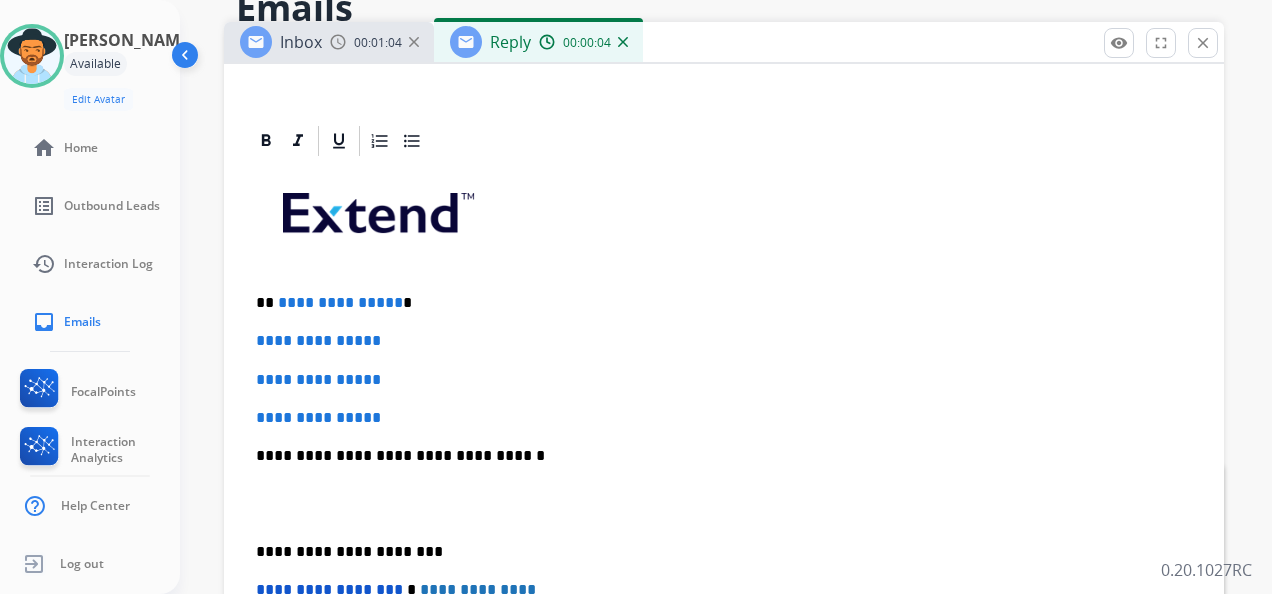 click on "**********" at bounding box center (716, 303) 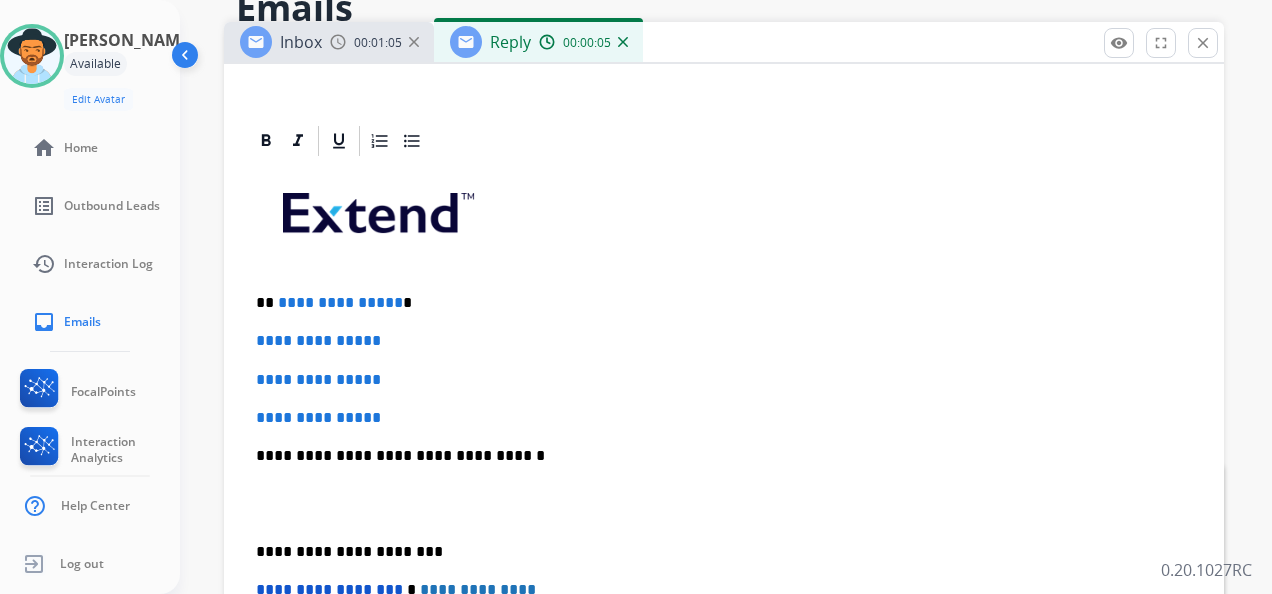 type 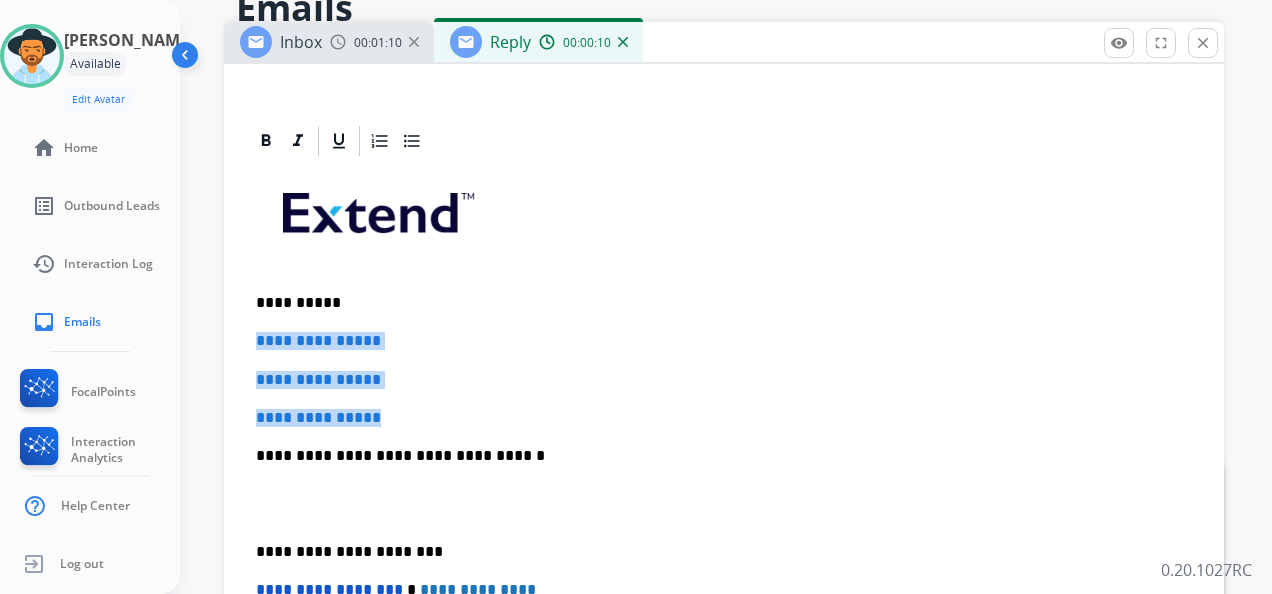 drag, startPoint x: 404, startPoint y: 415, endPoint x: 252, endPoint y: 336, distance: 171.30382 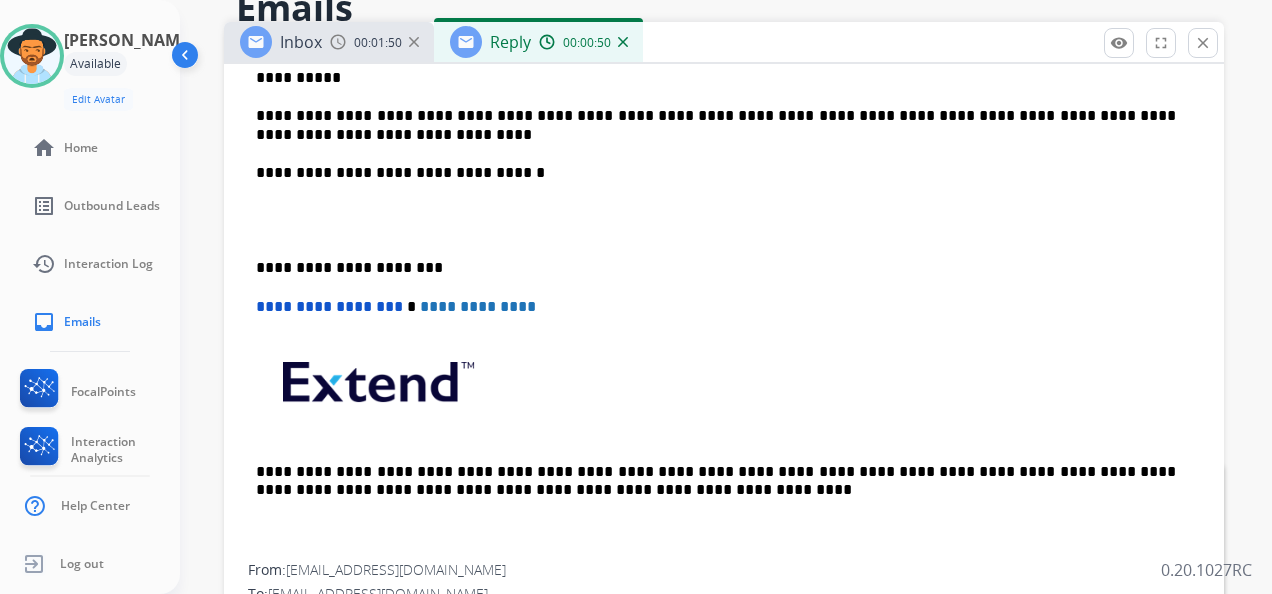 scroll, scrollTop: 500, scrollLeft: 0, axis: vertical 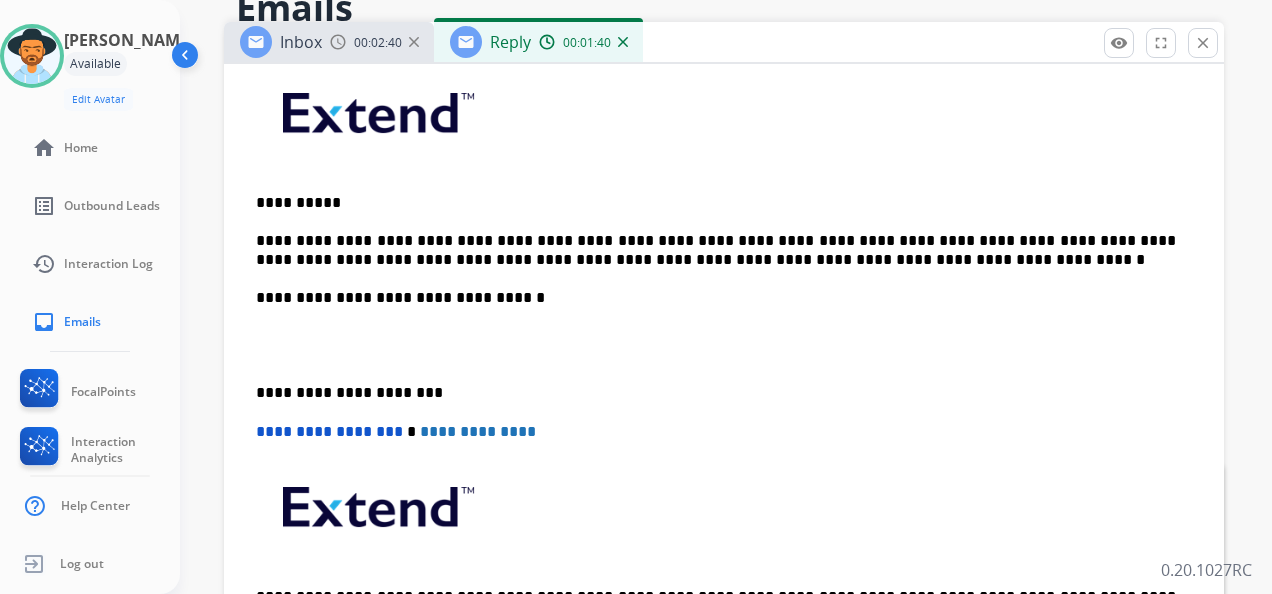 click on "**********" at bounding box center (716, 393) 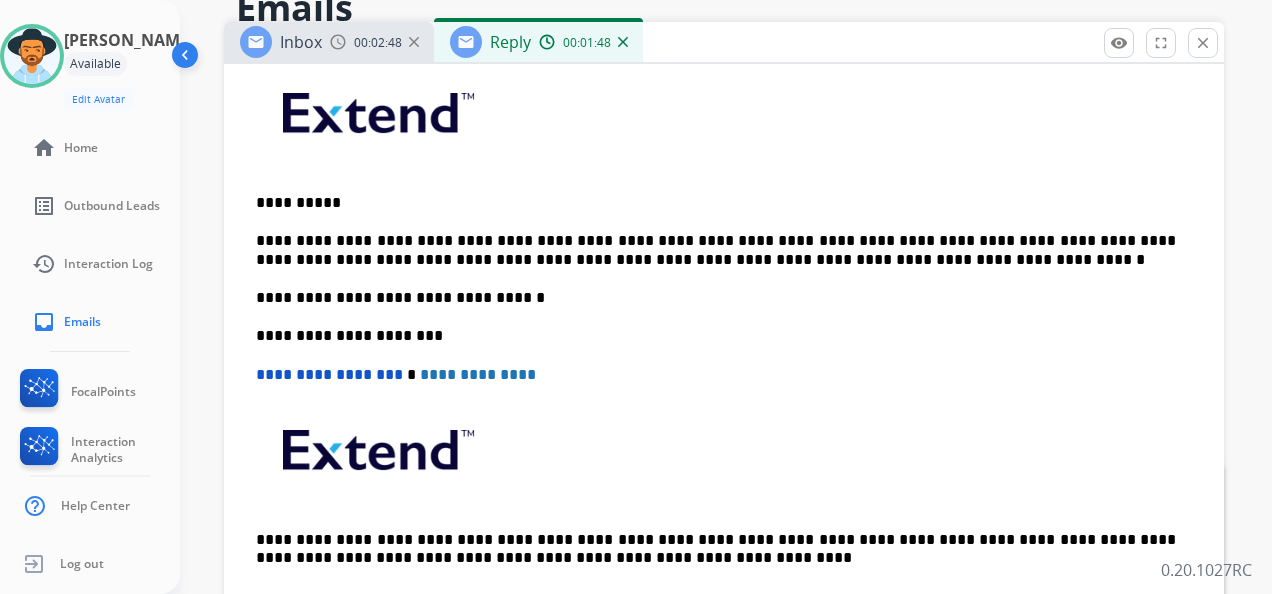 click on "**********" at bounding box center (716, 250) 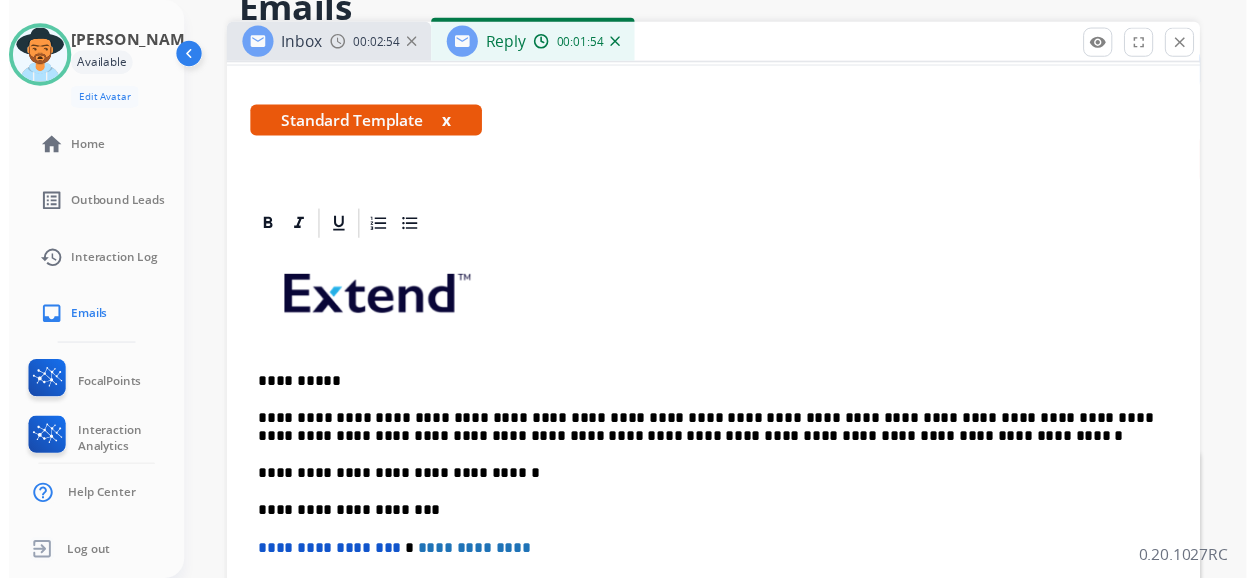 scroll, scrollTop: 0, scrollLeft: 0, axis: both 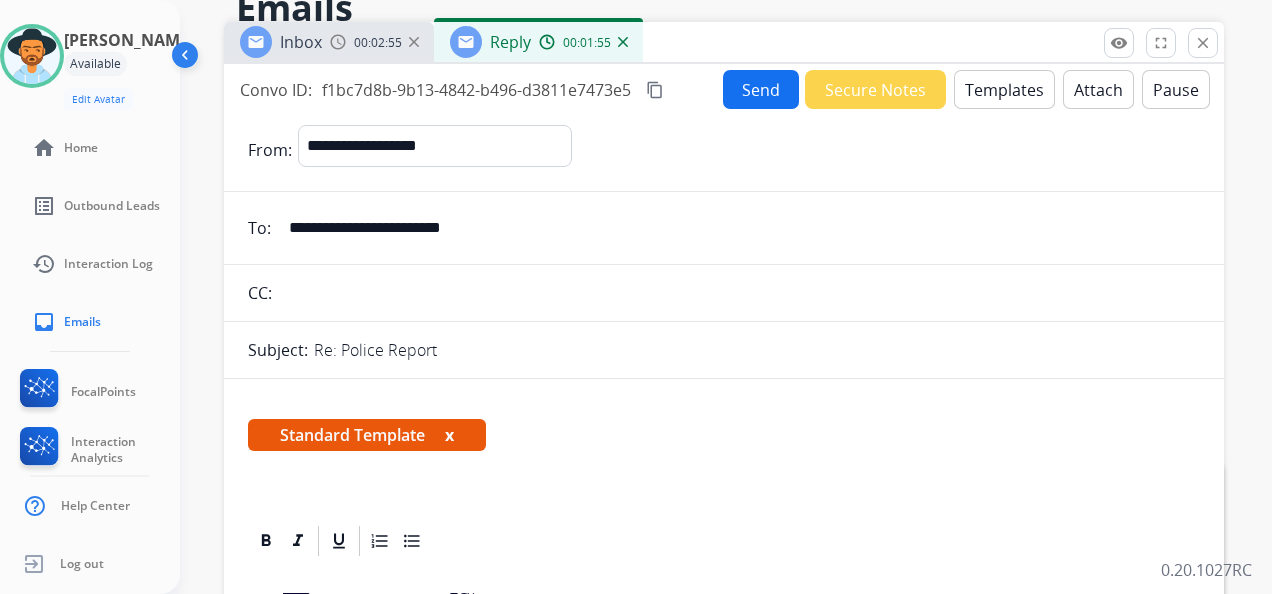 click on "Send" at bounding box center [761, 89] 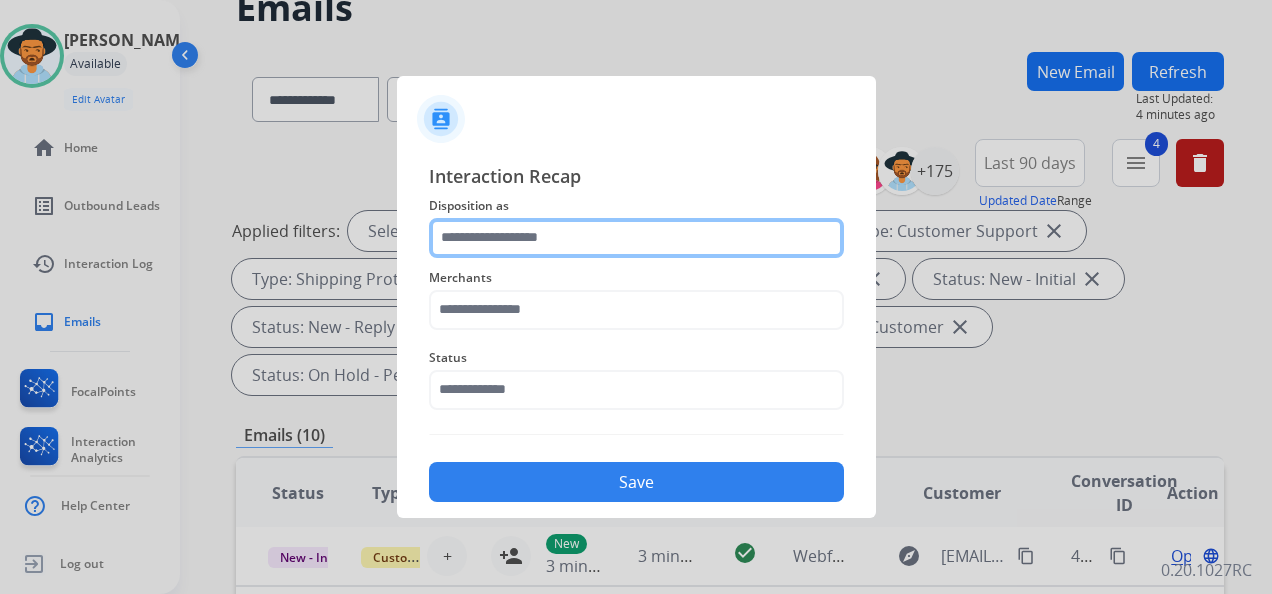 click 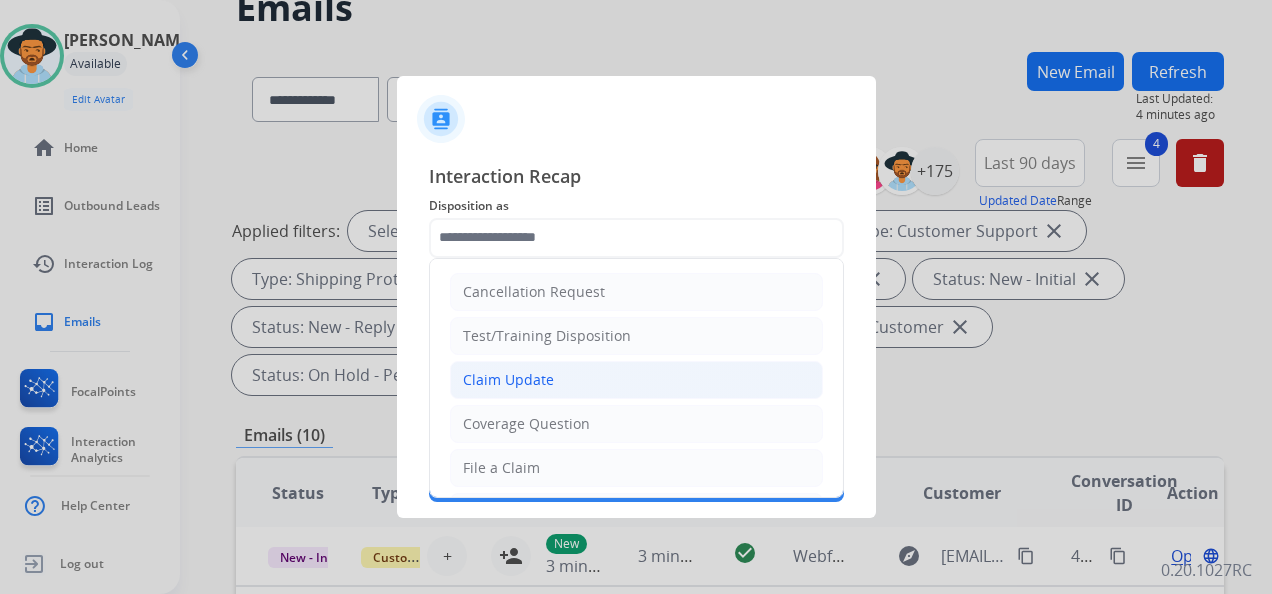 click on "Claim Update" 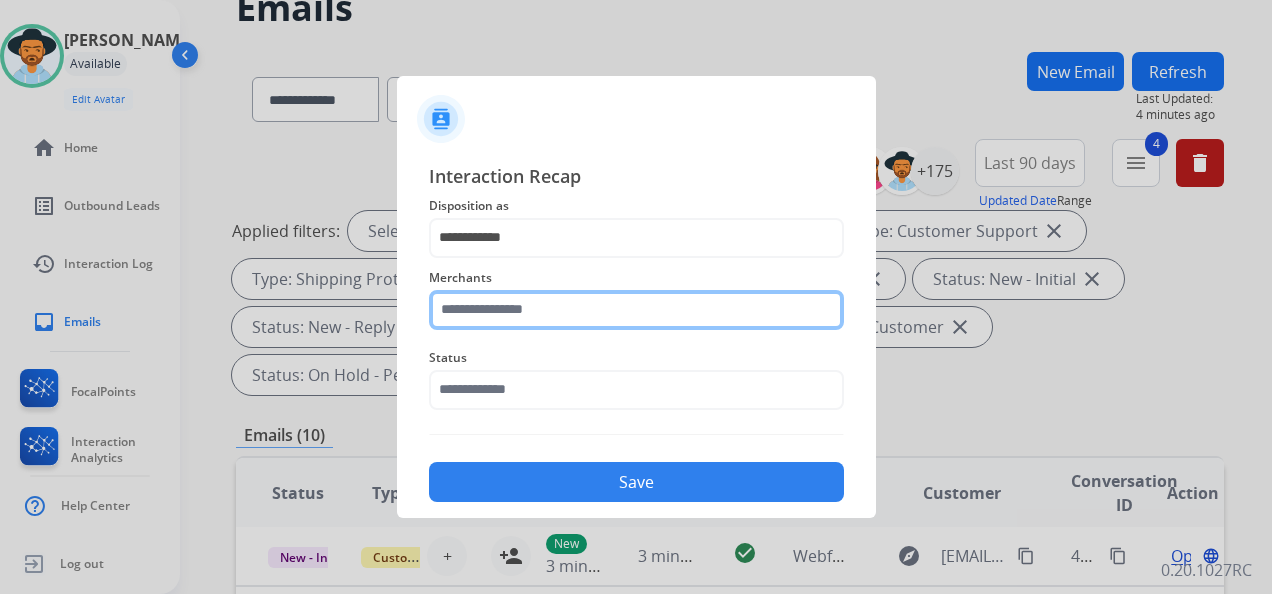 click 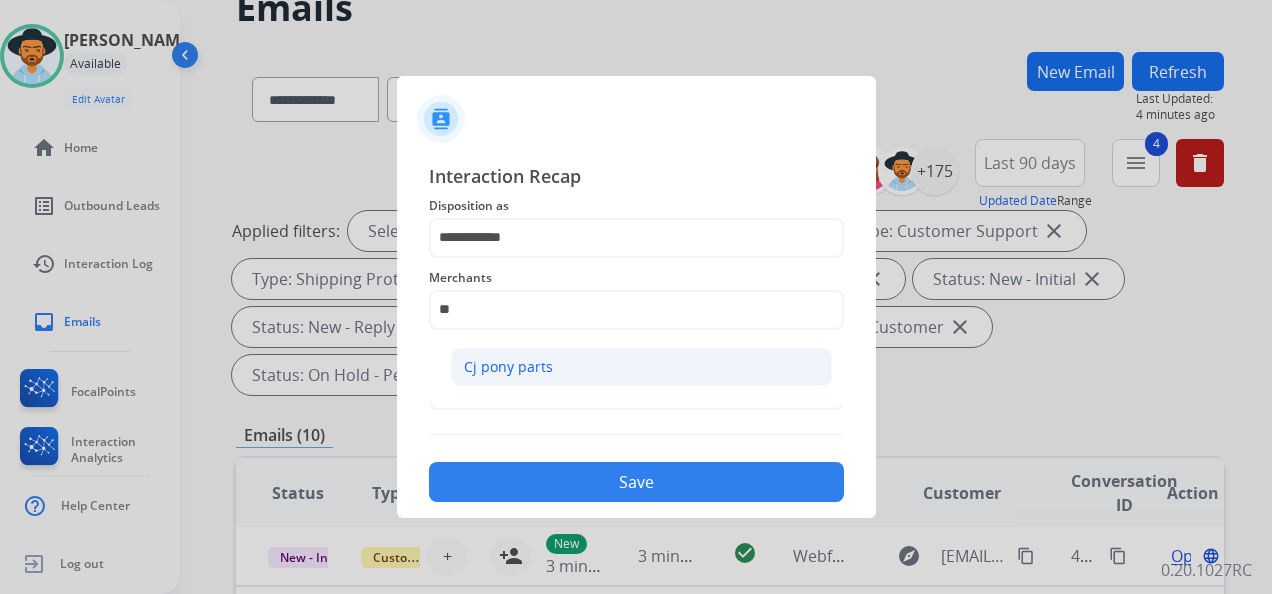 click on "Cj pony parts" 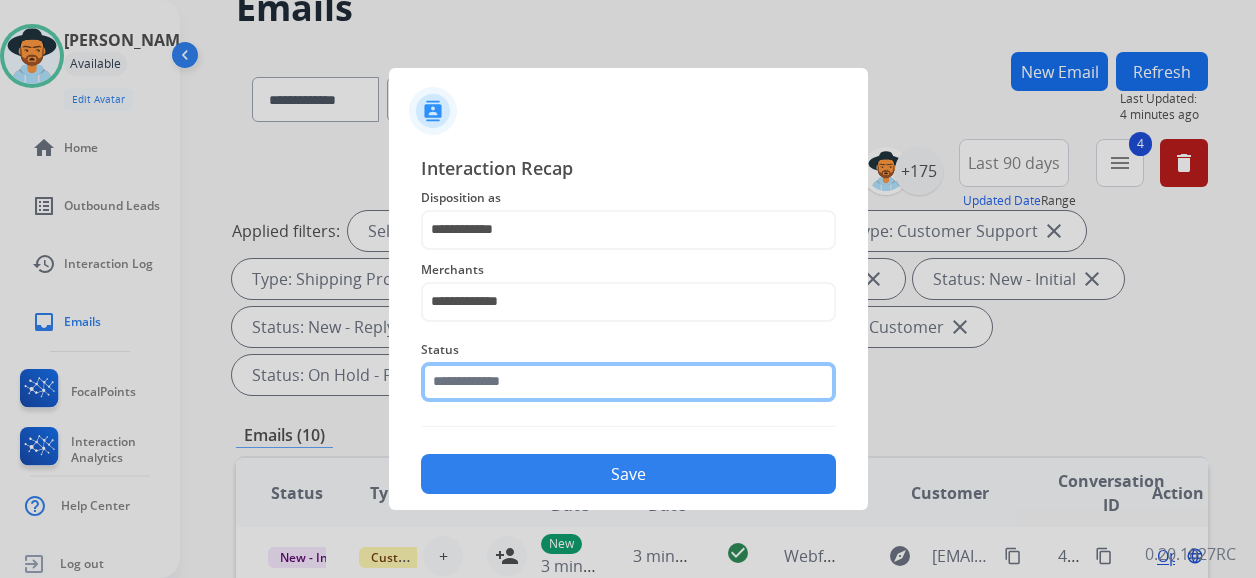 click 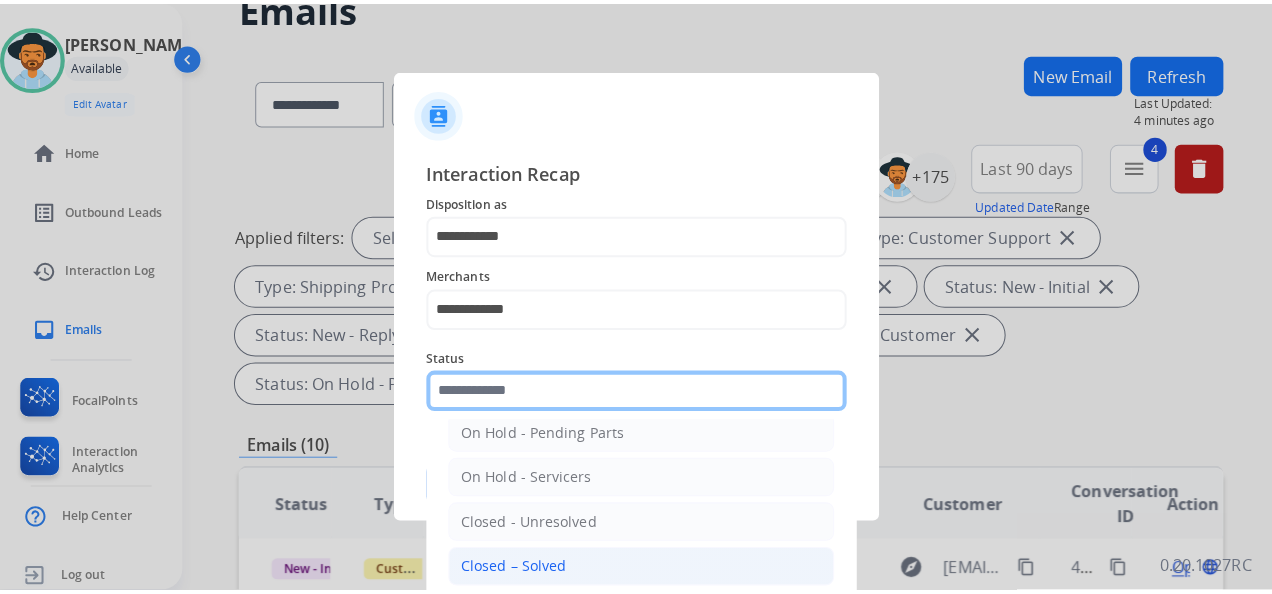 scroll, scrollTop: 114, scrollLeft: 0, axis: vertical 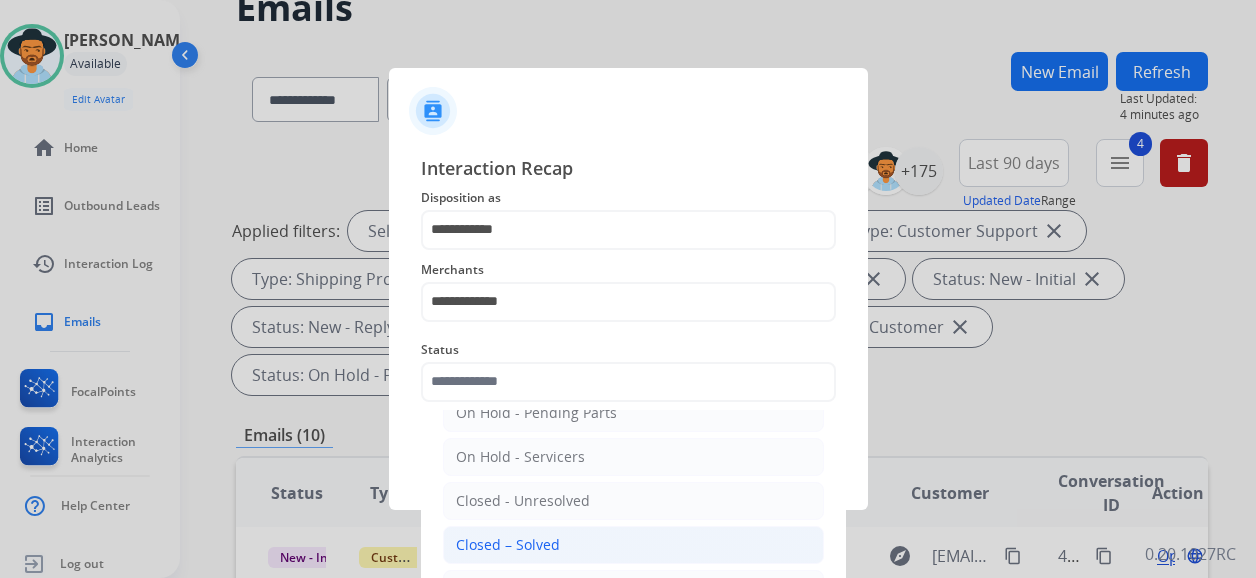 click on "Closed – Solved" 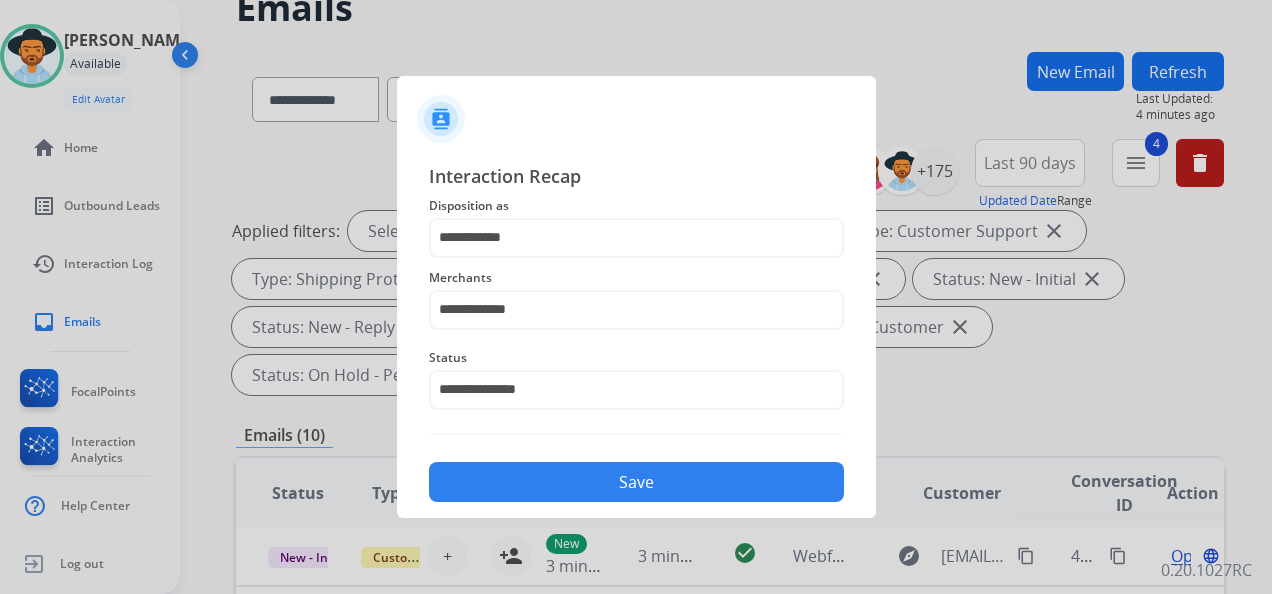 click on "Save" 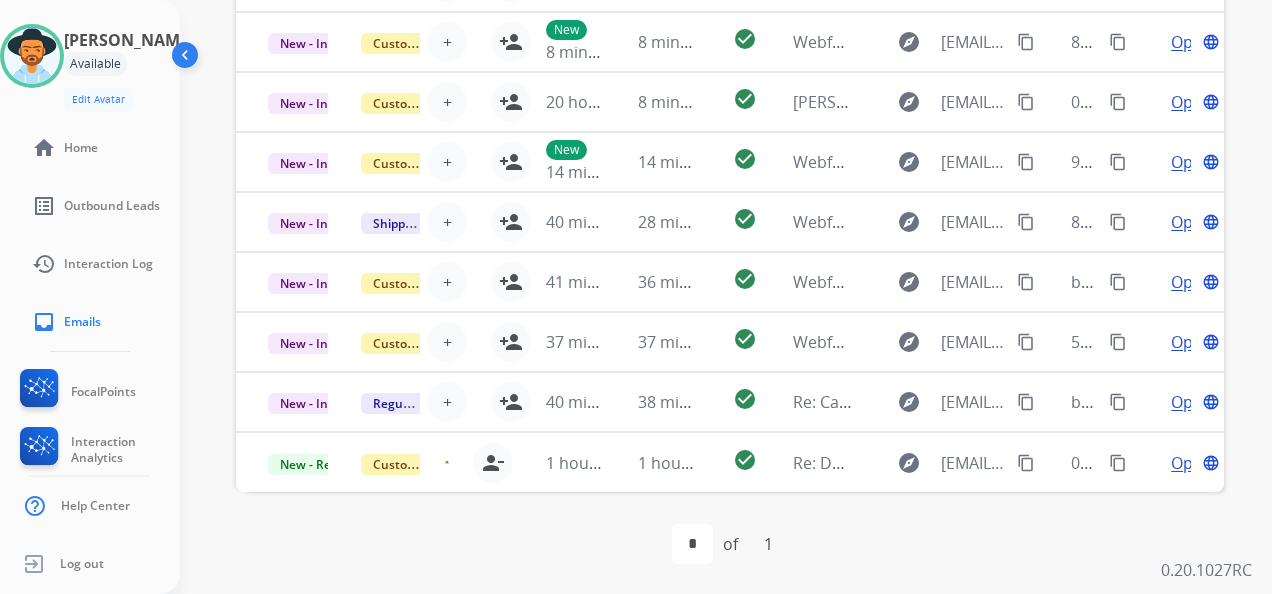 scroll, scrollTop: 736, scrollLeft: 0, axis: vertical 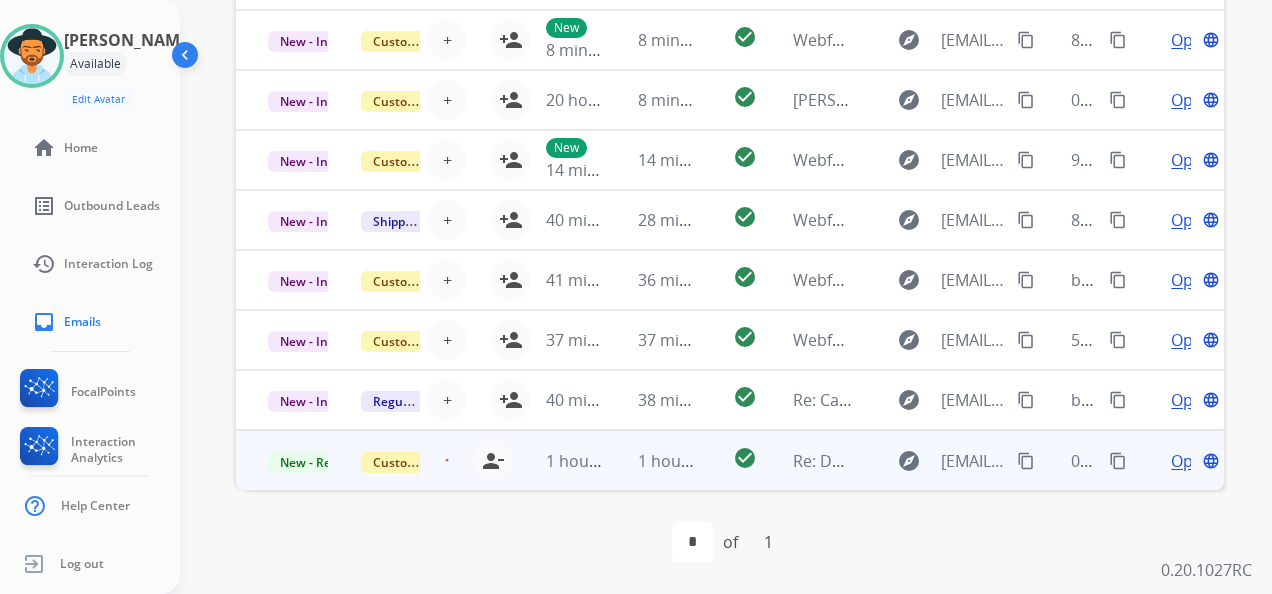 click on "Open" at bounding box center [1191, 461] 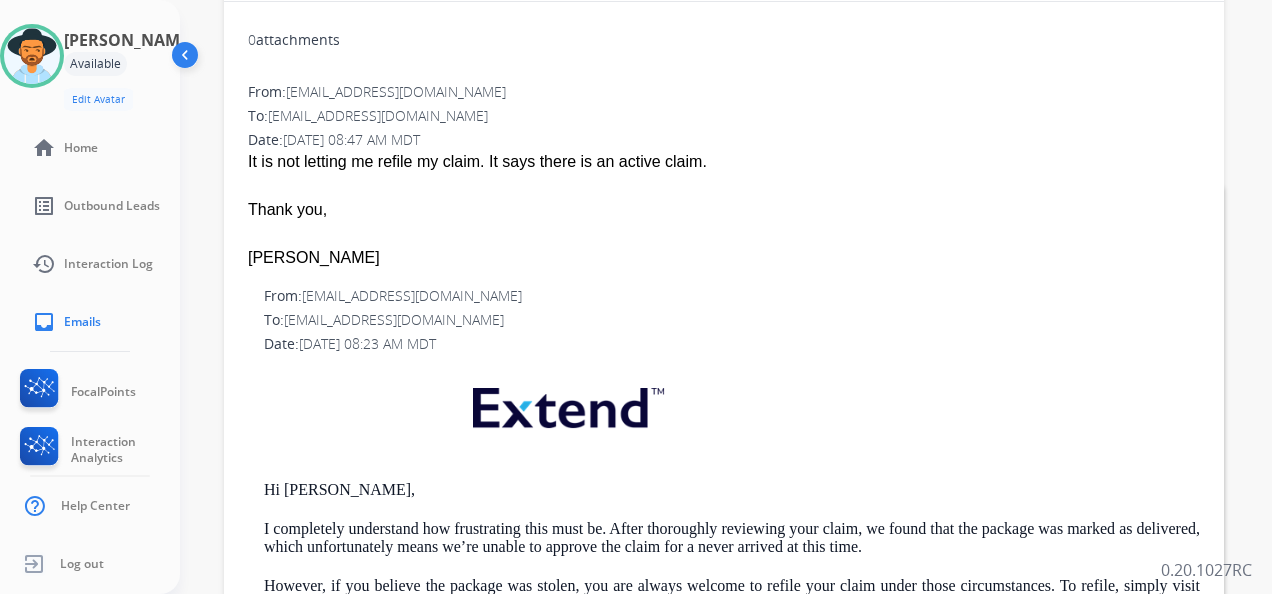 scroll, scrollTop: 336, scrollLeft: 0, axis: vertical 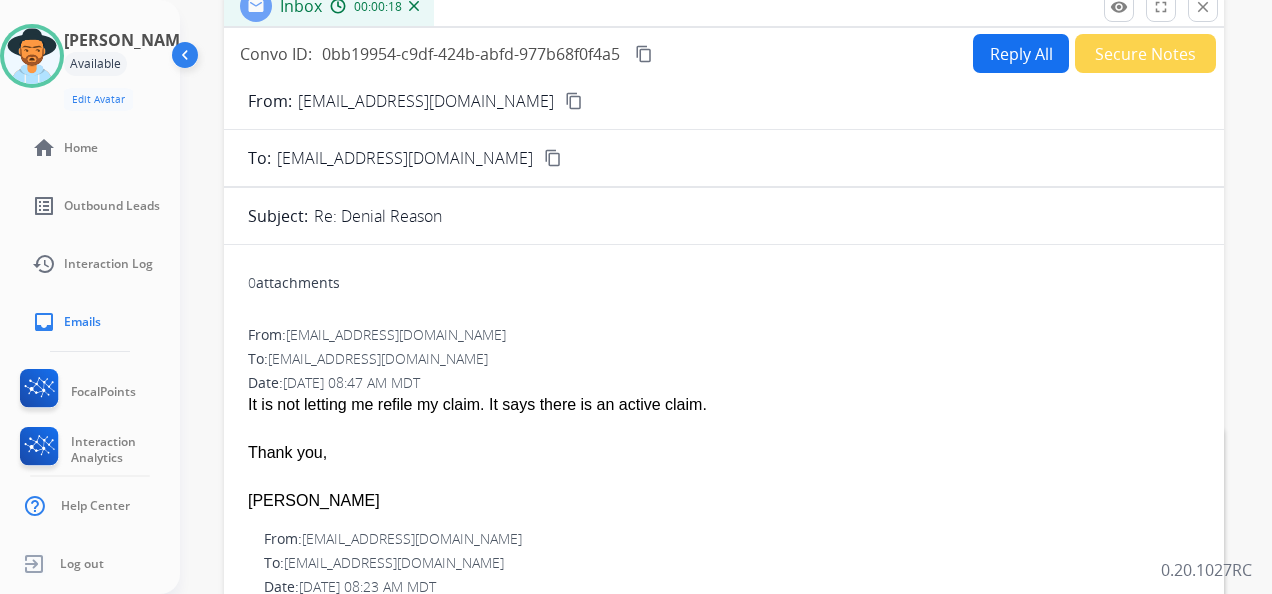 click on "content_copy" at bounding box center (574, 101) 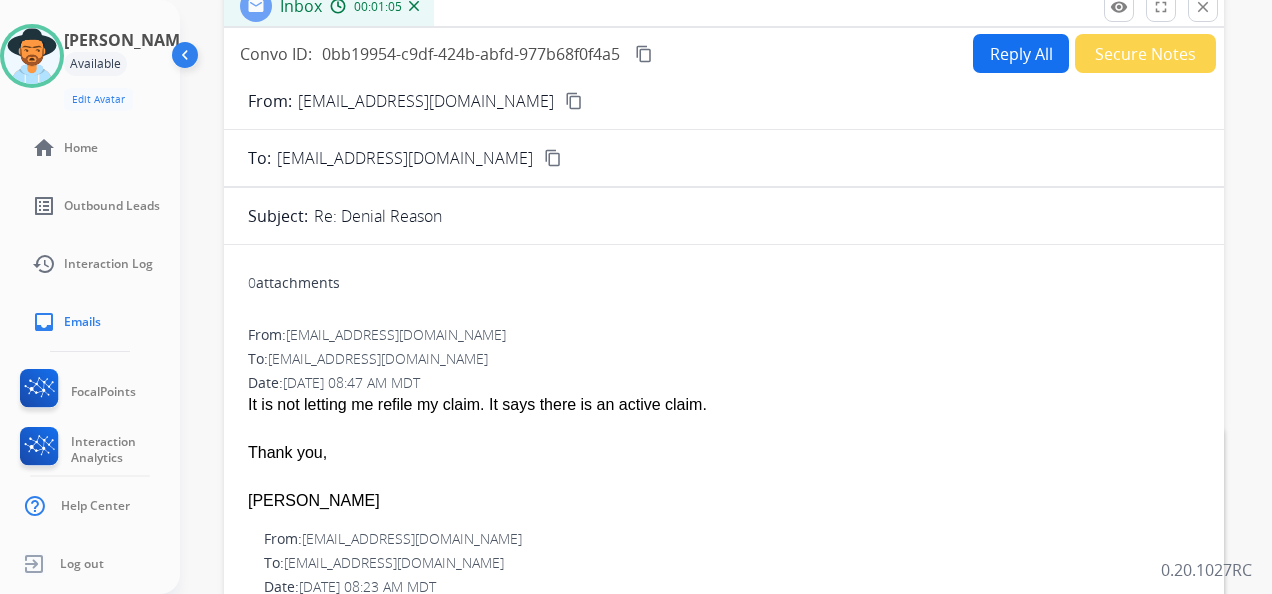 click on "Reply All" at bounding box center [1021, 53] 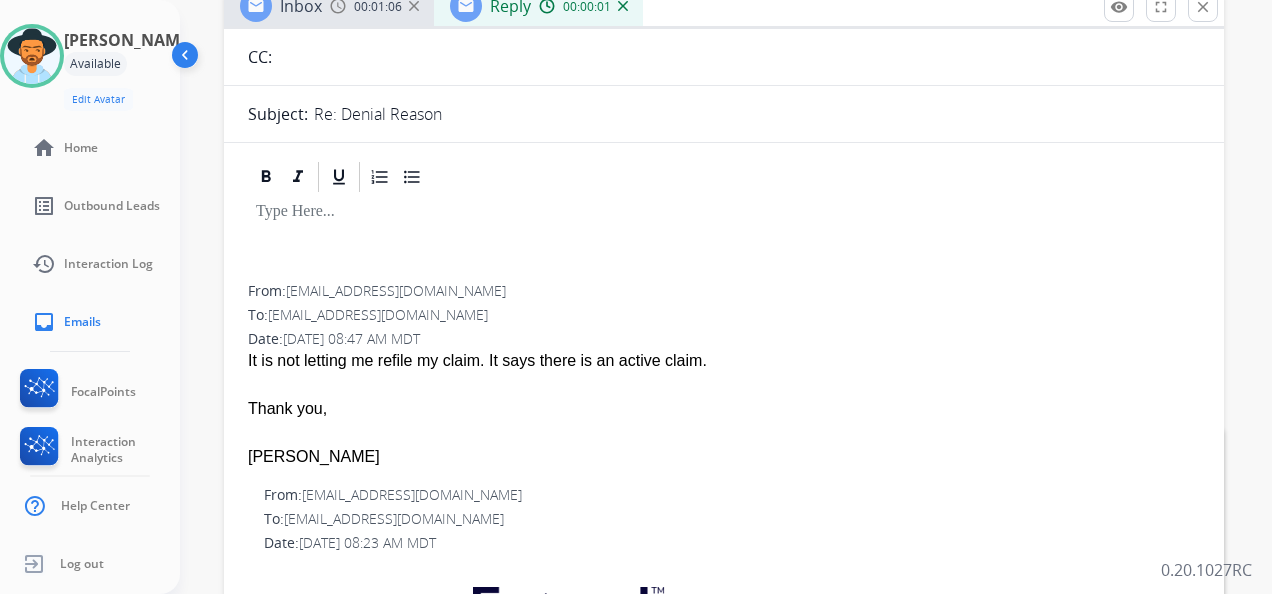 scroll, scrollTop: 0, scrollLeft: 0, axis: both 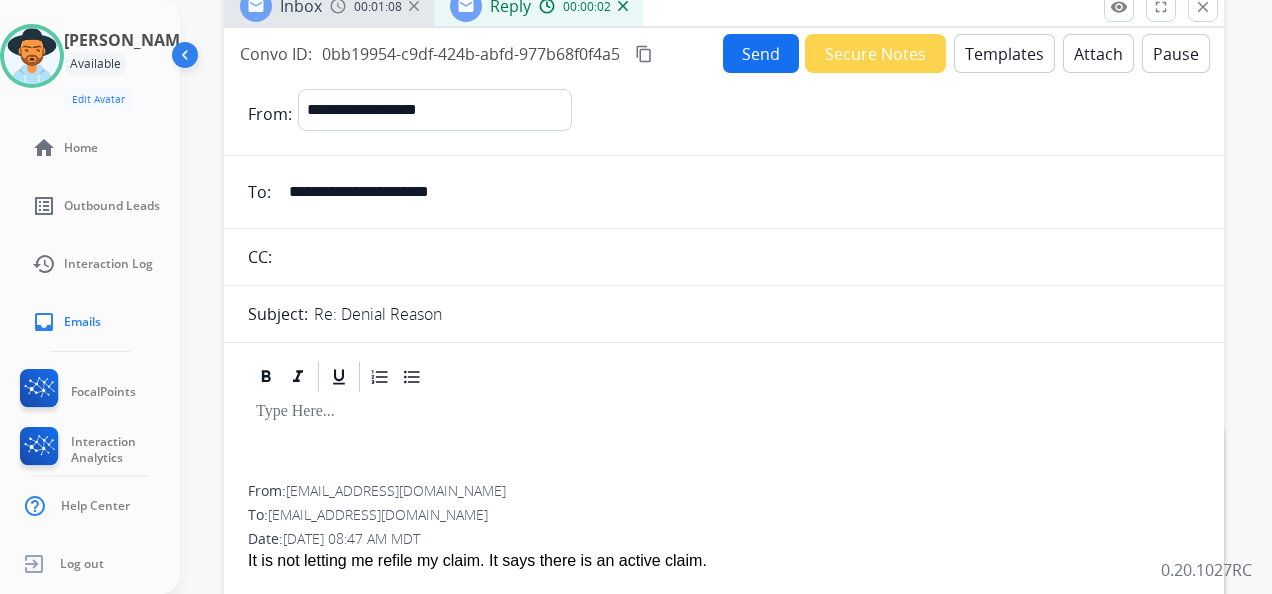 click on "Templates" at bounding box center [1004, 53] 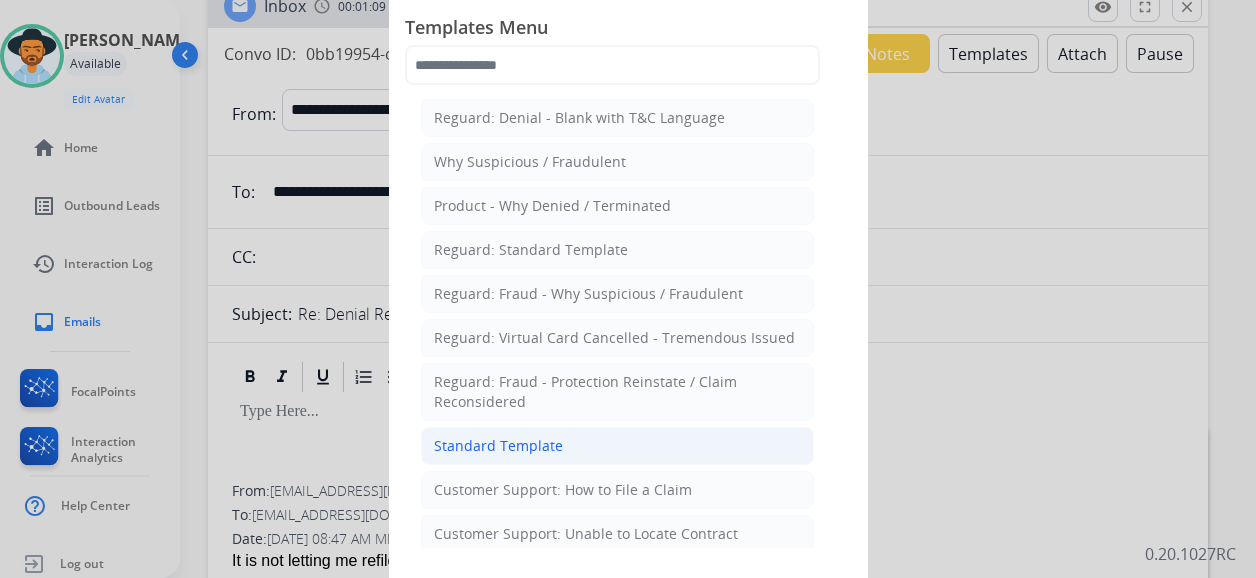 click on "Standard Template" 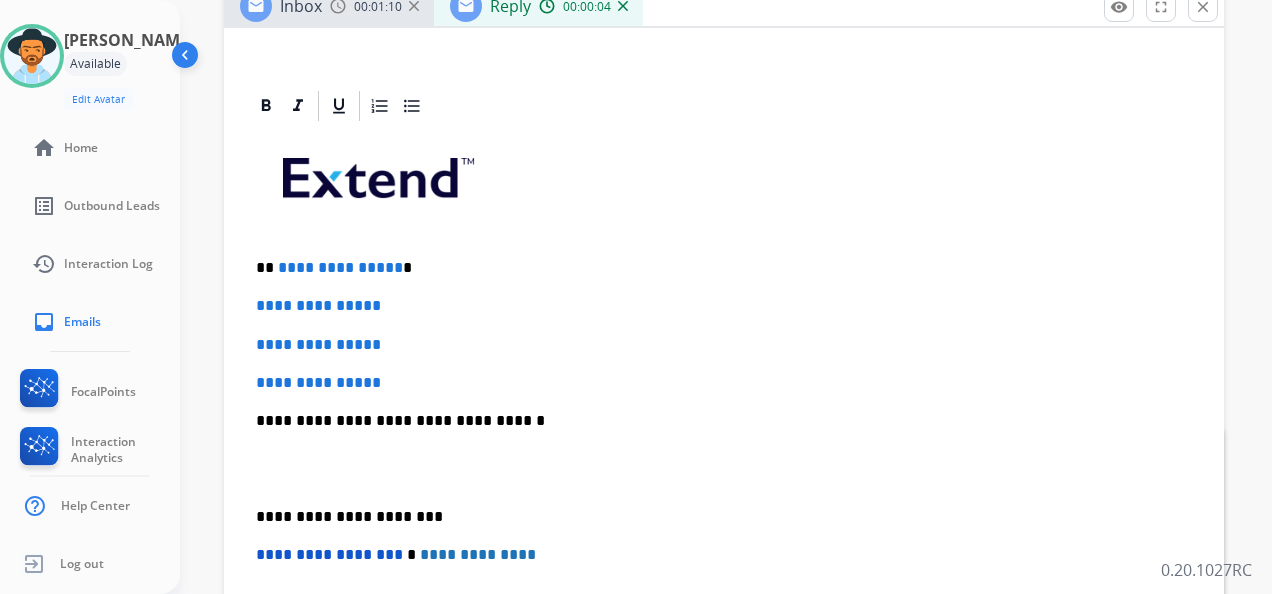 scroll, scrollTop: 400, scrollLeft: 0, axis: vertical 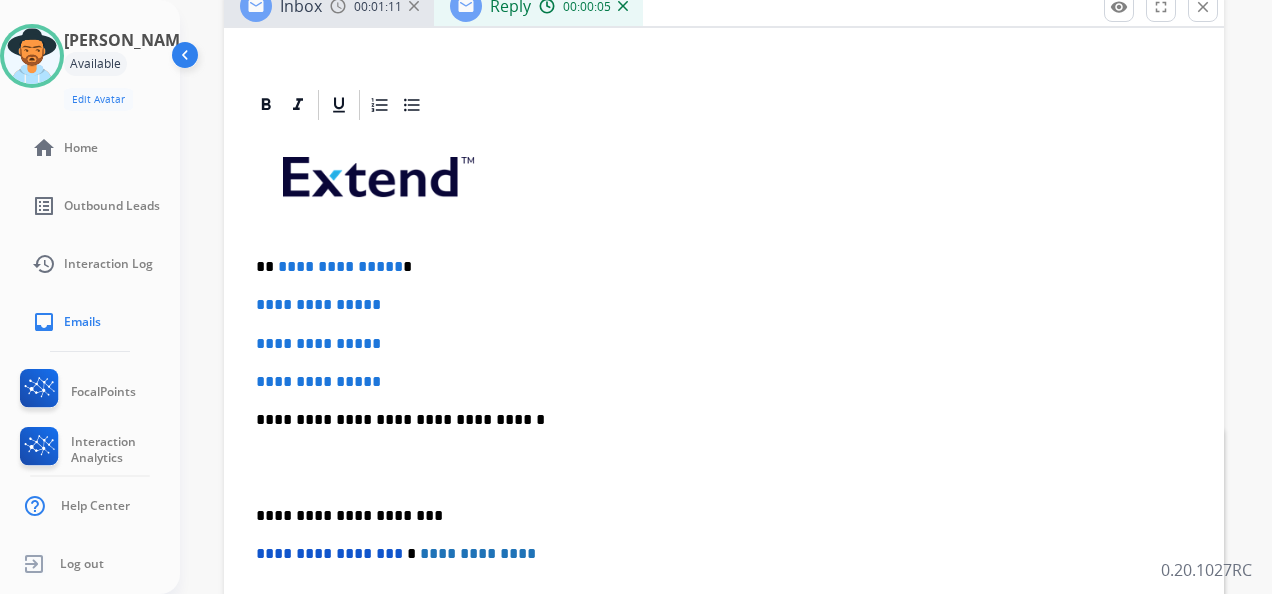 click on "**********" at bounding box center (340, 266) 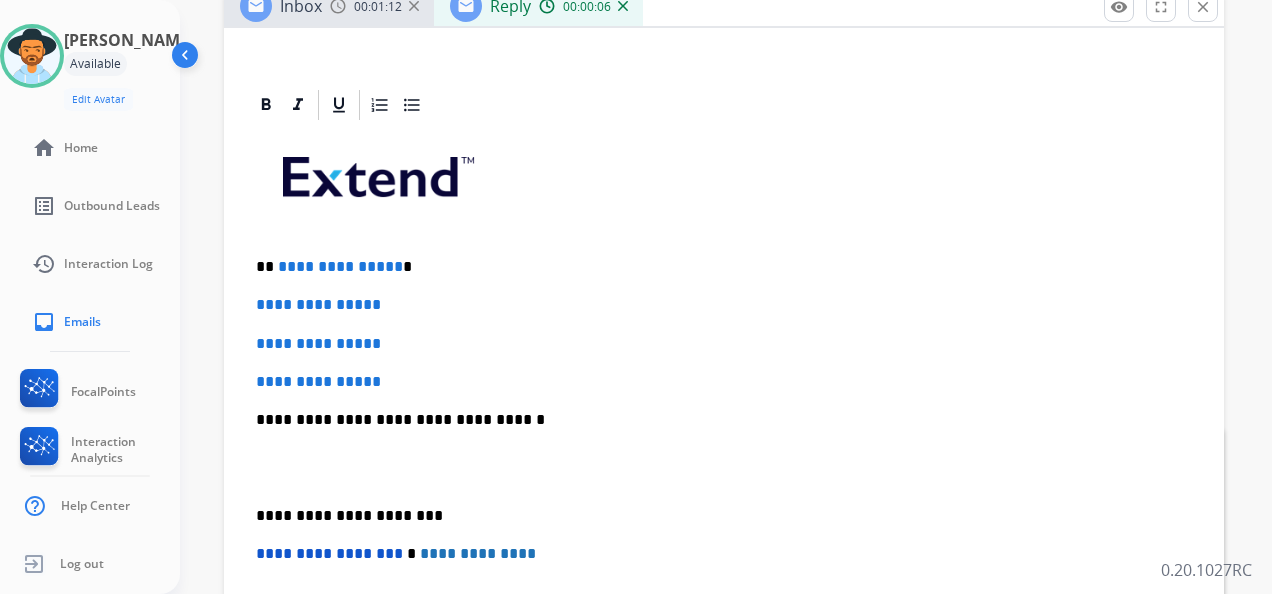 type 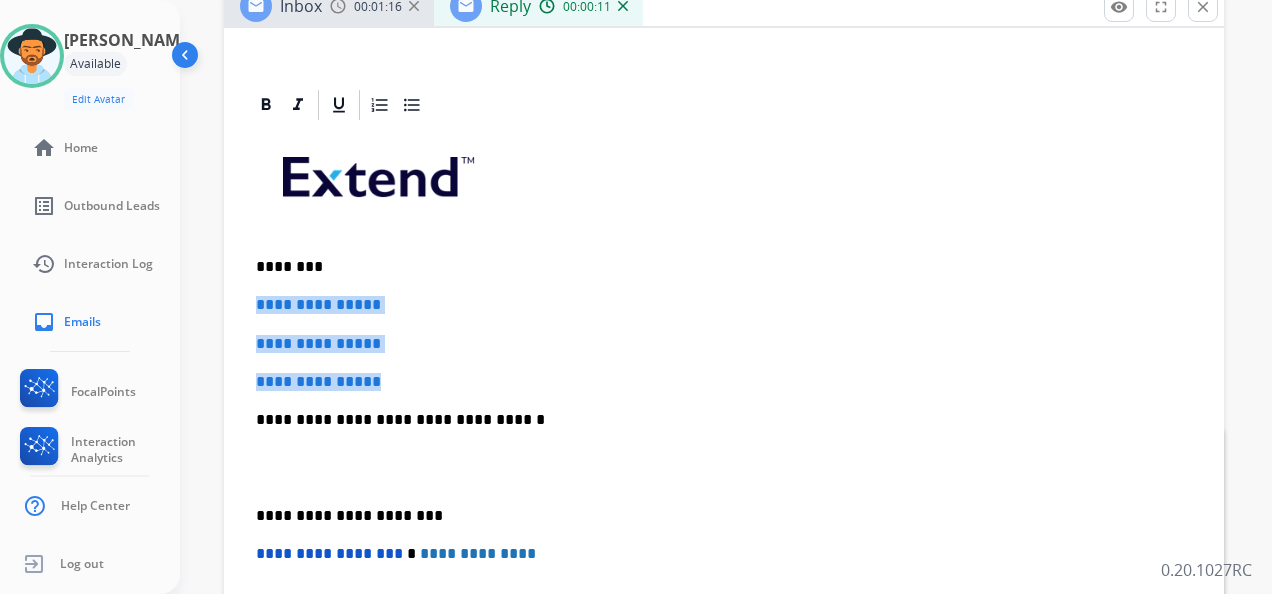 drag, startPoint x: 419, startPoint y: 382, endPoint x: 262, endPoint y: 294, distance: 179.98056 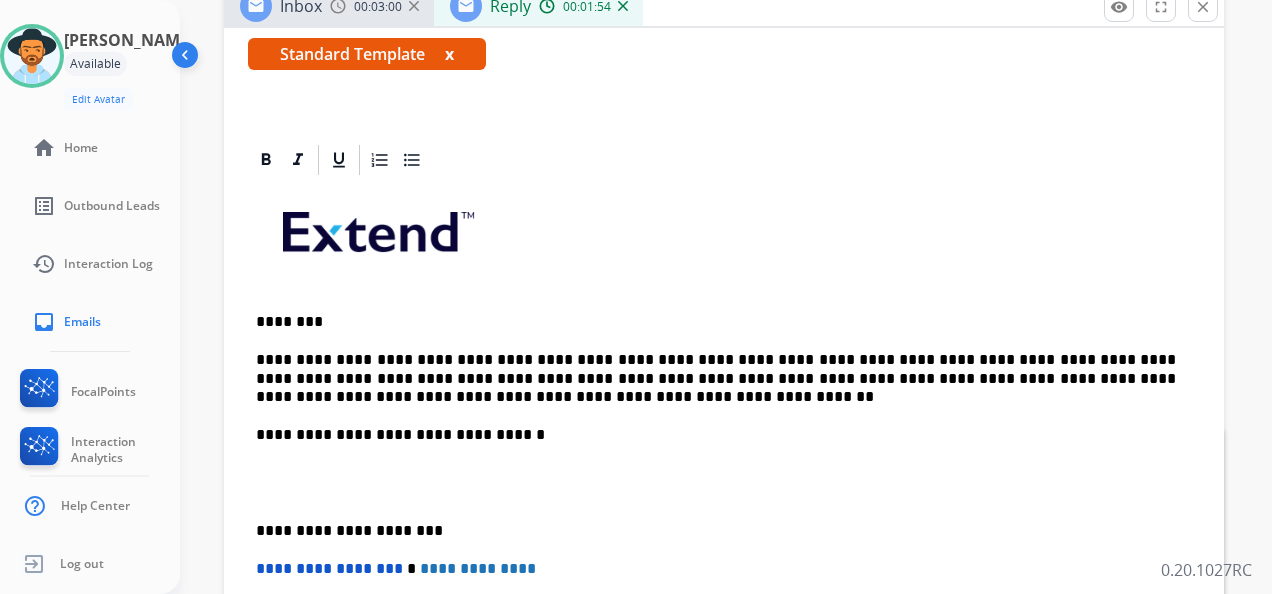 scroll, scrollTop: 300, scrollLeft: 0, axis: vertical 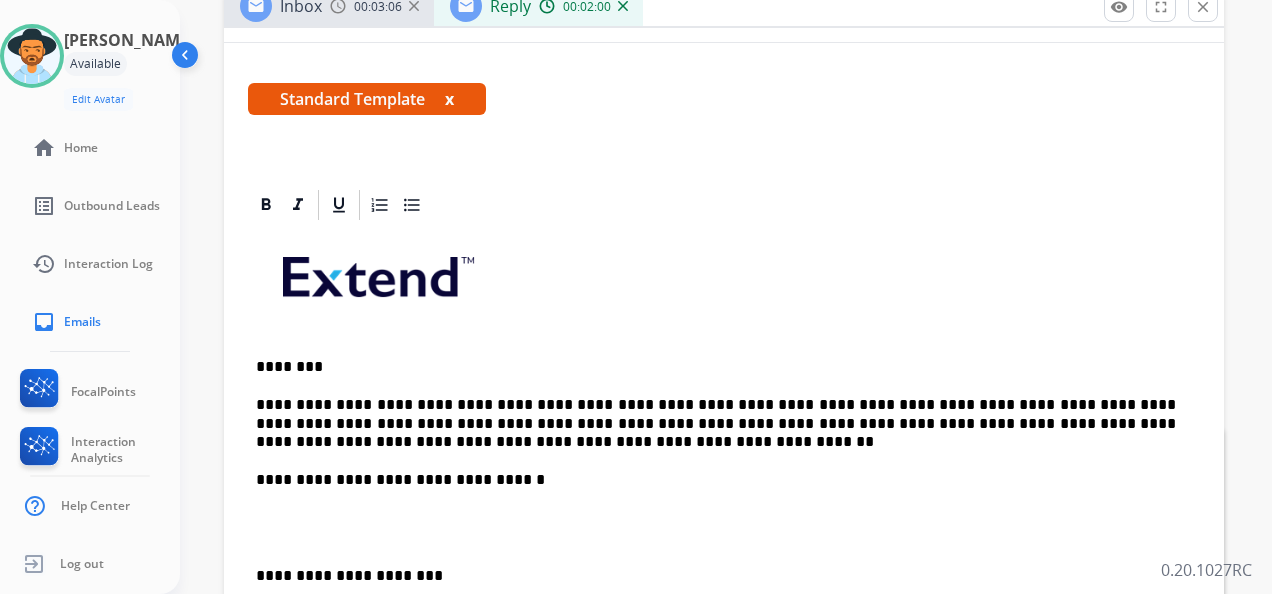 click on "**********" at bounding box center [716, 423] 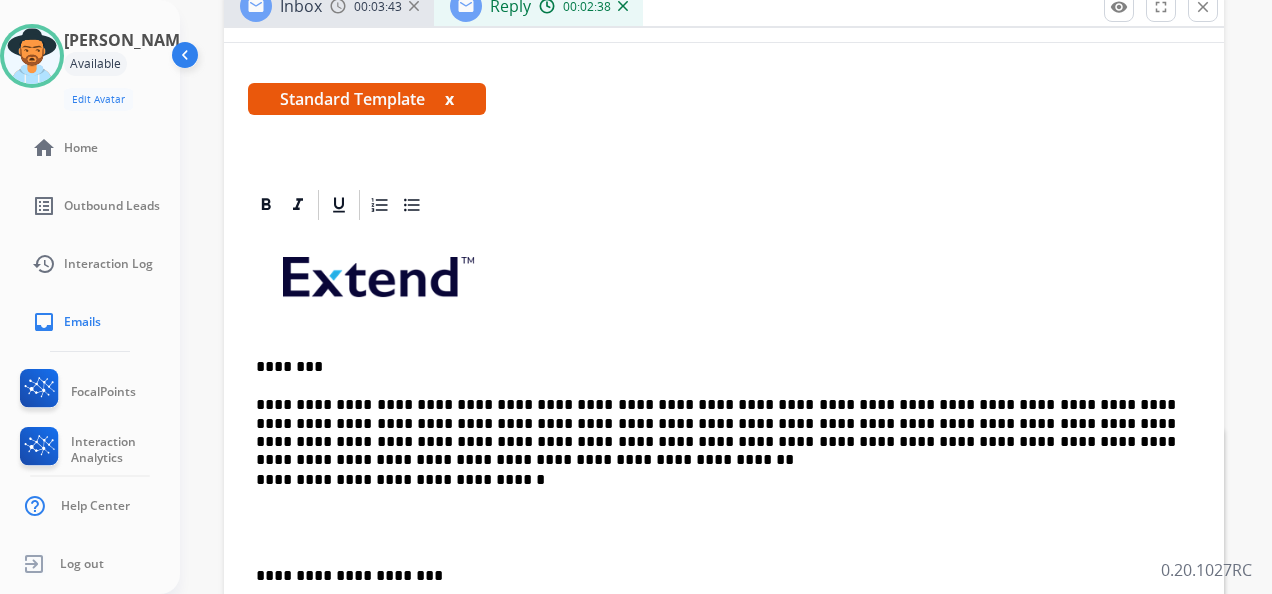 click on "**********" at bounding box center (724, 547) 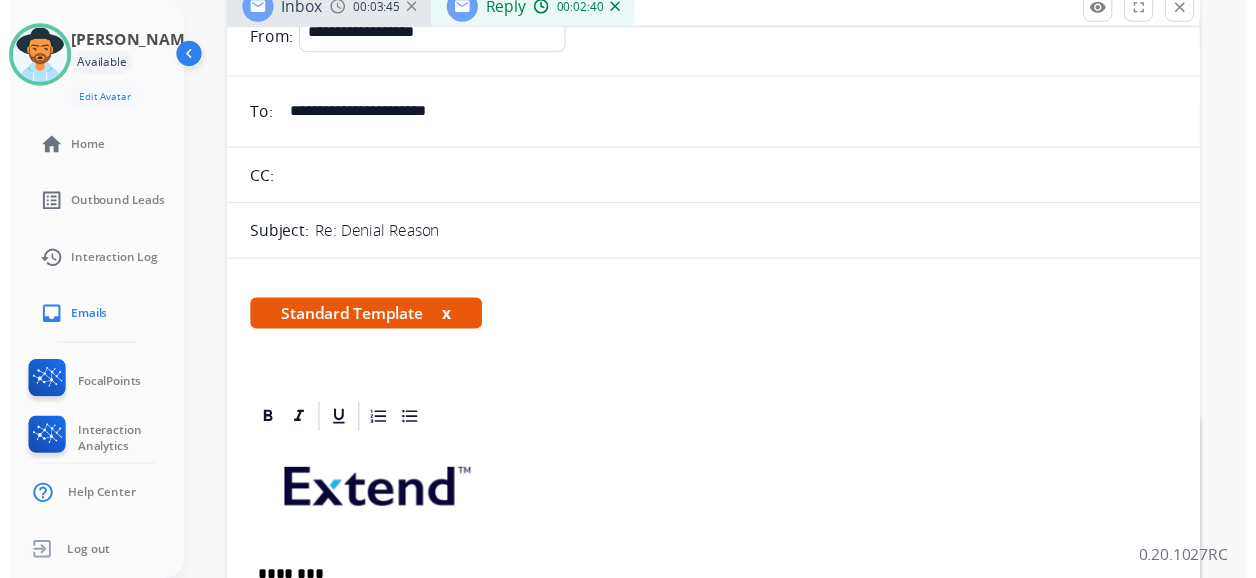 scroll, scrollTop: 0, scrollLeft: 0, axis: both 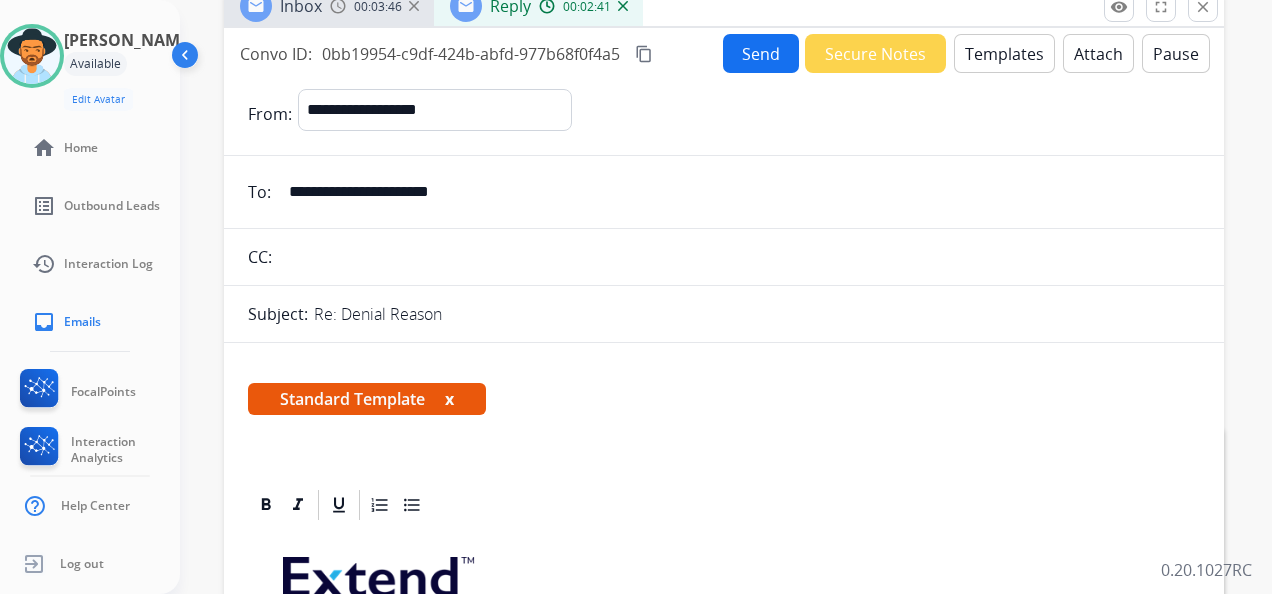 click on "Send" at bounding box center (761, 53) 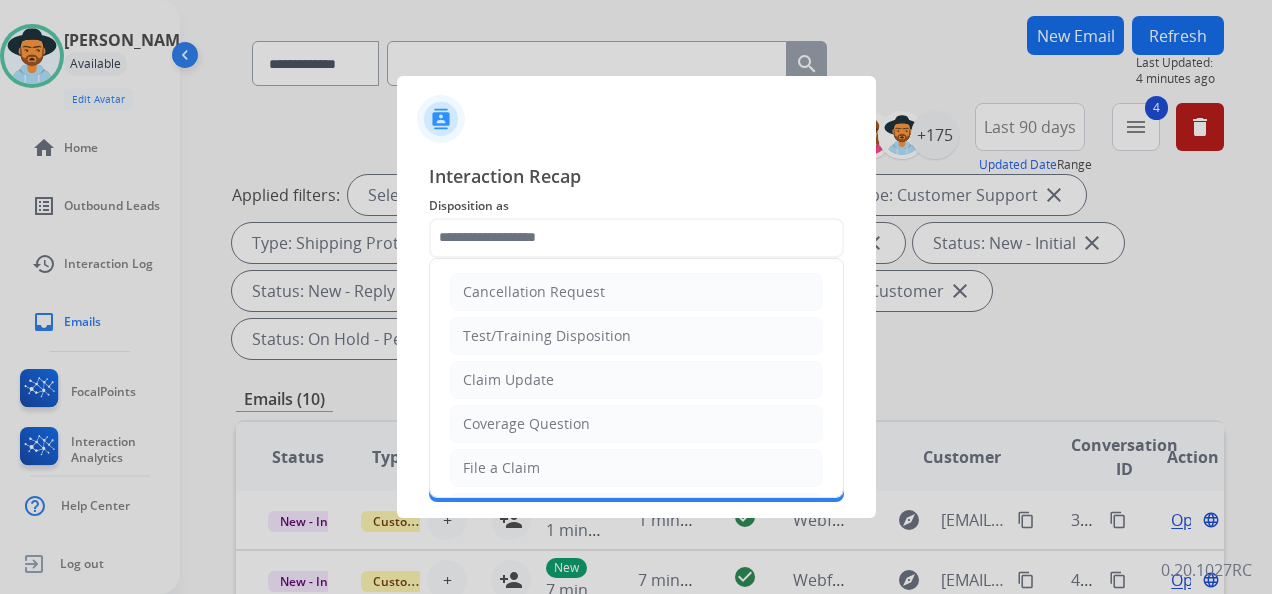 click 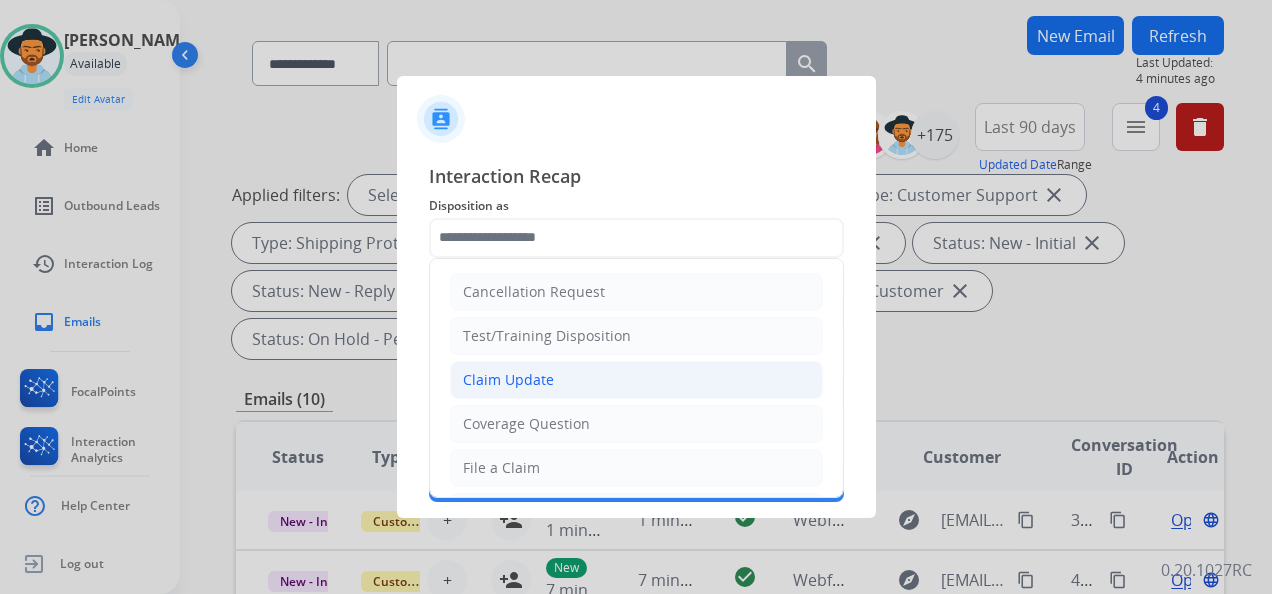 click on "Claim Update" 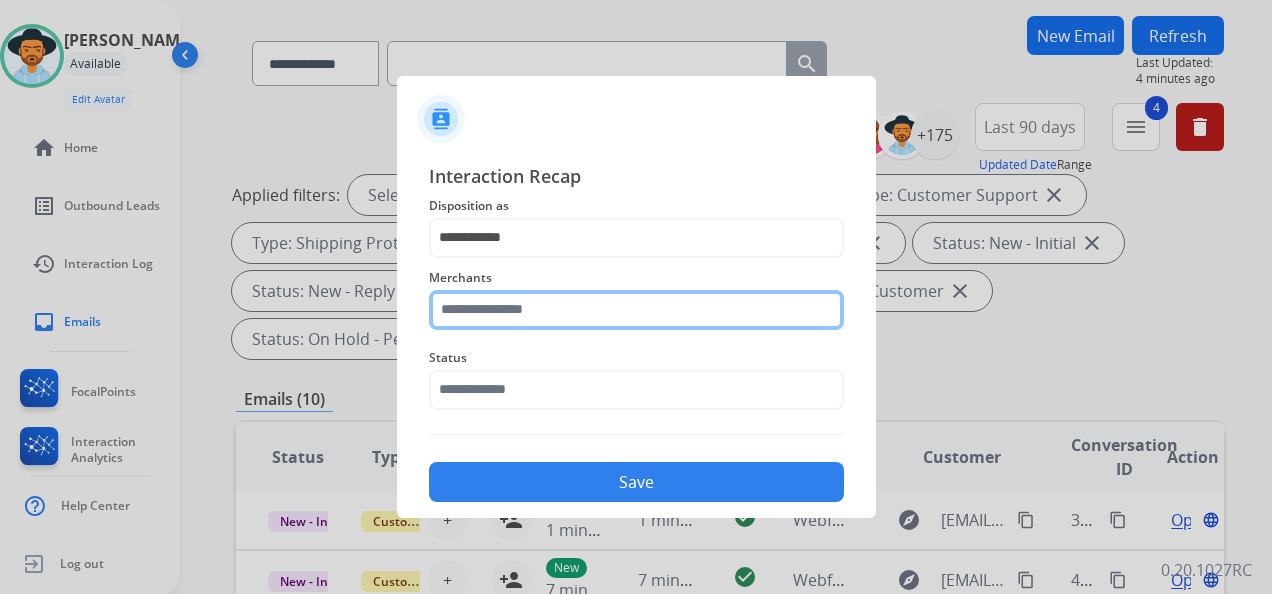 click 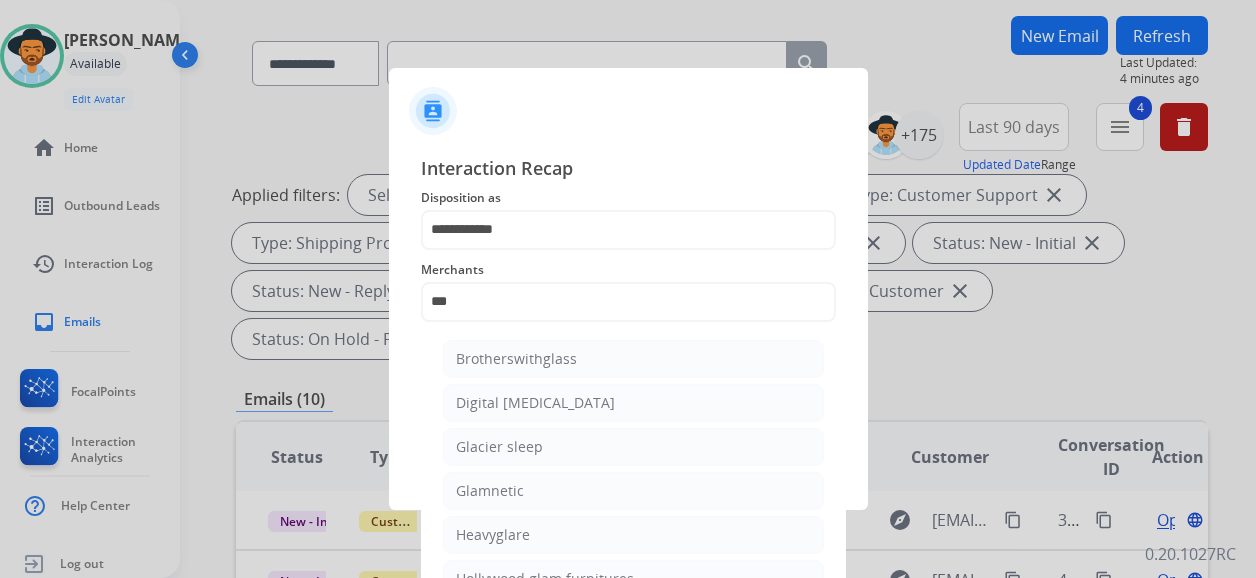 drag, startPoint x: 540, startPoint y: 490, endPoint x: 540, endPoint y: 465, distance: 25 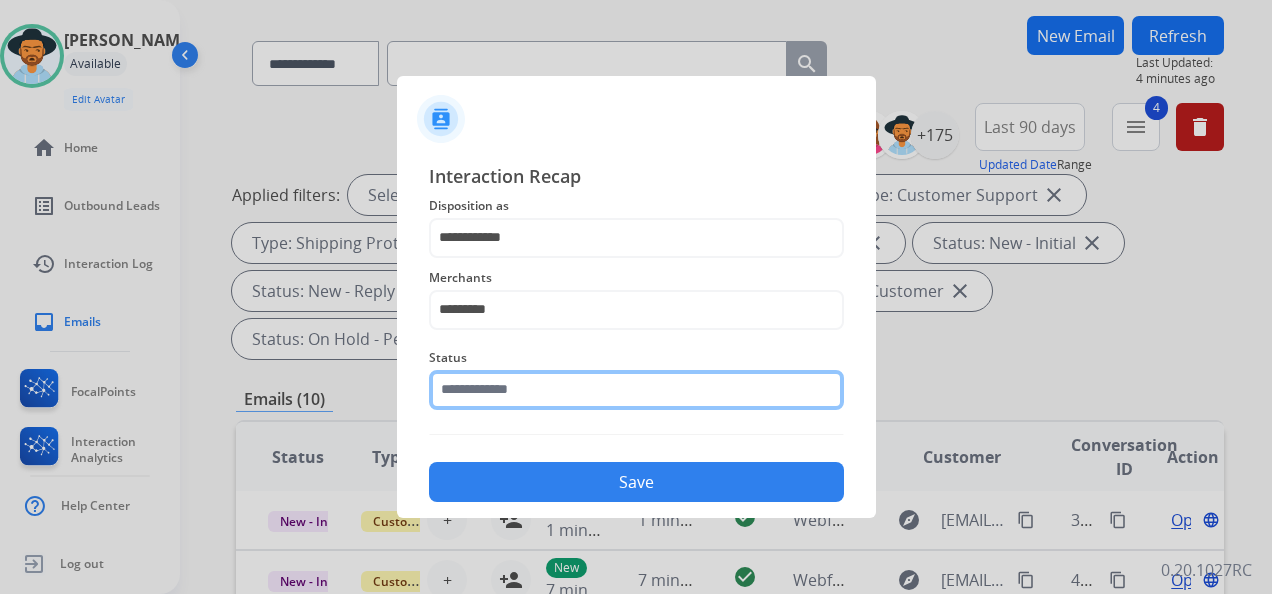 click on "Status" 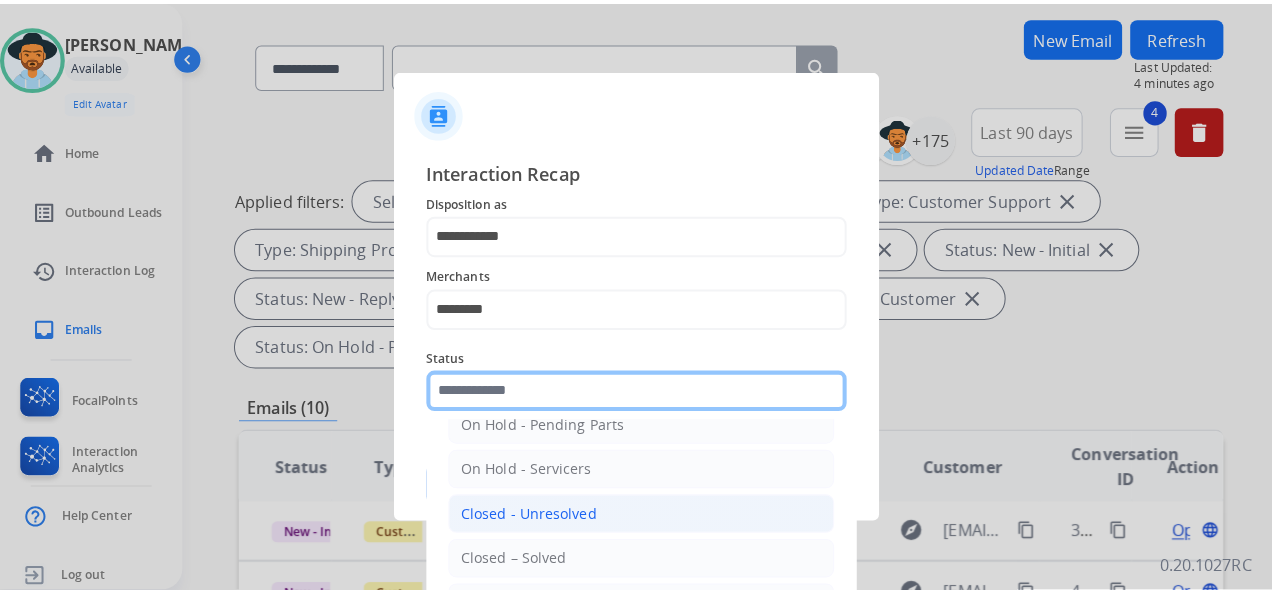 scroll, scrollTop: 114, scrollLeft: 0, axis: vertical 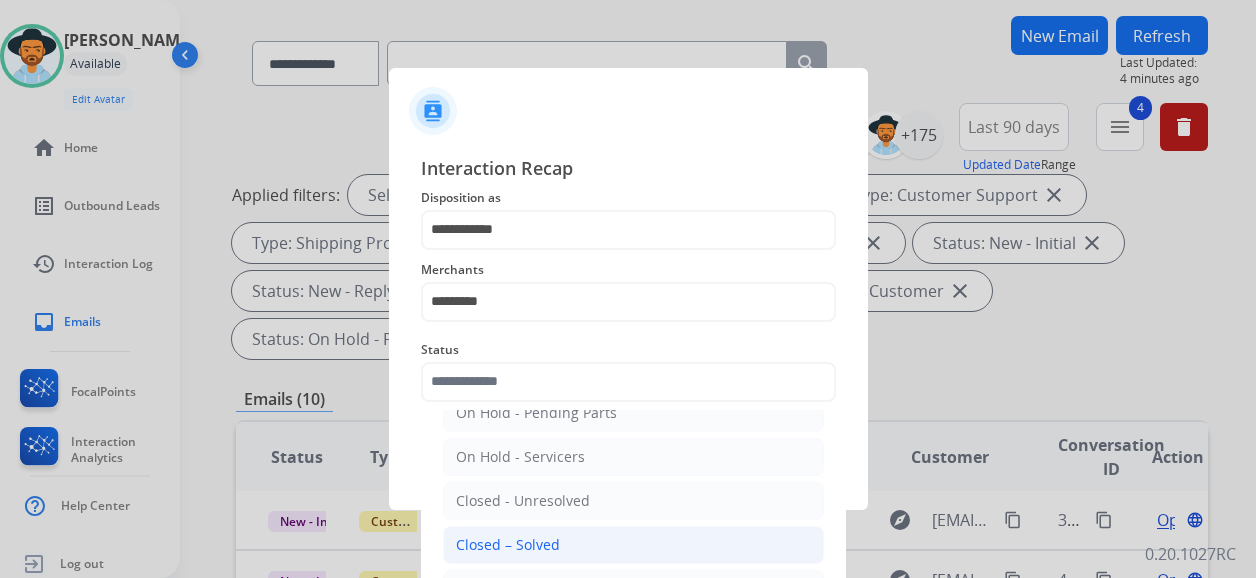 click on "Closed – Solved" 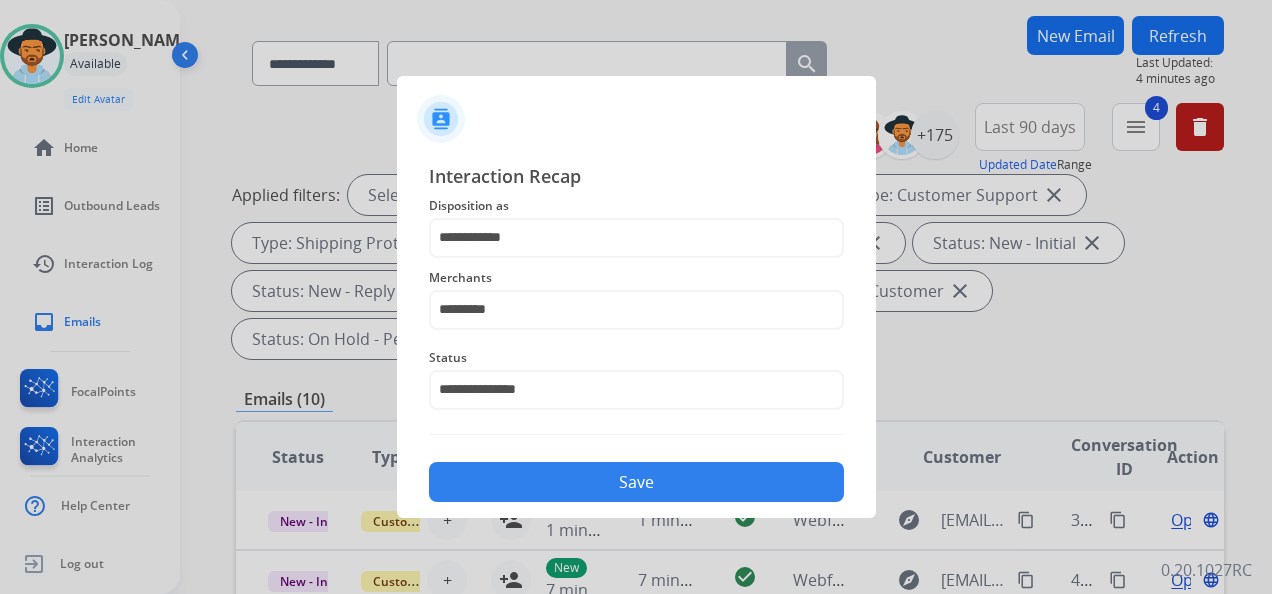 click on "Save" 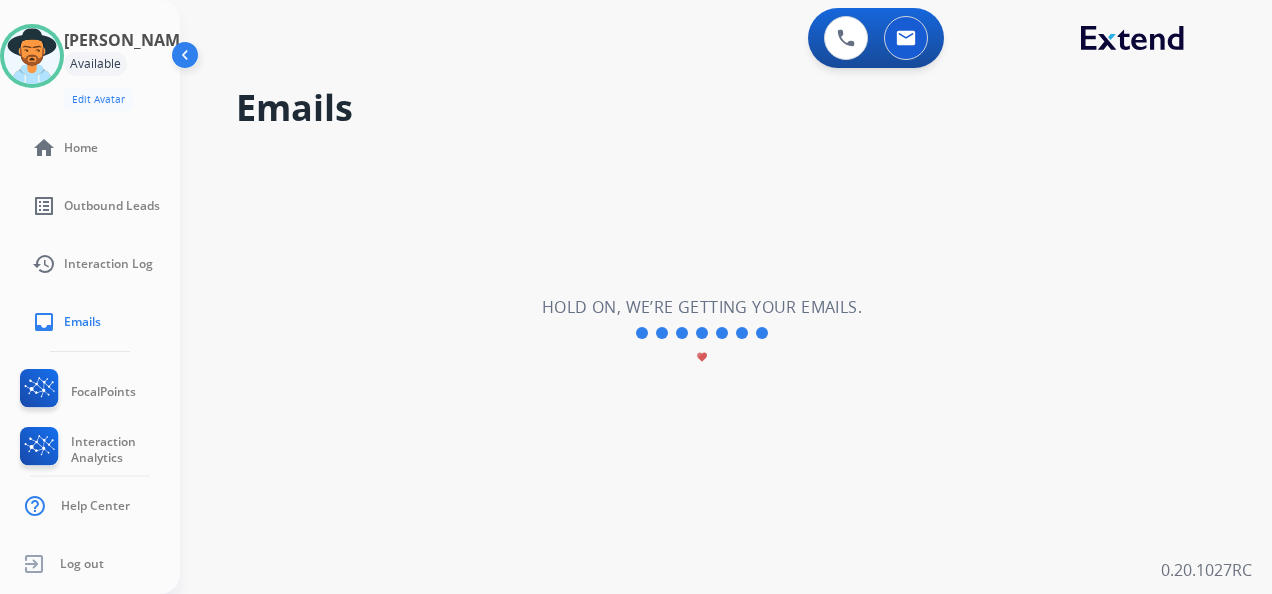 scroll, scrollTop: 0, scrollLeft: 0, axis: both 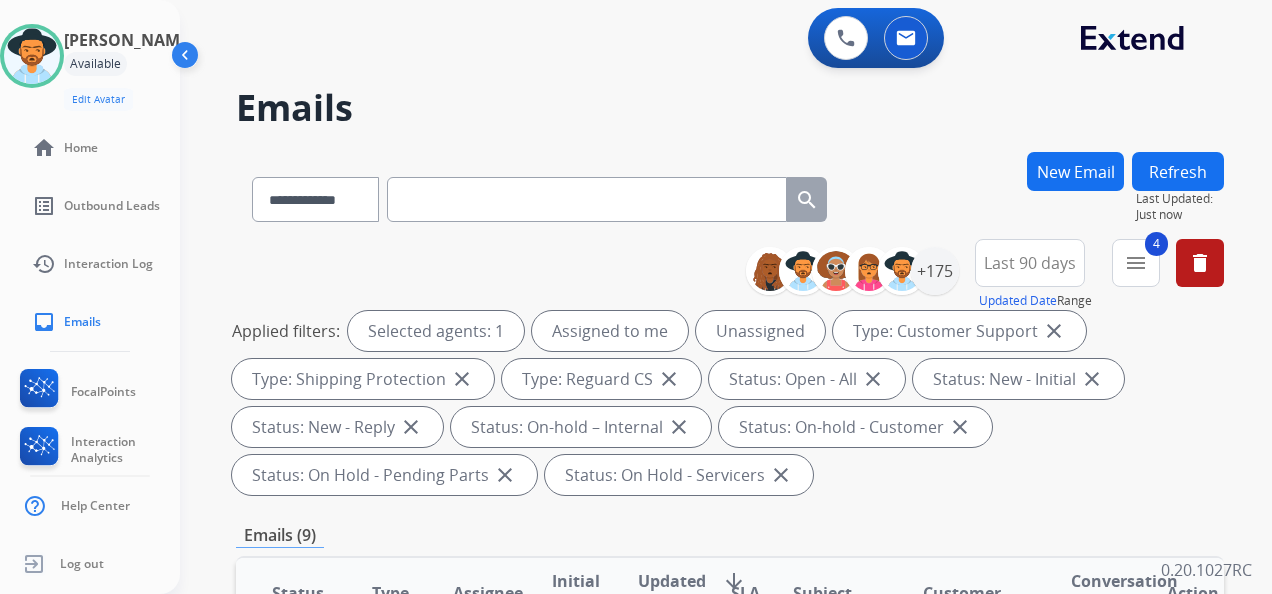 click on "Applied filters:  Selected agents: 1  Assigned to me Unassigned  Type: Customer Support  close  Type: Shipping Protection  close  Type: Reguard CS  close  Status: Open - All  close  Status: New - Initial  close  Status: New - Reply  close  Status: On-hold – Internal  close  Status: On-hold - Customer  close  Status: On Hold - Pending Parts  close  Status: On Hold - Servicers  close" at bounding box center [726, 403] 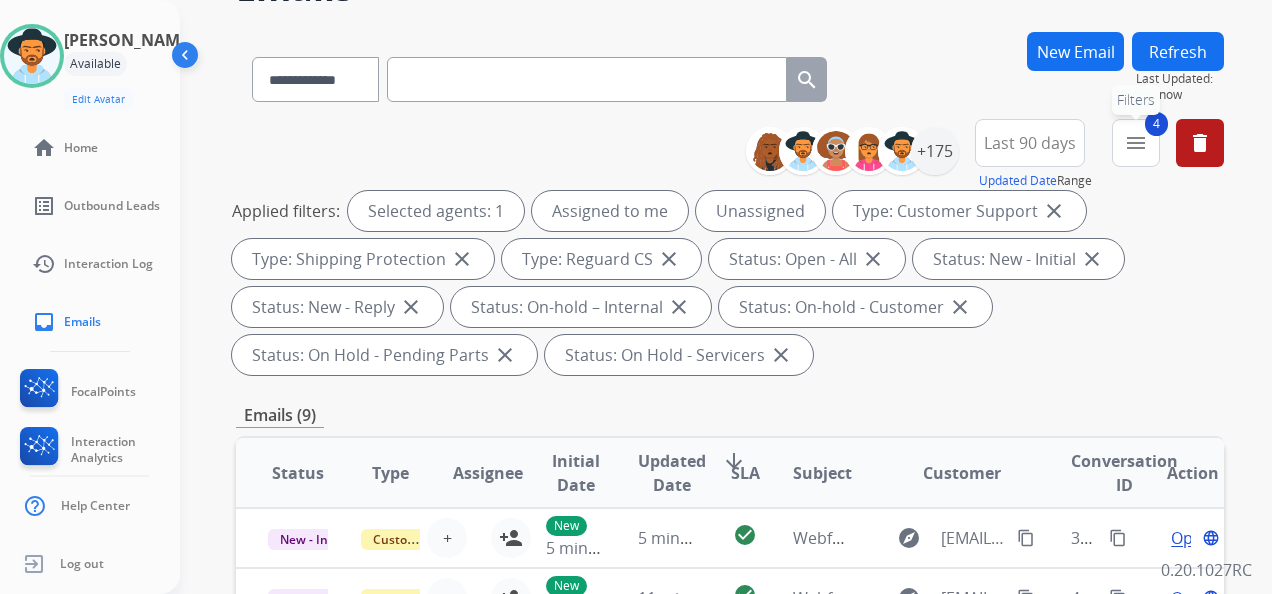 scroll, scrollTop: 0, scrollLeft: 0, axis: both 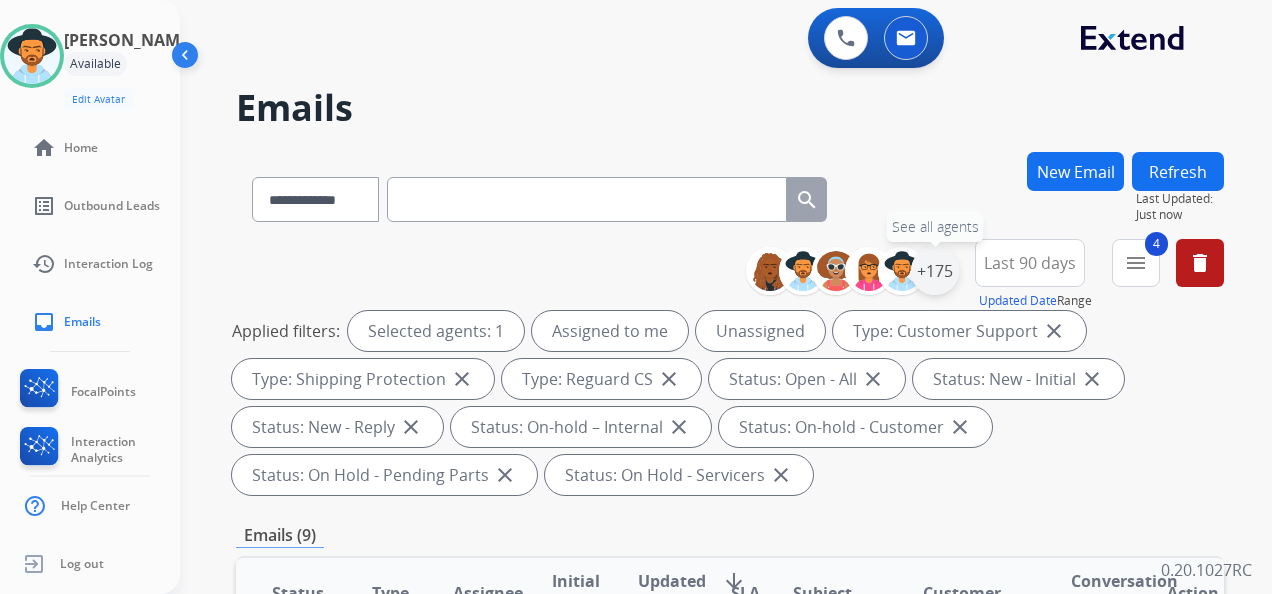 click on "+175" at bounding box center (935, 271) 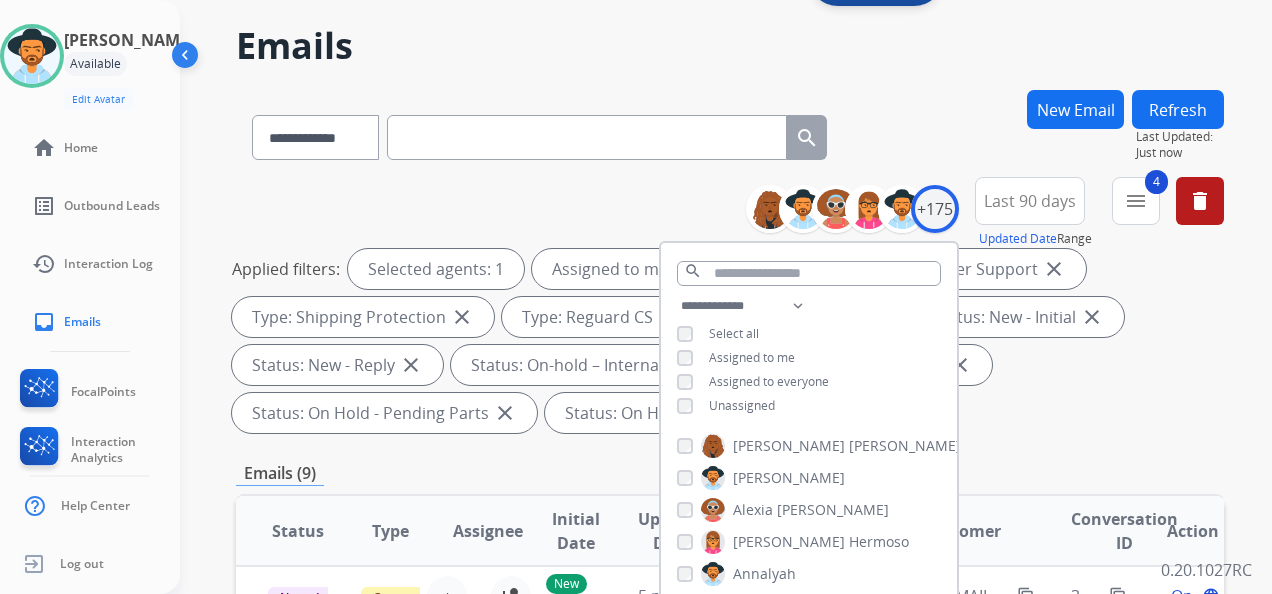 scroll, scrollTop: 200, scrollLeft: 0, axis: vertical 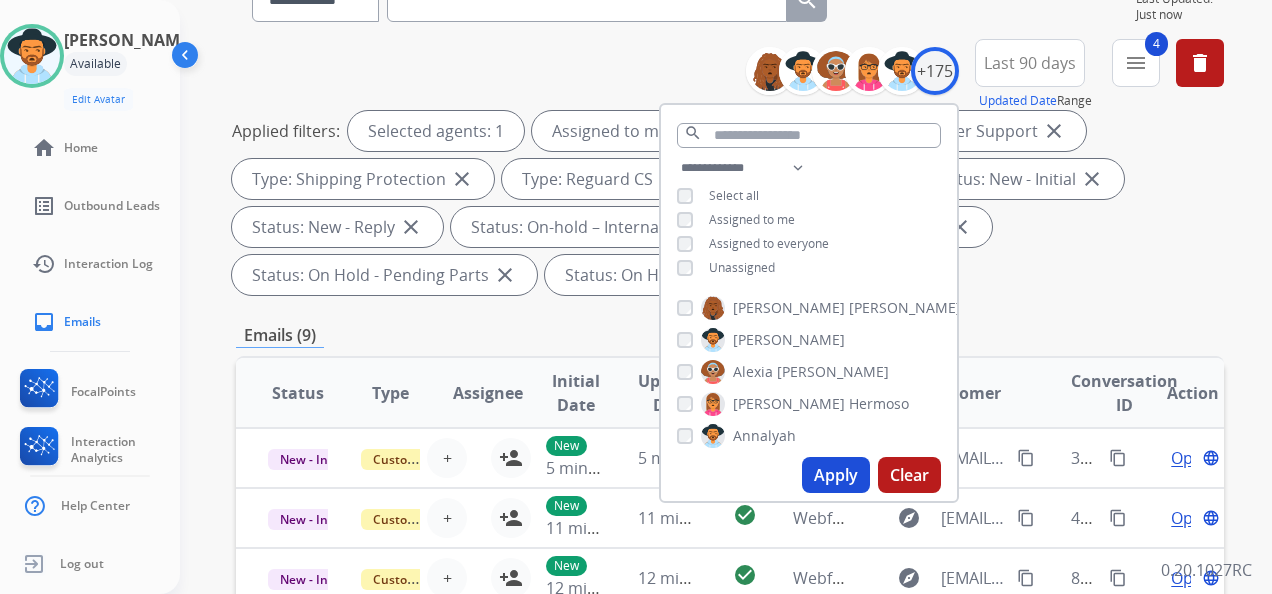 click on "Apply" at bounding box center (836, 475) 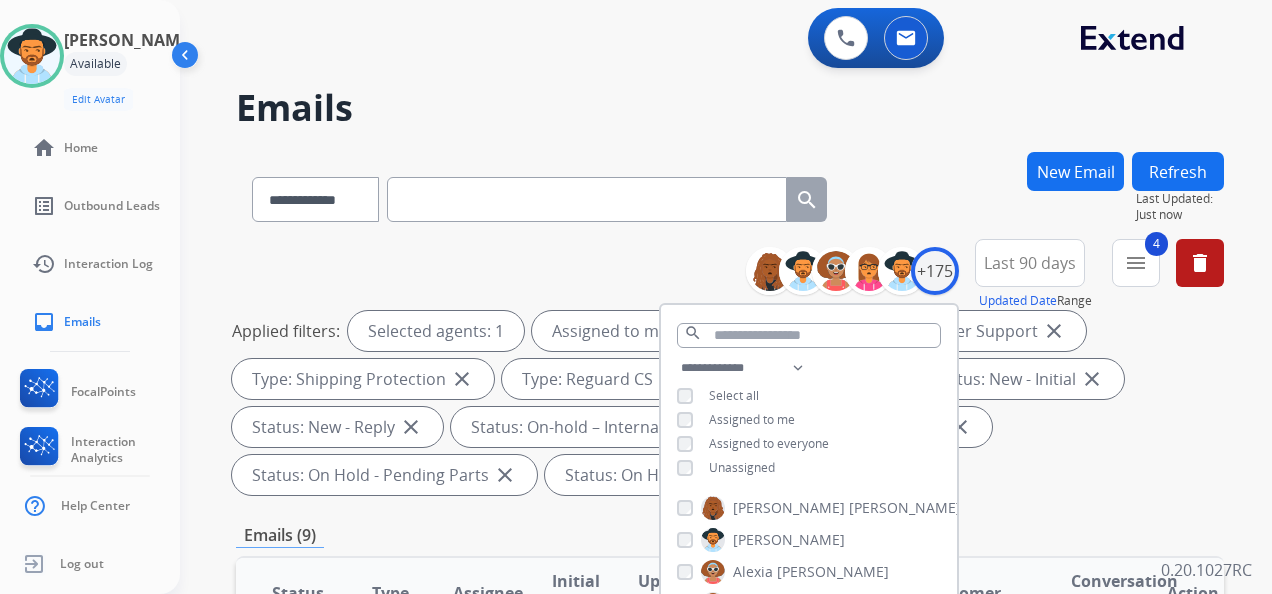 click on "Applied filters:  Selected agents: 1  Assigned to me Unassigned  Type: Customer Support  close  Type: Shipping Protection  close  Type: Reguard CS  close  Status: Open - All  close  Status: New - Initial  close  Status: New - Reply  close  Status: On-hold – Internal  close  Status: On-hold - Customer  close  Status: On Hold - Pending Parts  close  Status: On Hold - Servicers  close" at bounding box center [726, 403] 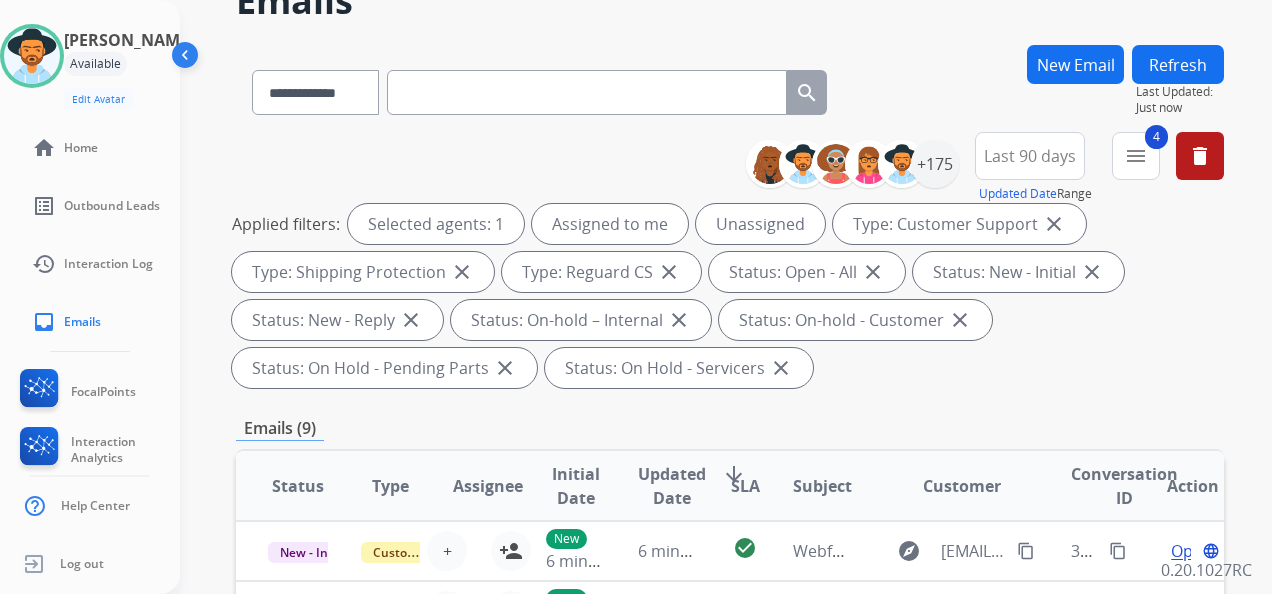 scroll, scrollTop: 36, scrollLeft: 0, axis: vertical 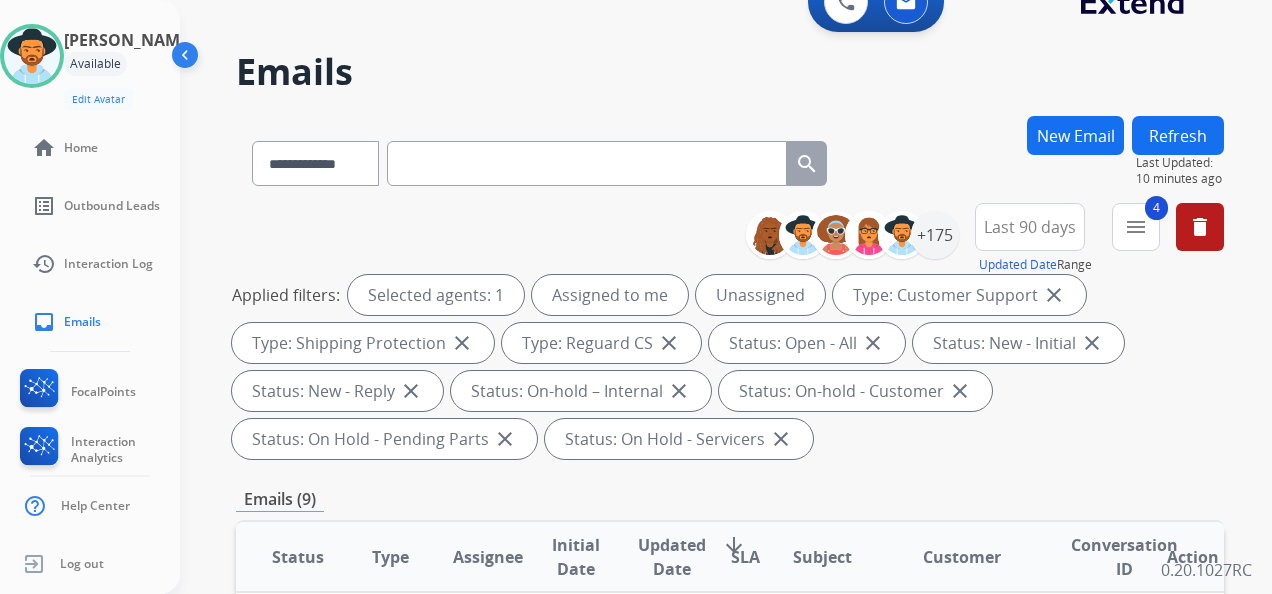 click on "New Email" at bounding box center [1075, 135] 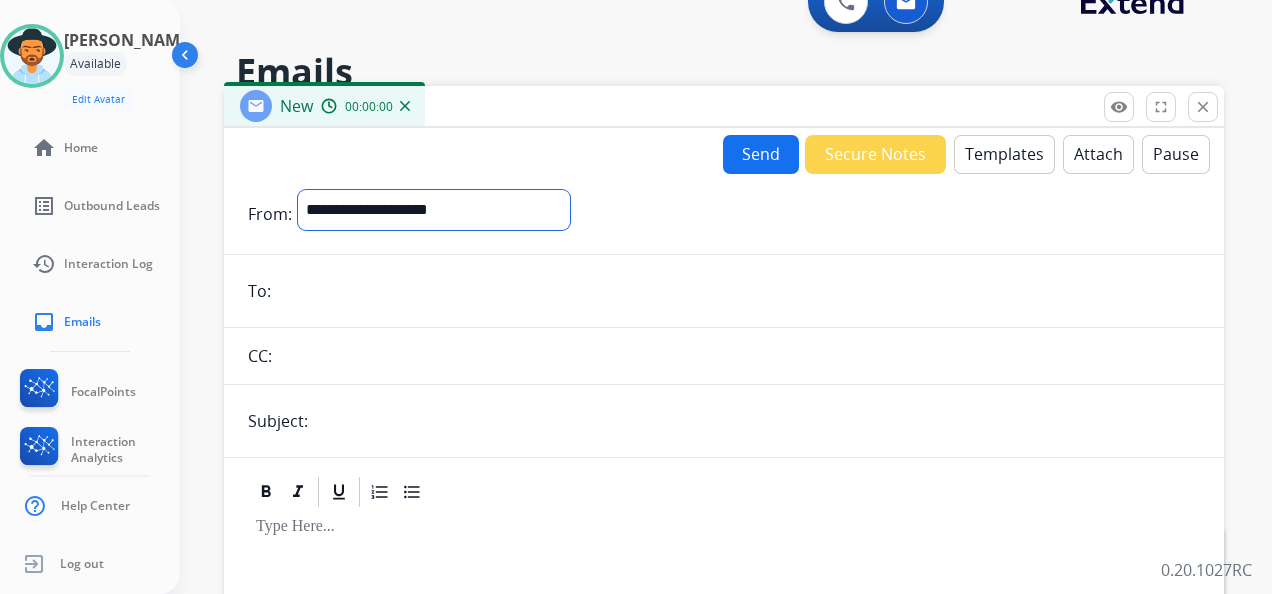 drag, startPoint x: 500, startPoint y: 202, endPoint x: 491, endPoint y: 228, distance: 27.513634 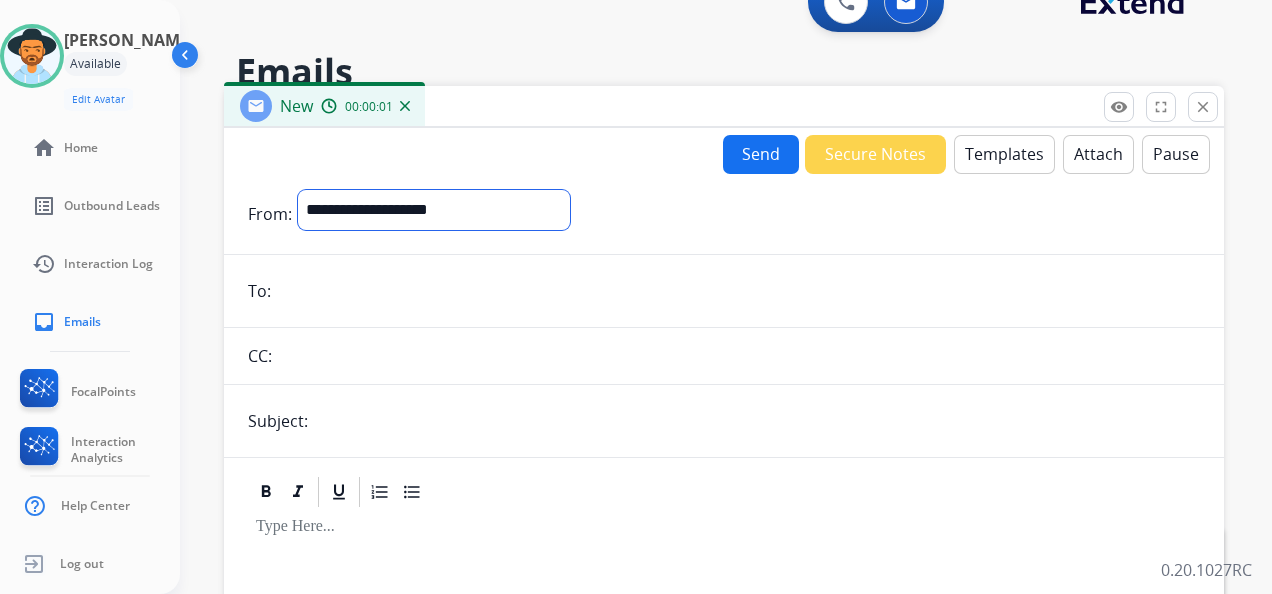 select on "**********" 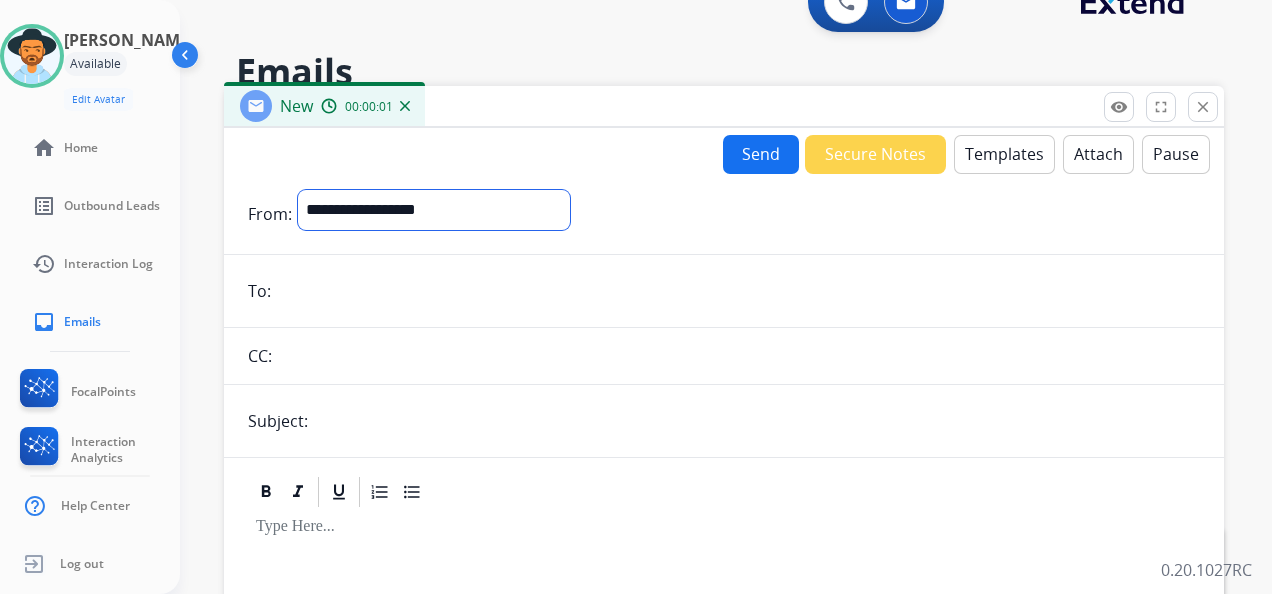 click on "**********" at bounding box center (434, 210) 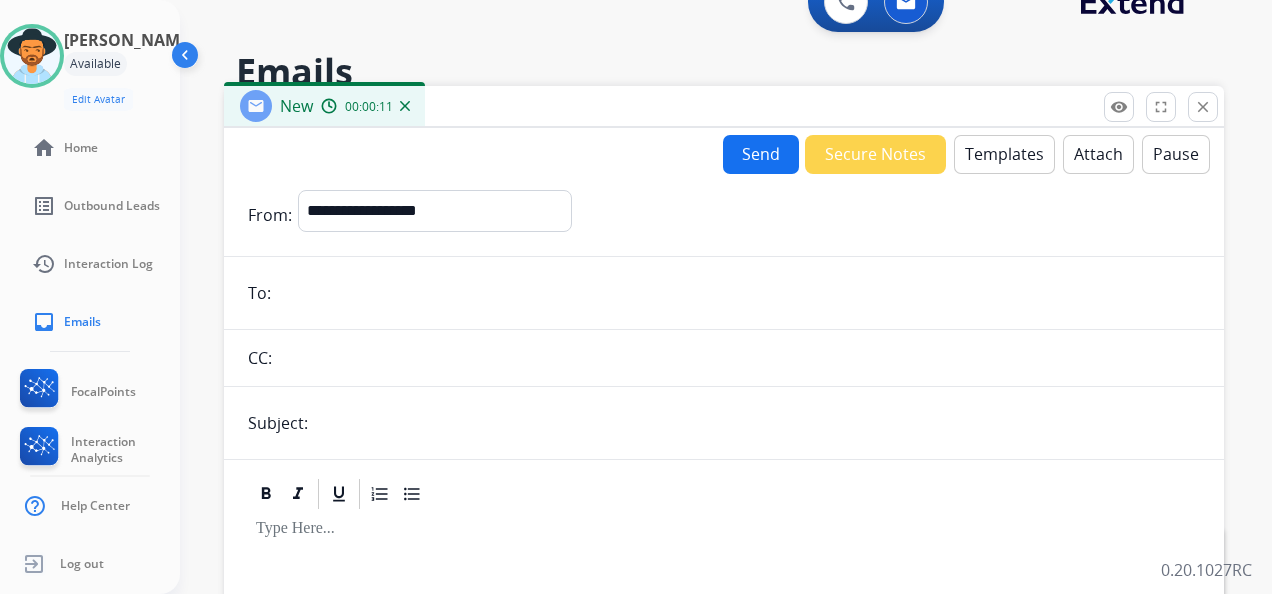 paste on "**********" 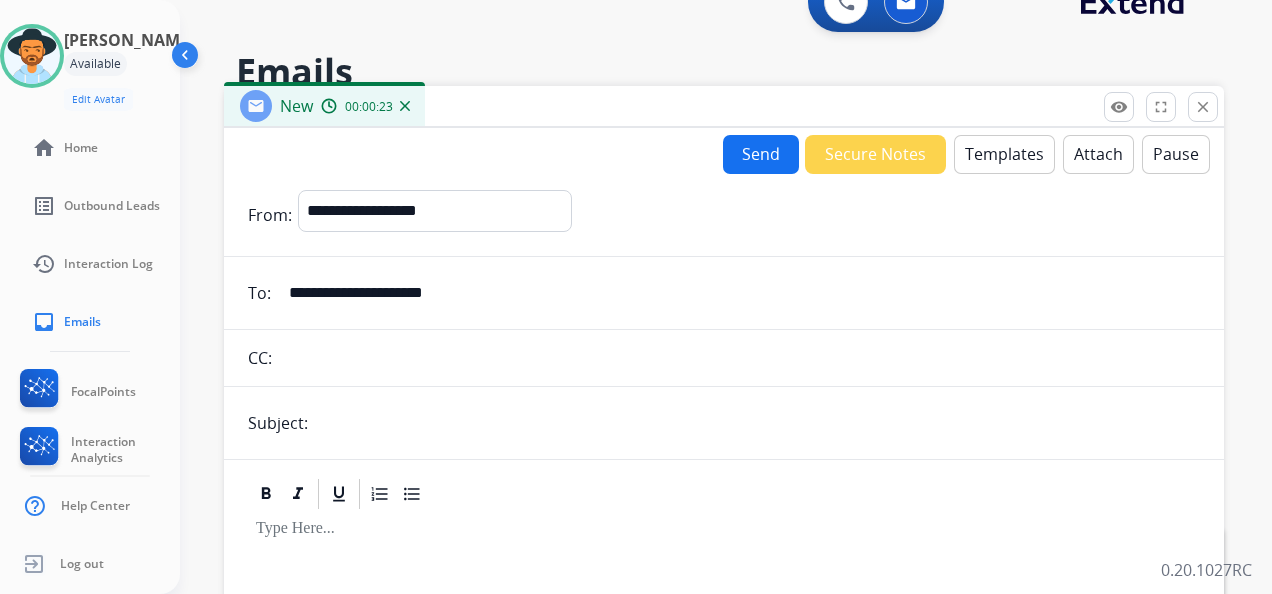 type on "**********" 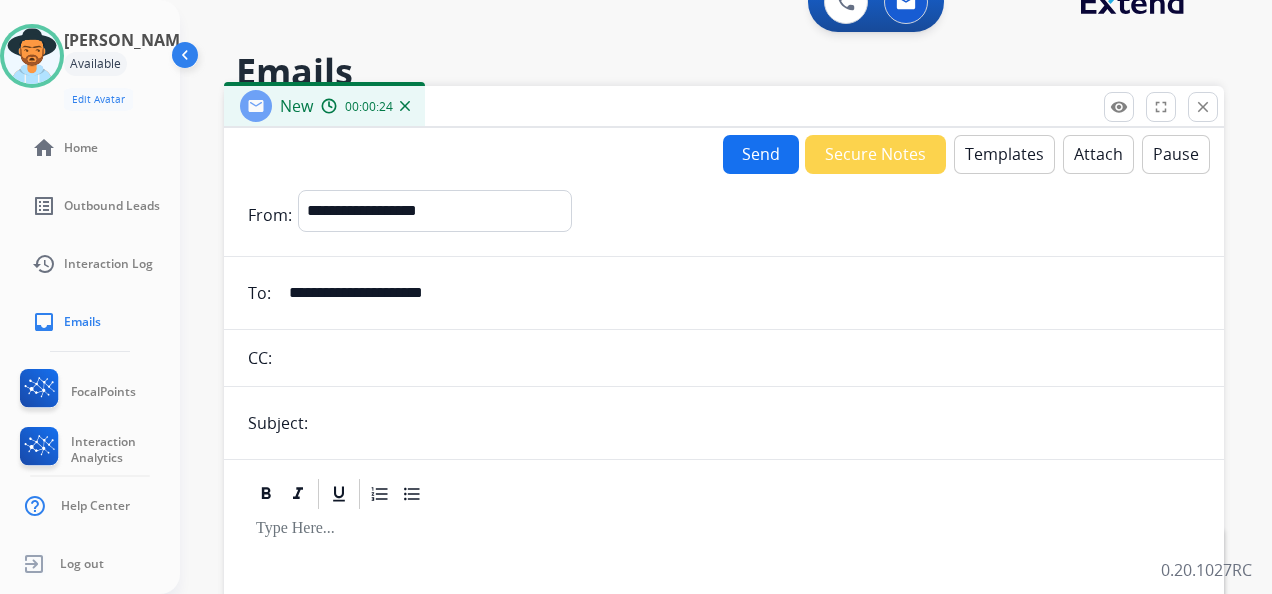 type on "**********" 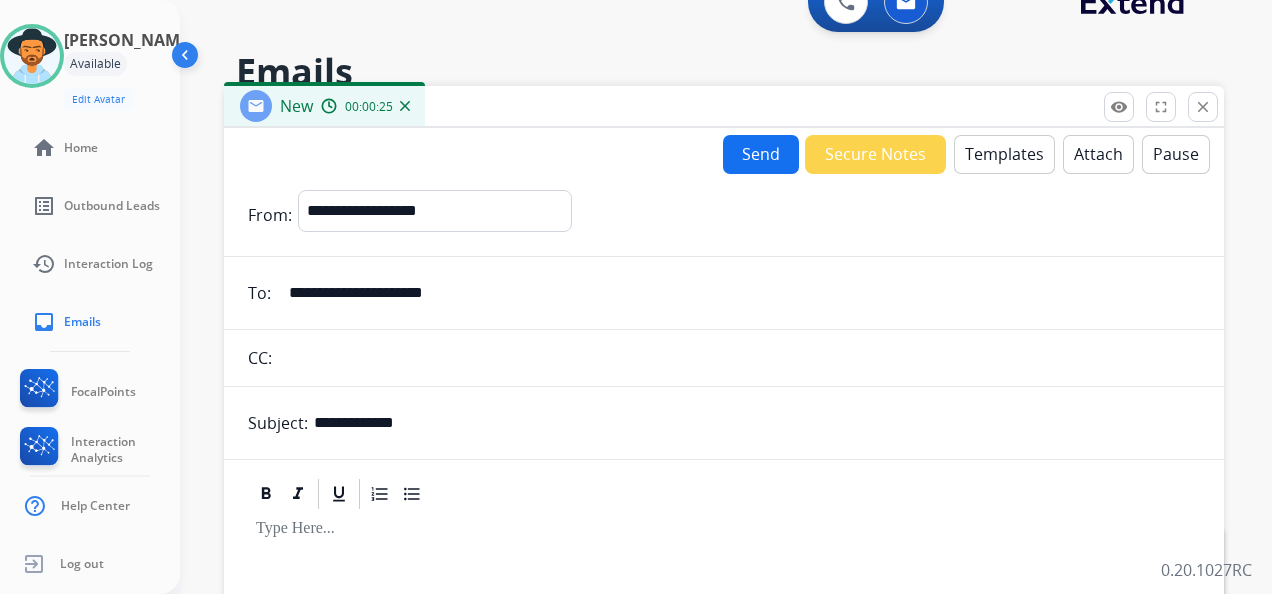 click on "Templates" at bounding box center (1004, 154) 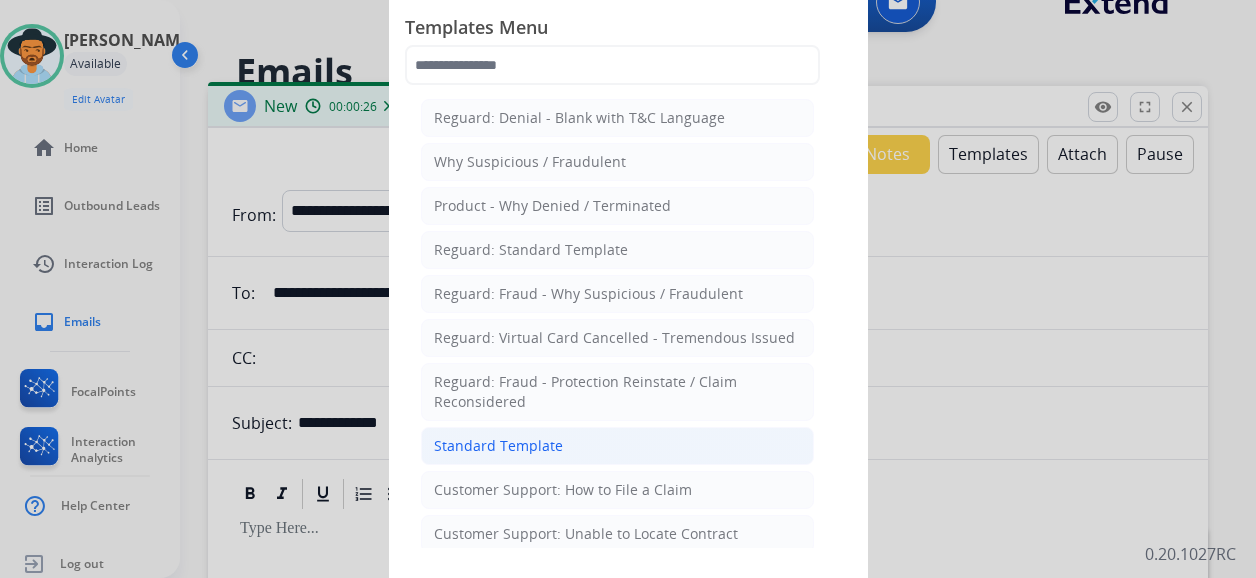click on "Standard Template" 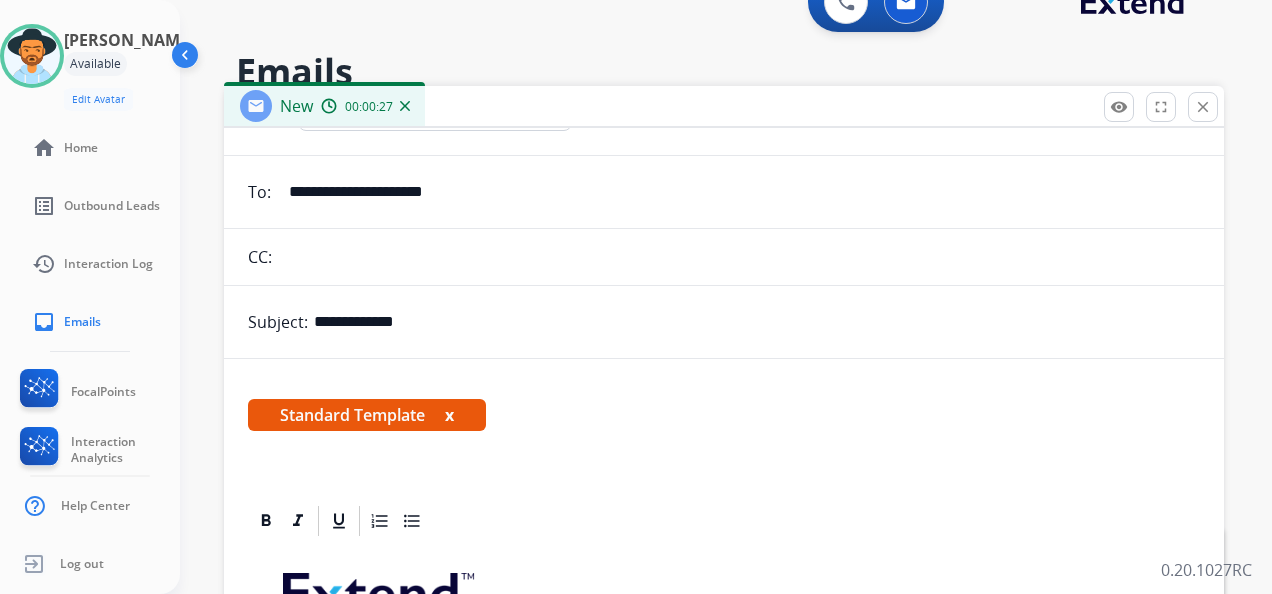 scroll, scrollTop: 306, scrollLeft: 0, axis: vertical 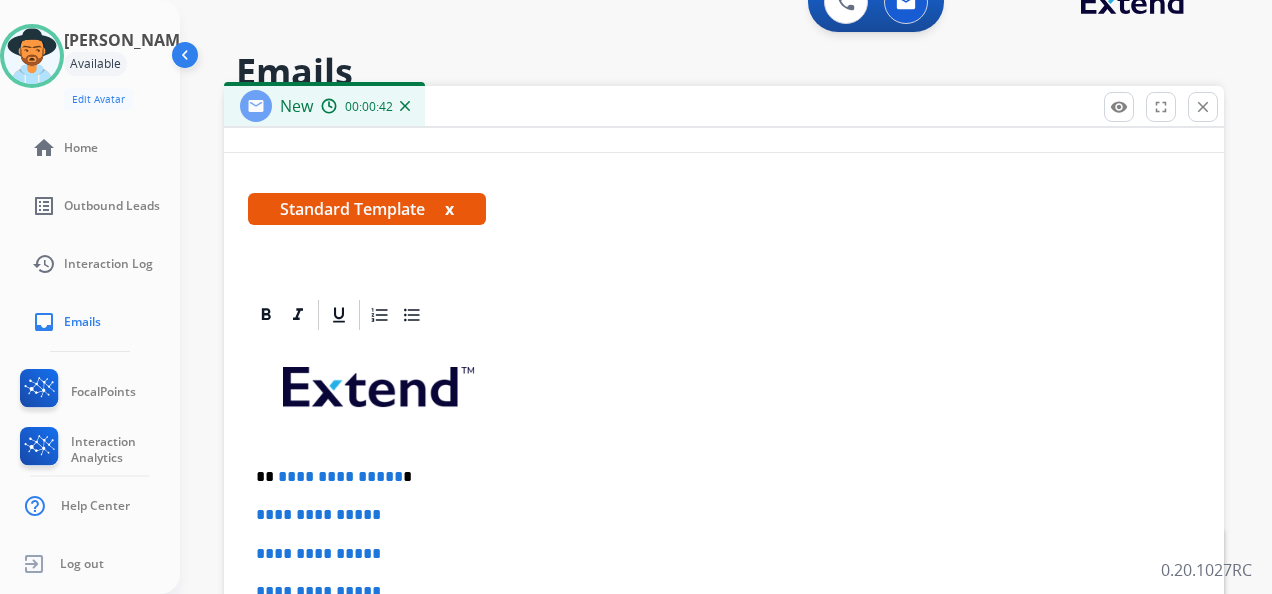 click on "**********" at bounding box center (340, 476) 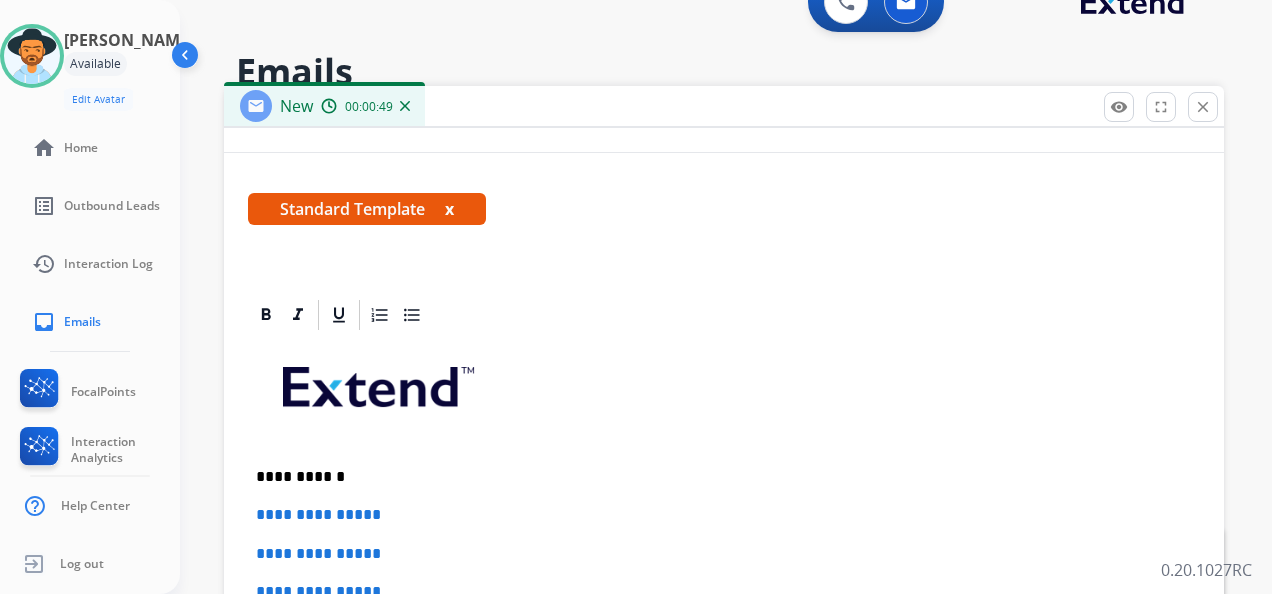 scroll, scrollTop: 236, scrollLeft: 0, axis: vertical 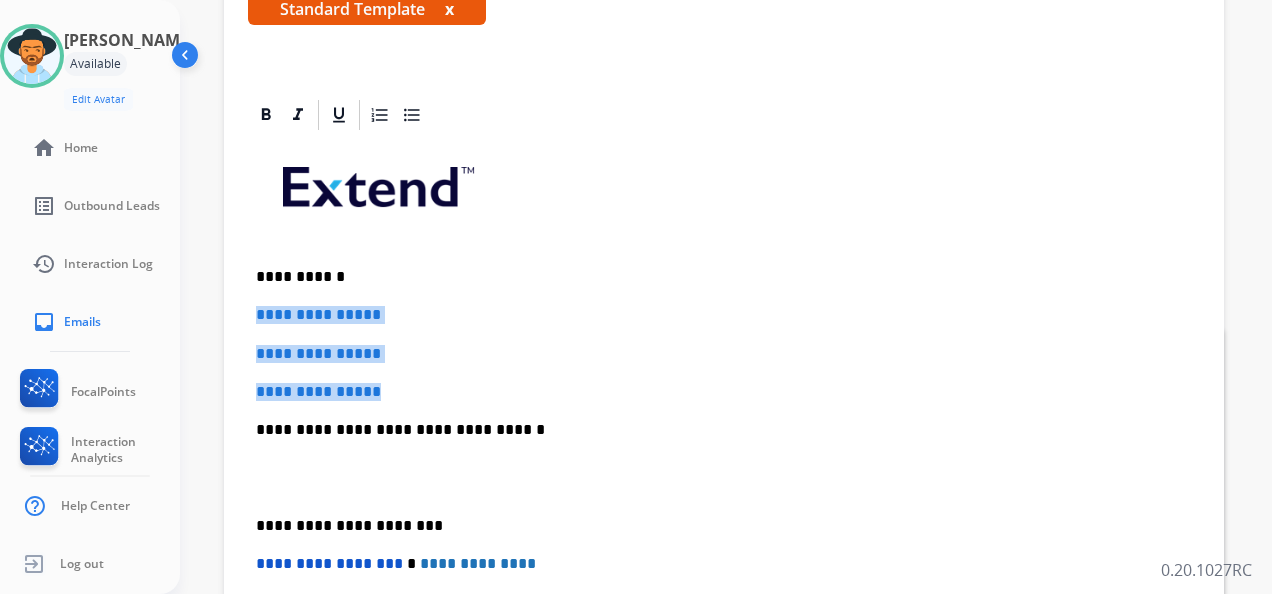 drag, startPoint x: 409, startPoint y: 393, endPoint x: 254, endPoint y: 309, distance: 176.29805 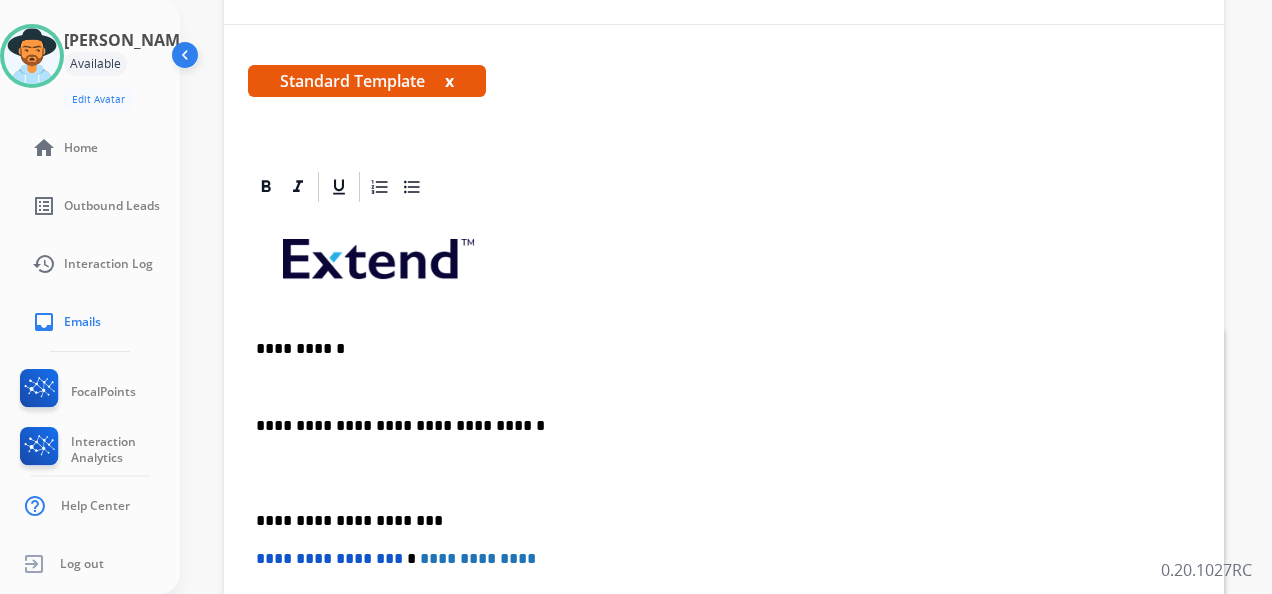 scroll, scrollTop: 230, scrollLeft: 0, axis: vertical 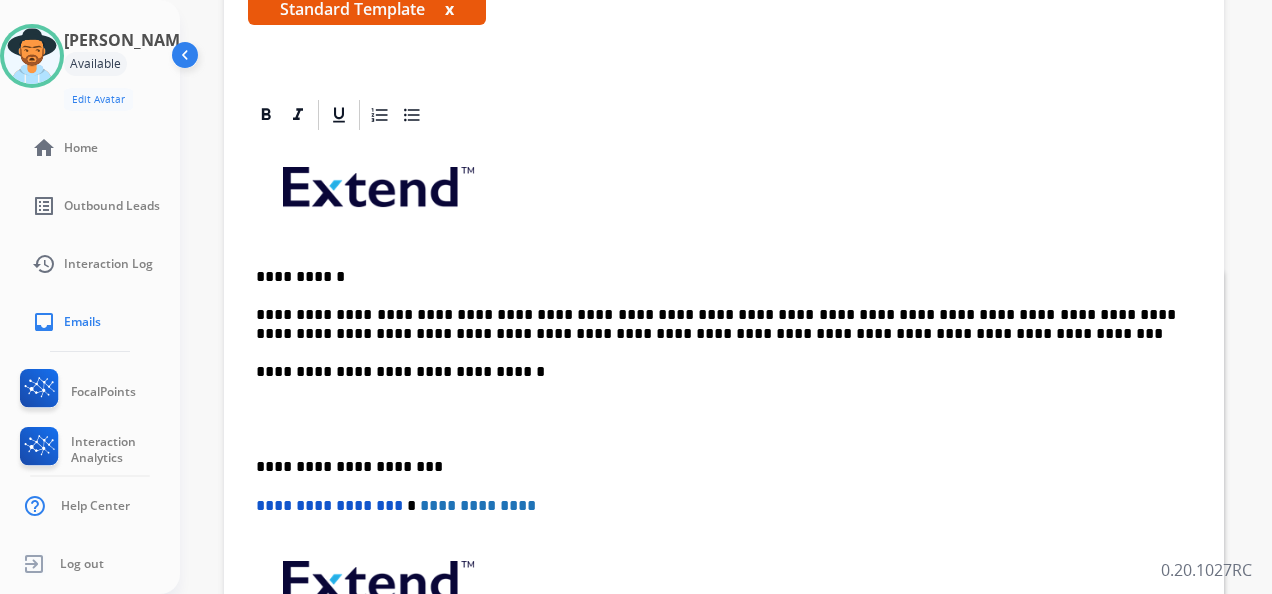 click on "**********" at bounding box center (716, 467) 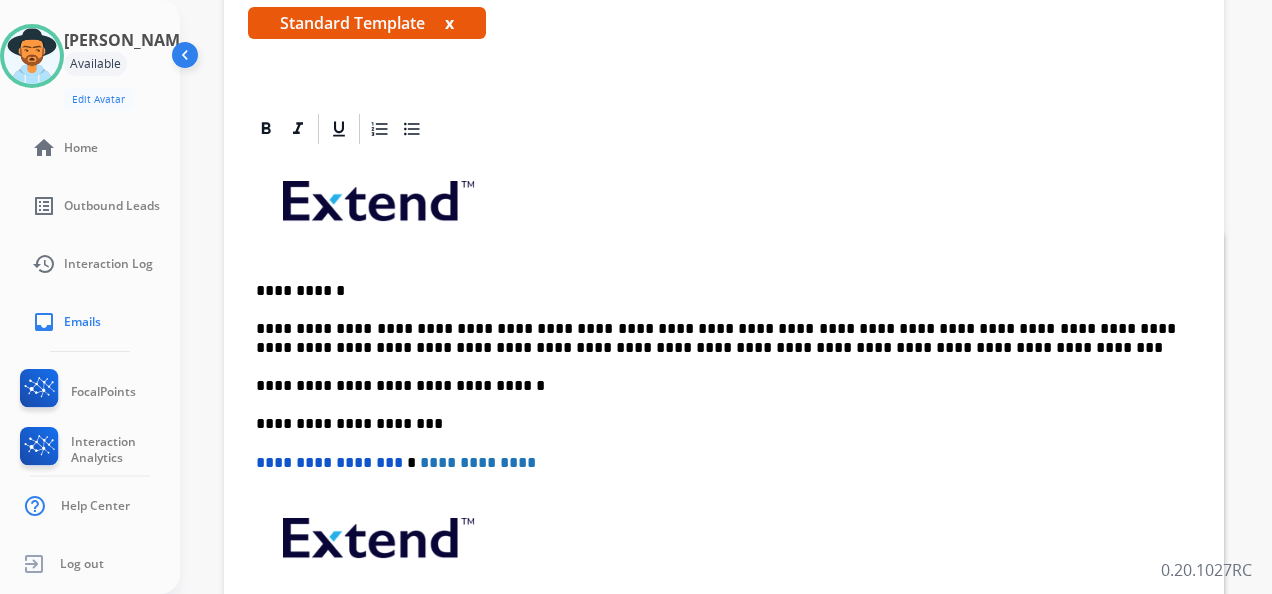 scroll, scrollTop: 192, scrollLeft: 0, axis: vertical 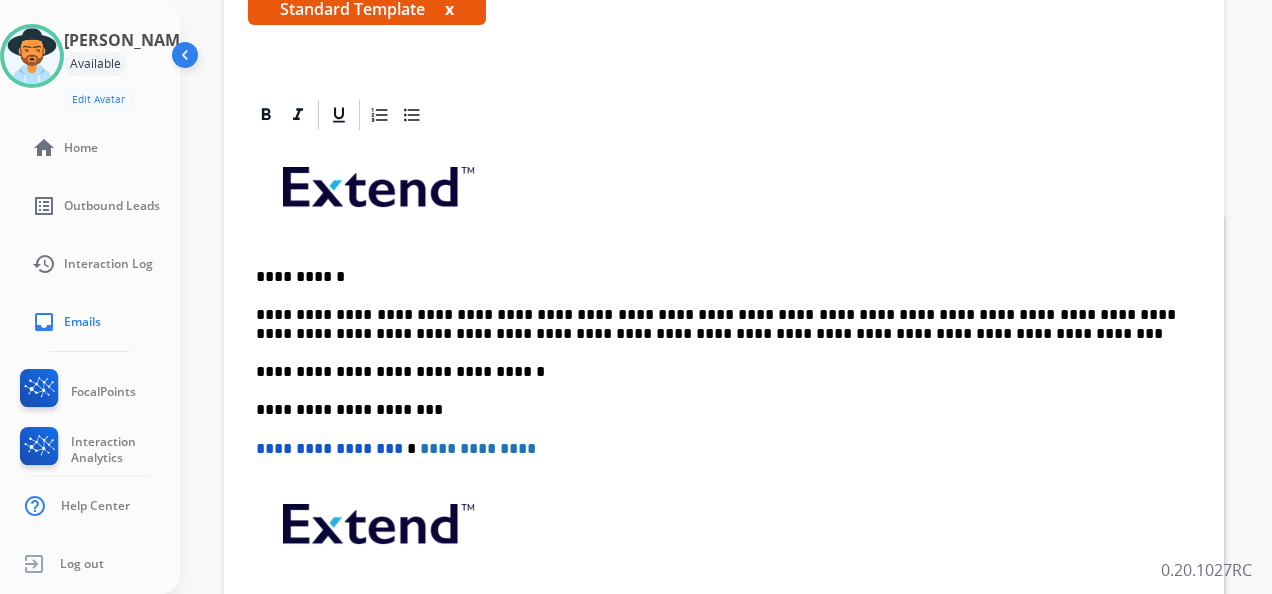 click on "**********" at bounding box center [716, 324] 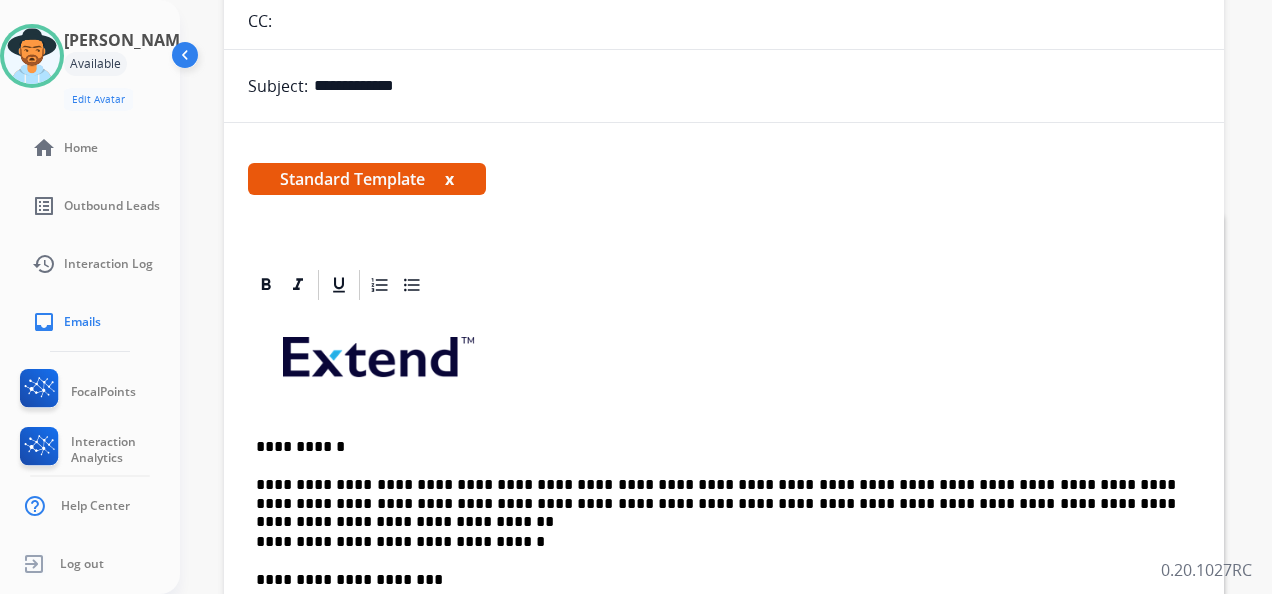 scroll, scrollTop: 0, scrollLeft: 0, axis: both 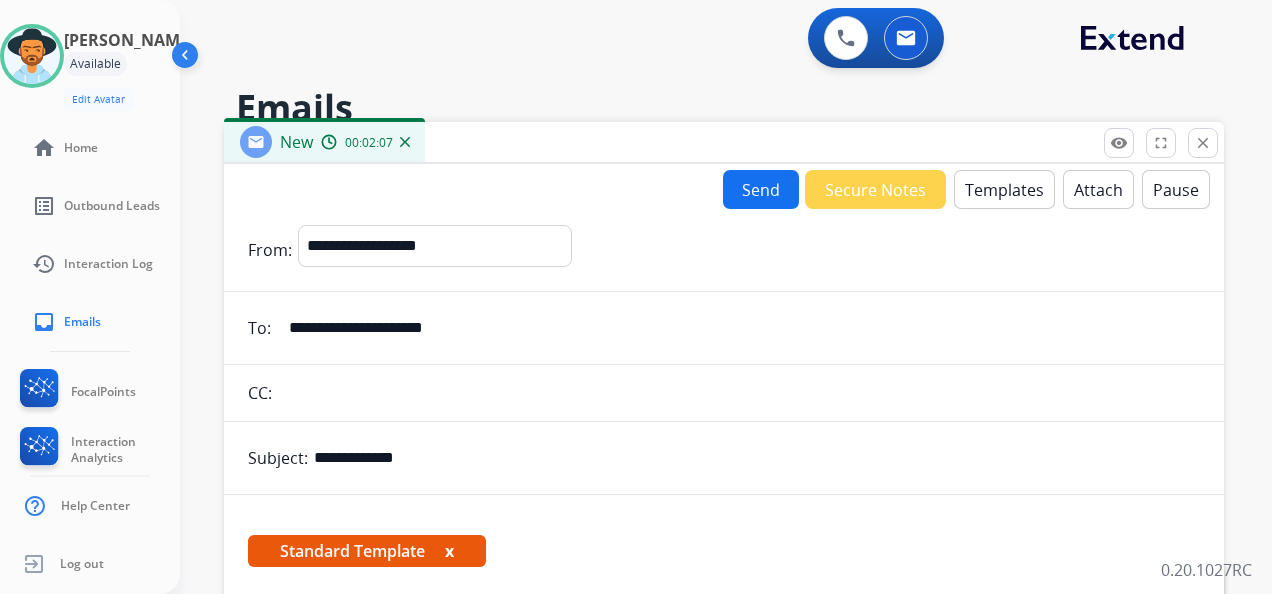 click on "Send" at bounding box center (761, 189) 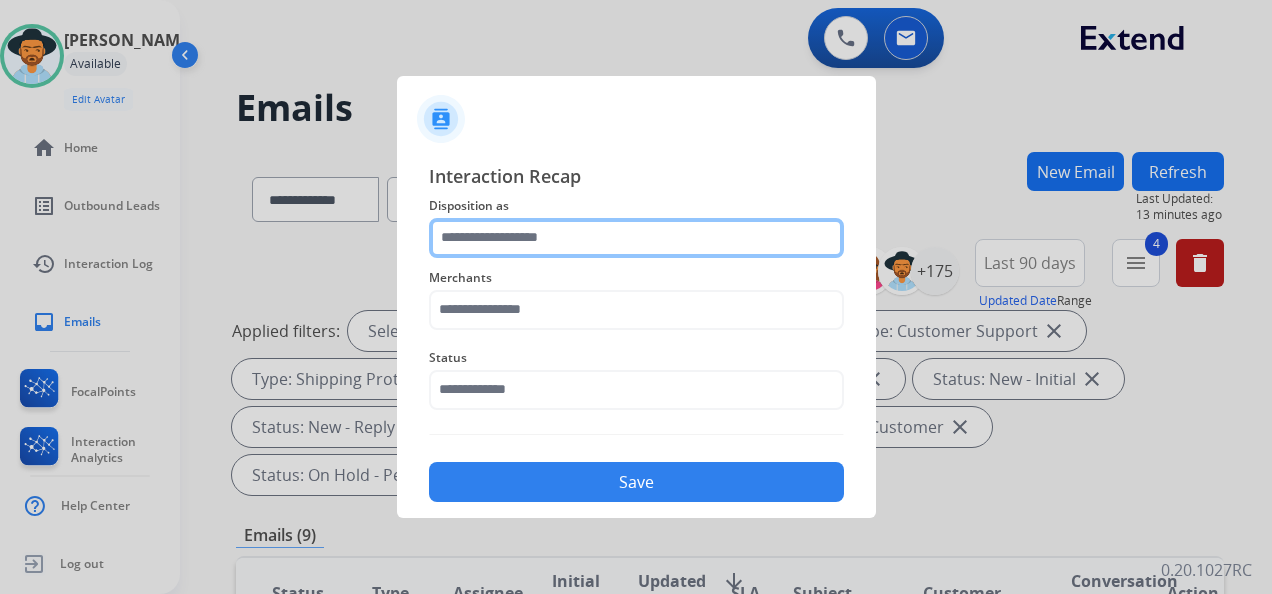click 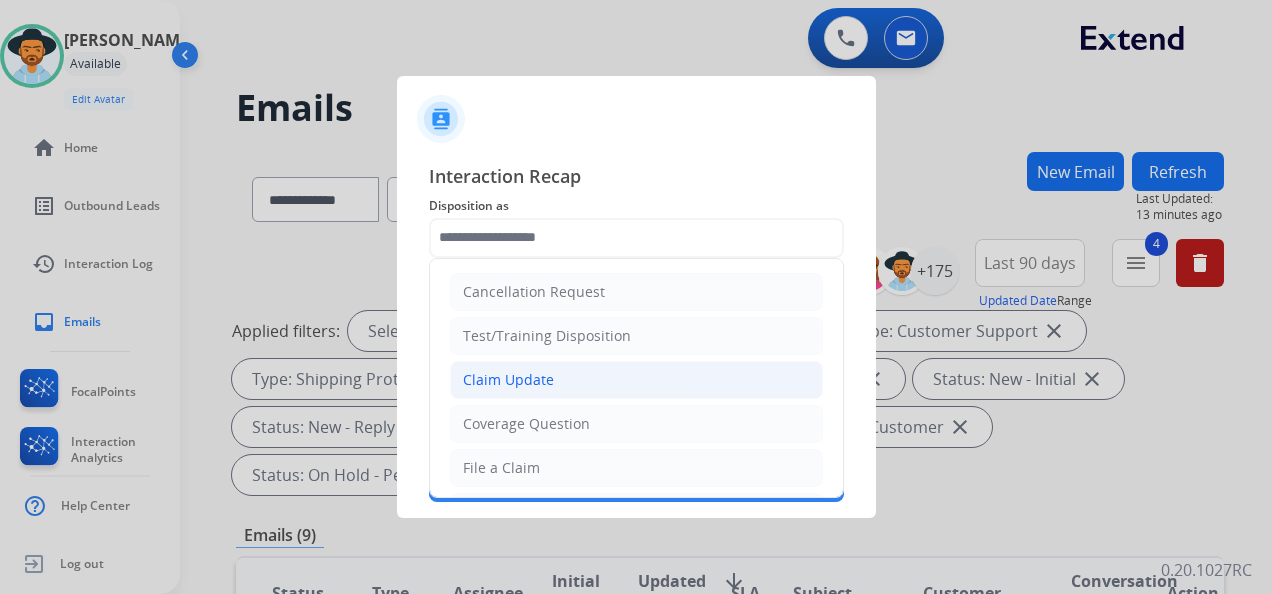 click on "Claim Update" 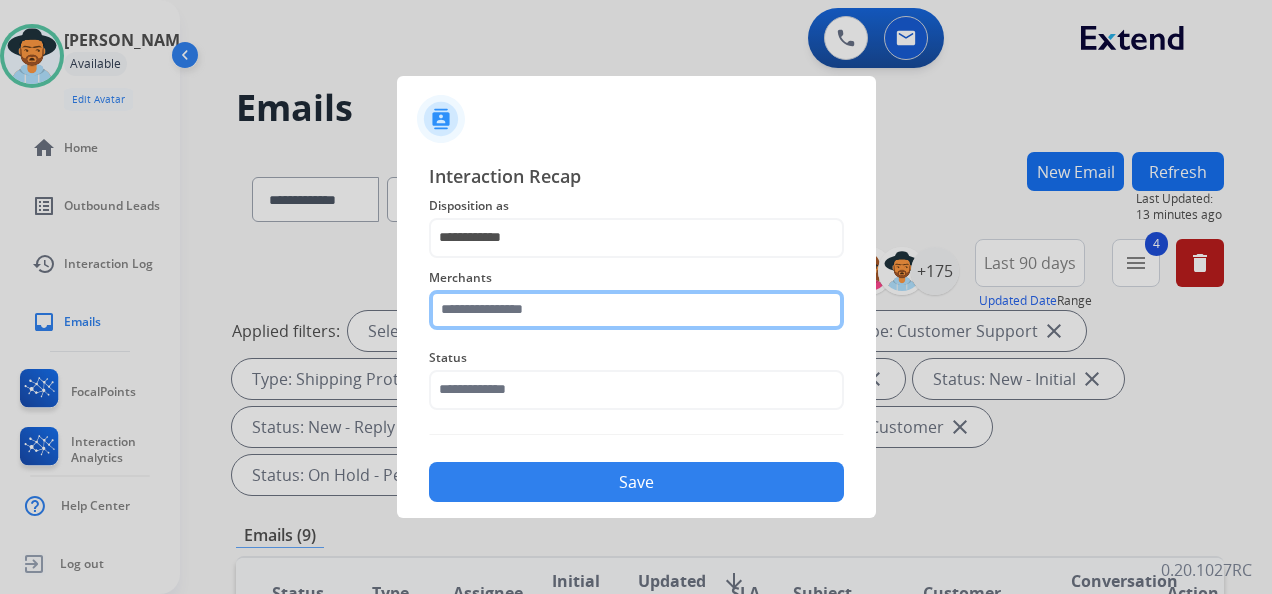 click 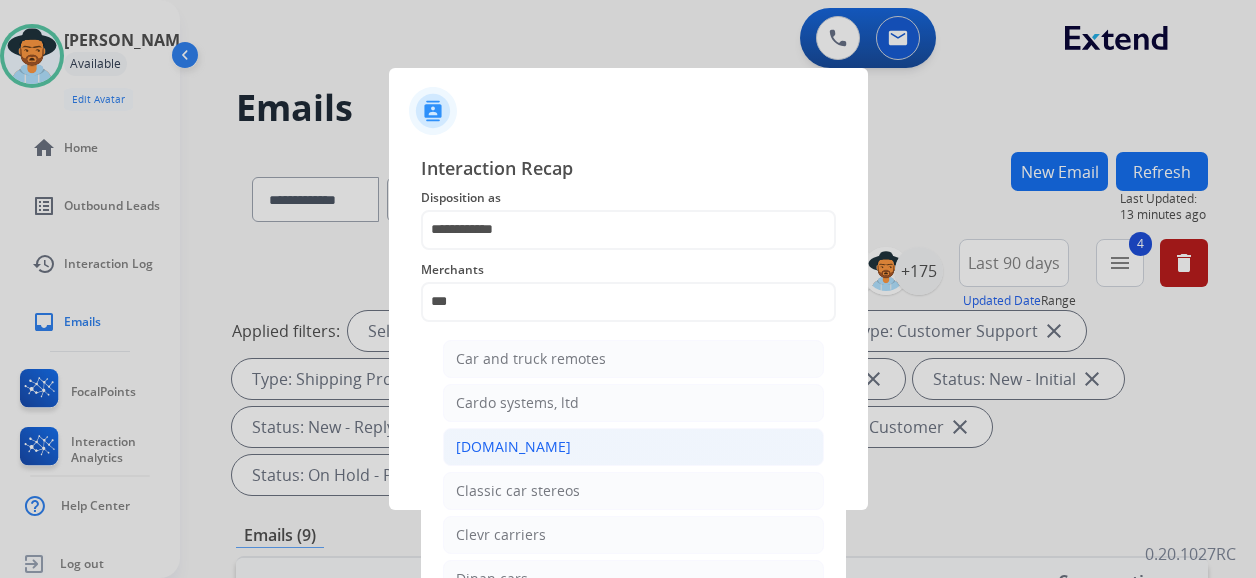 click on "[DOMAIN_NAME]" 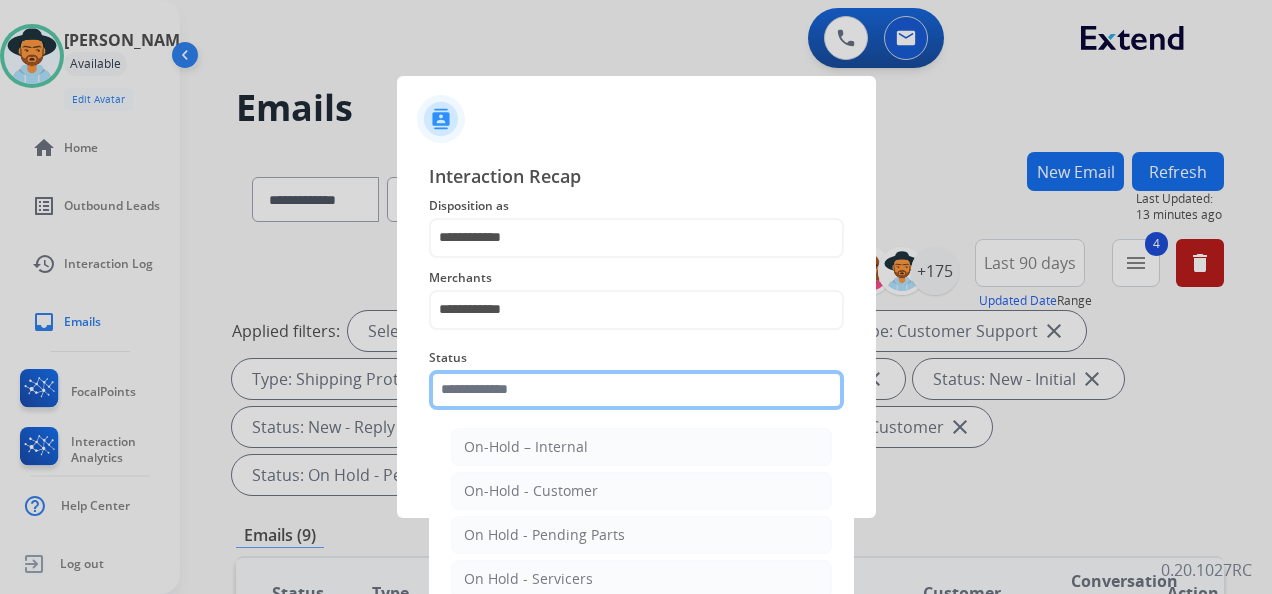 click 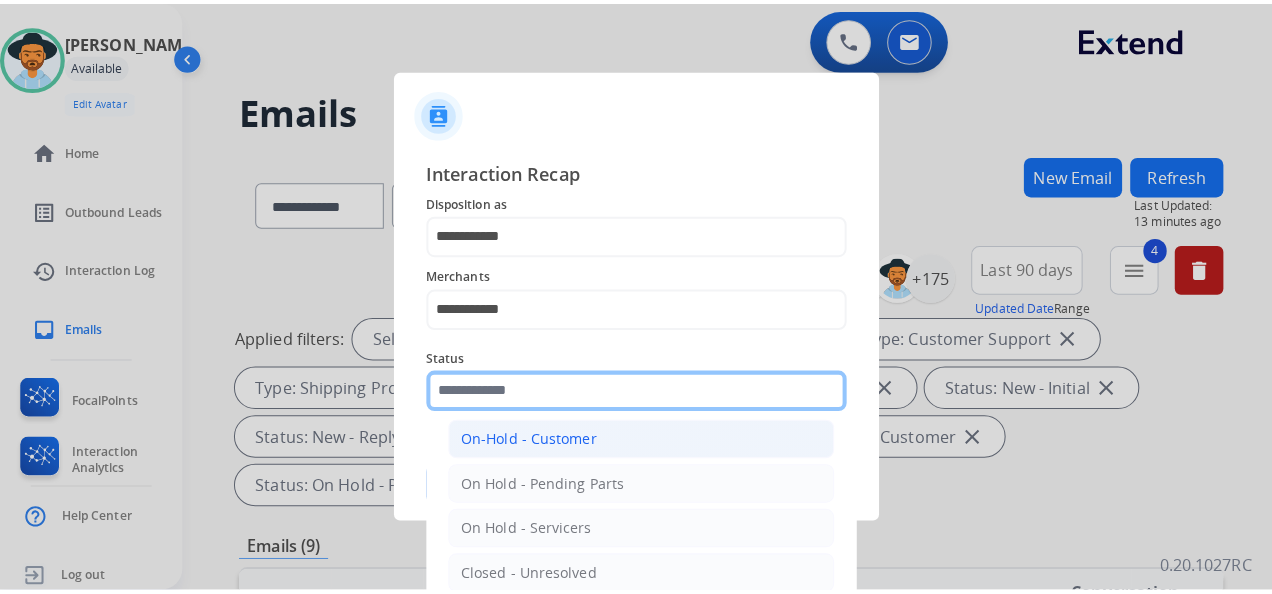 scroll, scrollTop: 114, scrollLeft: 0, axis: vertical 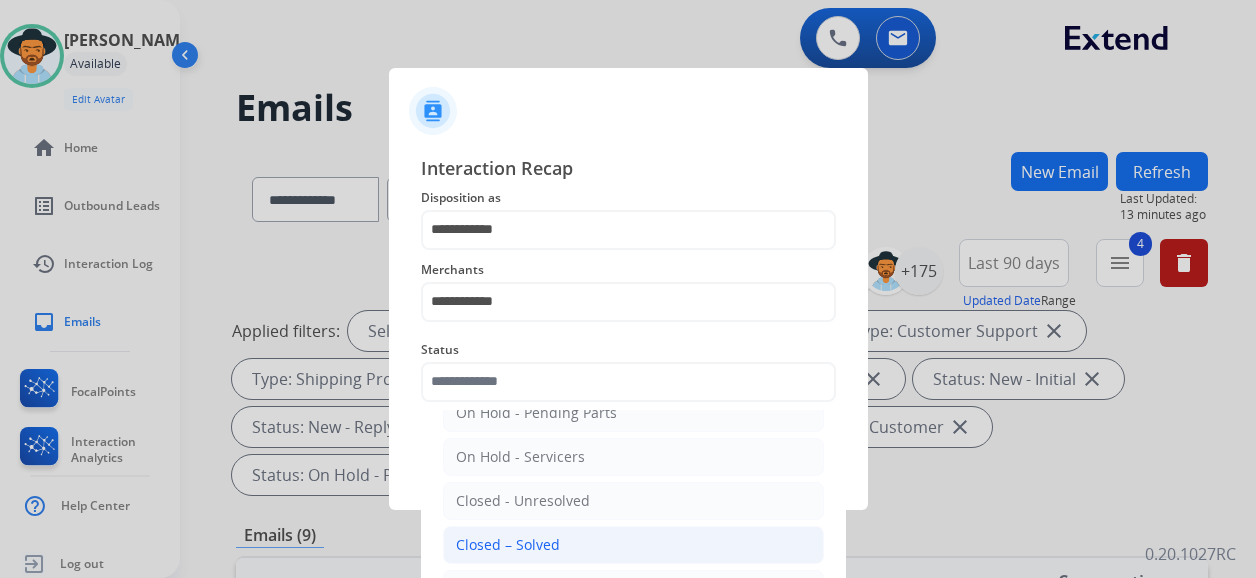 click on "Closed – Solved" 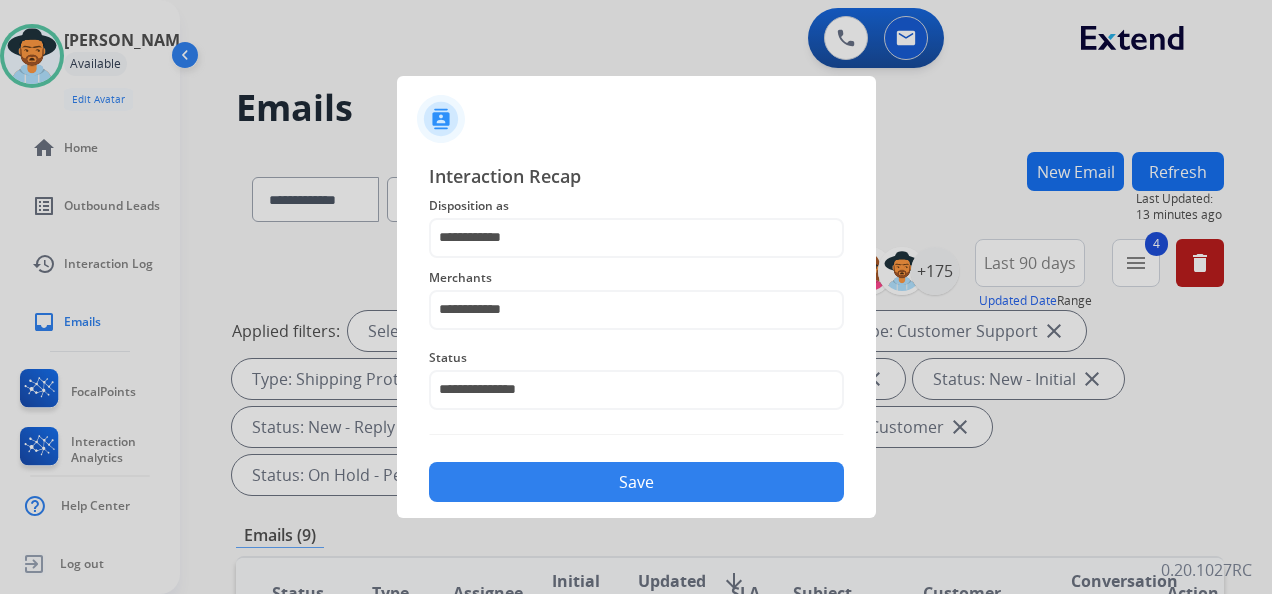 click on "Save" 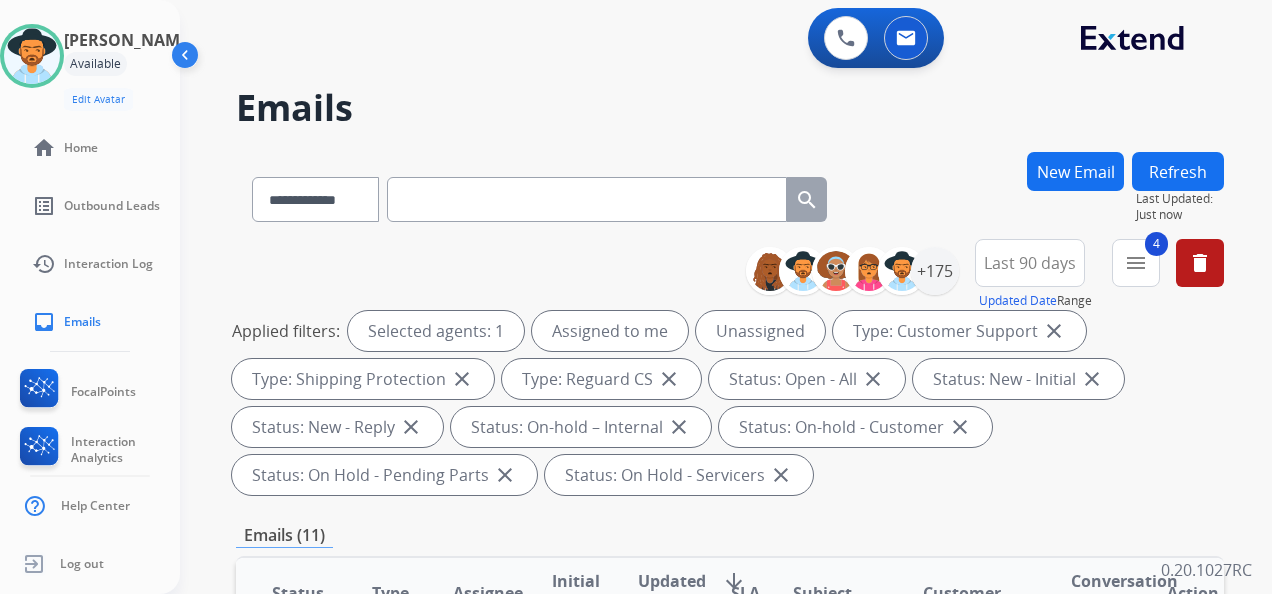 paste on "**********" 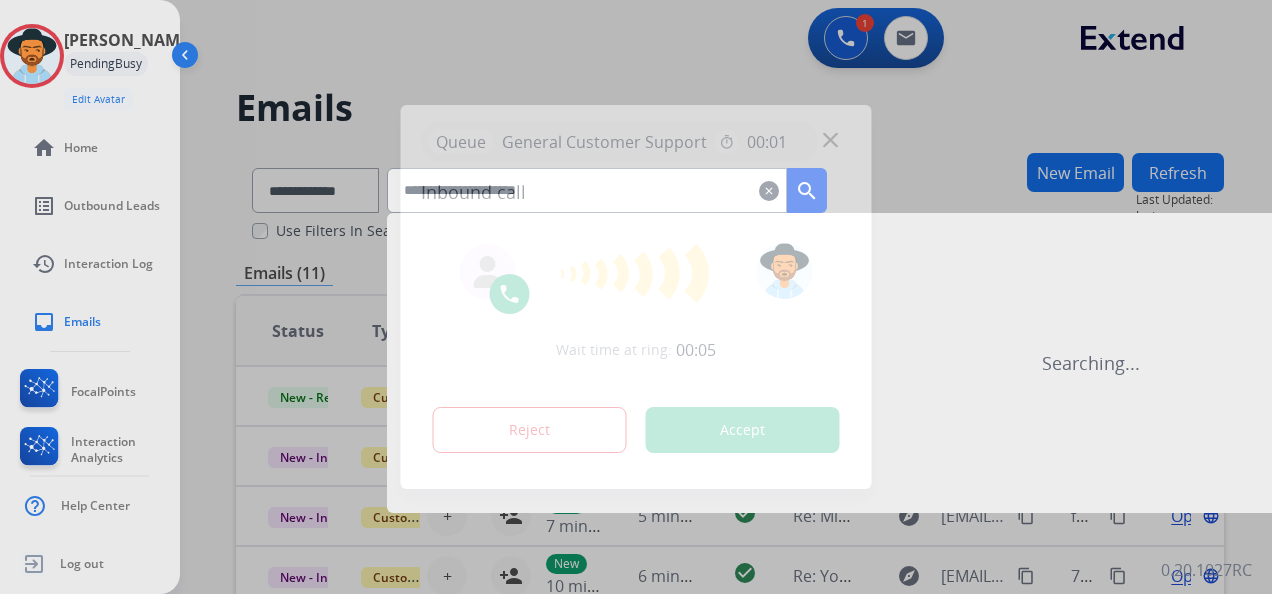 type on "**********" 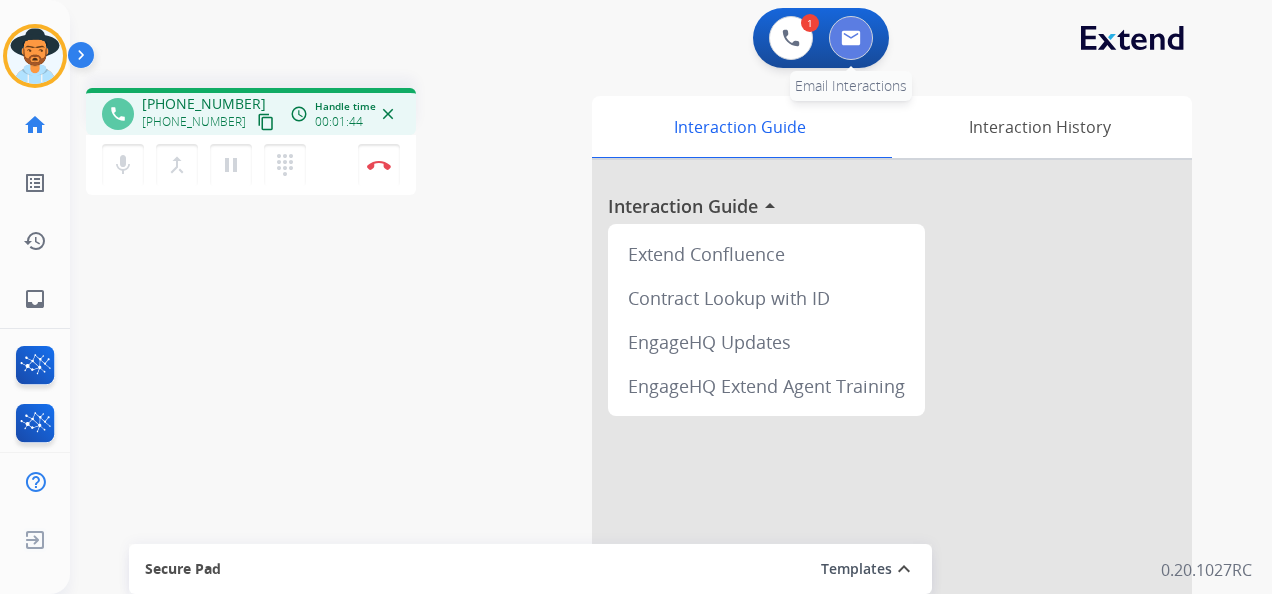 click at bounding box center [851, 38] 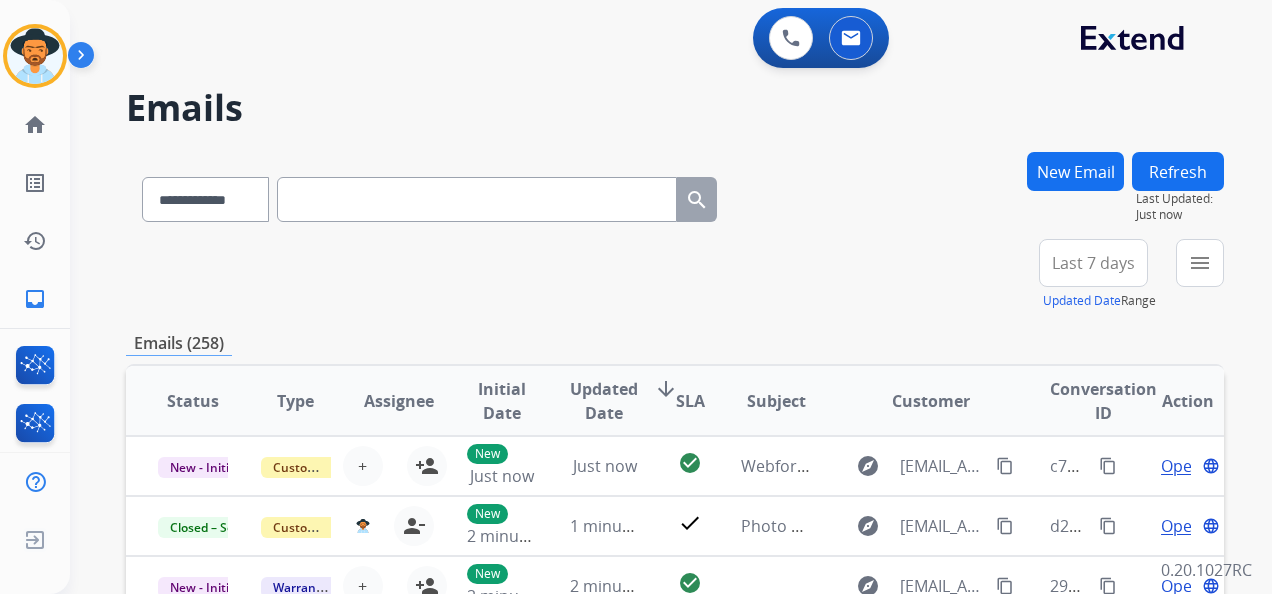 paste on "**********" 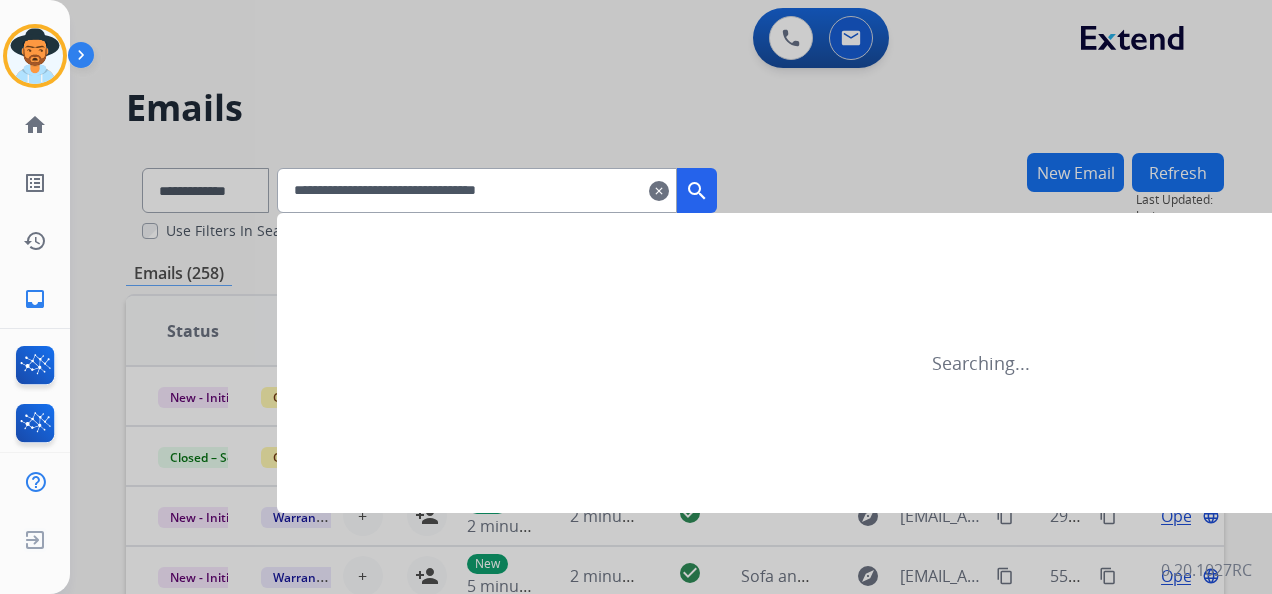 type on "**********" 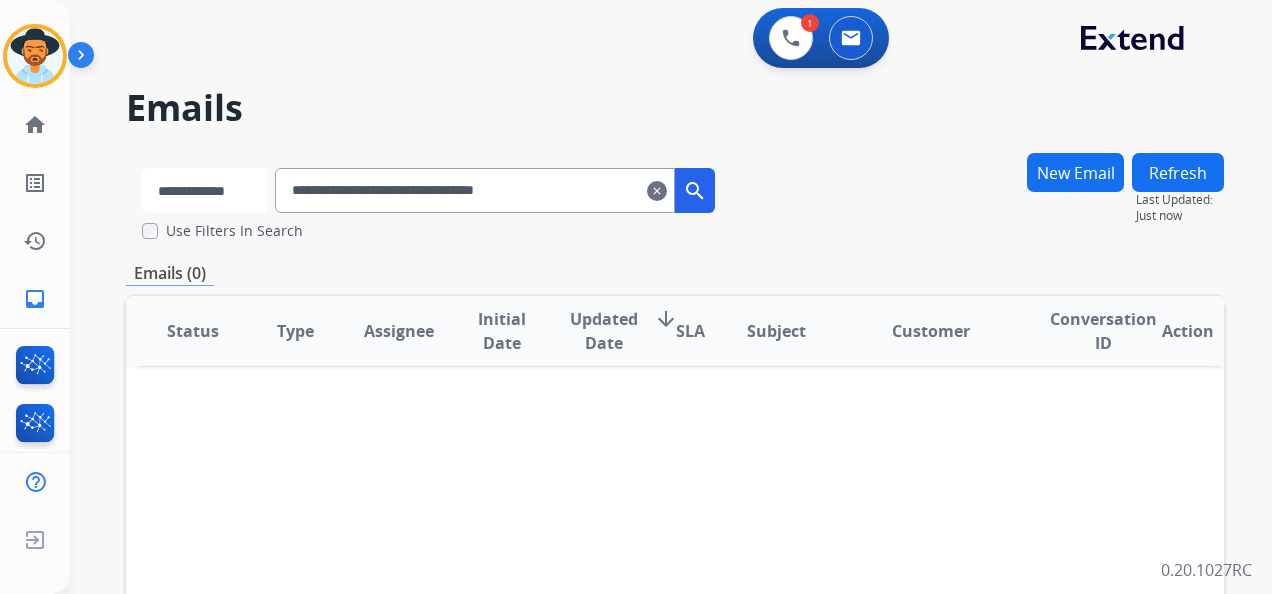 click on "**********" at bounding box center (204, 190) 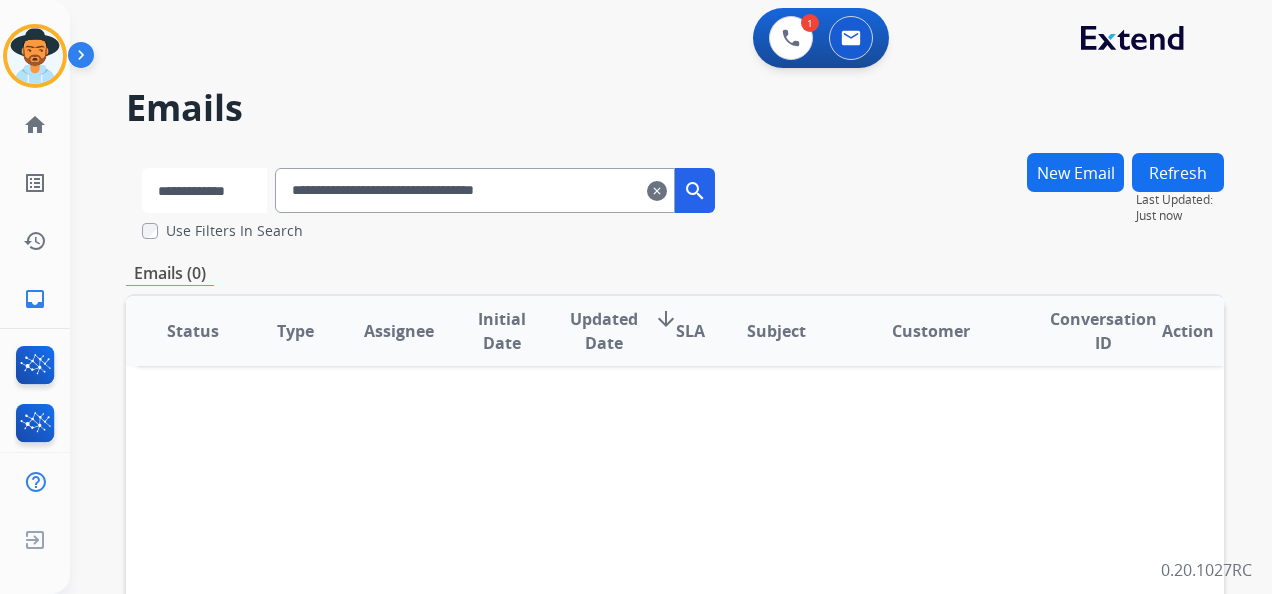 select on "**********" 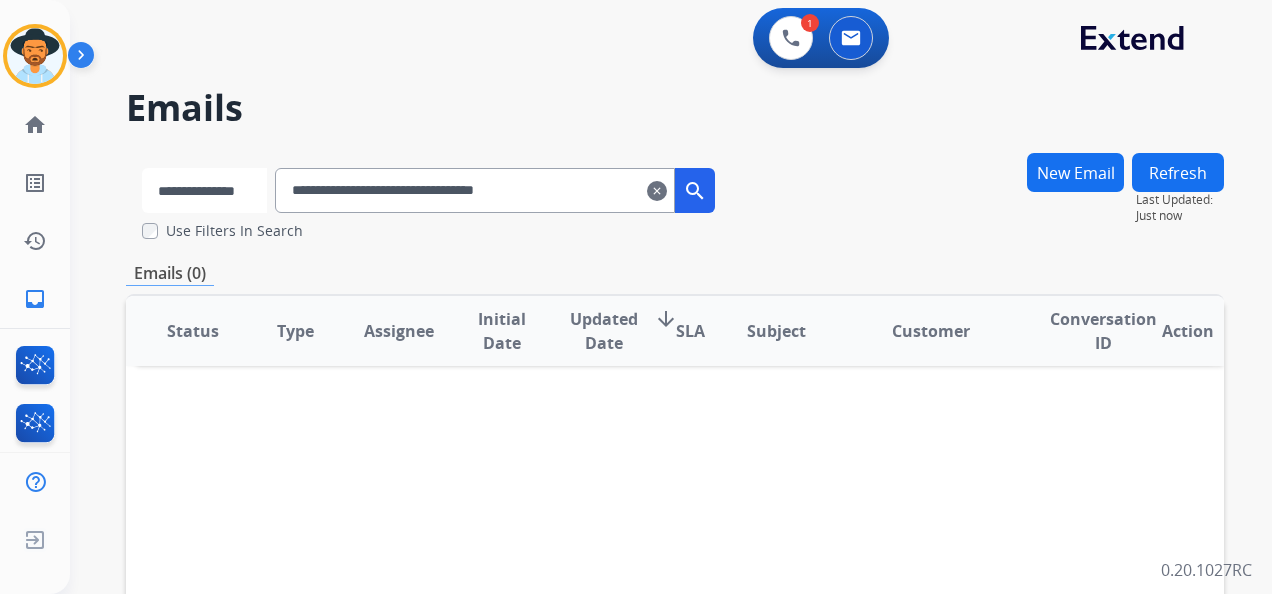 click on "**********" at bounding box center (204, 190) 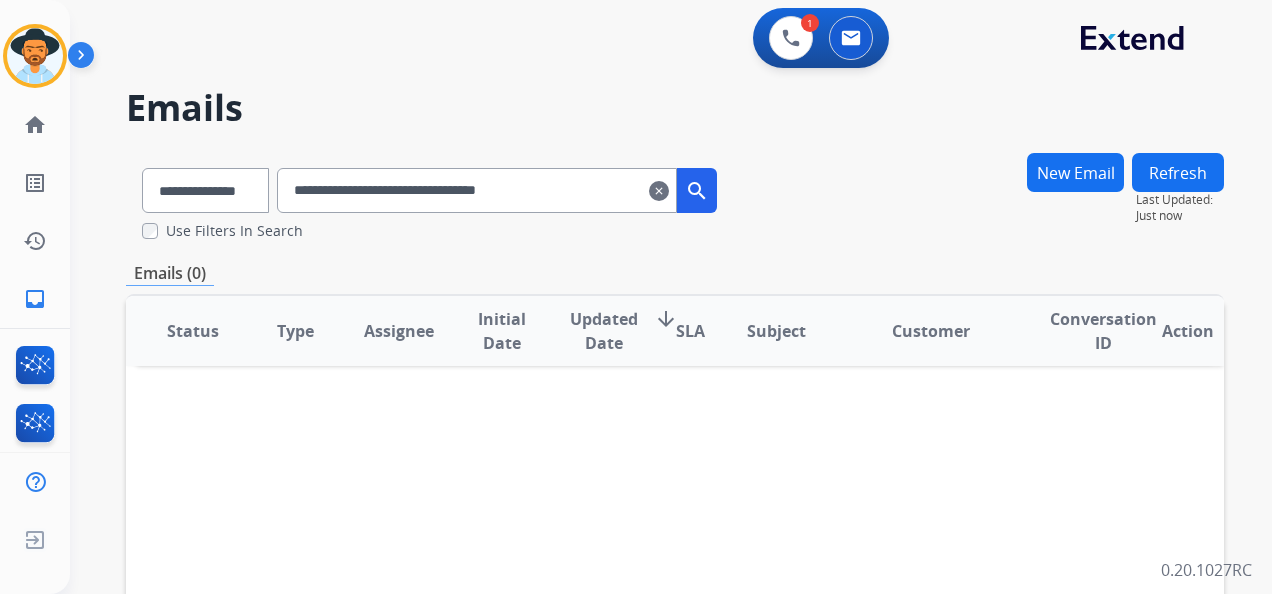 click on "search" at bounding box center (697, 190) 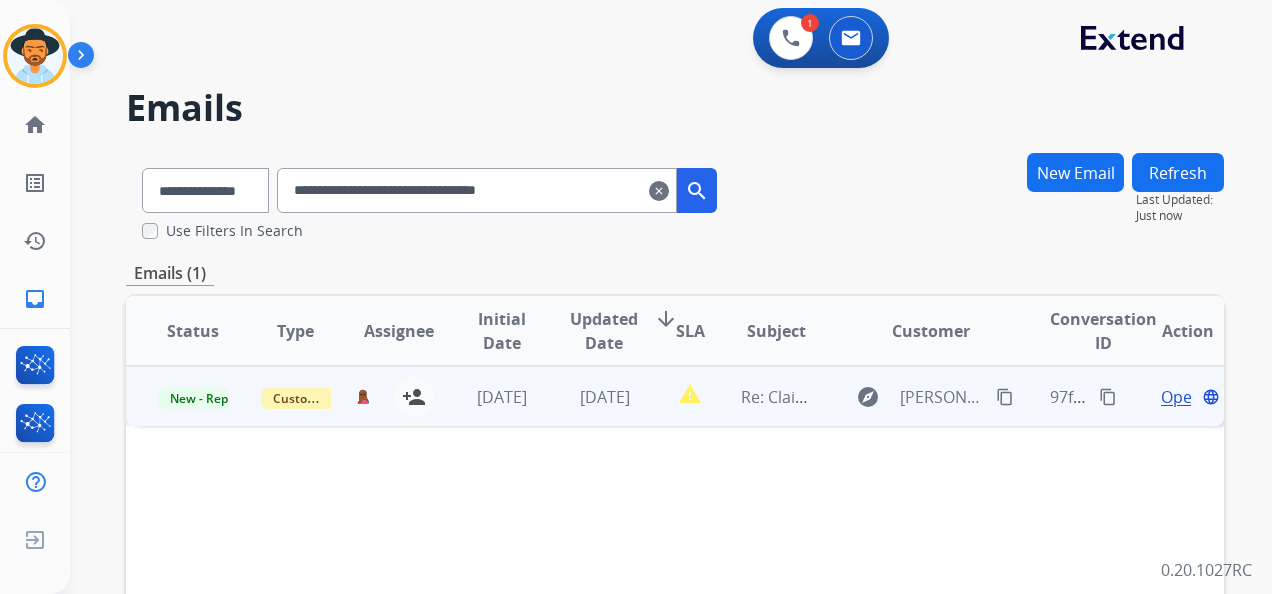 click on "Open" at bounding box center [1181, 397] 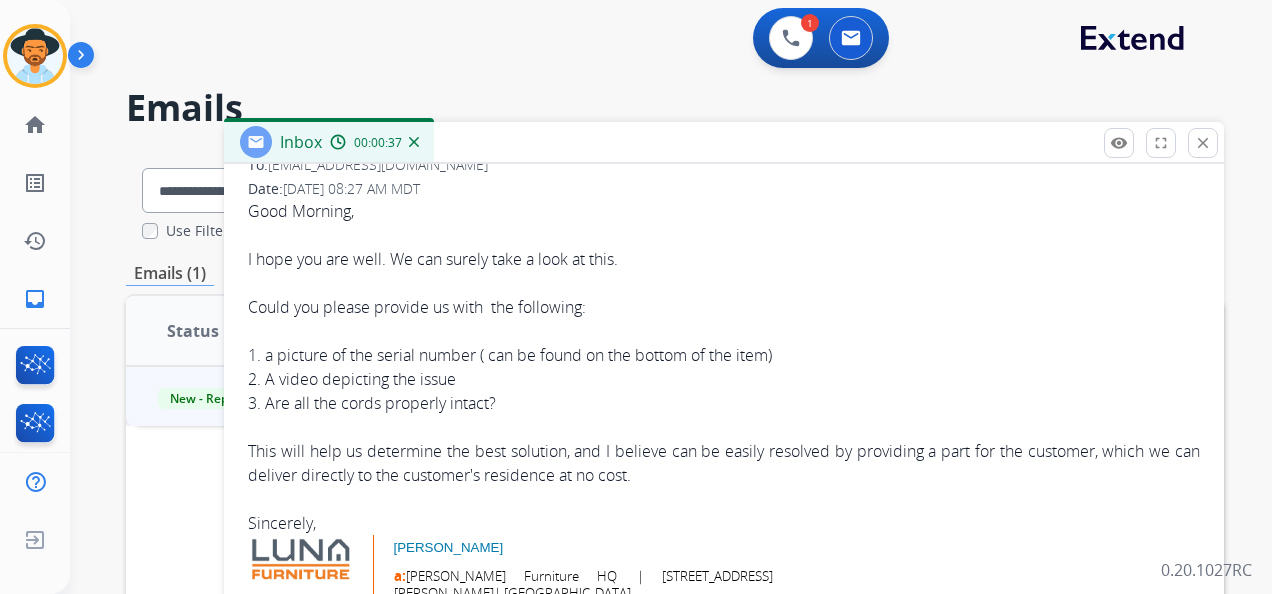 scroll, scrollTop: 400, scrollLeft: 0, axis: vertical 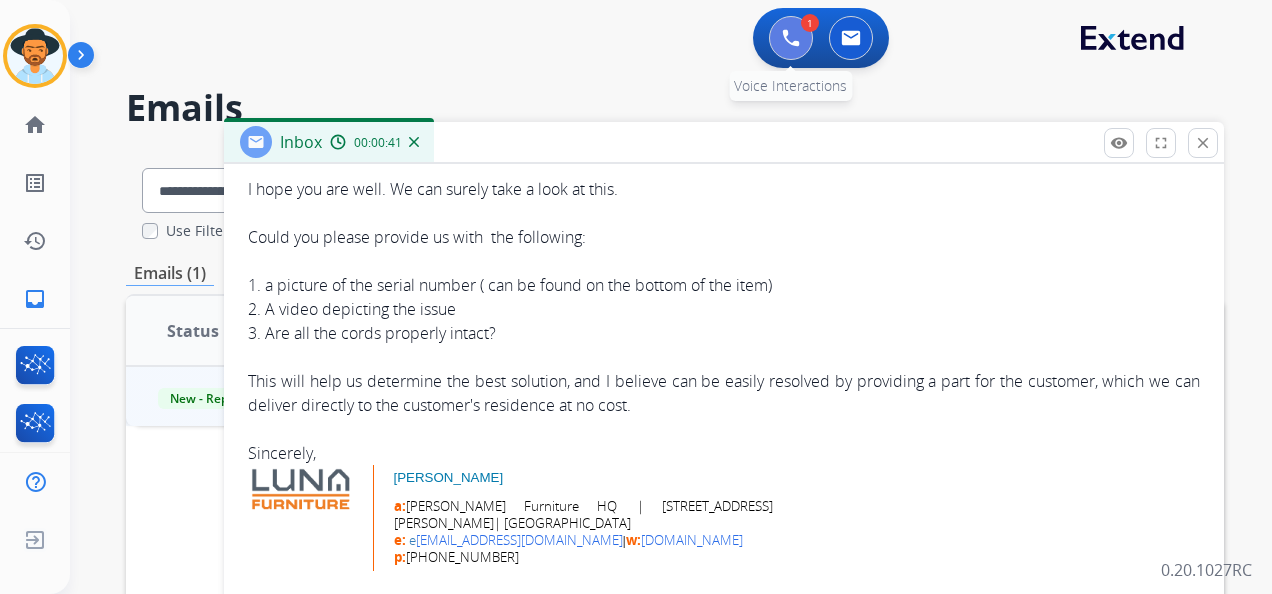 click at bounding box center [791, 38] 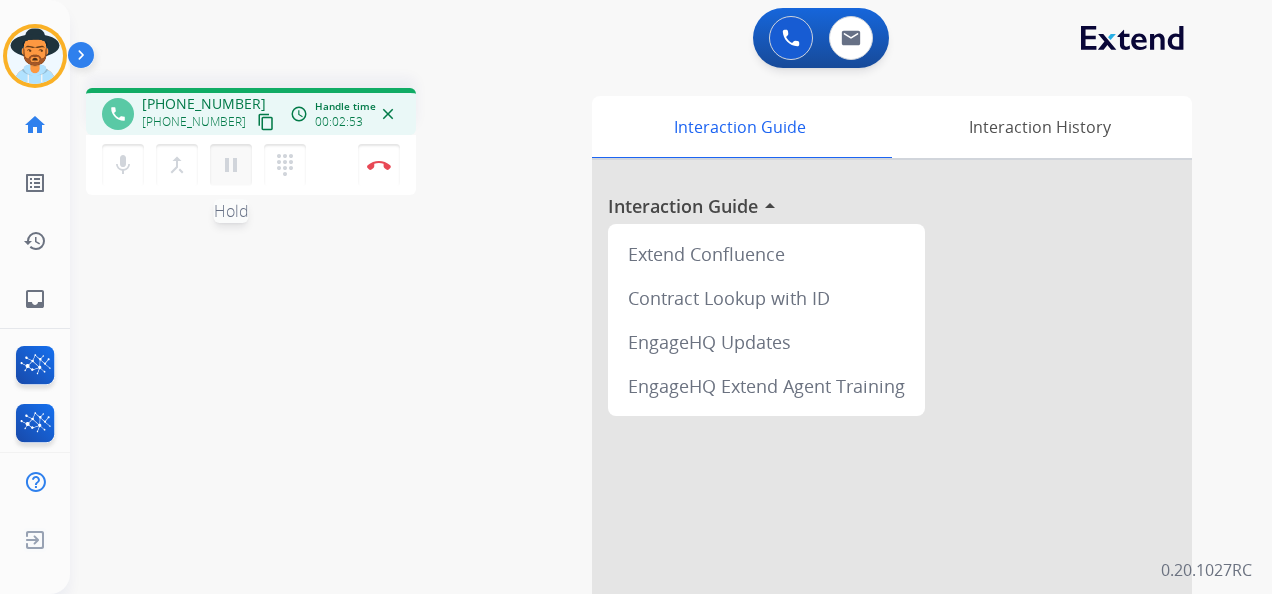 click on "pause" at bounding box center [231, 165] 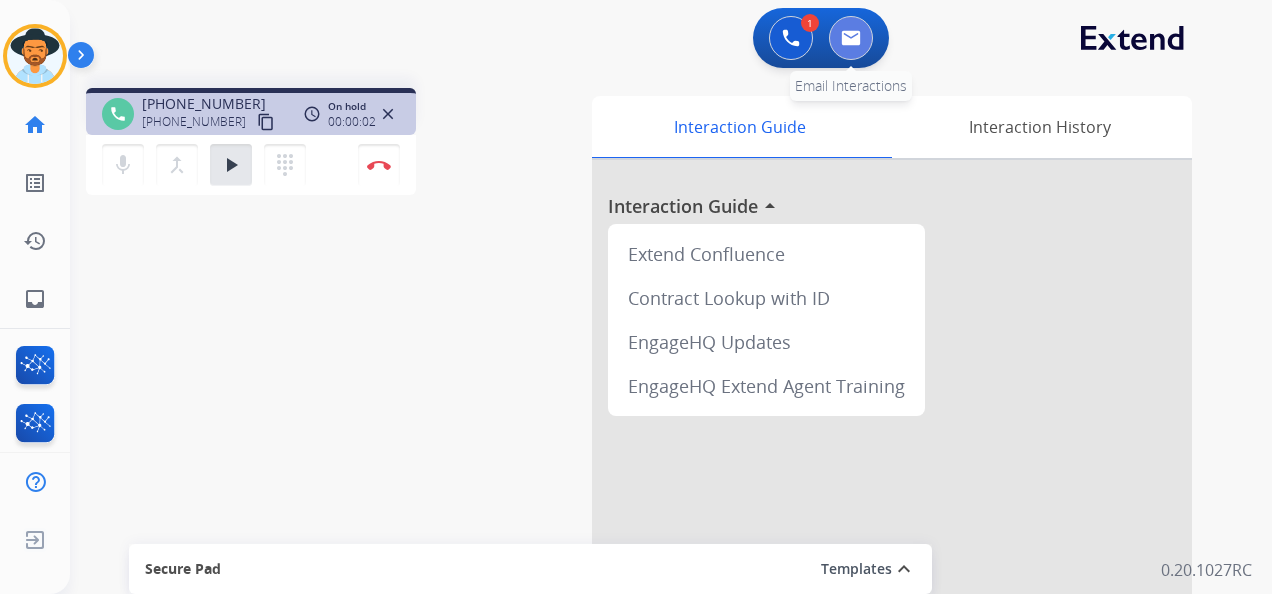 click at bounding box center (851, 38) 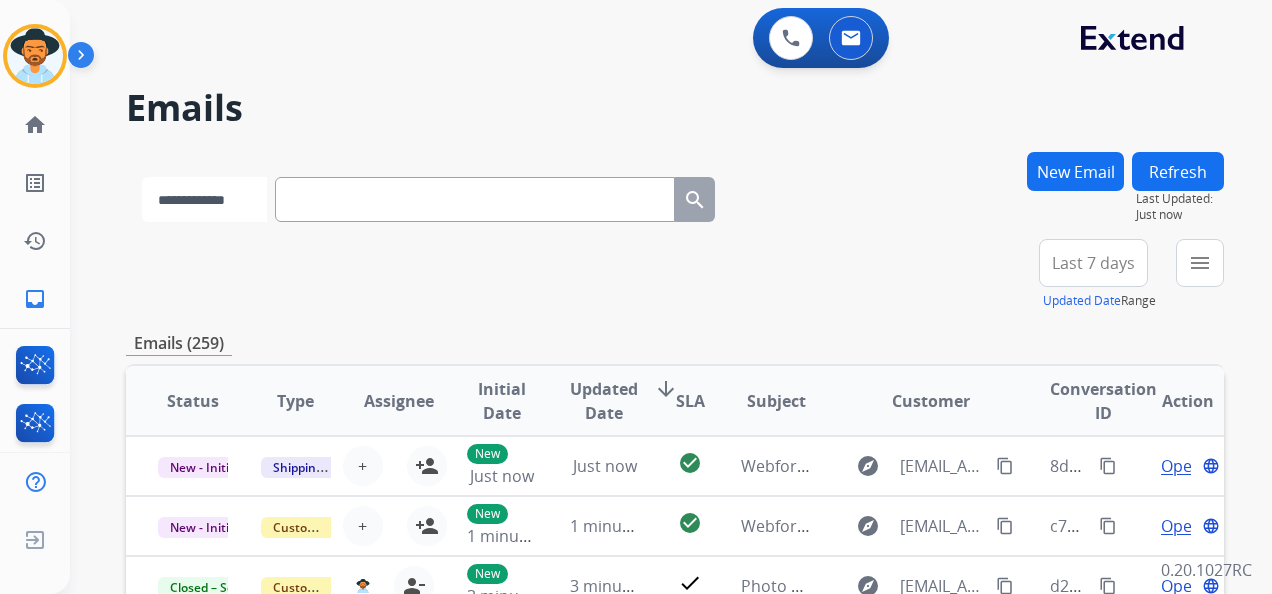 click on "**********" at bounding box center (204, 199) 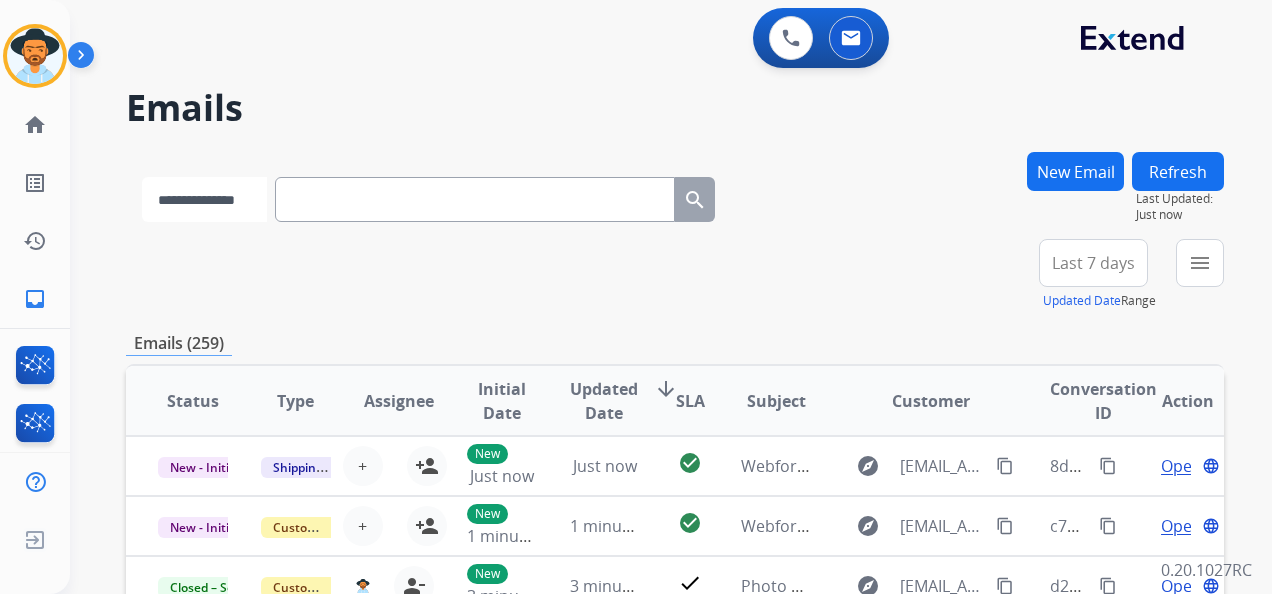 click on "**********" at bounding box center [204, 199] 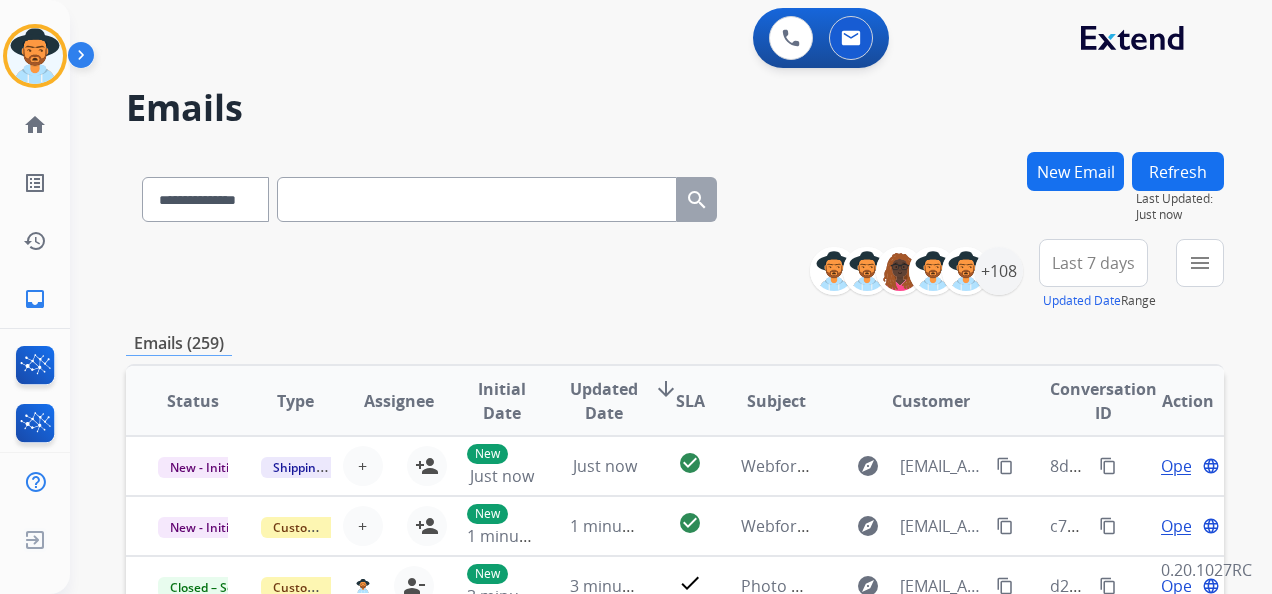 paste on "**********" 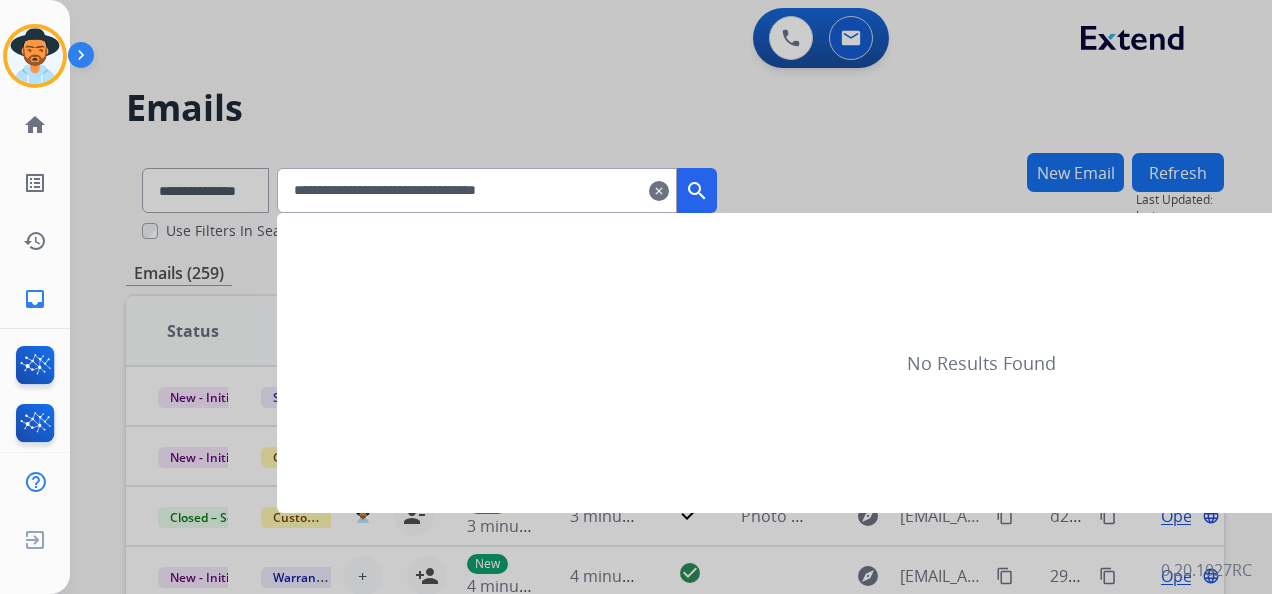type on "**********" 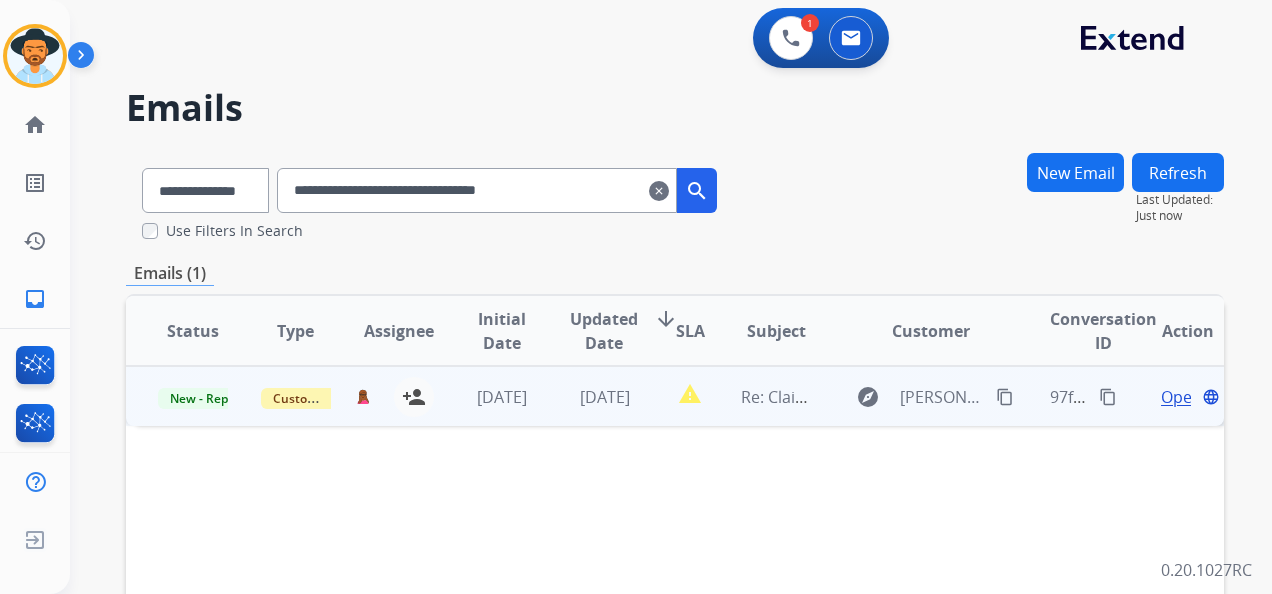 click on "Open" at bounding box center (1181, 397) 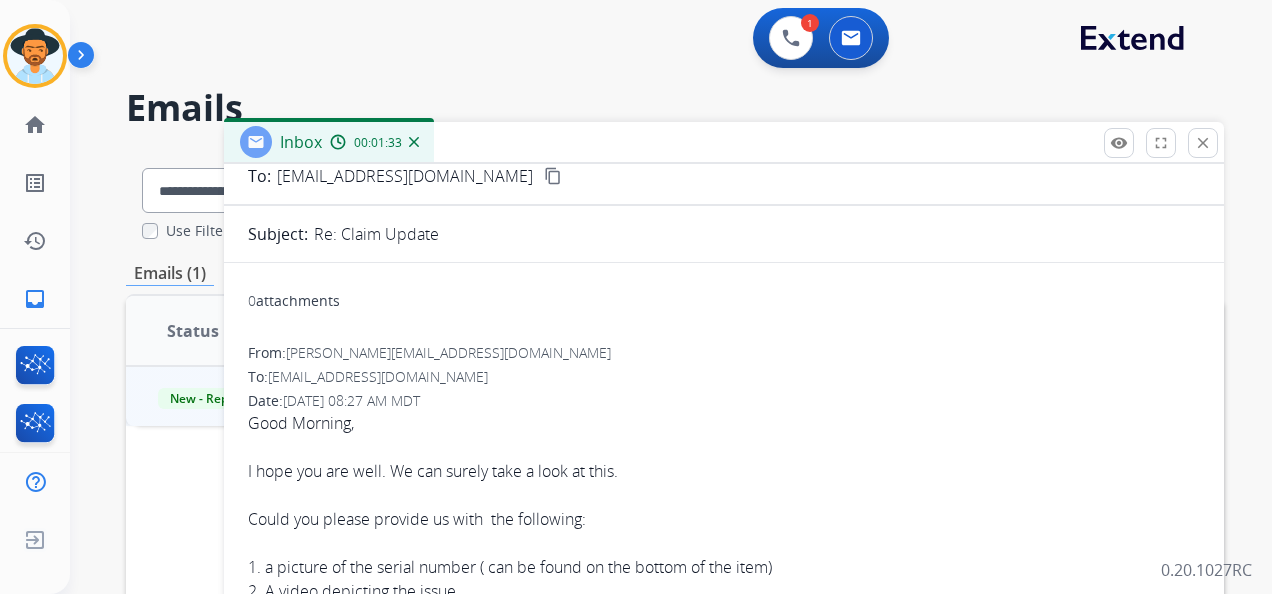 scroll, scrollTop: 200, scrollLeft: 0, axis: vertical 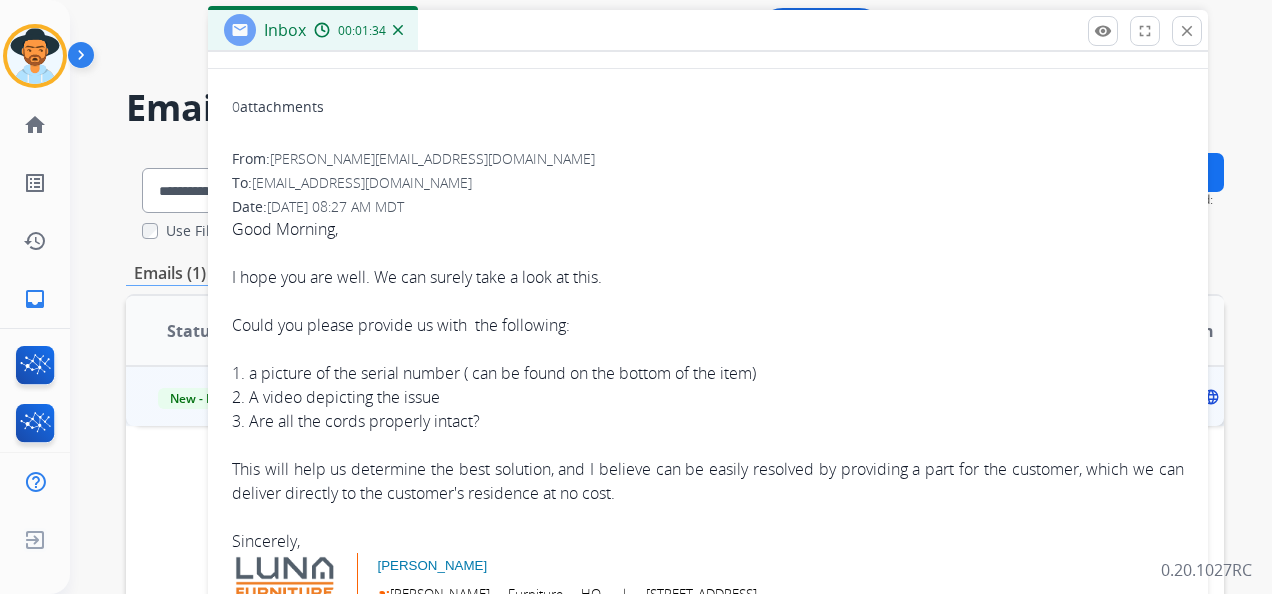 drag, startPoint x: 674, startPoint y: 152, endPoint x: 658, endPoint y: 18, distance: 134.95184 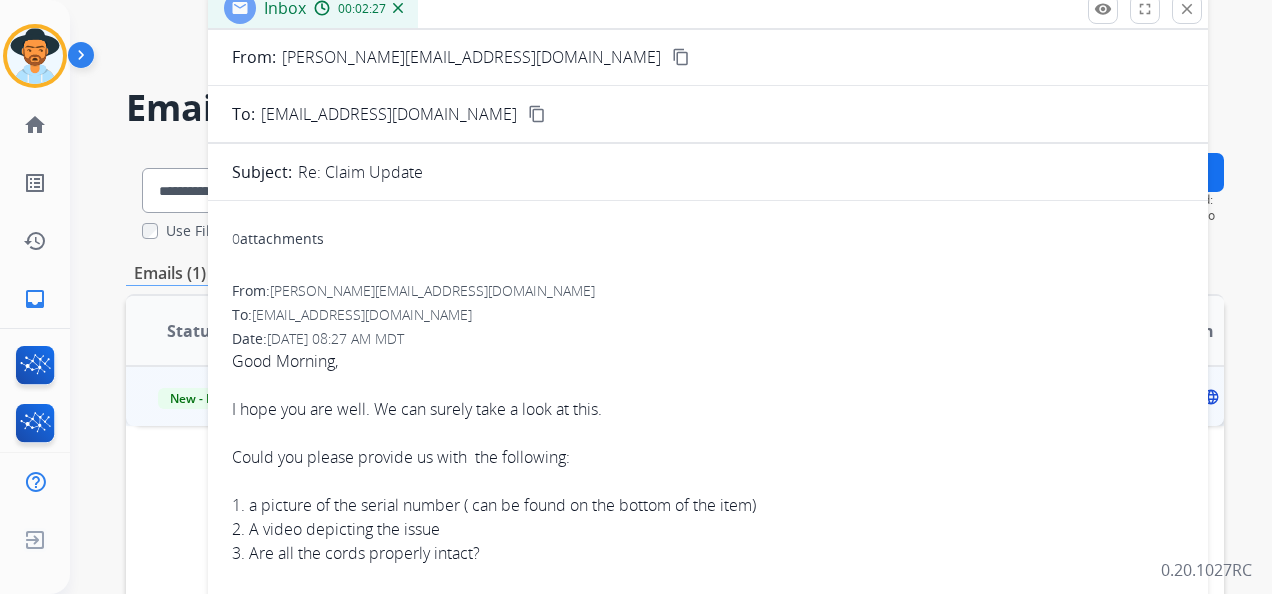 scroll, scrollTop: 0, scrollLeft: 0, axis: both 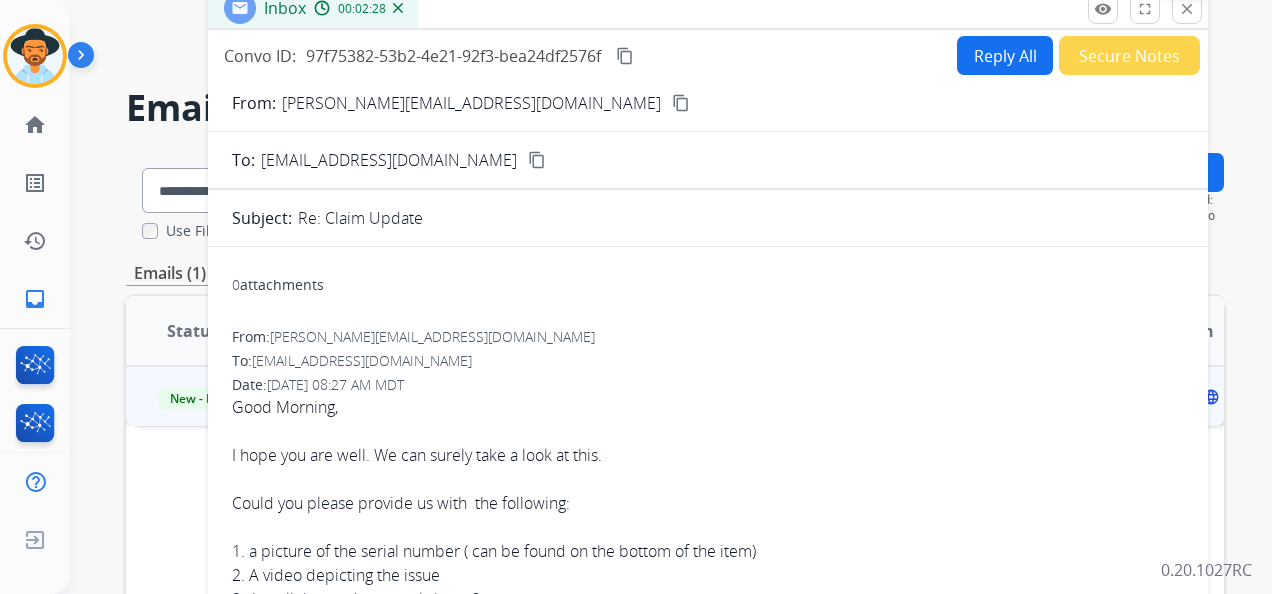 click on "close" at bounding box center [1187, 9] 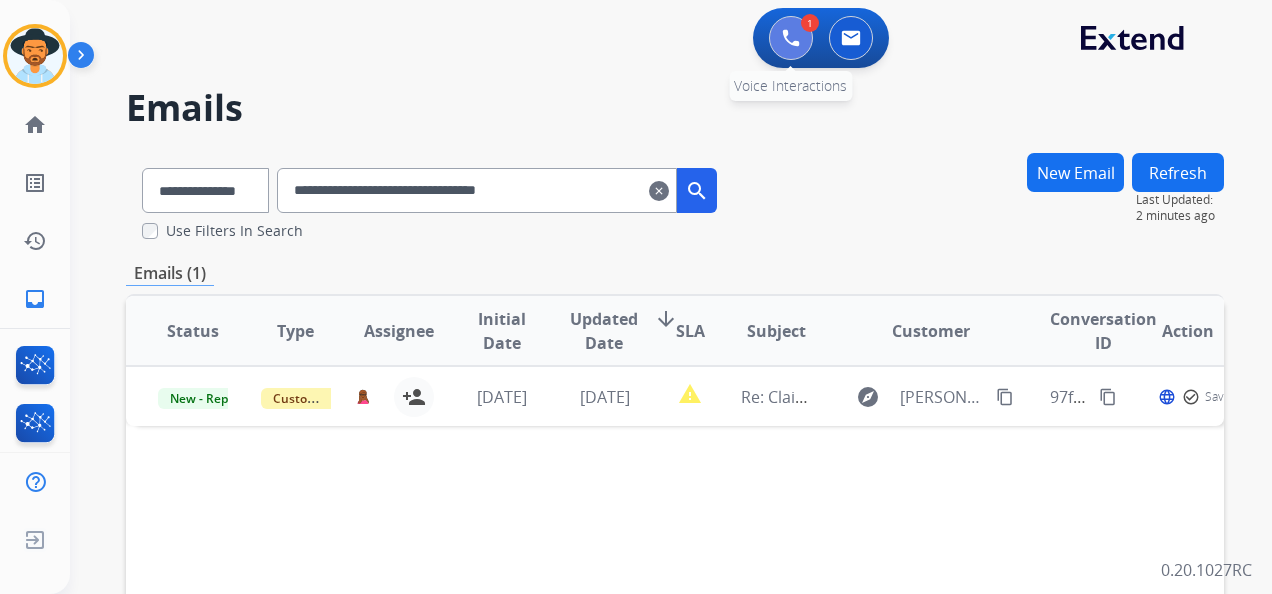 click at bounding box center (791, 38) 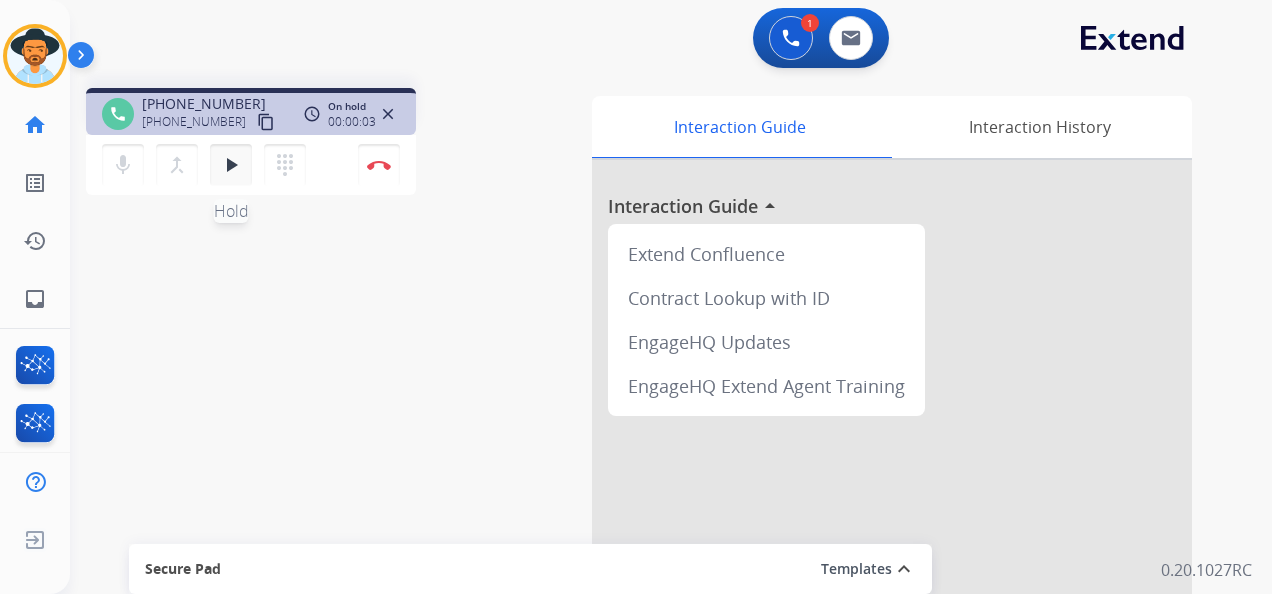 click on "play_arrow Hold" at bounding box center (231, 165) 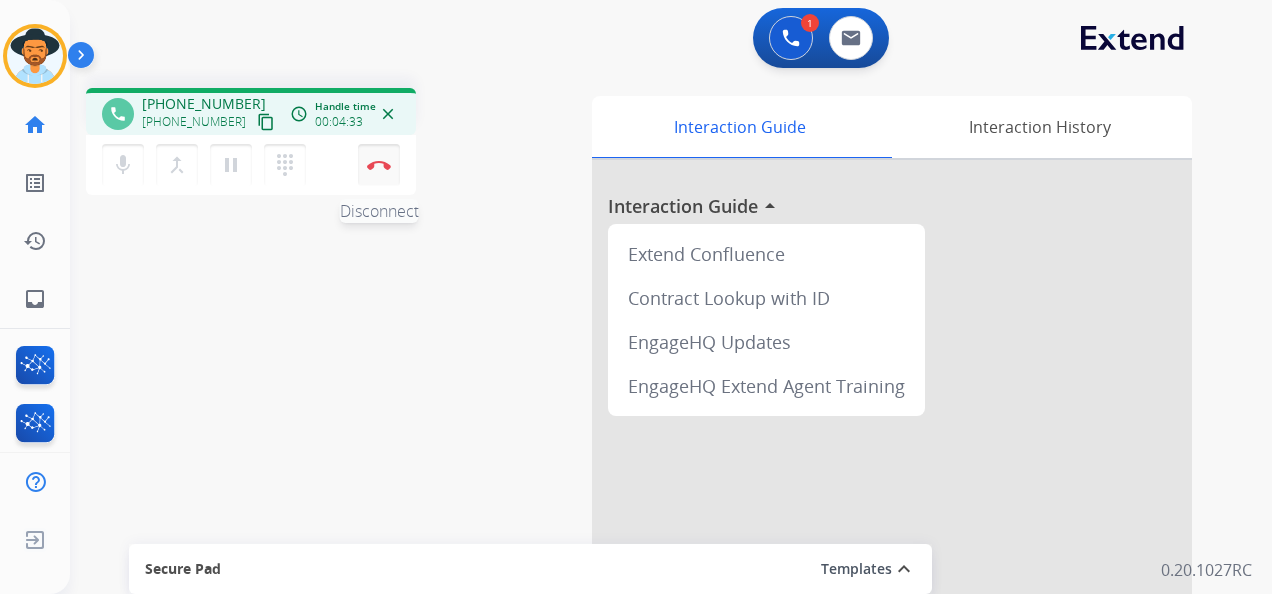 click at bounding box center [379, 165] 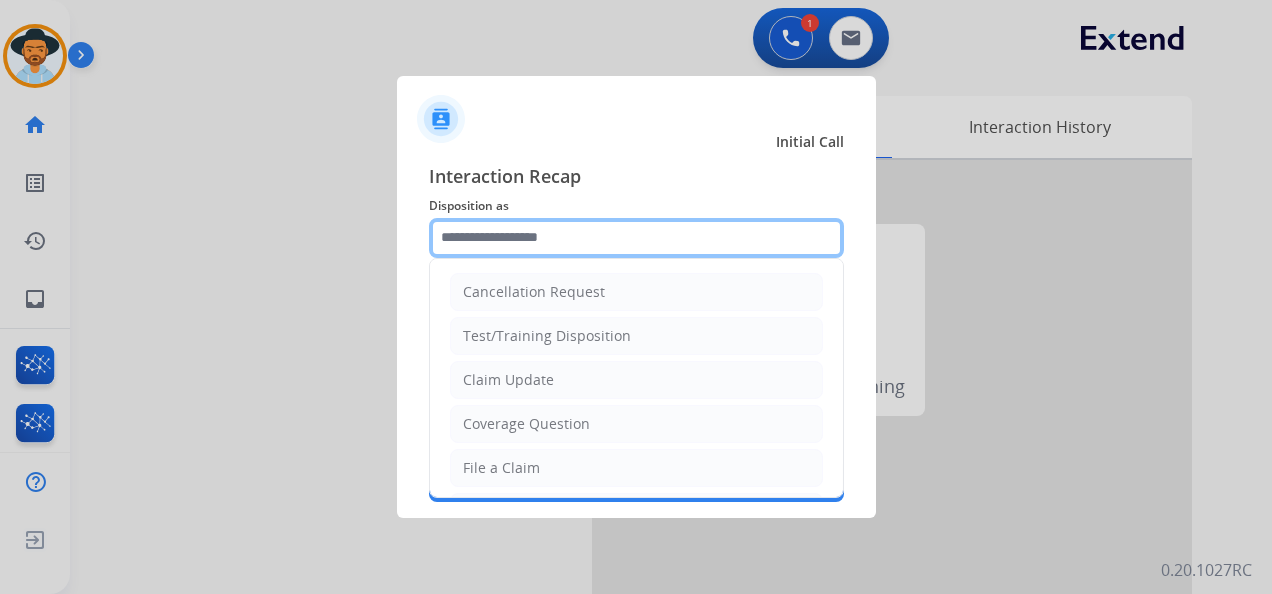 click 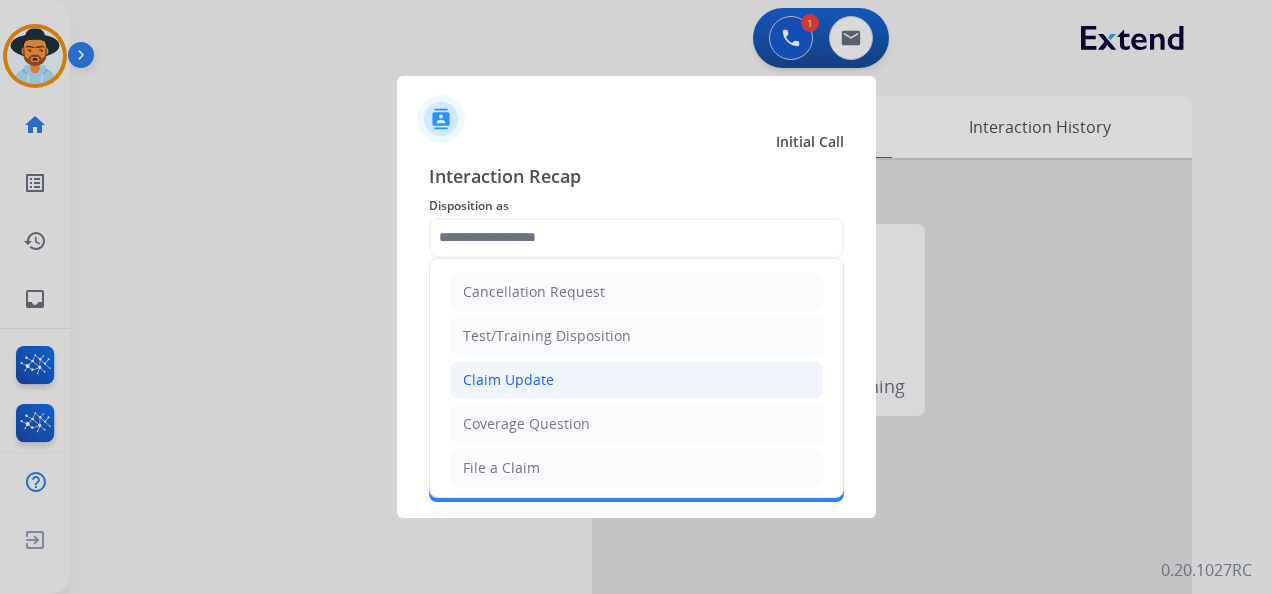 click on "Claim Update" 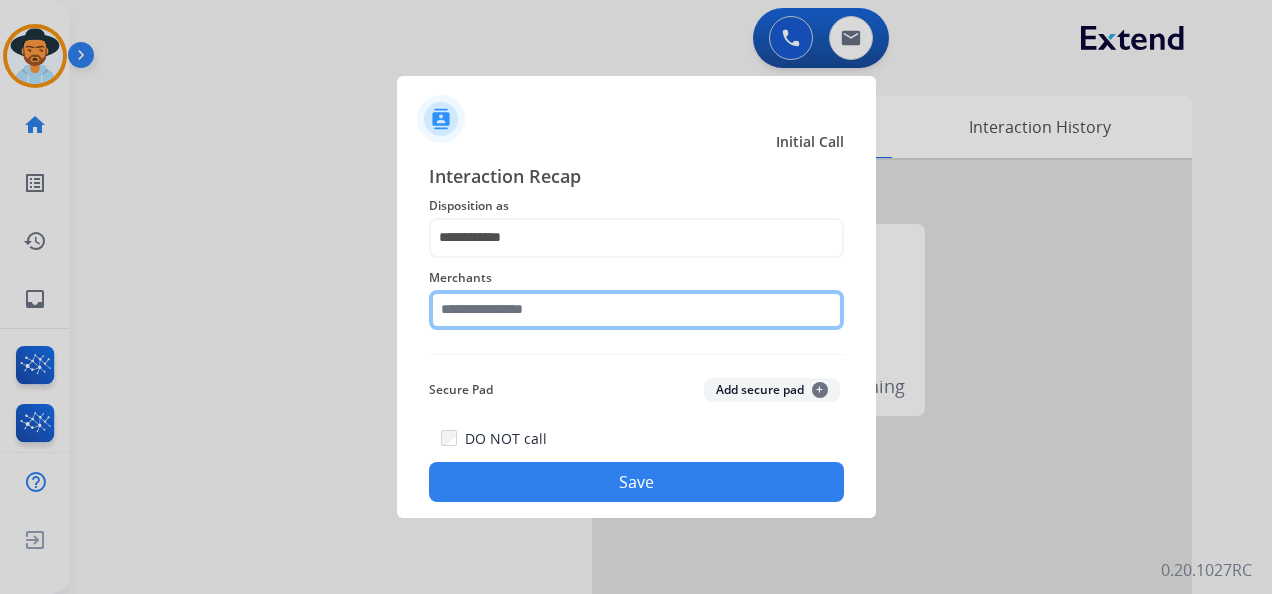 click 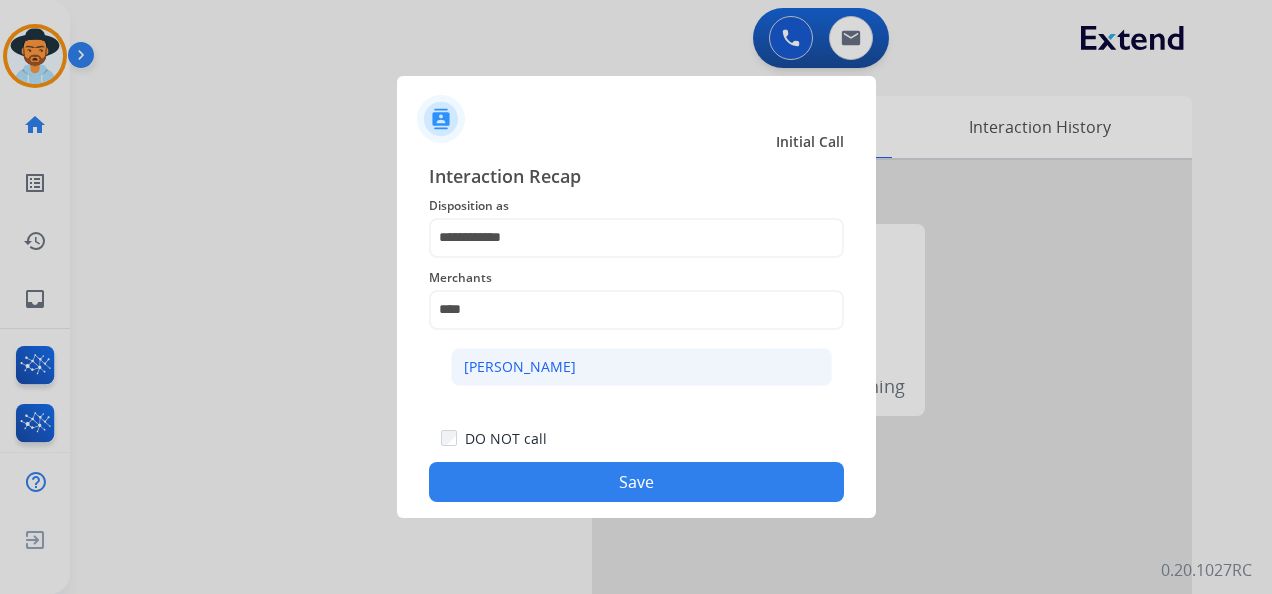 click on "[PERSON_NAME]" 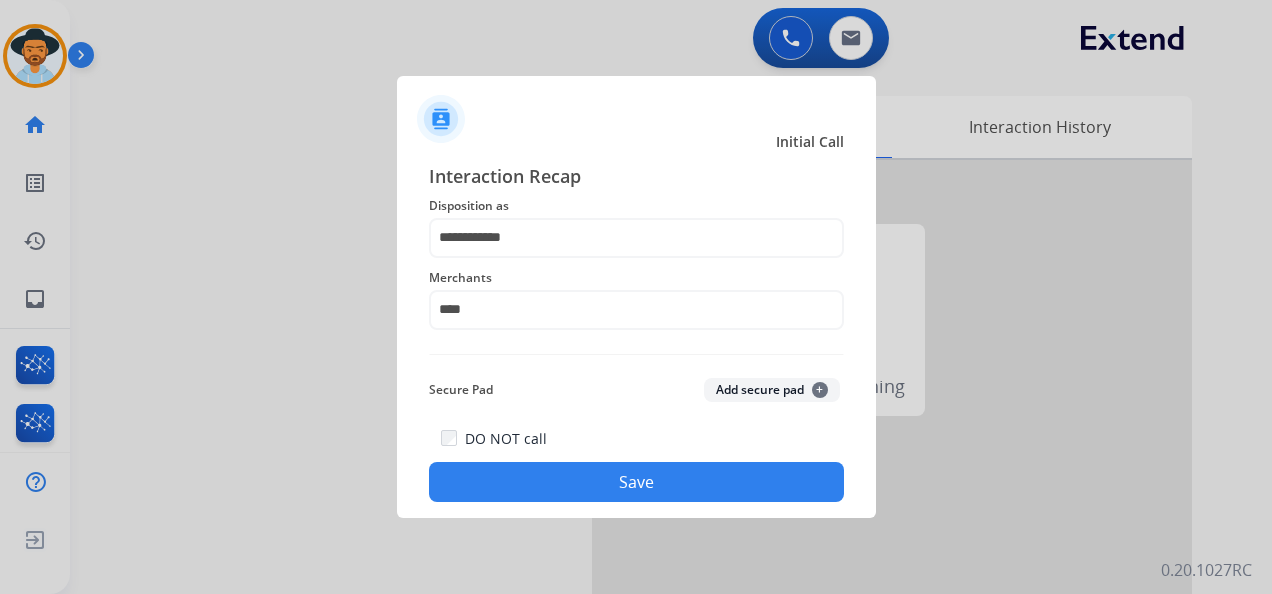 click on "Save" 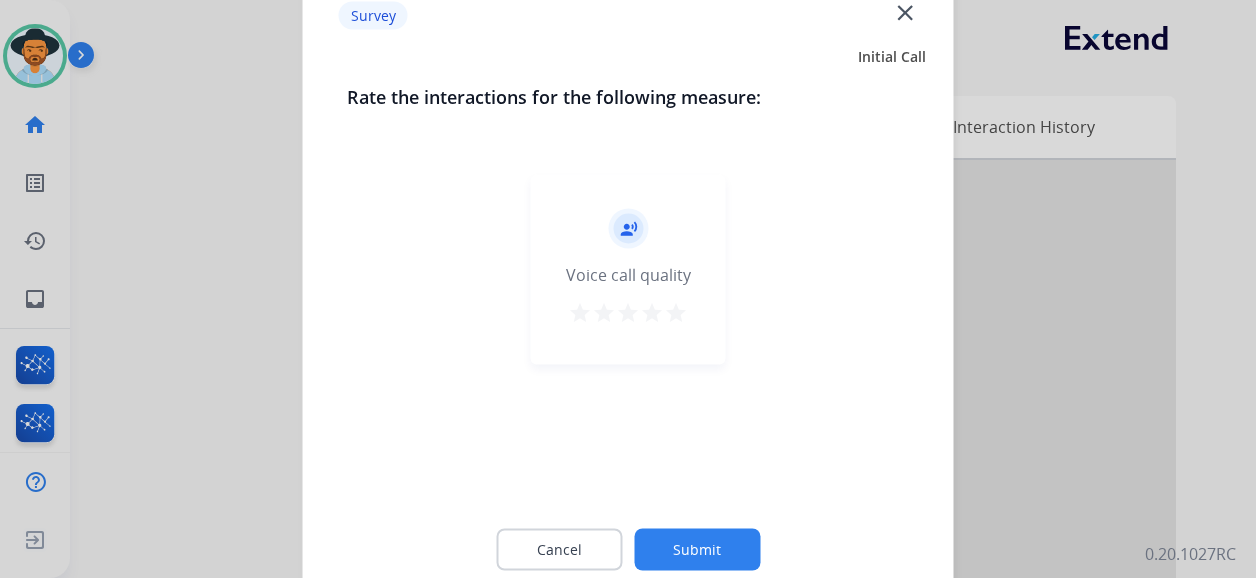 click on "star" at bounding box center (676, 313) 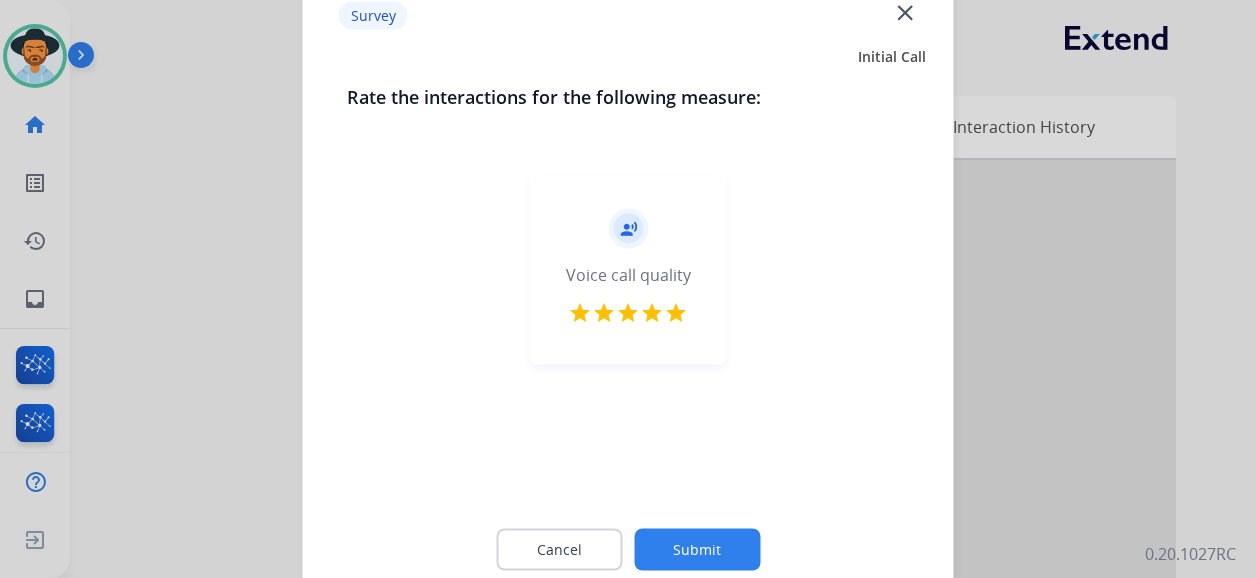 click on "Submit" 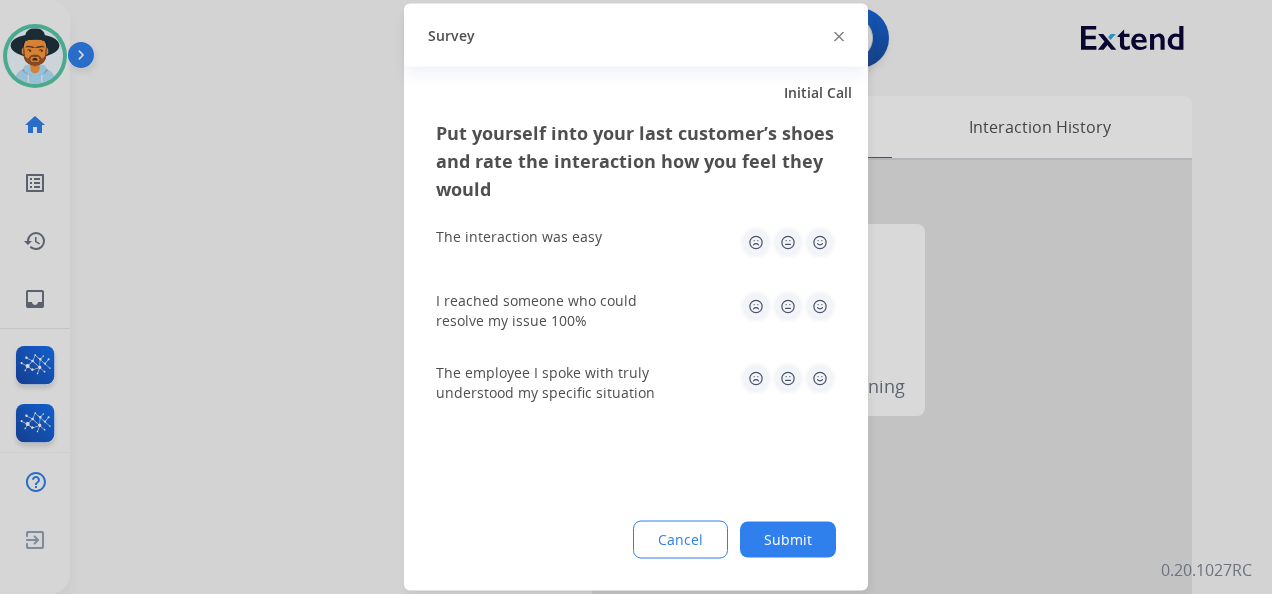 click 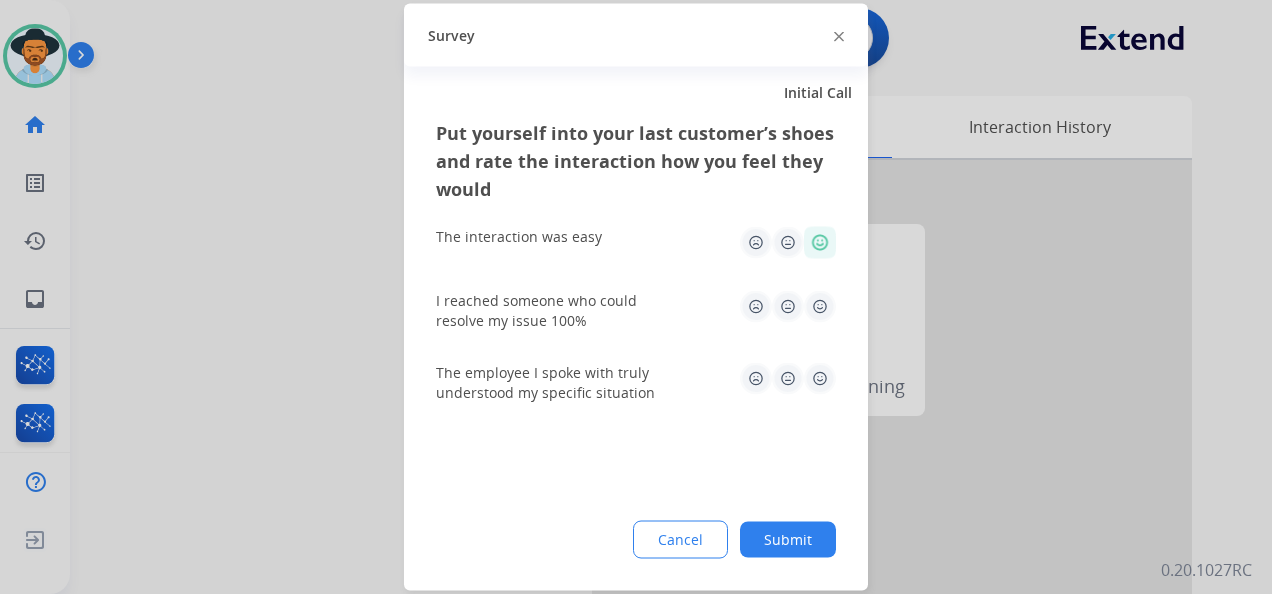 click 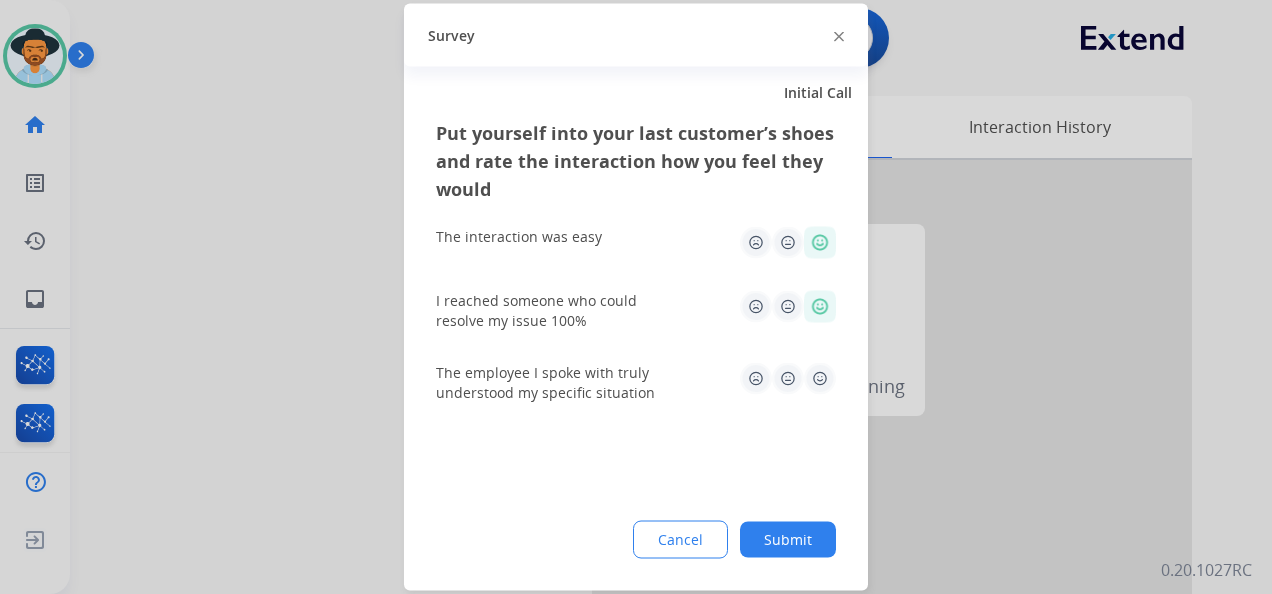 click 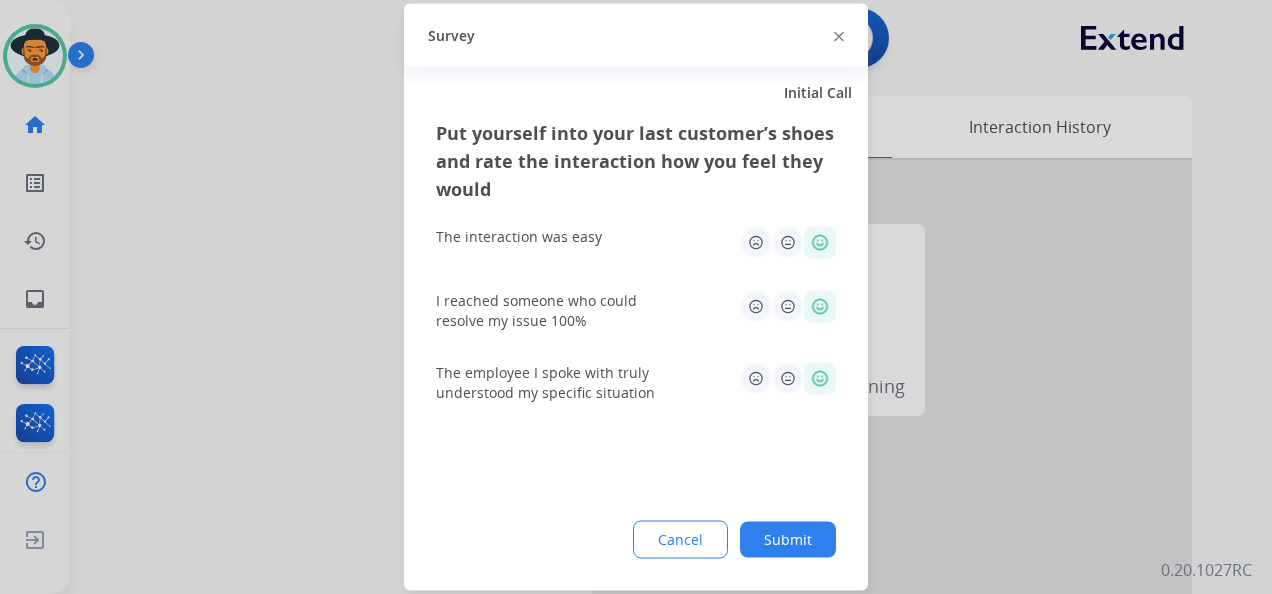 click on "Submit" 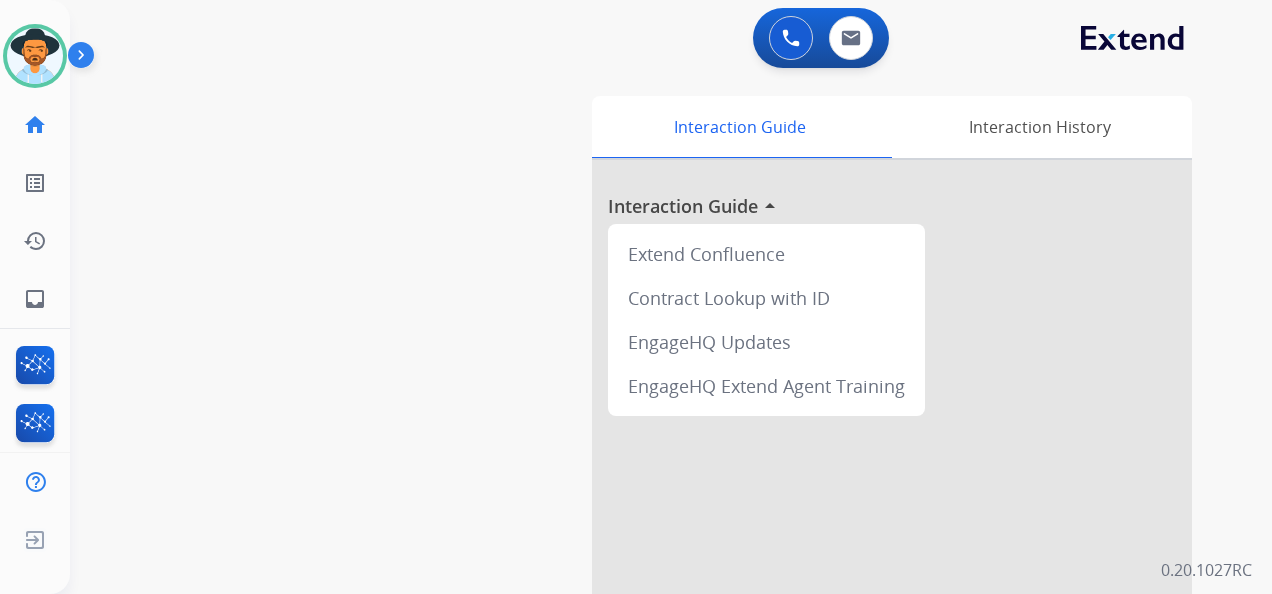 click at bounding box center (85, 59) 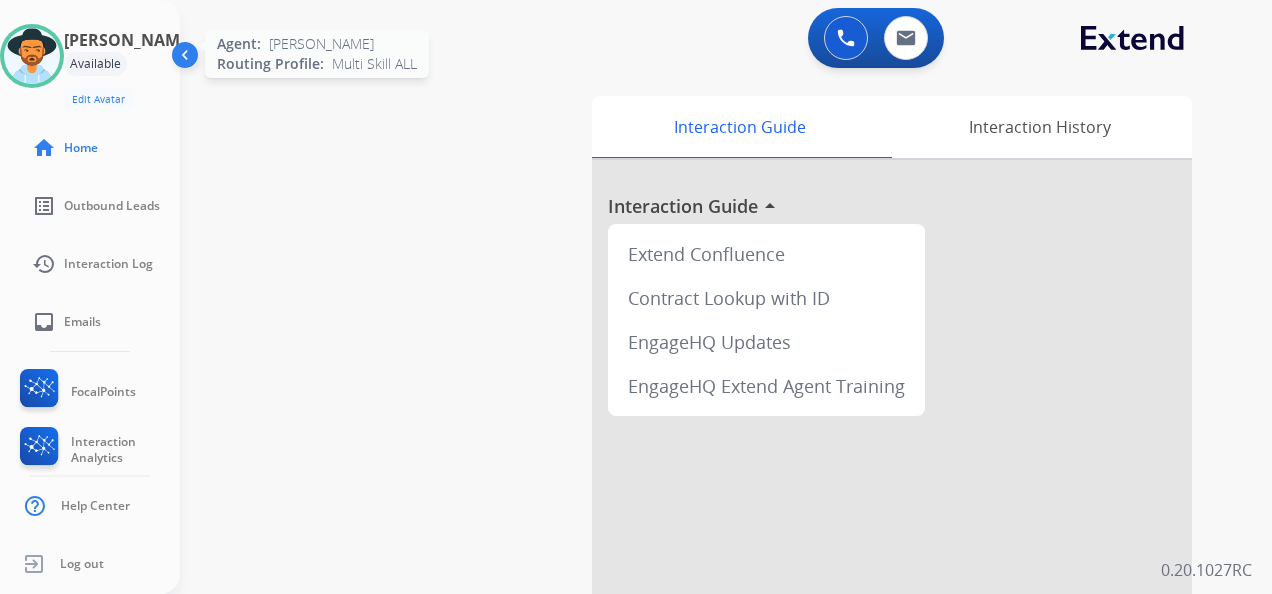 click at bounding box center [32, 56] 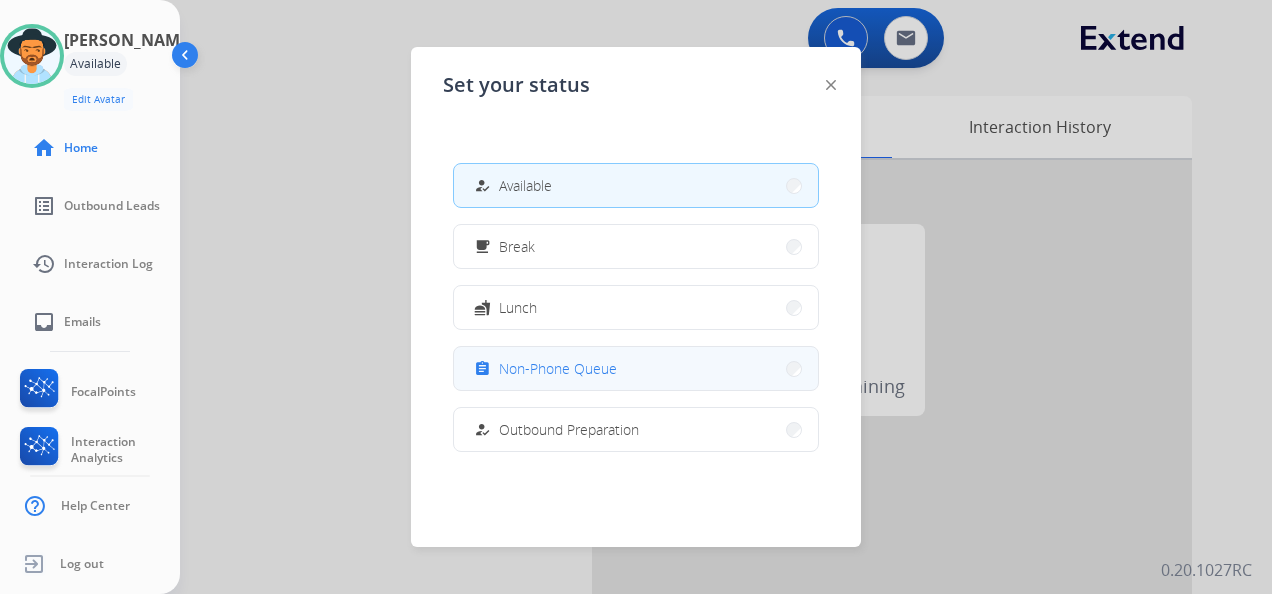 click on "Non-Phone Queue" at bounding box center (558, 368) 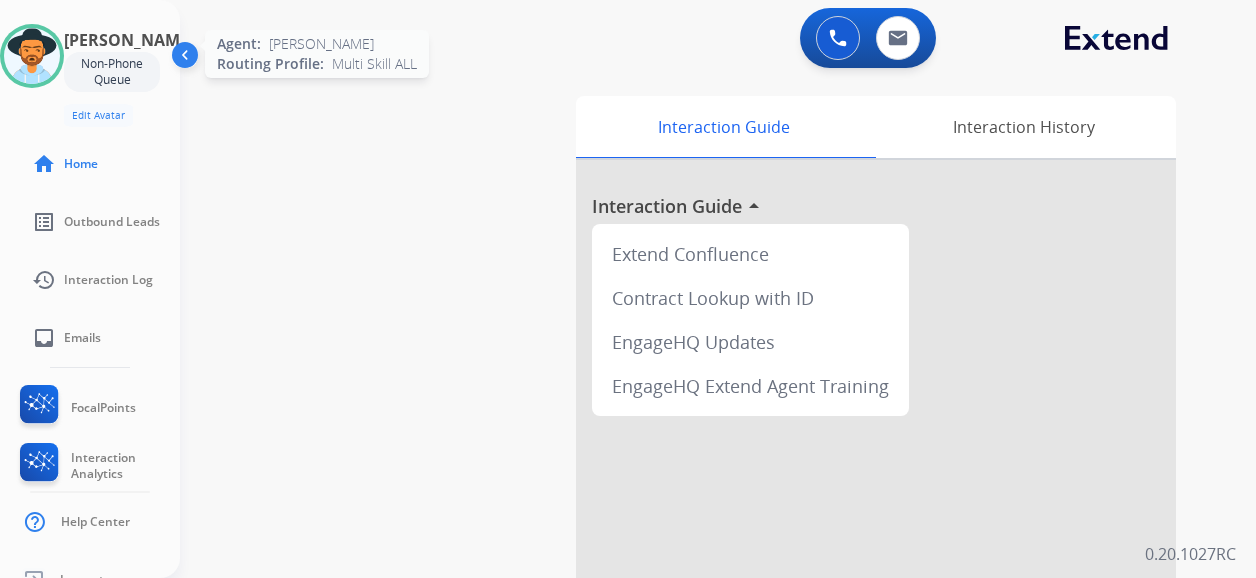 click at bounding box center (32, 56) 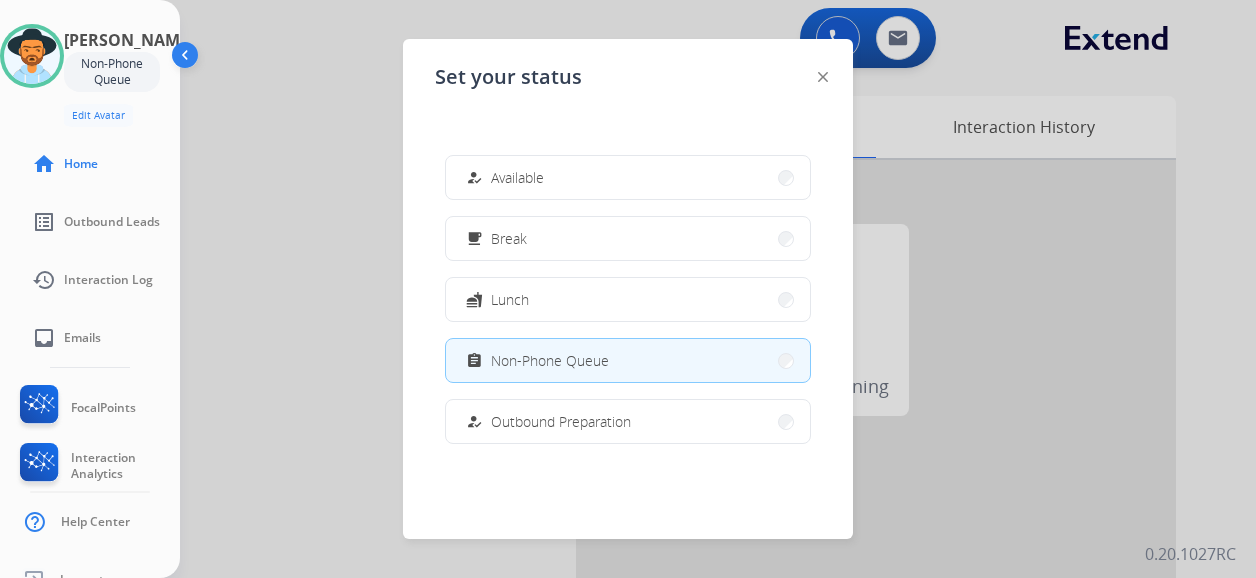 drag, startPoint x: 514, startPoint y: 180, endPoint x: 619, endPoint y: 20, distance: 191.37659 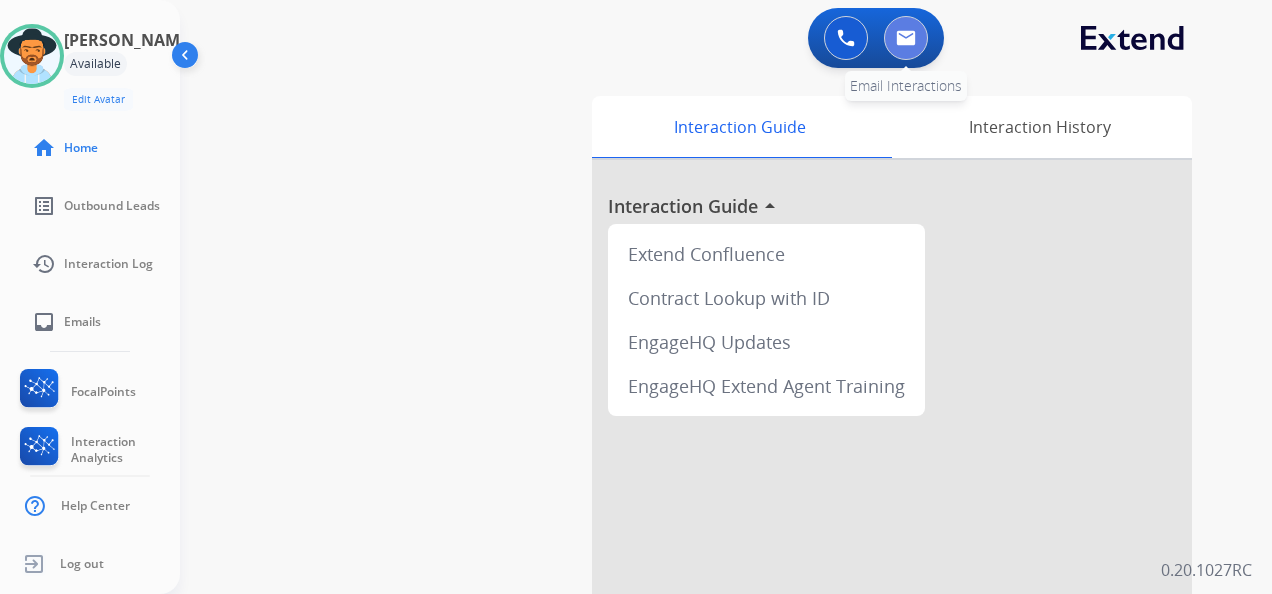 click at bounding box center (906, 38) 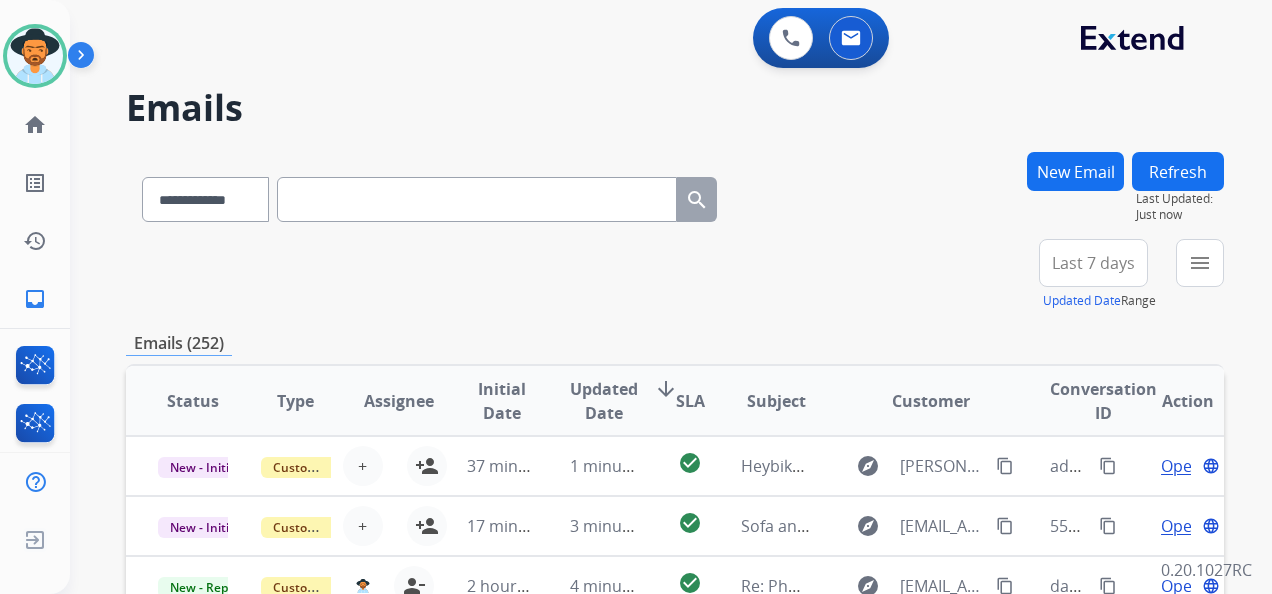 paste on "**********" 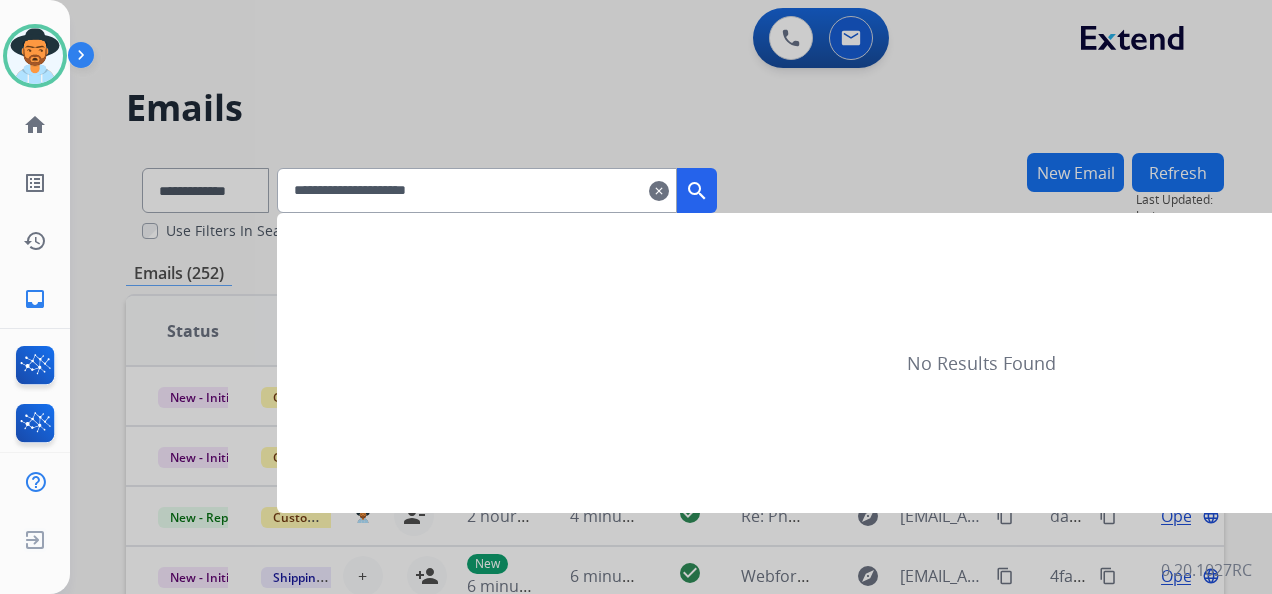 type on "**********" 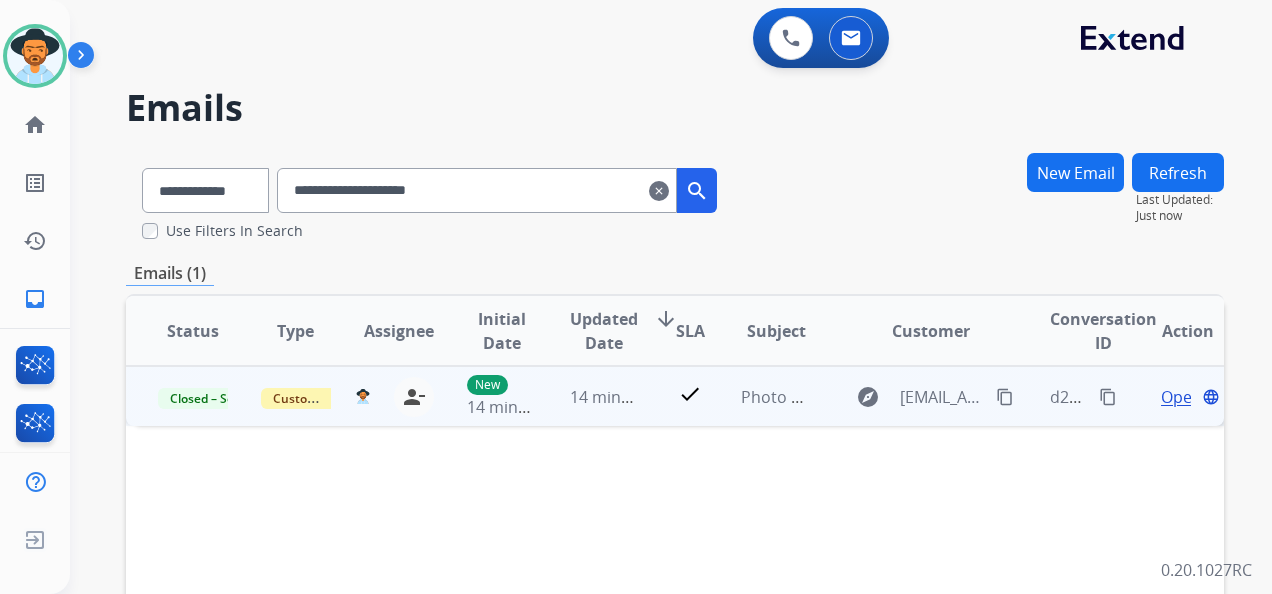 click on "content_copy" at bounding box center [1108, 397] 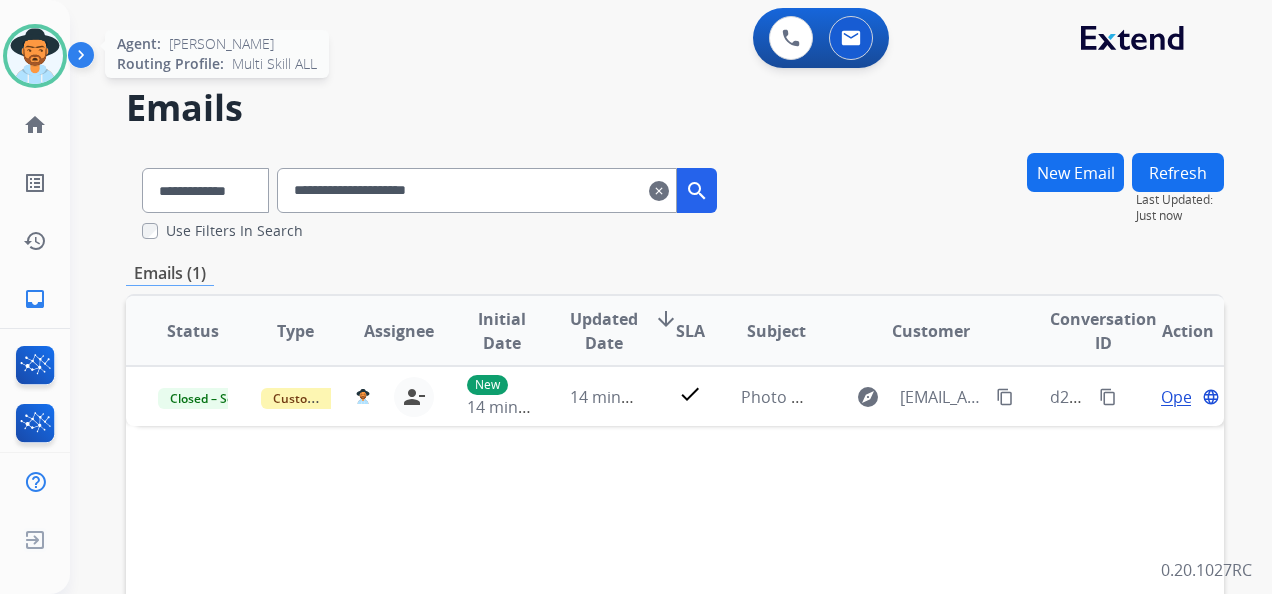 click at bounding box center (35, 56) 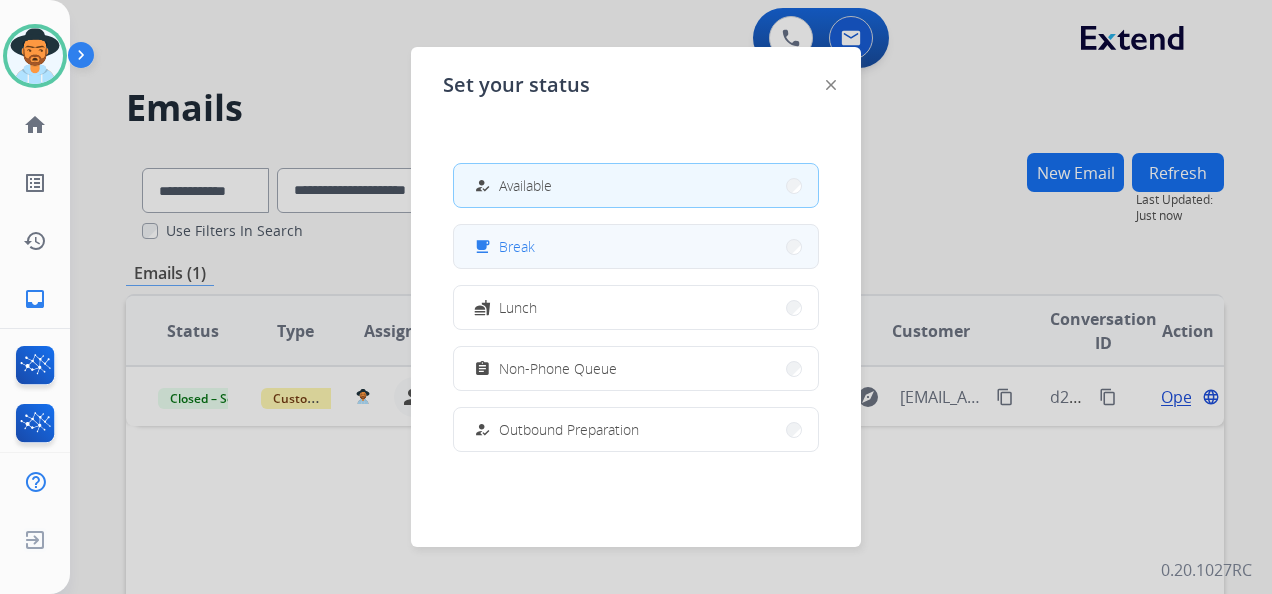 click on "free_breakfast Break" at bounding box center [636, 246] 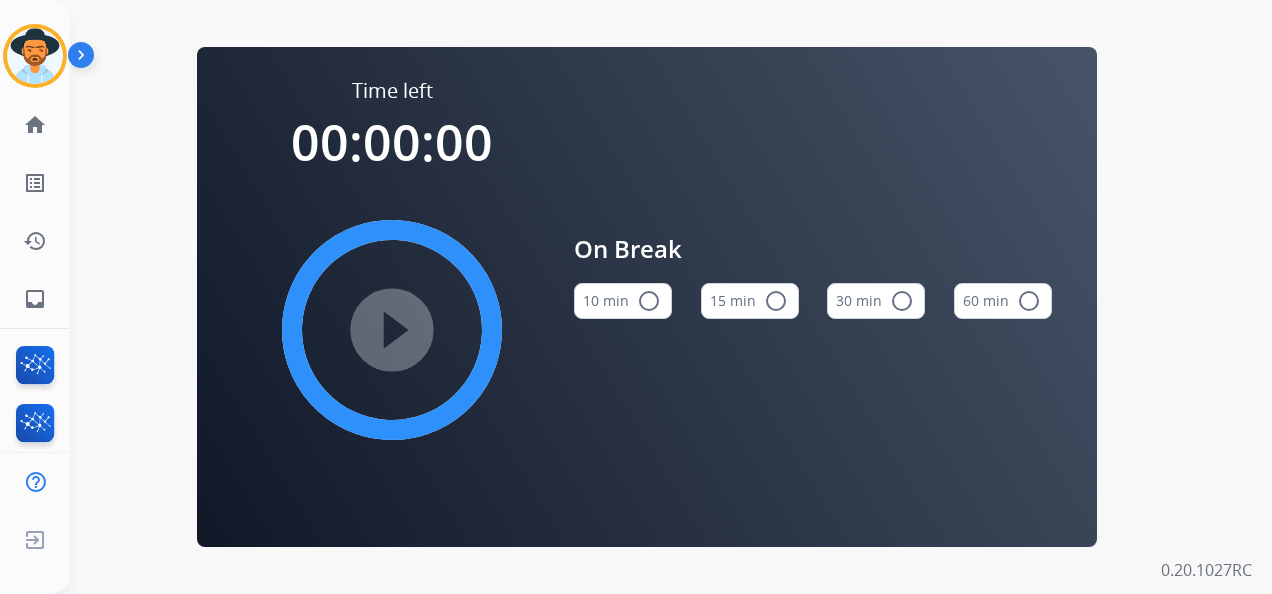 click on "radio_button_unchecked" at bounding box center [649, 301] 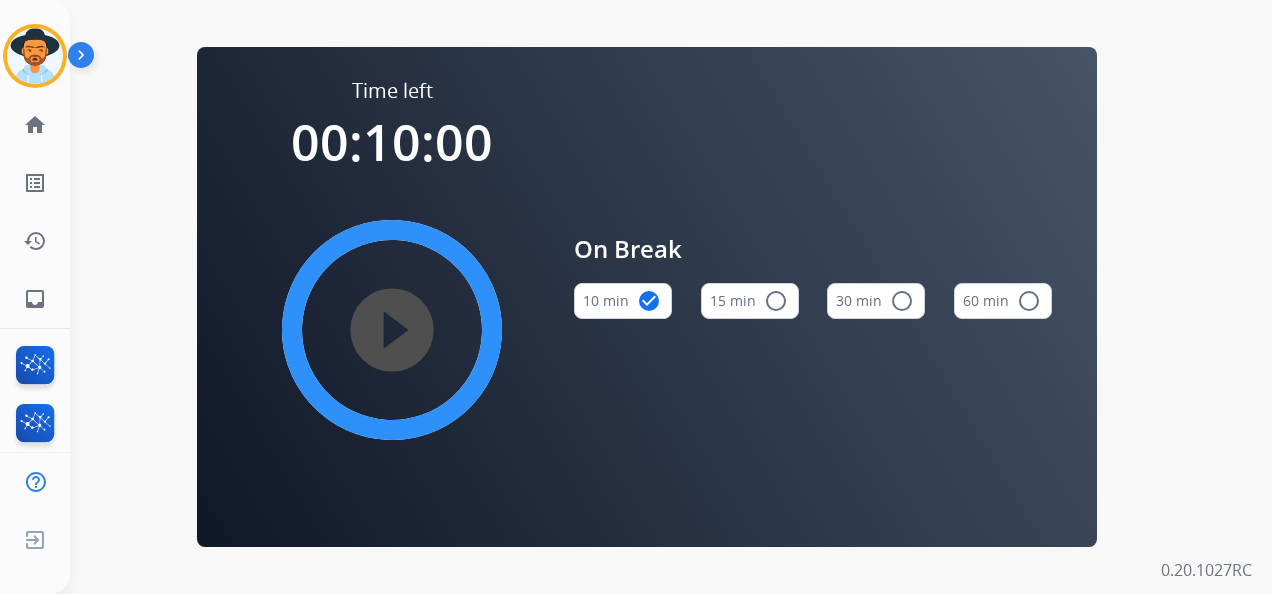 click on "play_circle_filled" at bounding box center [392, 330] 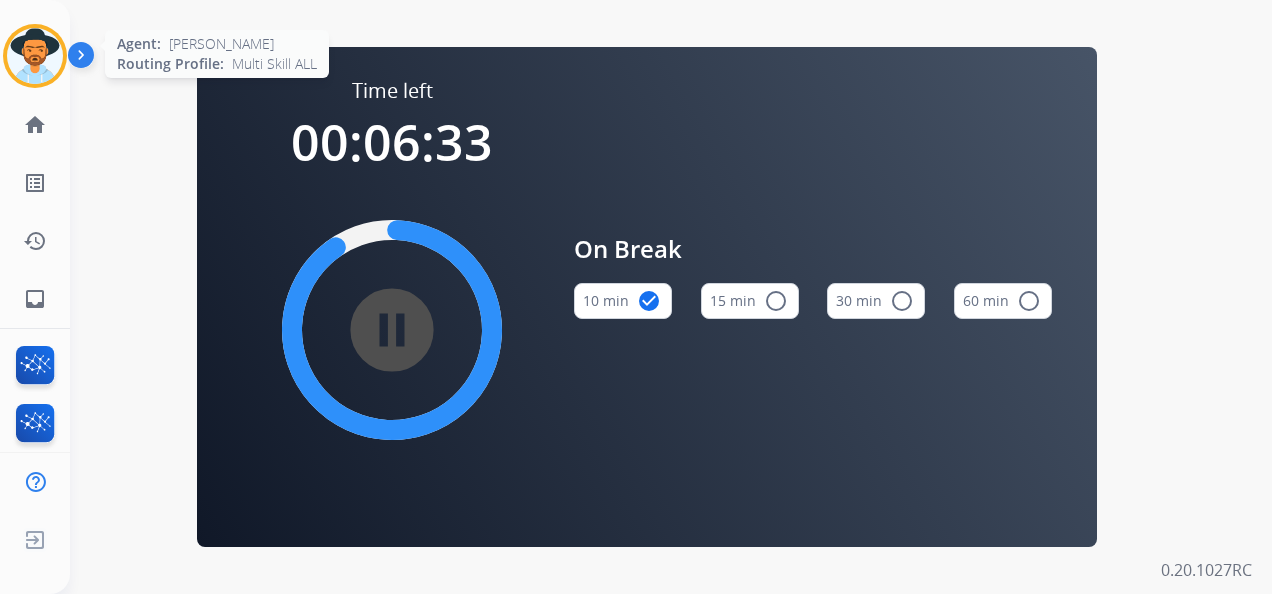 click at bounding box center (35, 56) 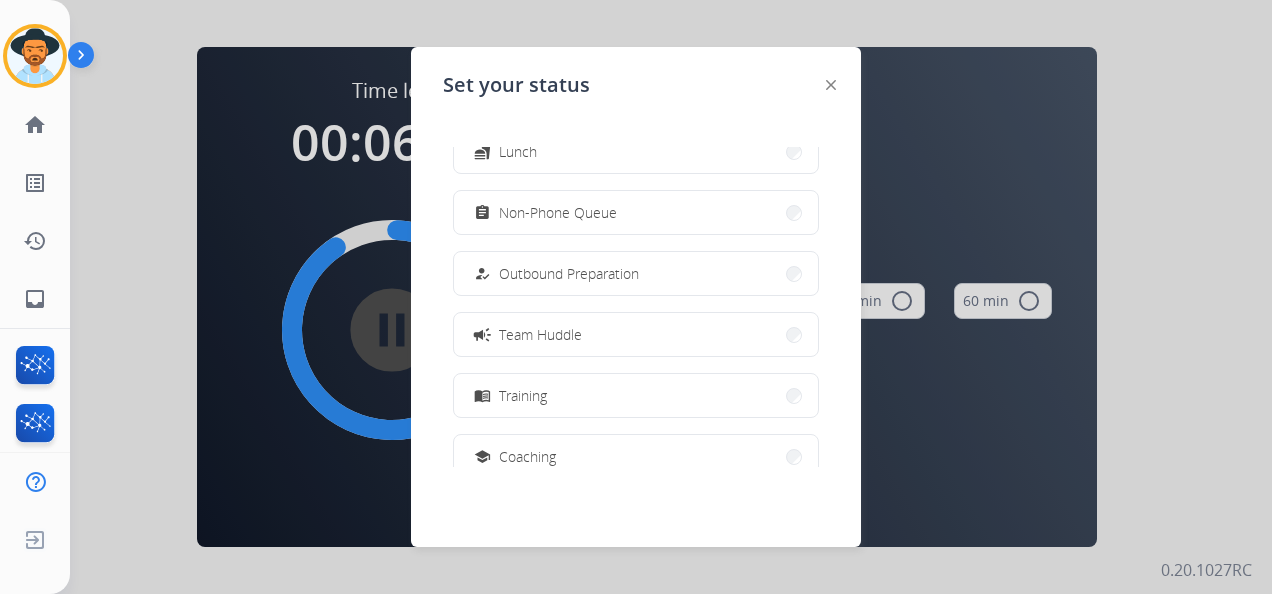 scroll, scrollTop: 200, scrollLeft: 0, axis: vertical 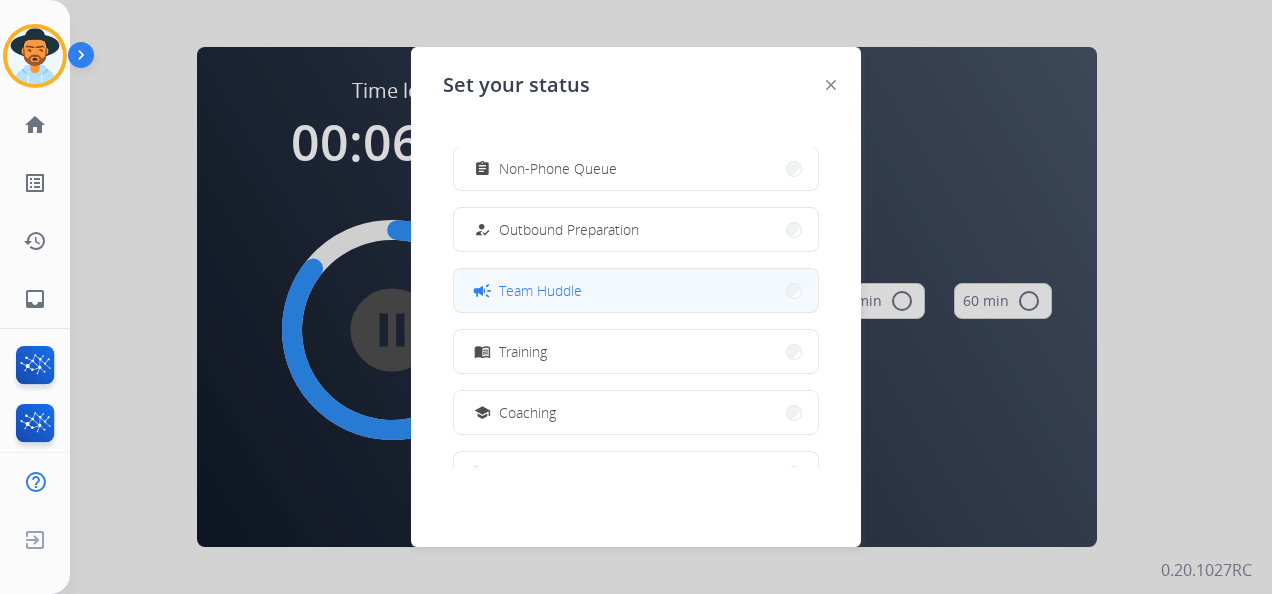 click on "campaign Team Huddle" at bounding box center (636, 290) 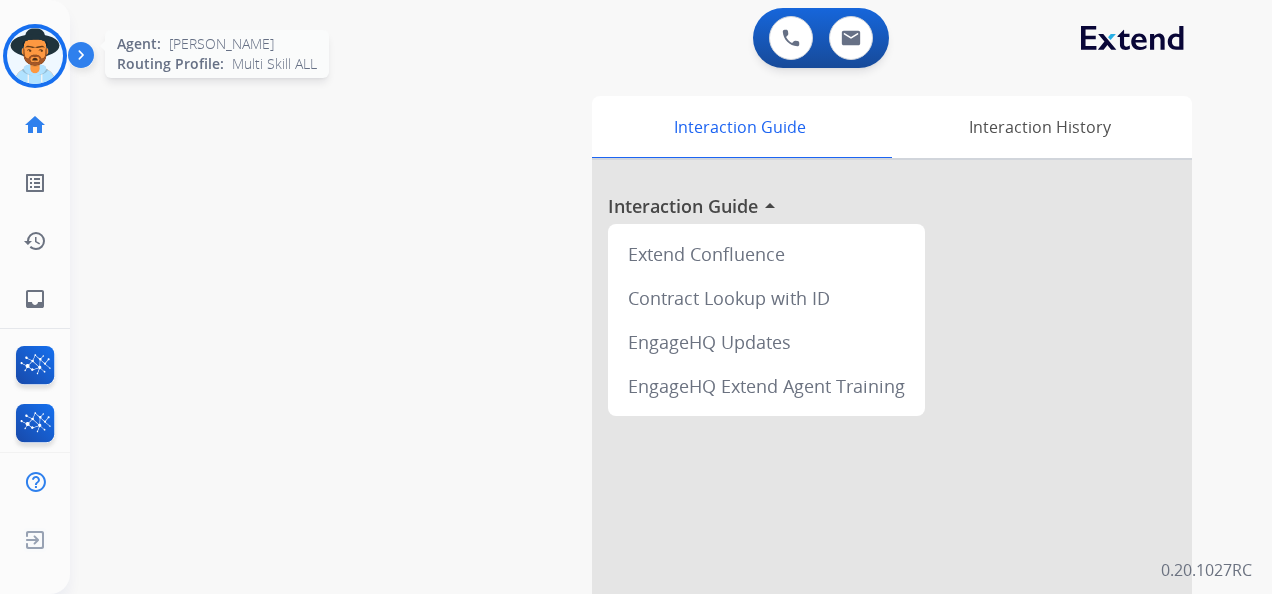 click at bounding box center (35, 56) 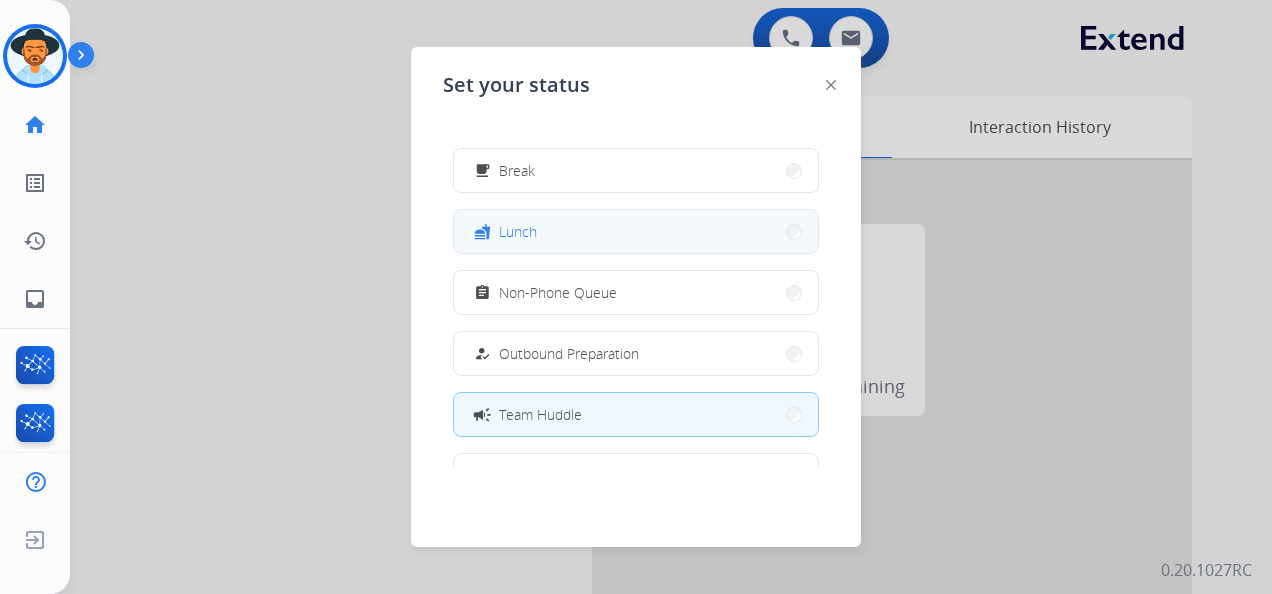 scroll, scrollTop: 300, scrollLeft: 0, axis: vertical 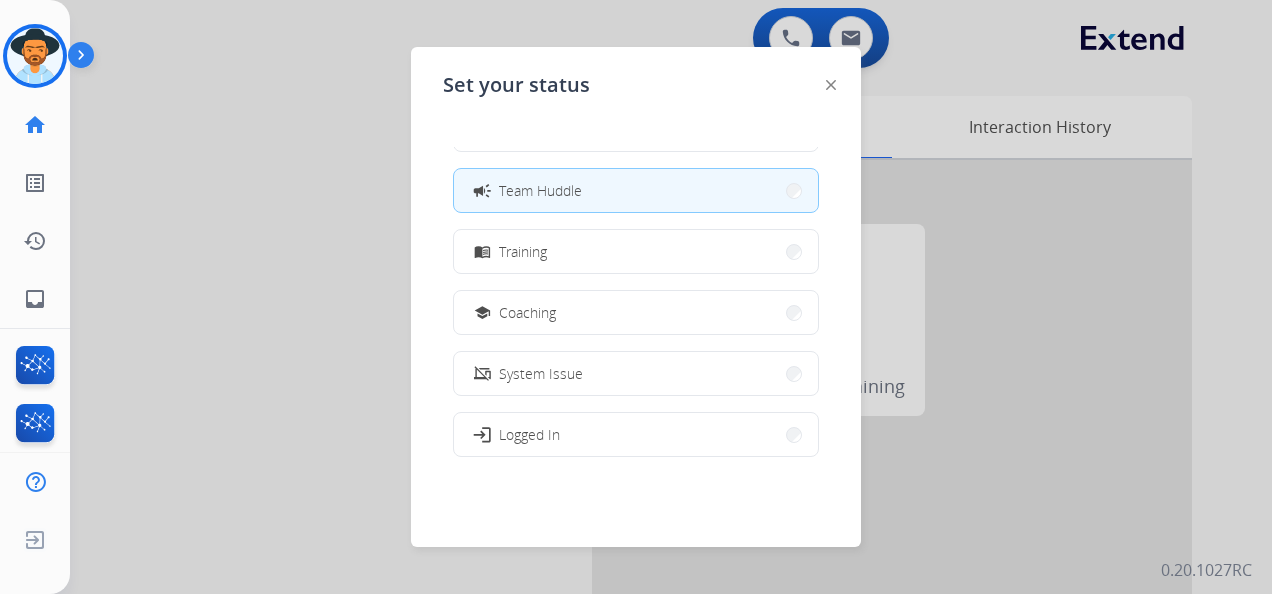 click on "campaign Team Huddle" at bounding box center [636, 190] 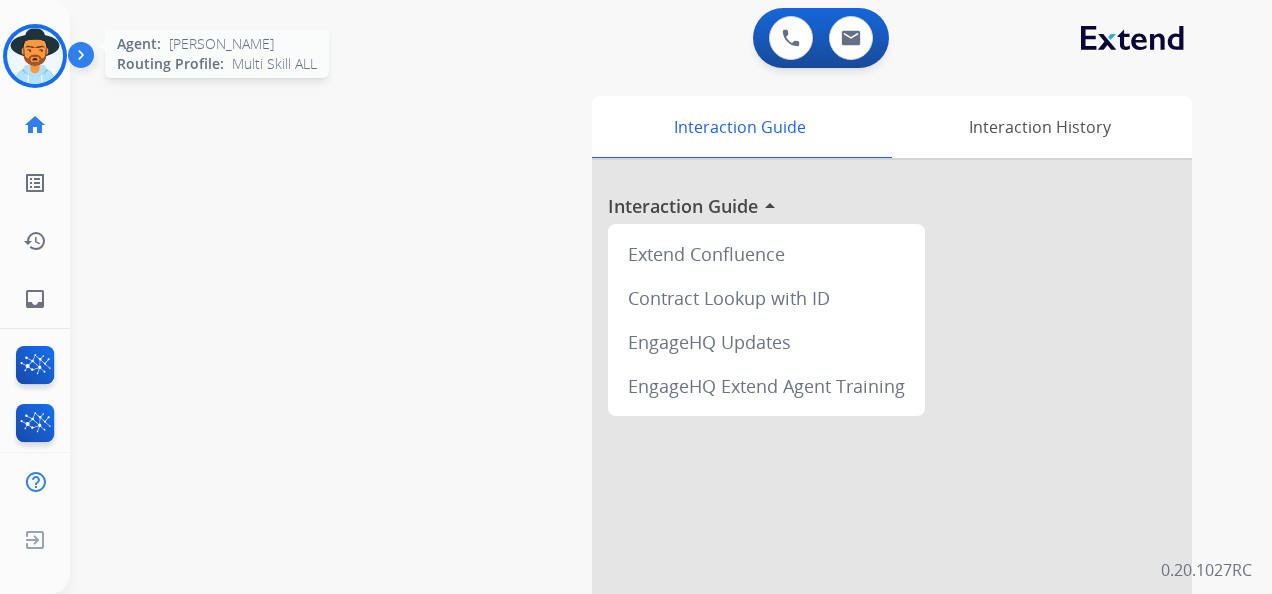 click at bounding box center (35, 56) 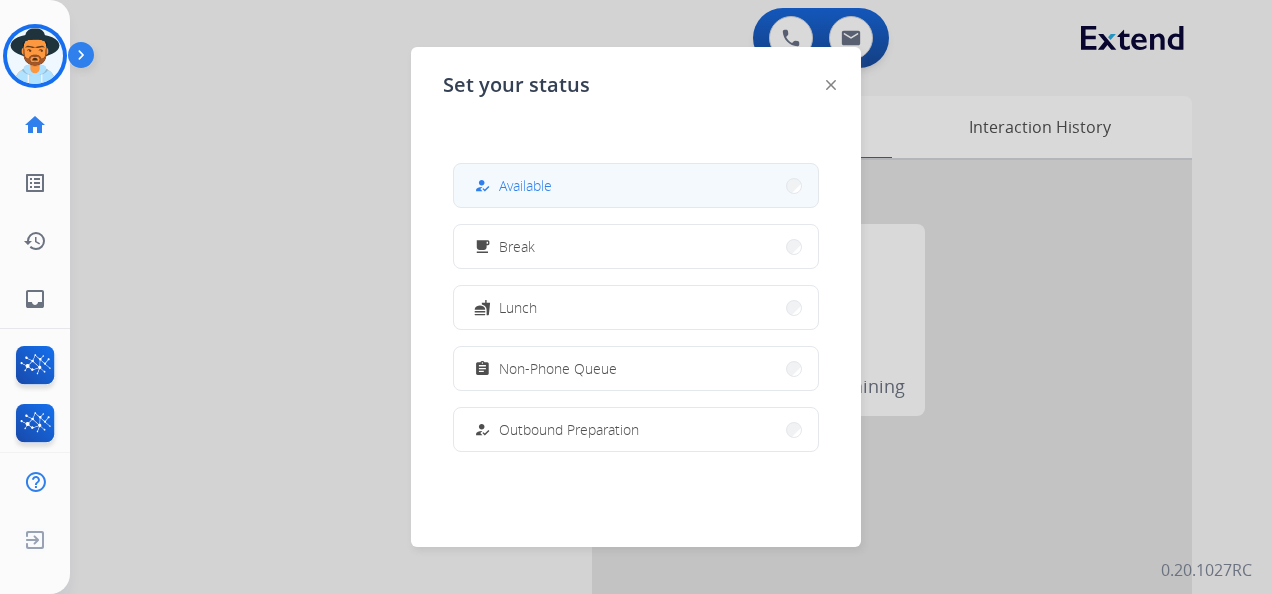 click on "Available" at bounding box center [525, 185] 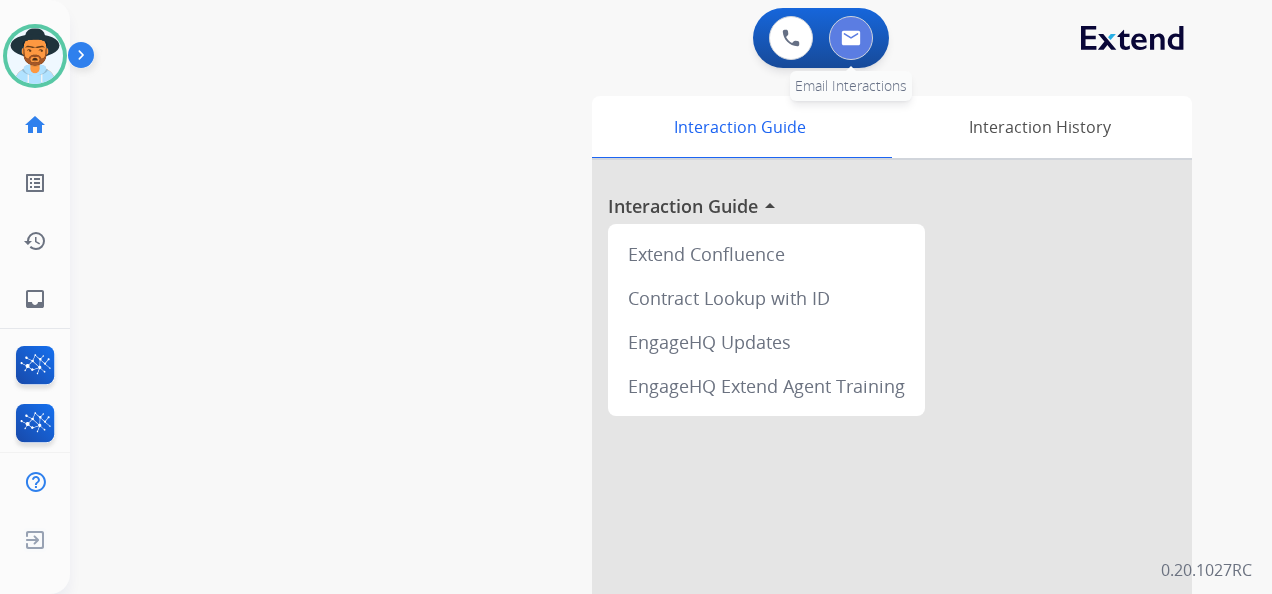 click at bounding box center (851, 38) 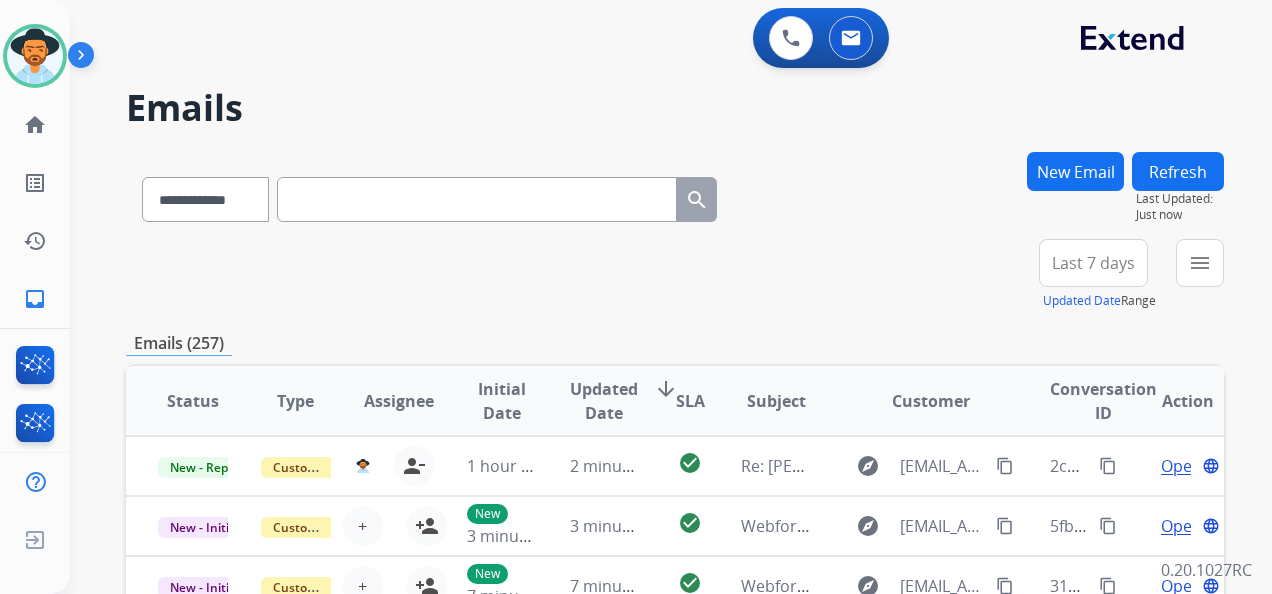 paste on "**********" 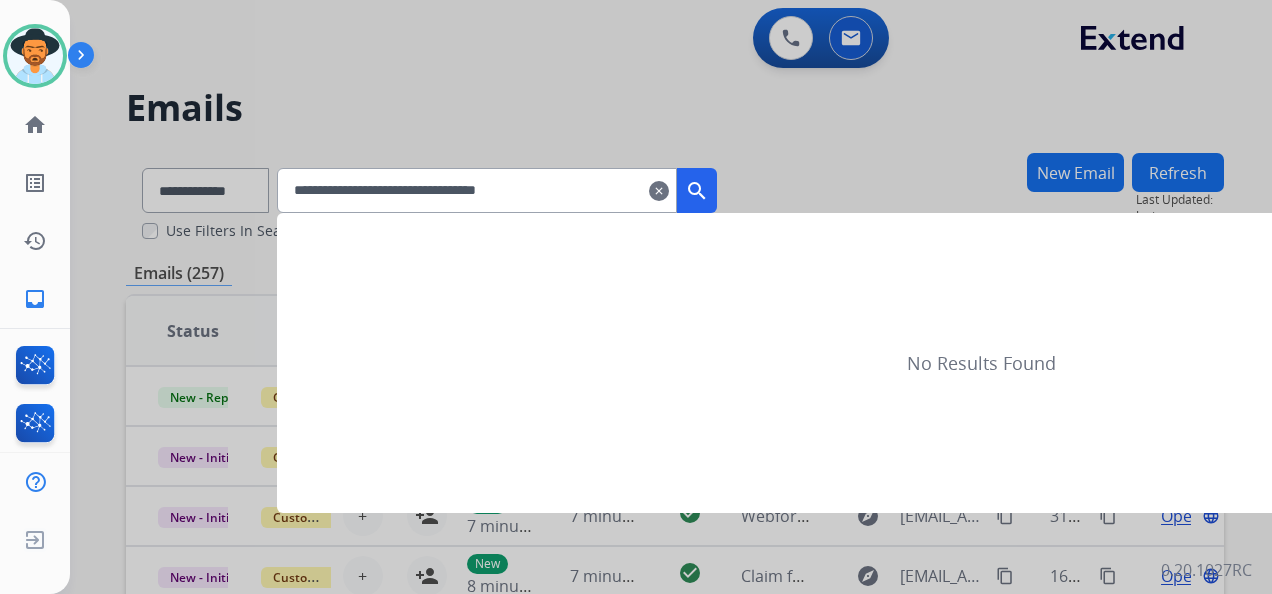 type on "**********" 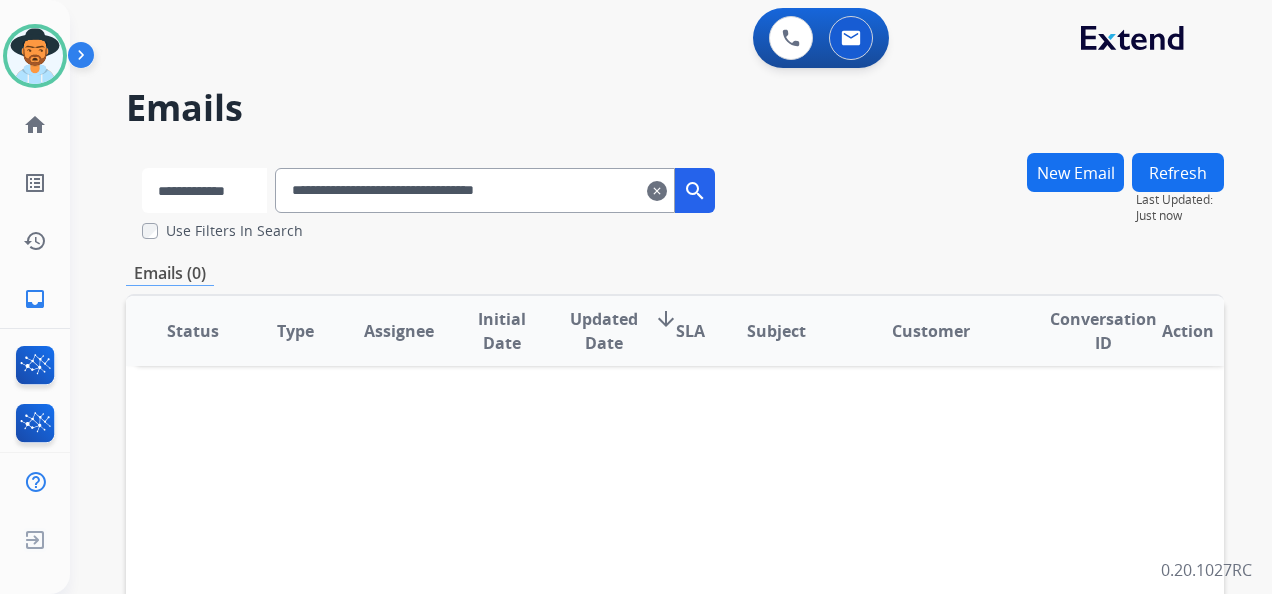 click on "**********" at bounding box center (204, 190) 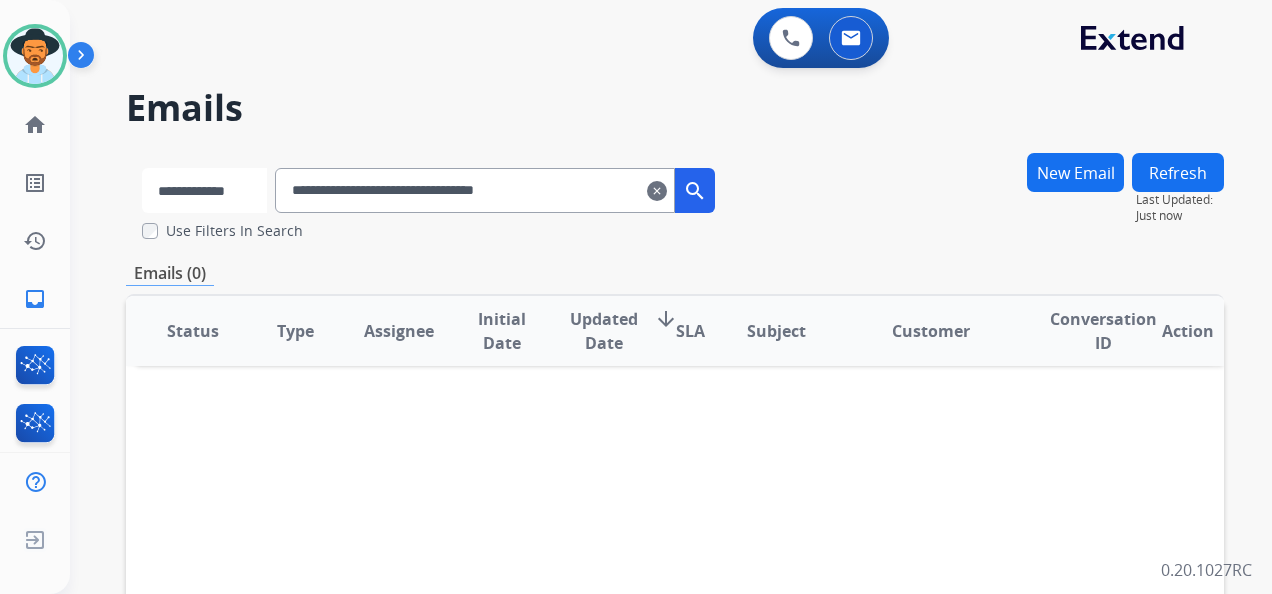 select on "**********" 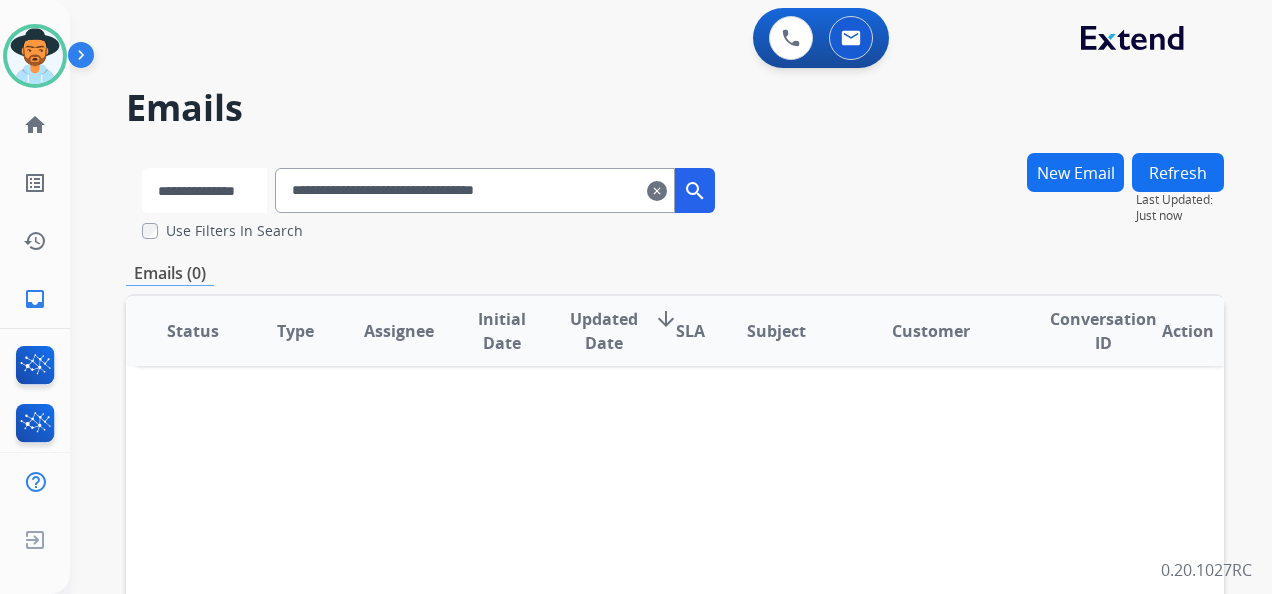 click on "**********" at bounding box center (204, 190) 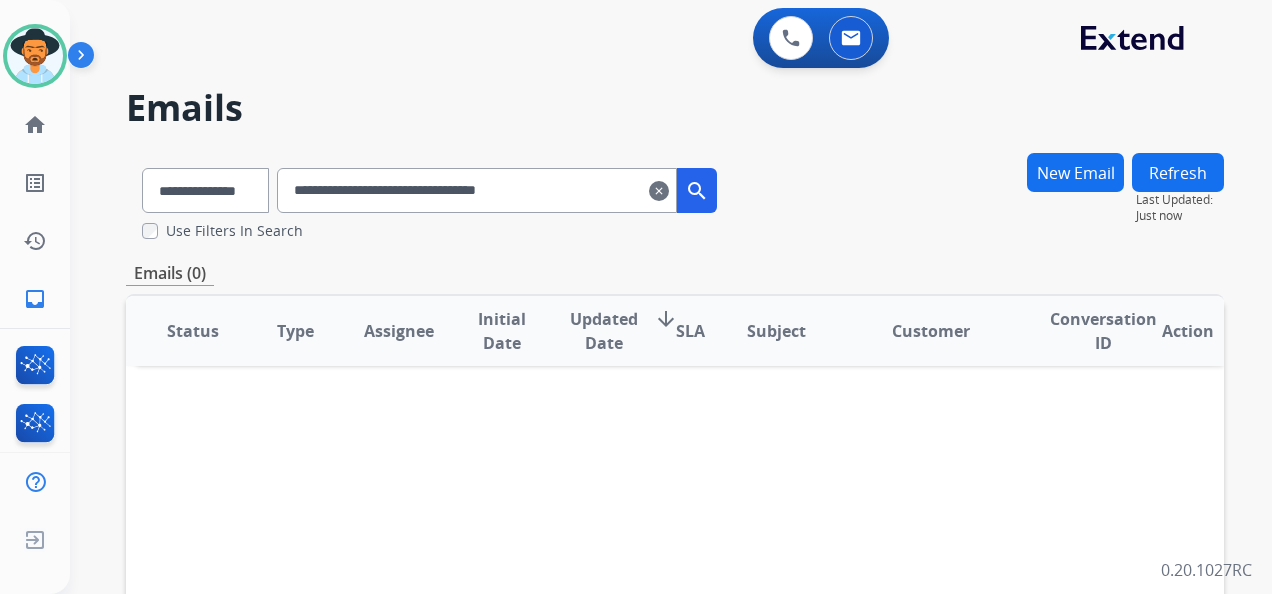 click on "search" at bounding box center [697, 191] 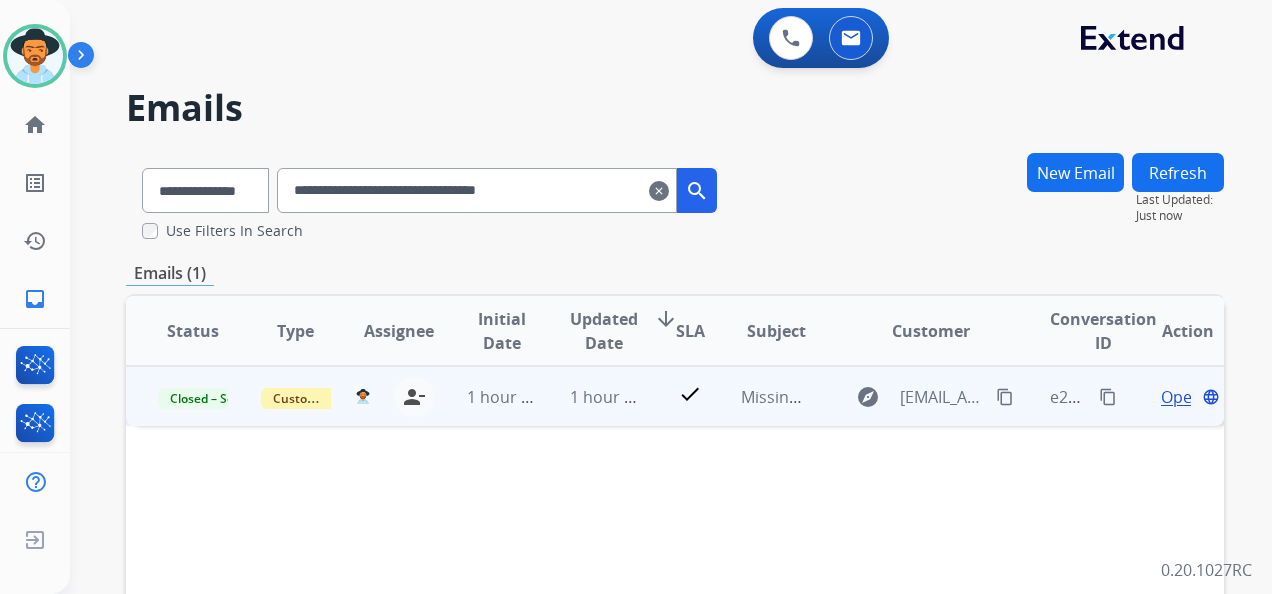 click on "Open" at bounding box center (1181, 397) 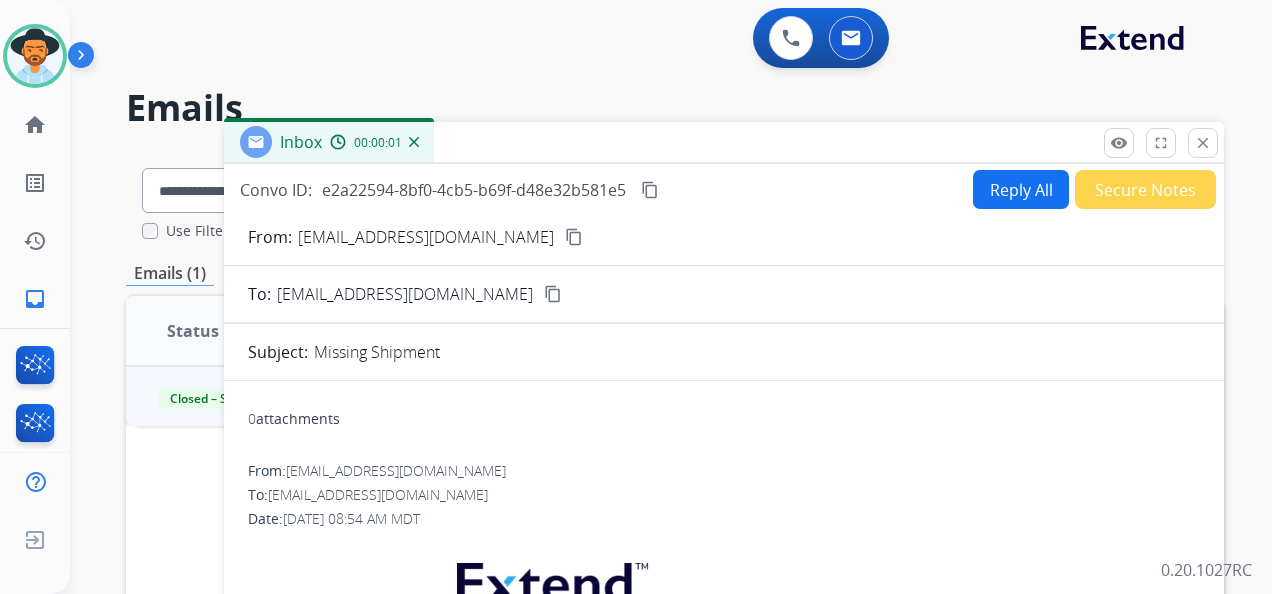 click on "Reply All" at bounding box center [1021, 189] 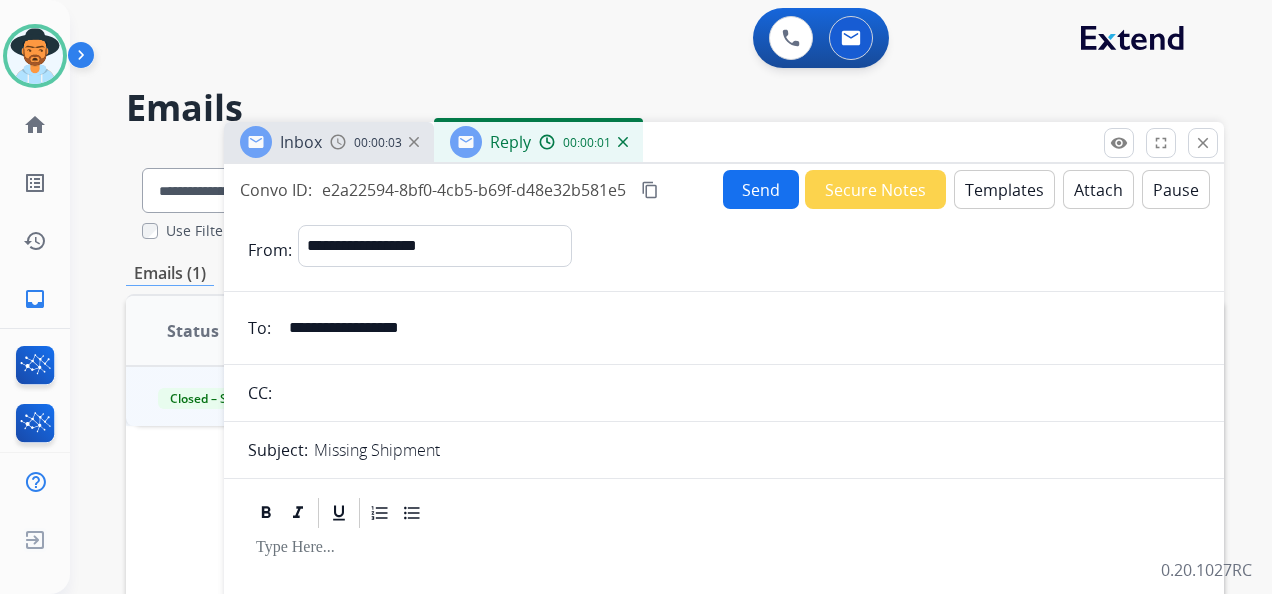 click on "Templates" at bounding box center (1004, 189) 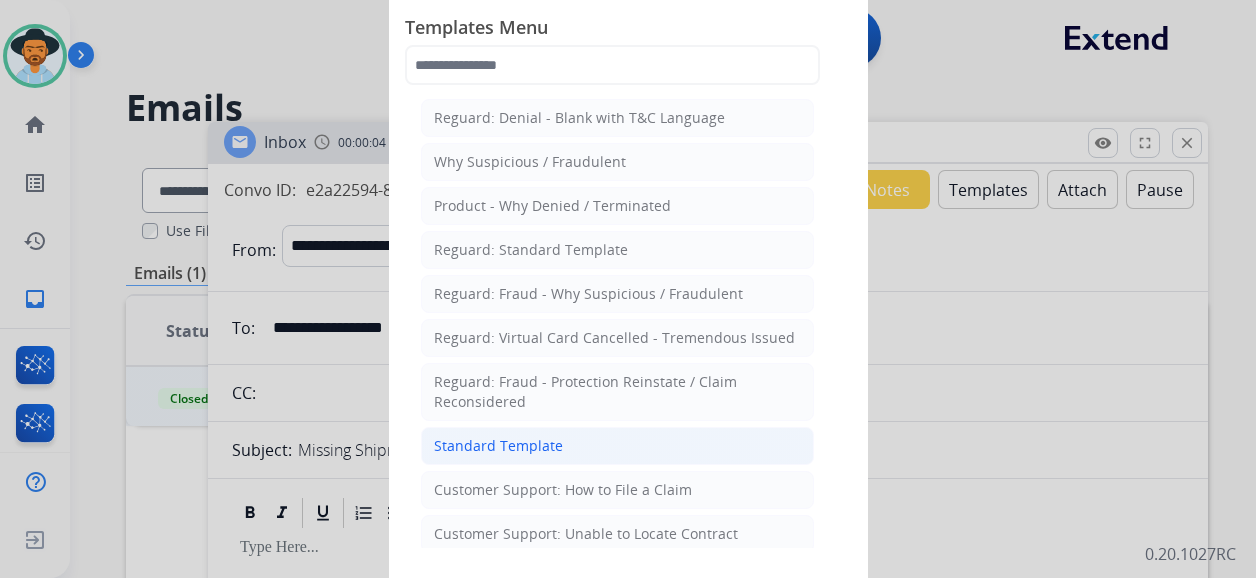 click on "Standard Template" 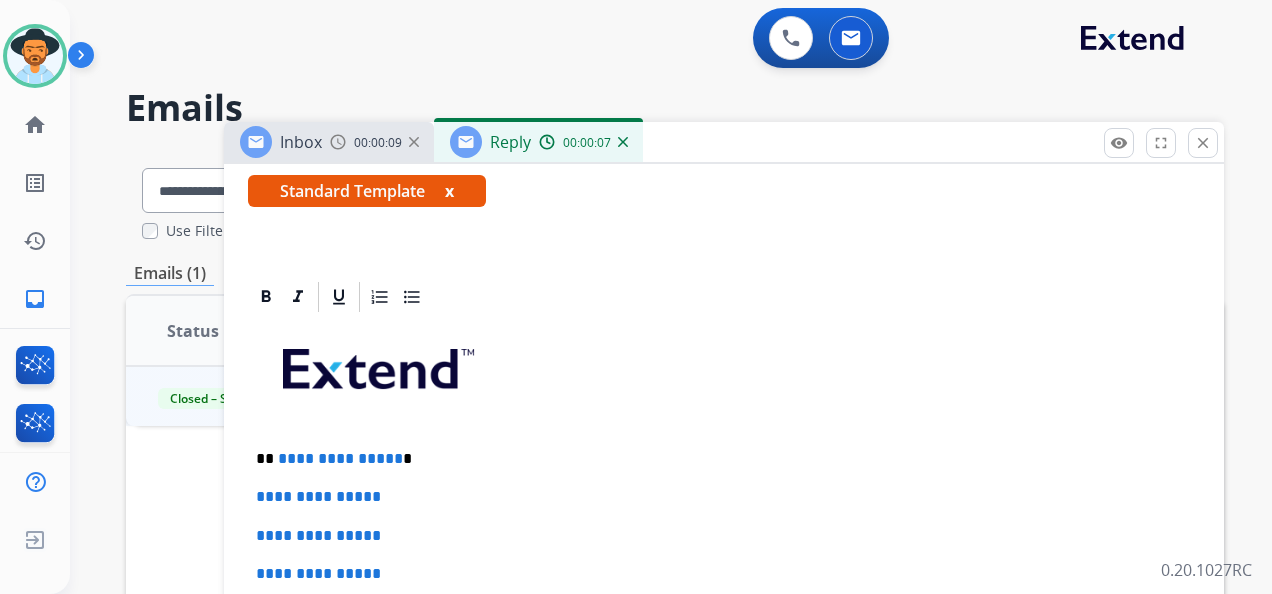 scroll, scrollTop: 400, scrollLeft: 0, axis: vertical 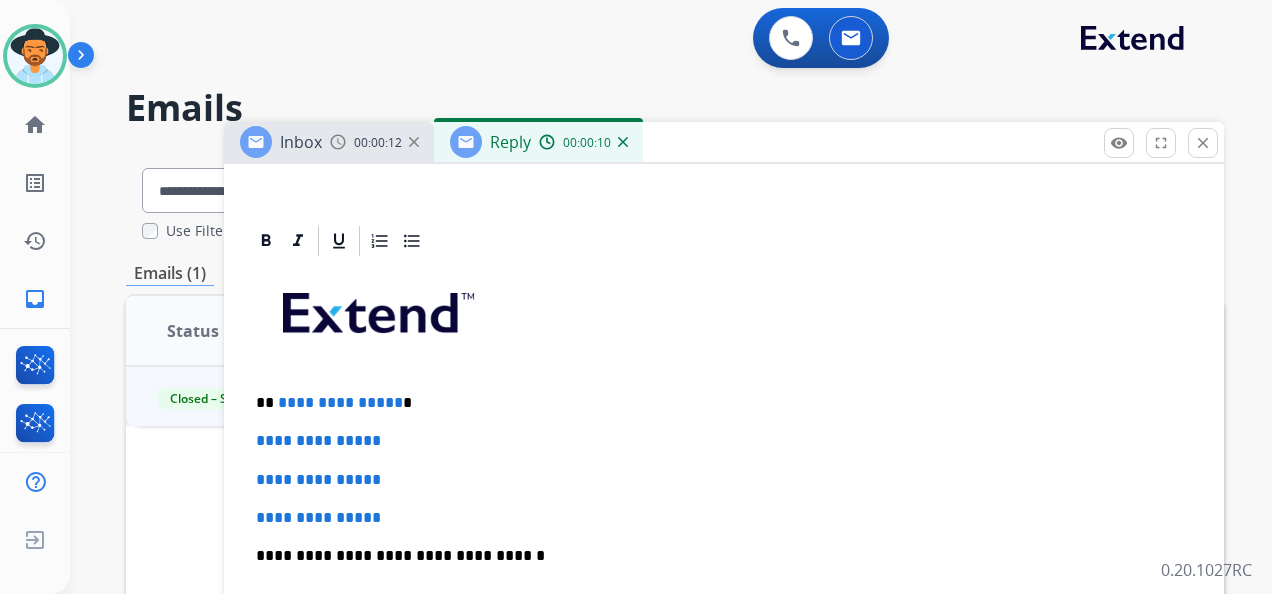 click on "**********" at bounding box center (340, 402) 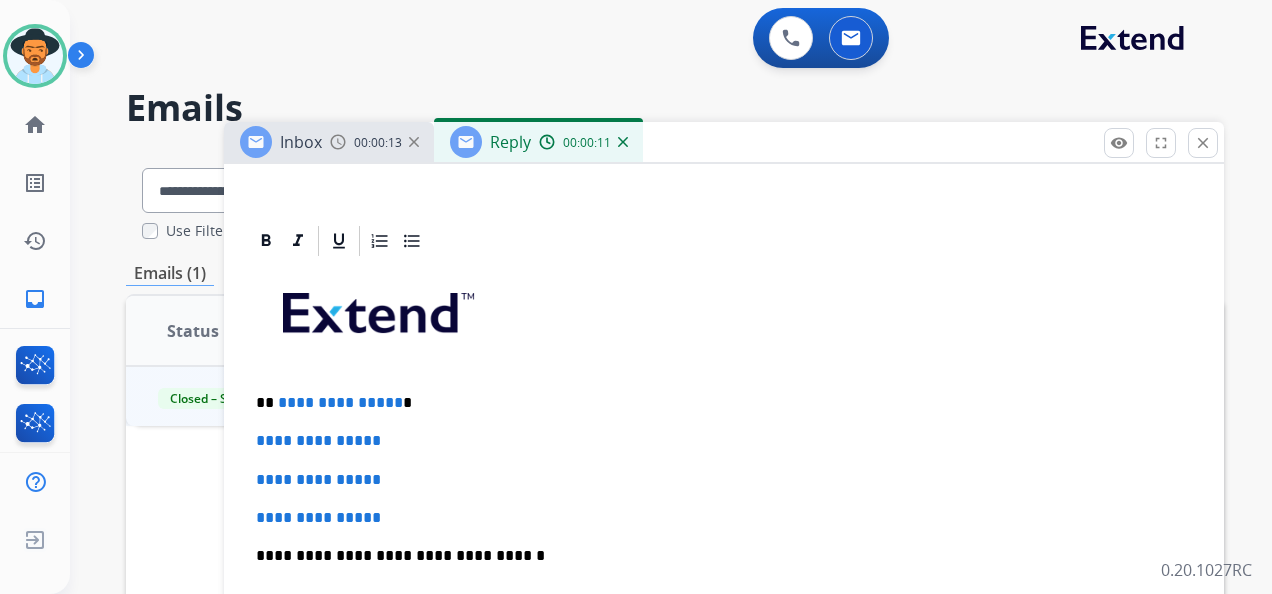 type 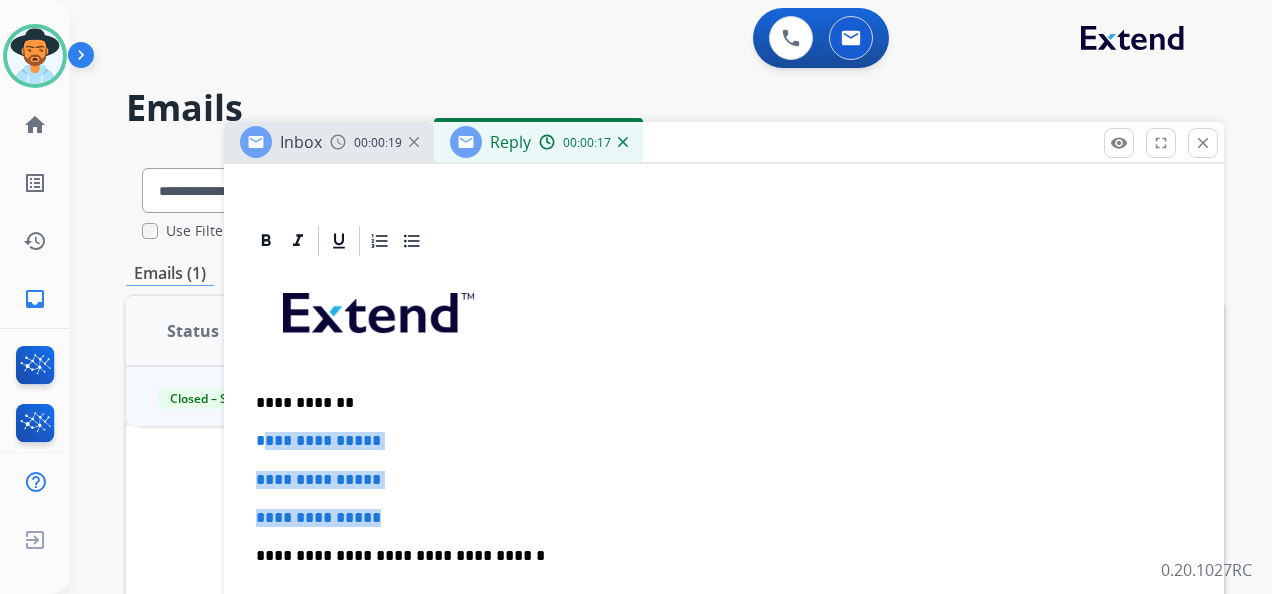 drag, startPoint x: 404, startPoint y: 512, endPoint x: 264, endPoint y: 424, distance: 165.36021 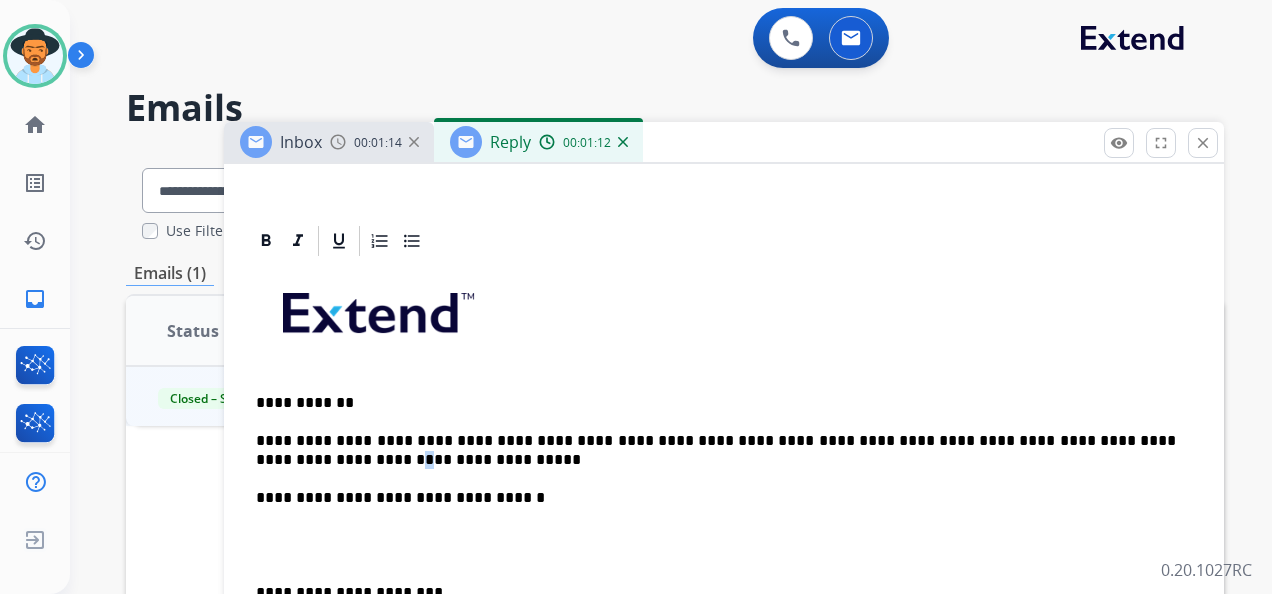 click on "**********" at bounding box center (716, 450) 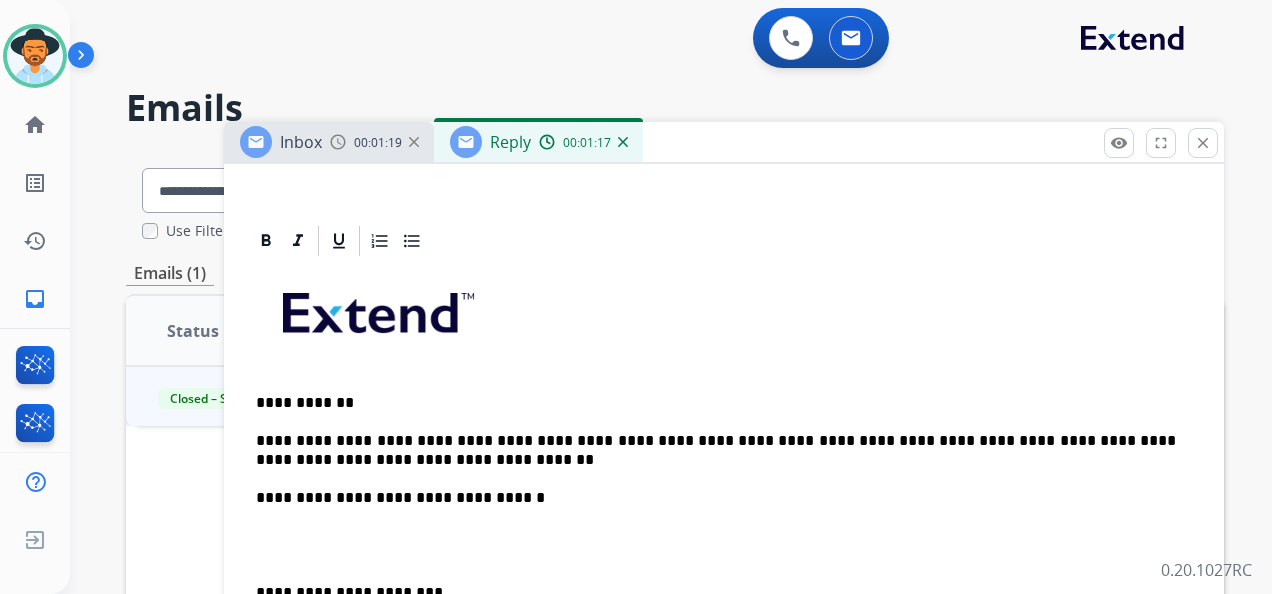 click on "**********" at bounding box center [716, 450] 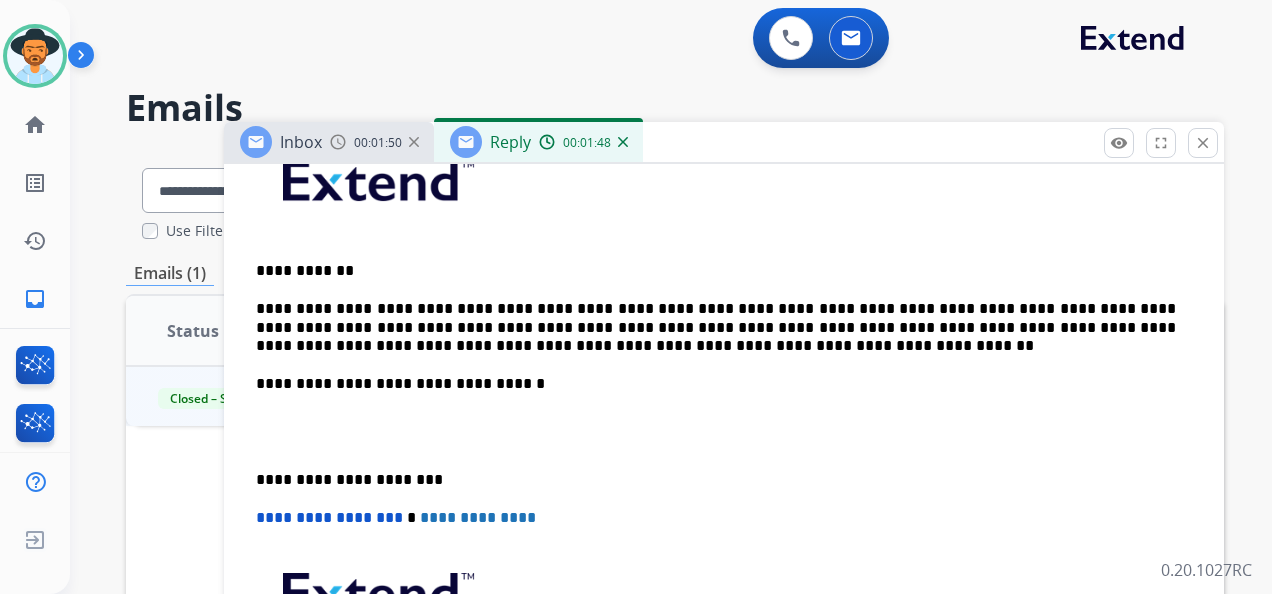 scroll, scrollTop: 700, scrollLeft: 0, axis: vertical 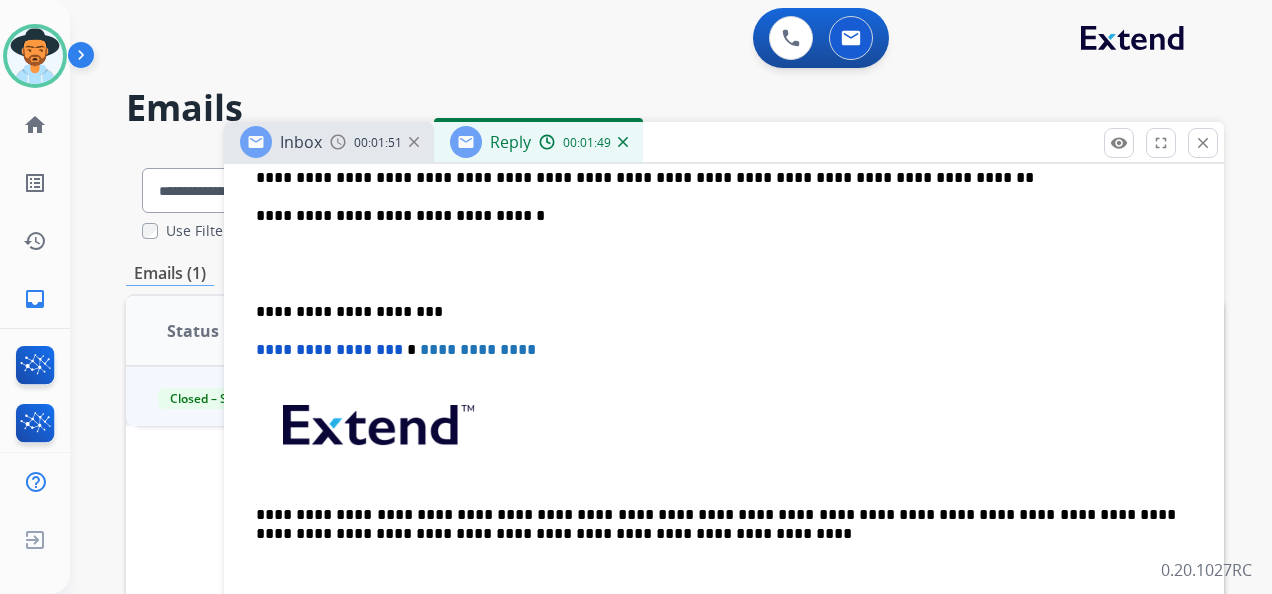 drag, startPoint x: 256, startPoint y: 300, endPoint x: 310, endPoint y: 299, distance: 54.00926 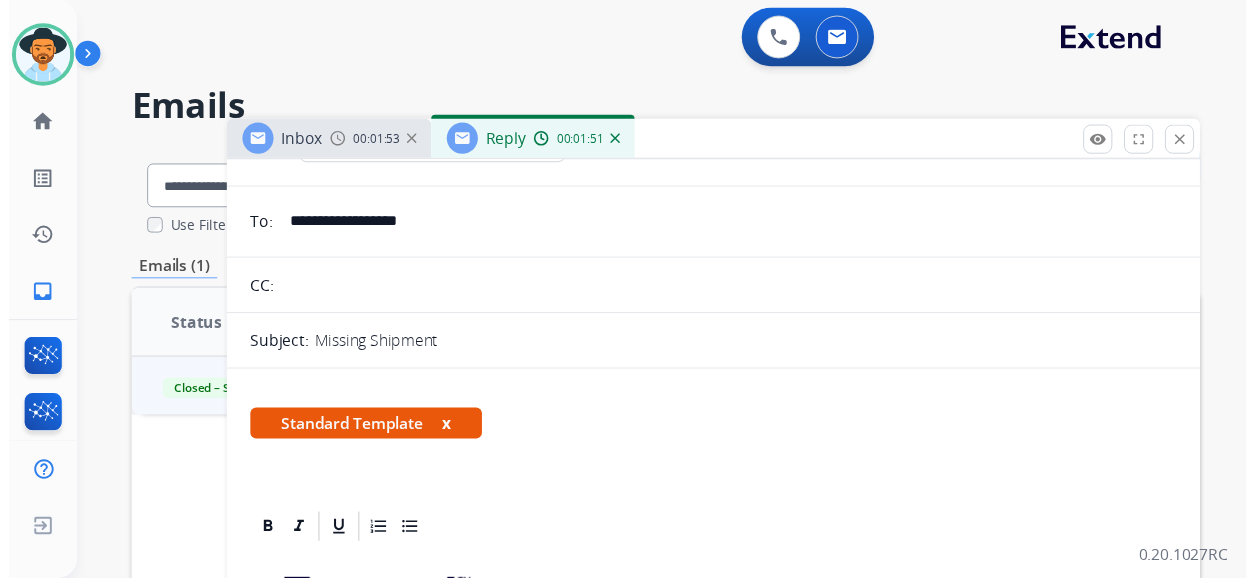 scroll, scrollTop: 0, scrollLeft: 0, axis: both 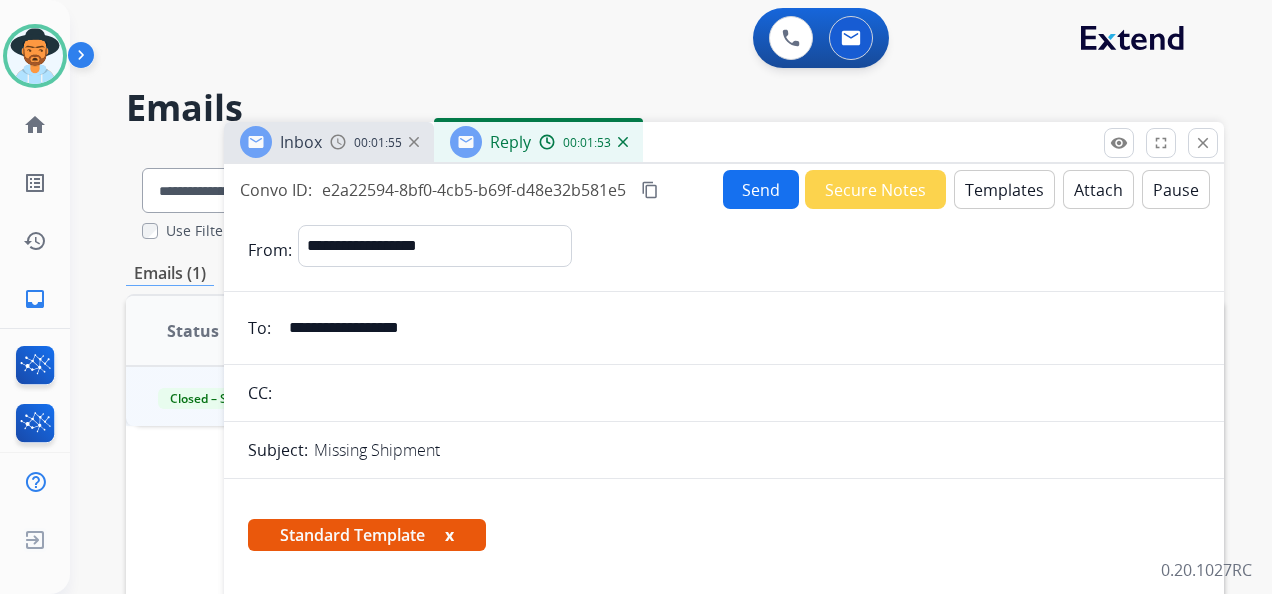 click on "Send" at bounding box center (761, 189) 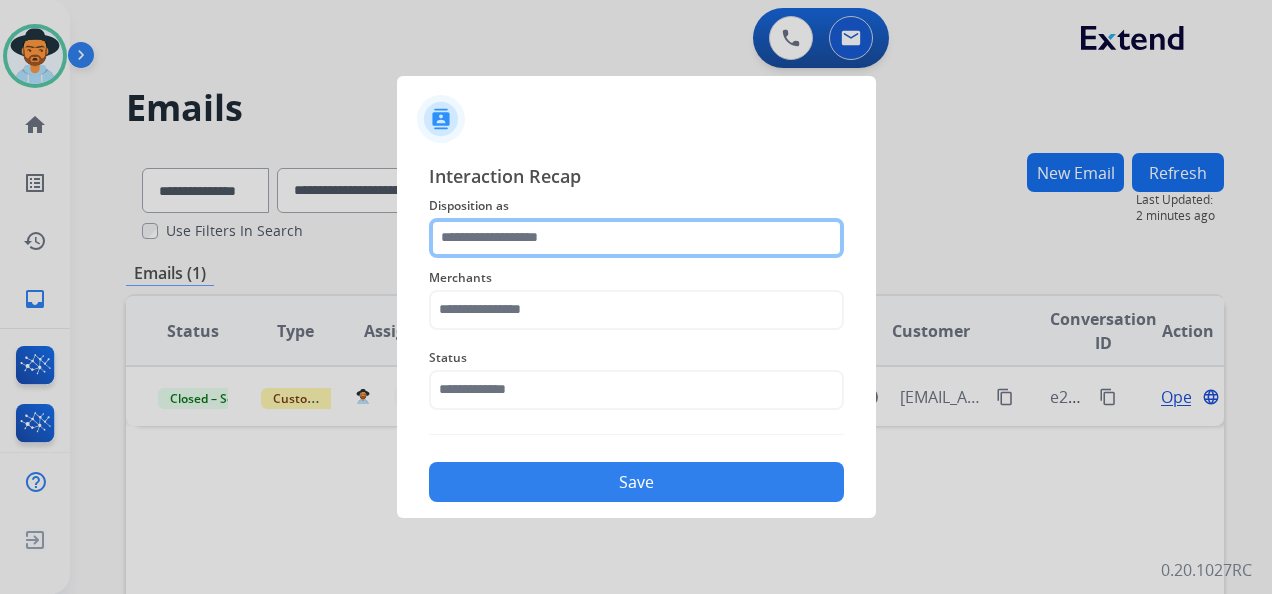 click 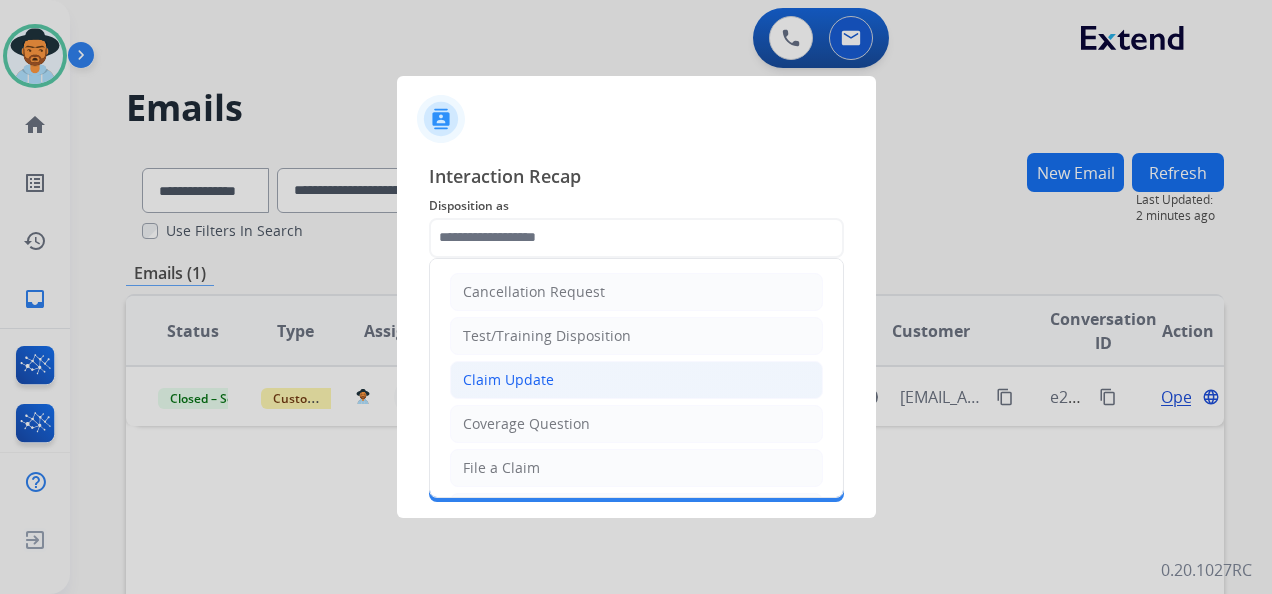 click on "Claim Update" 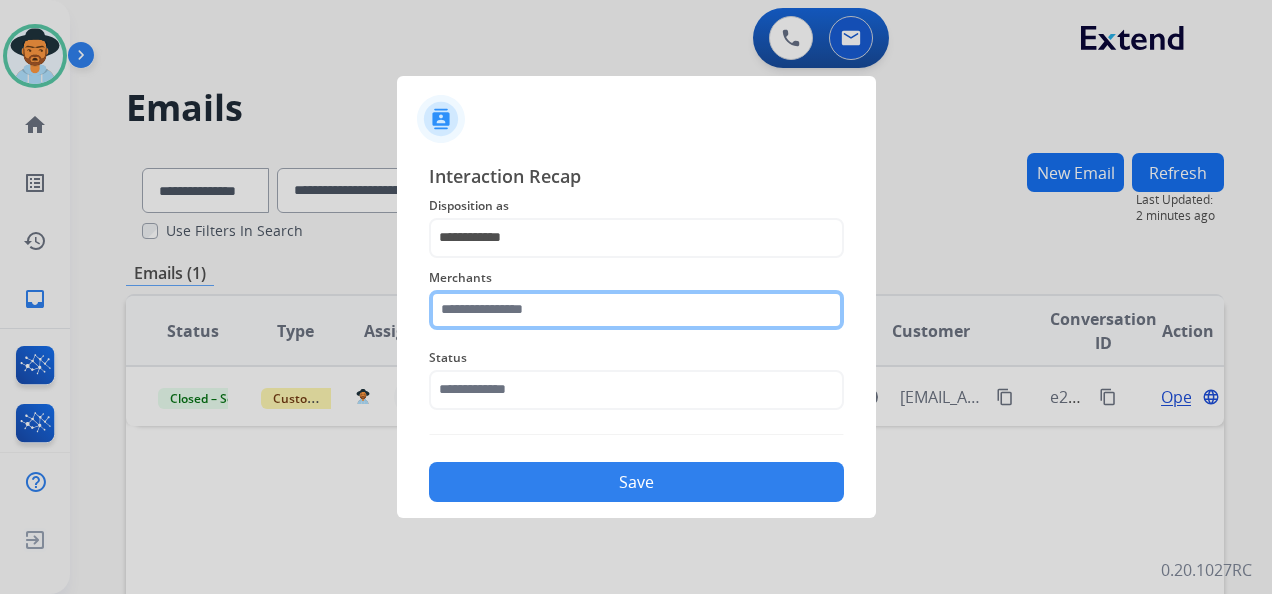 click 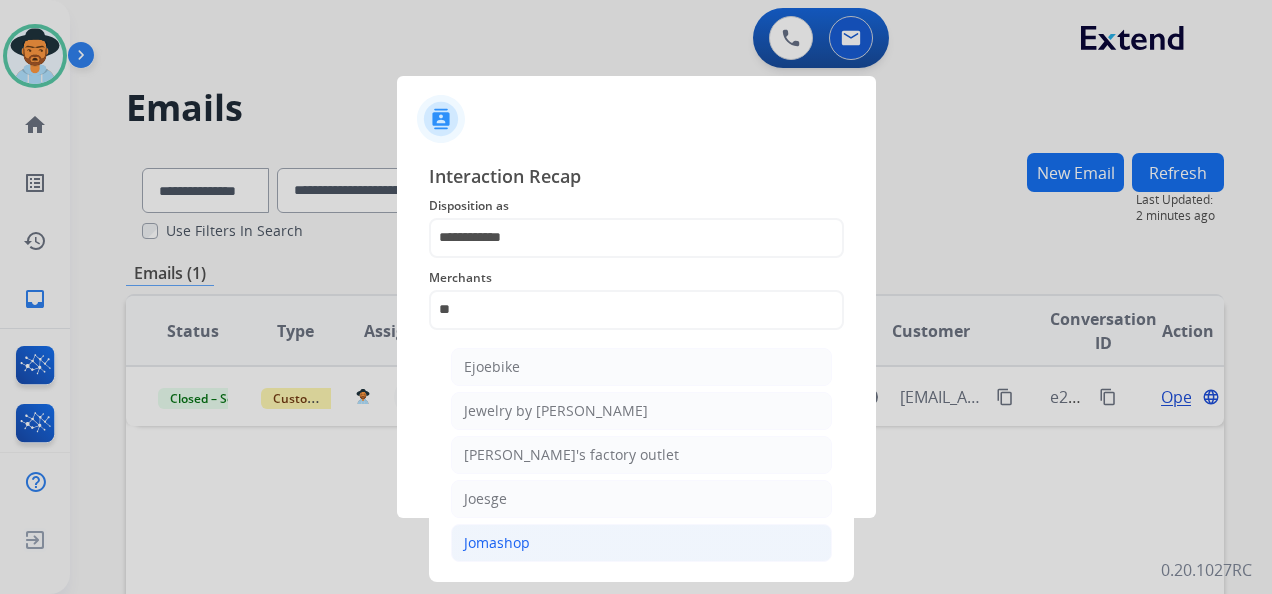 click on "Jomashop" 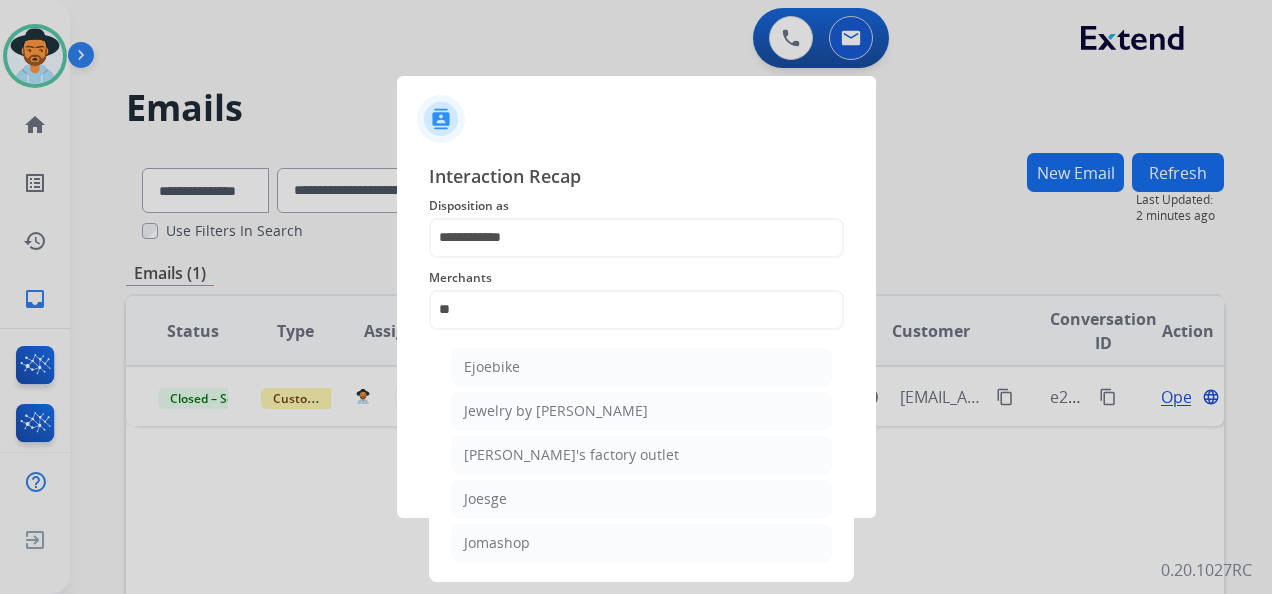 type on "********" 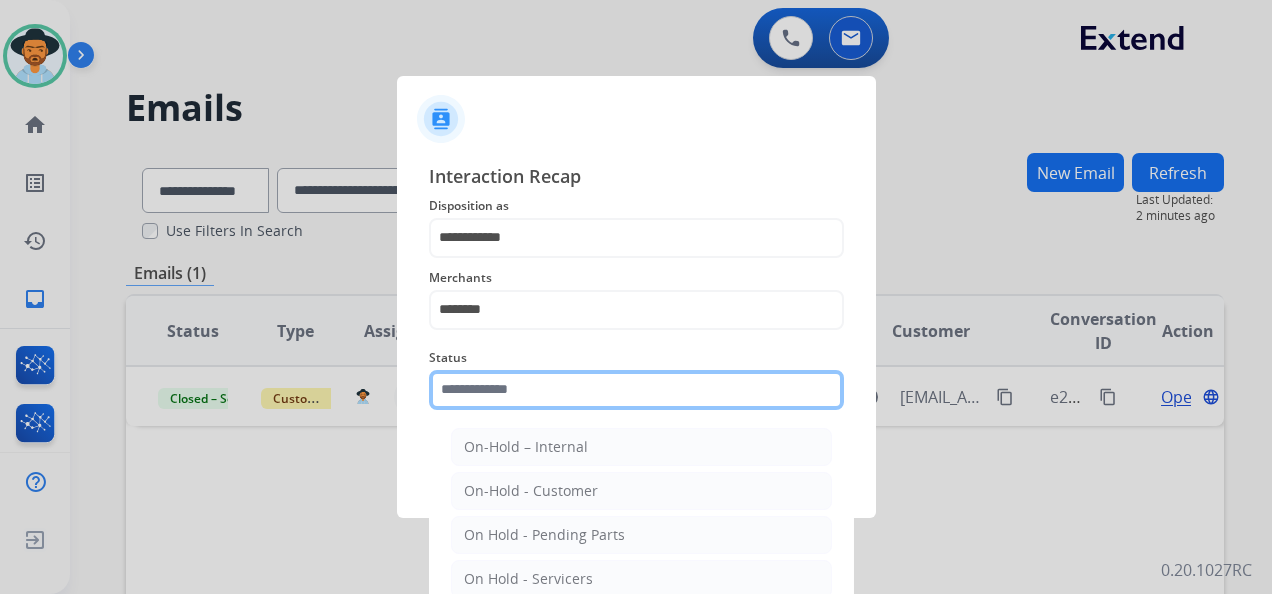 click on "Status    On-Hold – Internal   On-Hold - Customer   On Hold - Pending Parts   On Hold - Servicers   Closed - Unresolved   Closed – Solved   Closed – Merchant Transfer   New - Initial   New - Reply" 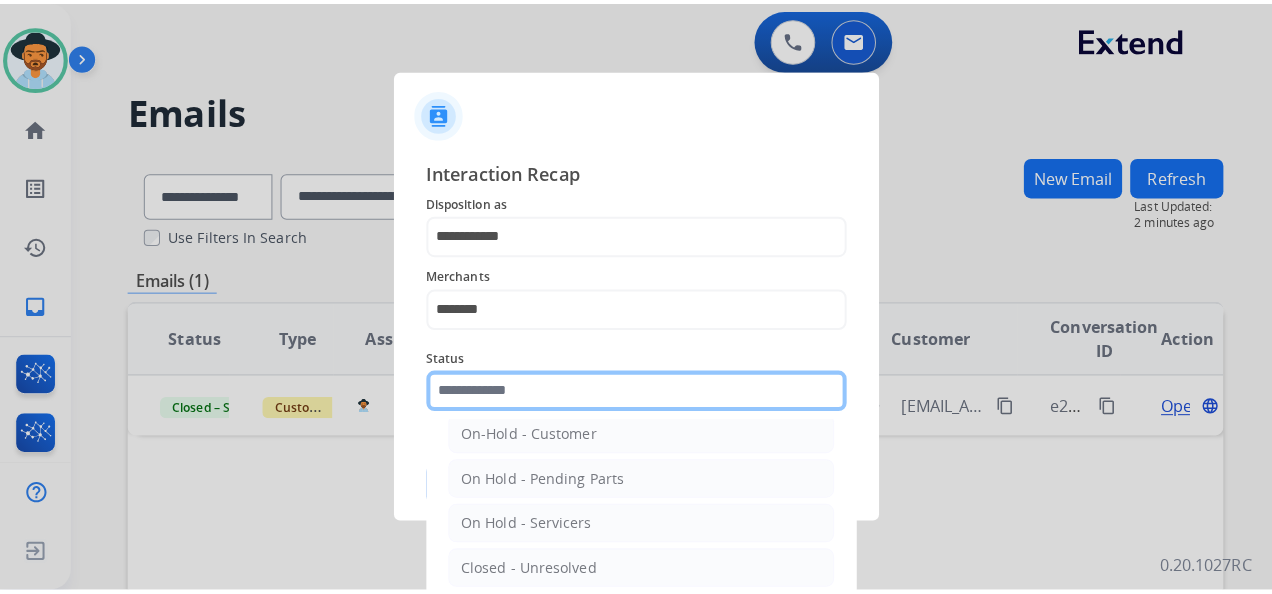 scroll, scrollTop: 100, scrollLeft: 0, axis: vertical 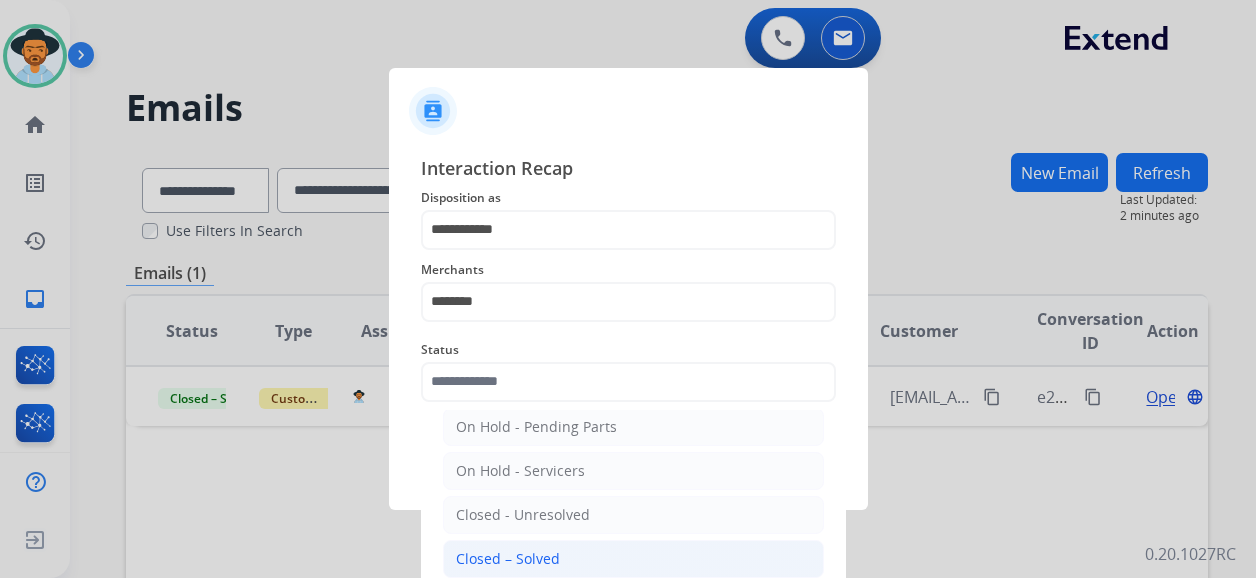 click on "Closed – Solved" 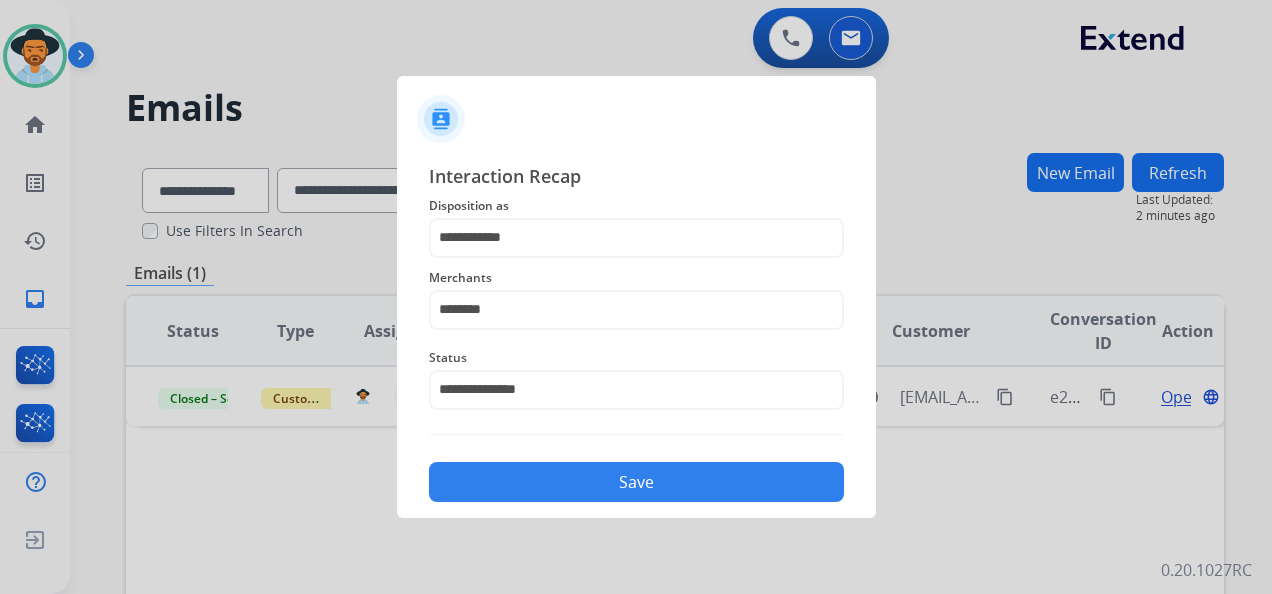 click on "Save" 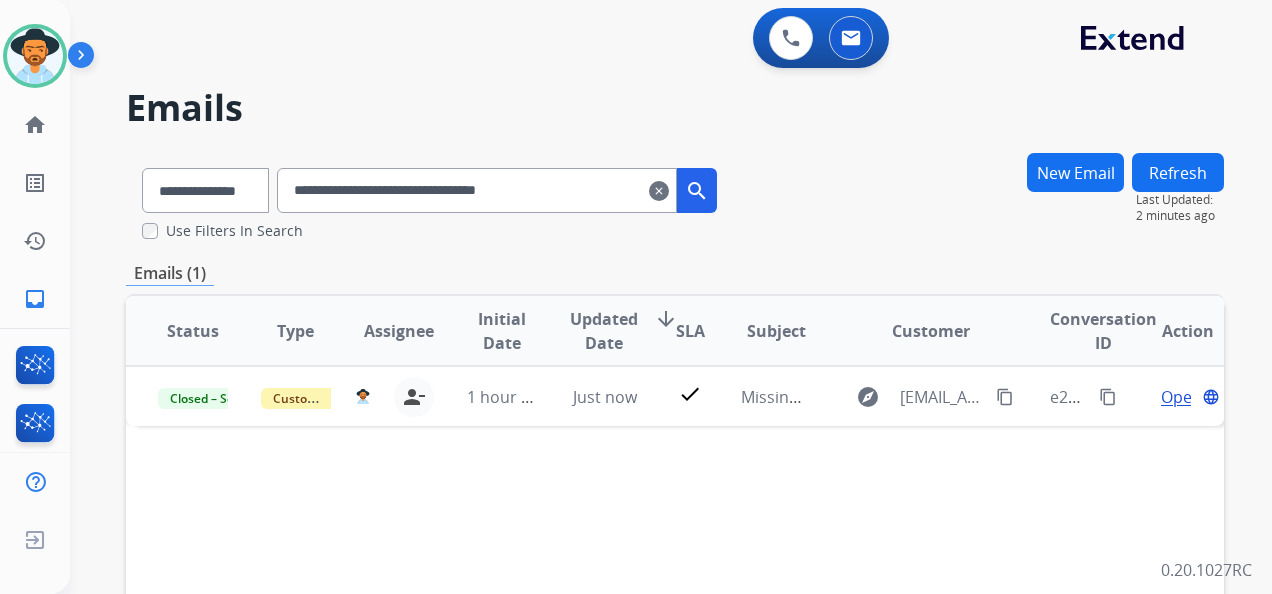 click on "clear" at bounding box center (659, 191) 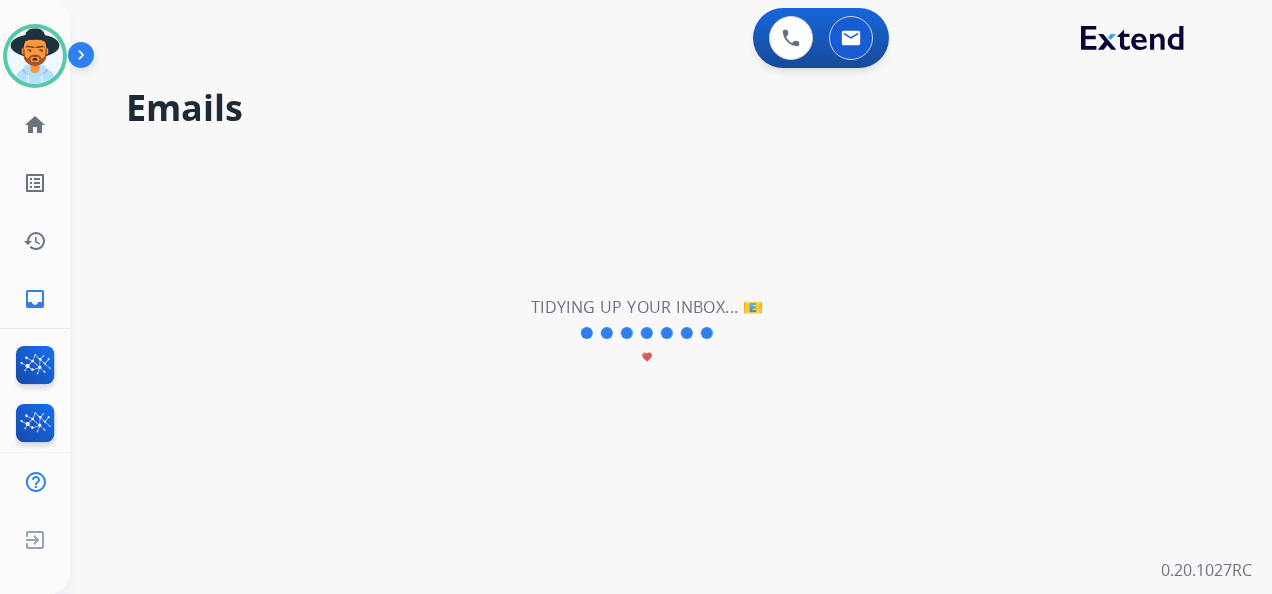 select on "**********" 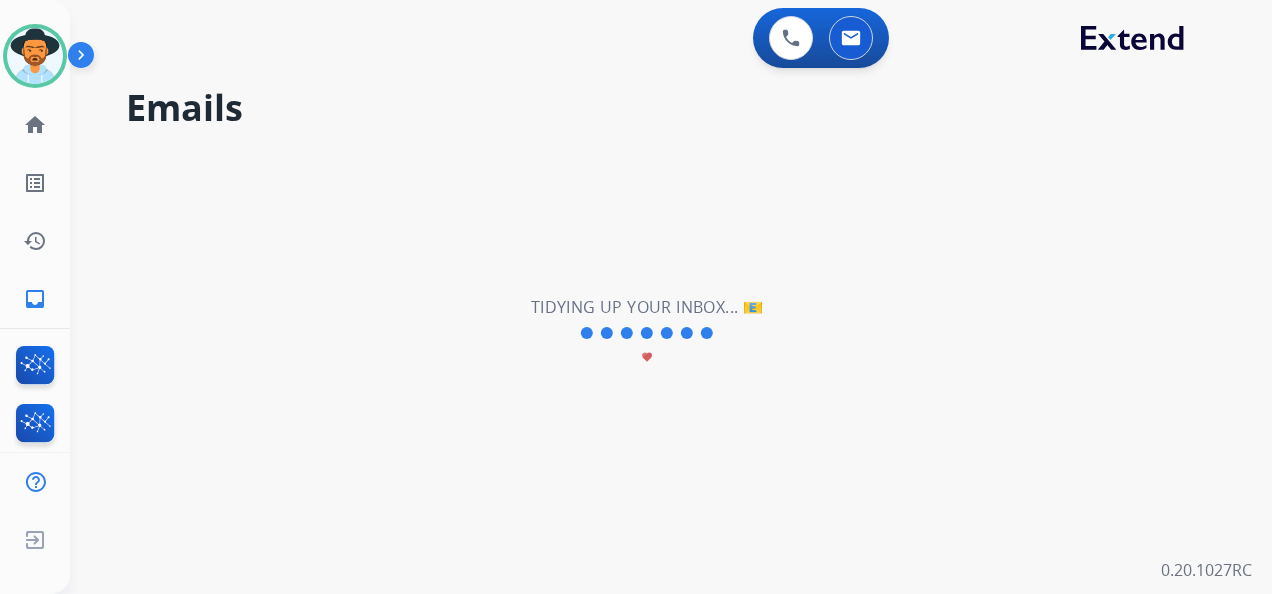 type 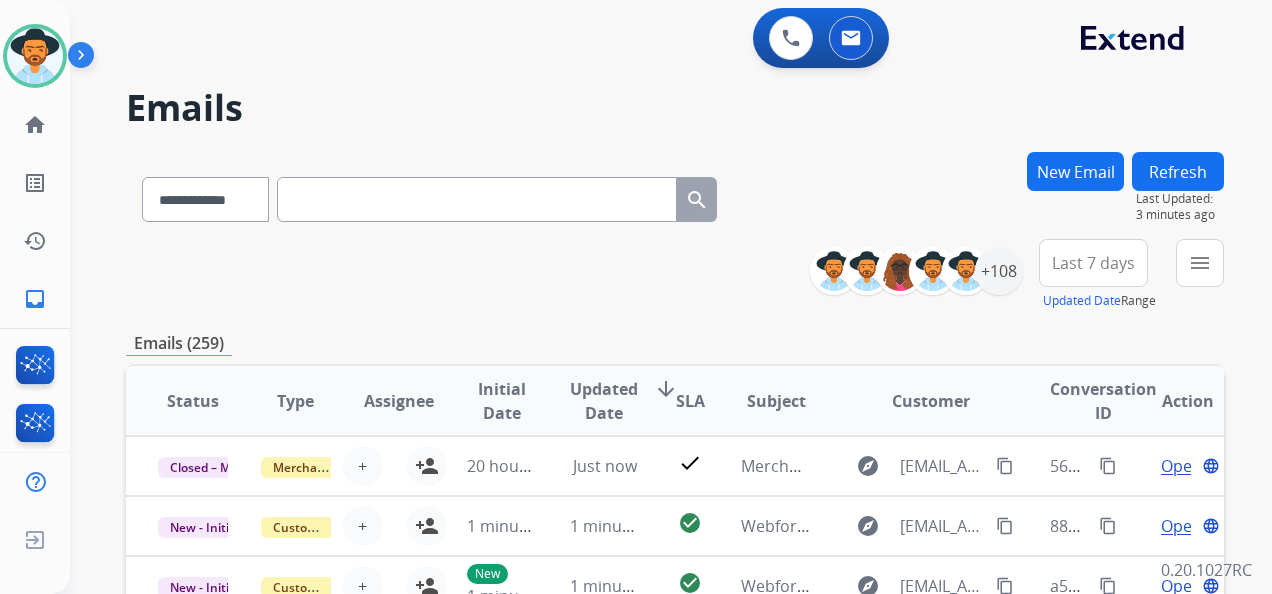 click on "Last 7 days" at bounding box center [1093, 263] 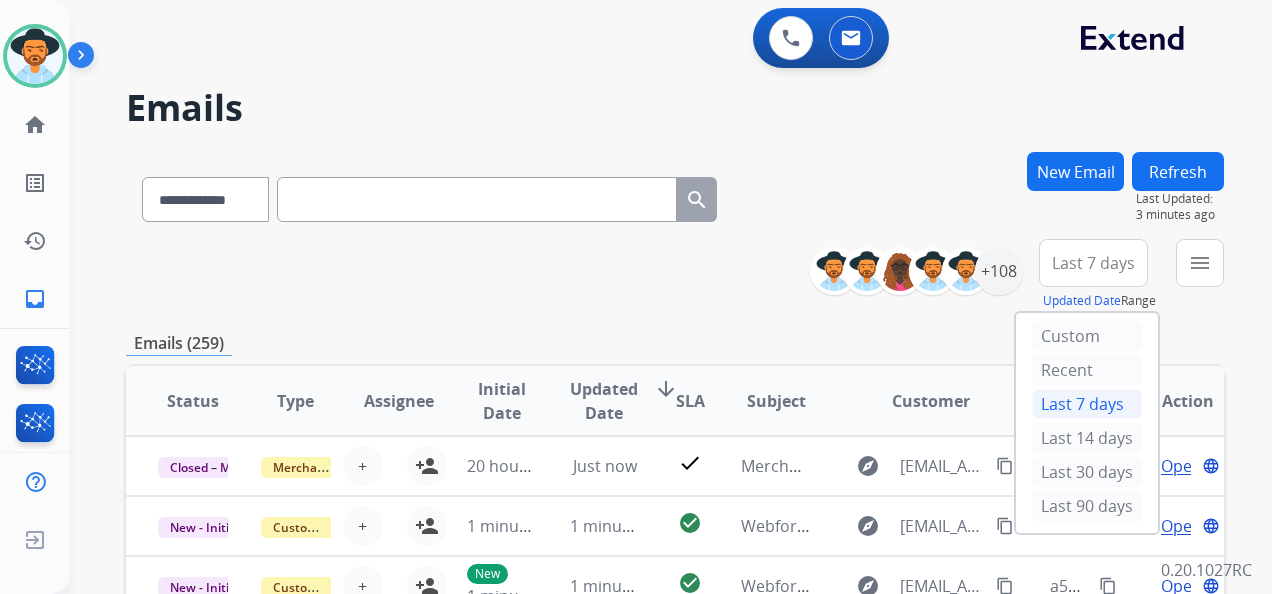 drag, startPoint x: 1089, startPoint y: 506, endPoint x: 1091, endPoint y: 492, distance: 14.142136 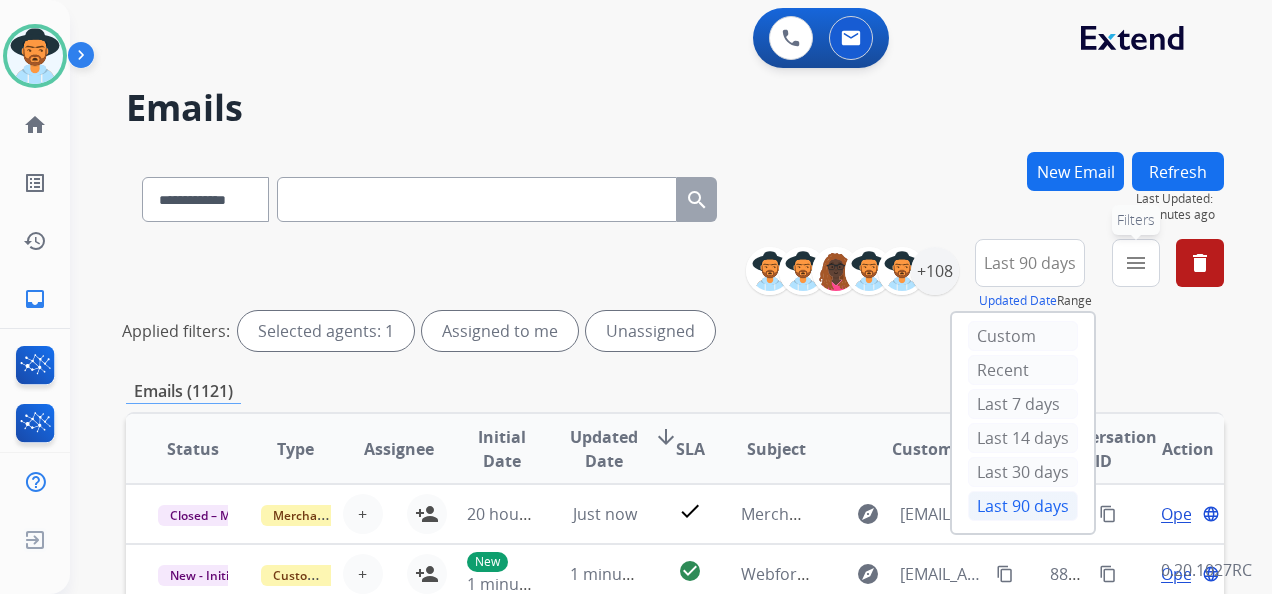 click on "menu  Filters" at bounding box center (1136, 263) 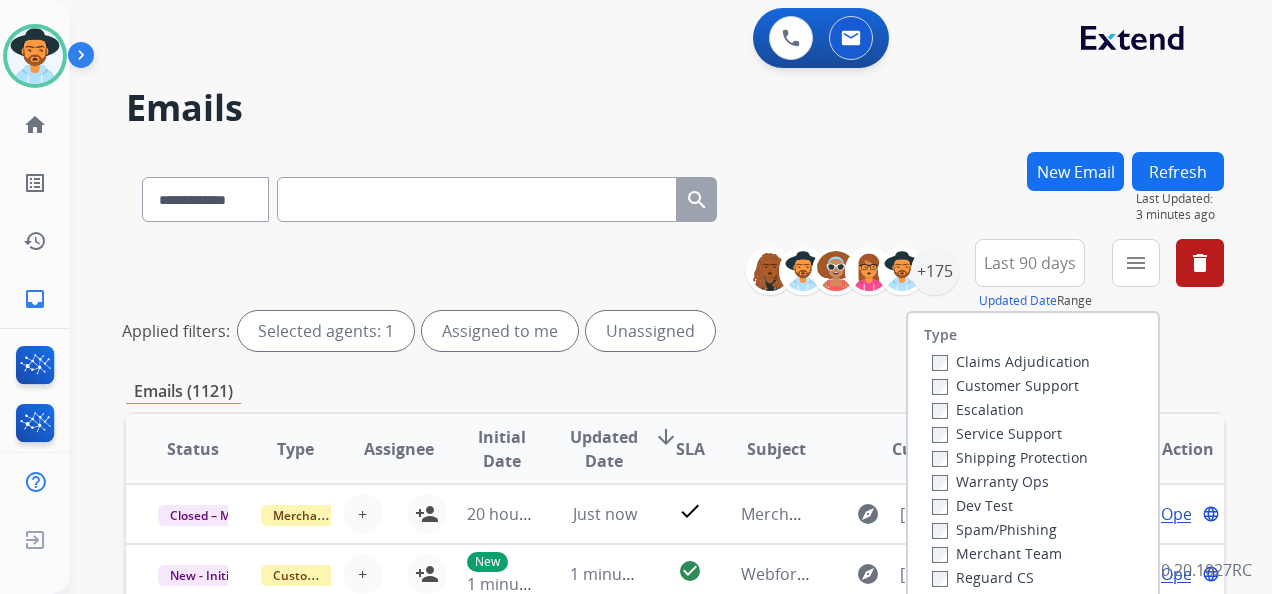 click on "Customer Support" at bounding box center [1005, 385] 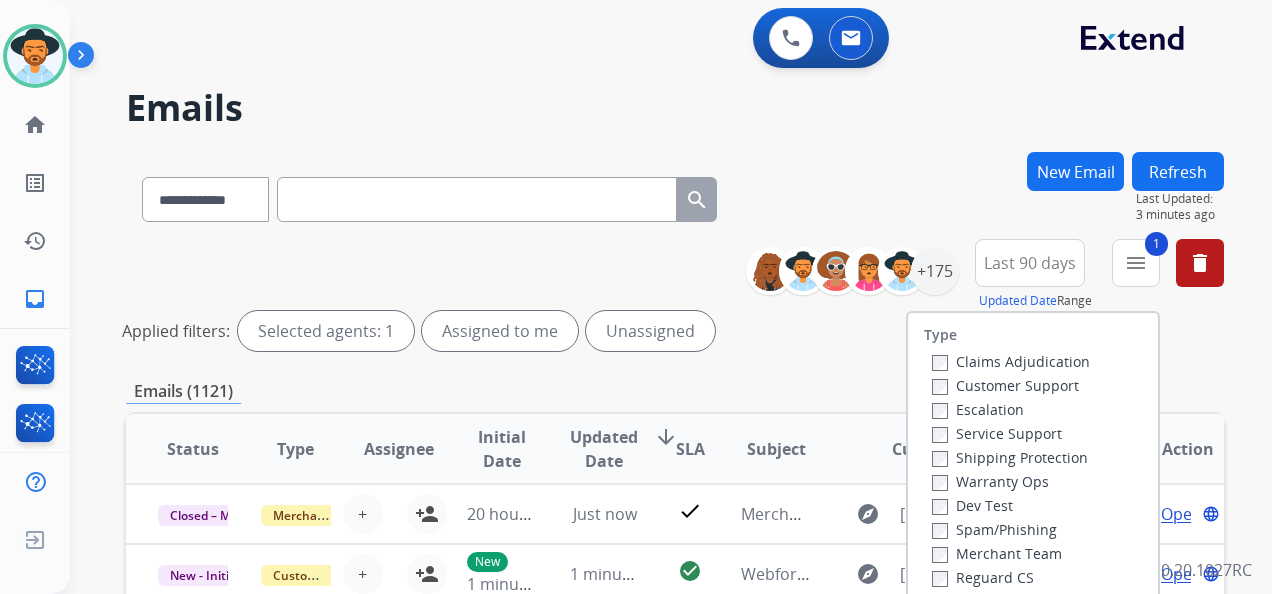 click on "Shipping Protection" at bounding box center [1010, 457] 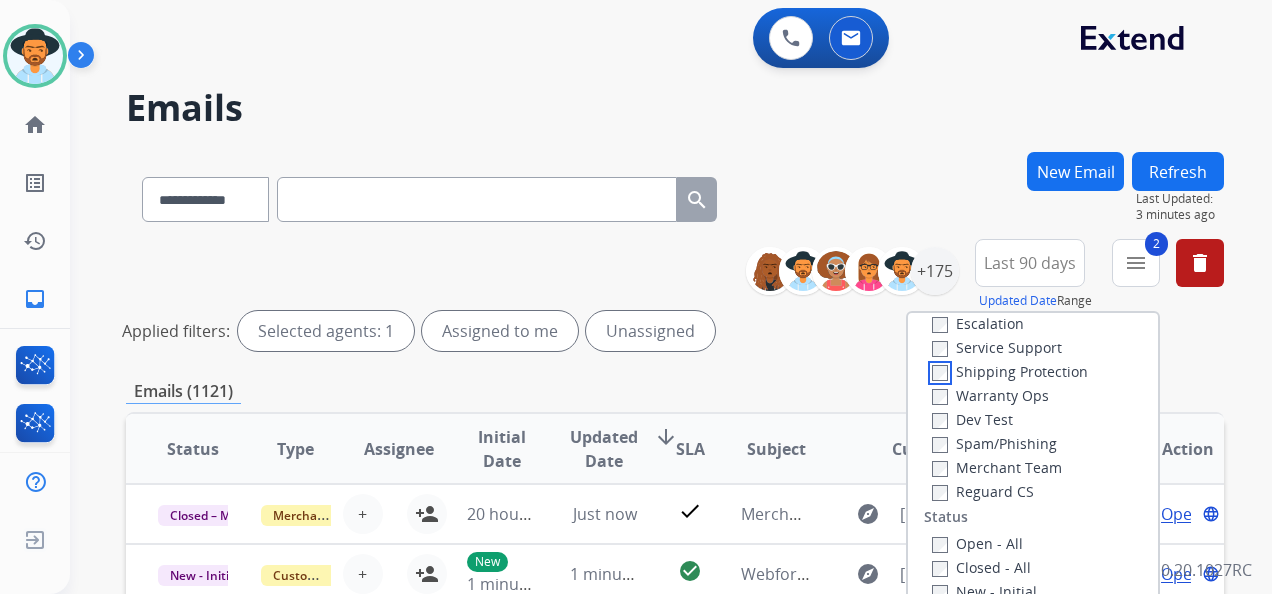 scroll, scrollTop: 200, scrollLeft: 0, axis: vertical 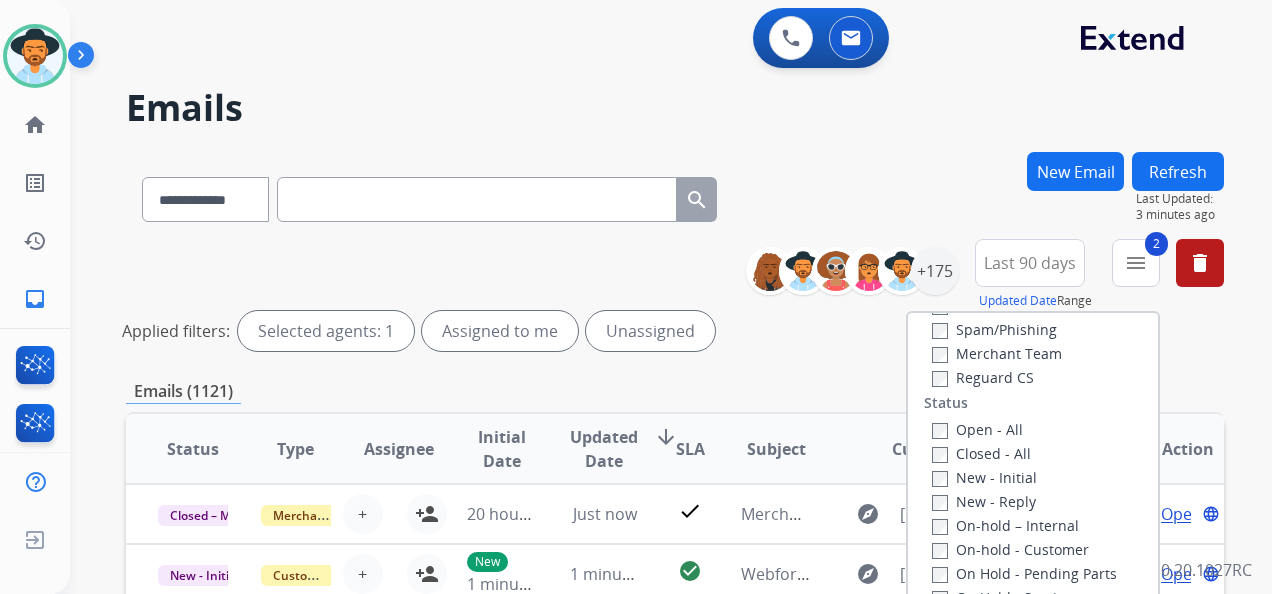click on "Reguard CS" at bounding box center [983, 377] 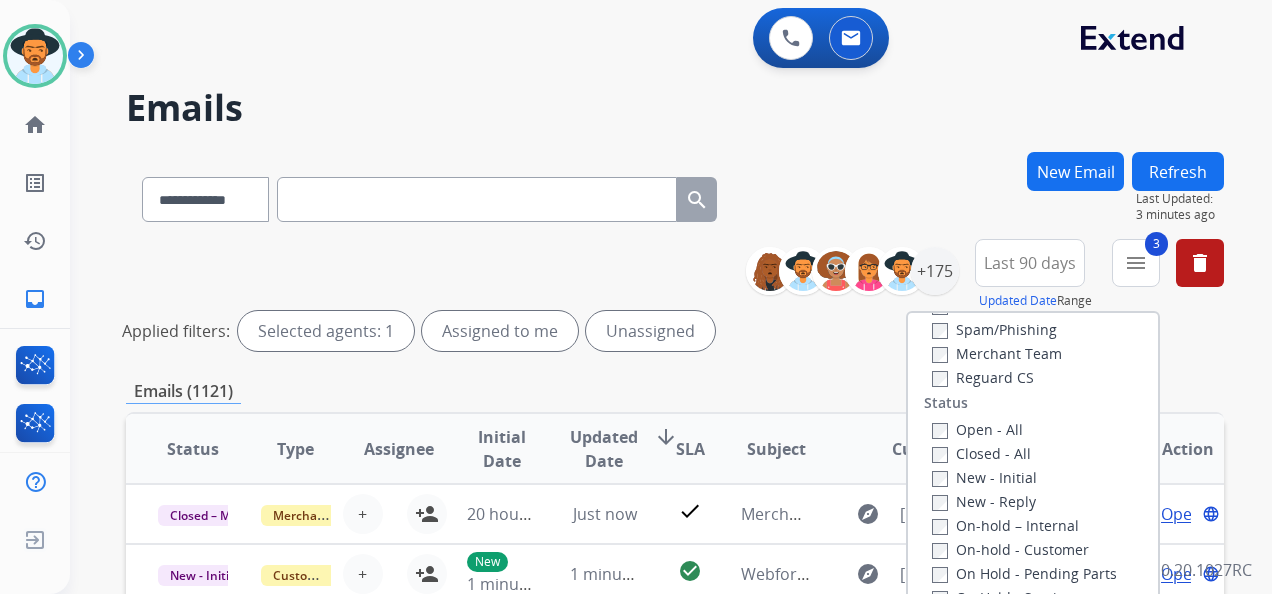 click on "Open - All" at bounding box center [977, 429] 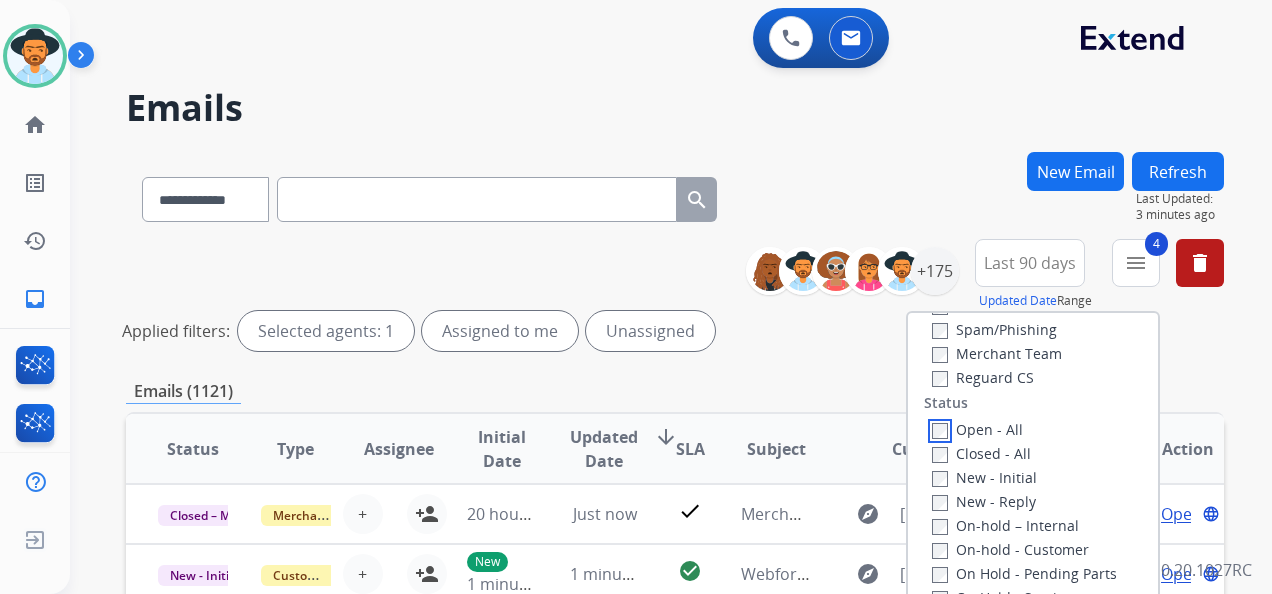 scroll, scrollTop: 300, scrollLeft: 0, axis: vertical 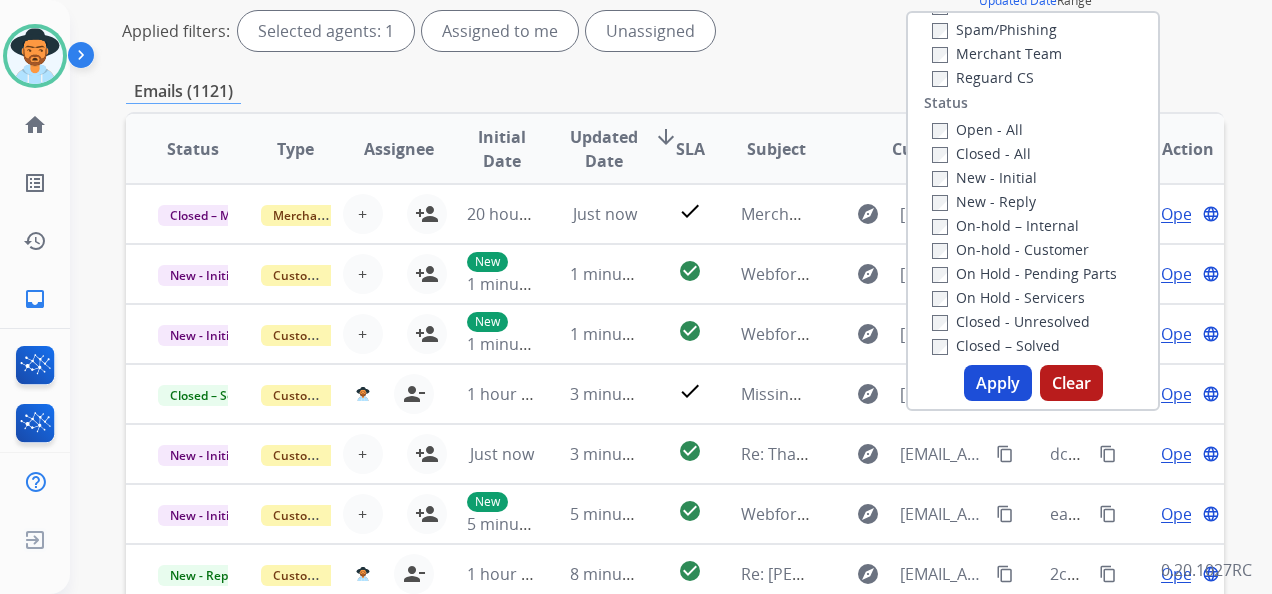 click on "Apply" at bounding box center (998, 383) 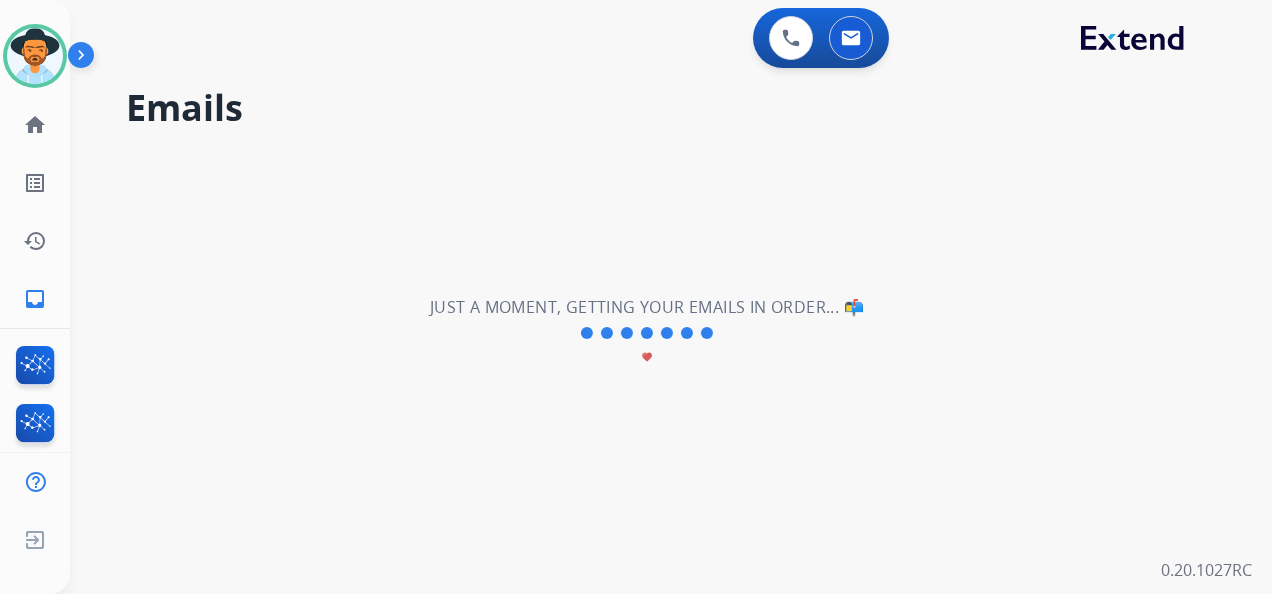 scroll, scrollTop: 0, scrollLeft: 0, axis: both 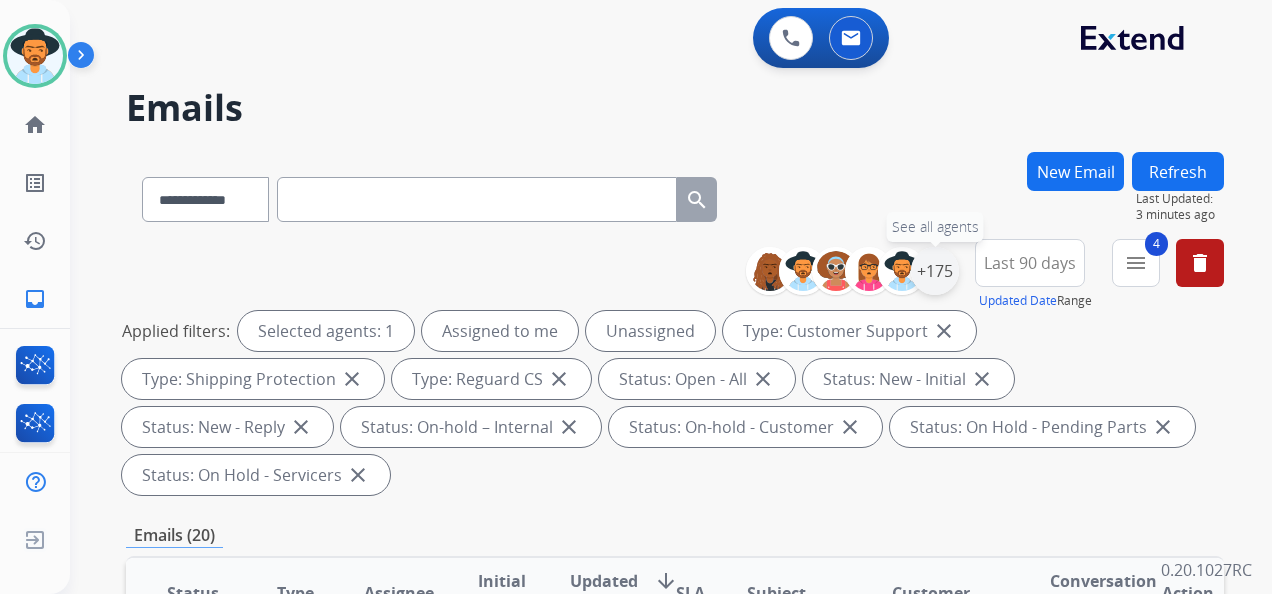 click on "+175" at bounding box center [935, 271] 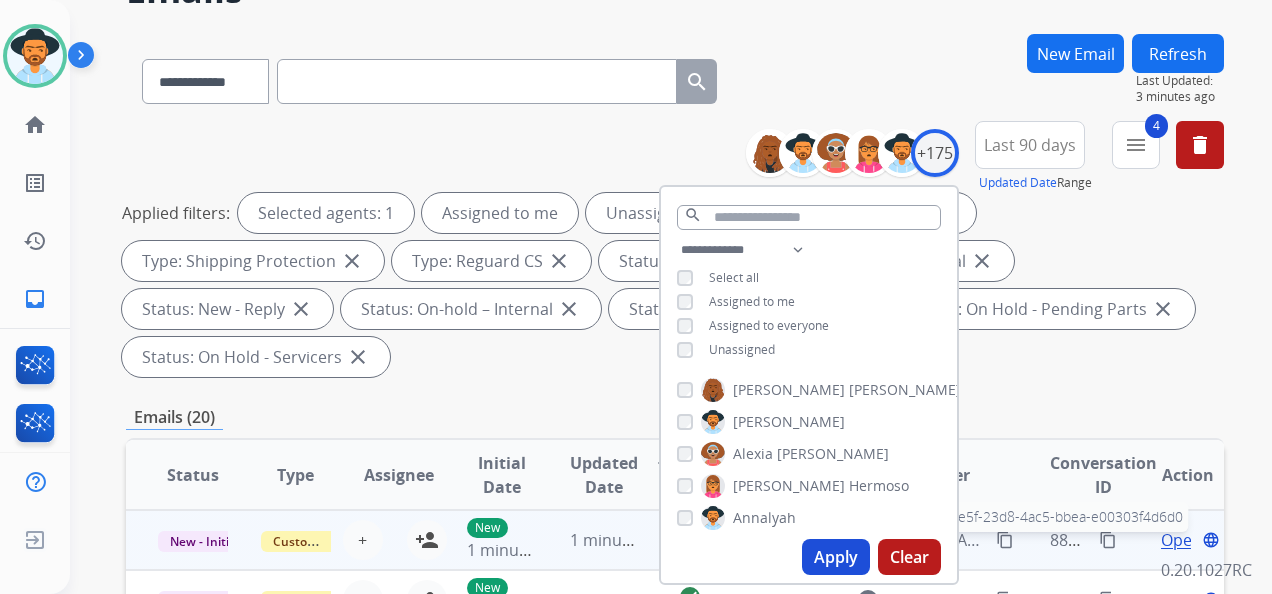 scroll, scrollTop: 300, scrollLeft: 0, axis: vertical 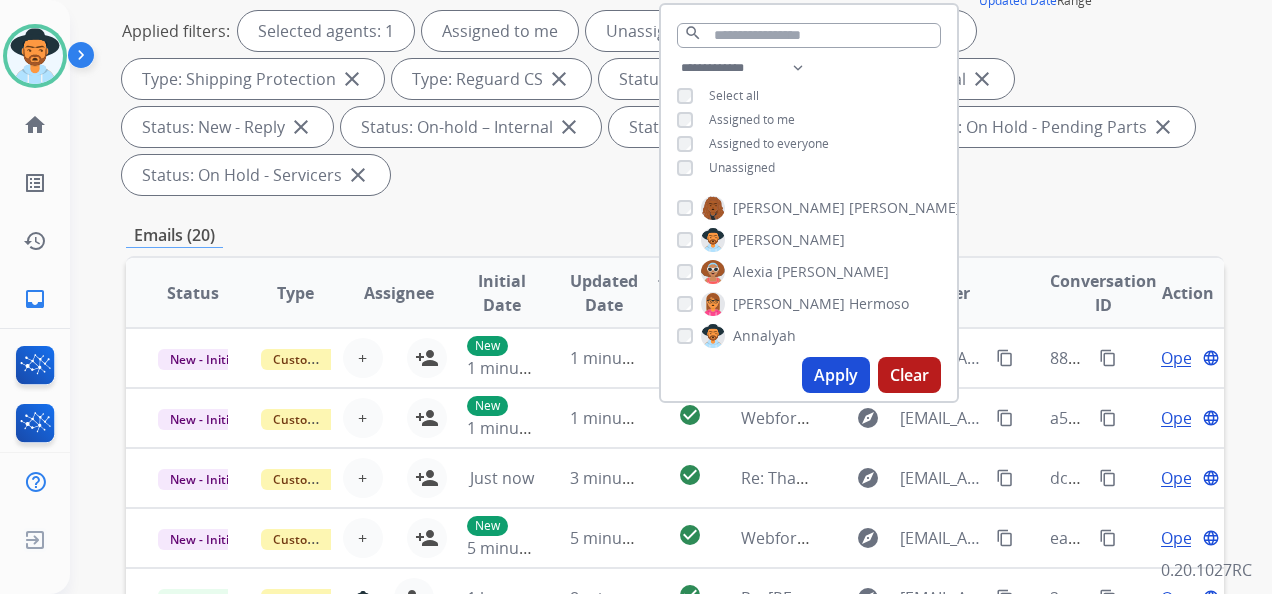 click on "Apply" at bounding box center [836, 375] 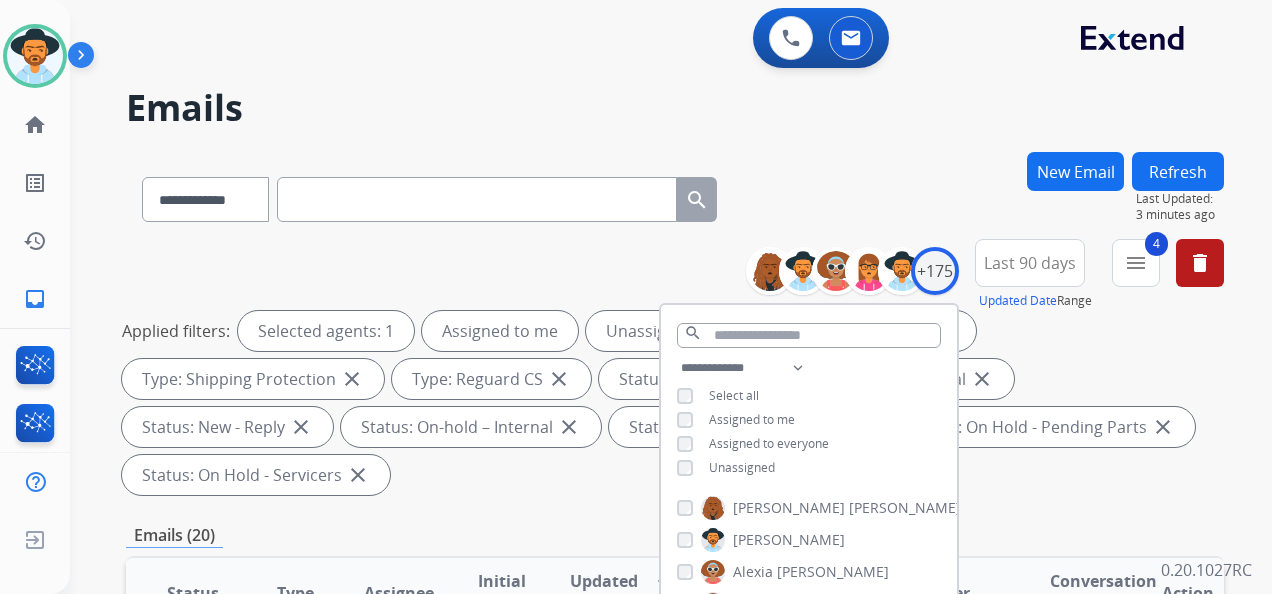 click on "Applied filters:  Selected agents: 1  Assigned to me Unassigned  Type: Customer Support  close  Type: Shipping Protection  close  Type: Reguard CS  close  Status: Open - All  close  Status: New - Initial  close  Status: New - Reply  close  Status: On-hold – Internal  close  Status: On-hold - Customer  close  Status: On Hold - Pending Parts  close  Status: On Hold - Servicers  close" at bounding box center [671, 403] 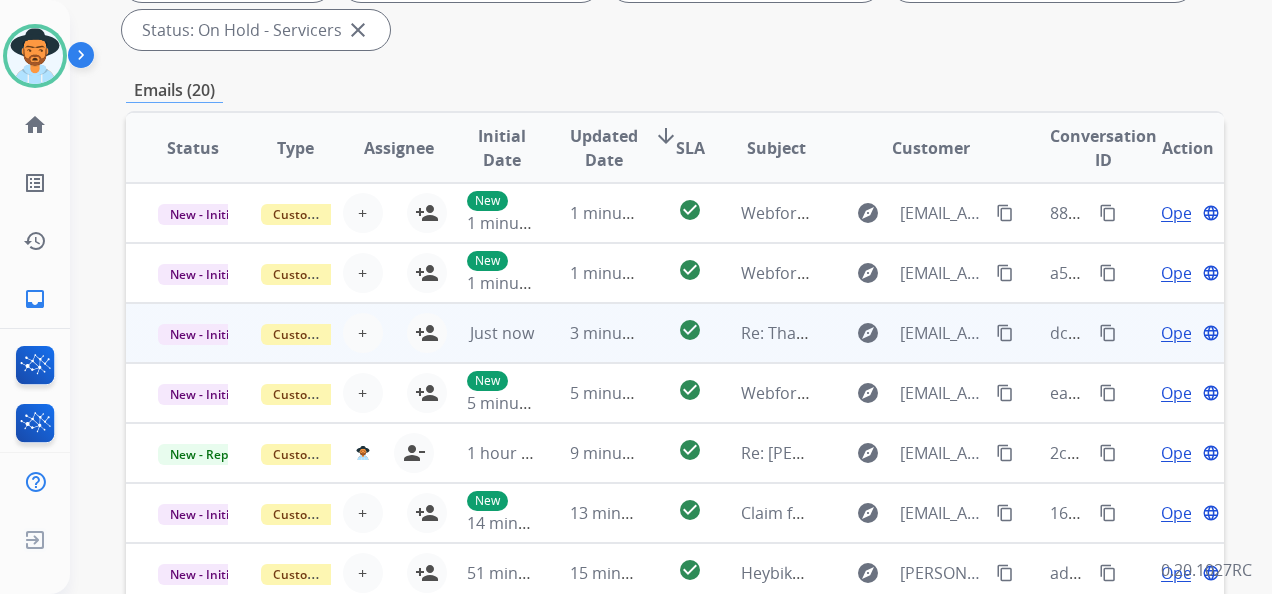 scroll, scrollTop: 436, scrollLeft: 0, axis: vertical 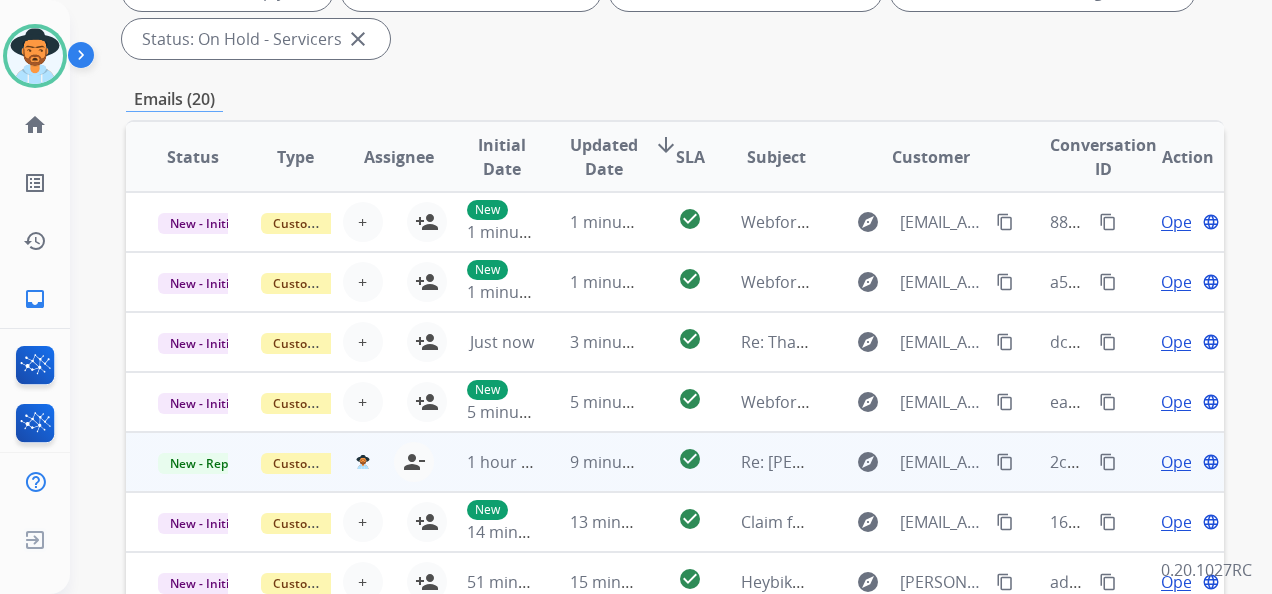 click on "Open" at bounding box center [1181, 462] 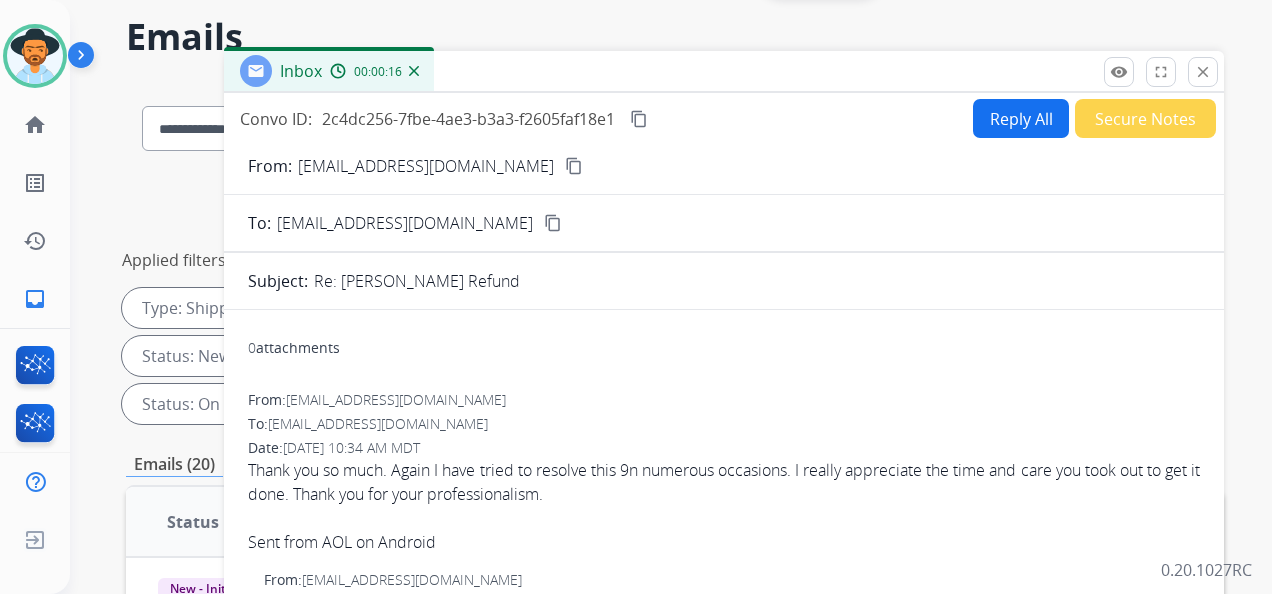 scroll, scrollTop: 36, scrollLeft: 0, axis: vertical 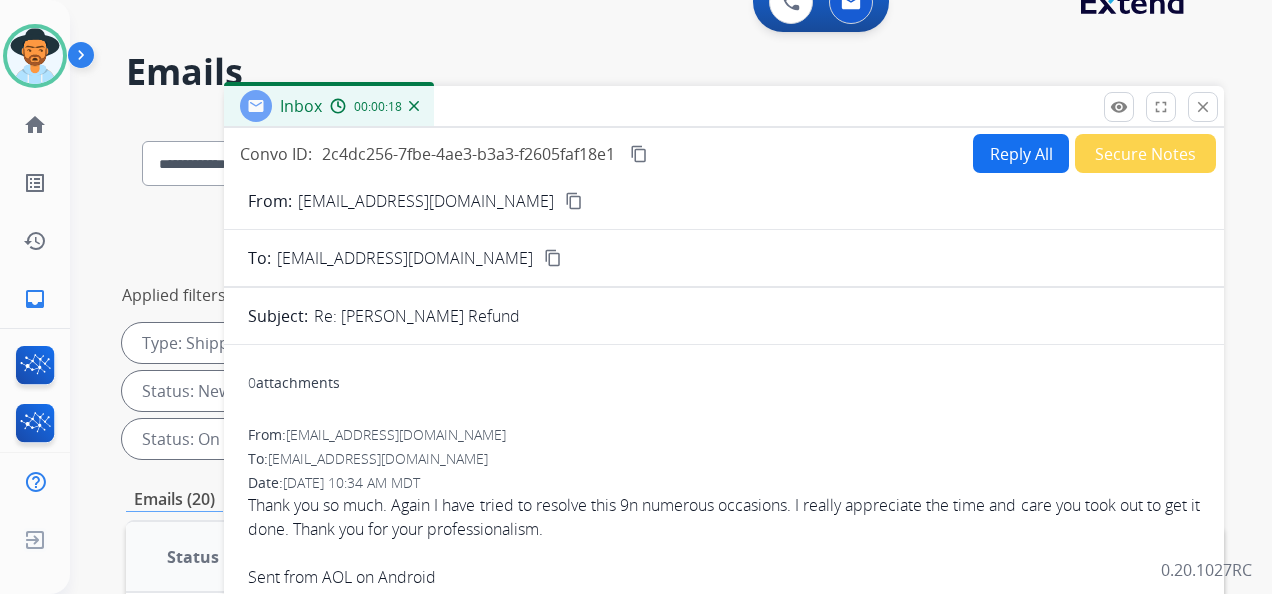 click on "Secure Notes" at bounding box center (1145, 153) 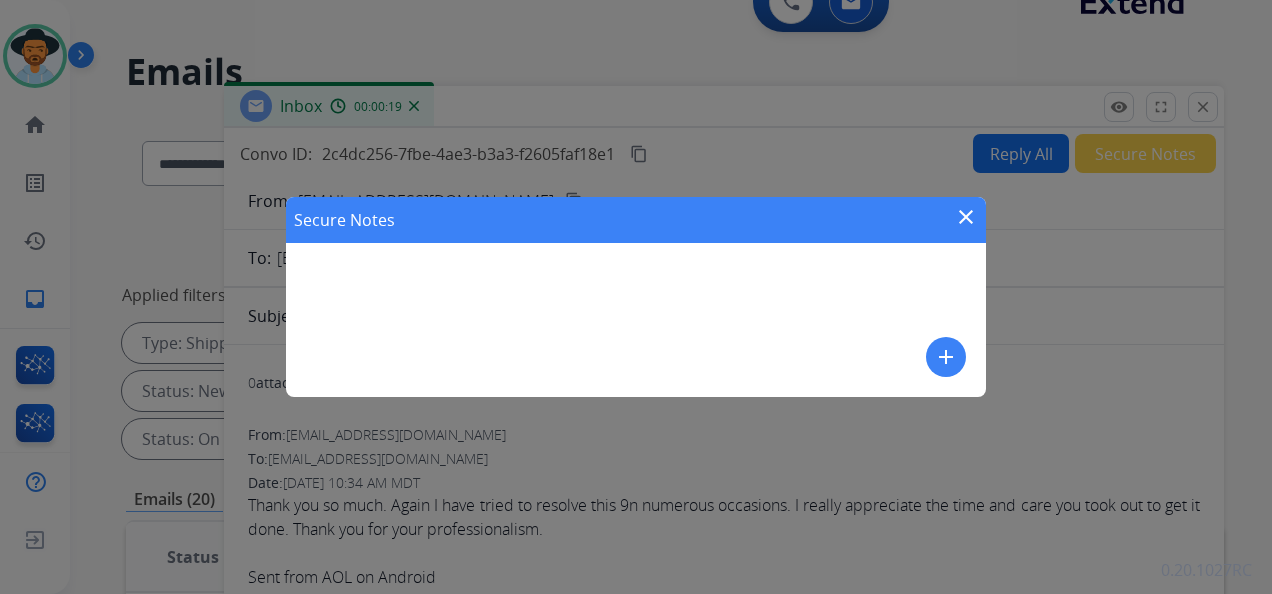 click on "add" at bounding box center [946, 357] 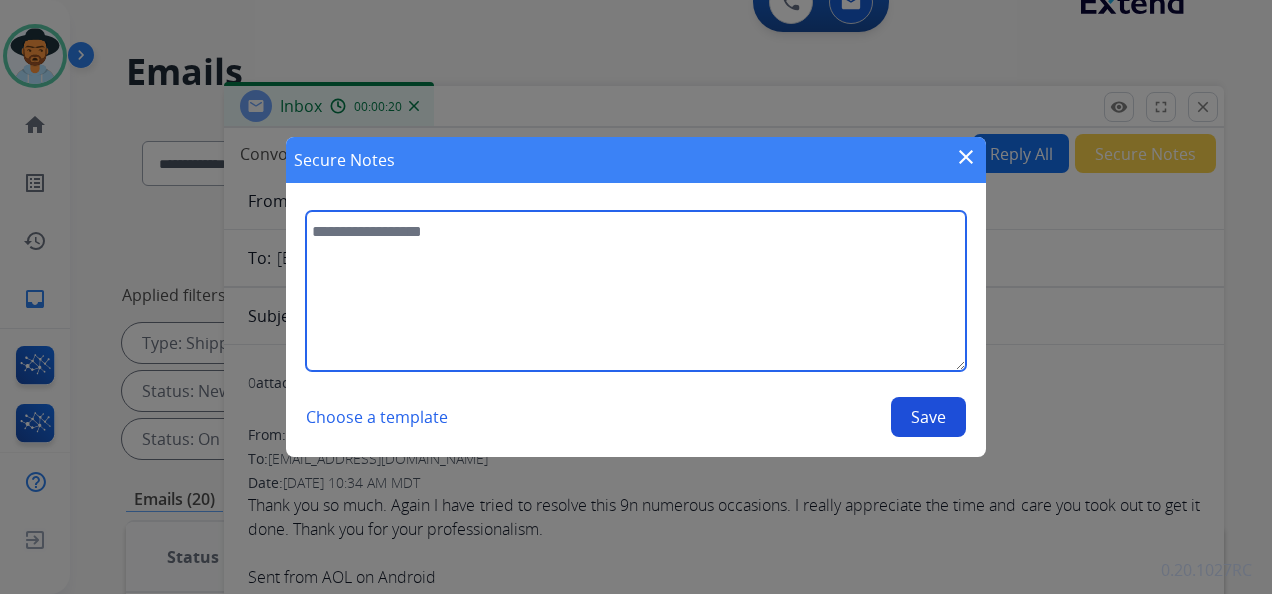 click at bounding box center (636, 291) 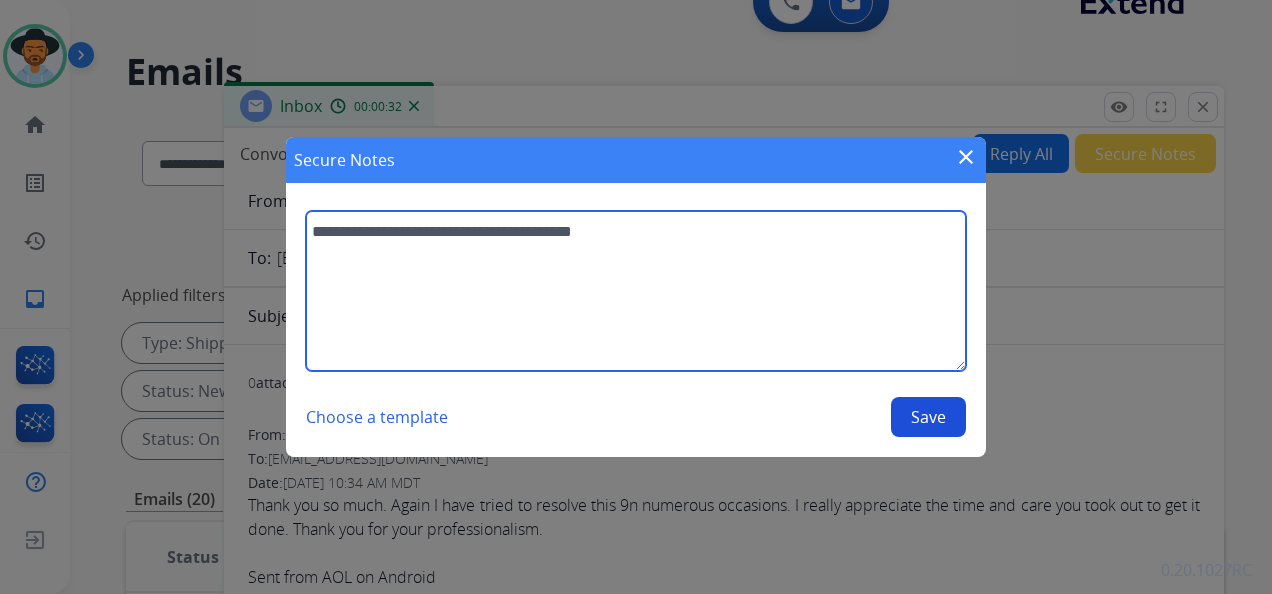 type on "**********" 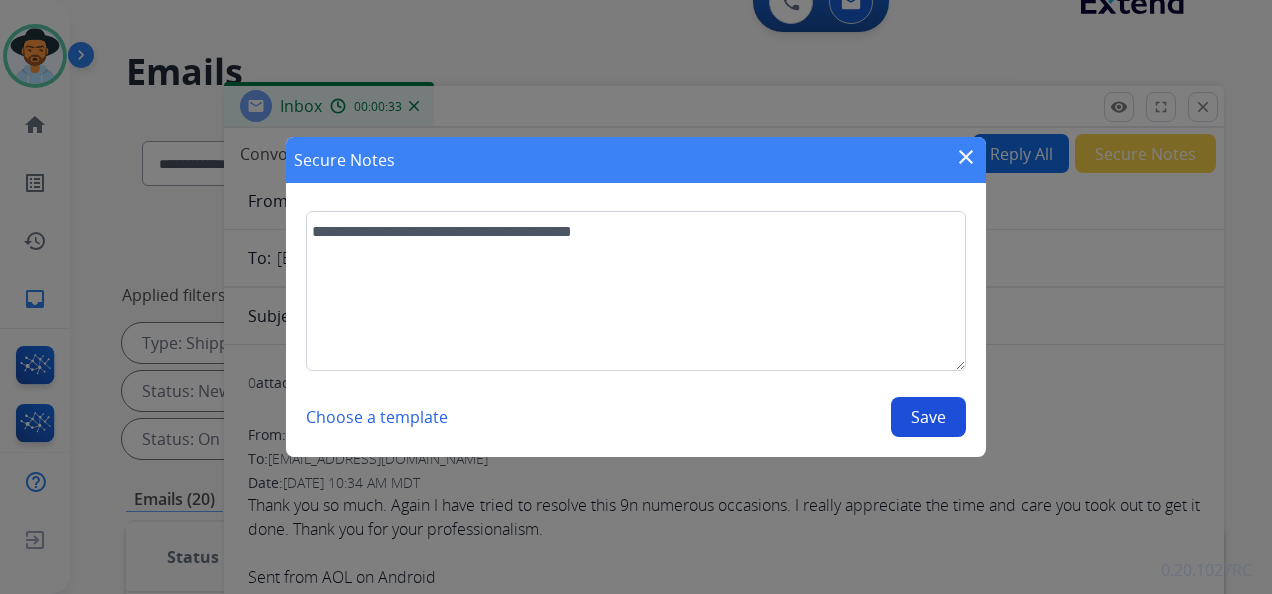 click on "Save" at bounding box center (928, 417) 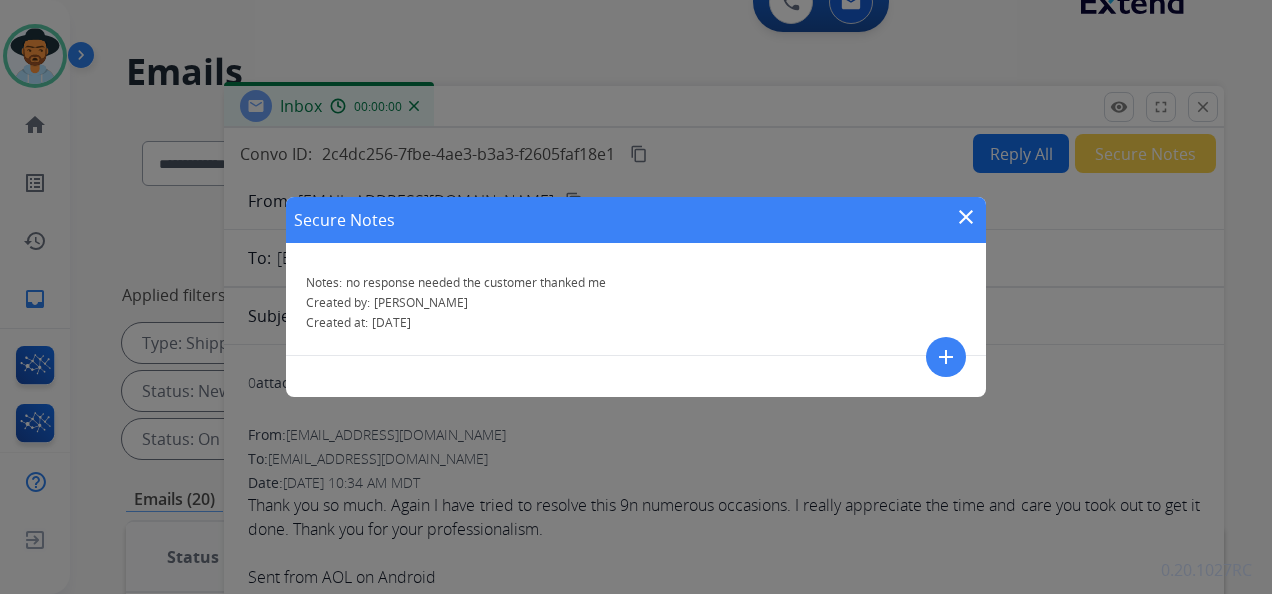 click on "close" at bounding box center [966, 217] 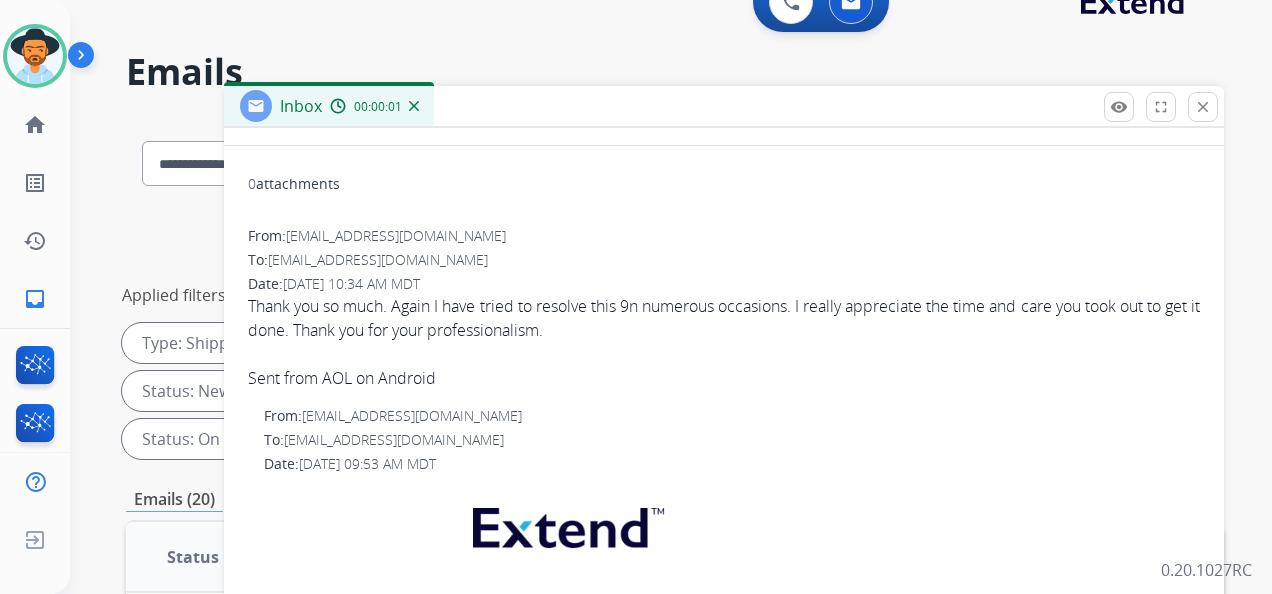 scroll, scrollTop: 200, scrollLeft: 0, axis: vertical 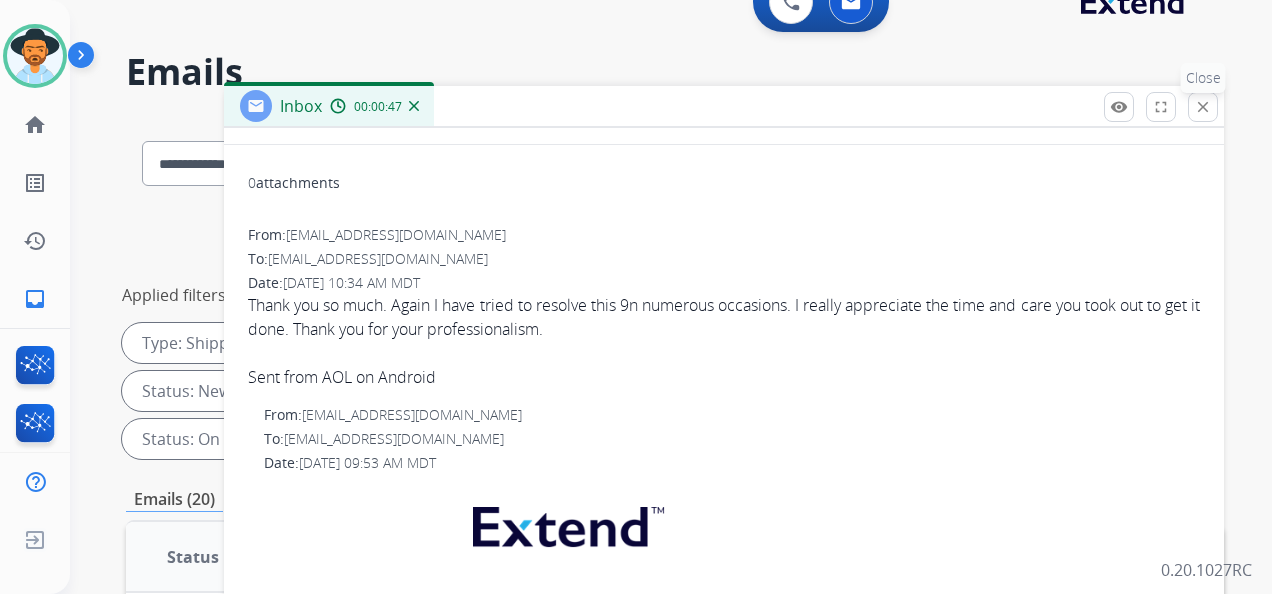 click on "close" at bounding box center [1203, 107] 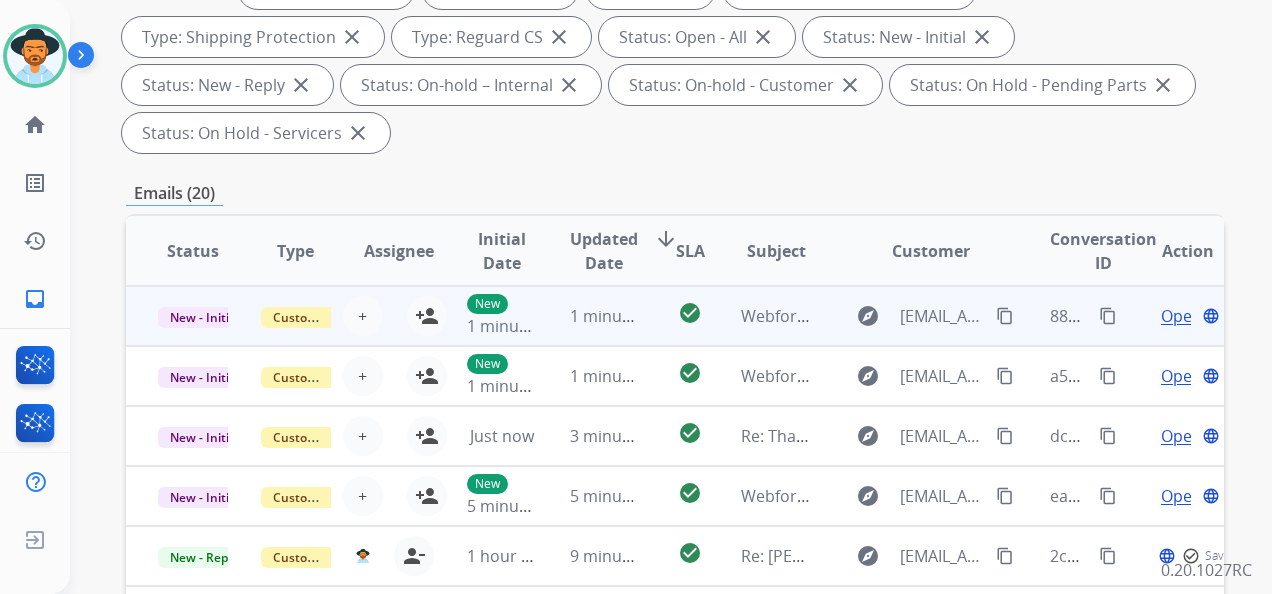 scroll, scrollTop: 436, scrollLeft: 0, axis: vertical 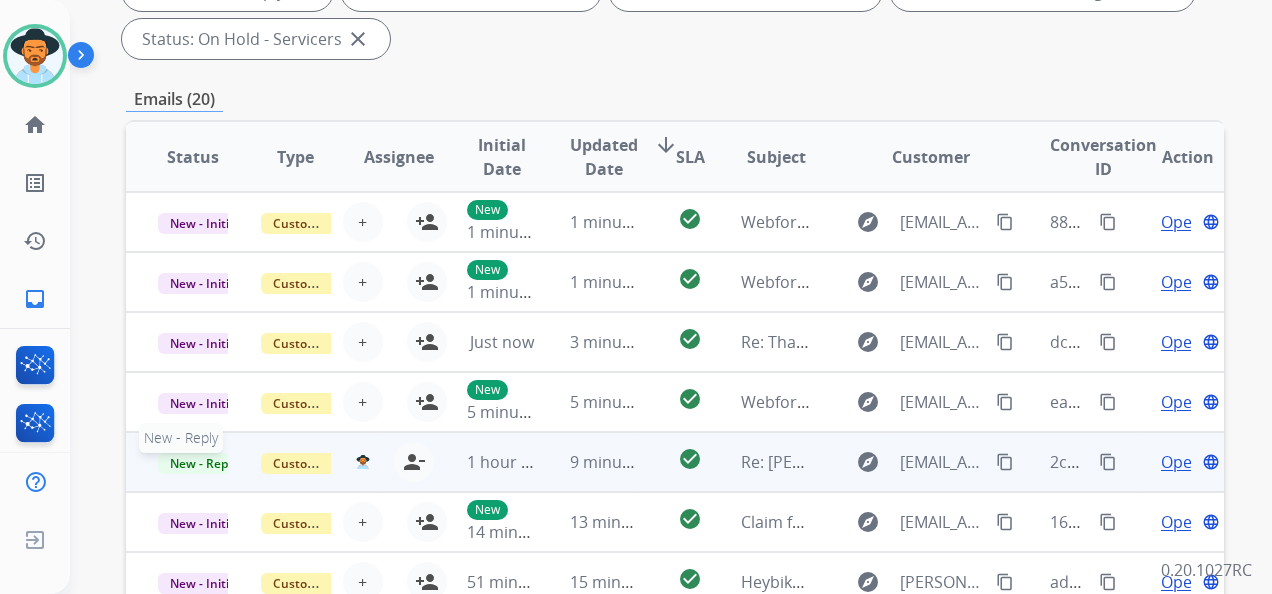 click on "New - Reply" at bounding box center [203, 463] 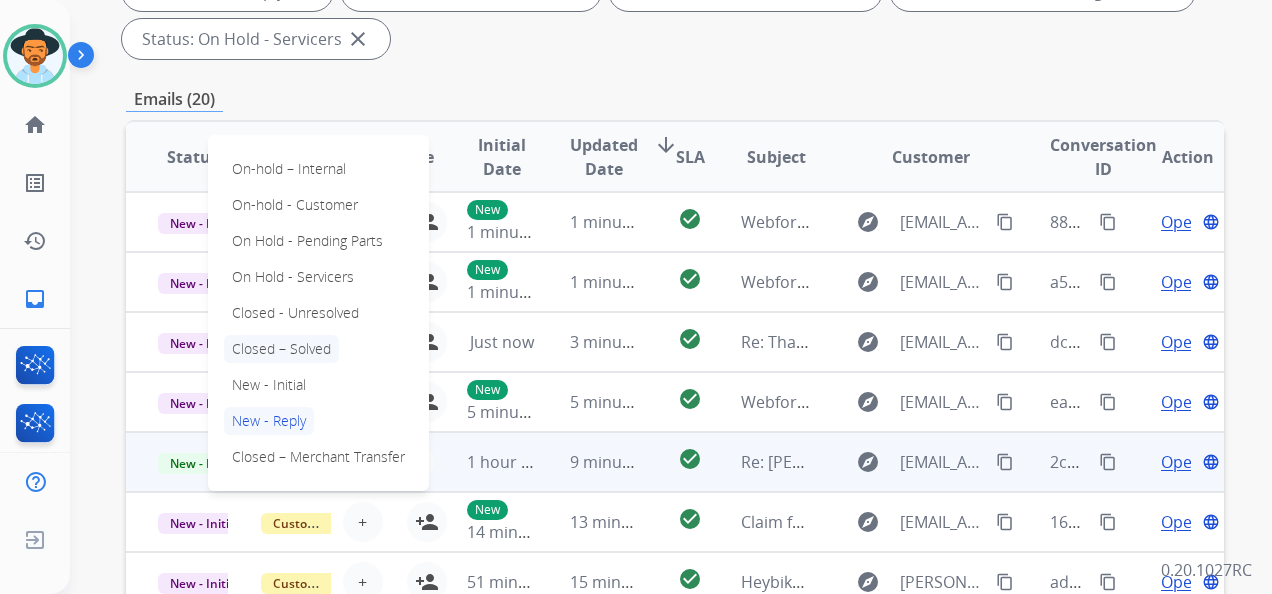 click on "Closed – Solved" at bounding box center (281, 349) 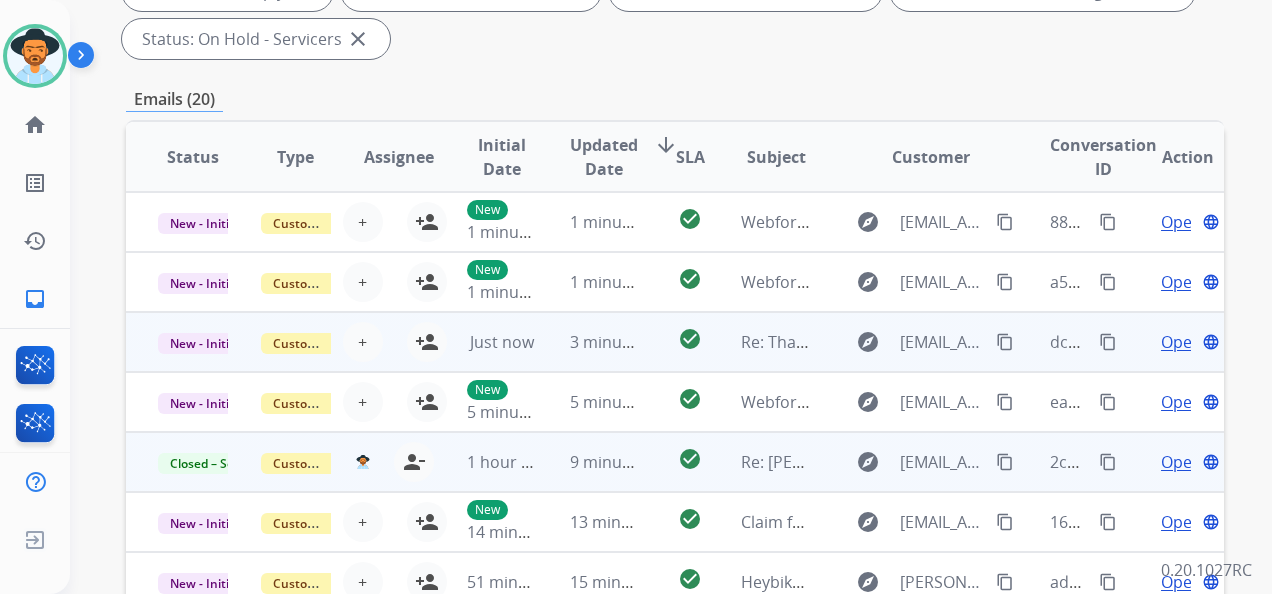 scroll, scrollTop: 0, scrollLeft: 0, axis: both 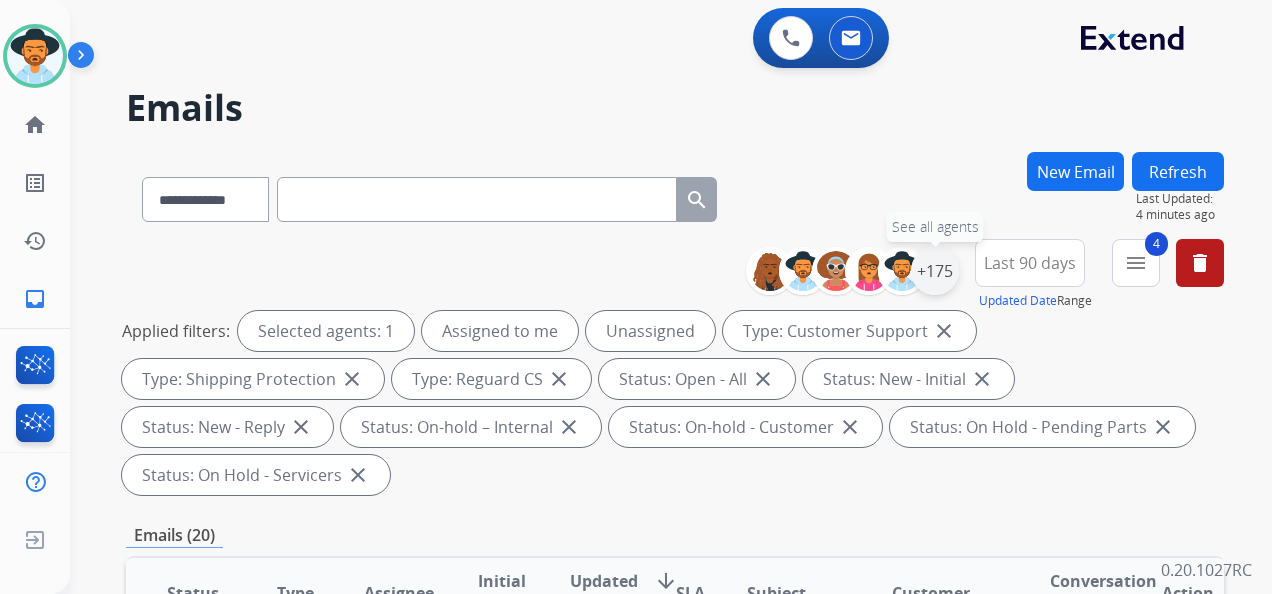 click on "+175" at bounding box center (935, 271) 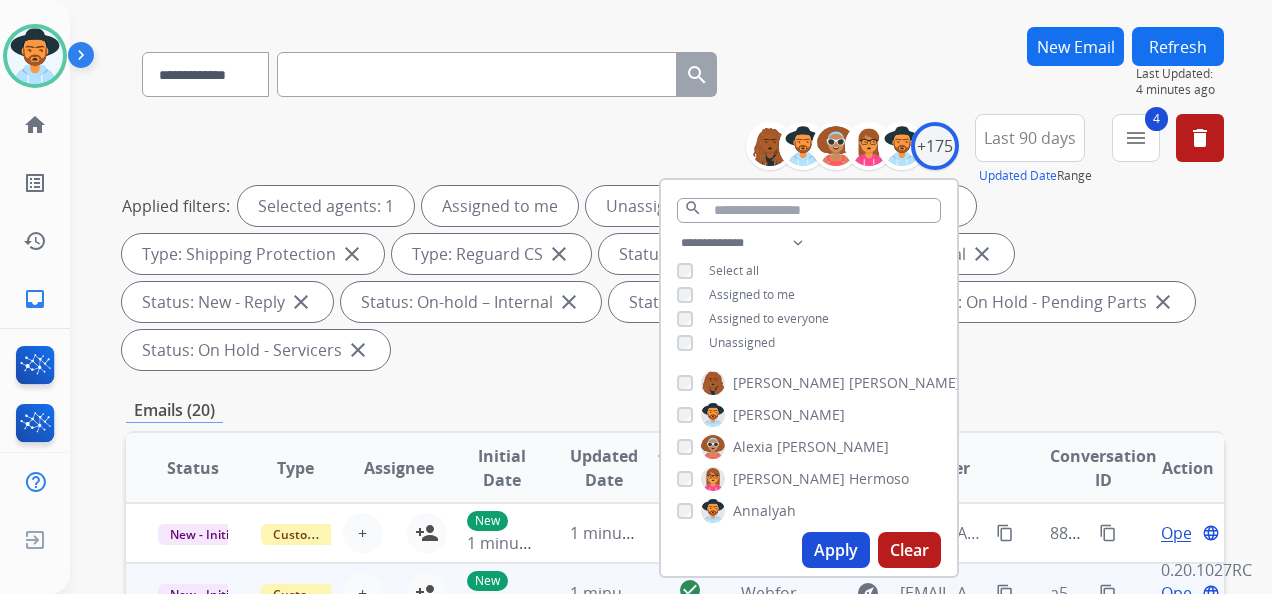 scroll, scrollTop: 300, scrollLeft: 0, axis: vertical 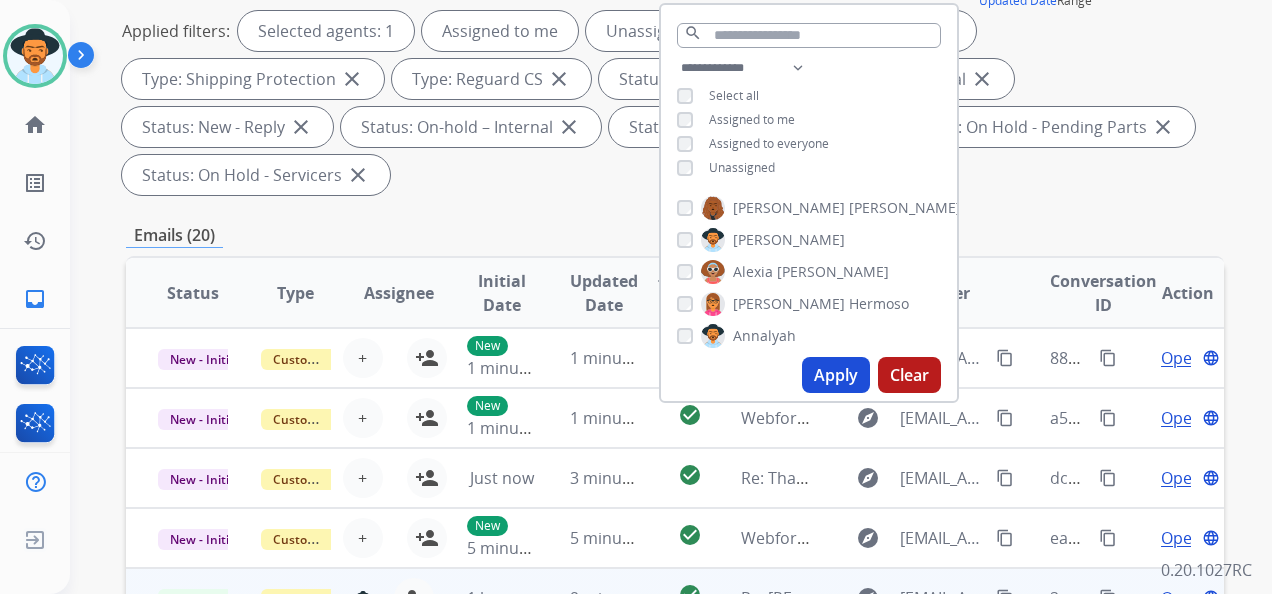 click on "Apply" at bounding box center [836, 375] 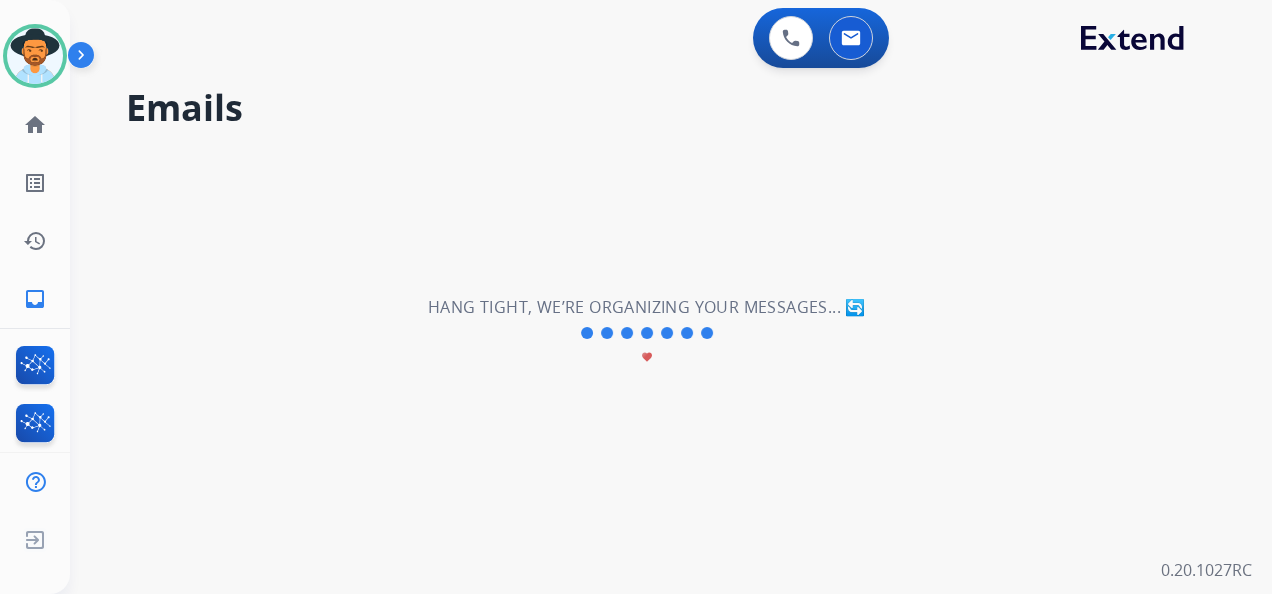 scroll, scrollTop: 0, scrollLeft: 0, axis: both 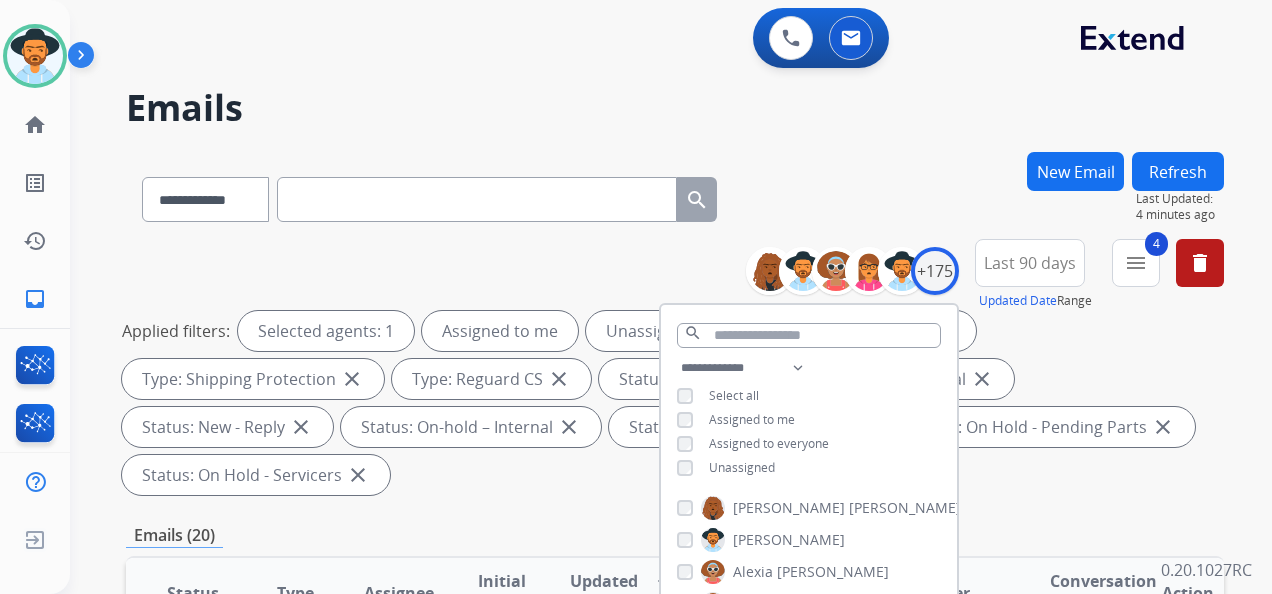 click on "Applied filters:  Selected agents: 1  Assigned to me Unassigned  Type: Customer Support  close  Type: Shipping Protection  close  Type: Reguard CS  close  Status: Open - All  close  Status: New - Initial  close  Status: New - Reply  close  Status: On-hold – Internal  close  Status: On-hold - Customer  close  Status: On Hold - Pending Parts  close  Status: On Hold - Servicers  close" at bounding box center [671, 403] 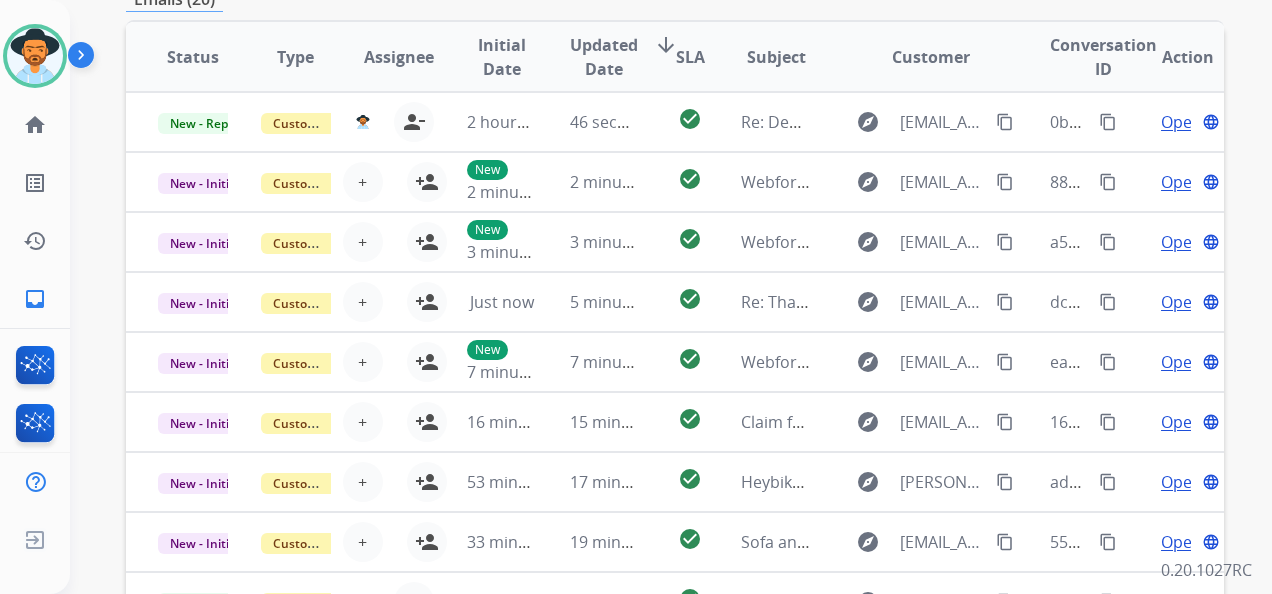 scroll, scrollTop: 136, scrollLeft: 0, axis: vertical 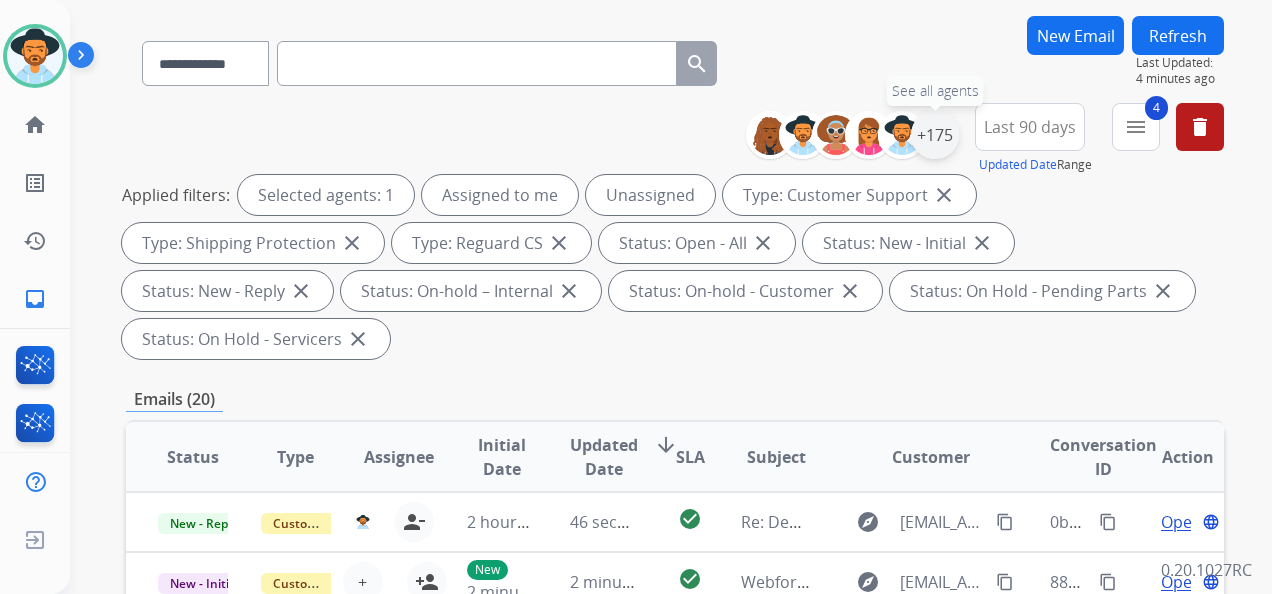 click on "+175" at bounding box center [935, 135] 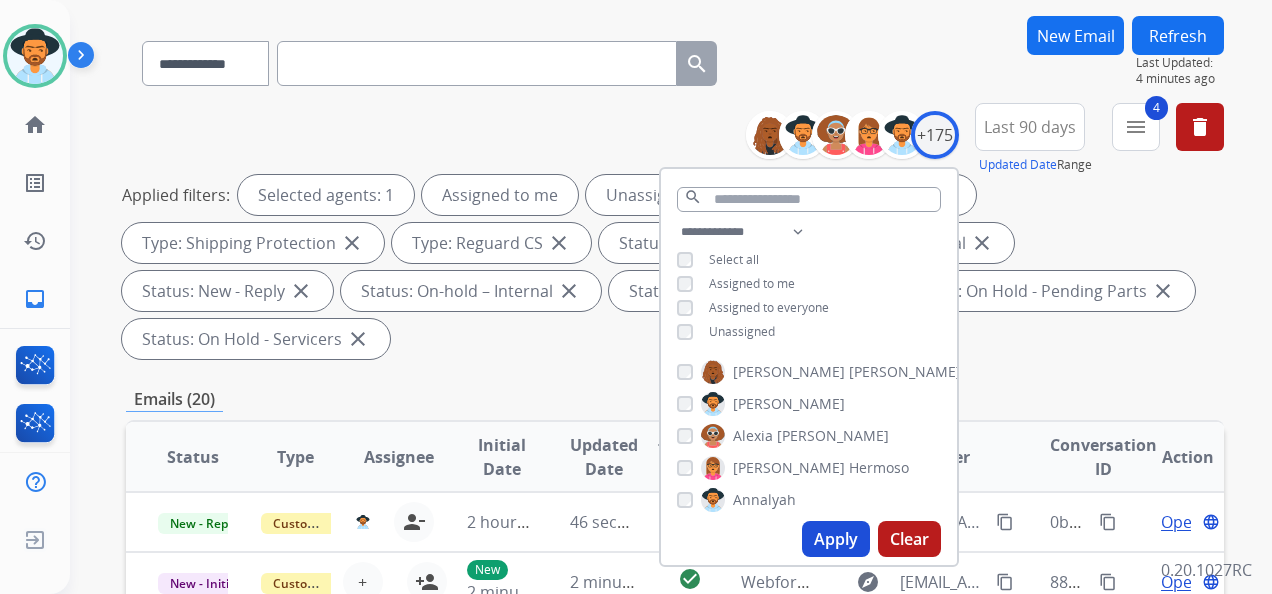 click on "Unassigned" at bounding box center (742, 331) 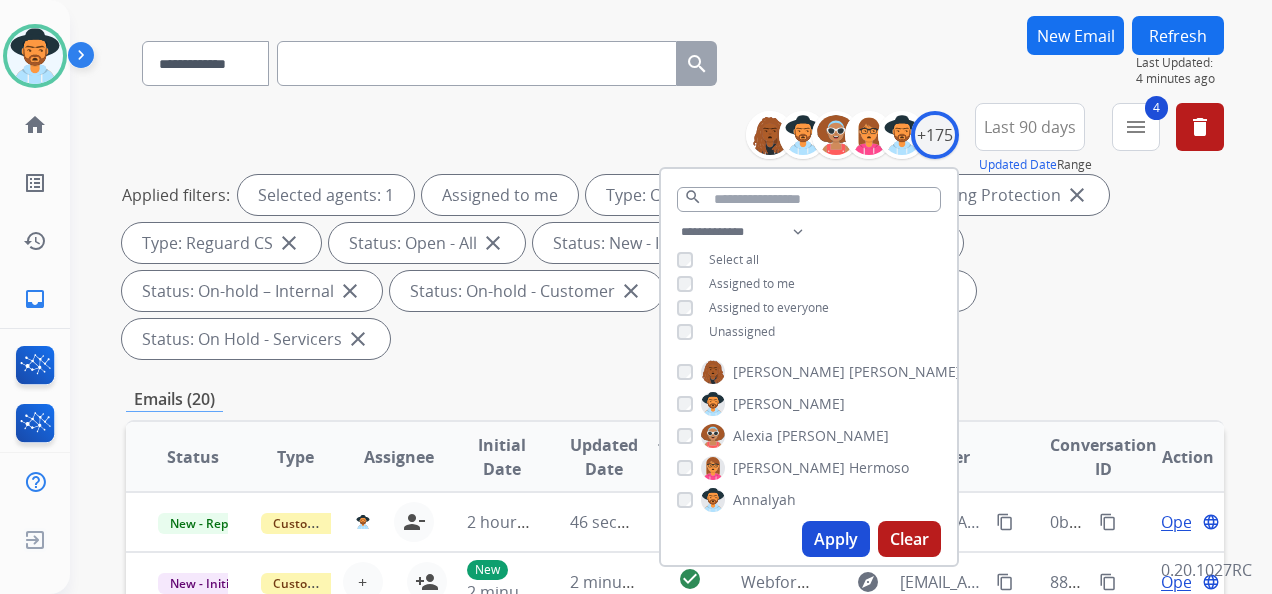 click on "Apply" at bounding box center [836, 539] 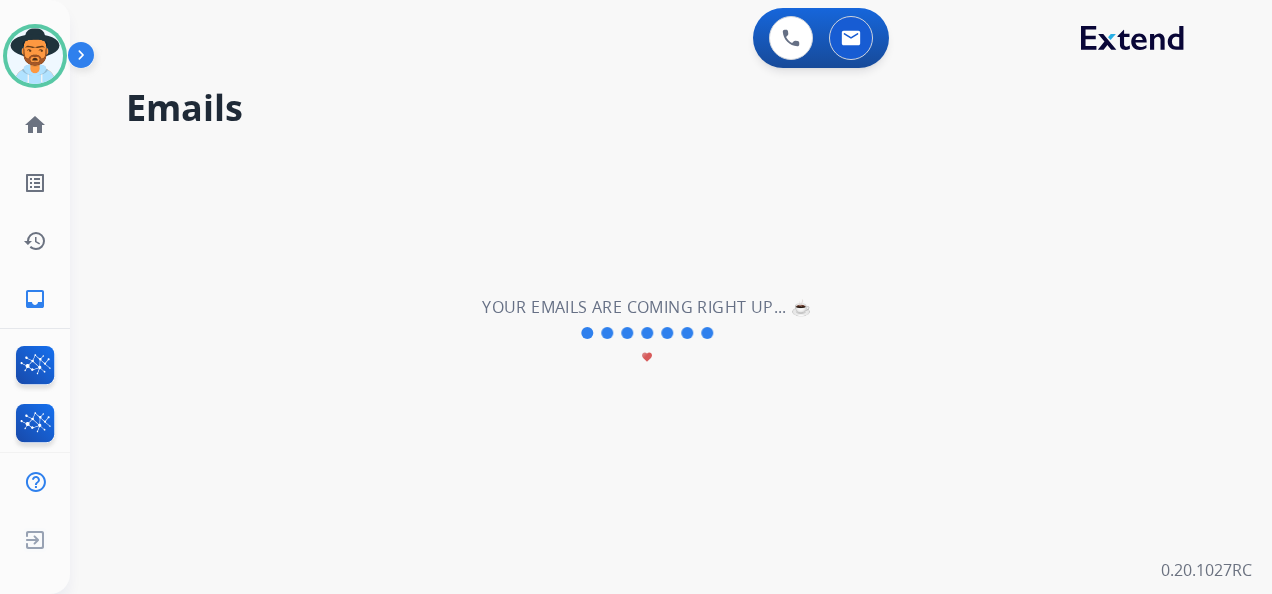 scroll, scrollTop: 0, scrollLeft: 0, axis: both 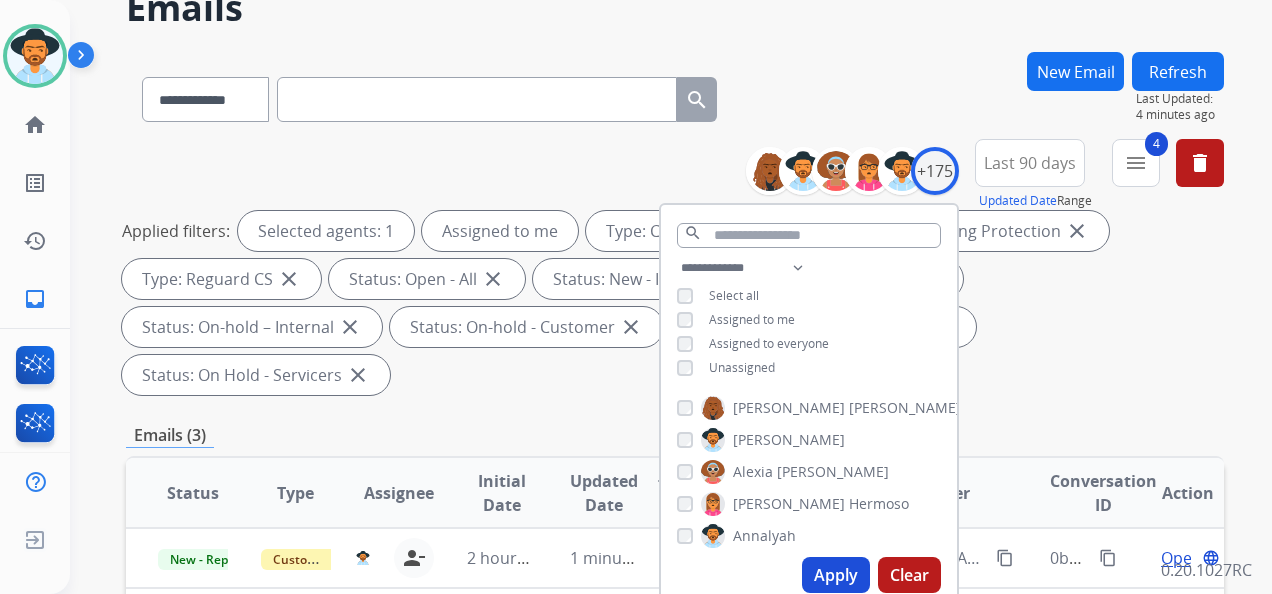 click on "**********" at bounding box center (675, 641) 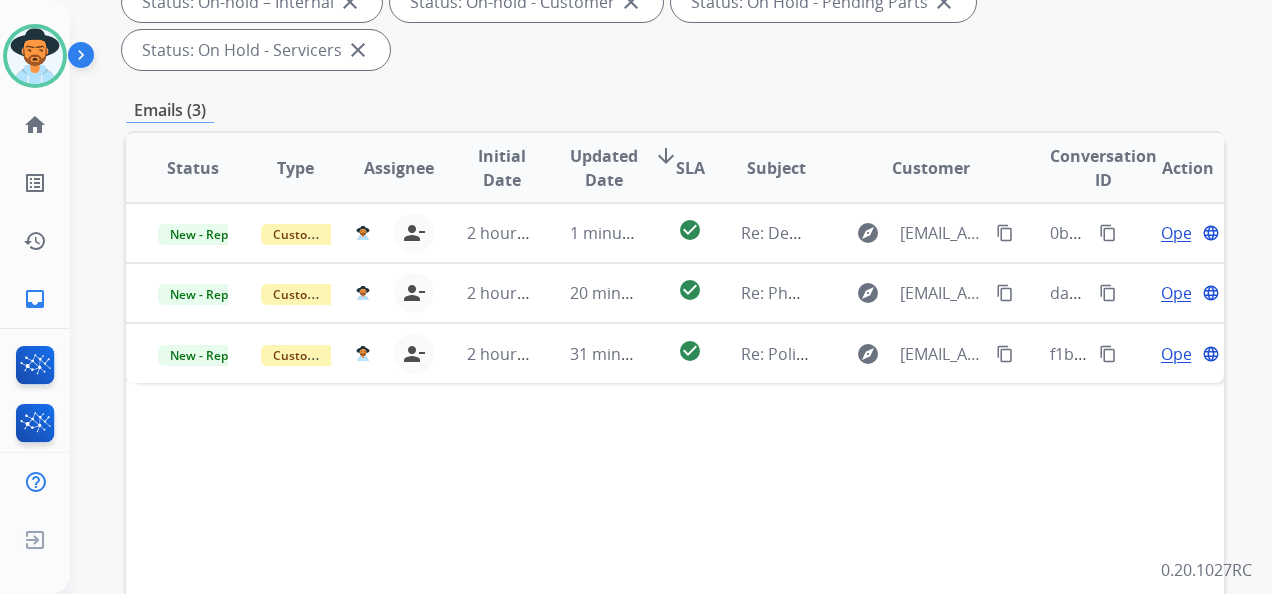 scroll, scrollTop: 500, scrollLeft: 0, axis: vertical 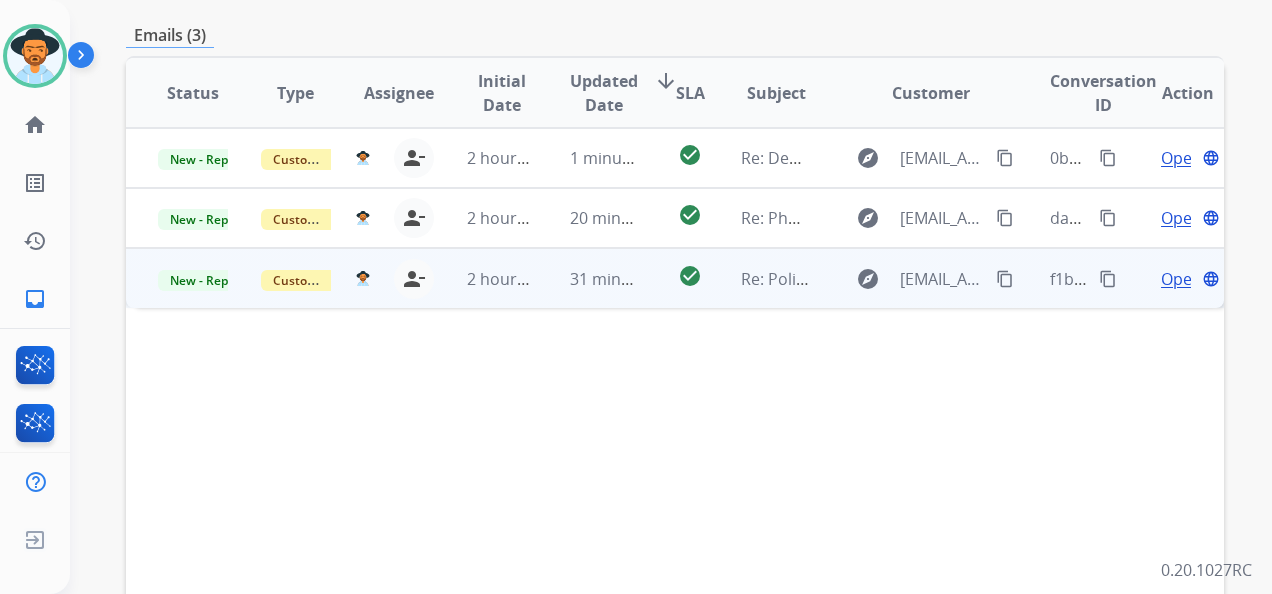 click on "Open" at bounding box center (1181, 279) 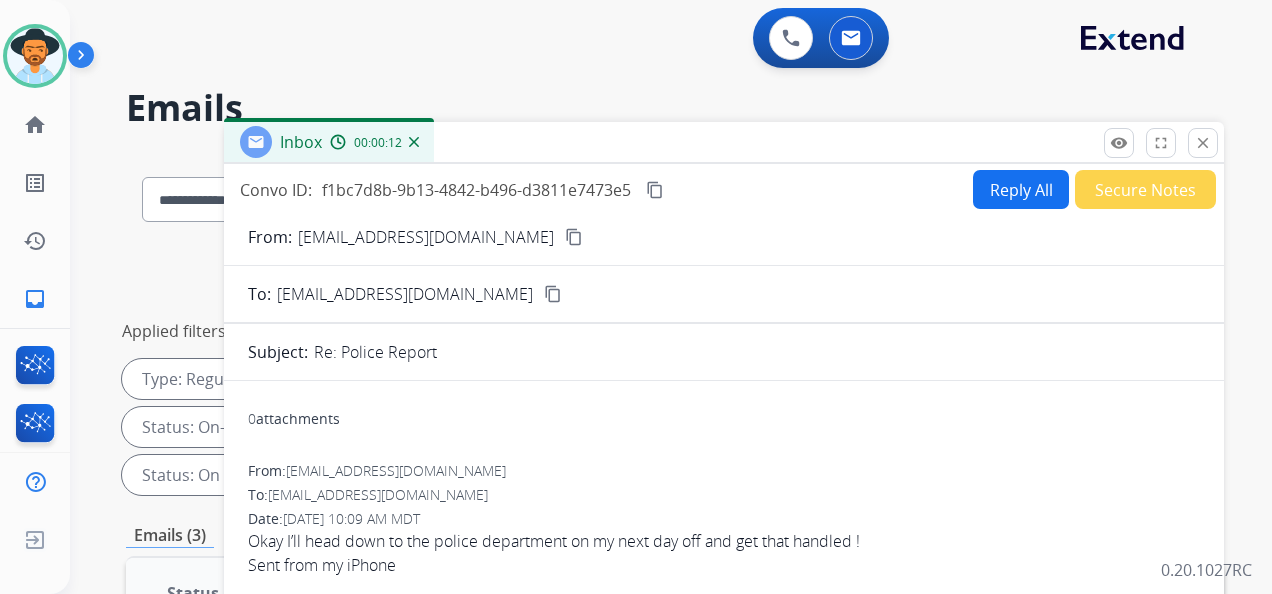scroll, scrollTop: 0, scrollLeft: 0, axis: both 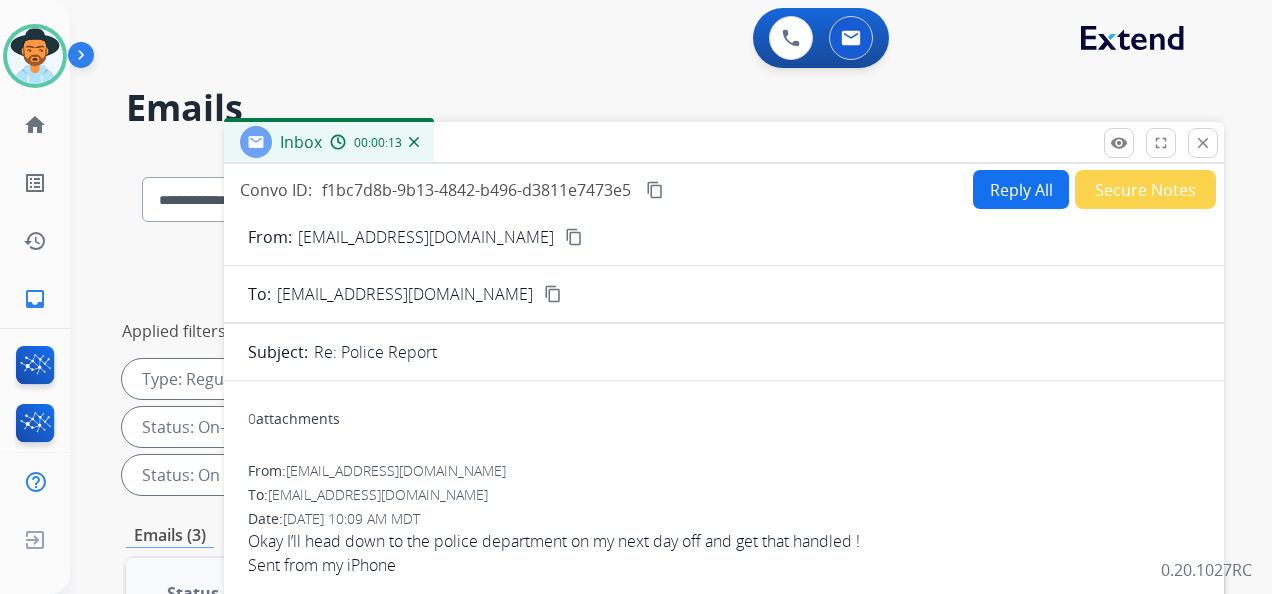 click on "Secure Notes" at bounding box center (1145, 189) 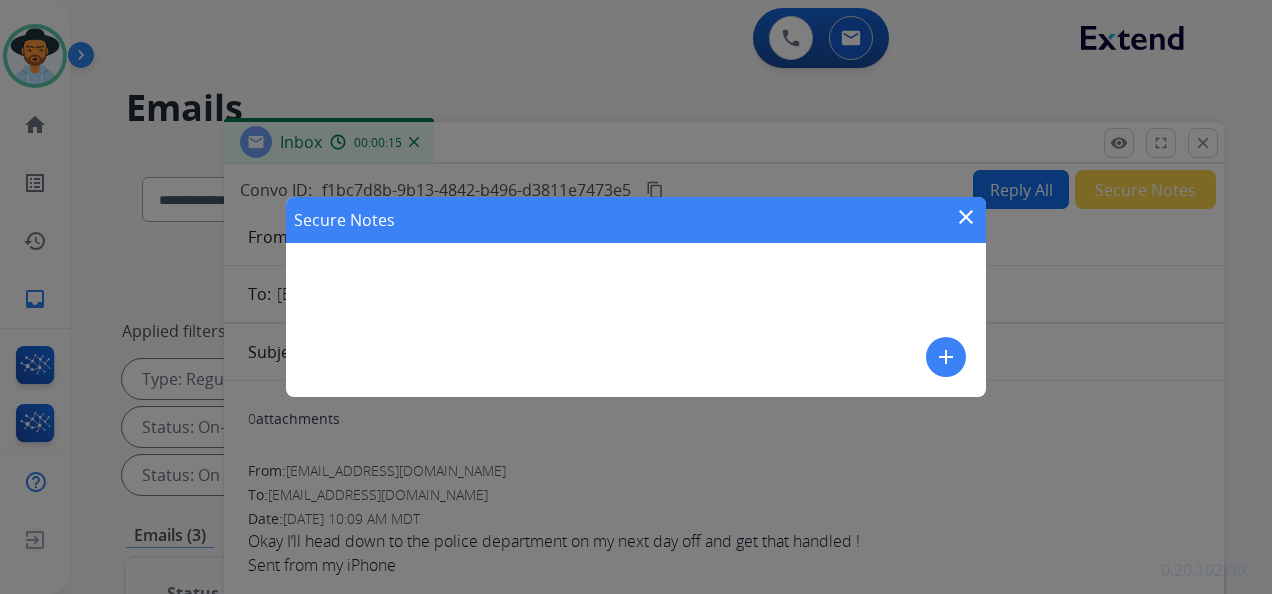 click on "add" at bounding box center [946, 357] 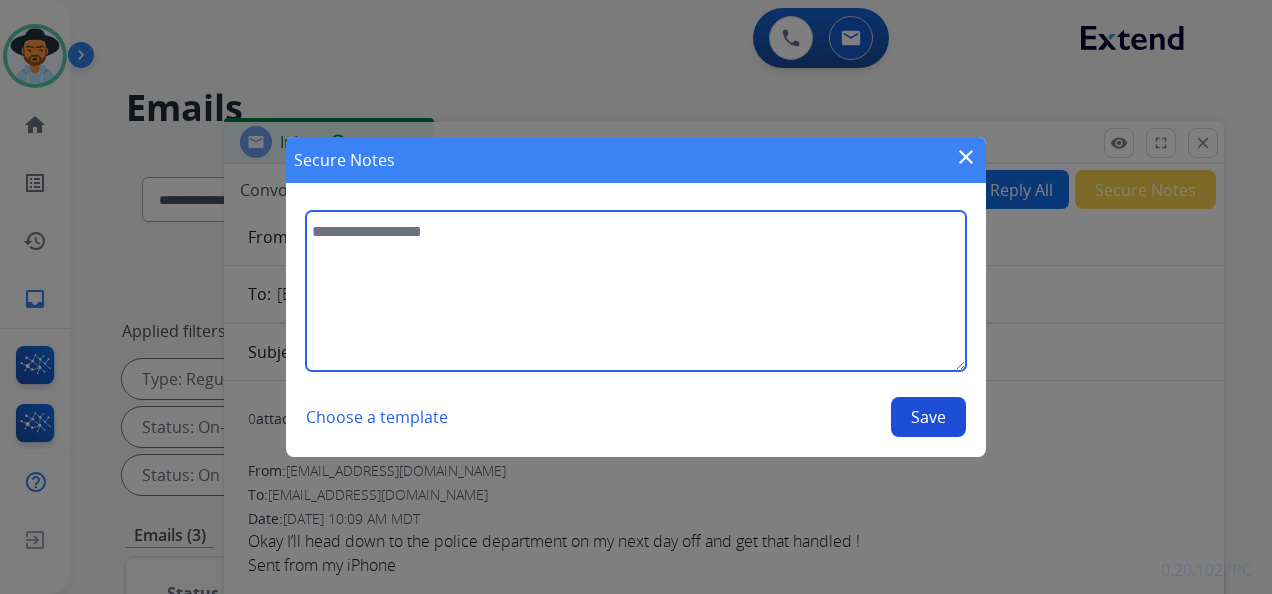 click at bounding box center [636, 291] 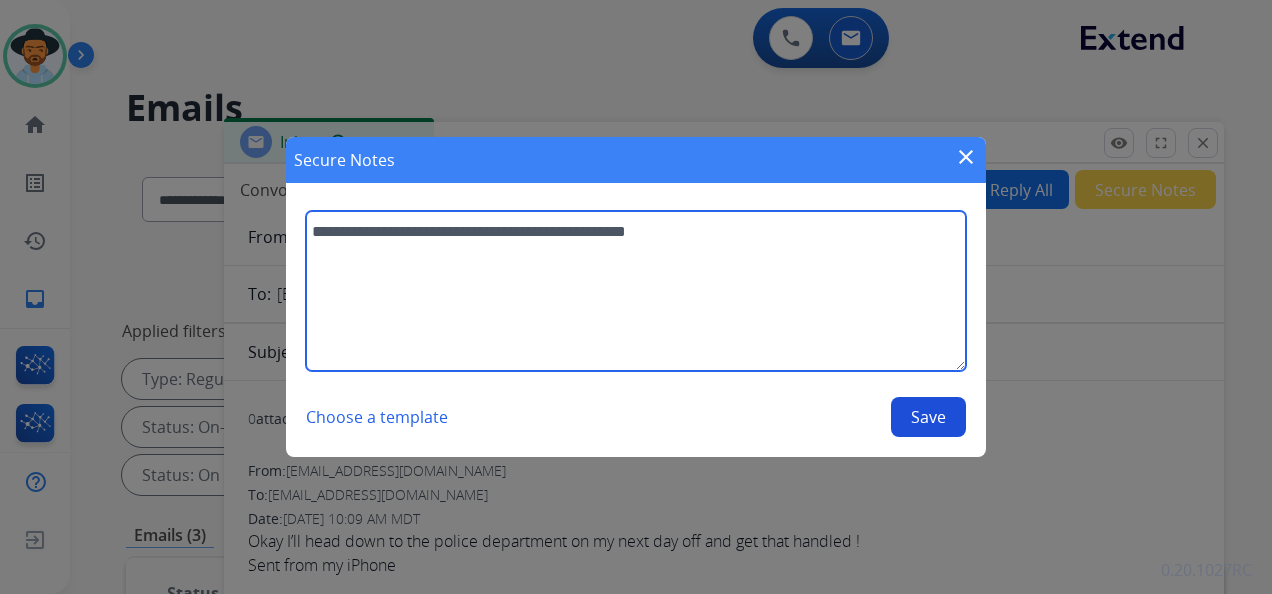 type on "**********" 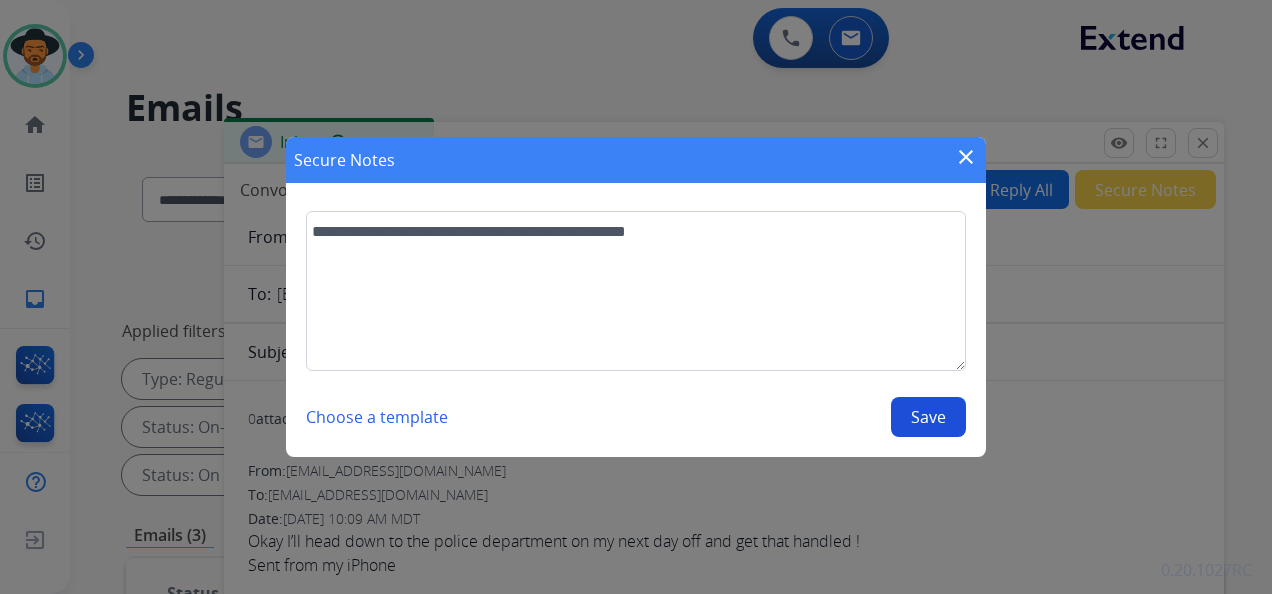 click on "Save" at bounding box center (928, 417) 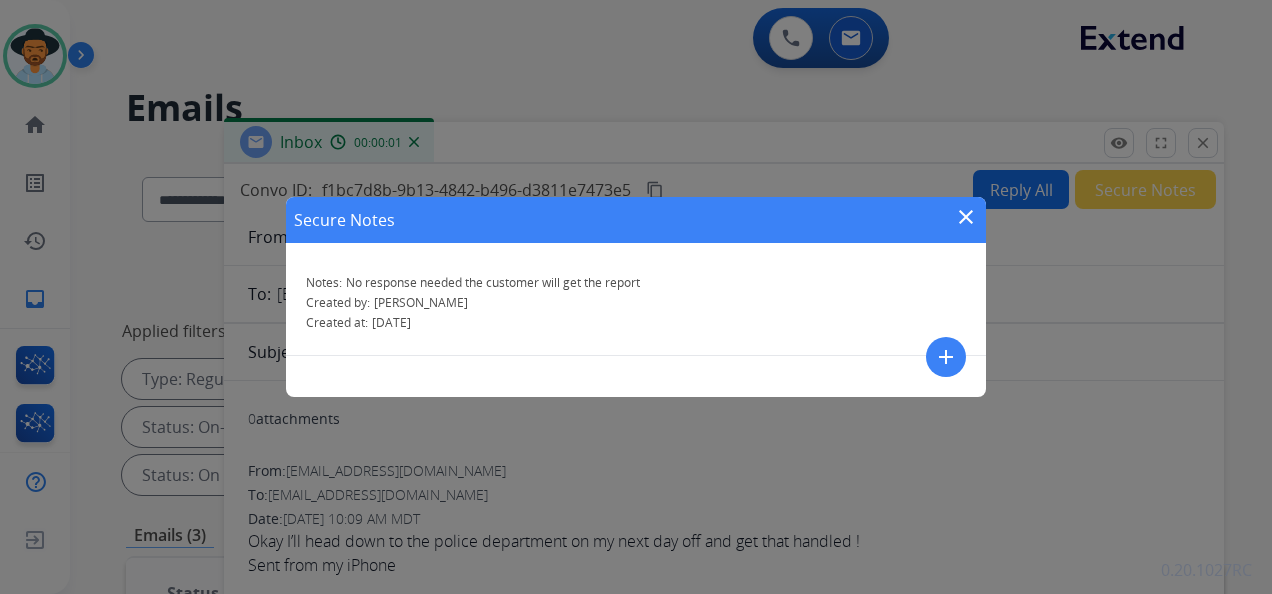 click on "close" at bounding box center [966, 217] 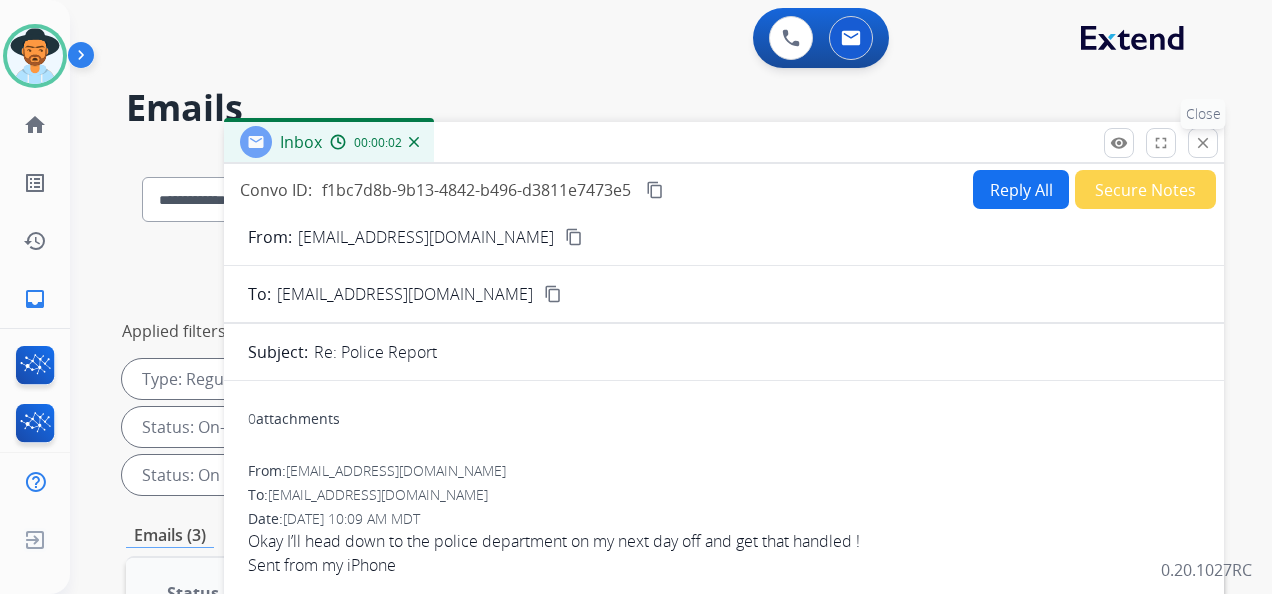 click on "close" at bounding box center (1203, 143) 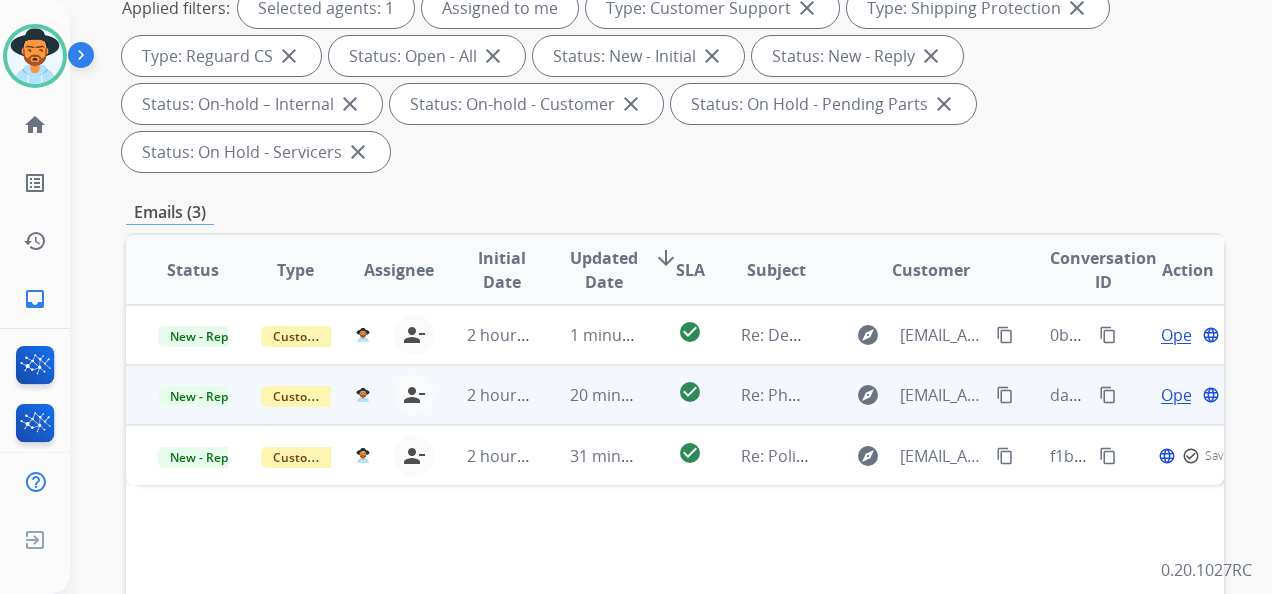 scroll, scrollTop: 400, scrollLeft: 0, axis: vertical 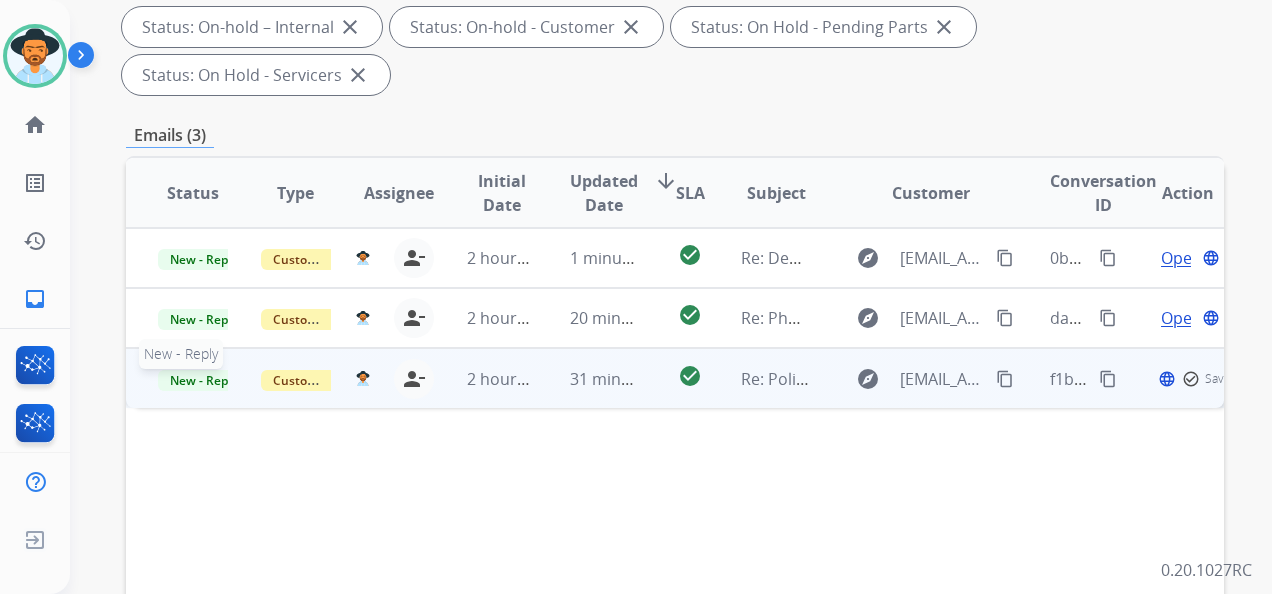 click on "New - Reply" at bounding box center [203, 380] 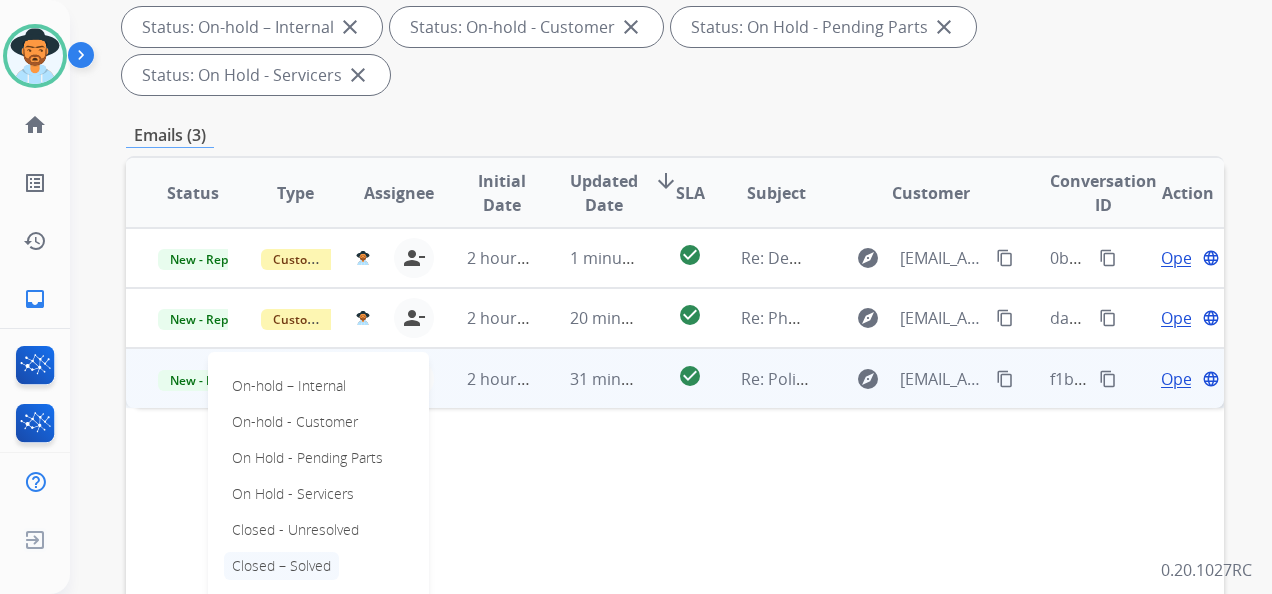 click on "Closed – Solved" at bounding box center [281, 566] 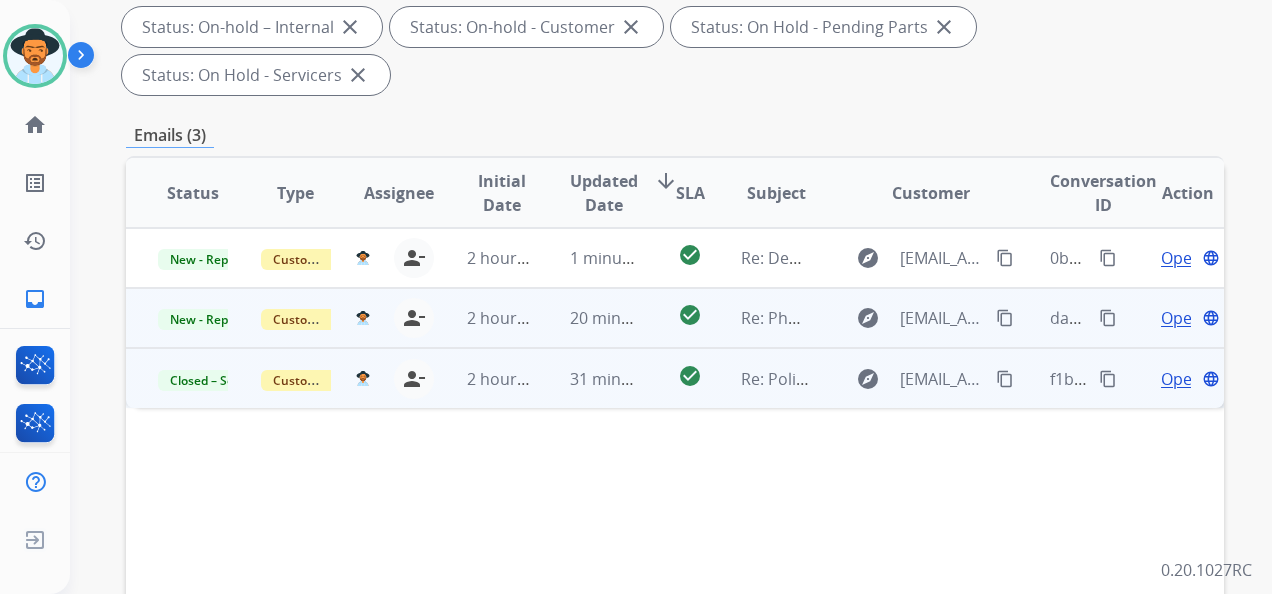 click on "Open" at bounding box center [1181, 318] 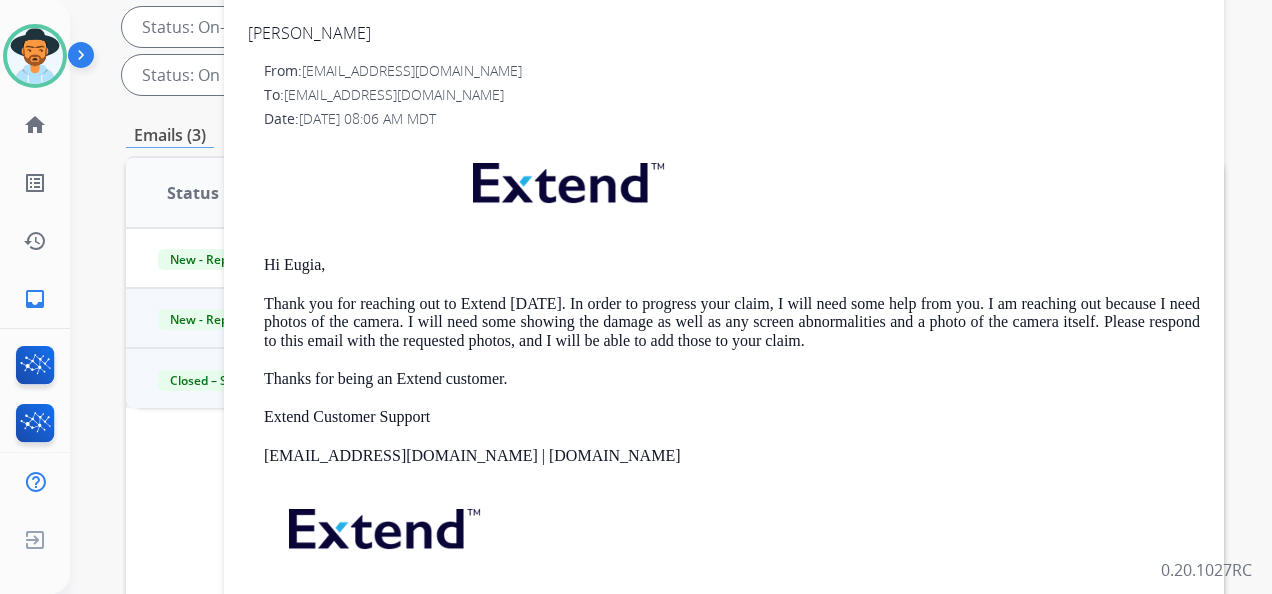 scroll, scrollTop: 0, scrollLeft: 0, axis: both 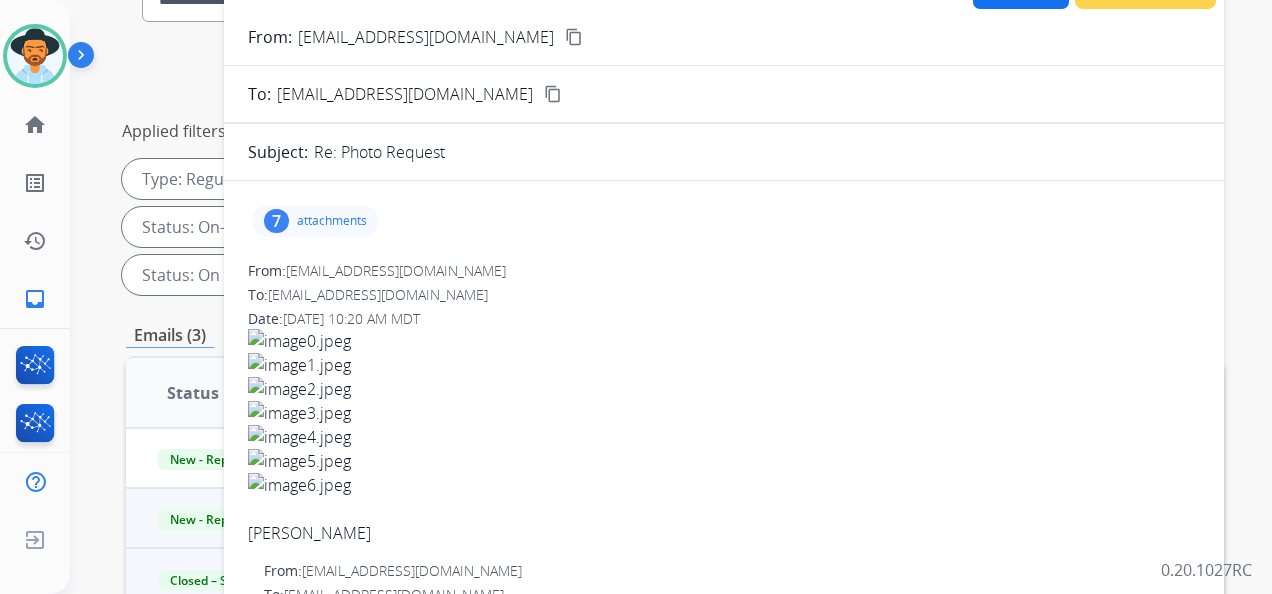 click on "7" at bounding box center (276, 221) 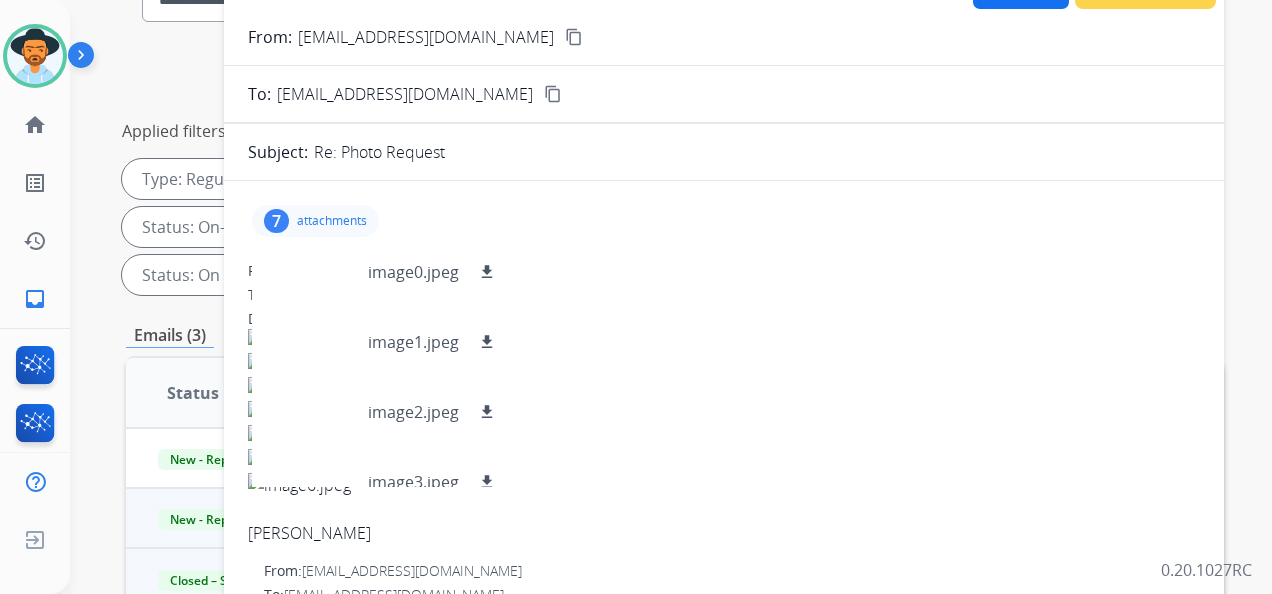 scroll, scrollTop: 100, scrollLeft: 0, axis: vertical 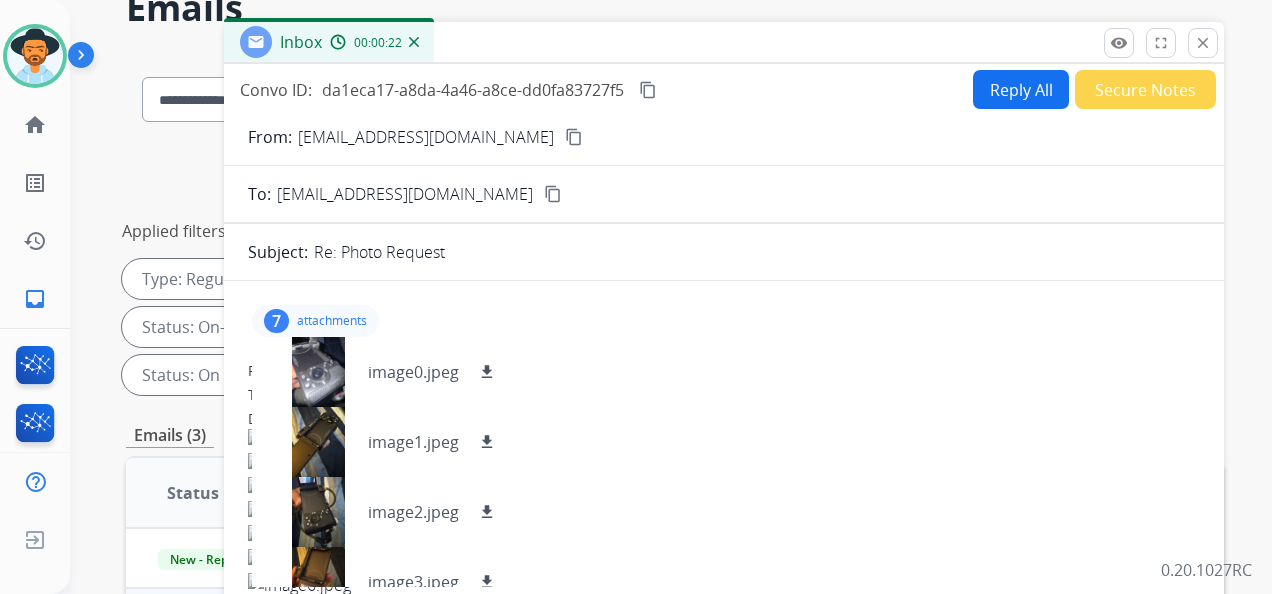 click on "Re: Photo Request" at bounding box center [757, 252] 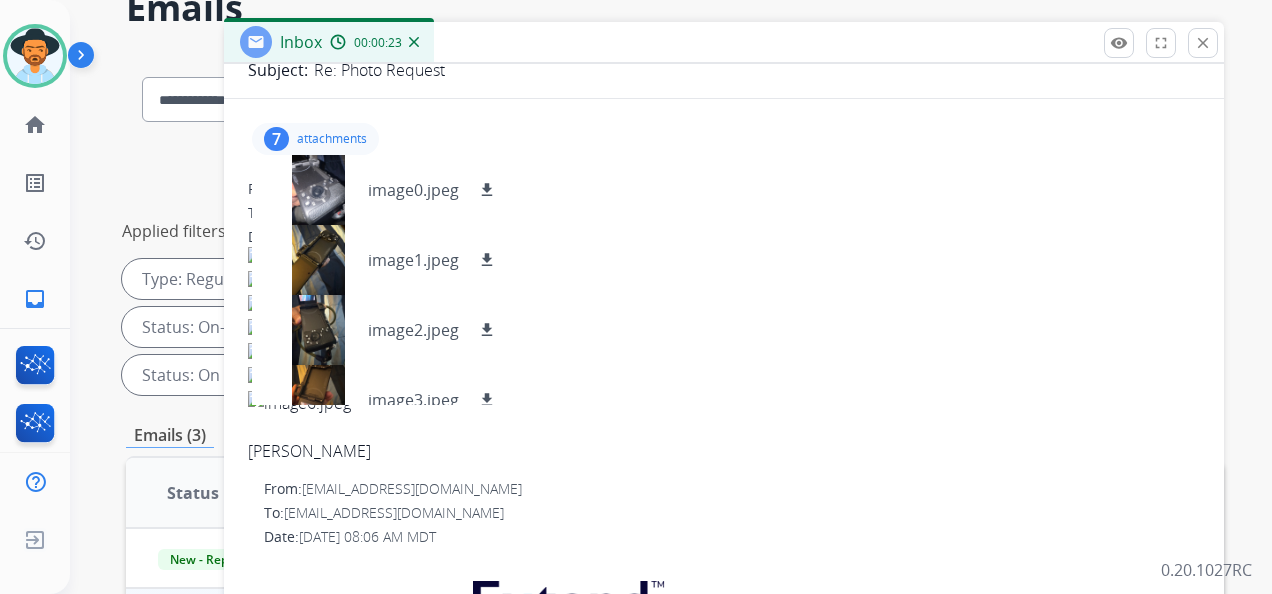 scroll, scrollTop: 200, scrollLeft: 0, axis: vertical 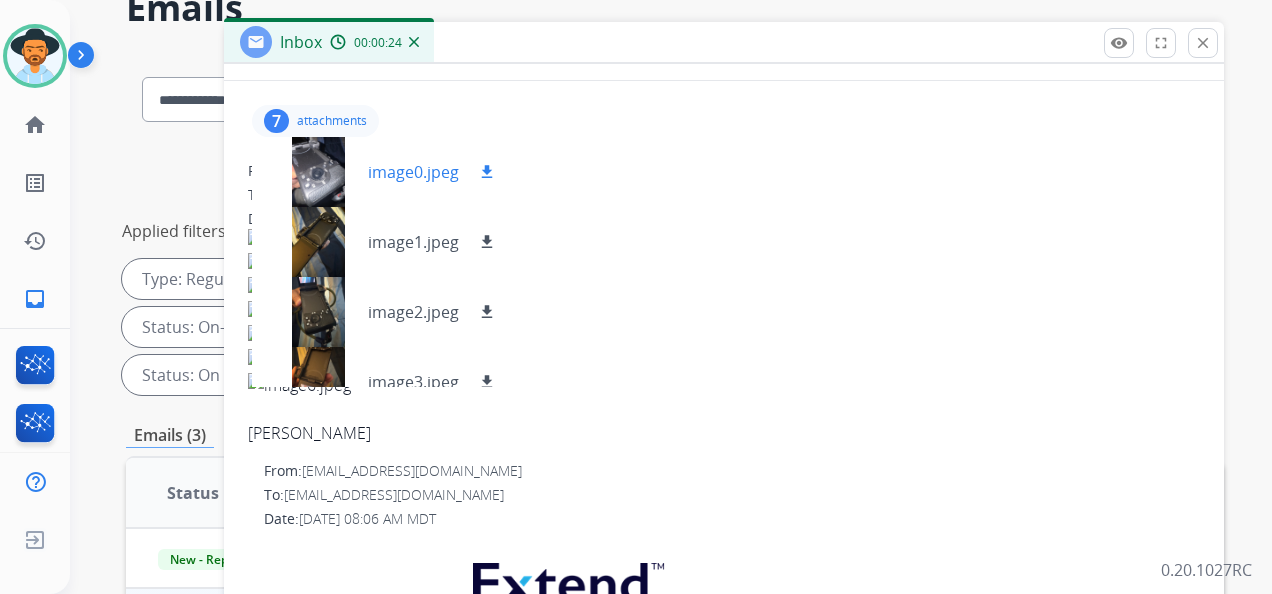 click on "download" at bounding box center [487, 172] 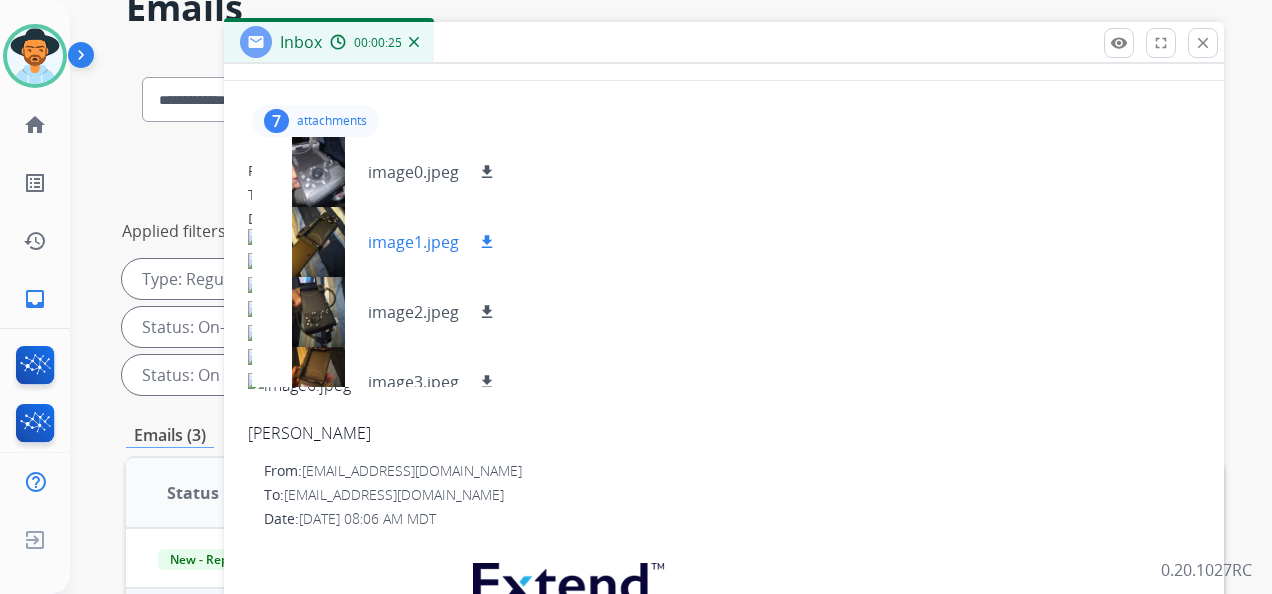 click on "download" at bounding box center (487, 242) 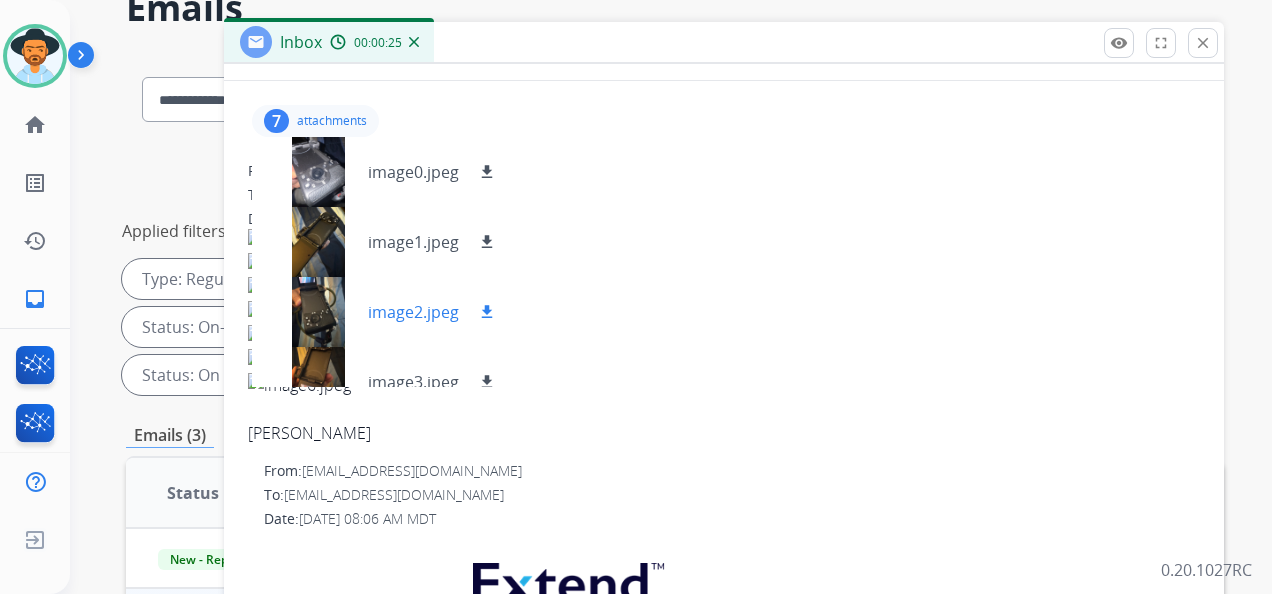 click on "download" at bounding box center [487, 312] 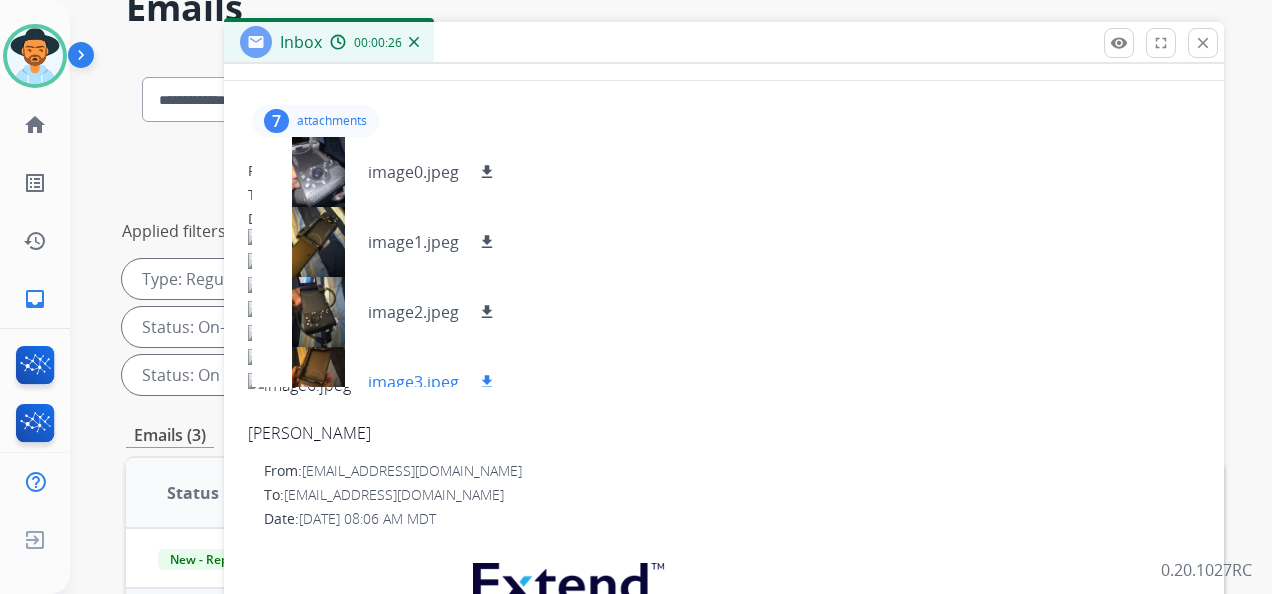 click on "download" at bounding box center (487, 382) 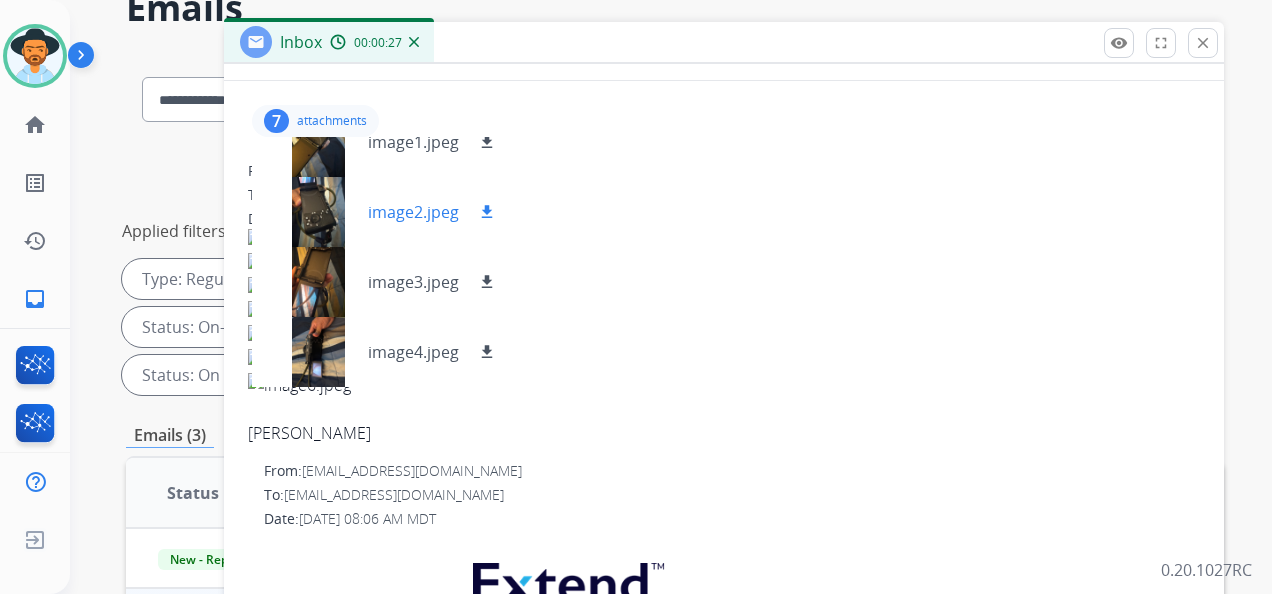 scroll, scrollTop: 200, scrollLeft: 0, axis: vertical 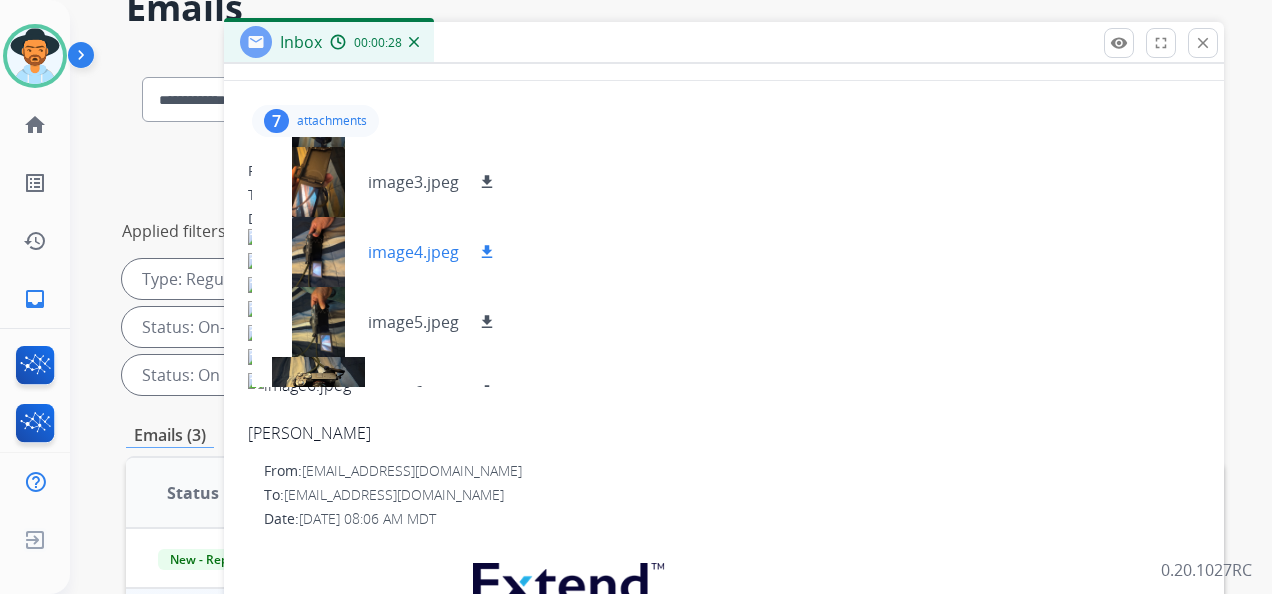 click on "download" at bounding box center (487, 252) 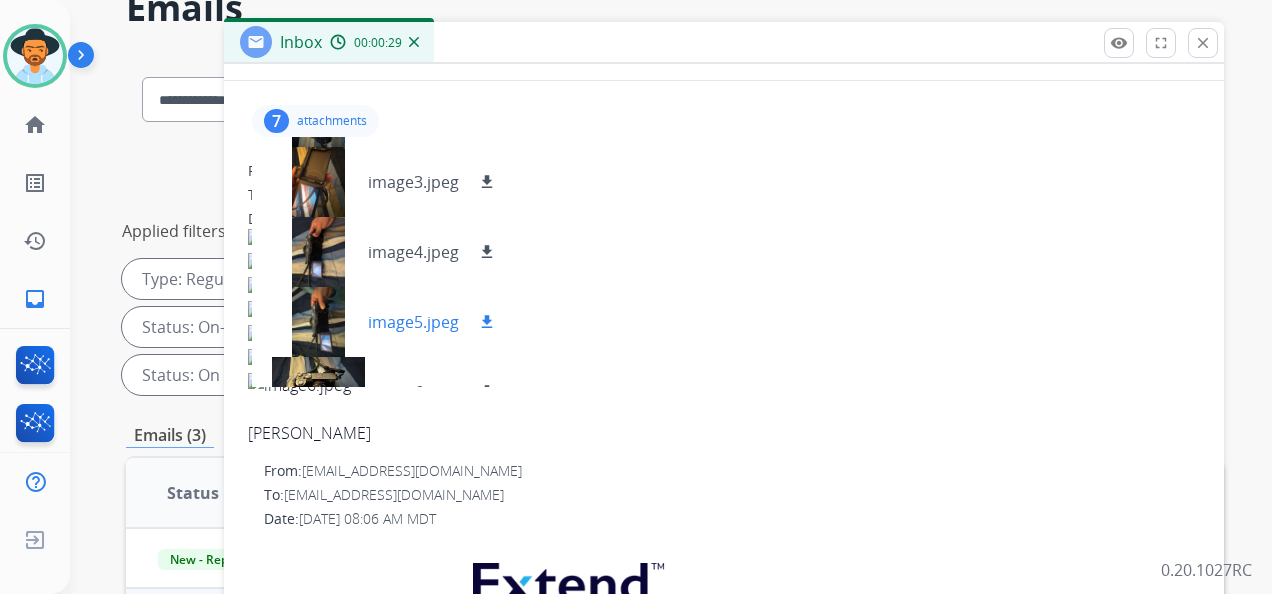 click on "download" at bounding box center (487, 322) 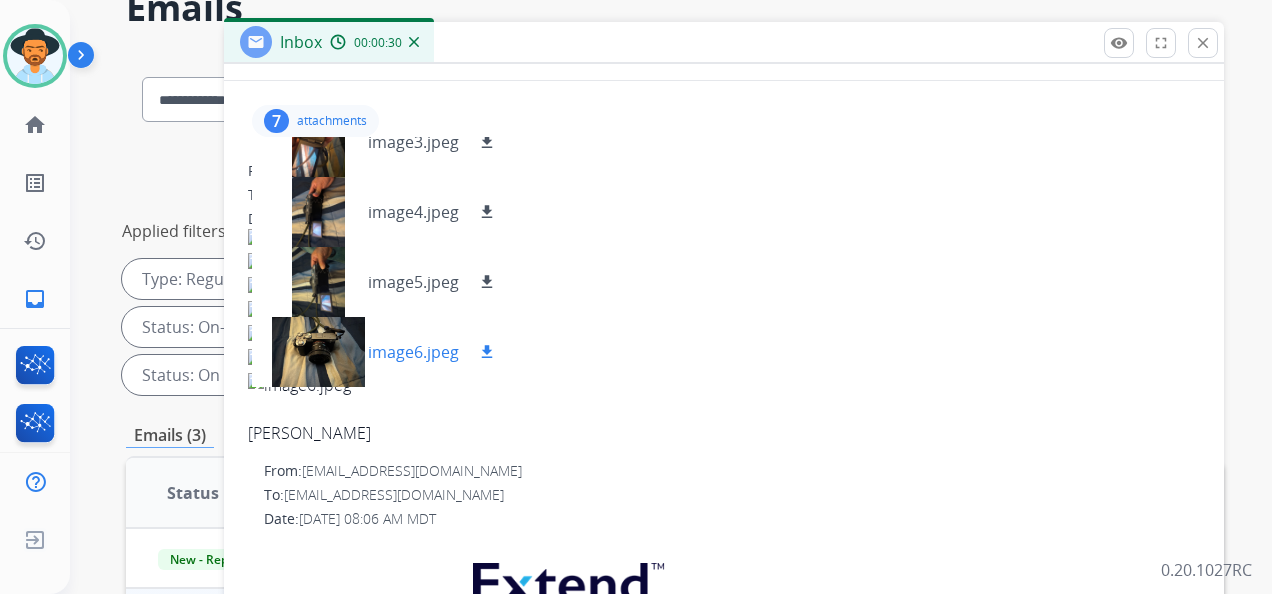 click on "download" at bounding box center (487, 352) 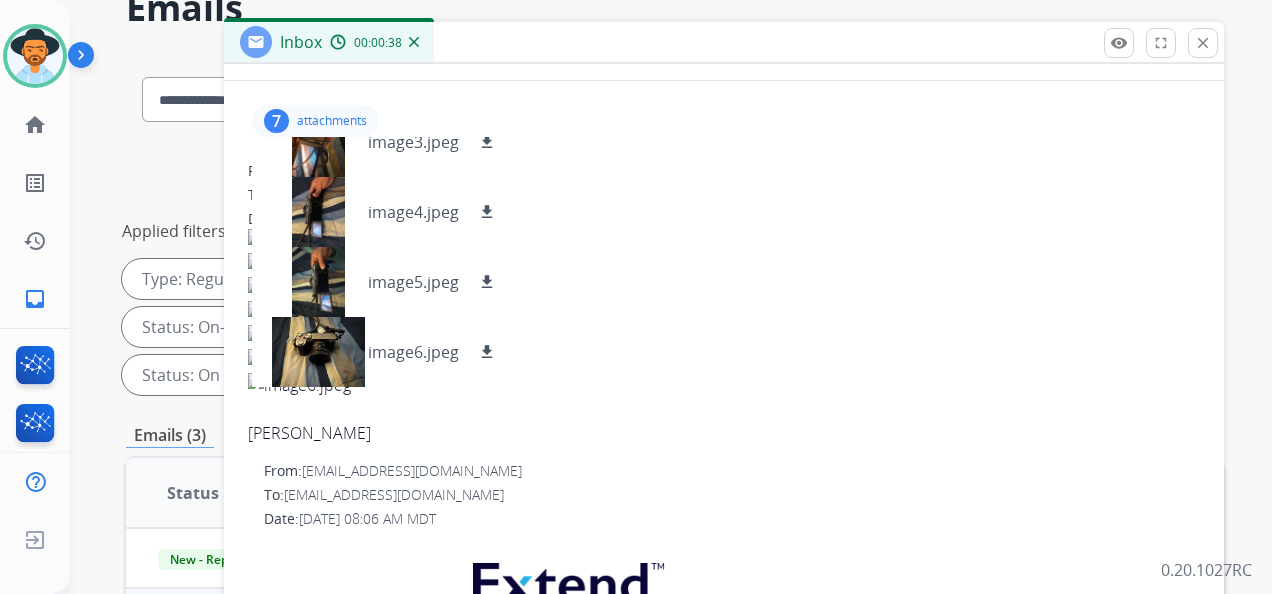 click on "7" at bounding box center (276, 121) 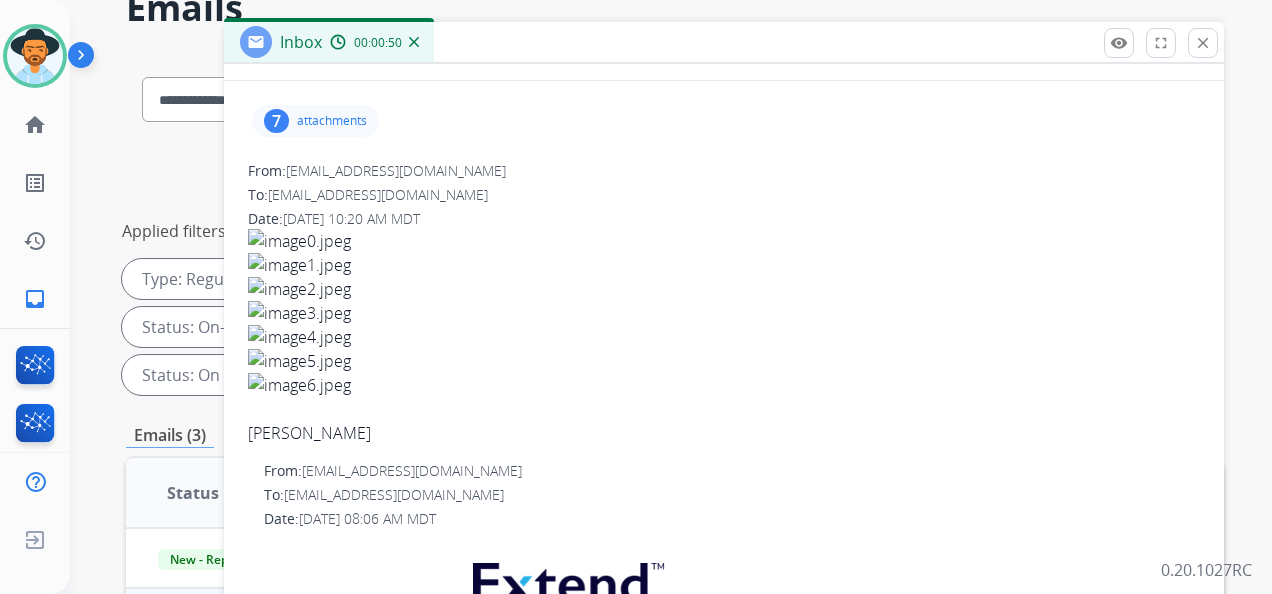 click at bounding box center [724, 241] 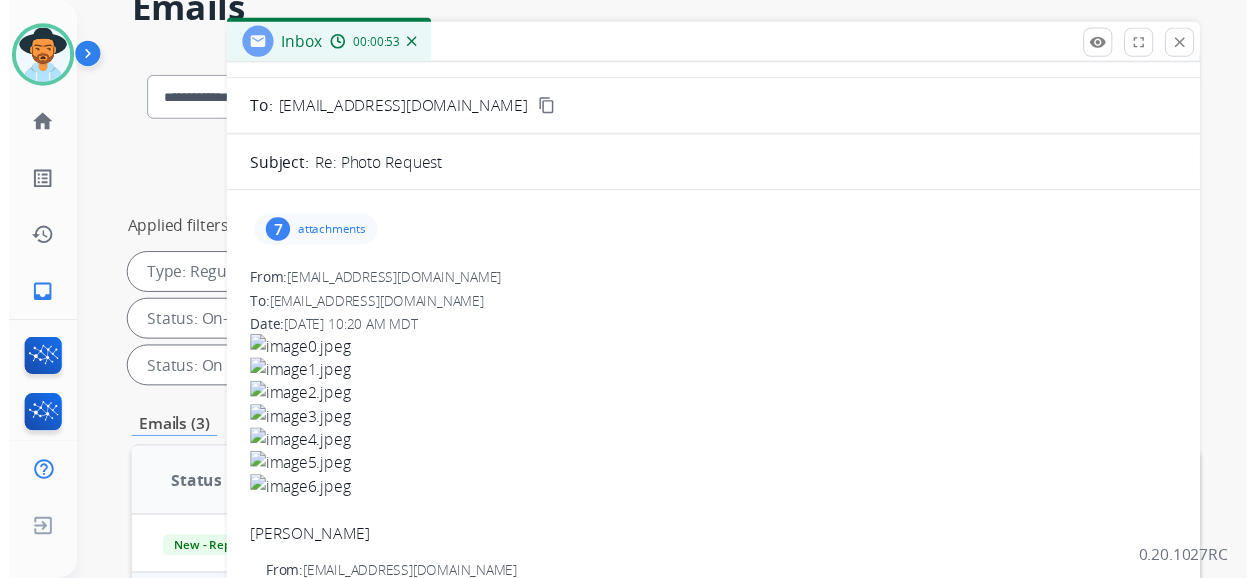scroll, scrollTop: 0, scrollLeft: 0, axis: both 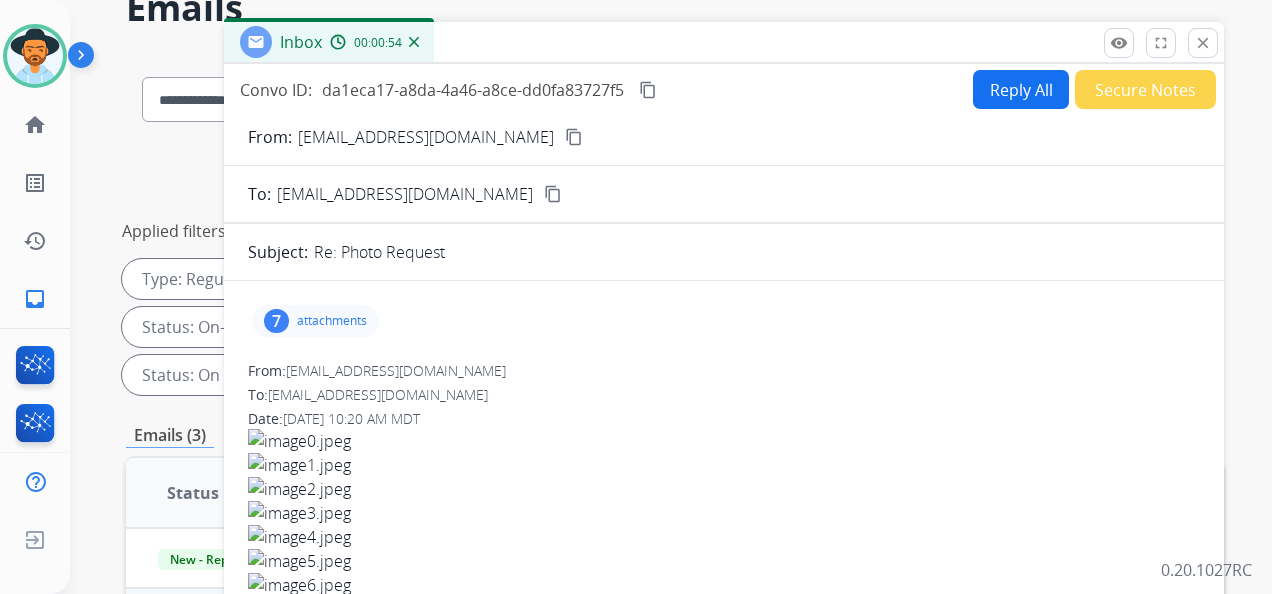 click on "content_copy" at bounding box center (574, 137) 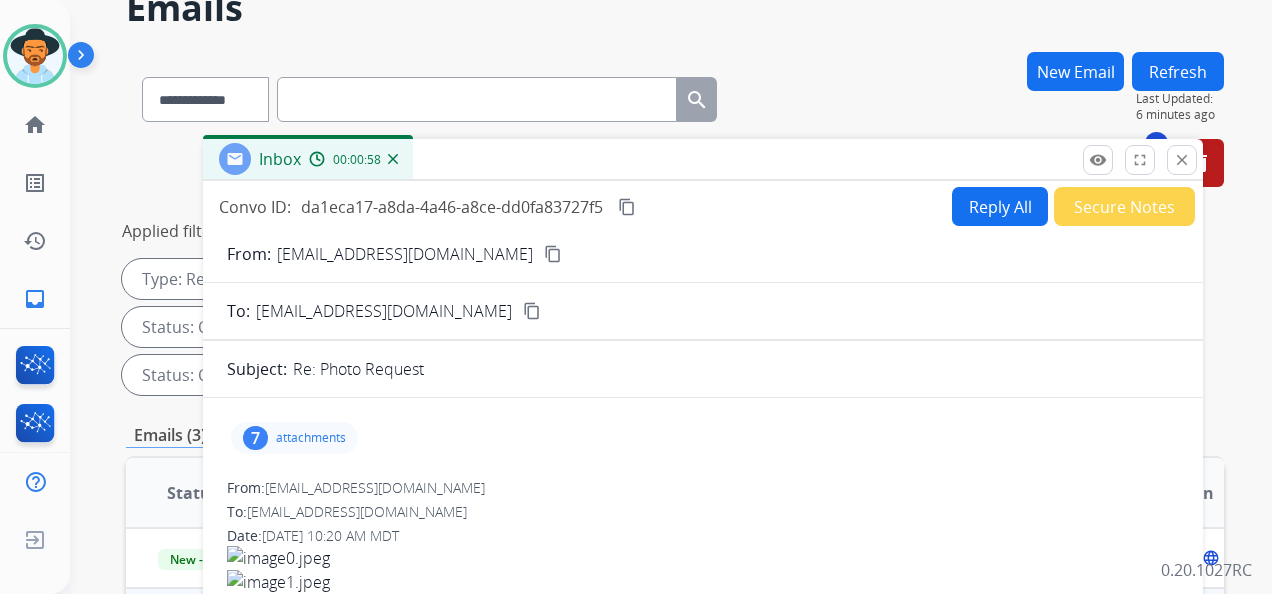 drag, startPoint x: 843, startPoint y: 45, endPoint x: 822, endPoint y: 162, distance: 118.869675 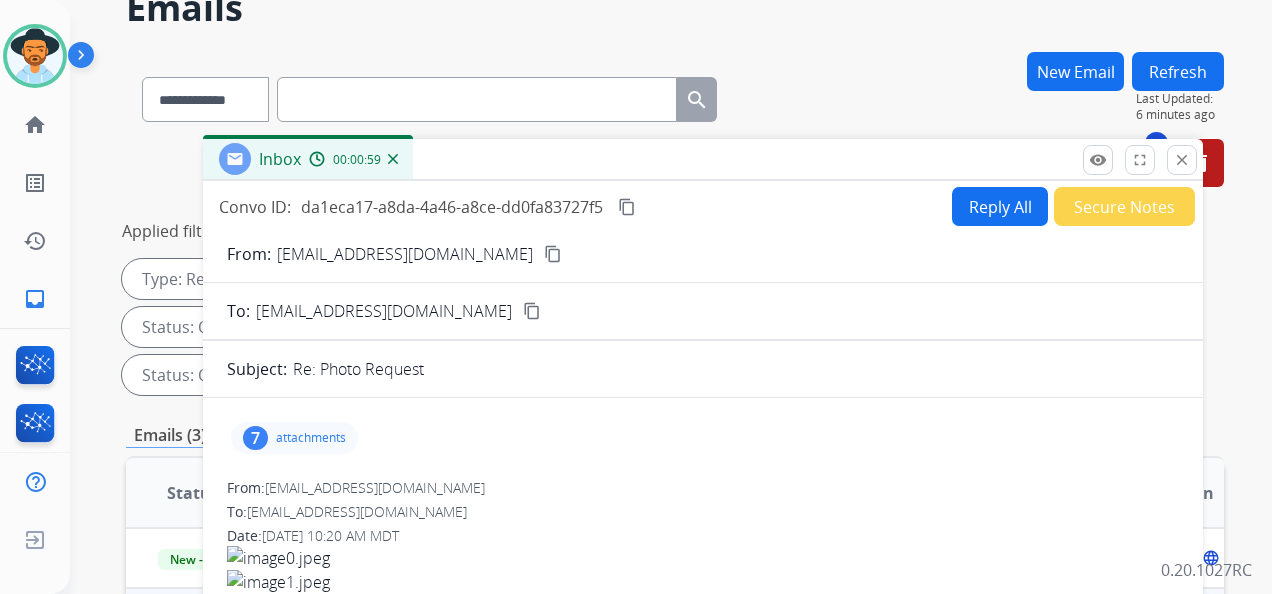 click at bounding box center (85, 59) 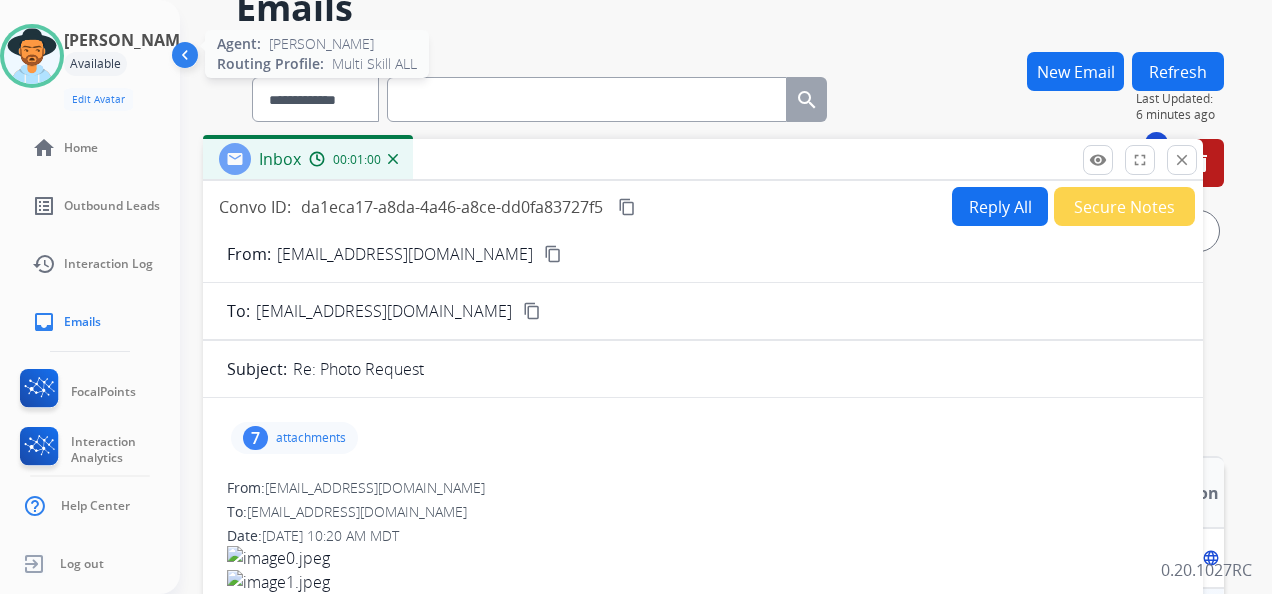 click at bounding box center (32, 56) 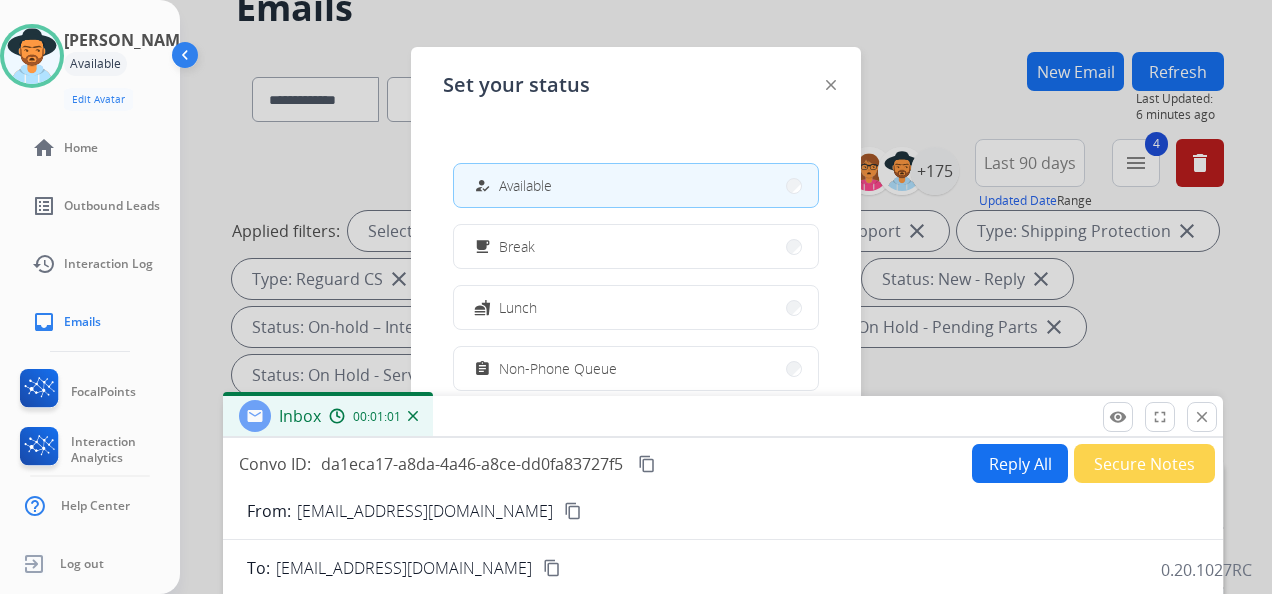 drag, startPoint x: 602, startPoint y: 177, endPoint x: 623, endPoint y: 422, distance: 245.89835 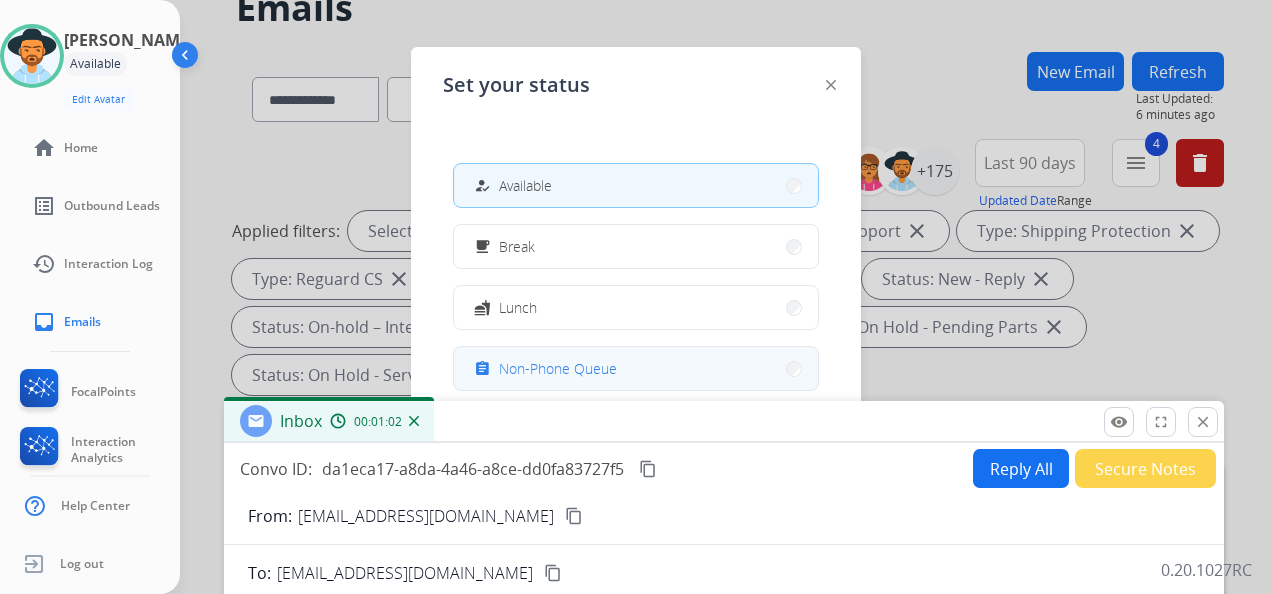 click on "assignment Non-Phone Queue" at bounding box center (636, 368) 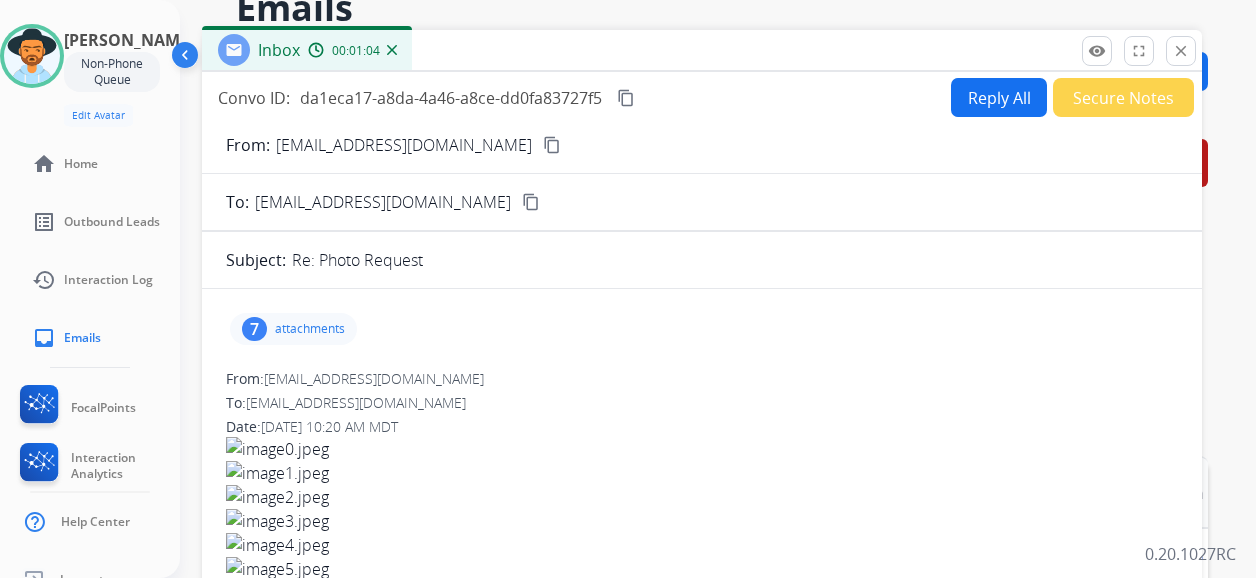 drag, startPoint x: 636, startPoint y: 423, endPoint x: 630, endPoint y: 52, distance: 371.04852 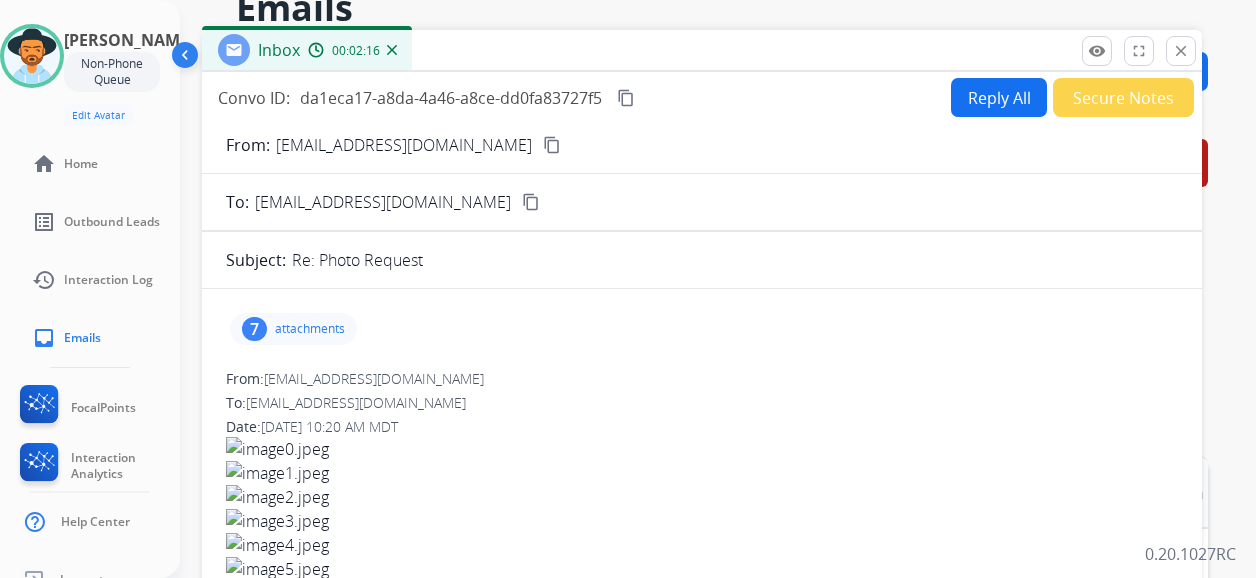 click on "content_copy" at bounding box center [552, 145] 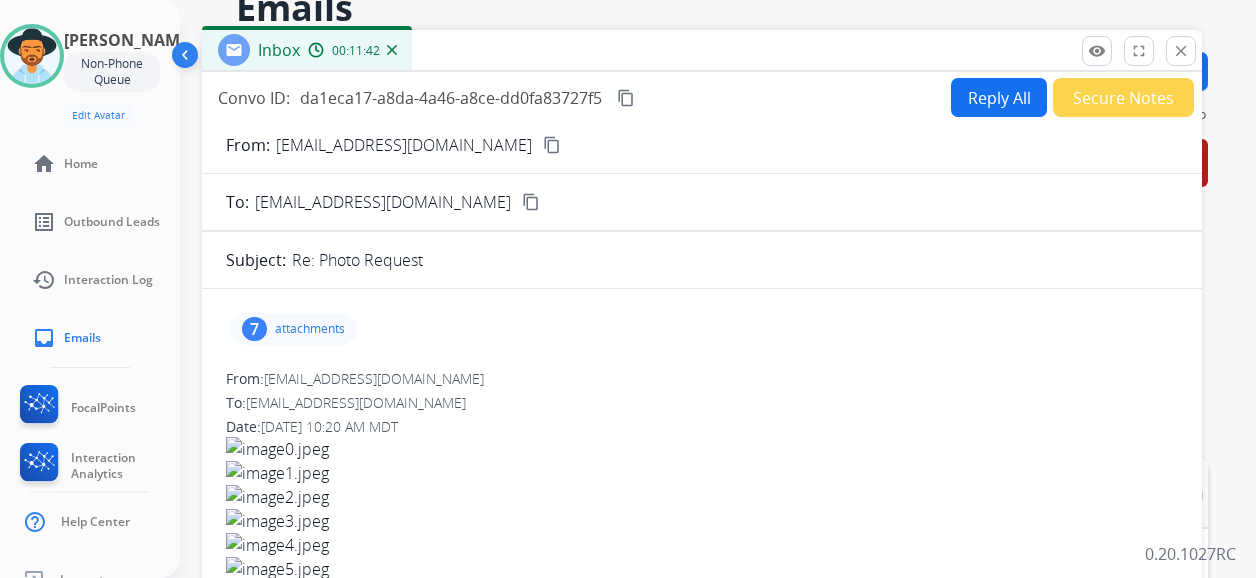 click on "content_copy" at bounding box center (626, 98) 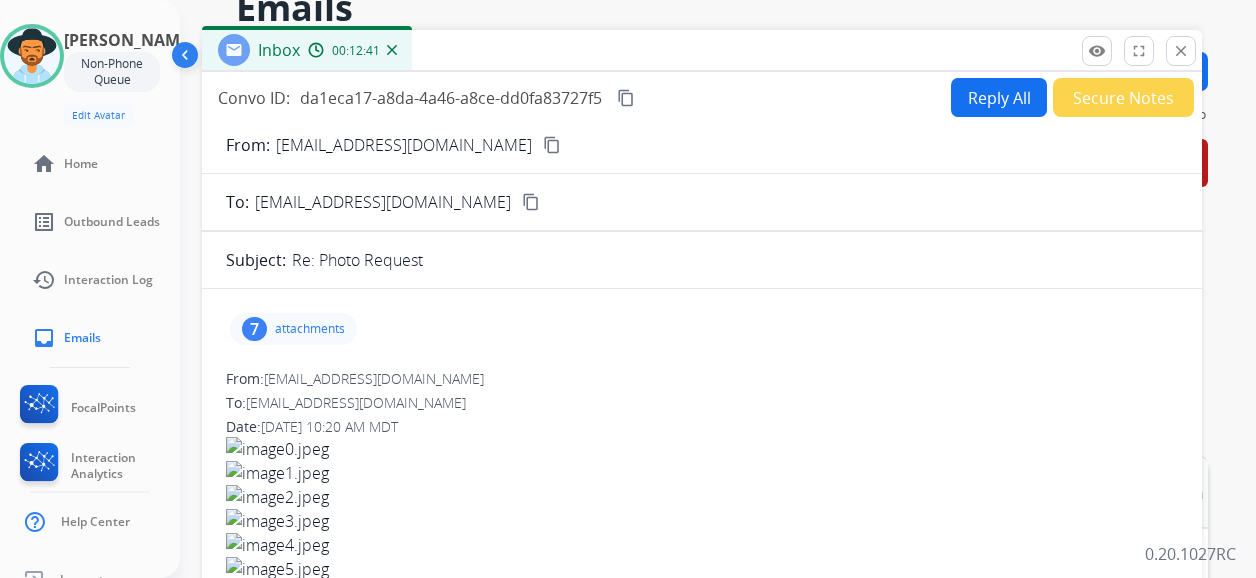 click on "Reply All" at bounding box center [999, 97] 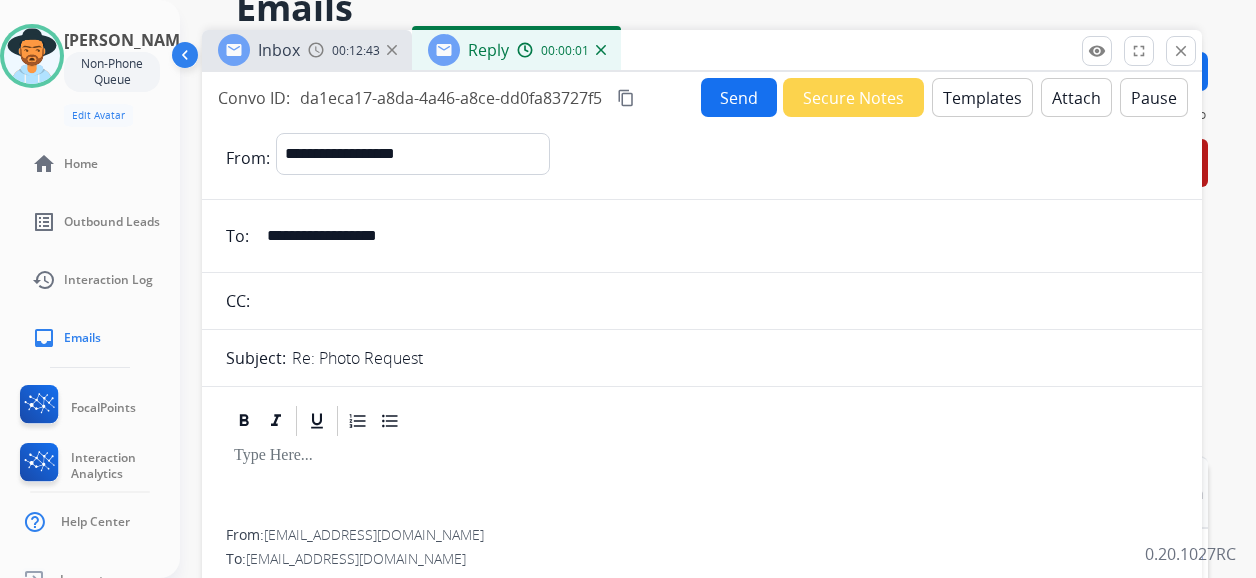 click on "Templates" at bounding box center [982, 97] 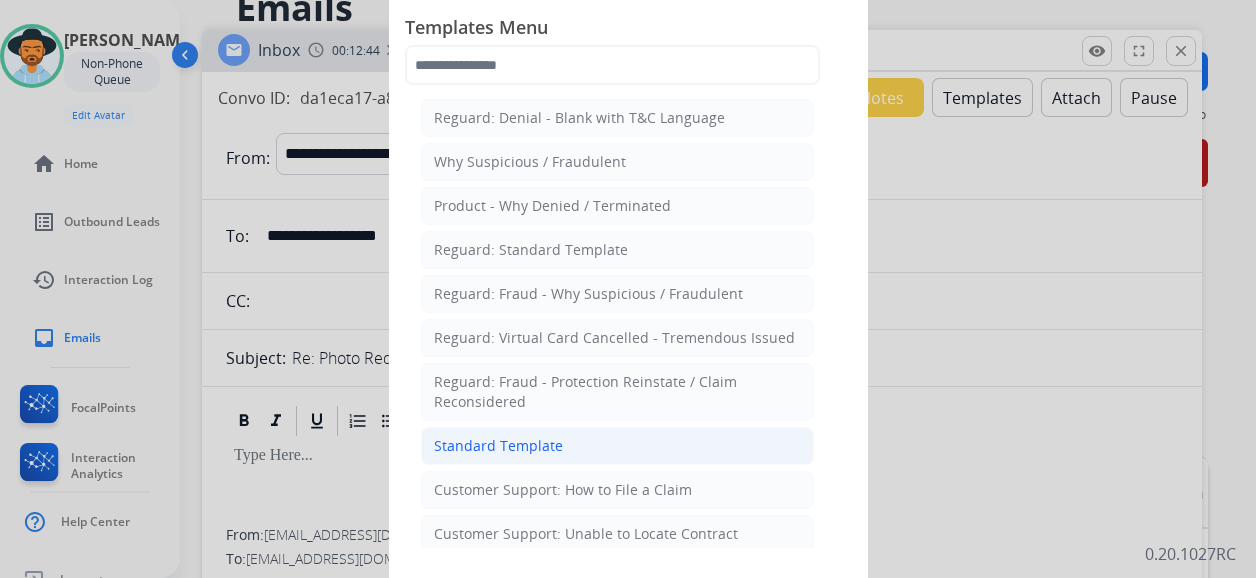 click on "Standard Template" 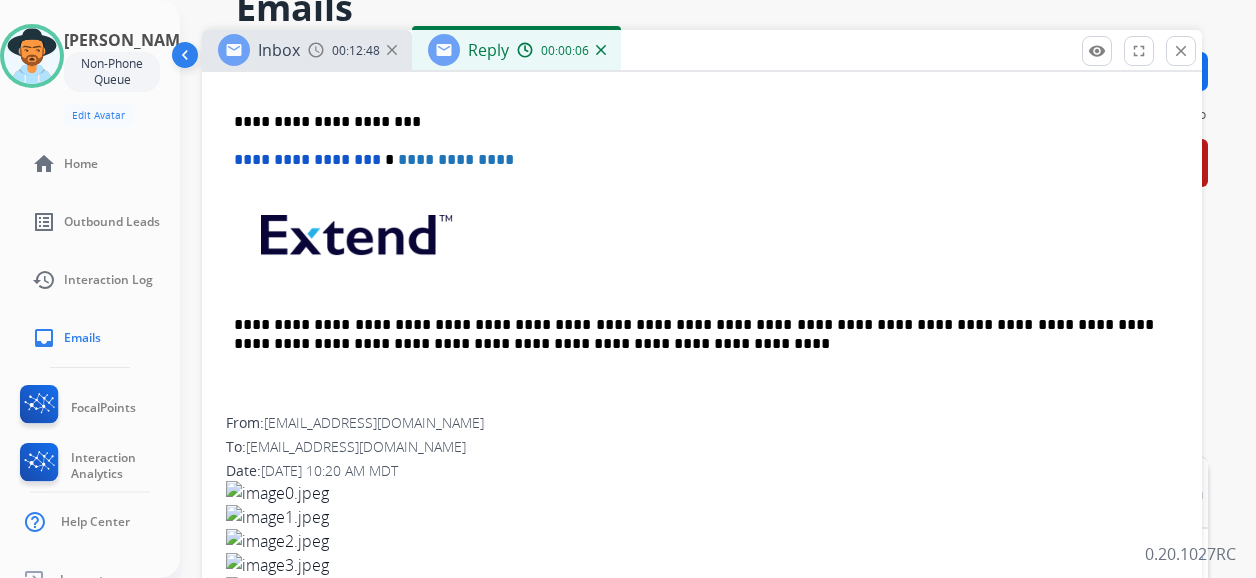scroll, scrollTop: 417, scrollLeft: 0, axis: vertical 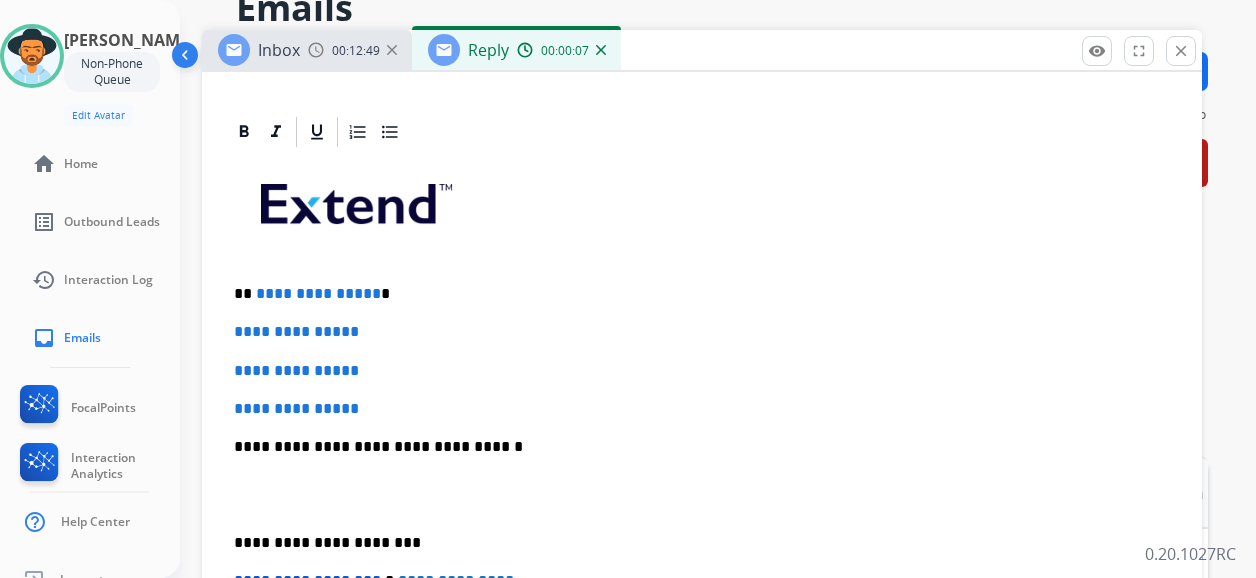 click on "**********" at bounding box center (694, 294) 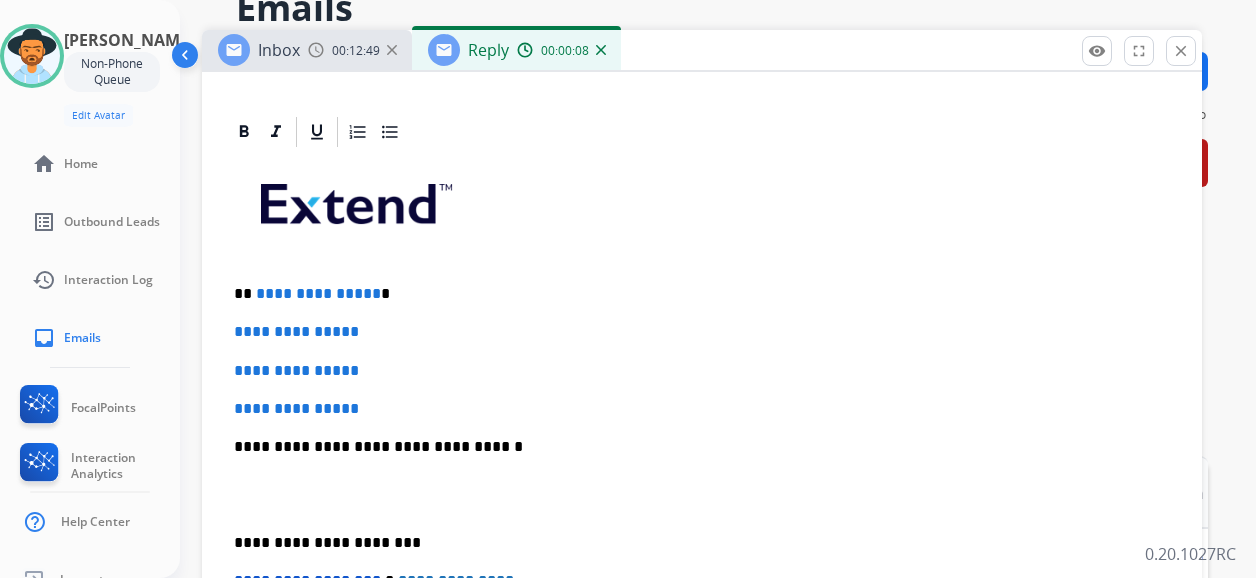 type 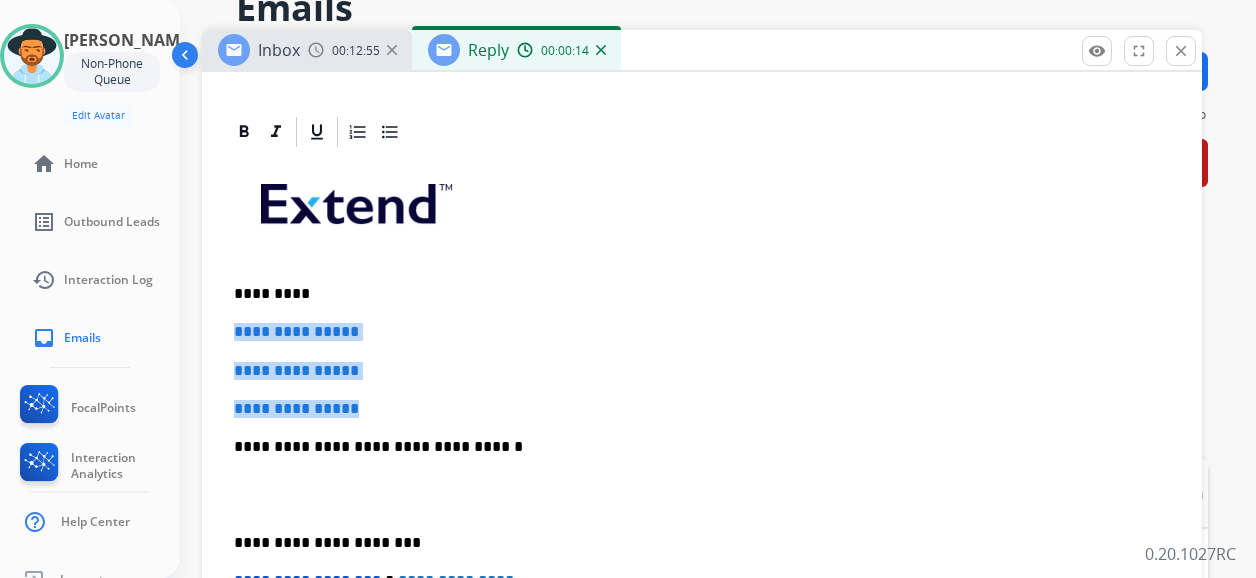 drag, startPoint x: 400, startPoint y: 412, endPoint x: 249, endPoint y: 332, distance: 170.883 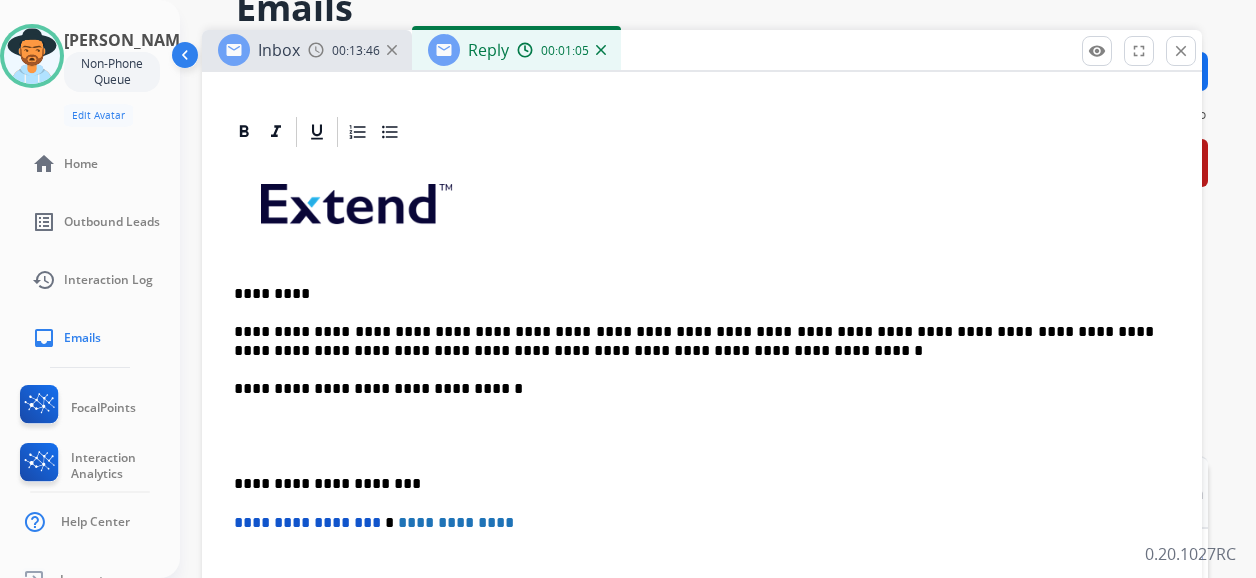 click on "**********" at bounding box center (702, 465) 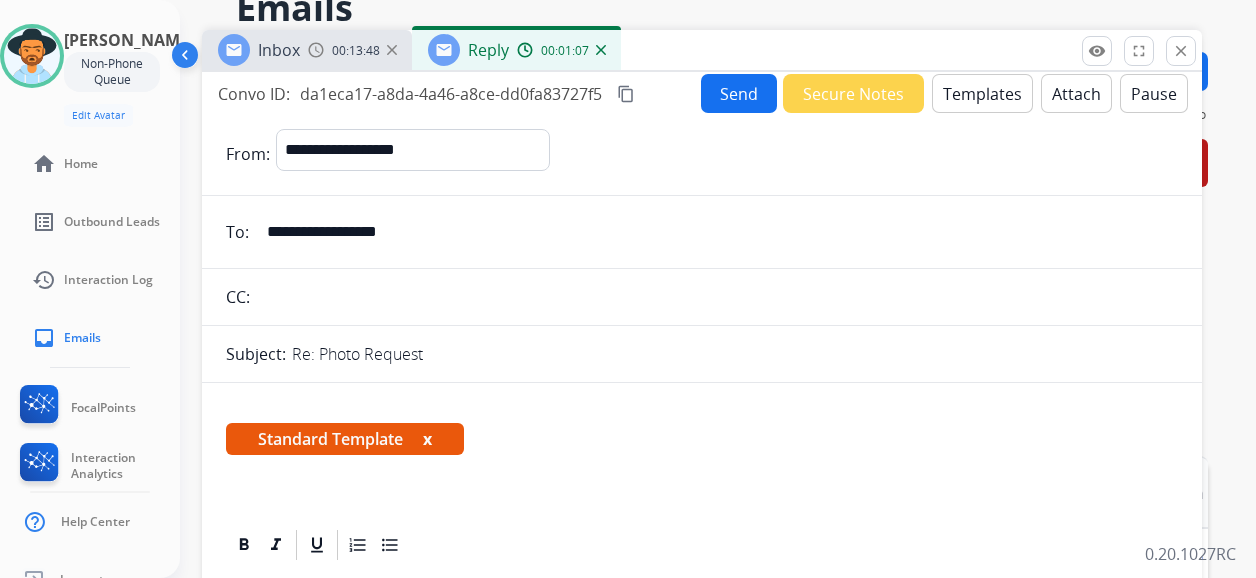 scroll, scrollTop: 0, scrollLeft: 0, axis: both 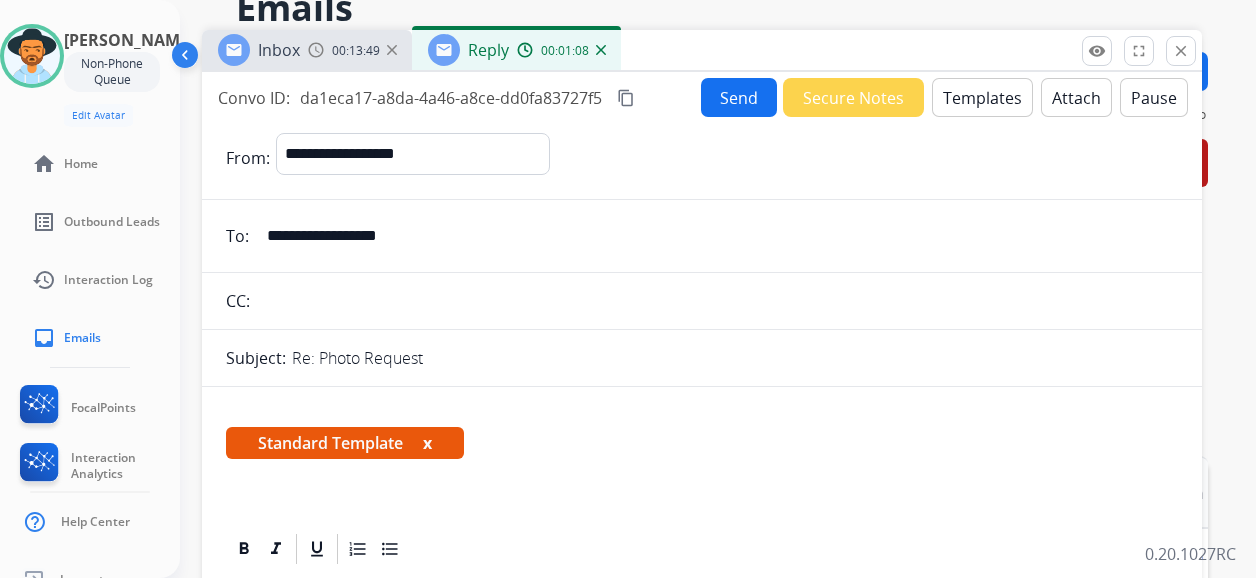 click on "Send" at bounding box center [739, 97] 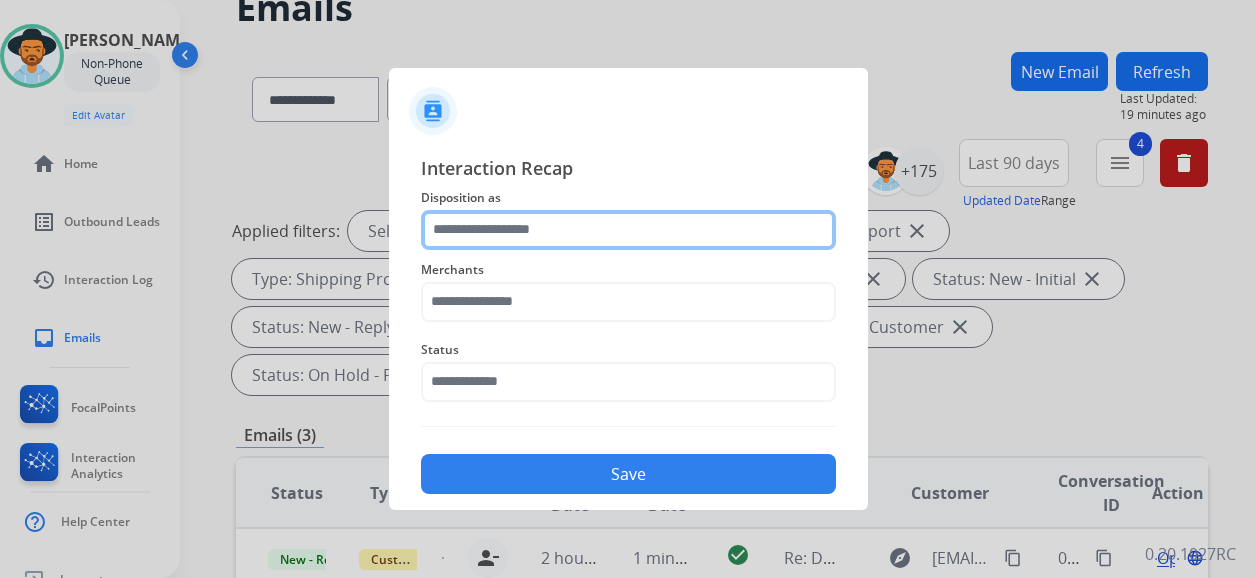 click 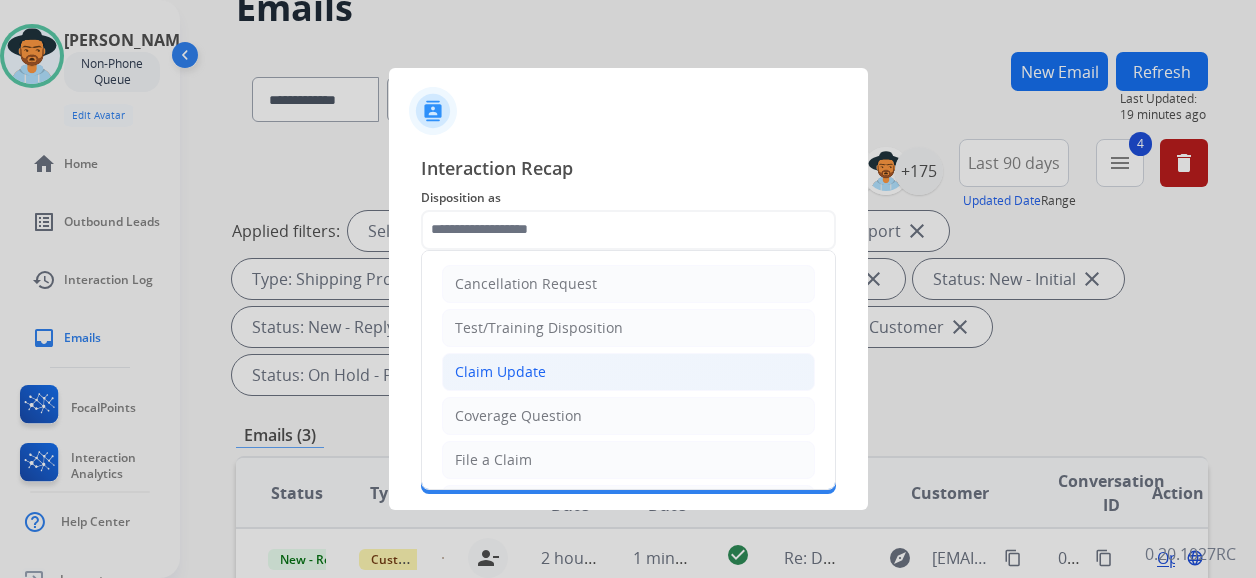 click on "Claim Update" 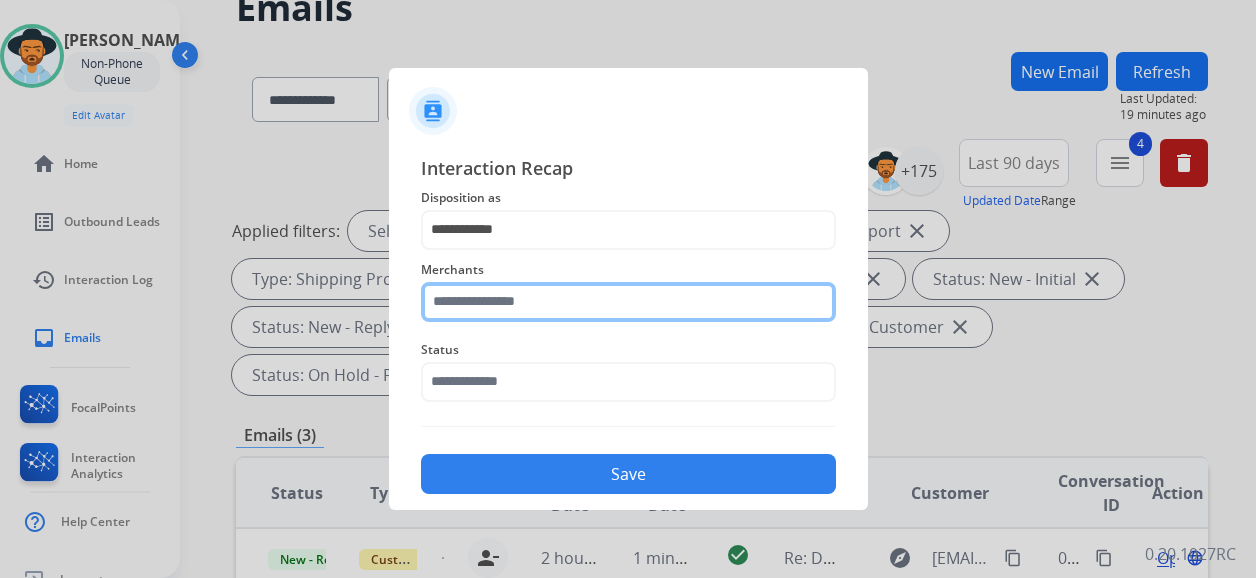 click 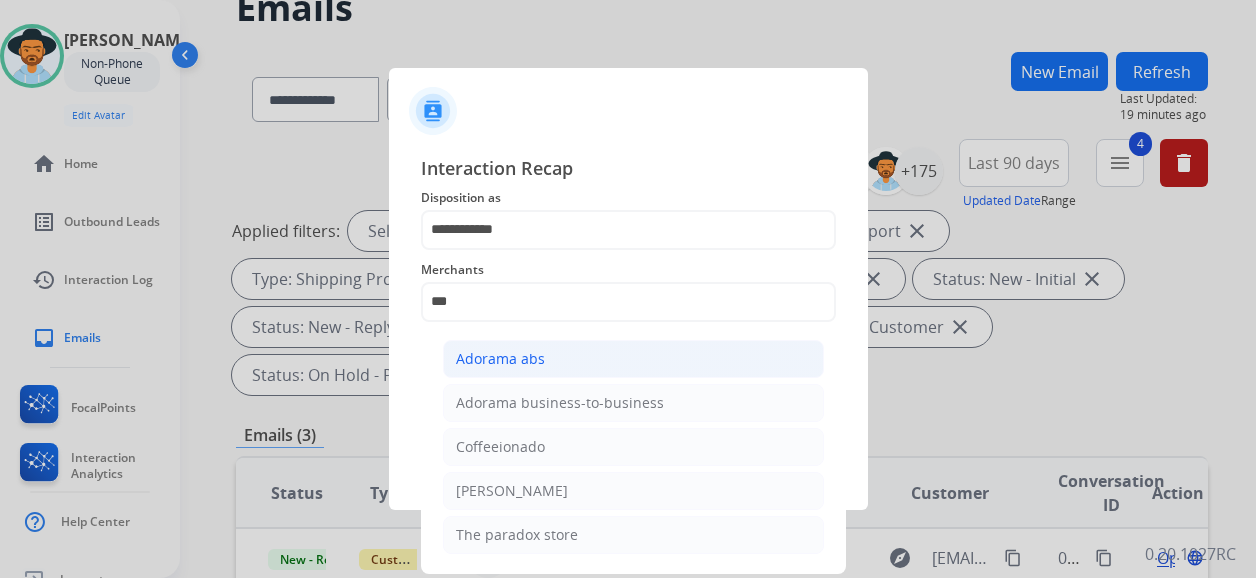 click on "Adorama abs" 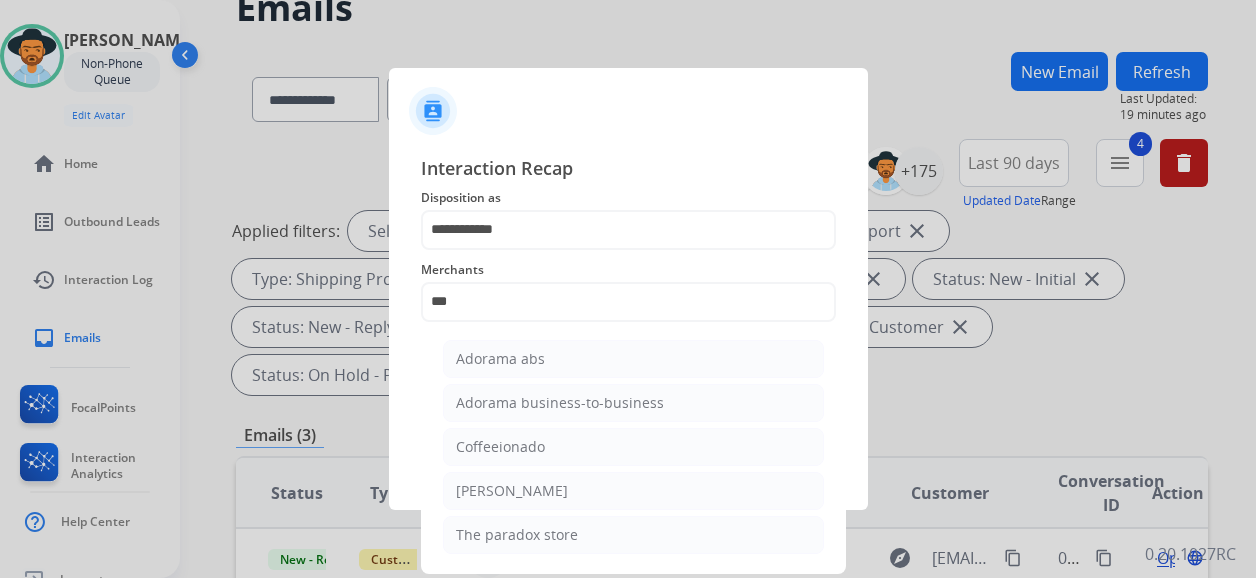 type on "**********" 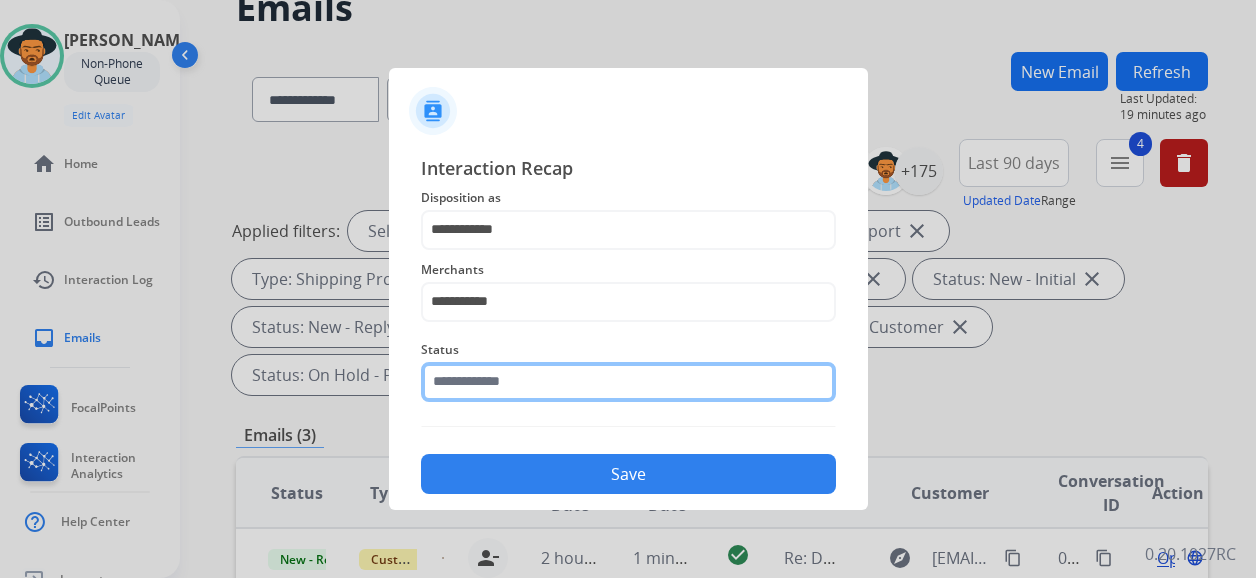 click 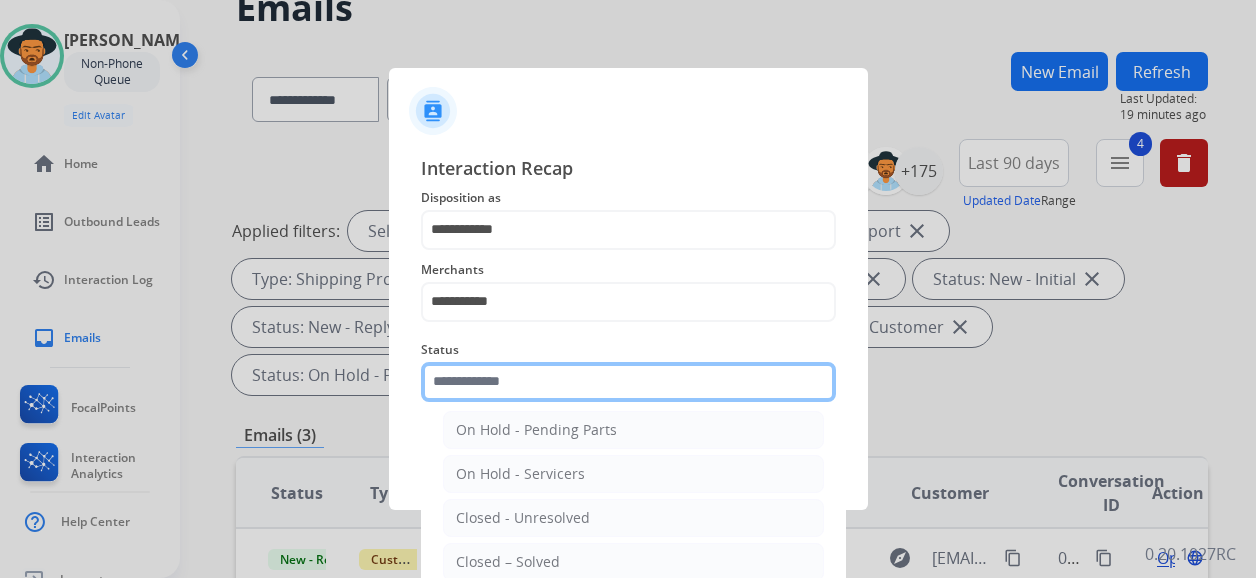 scroll, scrollTop: 114, scrollLeft: 0, axis: vertical 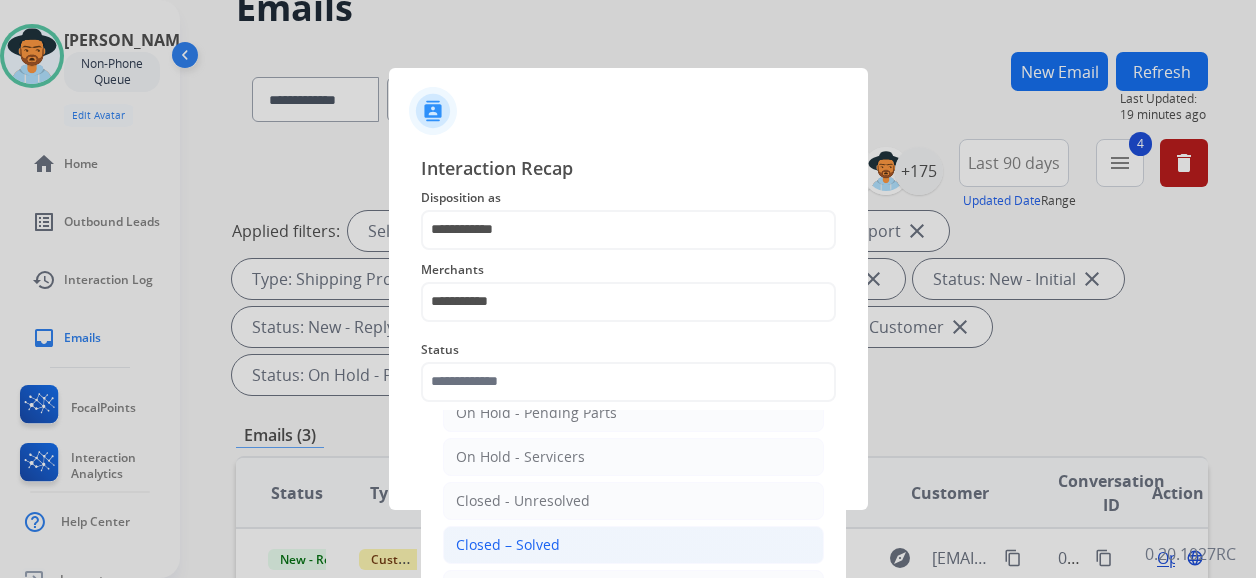 click on "Closed – Solved" 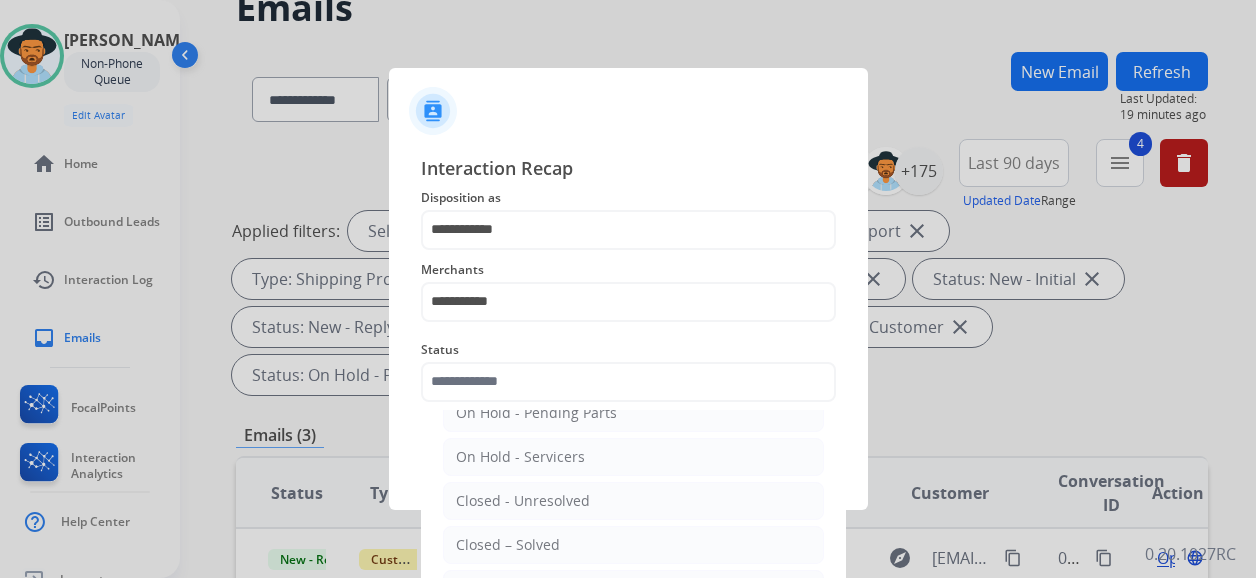 type on "**********" 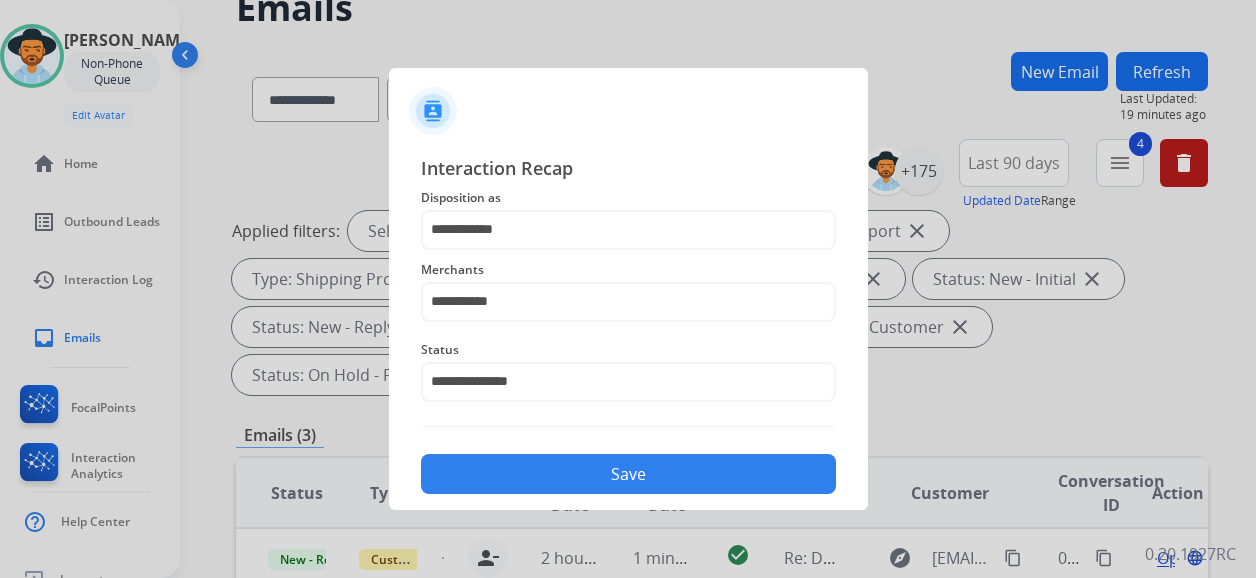click on "Save" 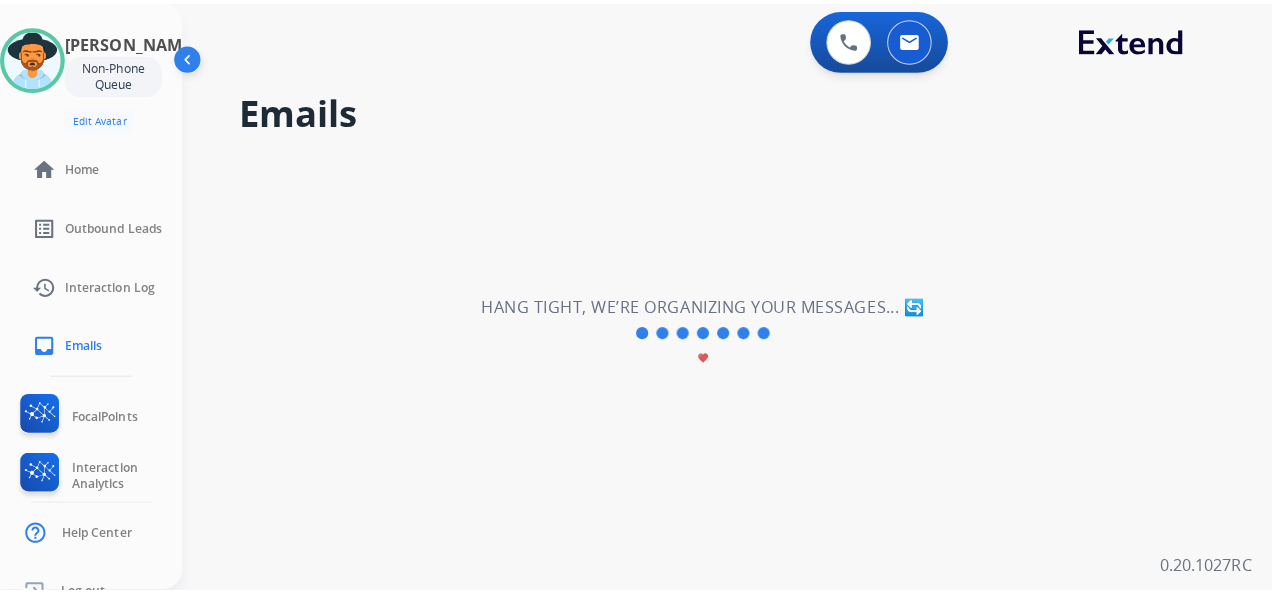 scroll, scrollTop: 0, scrollLeft: 0, axis: both 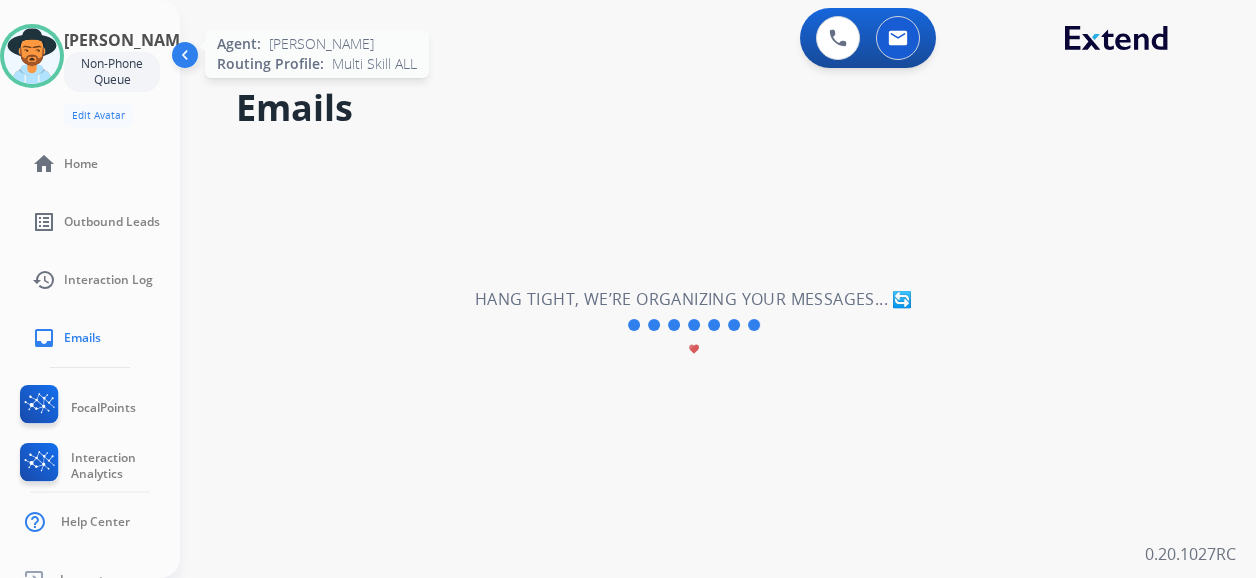 click at bounding box center [32, 56] 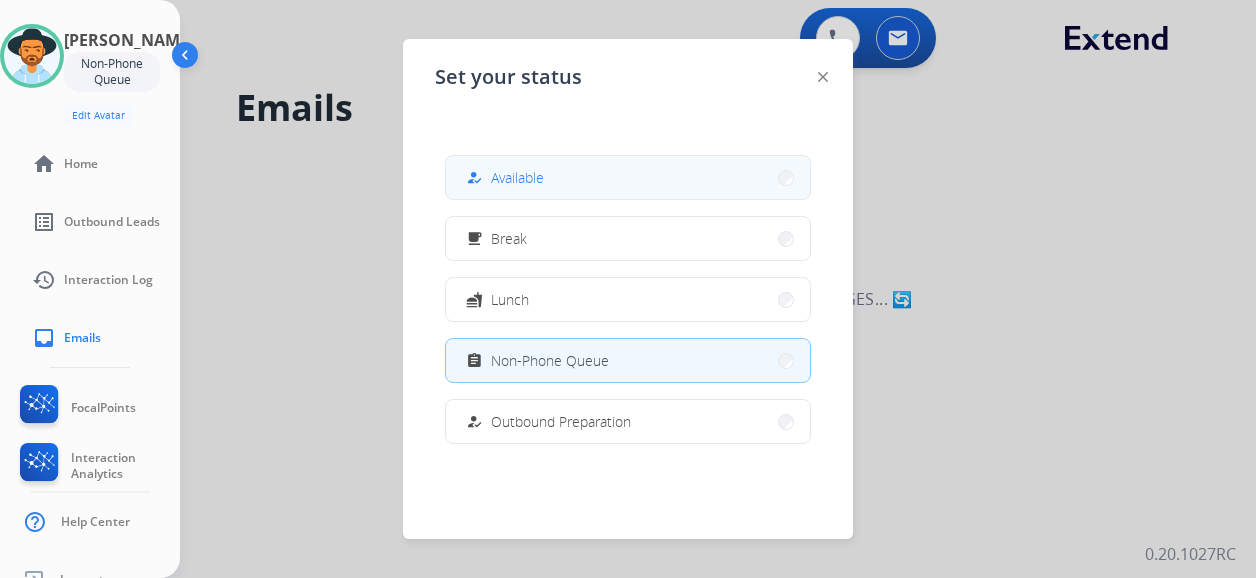 click on "how_to_reg Available" at bounding box center (503, 178) 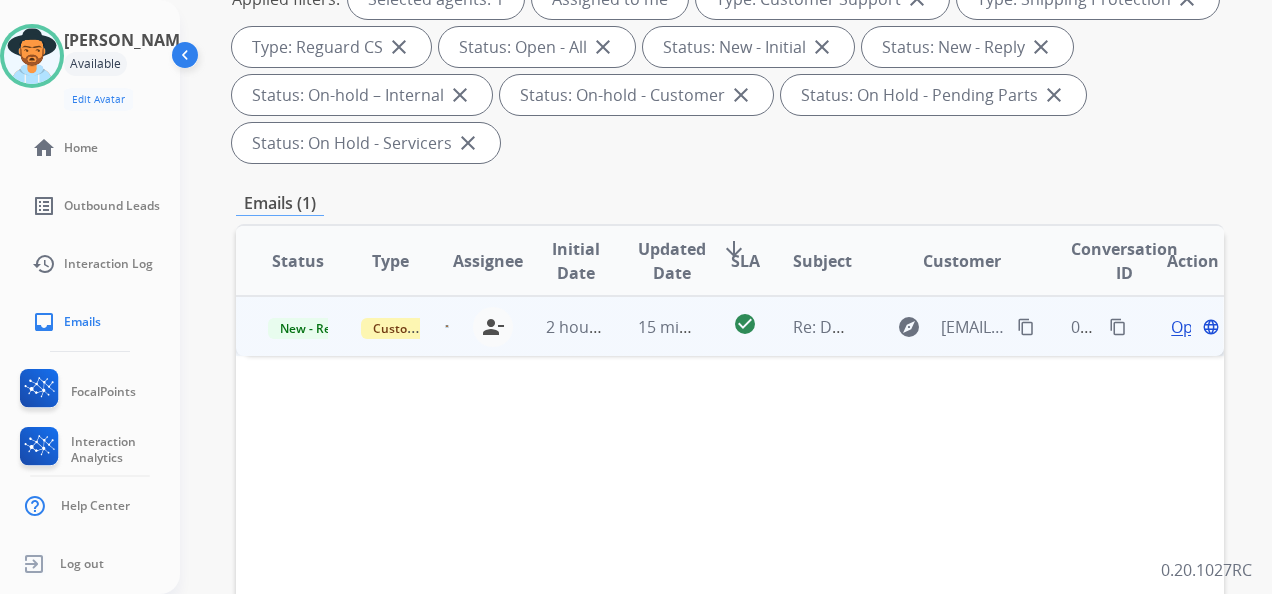 scroll, scrollTop: 400, scrollLeft: 0, axis: vertical 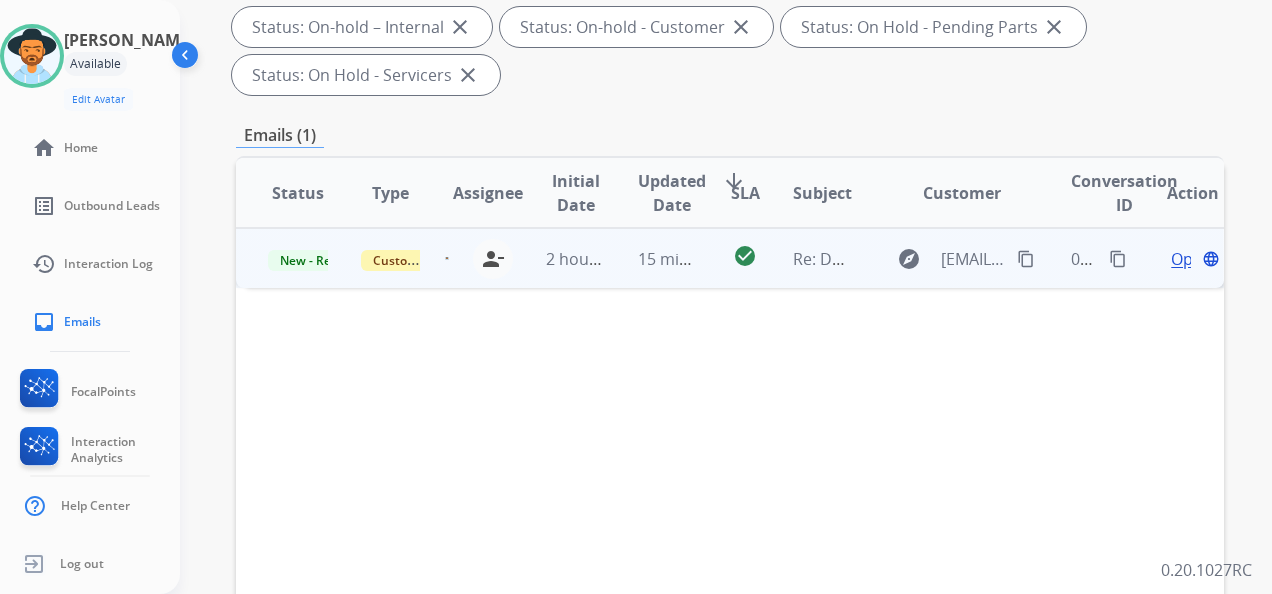 click on "Open" at bounding box center [1191, 259] 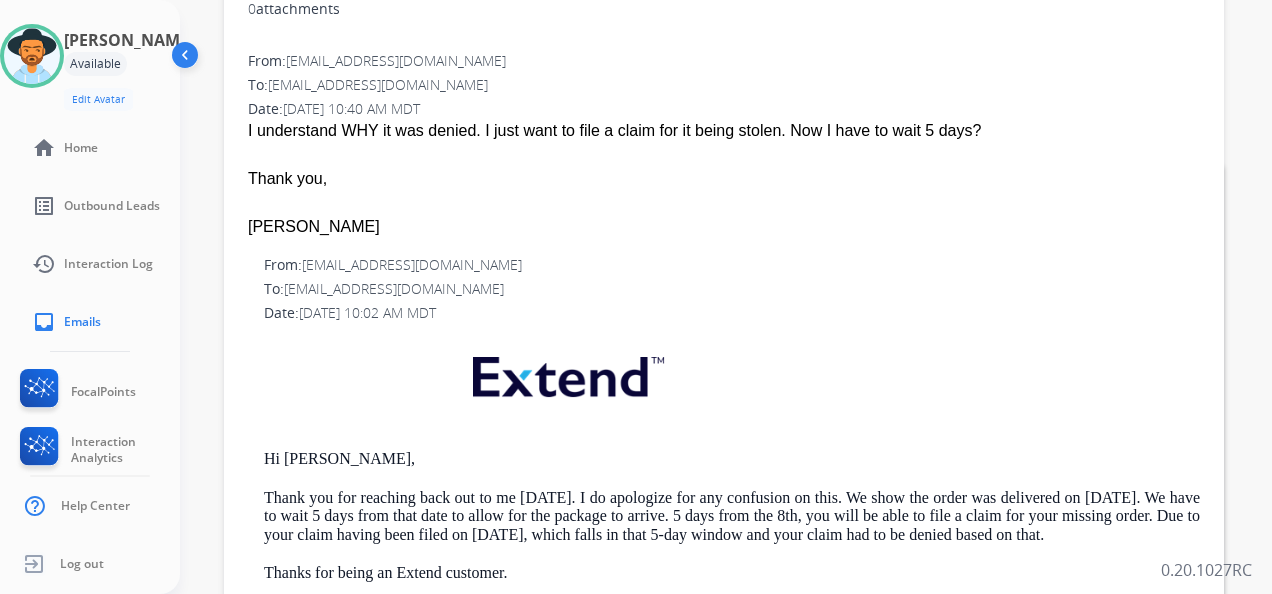 scroll, scrollTop: 0, scrollLeft: 0, axis: both 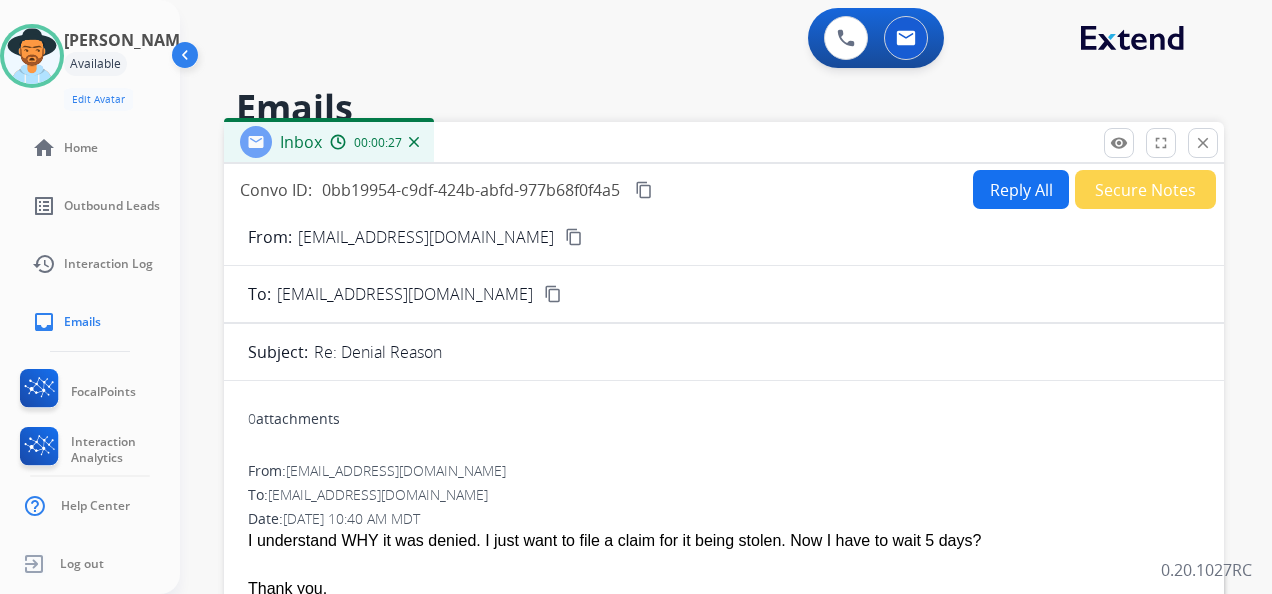 click on "Reply All" at bounding box center [1021, 189] 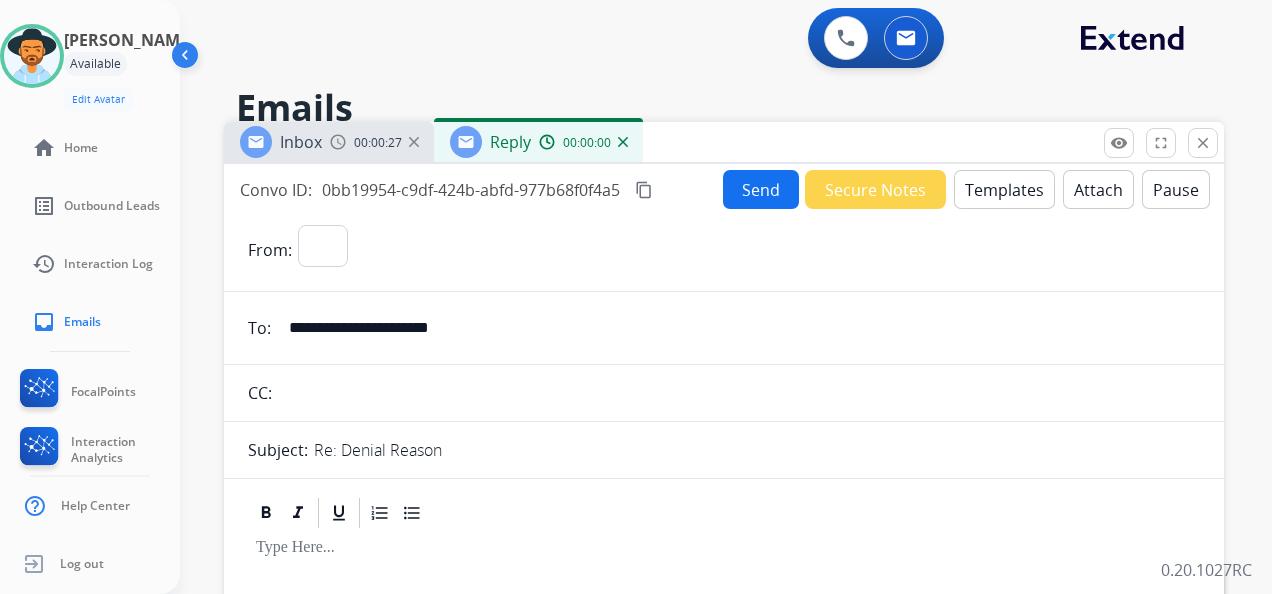 select on "**********" 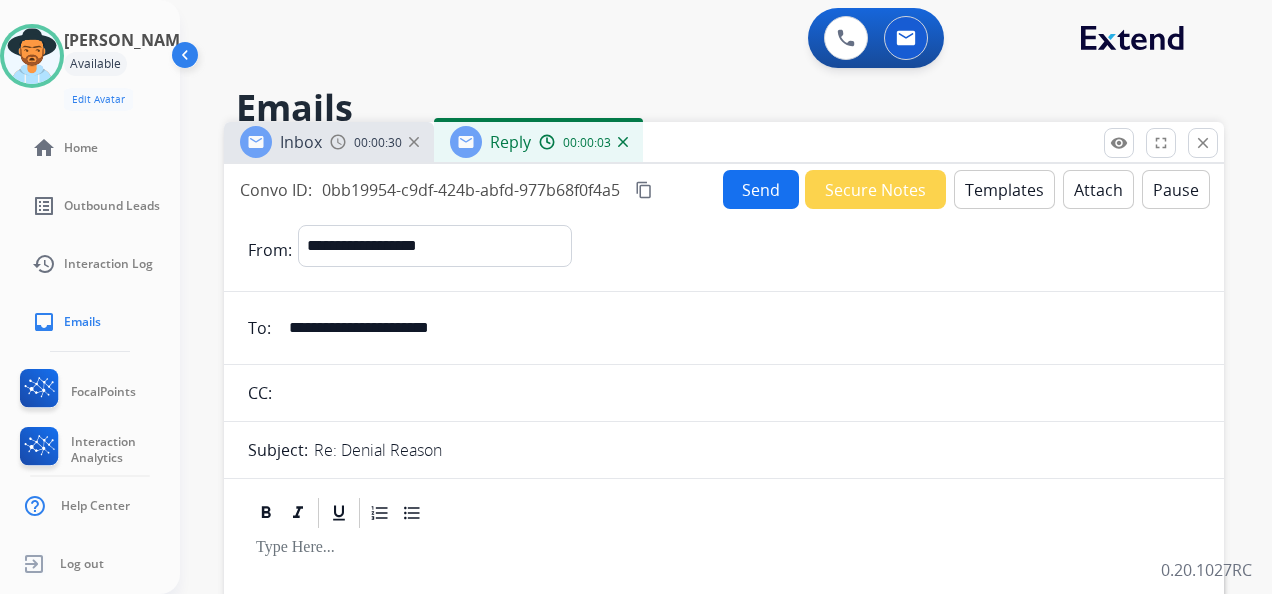 click on "Templates" at bounding box center (1004, 189) 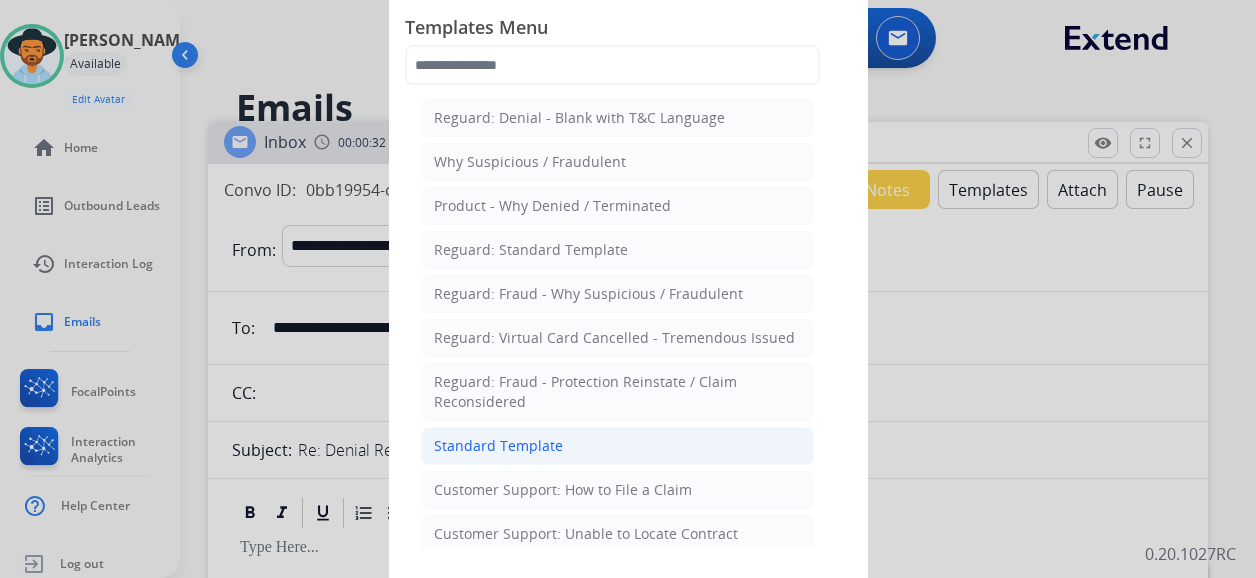 click on "Standard Template" 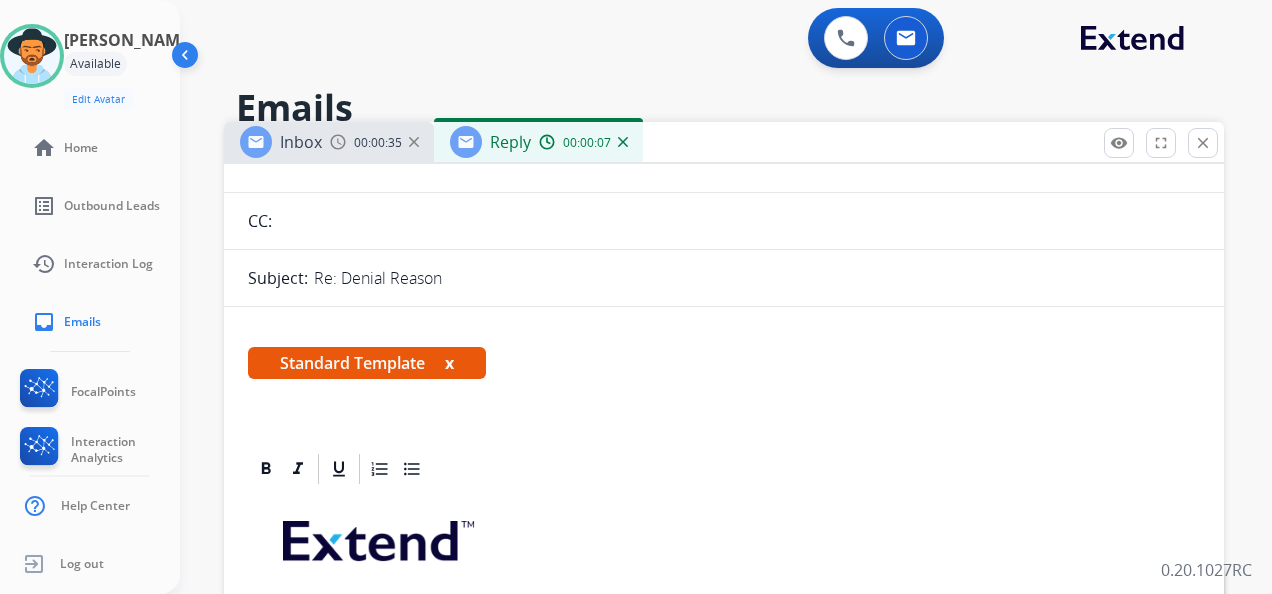scroll, scrollTop: 400, scrollLeft: 0, axis: vertical 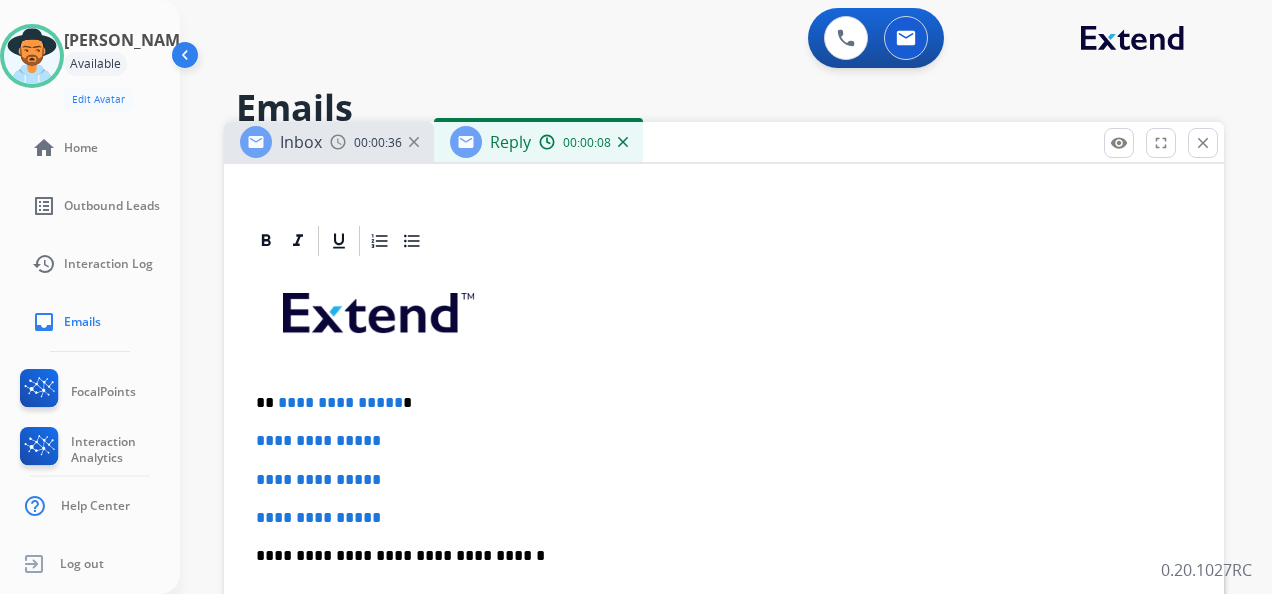 click on "**********" at bounding box center (716, 403) 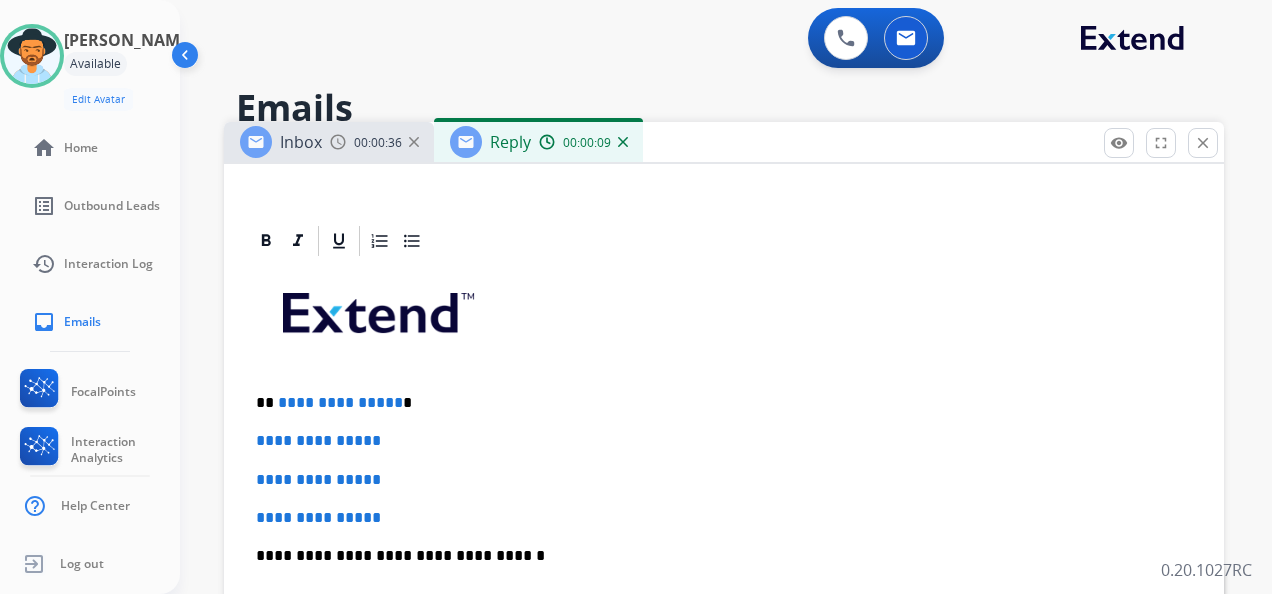 type 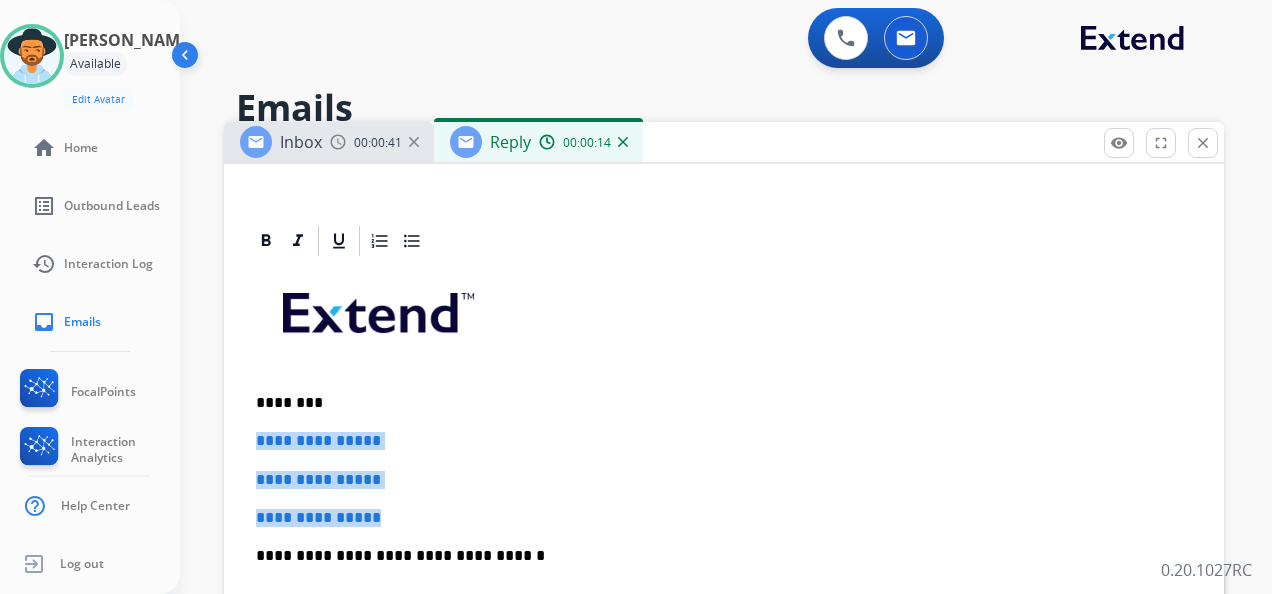 drag, startPoint x: 399, startPoint y: 508, endPoint x: 283, endPoint y: 417, distance: 147.43474 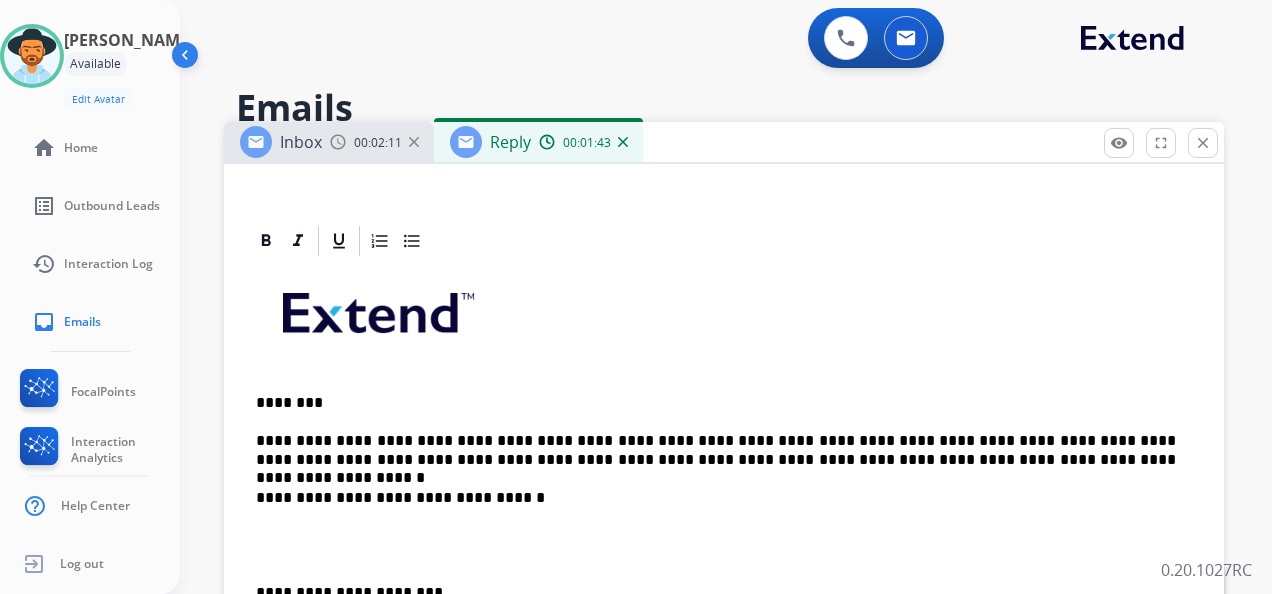 click on "**********" at bounding box center [724, 574] 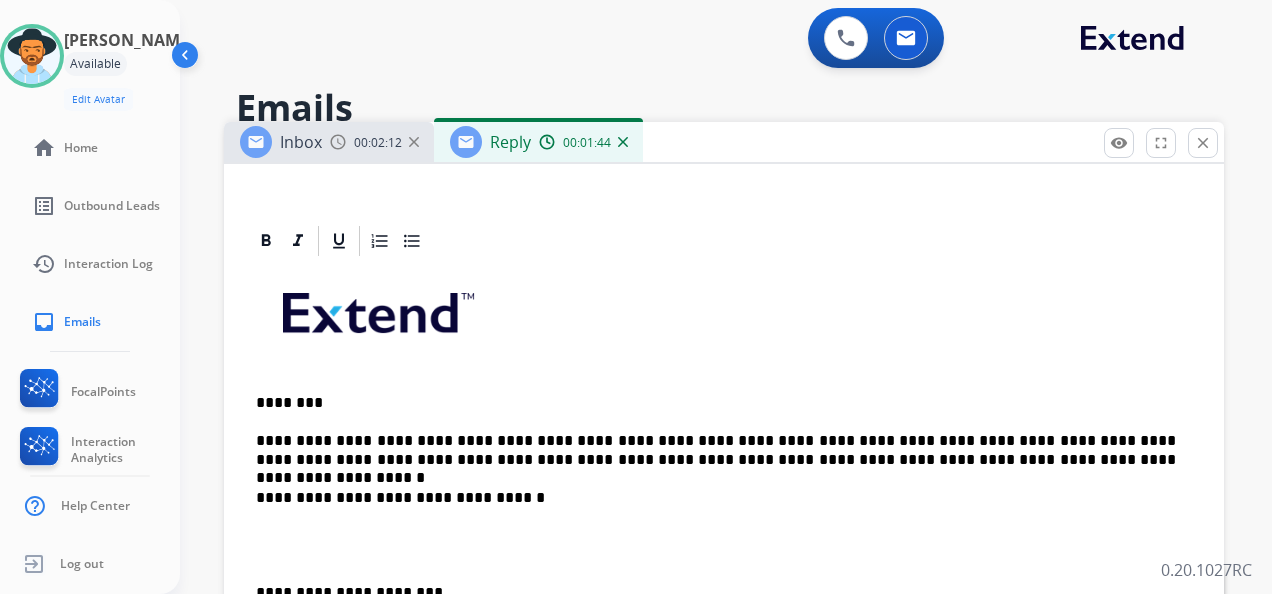 click on "**********" at bounding box center [716, 450] 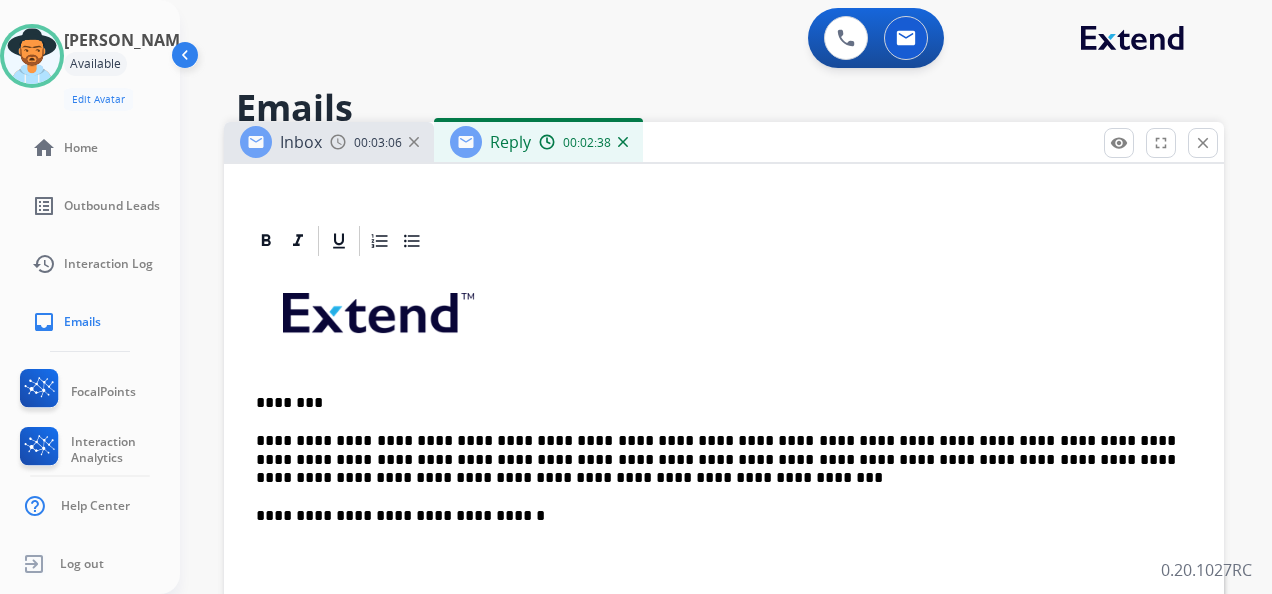 click on "**********" at bounding box center [716, 459] 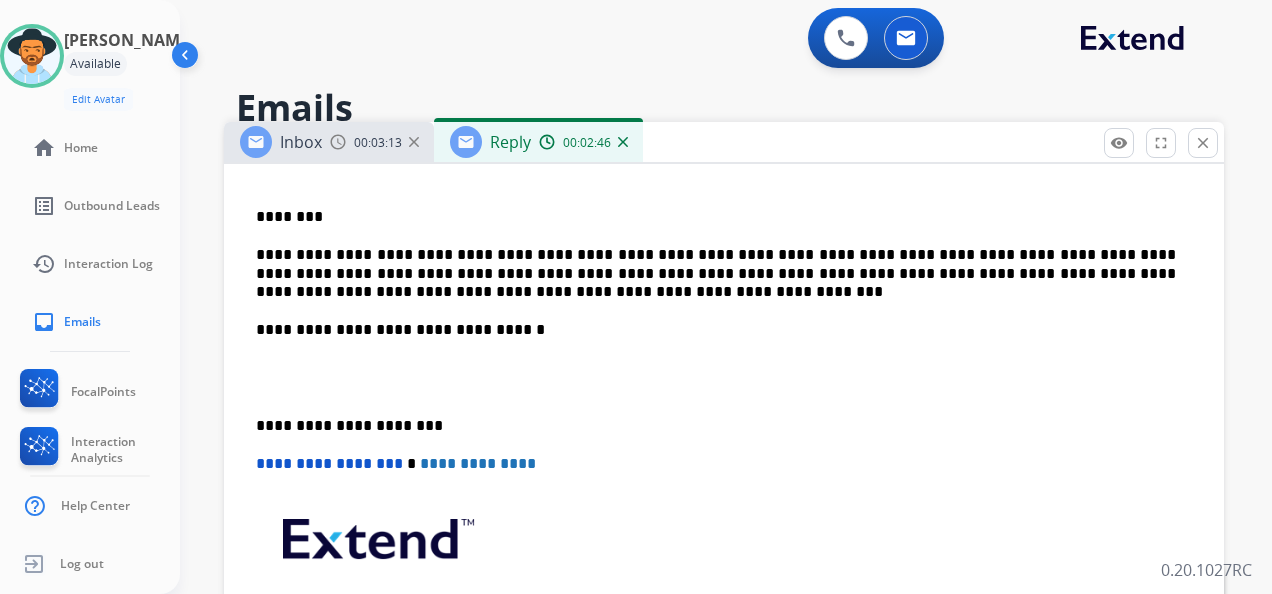 scroll, scrollTop: 700, scrollLeft: 0, axis: vertical 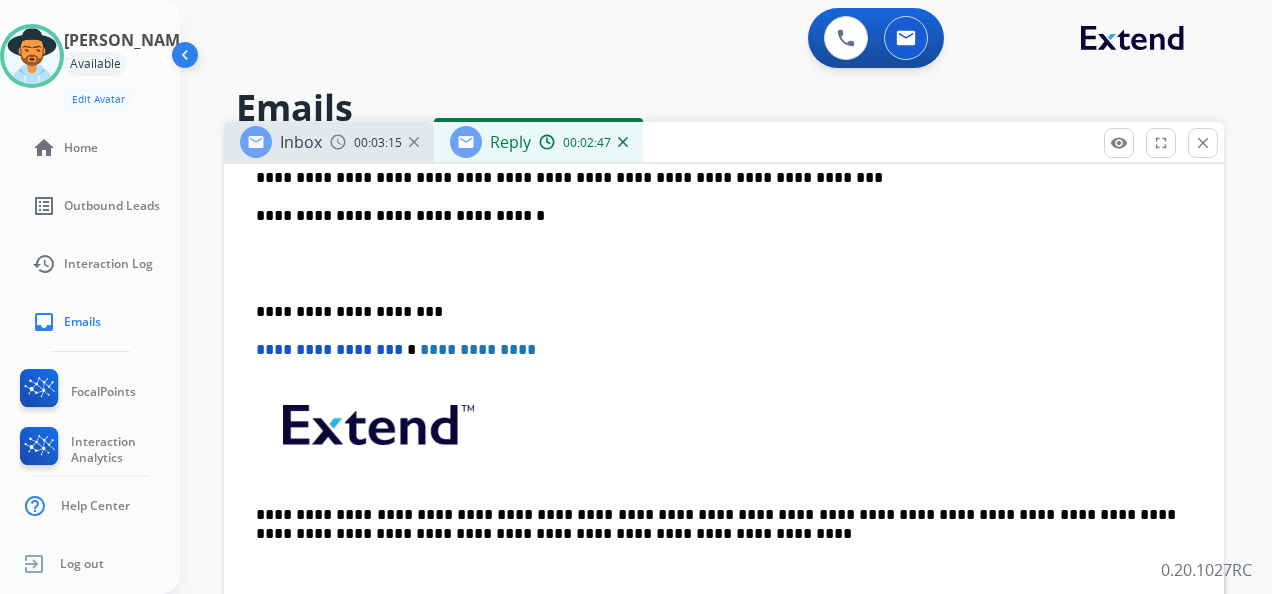 click on "**********" at bounding box center (716, 312) 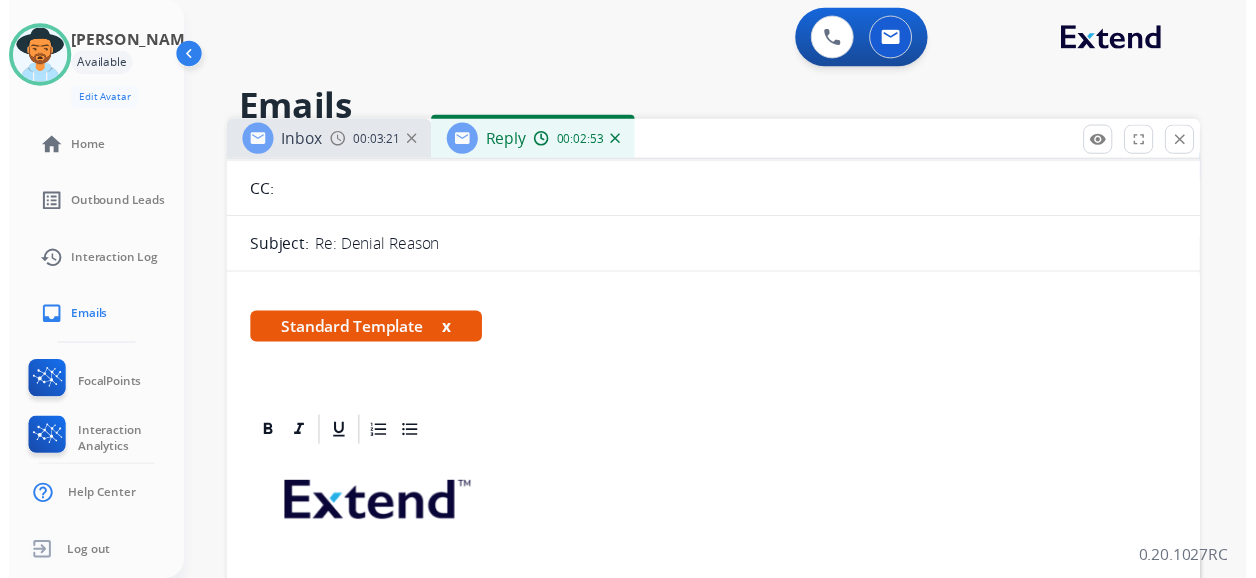 scroll, scrollTop: 0, scrollLeft: 0, axis: both 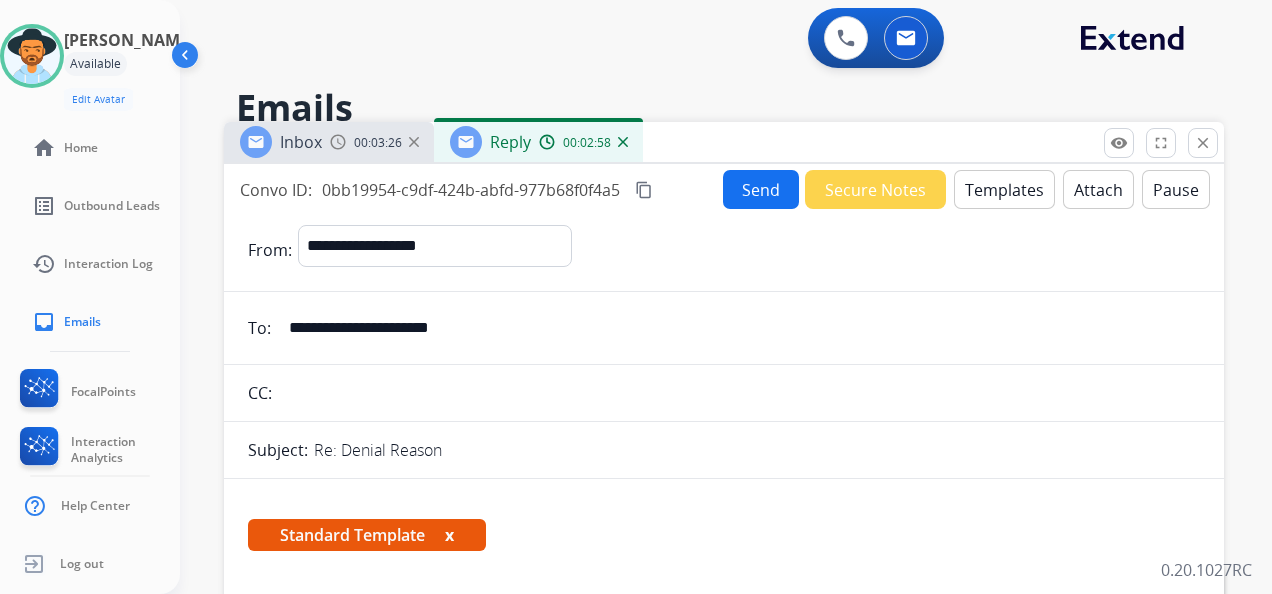 click on "Send" at bounding box center [761, 189] 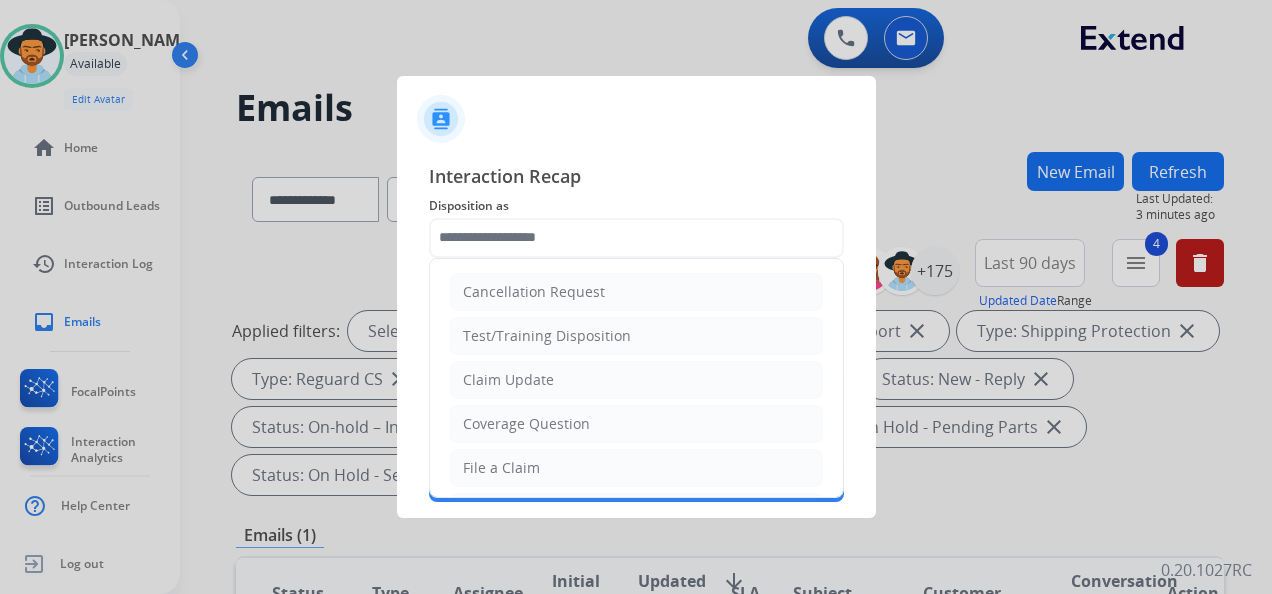 click 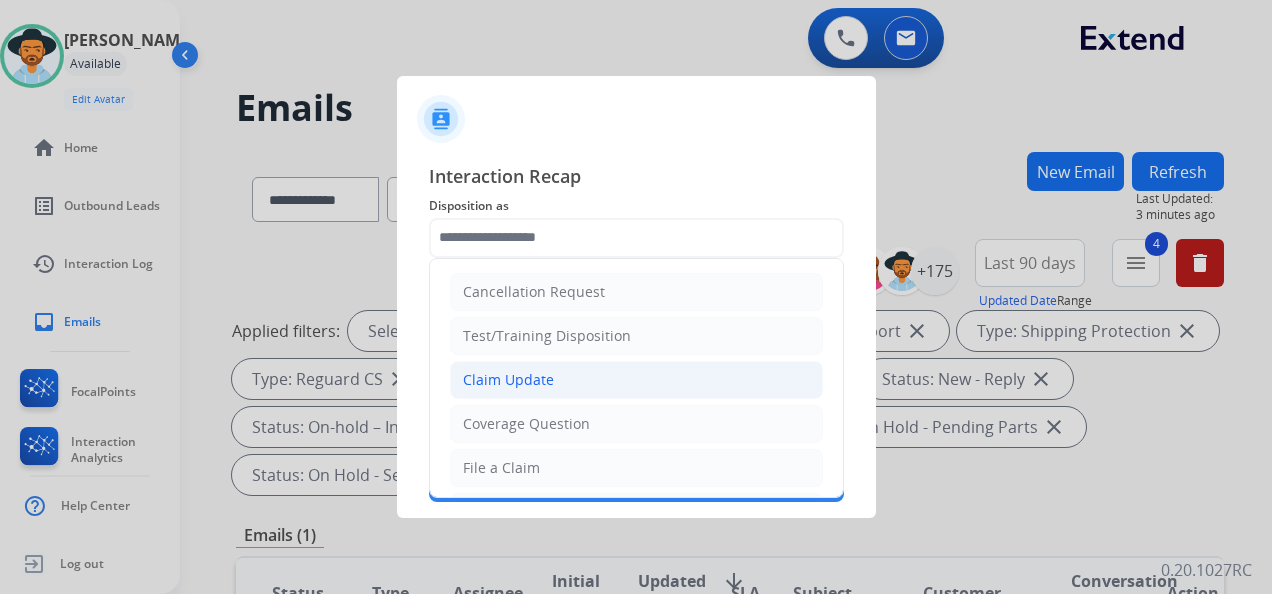 click on "Claim Update" 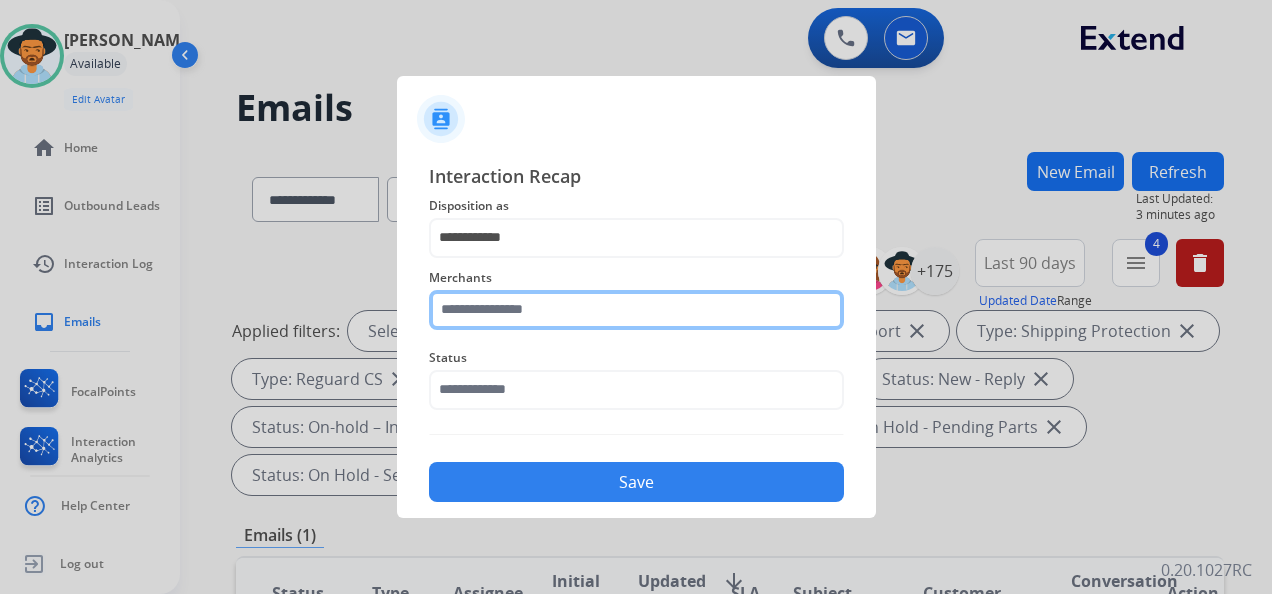 click 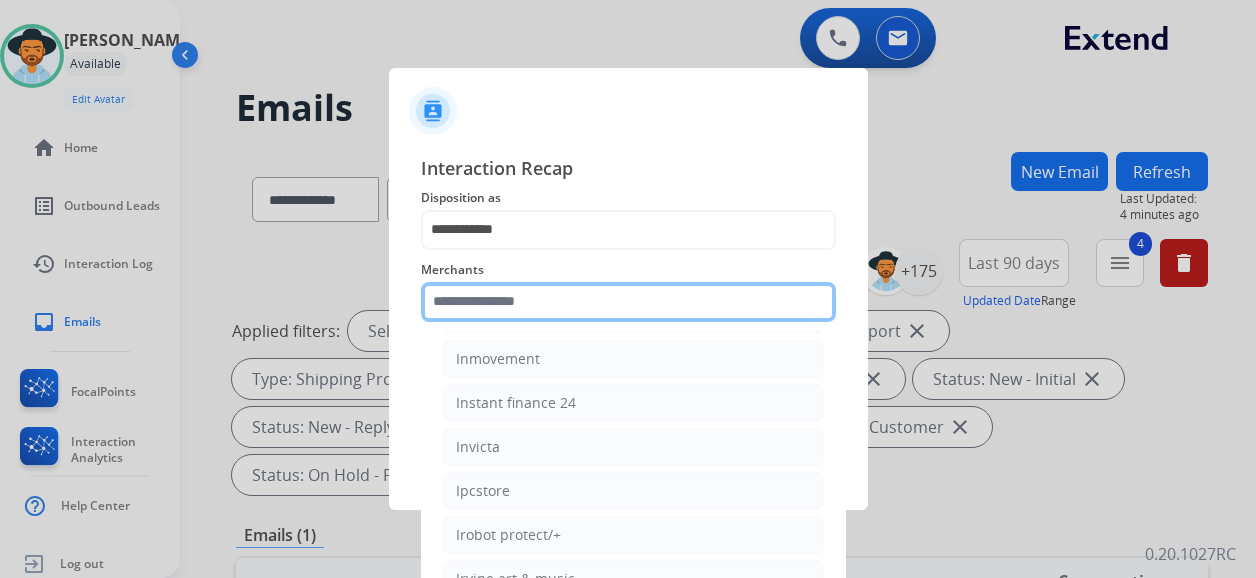 scroll, scrollTop: 18100, scrollLeft: 0, axis: vertical 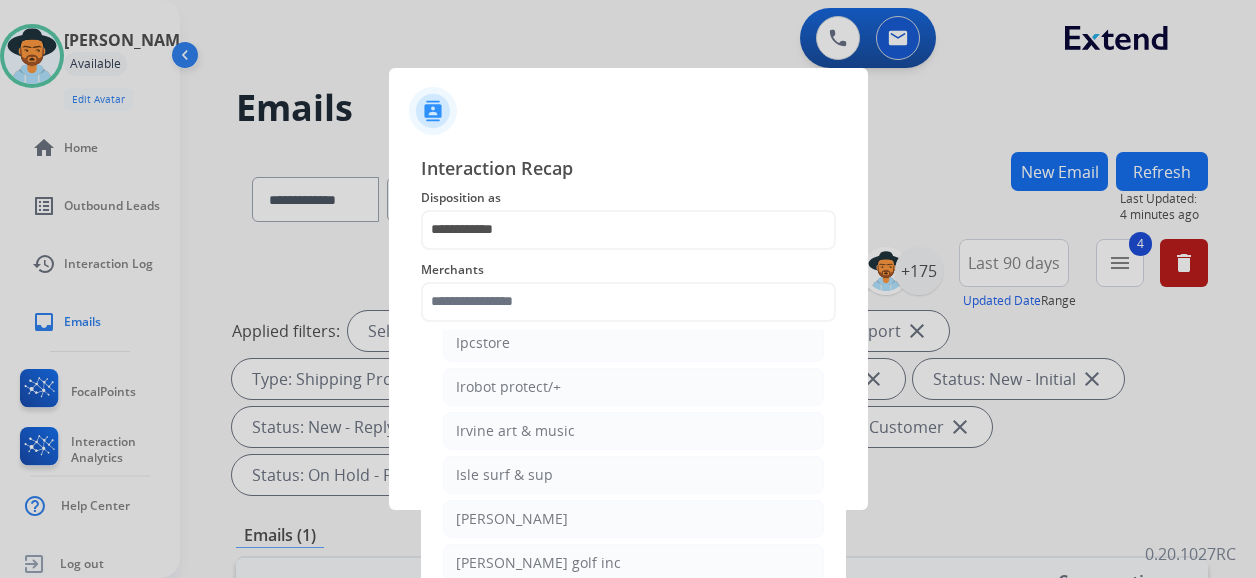 click at bounding box center [628, 289] 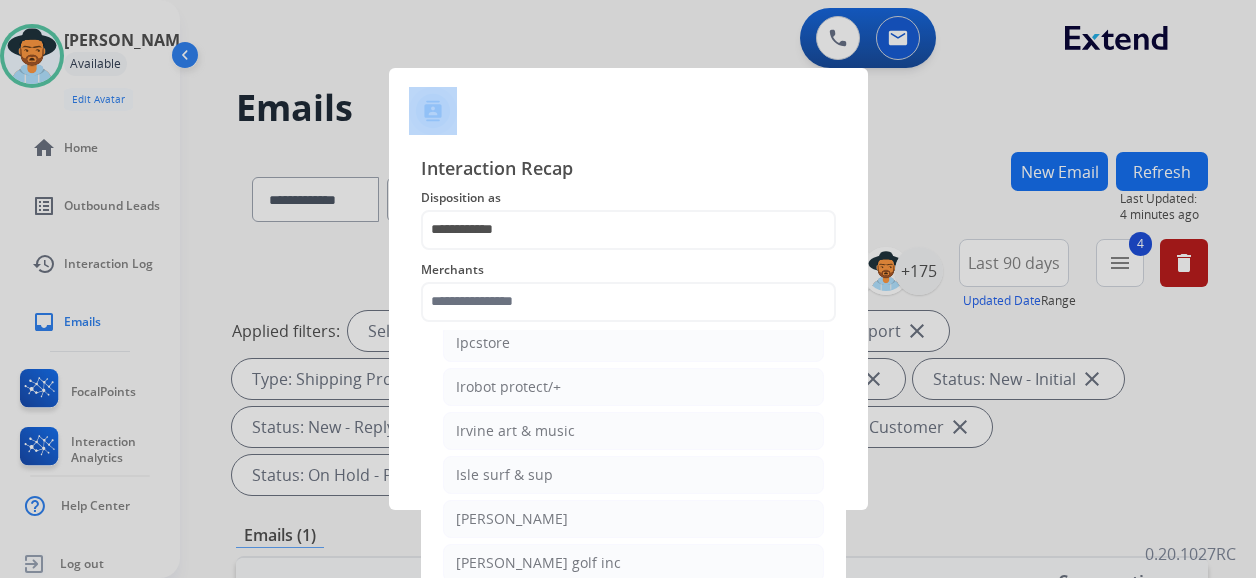 click at bounding box center [628, 289] 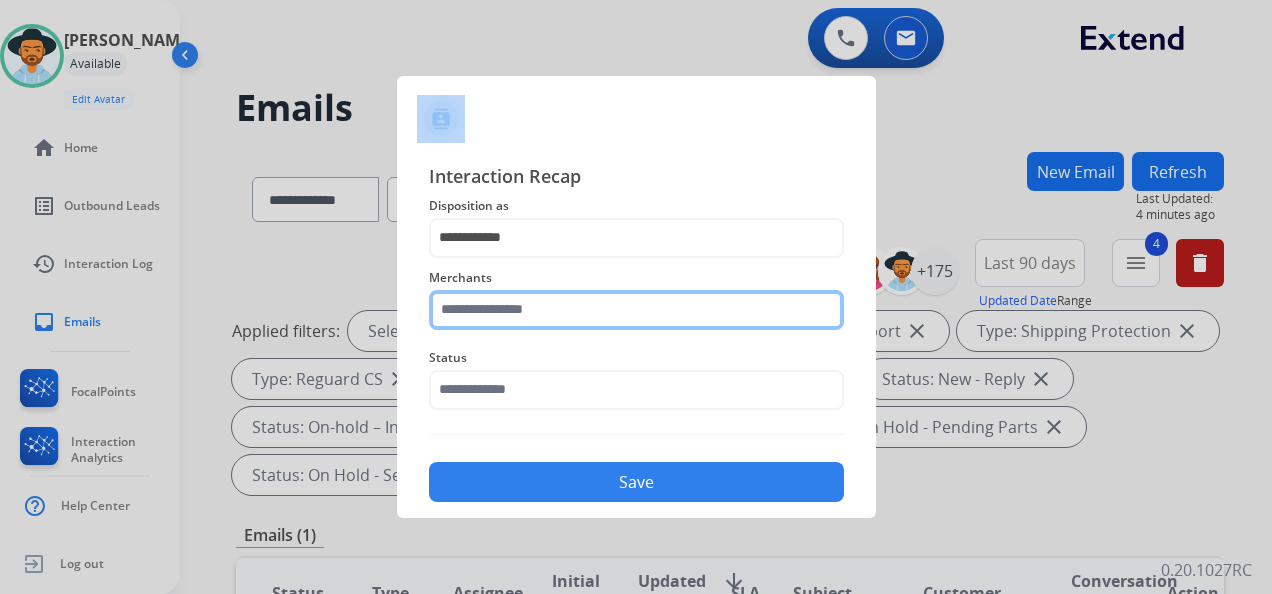 click 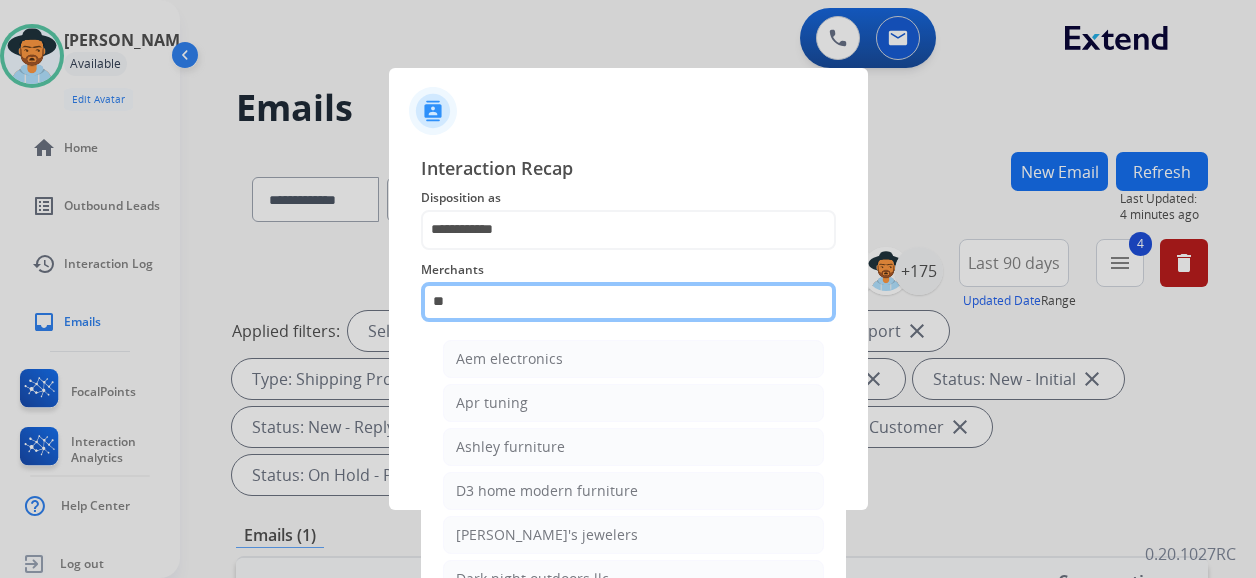 type on "*" 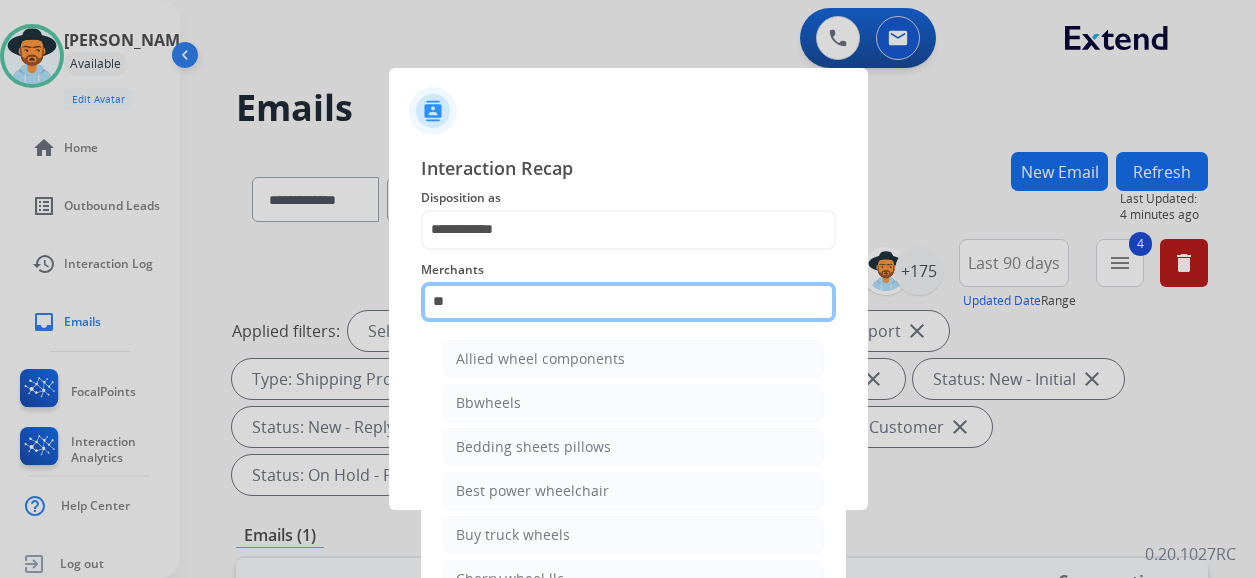 type on "*" 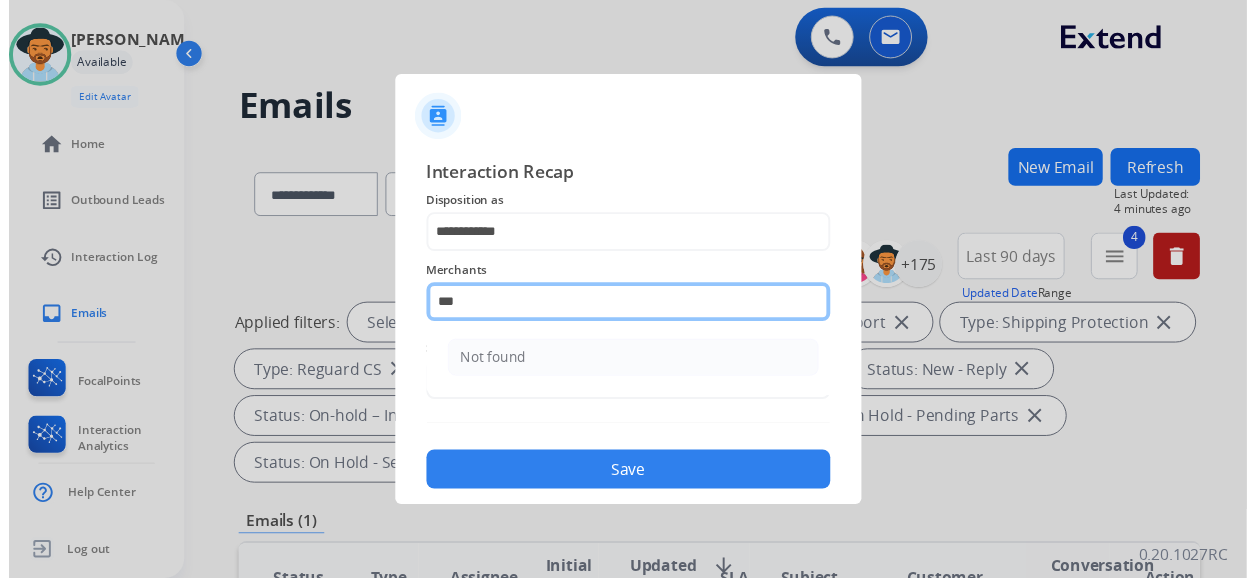 scroll, scrollTop: 0, scrollLeft: 0, axis: both 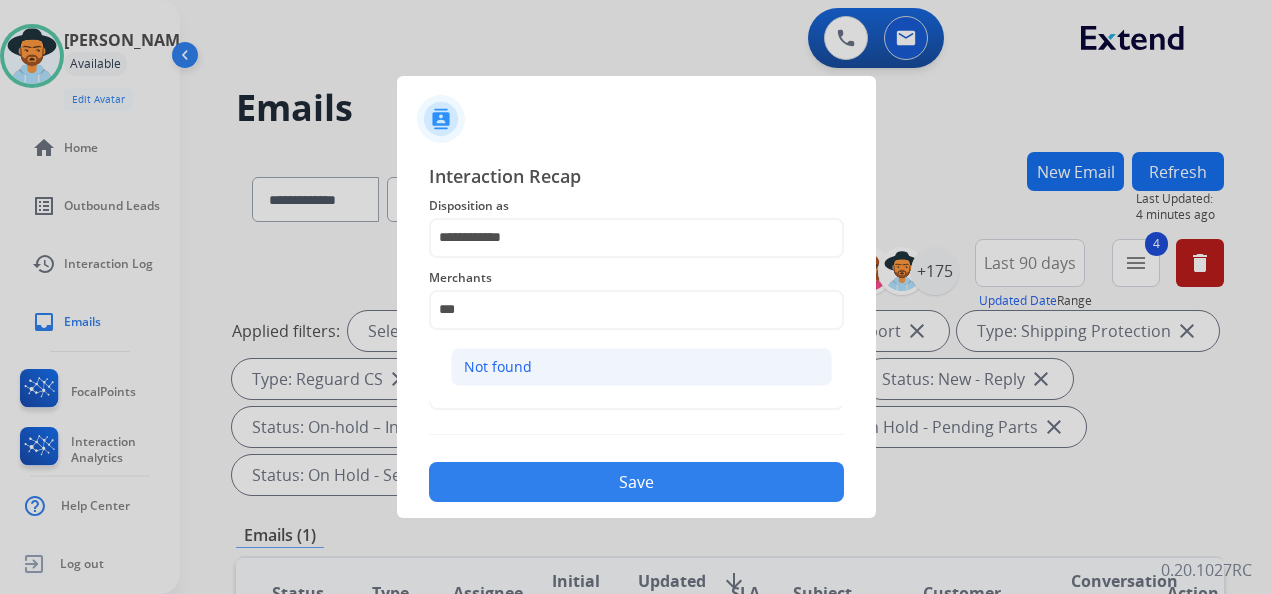click on "Not found" 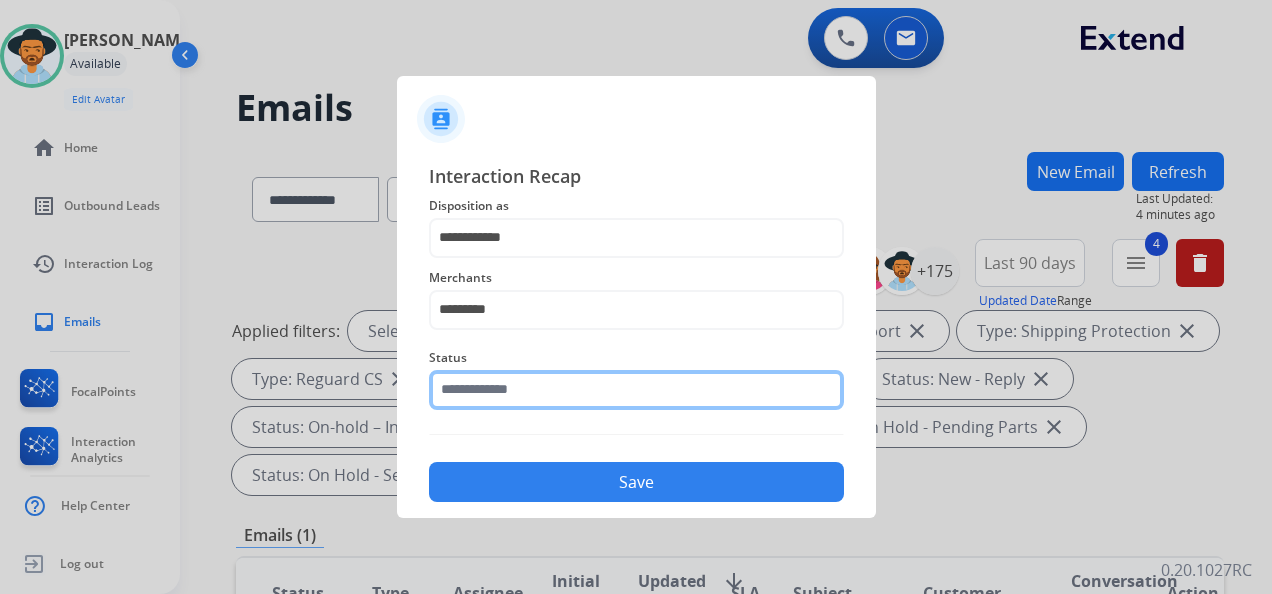click 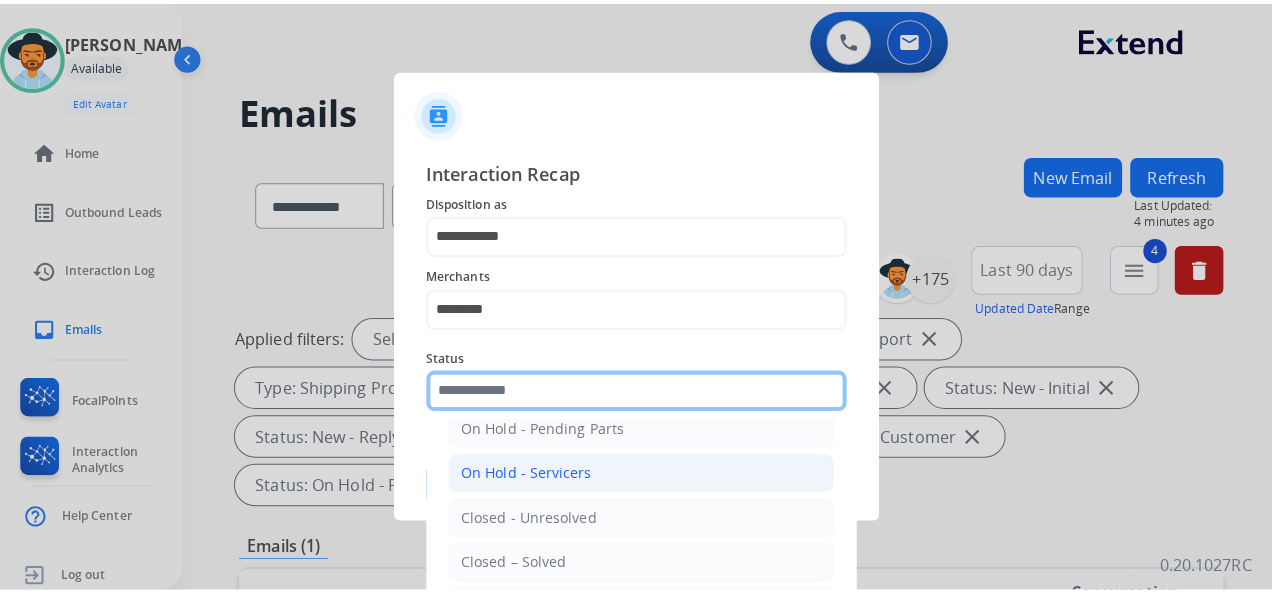 scroll, scrollTop: 114, scrollLeft: 0, axis: vertical 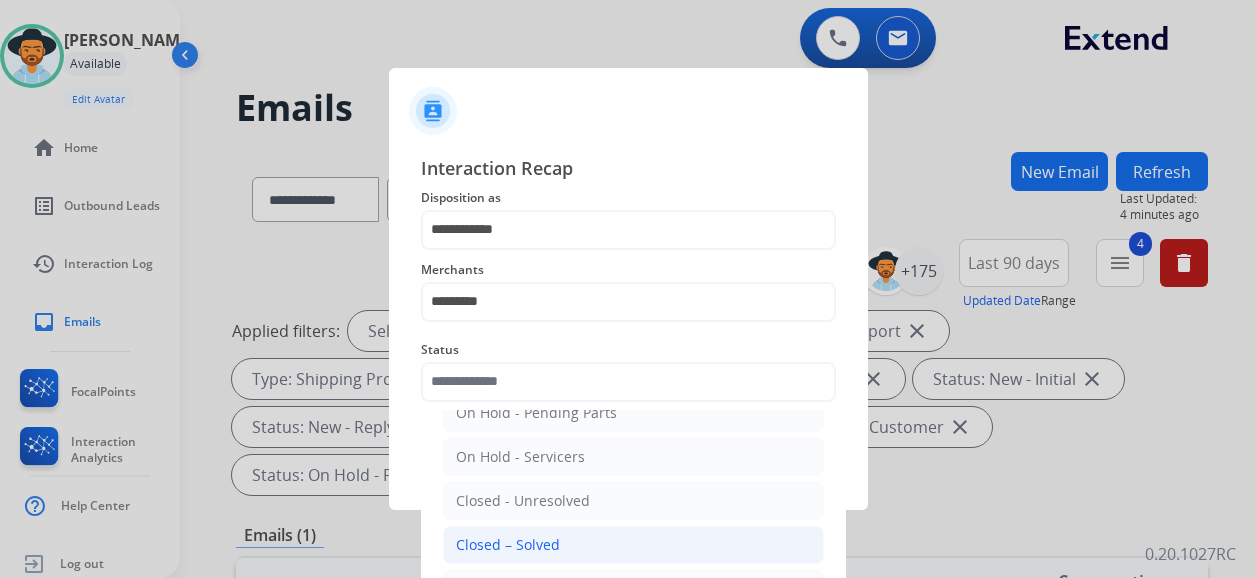 click on "Closed – Solved" 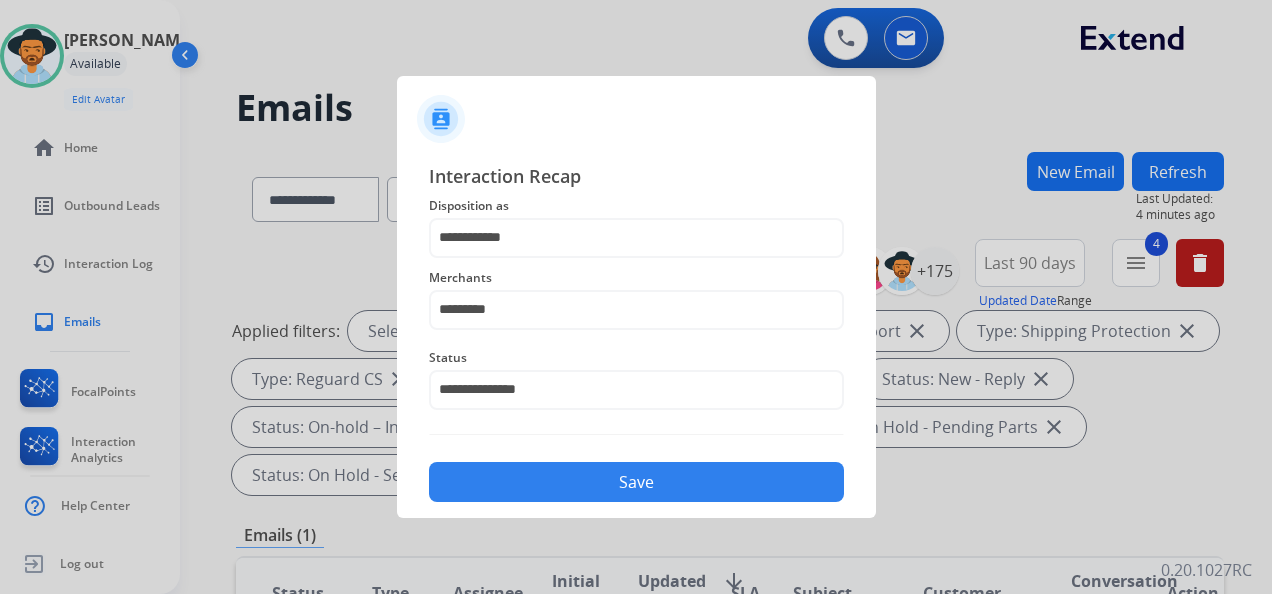 click on "Save" 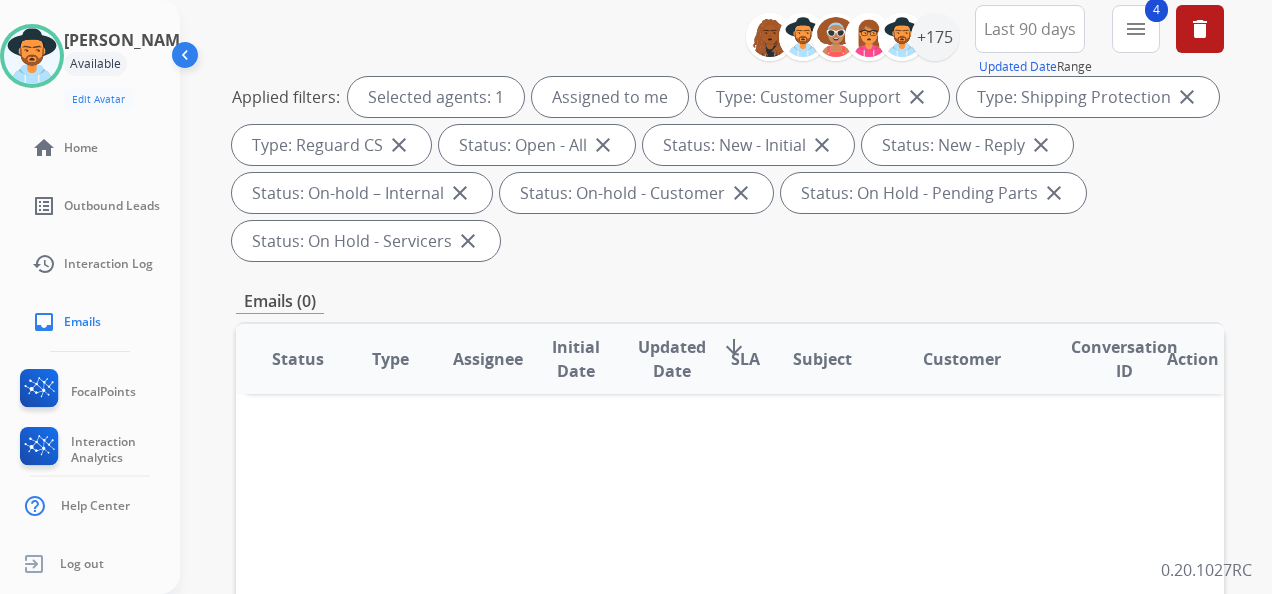 scroll, scrollTop: 0, scrollLeft: 0, axis: both 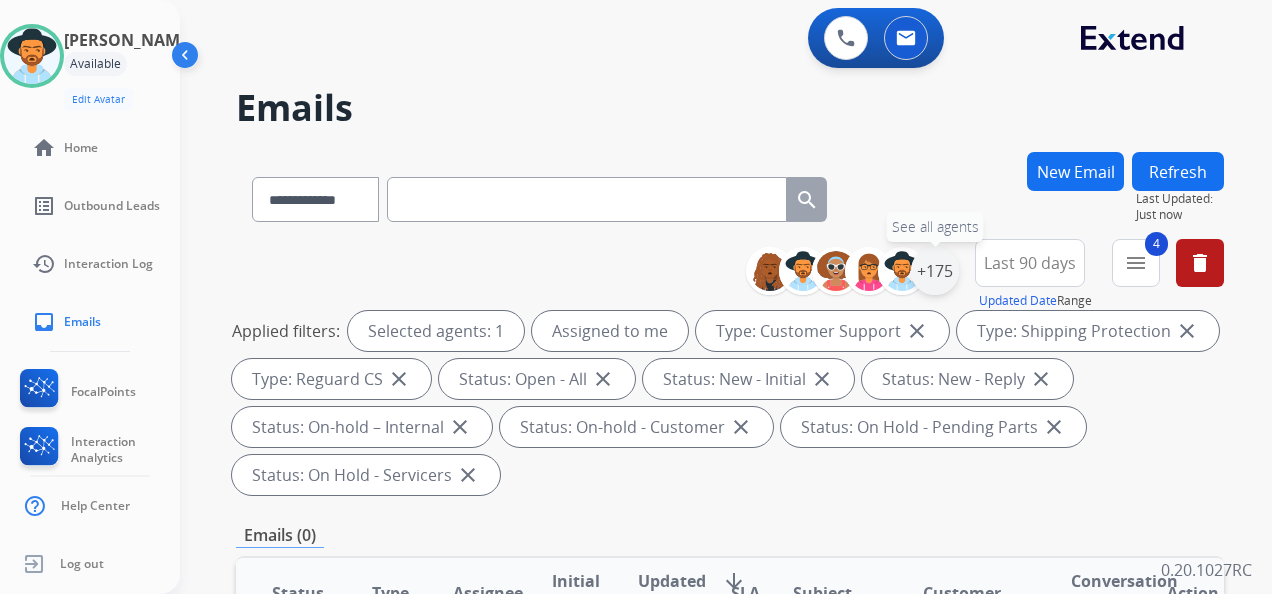 click on "+175" at bounding box center [935, 271] 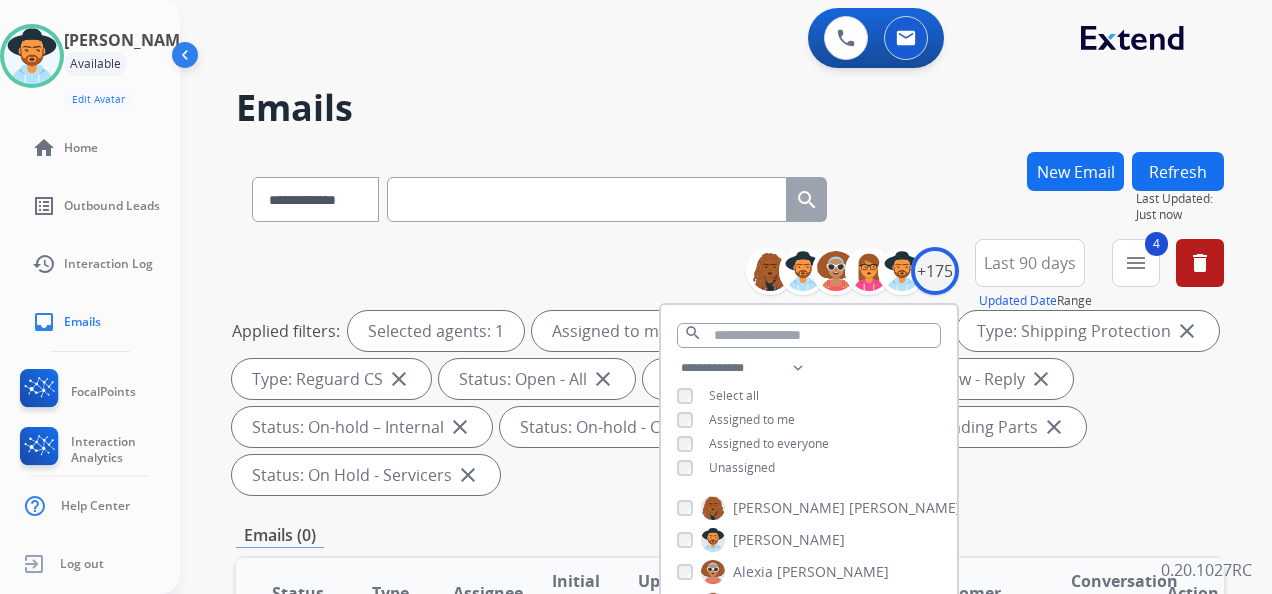 click on "Unassigned" at bounding box center (742, 467) 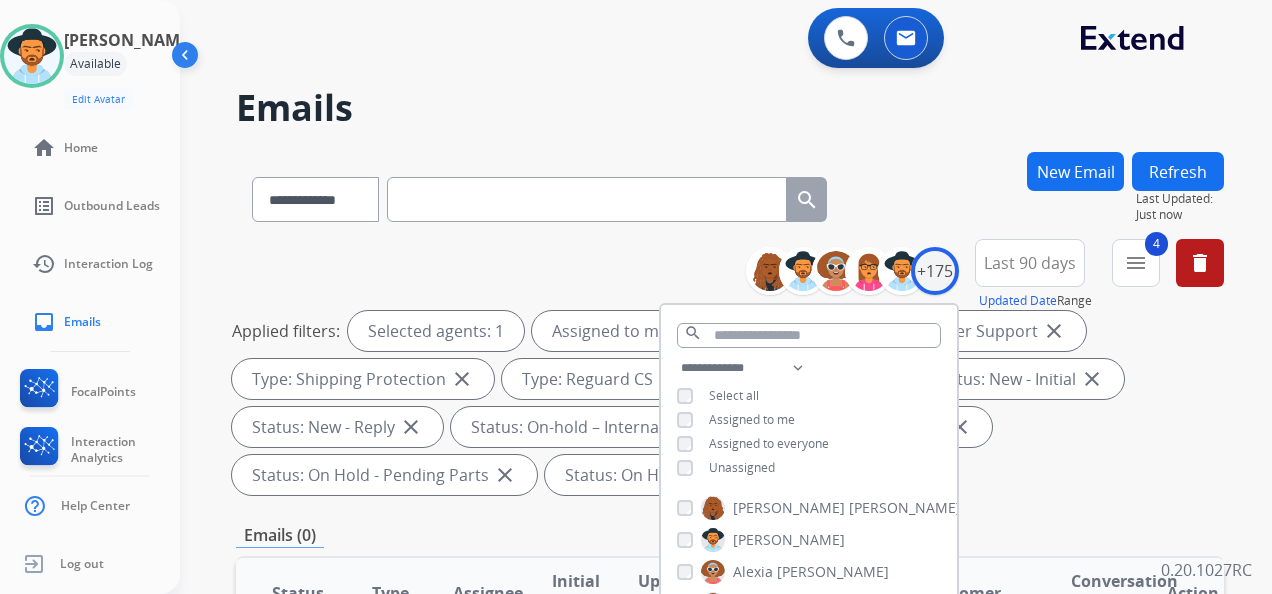 scroll, scrollTop: 400, scrollLeft: 0, axis: vertical 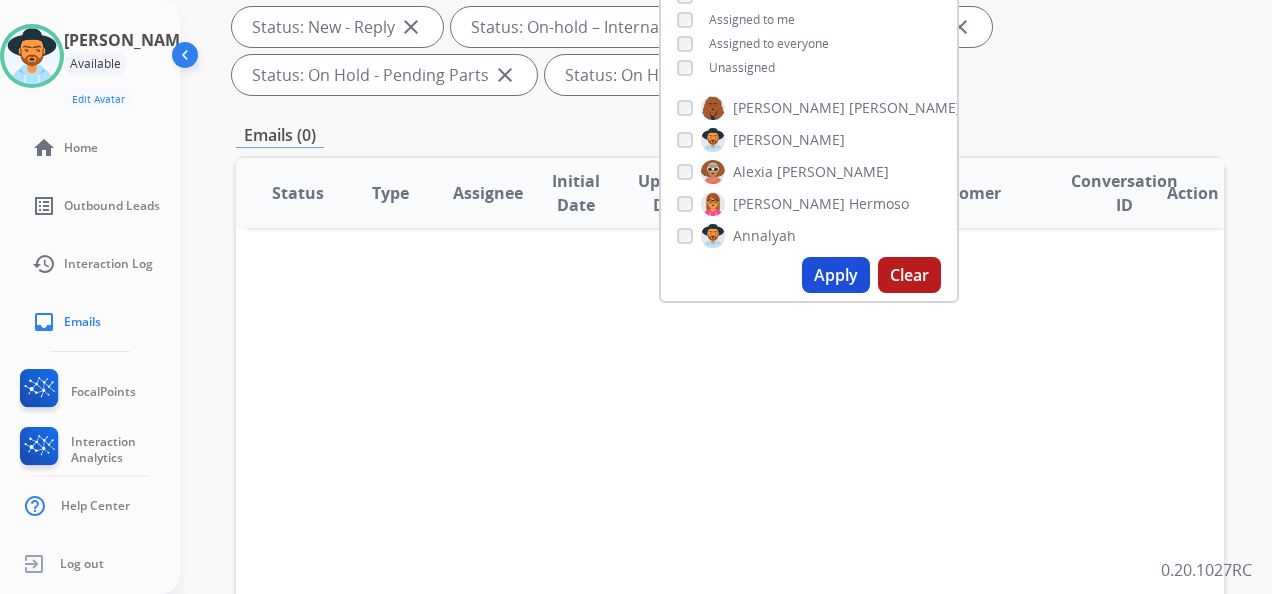 click on "Apply" at bounding box center [836, 275] 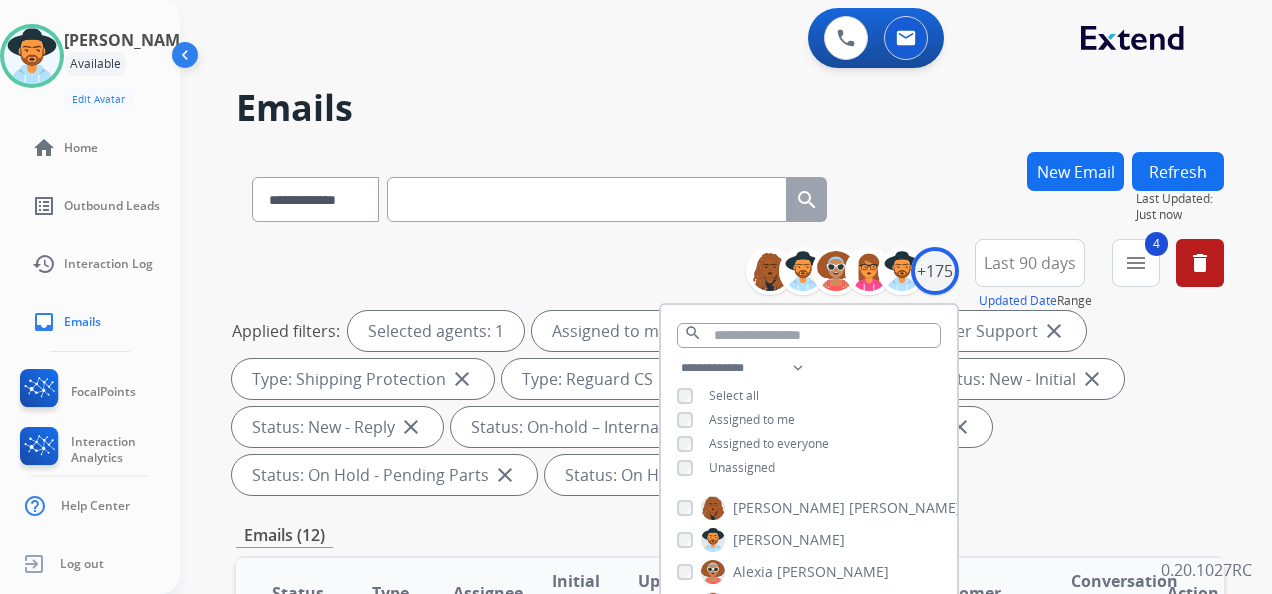 click on "Applied filters:  Selected agents: 1  Assigned to me Unassigned  Type: Customer Support  close  Type: Shipping Protection  close  Type: Reguard CS  close  Status: Open - All  close  Status: New - Initial  close  Status: New - Reply  close  Status: On-hold – Internal  close  Status: On-hold - Customer  close  Status: On Hold - Pending Parts  close  Status: On Hold - Servicers  close" at bounding box center (726, 403) 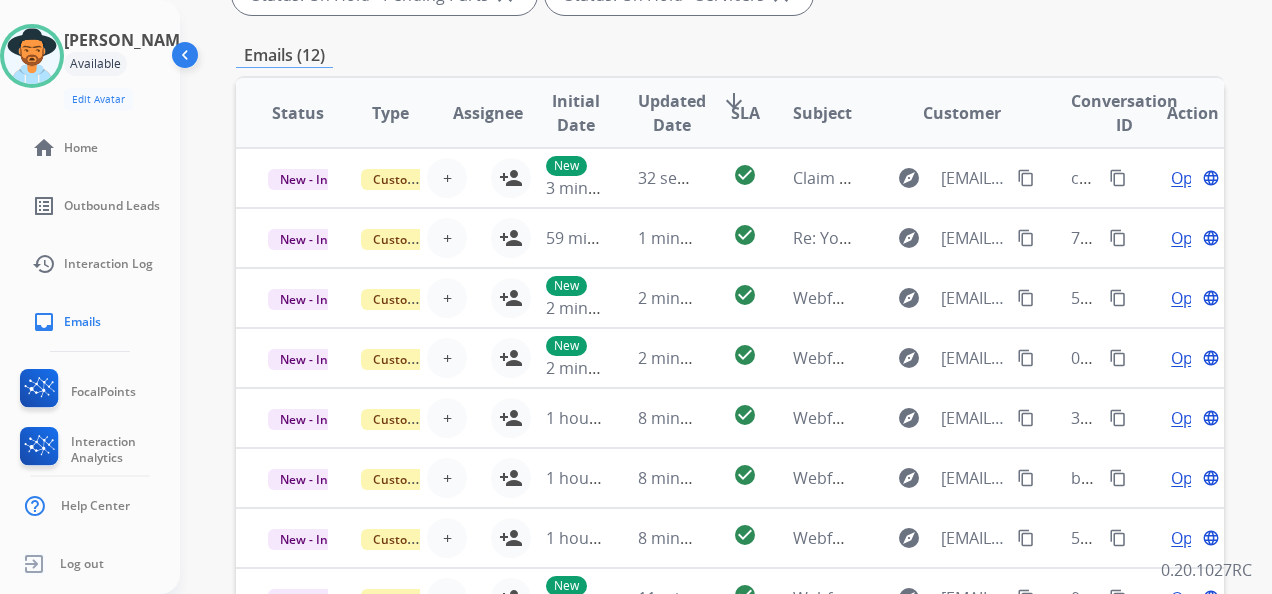scroll, scrollTop: 436, scrollLeft: 0, axis: vertical 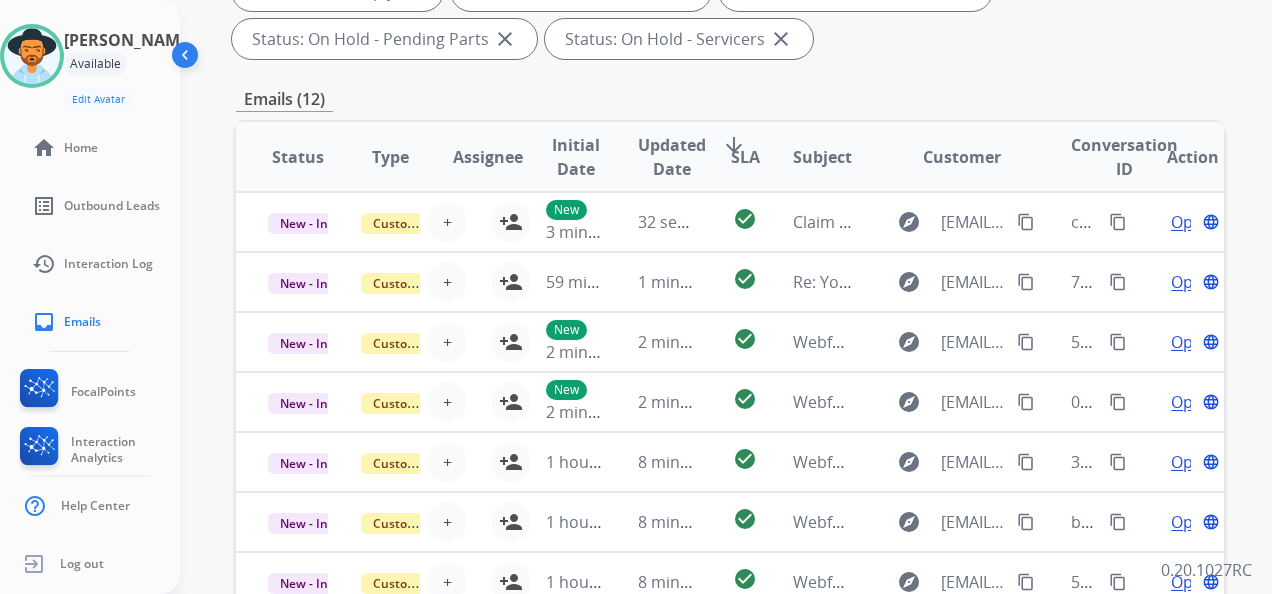 drag, startPoint x: 994, startPoint y: 88, endPoint x: 1007, endPoint y: 97, distance: 15.811388 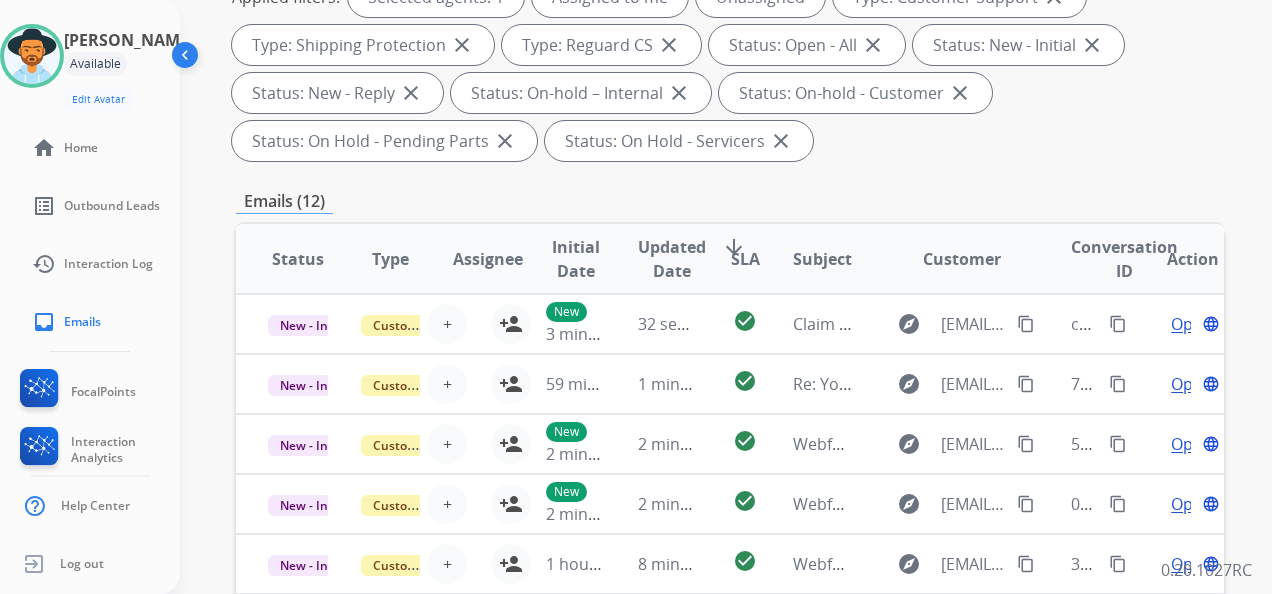 scroll, scrollTop: 236, scrollLeft: 0, axis: vertical 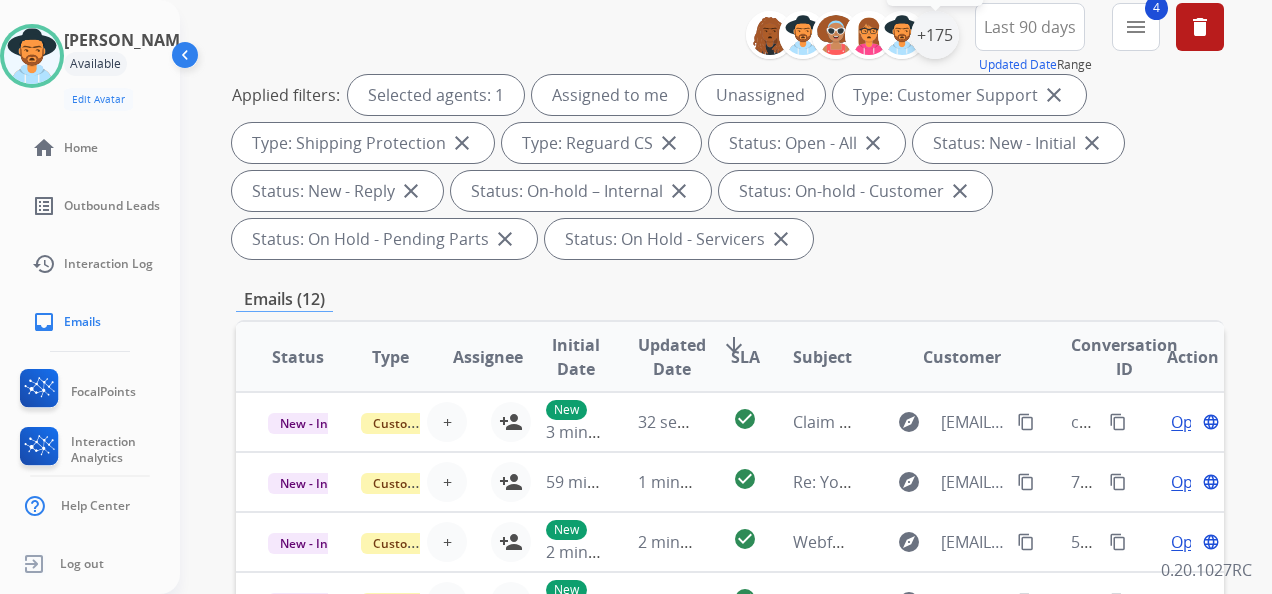 click on "+175" at bounding box center (935, 35) 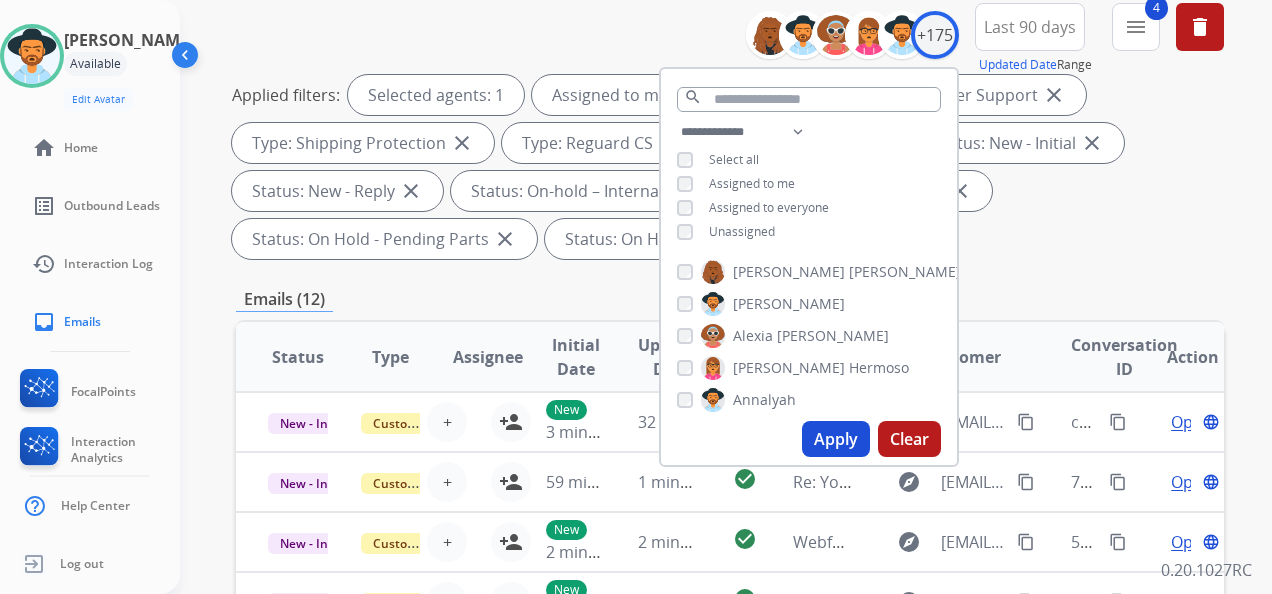 click on "Apply" at bounding box center [836, 439] 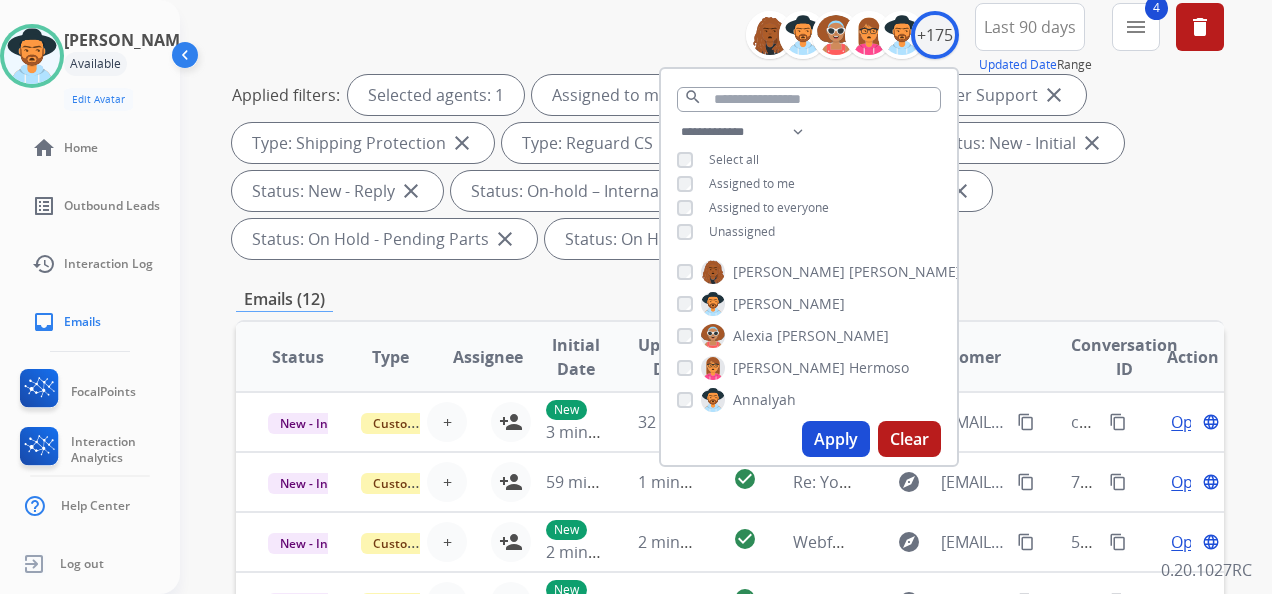 scroll, scrollTop: 0, scrollLeft: 0, axis: both 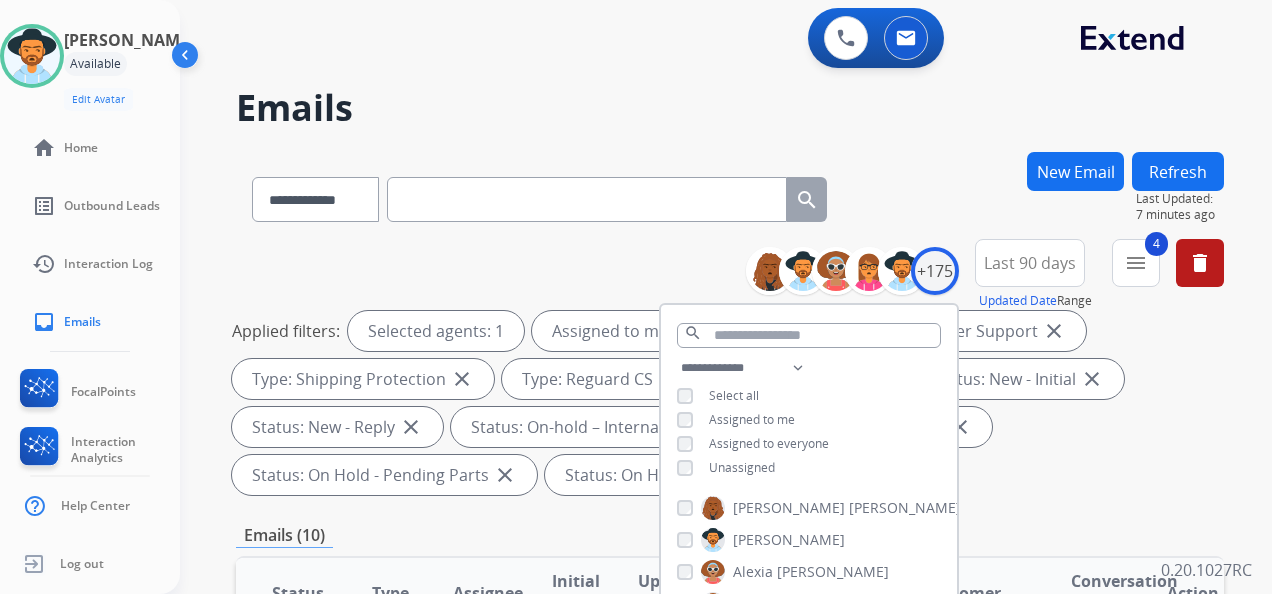 click on "**********" at bounding box center (726, 297) 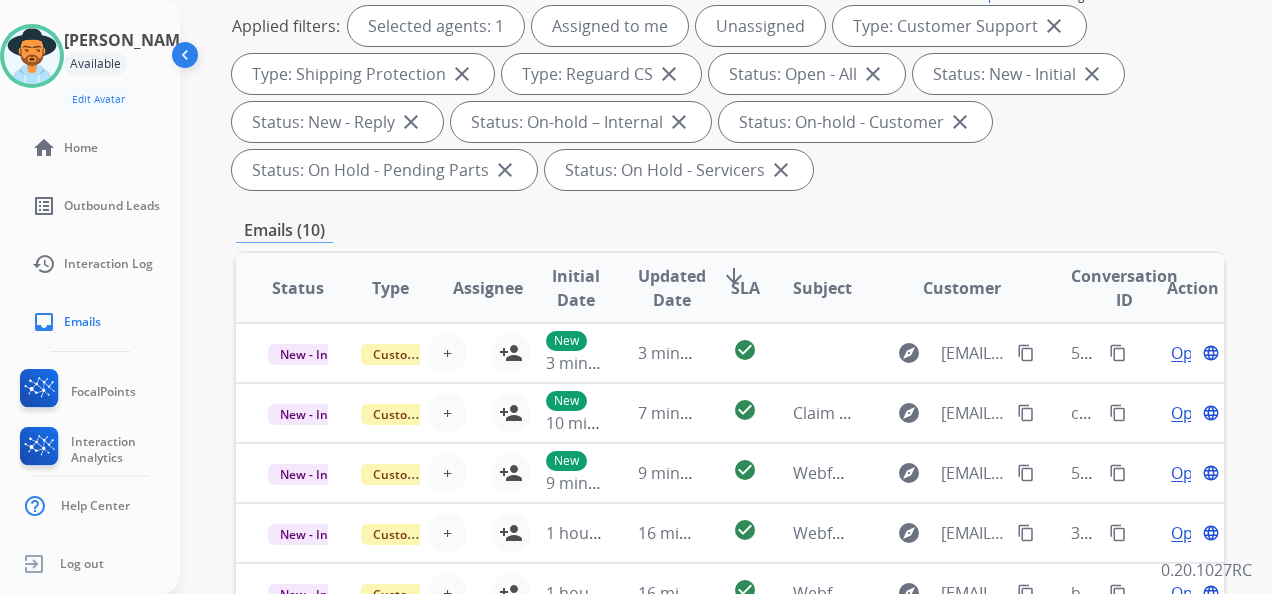 scroll, scrollTop: 136, scrollLeft: 0, axis: vertical 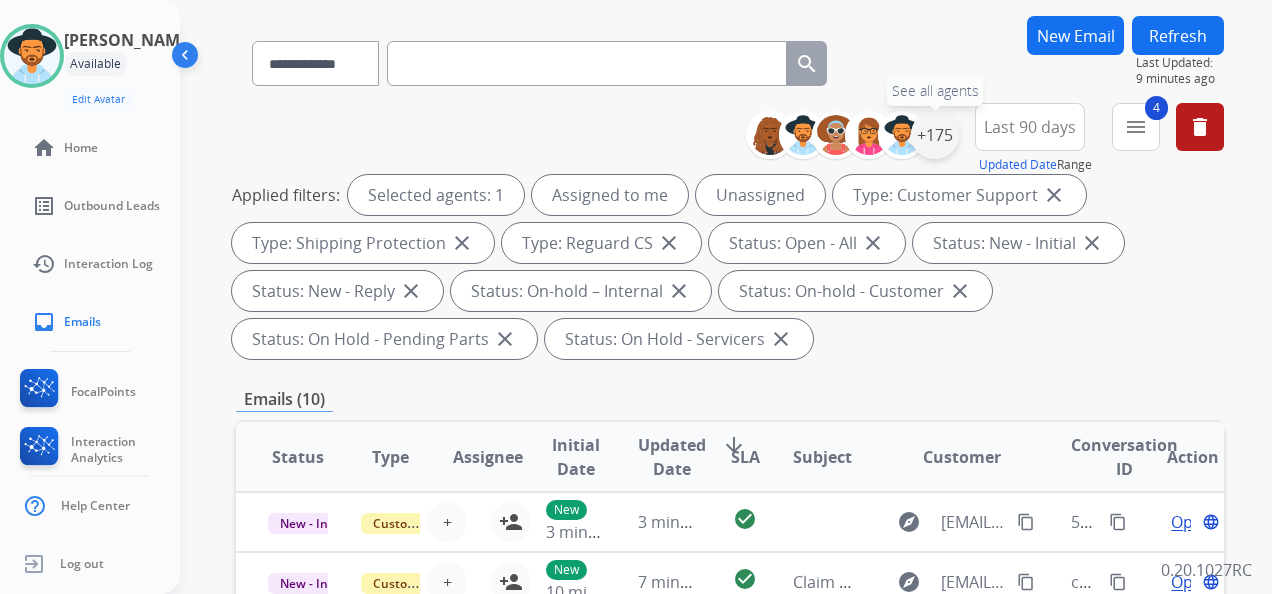 click on "+175" at bounding box center [935, 135] 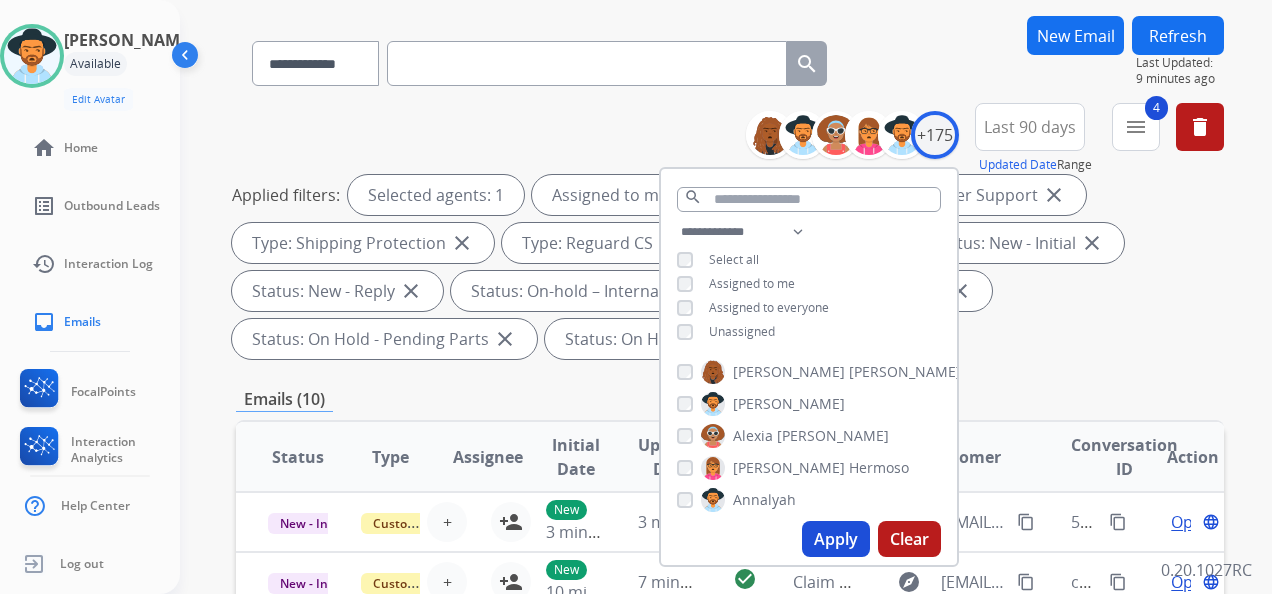 click on "Apply" at bounding box center [836, 539] 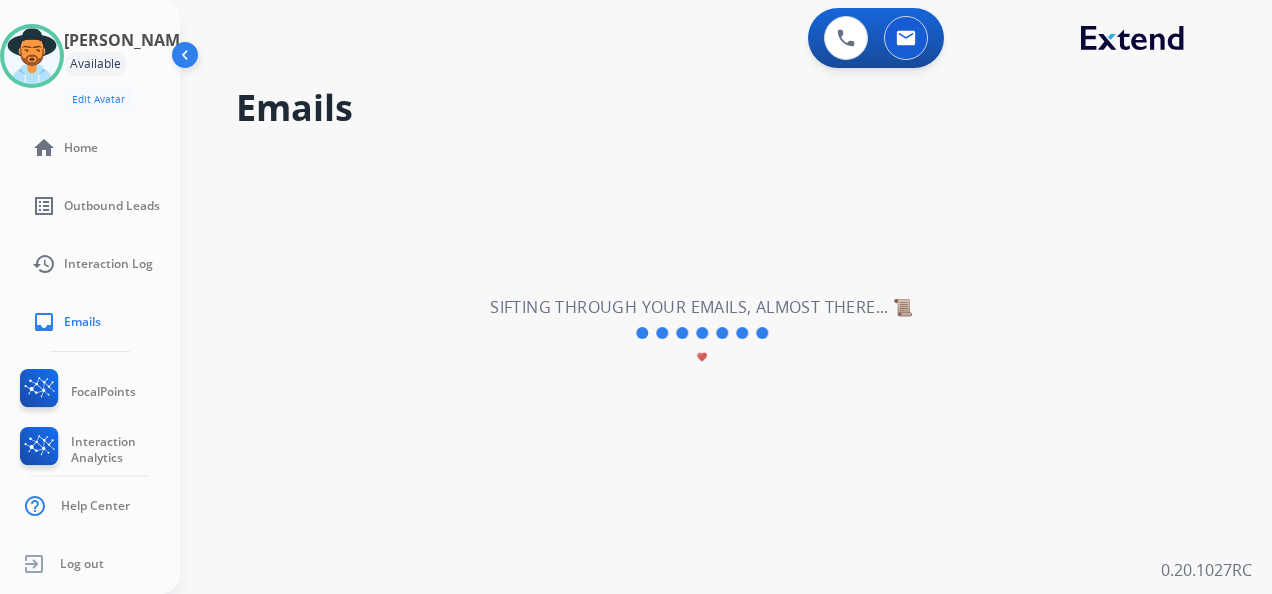 scroll, scrollTop: 0, scrollLeft: 0, axis: both 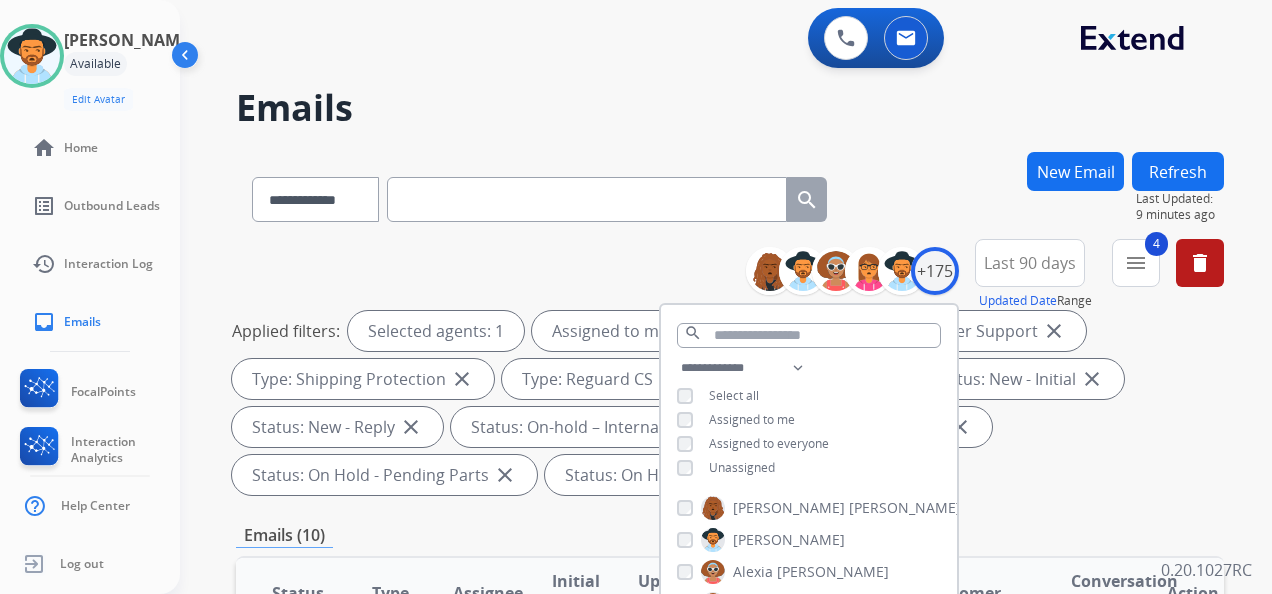 click on "Applied filters:  Selected agents: 1  Assigned to me Unassigned  Type: Customer Support  close  Type: Shipping Protection  close  Type: Reguard CS  close  Status: Open - All  close  Status: New - Initial  close  Status: New - Reply  close  Status: On-hold – Internal  close  Status: On-hold - Customer  close  Status: On Hold - Pending Parts  close  Status: On Hold - Servicers  close" at bounding box center [726, 403] 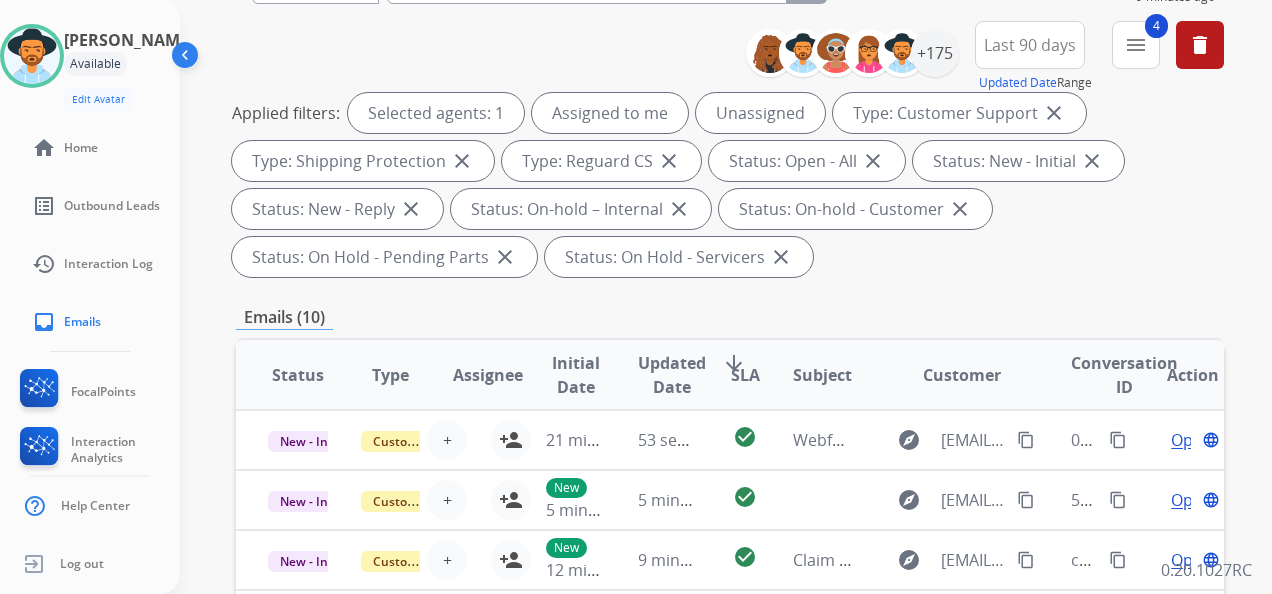 scroll, scrollTop: 200, scrollLeft: 0, axis: vertical 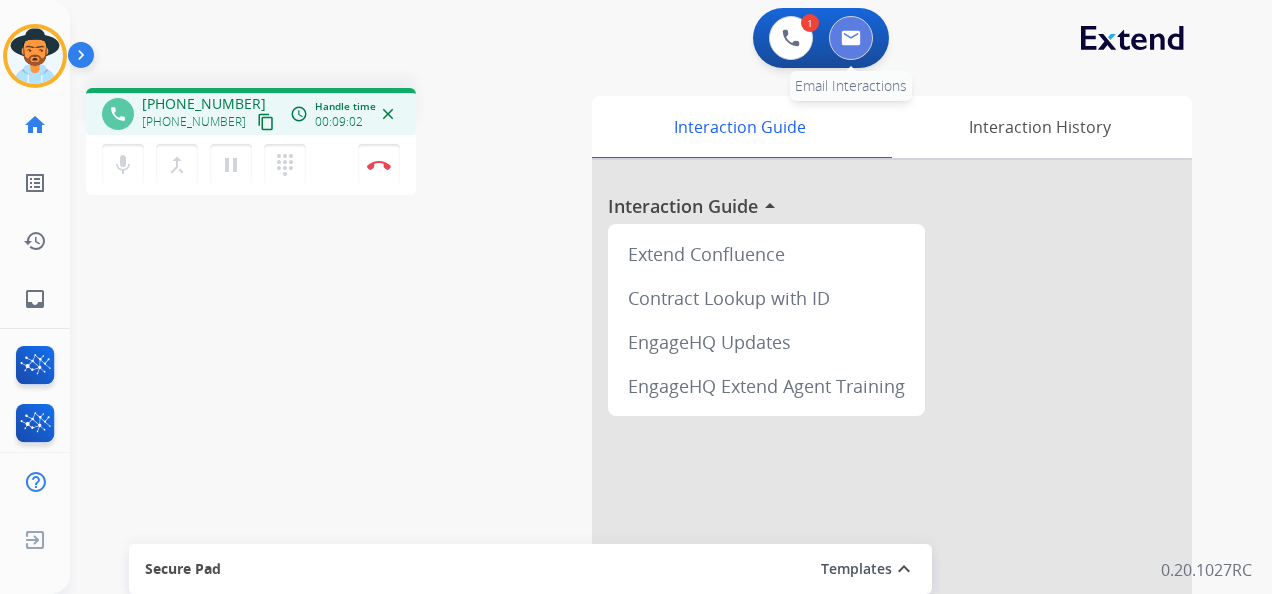 click at bounding box center (851, 38) 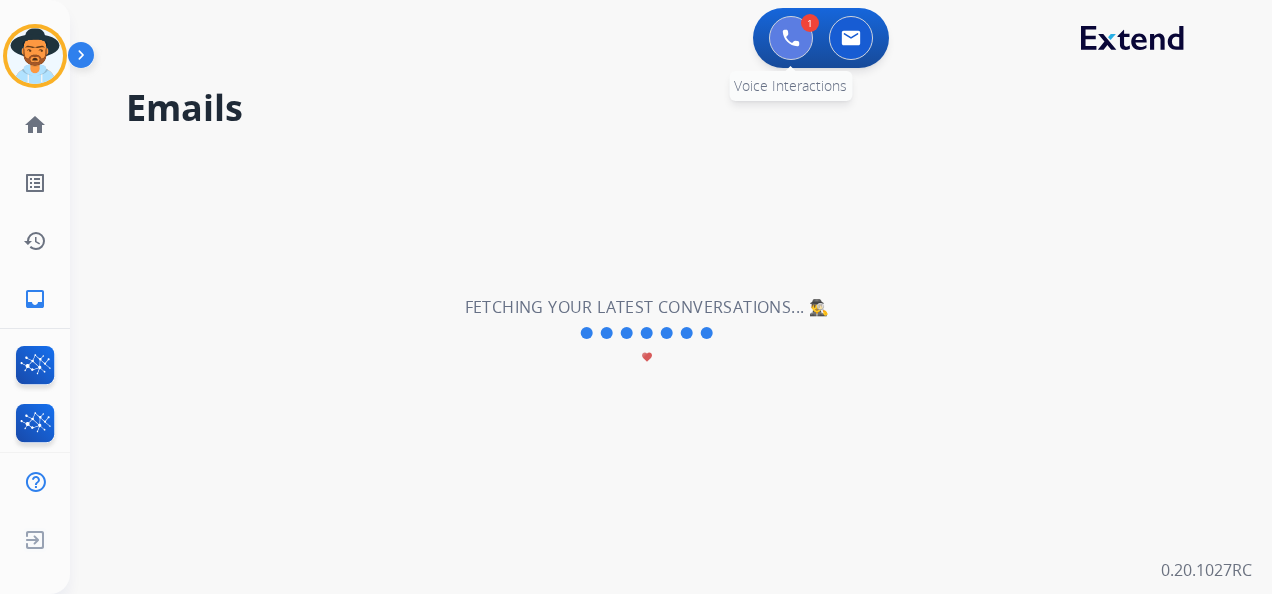 click at bounding box center [791, 38] 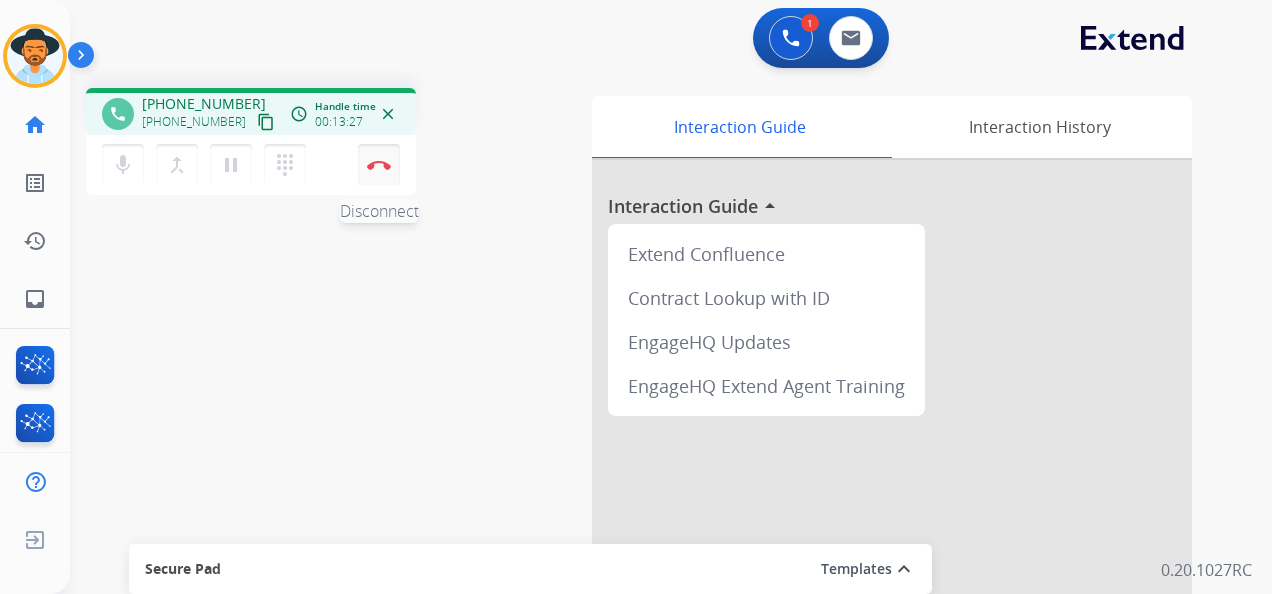 click on "Disconnect" at bounding box center [379, 165] 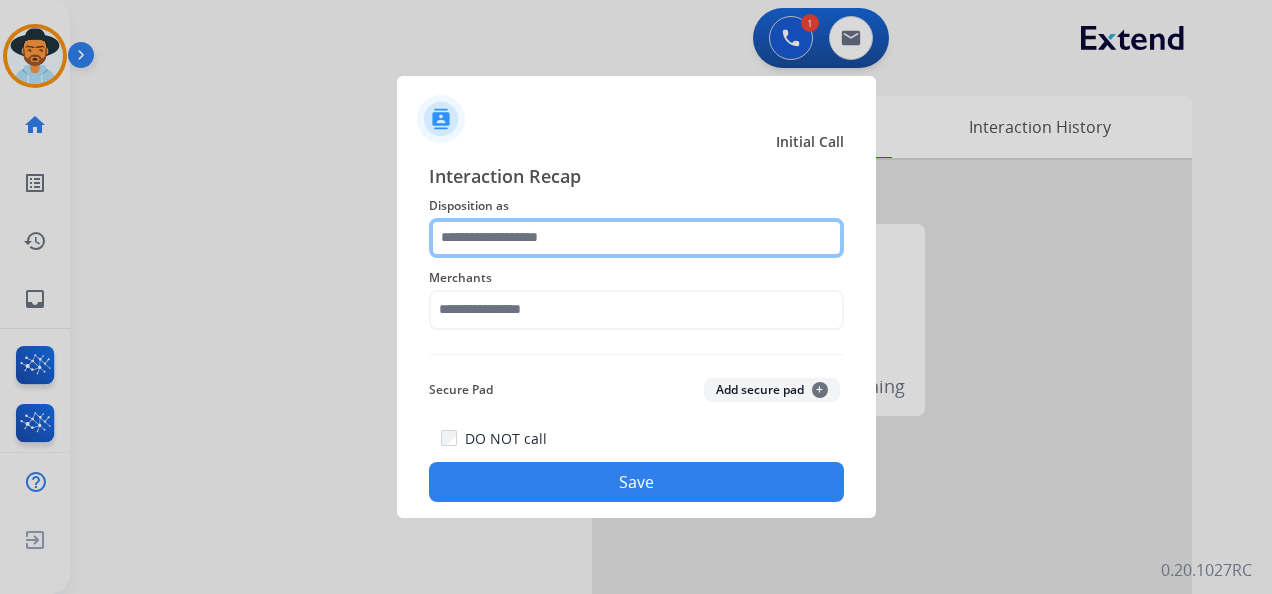 click 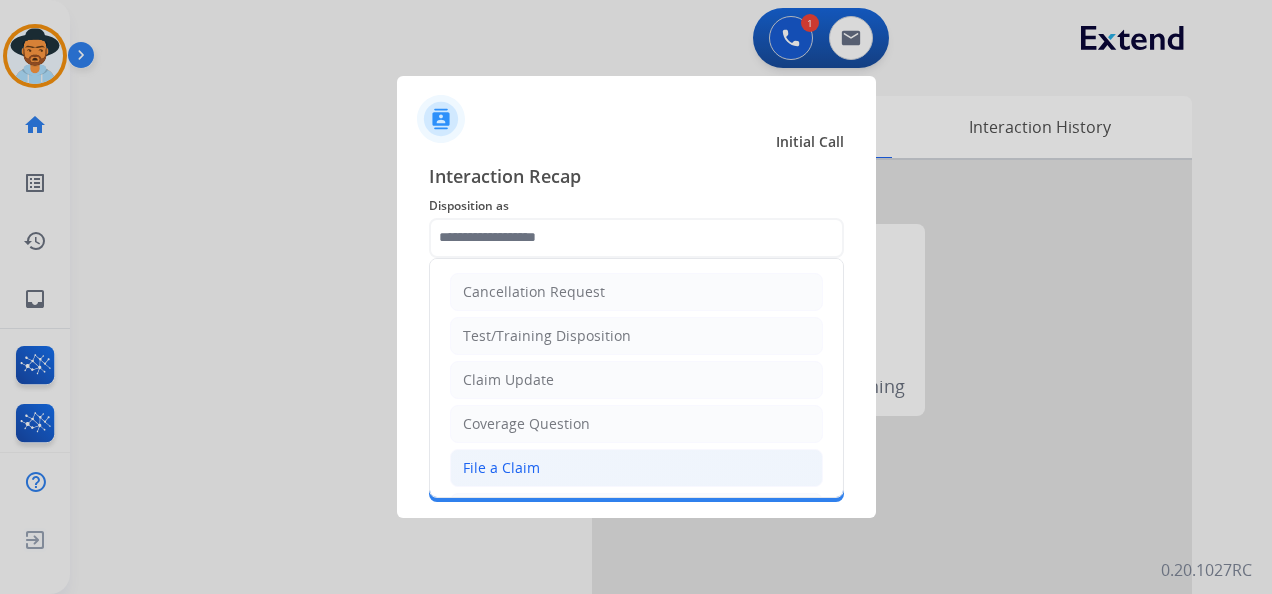 click on "File a Claim" 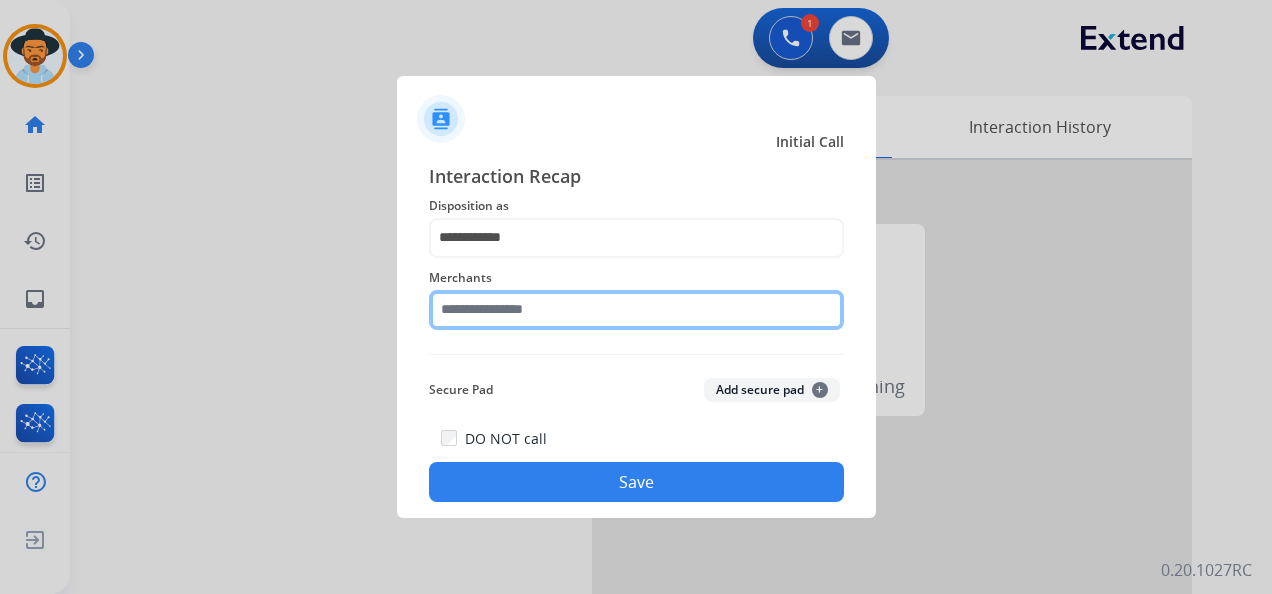 click 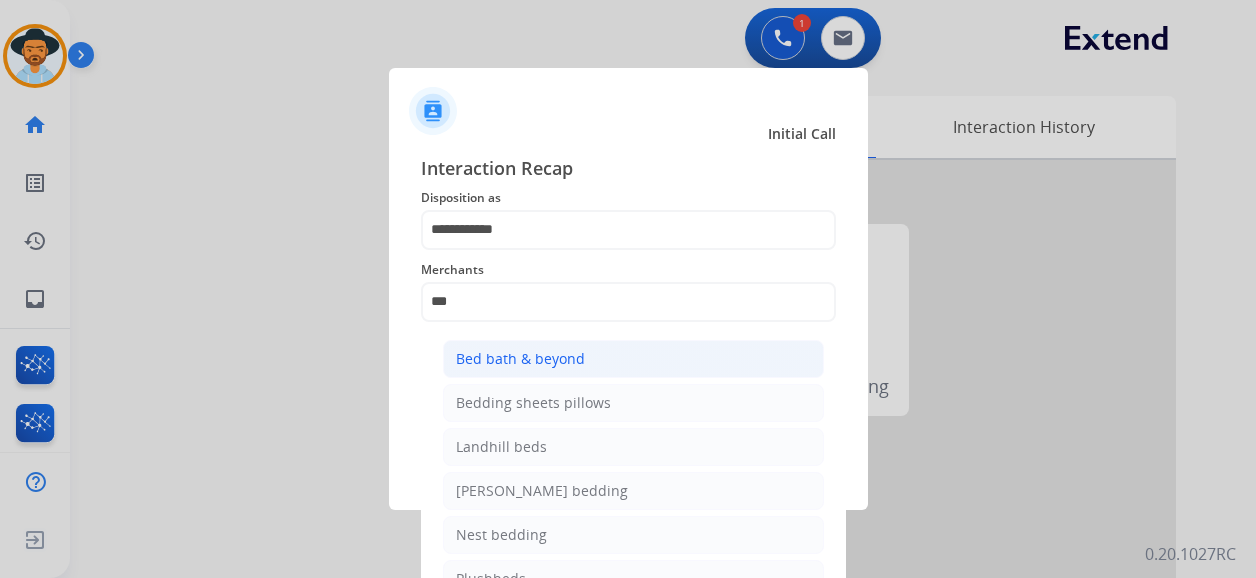 click on "Bed bath & beyond" 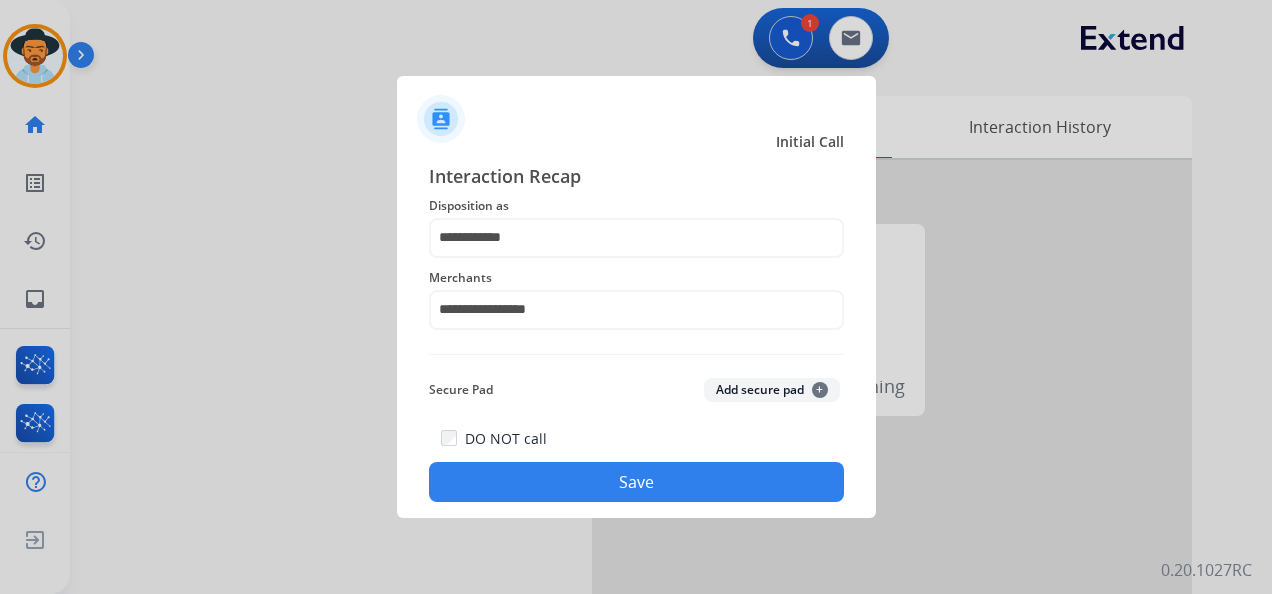 click on "Save" 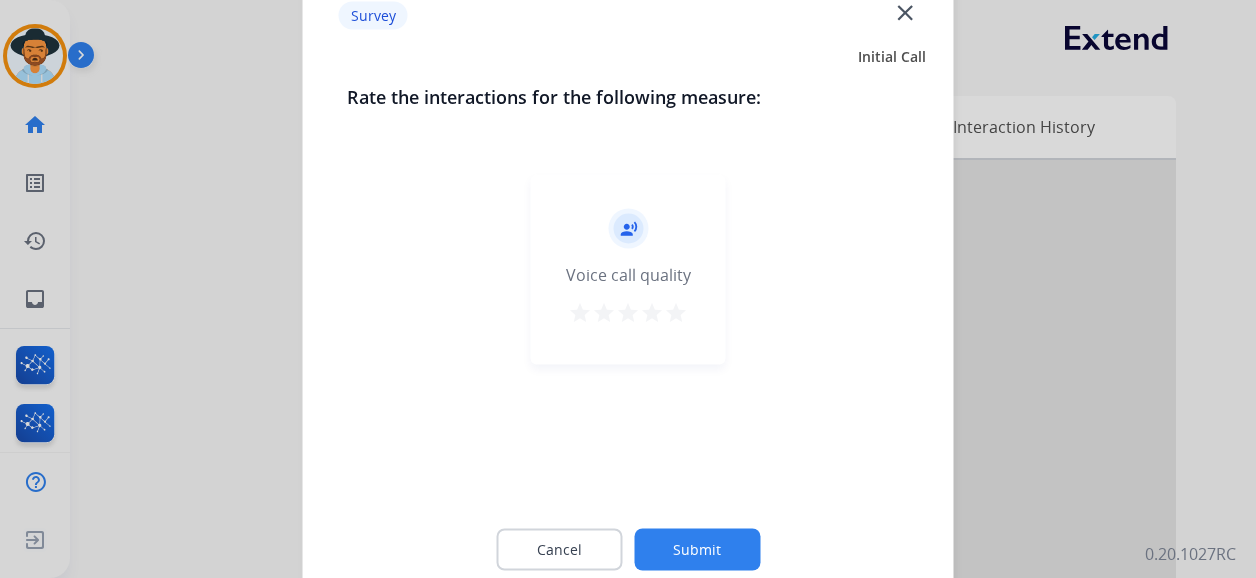 click on "star" at bounding box center (676, 313) 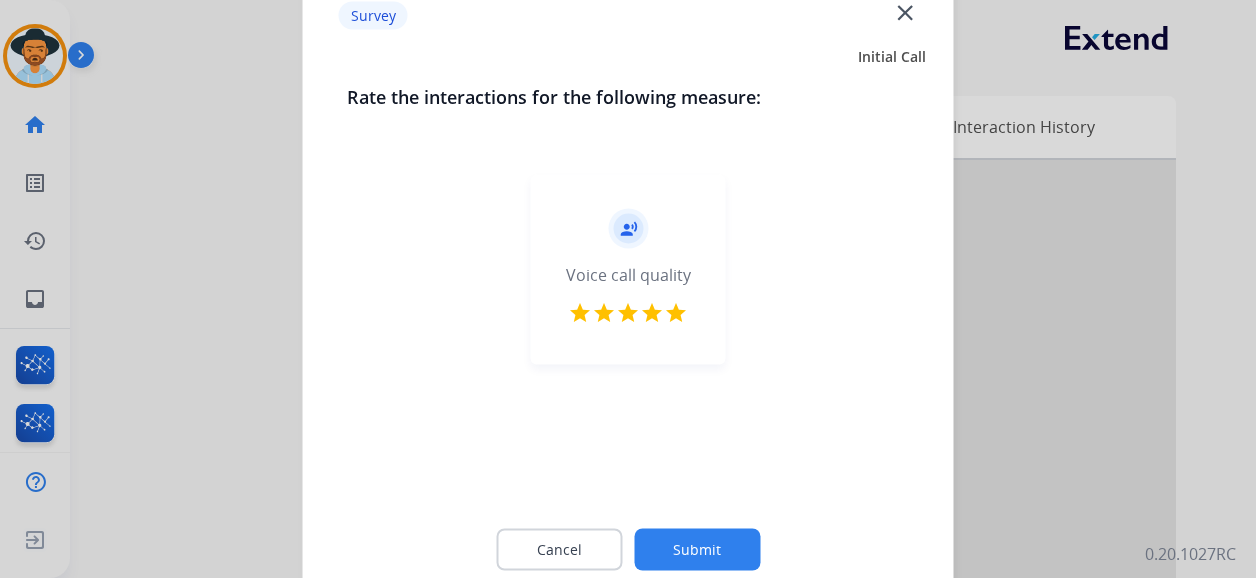 click on "Submit" 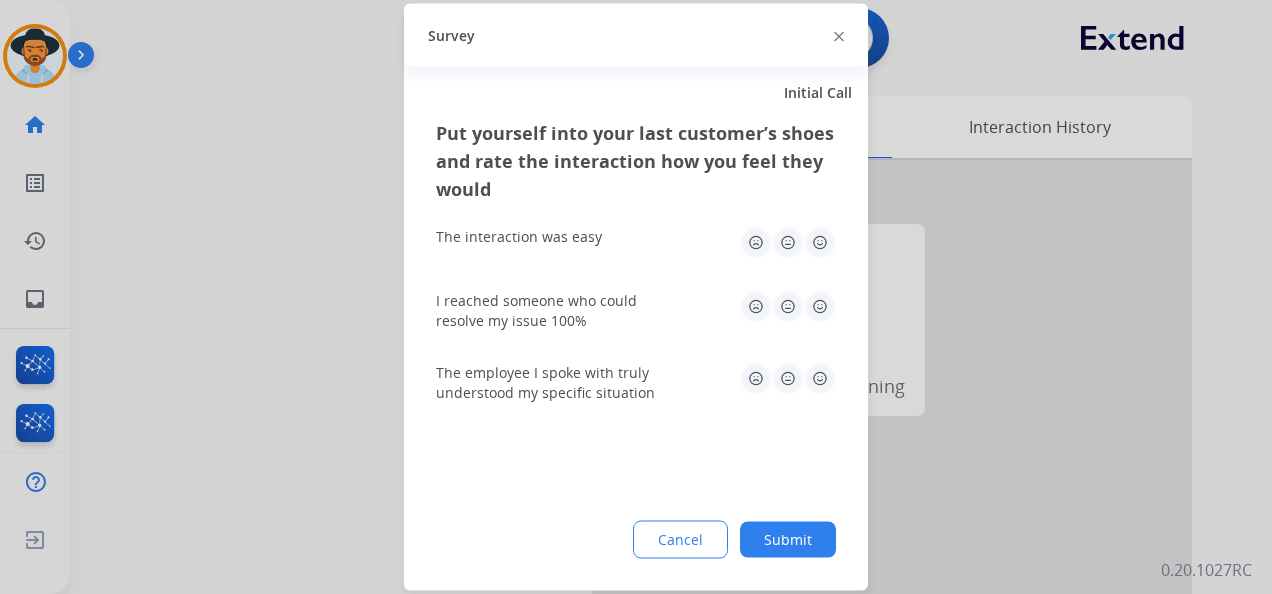 click 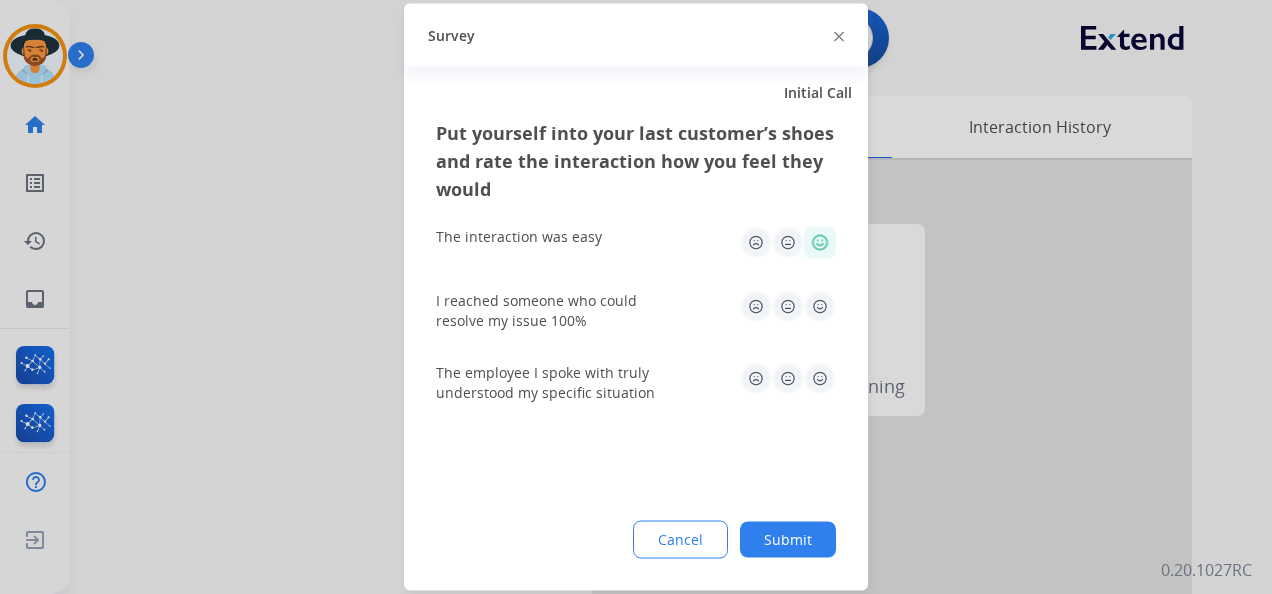 drag, startPoint x: 820, startPoint y: 296, endPoint x: 824, endPoint y: 344, distance: 48.166378 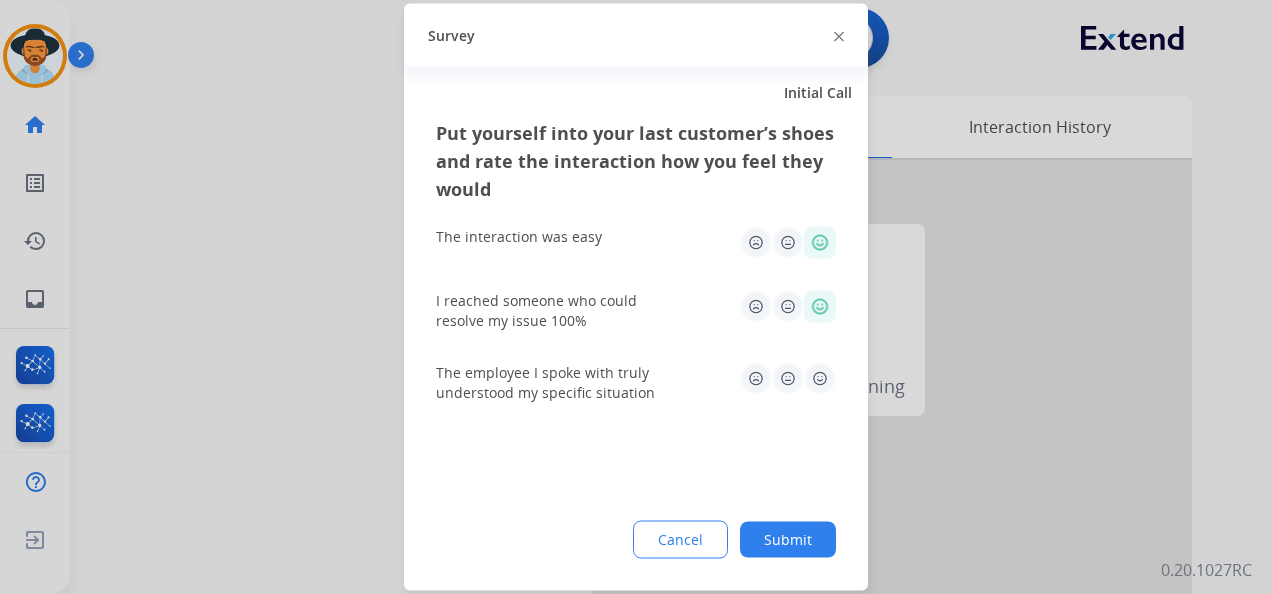 click 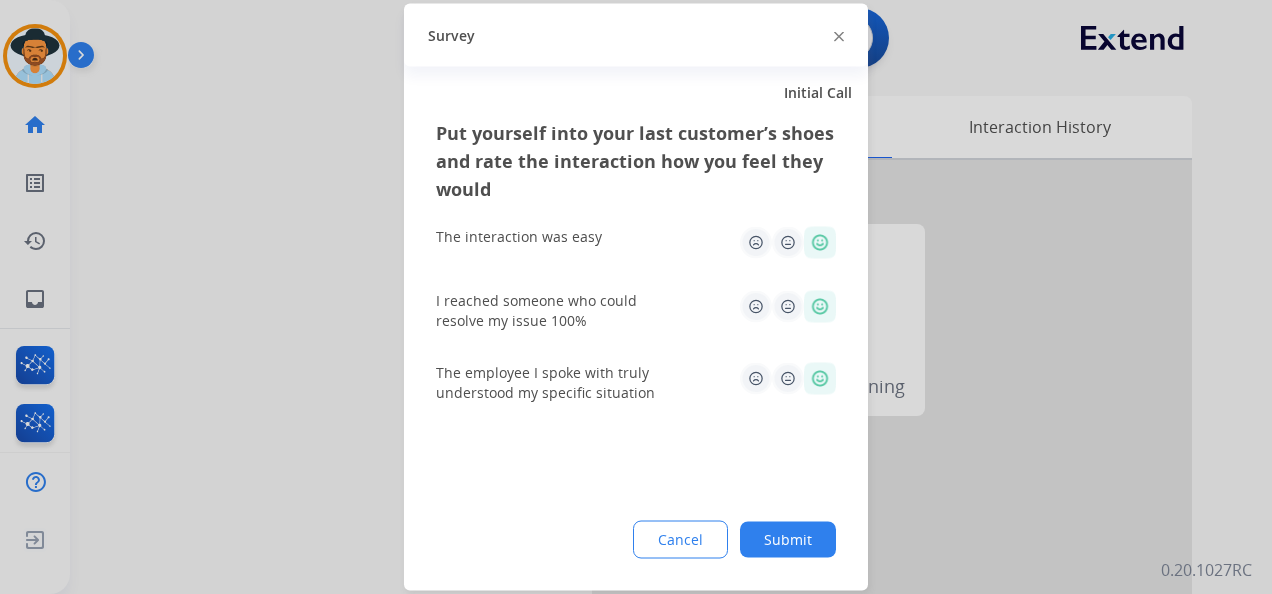 click on "Submit" 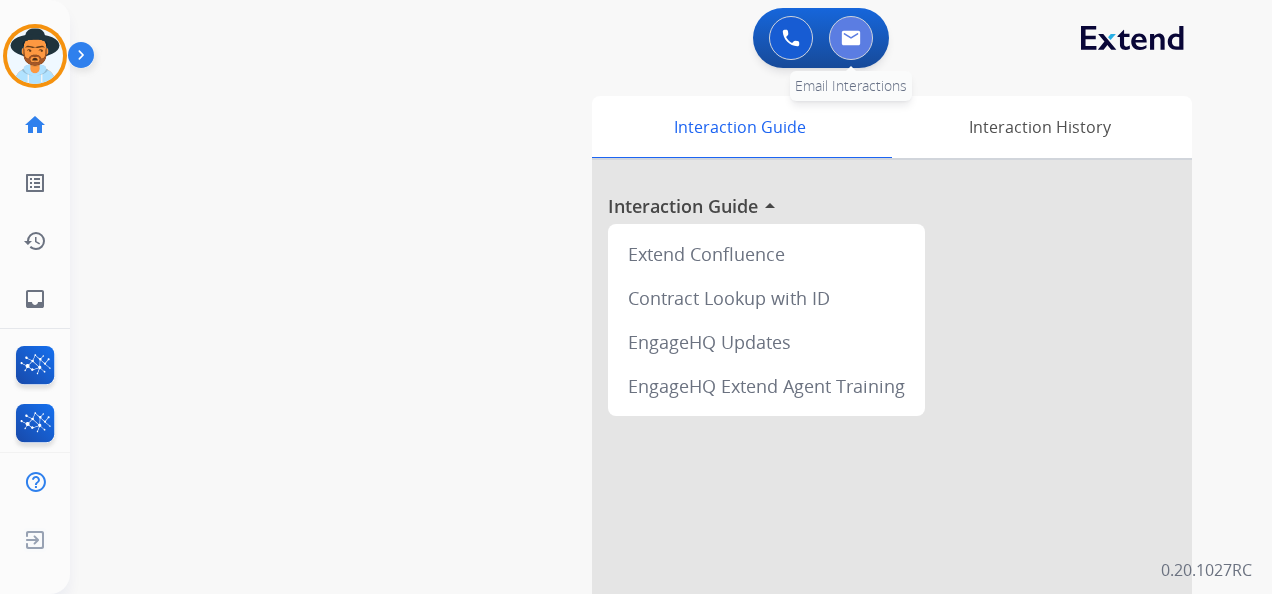 click at bounding box center [851, 38] 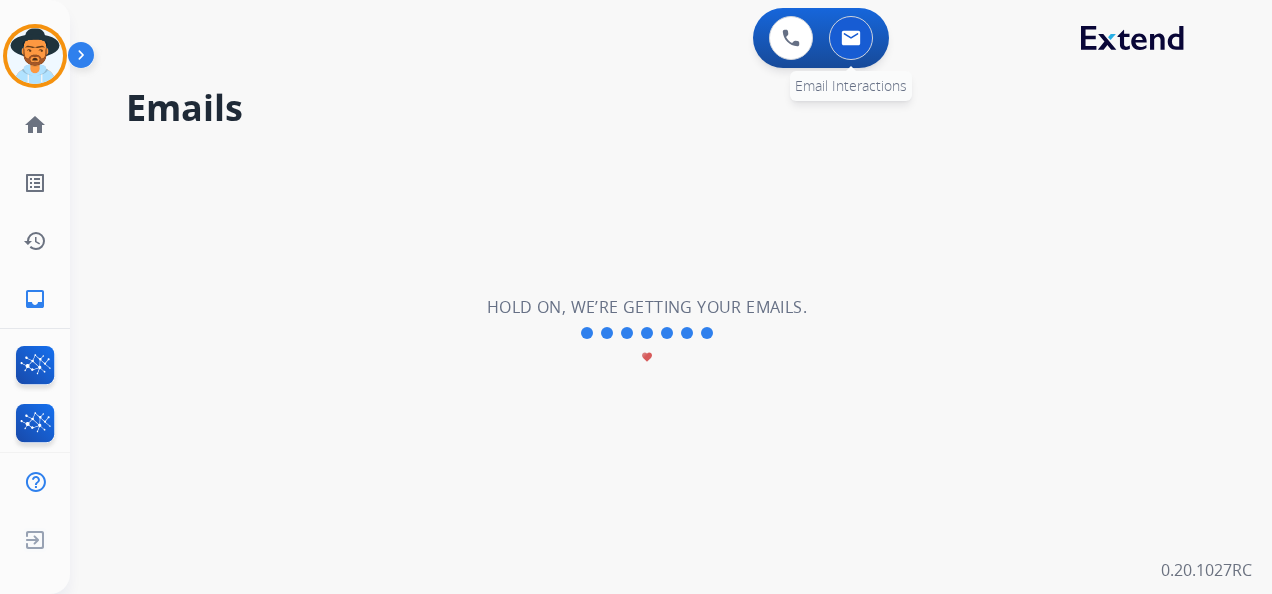 click at bounding box center (851, 38) 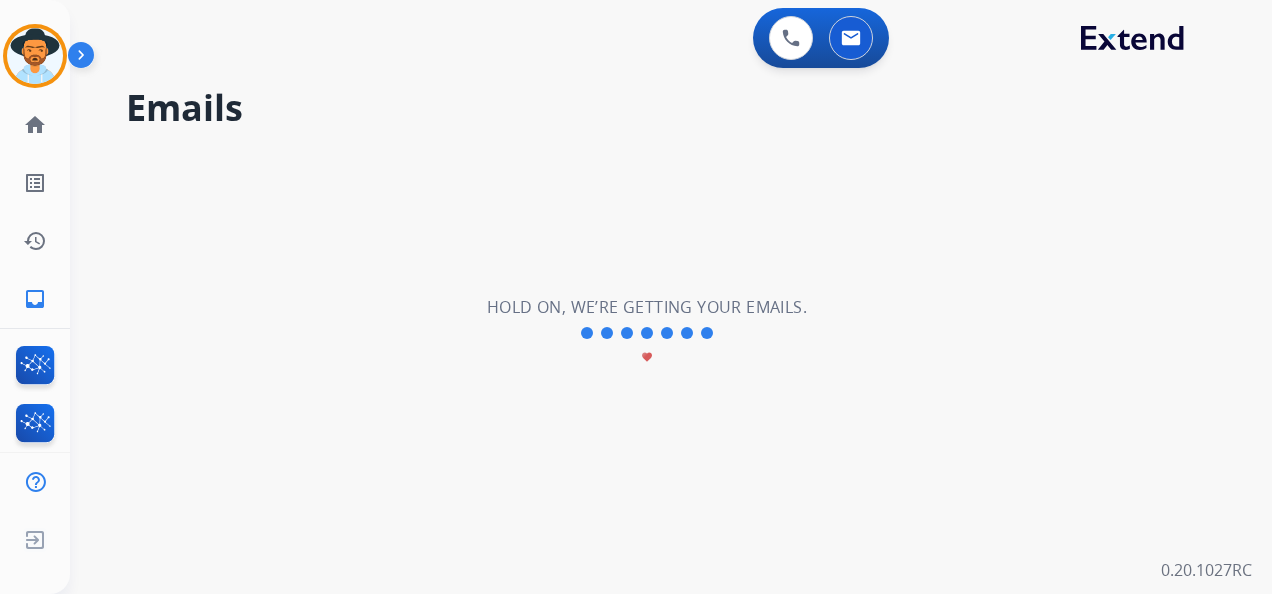 click at bounding box center (85, 59) 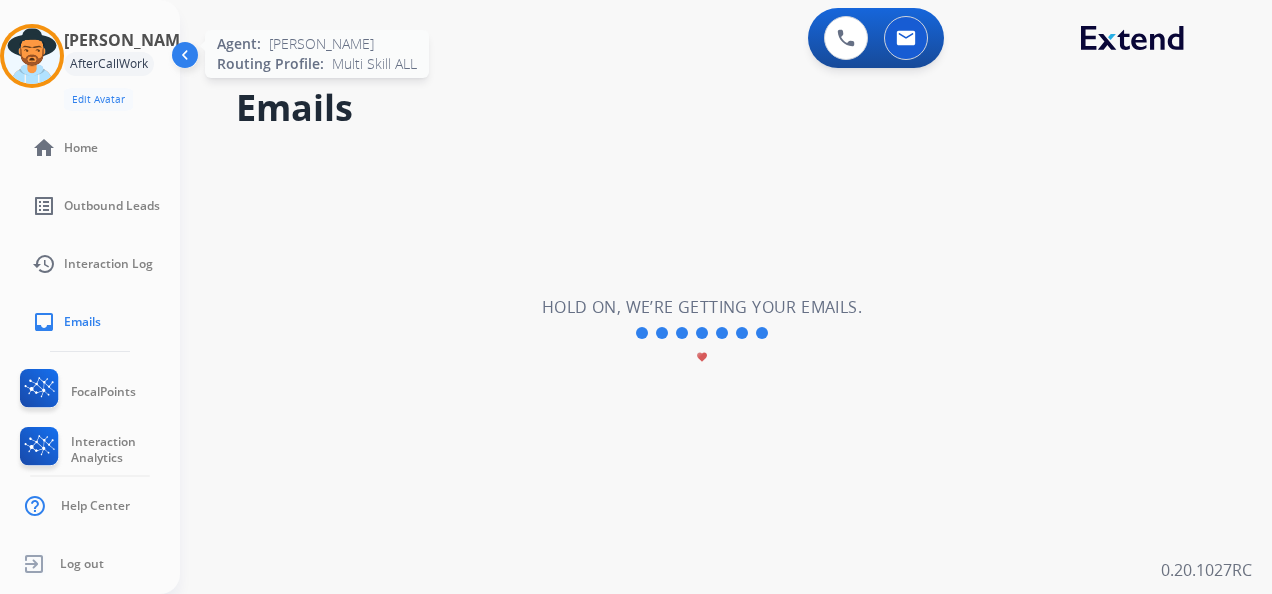 click at bounding box center (32, 56) 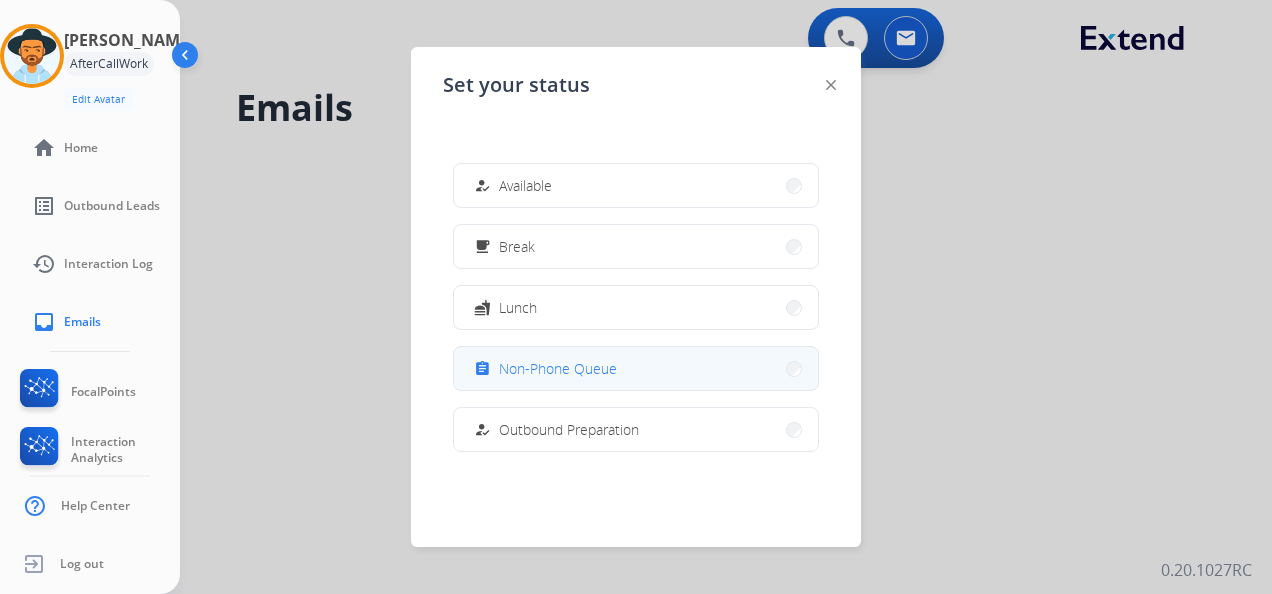 click on "Non-Phone Queue" at bounding box center [558, 368] 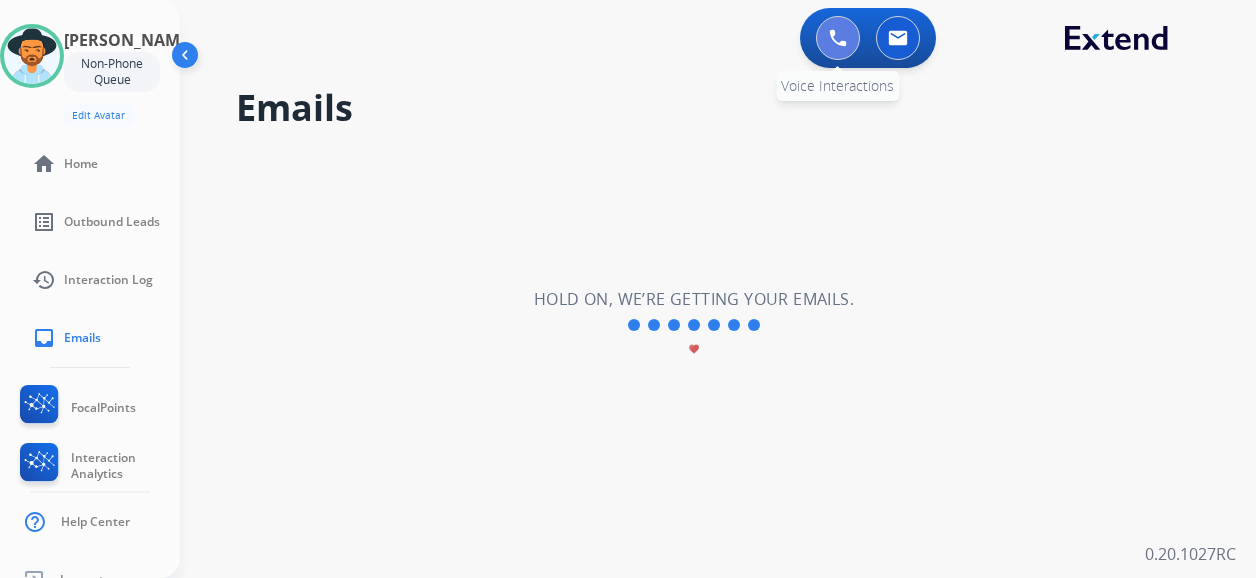 click at bounding box center [838, 38] 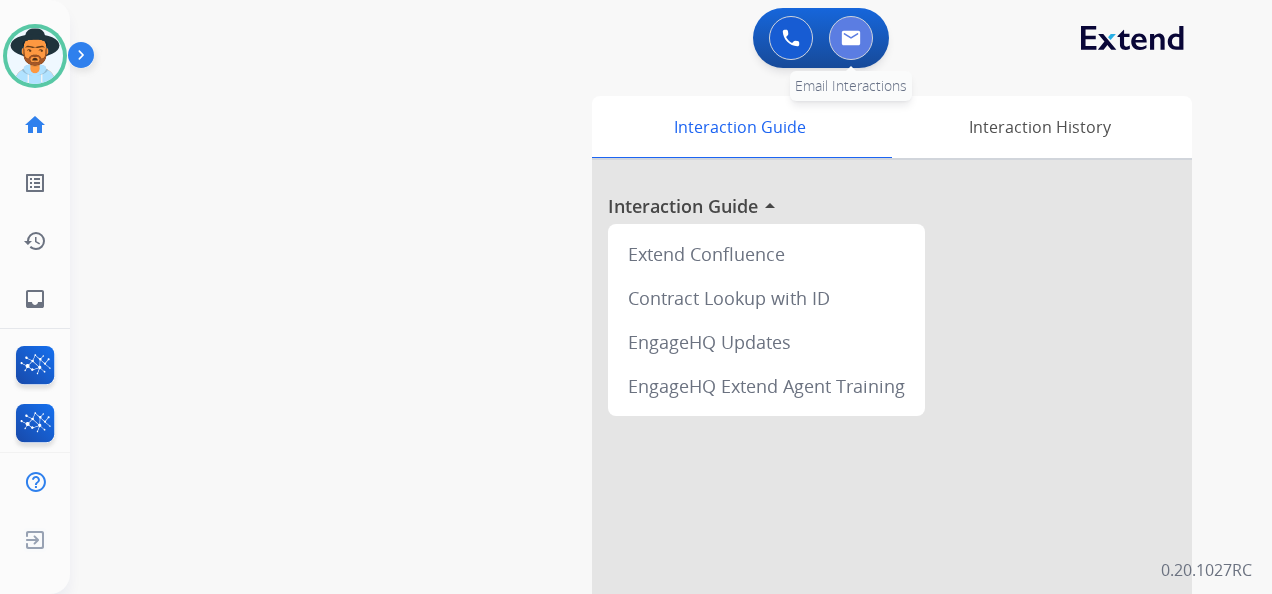 click at bounding box center [851, 38] 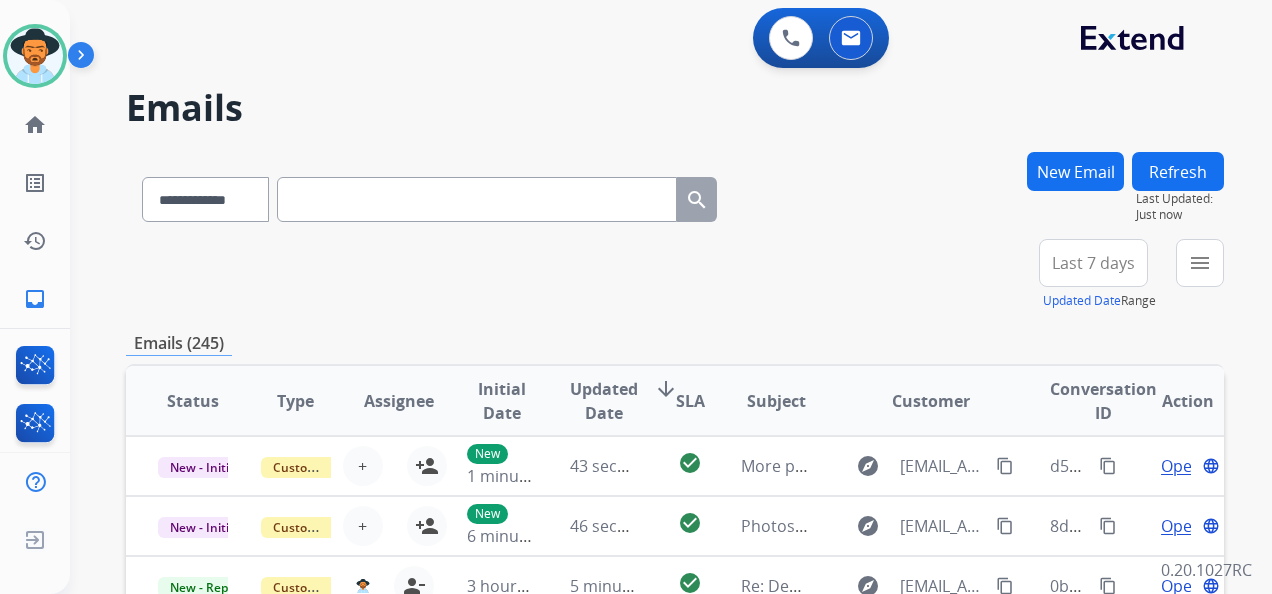 click on "New Email" at bounding box center [1075, 171] 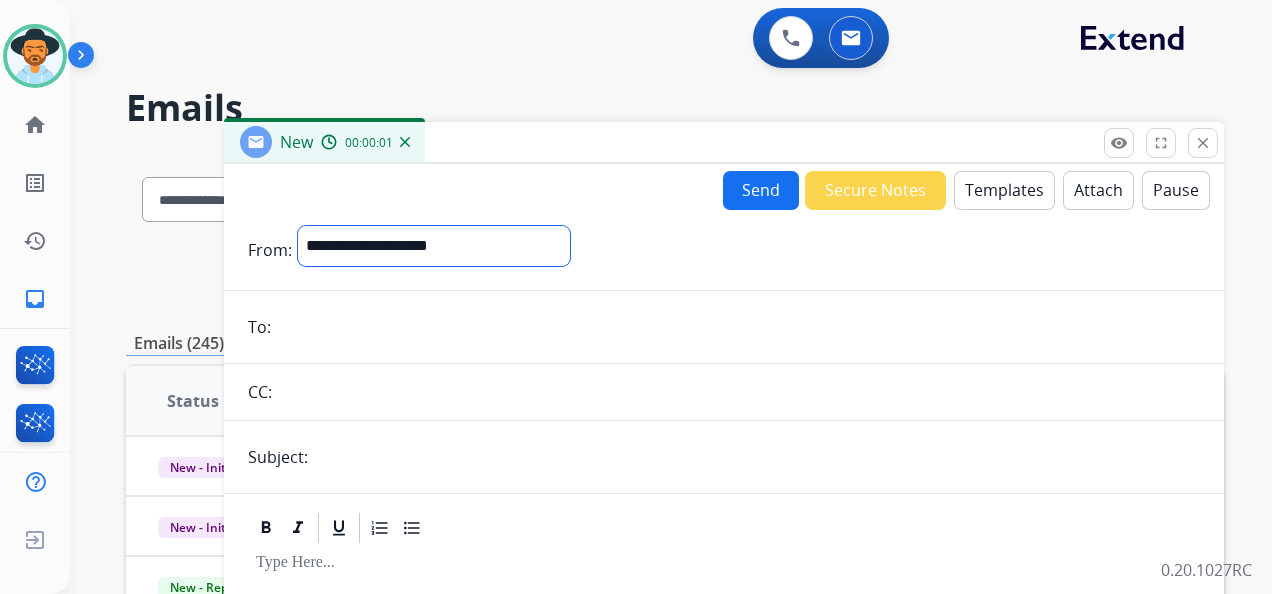 click on "**********" at bounding box center (434, 246) 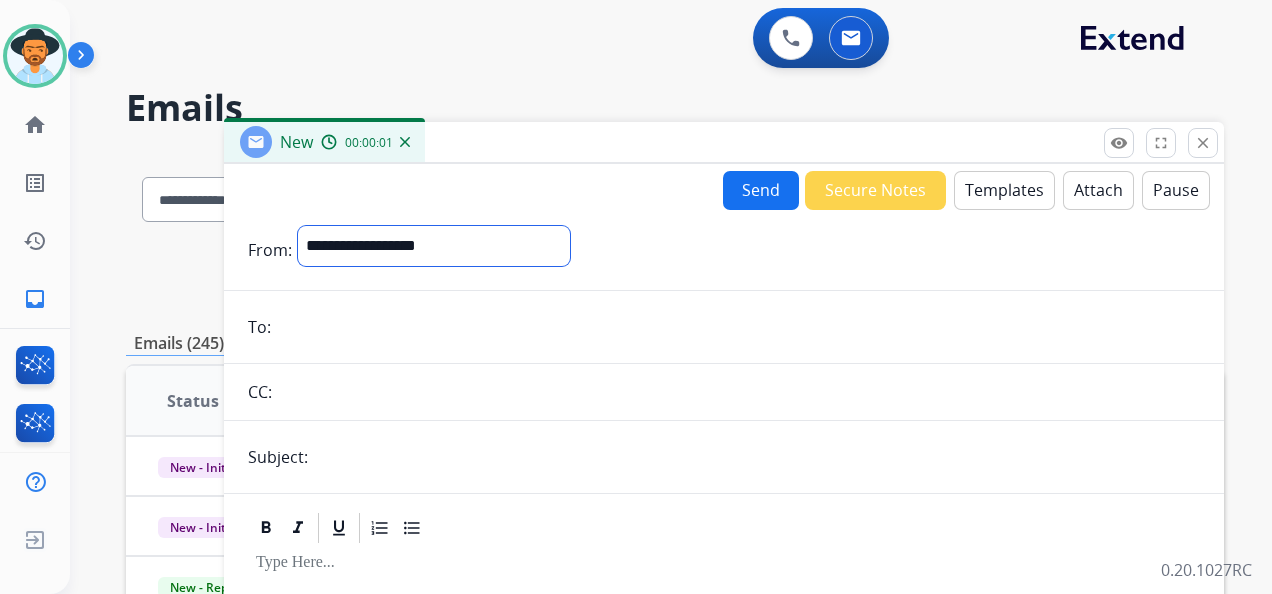 click on "**********" at bounding box center [434, 246] 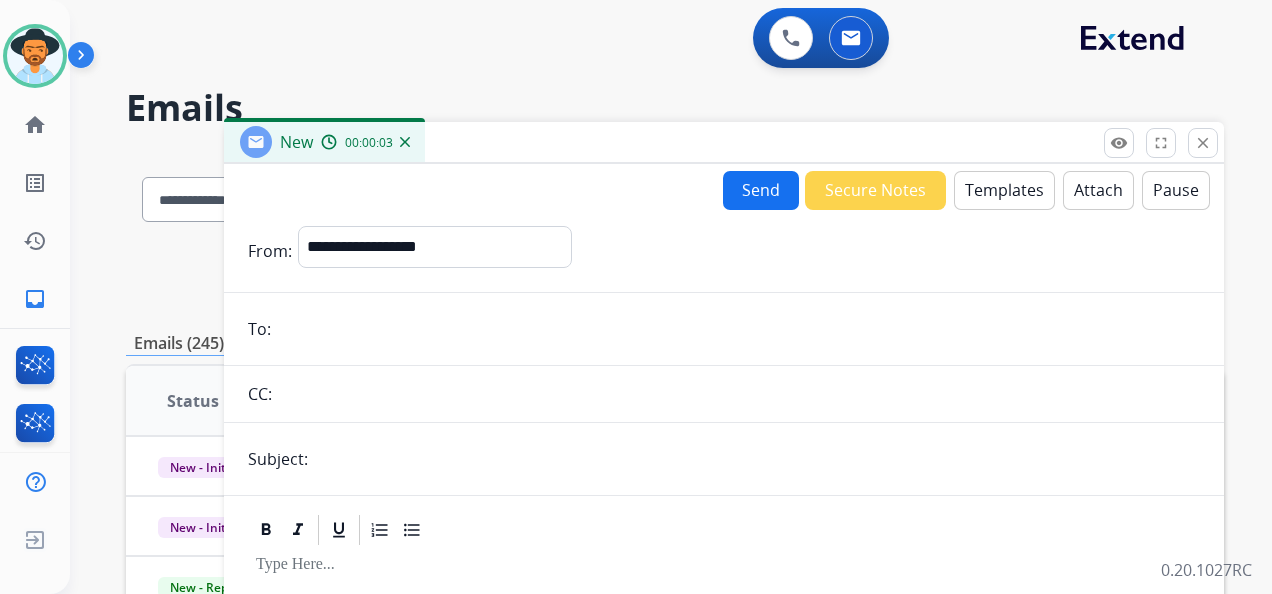 paste on "**********" 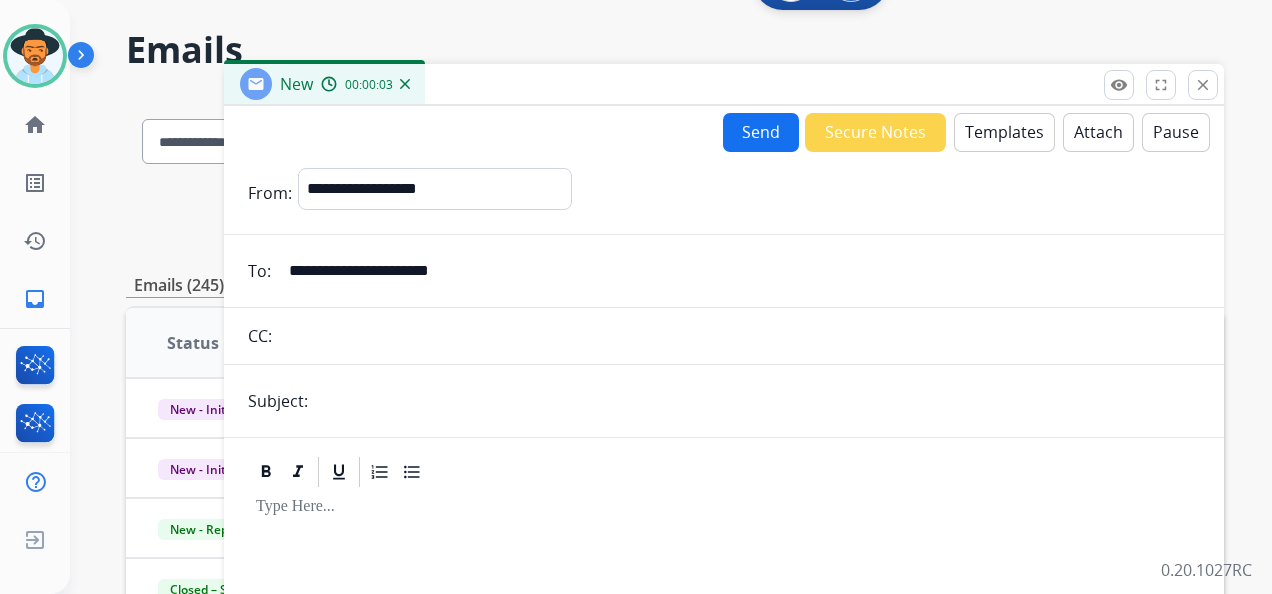scroll, scrollTop: 200, scrollLeft: 0, axis: vertical 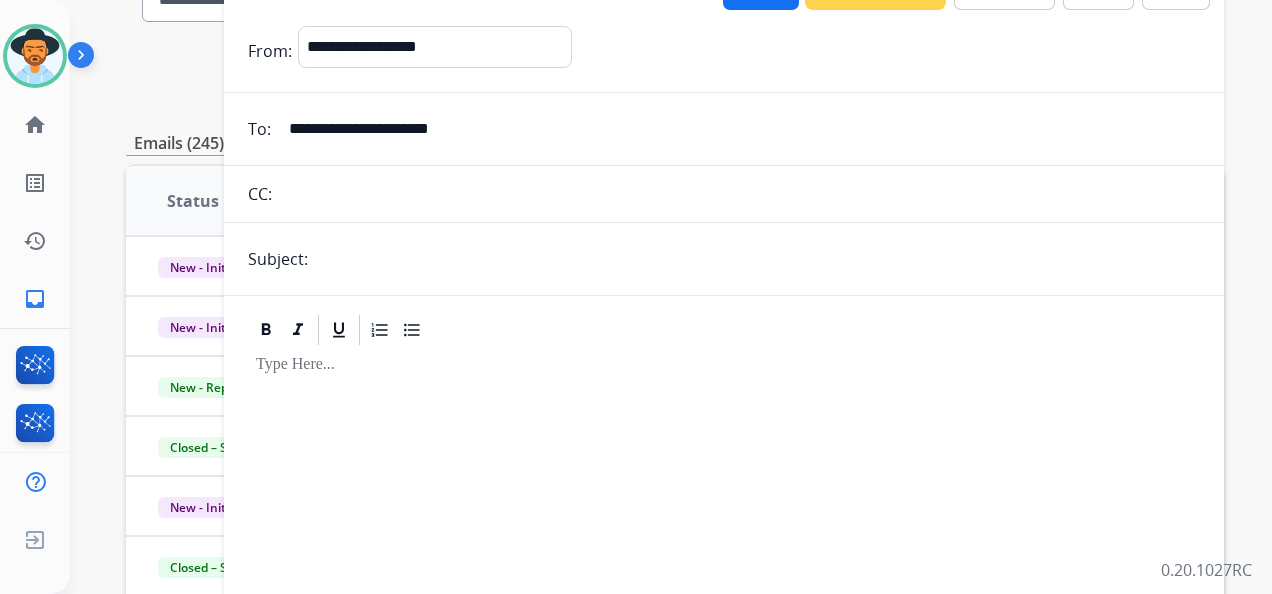 type on "**********" 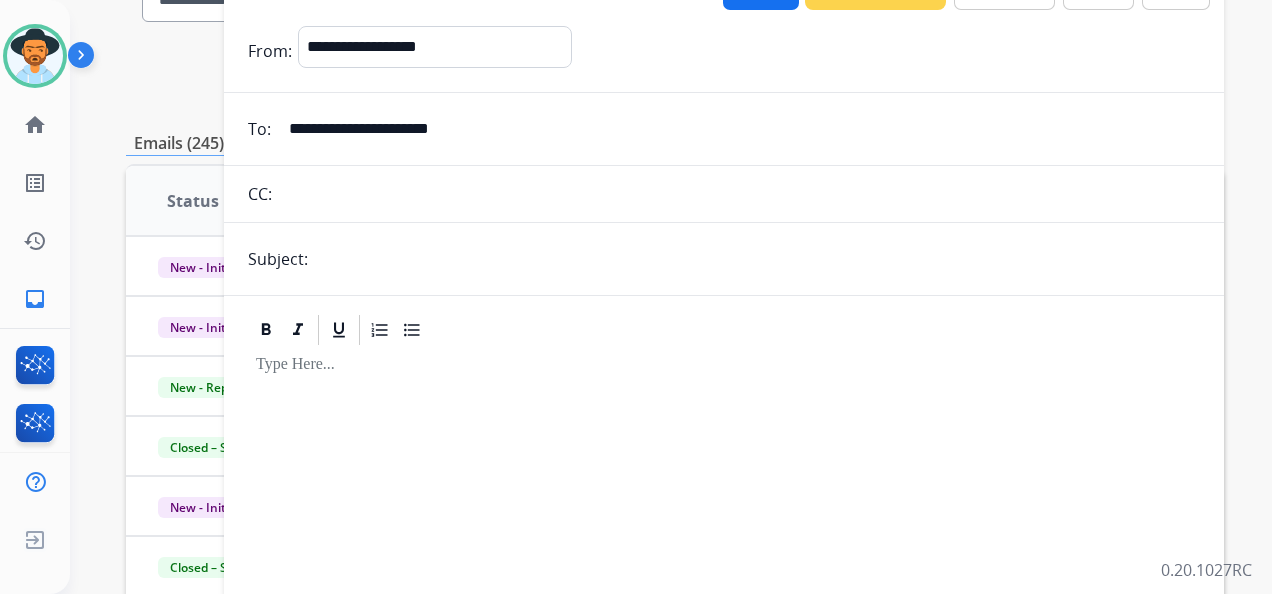 type on "**********" 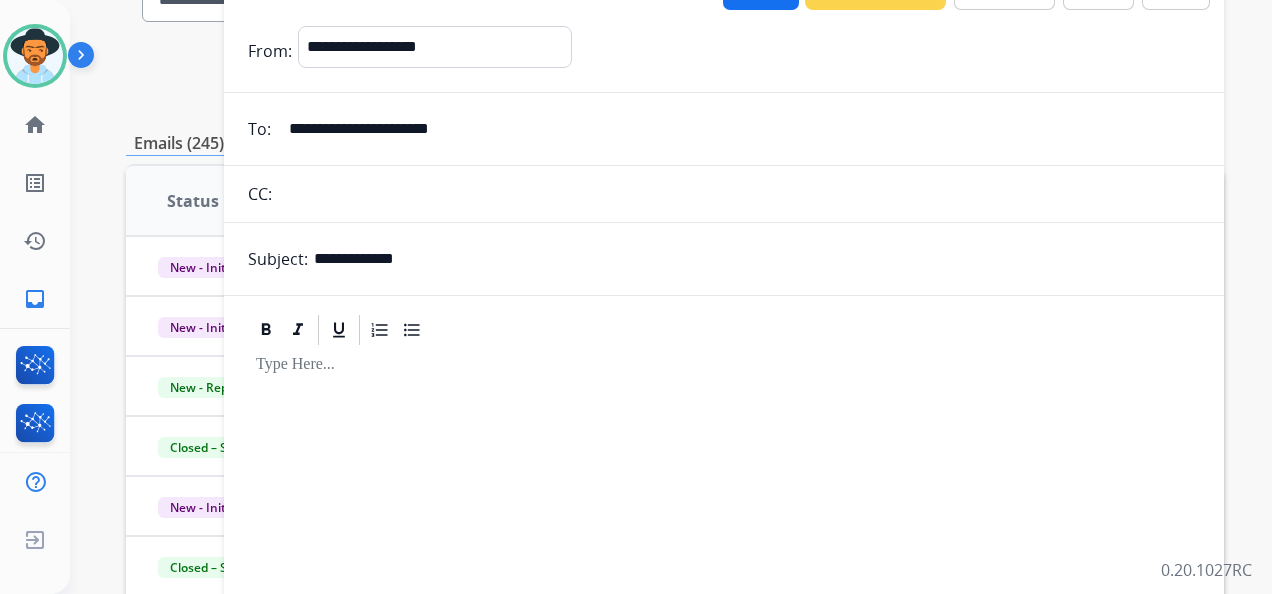scroll, scrollTop: 0, scrollLeft: 0, axis: both 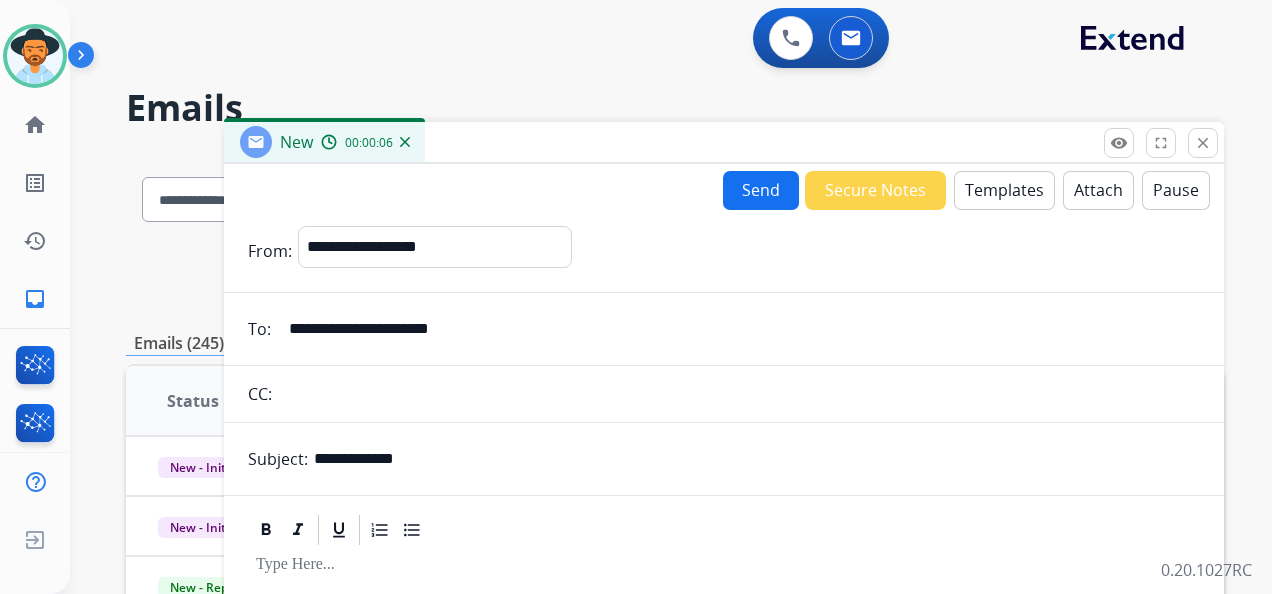 click on "Templates" at bounding box center [1004, 190] 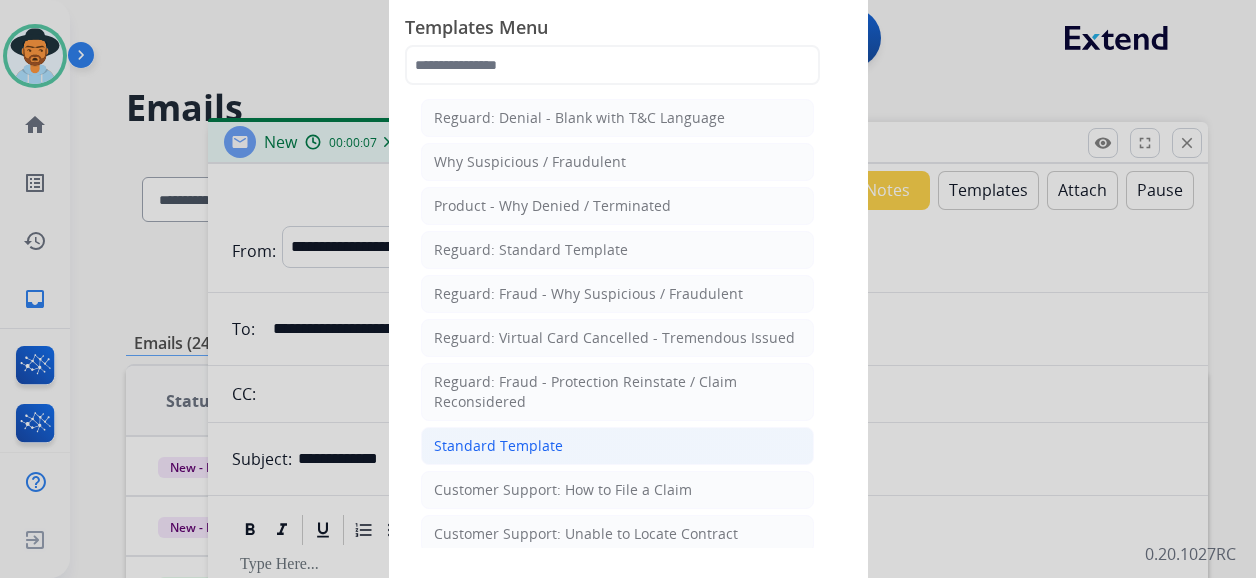 click on "Standard Template" 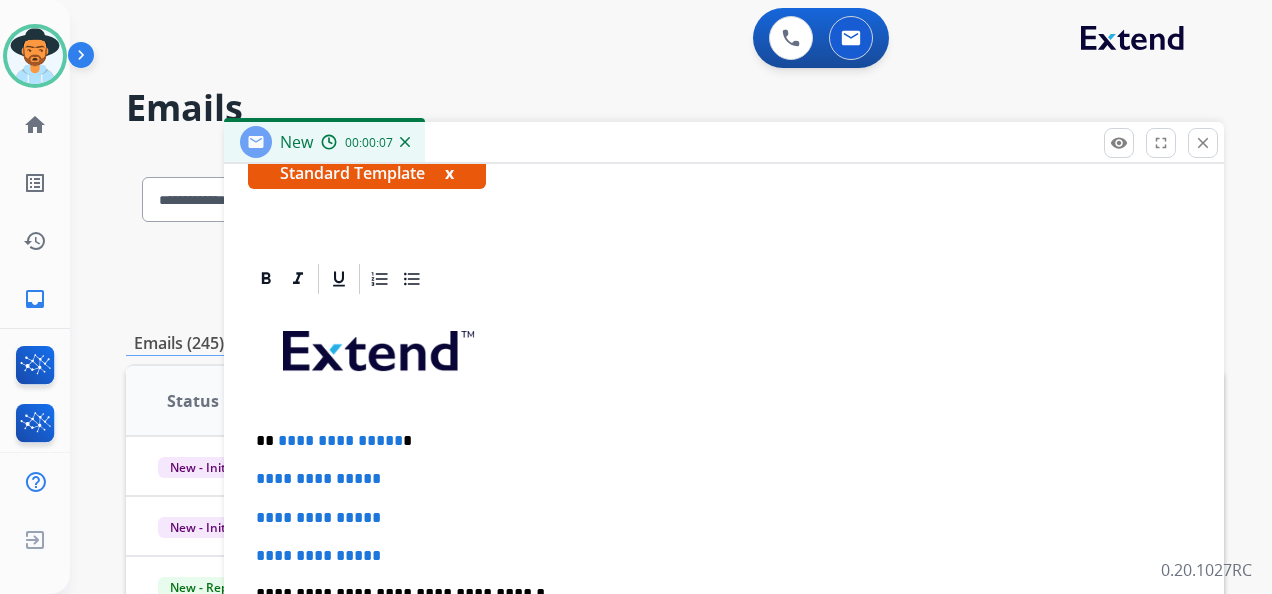 scroll, scrollTop: 400, scrollLeft: 0, axis: vertical 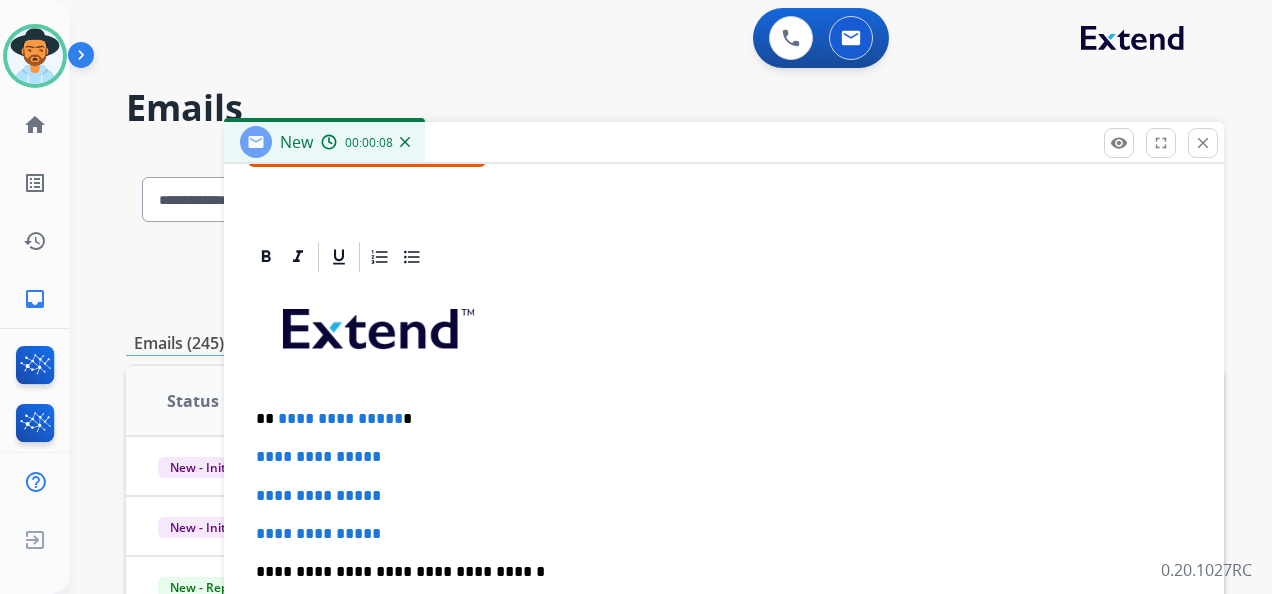 click on "**********" at bounding box center [716, 419] 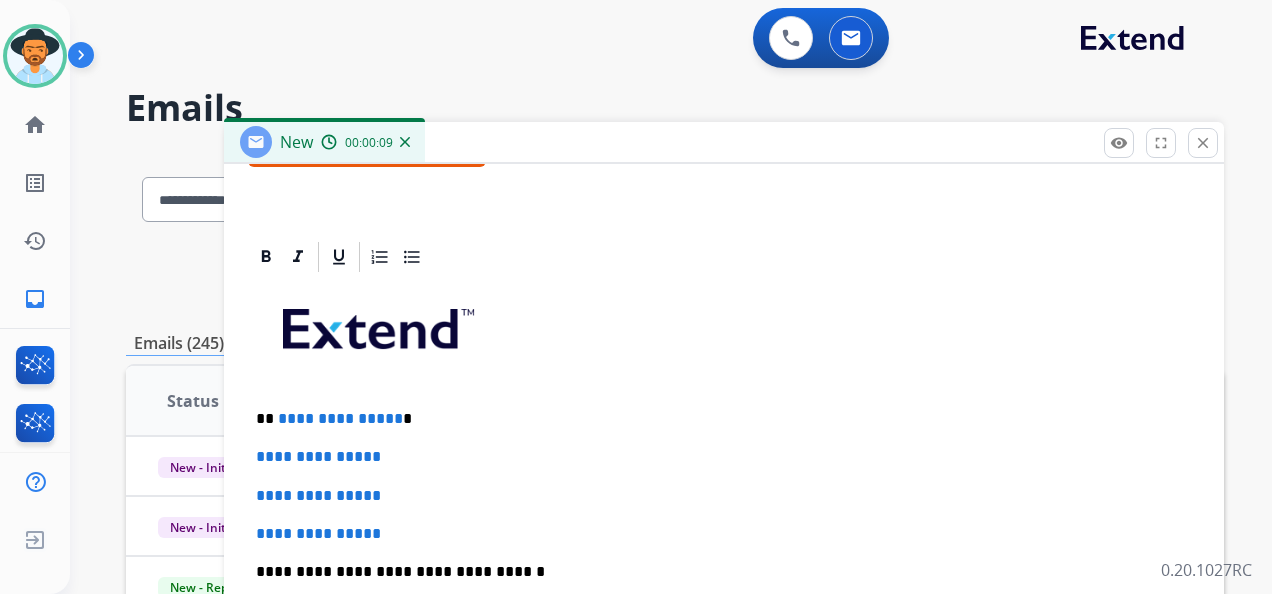 type 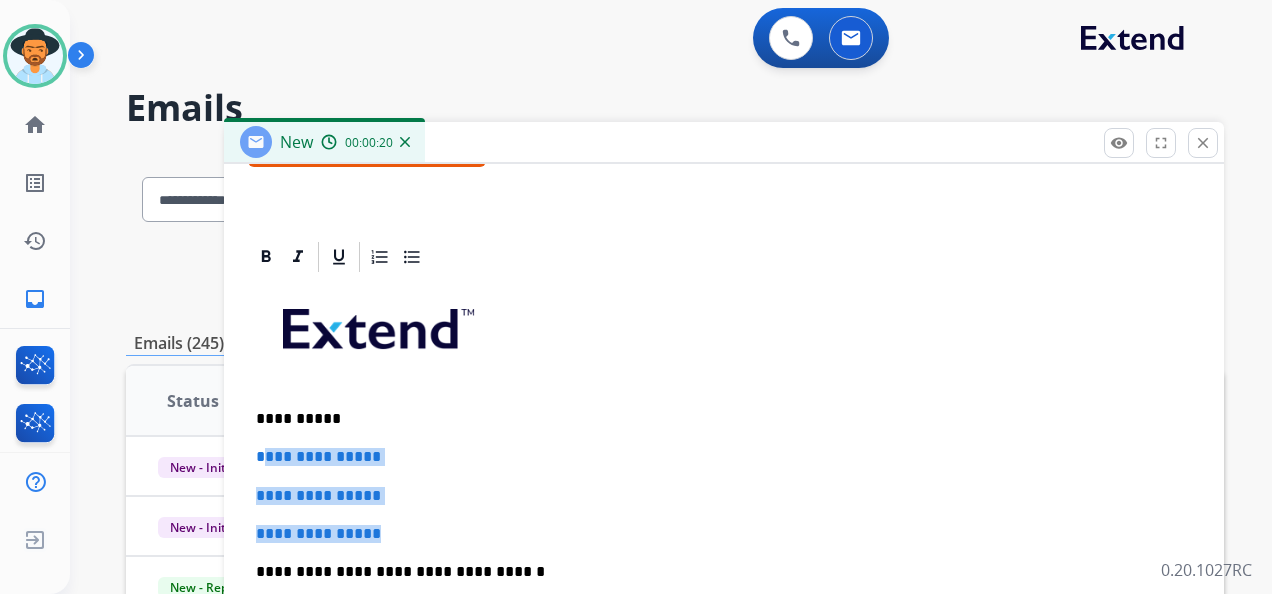 drag, startPoint x: 390, startPoint y: 533, endPoint x: 272, endPoint y: 449, distance: 144.84474 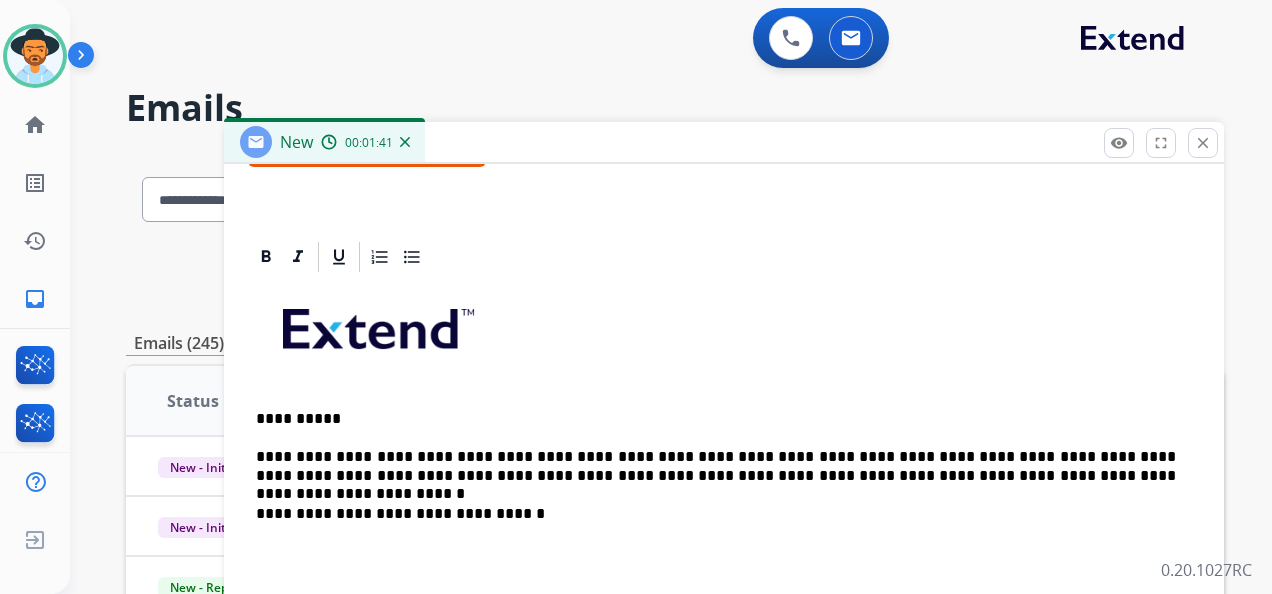 scroll, scrollTop: 402, scrollLeft: 0, axis: vertical 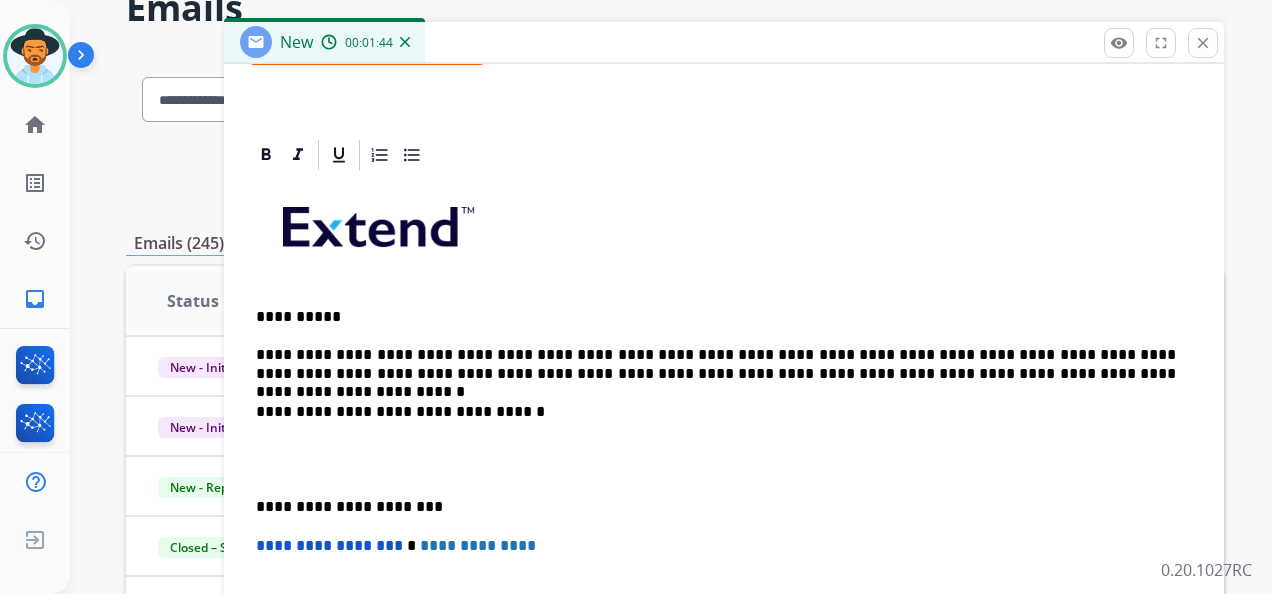 click on "**********" at bounding box center [716, 507] 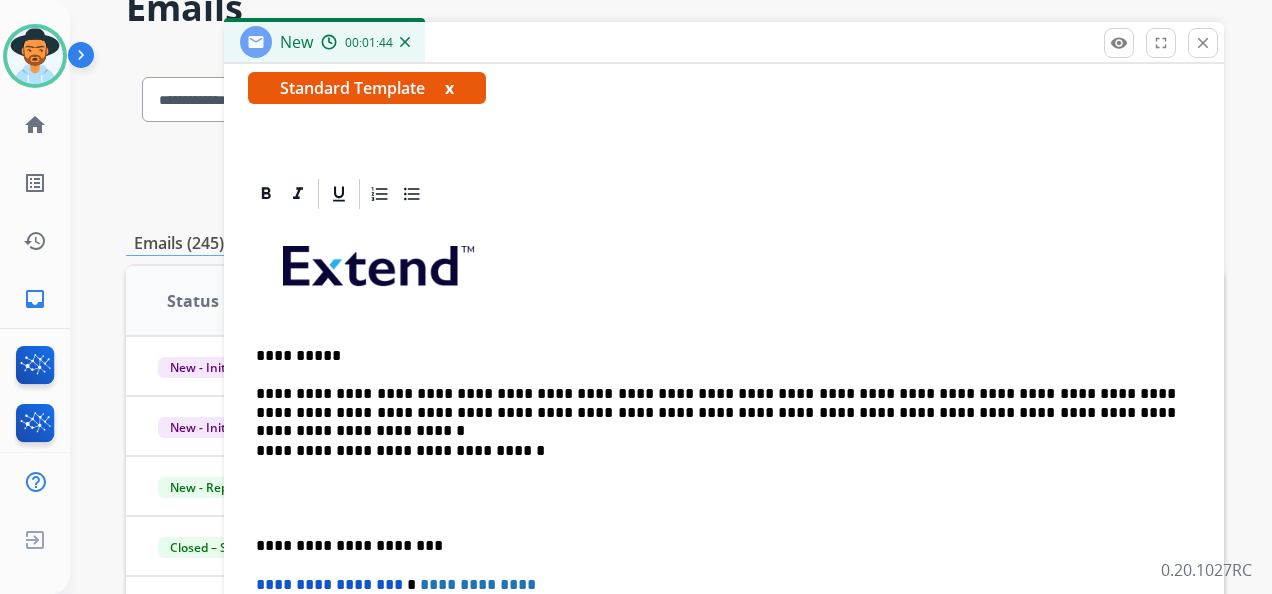 scroll, scrollTop: 138, scrollLeft: 0, axis: vertical 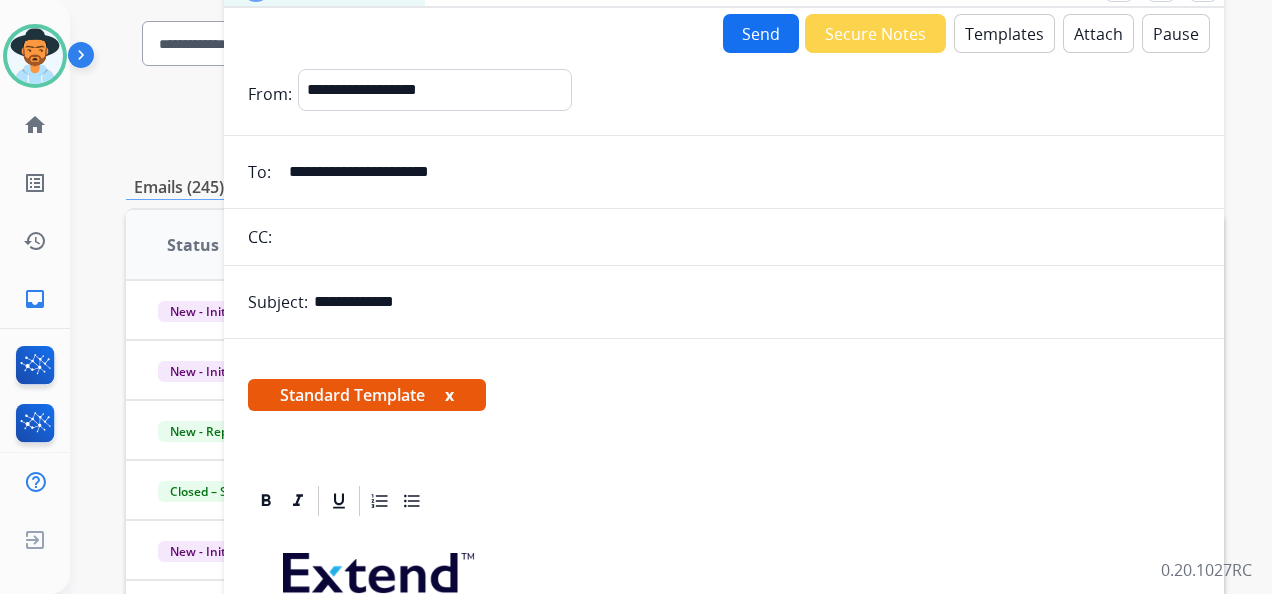 click on "Send" at bounding box center (761, 33) 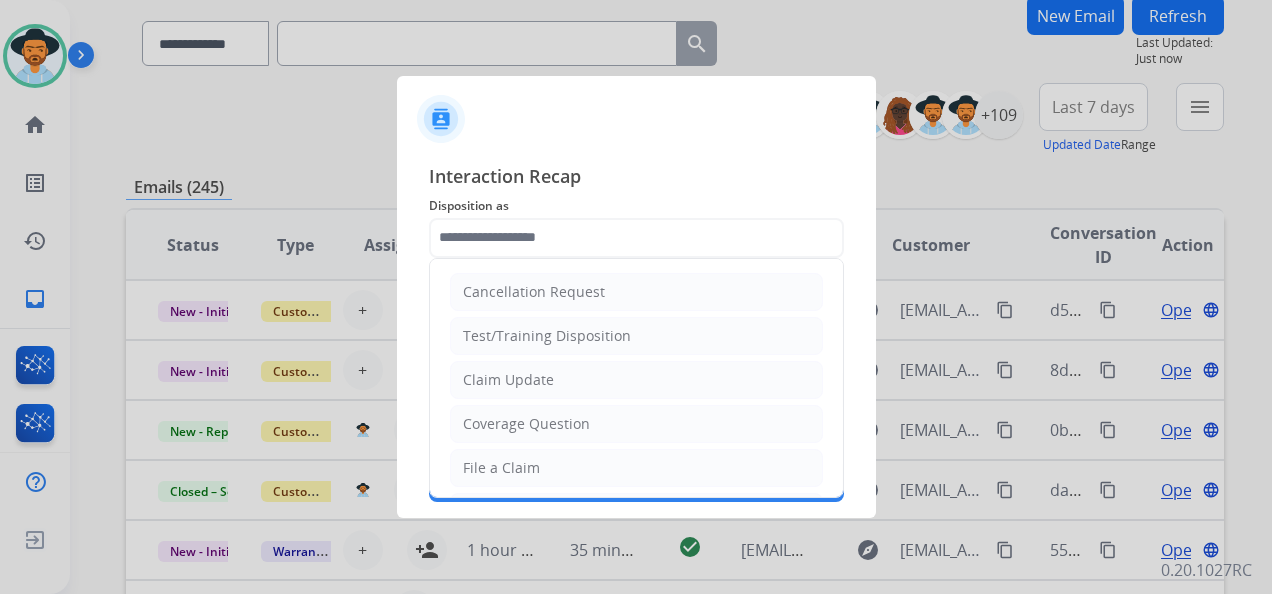 click 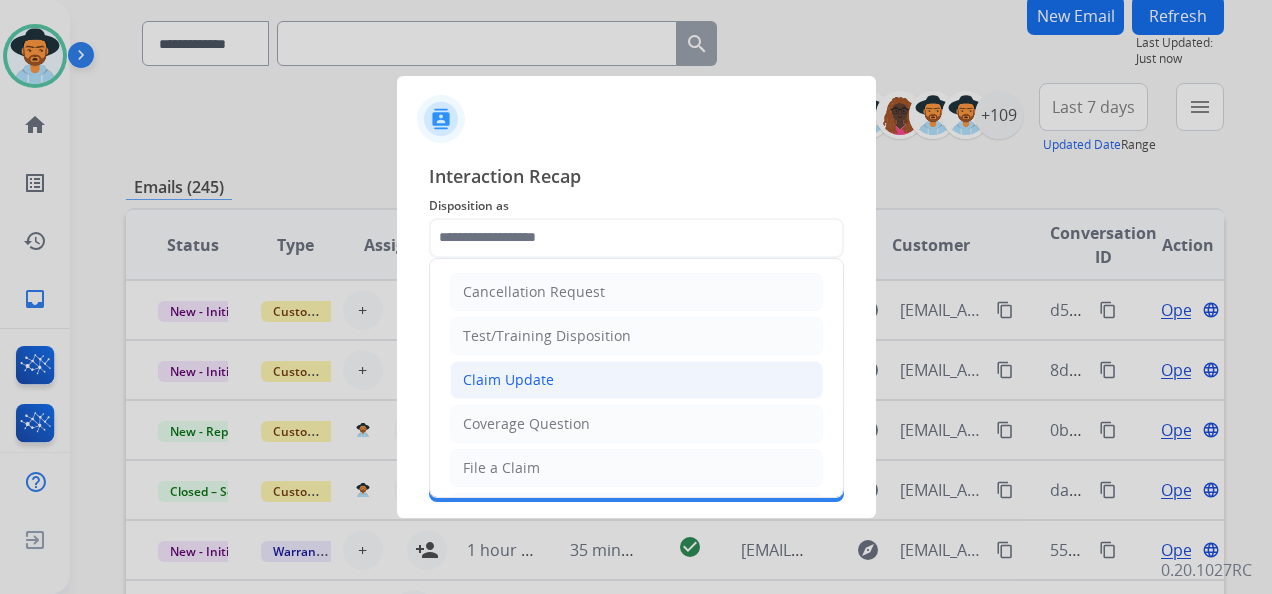 click on "Claim Update" 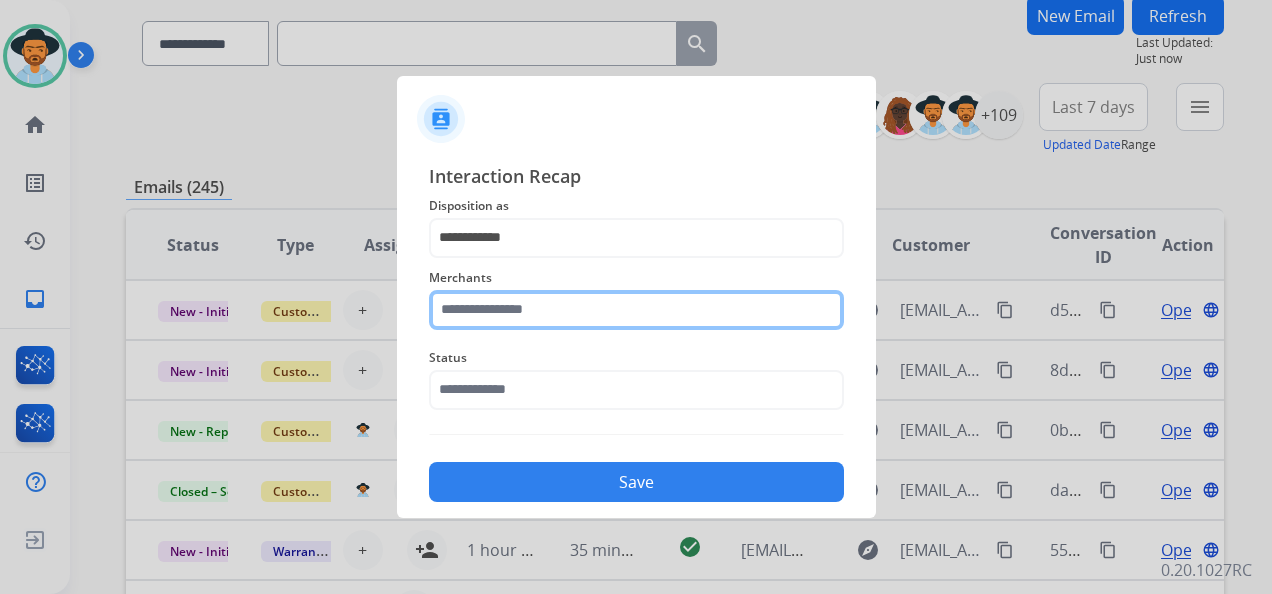 click 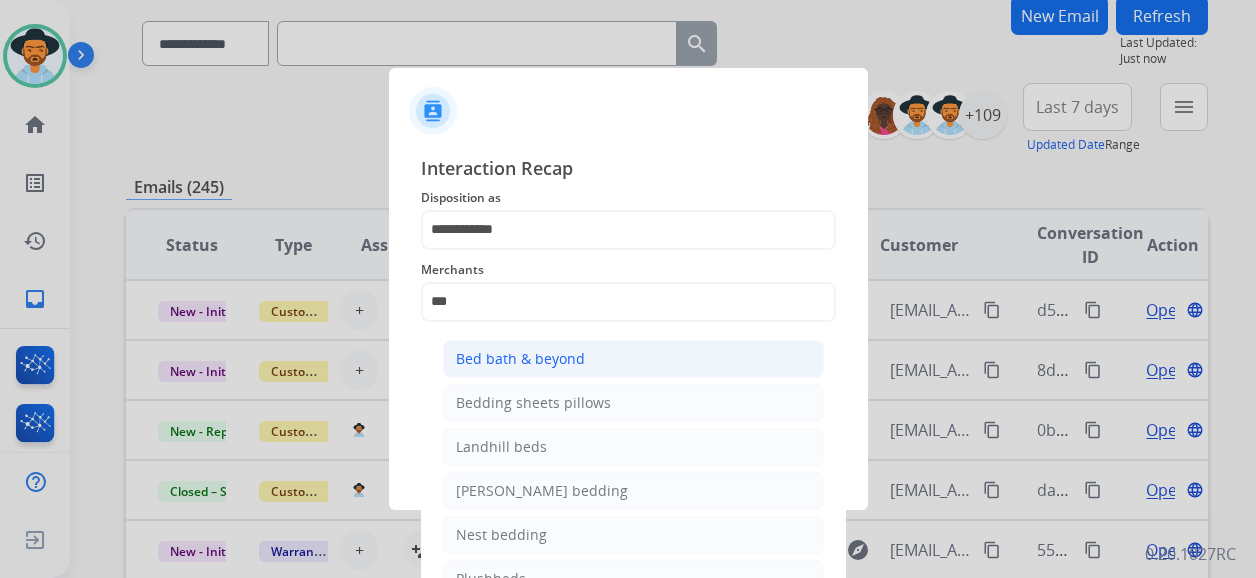 click on "Bed bath & beyond" 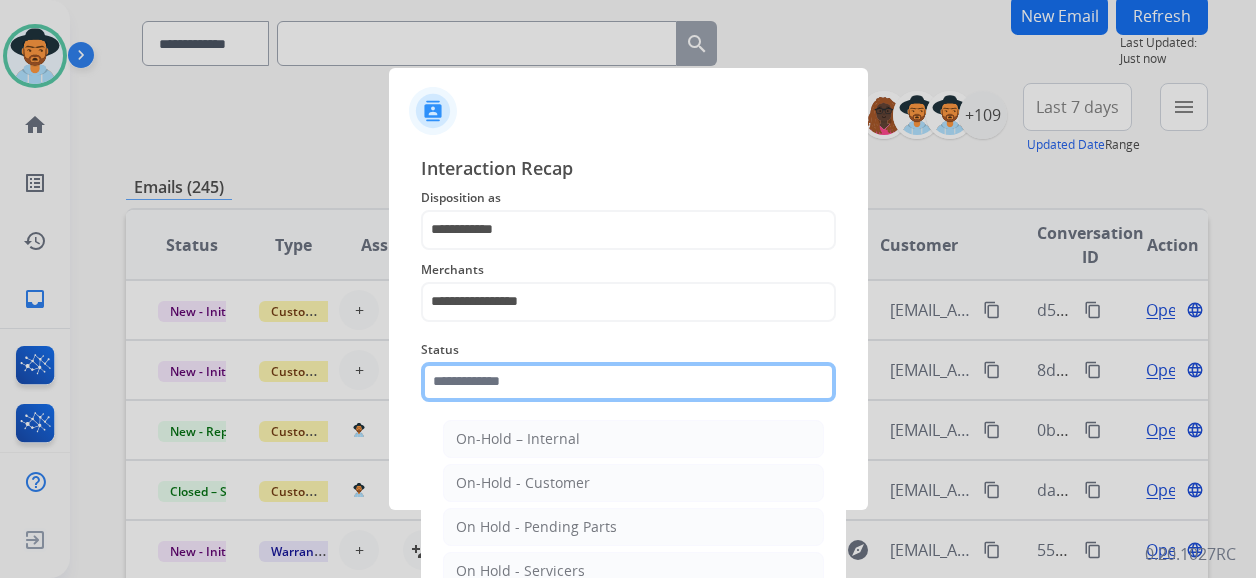 click on "Status    On-Hold – Internal   On-Hold - Customer   On Hold - Pending Parts   On Hold - Servicers   Closed - Unresolved   Closed – Solved   Closed – Merchant Transfer   New - Initial   New - Reply" 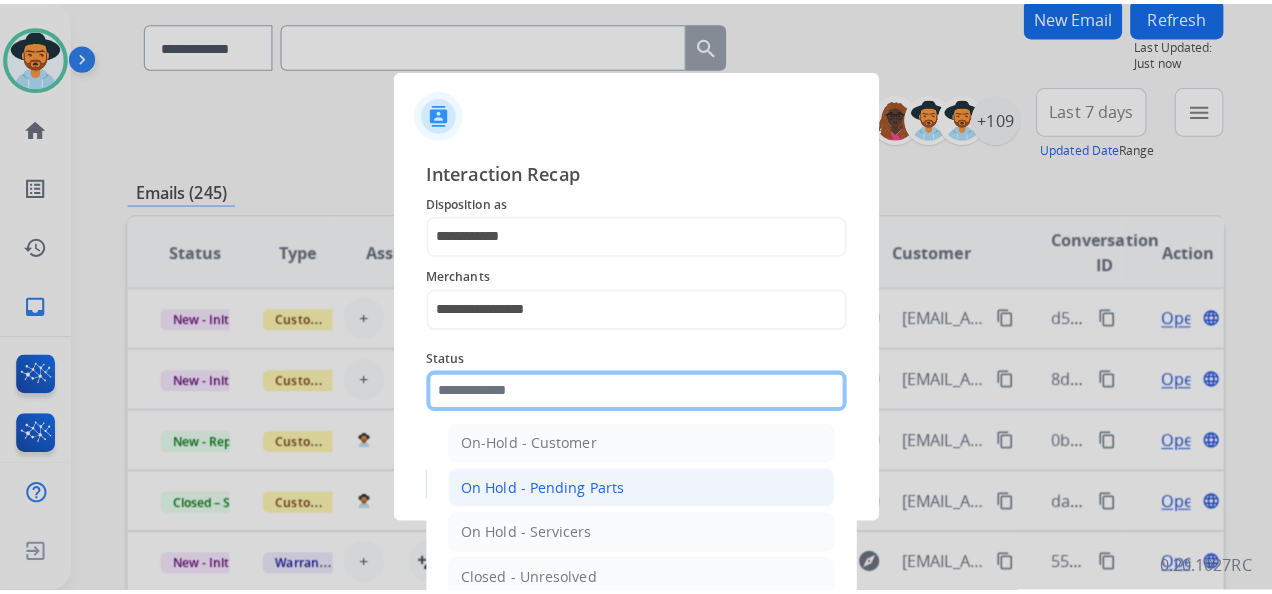 scroll, scrollTop: 114, scrollLeft: 0, axis: vertical 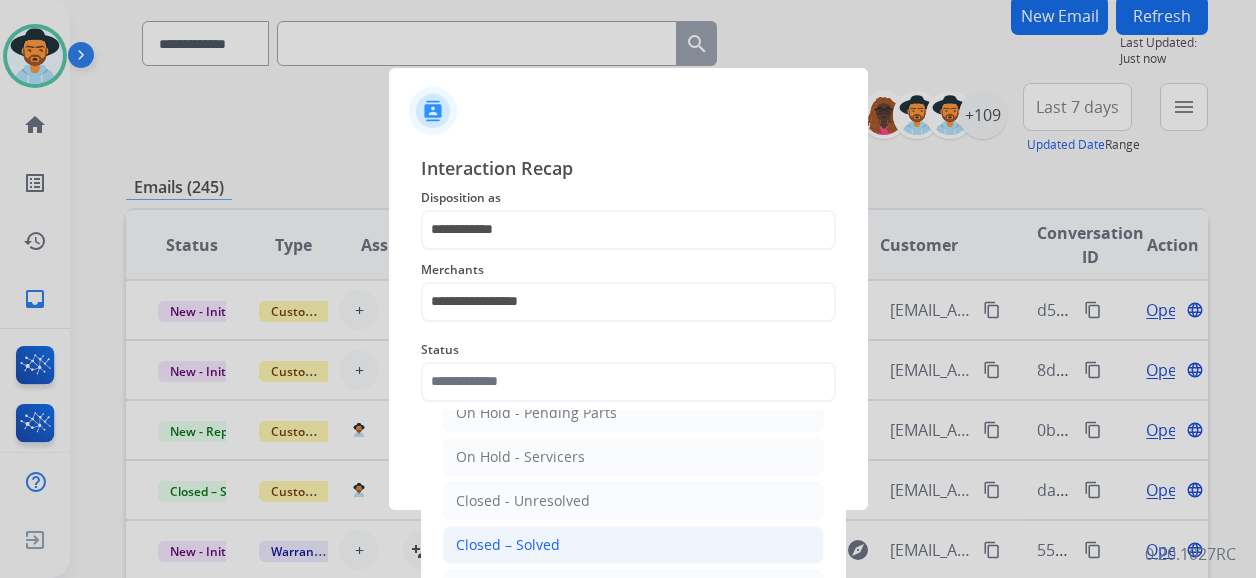 click on "Closed – Solved" 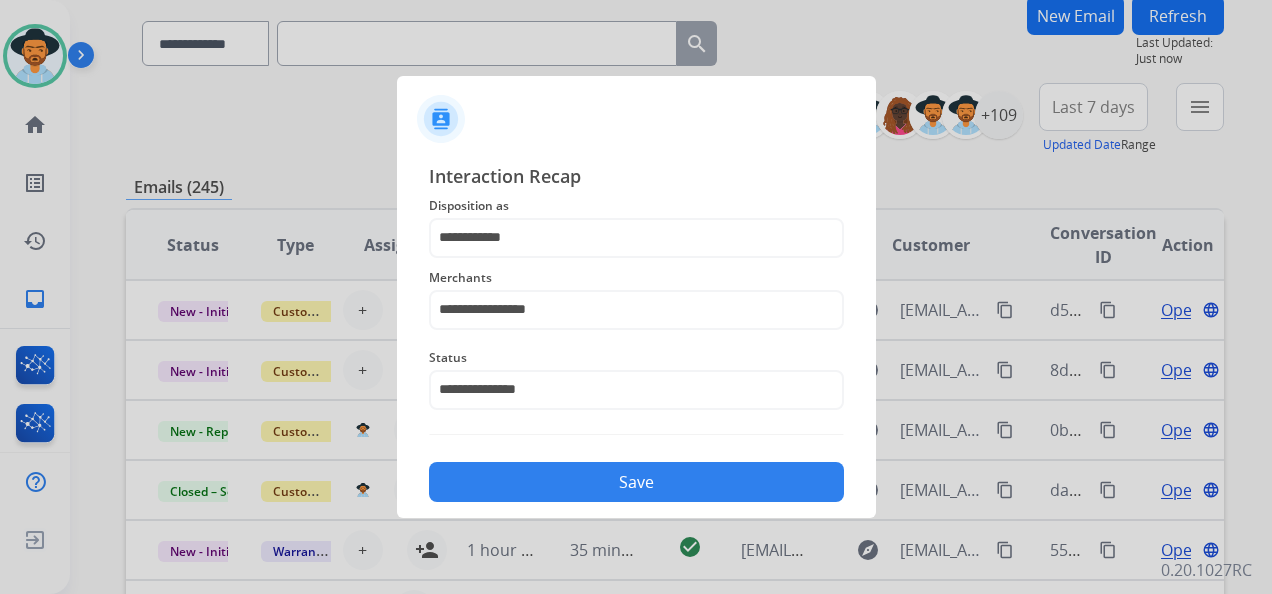 click on "Save" 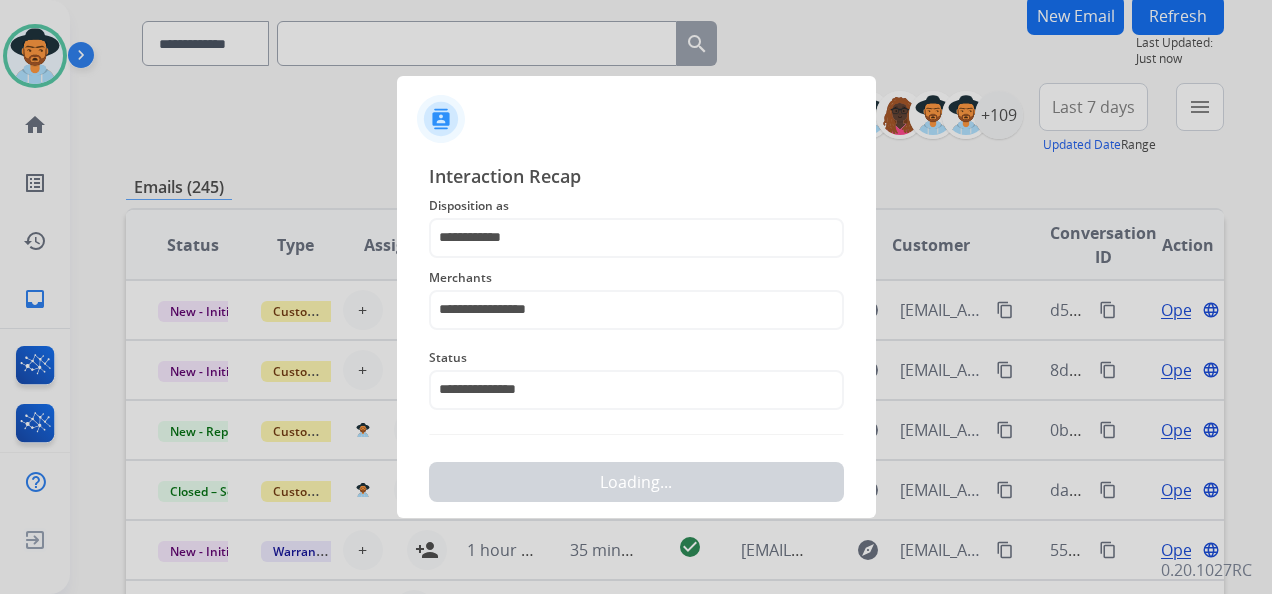 scroll, scrollTop: 0, scrollLeft: 0, axis: both 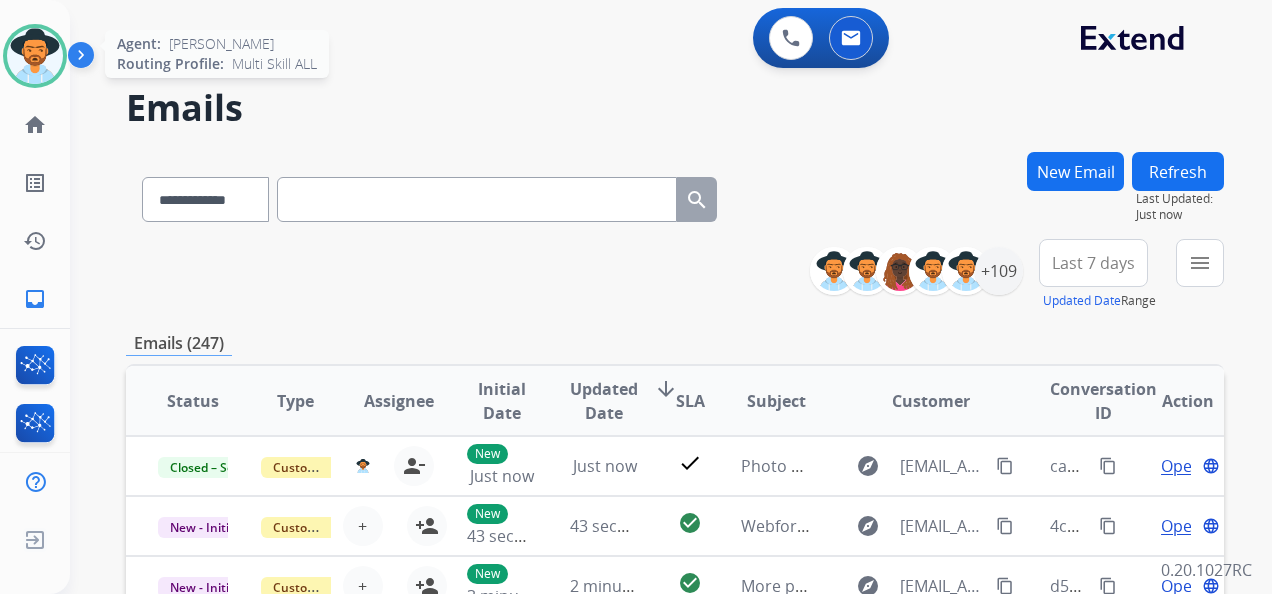 click at bounding box center [35, 56] 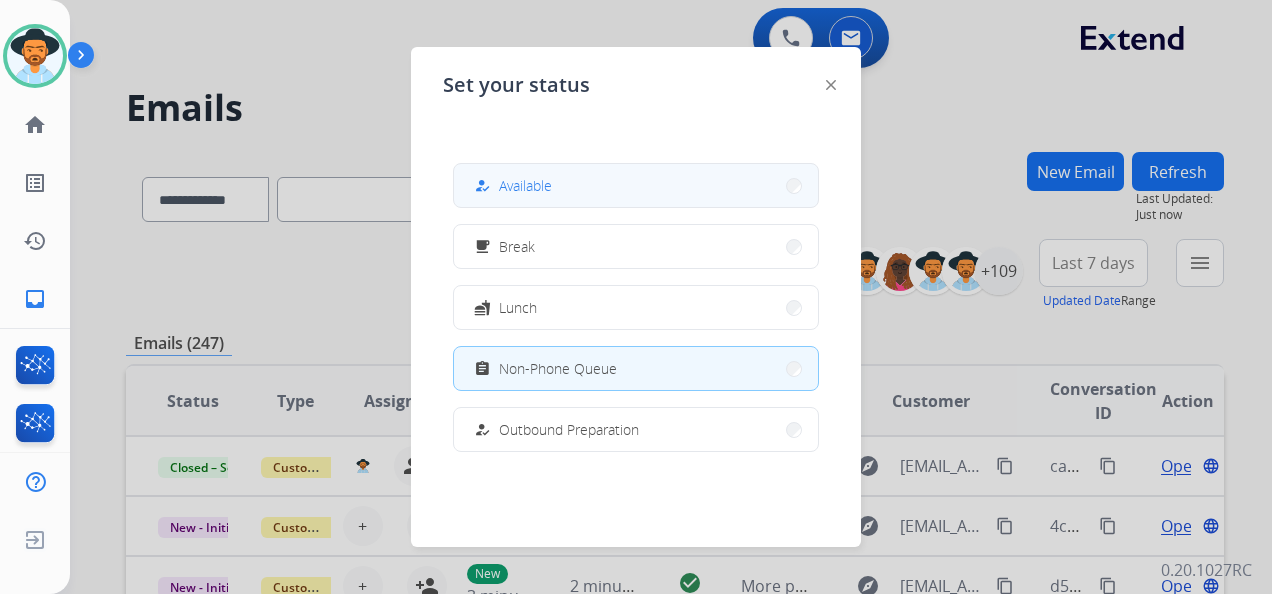 click on "how_to_reg" at bounding box center [484, 186] 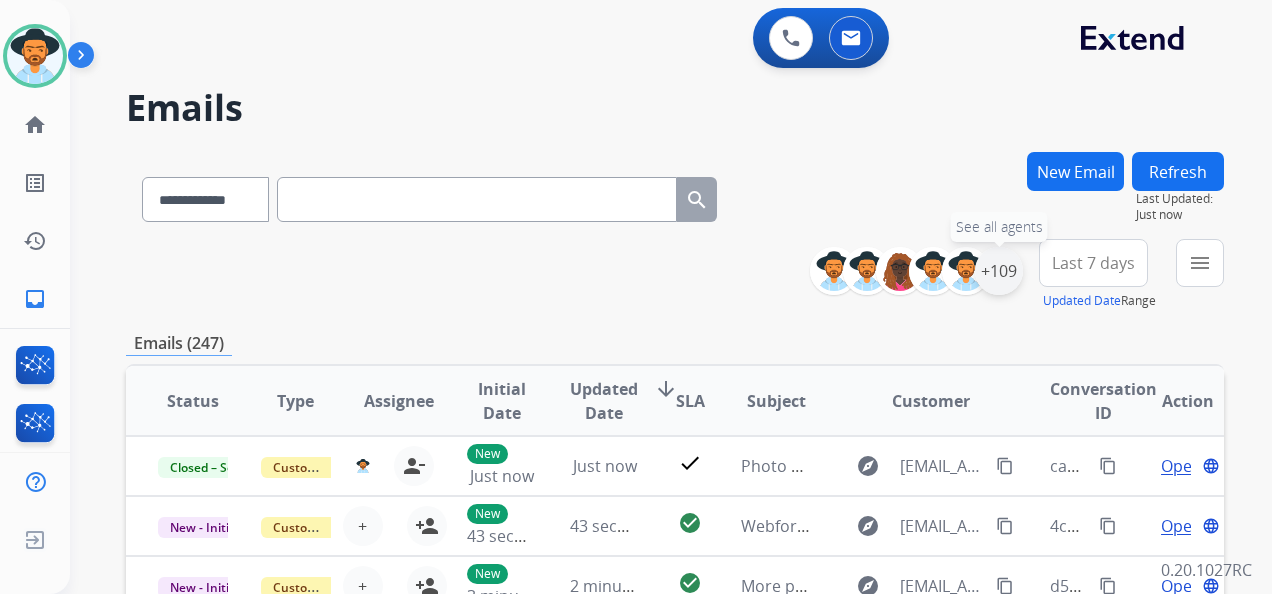 click on "+109" at bounding box center (999, 271) 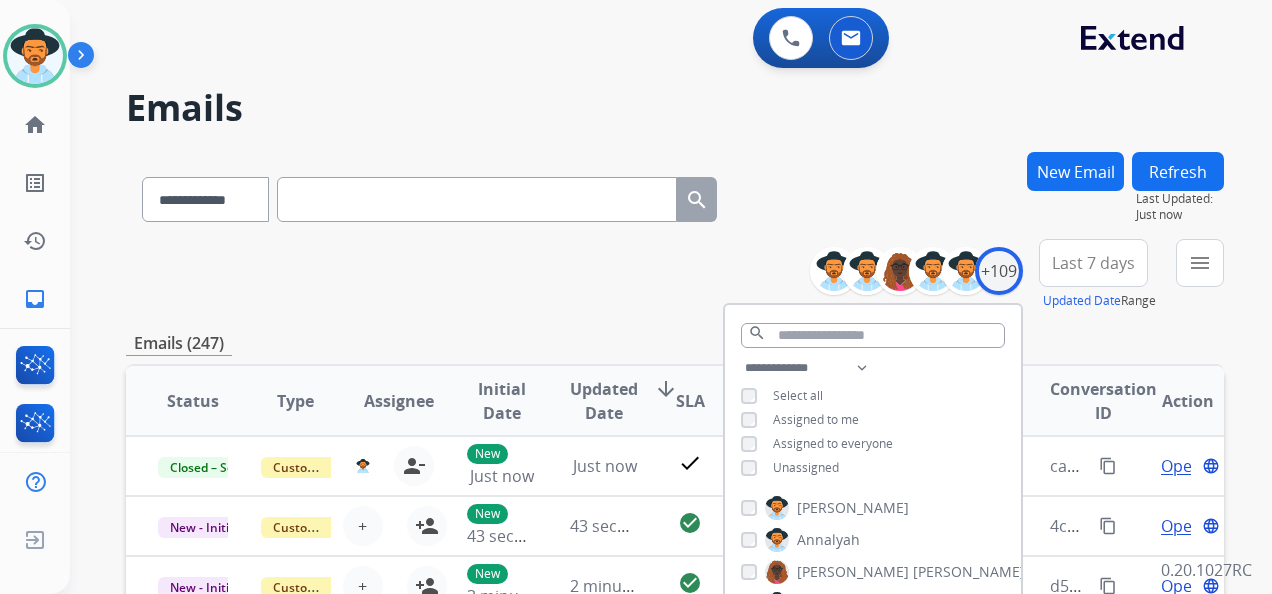 click on "Last 7 days" at bounding box center (1093, 263) 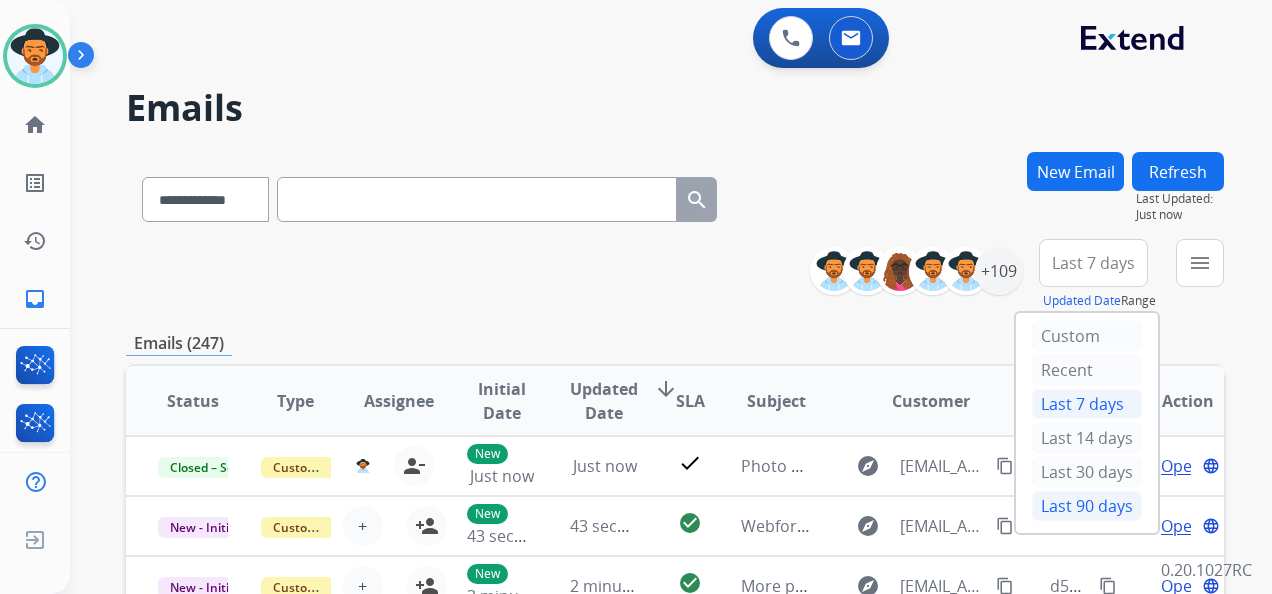 click on "Last 90 days" at bounding box center [1087, 506] 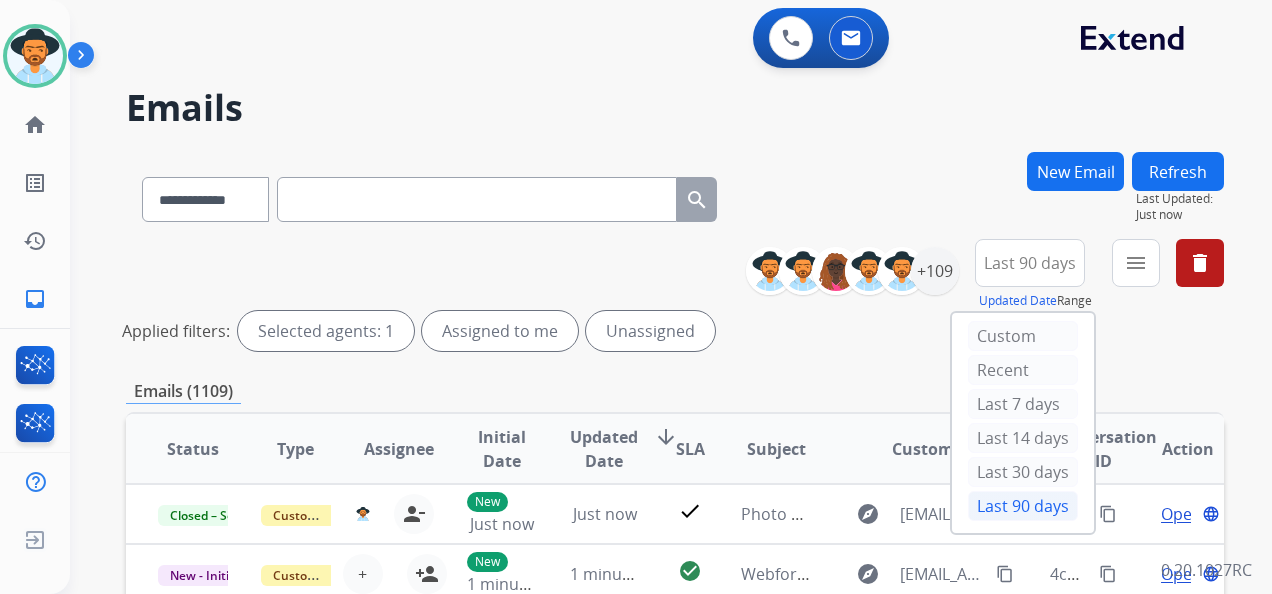 drag, startPoint x: 1162, startPoint y: 358, endPoint x: 1134, endPoint y: 300, distance: 64.40497 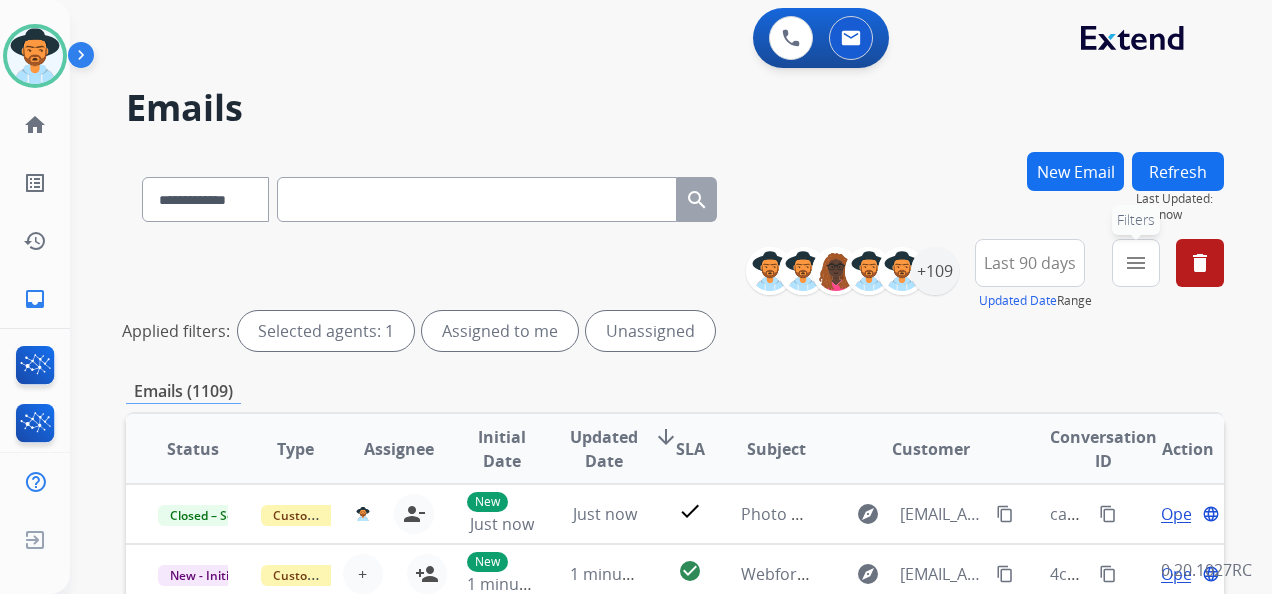 click on "menu" at bounding box center (1136, 263) 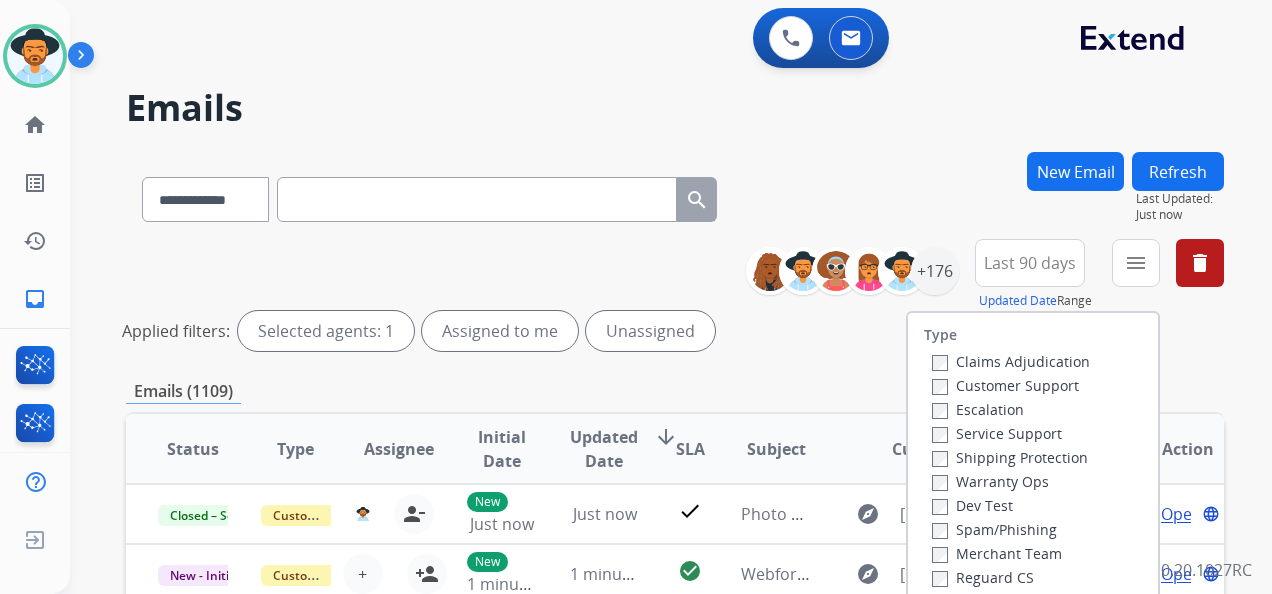click on "Customer Support" at bounding box center [1005, 385] 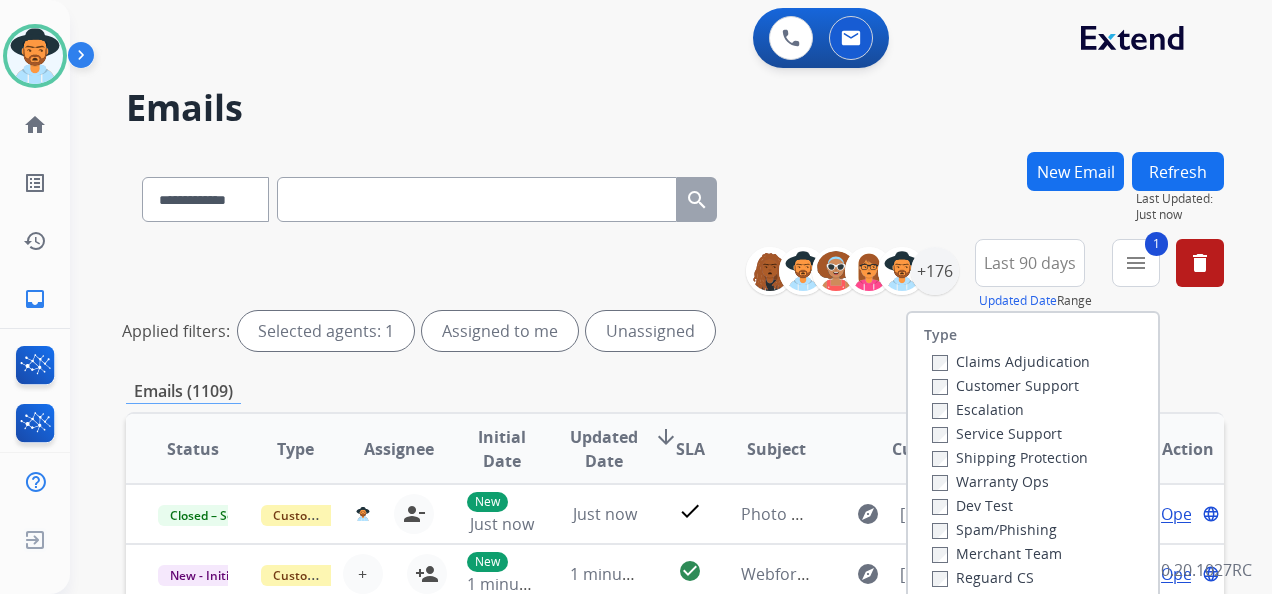 click on "Shipping Protection" at bounding box center (1010, 457) 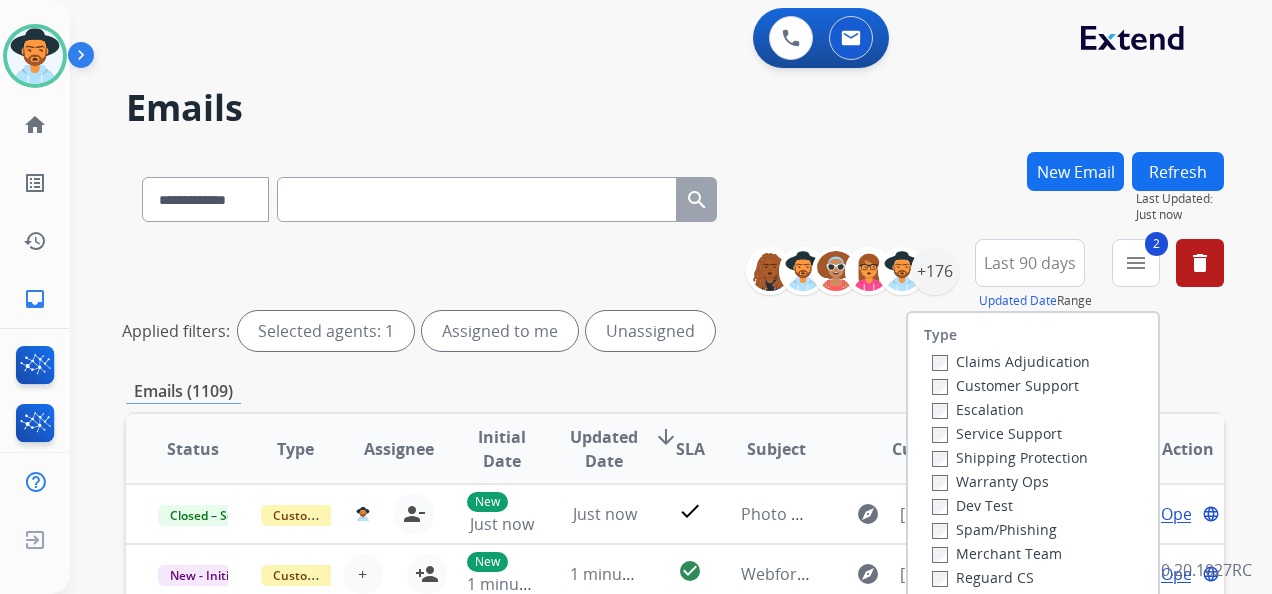 click on "Reguard CS" at bounding box center (983, 577) 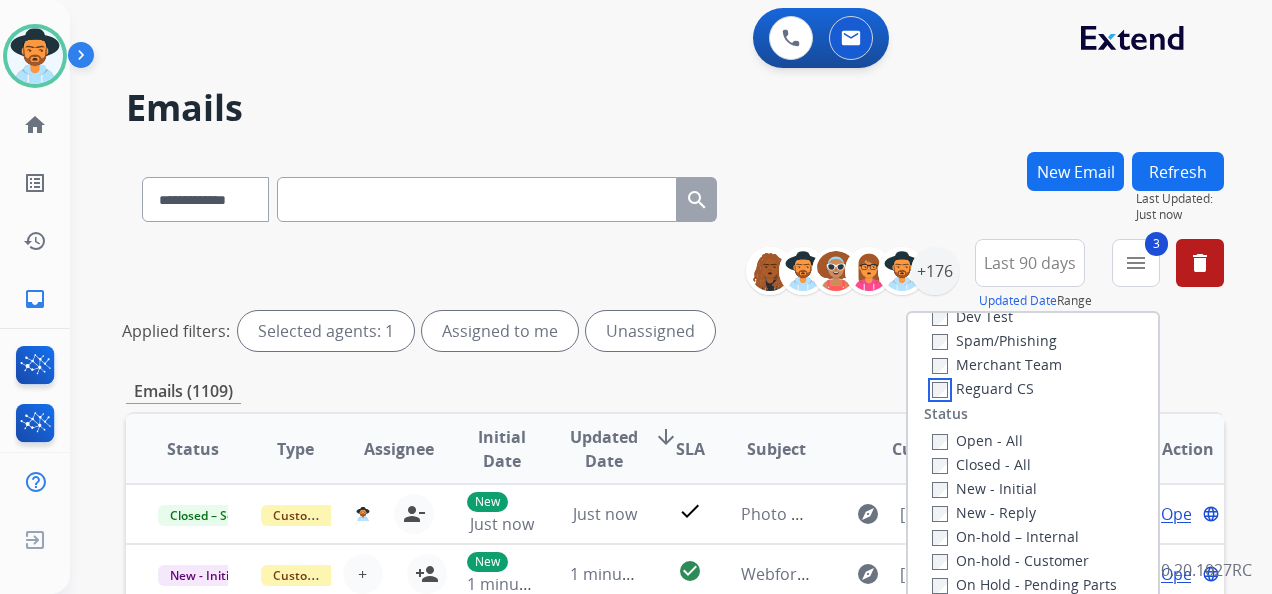 scroll, scrollTop: 200, scrollLeft: 0, axis: vertical 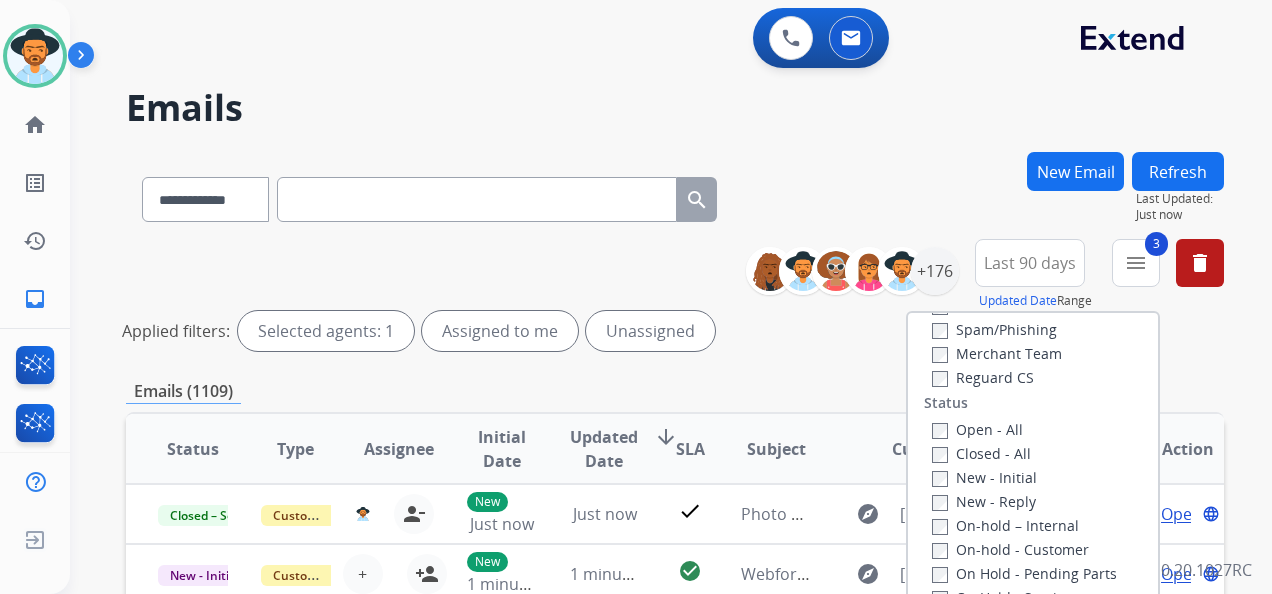 click on "Open - All" at bounding box center [977, 429] 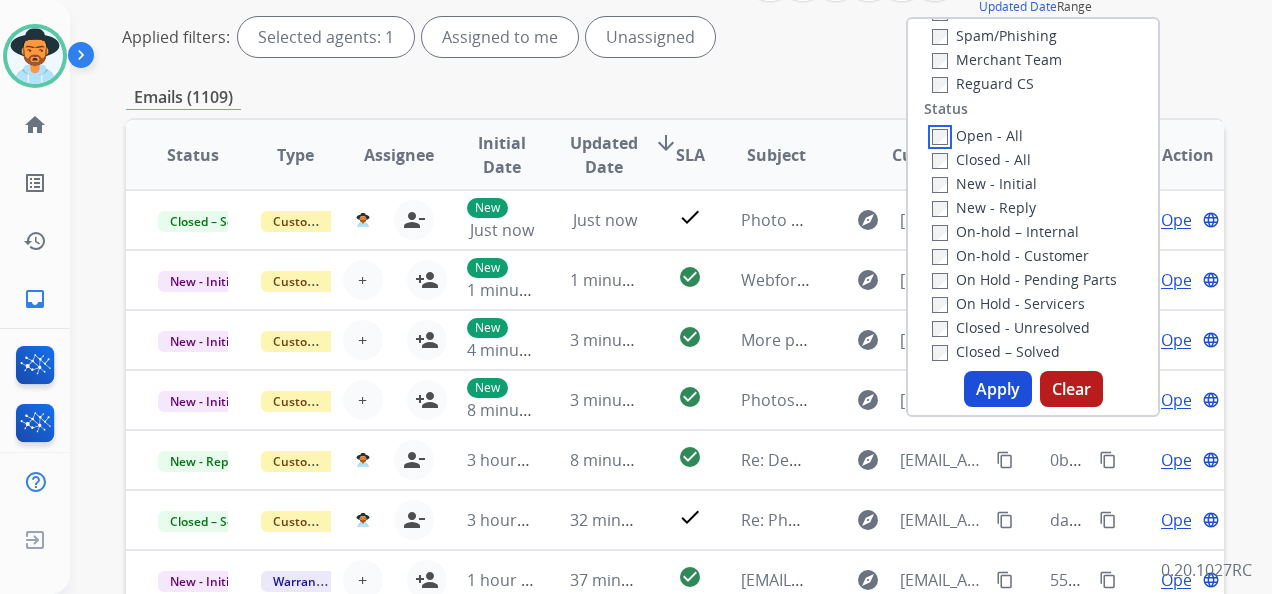 scroll, scrollTop: 300, scrollLeft: 0, axis: vertical 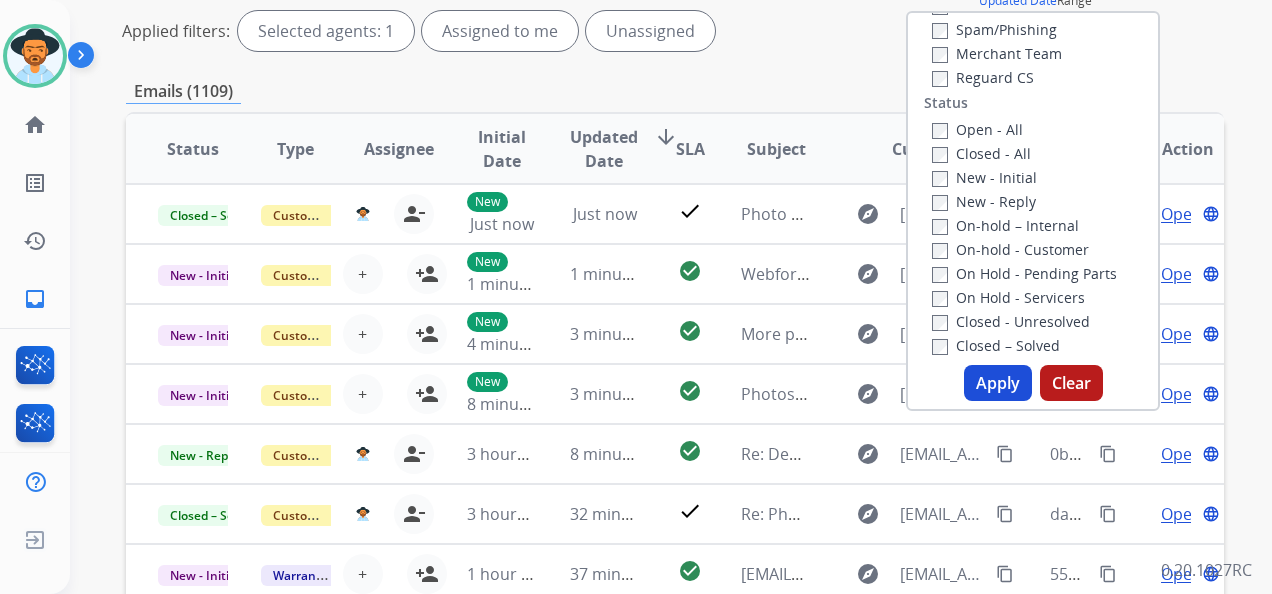 click on "Apply" at bounding box center [998, 383] 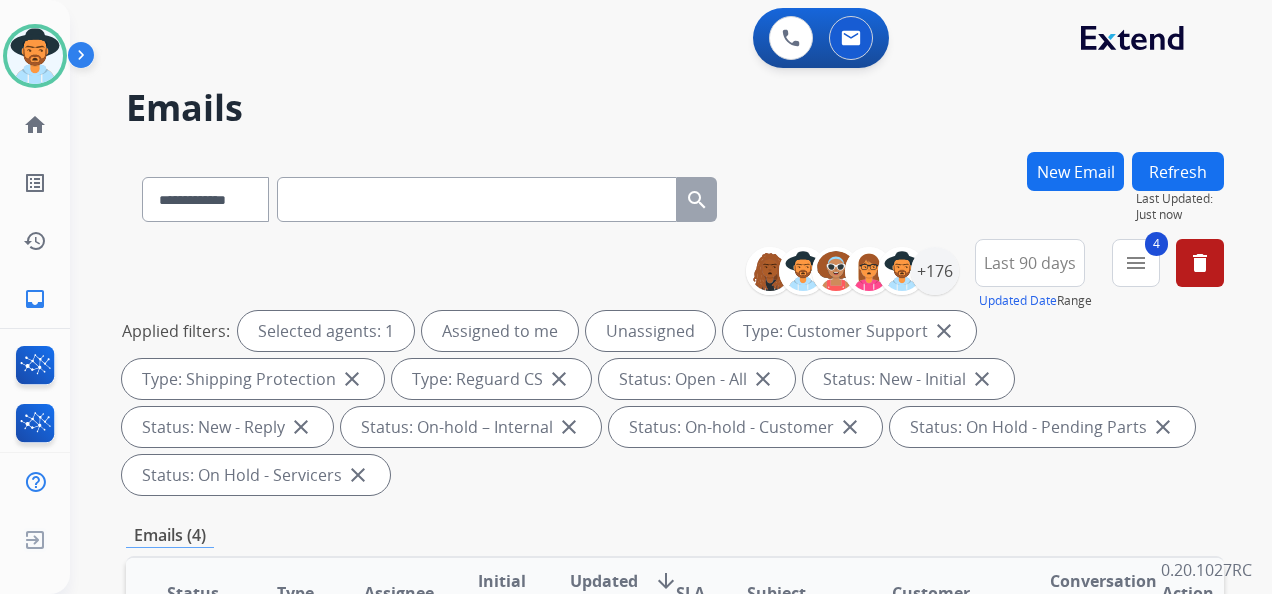 click on "Applied filters:  Selected agents: 1  Assigned to me Unassigned  Type: Customer Support  close  Type: Shipping Protection  close  Type: Reguard CS  close  Status: Open - All  close  Status: New - Initial  close  Status: New - Reply  close  Status: On-hold – Internal  close  Status: On-hold - Customer  close  Status: On Hold - Pending Parts  close  Status: On Hold - Servicers  close" at bounding box center (671, 403) 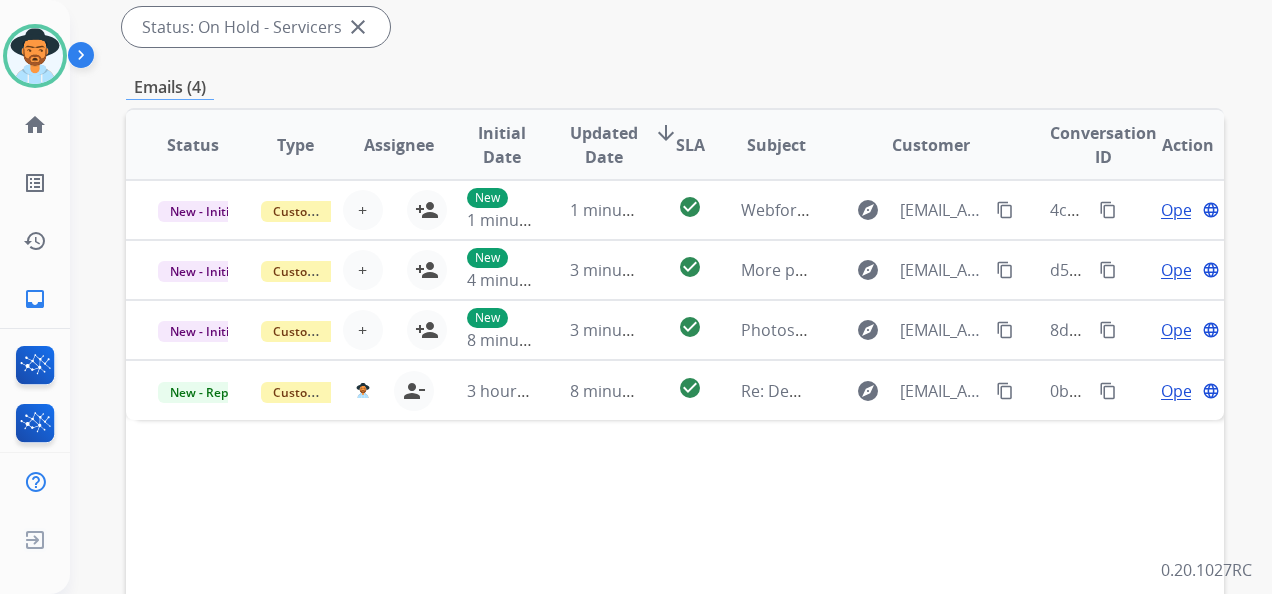 scroll, scrollTop: 500, scrollLeft: 0, axis: vertical 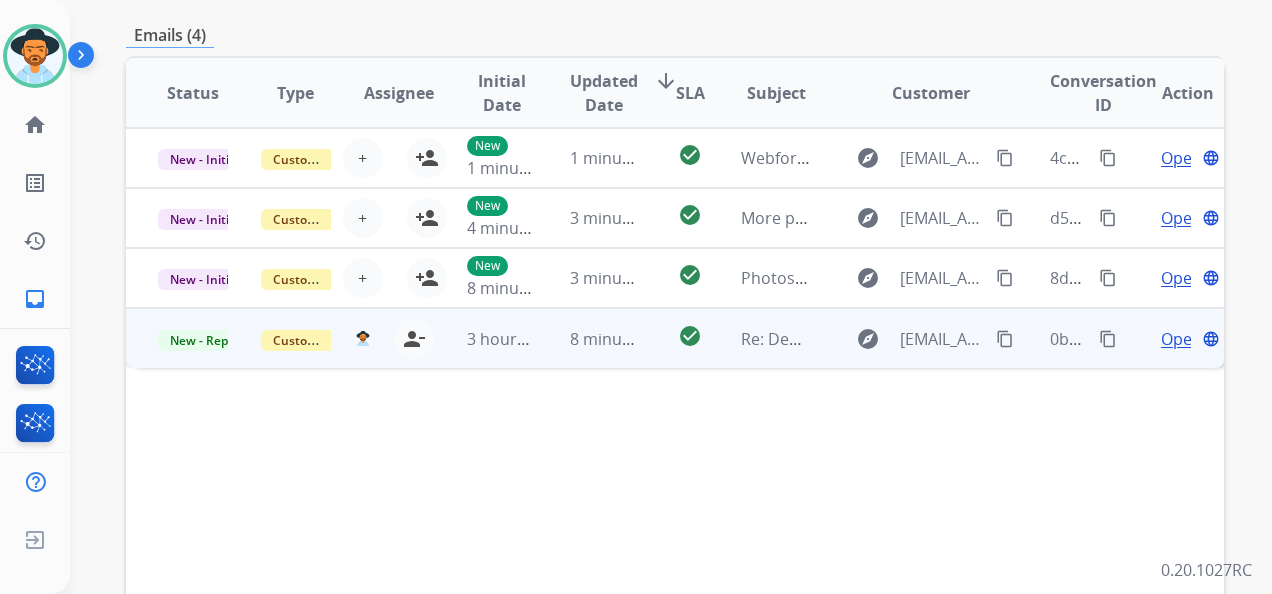 click on "Open" at bounding box center [1181, 339] 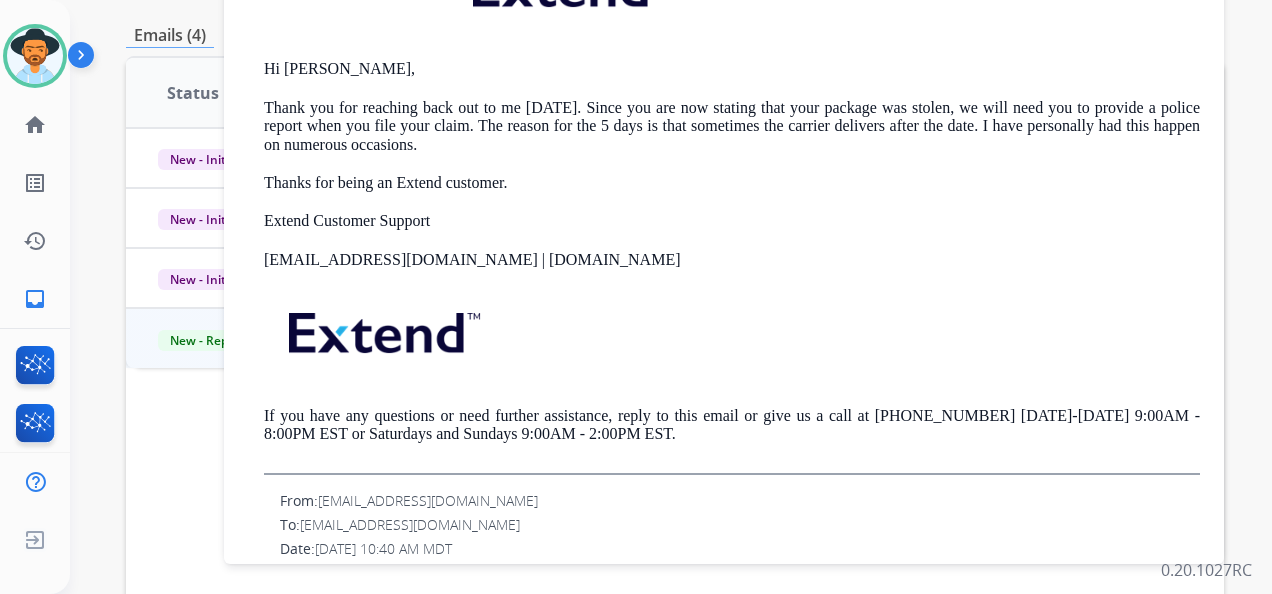 scroll, scrollTop: 0, scrollLeft: 0, axis: both 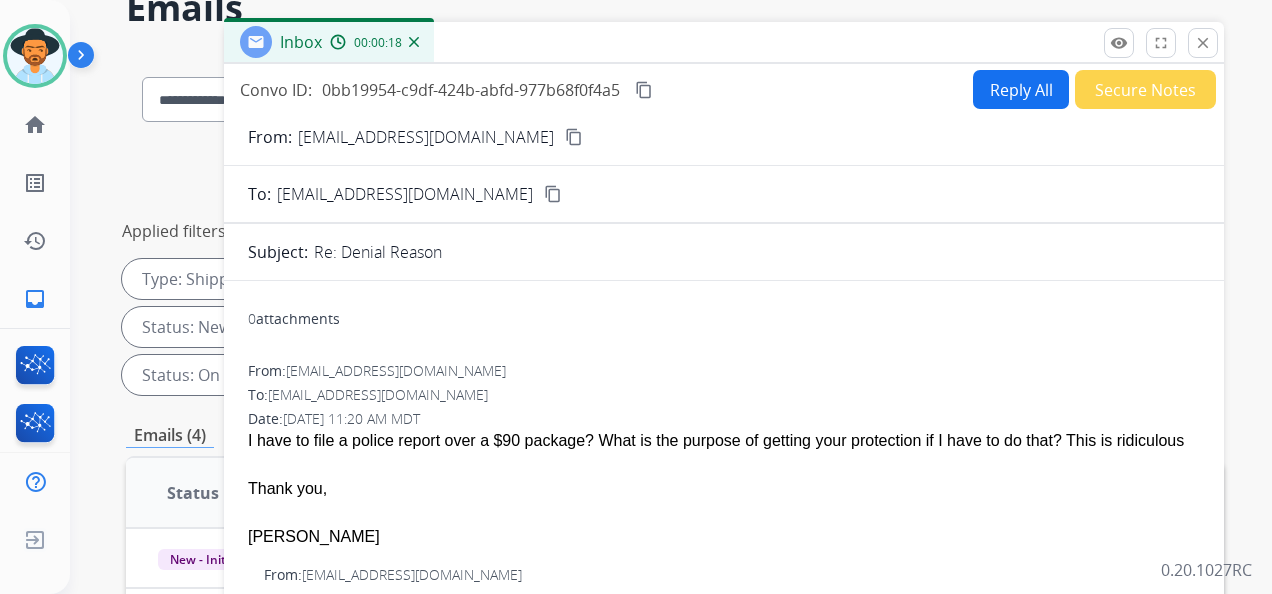 click on "Reply All" at bounding box center (1021, 89) 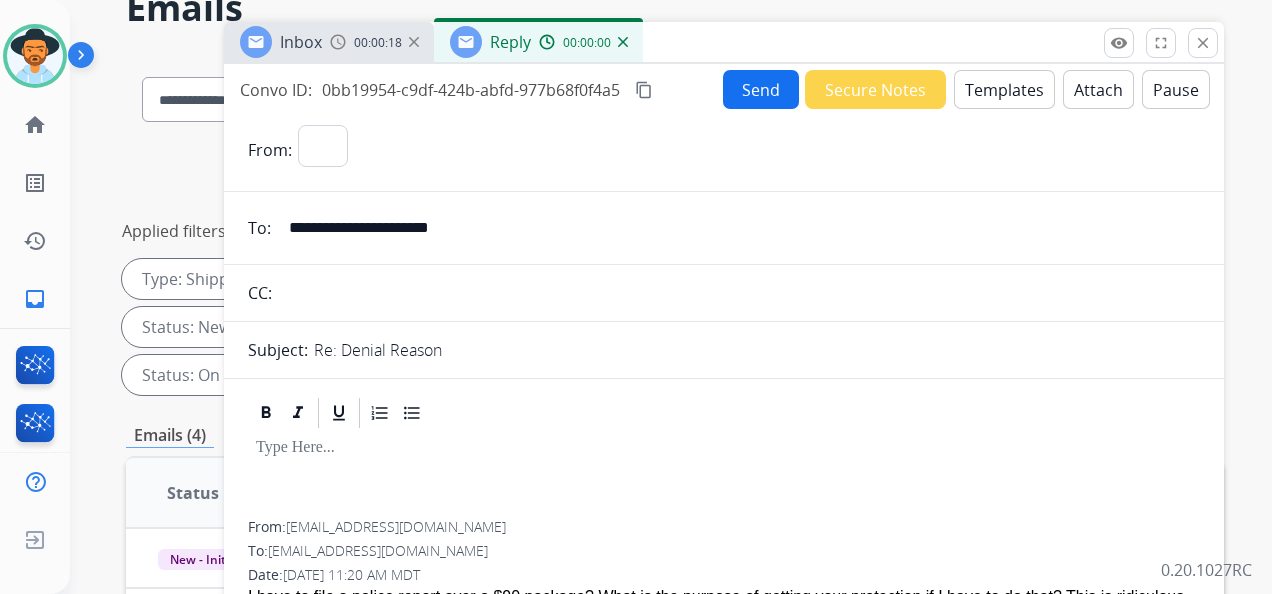 select on "**********" 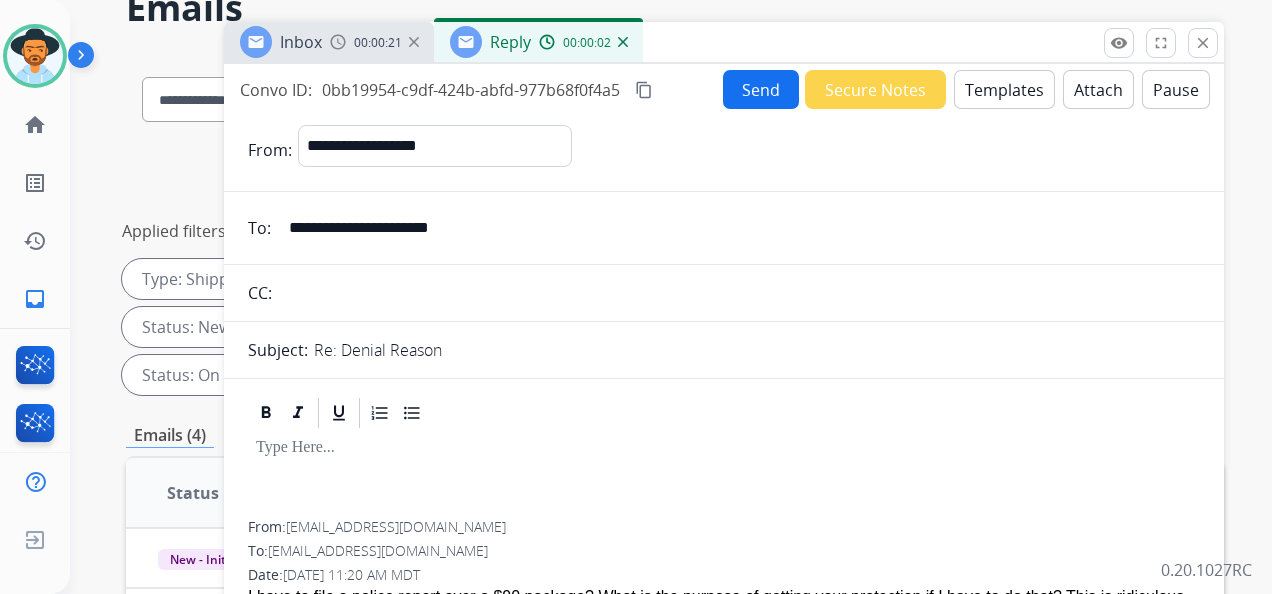 click on "Templates" at bounding box center (1004, 89) 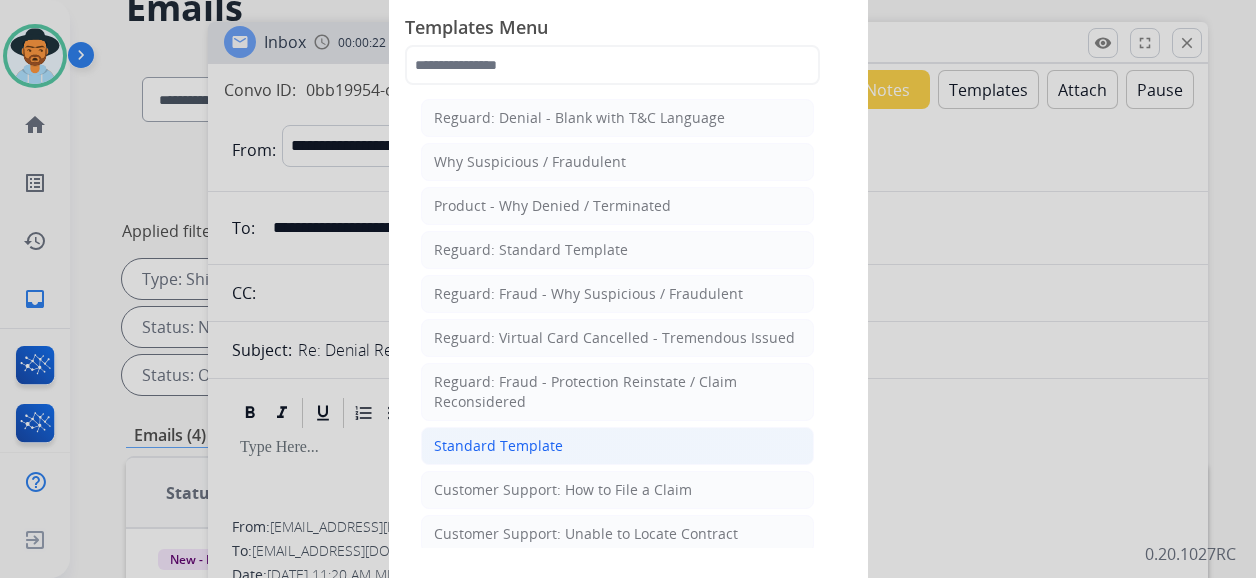 click on "Standard Template" 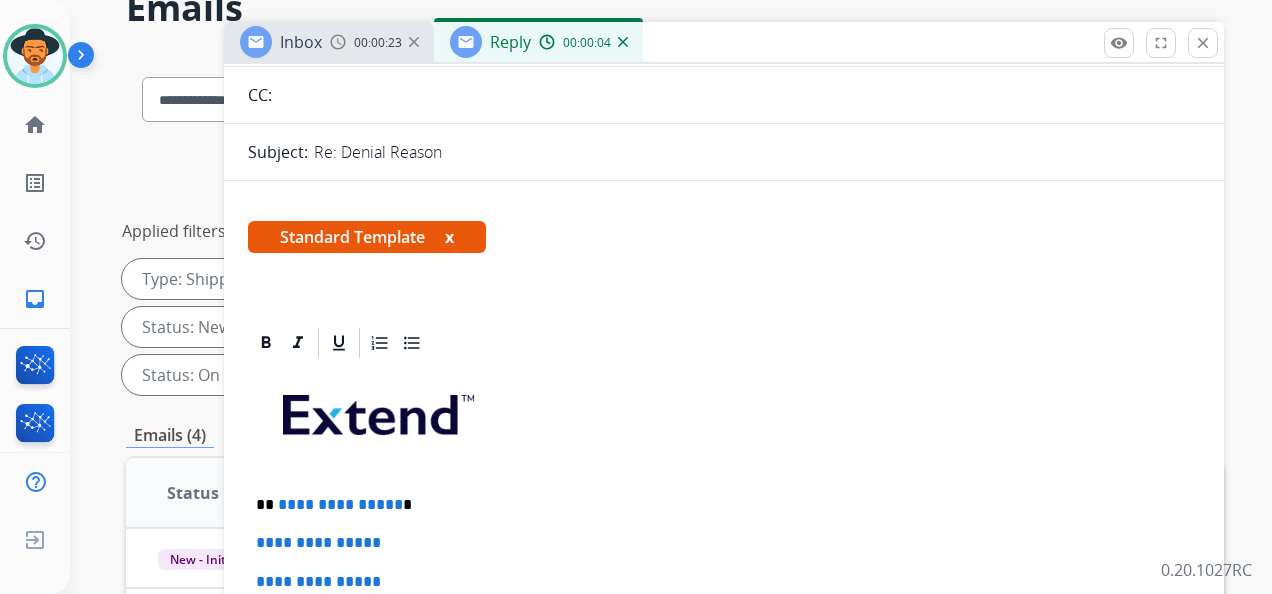 scroll, scrollTop: 200, scrollLeft: 0, axis: vertical 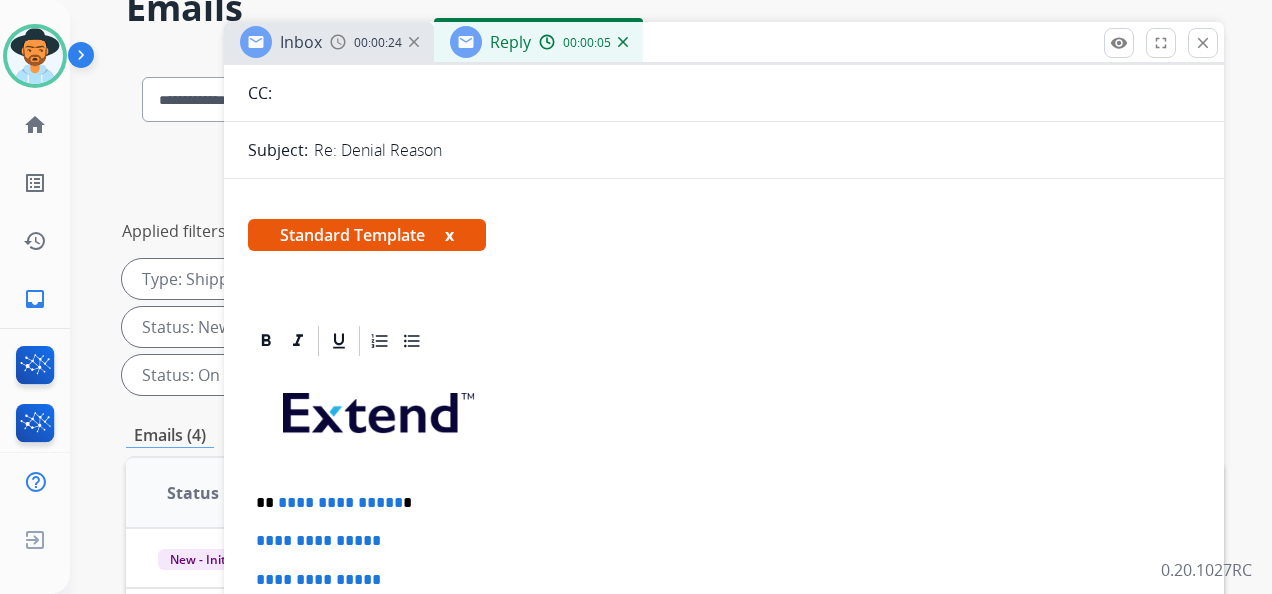 click on "**********" at bounding box center [340, 502] 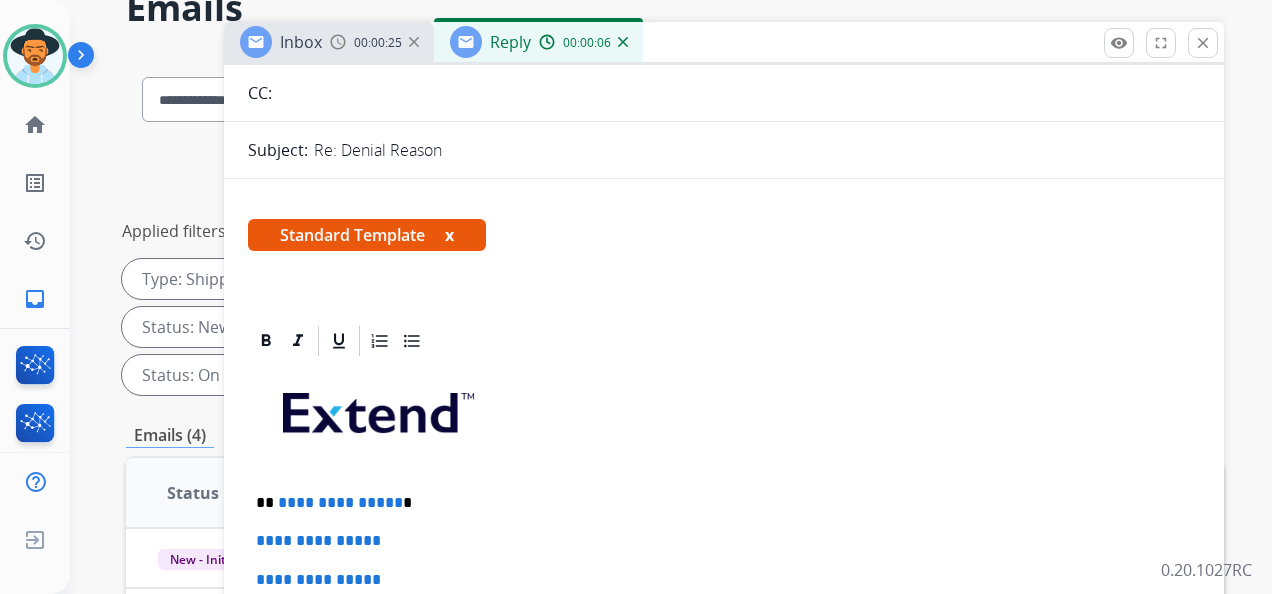 type 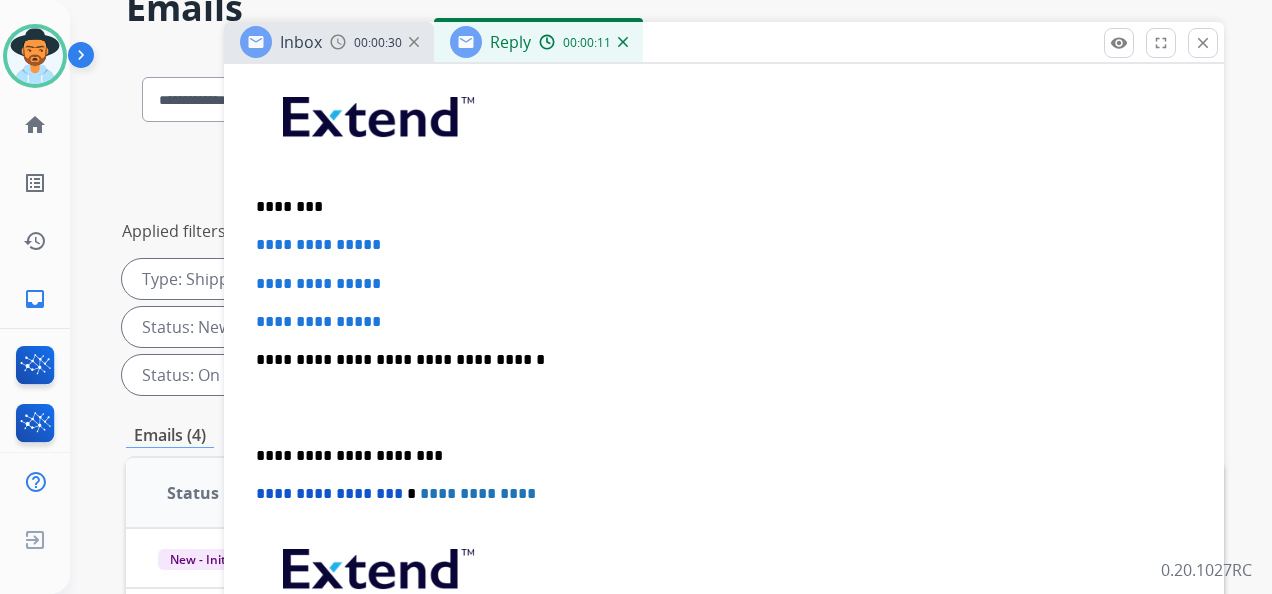 scroll, scrollTop: 500, scrollLeft: 0, axis: vertical 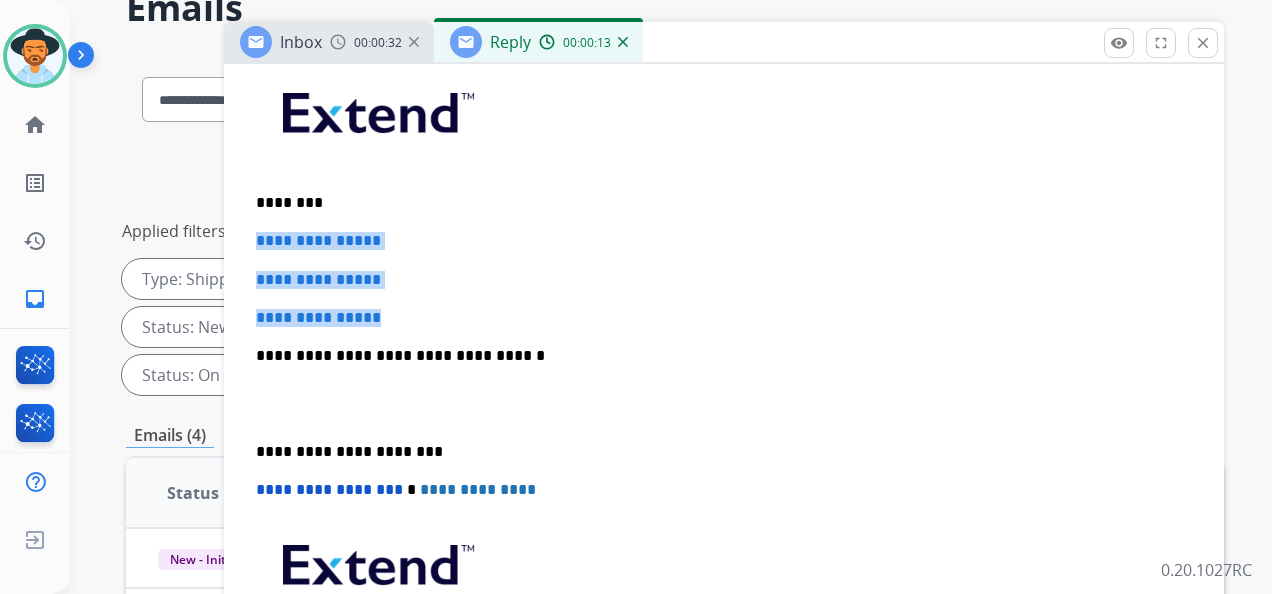 drag, startPoint x: 402, startPoint y: 323, endPoint x: 256, endPoint y: 236, distance: 169.95587 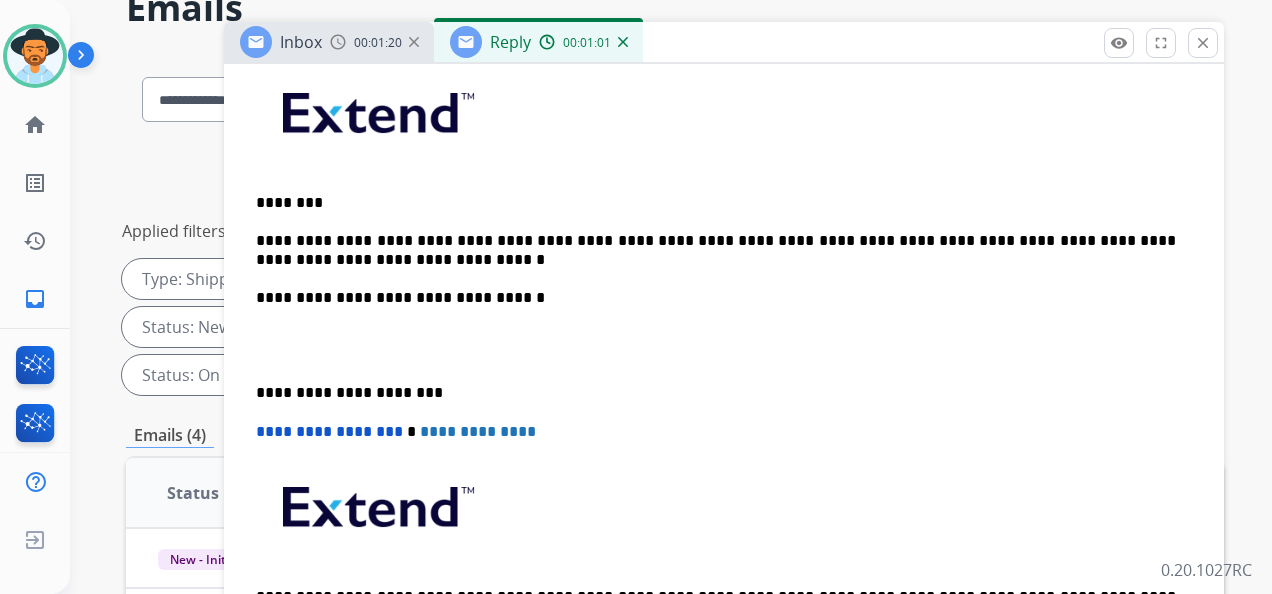 click on "**********" at bounding box center [716, 250] 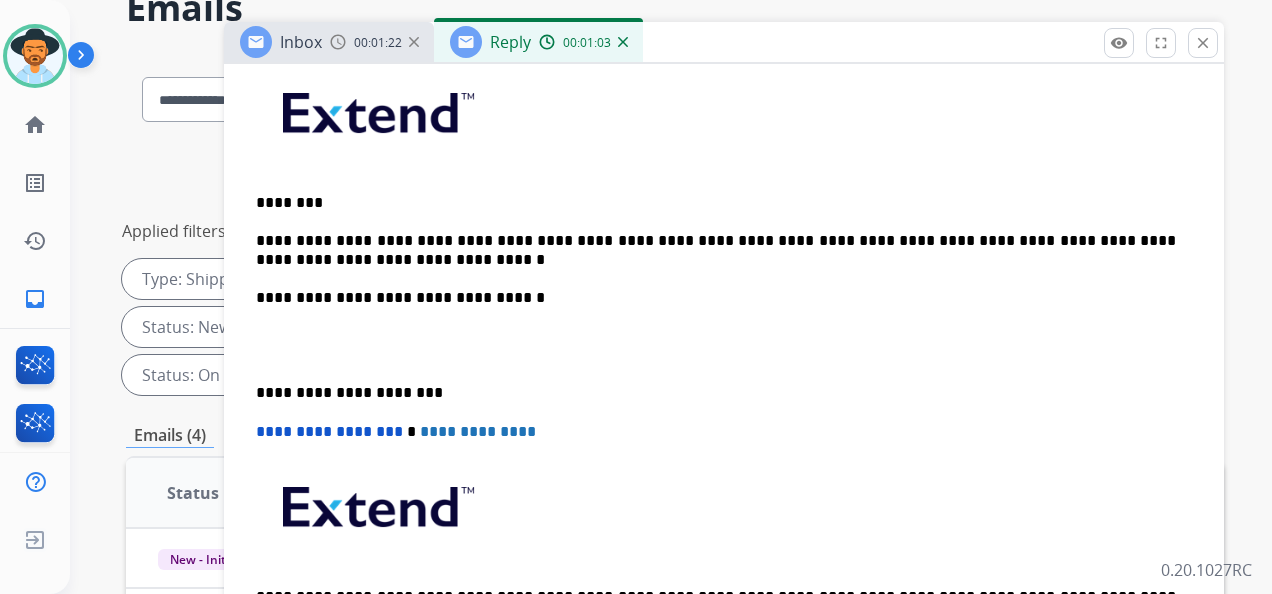 click on "**********" at bounding box center [716, 393] 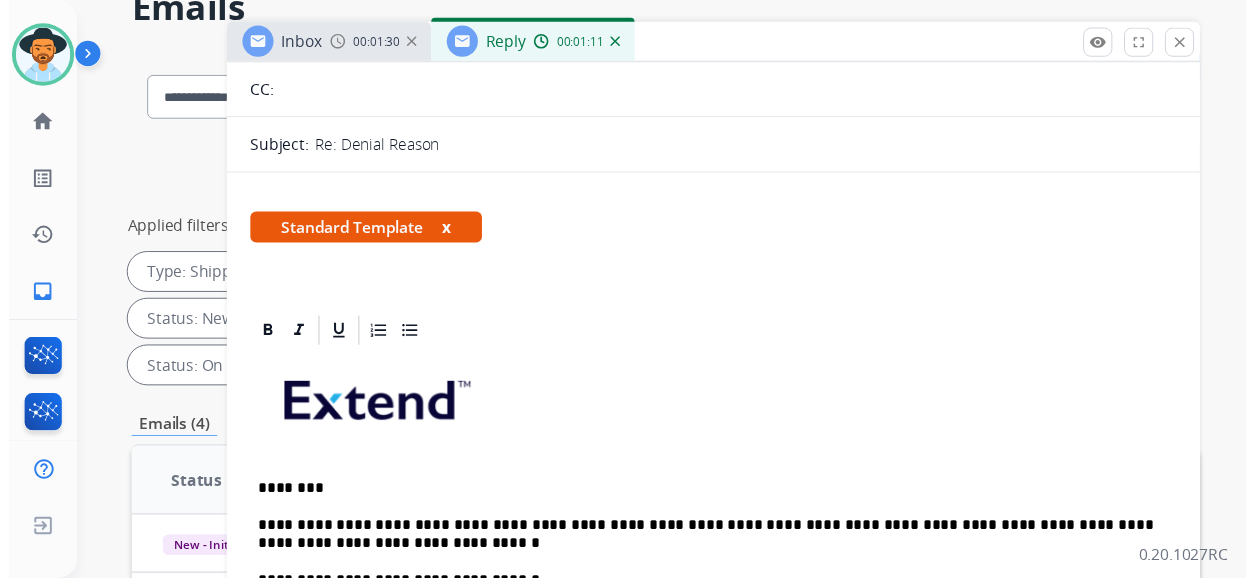scroll, scrollTop: 0, scrollLeft: 0, axis: both 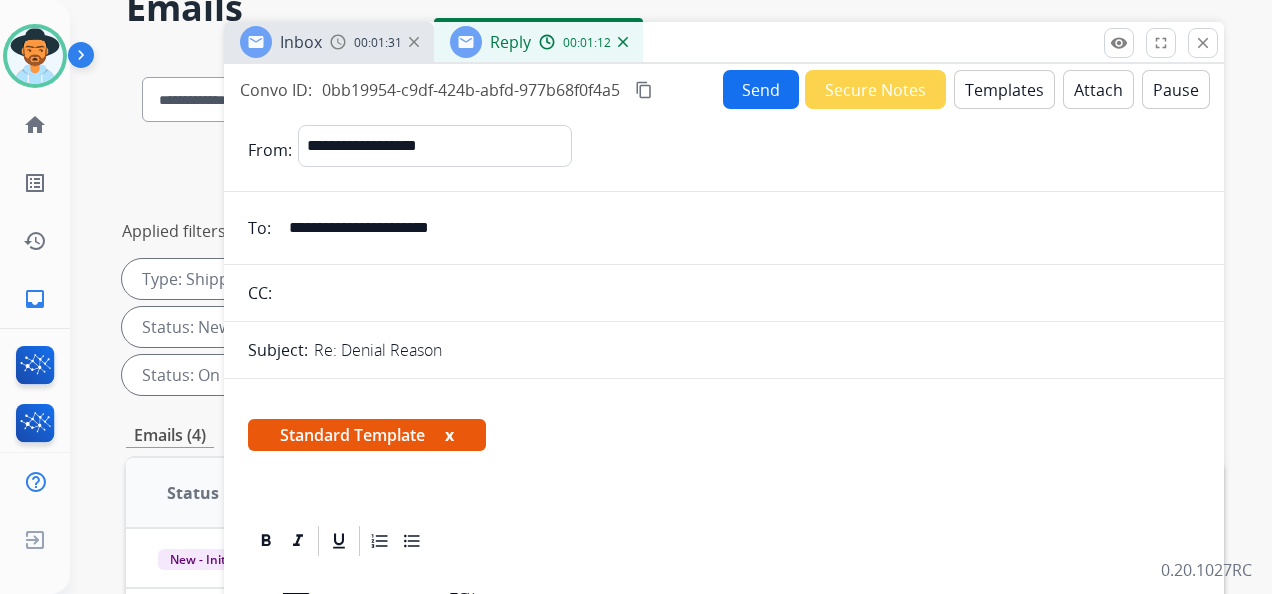 click on "Send" at bounding box center [761, 89] 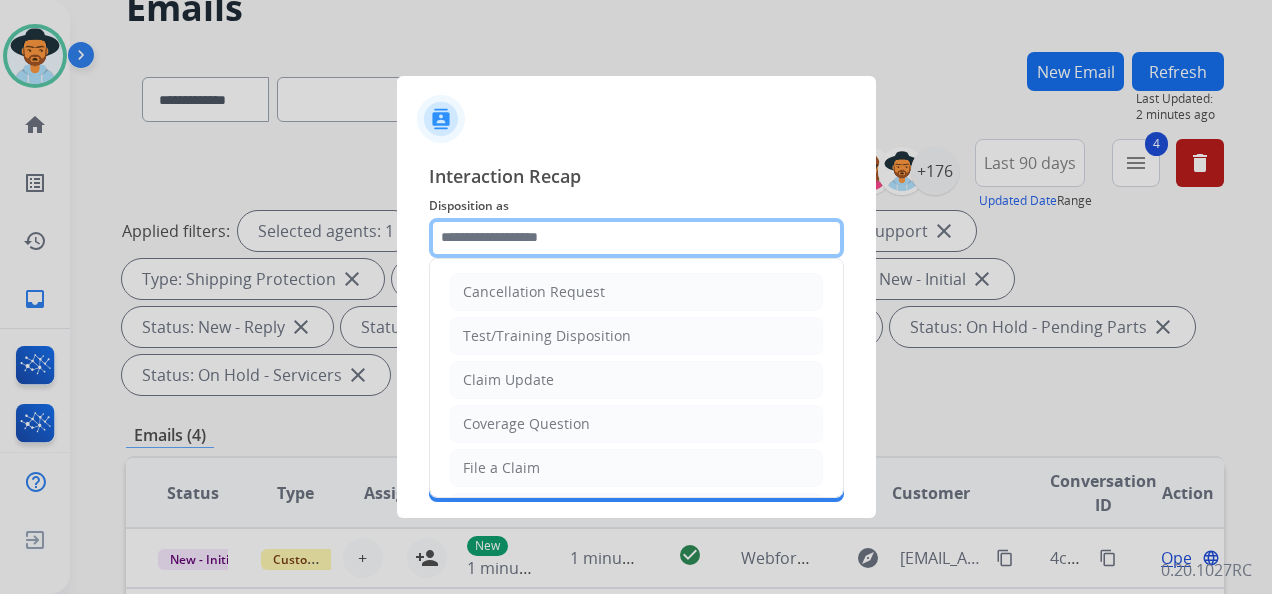 click 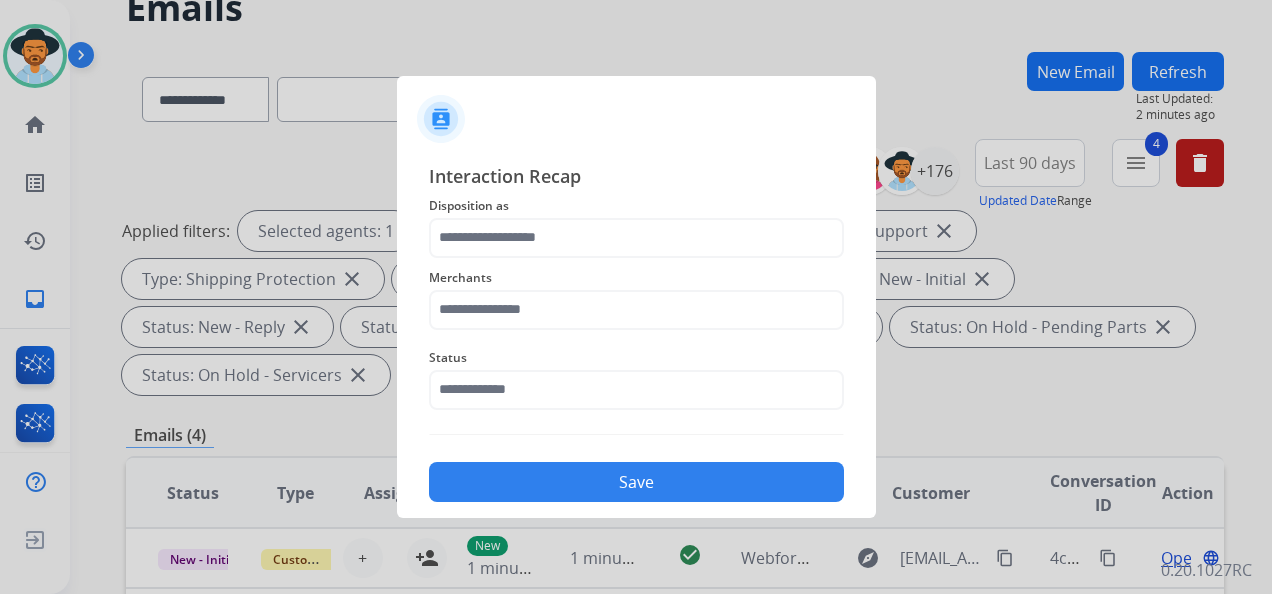 drag, startPoint x: 557, startPoint y: 372, endPoint x: 568, endPoint y: 409, distance: 38.600517 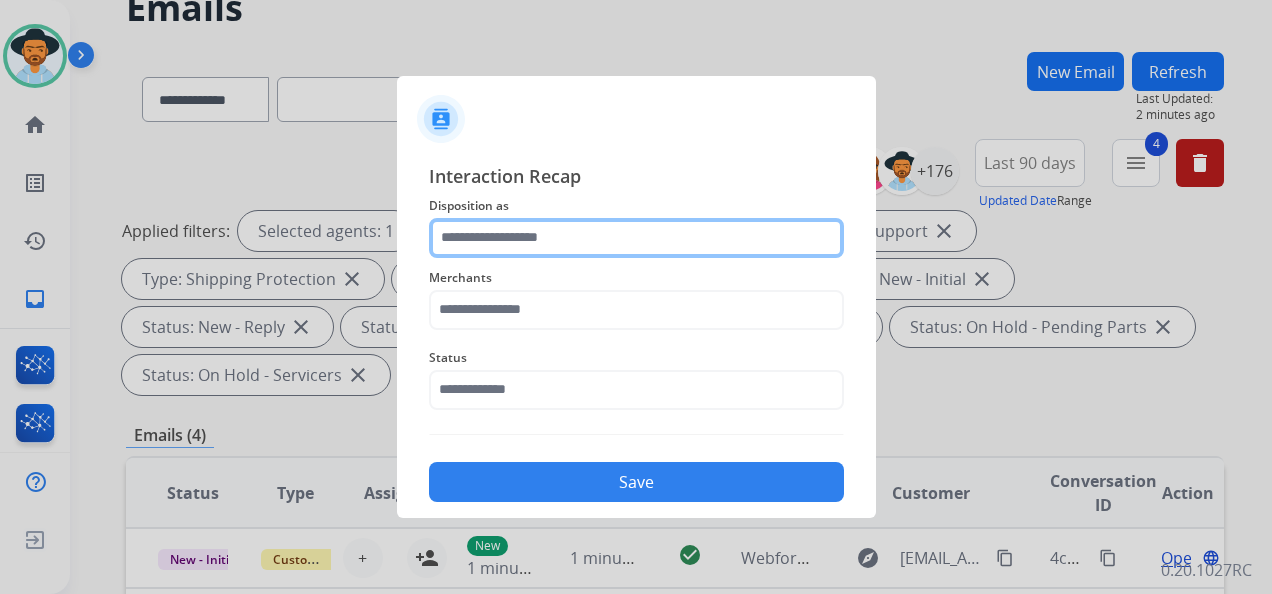 click 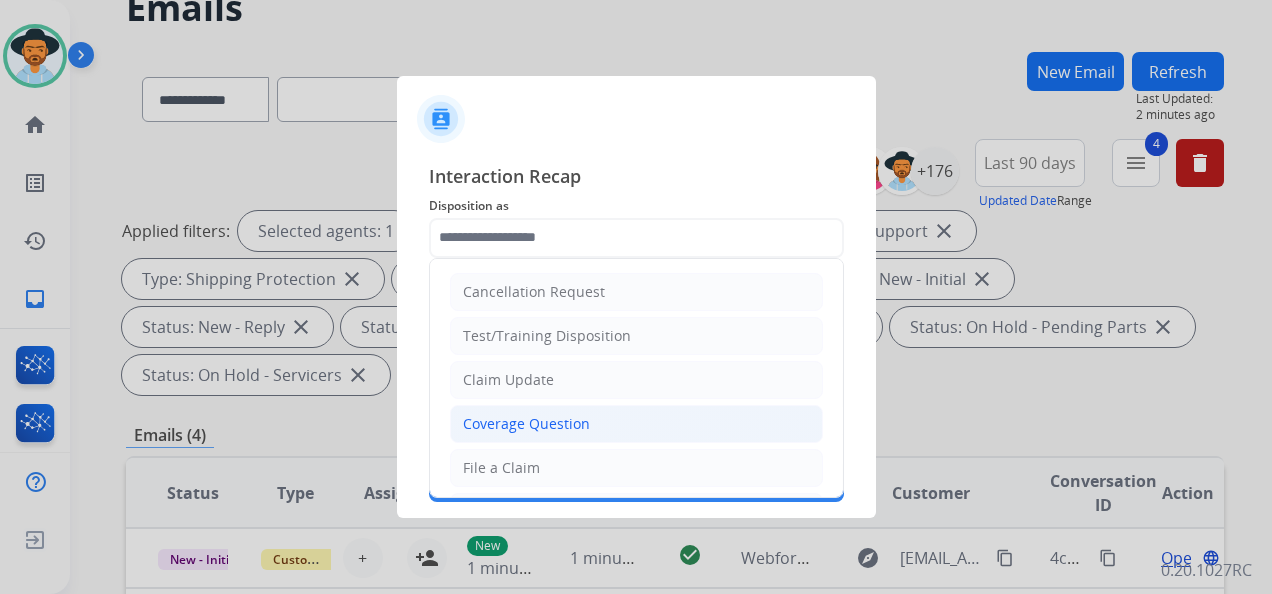 click on "Coverage Question" 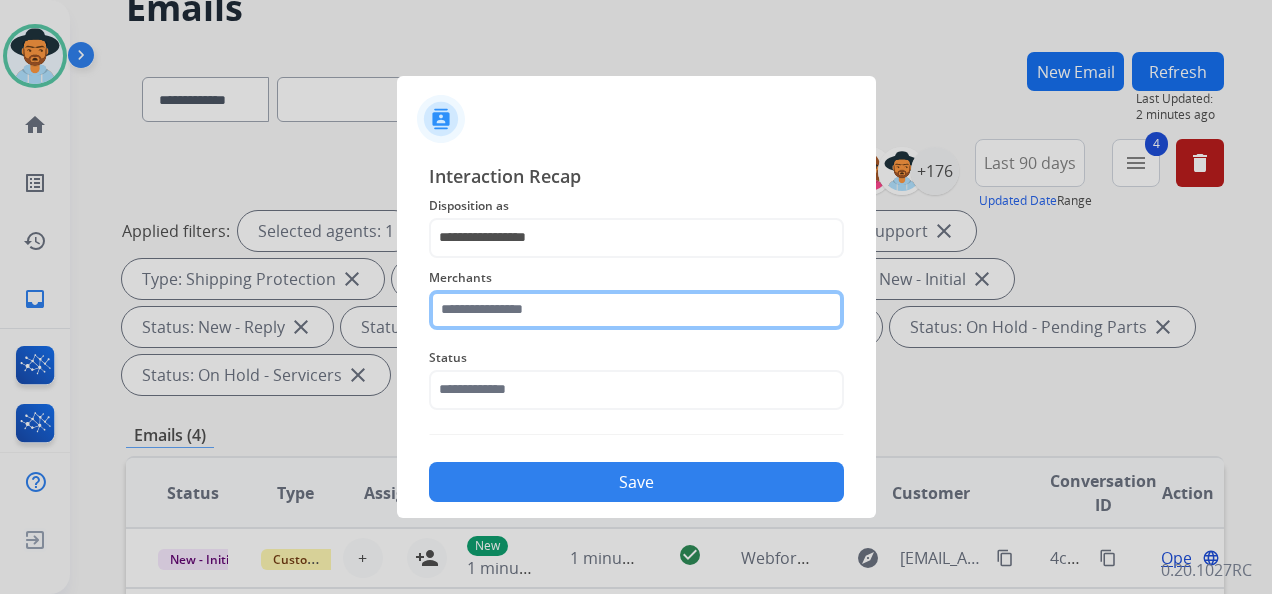 click 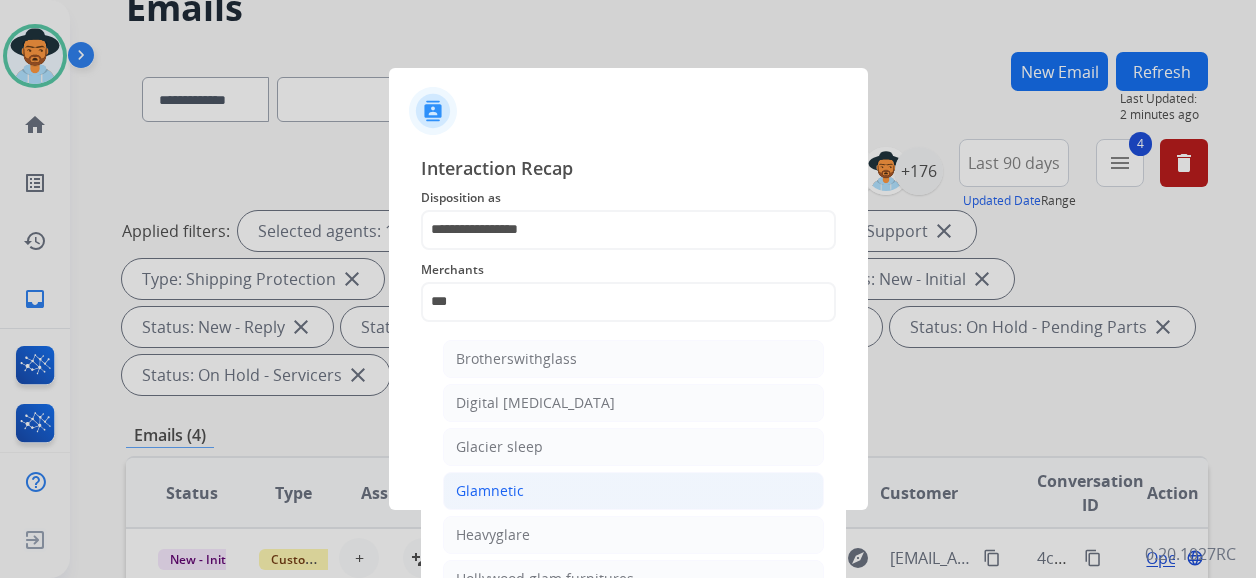 click on "Glamnetic" 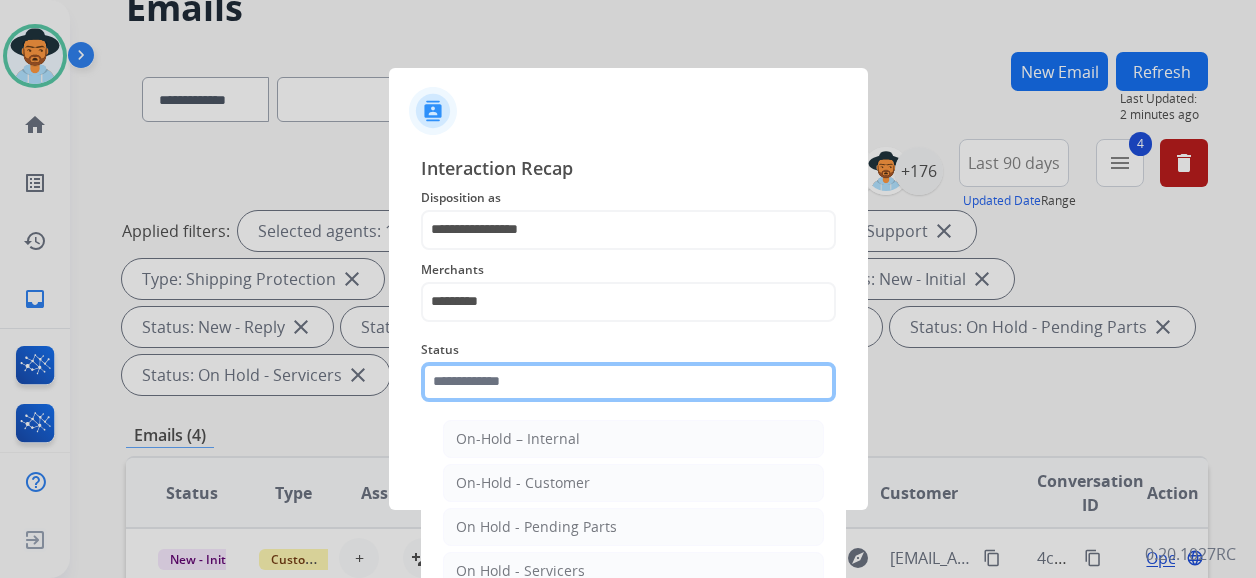 click 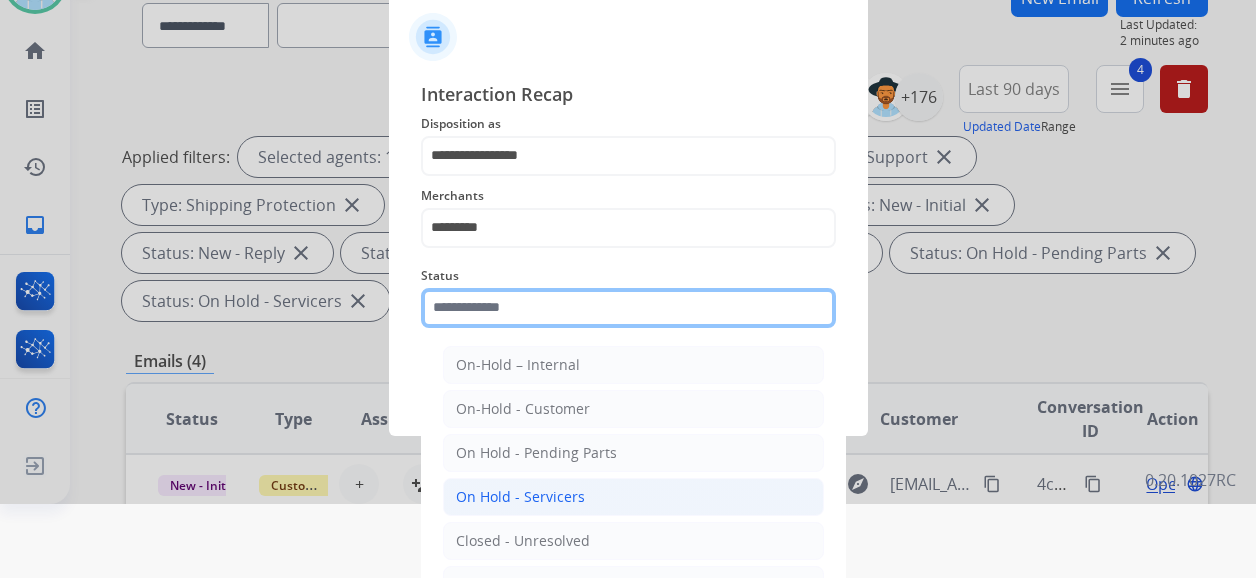 scroll, scrollTop: 131, scrollLeft: 0, axis: vertical 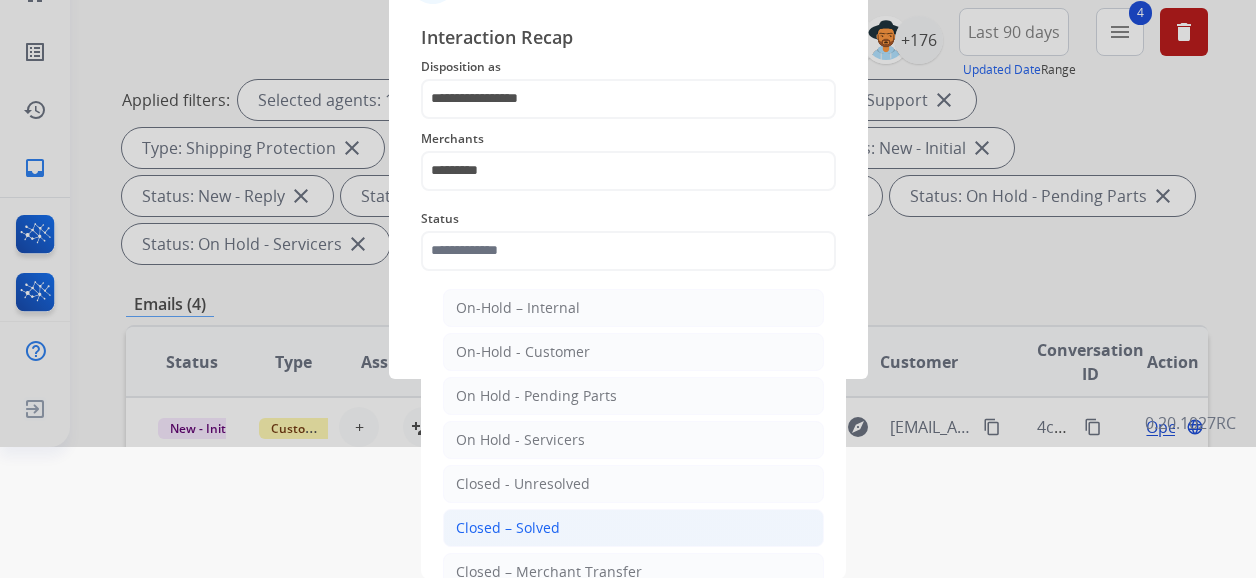 drag, startPoint x: 571, startPoint y: 512, endPoint x: 586, endPoint y: 460, distance: 54.120235 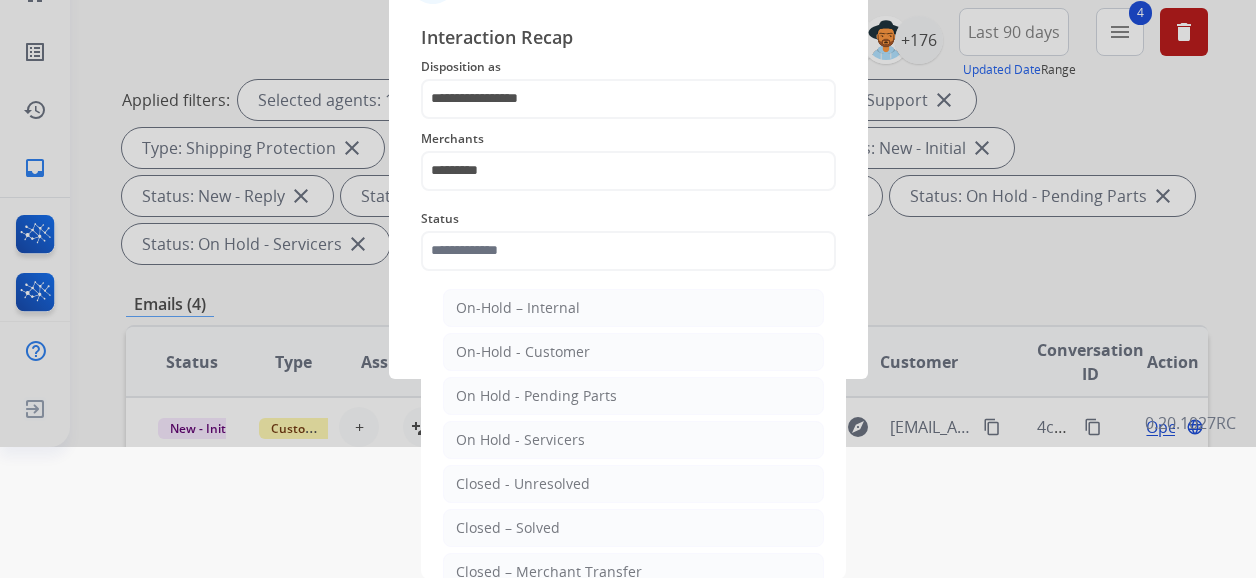 type on "**********" 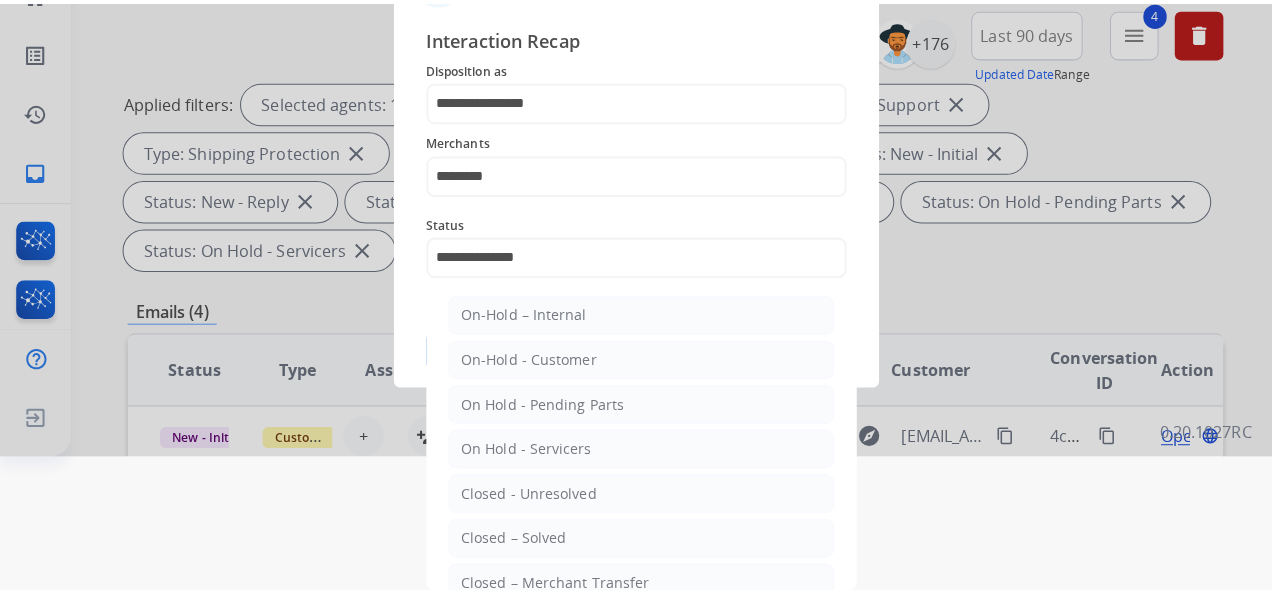 scroll, scrollTop: 0, scrollLeft: 0, axis: both 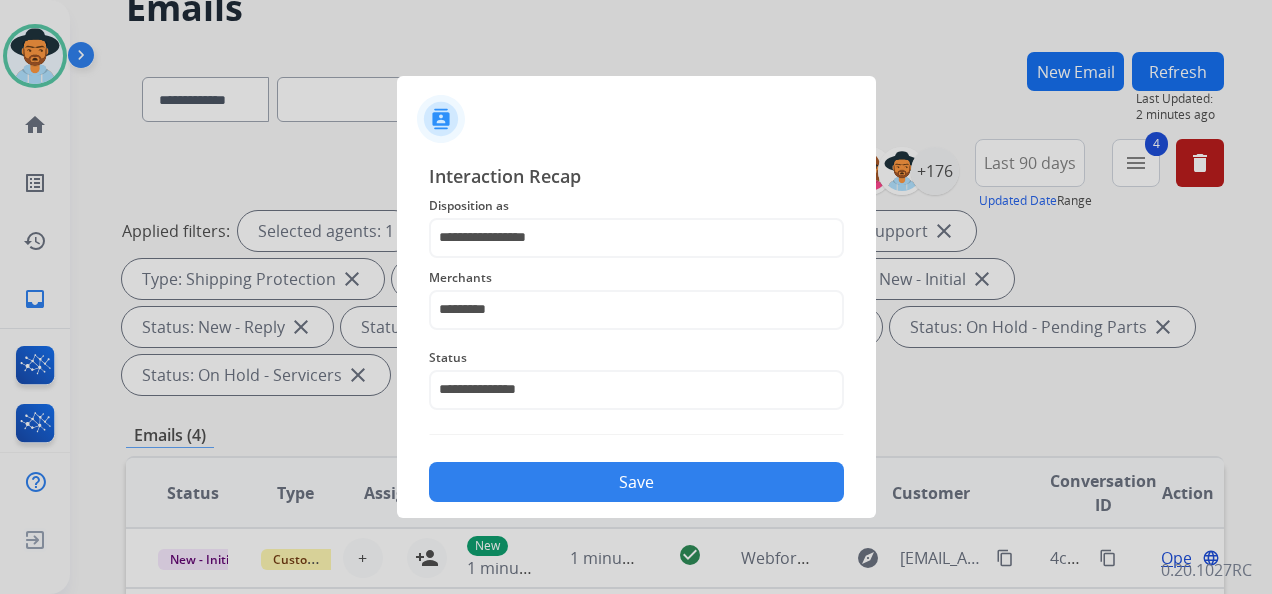 click on "Save" 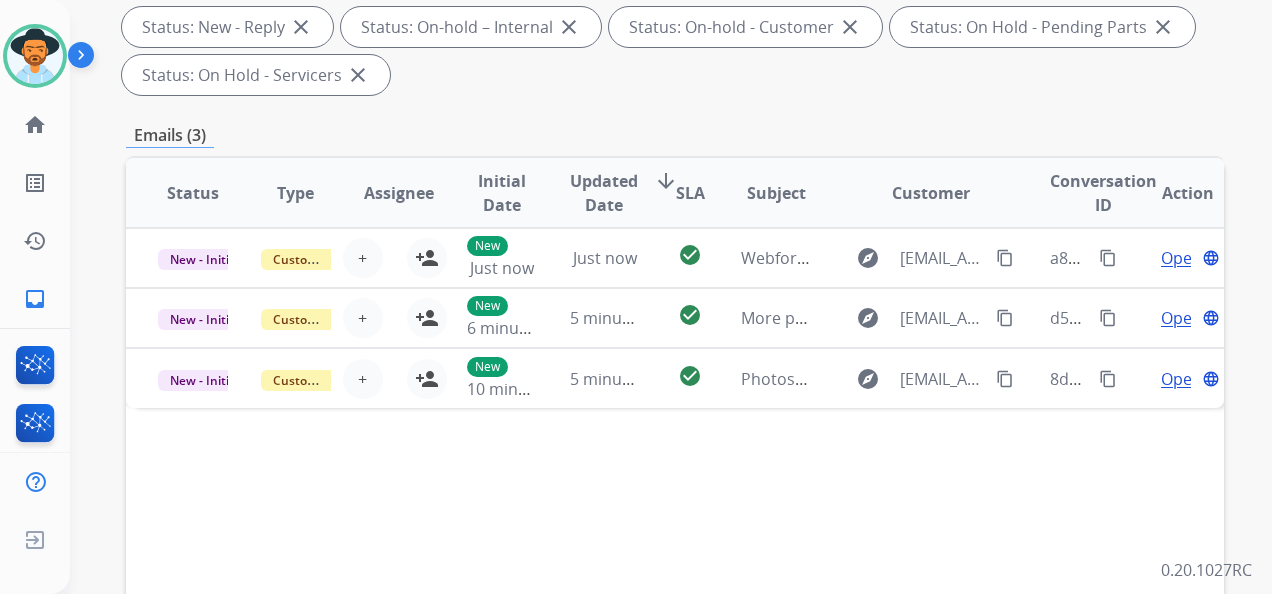 scroll, scrollTop: 0, scrollLeft: 0, axis: both 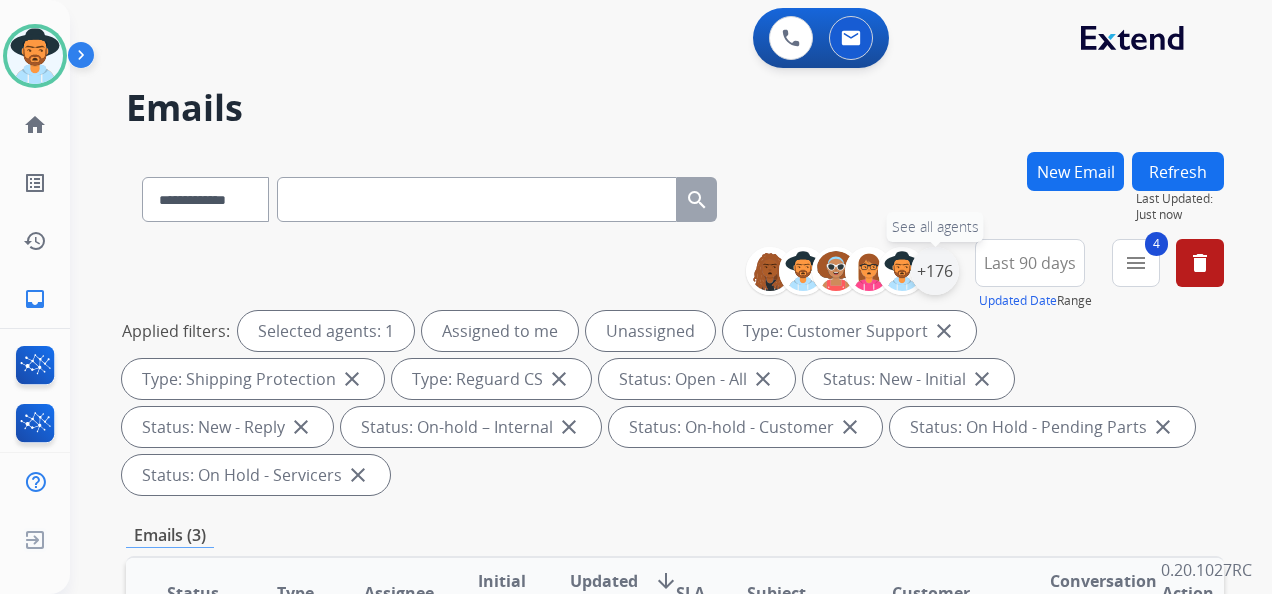 click on "+176" at bounding box center (935, 271) 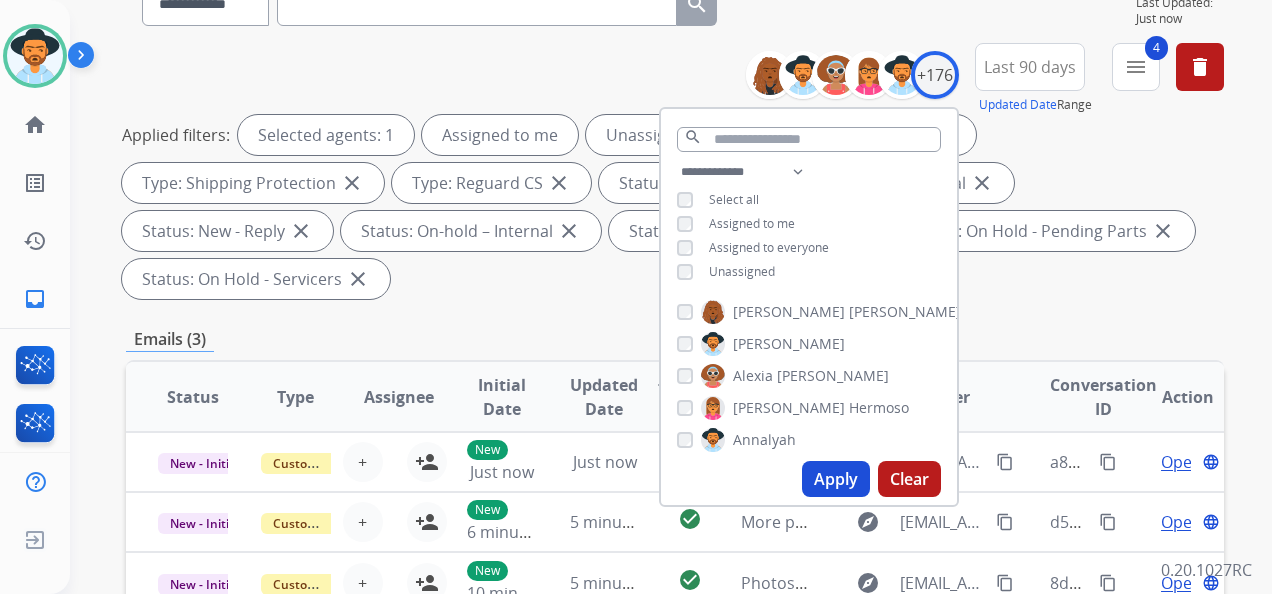 scroll, scrollTop: 200, scrollLeft: 0, axis: vertical 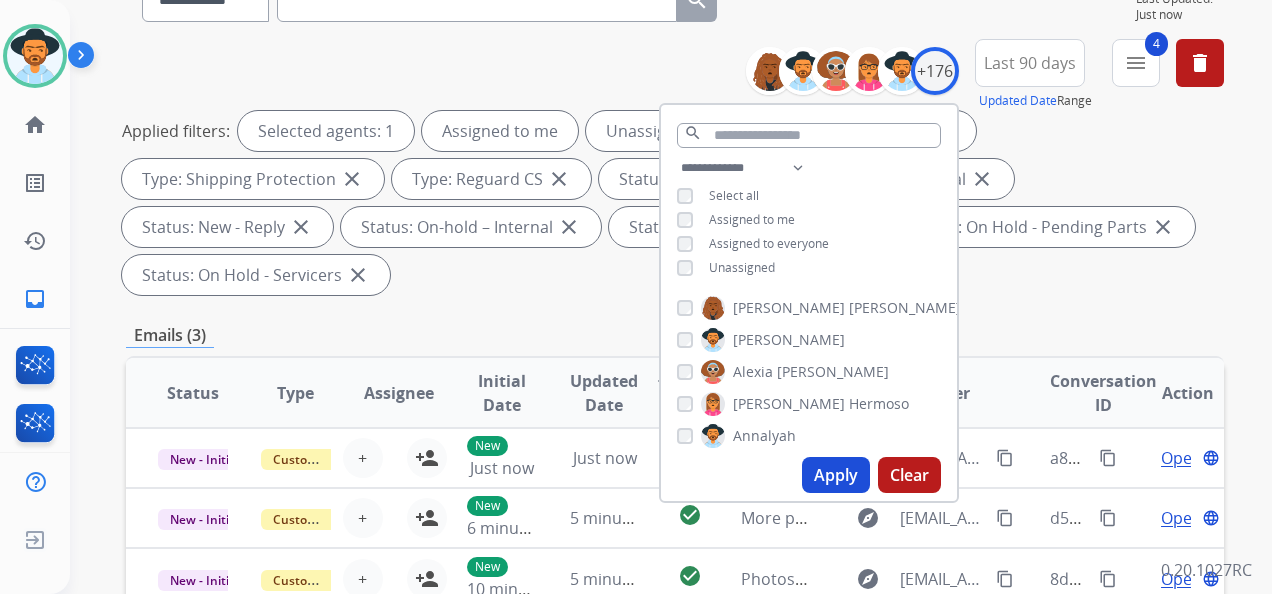 click on "Apply" at bounding box center (836, 475) 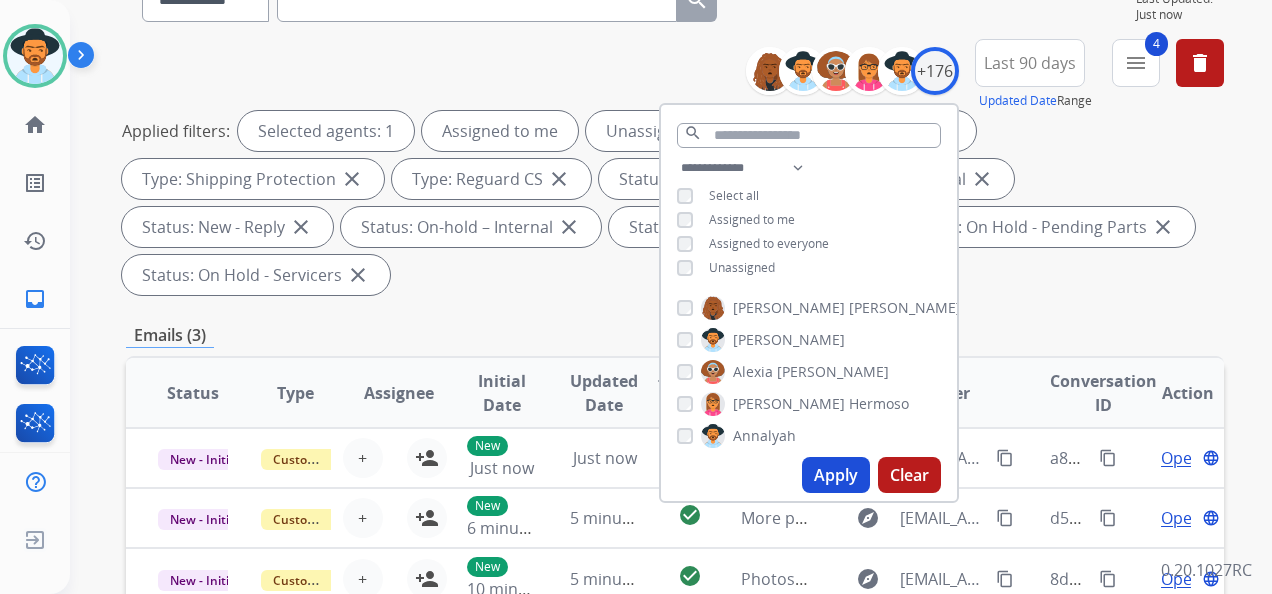 scroll, scrollTop: 0, scrollLeft: 0, axis: both 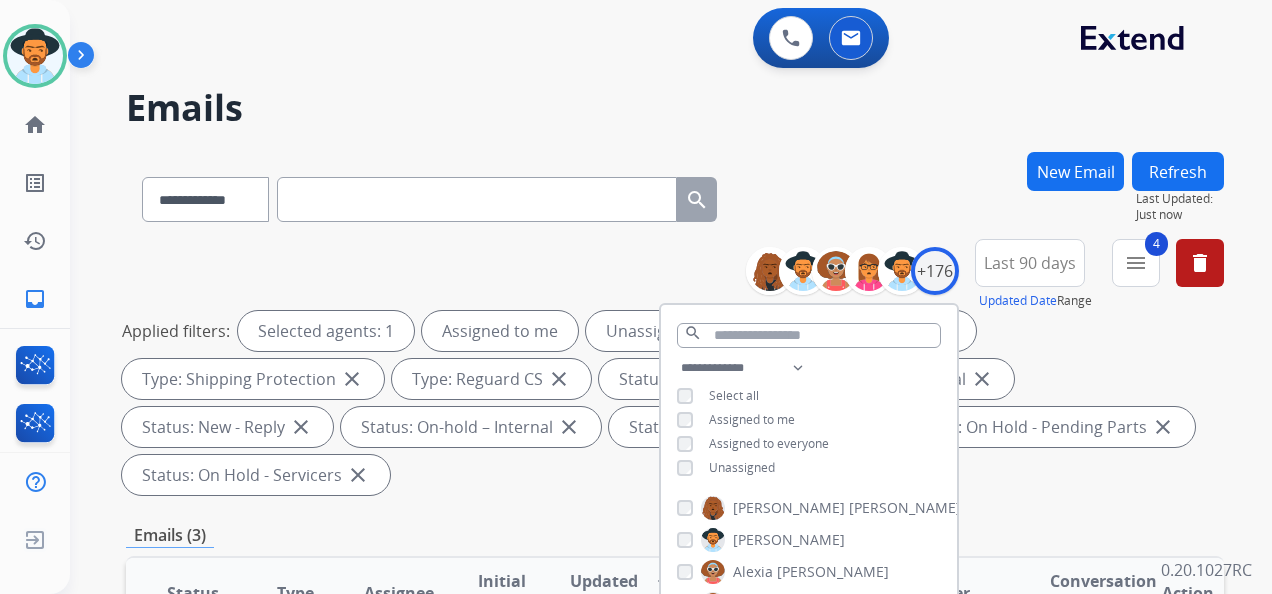 click on "Applied filters:  Selected agents: 1  Assigned to me Unassigned  Type: Customer Support  close  Type: Shipping Protection  close  Type: Reguard CS  close  Status: Open - All  close  Status: New - Initial  close  Status: New - Reply  close  Status: On-hold – Internal  close  Status: On-hold - Customer  close  Status: On Hold - Pending Parts  close  Status: On Hold - Servicers  close" at bounding box center (671, 403) 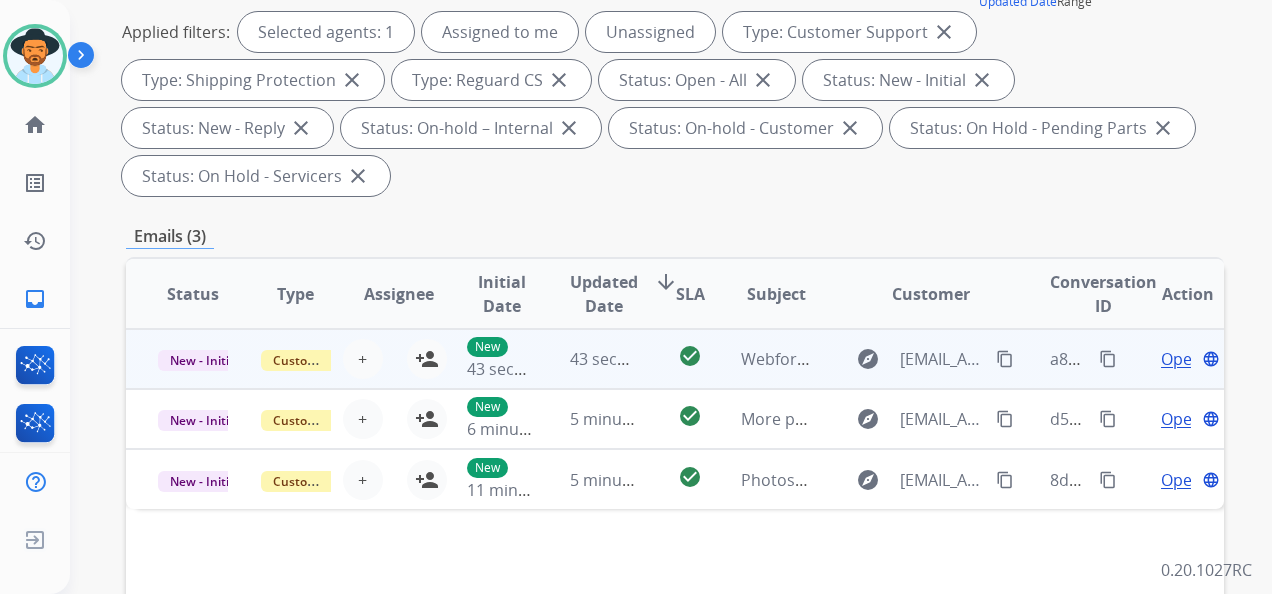 scroll, scrollTop: 300, scrollLeft: 0, axis: vertical 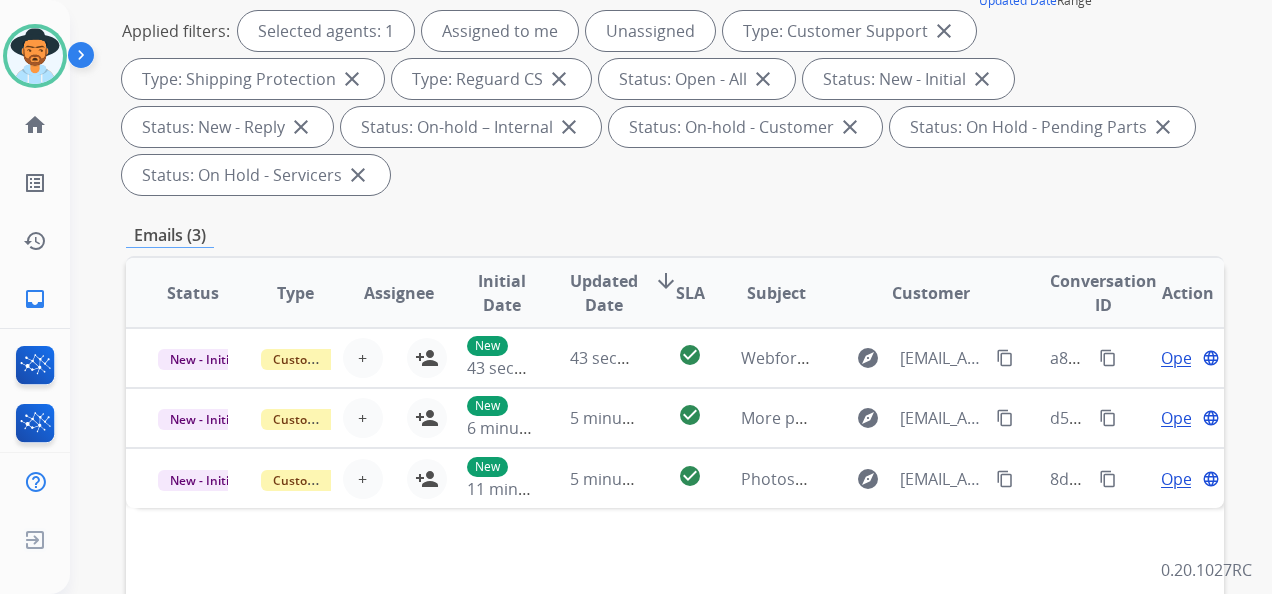 click on "**********" at bounding box center [675, 71] 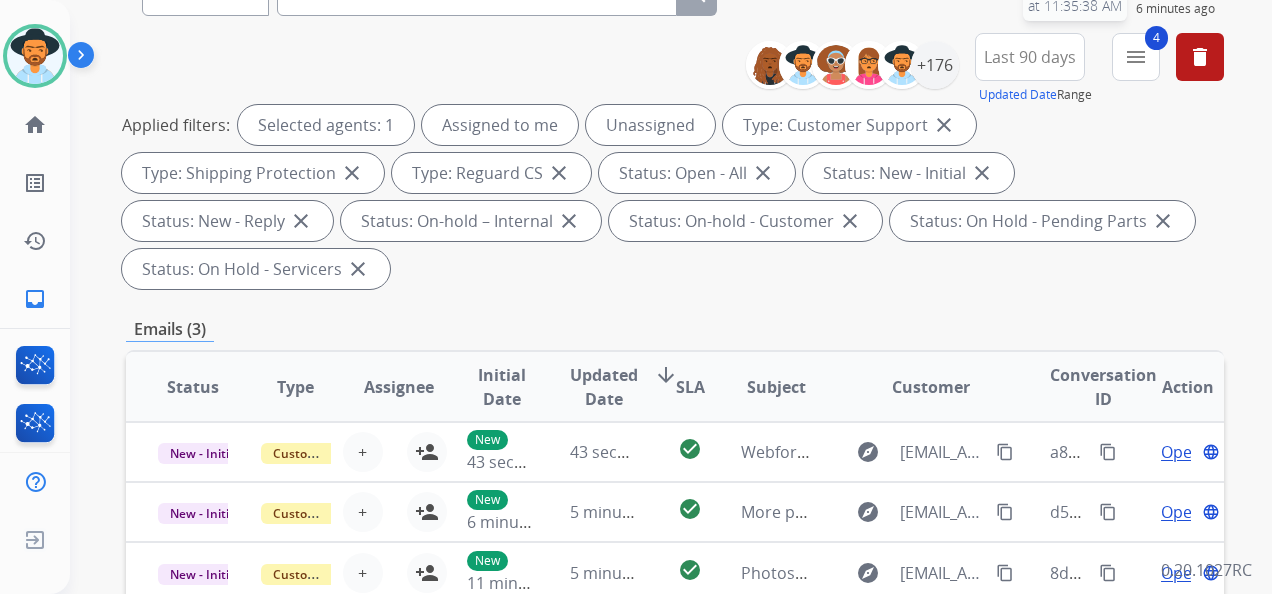 scroll, scrollTop: 0, scrollLeft: 0, axis: both 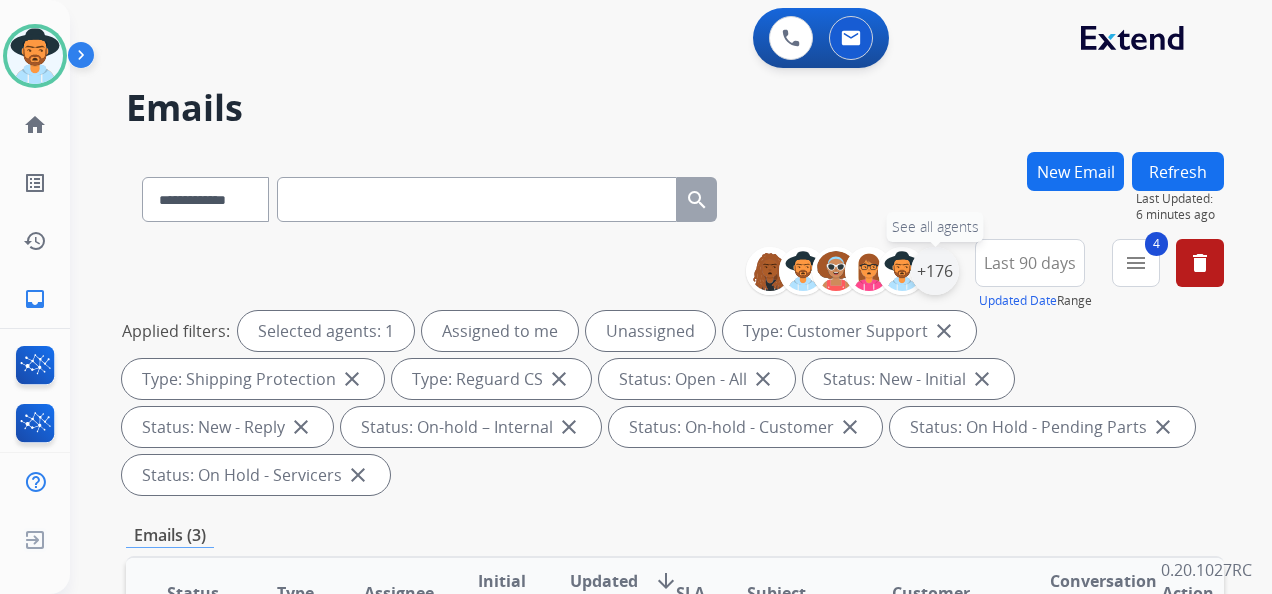 click on "+176" at bounding box center (935, 271) 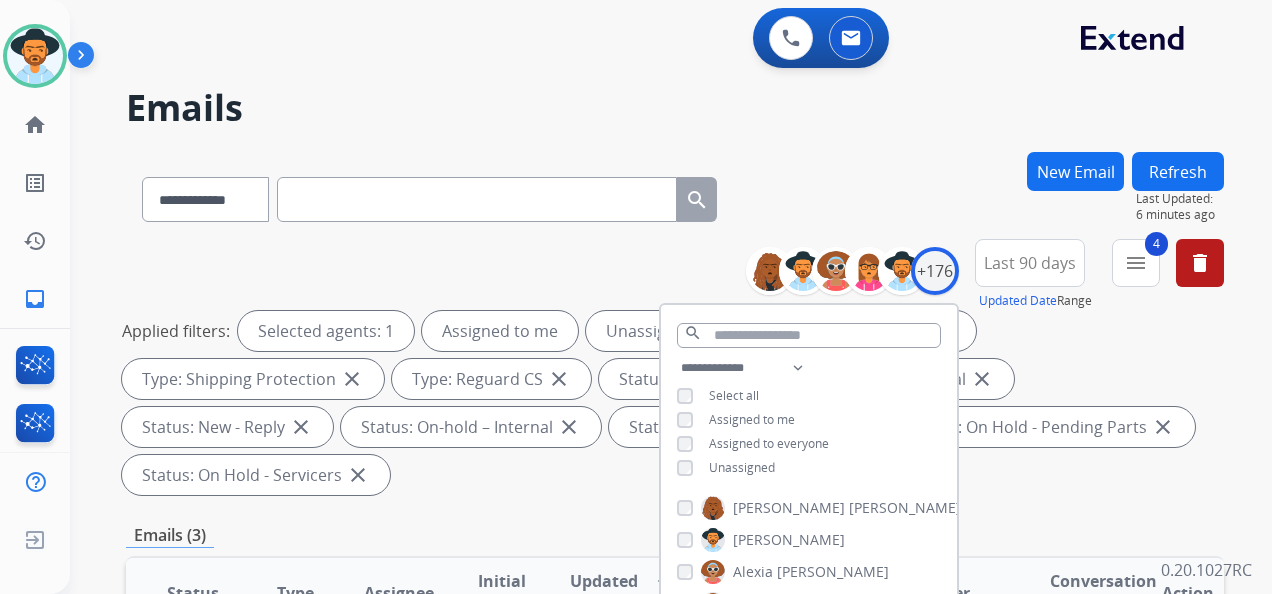 scroll, scrollTop: 200, scrollLeft: 0, axis: vertical 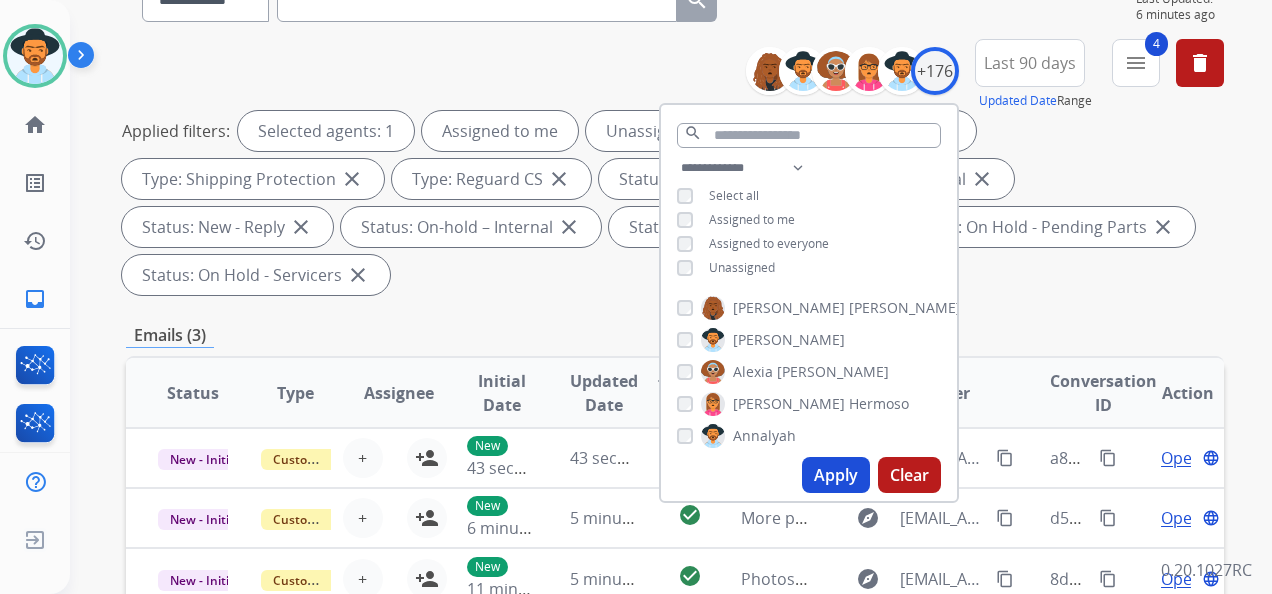 click on "Apply" at bounding box center [836, 475] 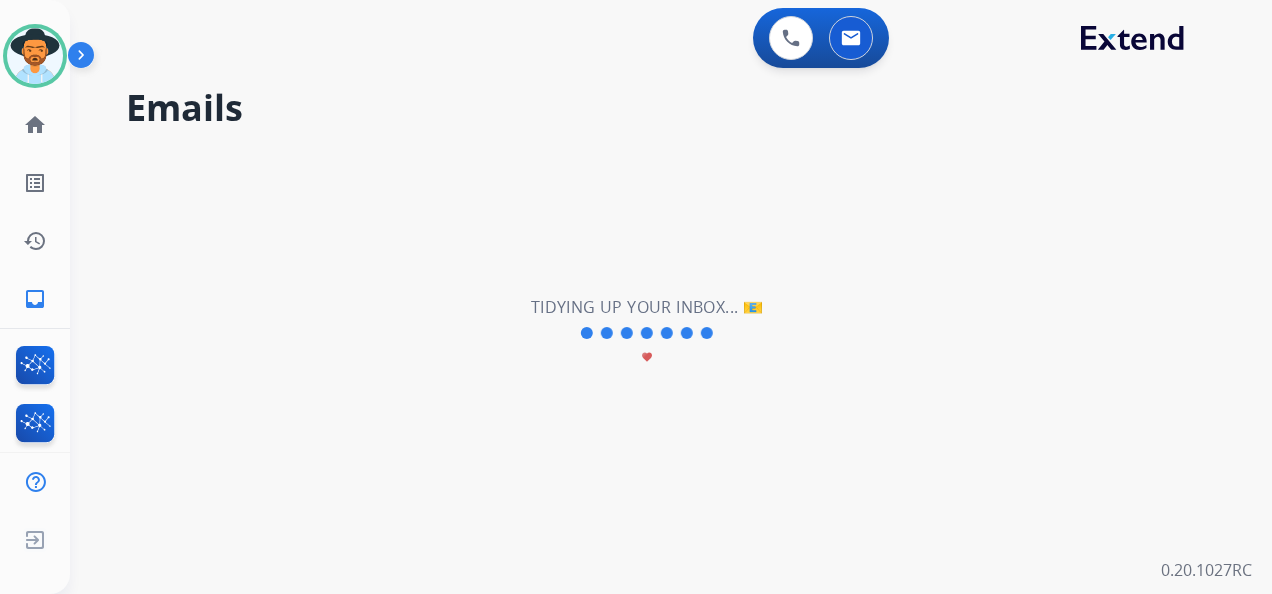 scroll, scrollTop: 0, scrollLeft: 0, axis: both 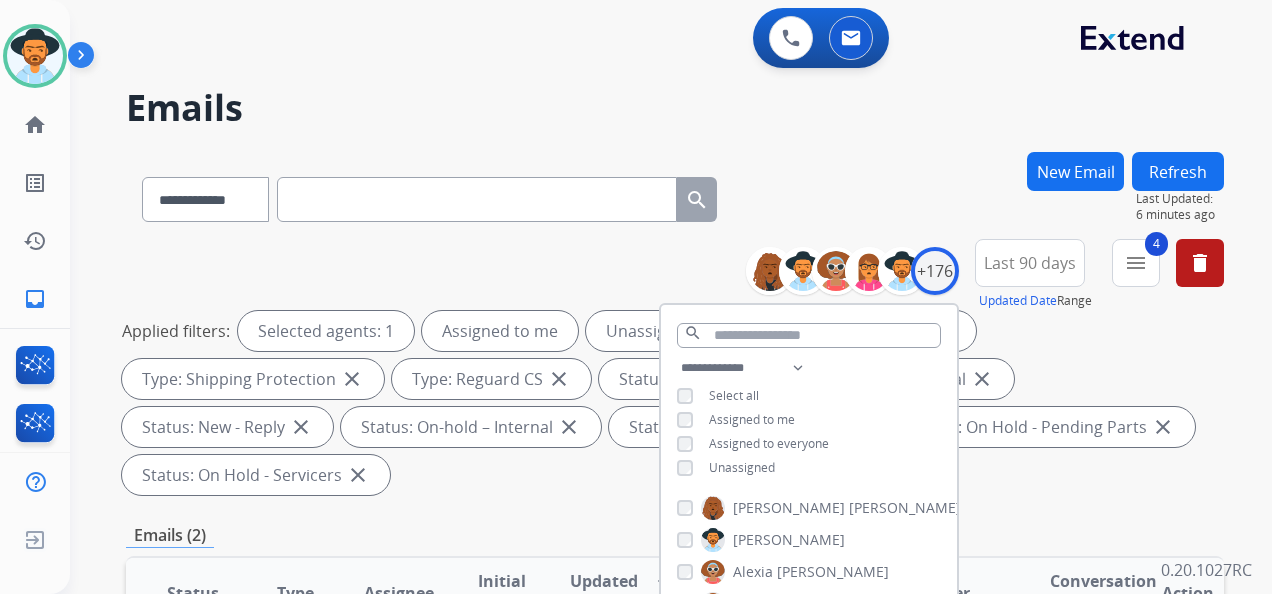 click on "**********" at bounding box center [671, 297] 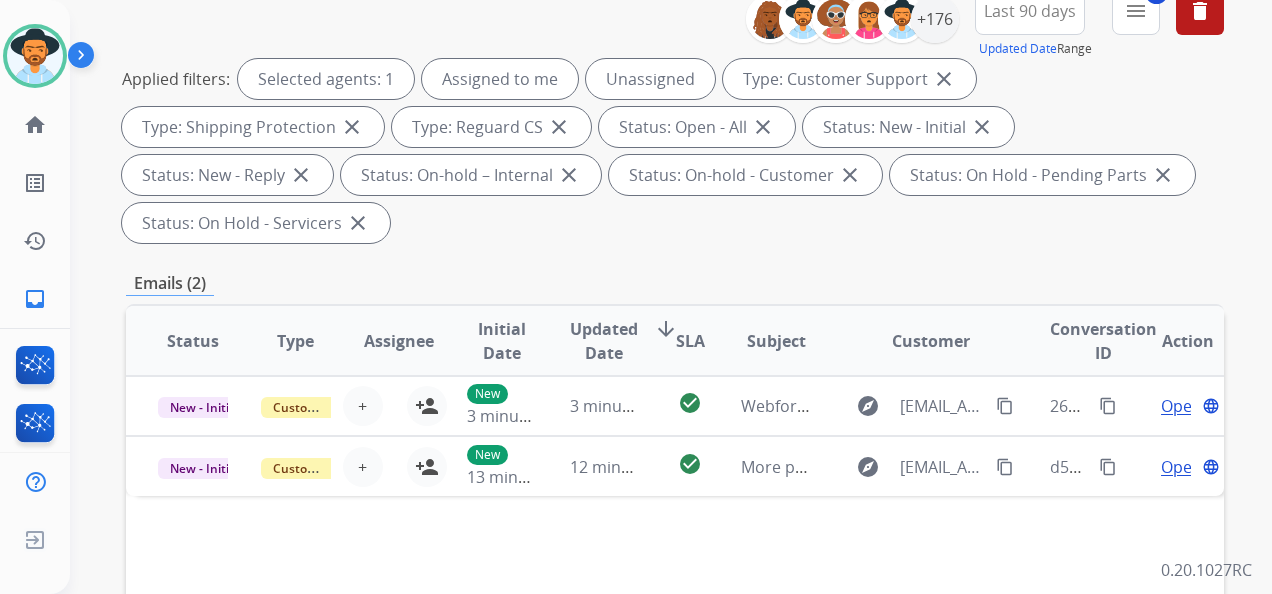 scroll, scrollTop: 0, scrollLeft: 0, axis: both 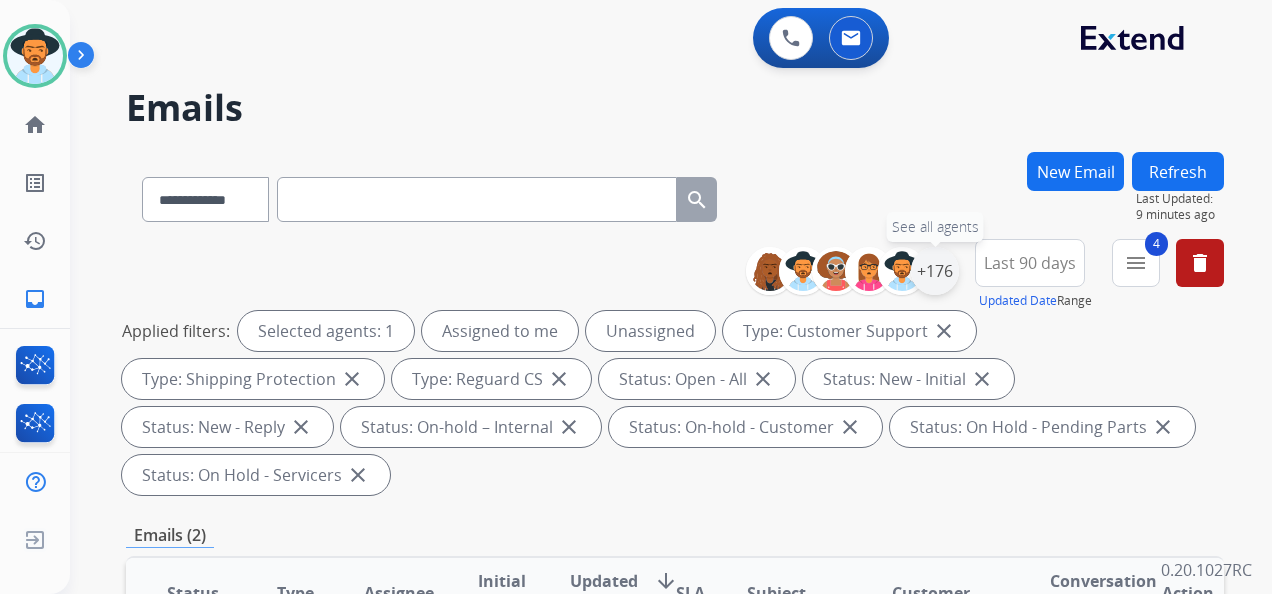 click on "+176" at bounding box center [935, 271] 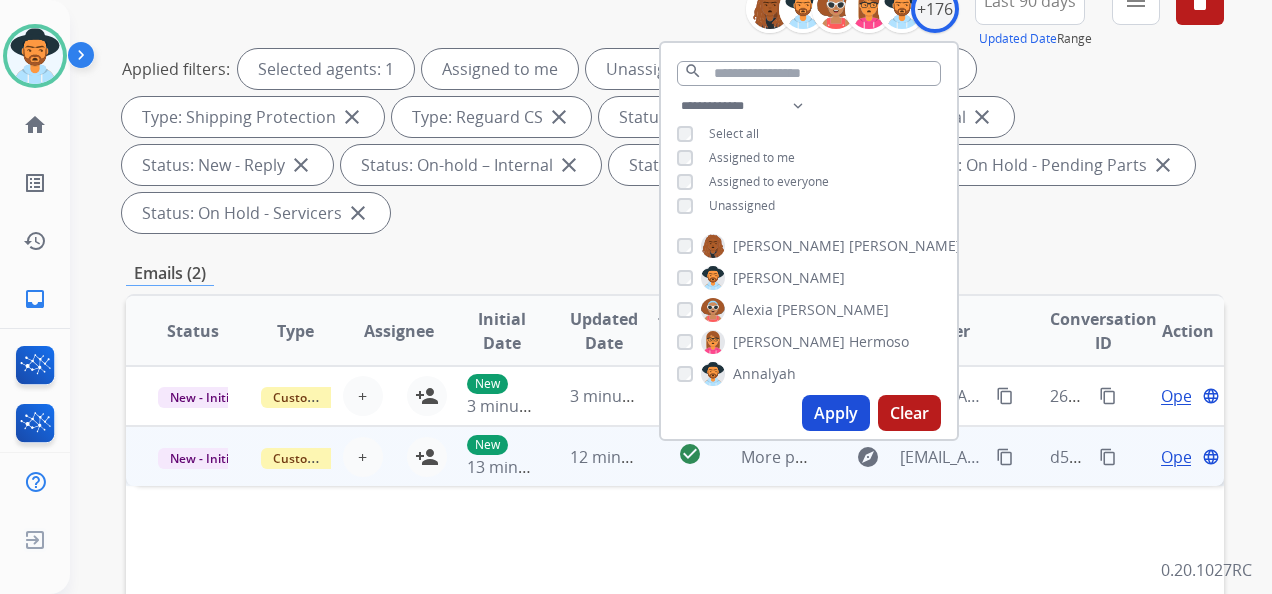scroll, scrollTop: 300, scrollLeft: 0, axis: vertical 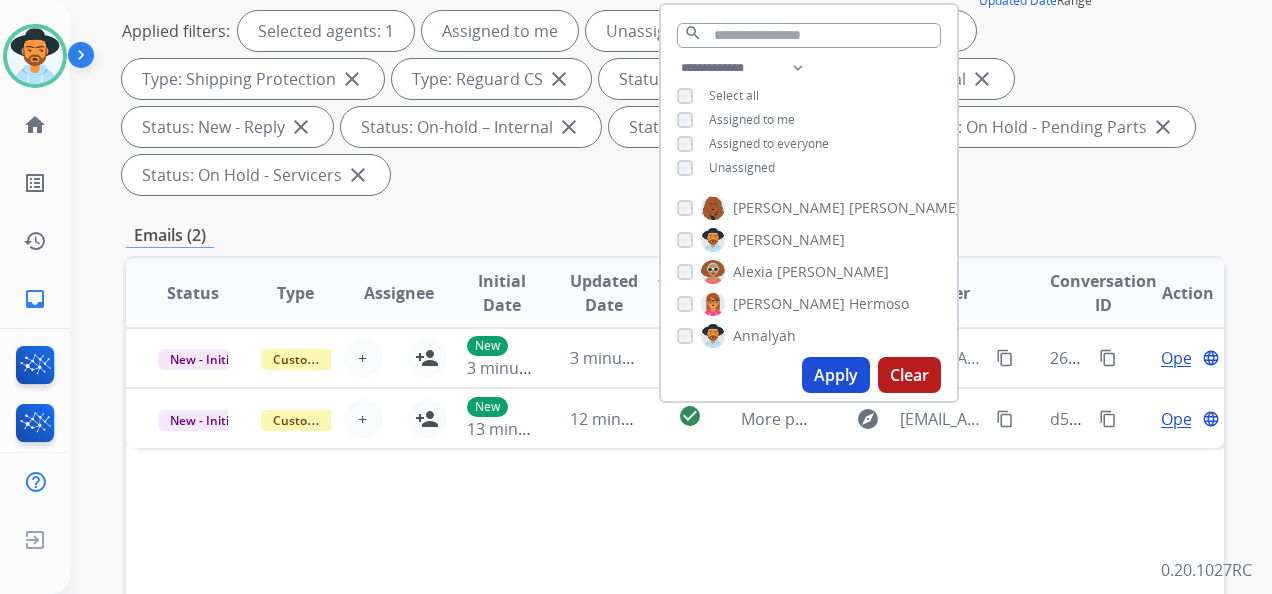 click on "Apply" at bounding box center (836, 375) 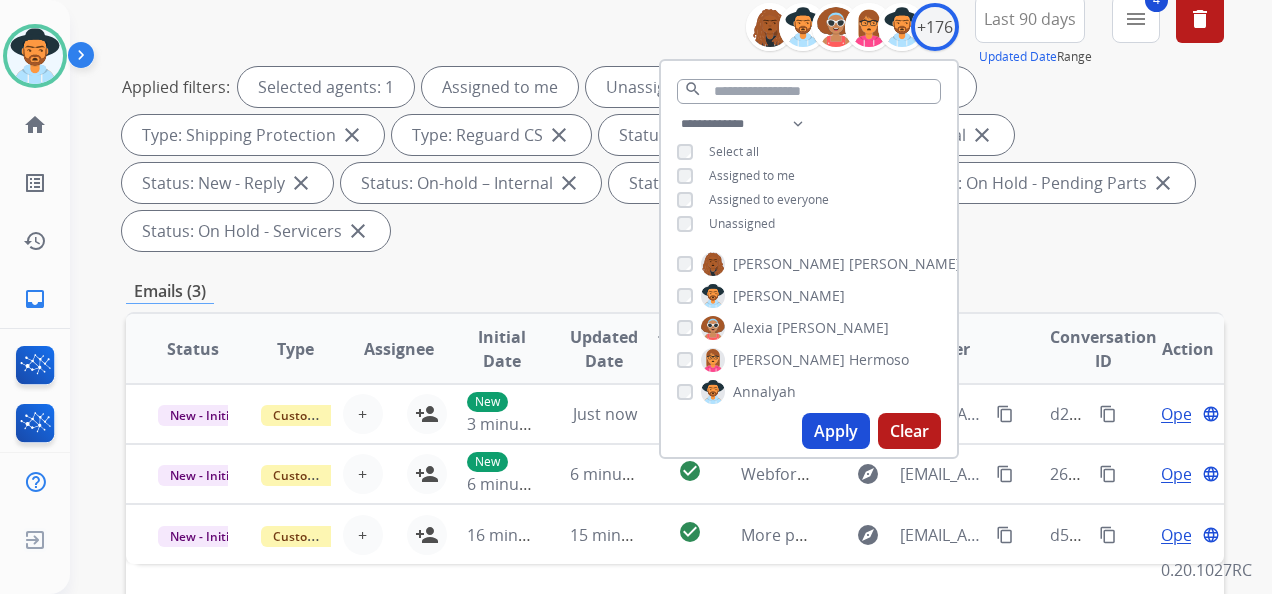 scroll, scrollTop: 300, scrollLeft: 0, axis: vertical 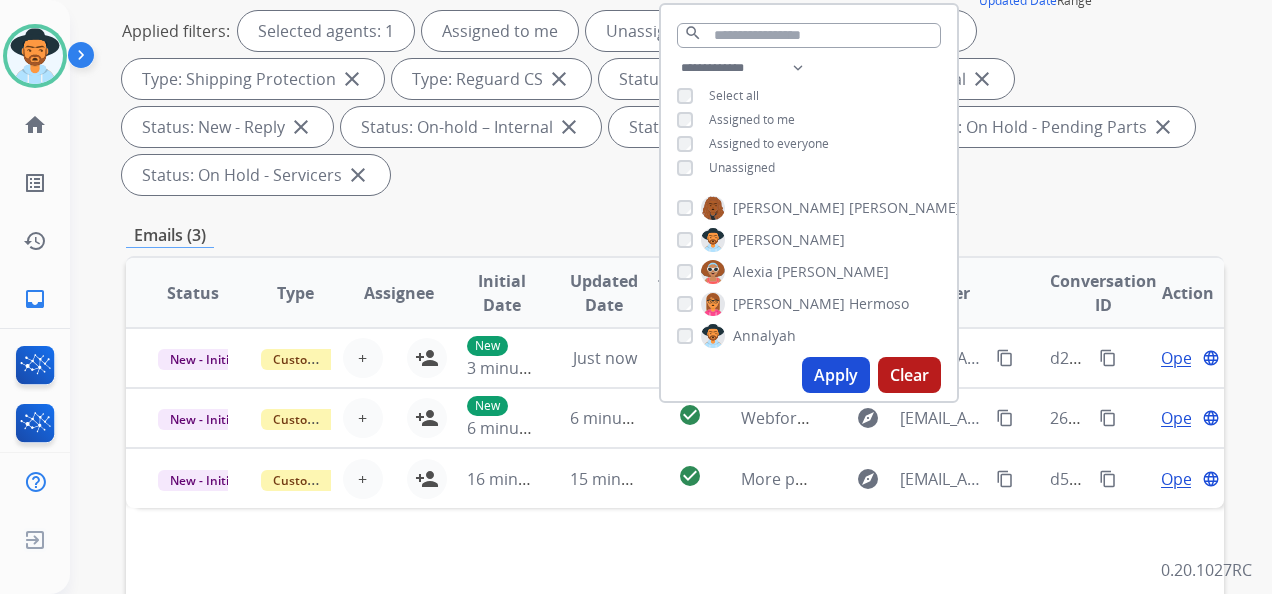 click on "Applied filters:  Selected agents: 1  Assigned to me Unassigned  Type: Customer Support  close  Type: Shipping Protection  close  Type: Reguard CS  close  Status: Open - All  close  Status: New - Initial  close  Status: New - Reply  close  Status: On-hold – Internal  close  Status: On-hold - Customer  close  Status: On Hold - Pending Parts  close  Status: On Hold - Servicers  close" at bounding box center [671, 103] 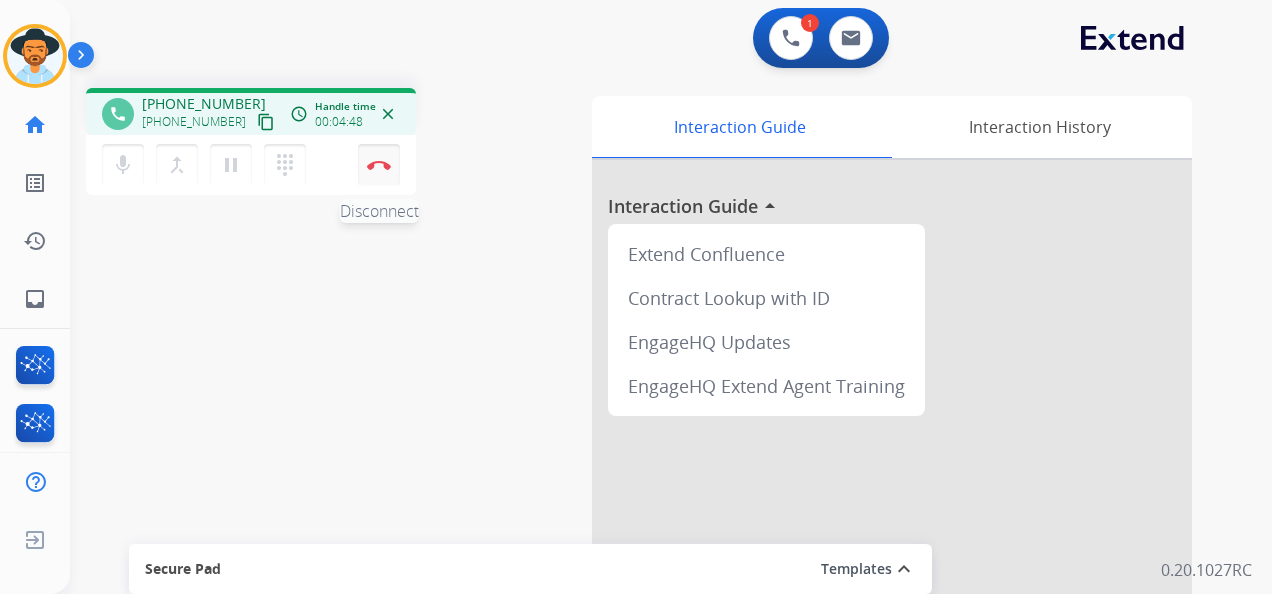 click on "Disconnect" at bounding box center (379, 165) 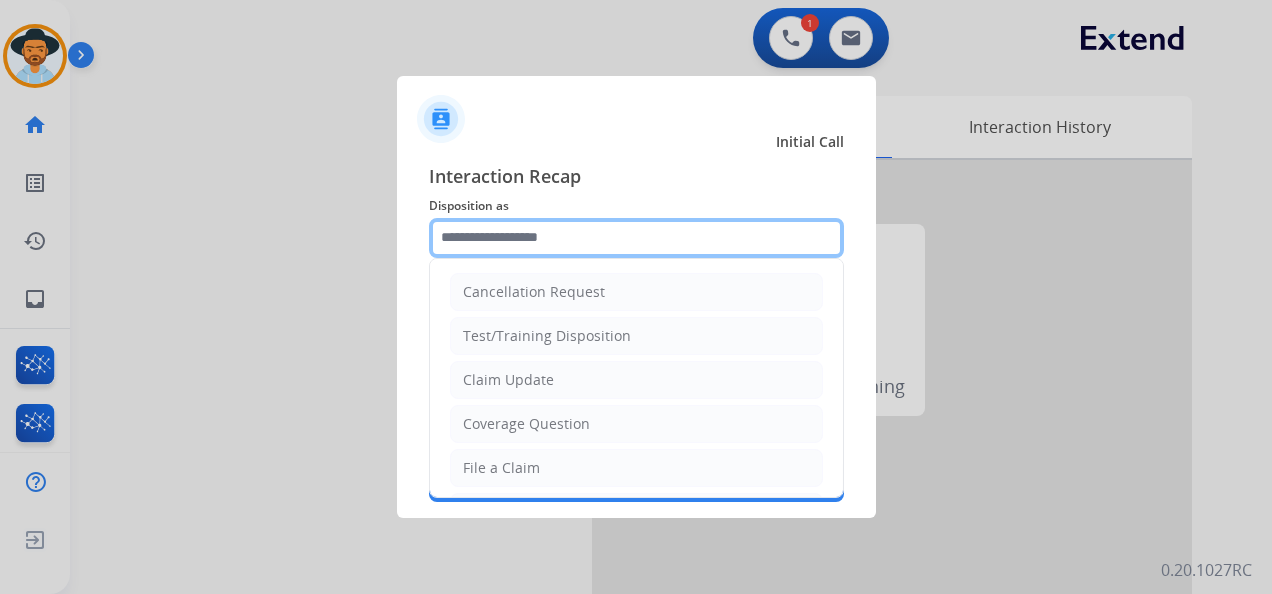 click 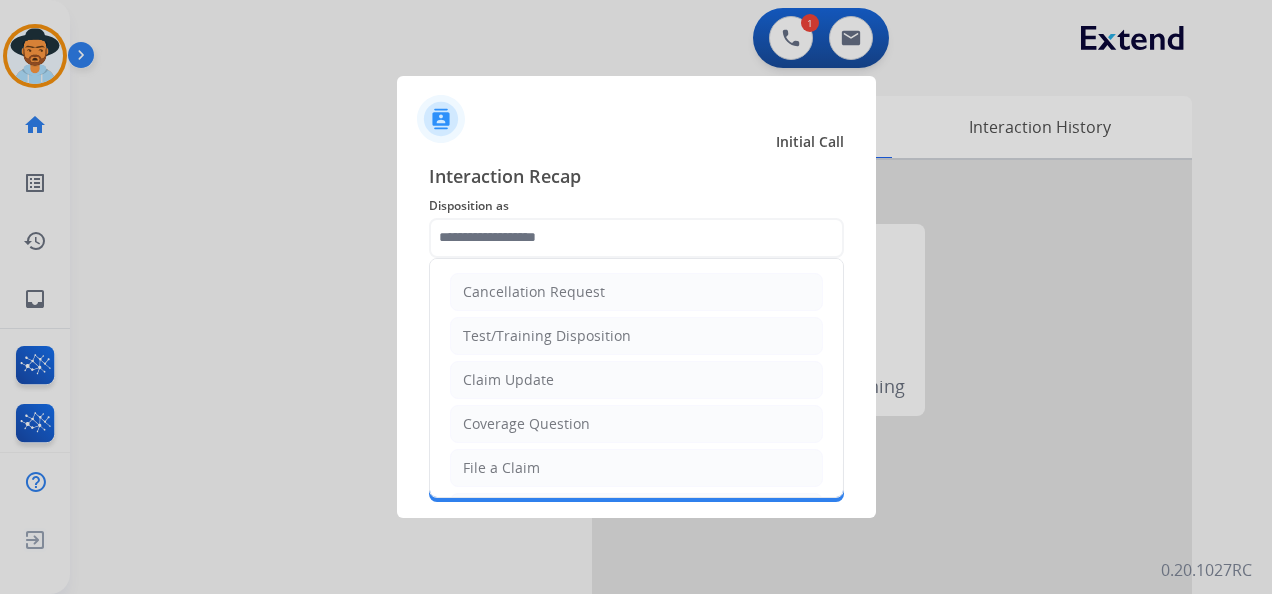 scroll, scrollTop: 0, scrollLeft: 0, axis: both 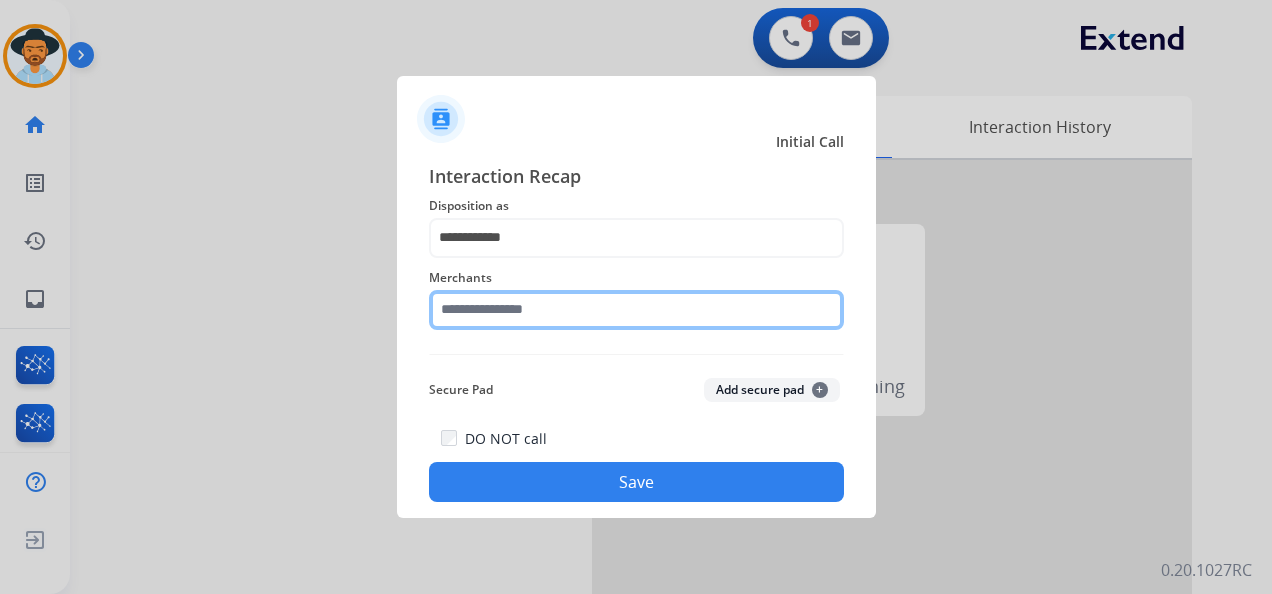 click 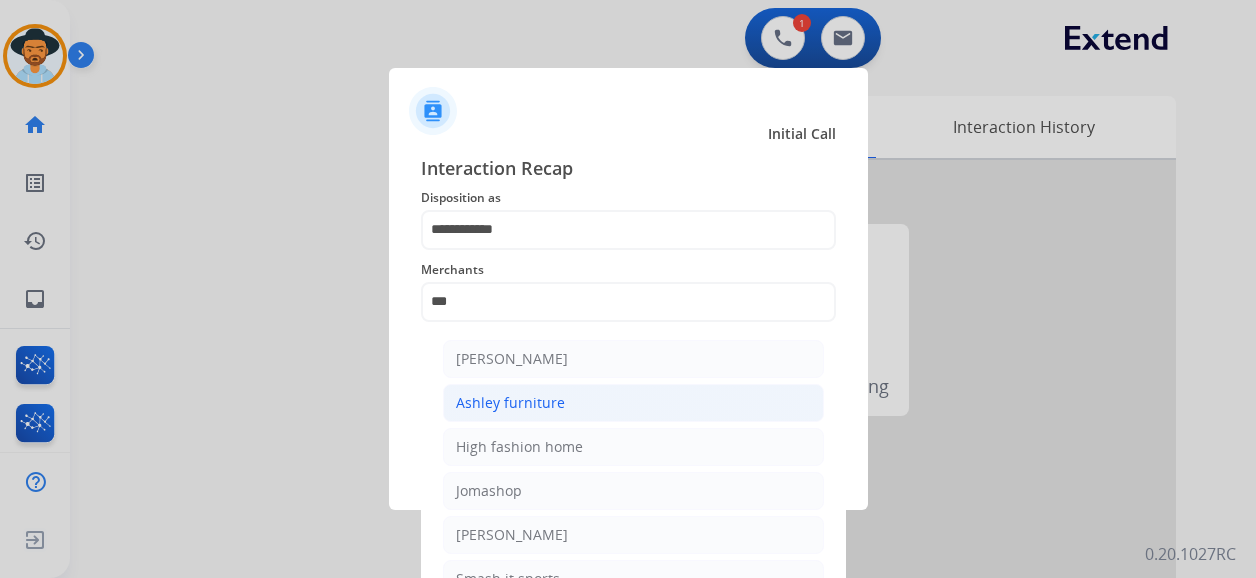 click on "Ashley furniture" 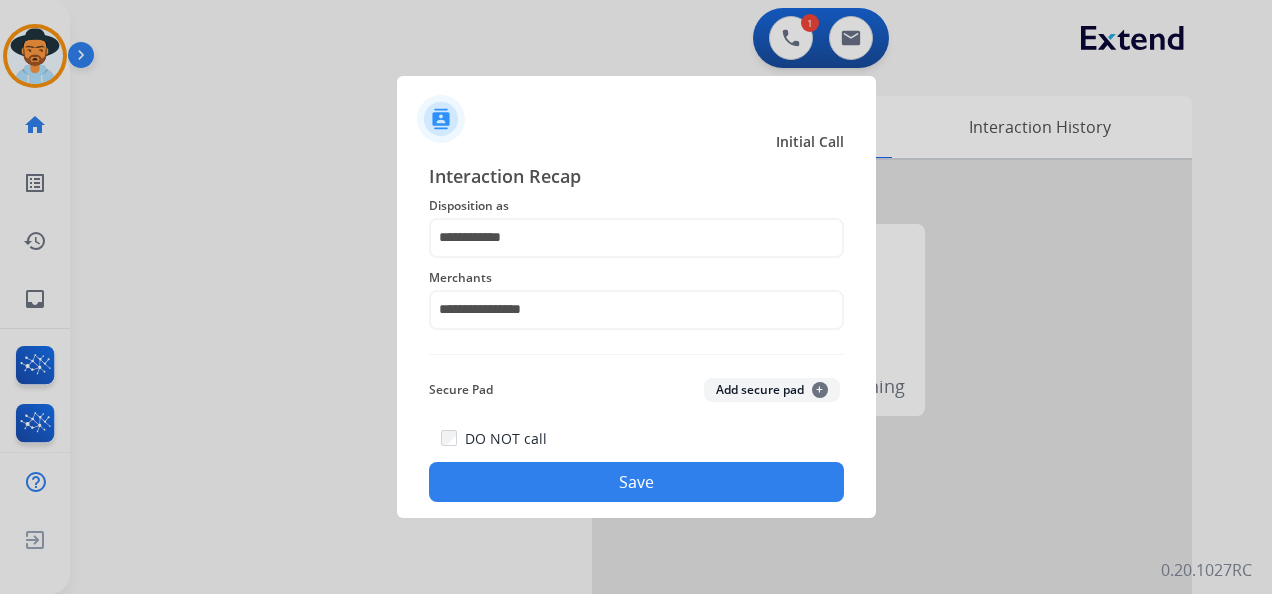 click on "Save" 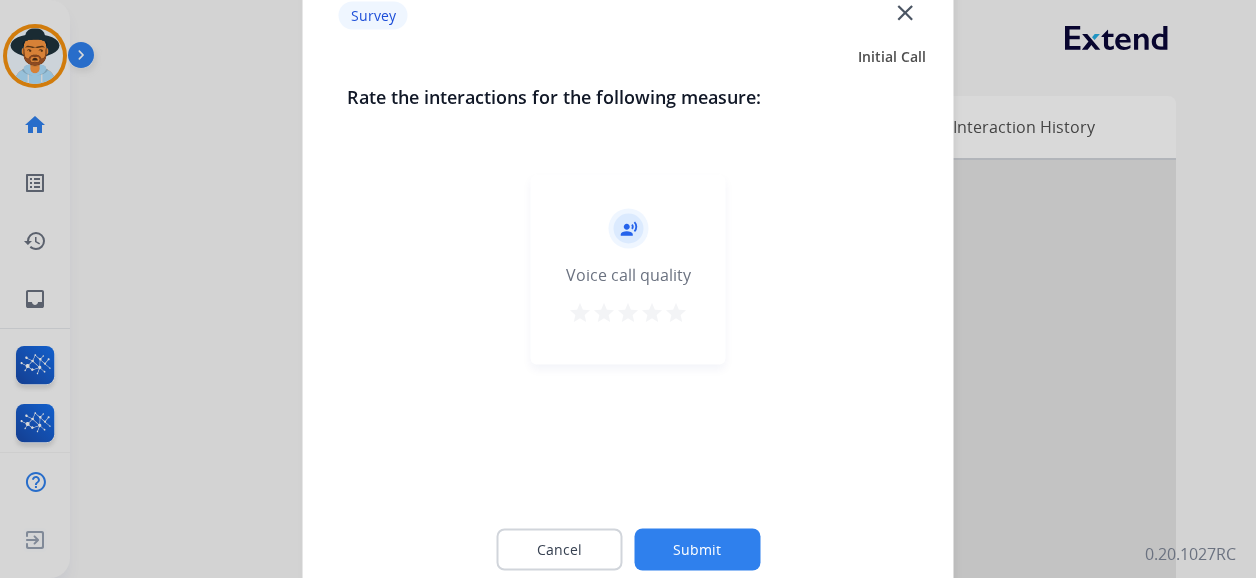 drag, startPoint x: 682, startPoint y: 316, endPoint x: 712, endPoint y: 396, distance: 85.44004 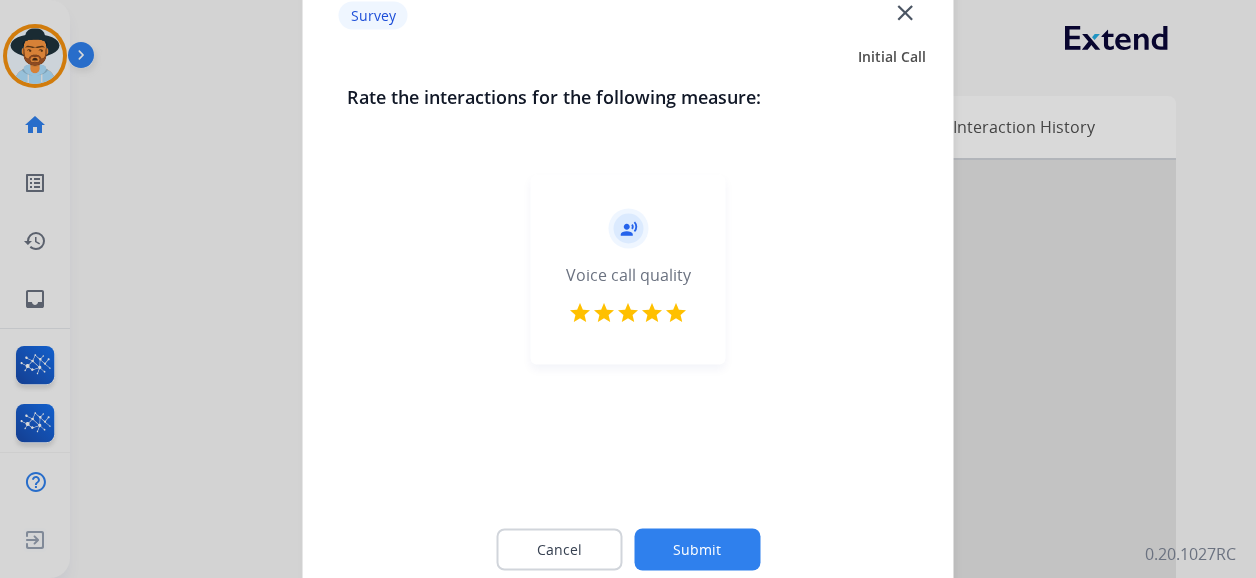 click on "Submit" 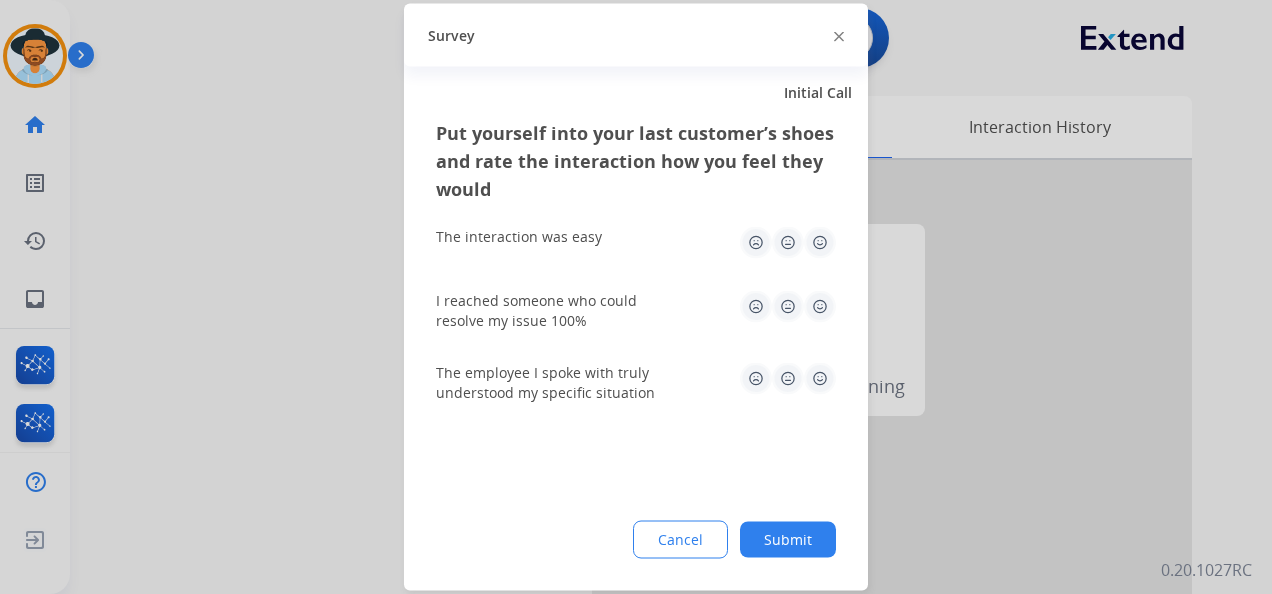 click 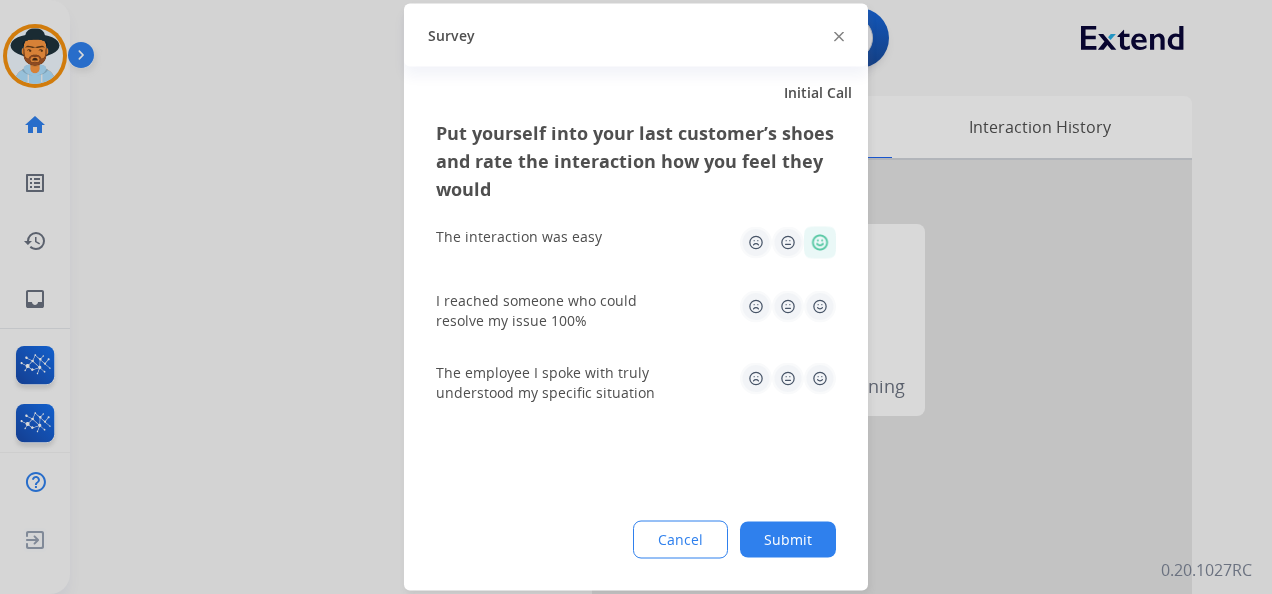 drag, startPoint x: 823, startPoint y: 300, endPoint x: 815, endPoint y: 335, distance: 35.902645 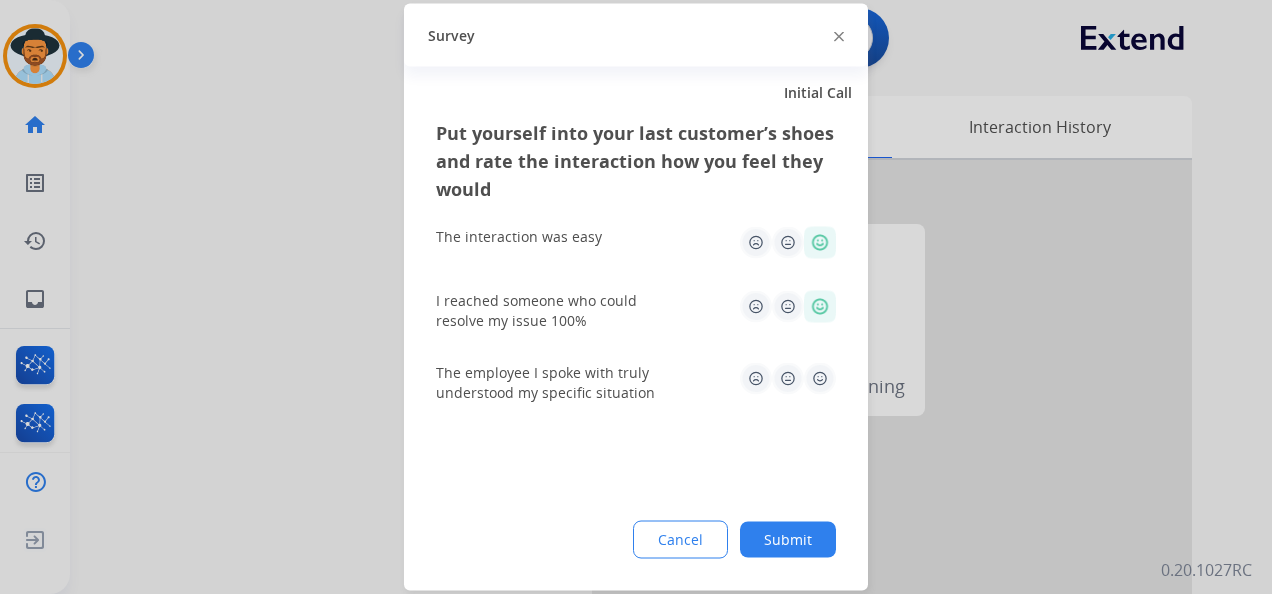 click 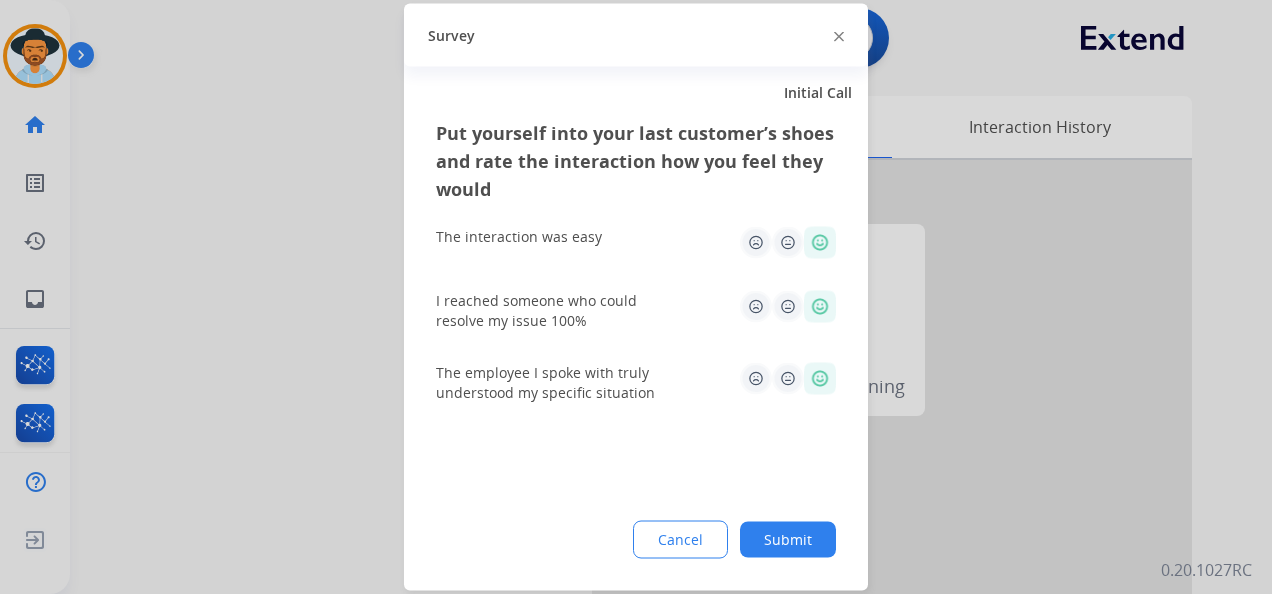 click on "Submit" 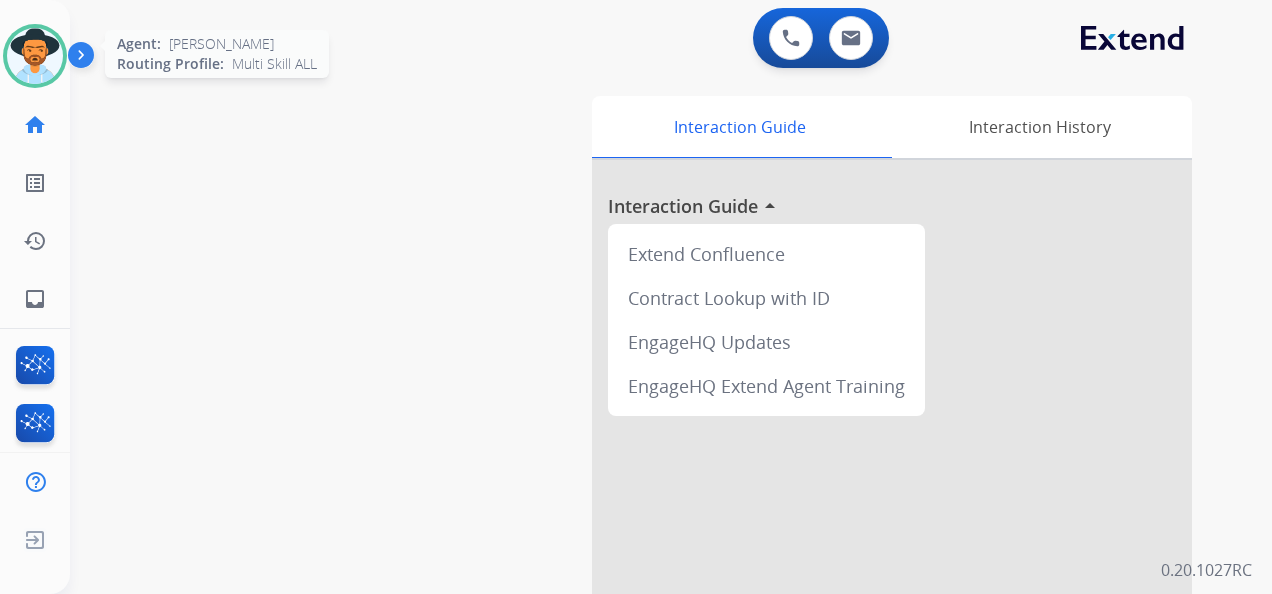 click at bounding box center (35, 56) 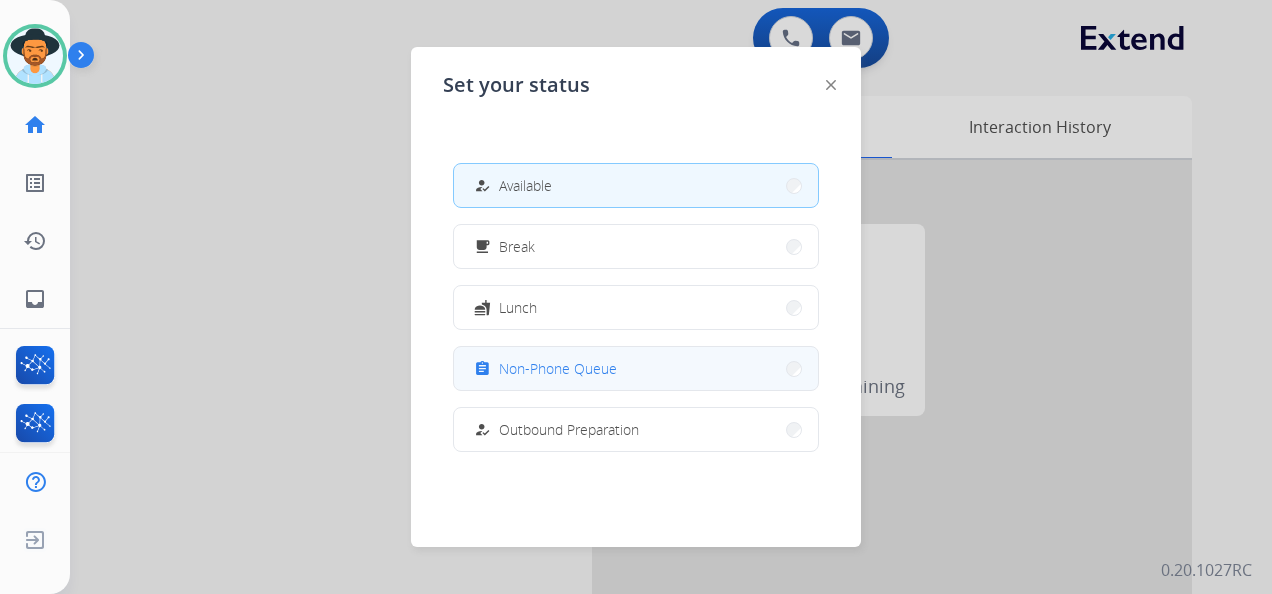 click on "Non-Phone Queue" at bounding box center [558, 368] 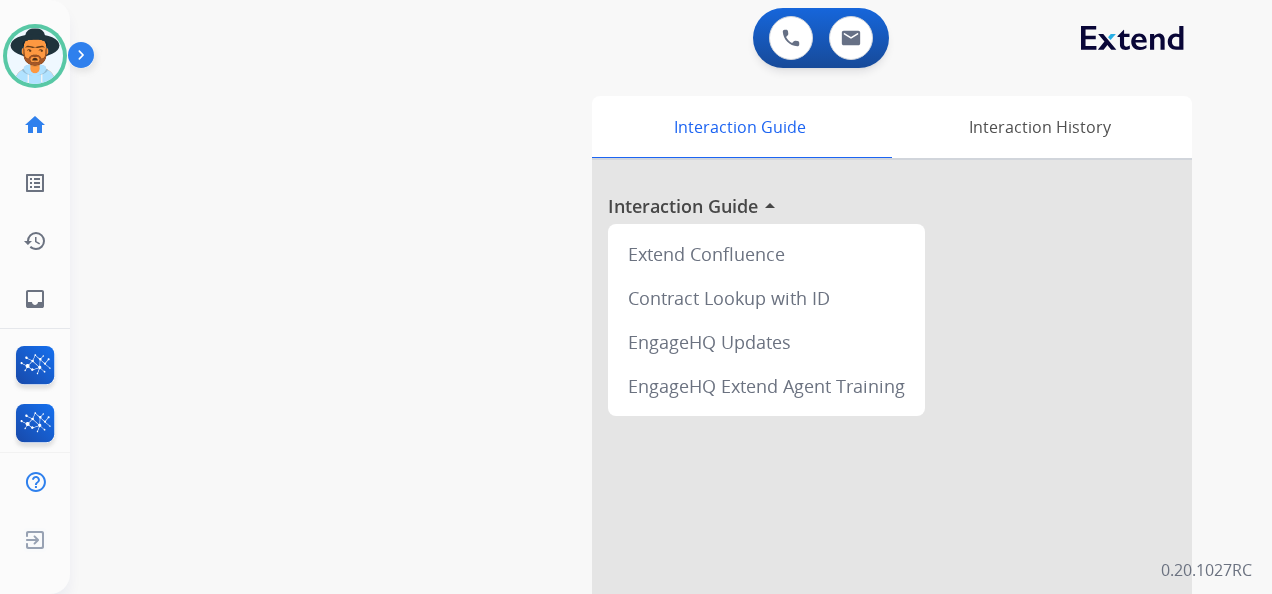 click at bounding box center [85, 59] 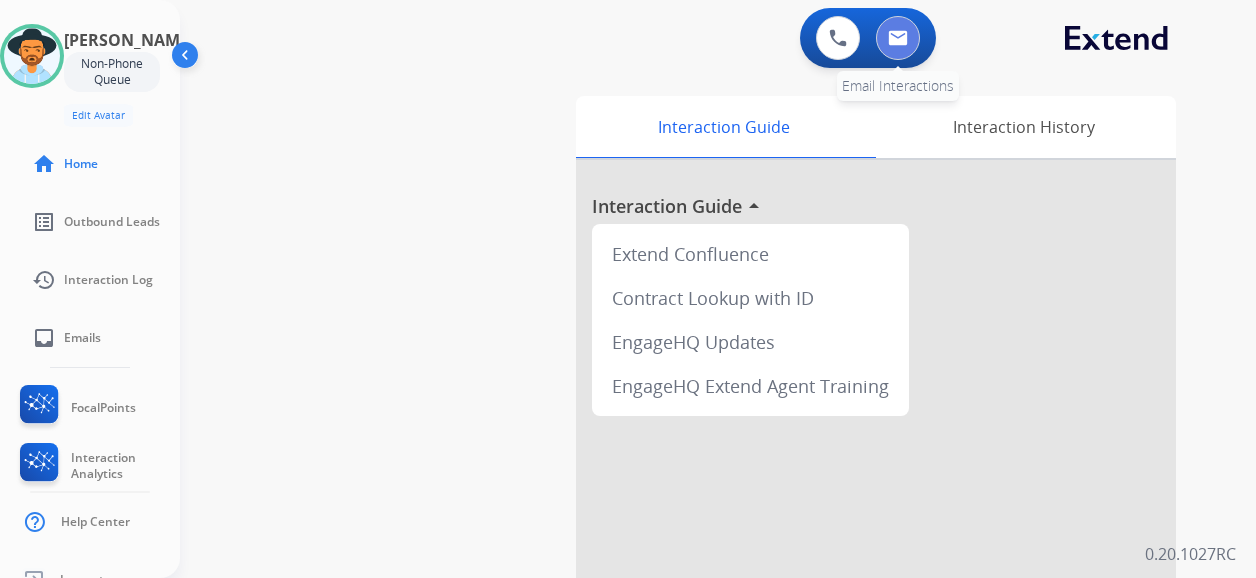 click at bounding box center (898, 38) 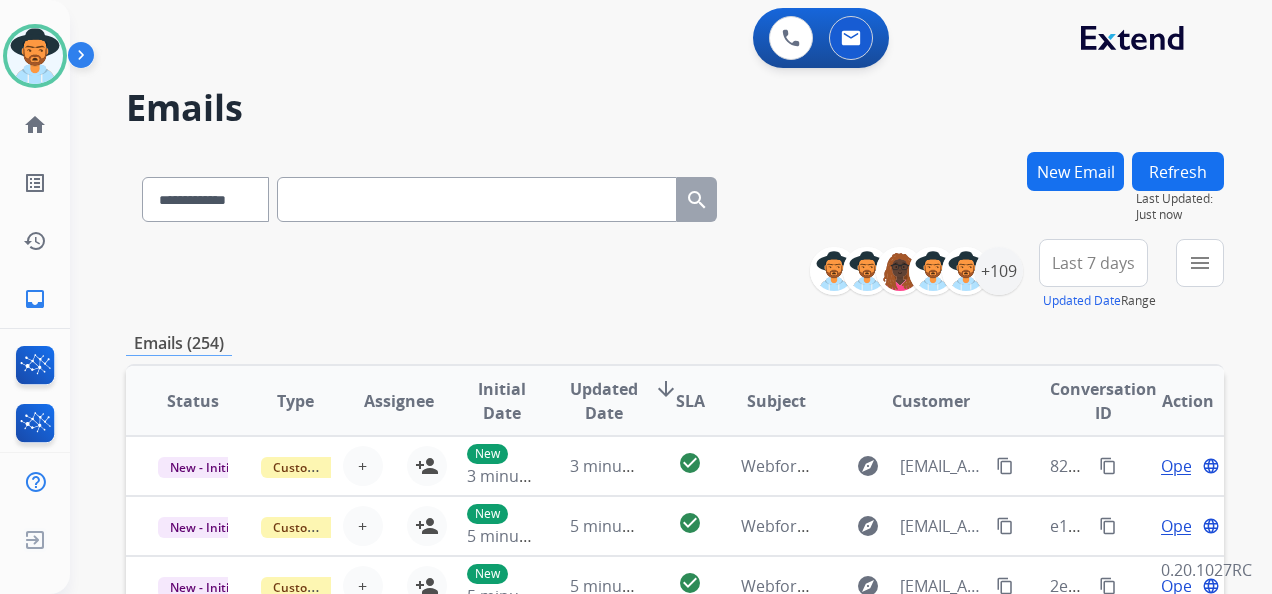 click on "New Email" at bounding box center (1075, 171) 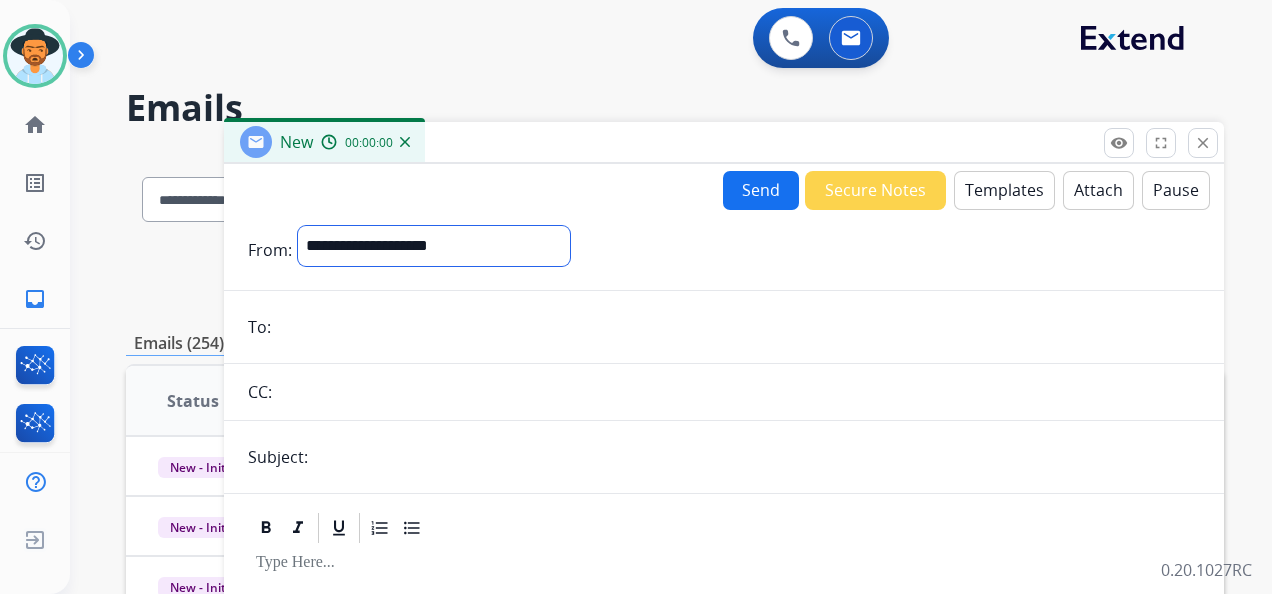 click on "**********" at bounding box center [434, 246] 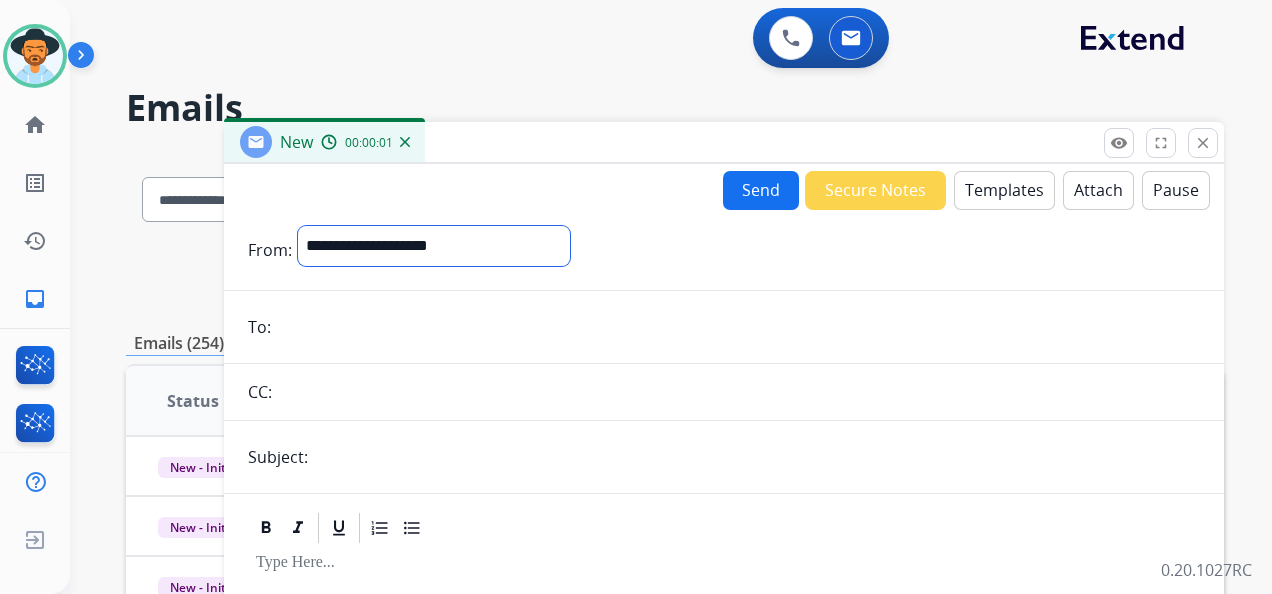 select on "**********" 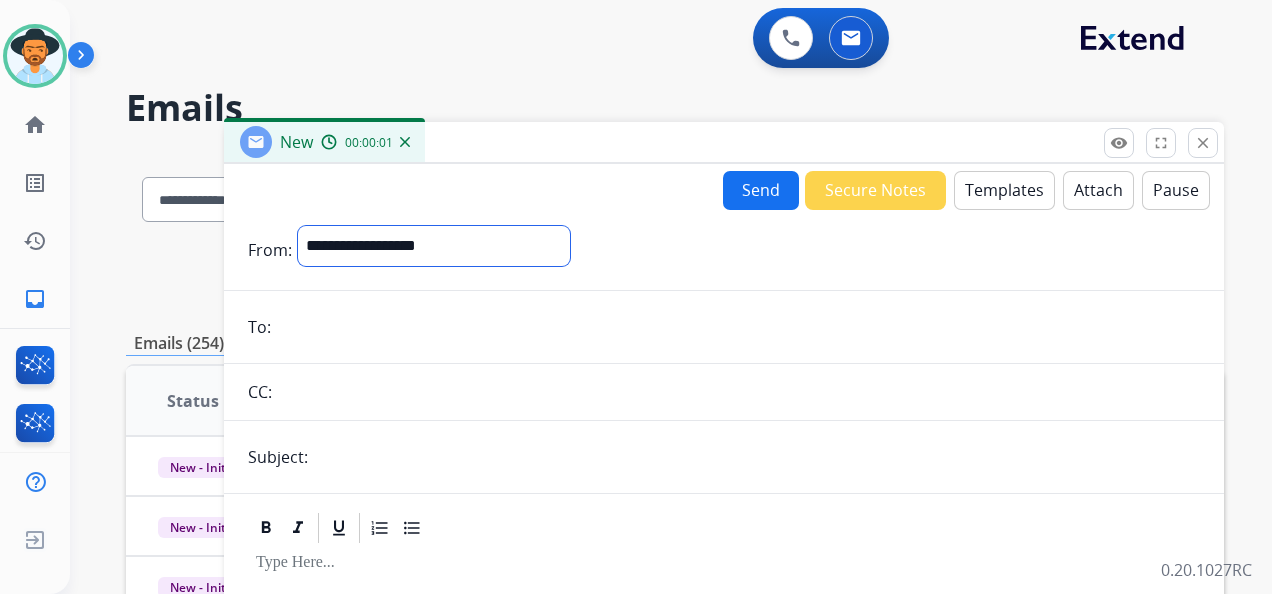 click on "**********" at bounding box center (434, 246) 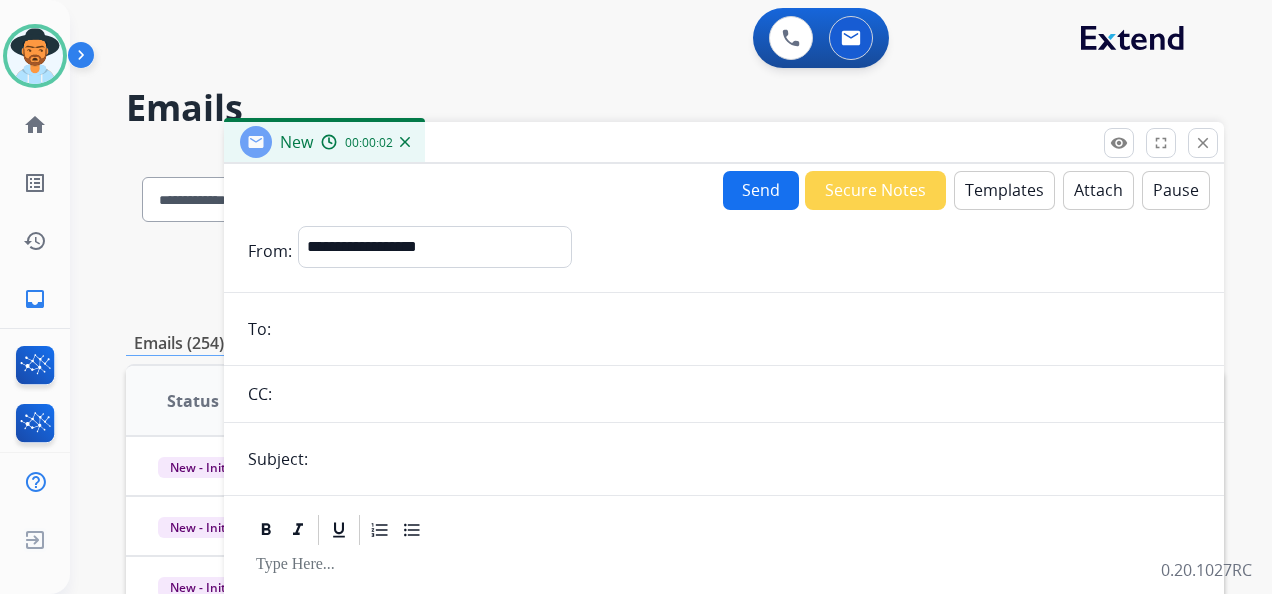 paste on "**********" 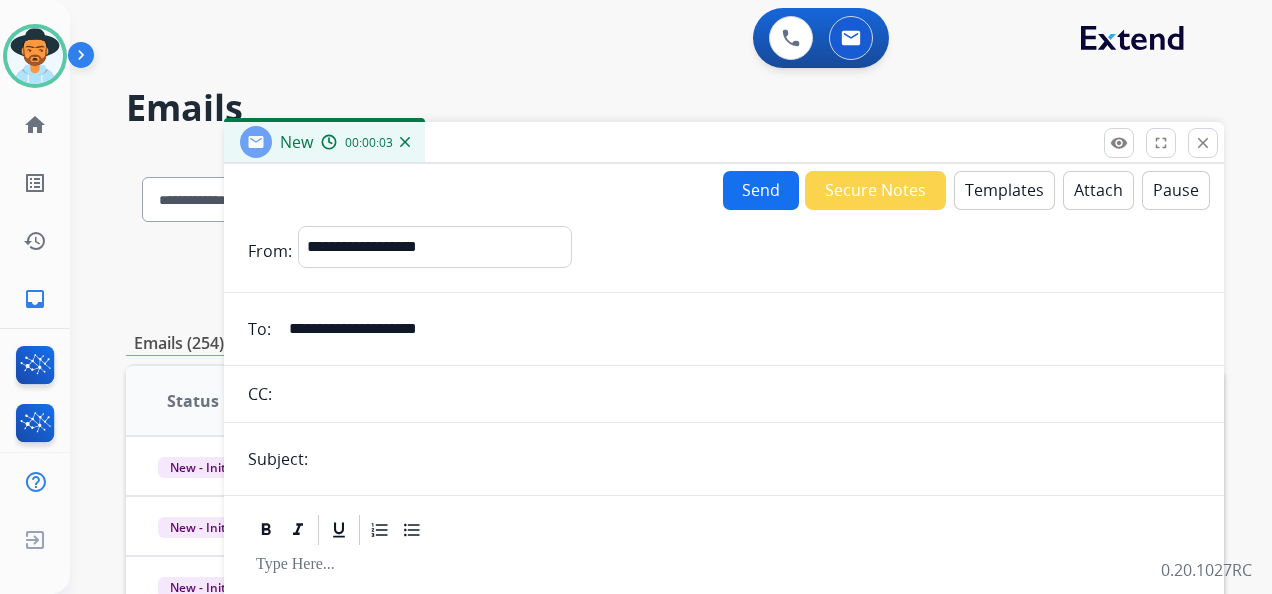 type on "**********" 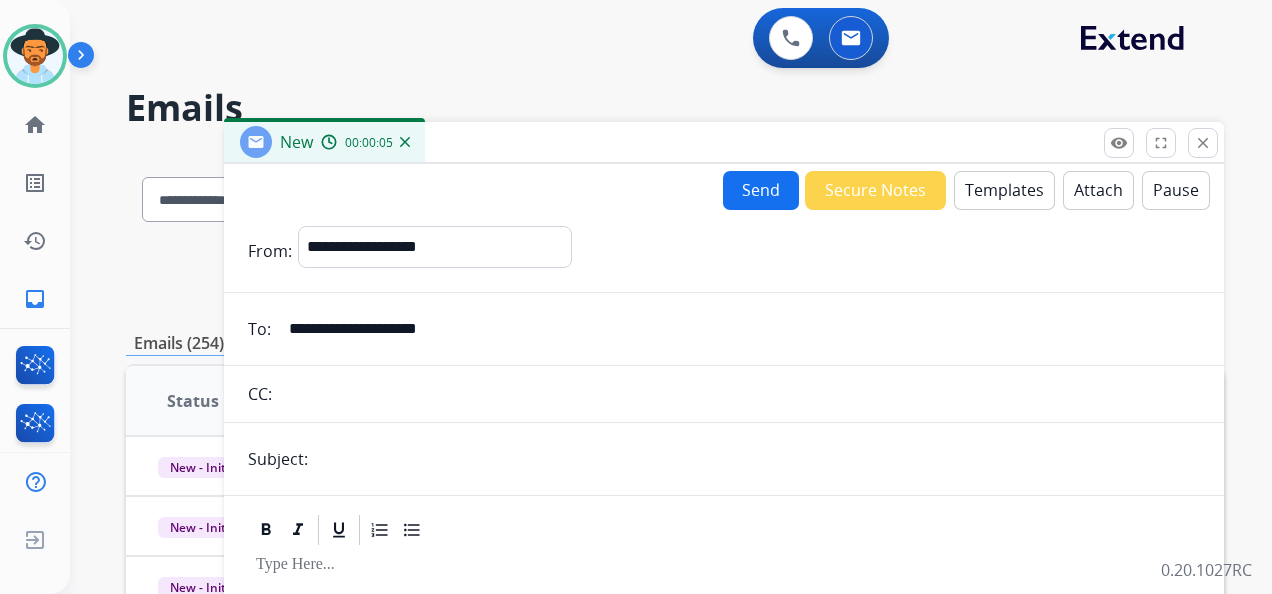 type on "**********" 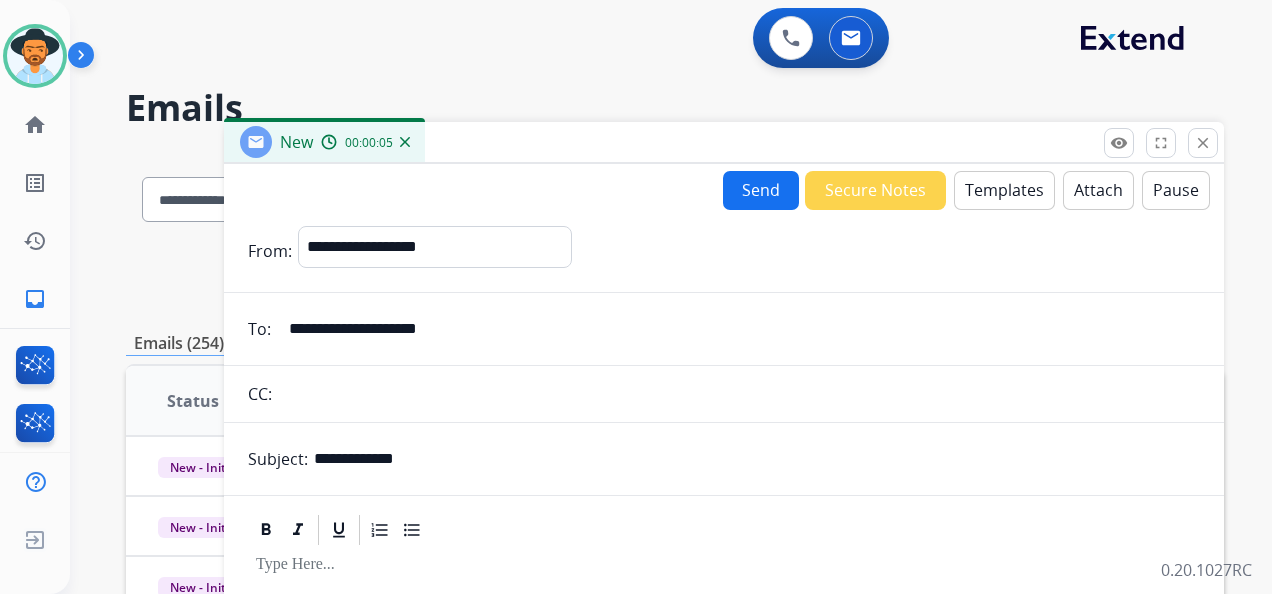 click on "Templates" at bounding box center (1004, 190) 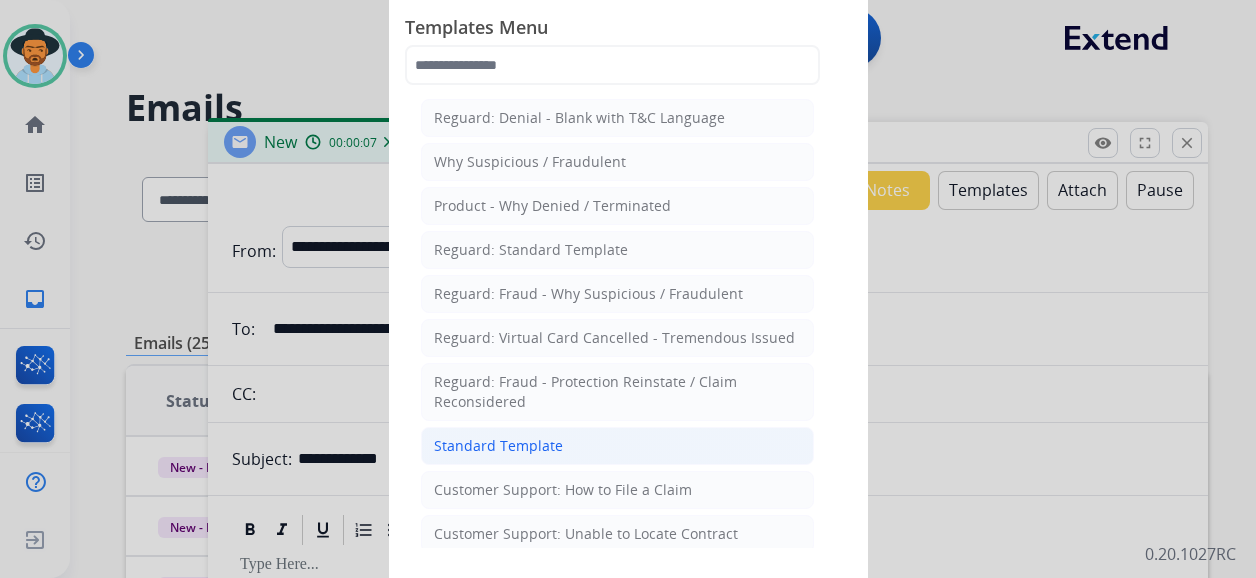 click on "Standard Template" 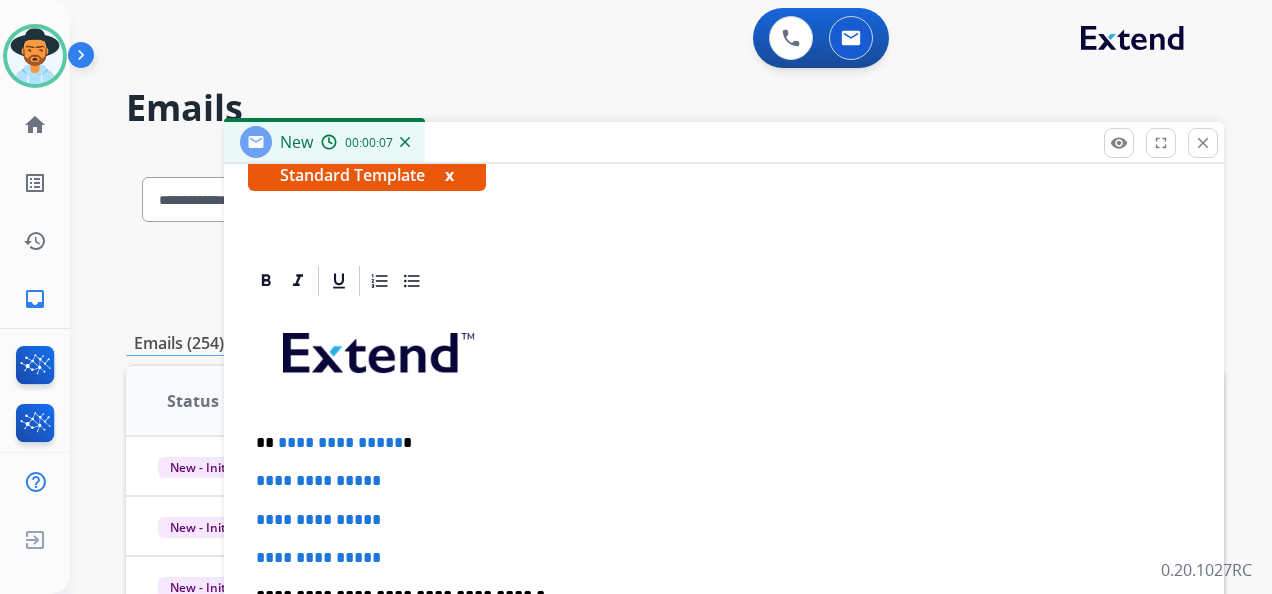 scroll, scrollTop: 400, scrollLeft: 0, axis: vertical 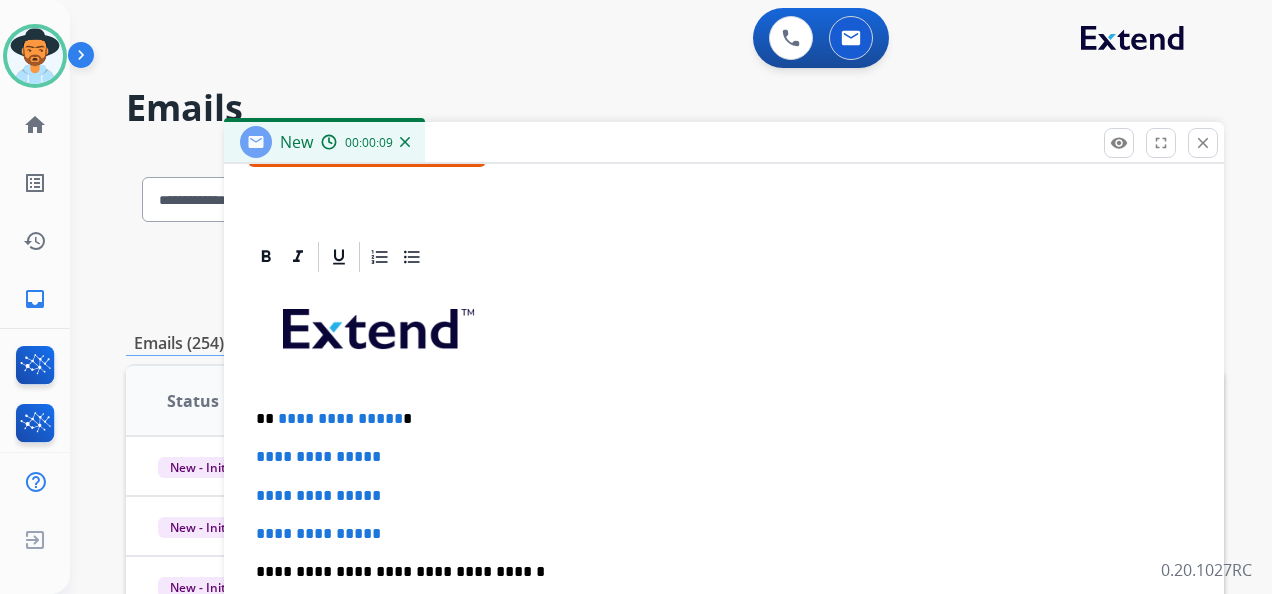 click on "**********" at bounding box center [340, 418] 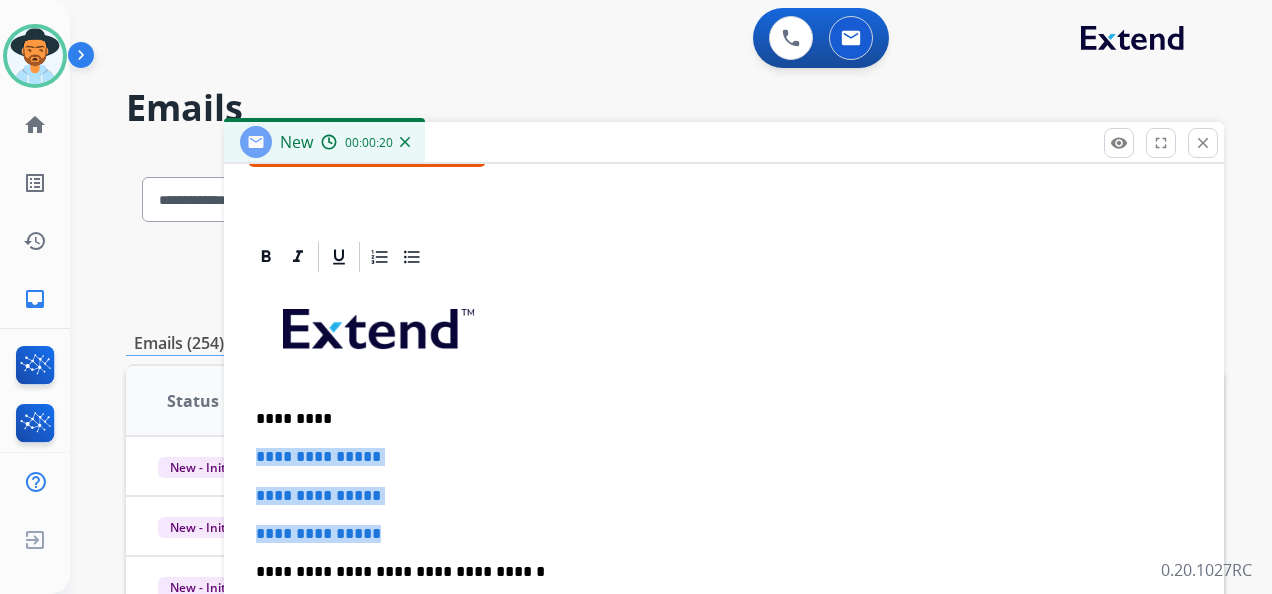 drag, startPoint x: 392, startPoint y: 530, endPoint x: 263, endPoint y: 450, distance: 151.79262 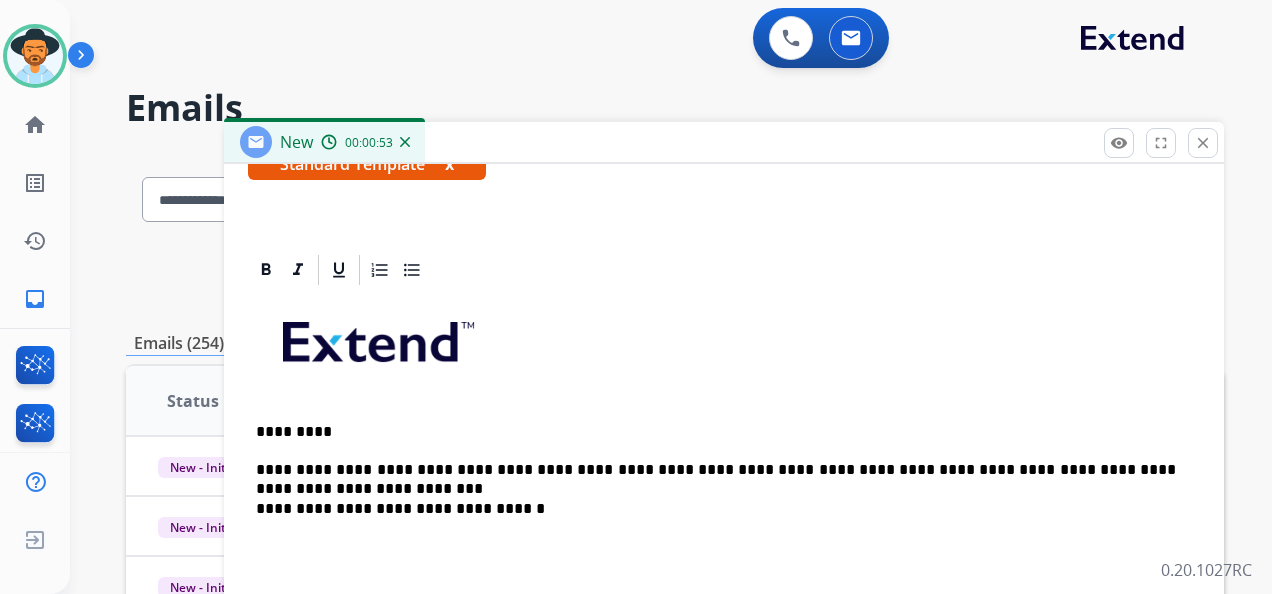 scroll, scrollTop: 400, scrollLeft: 0, axis: vertical 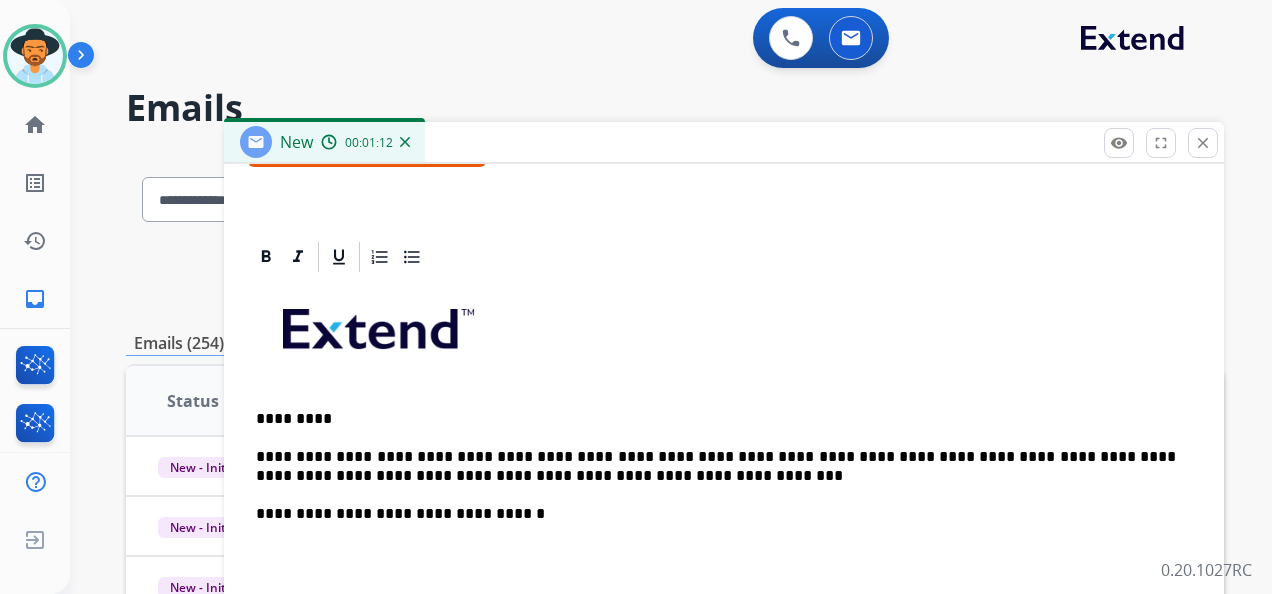 click on "**********" at bounding box center (716, 466) 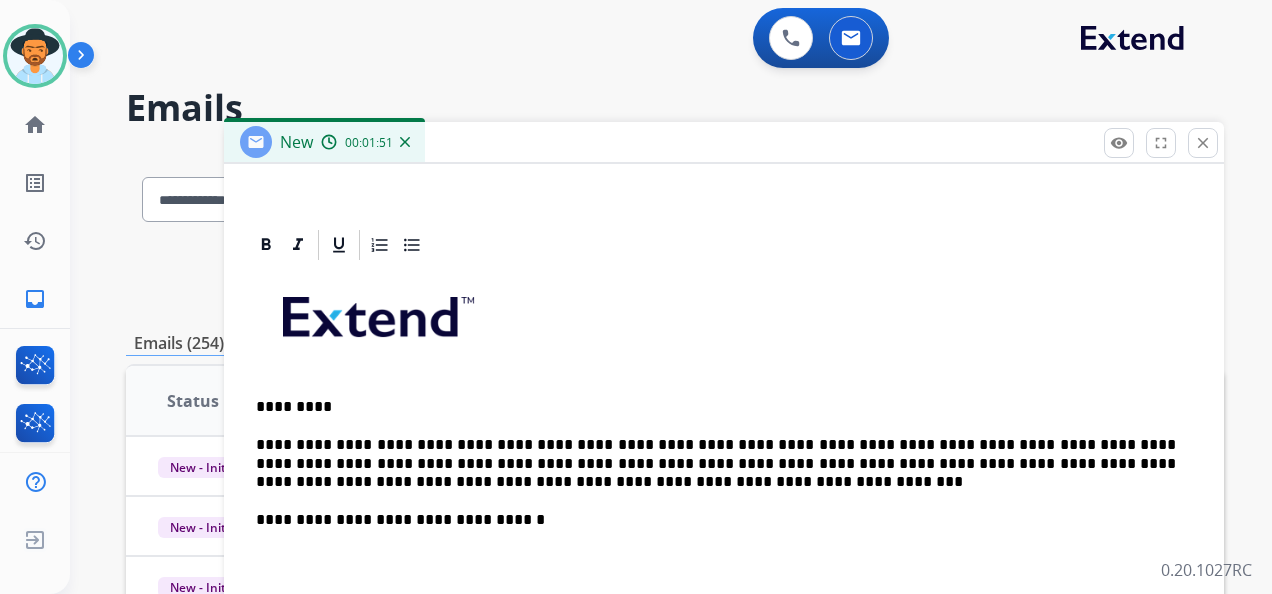 scroll, scrollTop: 420, scrollLeft: 0, axis: vertical 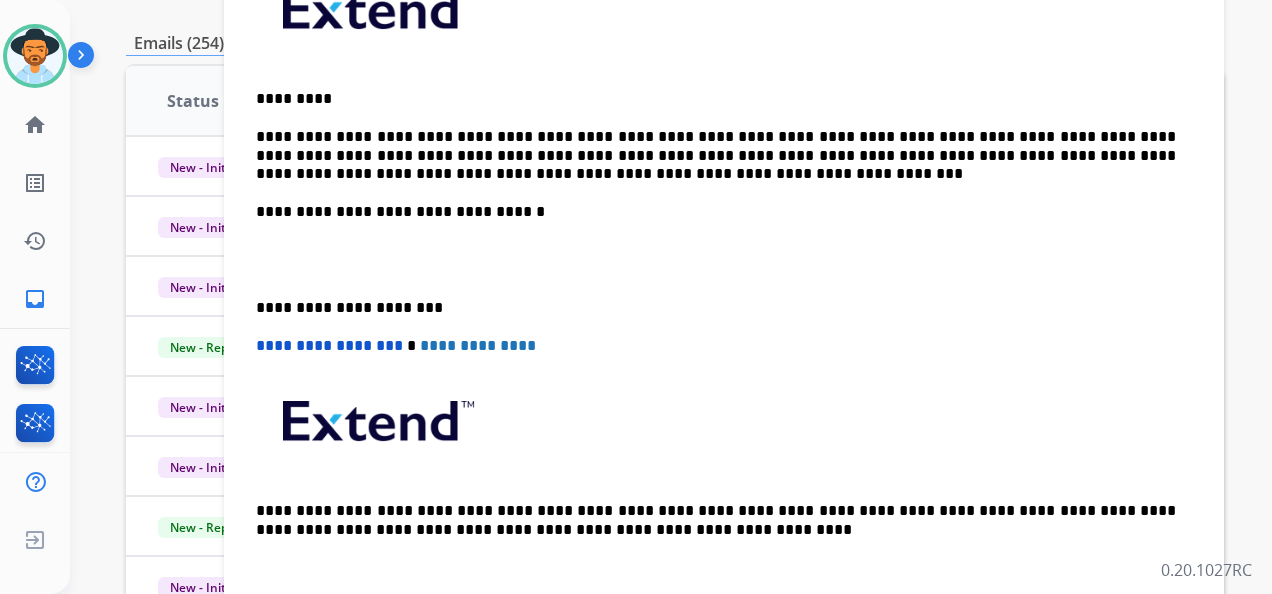 click on "**********" at bounding box center (716, 308) 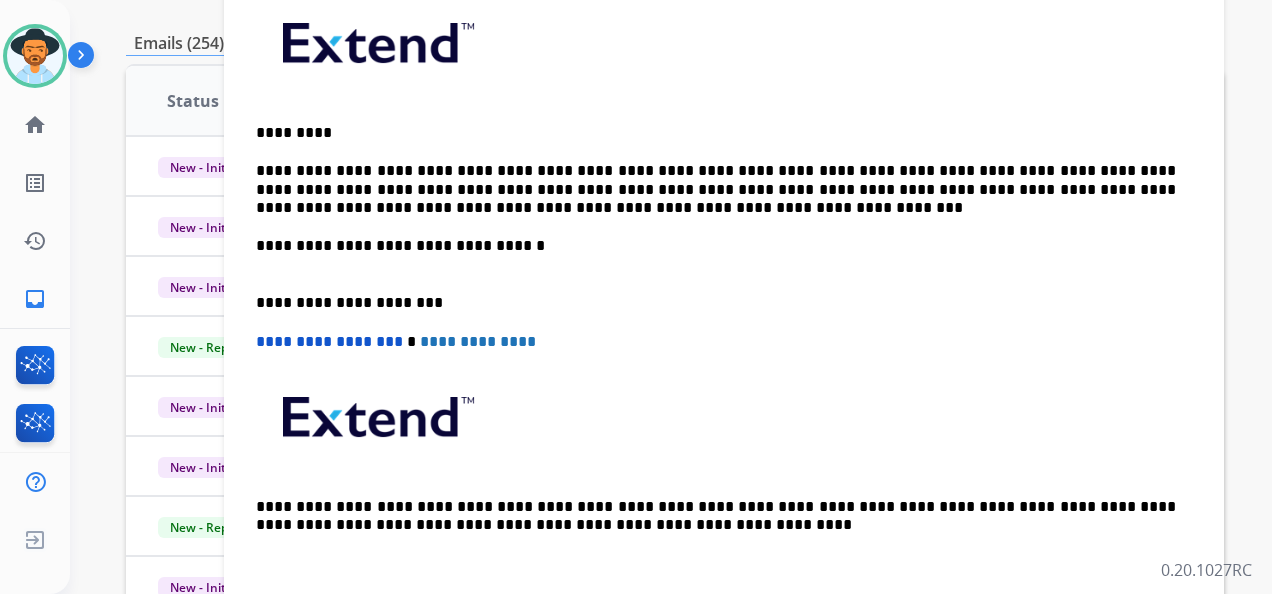 scroll, scrollTop: 382, scrollLeft: 0, axis: vertical 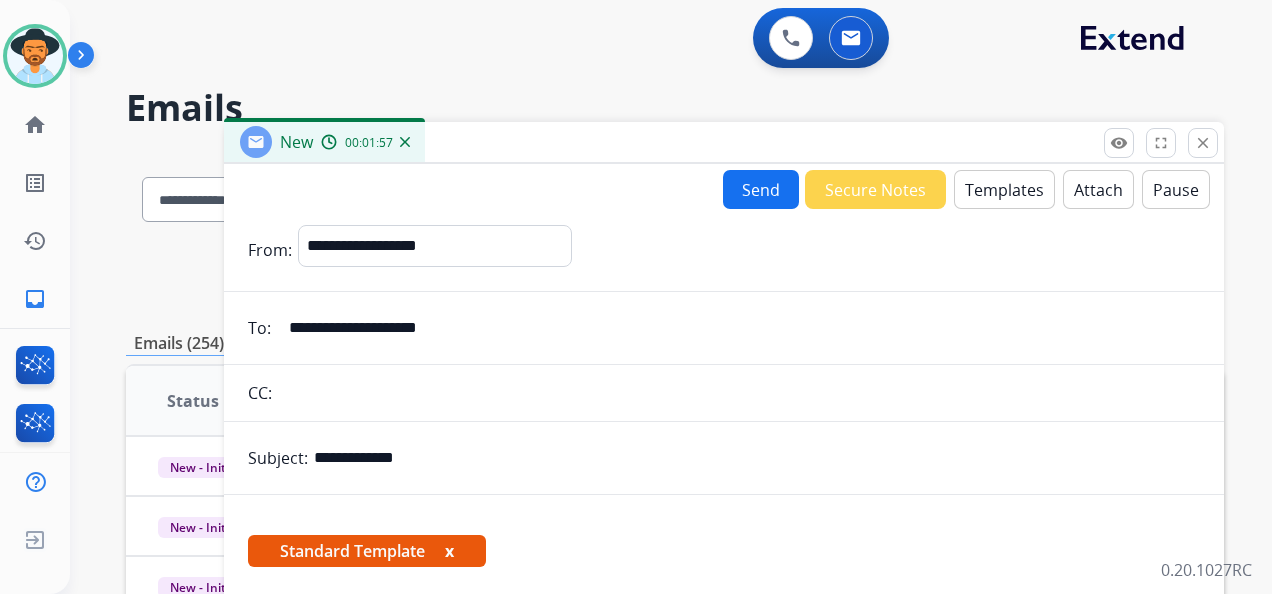 click on "Send" at bounding box center [761, 189] 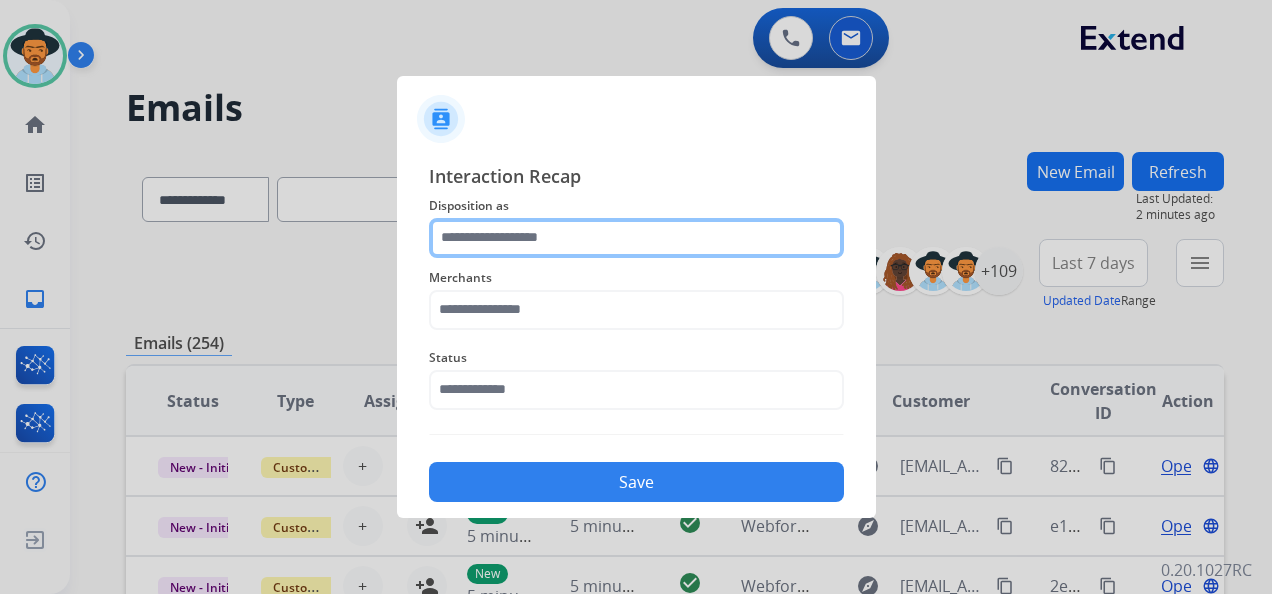 click 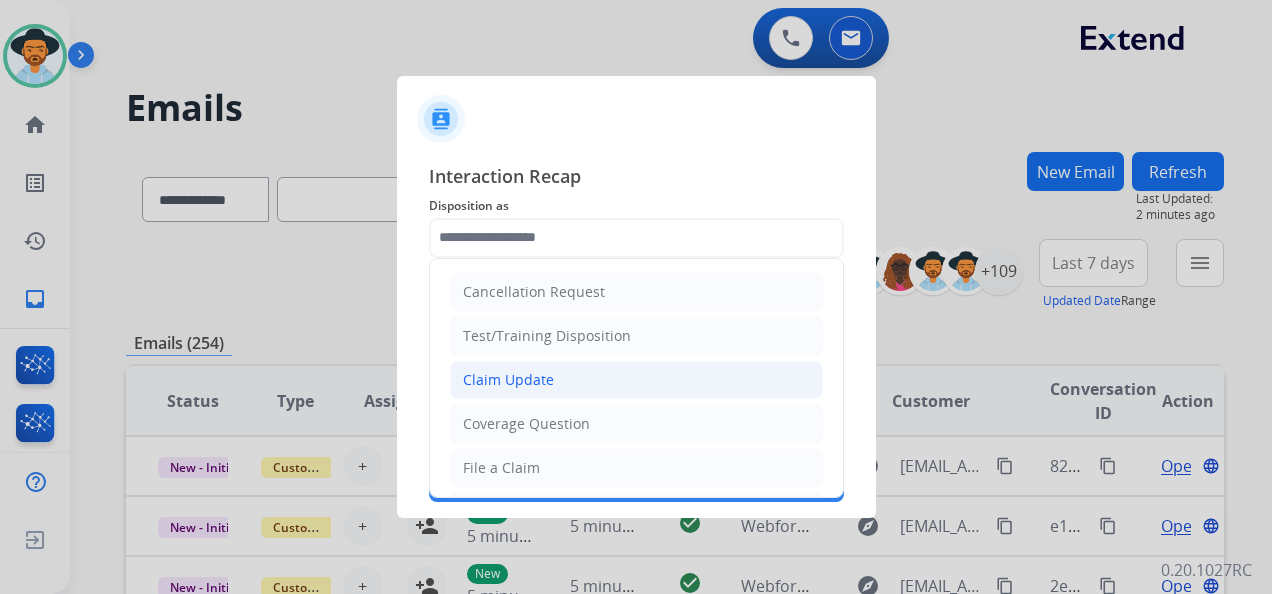 click on "Claim Update" 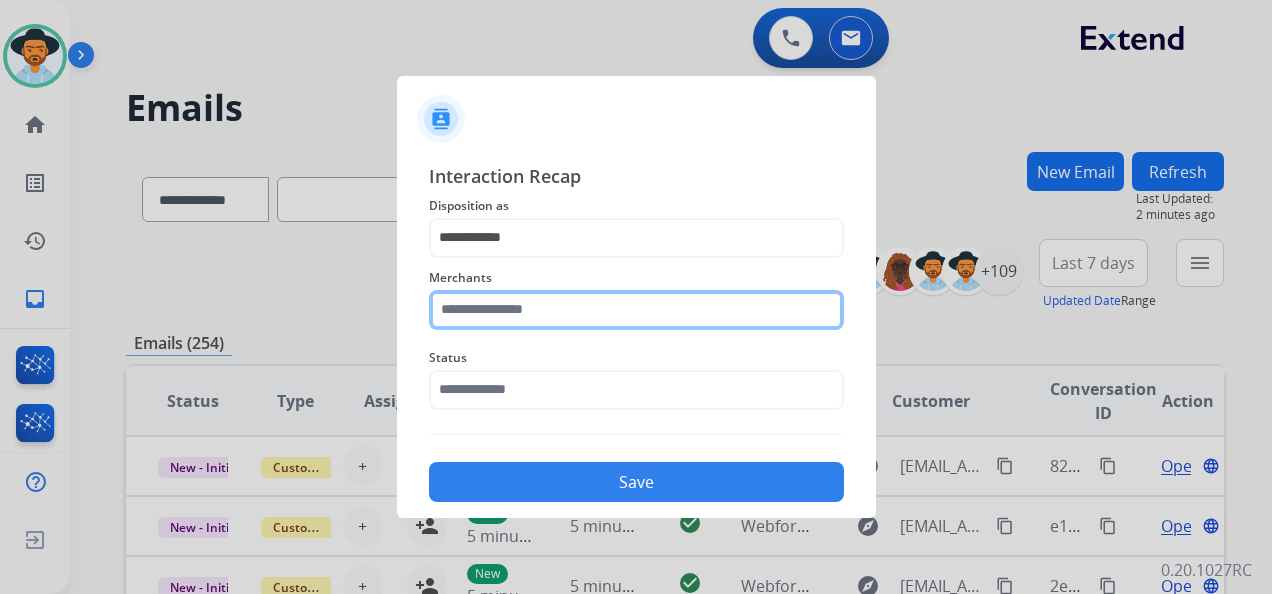 click 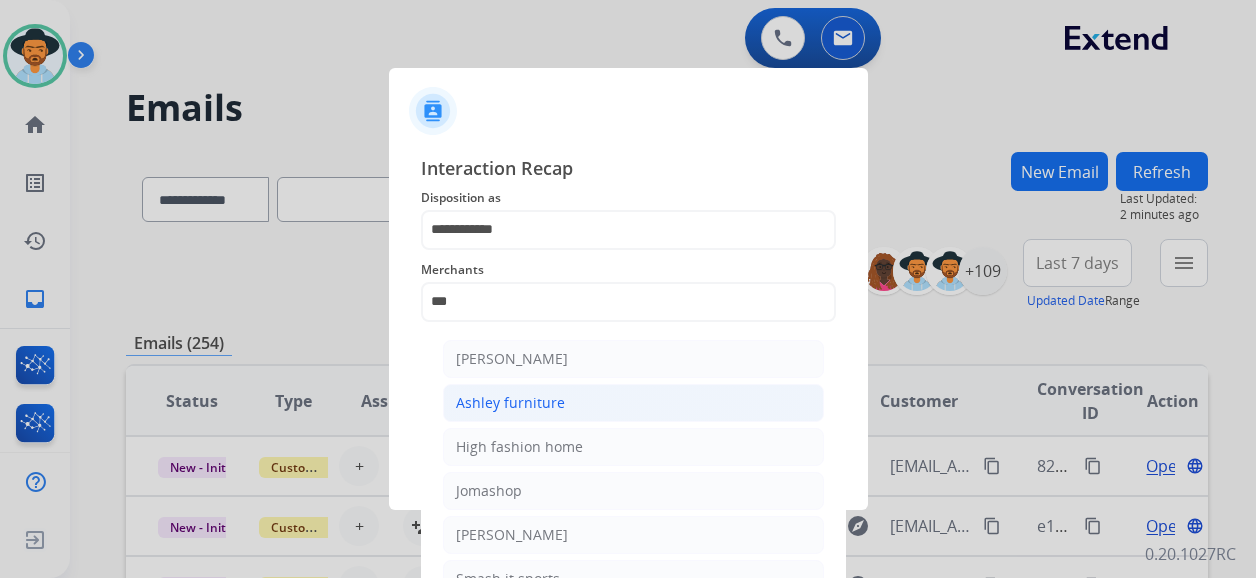 click on "Ashley furniture" 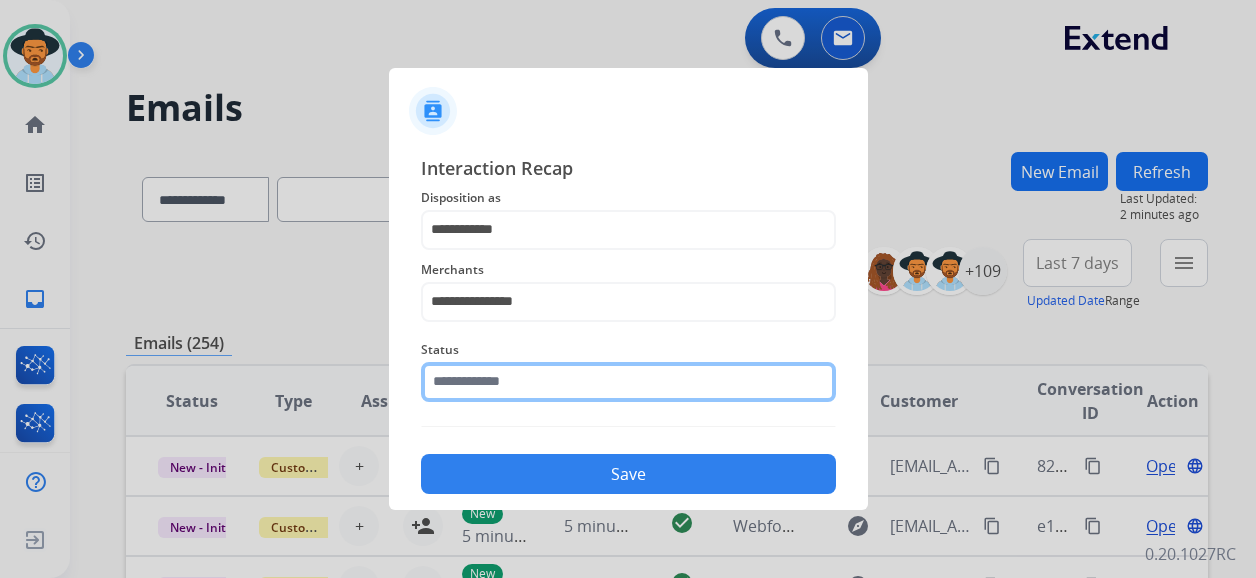 click 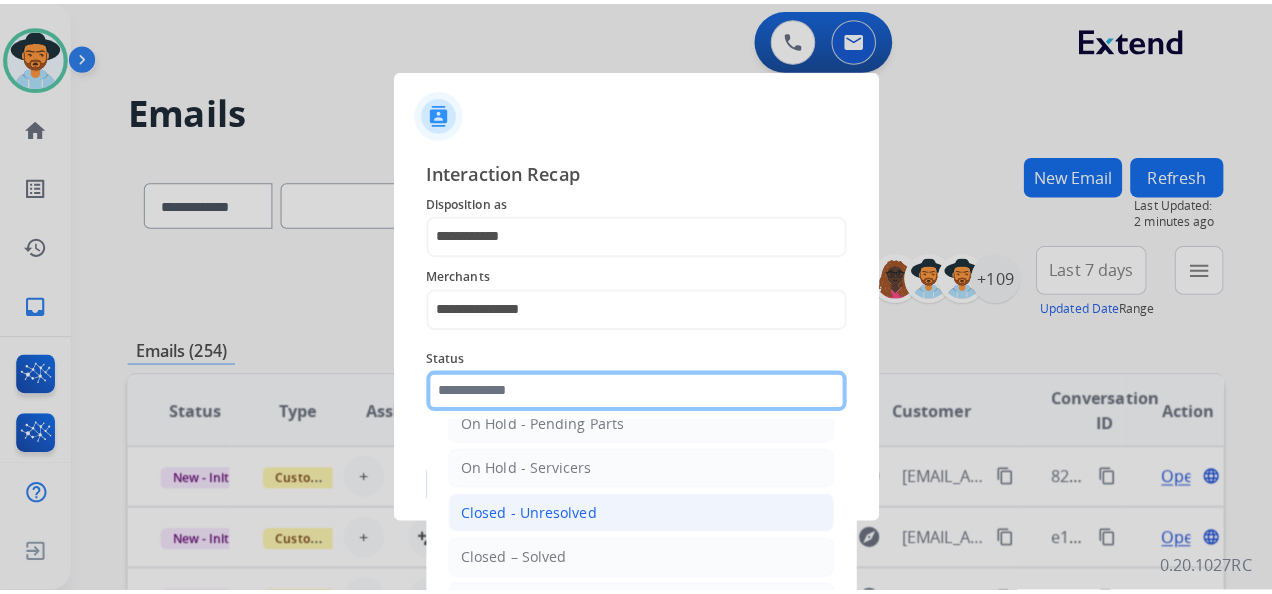 scroll, scrollTop: 114, scrollLeft: 0, axis: vertical 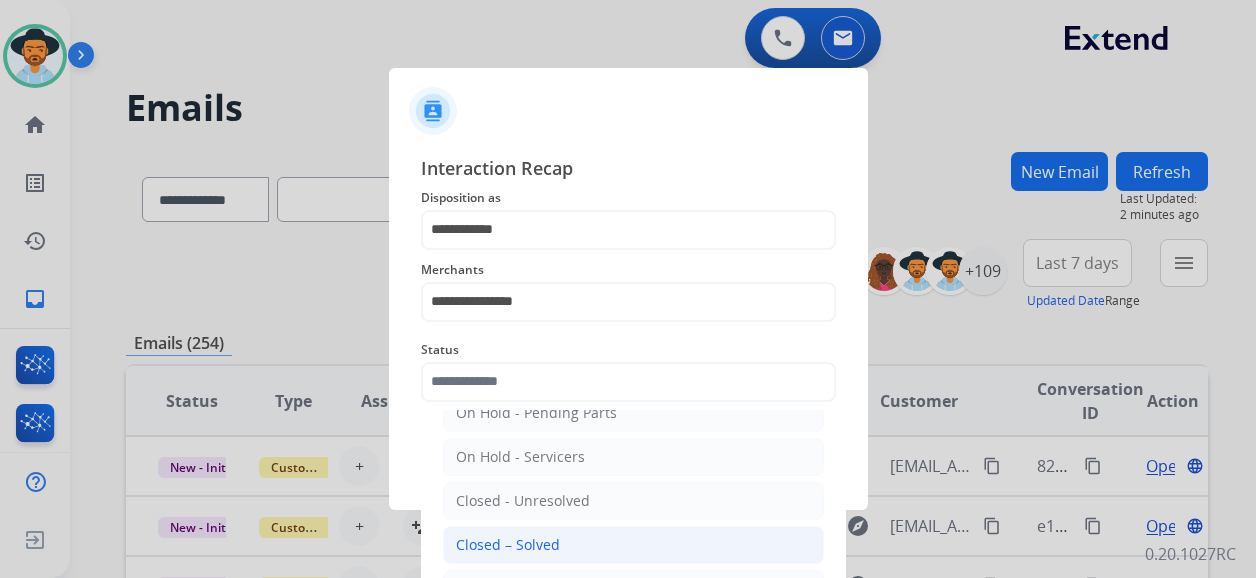 click on "Closed – Solved" 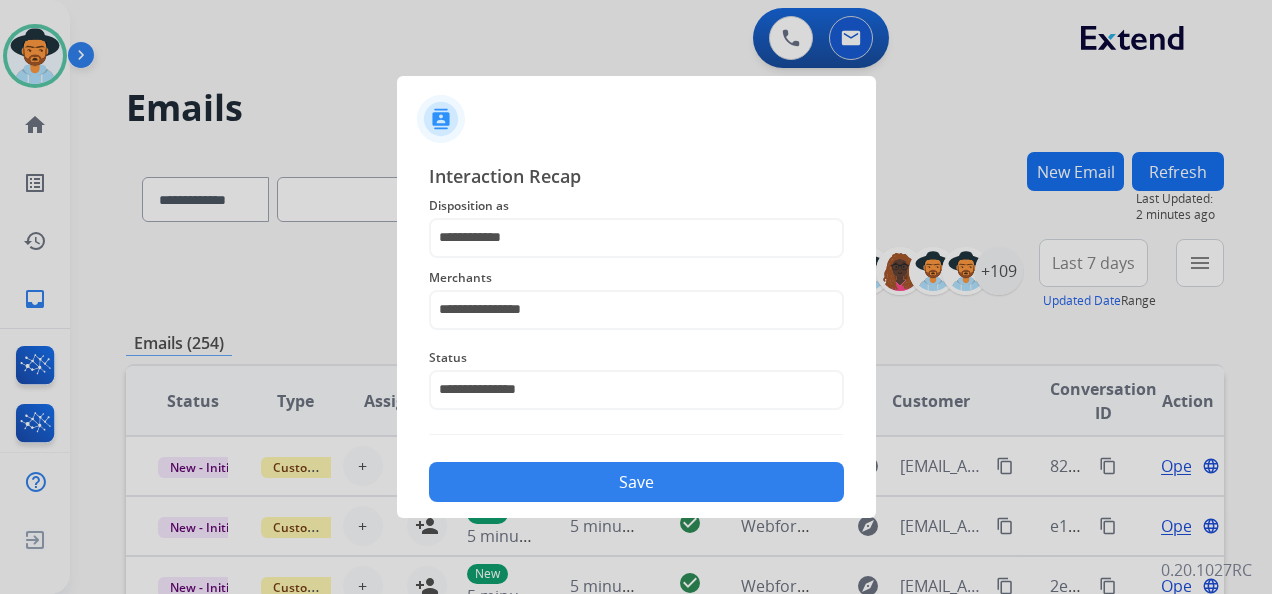 click on "Save" 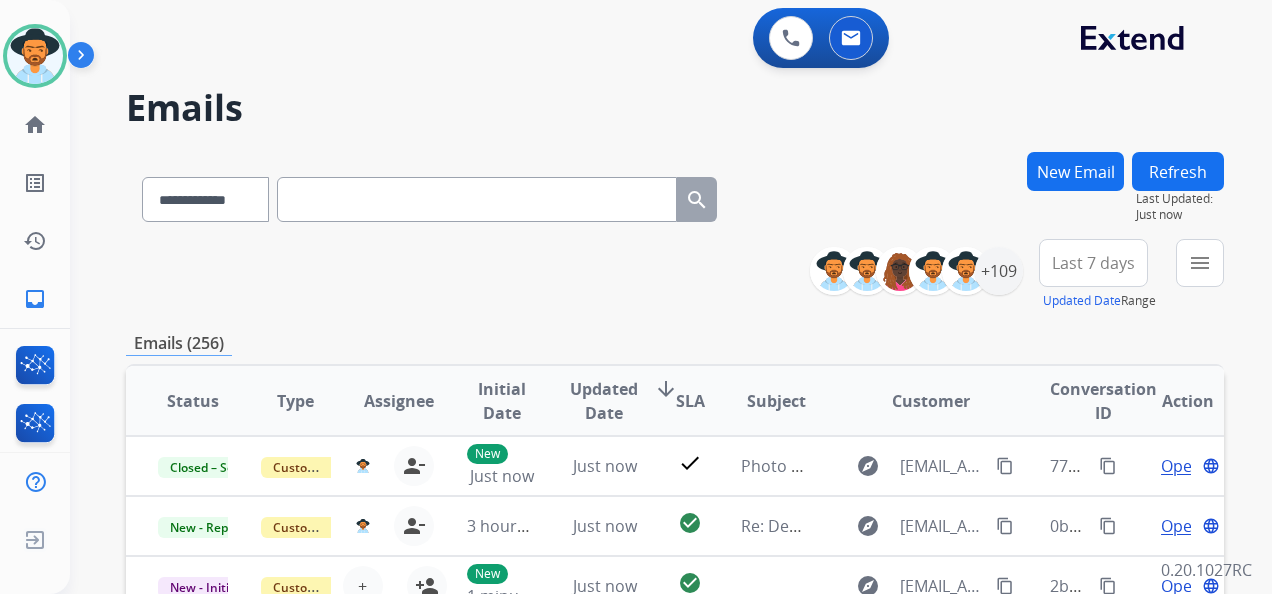 paste on "**********" 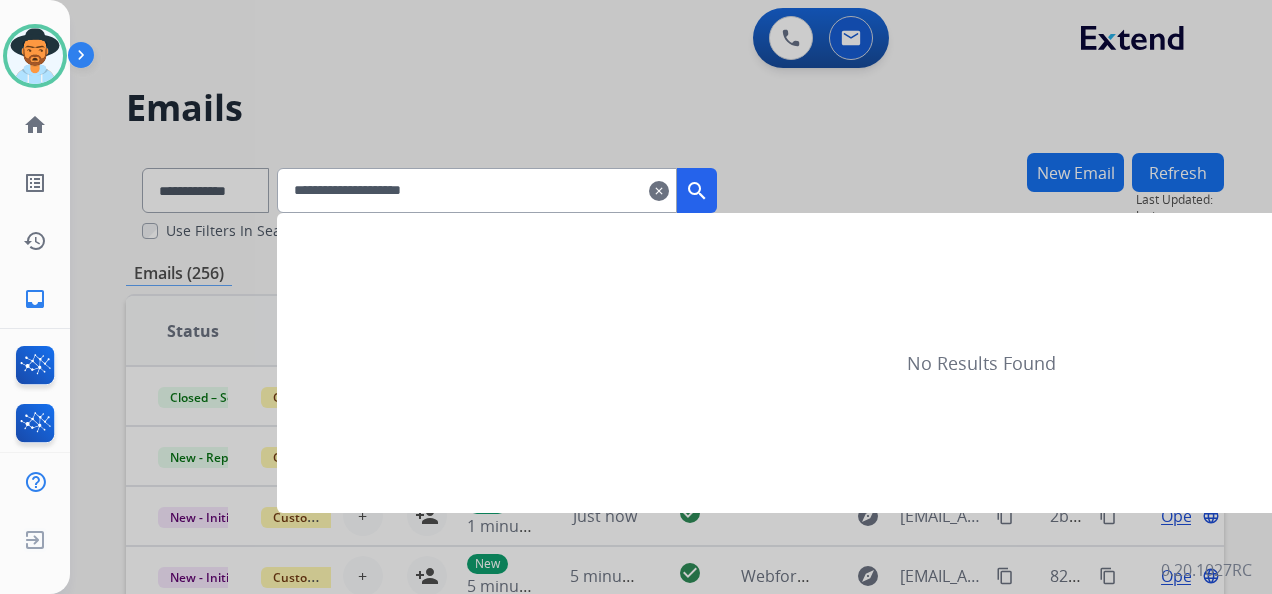type on "**********" 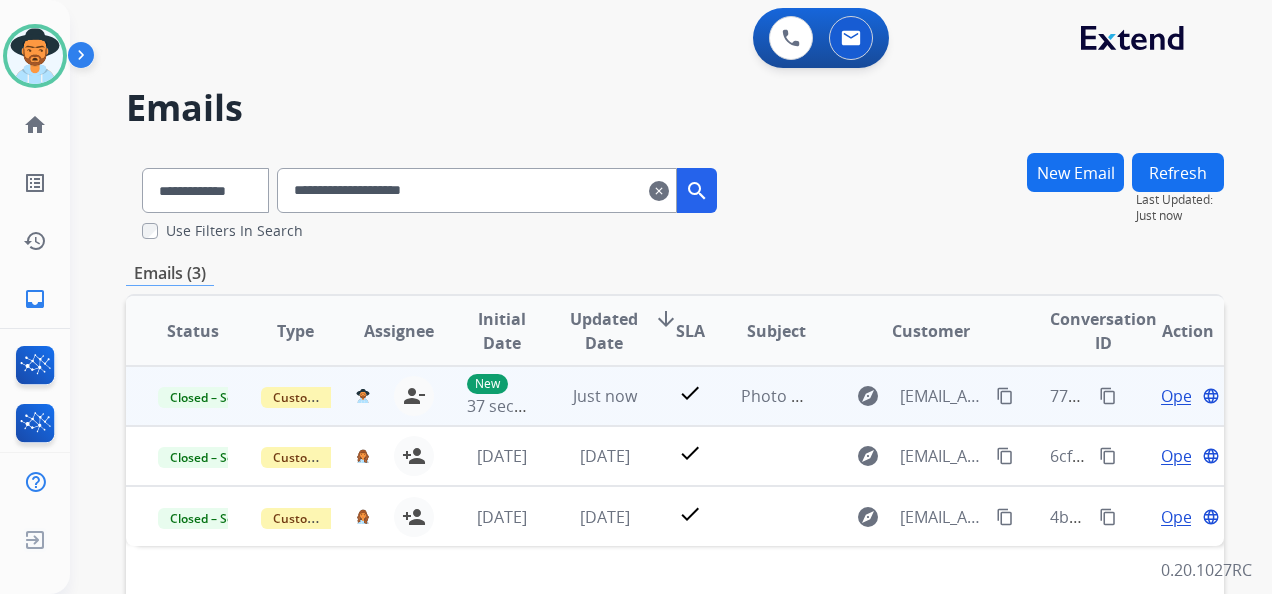 click on "content_copy" at bounding box center [1108, 396] 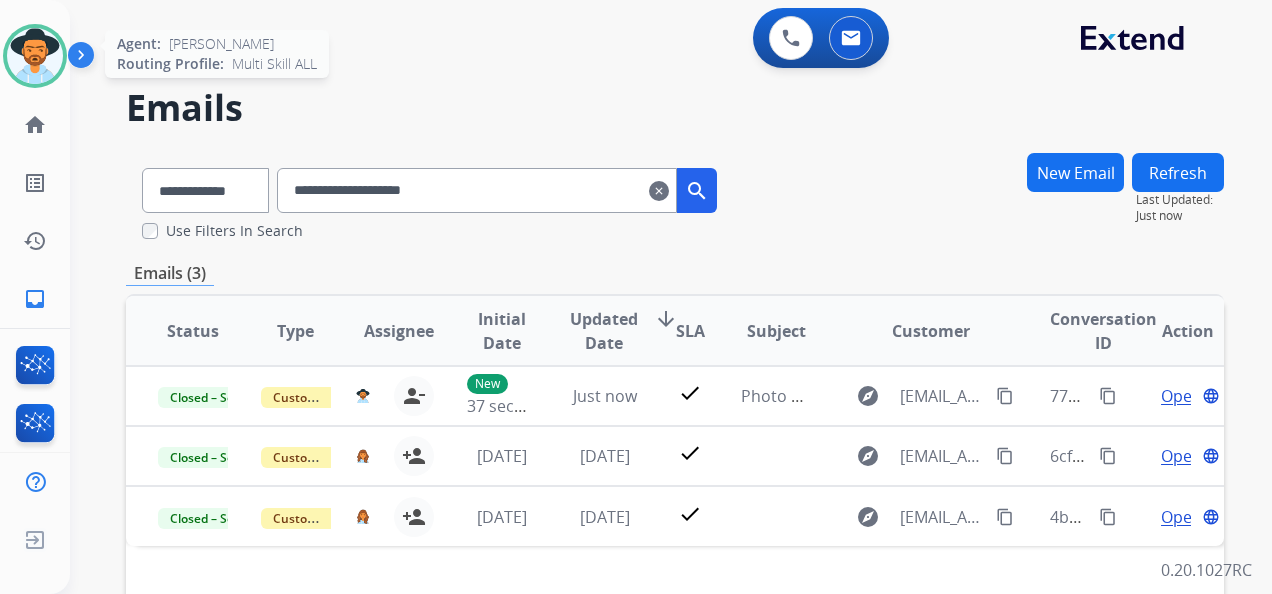 click at bounding box center [35, 56] 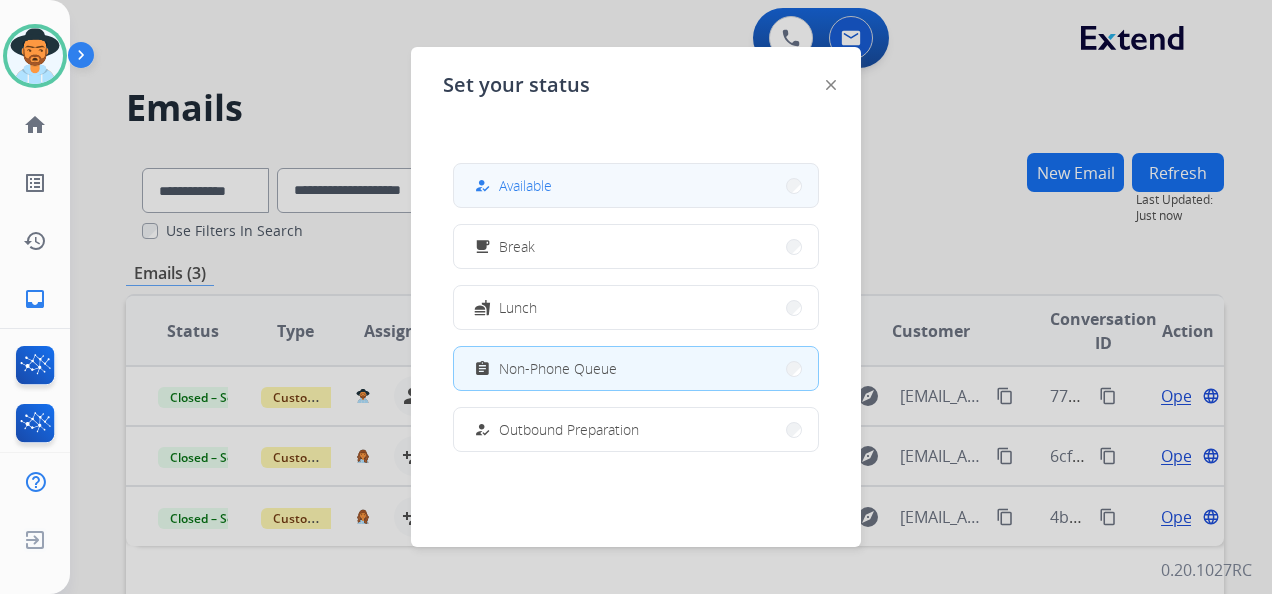 click on "how_to_reg Available" at bounding box center (636, 185) 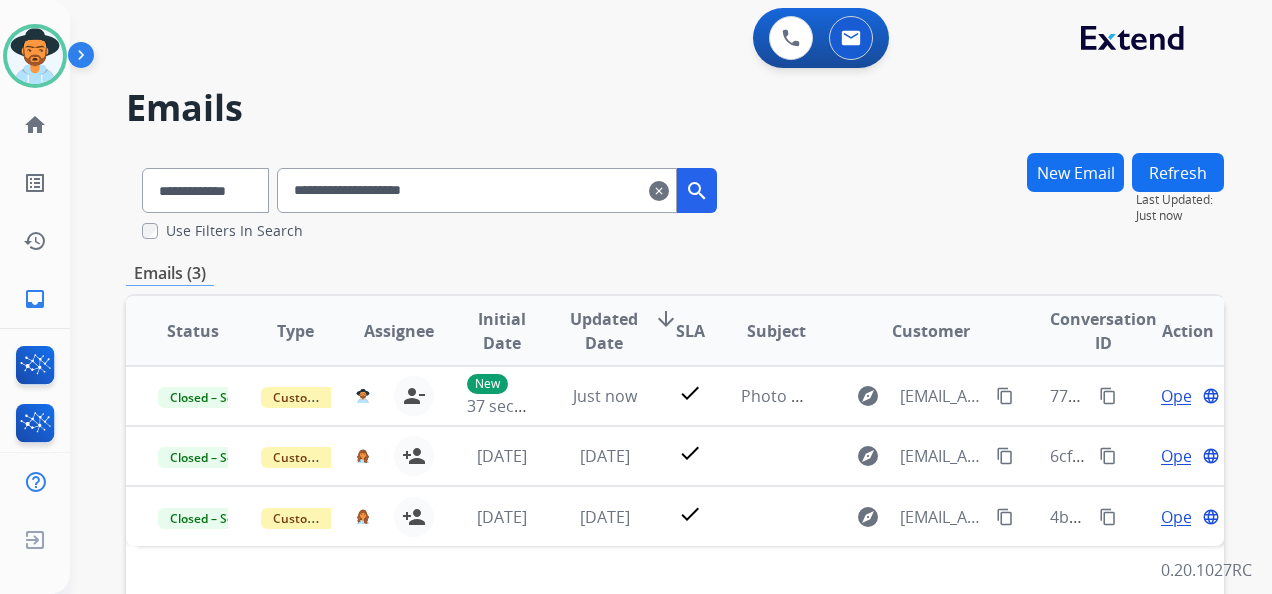 click on "clear" at bounding box center (659, 191) 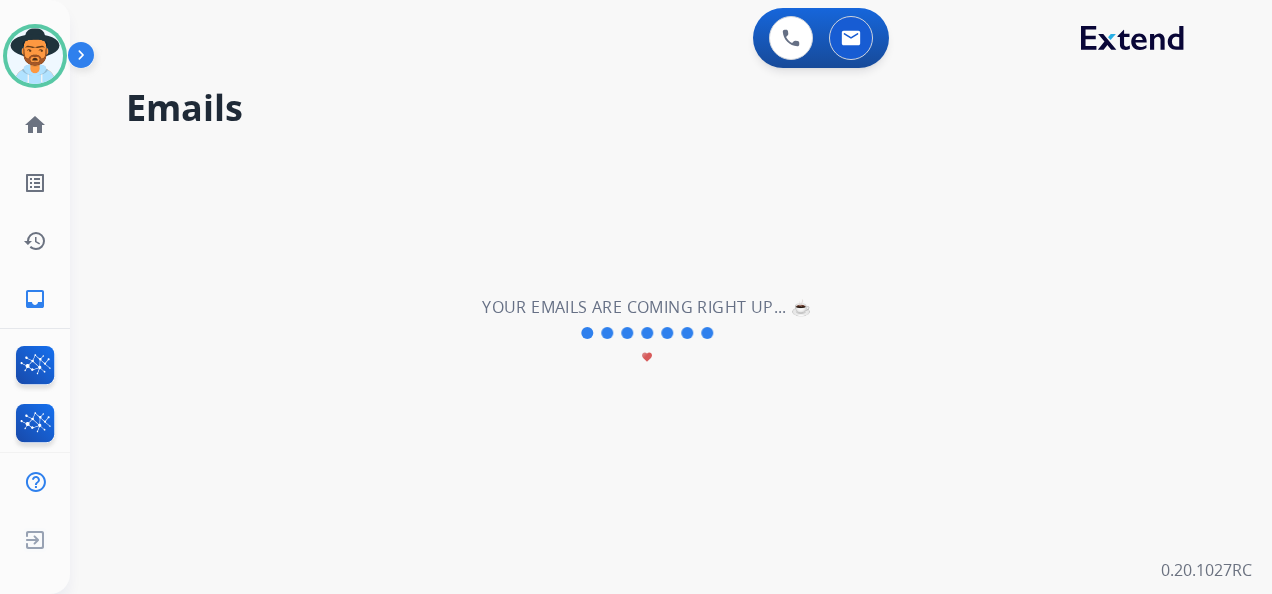 type 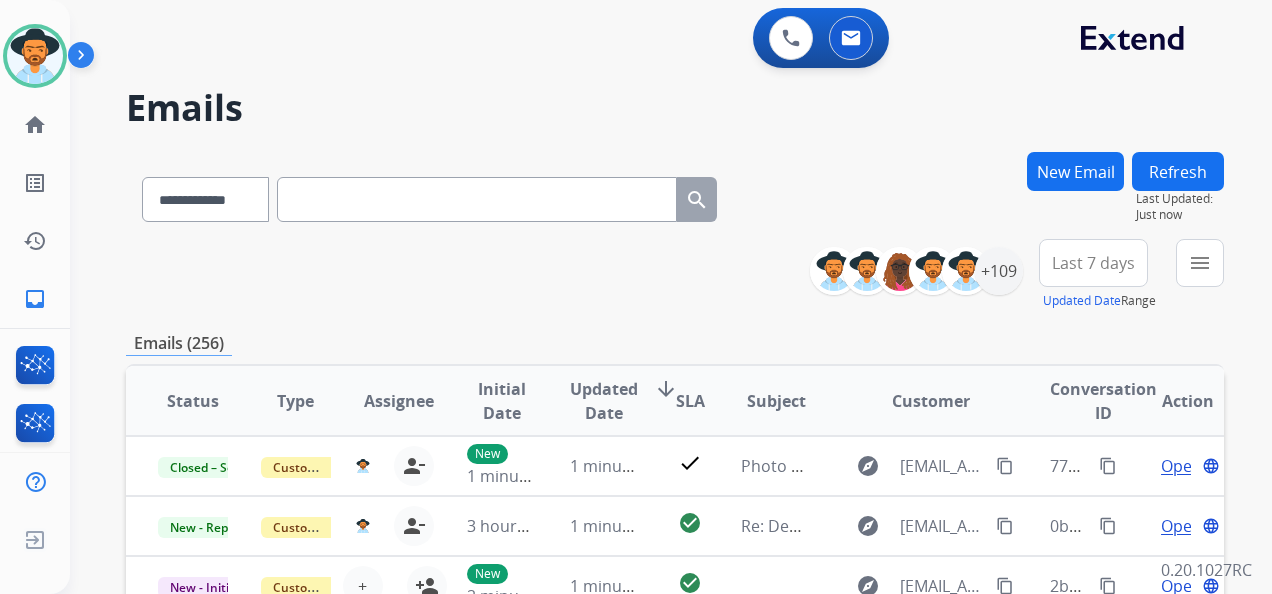 click on "Last 7 days" at bounding box center (1093, 263) 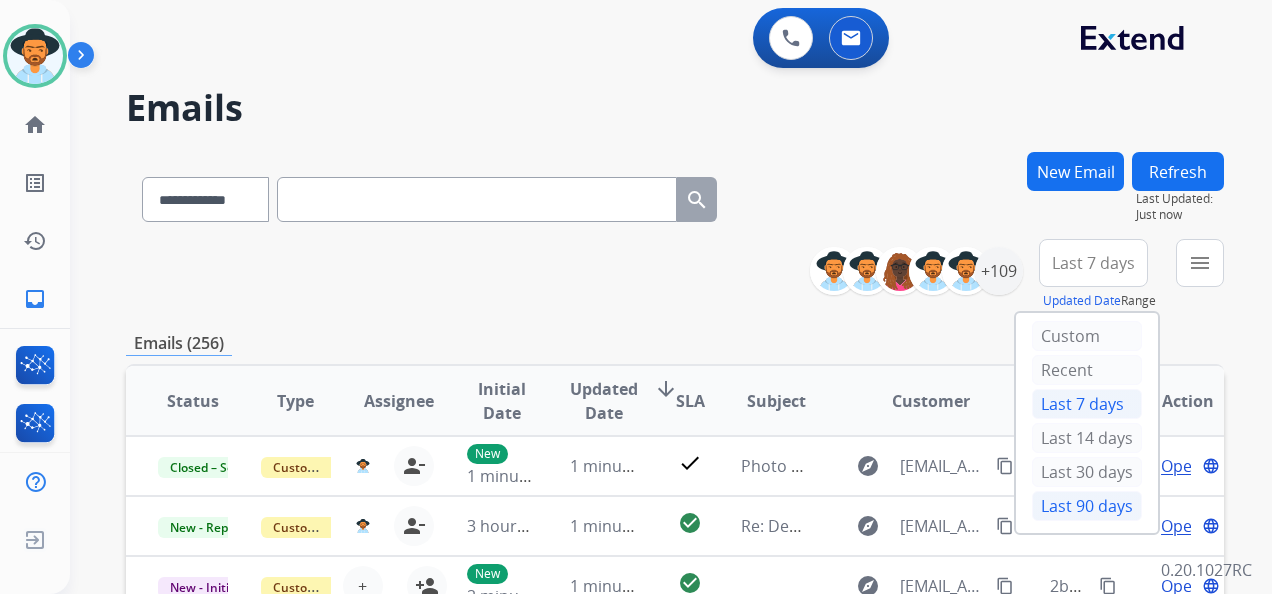 click on "Last 90 days" at bounding box center (1087, 506) 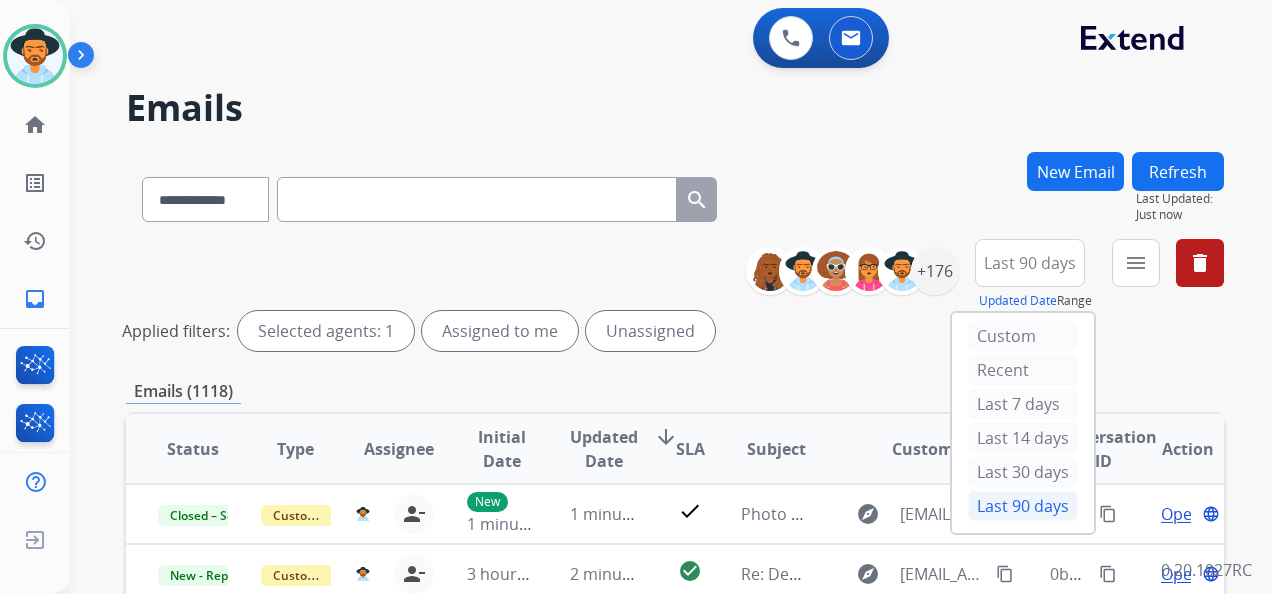 drag, startPoint x: 1164, startPoint y: 386, endPoint x: 1150, endPoint y: 331, distance: 56.753853 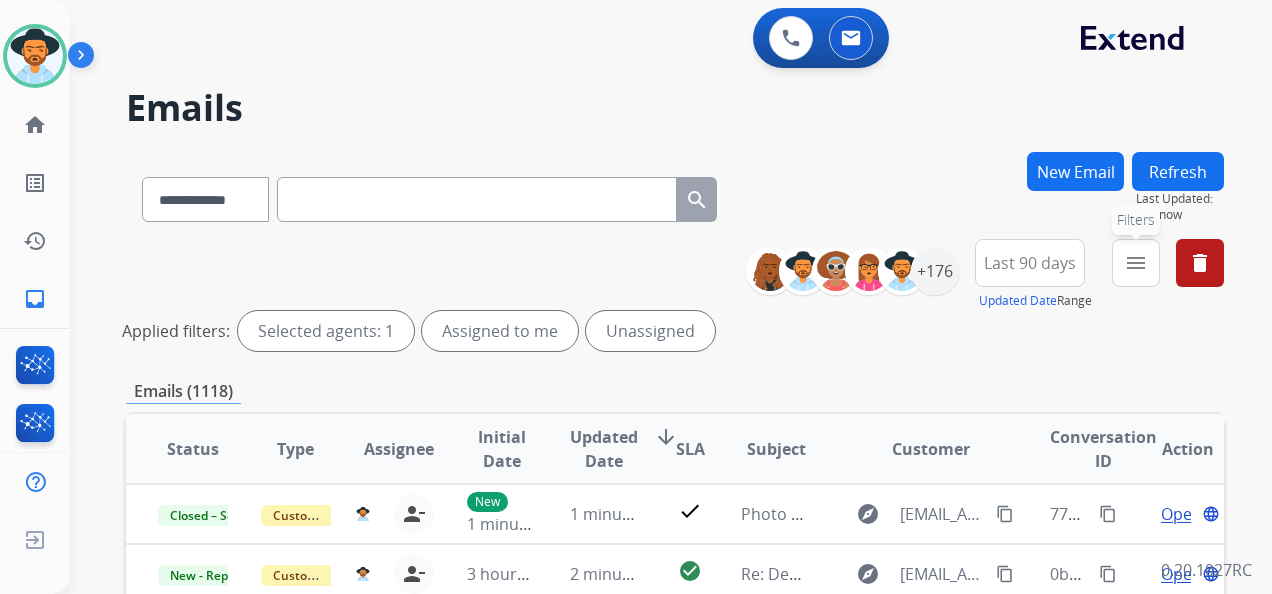 click on "menu" at bounding box center [1136, 263] 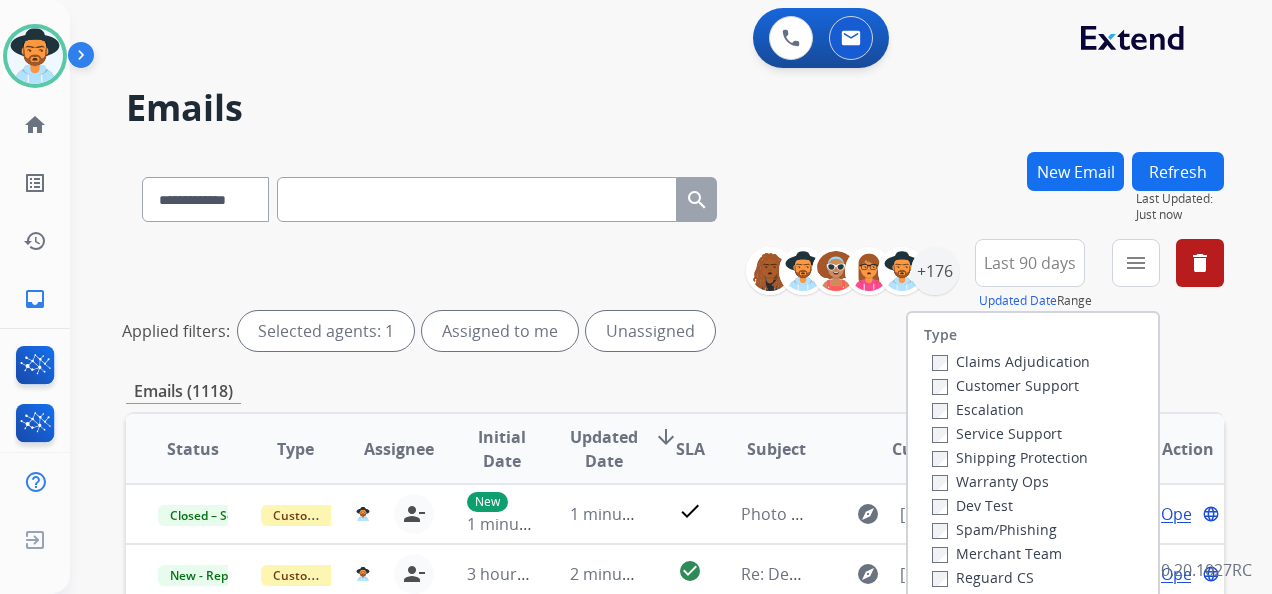 drag, startPoint x: 994, startPoint y: 374, endPoint x: 985, endPoint y: 380, distance: 10.816654 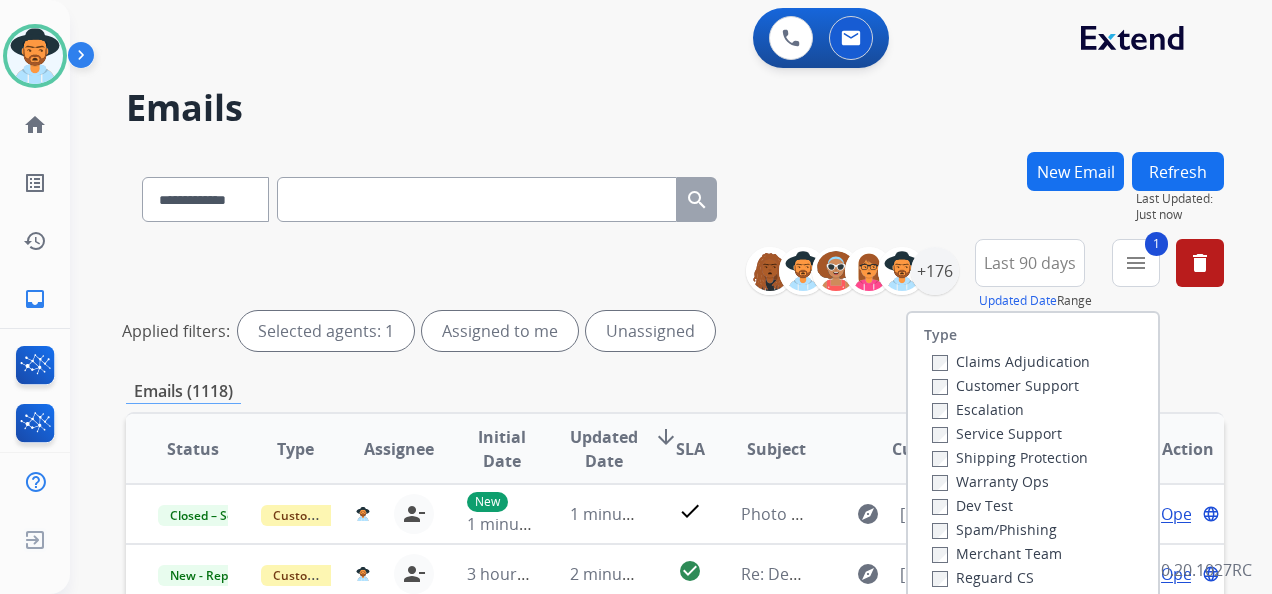 click on "Shipping Protection" at bounding box center [1010, 457] 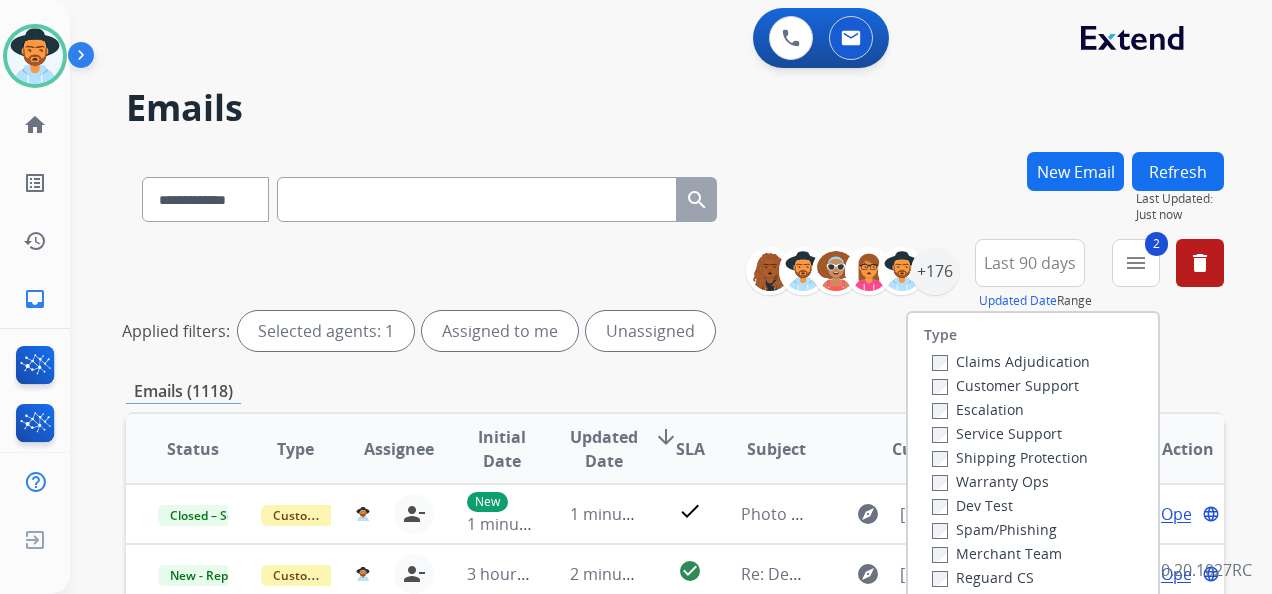 click on "Reguard CS" at bounding box center (983, 577) 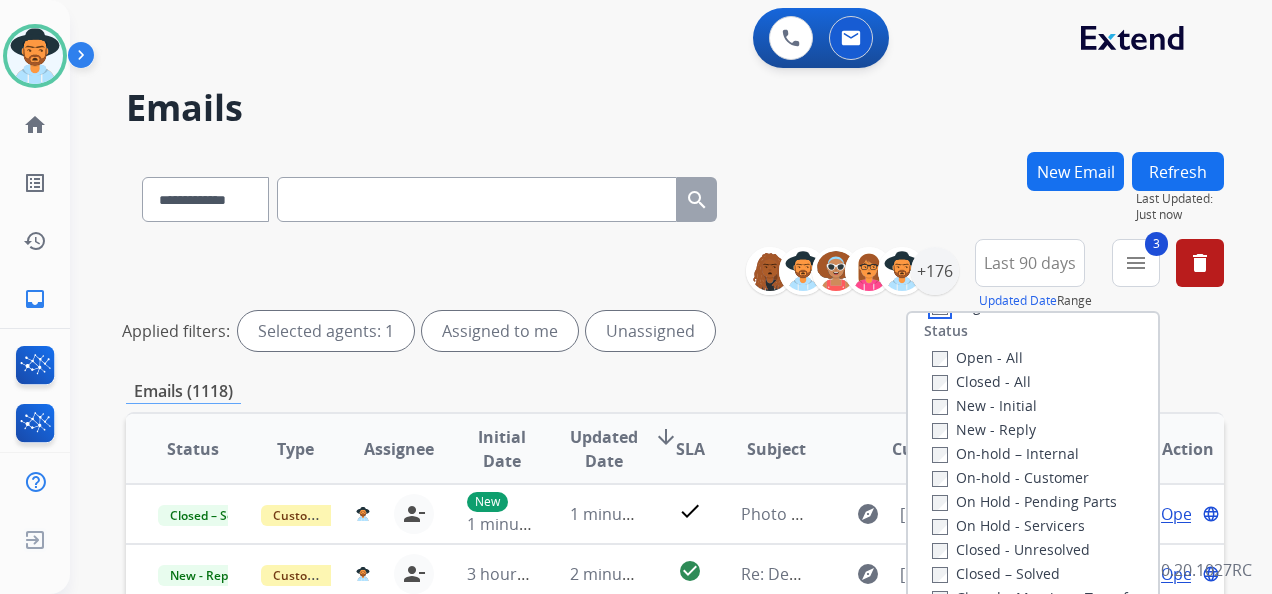 scroll, scrollTop: 200, scrollLeft: 0, axis: vertical 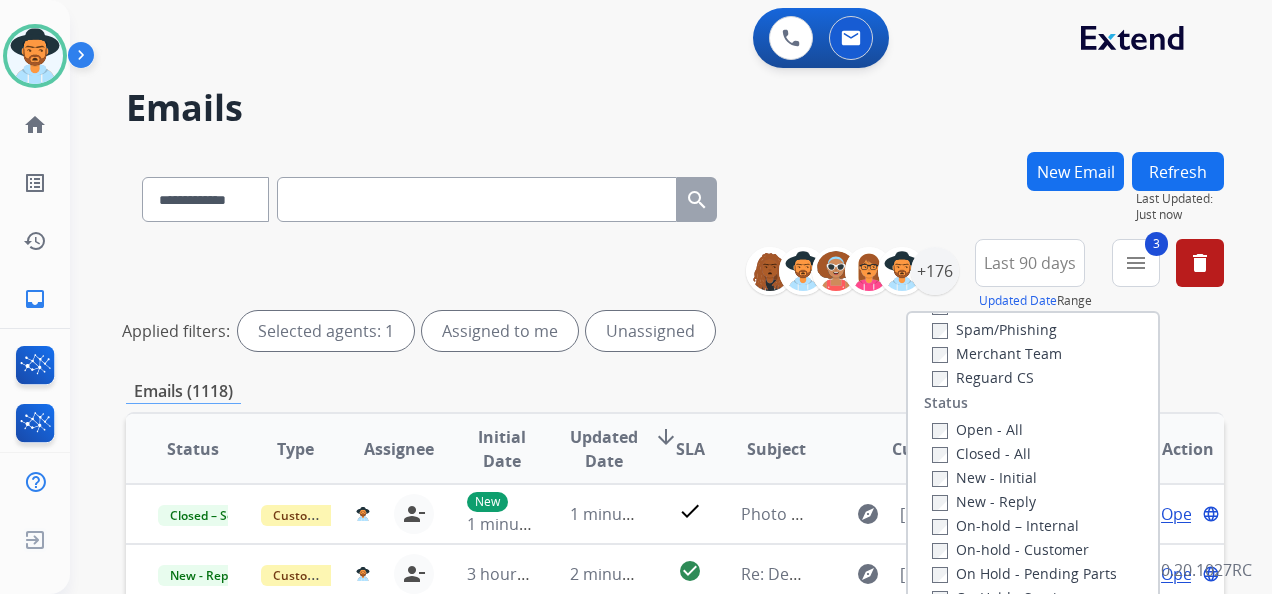 drag, startPoint x: 972, startPoint y: 432, endPoint x: 1056, endPoint y: 401, distance: 89.537704 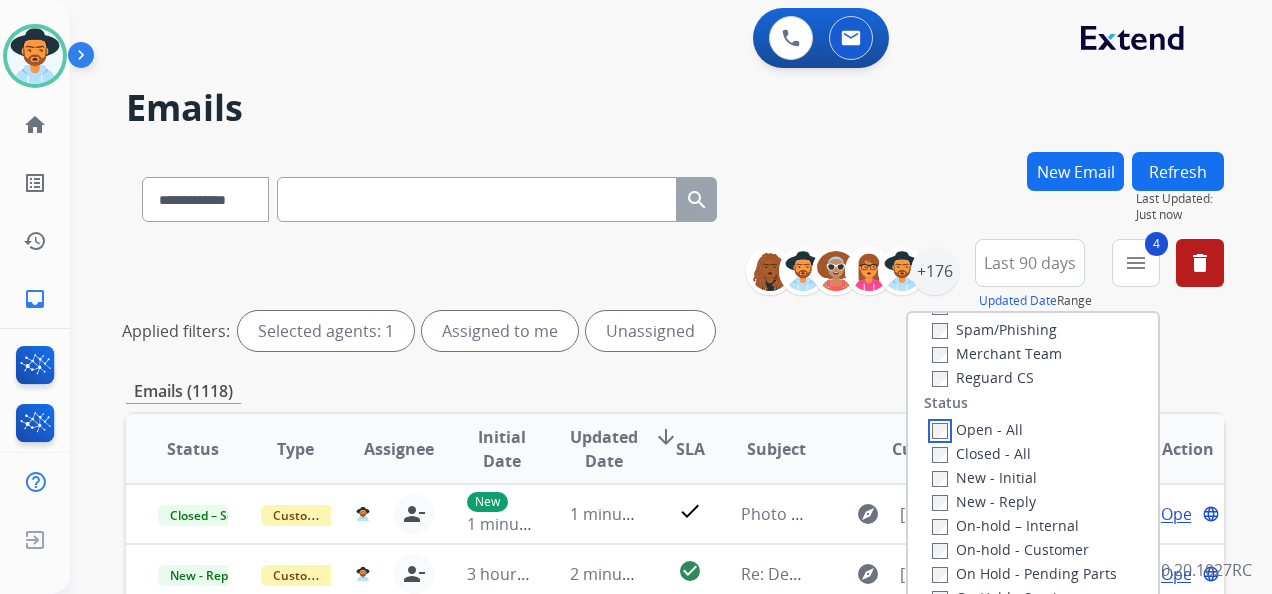 scroll, scrollTop: 200, scrollLeft: 0, axis: vertical 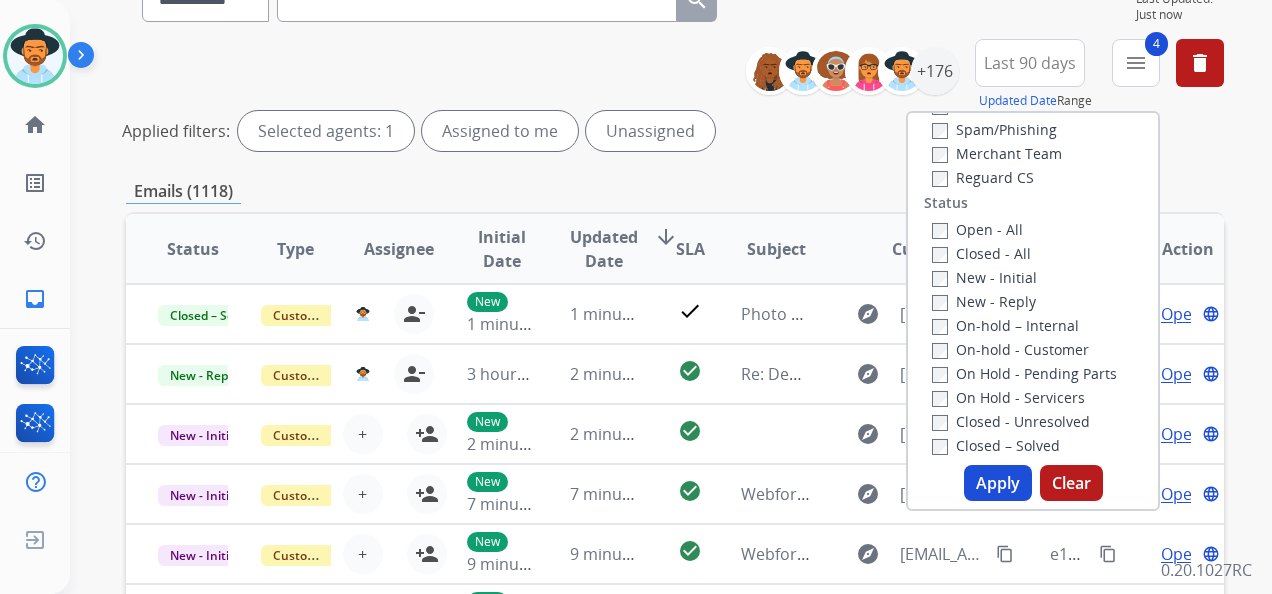 click on "Apply" at bounding box center [998, 483] 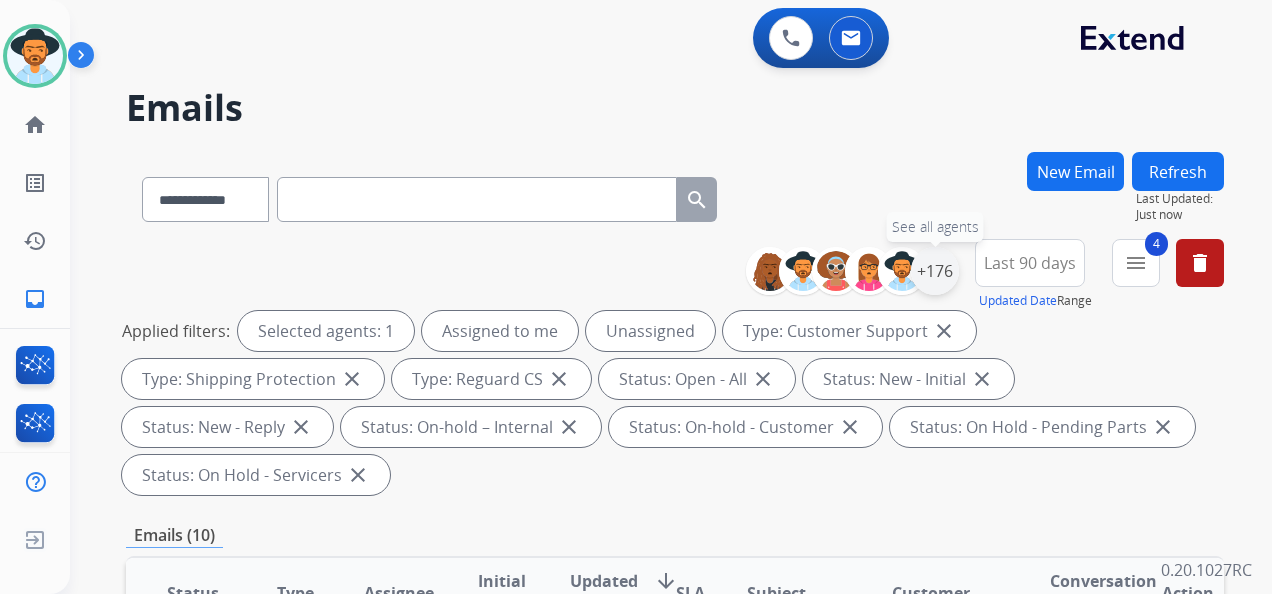 click on "+176" at bounding box center [935, 271] 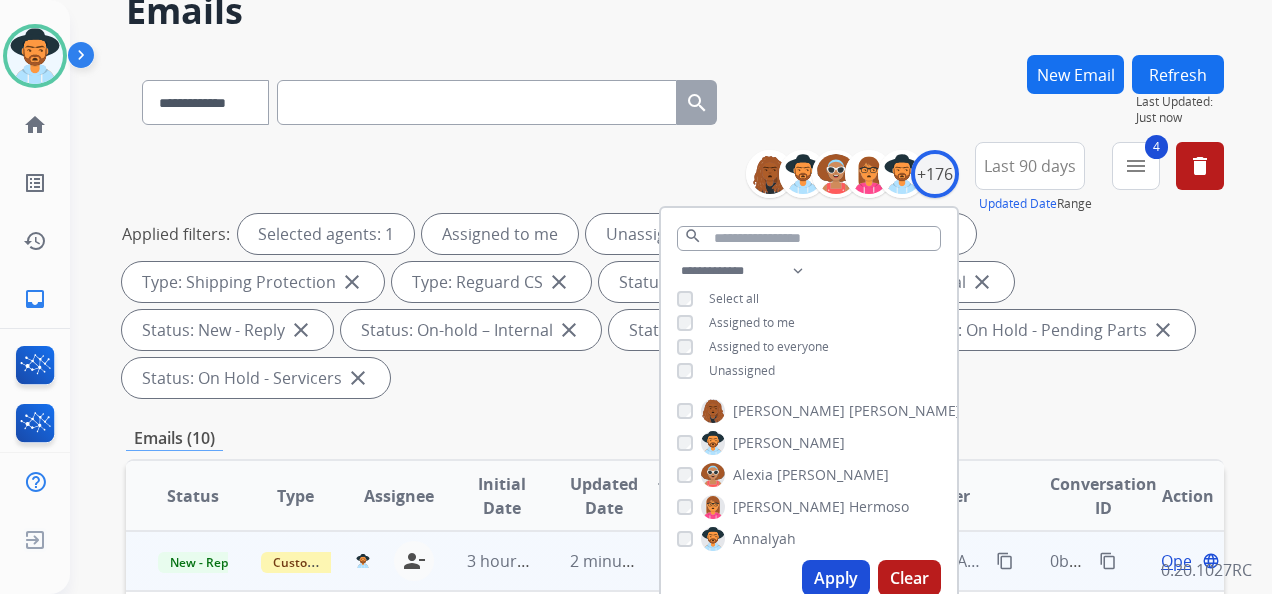 scroll, scrollTop: 300, scrollLeft: 0, axis: vertical 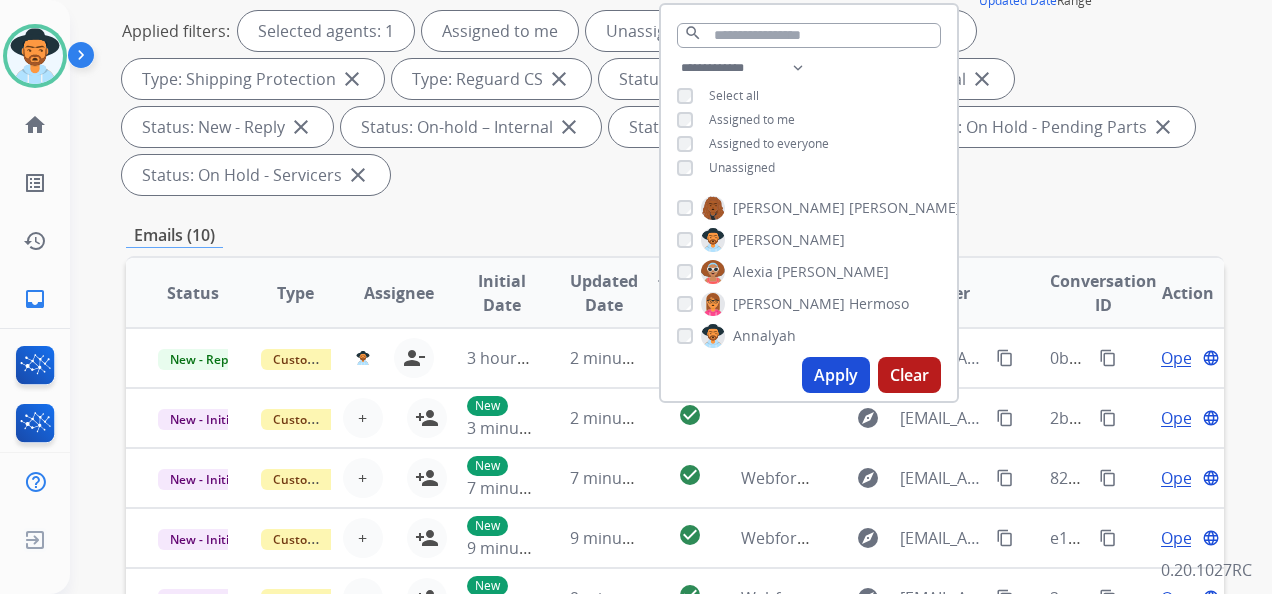 click on "Applied filters:  Selected agents: 1  Assigned to me Unassigned  Type: Customer Support  close  Type: Shipping Protection  close  Type: Reguard CS  close  Status: Open - All  close  Status: New - Initial  close  Status: New - Reply  close  Status: On-hold – Internal  close  Status: On-hold - Customer  close  Status: On Hold - Pending Parts  close  Status: On Hold - Servicers  close" at bounding box center [671, 103] 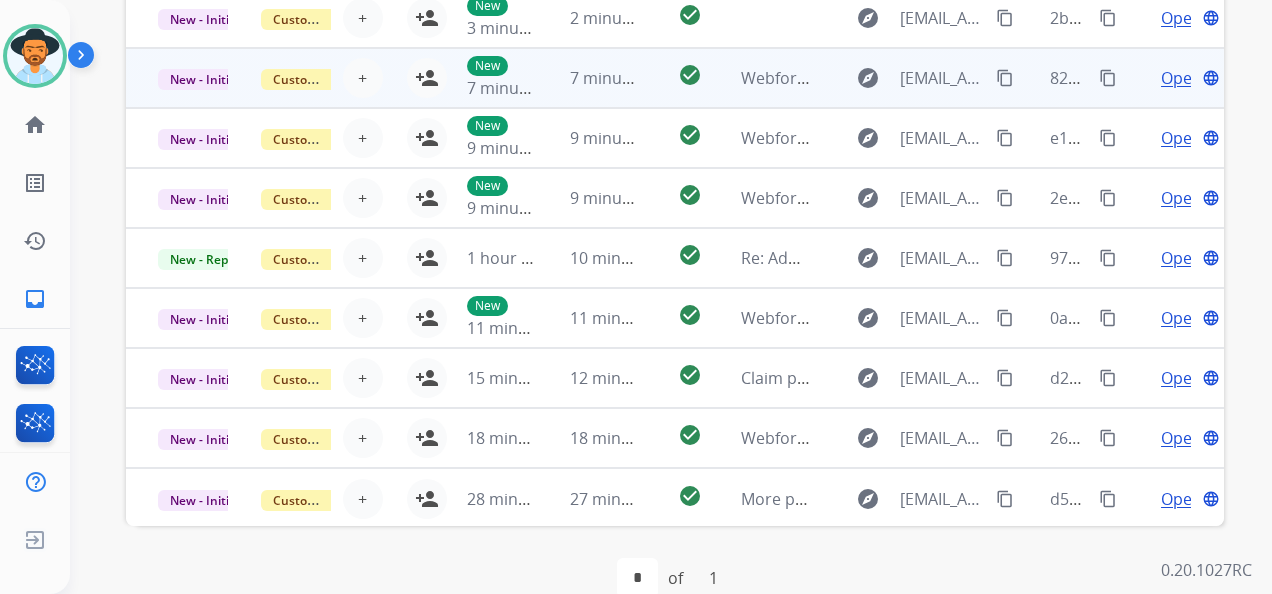 scroll, scrollTop: 400, scrollLeft: 0, axis: vertical 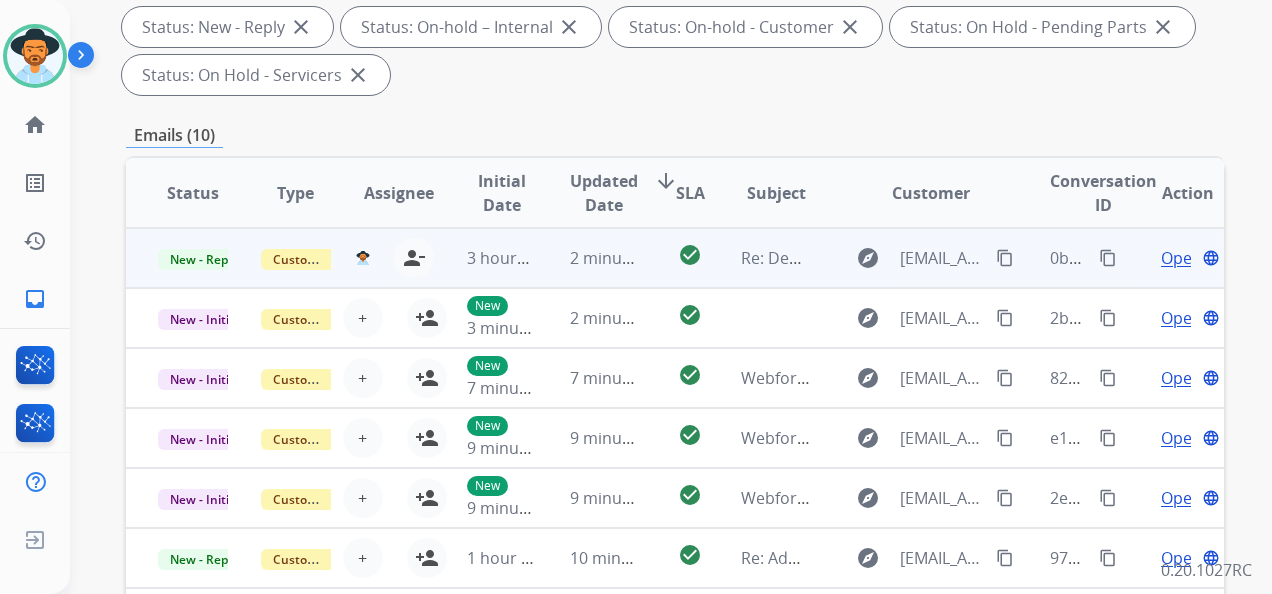 click on "Open" at bounding box center (1181, 258) 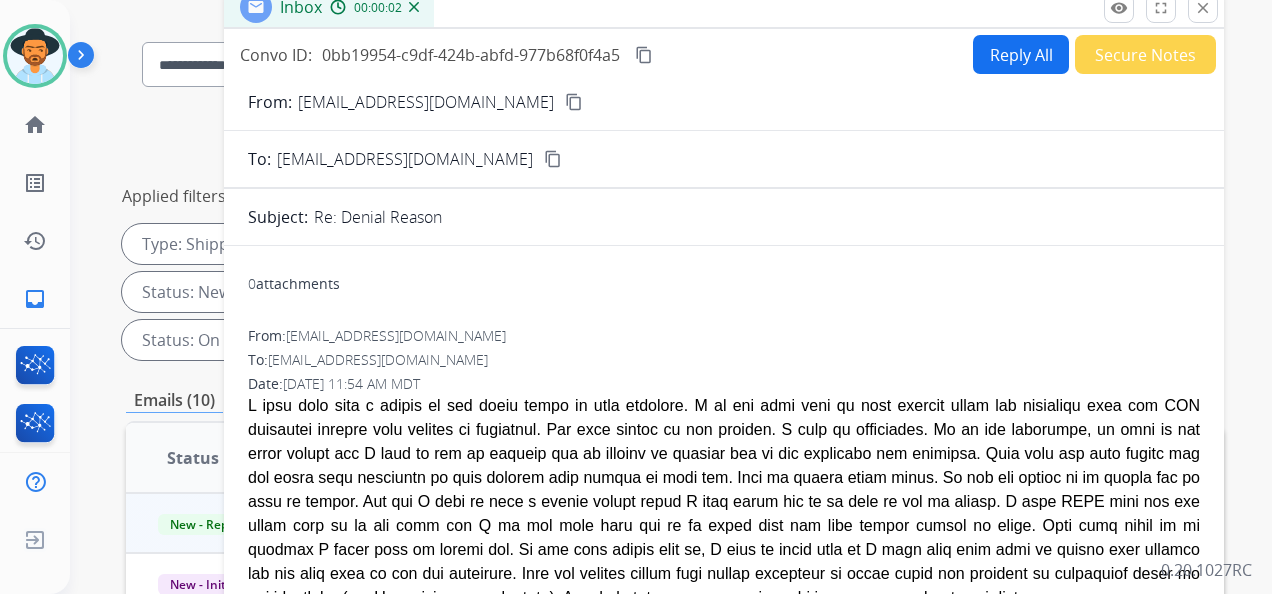 scroll, scrollTop: 0, scrollLeft: 0, axis: both 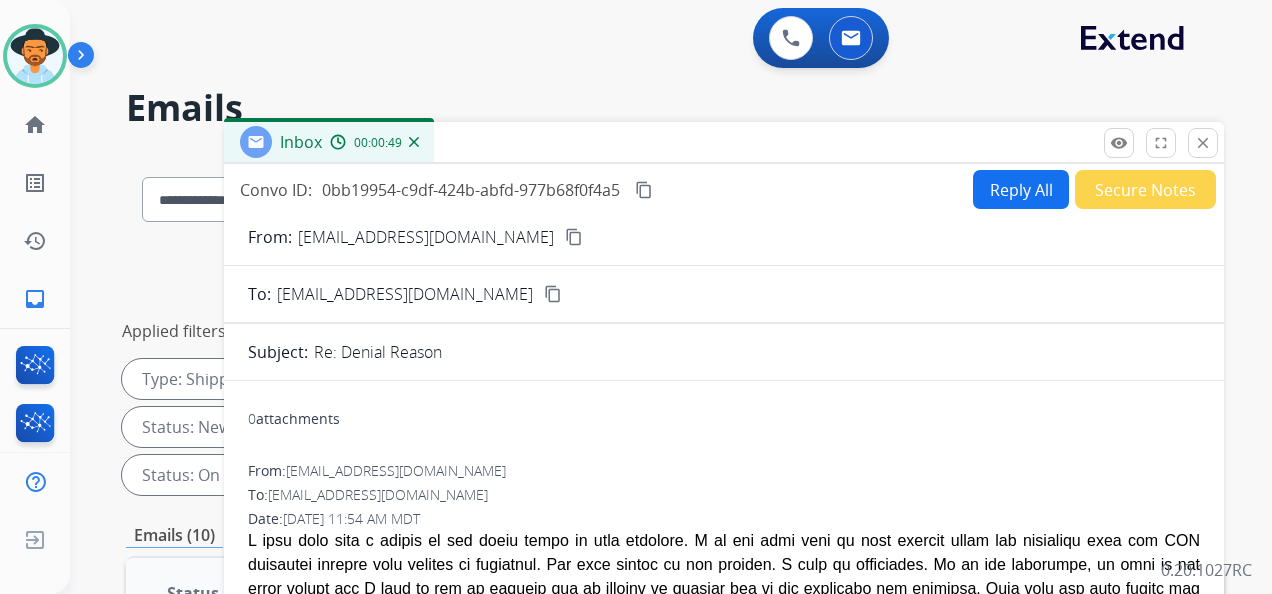 click on "Reply All" at bounding box center (1021, 189) 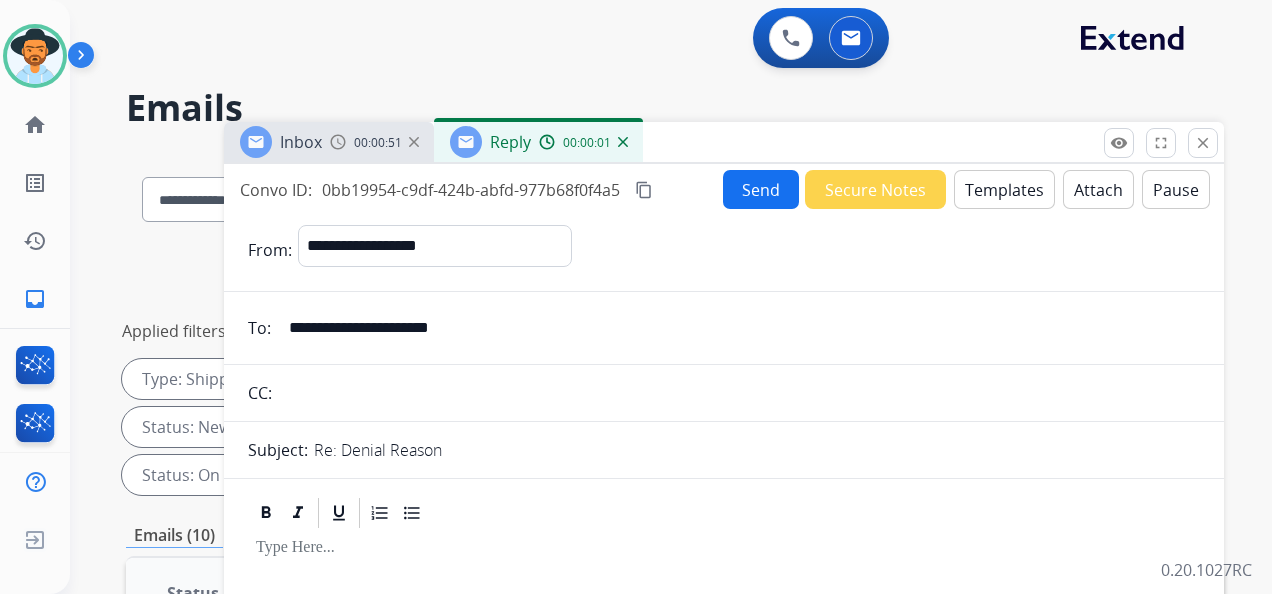 click on "Templates" at bounding box center (1004, 189) 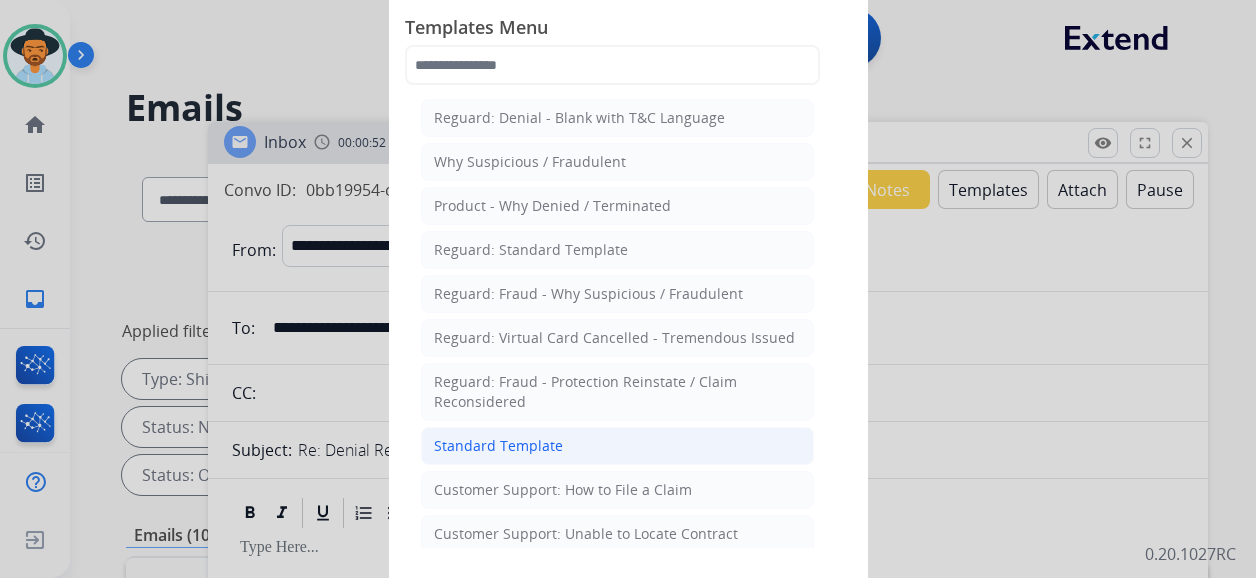 click on "Standard Template" 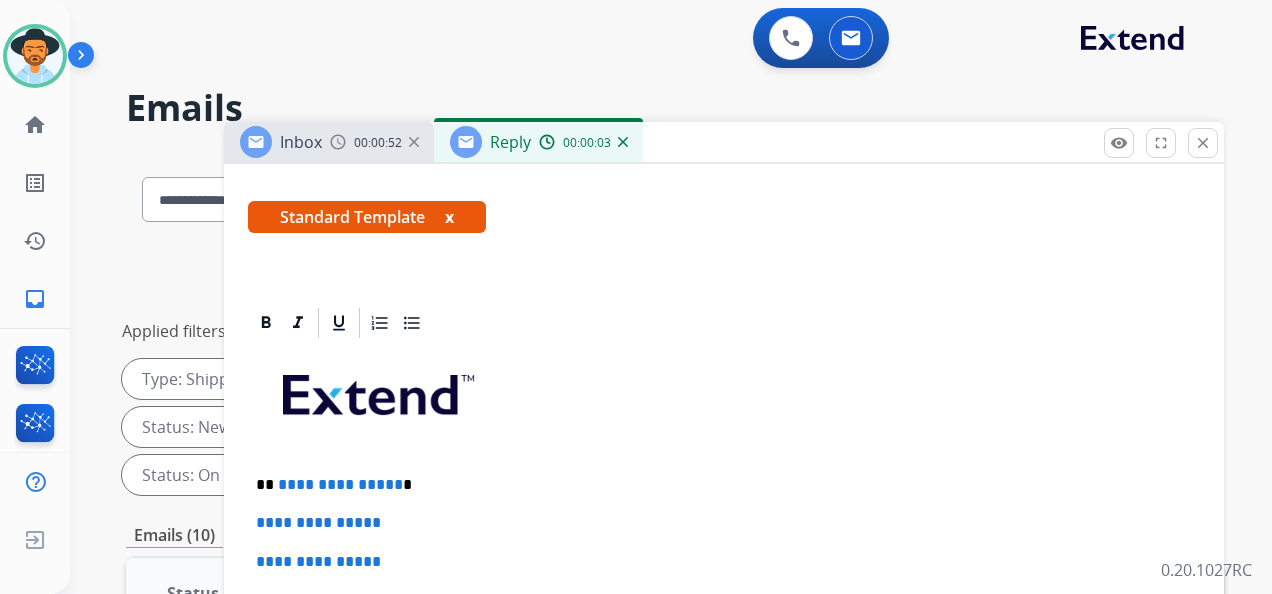 scroll, scrollTop: 600, scrollLeft: 0, axis: vertical 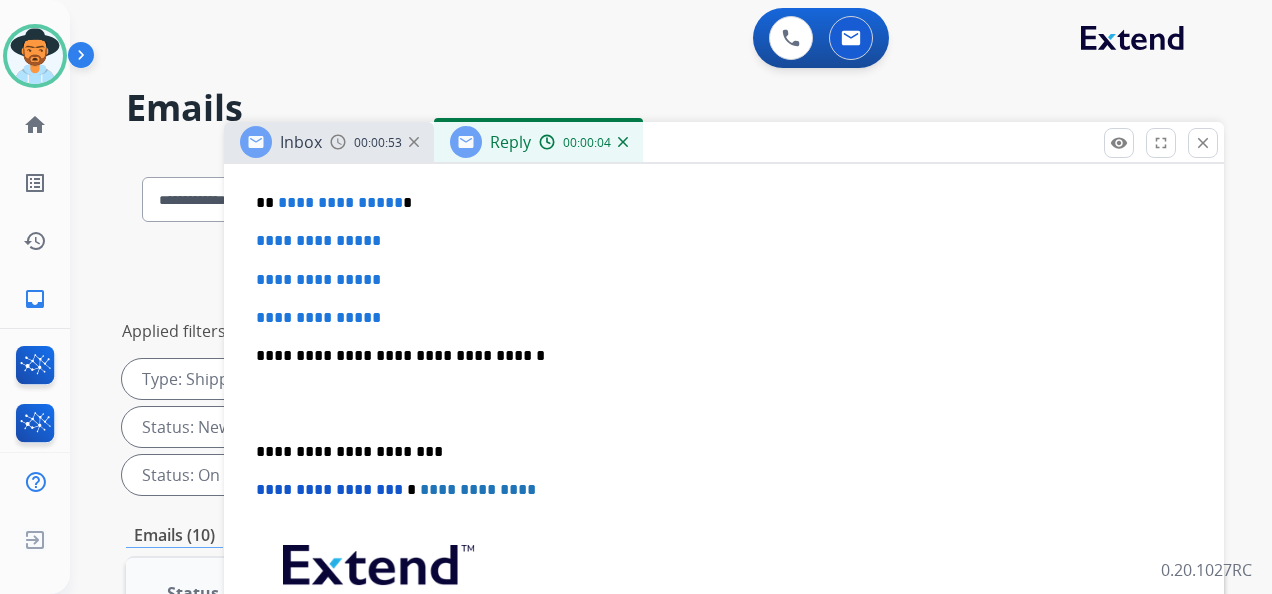 click on "**********" at bounding box center (340, 202) 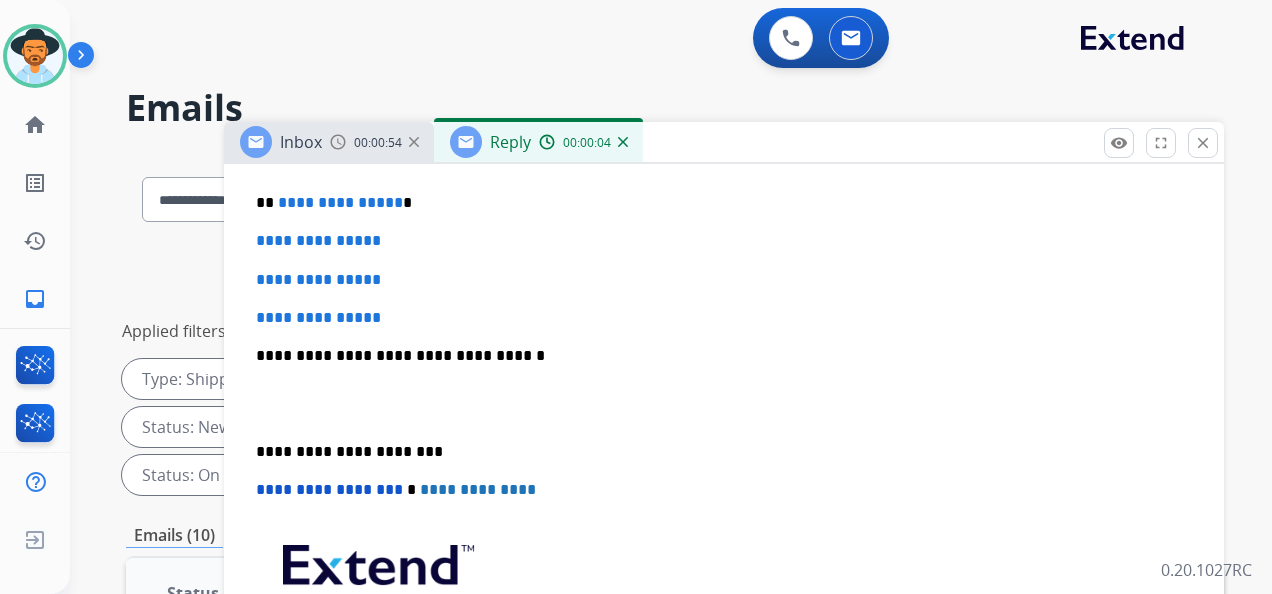 type 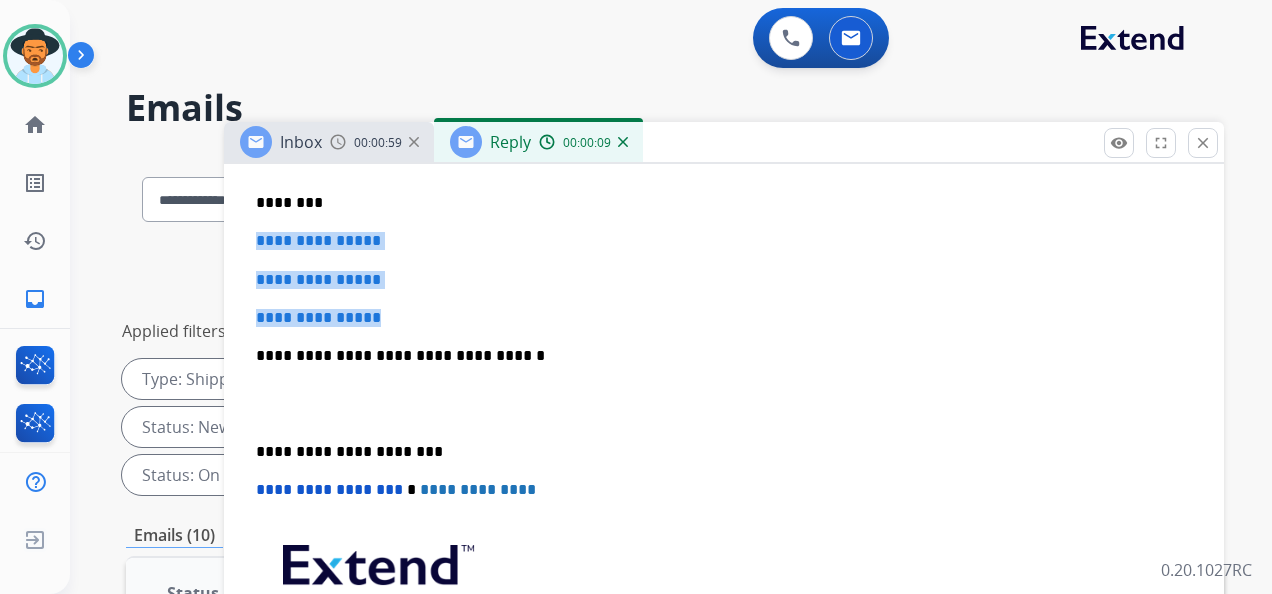 drag, startPoint x: 400, startPoint y: 324, endPoint x: 242, endPoint y: 233, distance: 182.3321 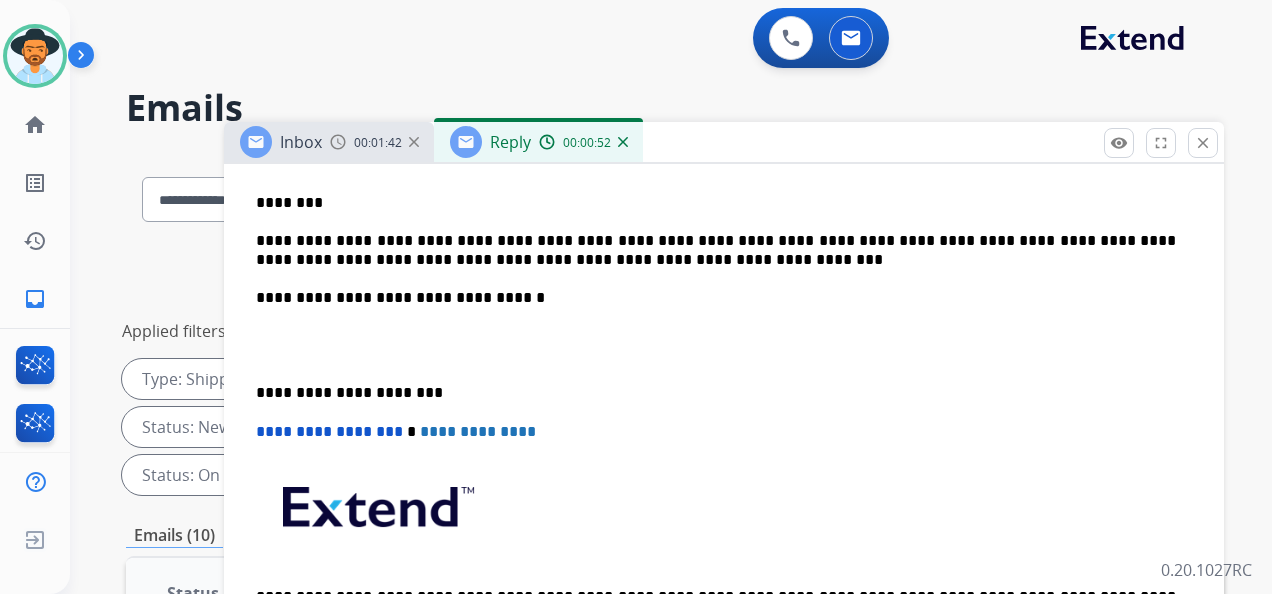 click on "**********" at bounding box center [716, 250] 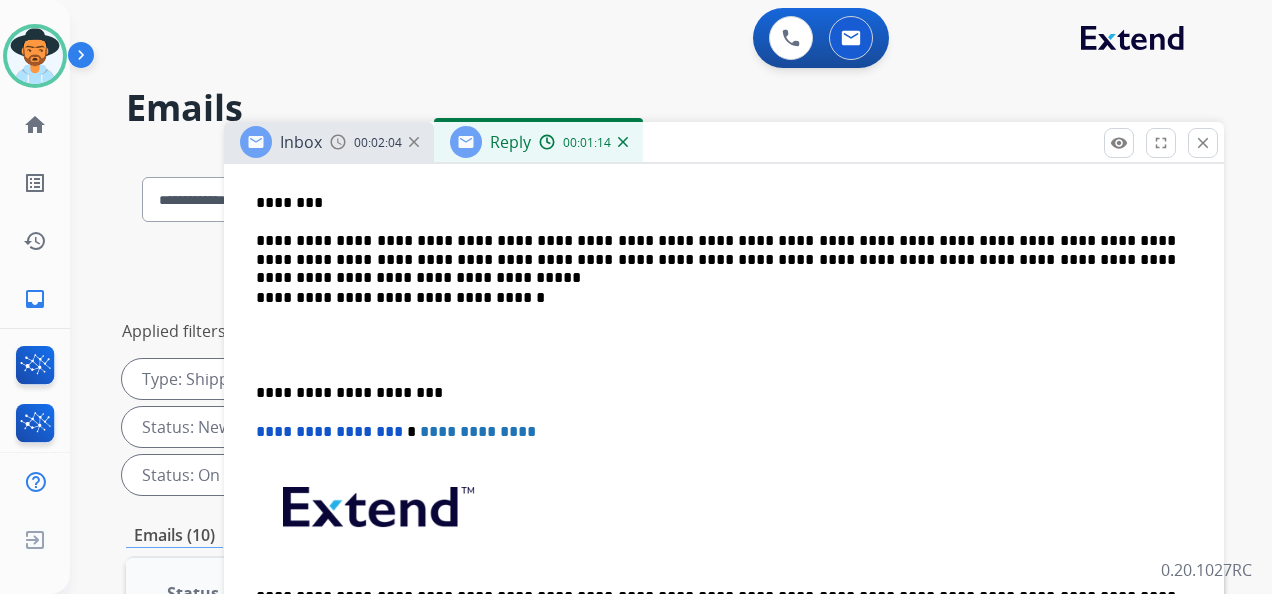 click on "**********" at bounding box center (716, 393) 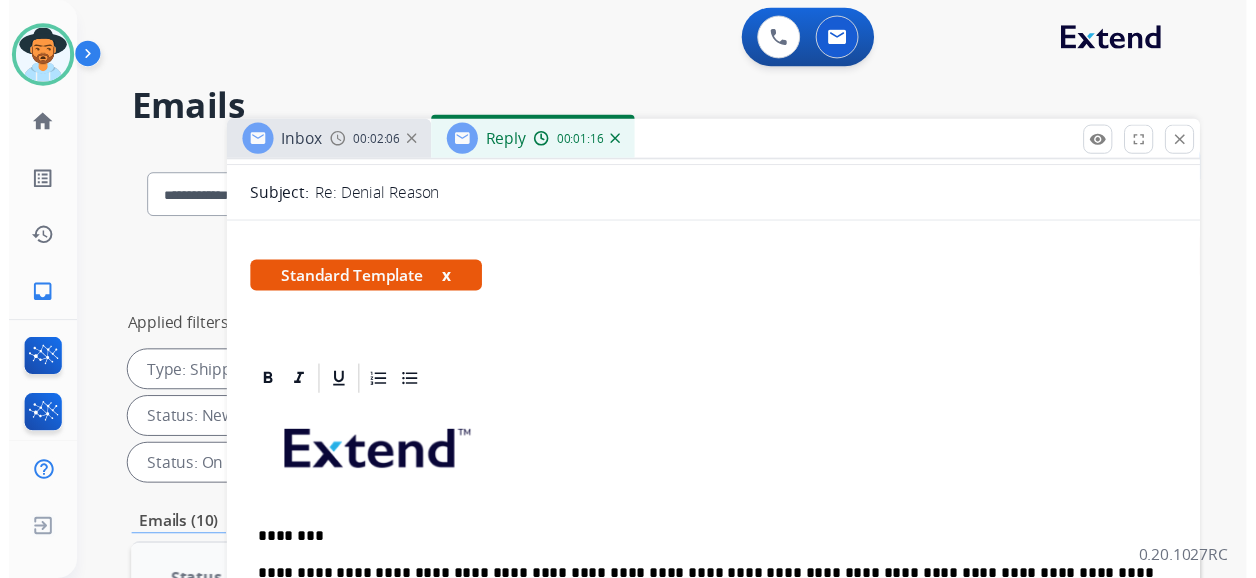 scroll, scrollTop: 0, scrollLeft: 0, axis: both 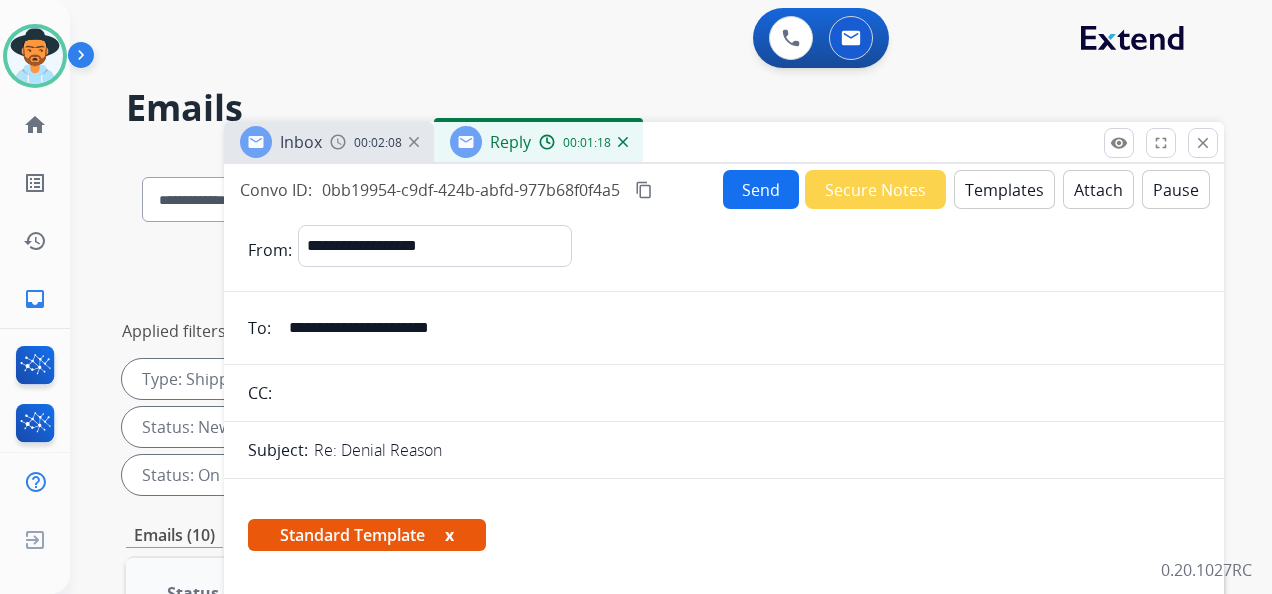 click on "Send" at bounding box center (761, 189) 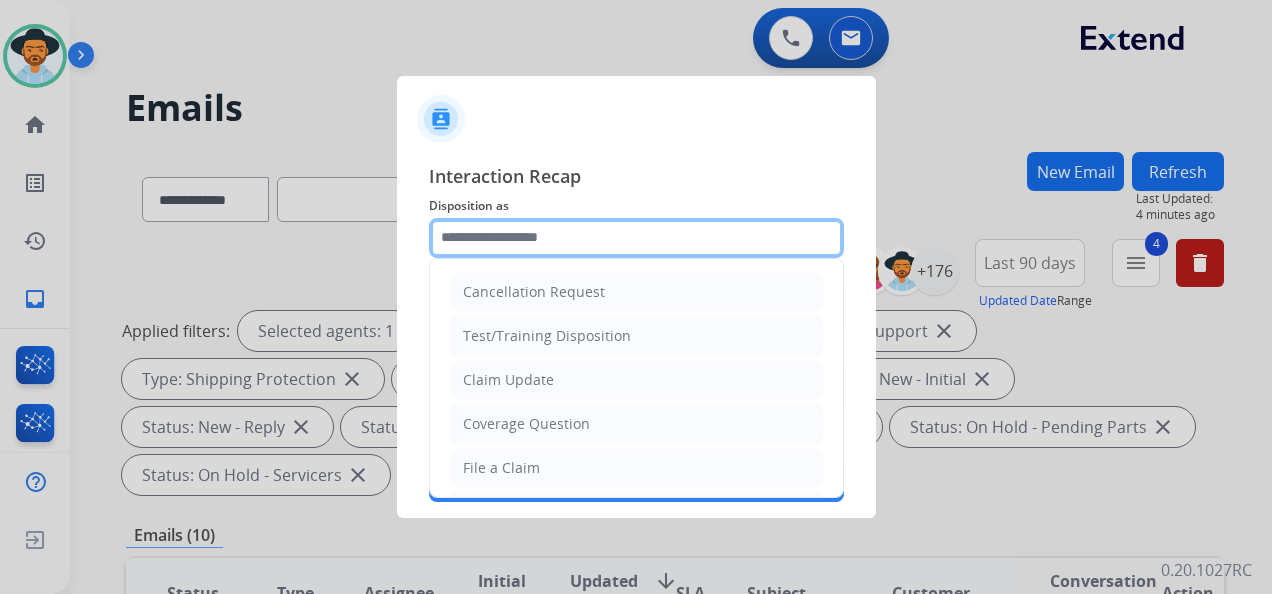 click 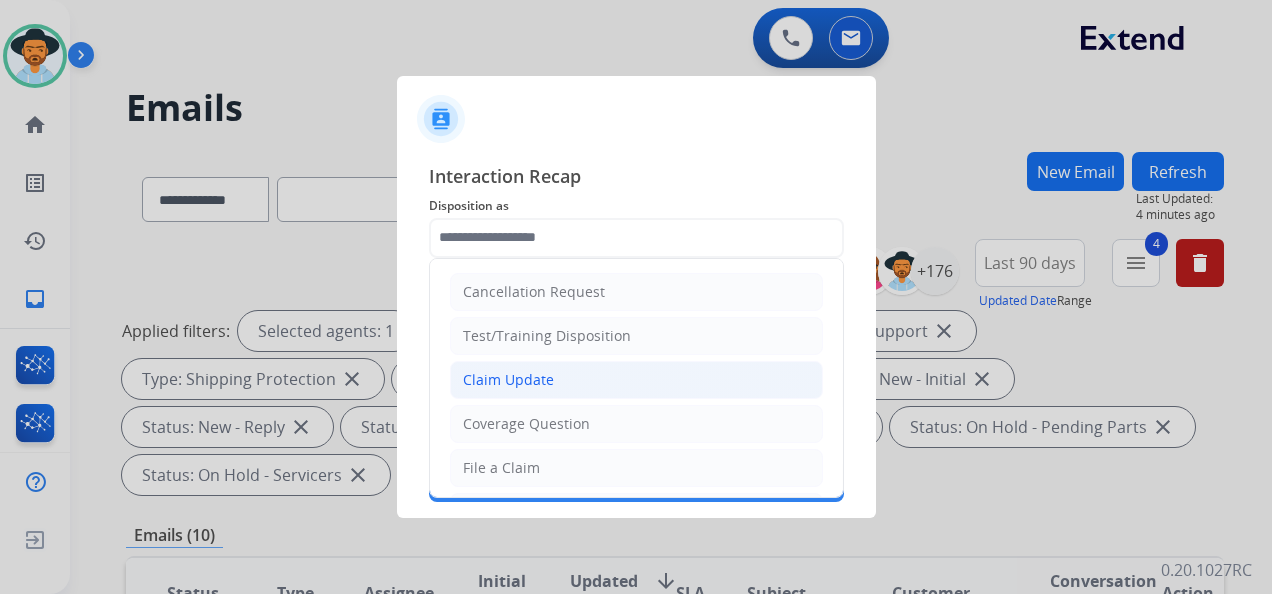click on "Claim Update" 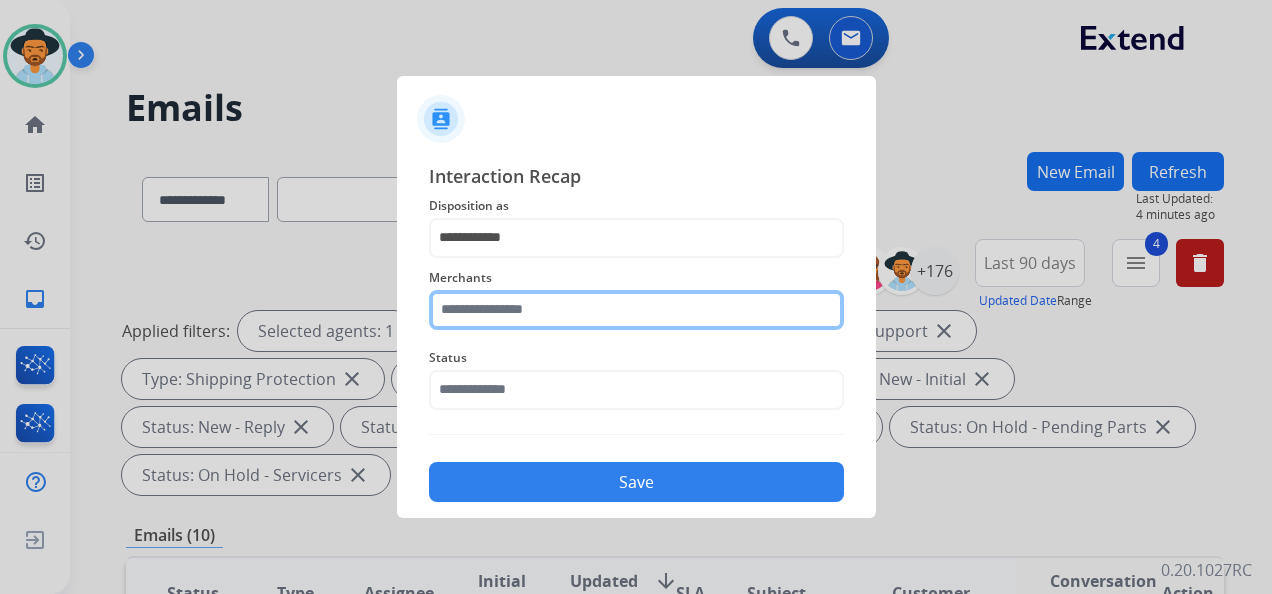 click 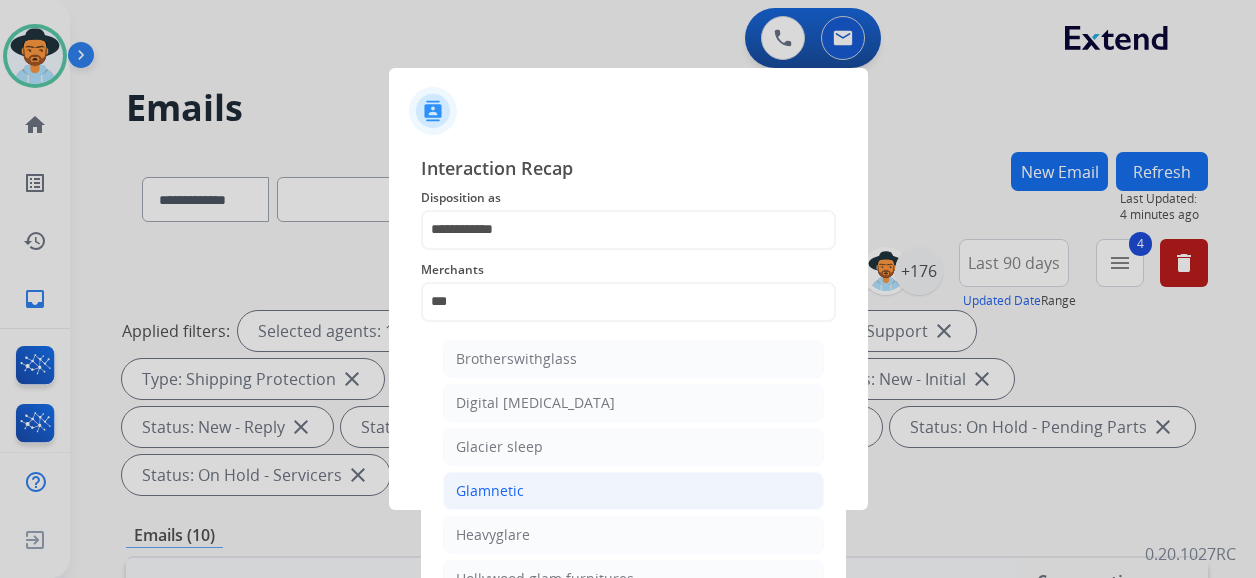 click on "Glamnetic" 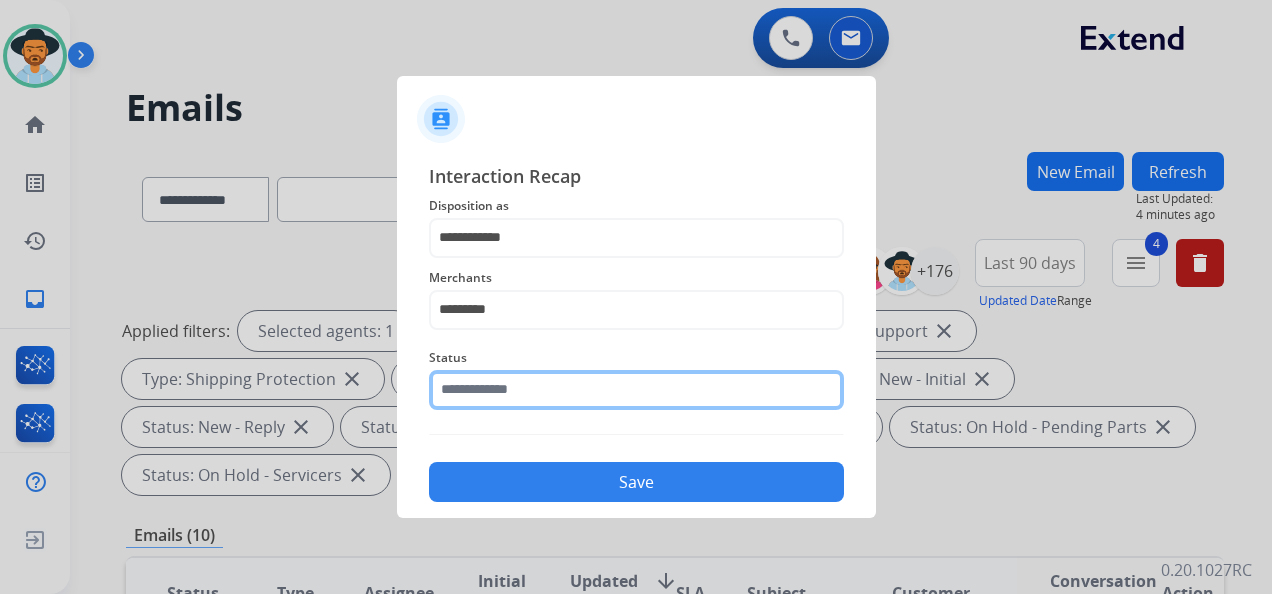 click 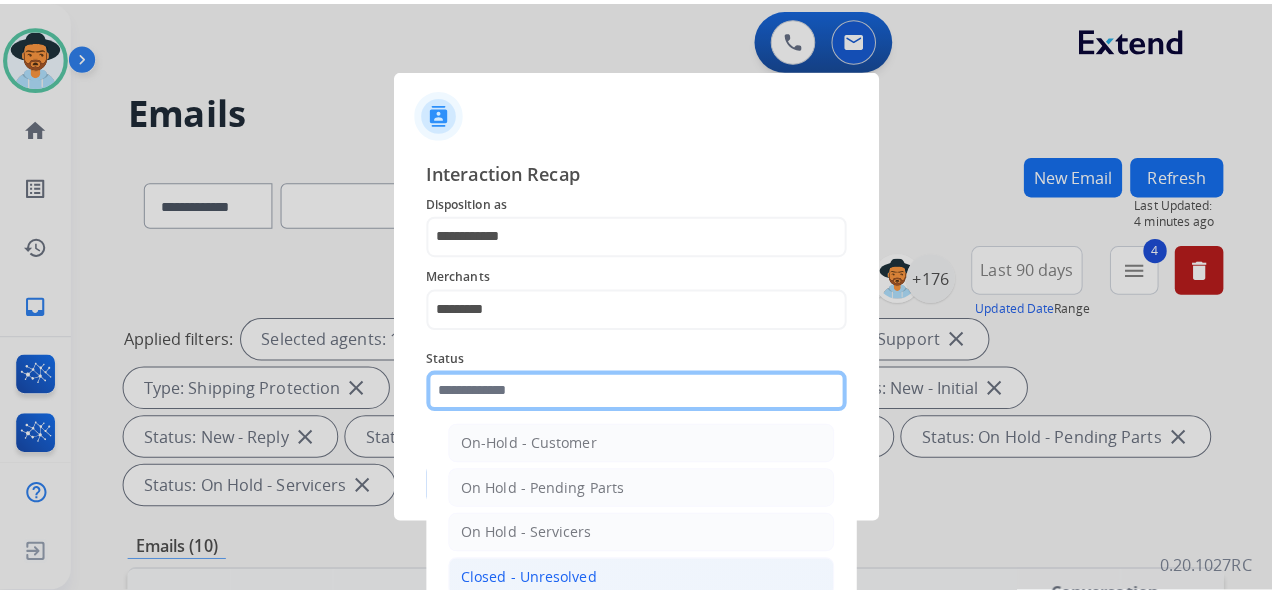 scroll, scrollTop: 114, scrollLeft: 0, axis: vertical 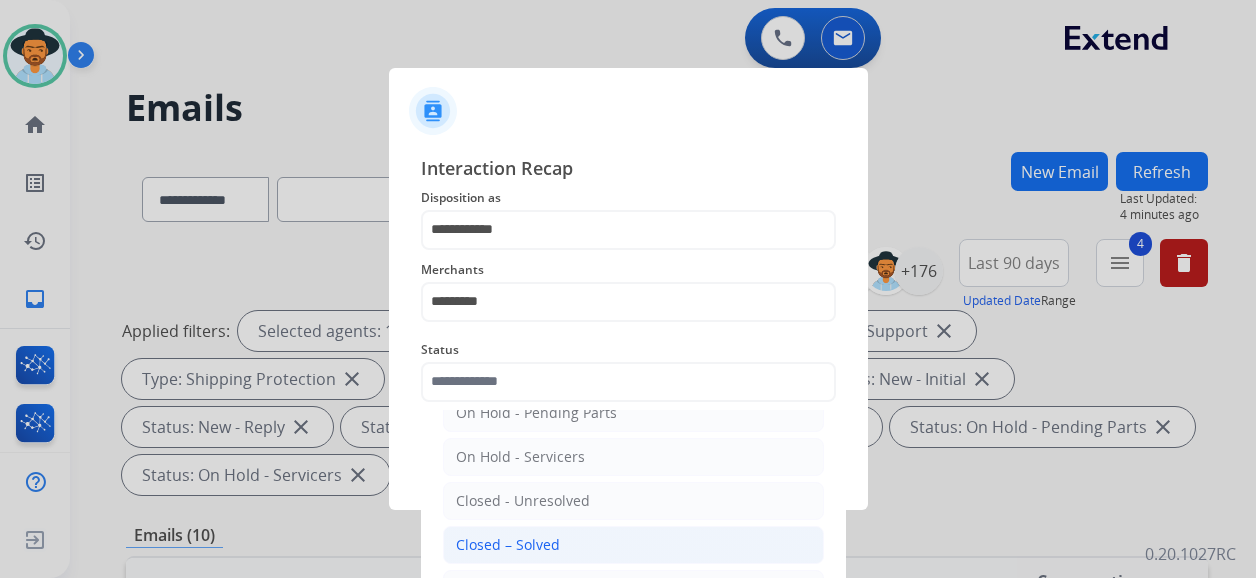 click on "Closed – Solved" 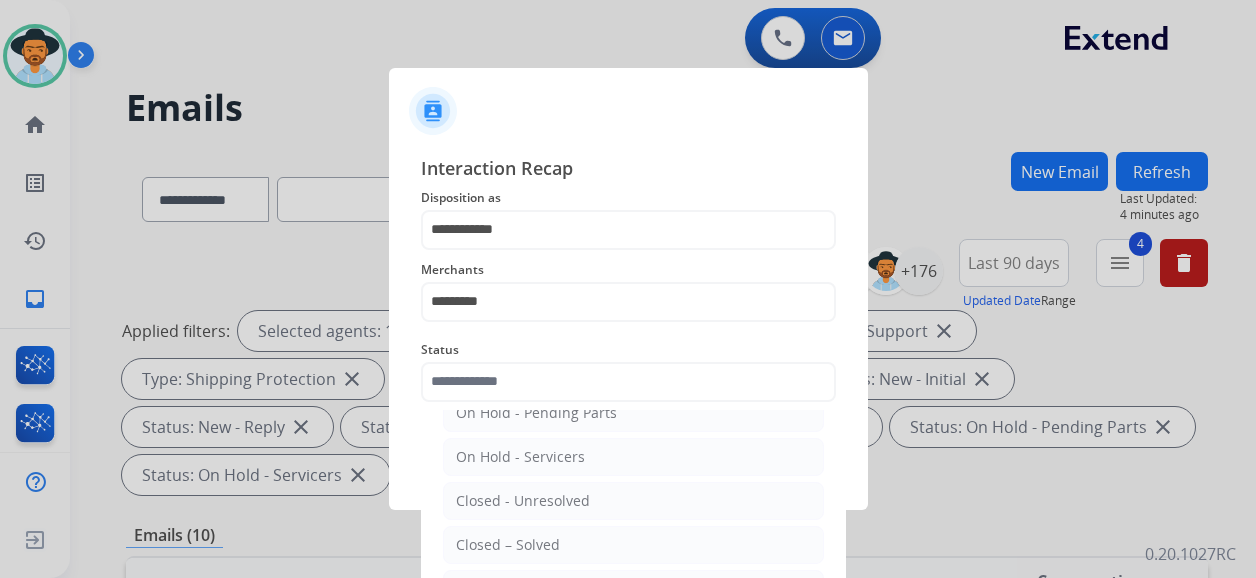 type on "**********" 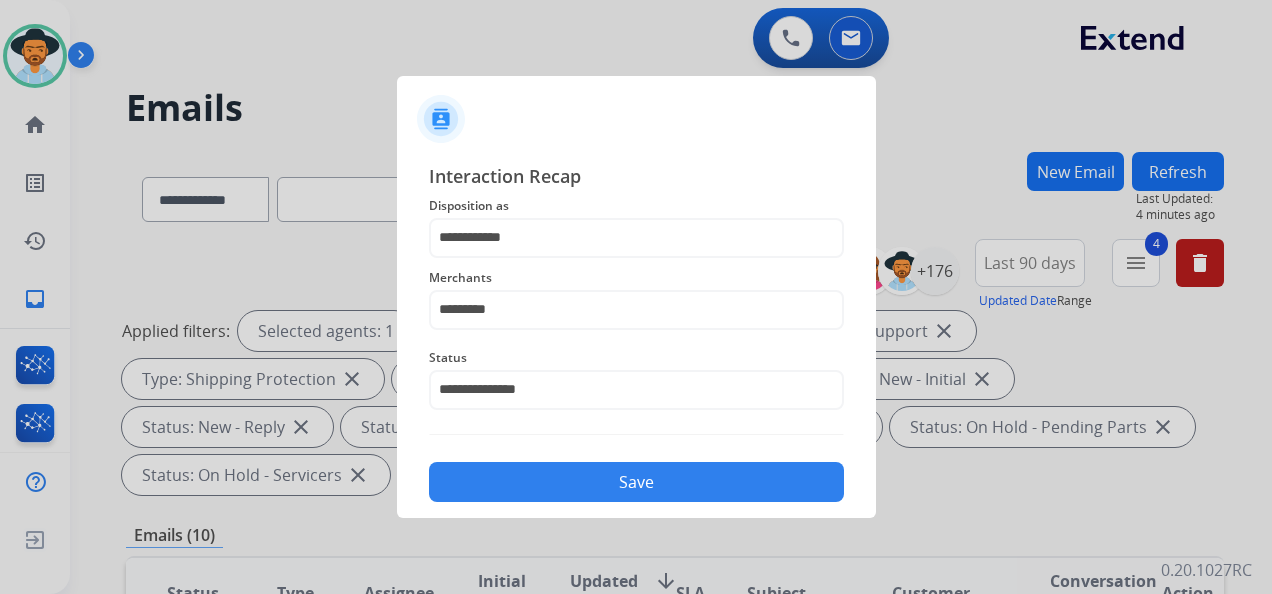 click on "Save" 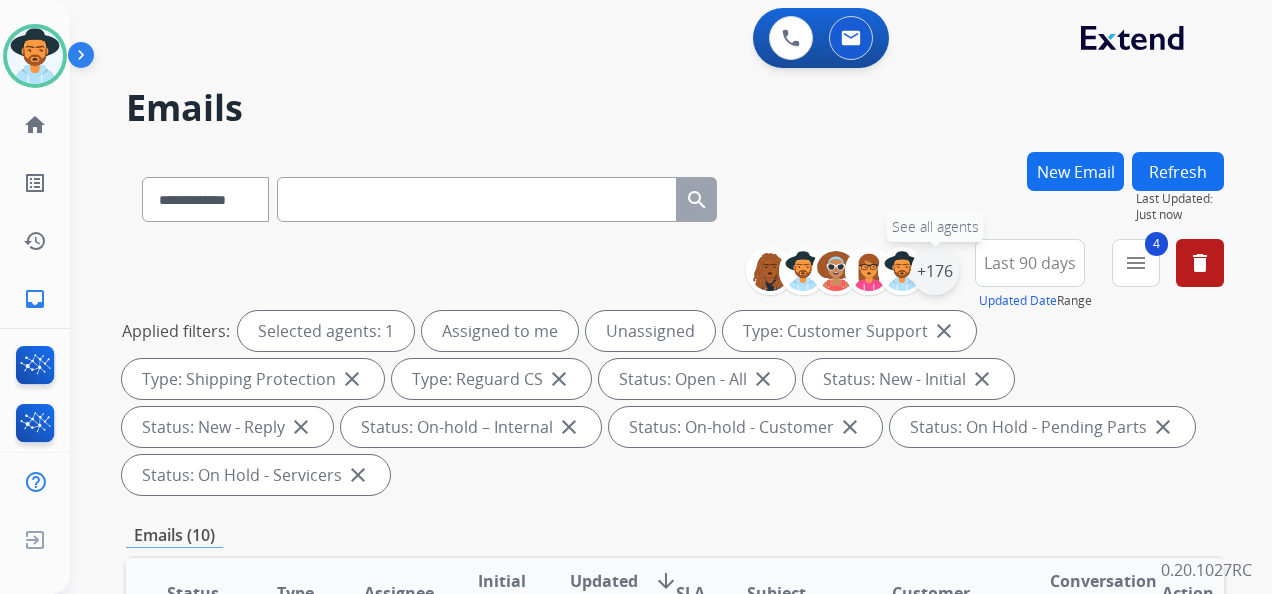click on "+176" at bounding box center [935, 271] 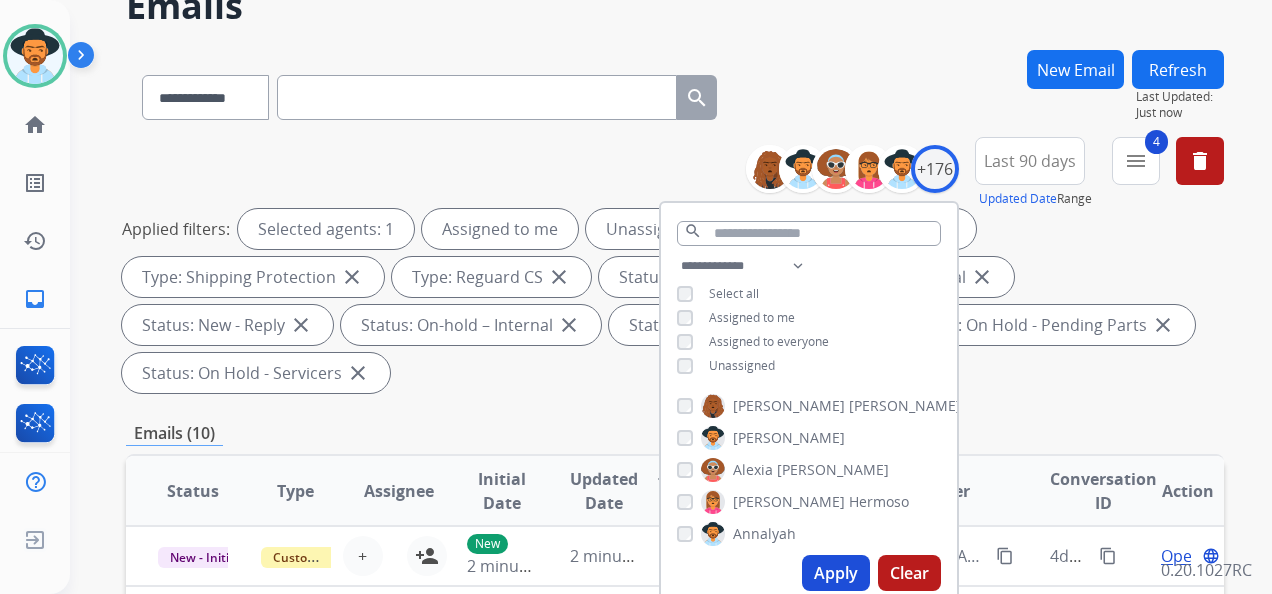 scroll, scrollTop: 200, scrollLeft: 0, axis: vertical 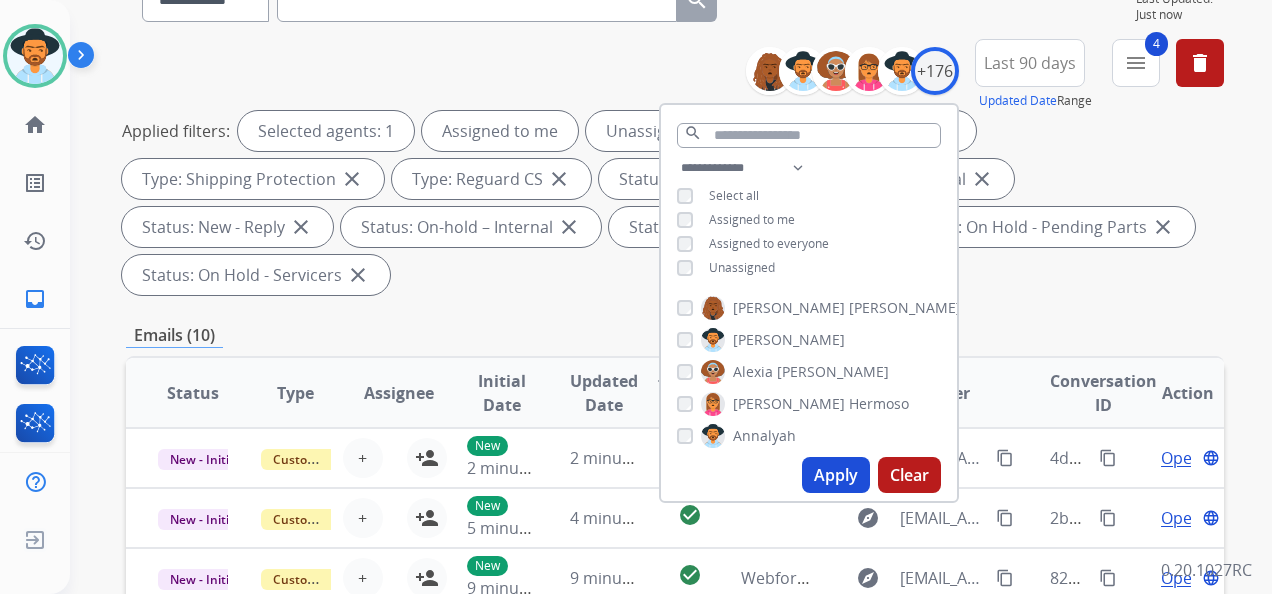 click on "Apply" at bounding box center [836, 475] 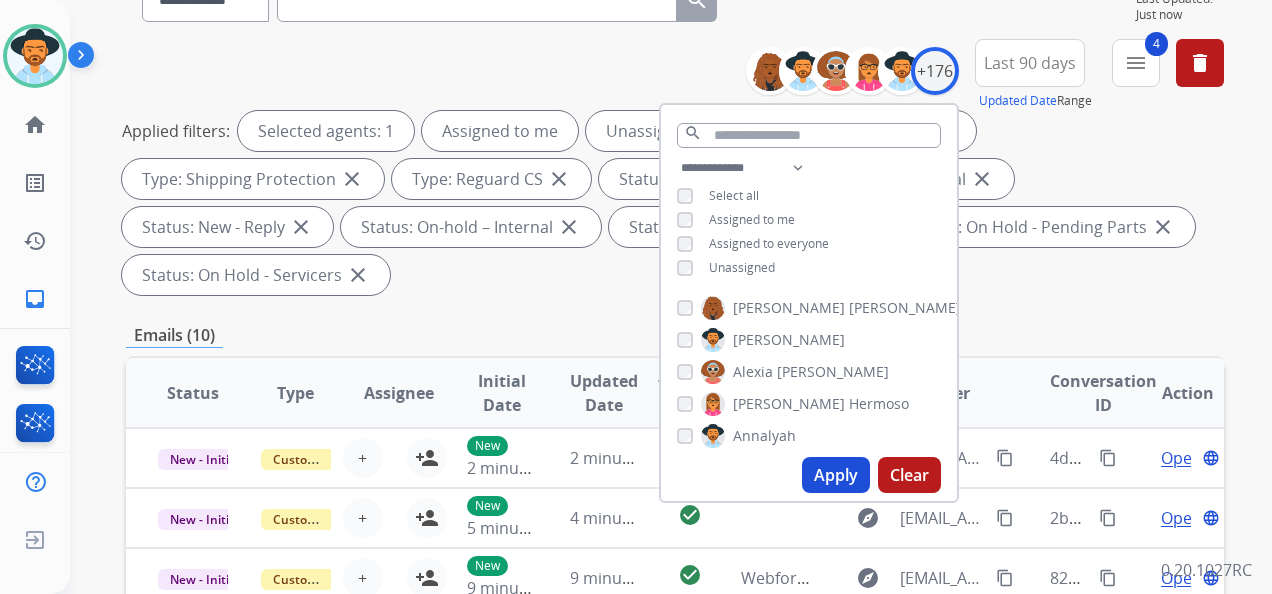 scroll, scrollTop: 0, scrollLeft: 0, axis: both 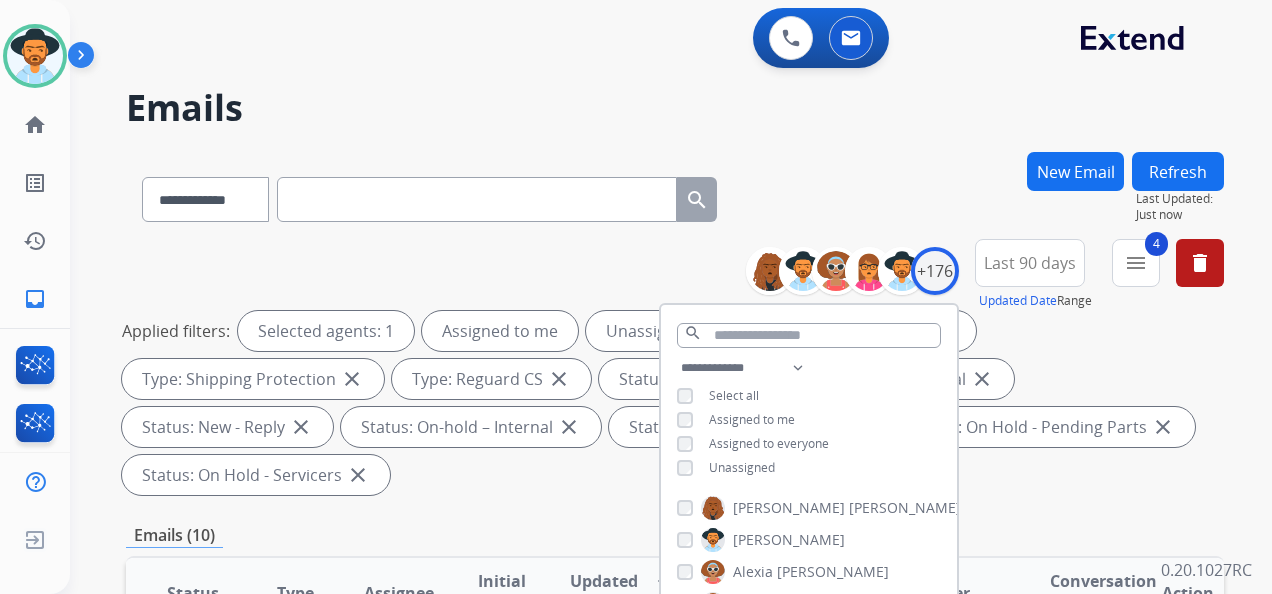 click on "**********" at bounding box center [671, 297] 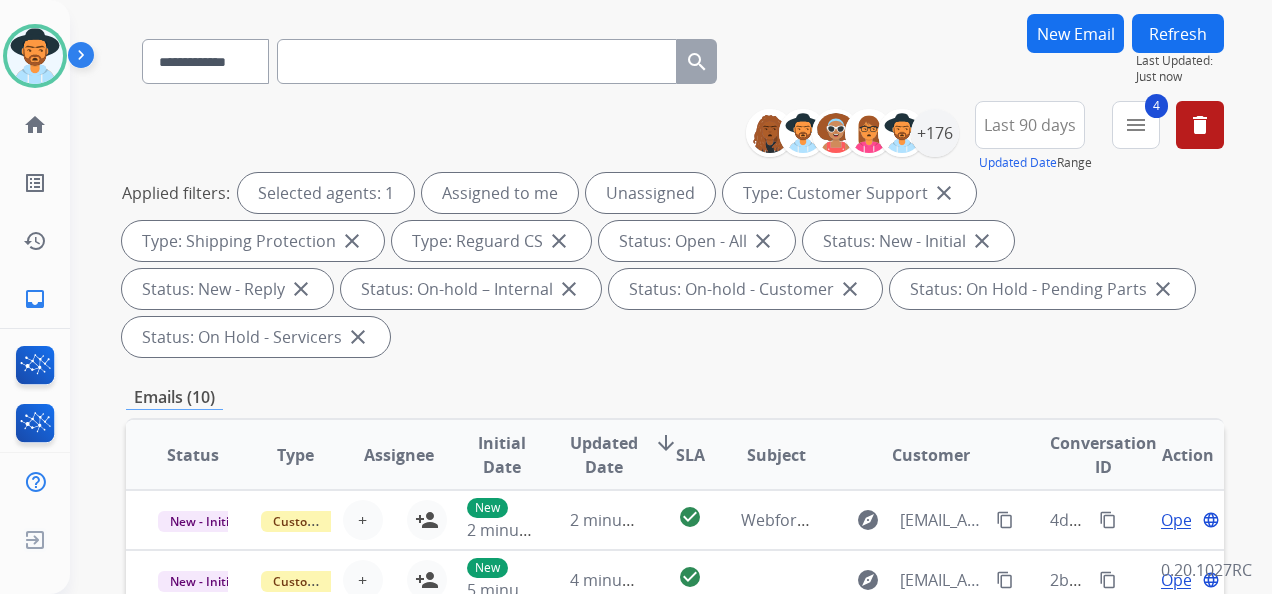 scroll, scrollTop: 136, scrollLeft: 0, axis: vertical 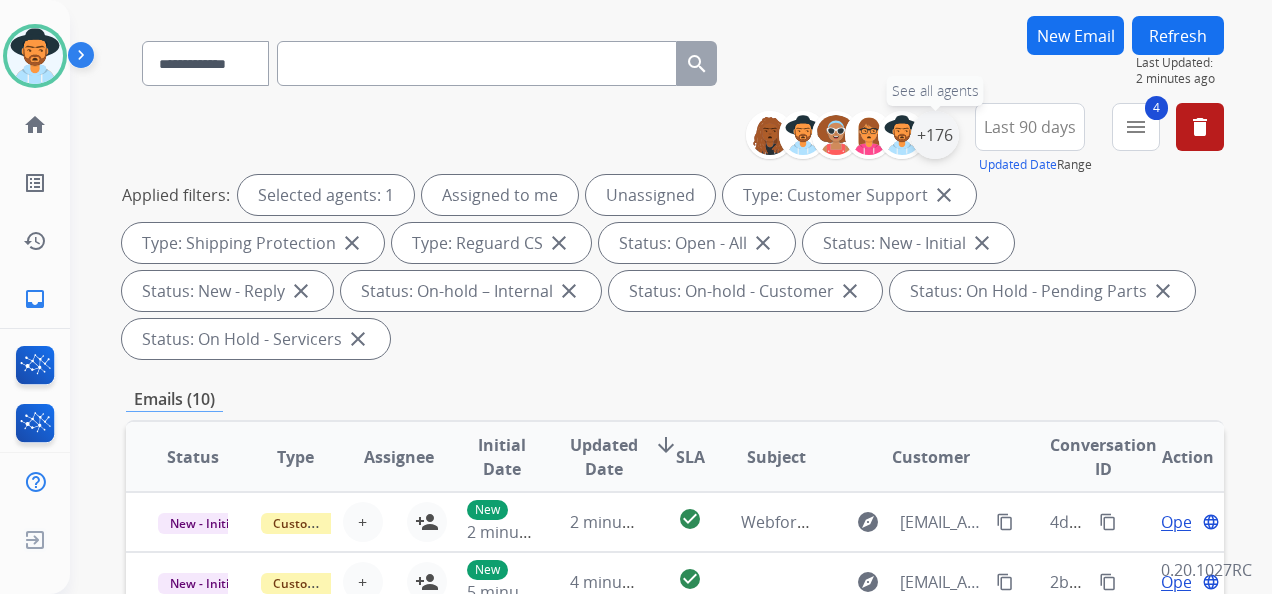click on "+176" at bounding box center (935, 135) 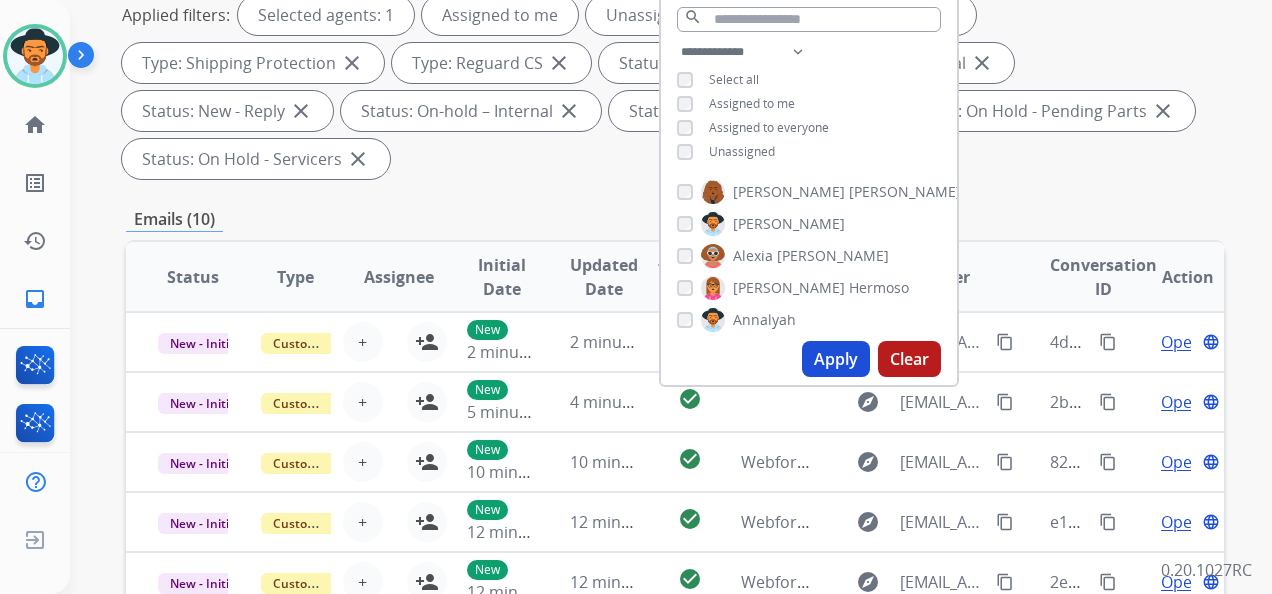 scroll, scrollTop: 336, scrollLeft: 0, axis: vertical 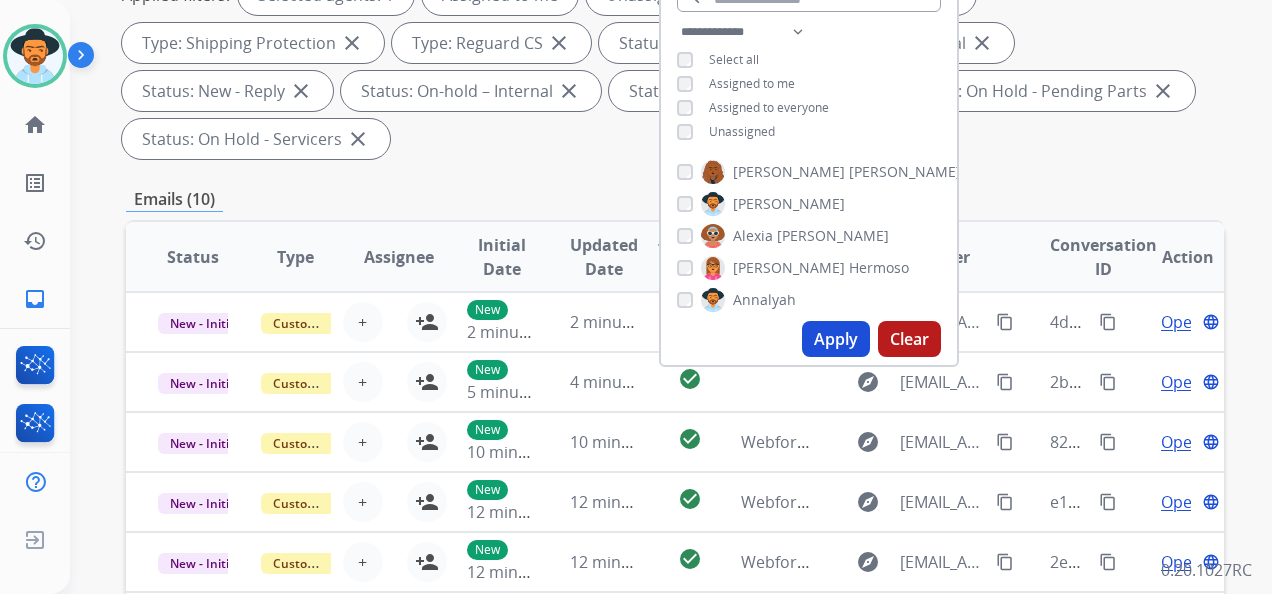 click on "Apply" at bounding box center [836, 339] 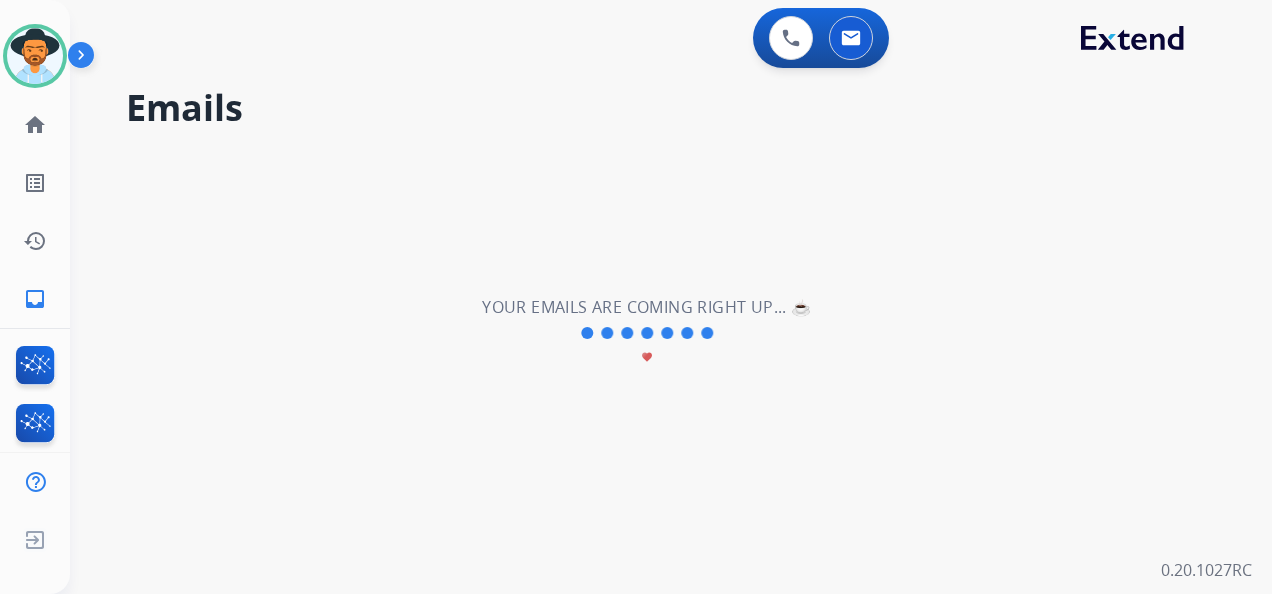 scroll, scrollTop: 0, scrollLeft: 0, axis: both 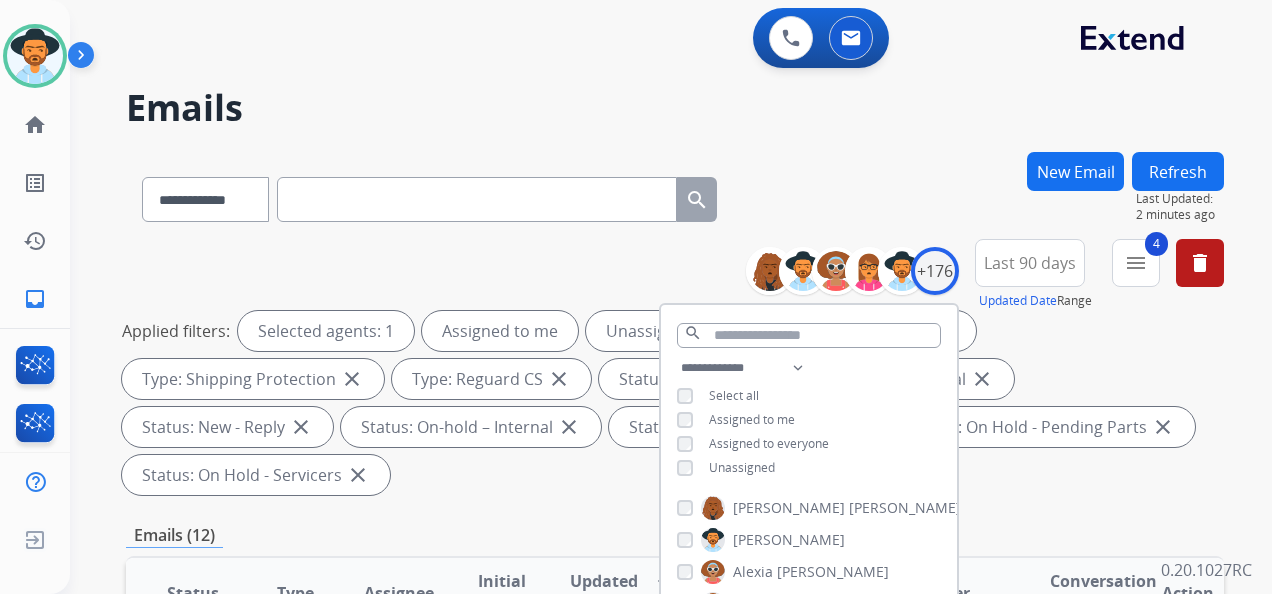 click on "Applied filters:  Selected agents: 1  Assigned to me Unassigned  Type: Customer Support  close  Type: Shipping Protection  close  Type: Reguard CS  close  Status: Open - All  close  Status: New - Initial  close  Status: New - Reply  close  Status: On-hold – Internal  close  Status: On-hold - Customer  close  Status: On Hold - Pending Parts  close  Status: On Hold - Servicers  close" at bounding box center (671, 403) 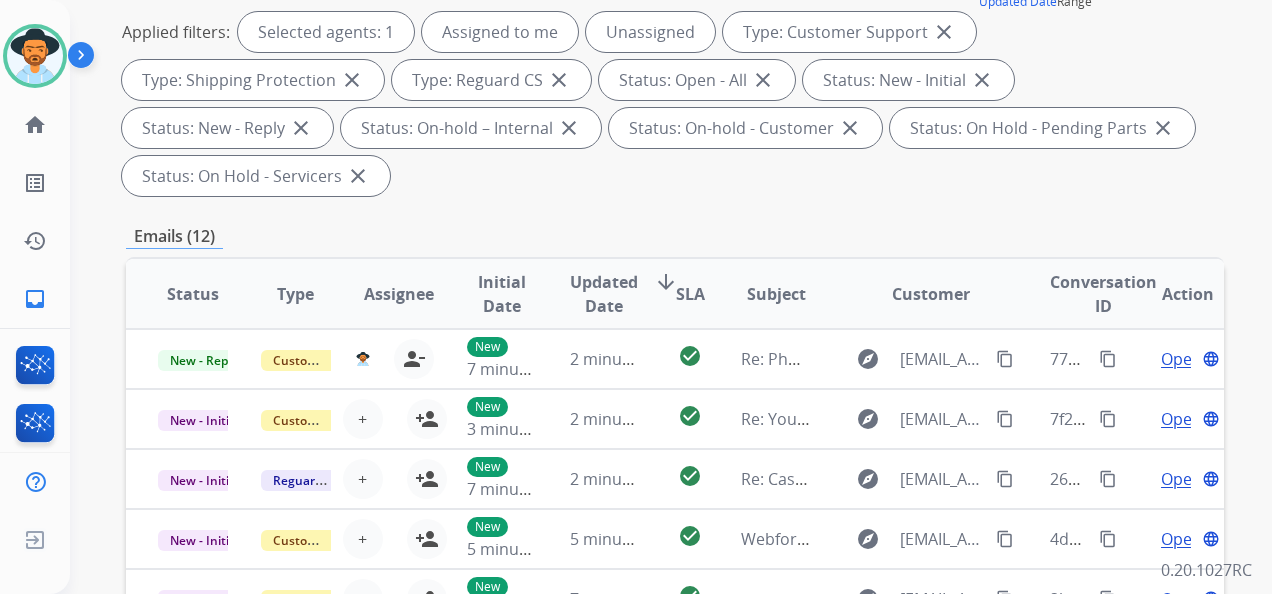 scroll, scrollTop: 236, scrollLeft: 0, axis: vertical 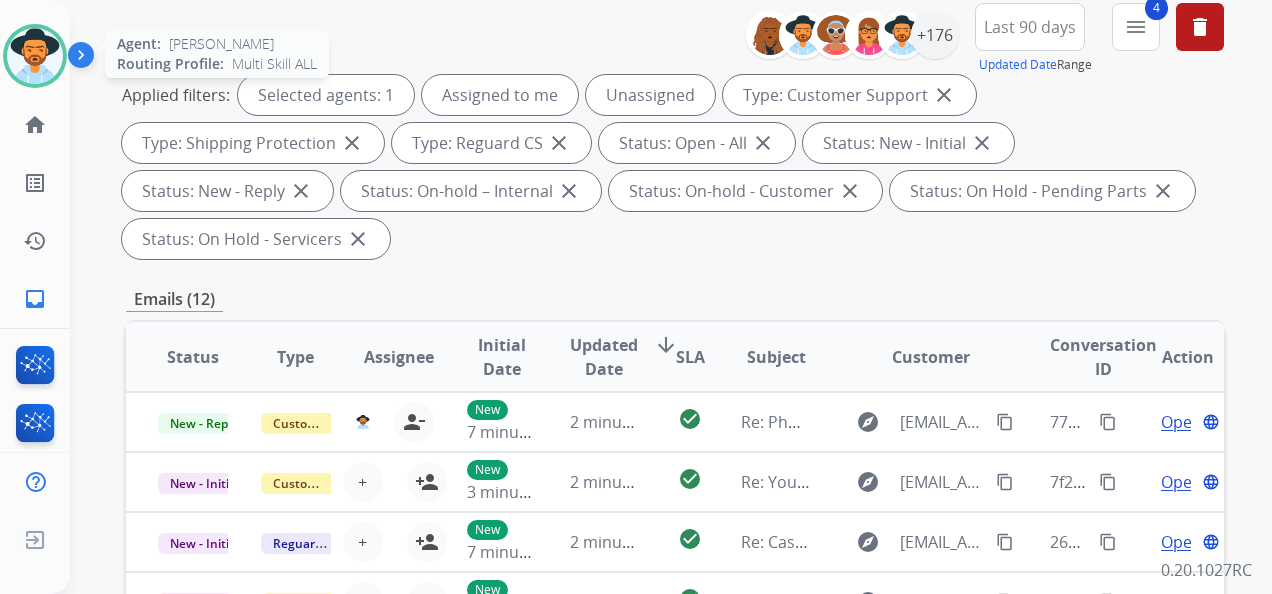 click at bounding box center (35, 56) 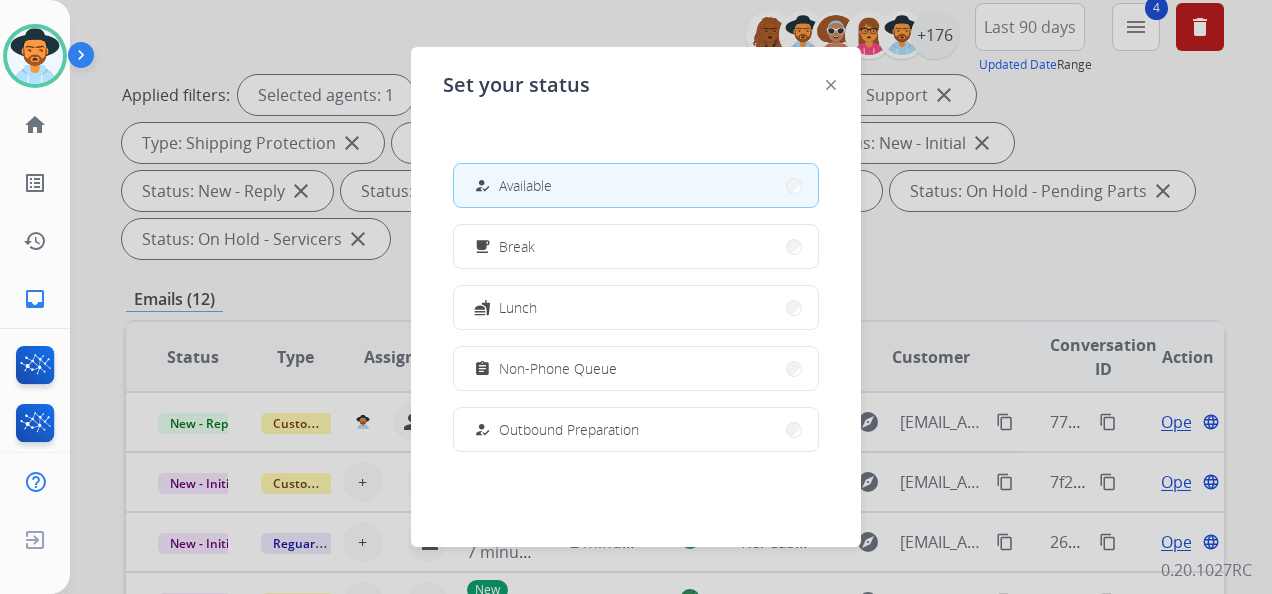 drag, startPoint x: 580, startPoint y: 370, endPoint x: 560, endPoint y: 368, distance: 20.09975 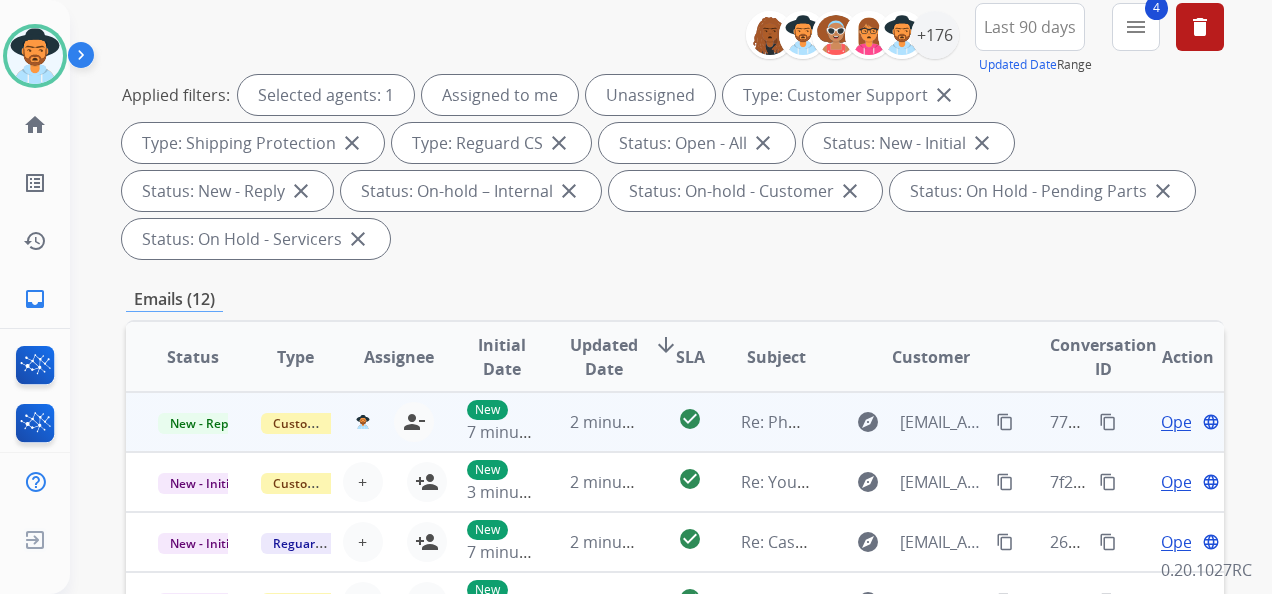 click on "Open" at bounding box center (1181, 422) 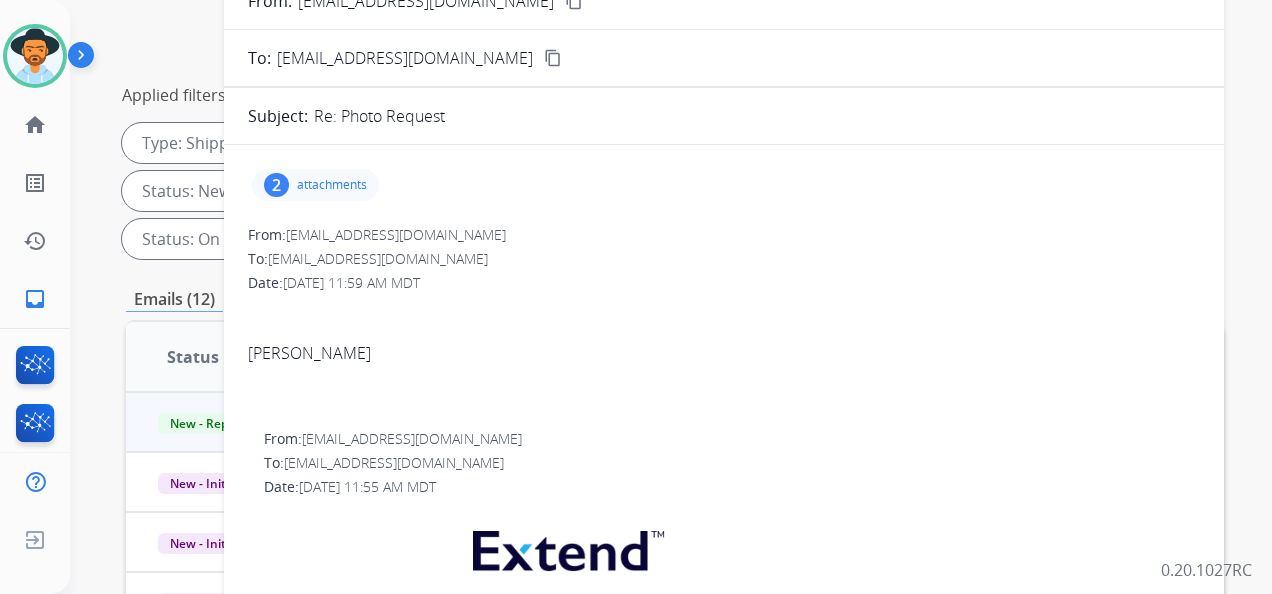 click on "2" at bounding box center [276, 185] 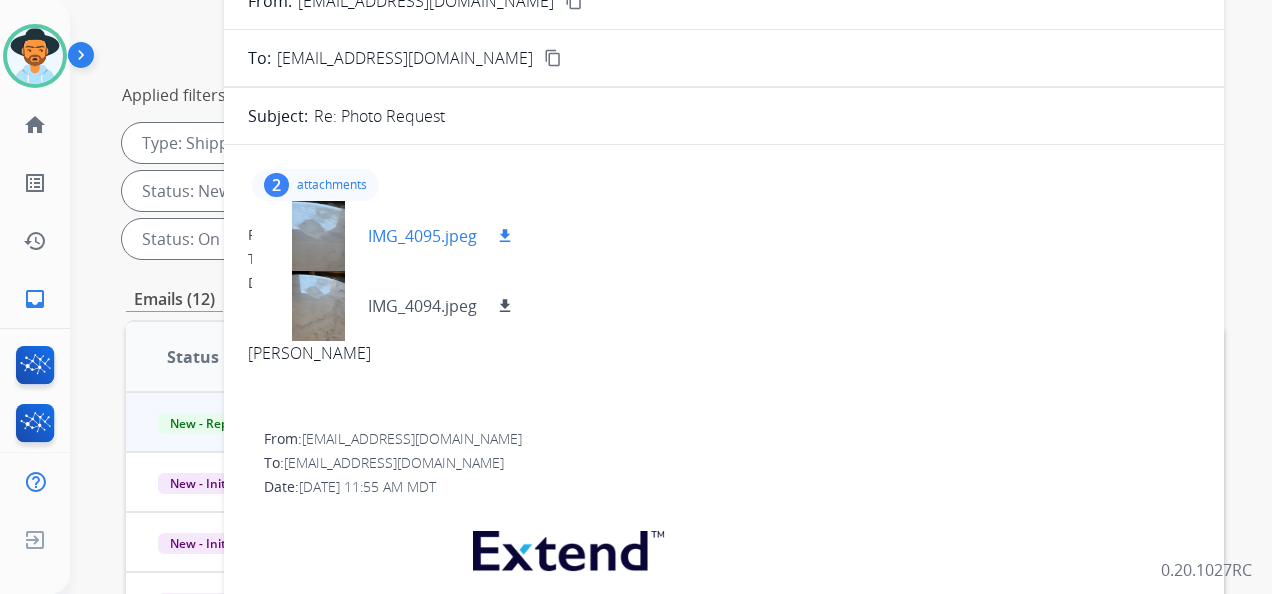click on "download" at bounding box center (505, 236) 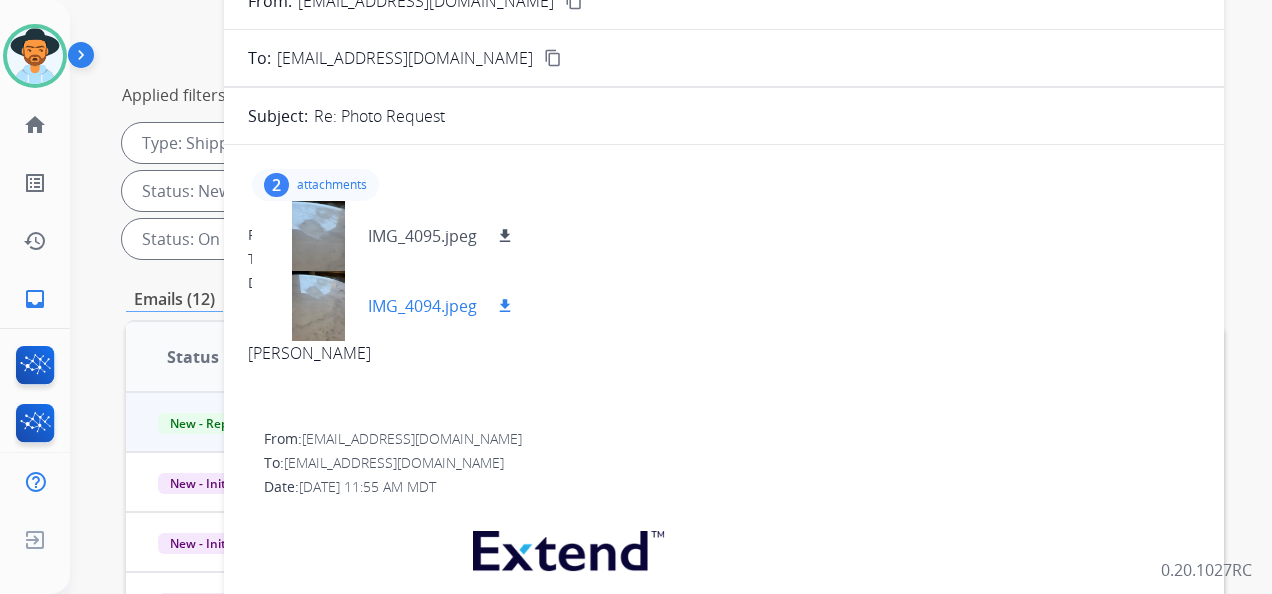 click on "download" at bounding box center (505, 306) 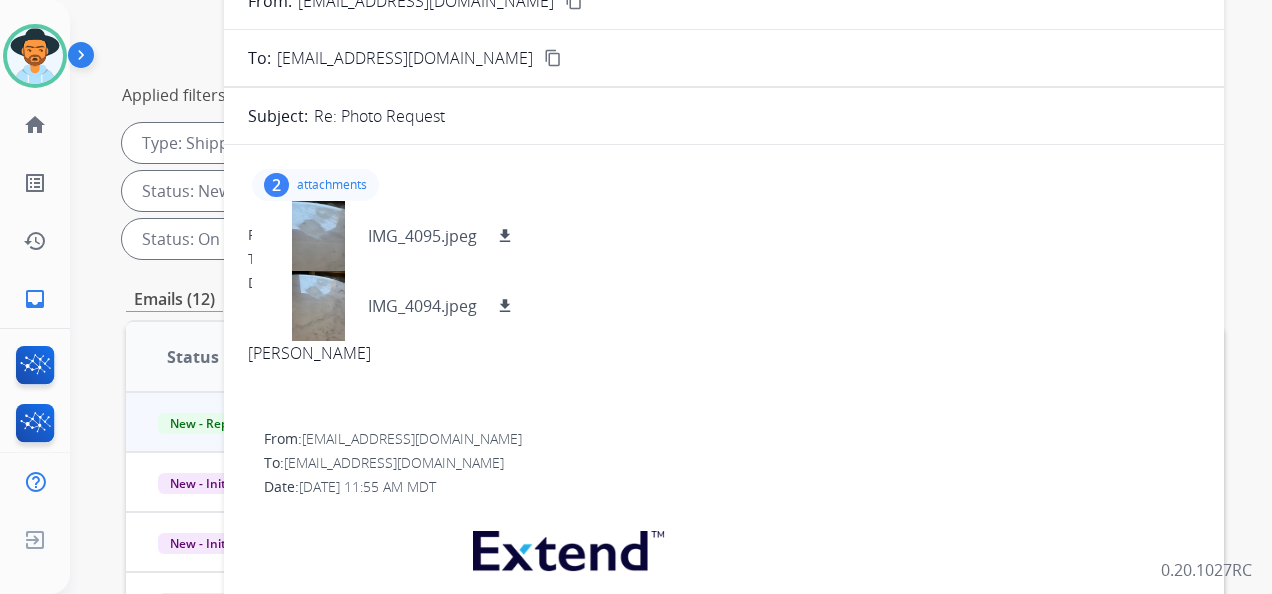 click on "2" at bounding box center [276, 185] 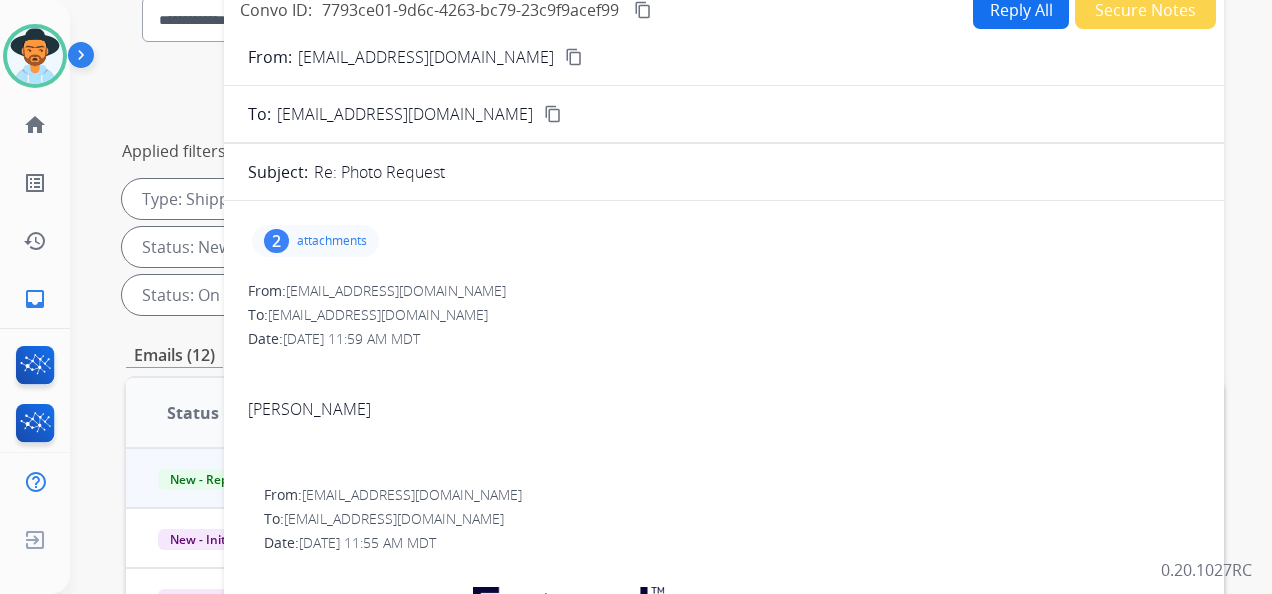 scroll, scrollTop: 136, scrollLeft: 0, axis: vertical 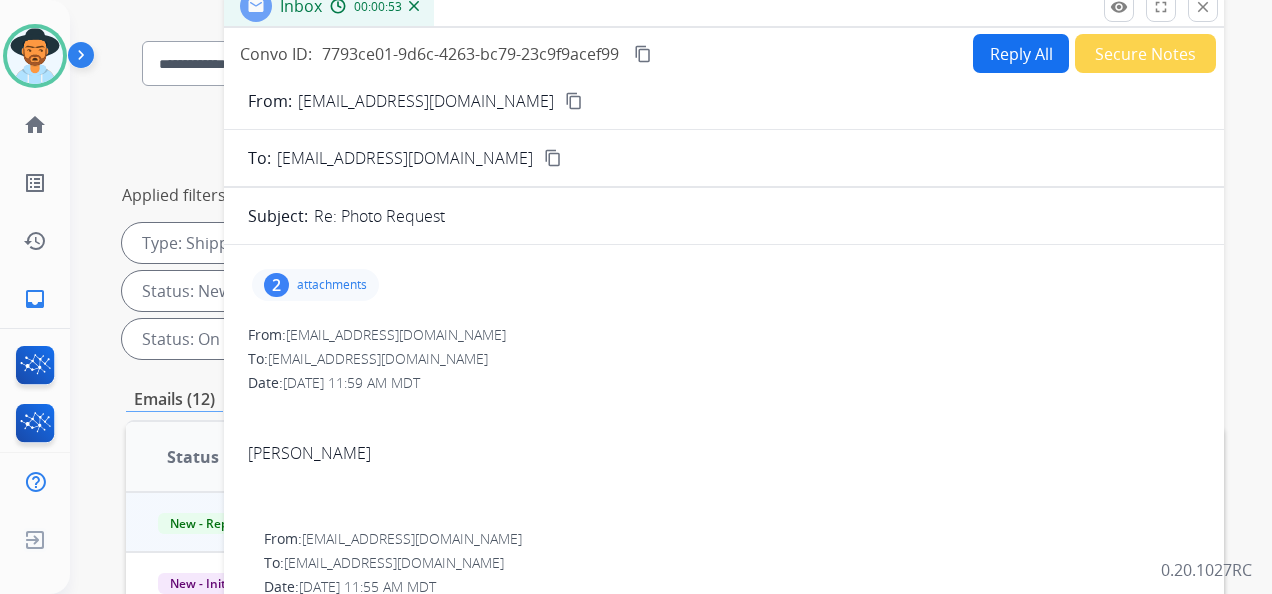 click on "content_copy" at bounding box center (574, 101) 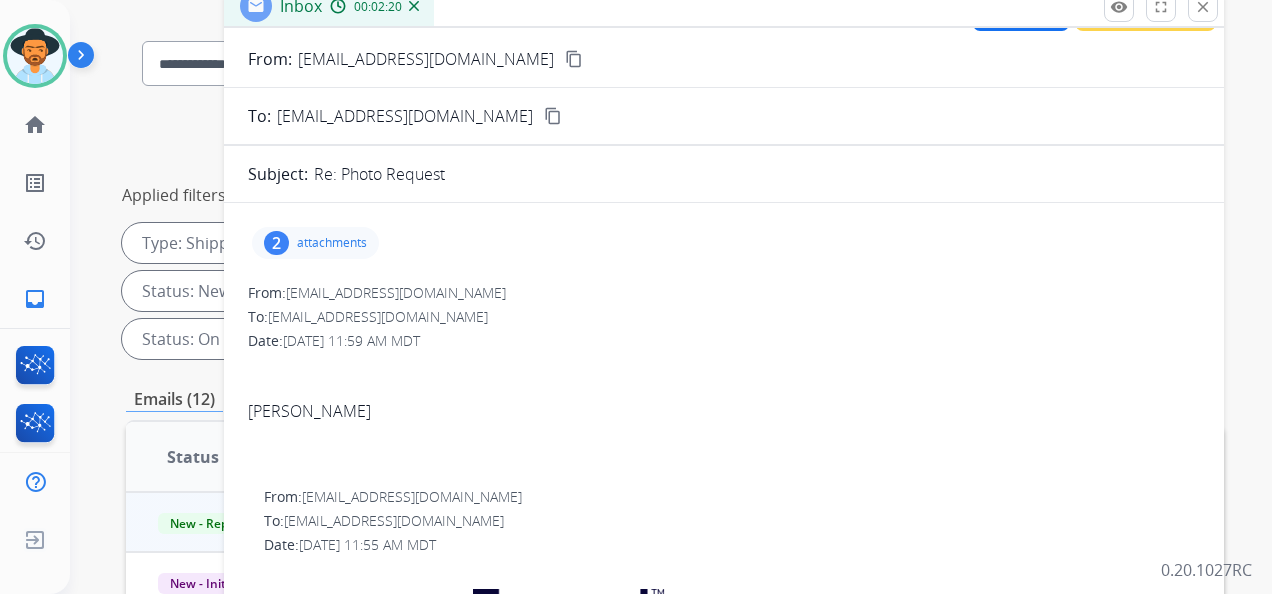 scroll, scrollTop: 0, scrollLeft: 0, axis: both 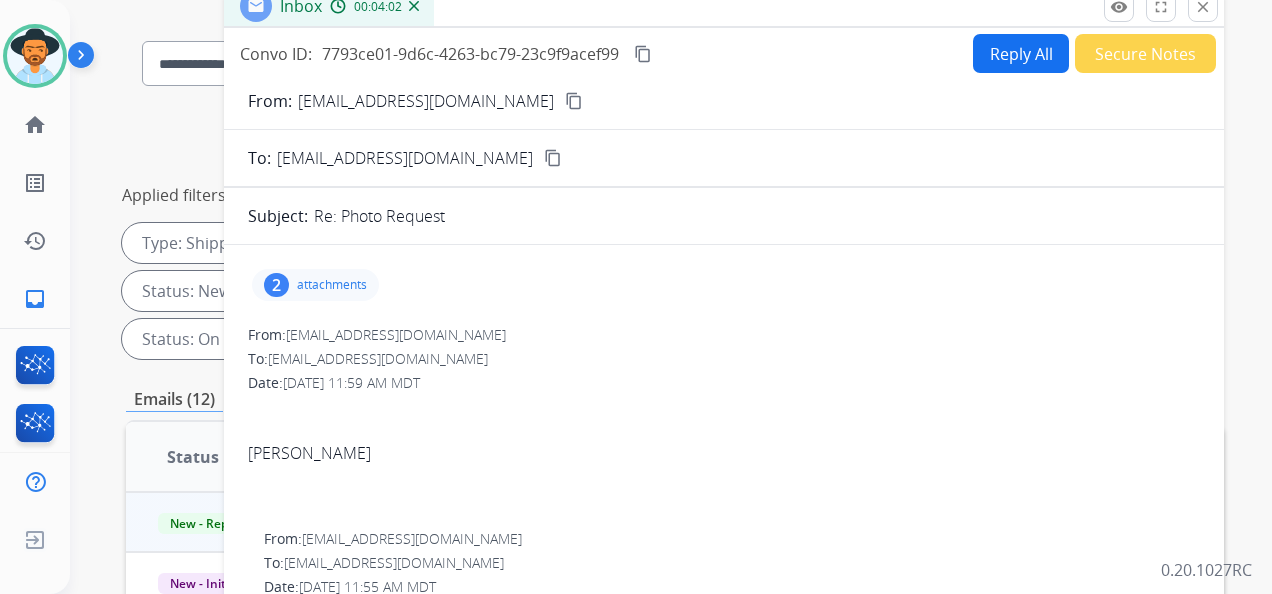 click on "Reply All" at bounding box center (1021, 53) 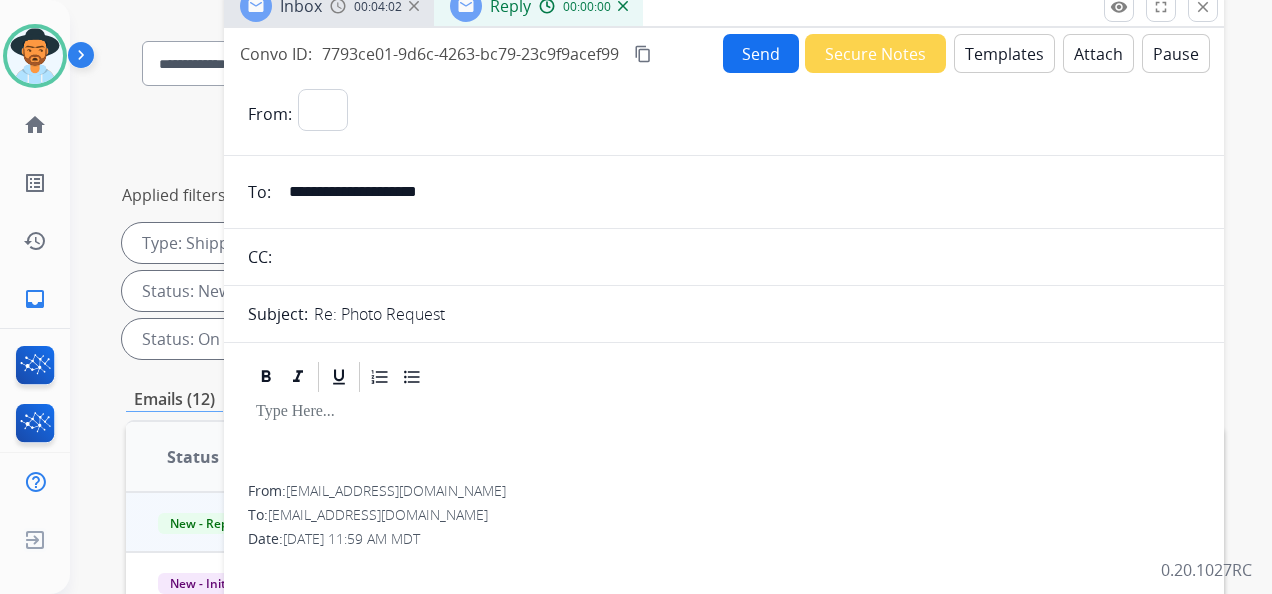 select on "**********" 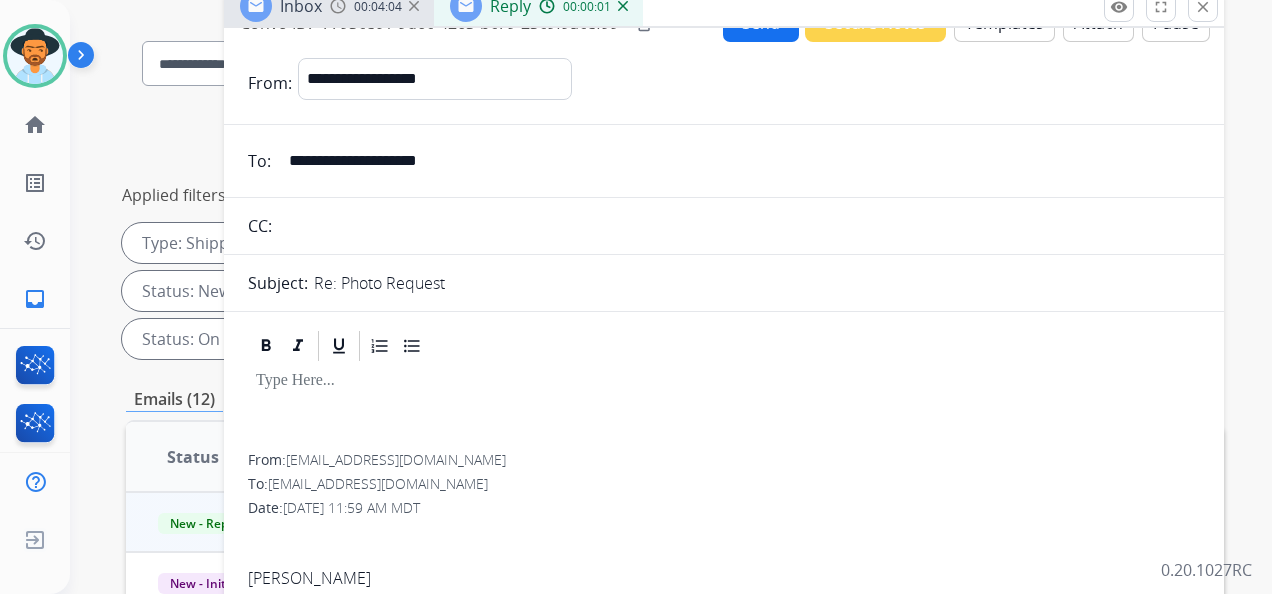 scroll, scrollTop: 0, scrollLeft: 0, axis: both 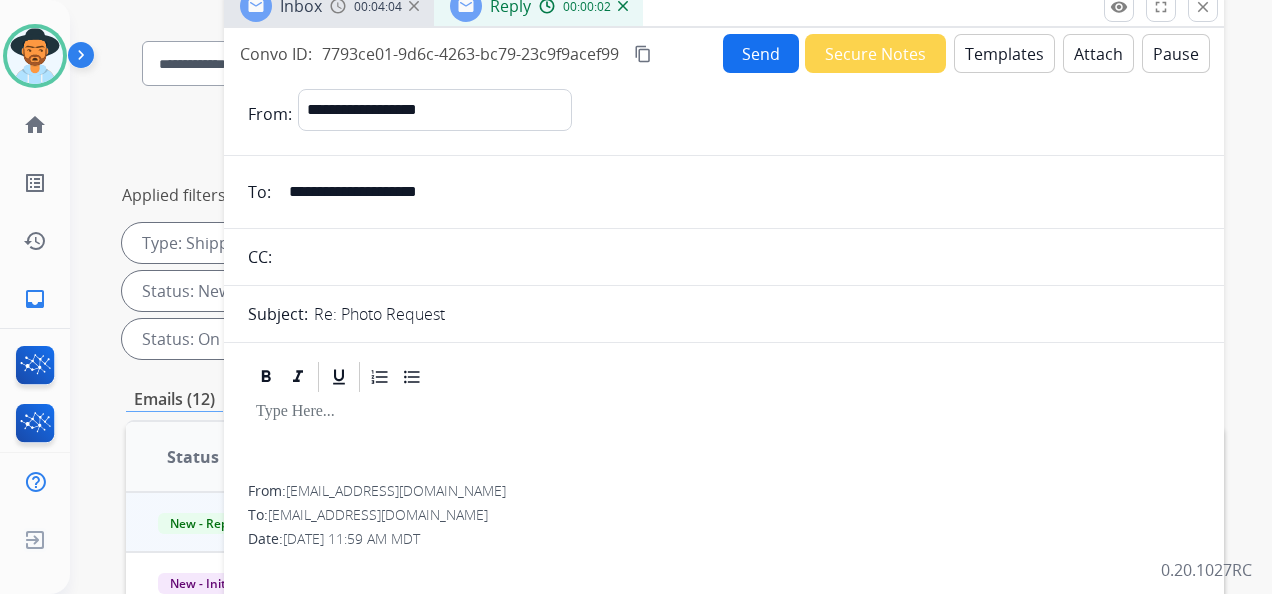 click on "Templates" at bounding box center [1004, 53] 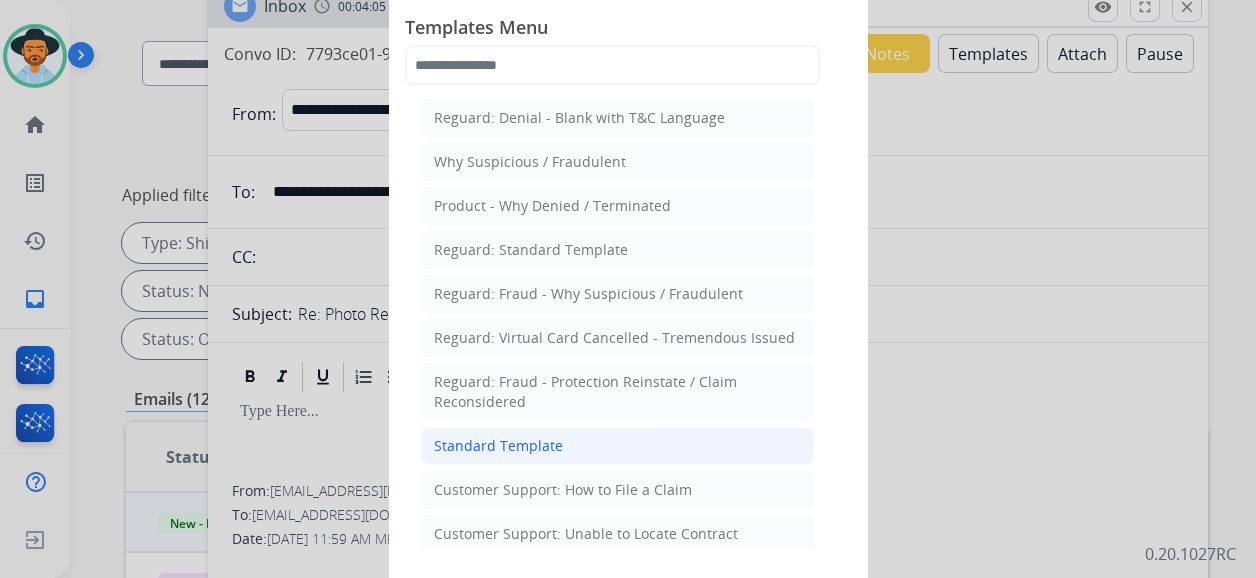 click on "Standard Template" 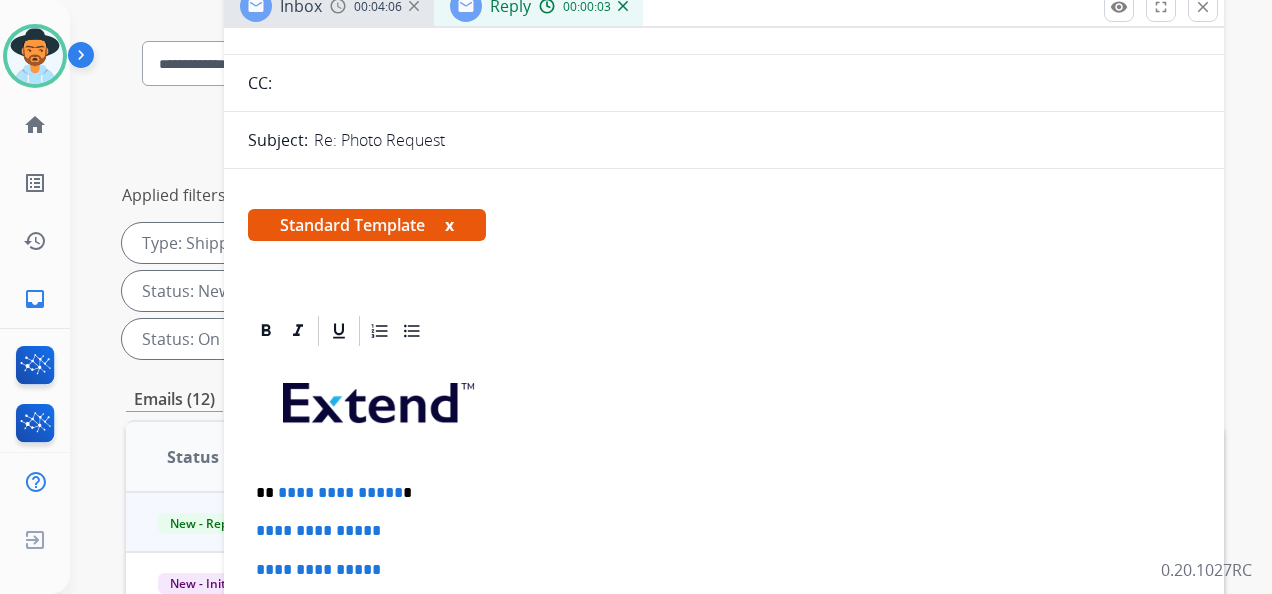 scroll, scrollTop: 400, scrollLeft: 0, axis: vertical 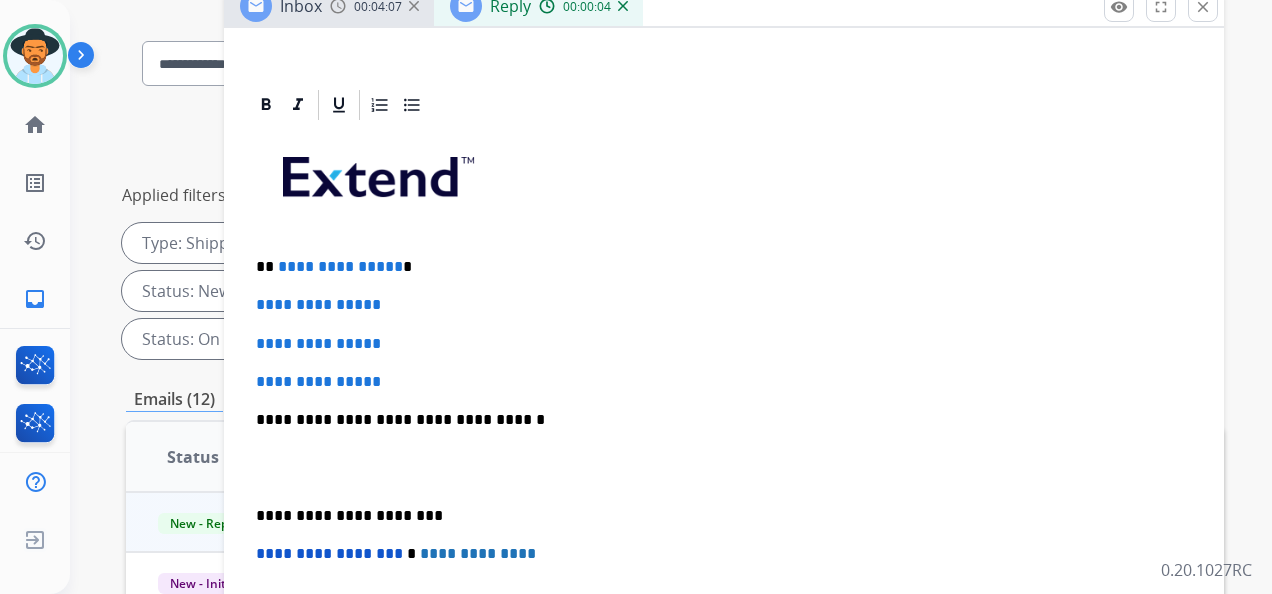 click on "**********" at bounding box center [716, 267] 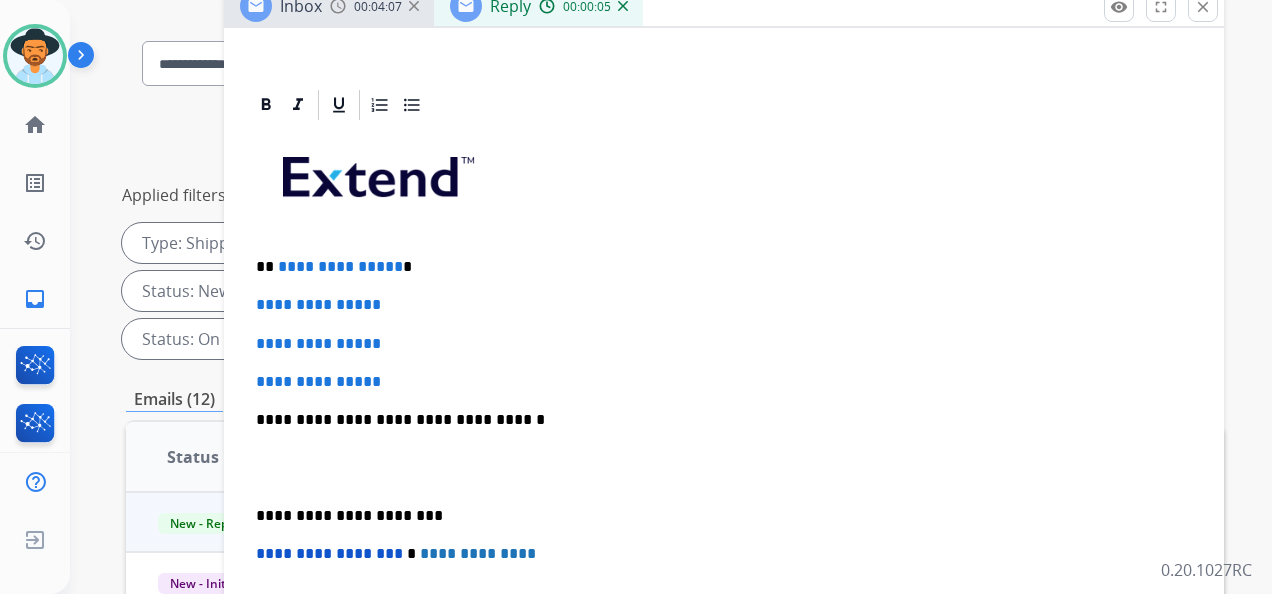 type 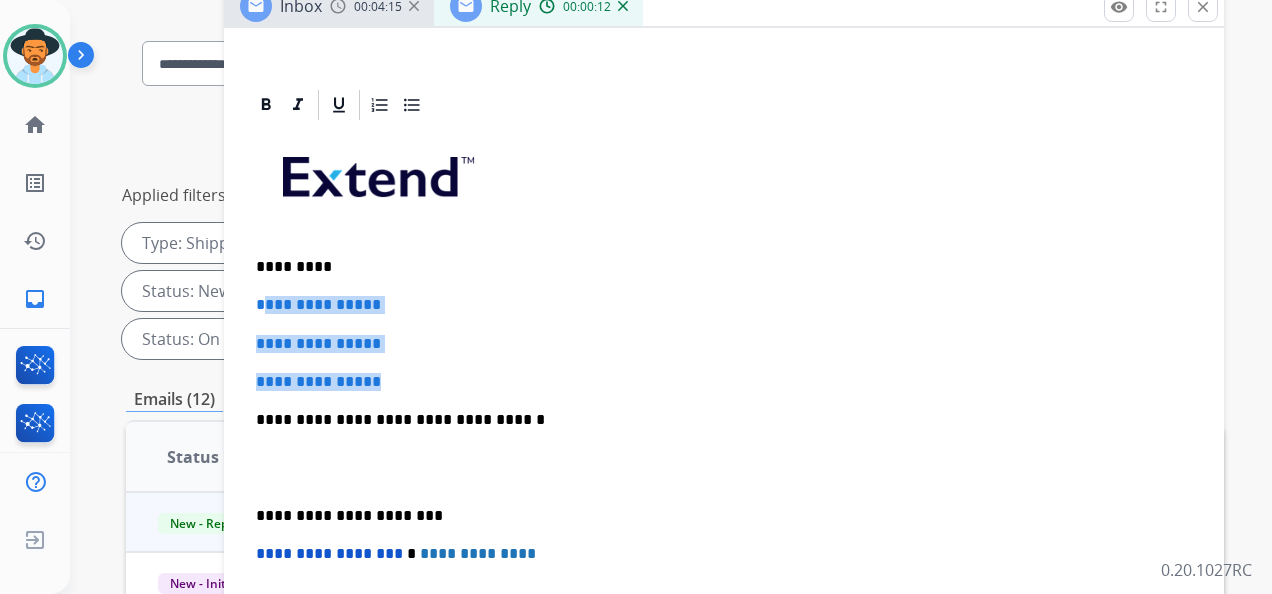 drag, startPoint x: 396, startPoint y: 380, endPoint x: 259, endPoint y: 306, distance: 155.70805 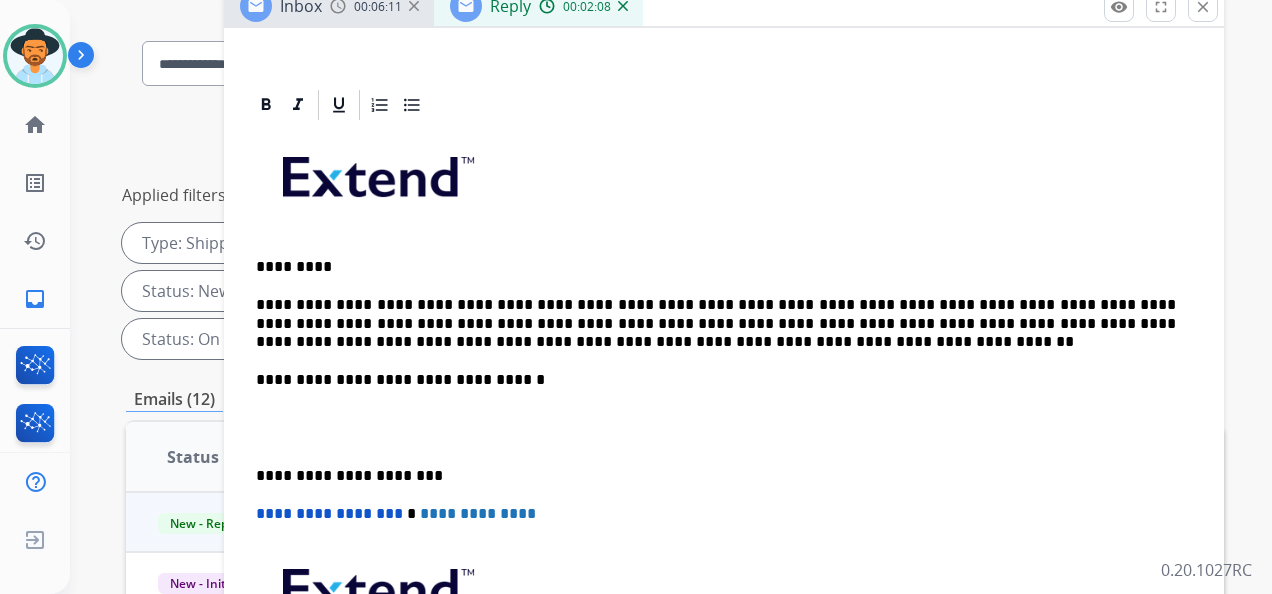 click on "**********" at bounding box center [716, 476] 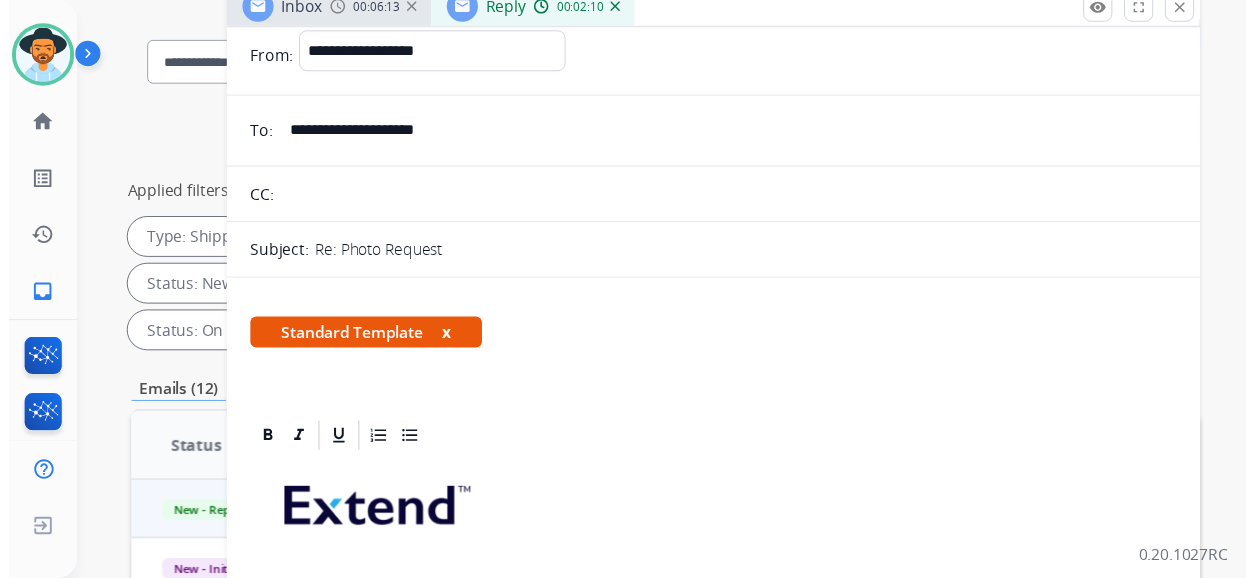 scroll, scrollTop: 0, scrollLeft: 0, axis: both 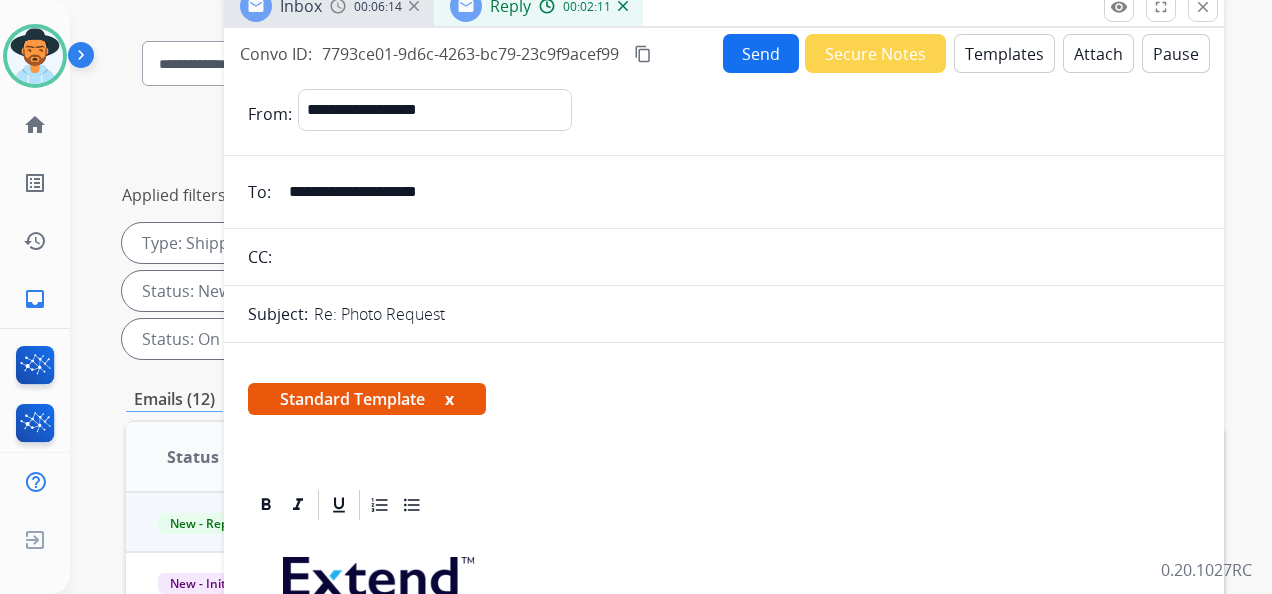 click on "Send" at bounding box center (761, 53) 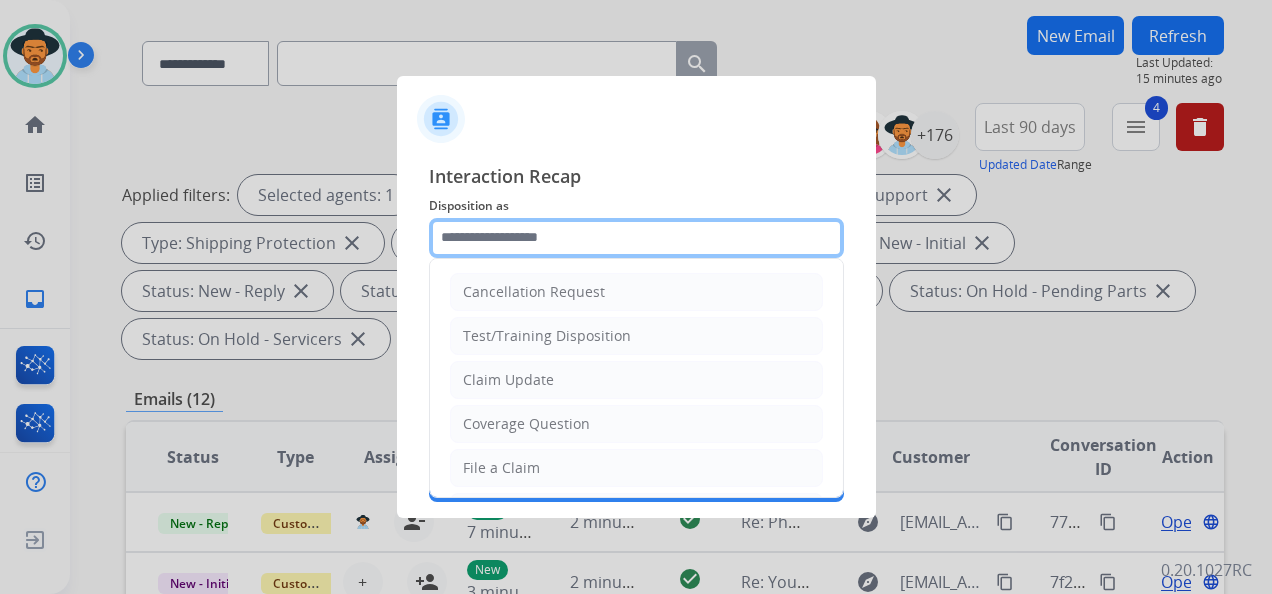 click 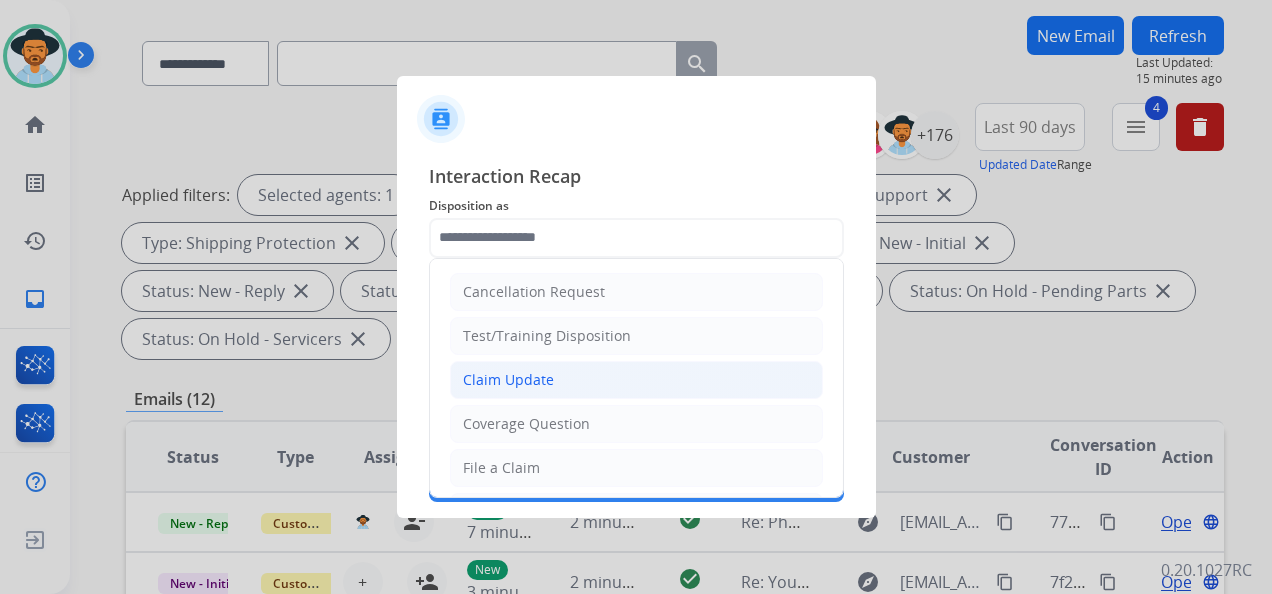 click on "Claim Update" 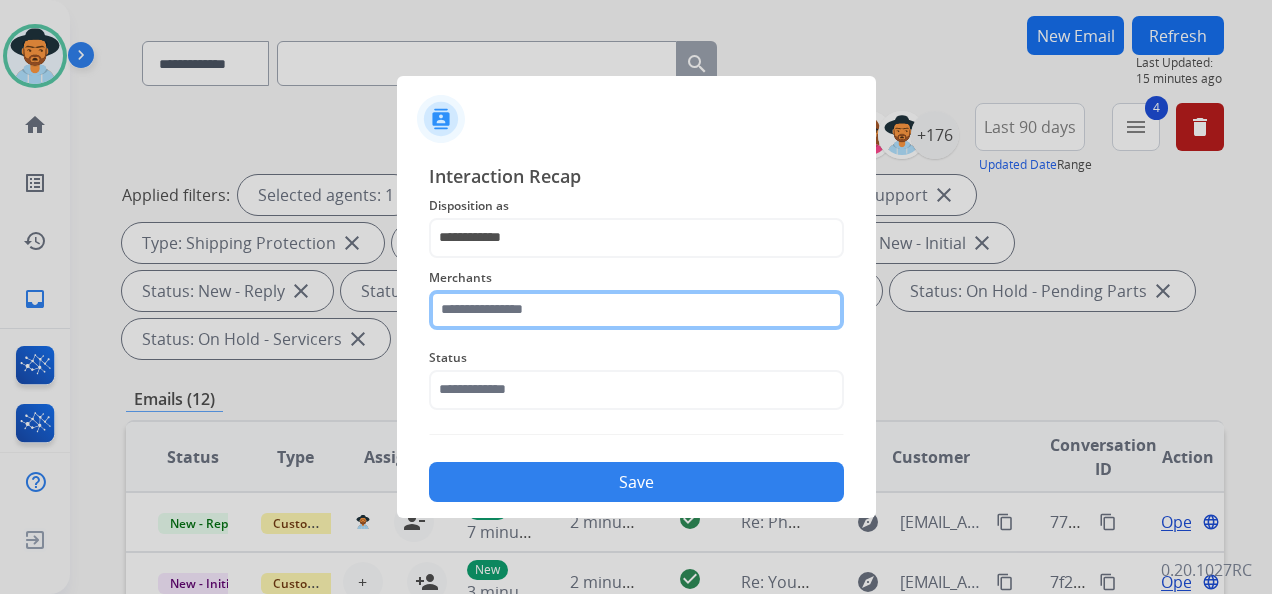 click 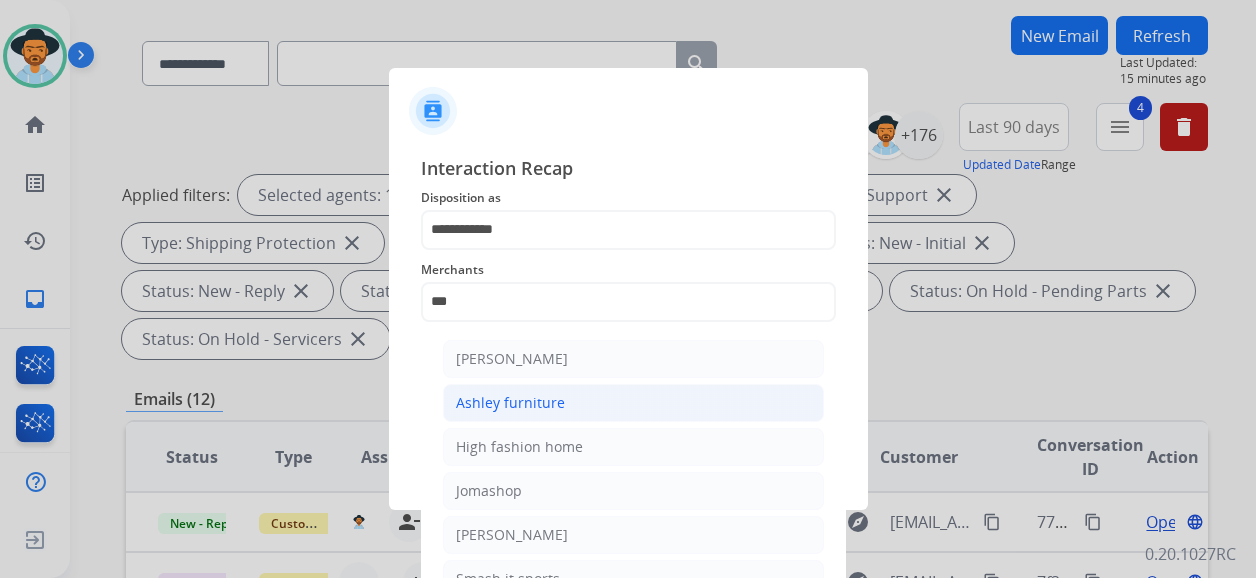 click on "Ashley furniture" 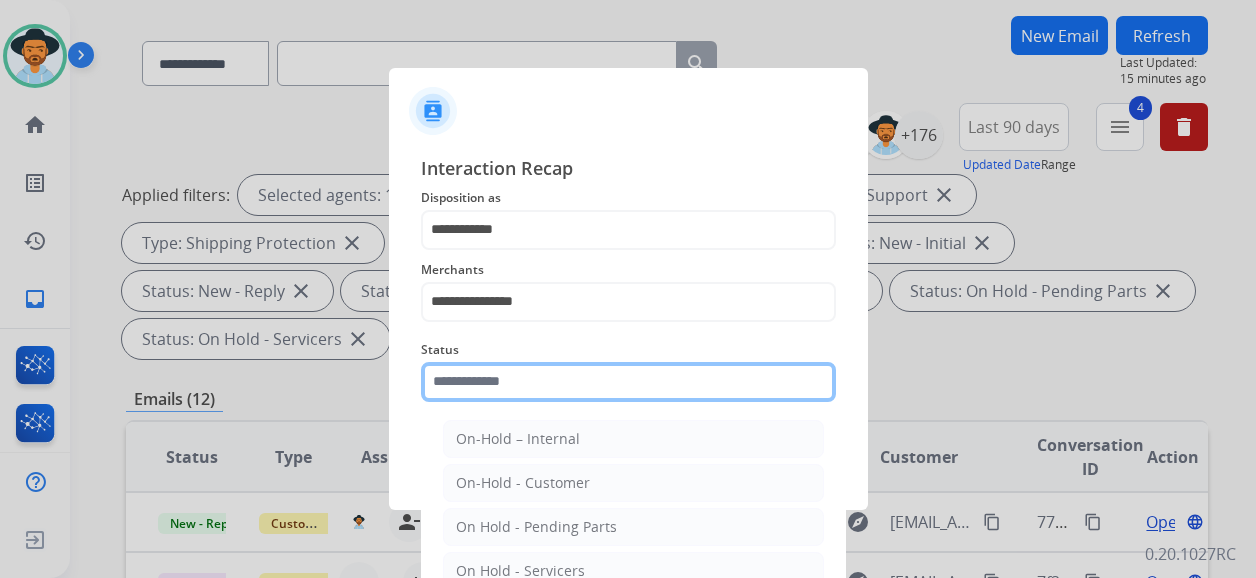 click on "Status    On-Hold – Internal   On-Hold - Customer   On Hold - Pending Parts   On Hold - Servicers   Closed - Unresolved   Closed – Solved   Closed – Merchant Transfer   New - Initial   New - Reply" 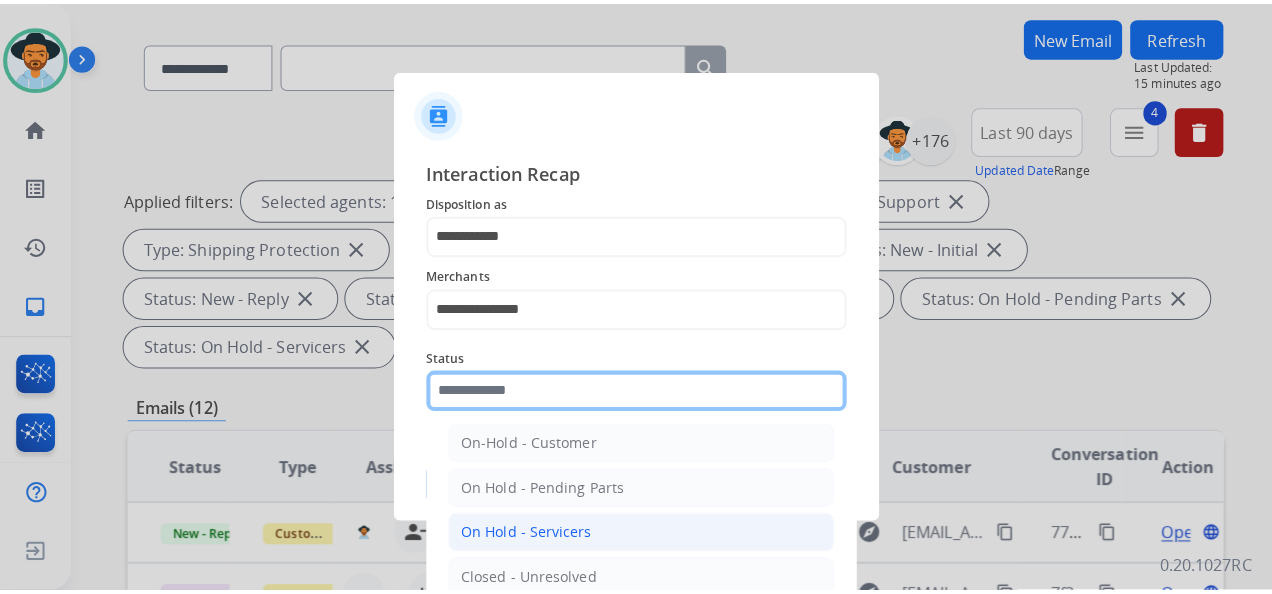scroll, scrollTop: 114, scrollLeft: 0, axis: vertical 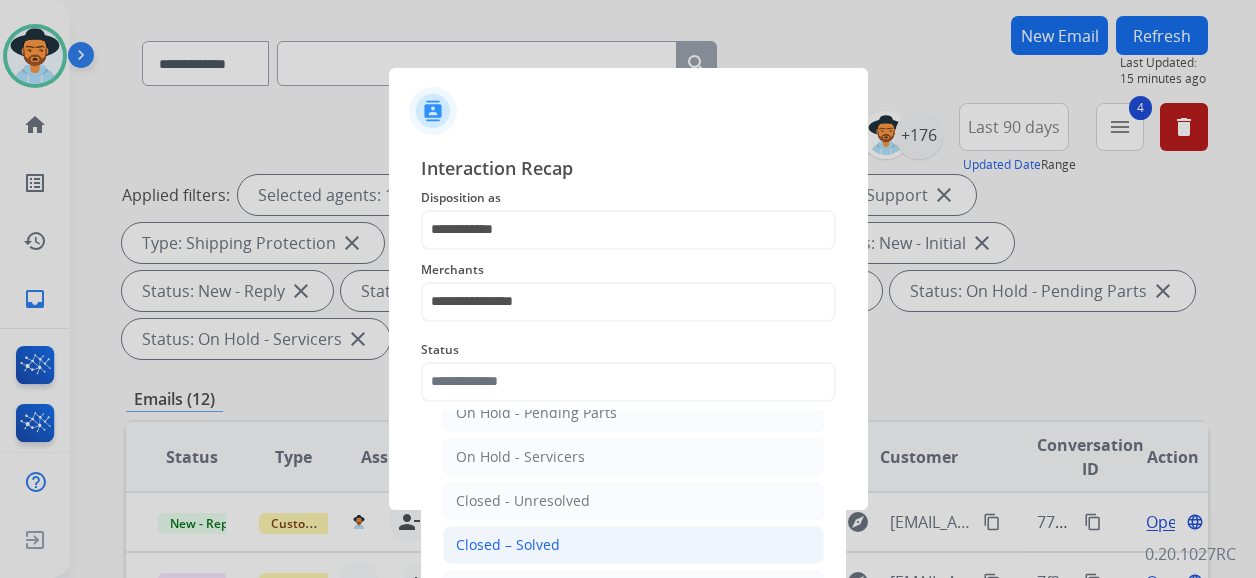 click on "Closed – Solved" 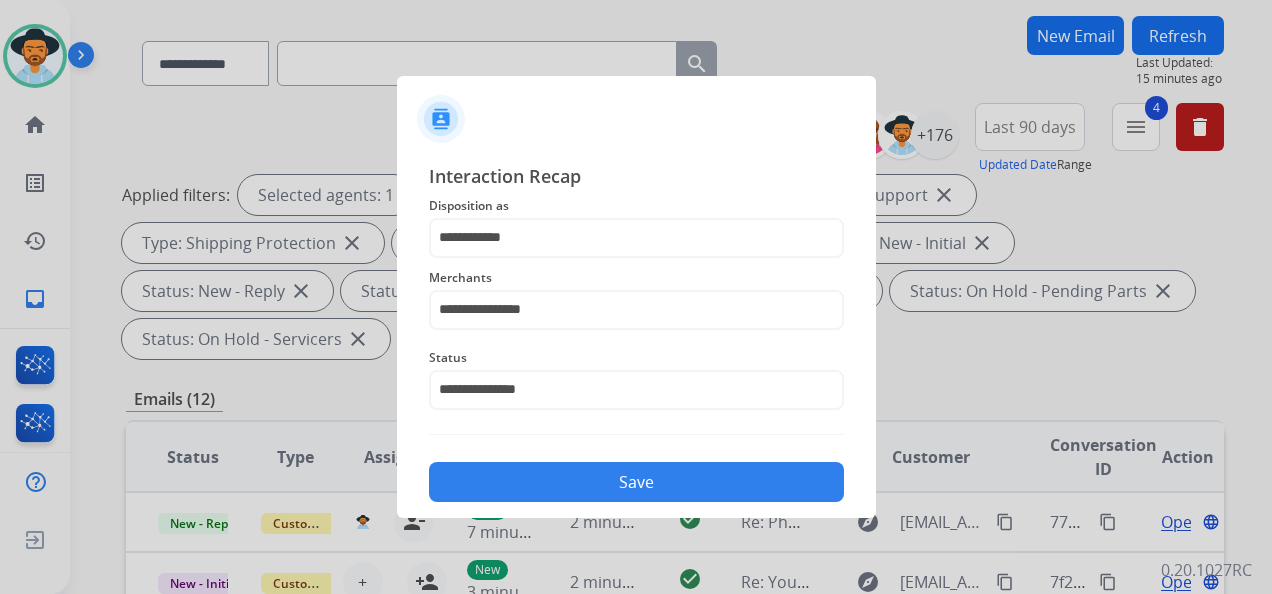 click on "Save" 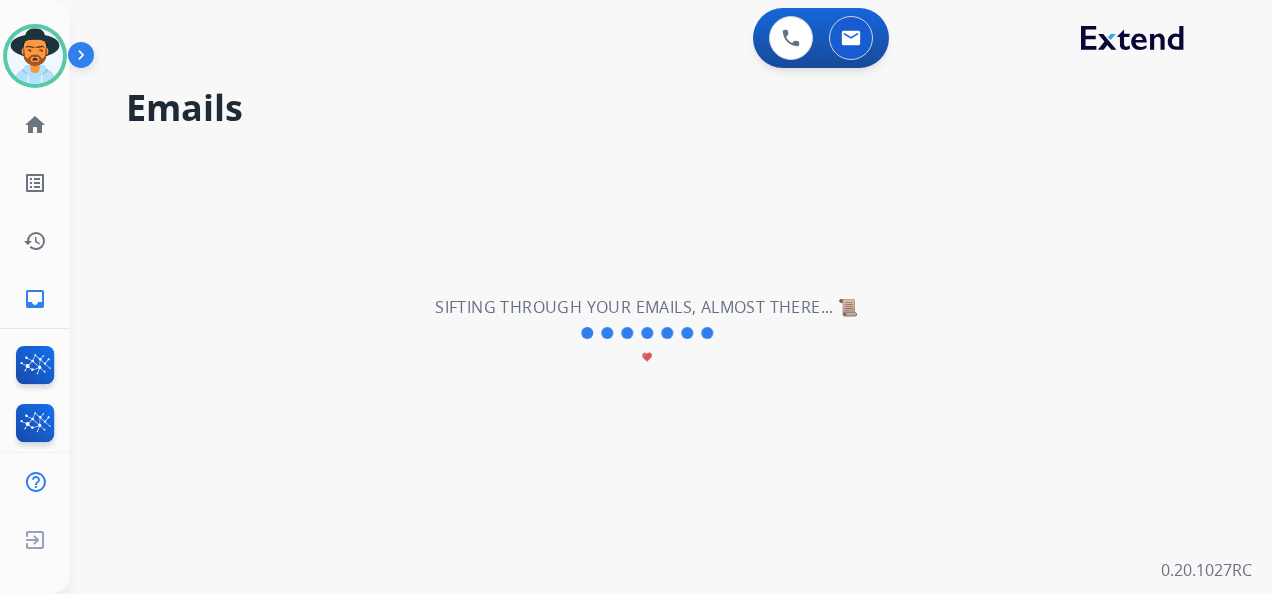 scroll, scrollTop: 0, scrollLeft: 0, axis: both 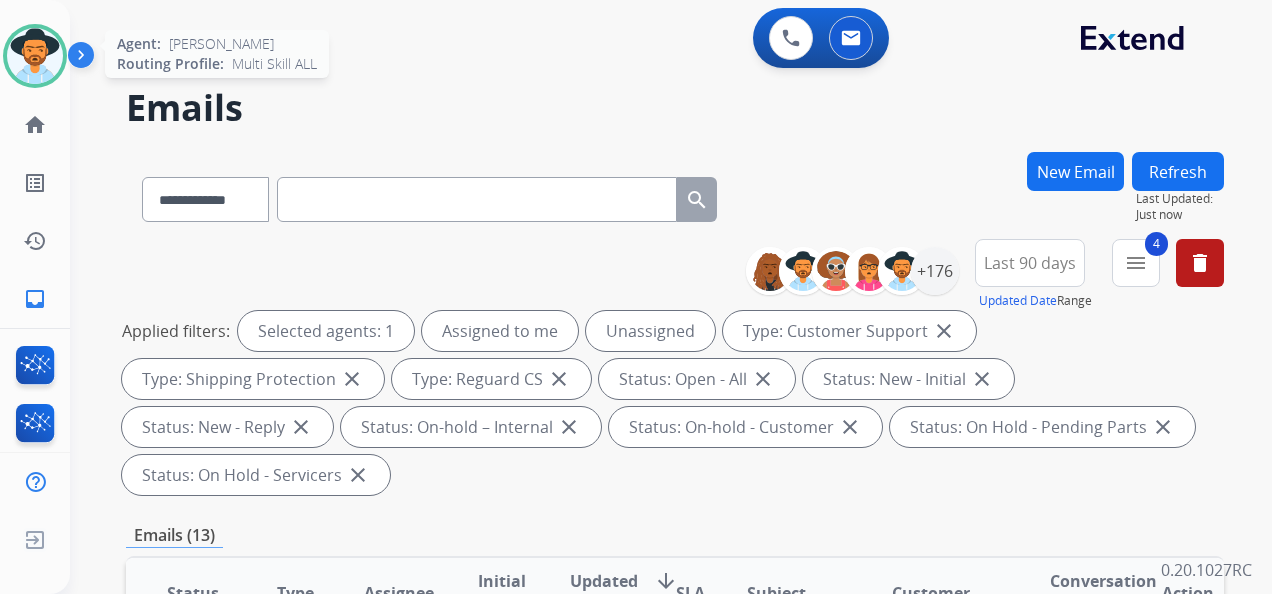 click at bounding box center (35, 56) 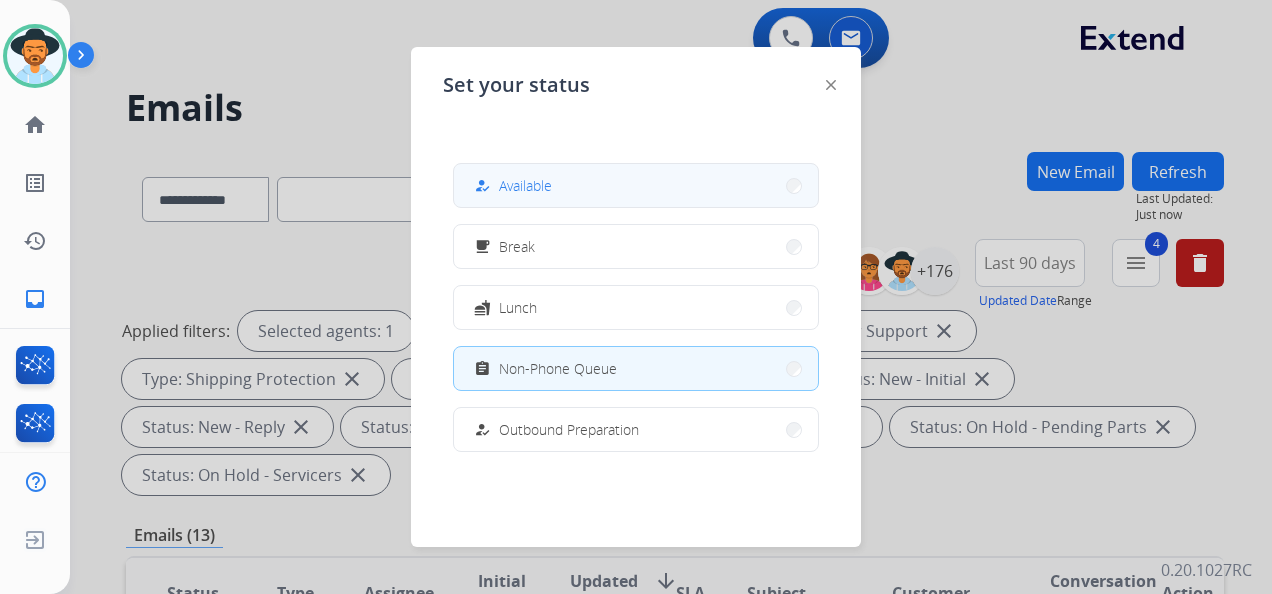 click on "how_to_reg Available" at bounding box center (636, 185) 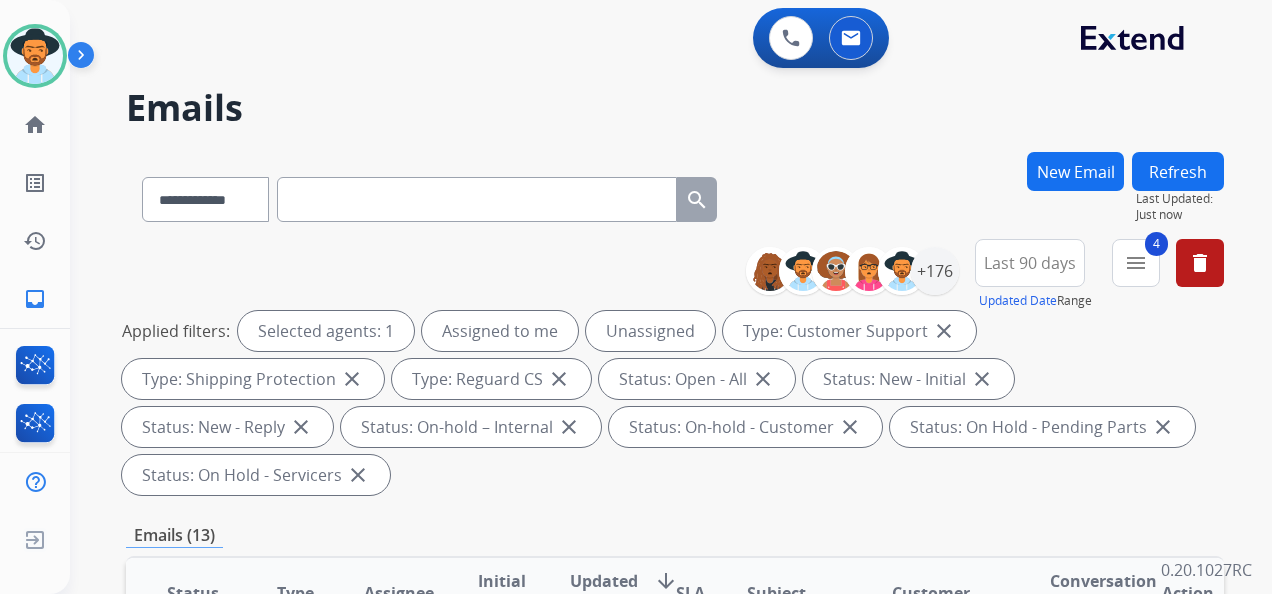 click on "Applied filters:  Selected agents: 1  Assigned to me Unassigned  Type: Customer Support  close  Type: Shipping Protection  close  Type: Reguard CS  close  Status: Open - All  close  Status: New - Initial  close  Status: New - Reply  close  Status: On-hold – Internal  close  Status: On-hold - Customer  close  Status: On Hold - Pending Parts  close  Status: On Hold - Servicers  close" at bounding box center [671, 403] 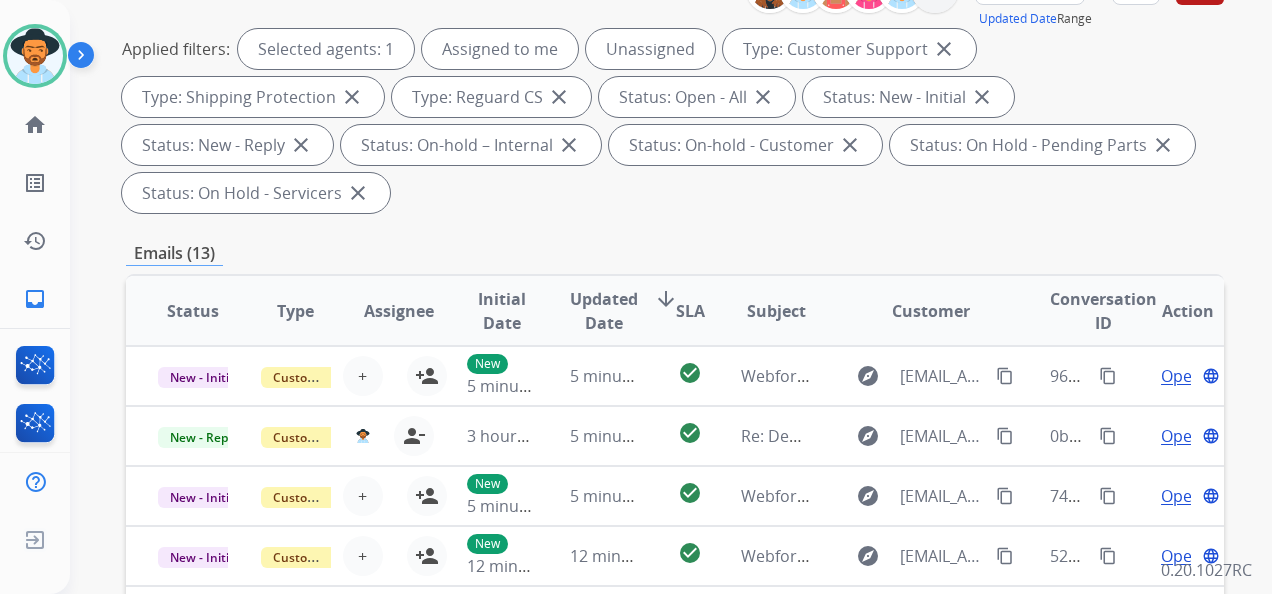 scroll, scrollTop: 400, scrollLeft: 0, axis: vertical 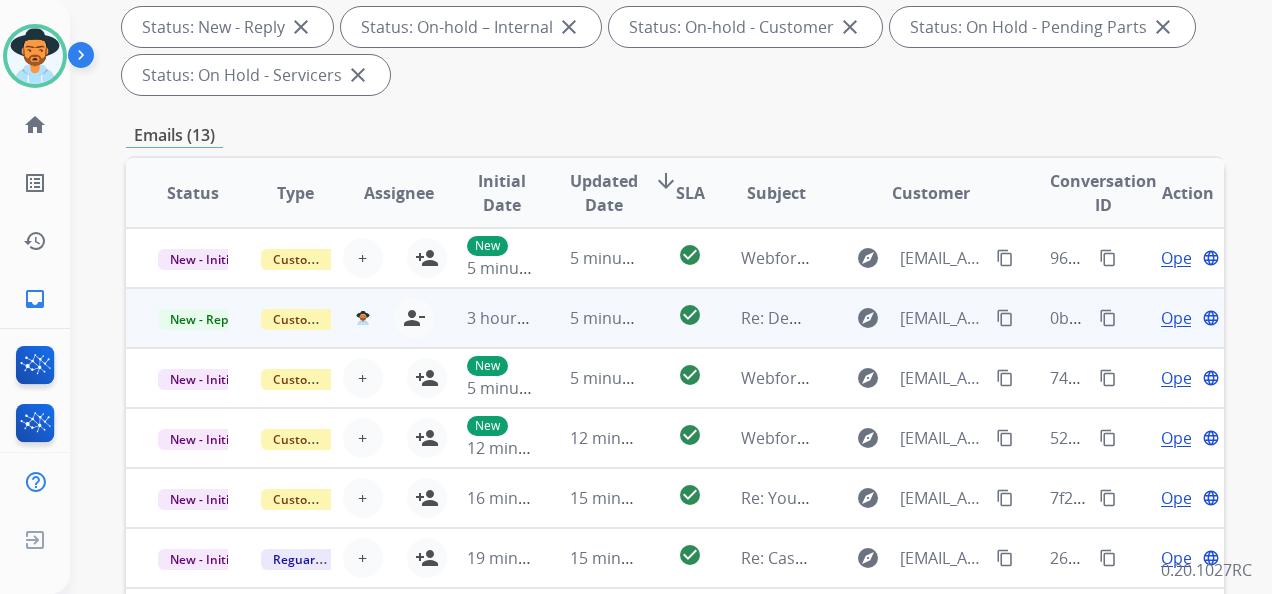 click on "Open" at bounding box center [1181, 318] 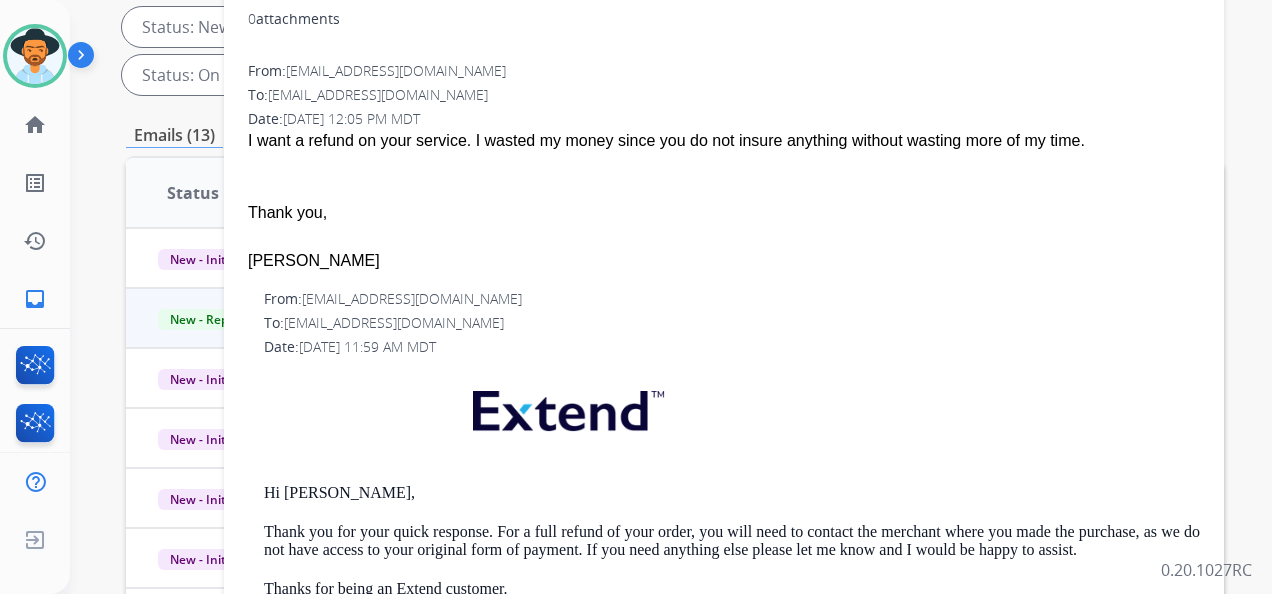 scroll, scrollTop: 0, scrollLeft: 0, axis: both 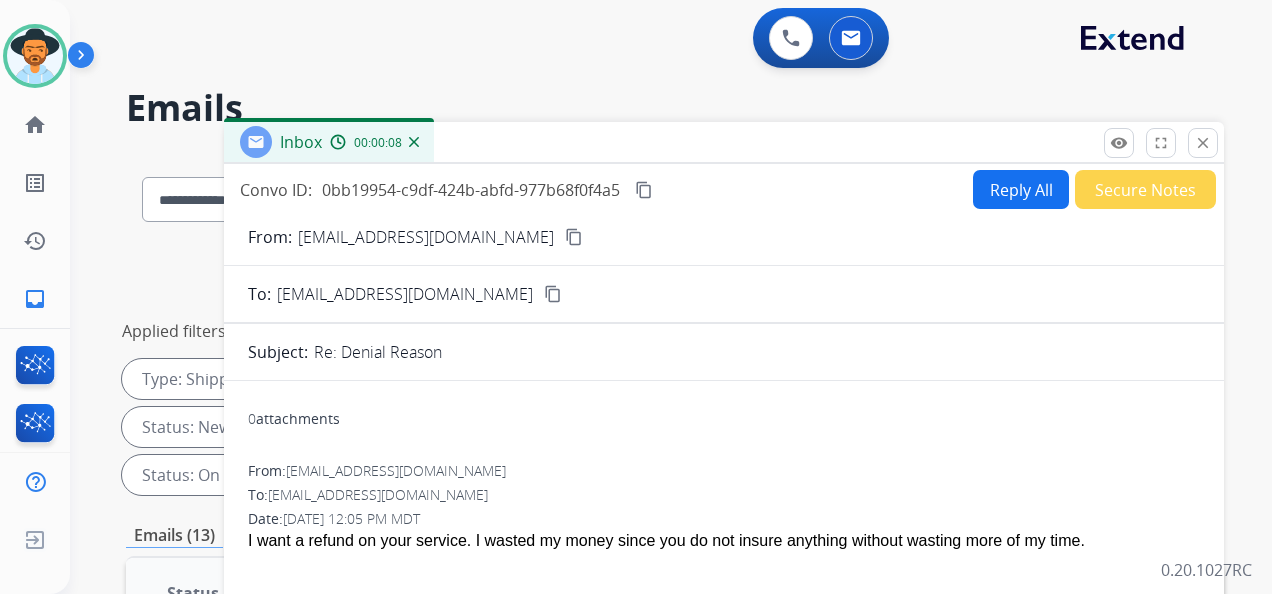 click on "Reply All" at bounding box center (1021, 189) 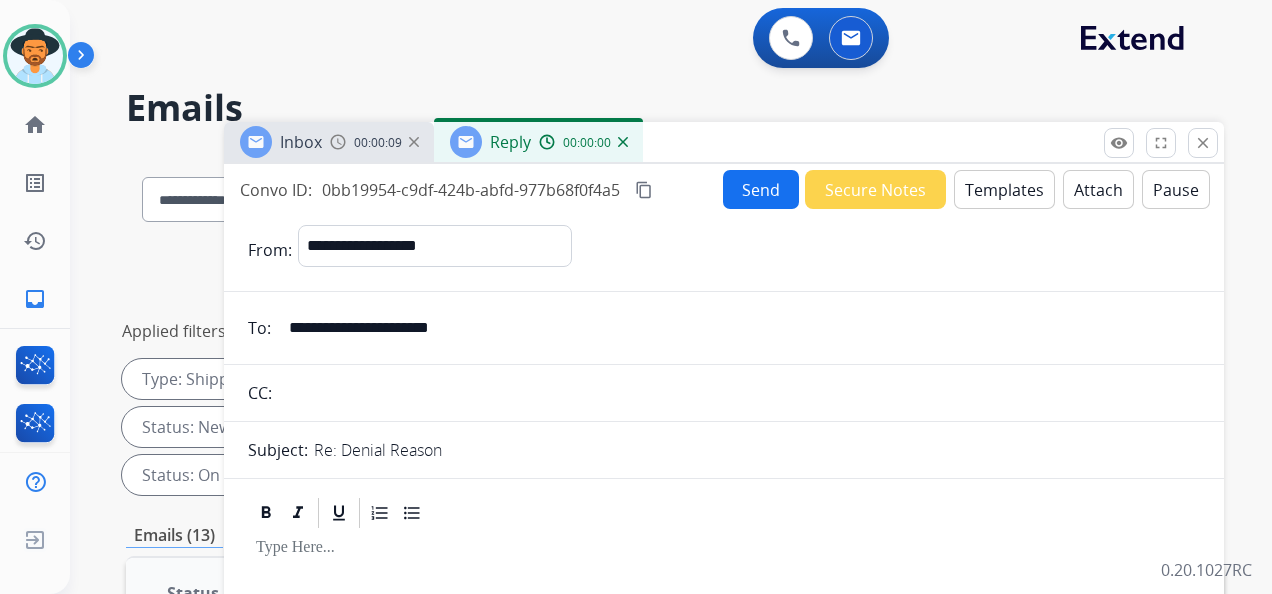 click on "Templates" at bounding box center [1004, 189] 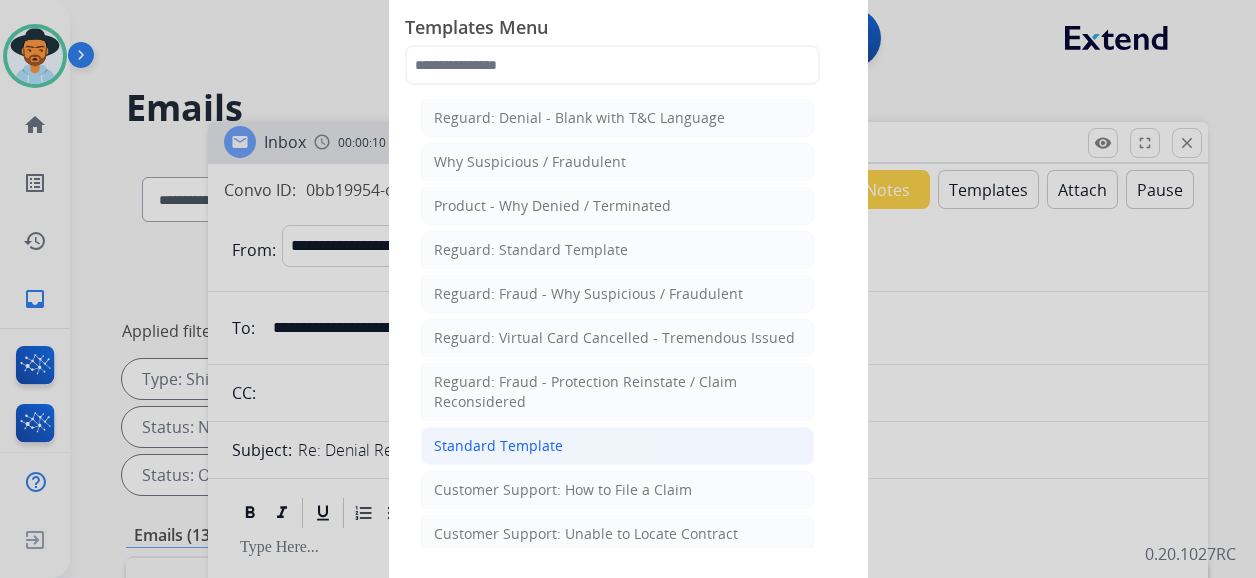 click on "Standard Template" 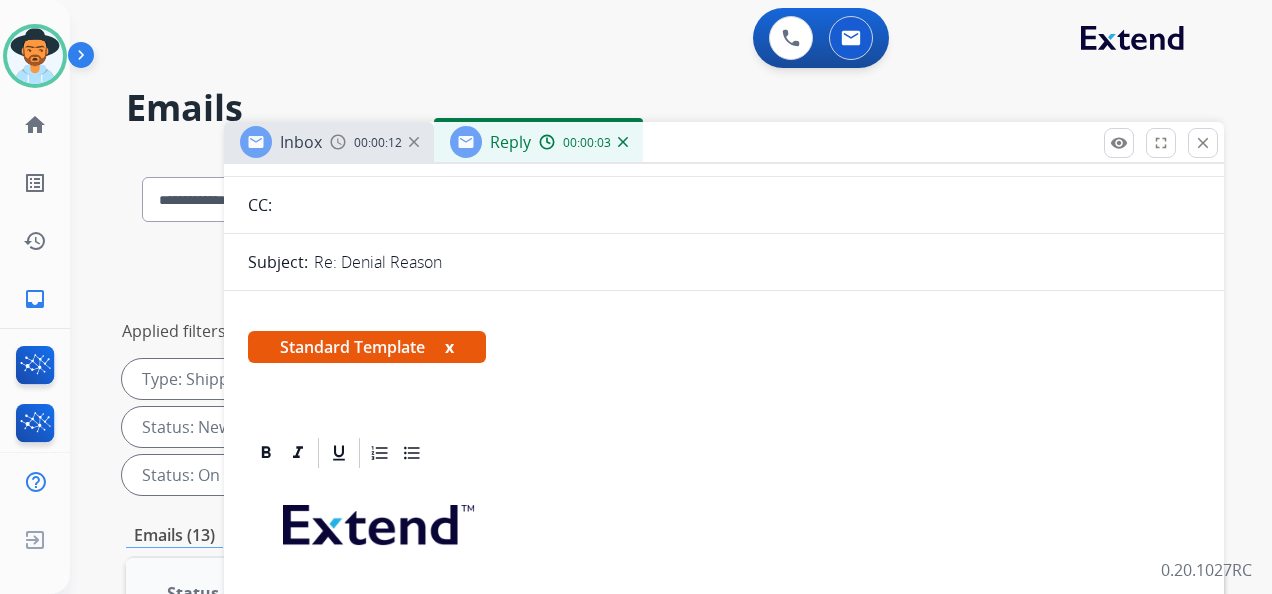 scroll, scrollTop: 400, scrollLeft: 0, axis: vertical 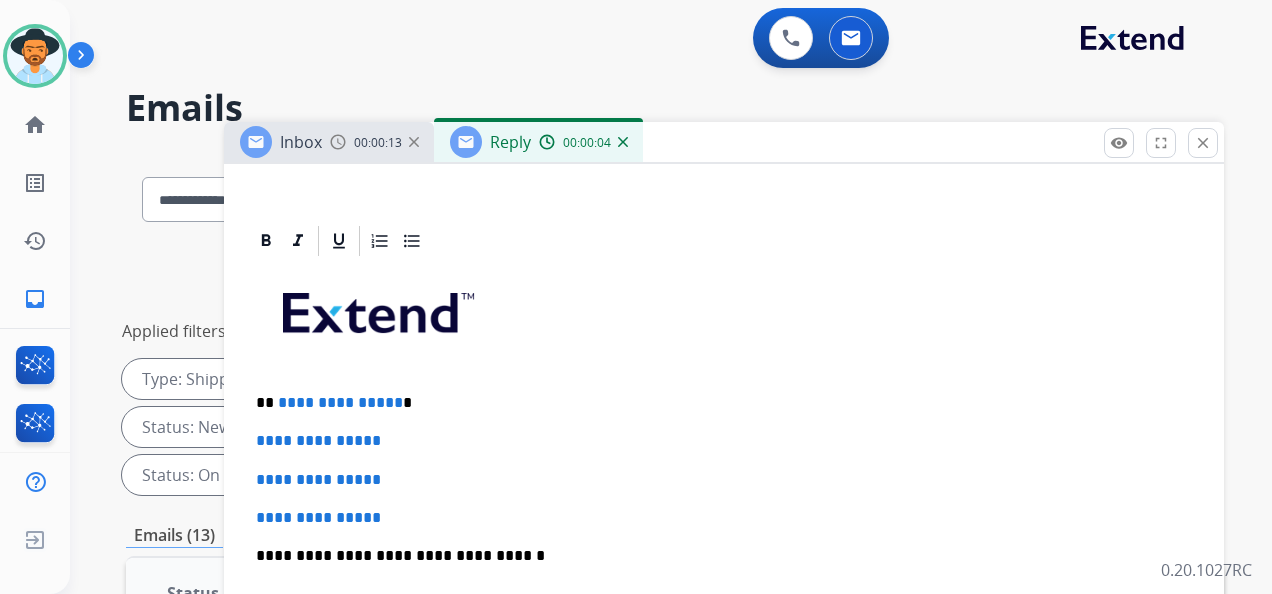 click on "**********" at bounding box center (716, 403) 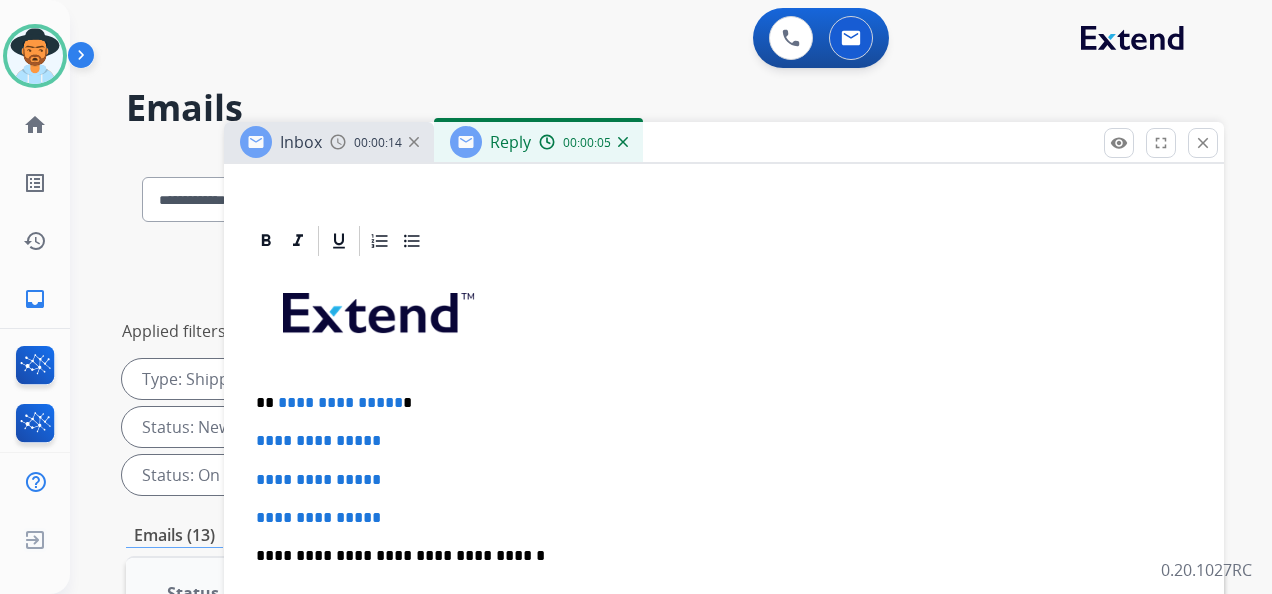 type 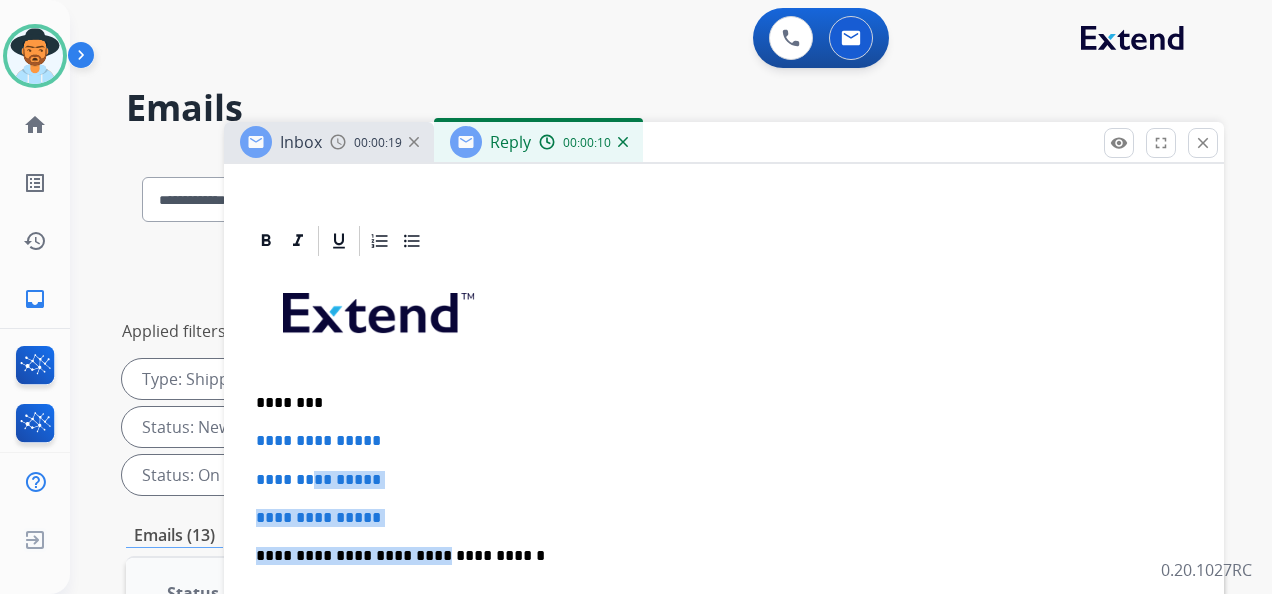 drag, startPoint x: 415, startPoint y: 525, endPoint x: 392, endPoint y: 506, distance: 29.832869 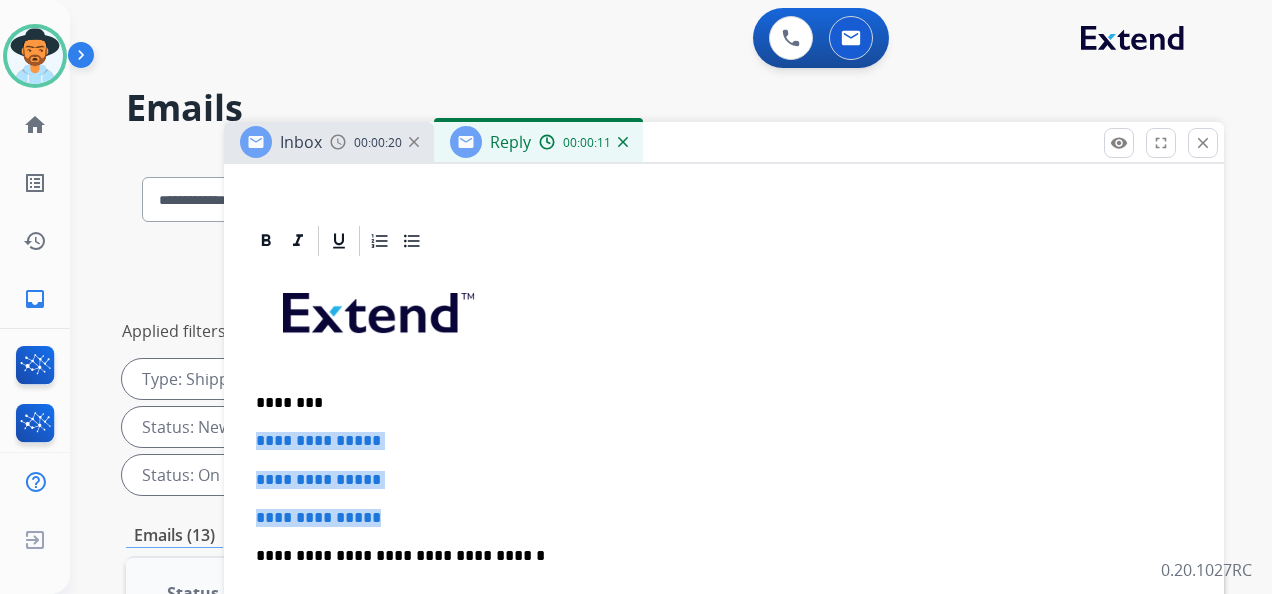 drag, startPoint x: 405, startPoint y: 514, endPoint x: 256, endPoint y: 440, distance: 166.36406 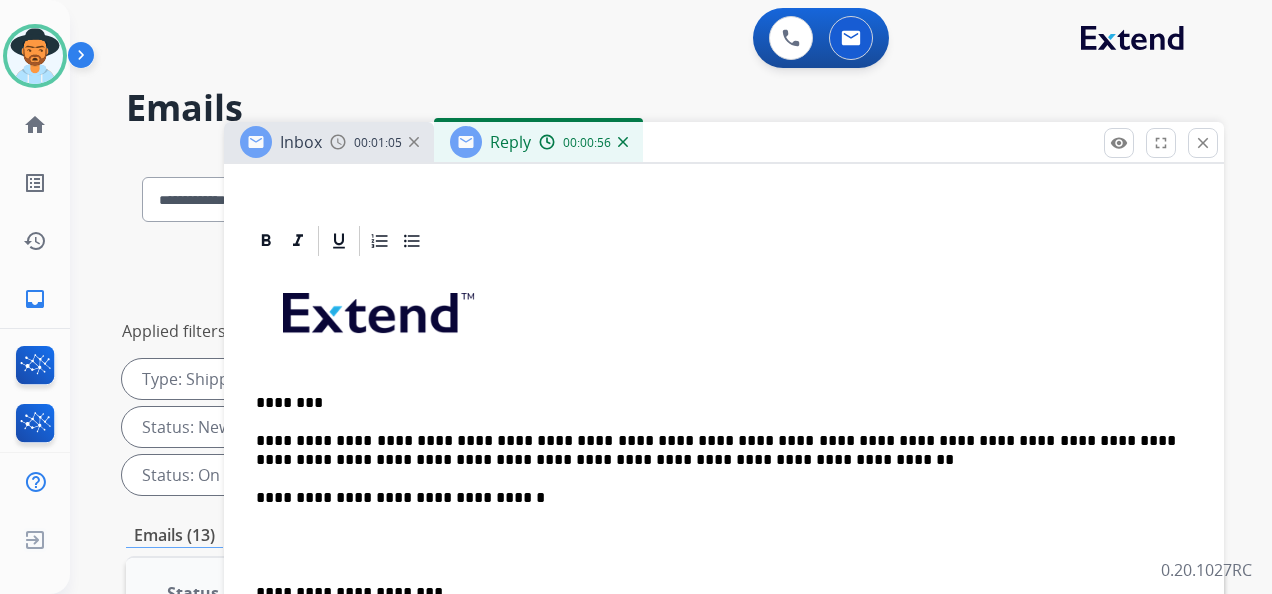 click on "**********" at bounding box center (716, 450) 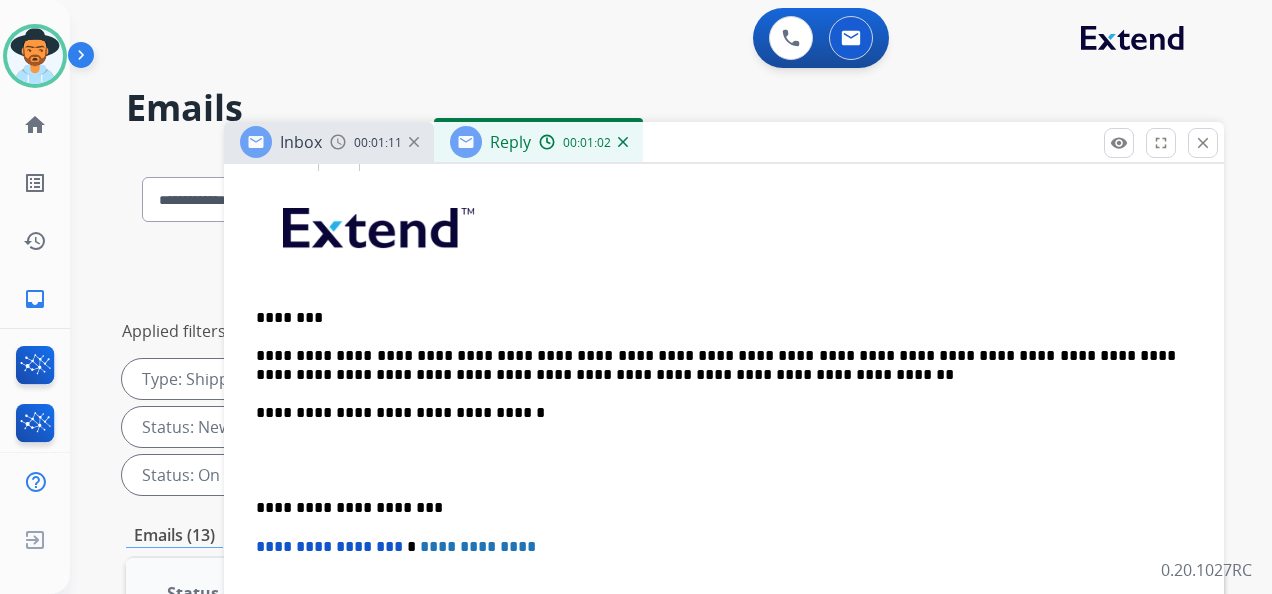 scroll, scrollTop: 600, scrollLeft: 0, axis: vertical 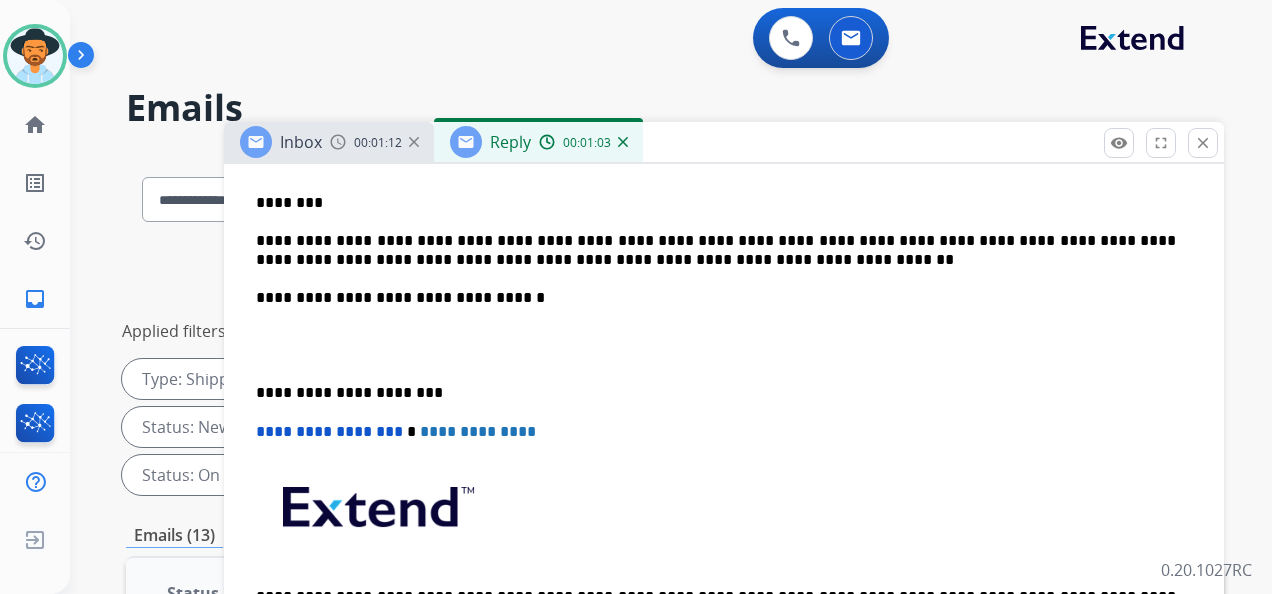 click on "**********" at bounding box center [724, 374] 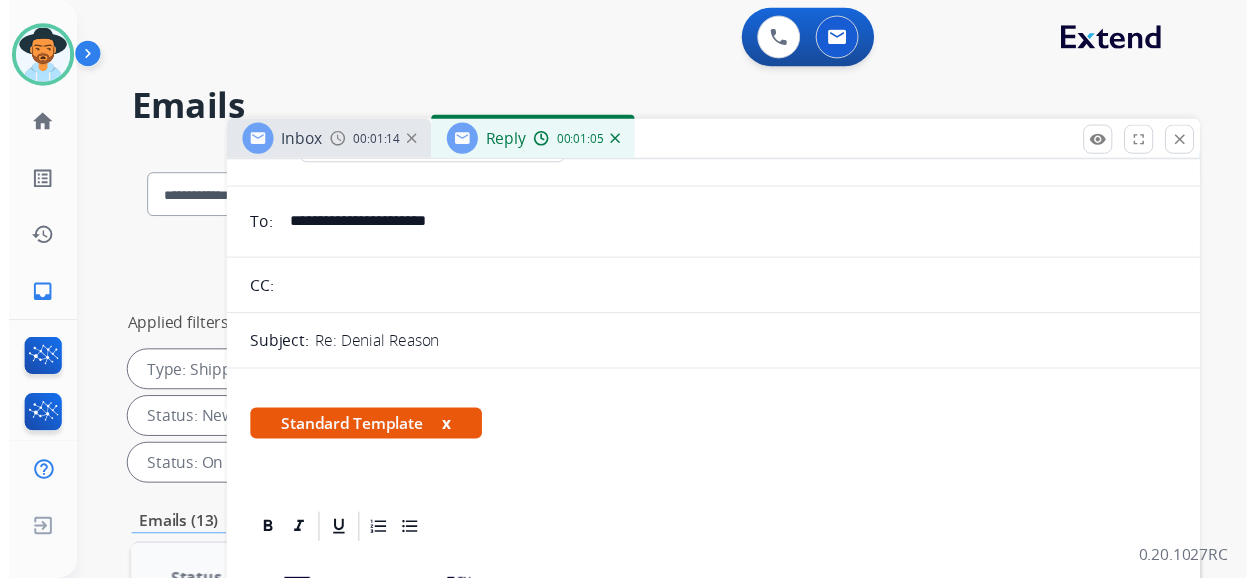 scroll, scrollTop: 0, scrollLeft: 0, axis: both 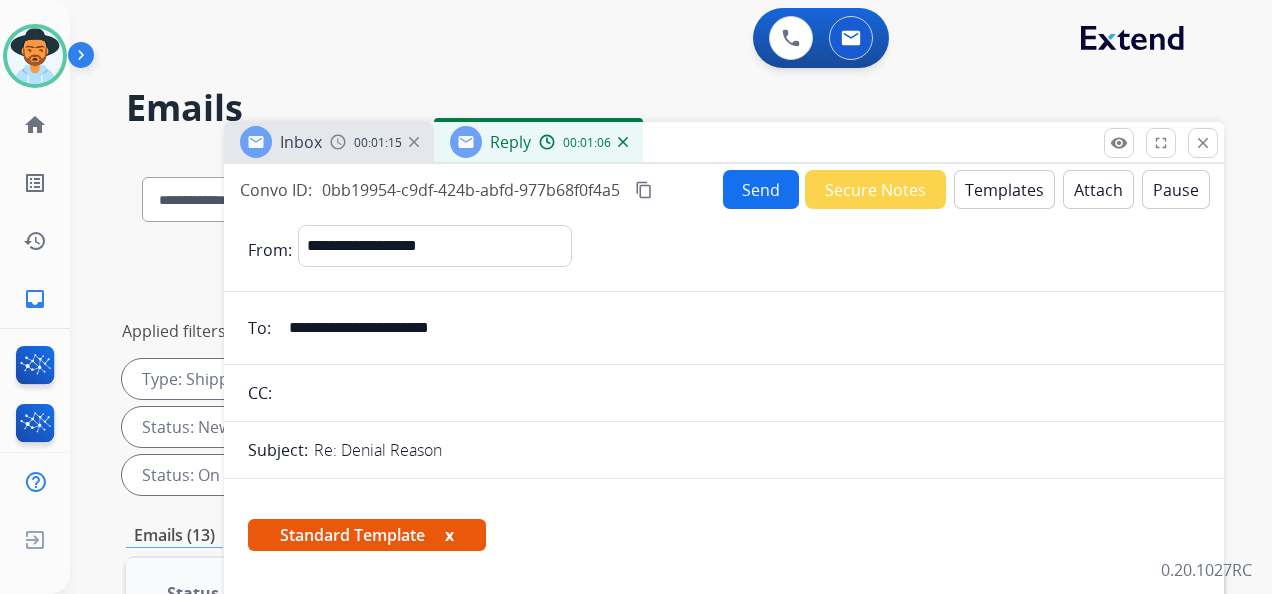 click on "Send" at bounding box center (761, 189) 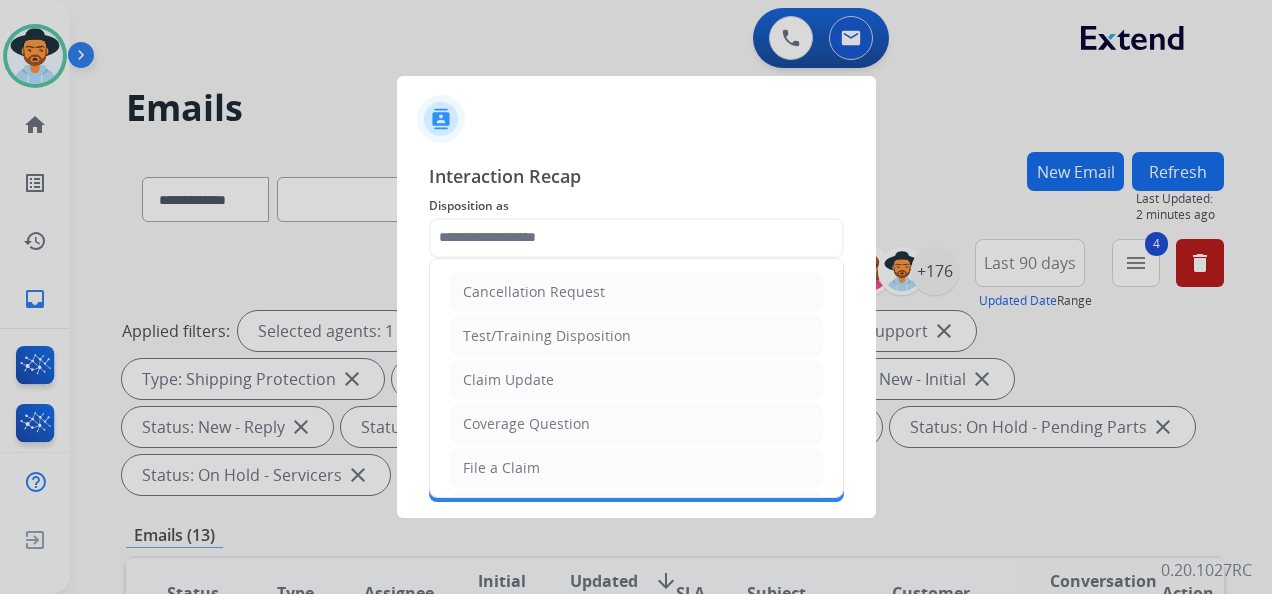 click 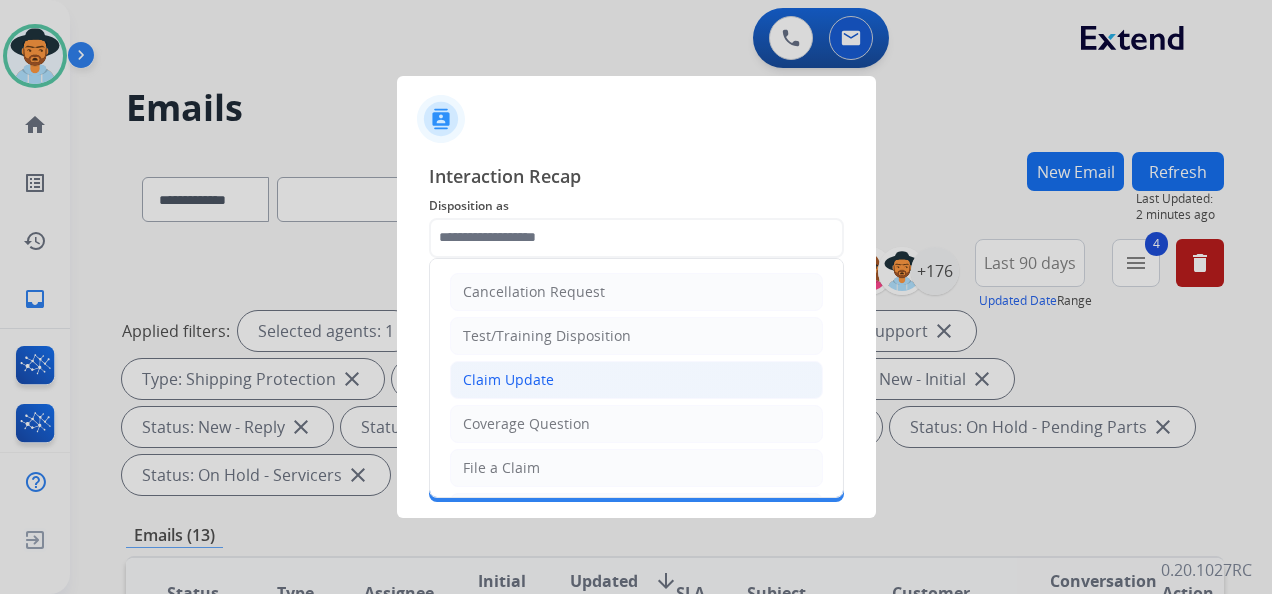 click on "Claim Update" 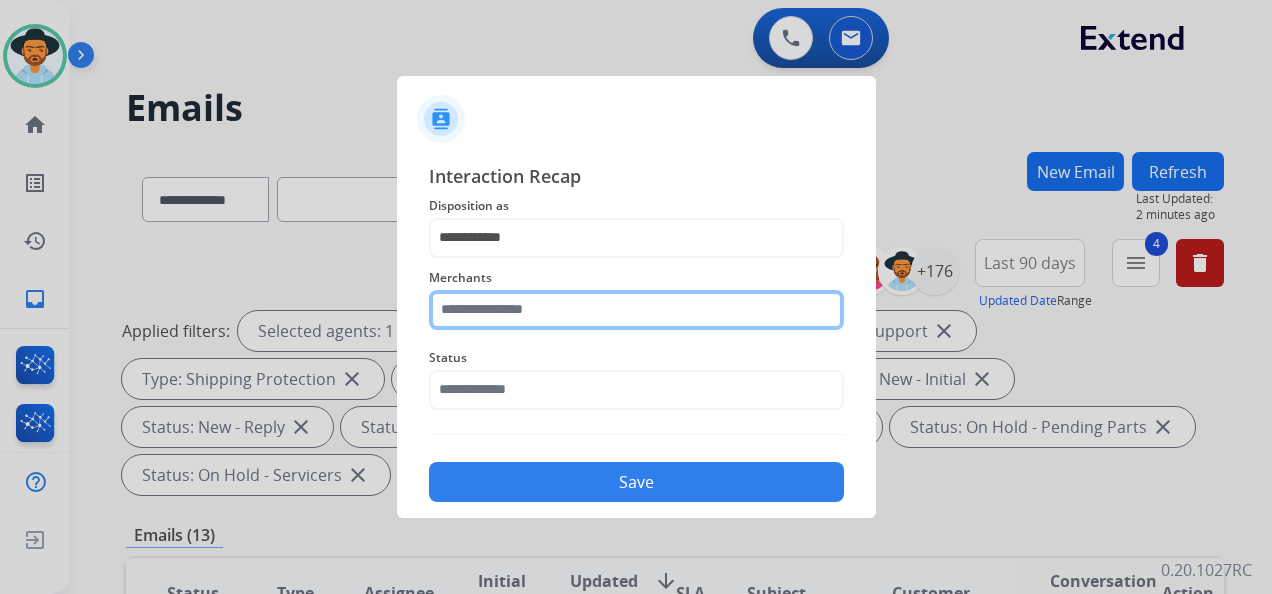 click 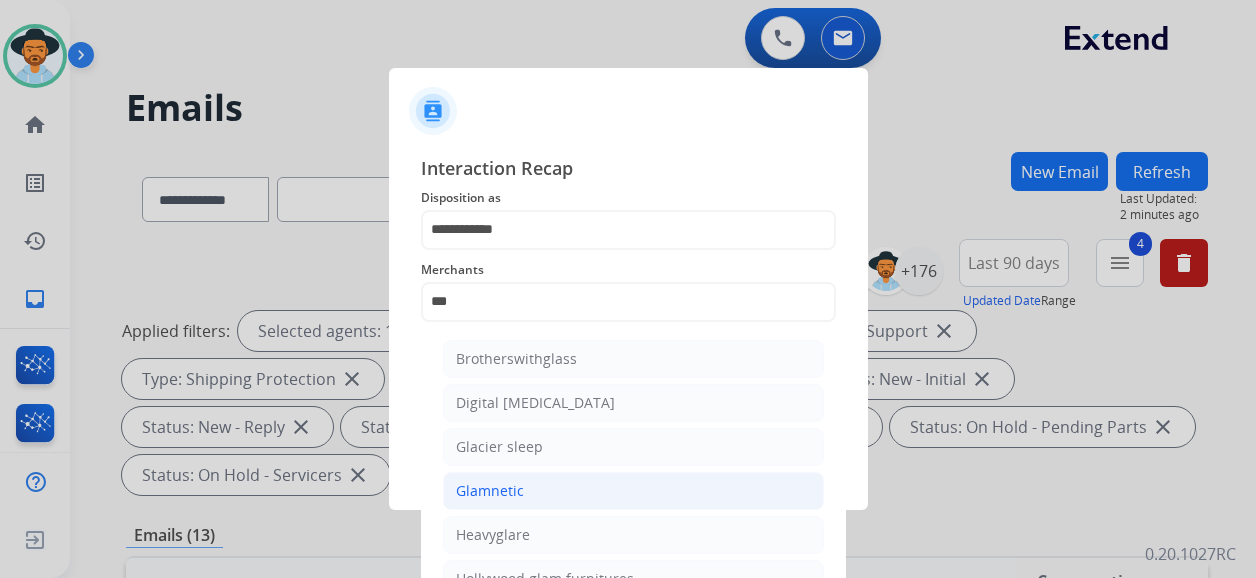 click on "Glamnetic" 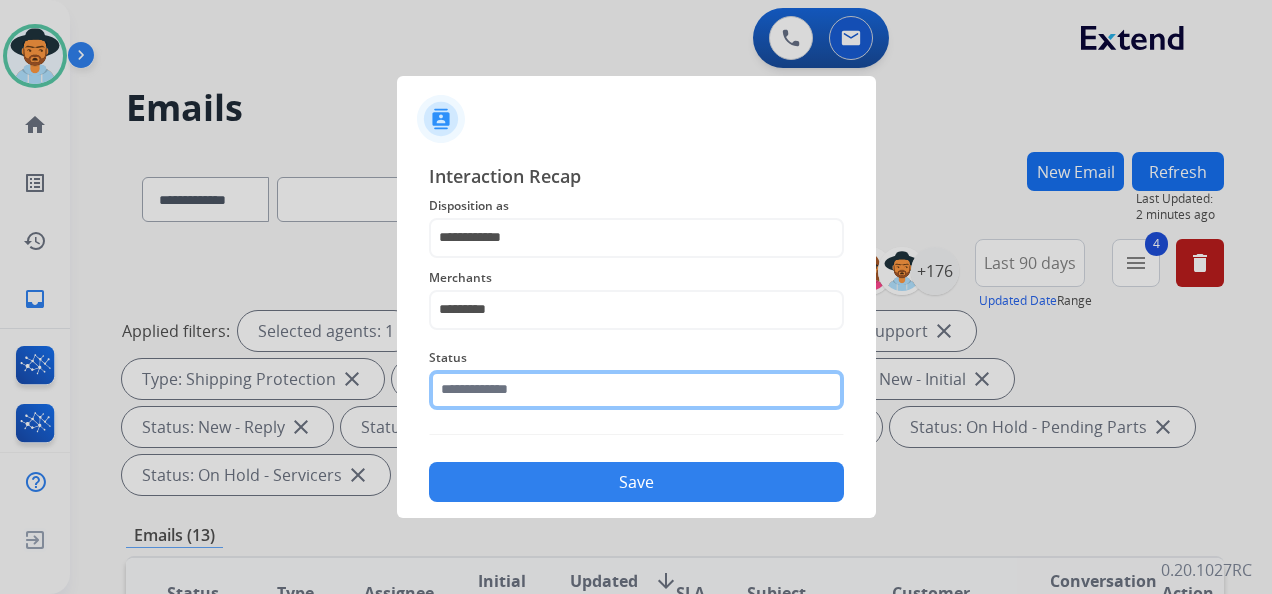 click on "Status" 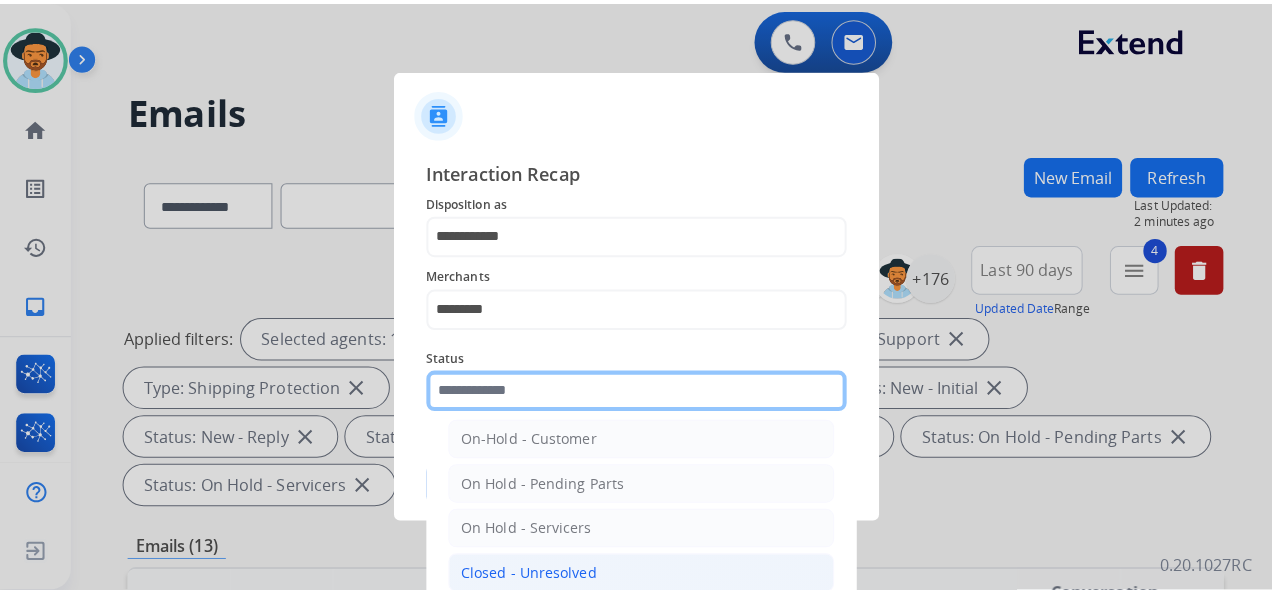 scroll, scrollTop: 114, scrollLeft: 0, axis: vertical 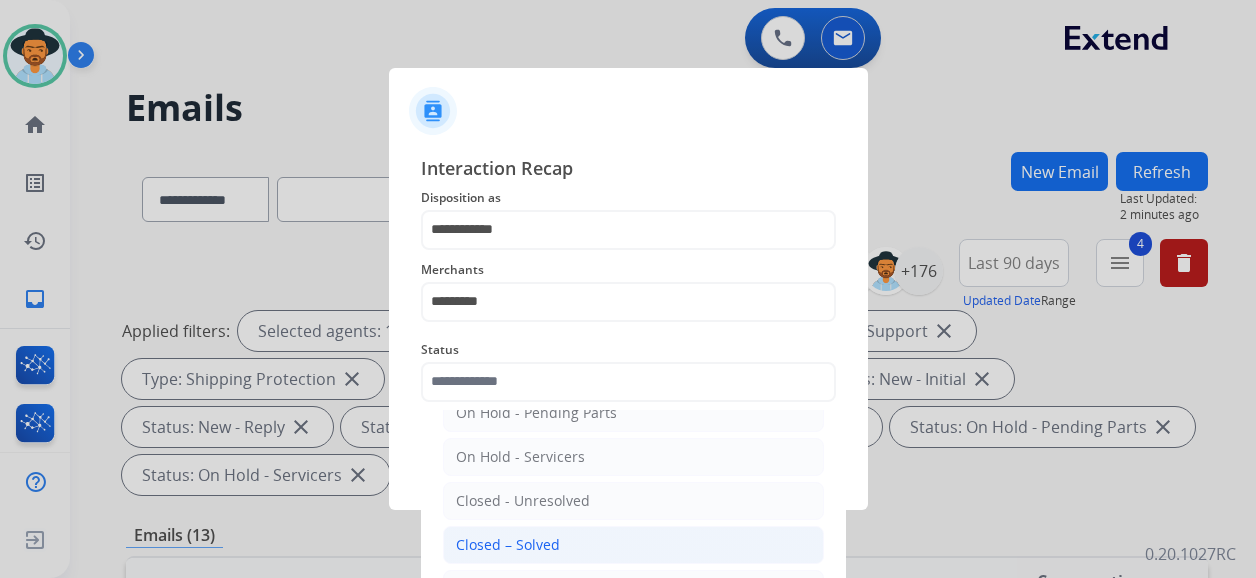 click on "Closed – Solved" 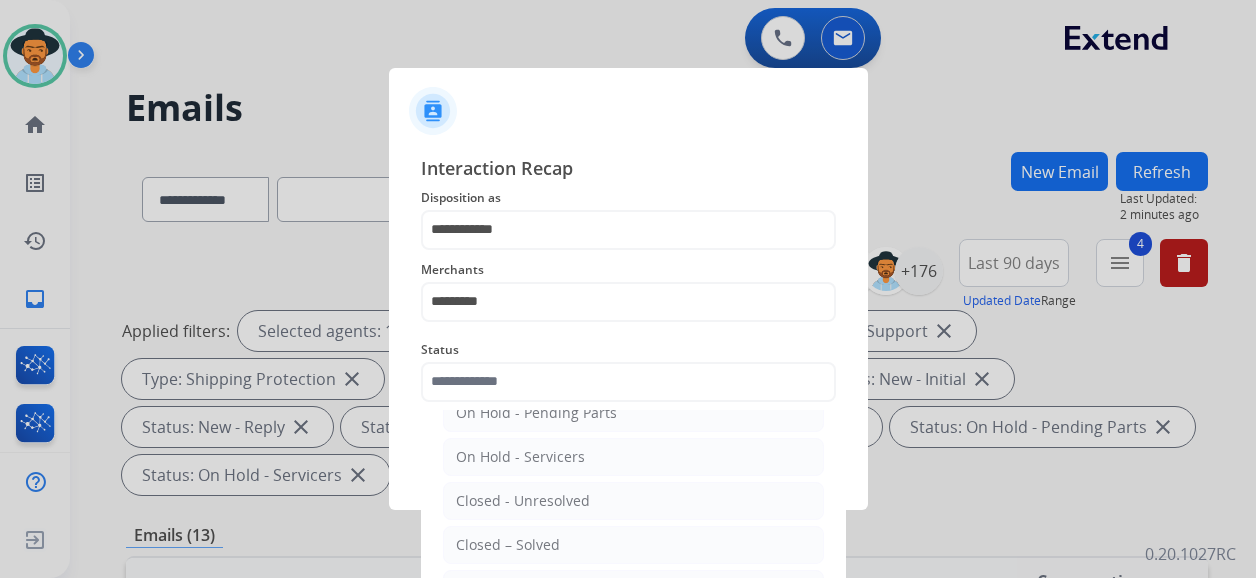 type on "**********" 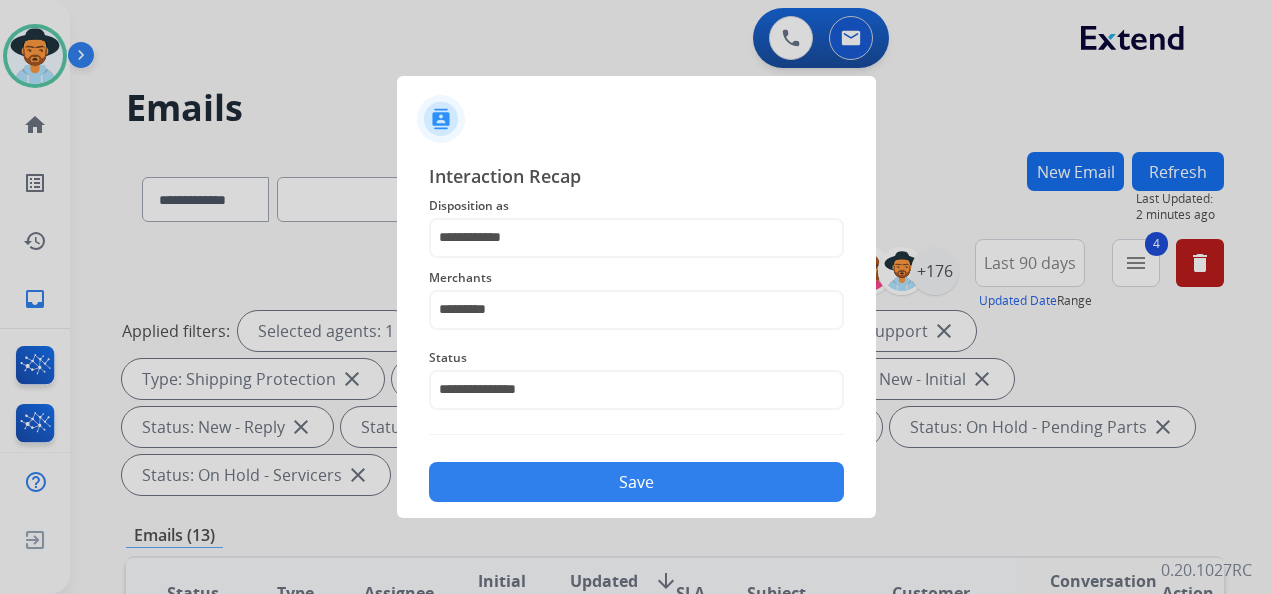 click on "Save" 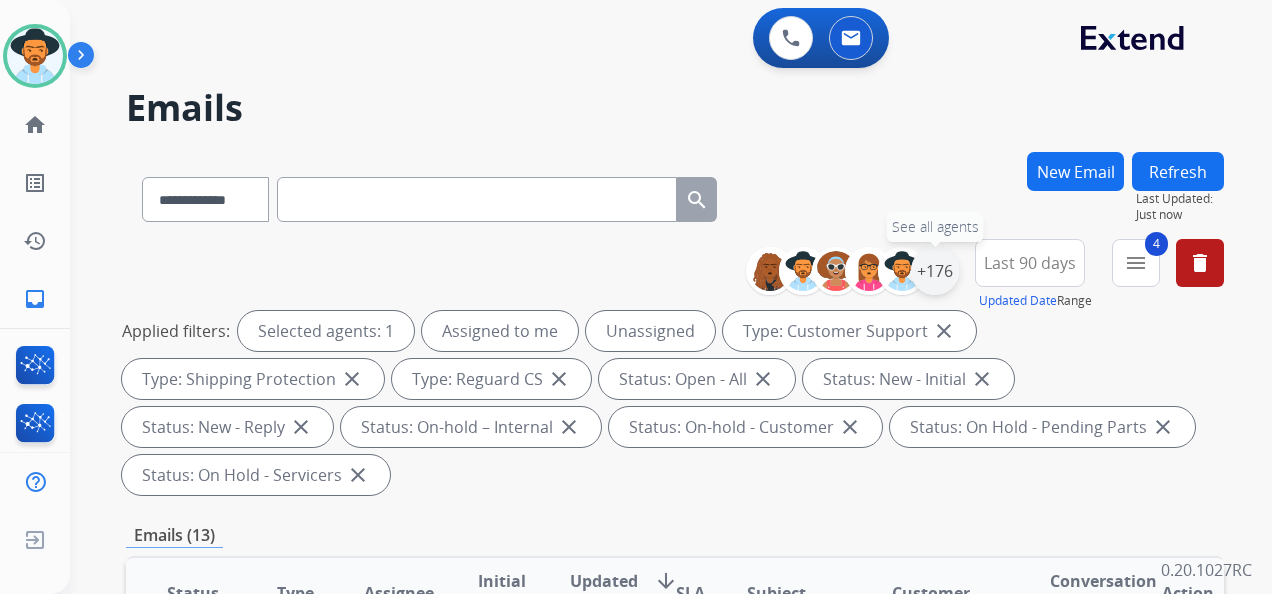 click on "+176" at bounding box center (935, 271) 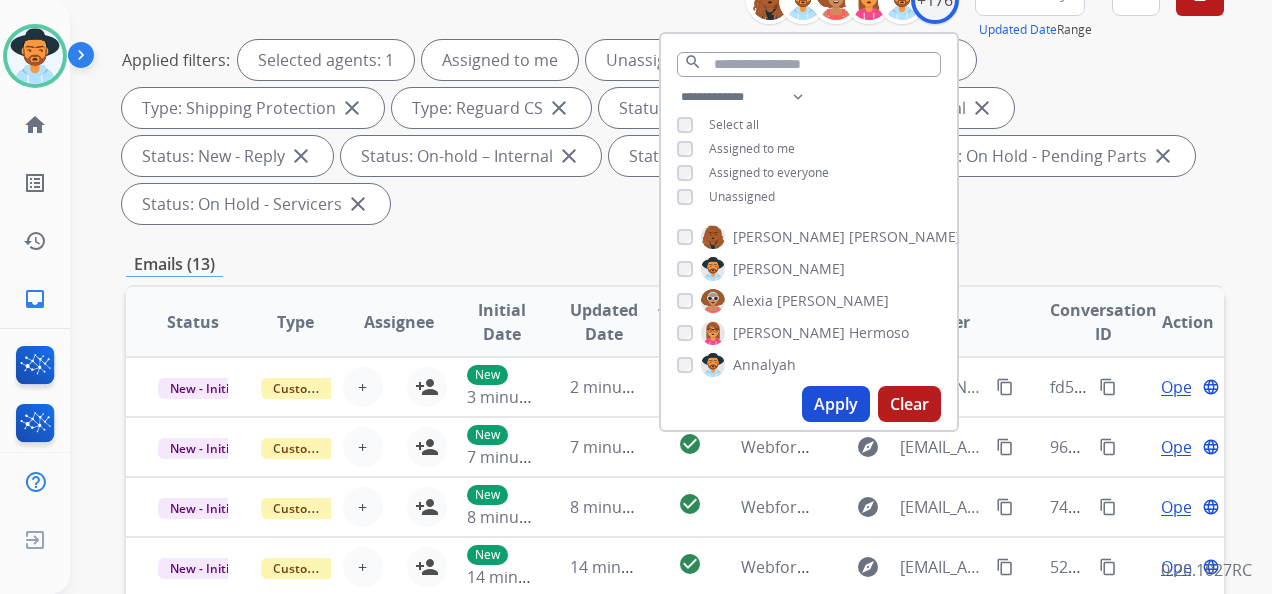scroll, scrollTop: 300, scrollLeft: 0, axis: vertical 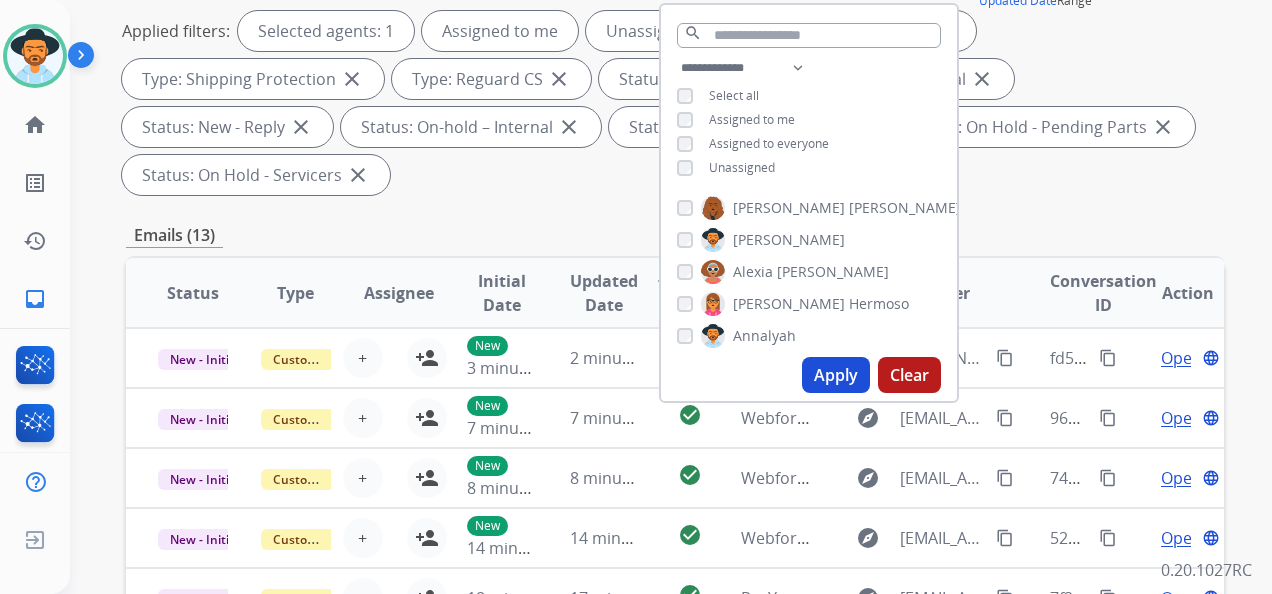 click on "Apply" at bounding box center (836, 375) 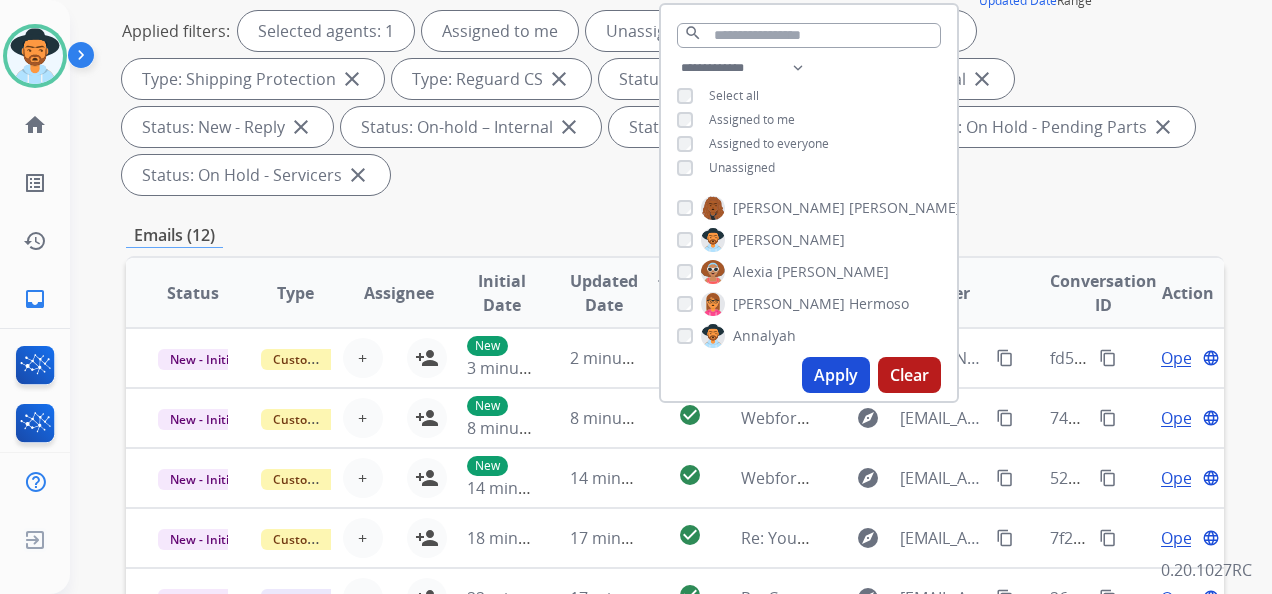 click on "**********" at bounding box center (671, 297) 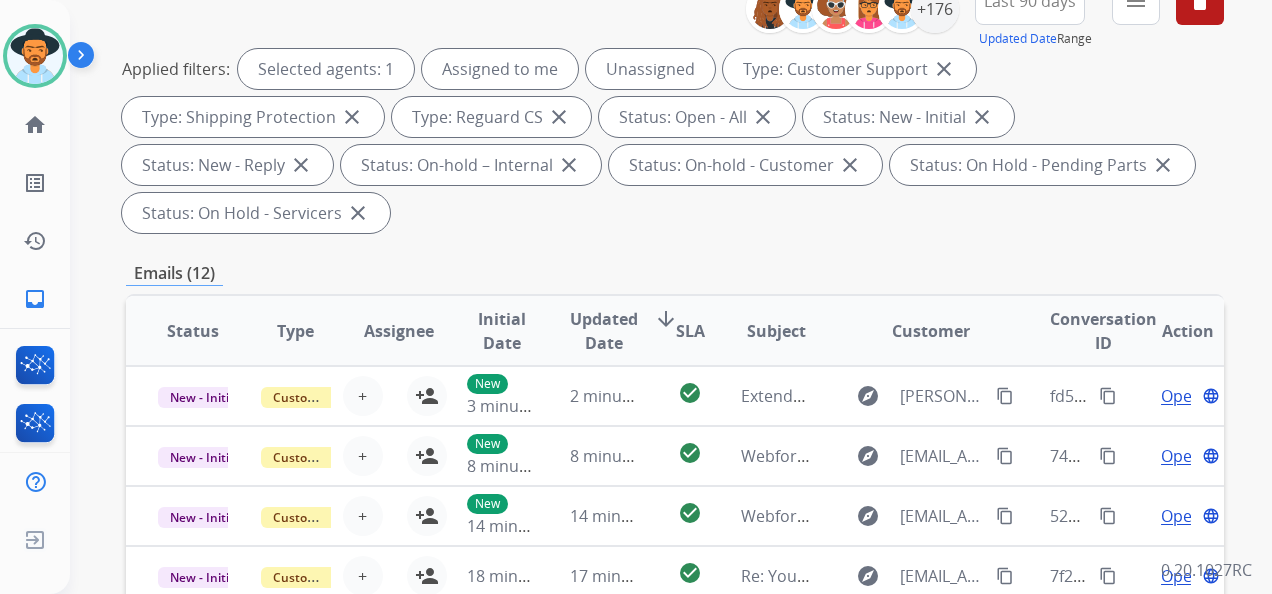 scroll, scrollTop: 136, scrollLeft: 0, axis: vertical 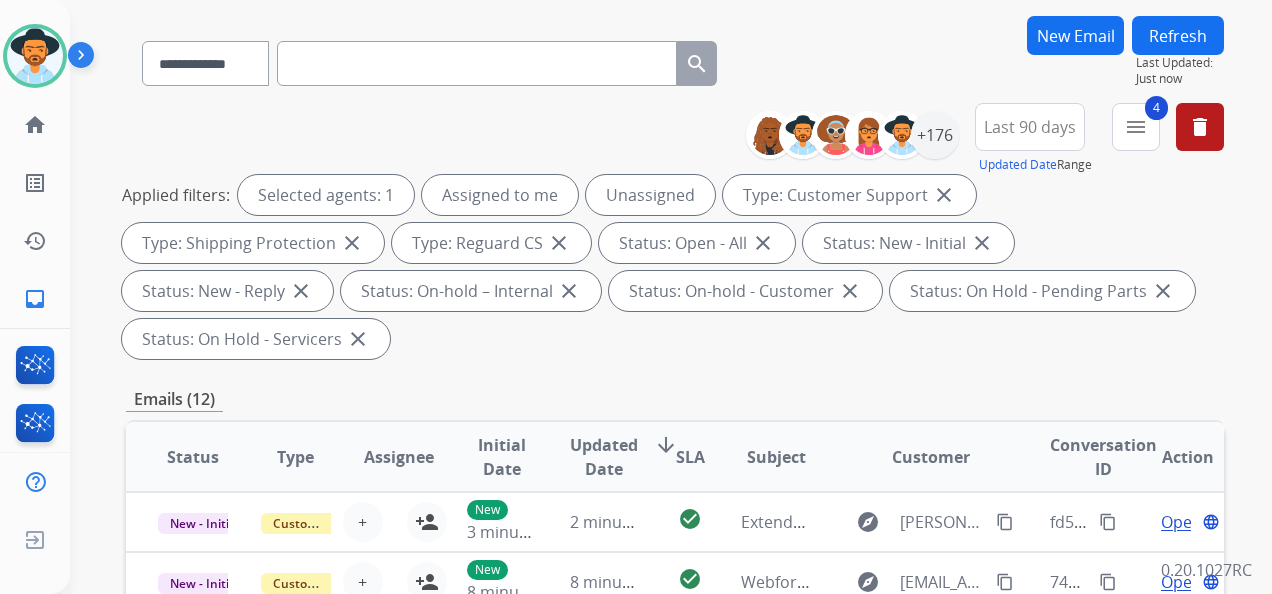 click on "Applied filters:  Selected agents: 1  Assigned to me Unassigned  Type: Customer Support  close  Type: Shipping Protection  close  Type: Reguard CS  close  Status: Open - All  close  Status: New - Initial  close  Status: New - Reply  close  Status: On-hold – Internal  close  Status: On-hold - Customer  close  Status: On Hold - Pending Parts  close  Status: On Hold - Servicers  close" at bounding box center [671, 267] 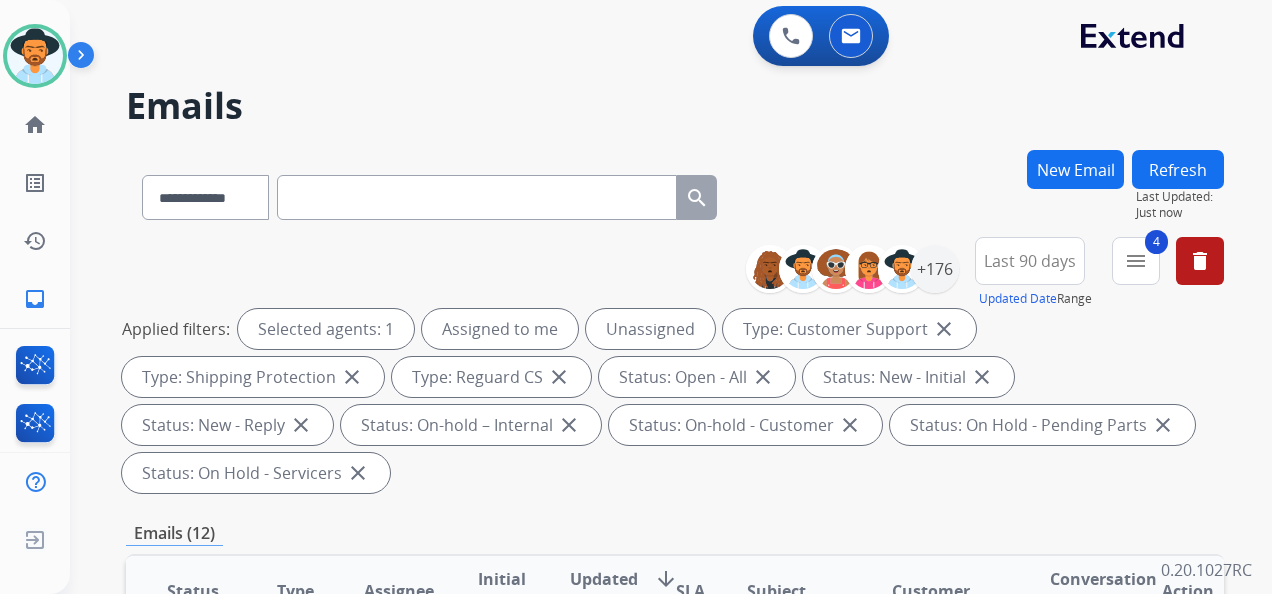 scroll, scrollTop: 0, scrollLeft: 0, axis: both 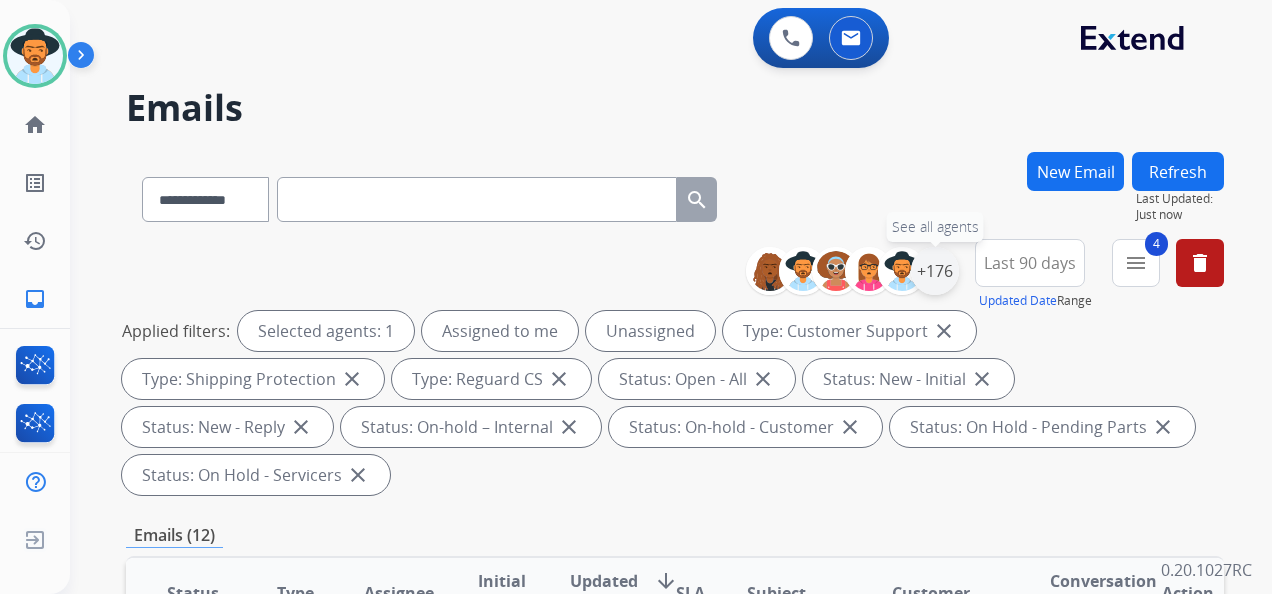 click on "+176" at bounding box center [935, 271] 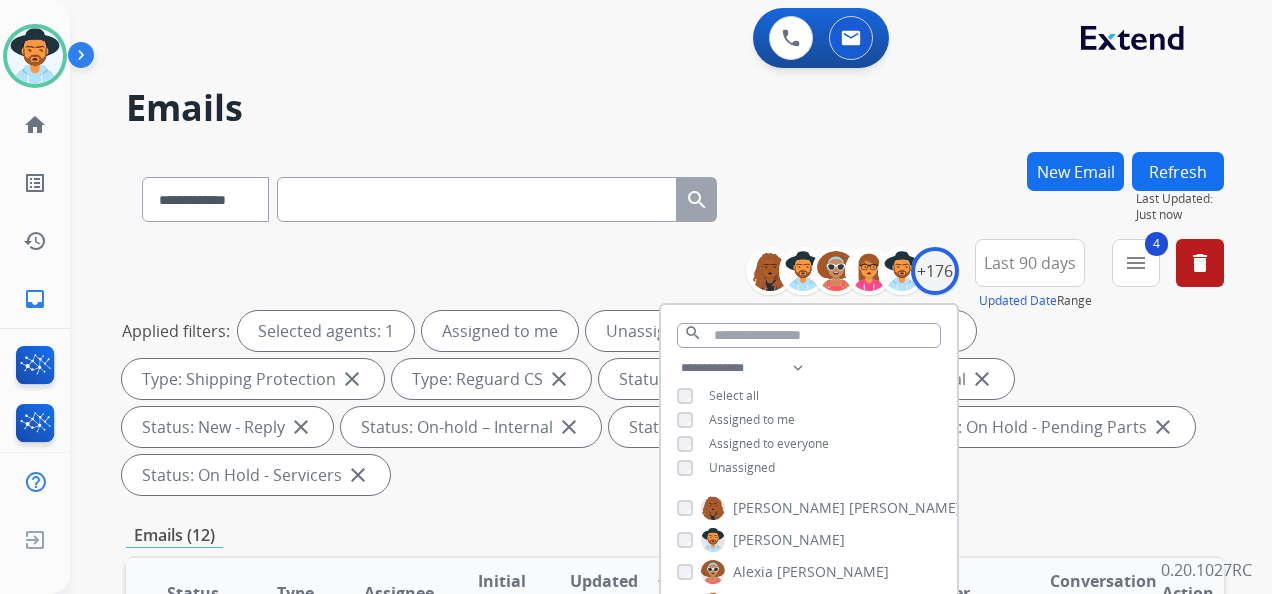 scroll, scrollTop: 200, scrollLeft: 0, axis: vertical 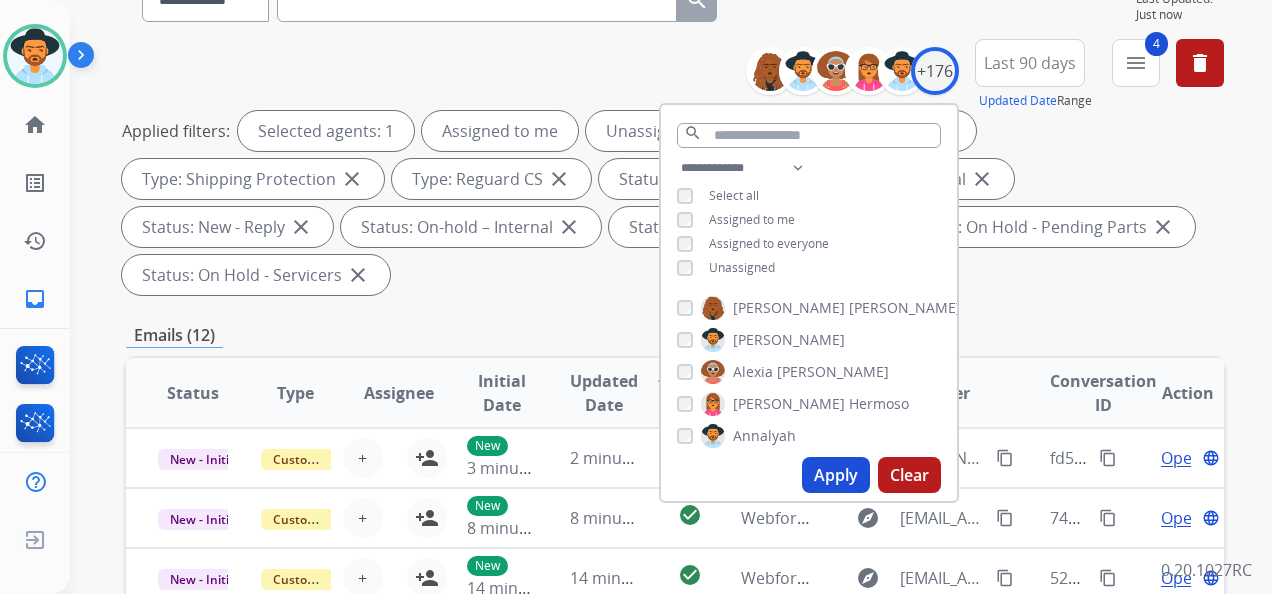 click on "Apply" at bounding box center (836, 475) 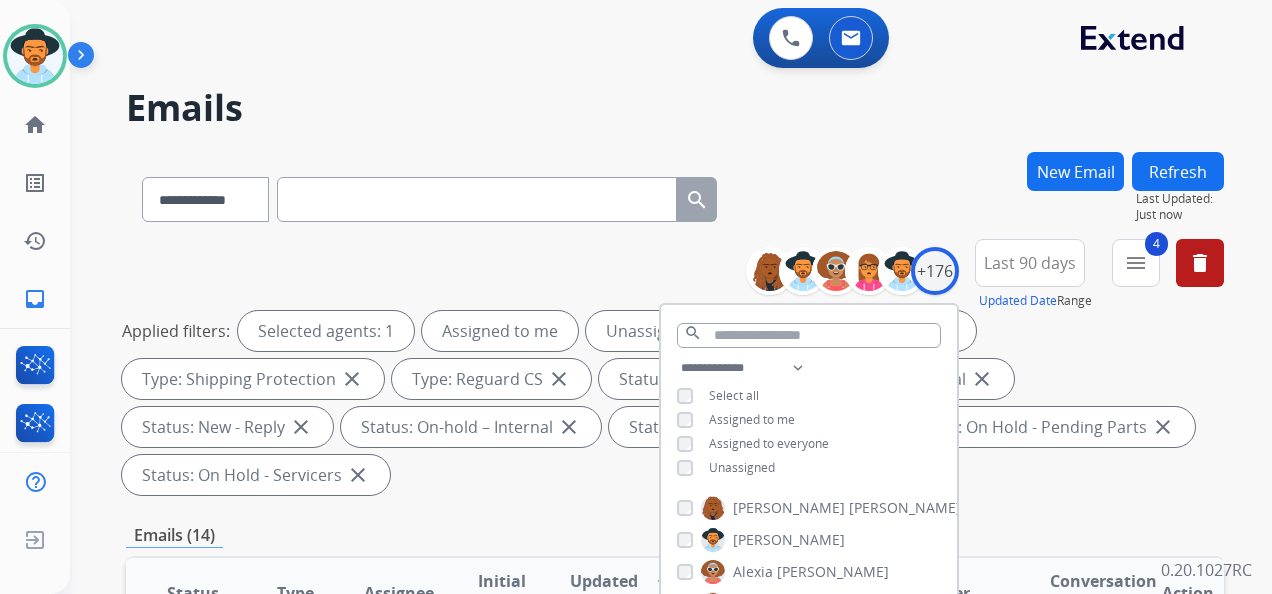 click on "Applied filters:  Selected agents: 1  Assigned to me Unassigned  Type: Customer Support  close  Type: Shipping Protection  close  Type: Reguard CS  close  Status: Open - All  close  Status: New - Initial  close  Status: New - Reply  close  Status: On-hold – Internal  close  Status: On-hold - Customer  close  Status: On Hold - Pending Parts  close  Status: On Hold - Servicers  close" at bounding box center [671, 403] 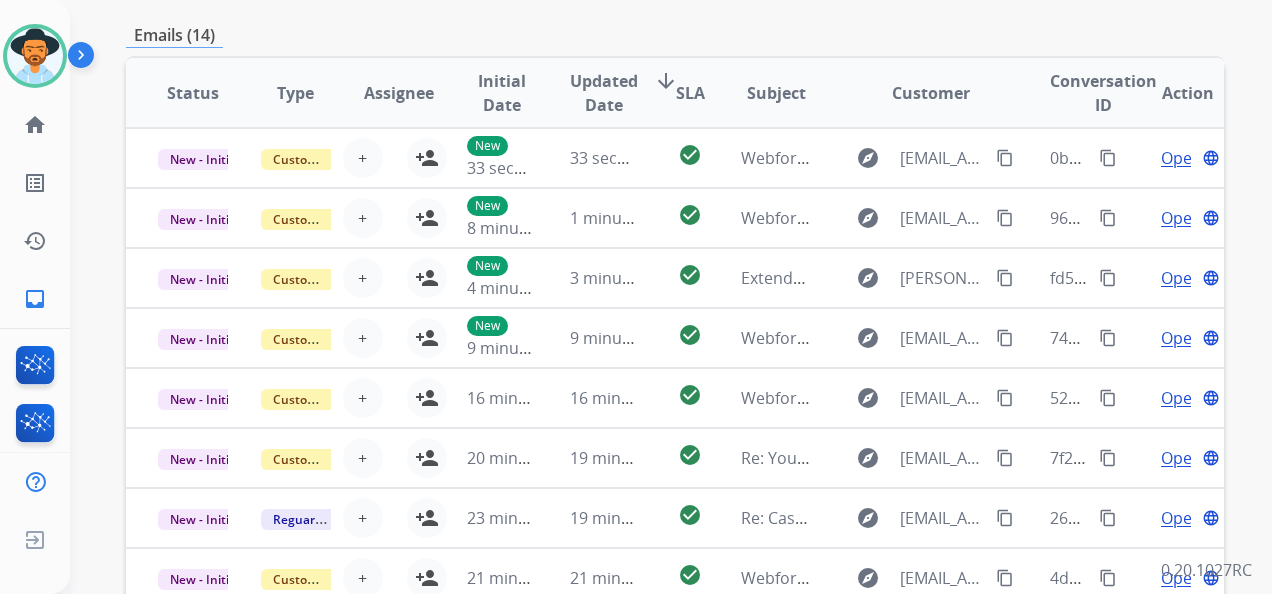 scroll, scrollTop: 236, scrollLeft: 0, axis: vertical 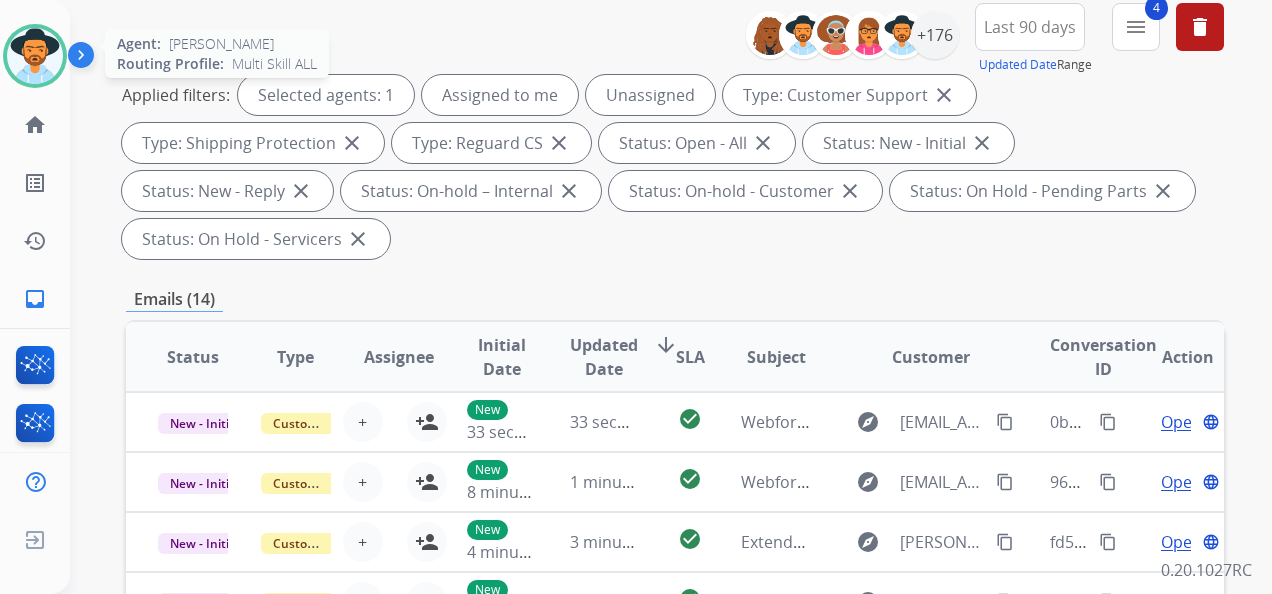 click at bounding box center [35, 56] 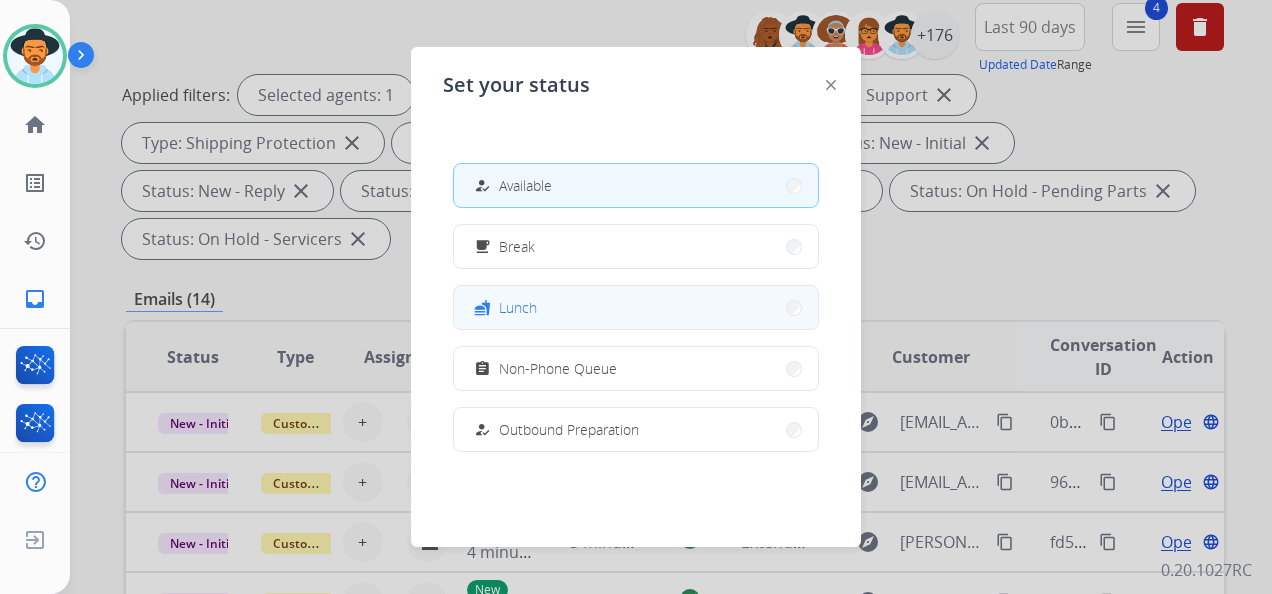 click on "fastfood Lunch" at bounding box center [636, 307] 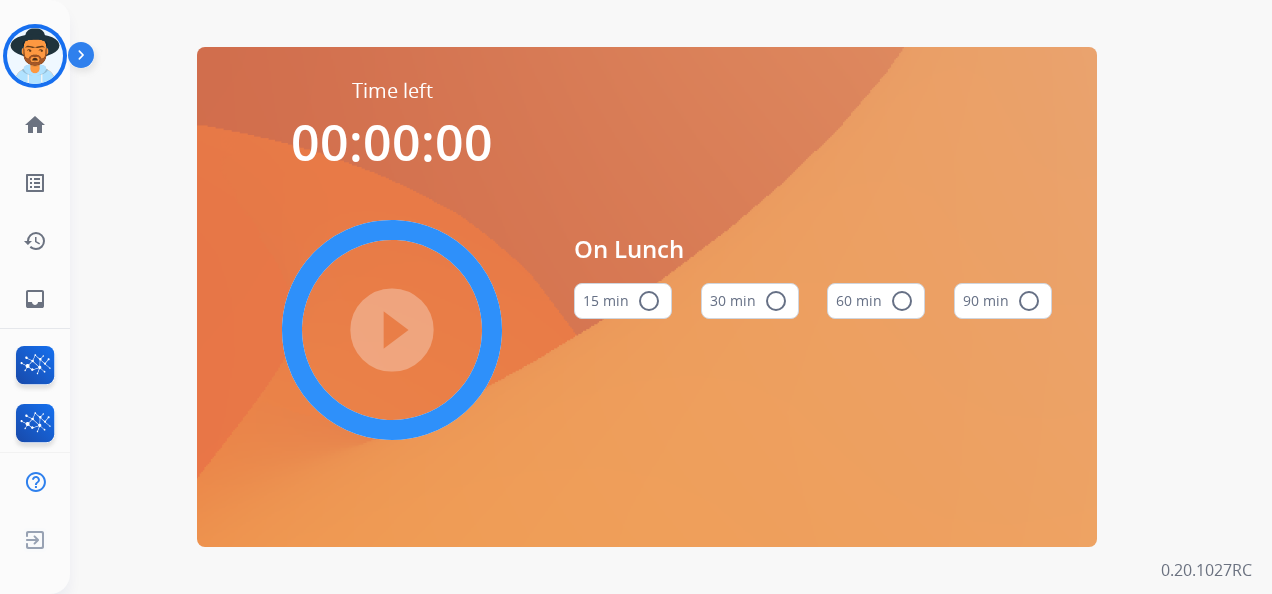 click on "radio_button_unchecked" at bounding box center [902, 301] 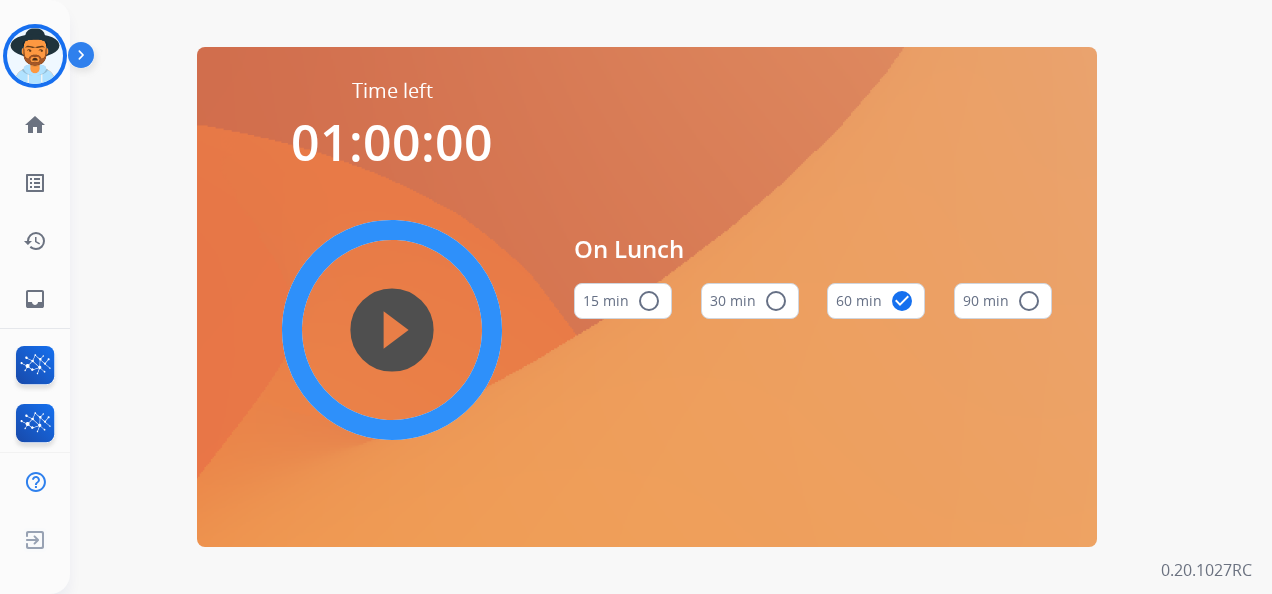 click on "play_circle_filled" at bounding box center [392, 330] 